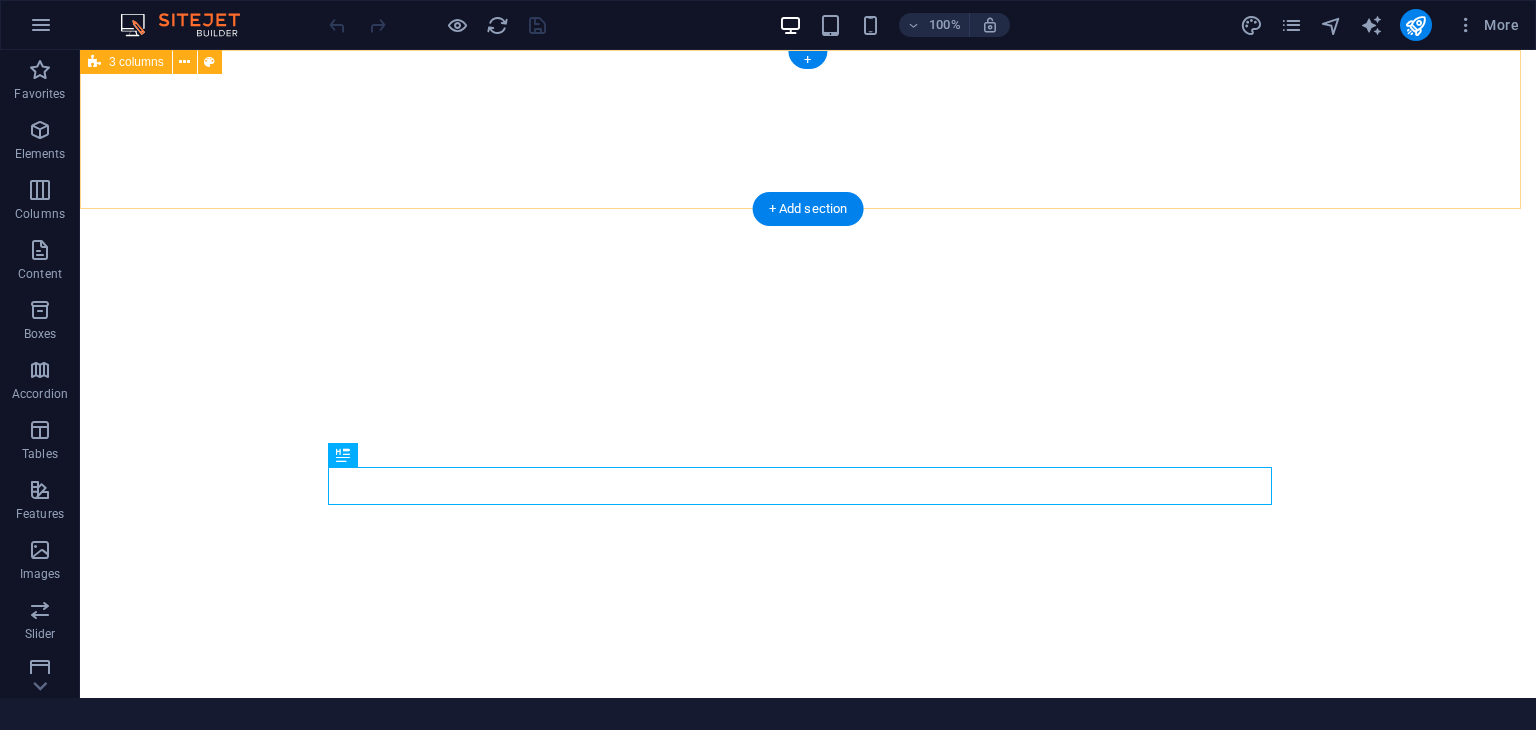 scroll, scrollTop: 0, scrollLeft: 0, axis: both 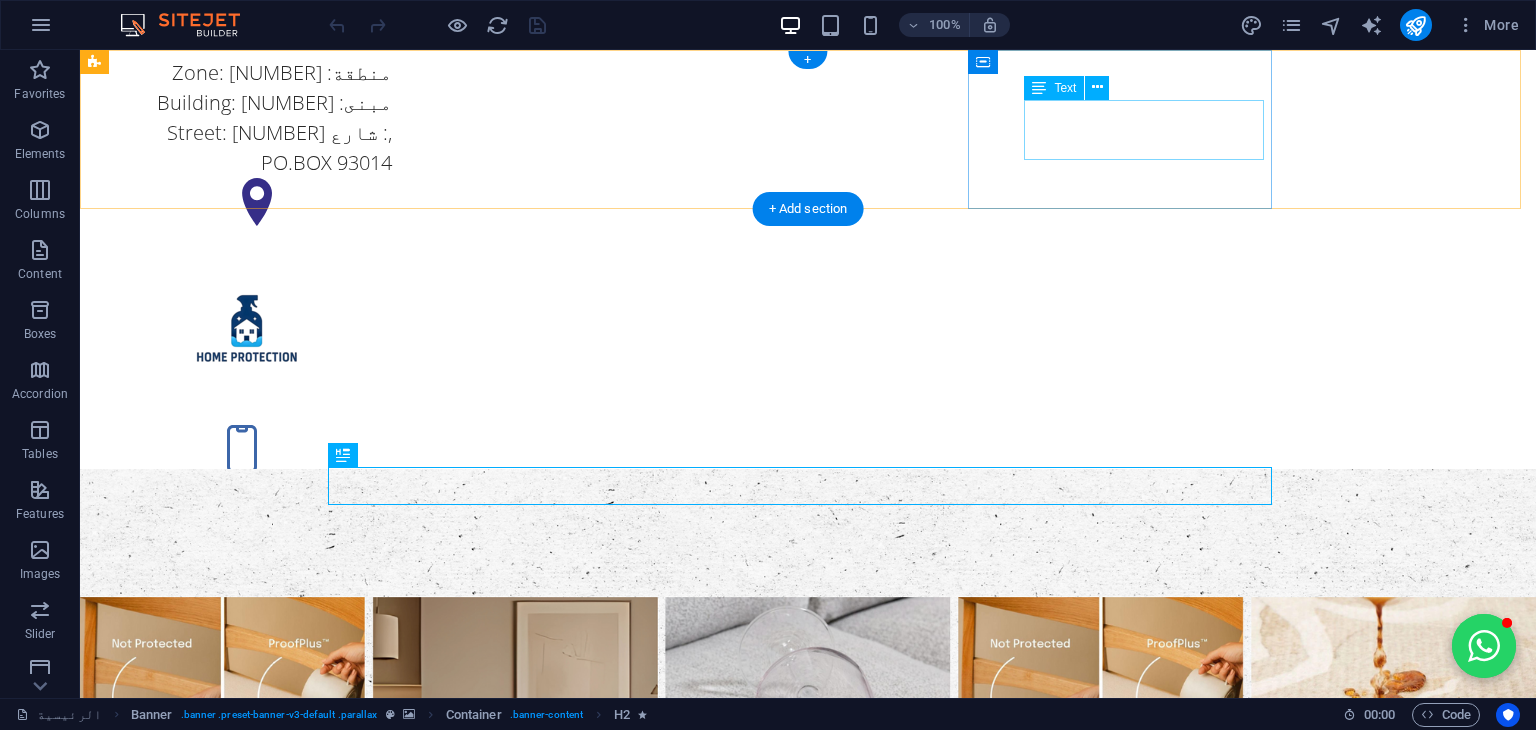 click on "+[COUNTRY CODE][NUMBER] +[COUNTRY CODE][NUMBER]" at bounding box center [248, 511] 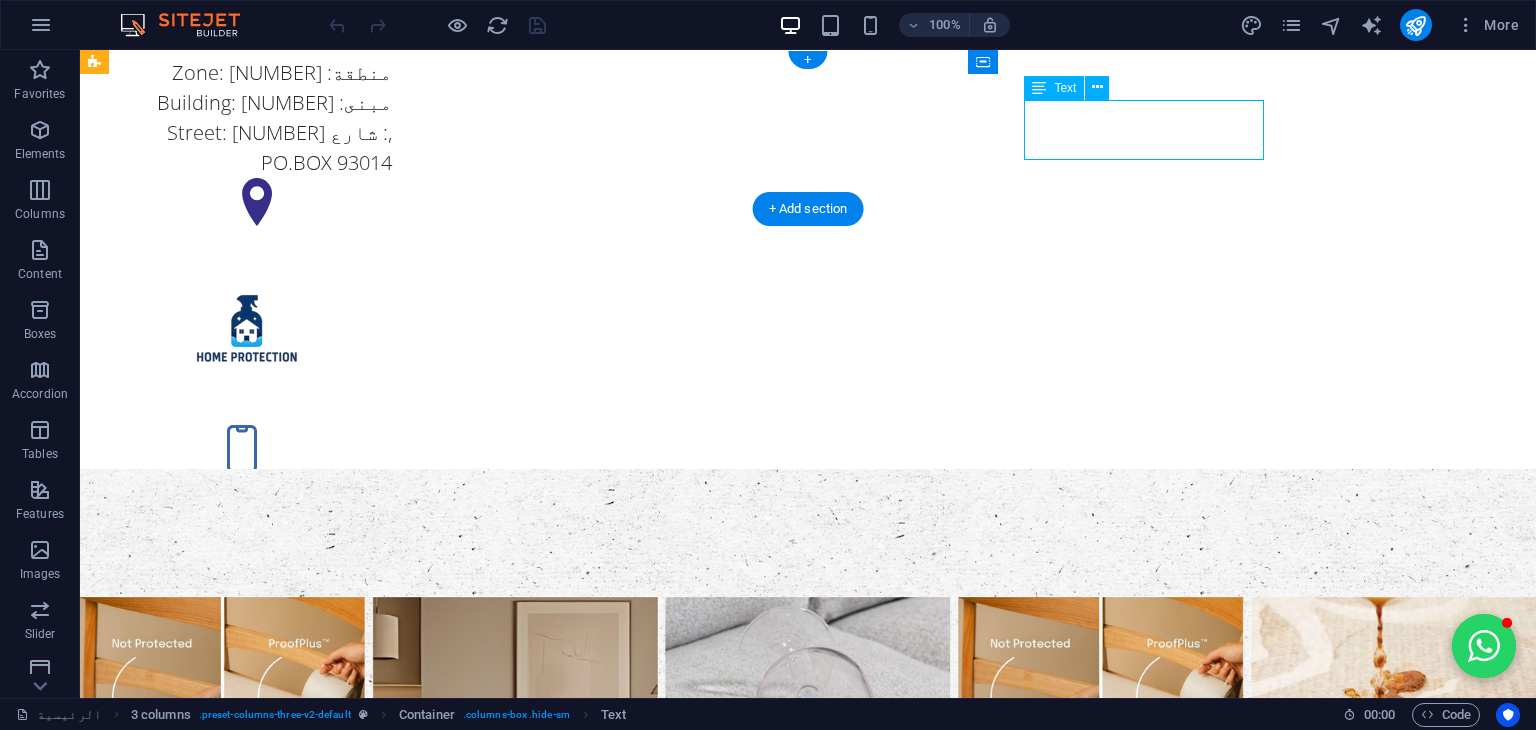 click on "+[COUNTRY CODE][NUMBER] +[COUNTRY CODE][NUMBER]" at bounding box center [248, 511] 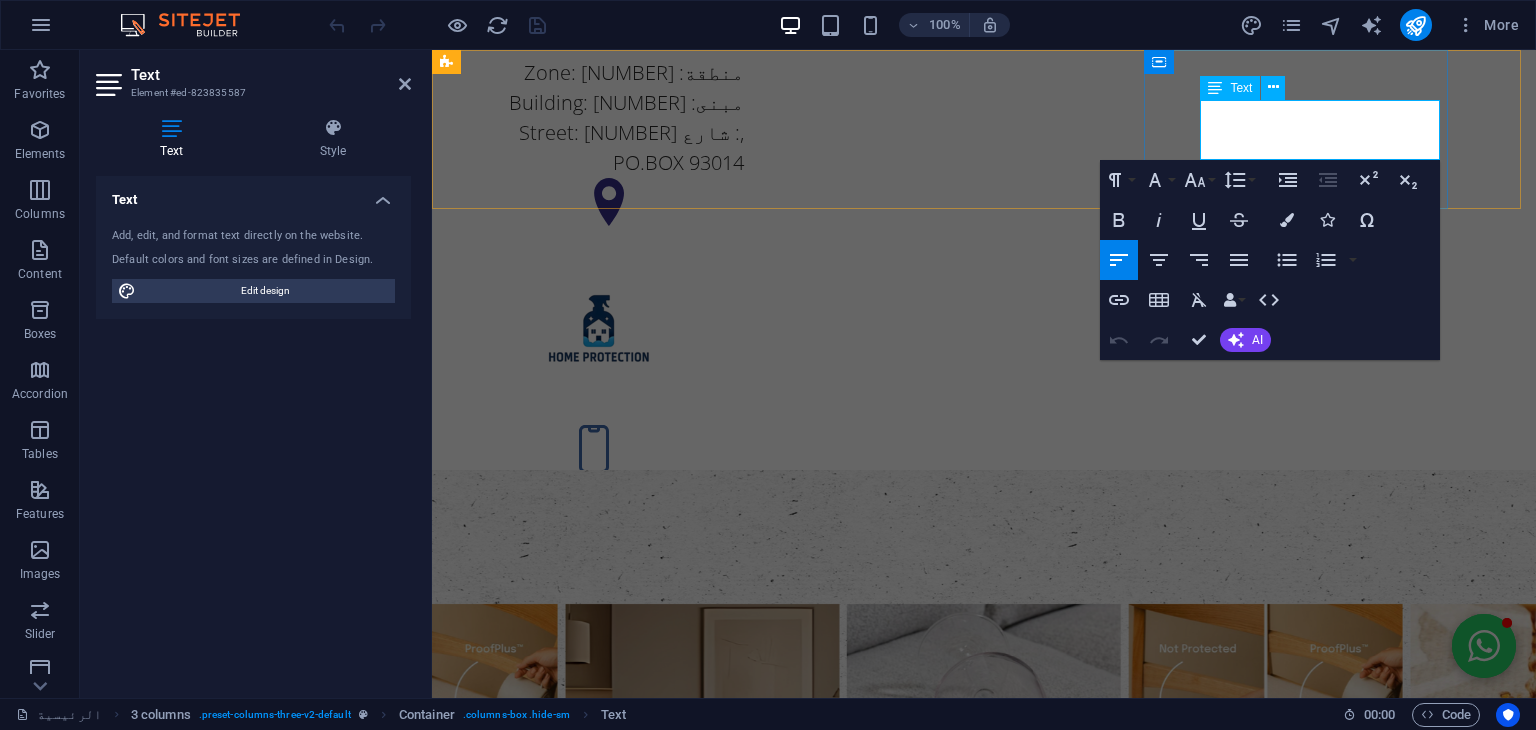 click on "+[COUNTRY CODE][NUMBER]" at bounding box center (586, 525) 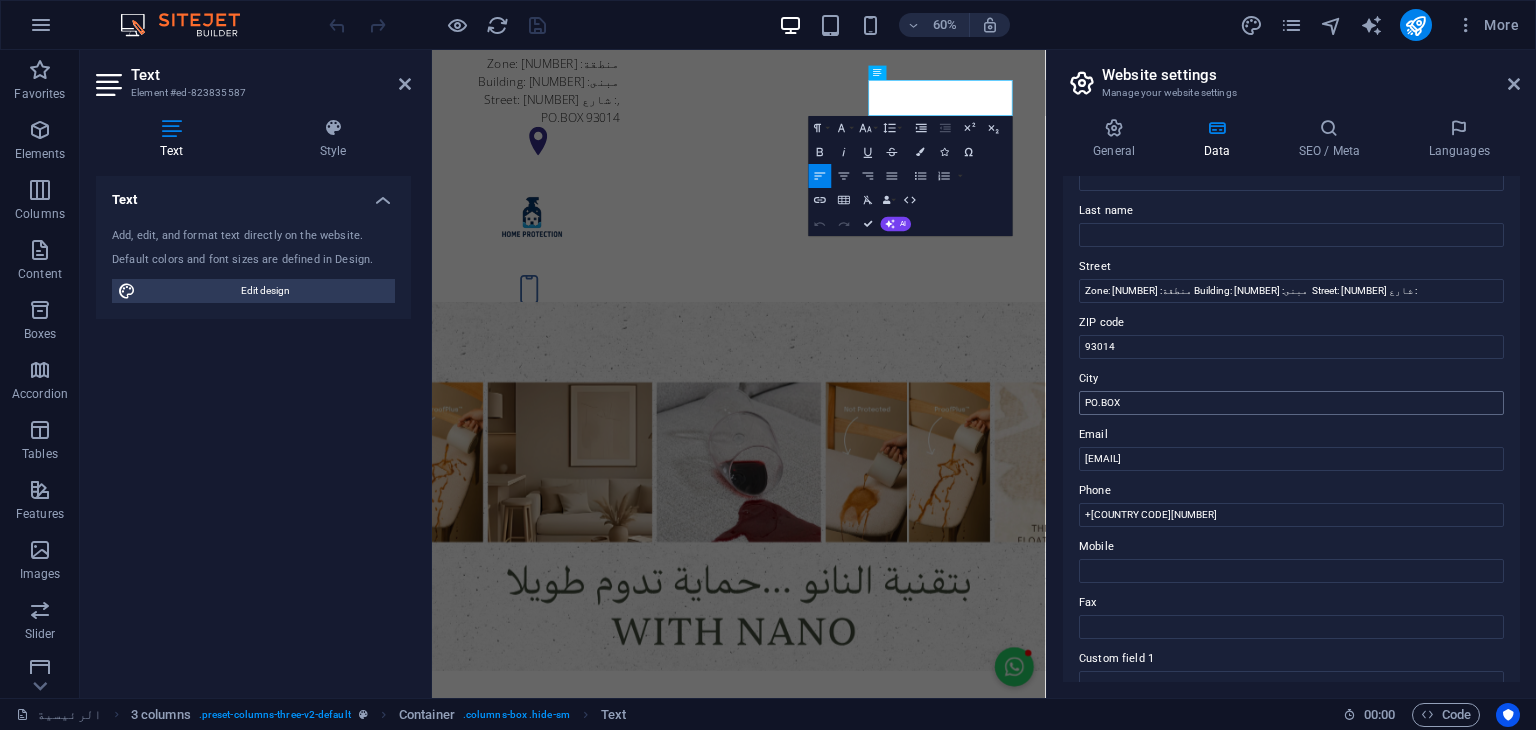 scroll, scrollTop: 147, scrollLeft: 0, axis: vertical 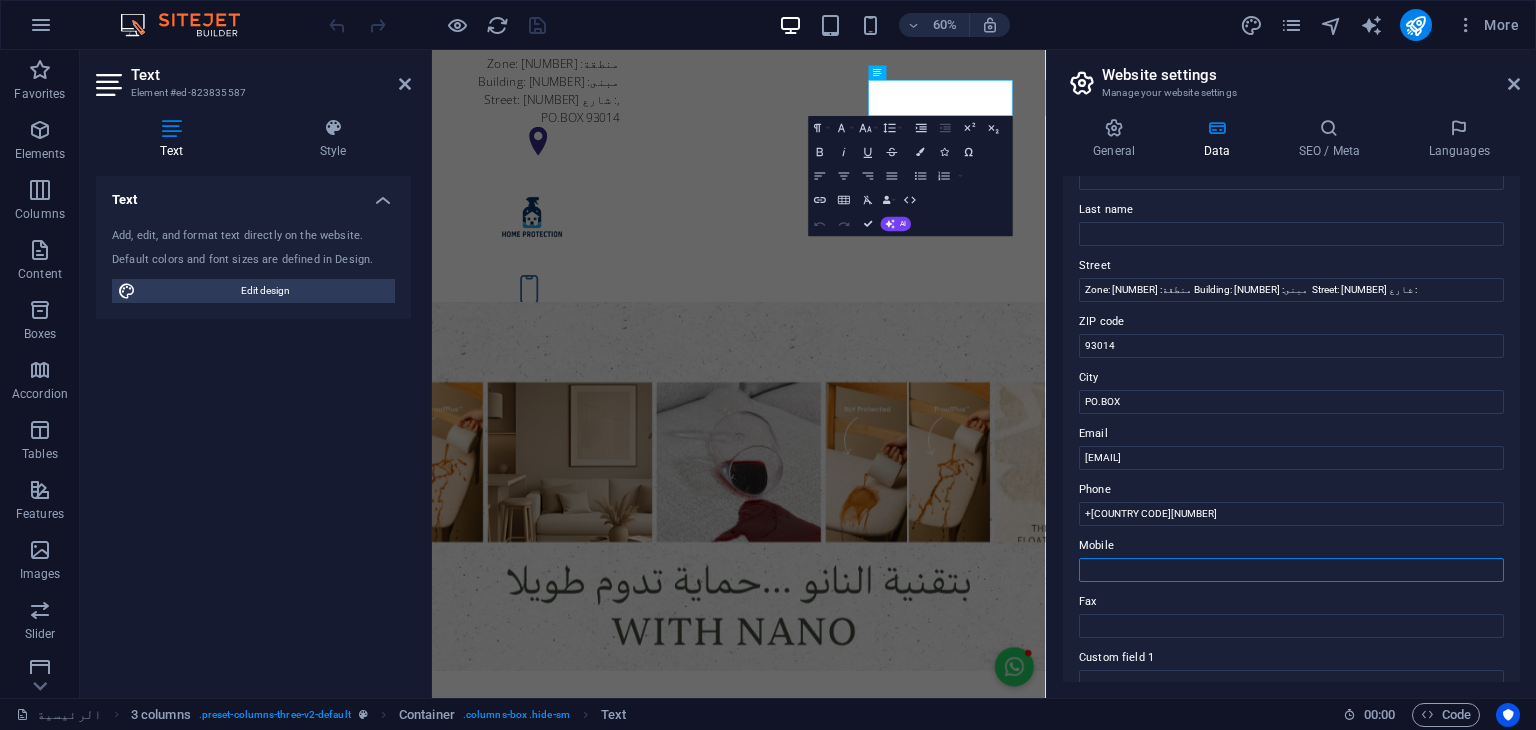 click on "Mobile" at bounding box center (1291, 570) 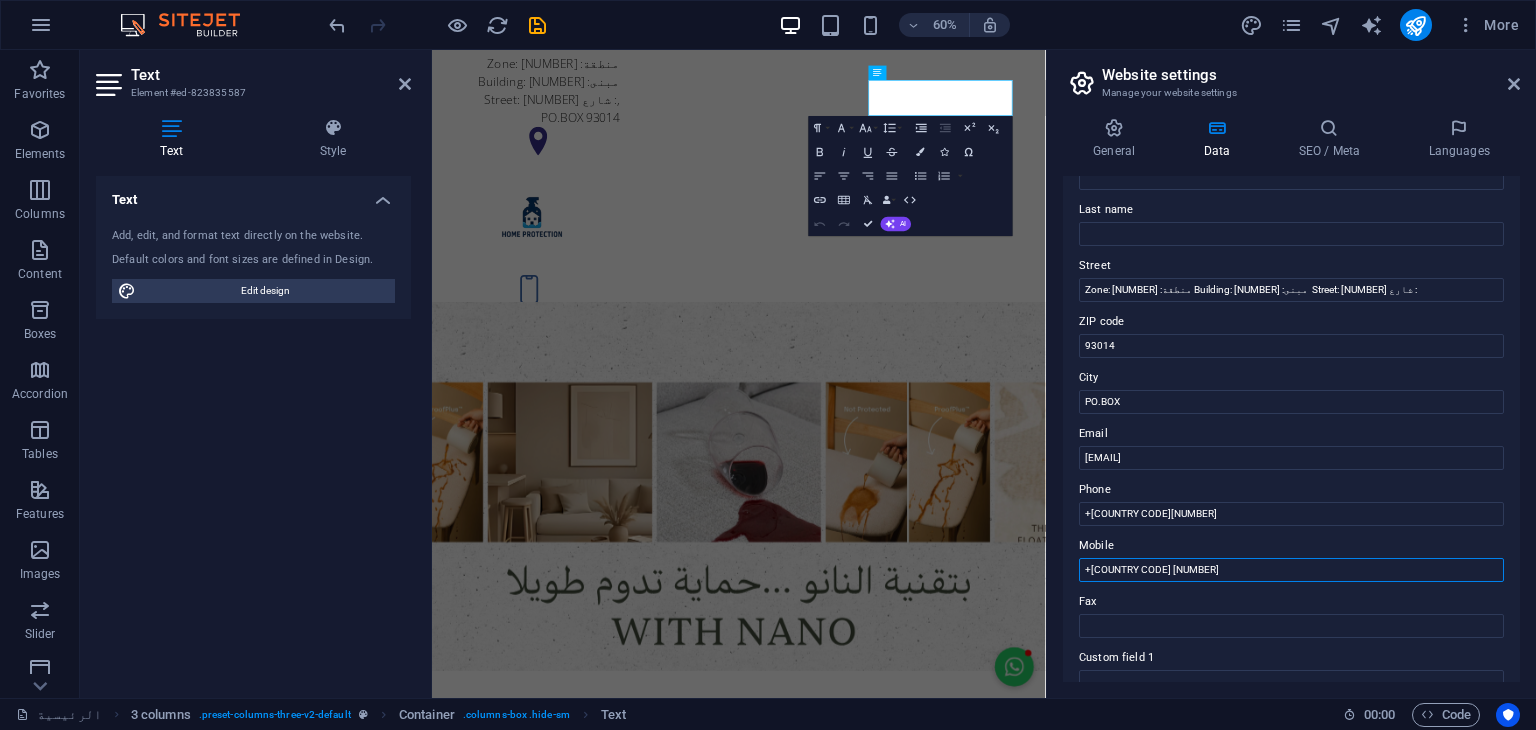 type on "+[COUNTRY CODE] [NUMBER]" 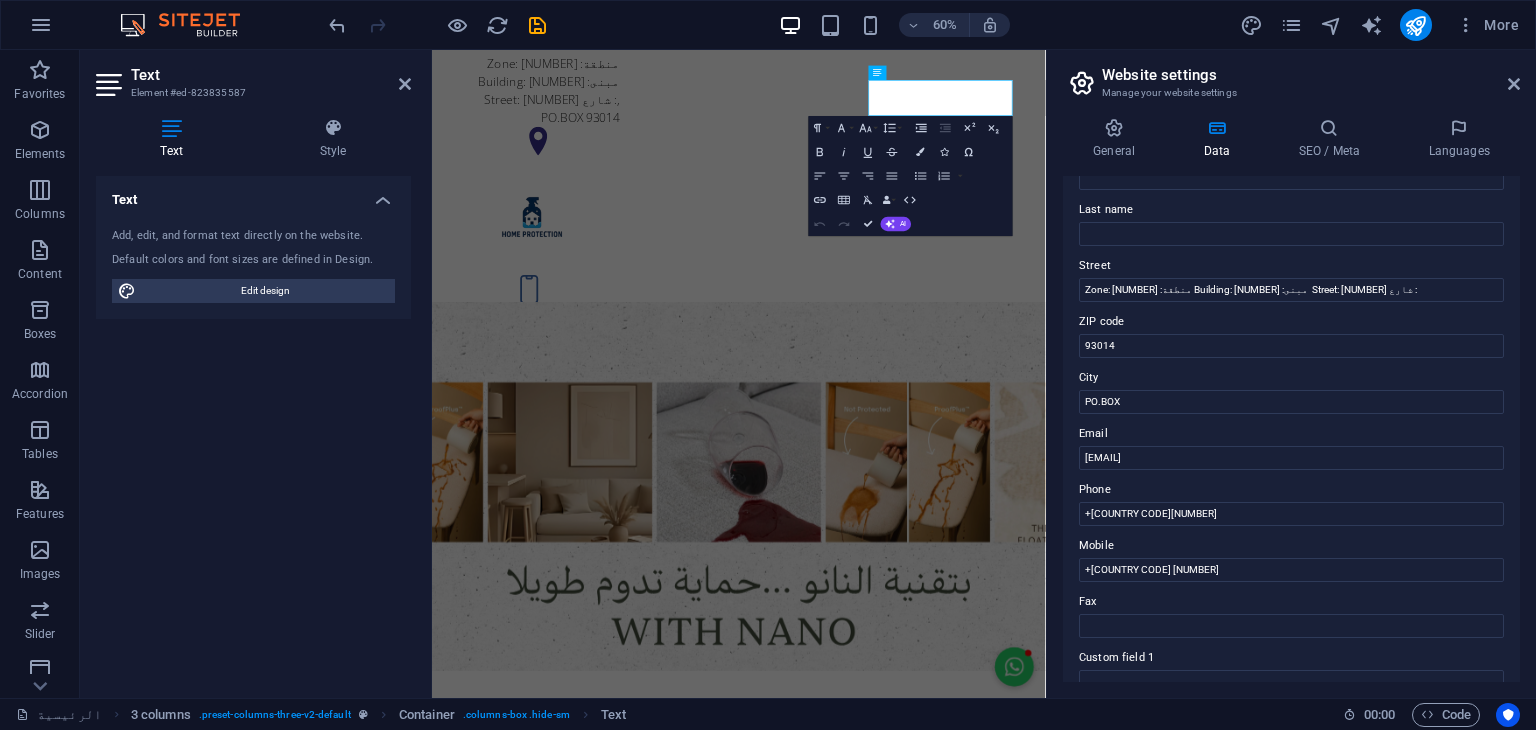 click on "Street" at bounding box center (1291, 266) 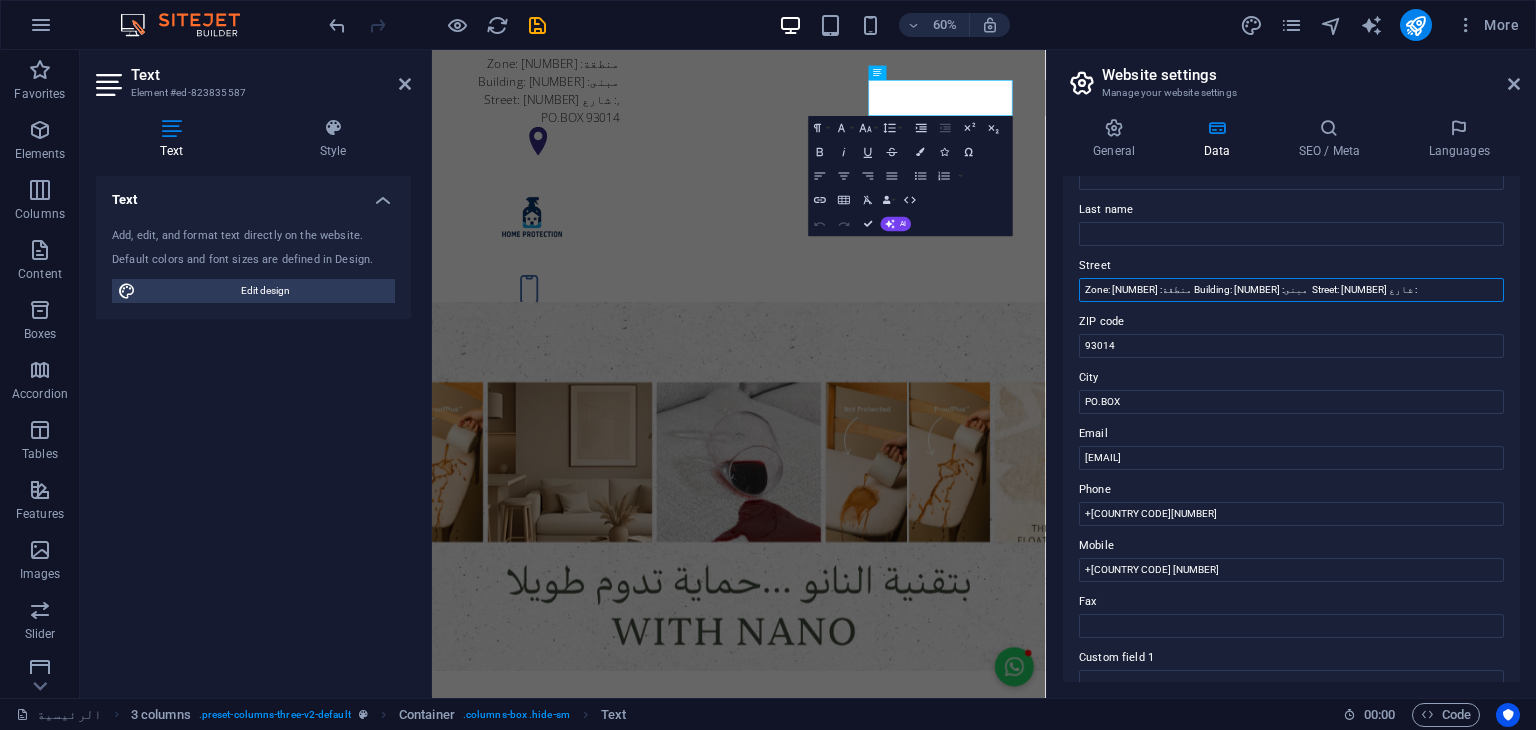 click on "Zone: [NUMBER] :منطقة Building: [NUMBER] :مبنى  Street: [NUMBER] شارع :" at bounding box center (1291, 290) 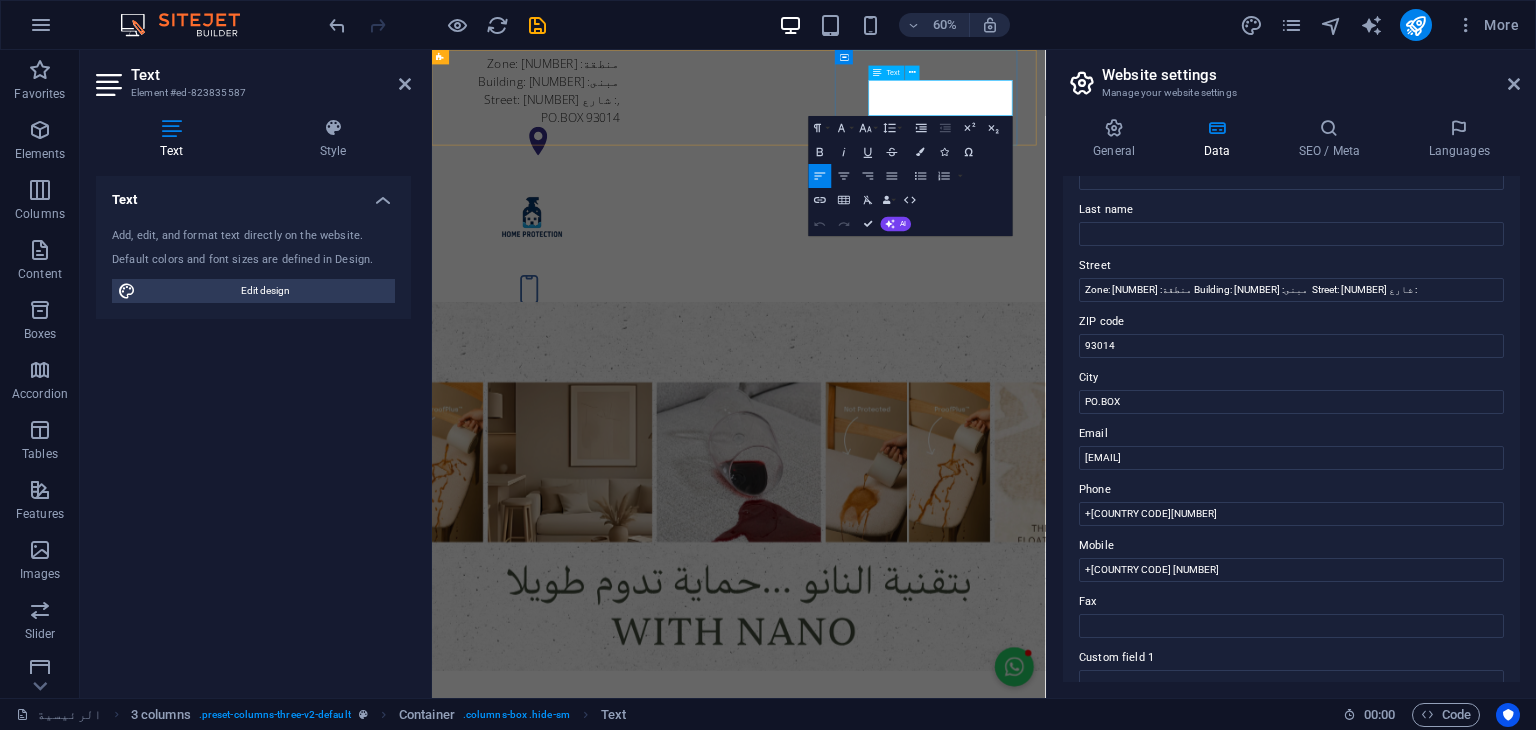click on "+[COUNTRY CODE][NUMBER]" at bounding box center (586, 525) 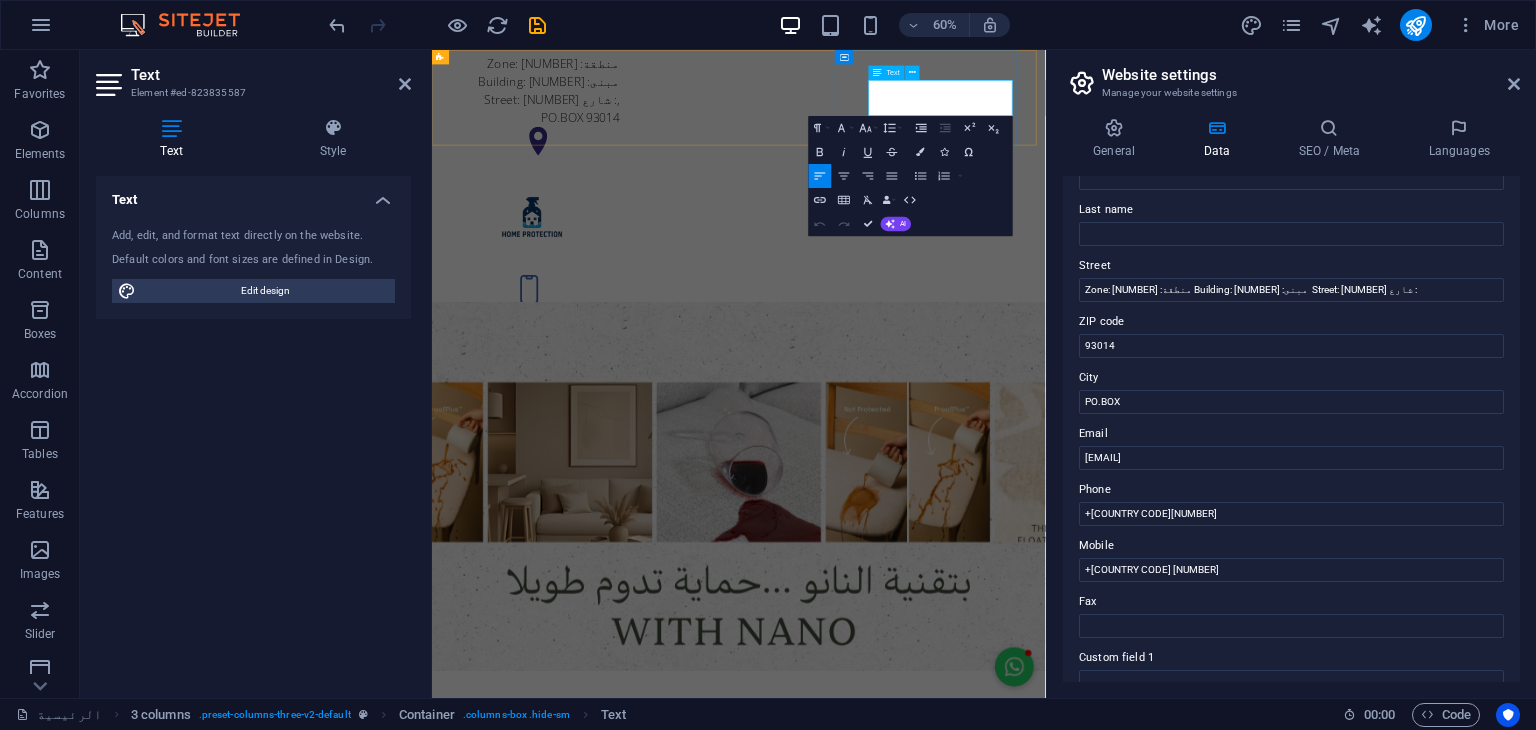 click on "+[COUNTRY CODE][NUMBER]" at bounding box center (586, 525) 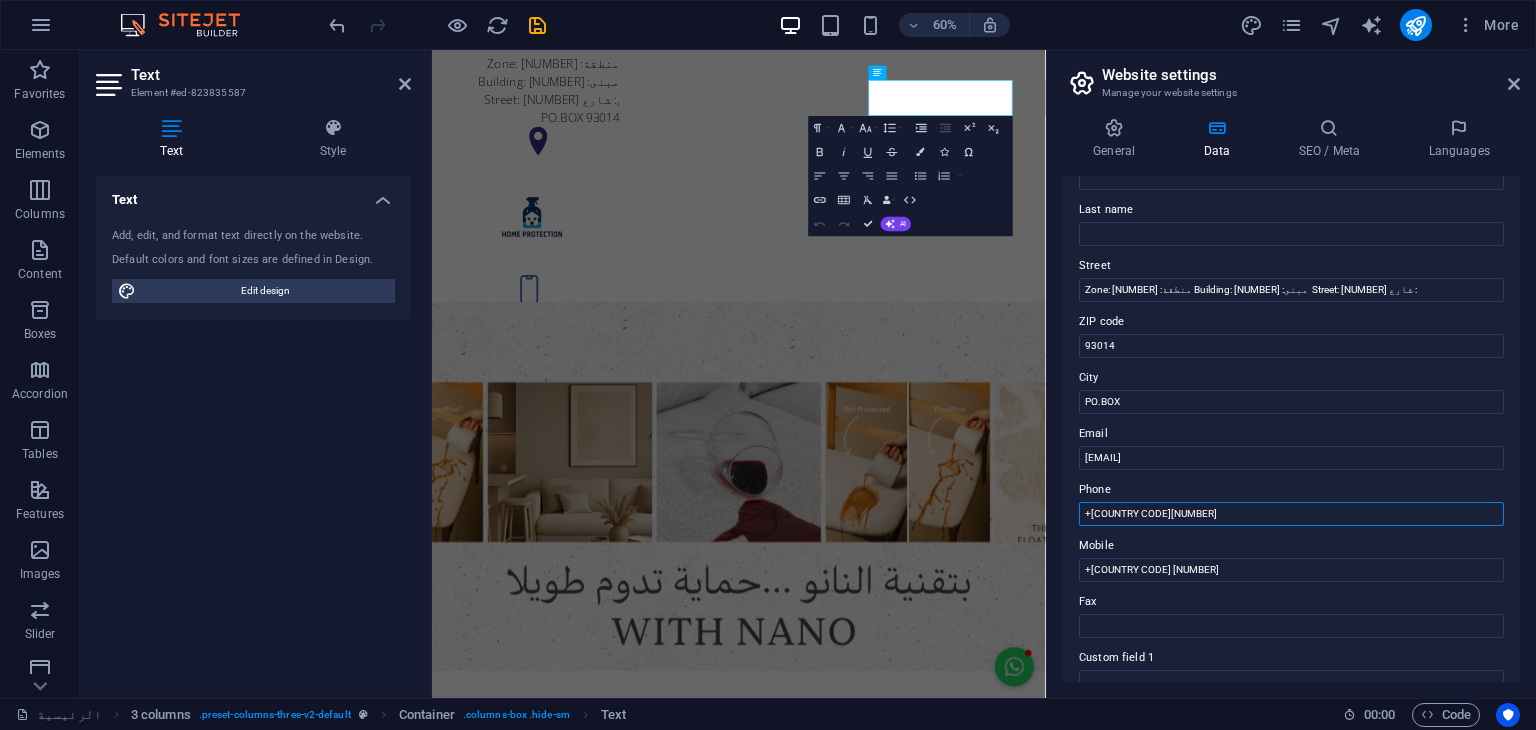 click on "+[COUNTRY CODE][NUMBER]" at bounding box center [1291, 514] 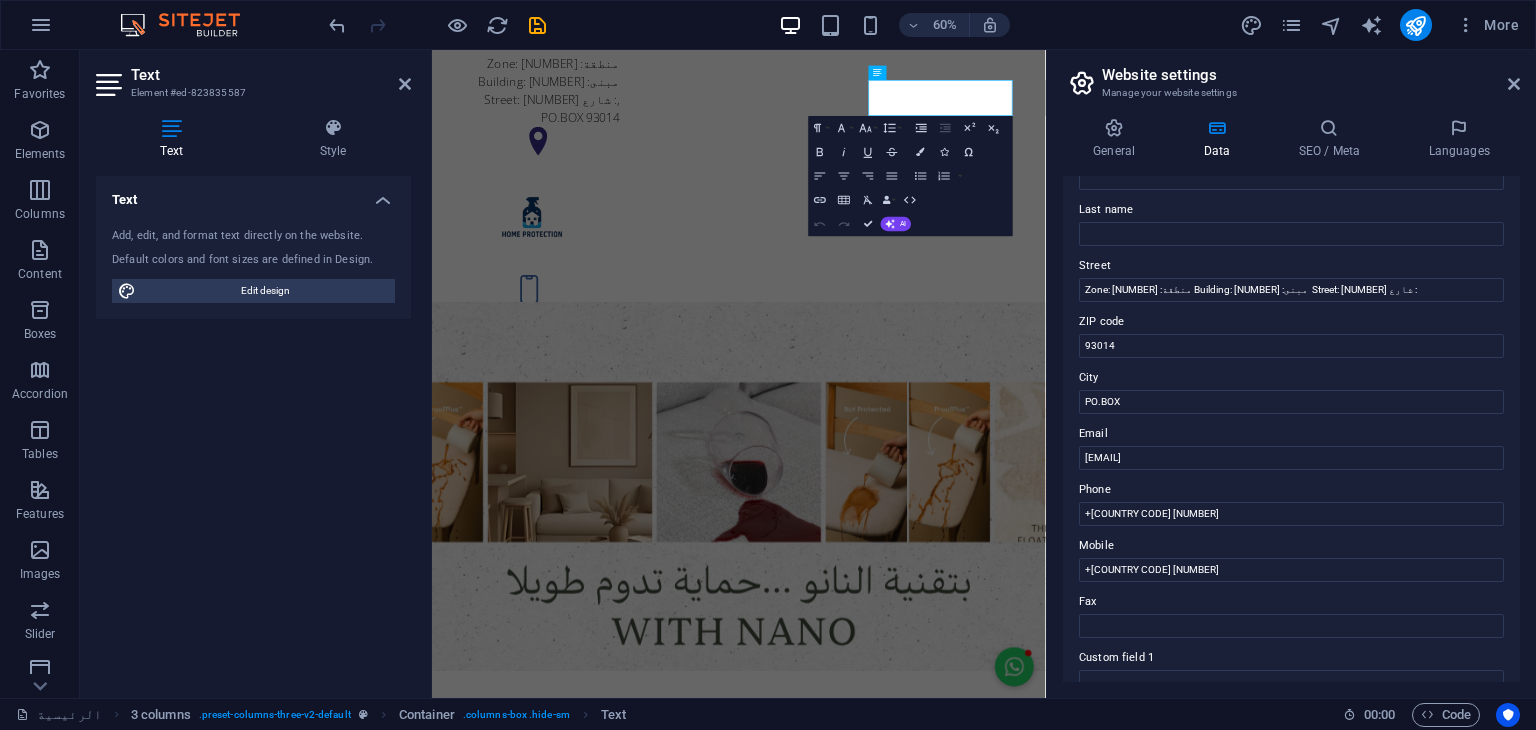 click on "Phone" at bounding box center [1291, 490] 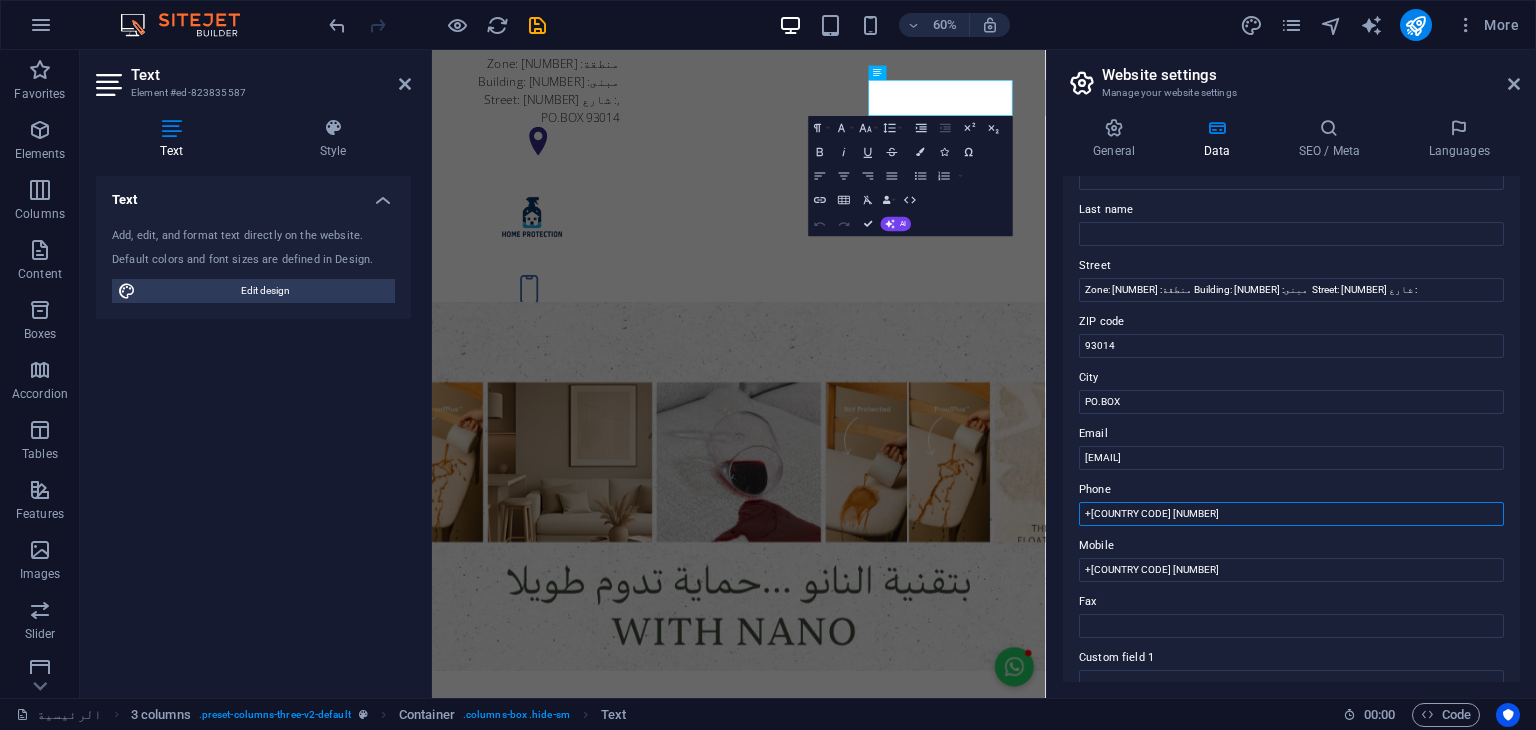 click on "+[COUNTRY CODE] [NUMBER]" at bounding box center (1291, 514) 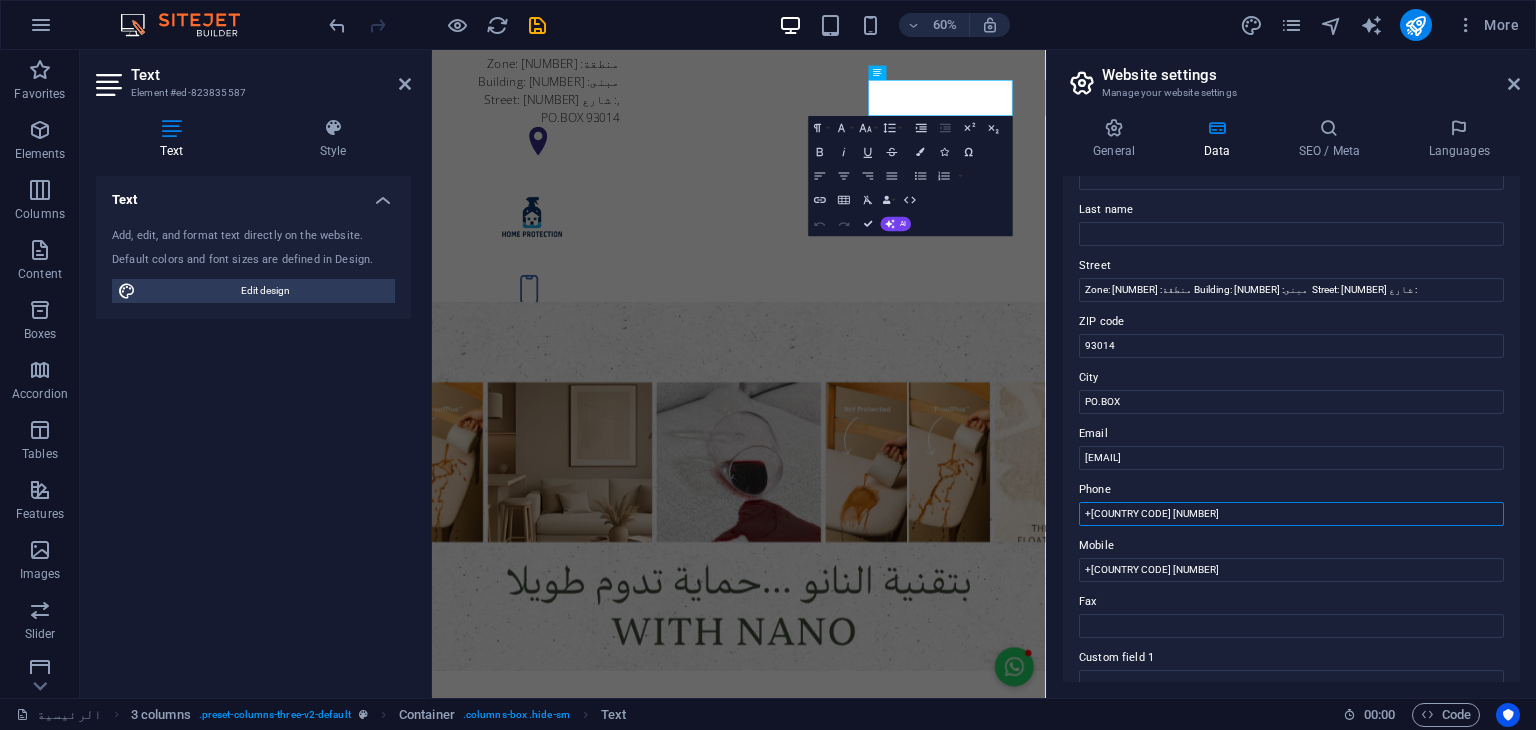 click on "+[COUNTRY CODE] [NUMBER]" at bounding box center (1291, 514) 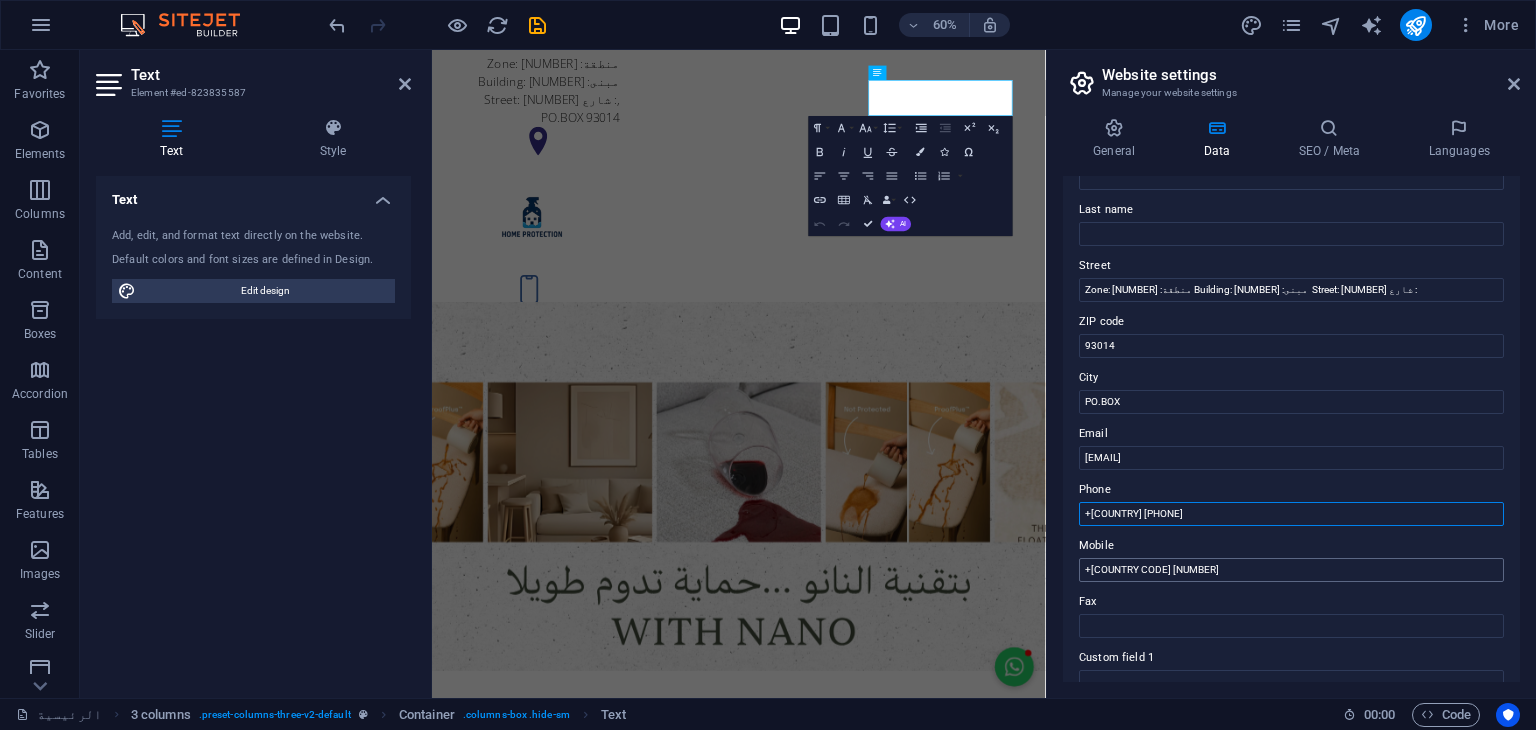 type on "+[COUNTRY] [PHONE]" 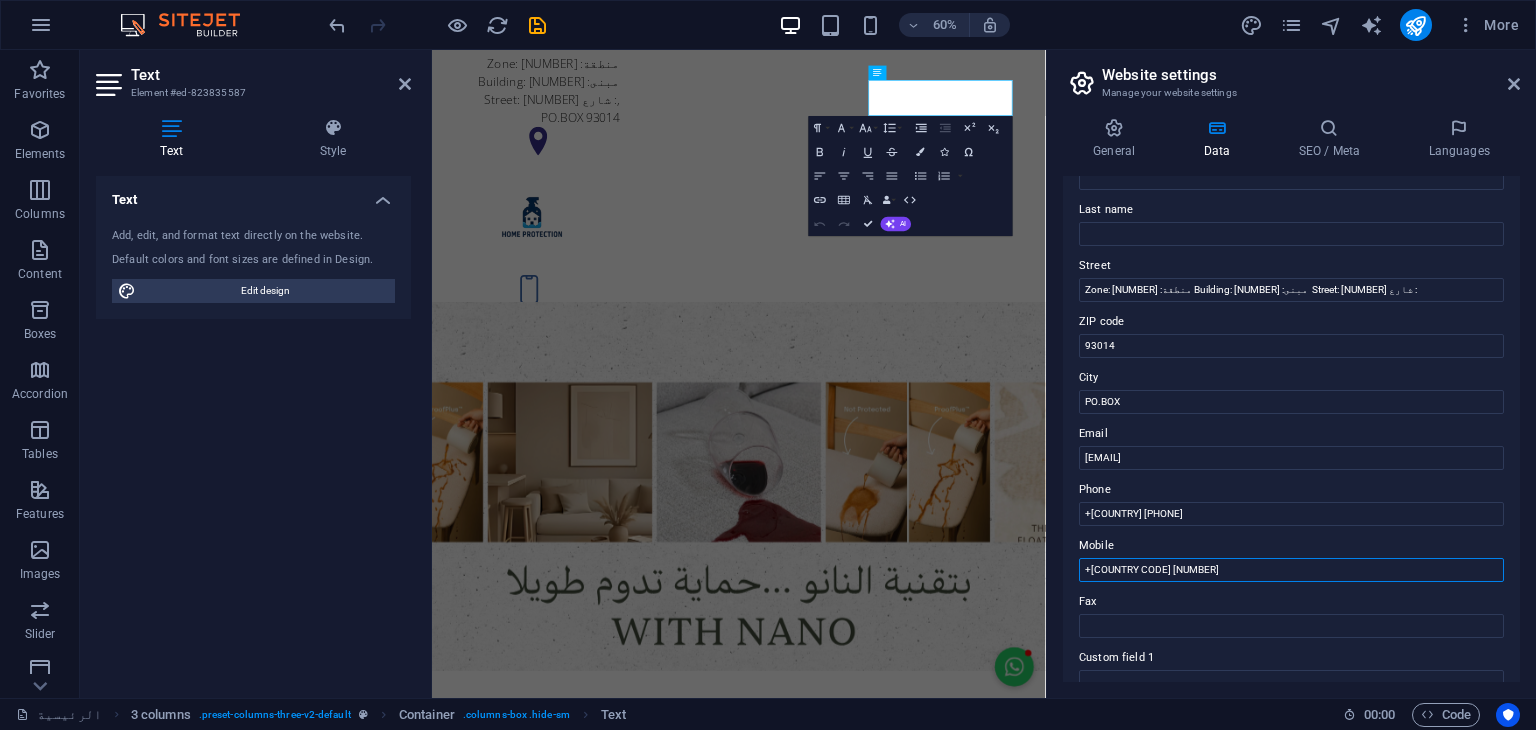 click on "+[COUNTRY CODE] [NUMBER]" at bounding box center (1291, 570) 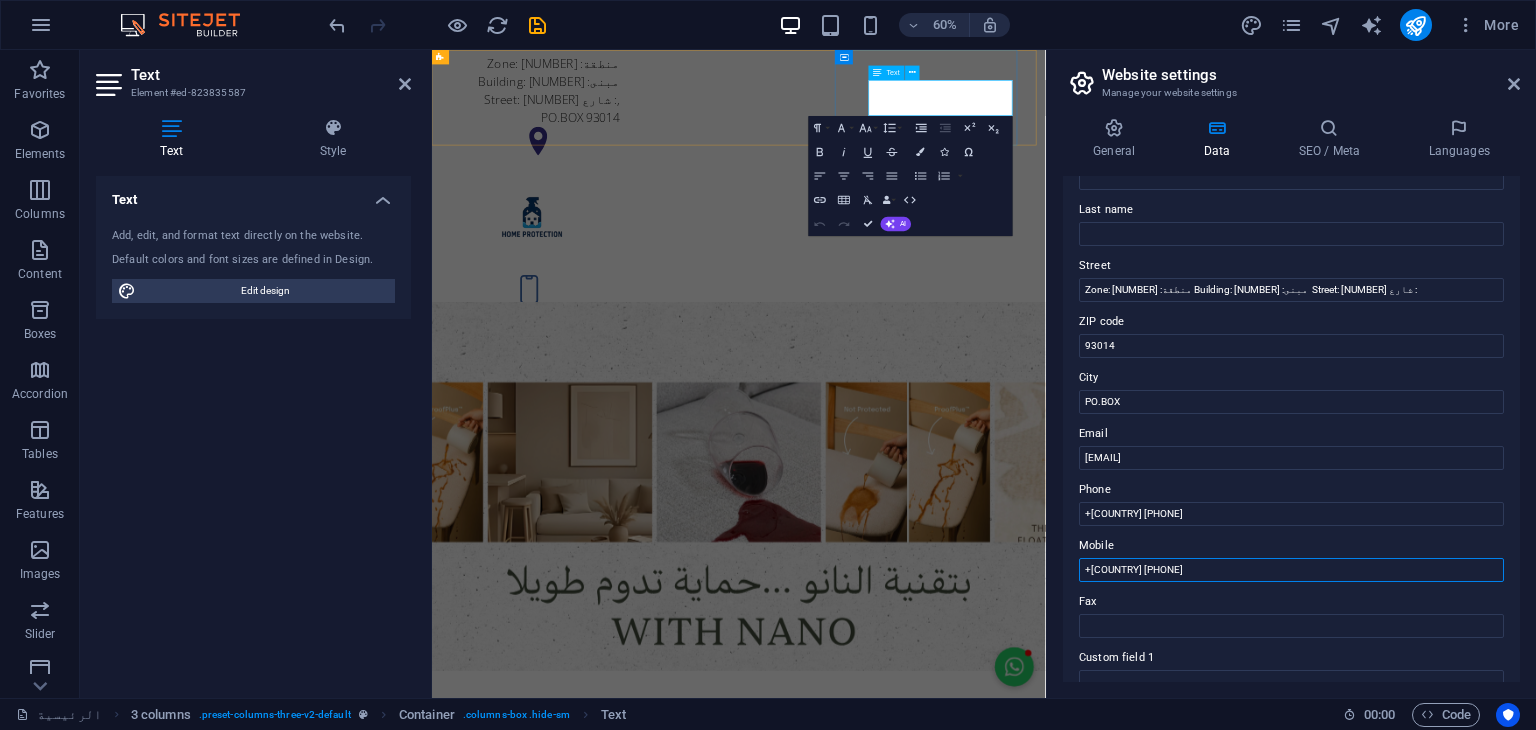 type on "+[COUNTRY] [PHONE]" 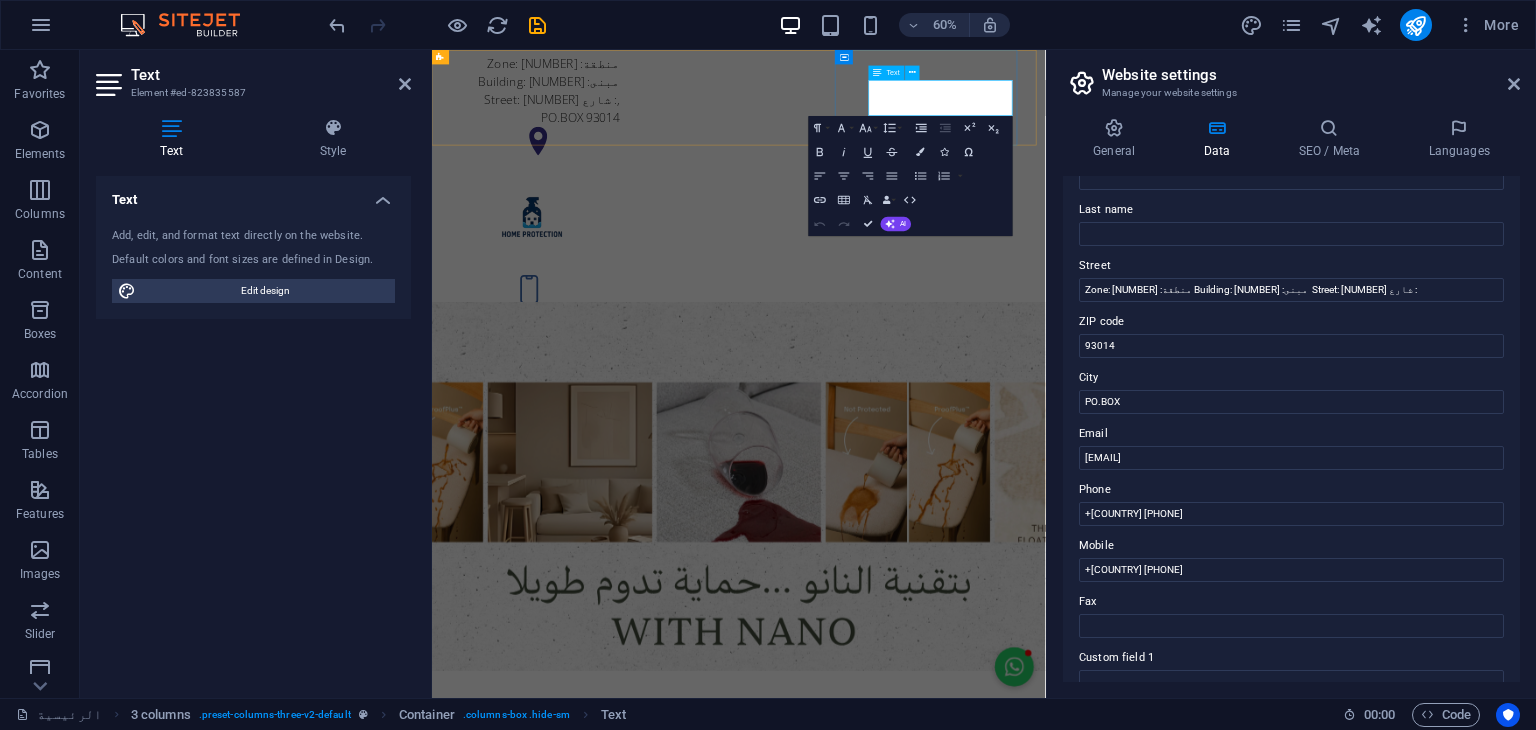 click on "+[COUNTRY] [PHONE]" at bounding box center [553, 525] 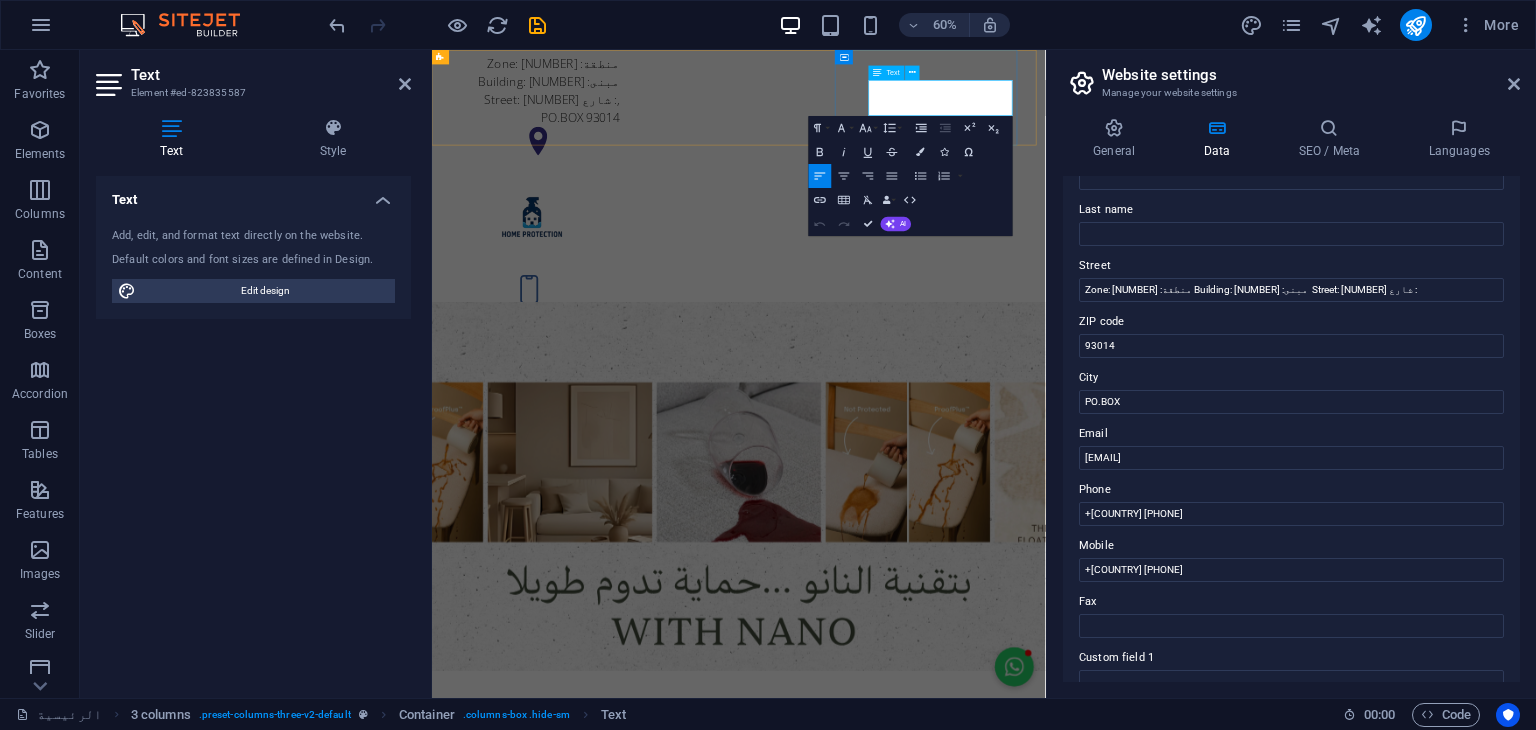 click on "+[COUNTRY] [PHONE]" at bounding box center [553, 525] 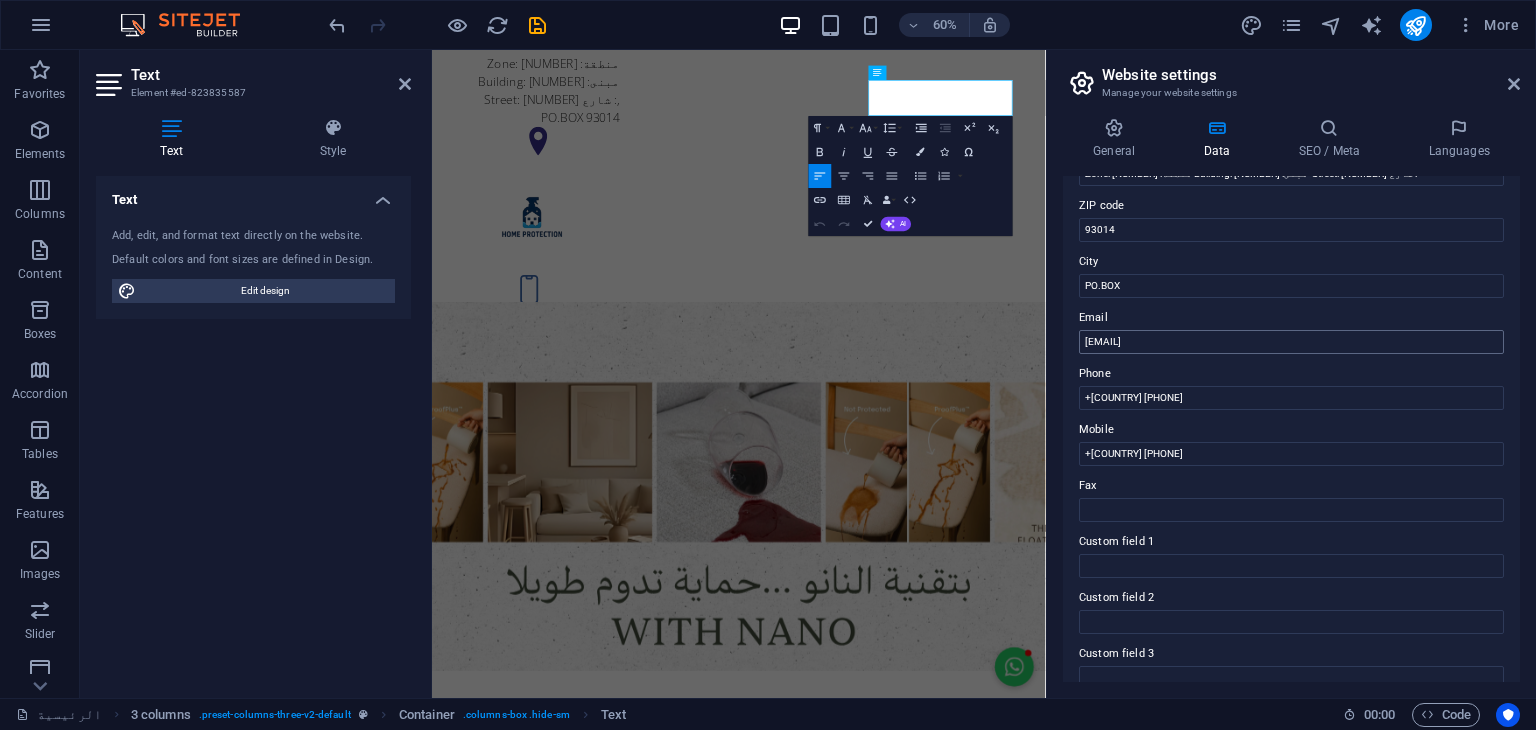 scroll, scrollTop: 266, scrollLeft: 0, axis: vertical 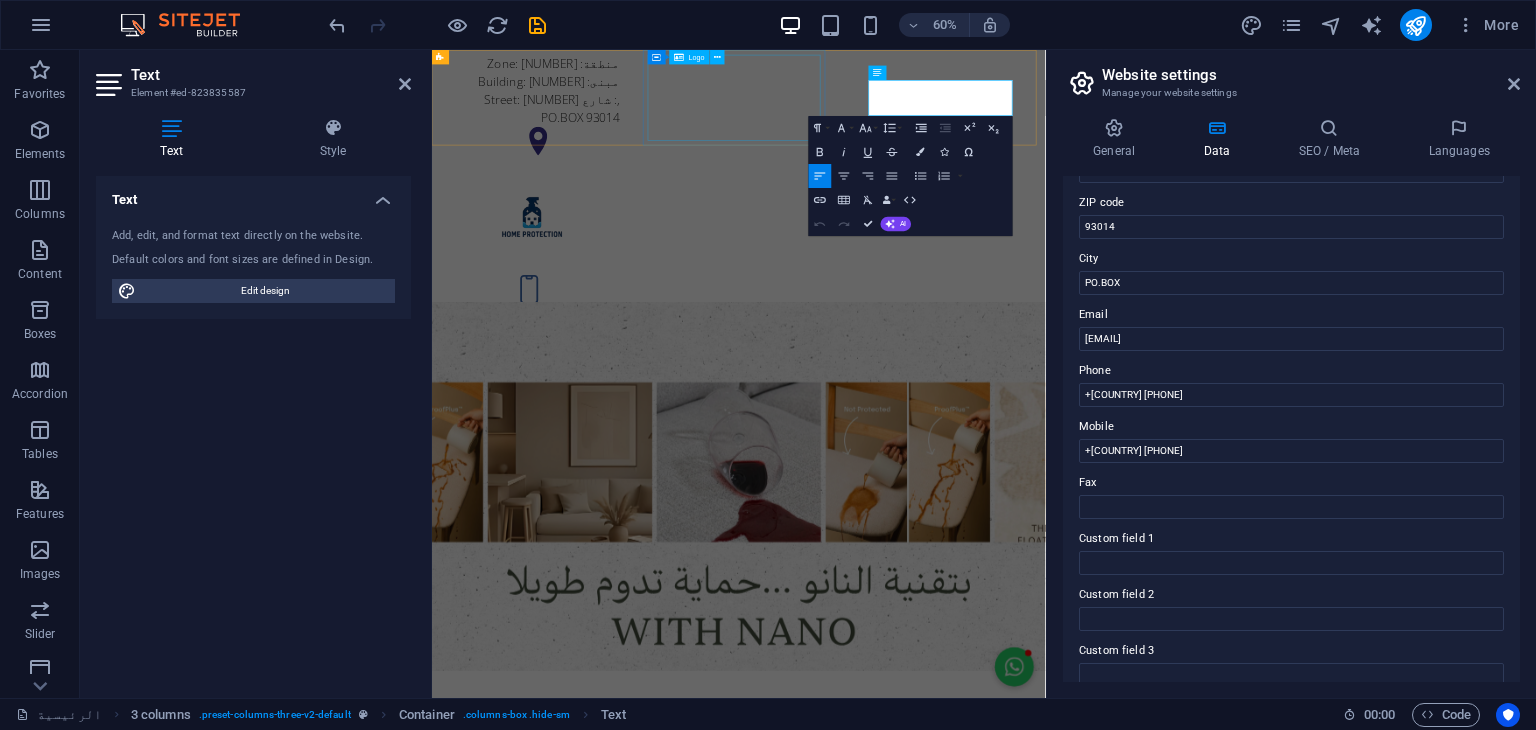 click at bounding box center [600, 329] 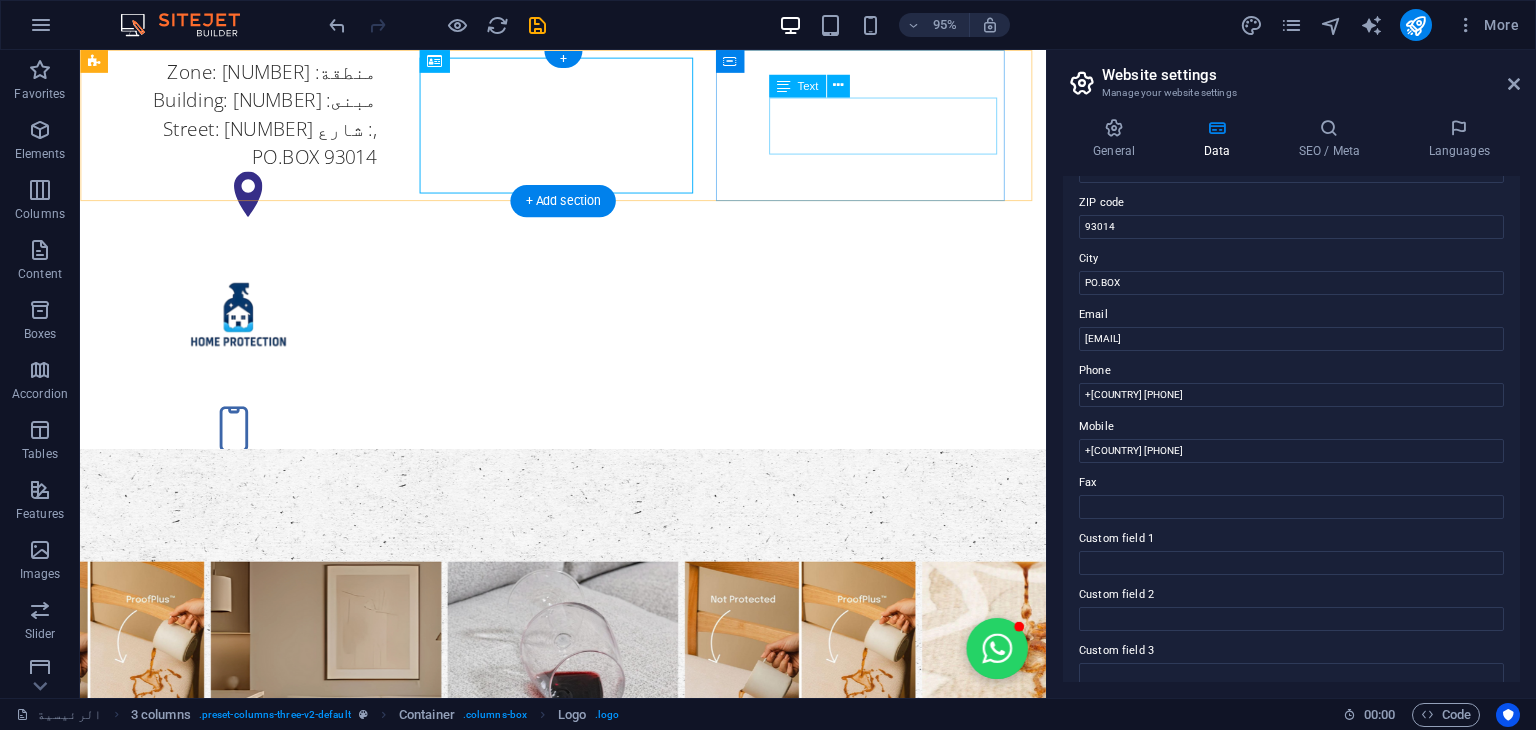 click on "+[COUNTRY] [PHONE] +[COUNTRY] [PHONE]" at bounding box center [248, 511] 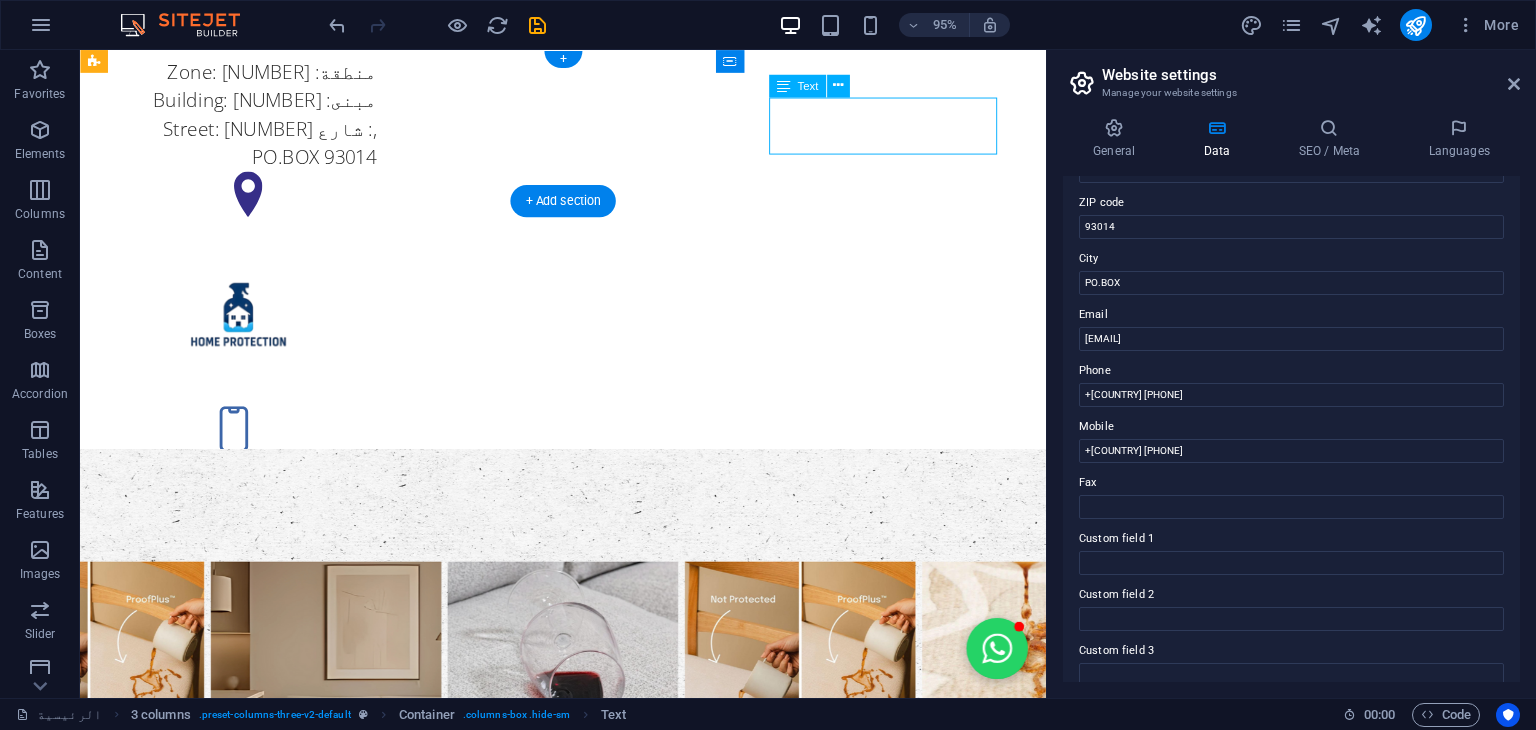 click on "+[COUNTRY] [PHONE] +[COUNTRY] [PHONE]" at bounding box center [248, 511] 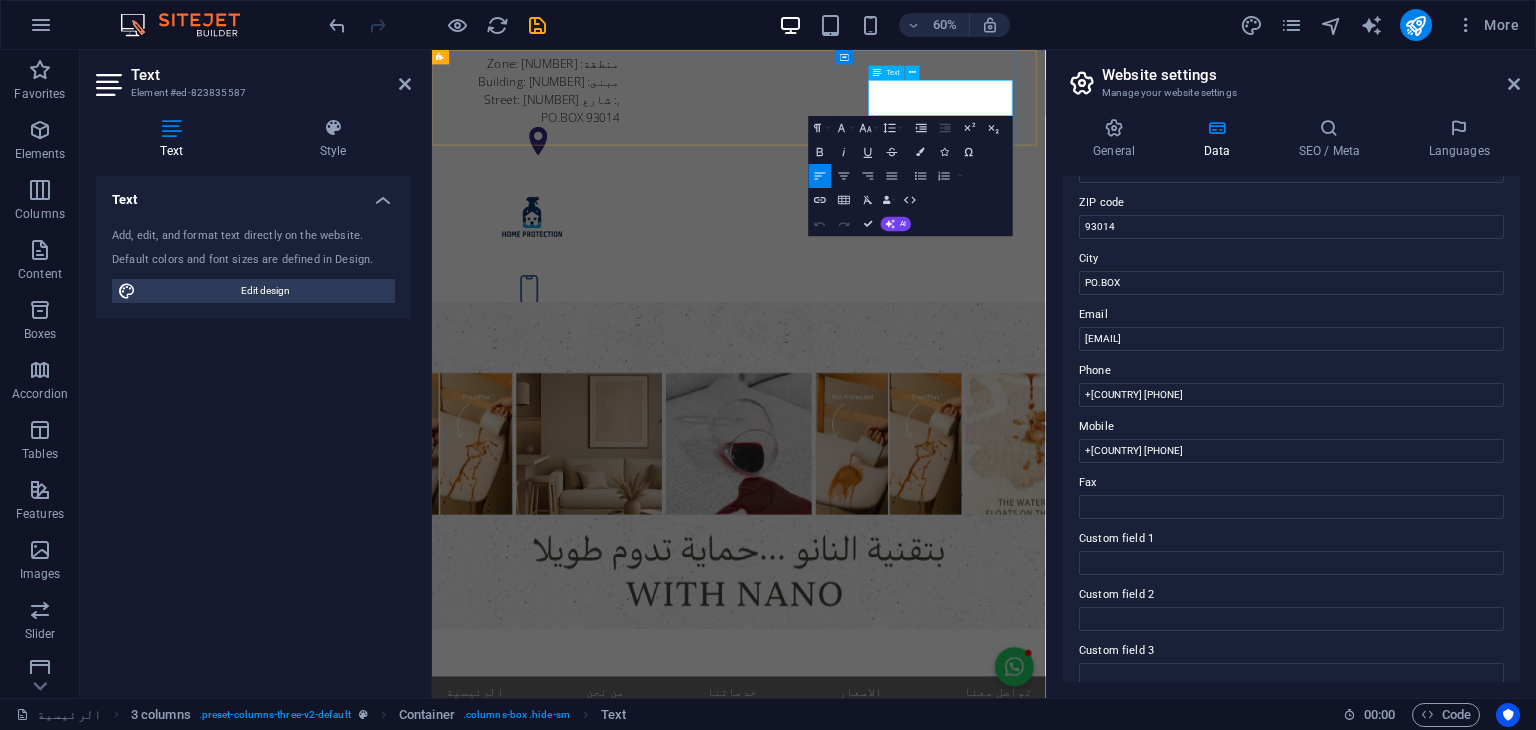 click on "+[COUNTRY] [PHONE]" at bounding box center [553, 525] 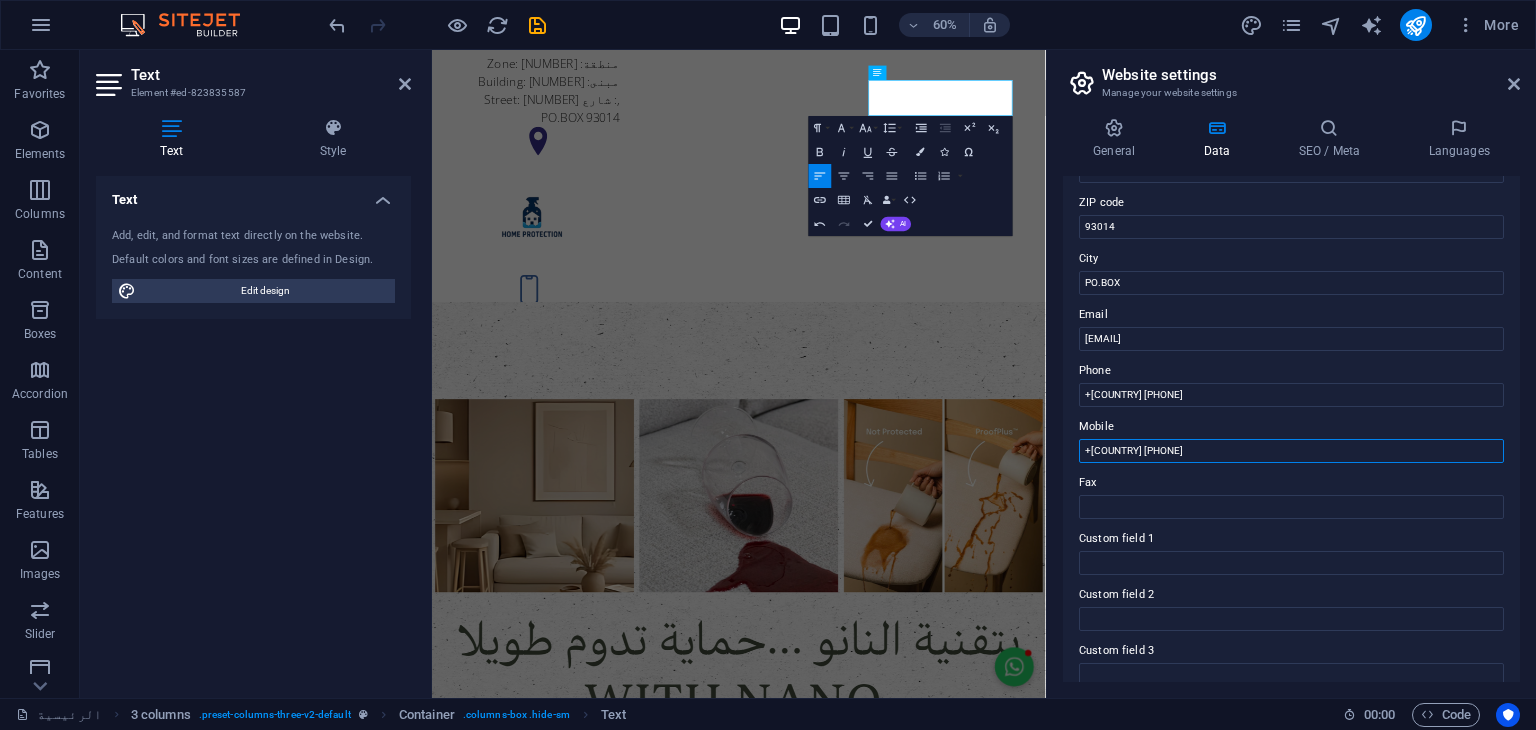 click on "+[COUNTRY] [PHONE]" at bounding box center [1291, 451] 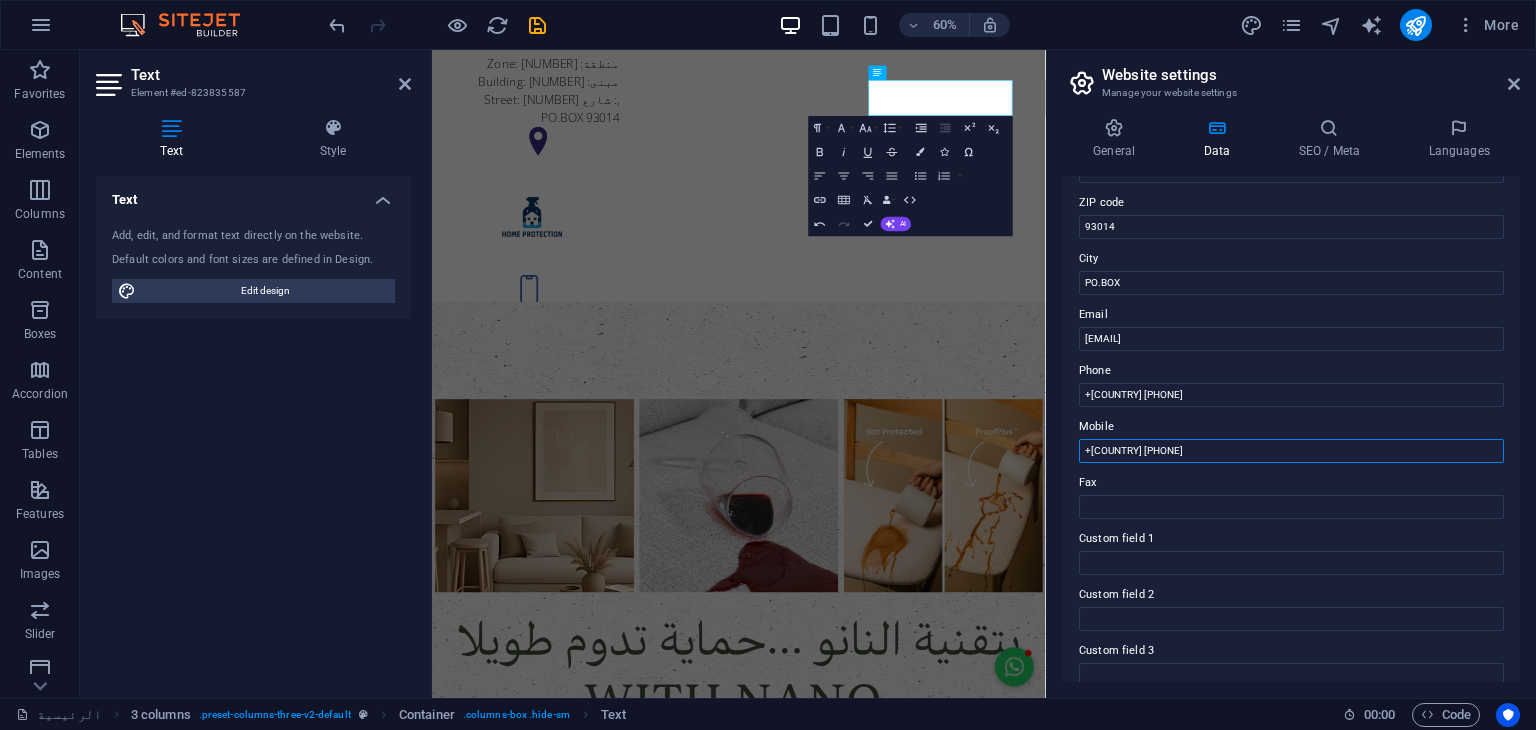 click on "+[COUNTRY] [PHONE]" at bounding box center (1291, 451) 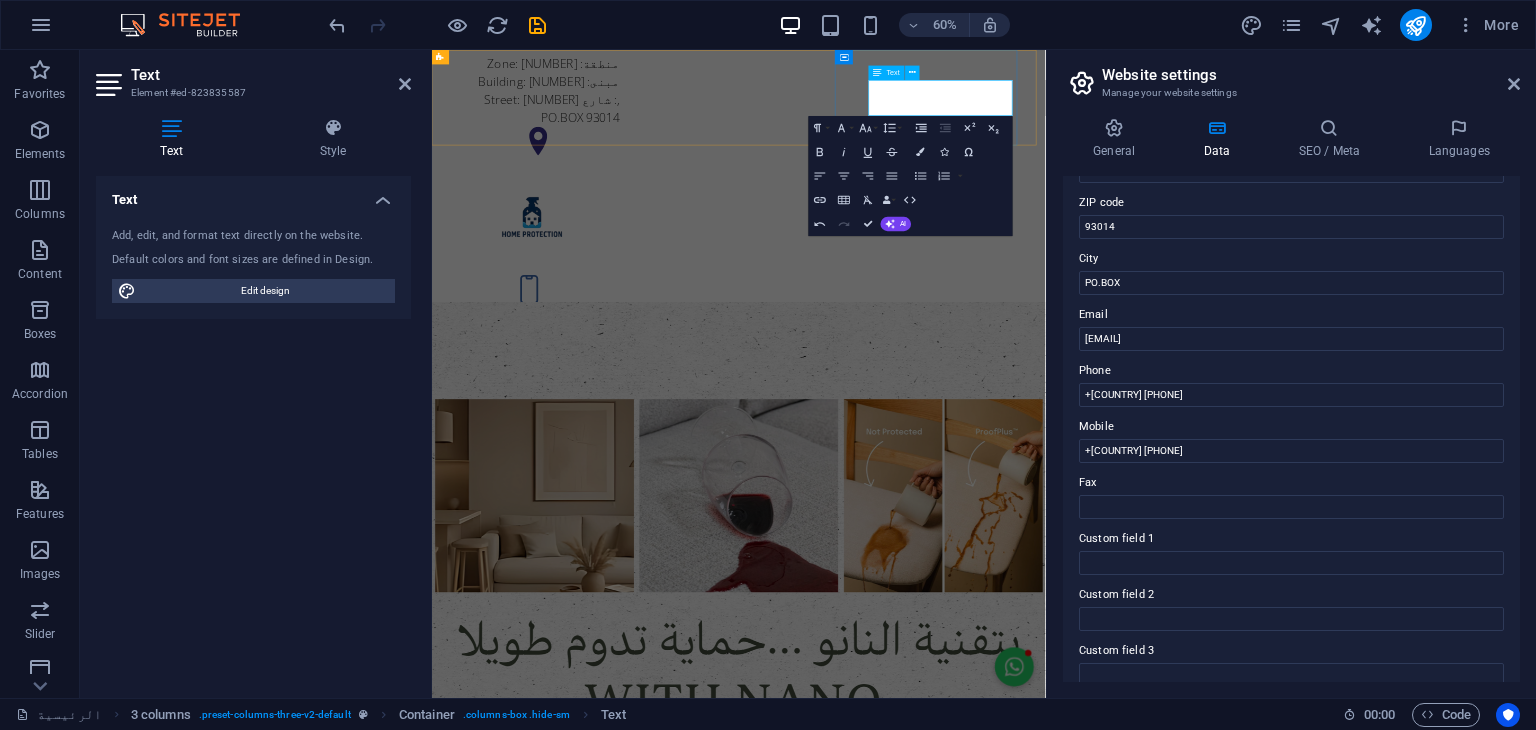 click at bounding box center [600, 526] 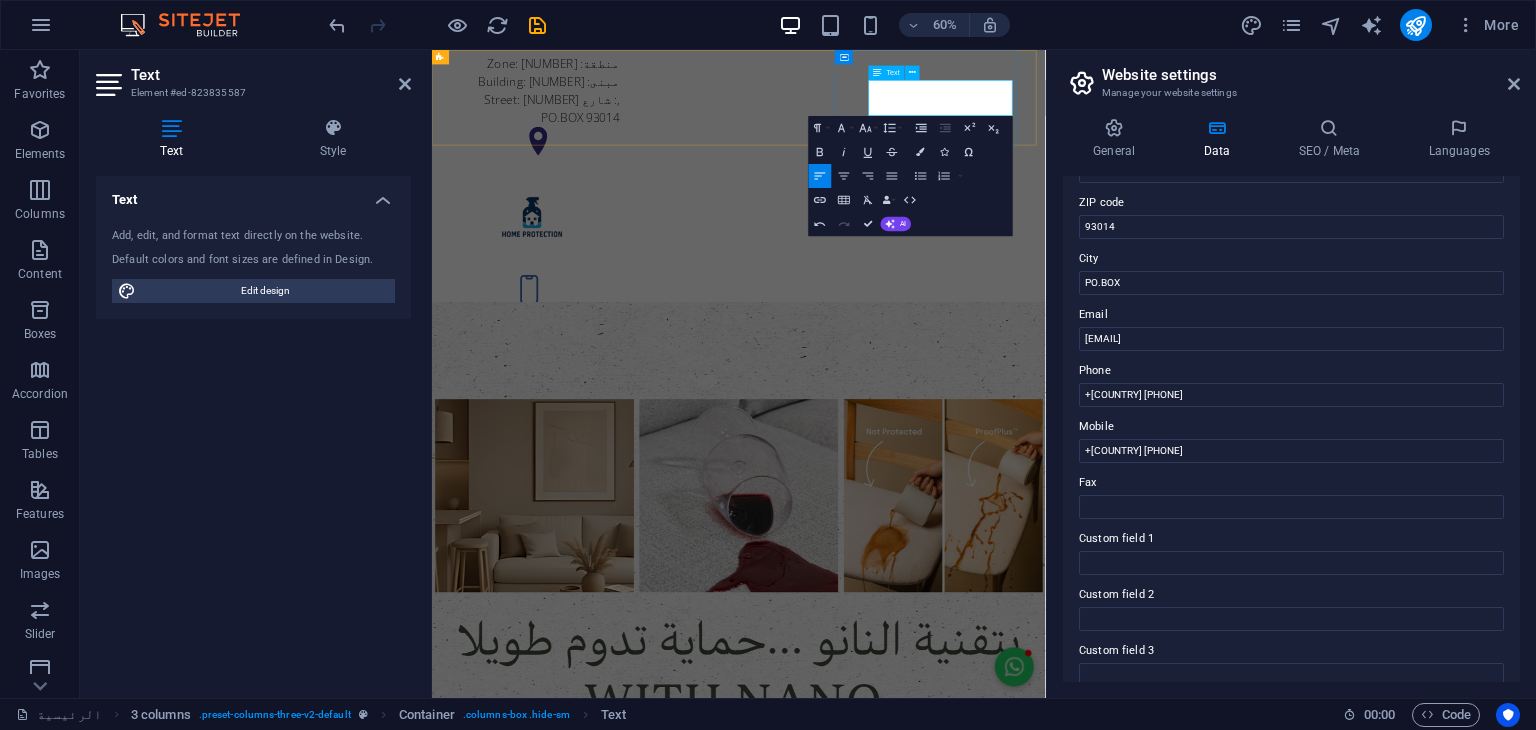 click at bounding box center (600, 526) 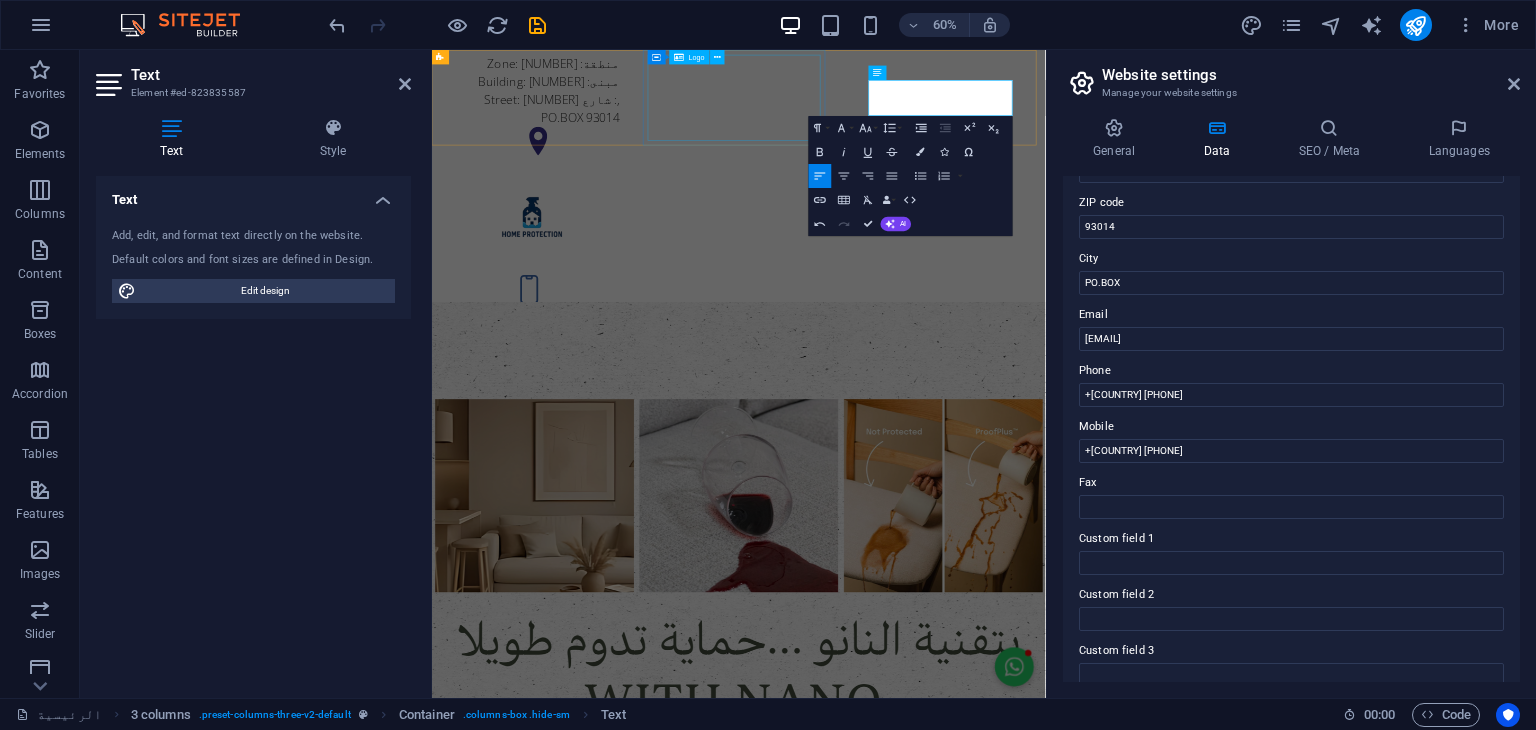 click at bounding box center (600, 329) 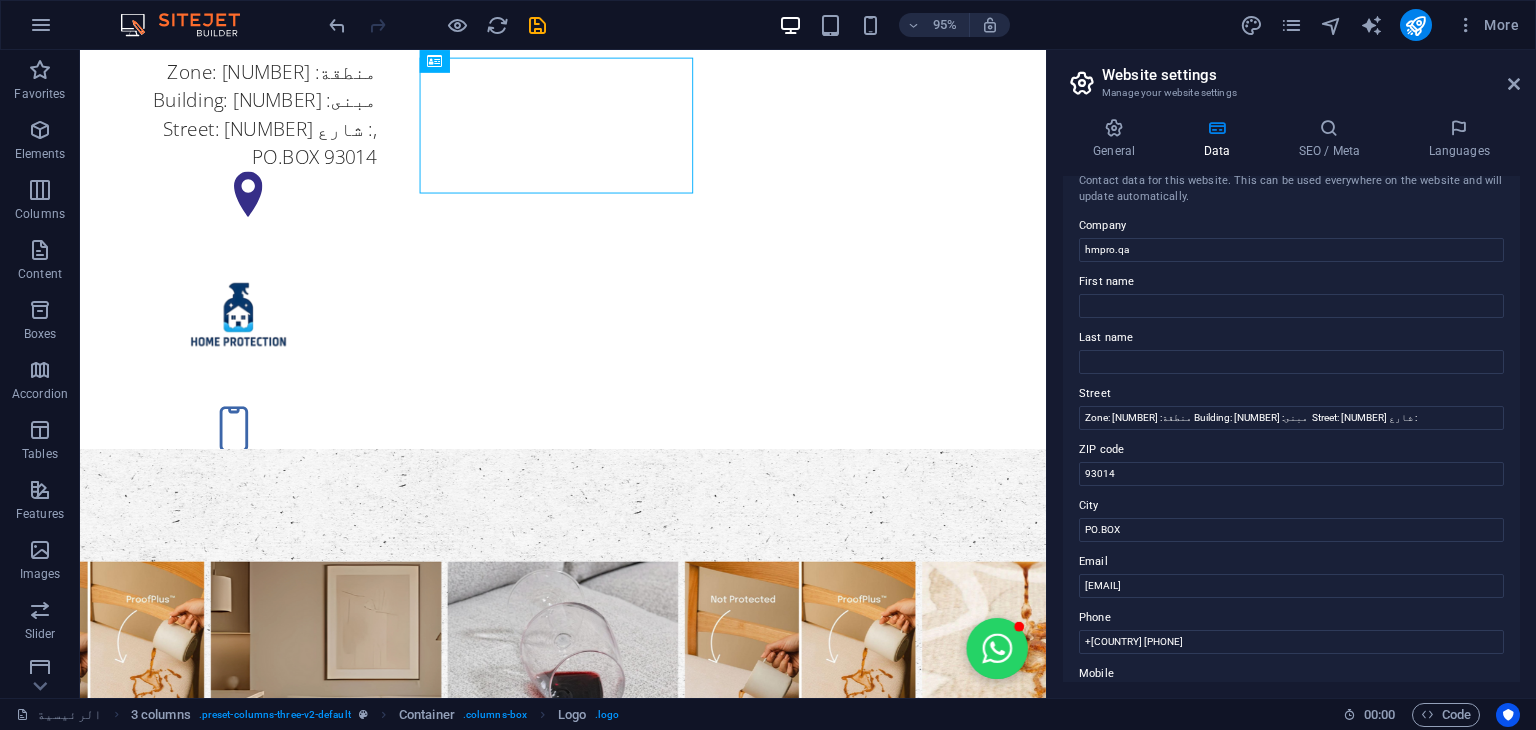 scroll, scrollTop: 16, scrollLeft: 0, axis: vertical 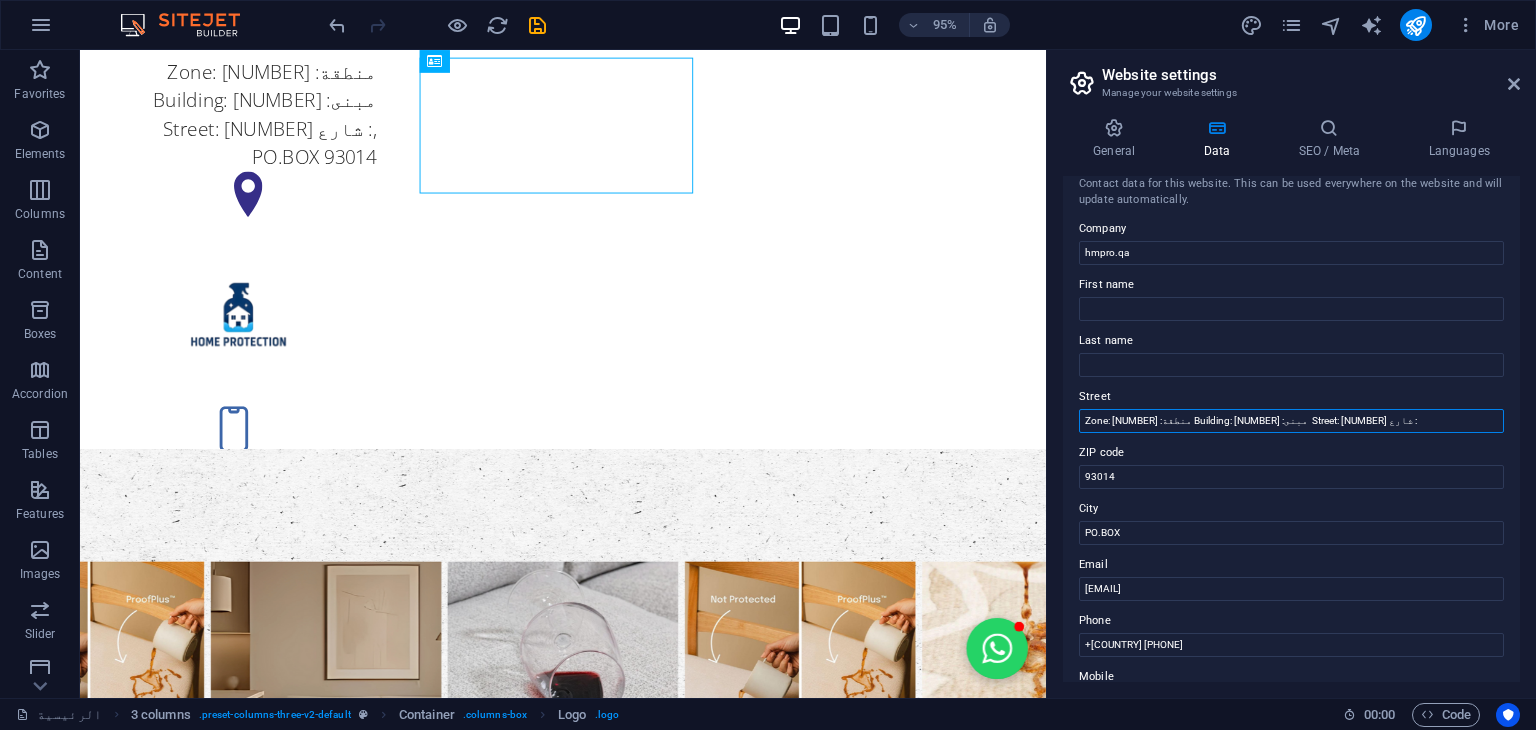 click on "Zone: [NUMBER] :منطقة Building: [NUMBER] :مبنى  Street: [NUMBER] شارع :" at bounding box center (1291, 421) 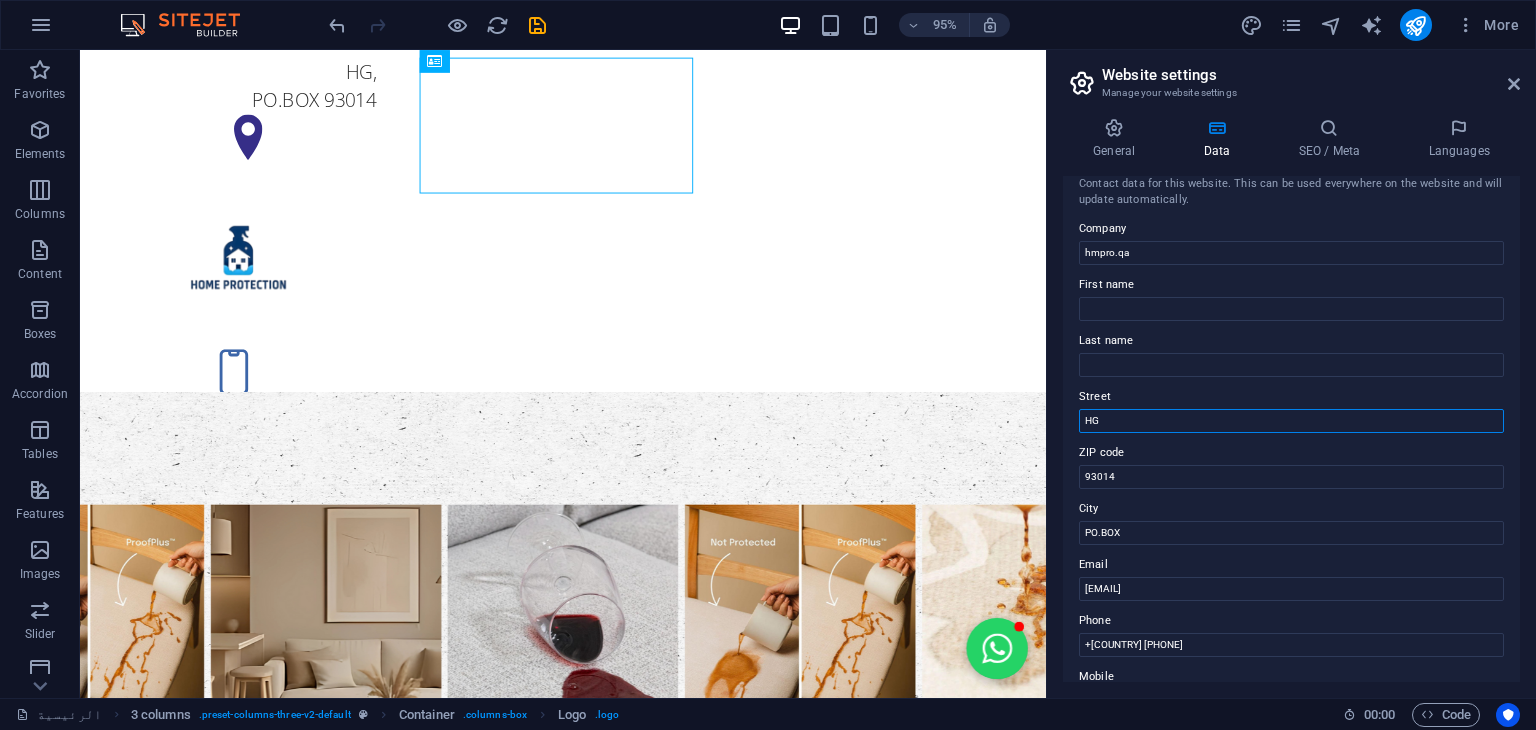 type on "H" 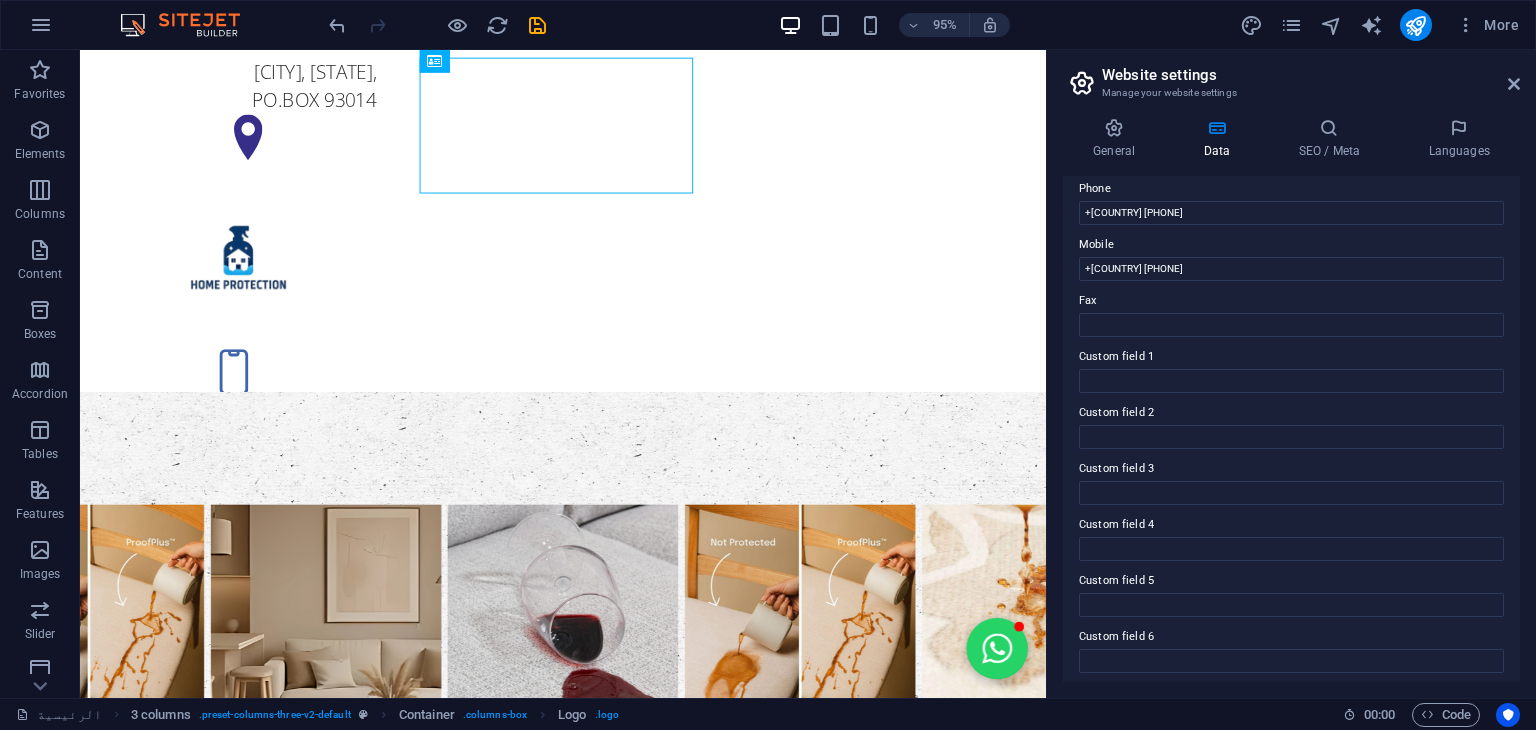scroll, scrollTop: 454, scrollLeft: 0, axis: vertical 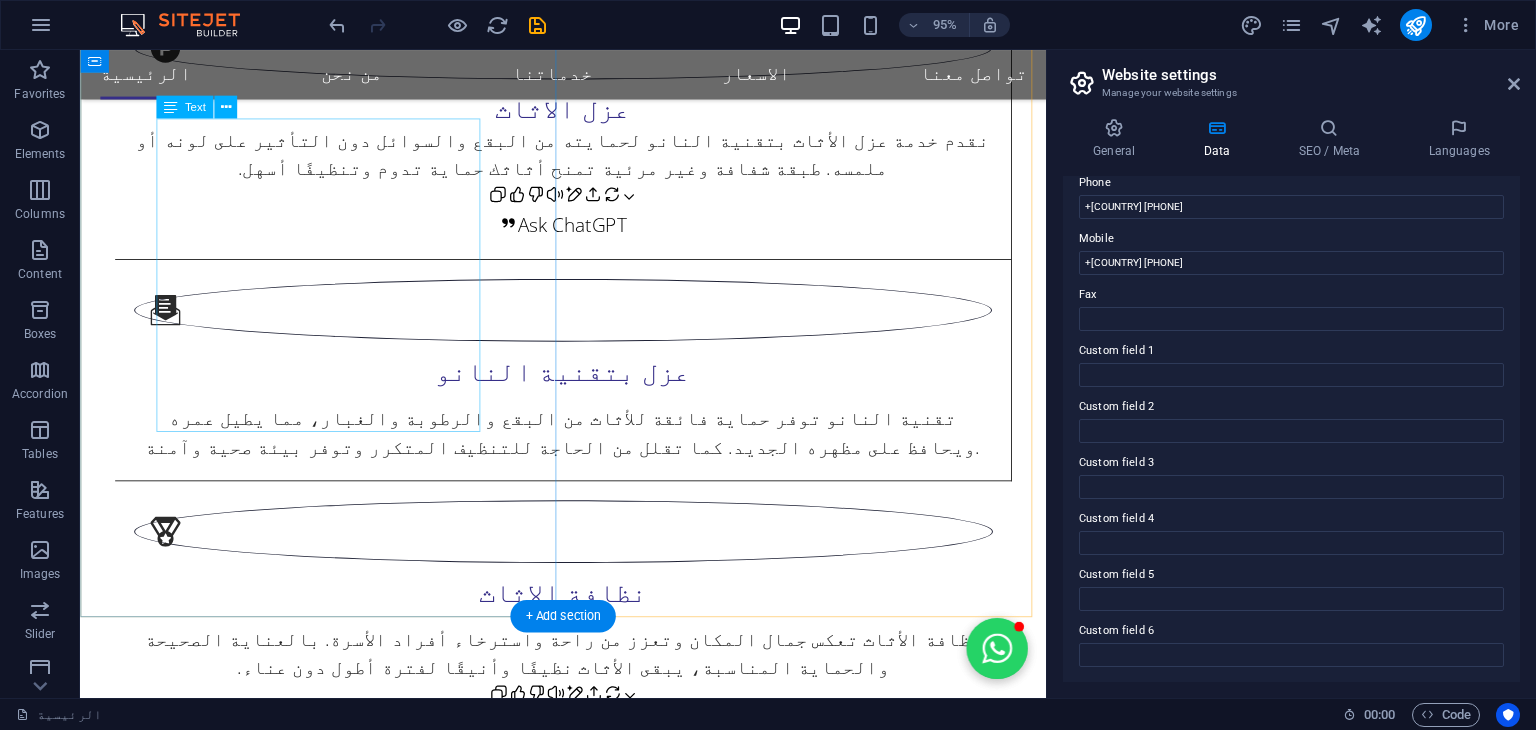 type on "[CITY], [STATE]" 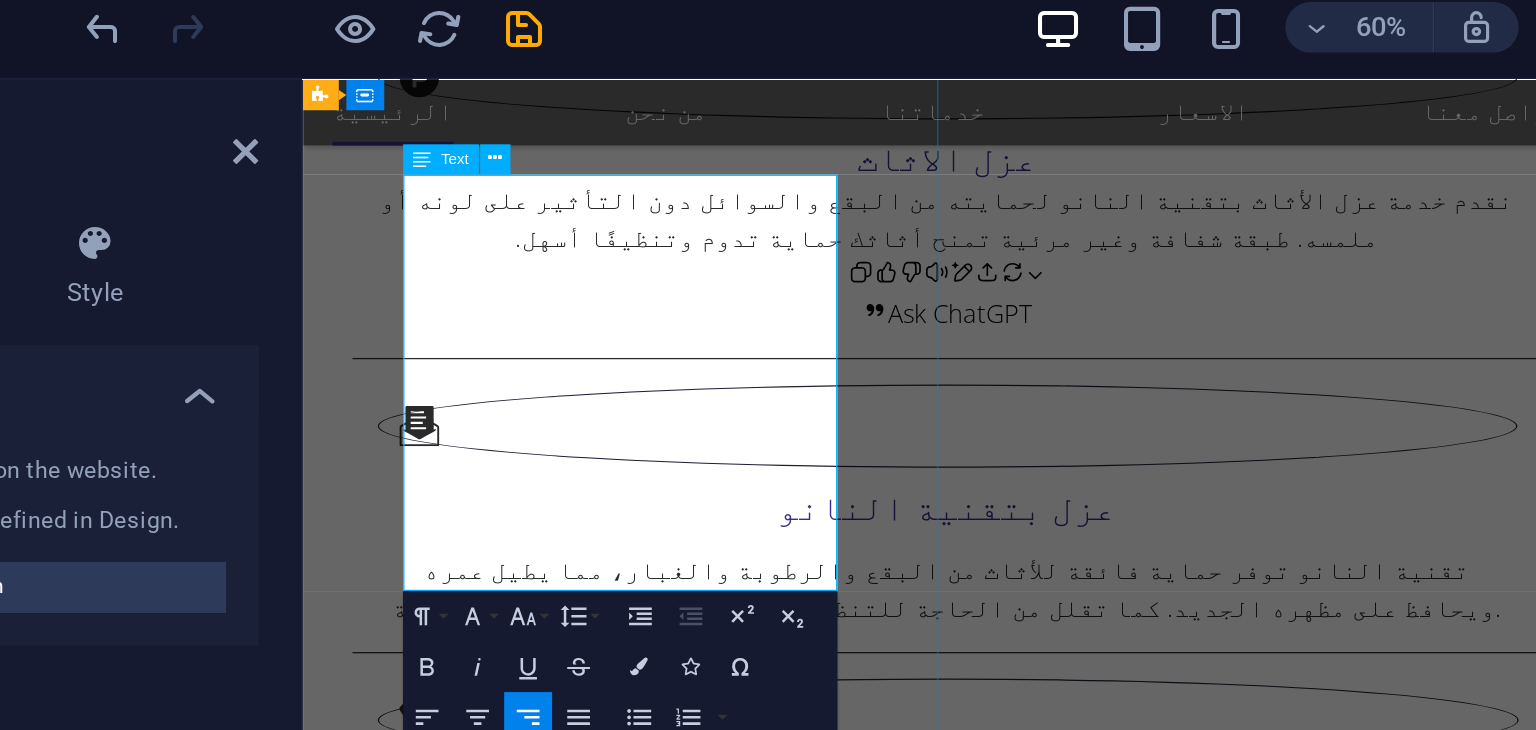 drag, startPoint x: 474, startPoint y: 197, endPoint x: 619, endPoint y: 211, distance: 145.6743 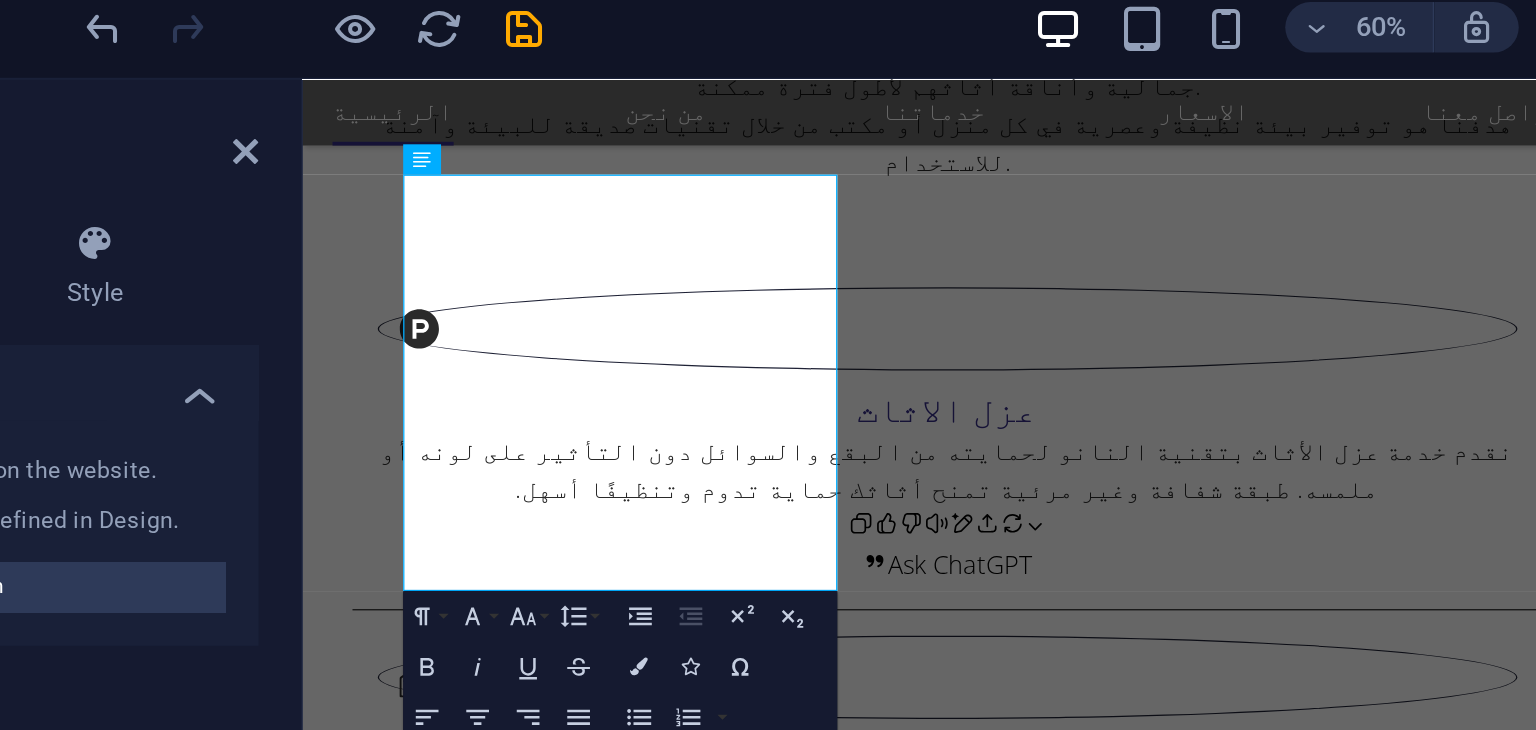 click at bounding box center (813, 2283) 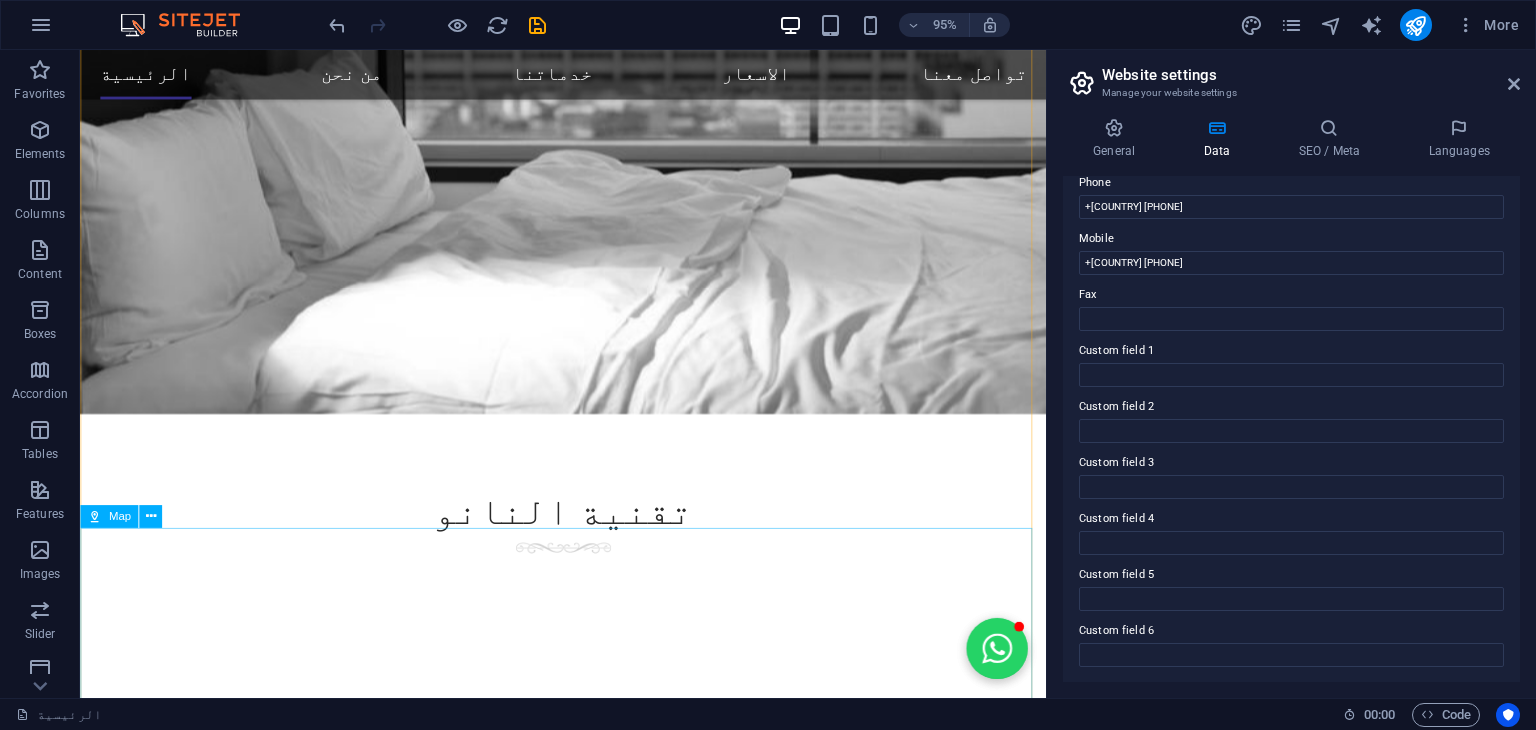 scroll, scrollTop: 3856, scrollLeft: 0, axis: vertical 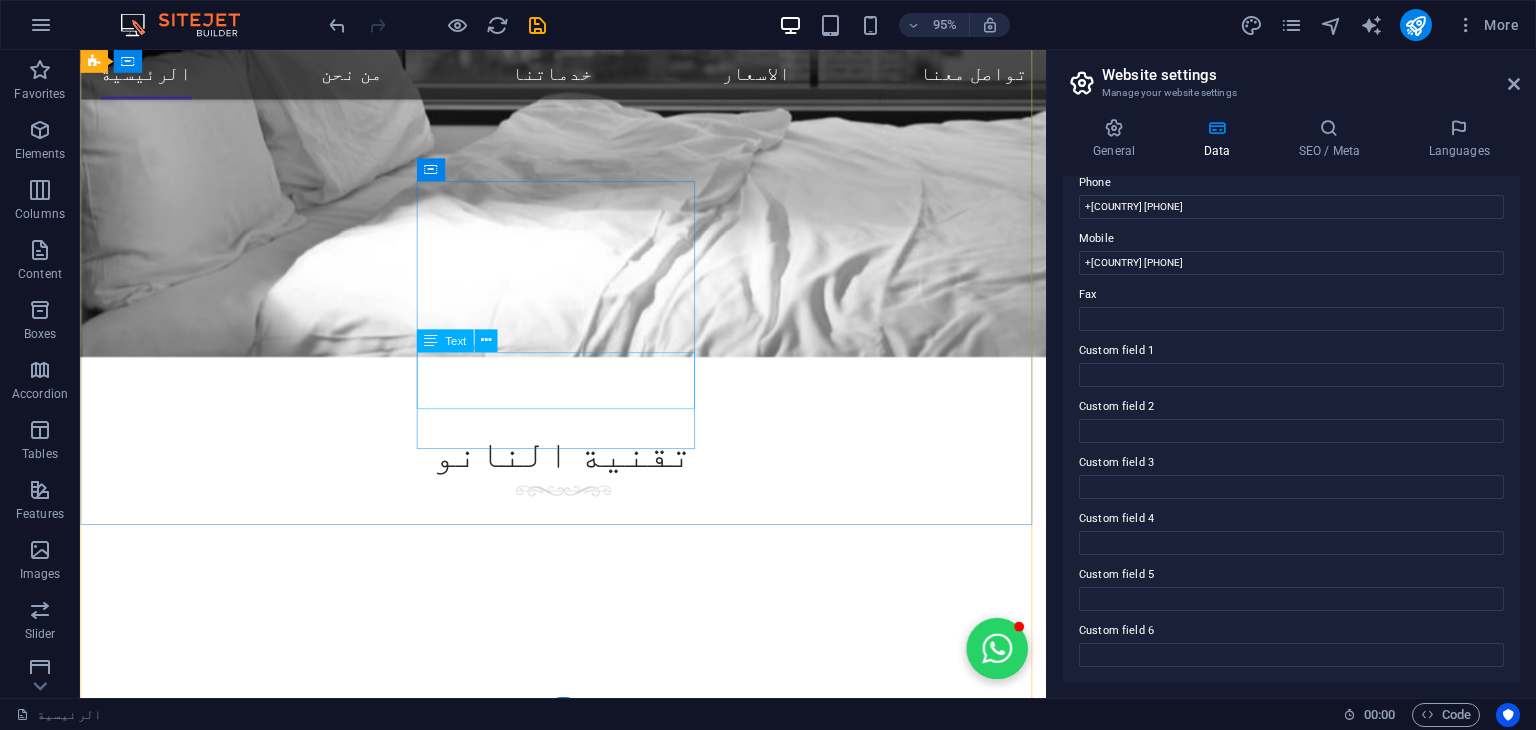 click on "[DAY] – [DAY]: [HOUR]:[MINUTE] [AM/PM] [DAY] – [DAY]: [HOUR]:[MINUTE] [AM/PM]" at bounding box center (568, 5220) 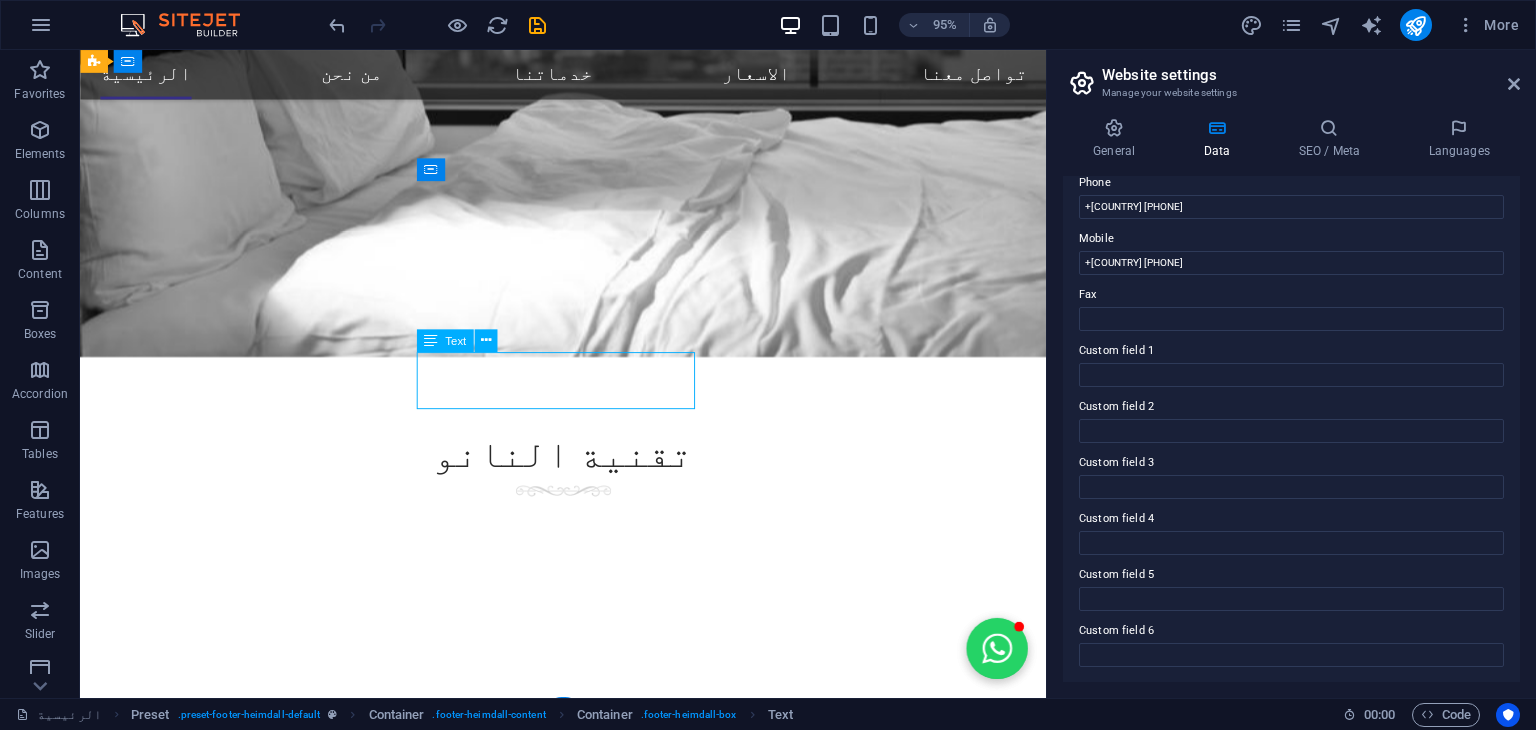 click on "[DAY] – [DAY]: [HOUR]:[MINUTE] [AM/PM] [DAY] – [DAY]: [HOUR]:[MINUTE] [AM/PM]" at bounding box center [568, 5220] 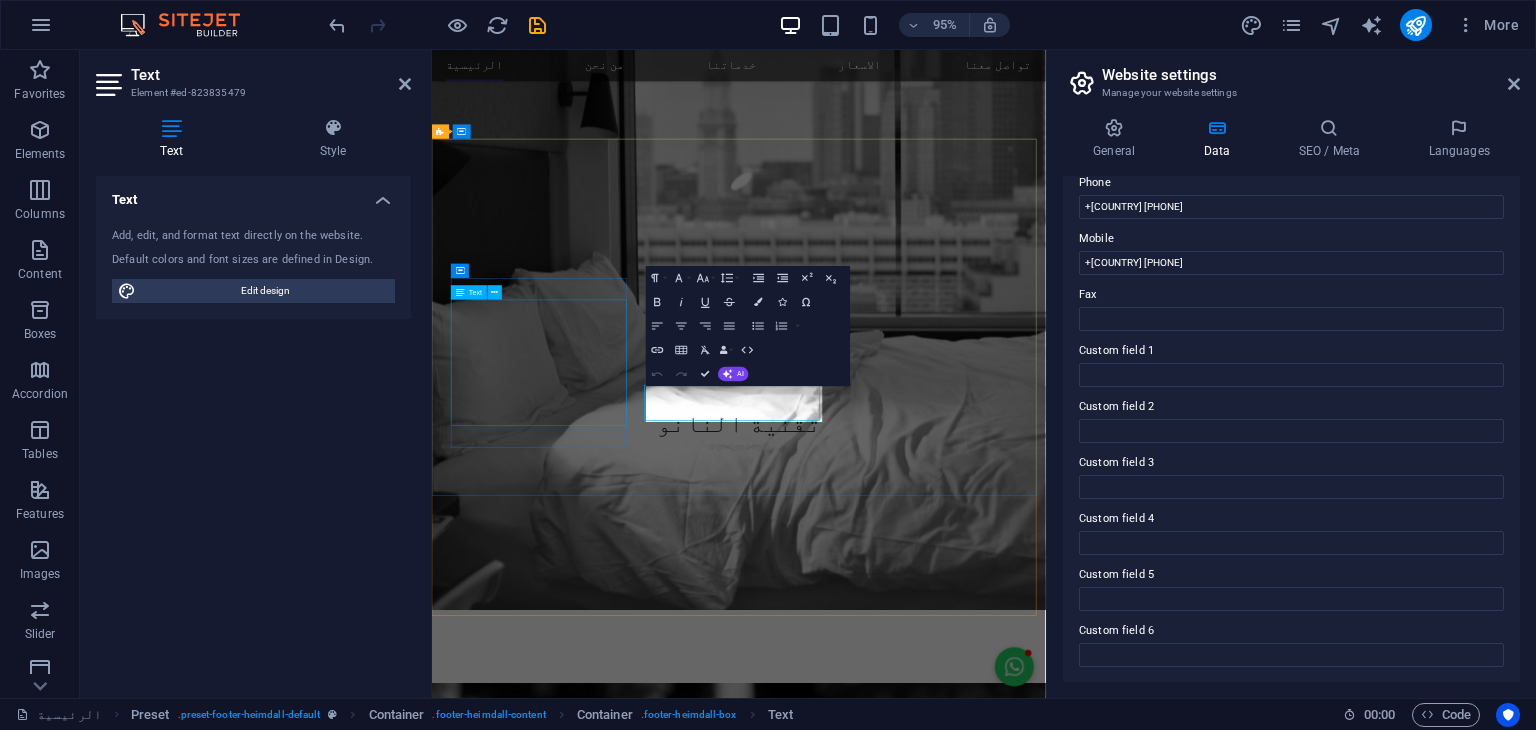 scroll, scrollTop: 3616, scrollLeft: 0, axis: vertical 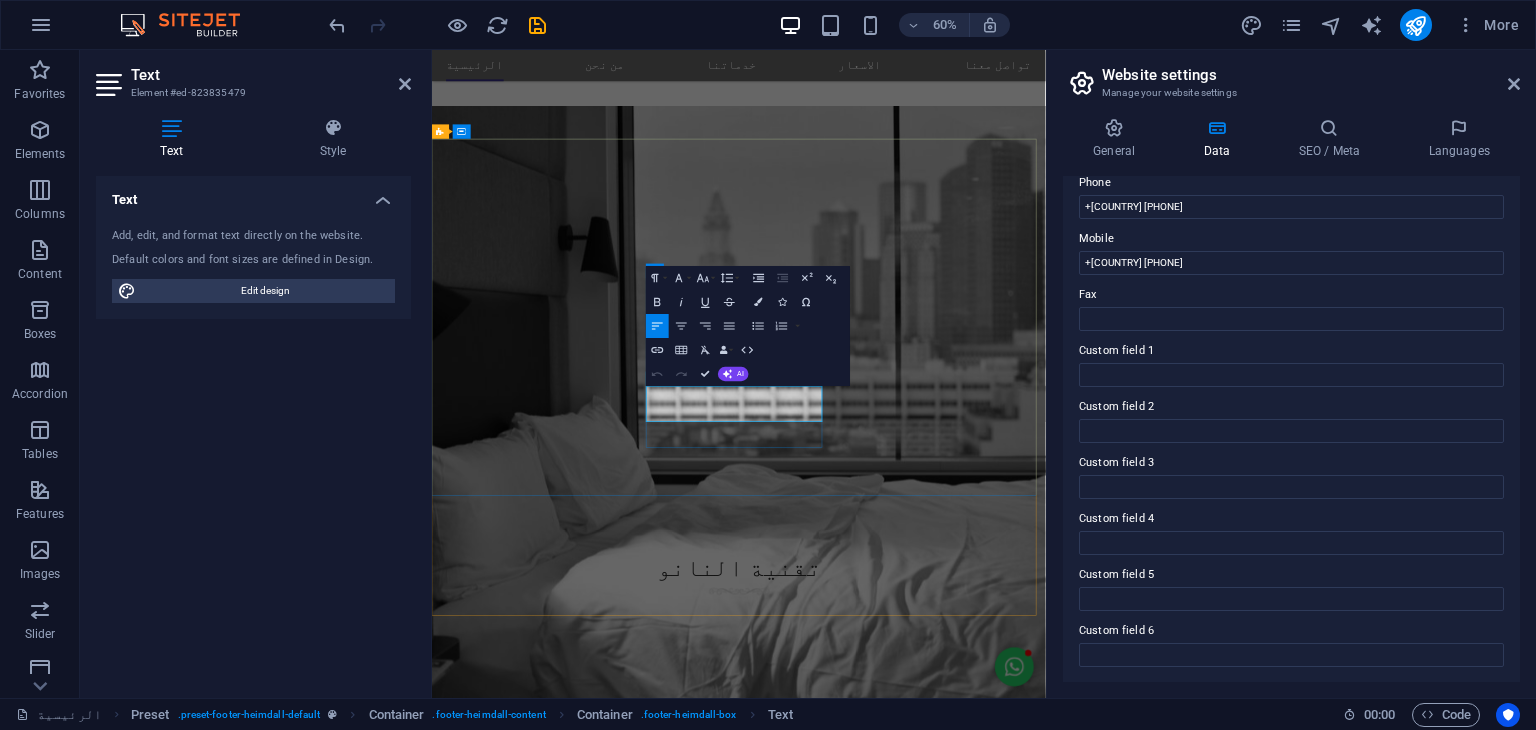 click on "[DAY] – [DAY]: [HOUR]:[MINUTE] [AM/PM] [DAY] – [DAY]: [HOUR]:[MINUTE] [AM/PM]" at bounding box center [920, 5818] 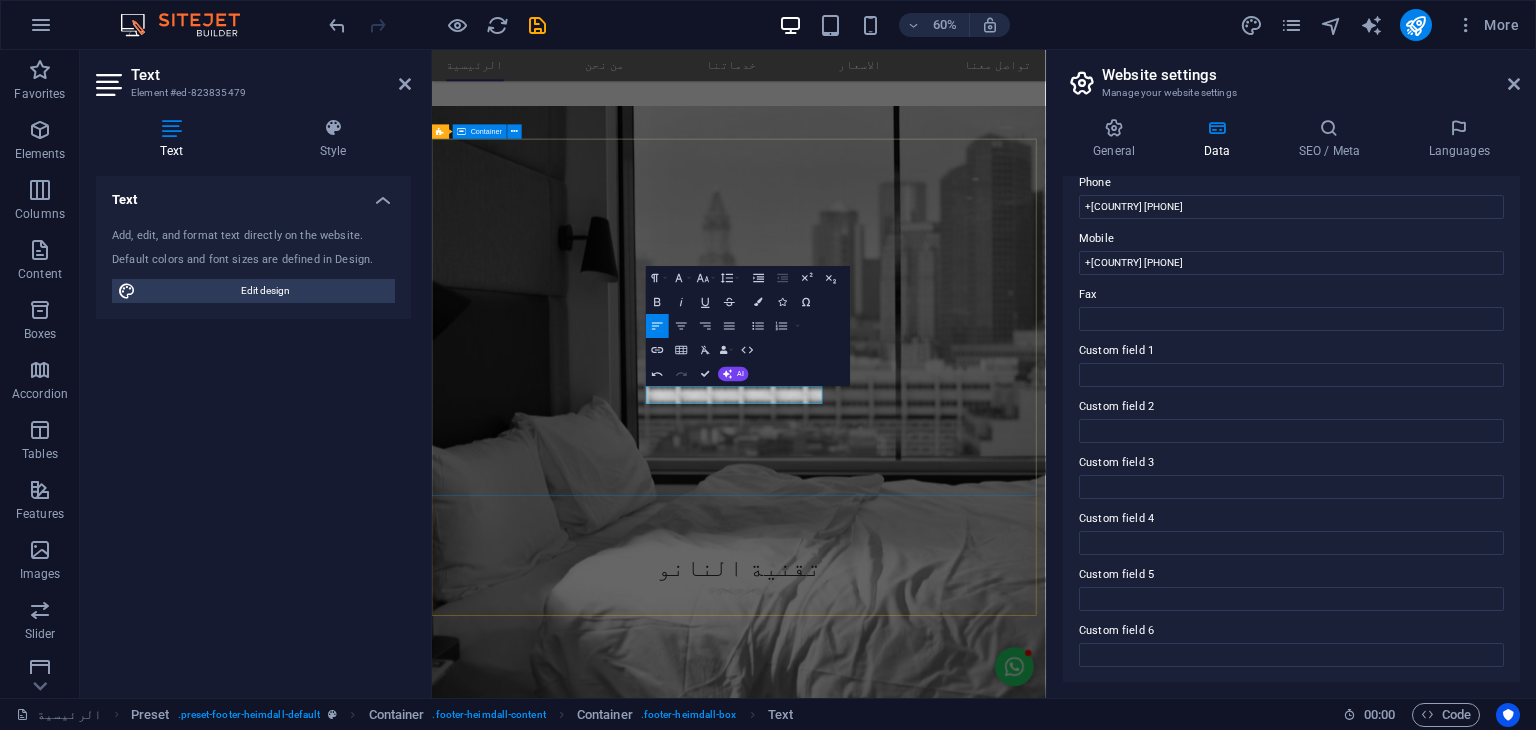click on "About نحن شركة قطرية رائدة في مجال حماية وعزل الأثاث باستخدام تقنيات النانو المتطورة. نقدم حلولاً ذكية وعالية الجودة للمحافظة على نظافة وجمال الأرائك والمفروشات، مع التركيز على تقنيات صديقة للبيئة وآمنة للاستخدام في المنازل والمكاتب. Contact [CITY], [STATE] PO.BOX   [POSTAL CODE]   +[COUNTRY CODE] [PHONE] [EMAIL] Navigation Home About us Services Pricing FAQs Contact Legal Notice Privacy" at bounding box center (943, 5742) 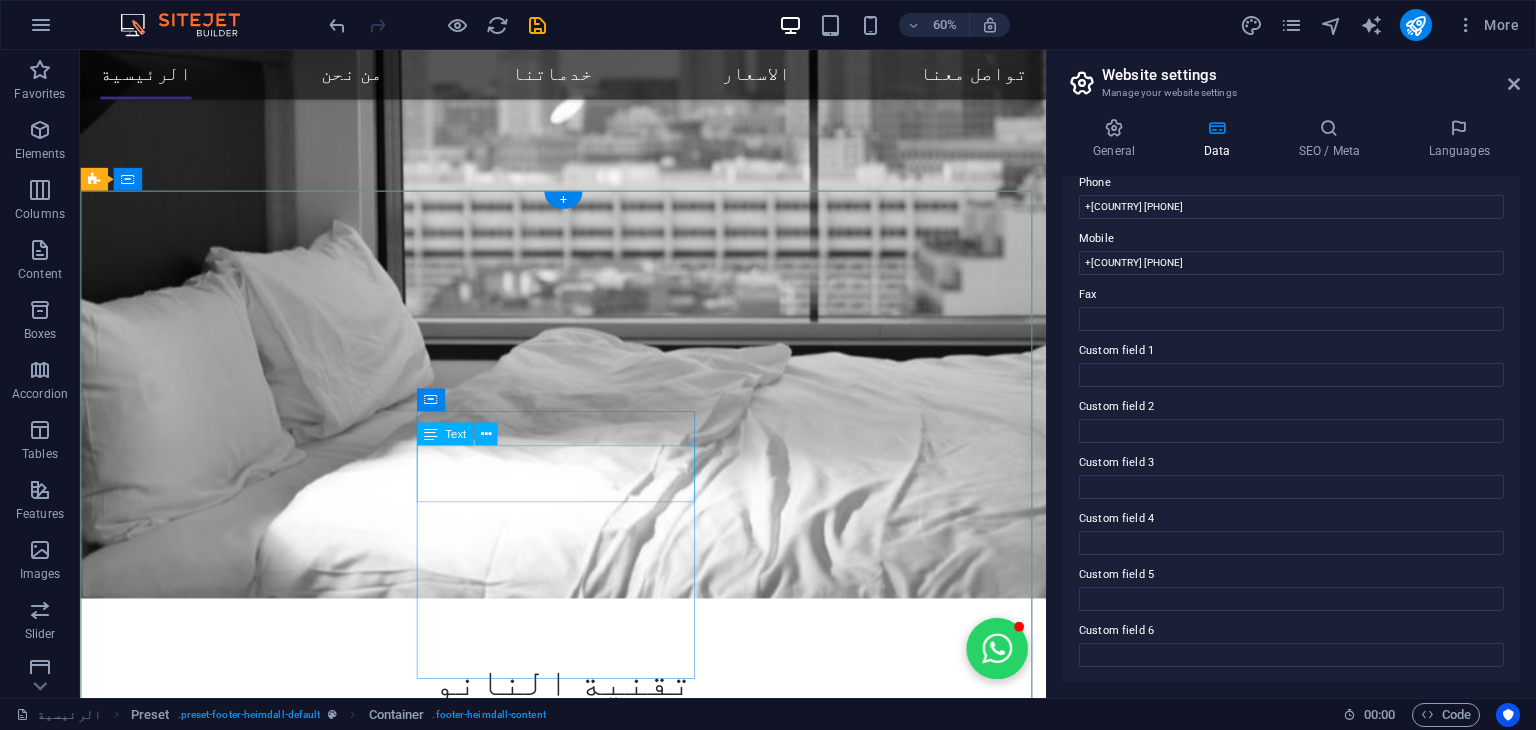 scroll, scrollTop: 3613, scrollLeft: 0, axis: vertical 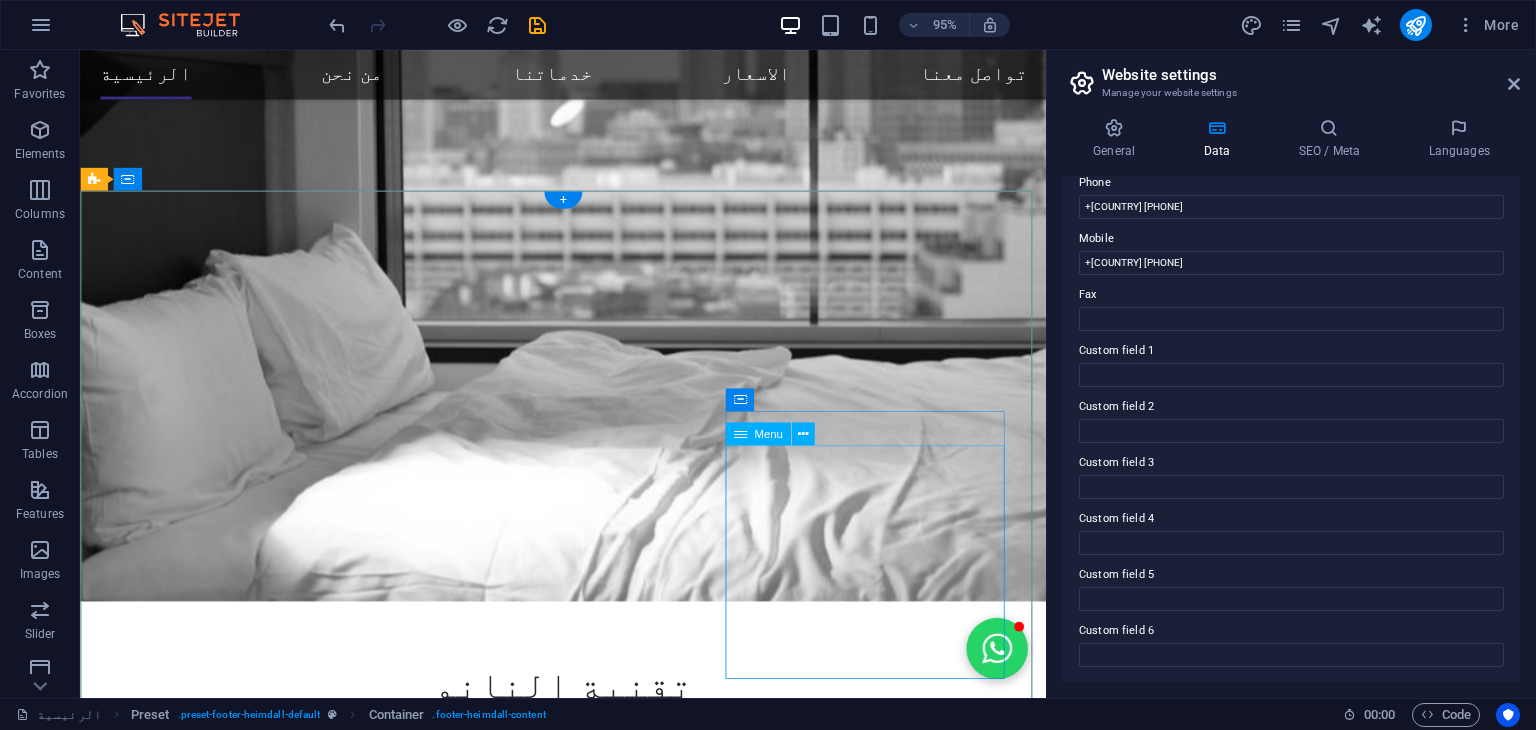 click on "Home About us Services Pricing FAQs Contact Legal Notice Privacy" at bounding box center [568, 5687] 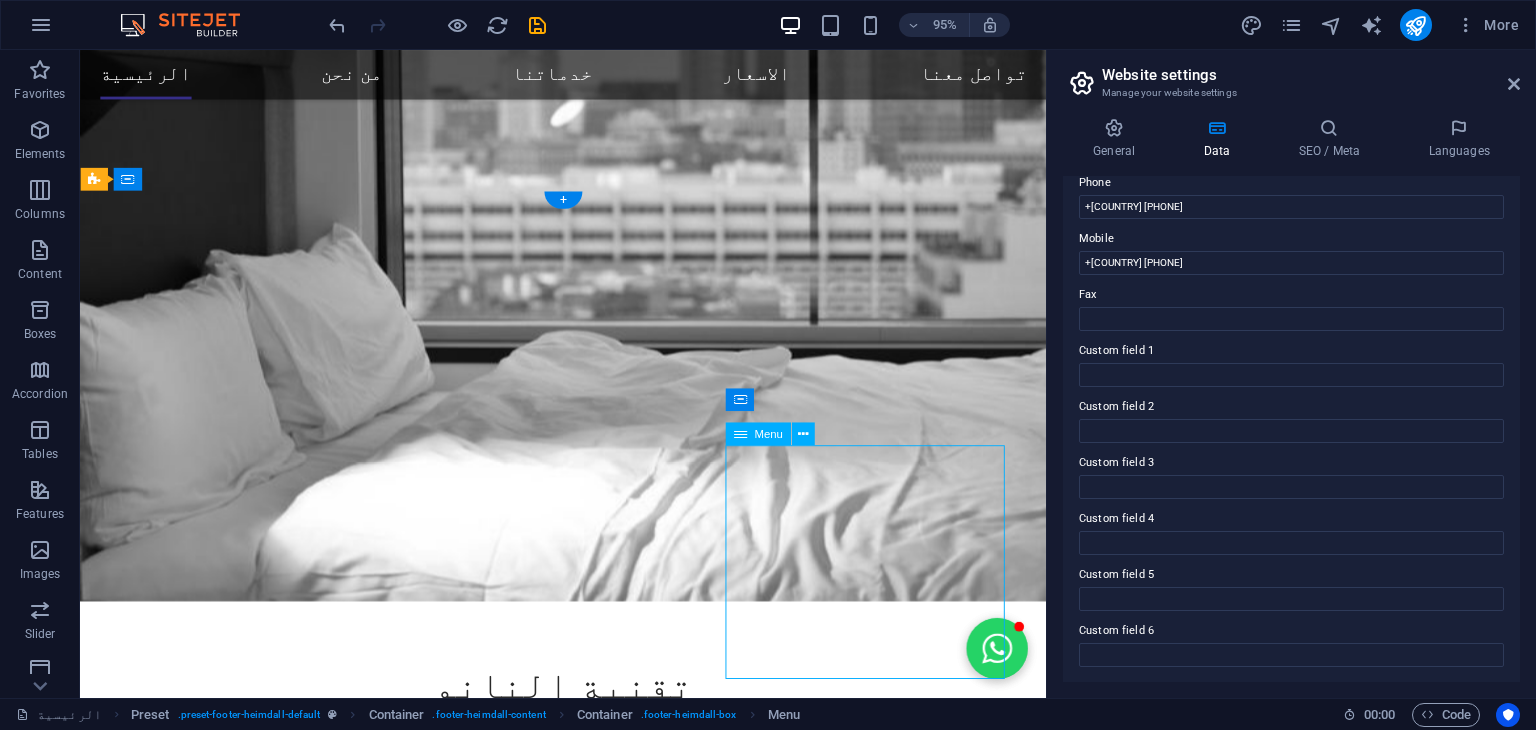 click on "Home About us Services Pricing FAQs Contact Legal Notice Privacy" at bounding box center [568, 5687] 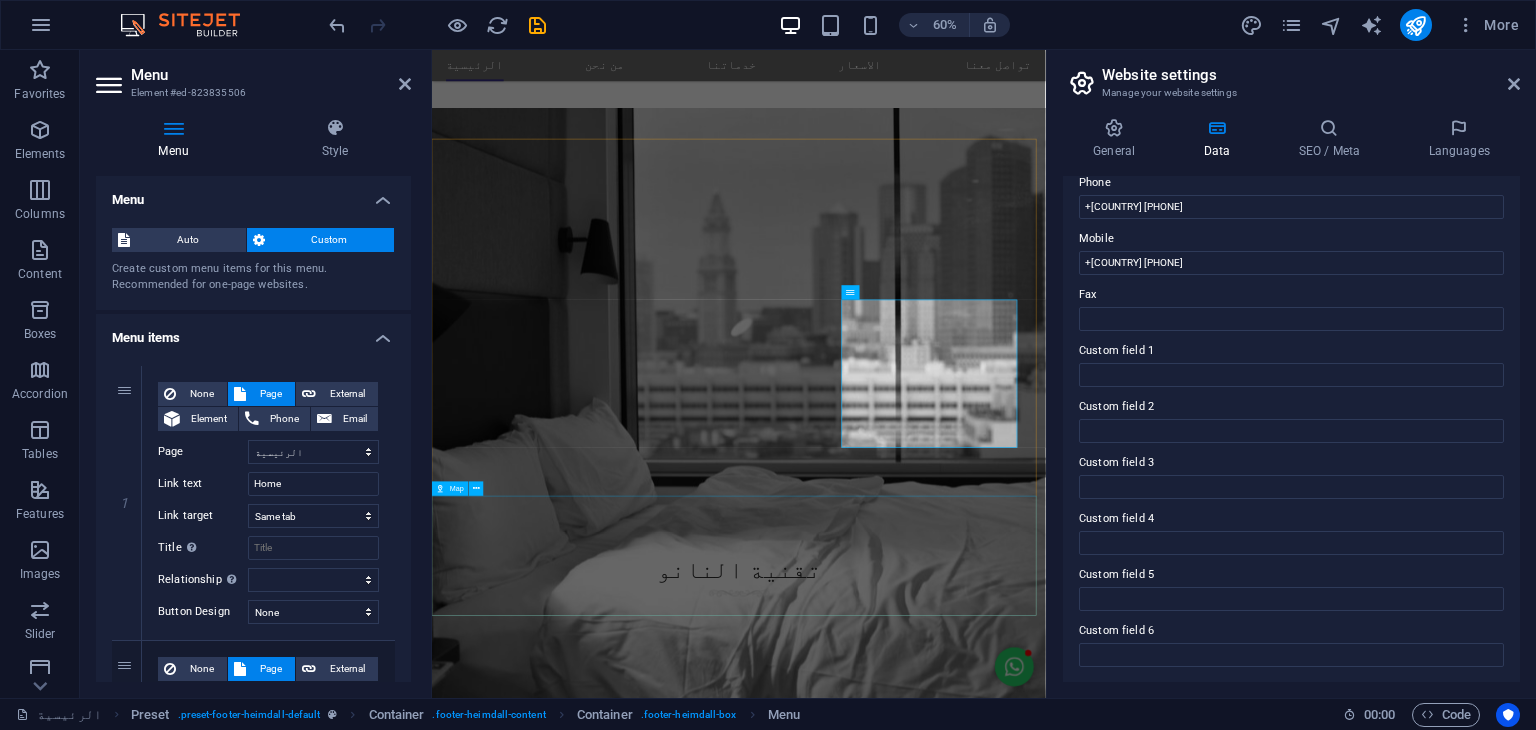 scroll, scrollTop: 3616, scrollLeft: 0, axis: vertical 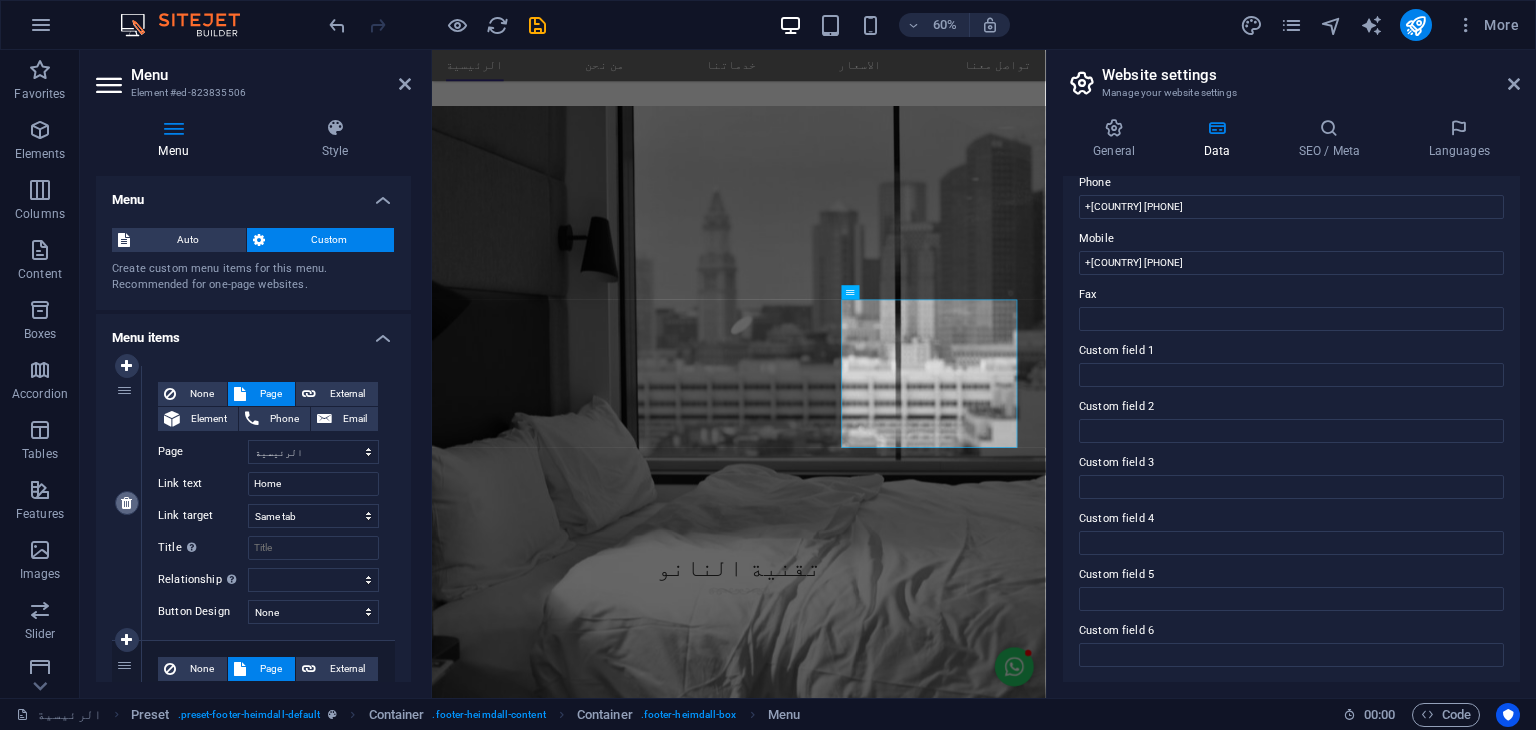 click at bounding box center (127, 503) 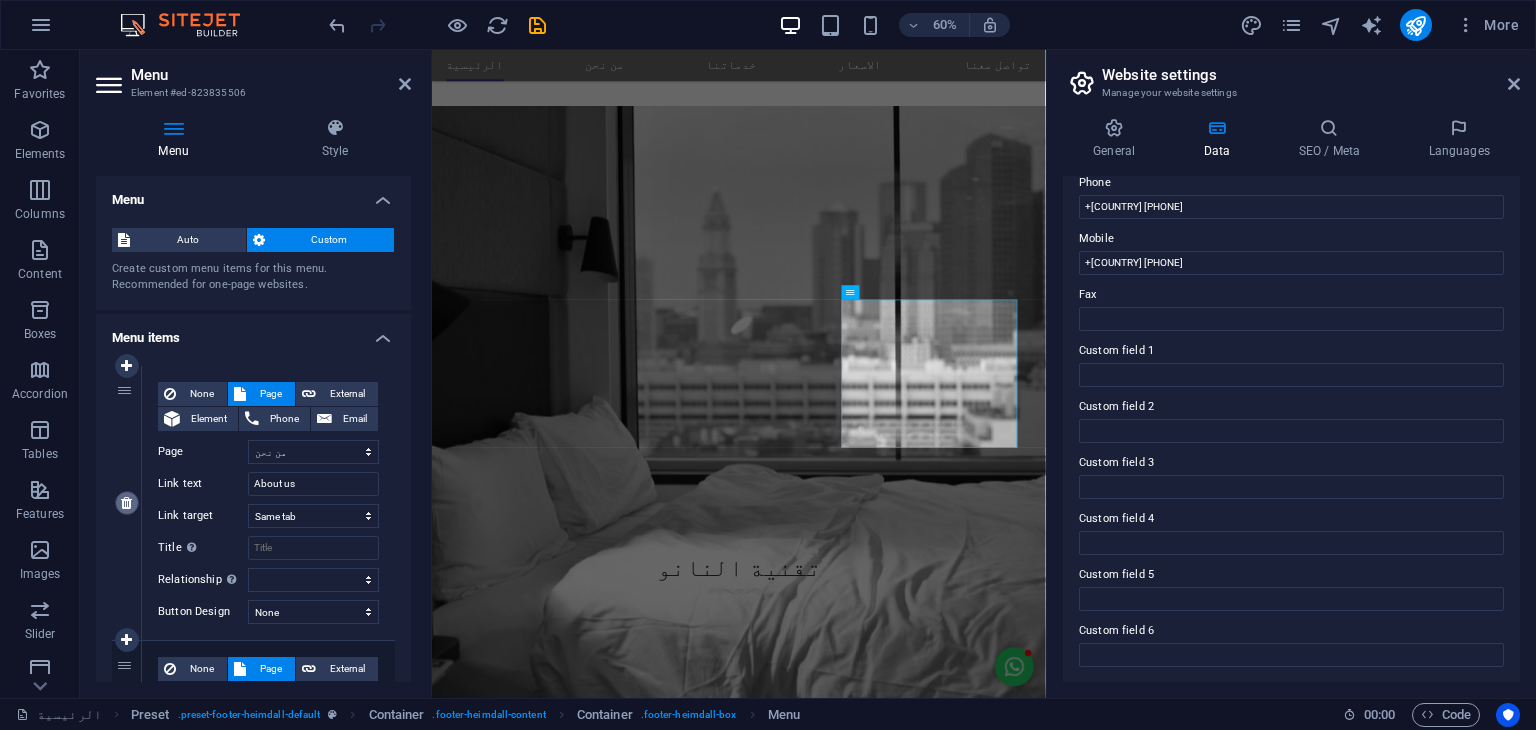 type on "Contact" 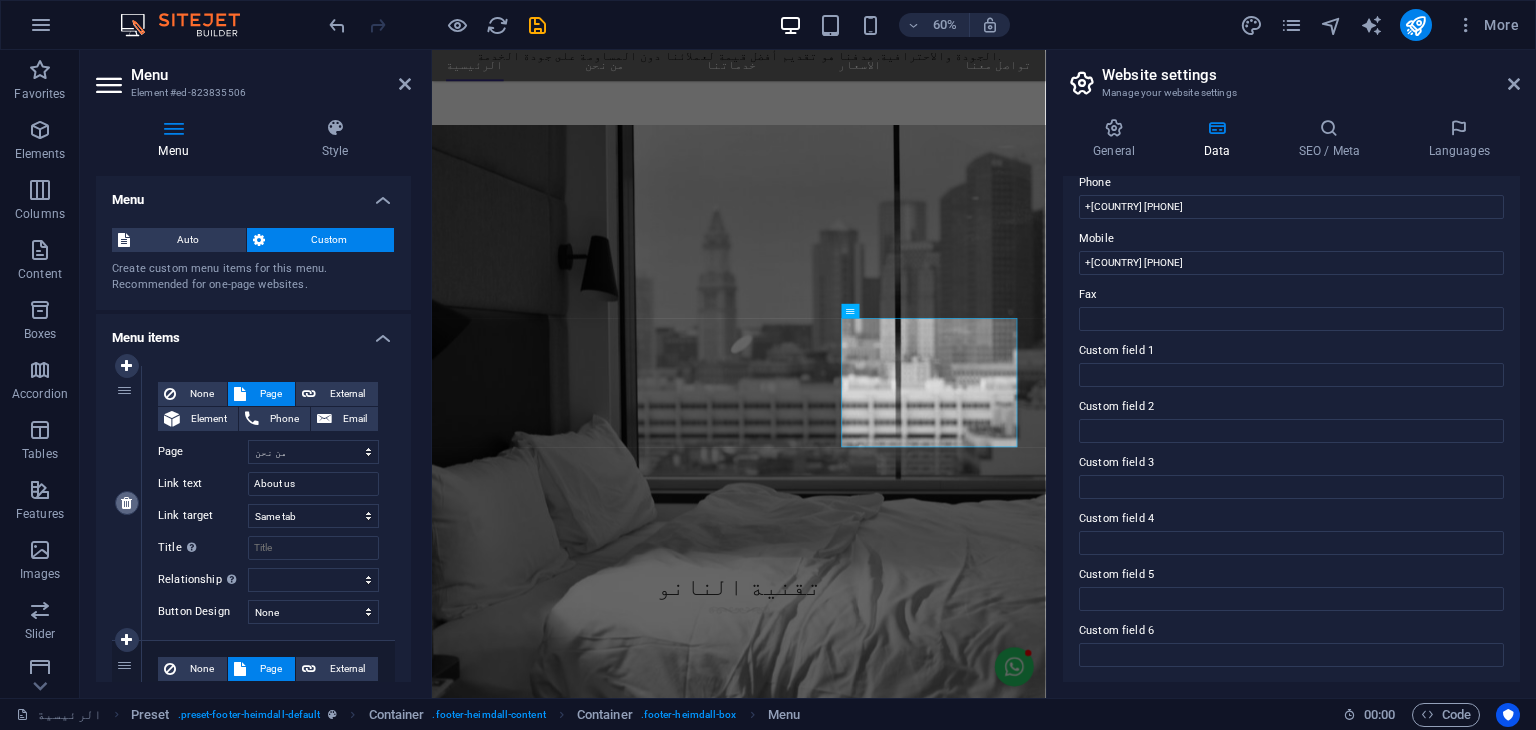 click at bounding box center [127, 503] 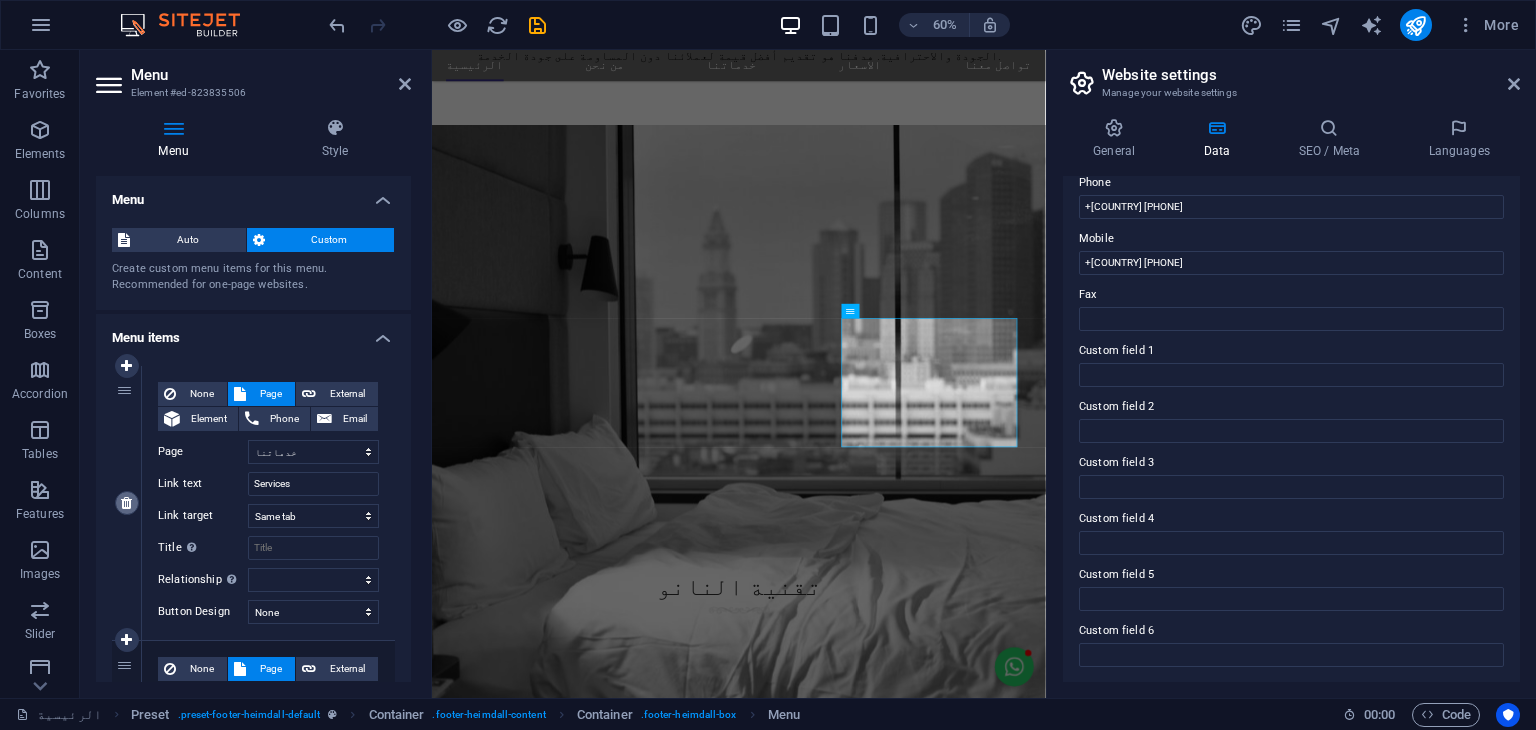 scroll, scrollTop: 3580, scrollLeft: 0, axis: vertical 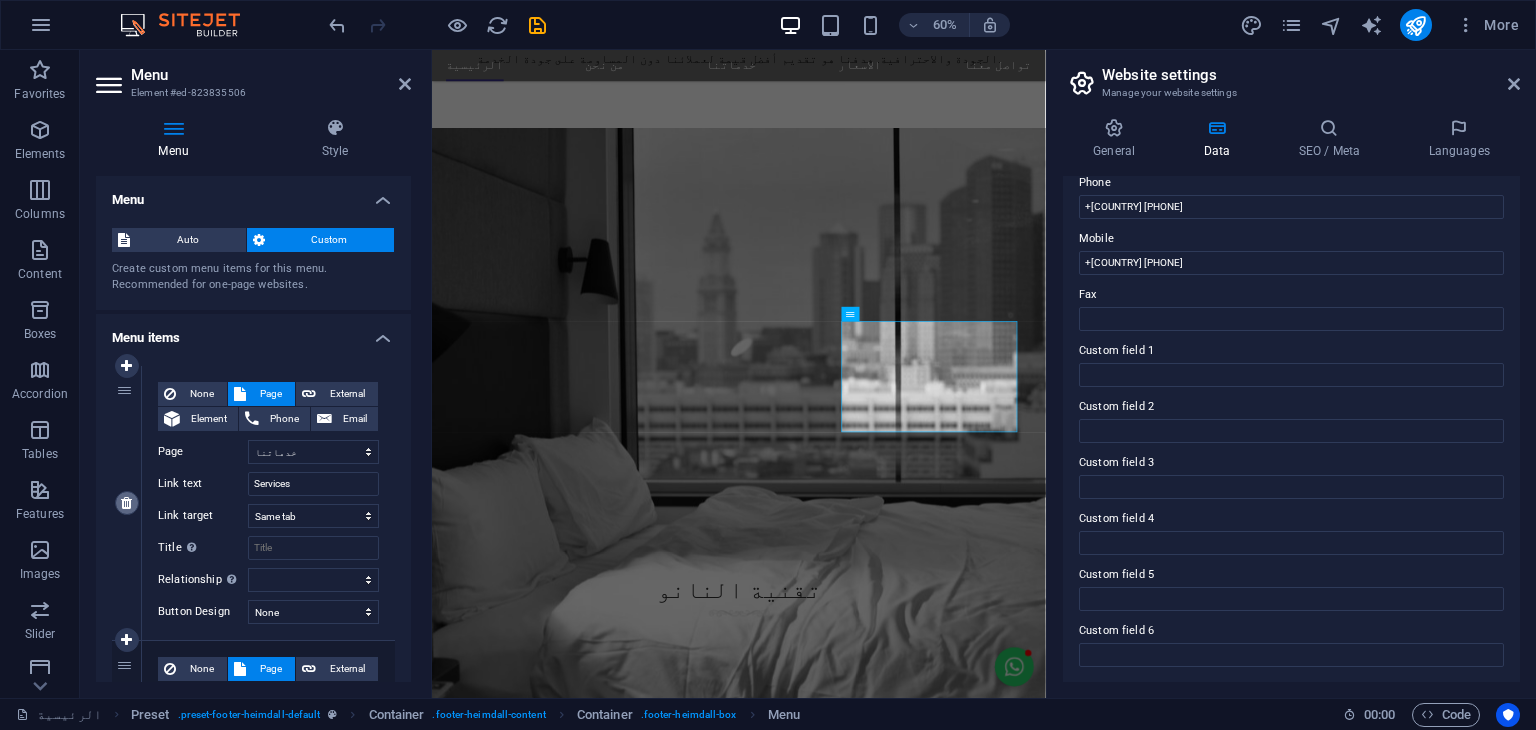 click at bounding box center [127, 503] 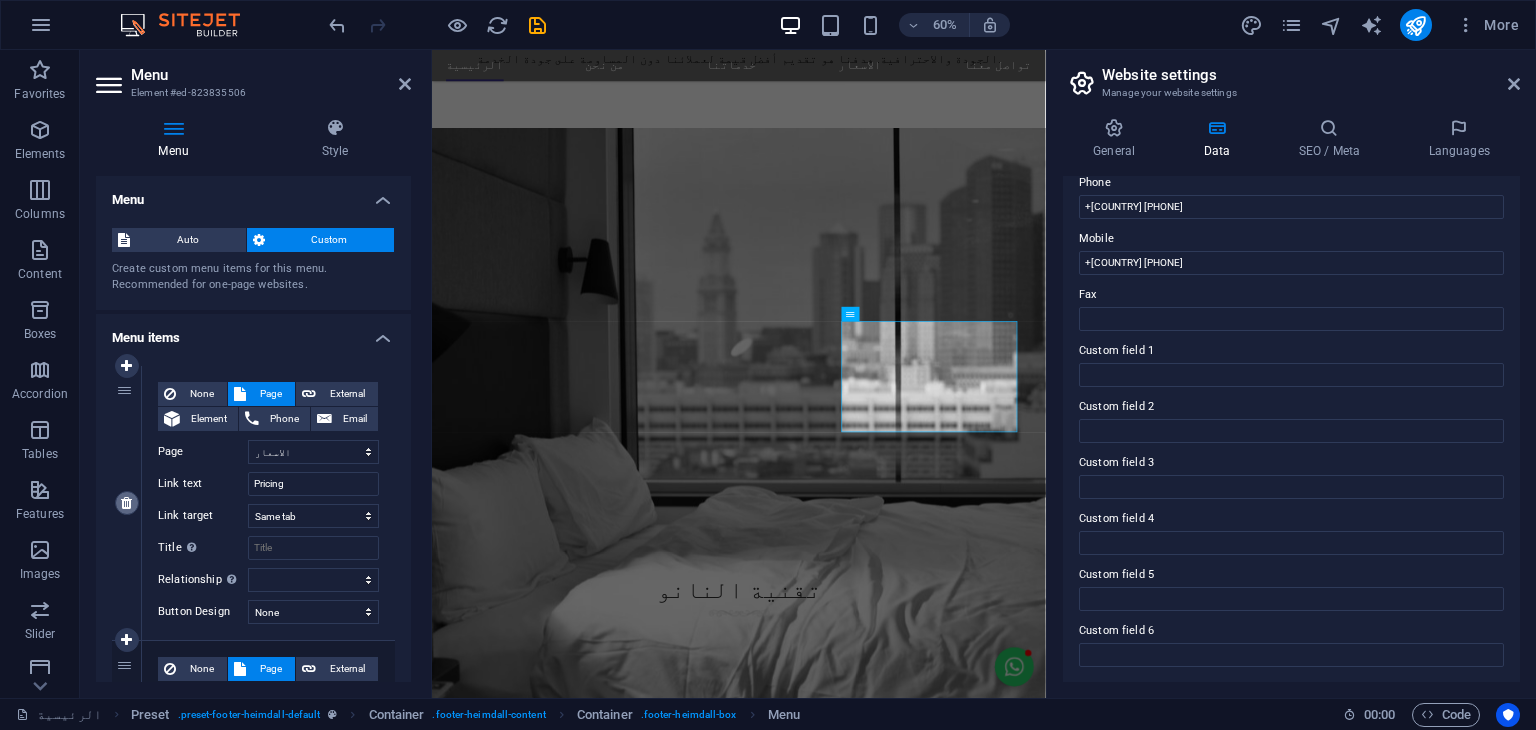 type on "/[NUMBER]" 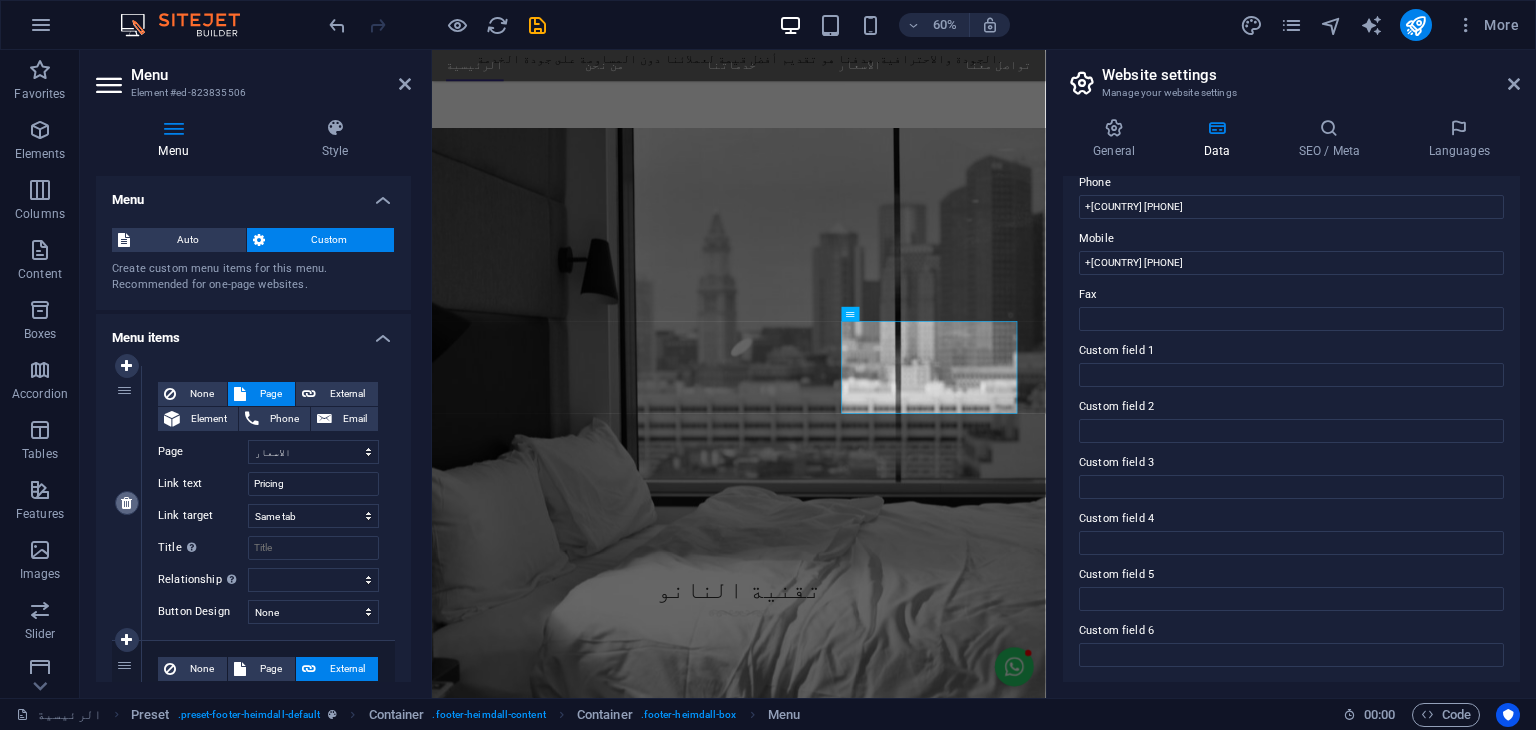 click at bounding box center [127, 503] 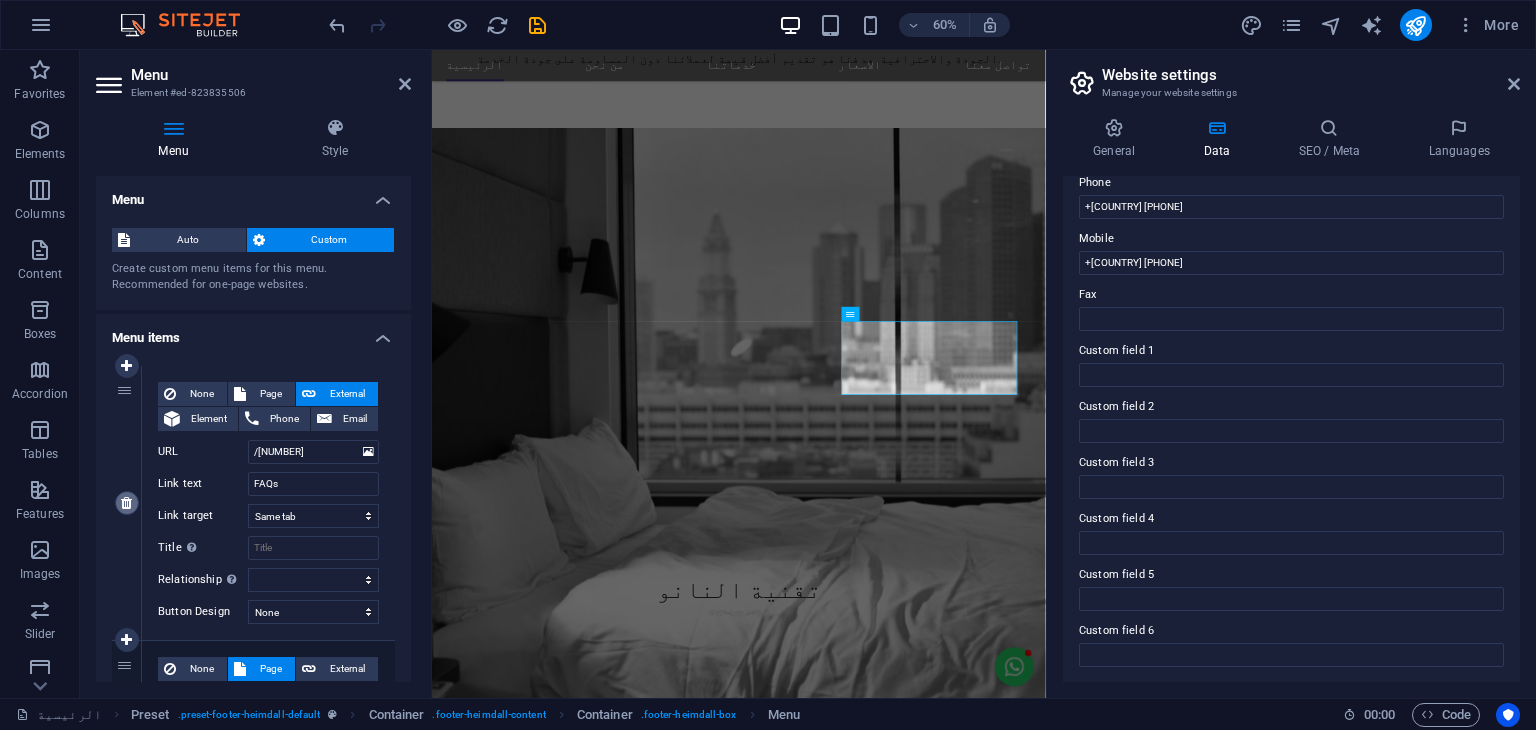 click at bounding box center [127, 503] 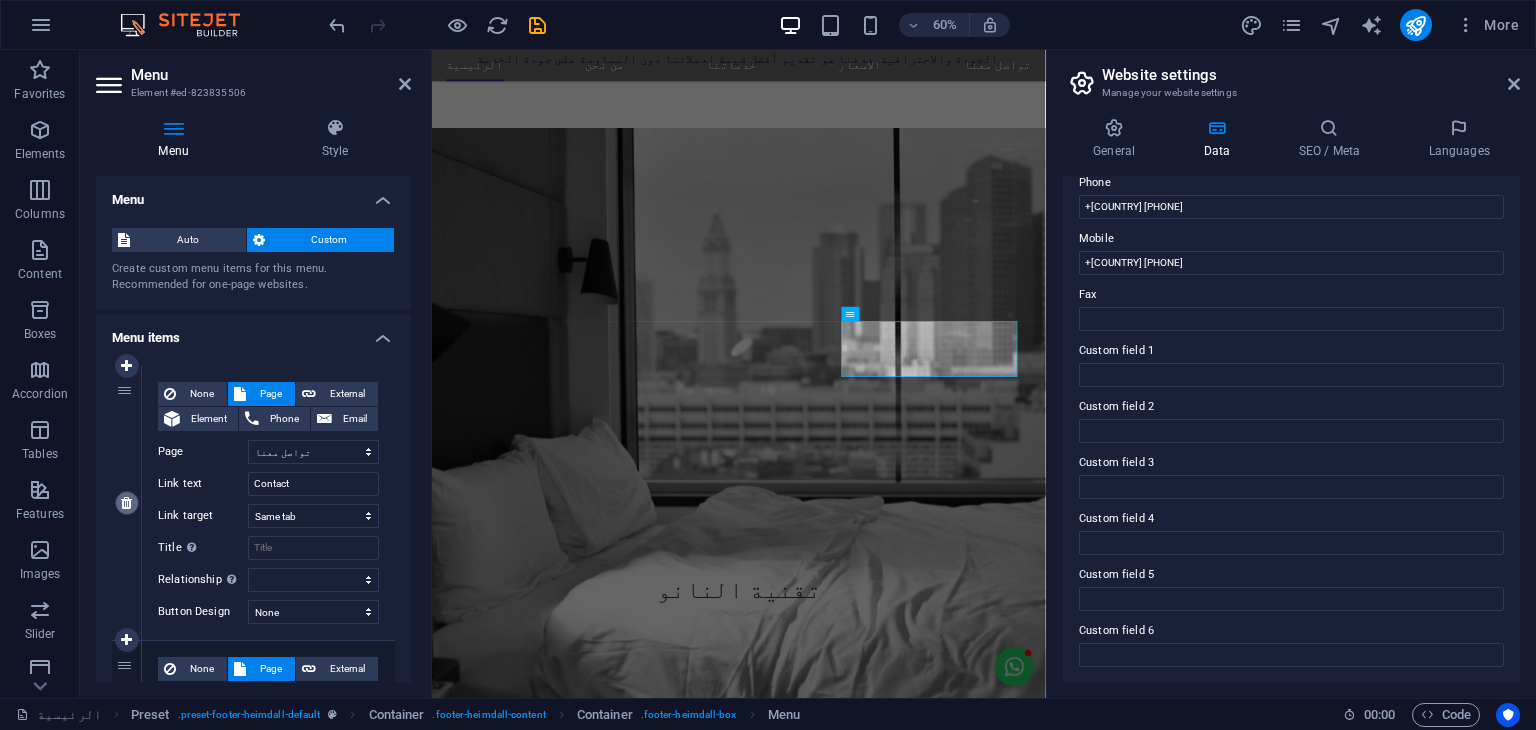 click at bounding box center [127, 503] 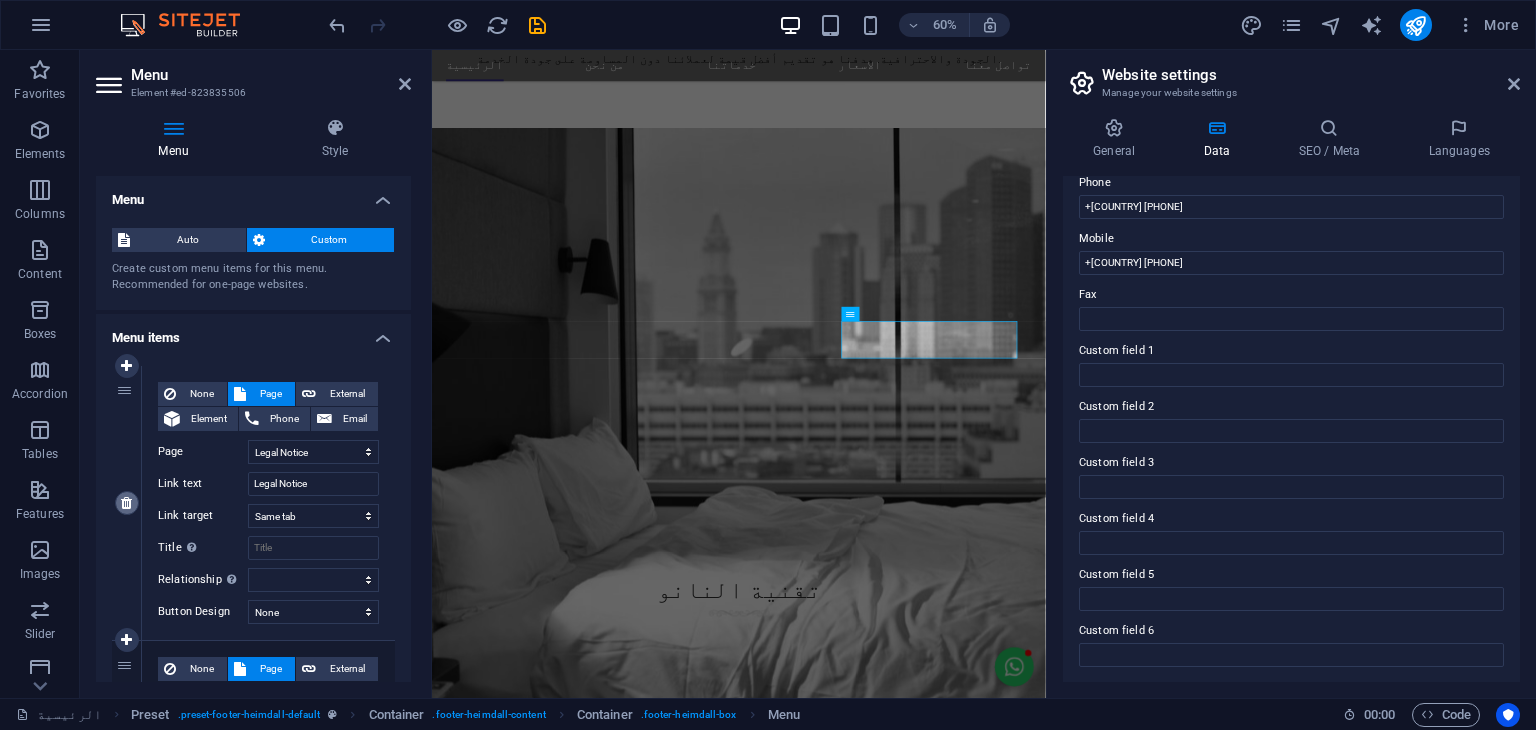 click at bounding box center [127, 503] 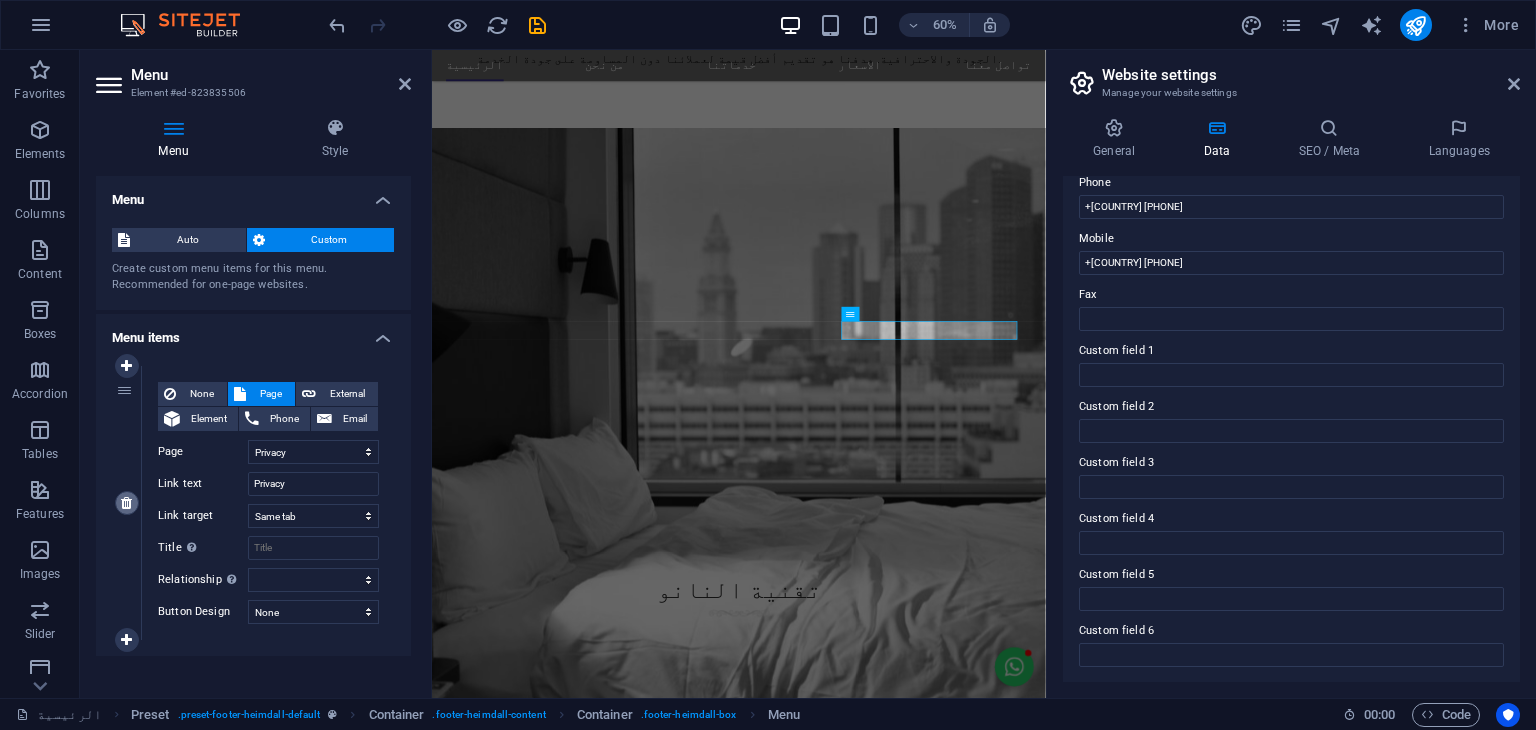 click at bounding box center (127, 503) 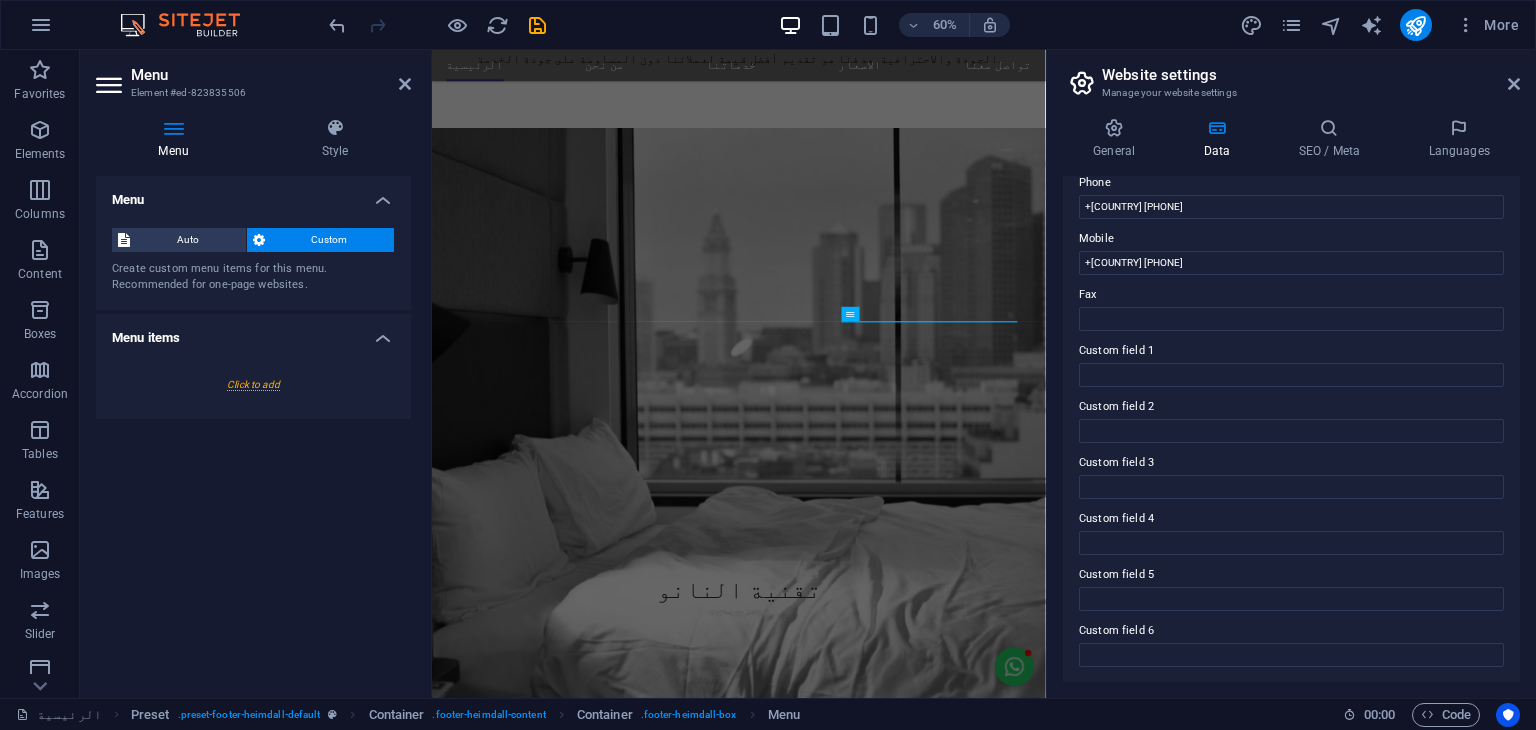 click at bounding box center [253, 384] 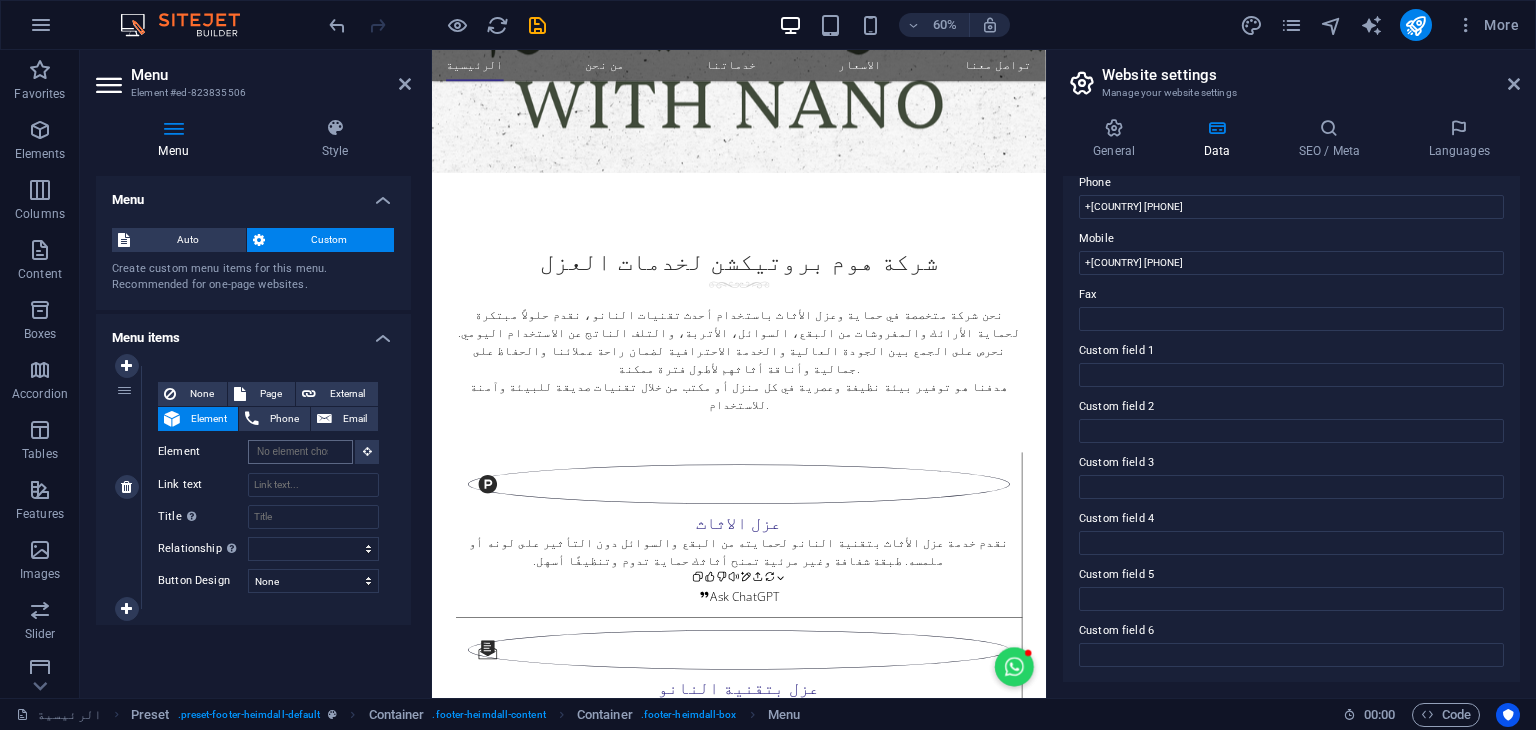 scroll, scrollTop: 0, scrollLeft: 0, axis: both 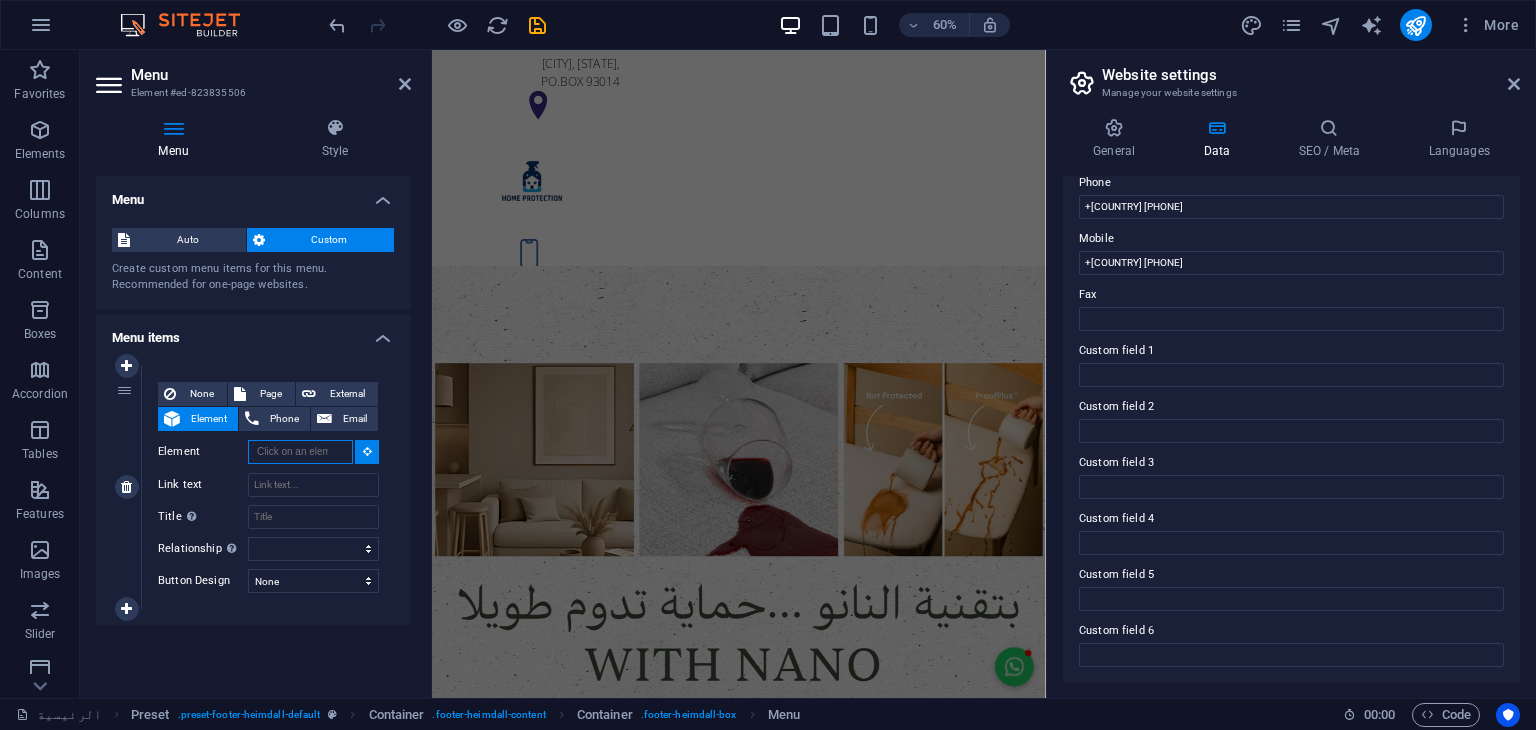 click on "Element" at bounding box center [300, 452] 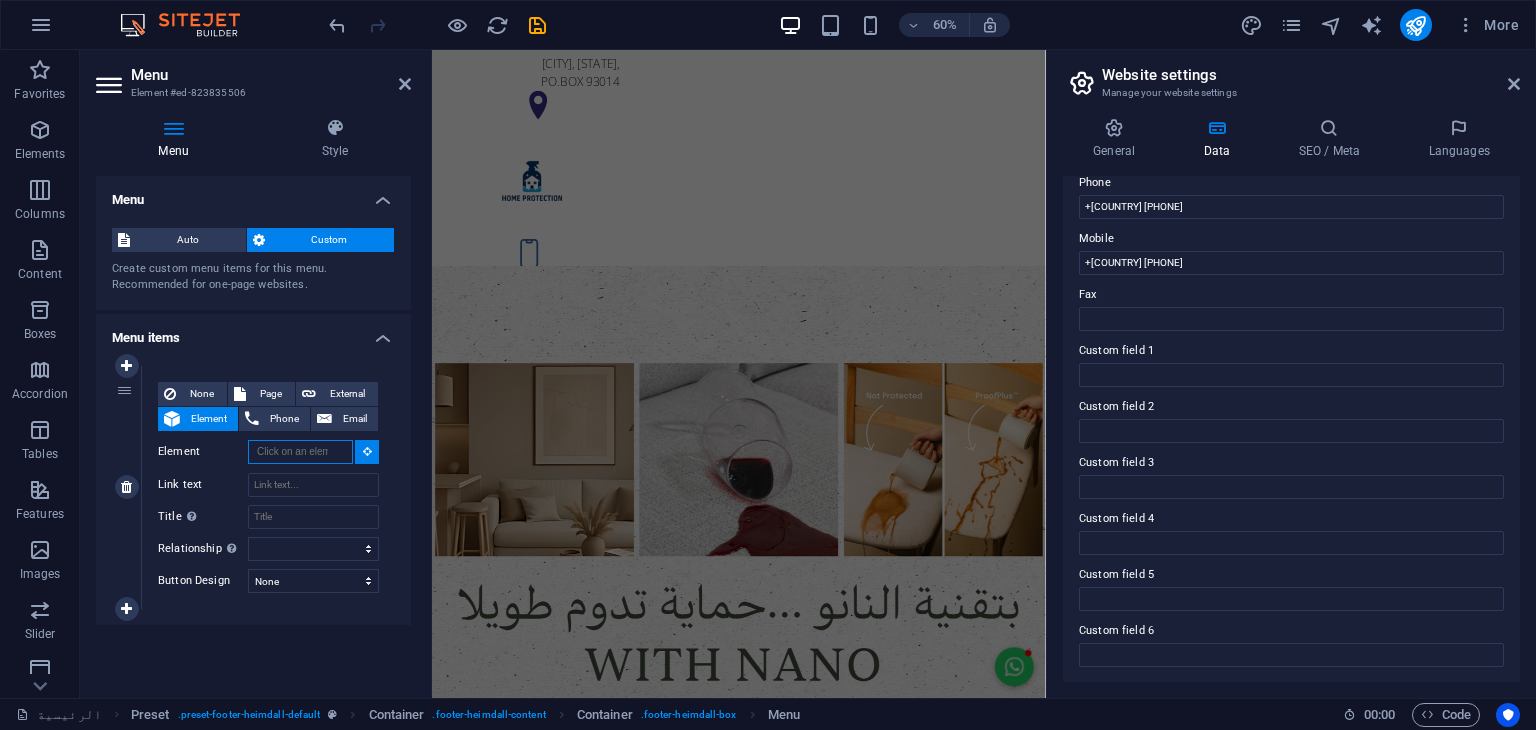type on "H" 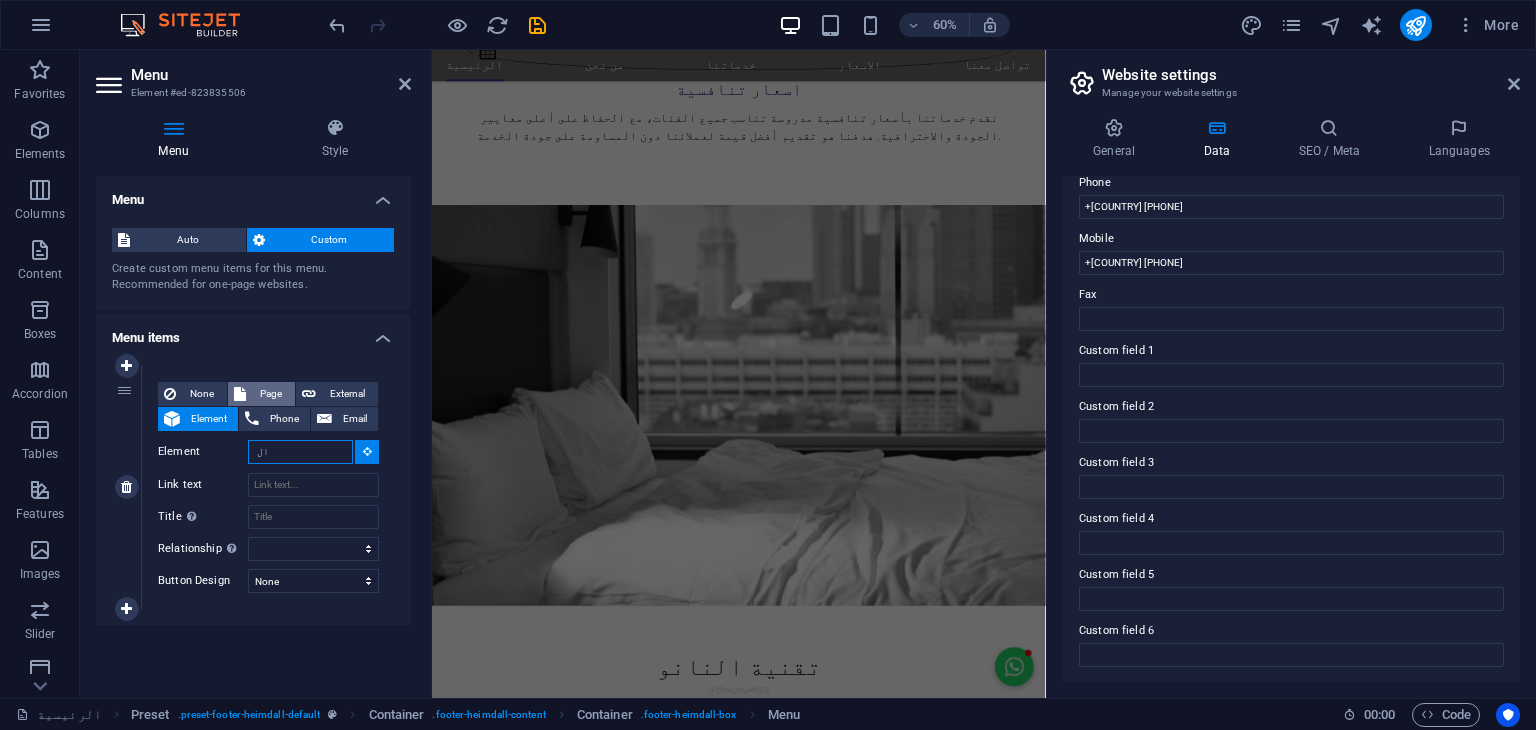scroll, scrollTop: 3416, scrollLeft: 0, axis: vertical 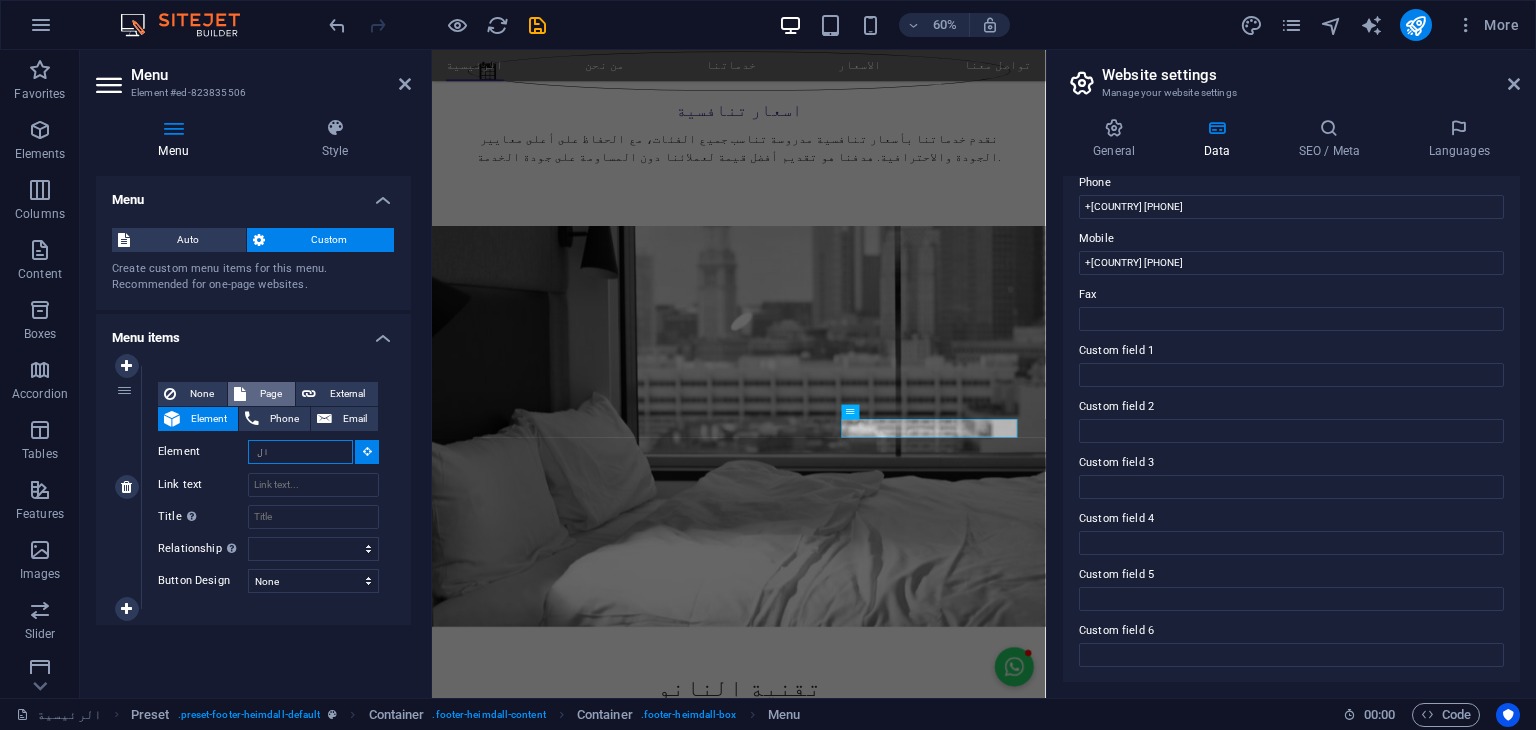 type on "ال" 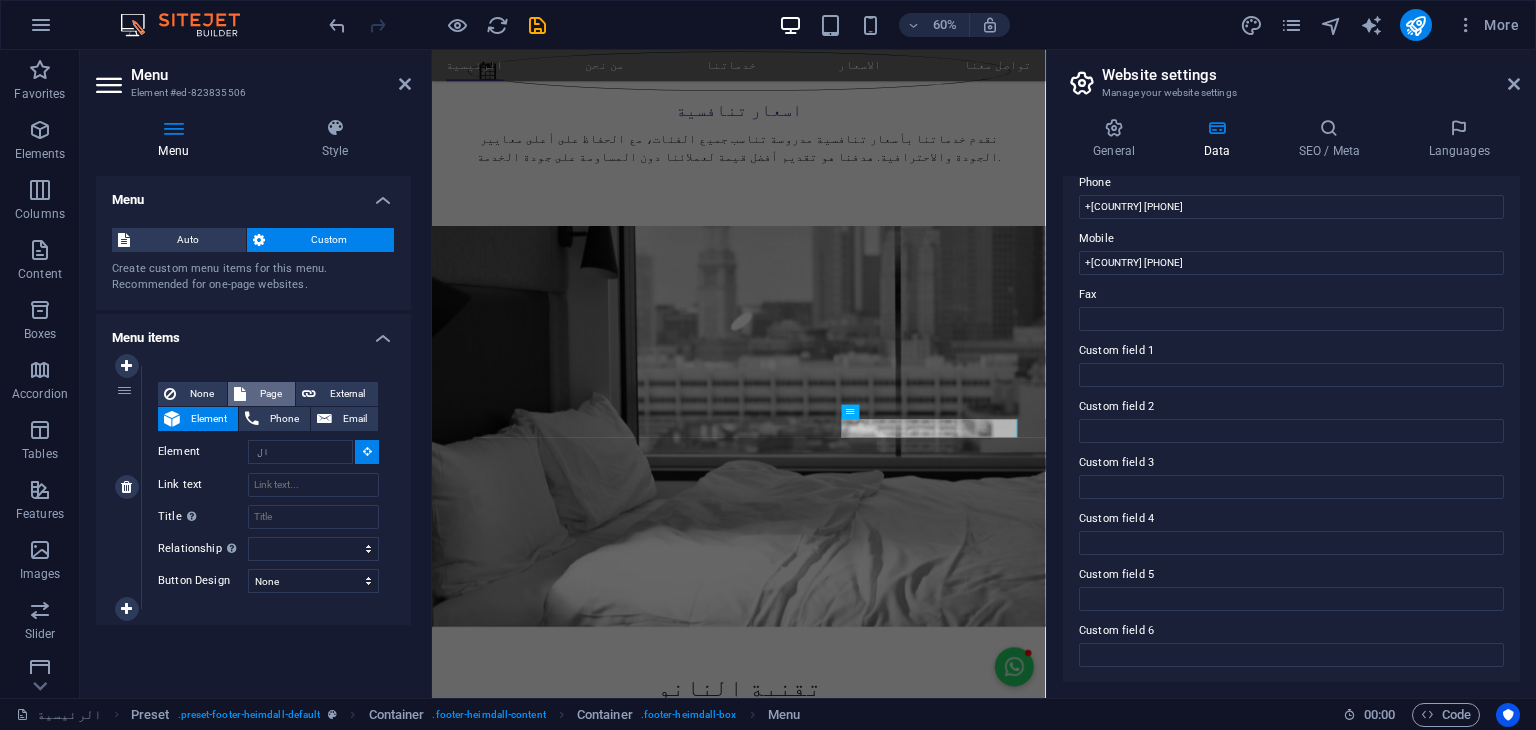 type 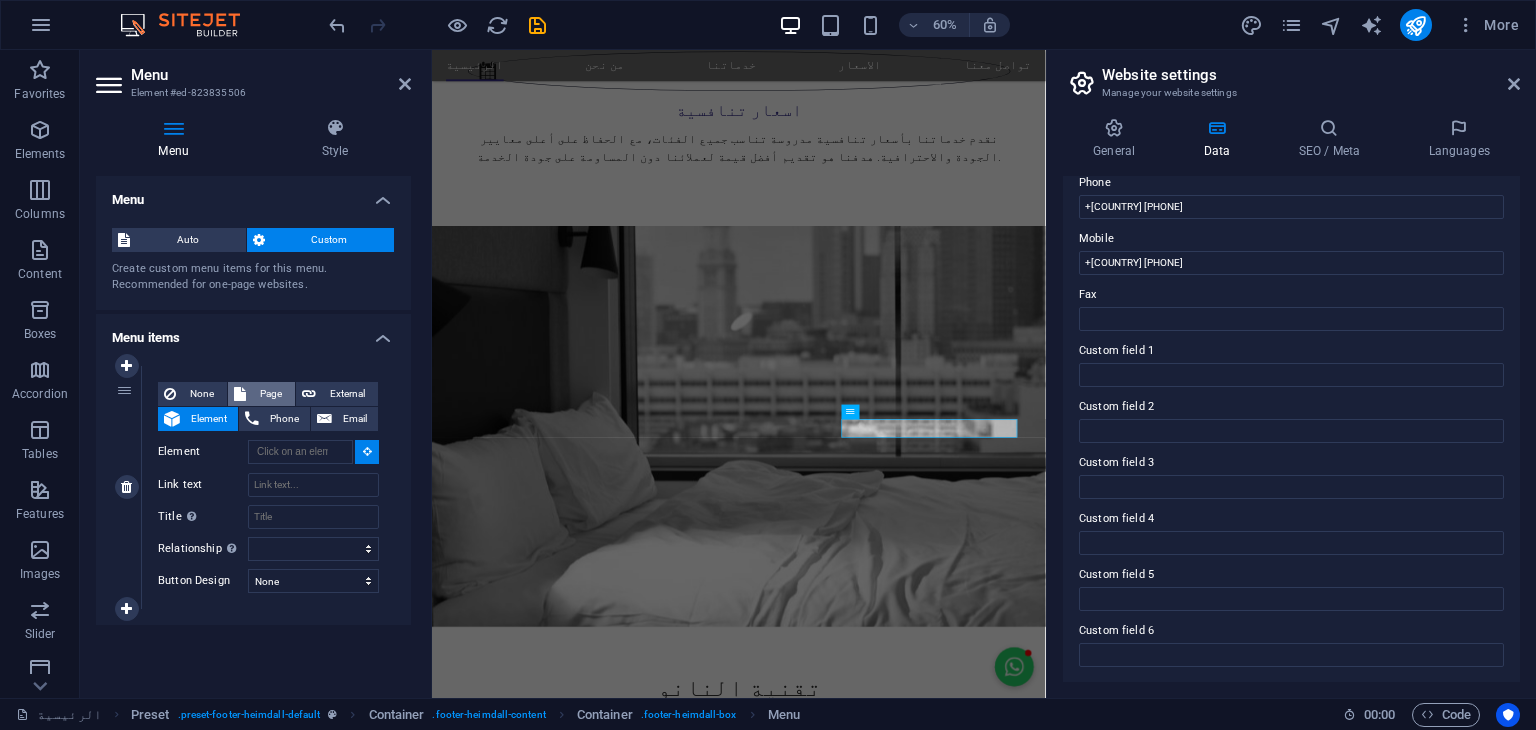 click on "Page" at bounding box center (270, 394) 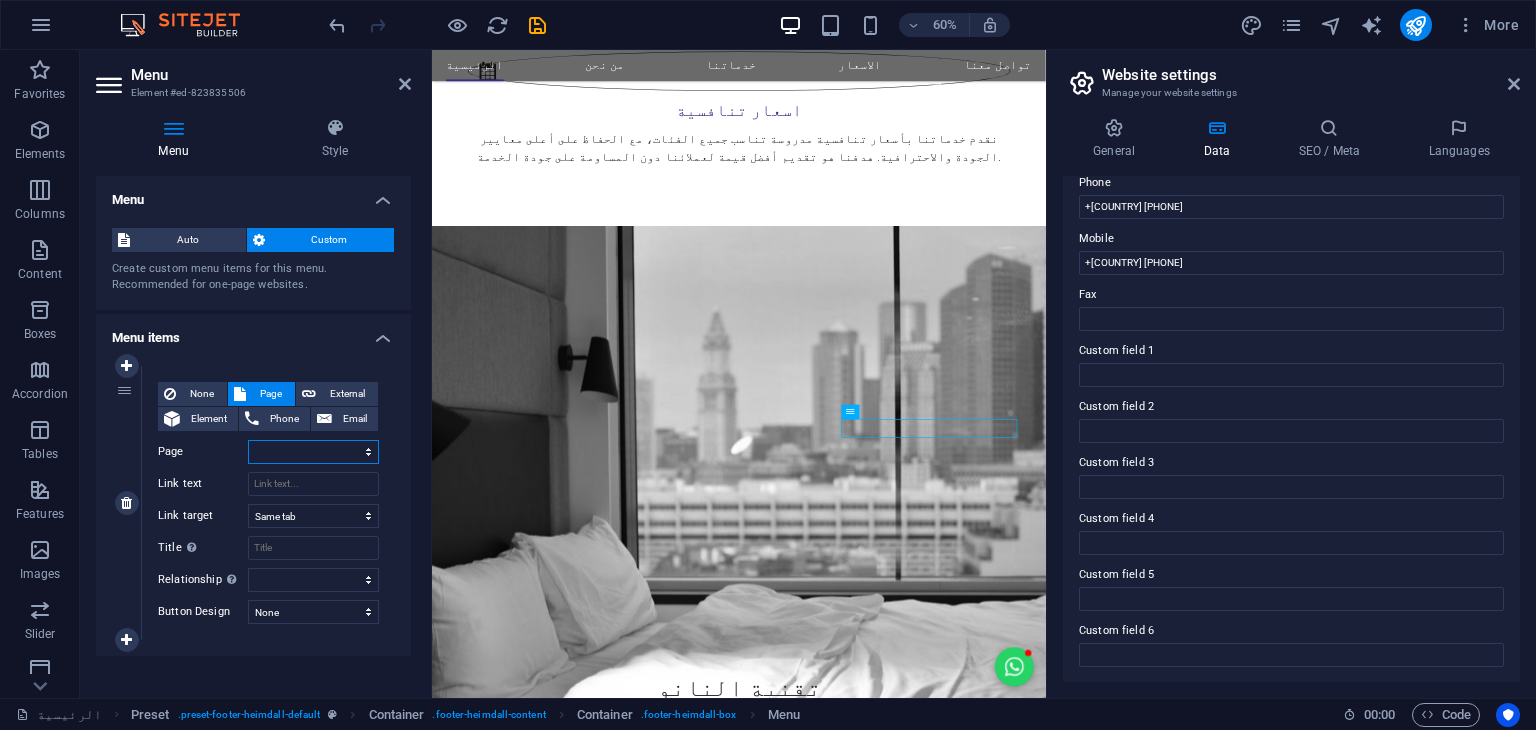 click on "الرئيسية من نحن خدماتنا الاسعار تواصل معنا Legal Notice Privacy الرئيسية الاسعار" at bounding box center (313, 452) 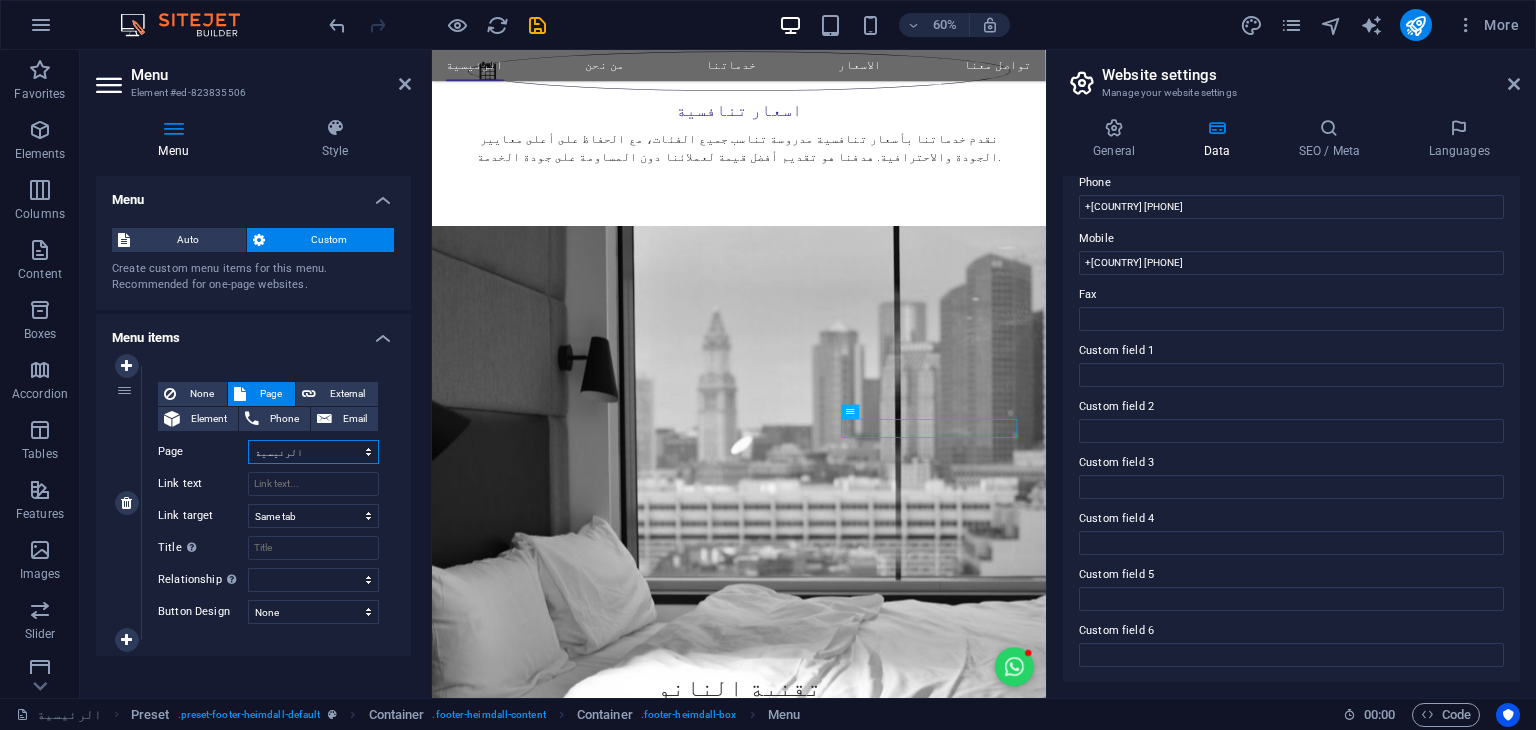 click on "الرئيسية من نحن خدماتنا الاسعار تواصل معنا Legal Notice Privacy الرئيسية الاسعار" at bounding box center (313, 452) 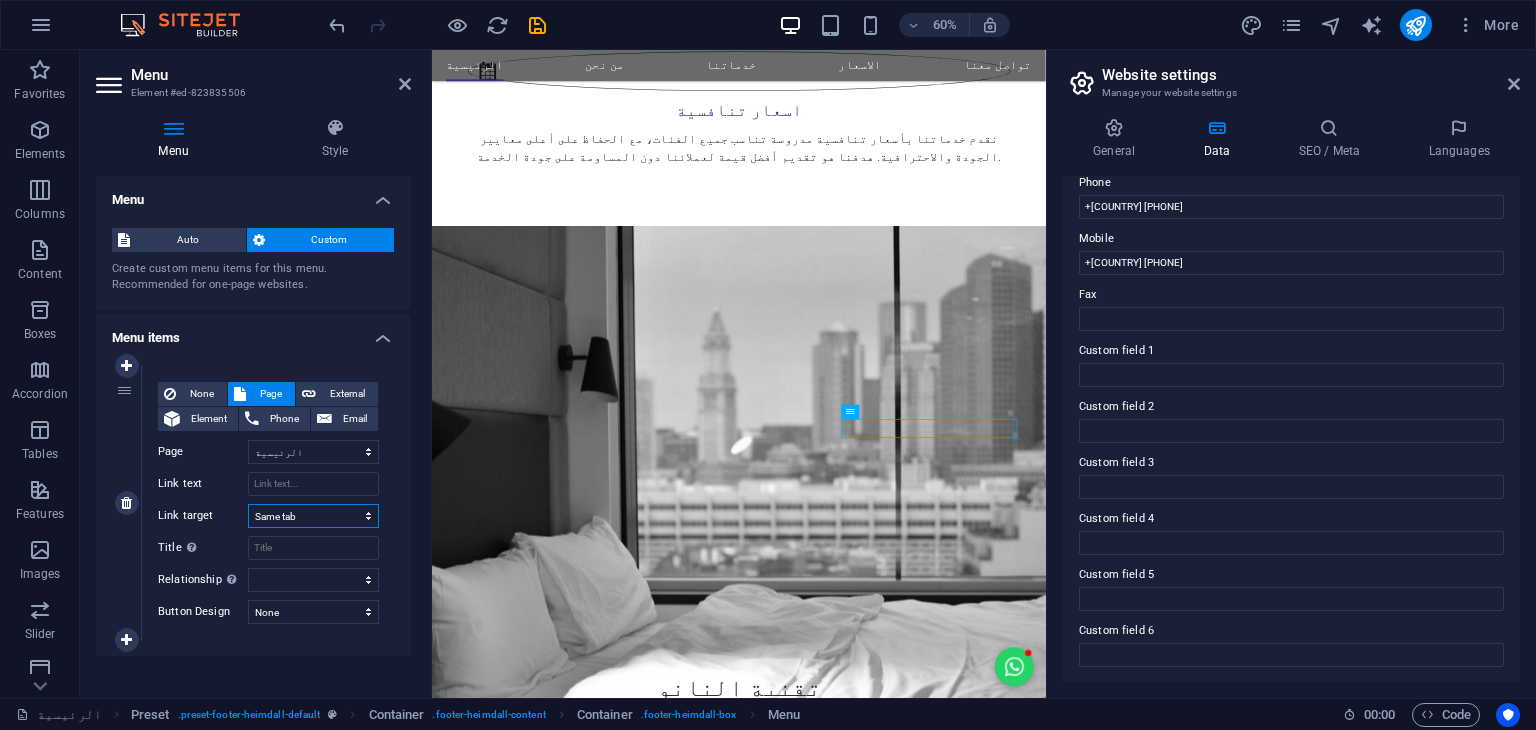 click on "New tab Same tab Overlay" at bounding box center [313, 516] 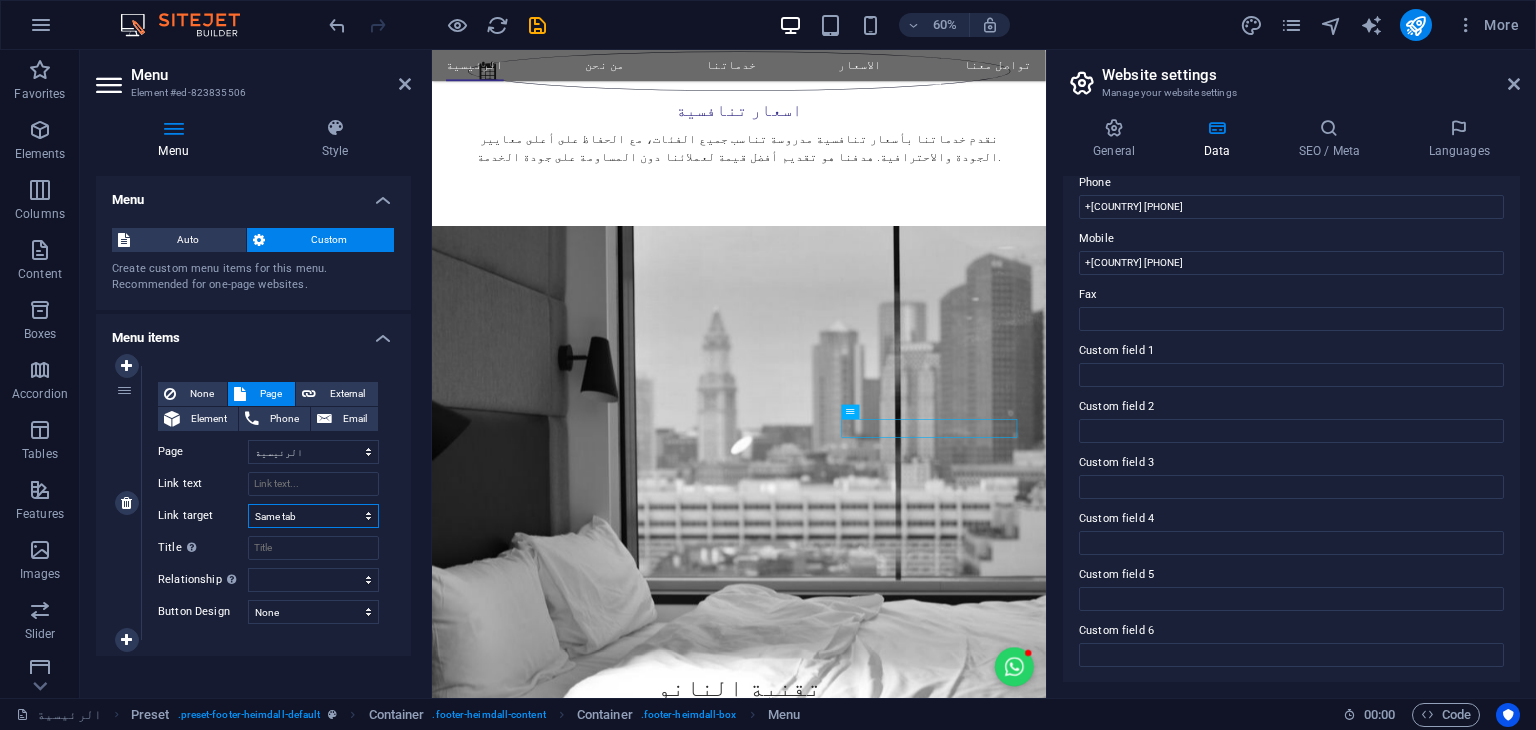 click on "New tab Same tab Overlay" at bounding box center (313, 516) 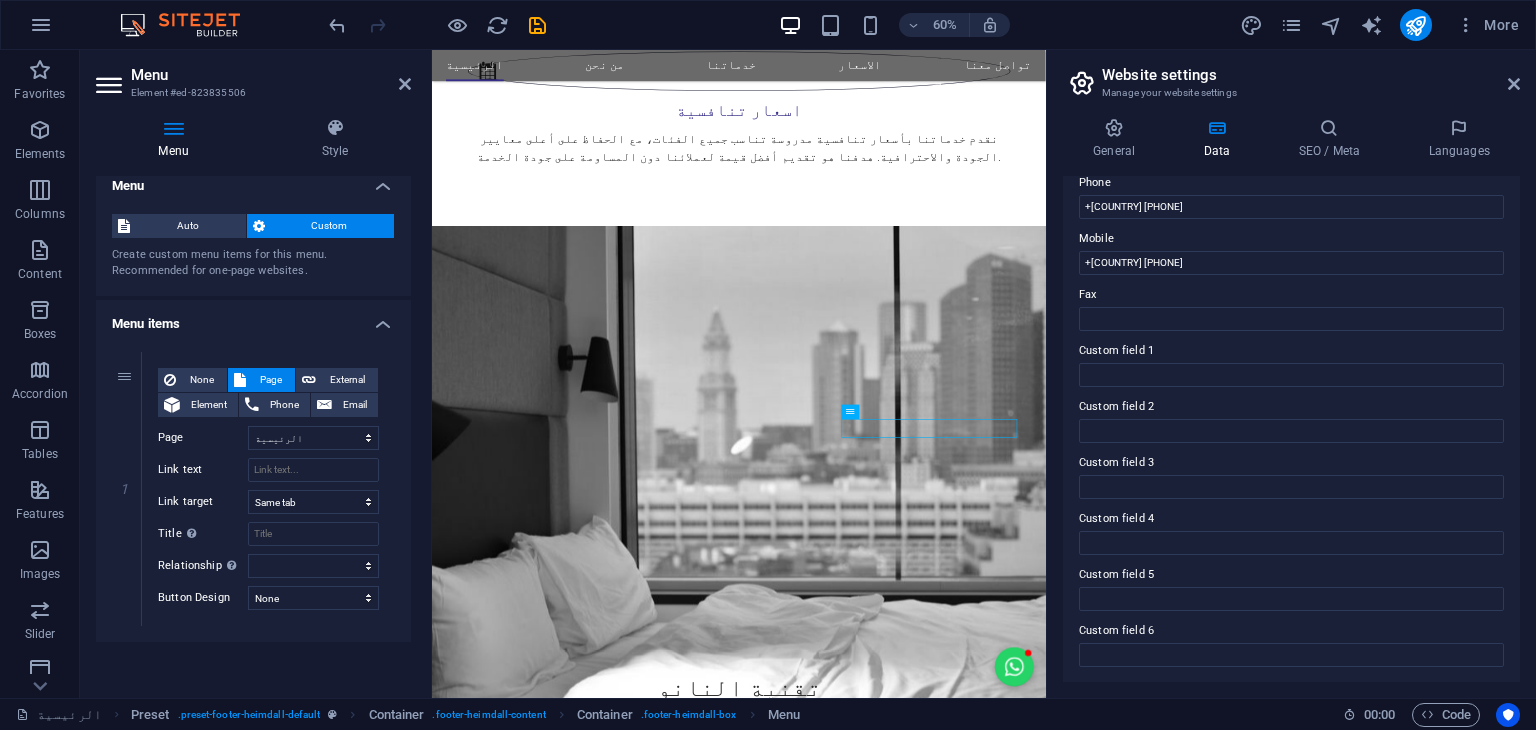 click on "Menu Auto Custom Create custom menu items for this menu. Recommended for one-page websites. Manage pages Menu items 1 None Page External Element Phone Email Page الرئيسية من نحن خدماتنا الاسعار تواصل معنا Legal Notice Privacy الرئيسية الاسعار Element
URL Phone Email Link text Link target New tab Same tab Overlay Title Additional link description, should not be the same as the link text. The title is most often shown as a tooltip text when the mouse moves over the element. Leave empty if uncertain. Relationship Sets the  relationship of this link to the link target . For example, the value "nofollow" instructs search engines not to follow the link. Can be left empty. alternate author bookmark external help license next nofollow noreferrer noopener prev search tag Button Design None Default Primary Secondary" at bounding box center (253, 429) 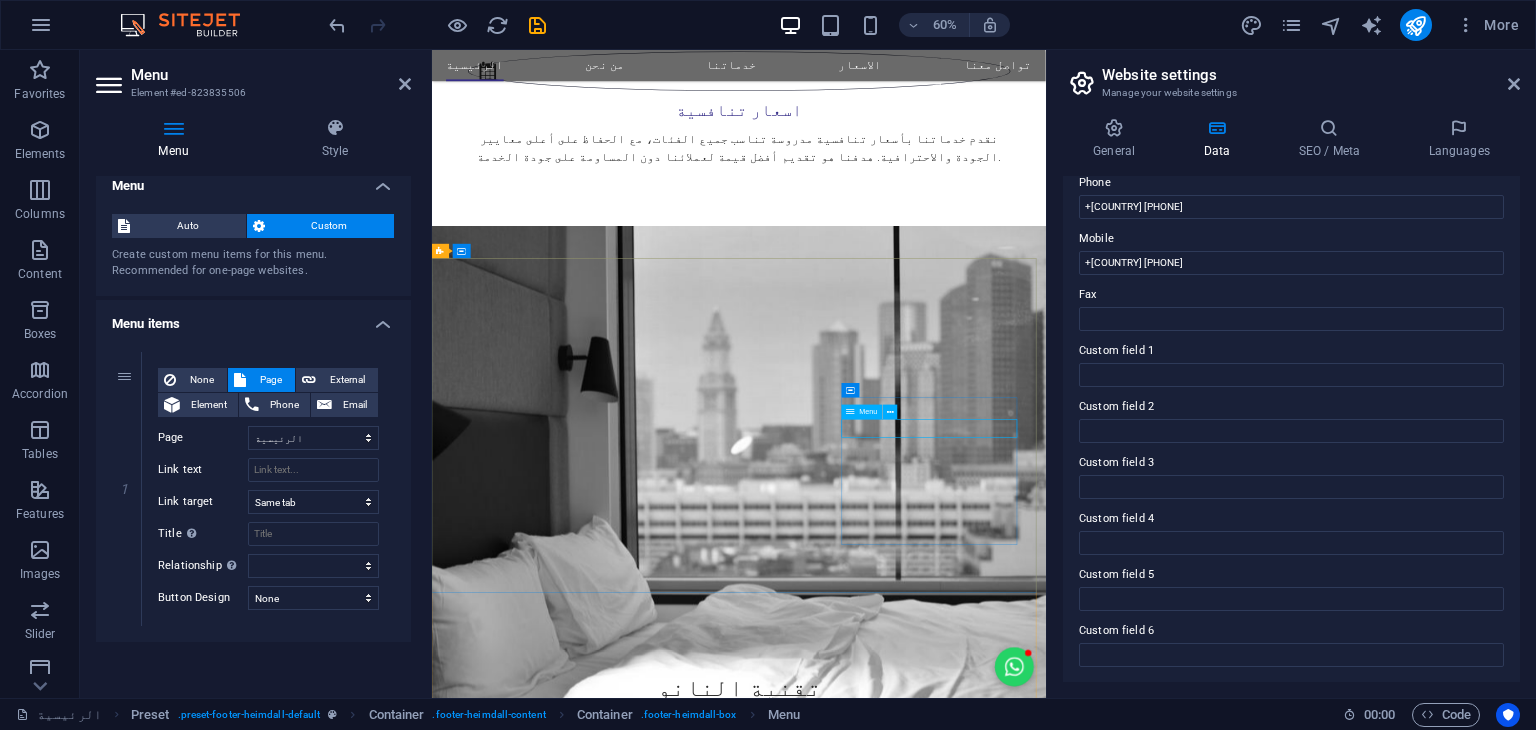 click at bounding box center [920, 6137] 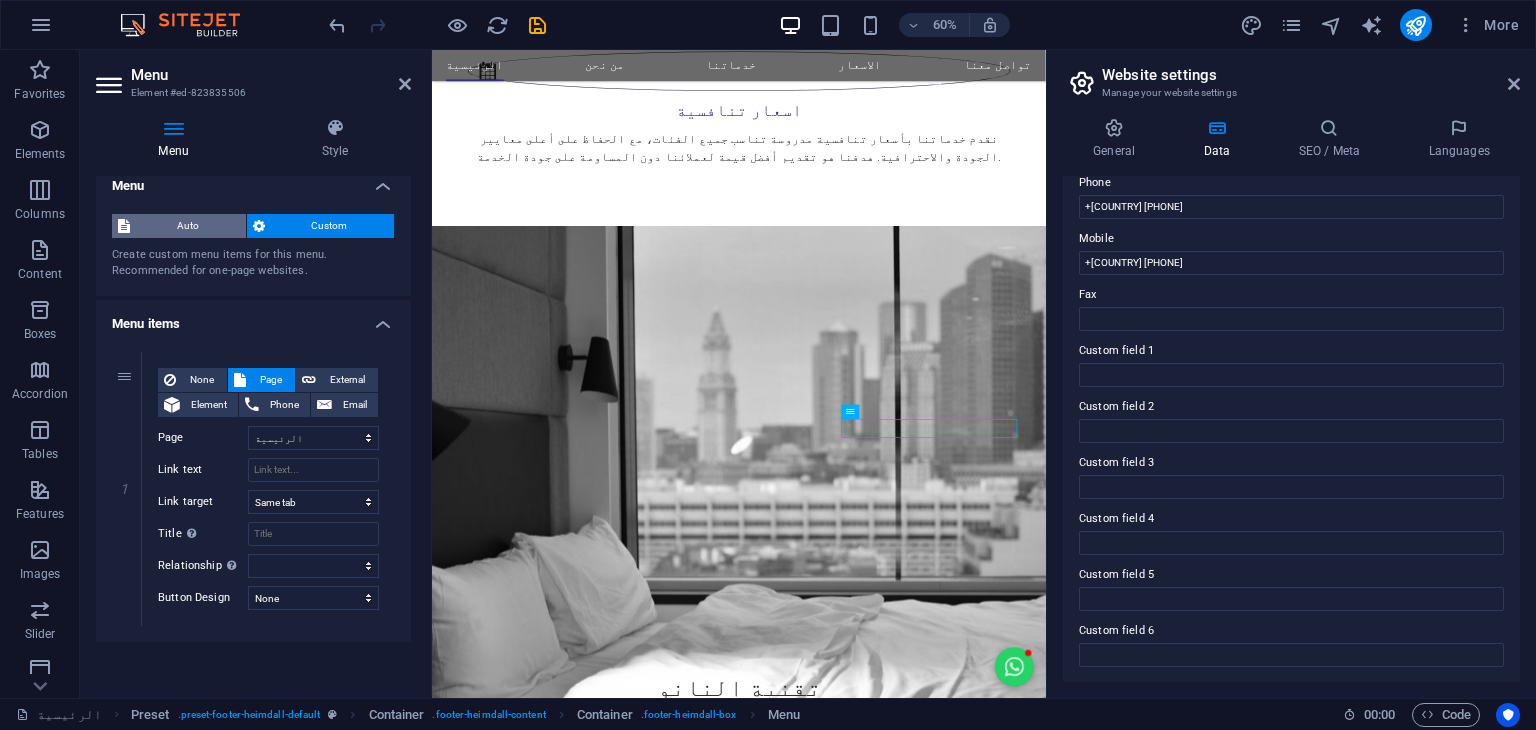 click on "Auto" at bounding box center [188, 226] 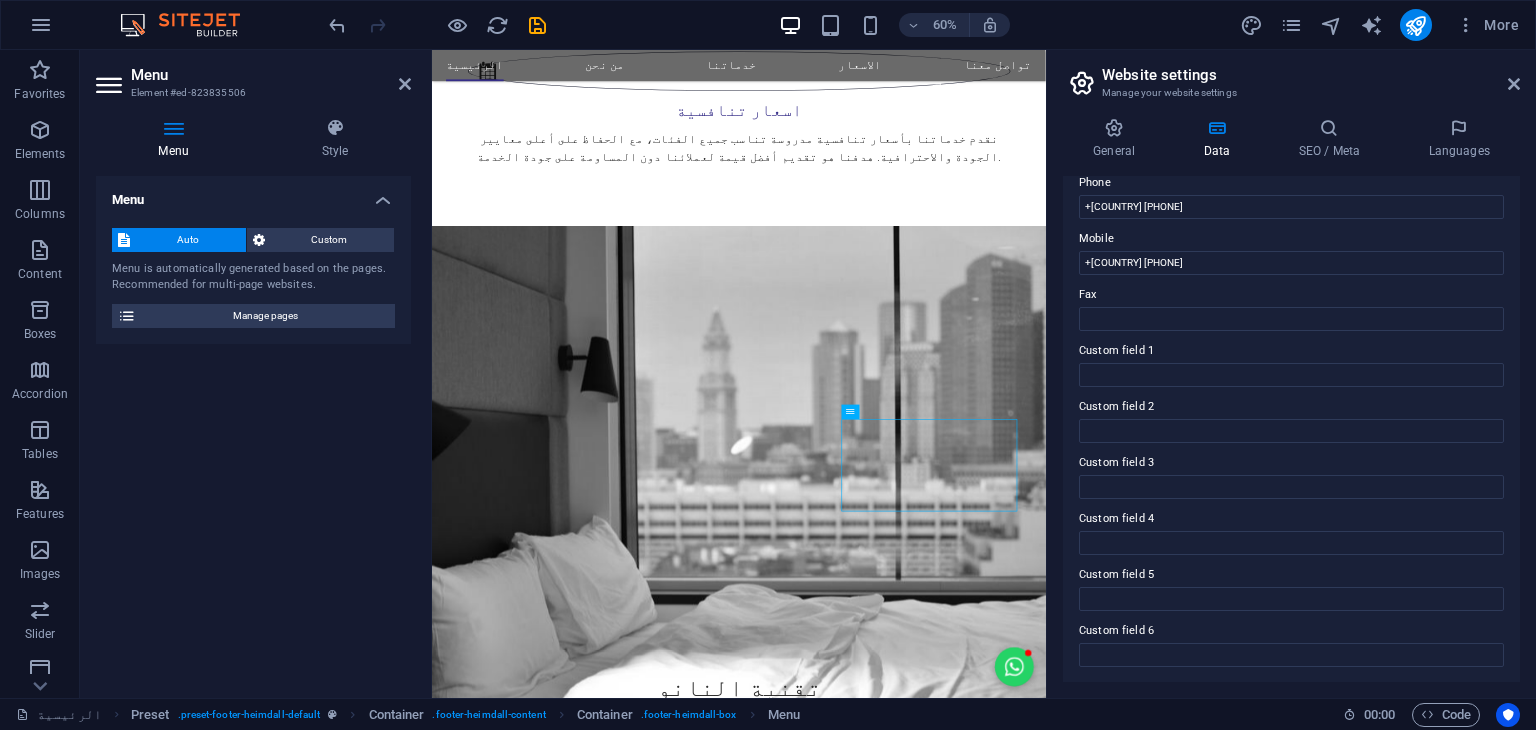 click on "Menu Auto Custom Menu is automatically generated based on the pages. Recommended for multi-page websites. Manage pages Menu items 1 None Page External Element Phone Email Page الرئيسية من نحن خدماتنا الاسعار تواصل معنا Legal Notice Privacy الرئيسية الاسعار Element
URL Phone Email Link text Link target New tab Same tab Overlay Title Additional link description, should not be the same as the link text. The title is most often shown as a tooltip text when the mouse moves over the element. Leave empty if uncertain. Relationship Sets the  relationship of this link to the link target . For example, the value "nofollow" instructs search engines not to follow the link. Can be left empty. alternate author bookmark external help license next nofollow noreferrer noopener prev search tag Button Design None Default Primary Secondary" at bounding box center (253, 429) 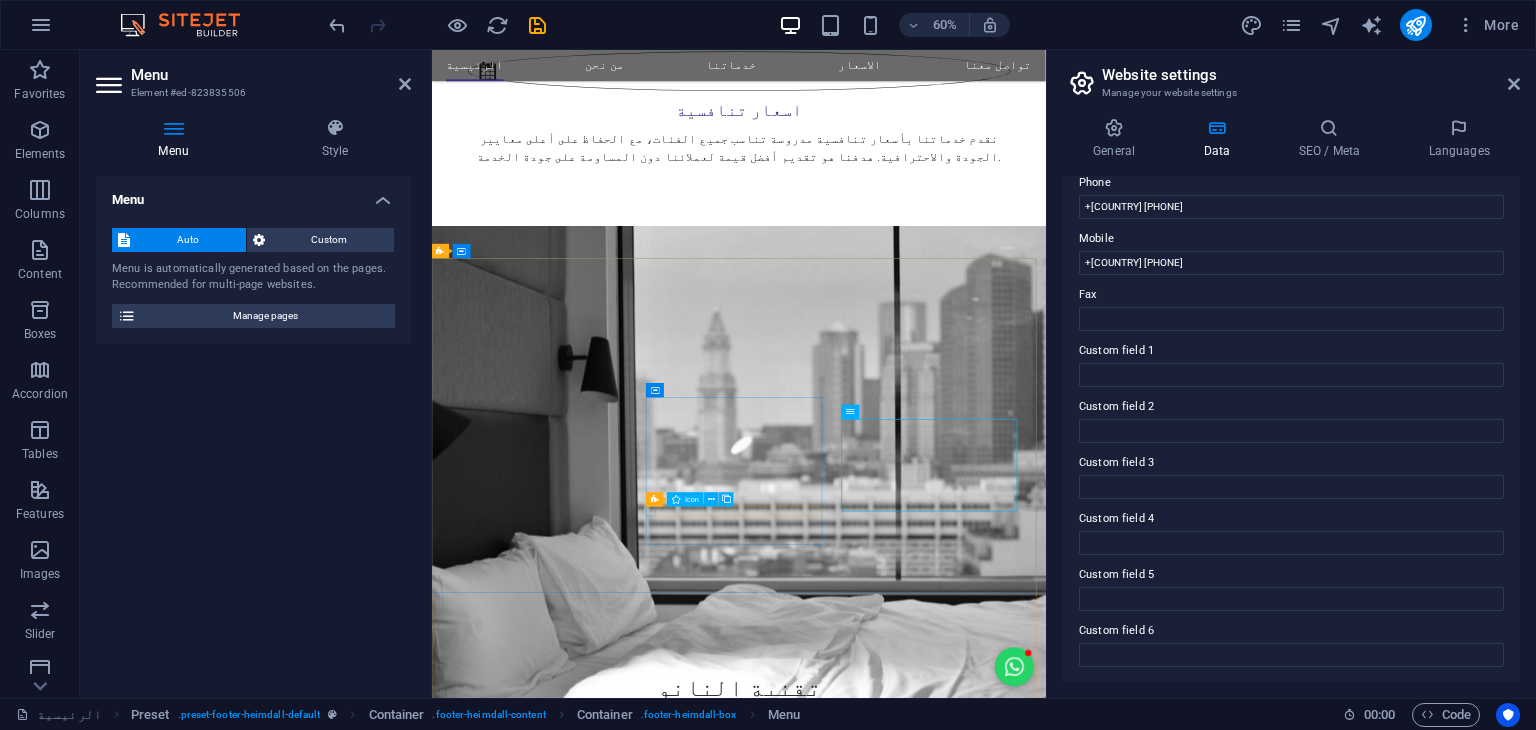 click at bounding box center [920, 5998] 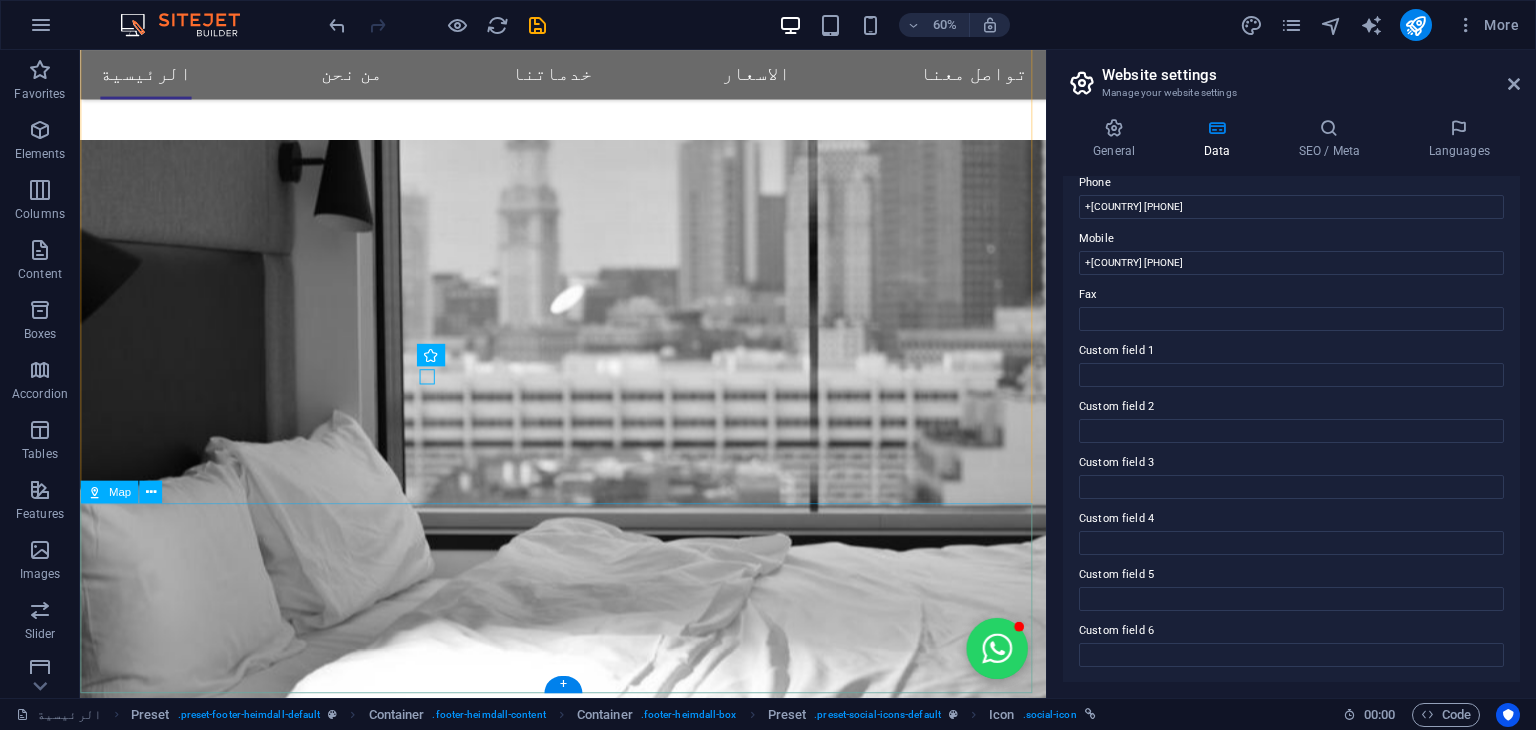 scroll, scrollTop: 3842, scrollLeft: 0, axis: vertical 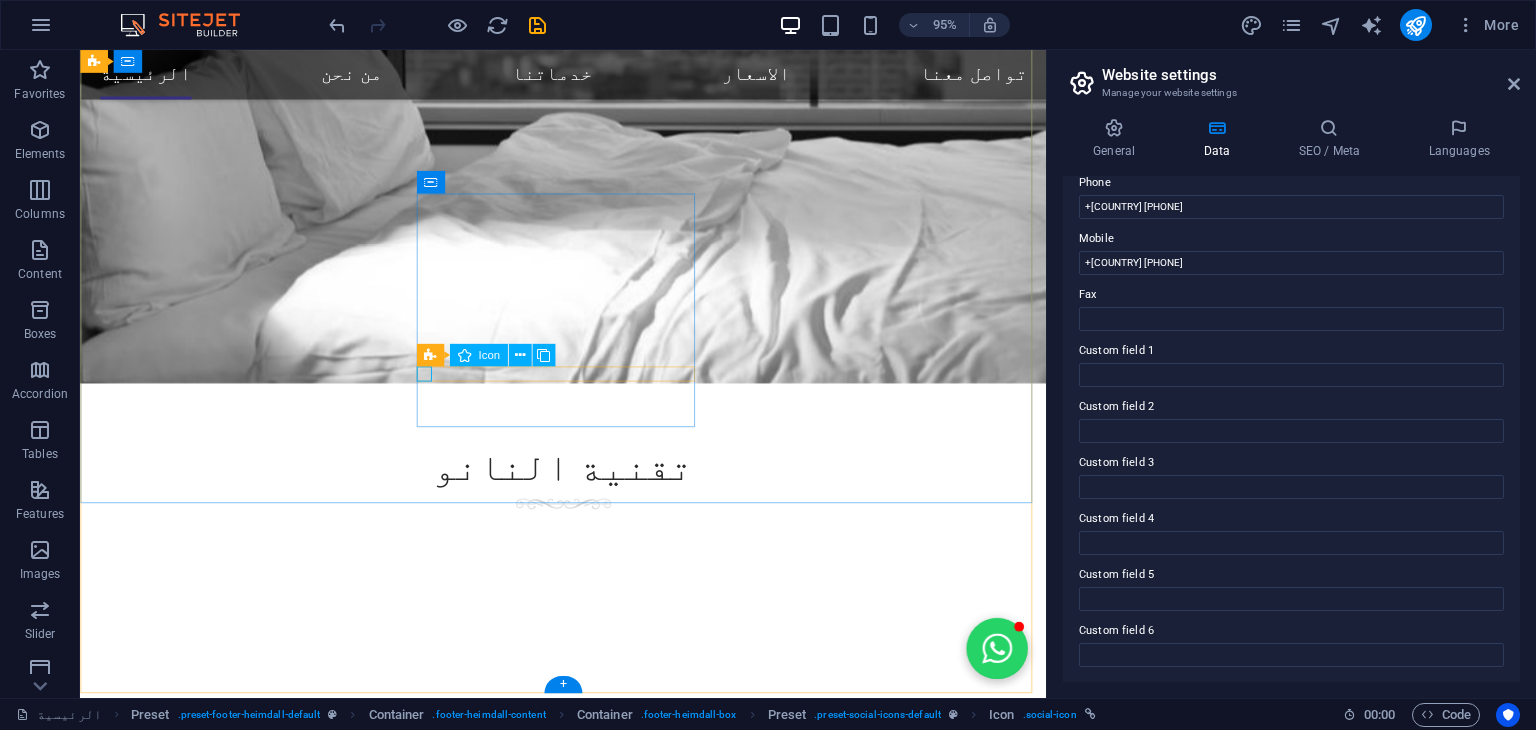 click at bounding box center [568, 5214] 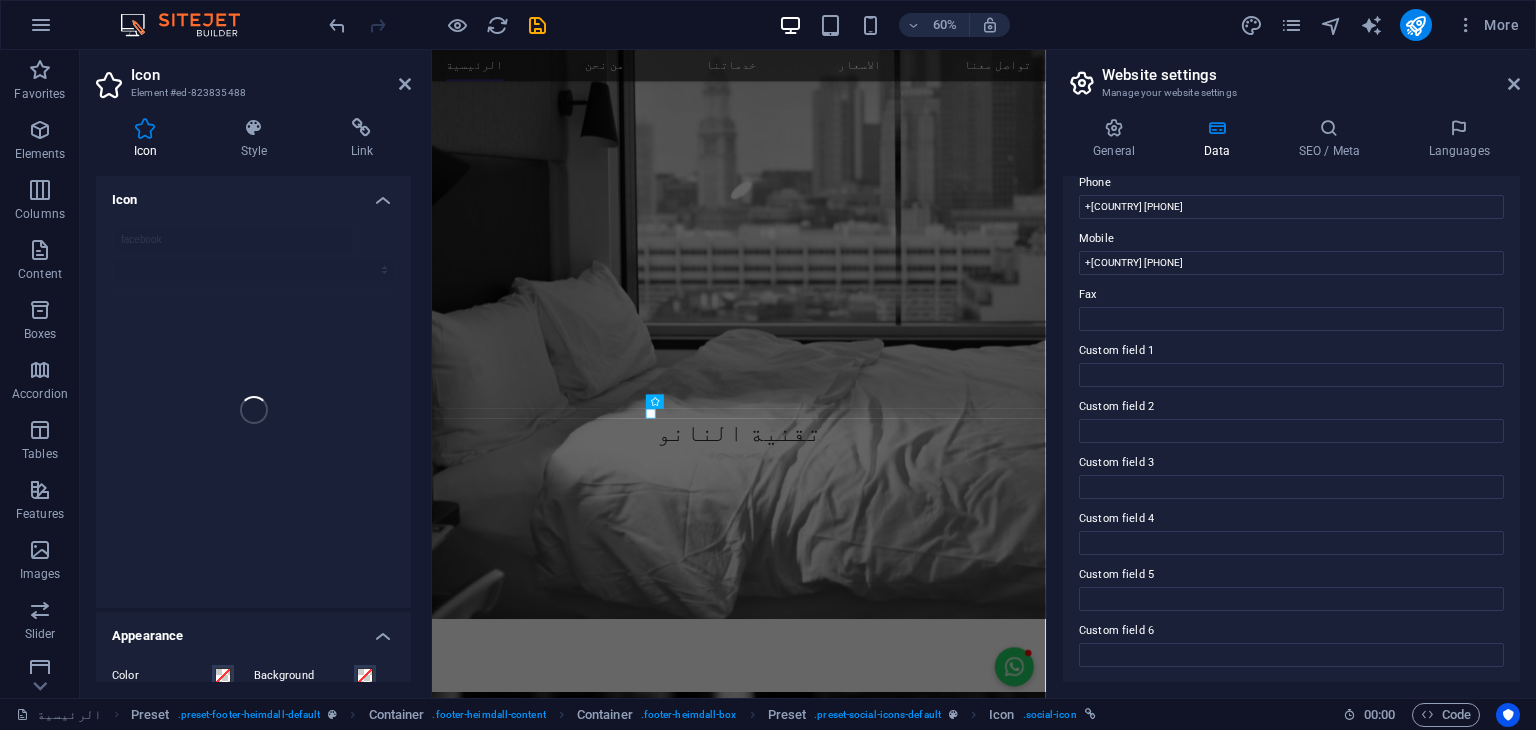 scroll, scrollTop: 3580, scrollLeft: 0, axis: vertical 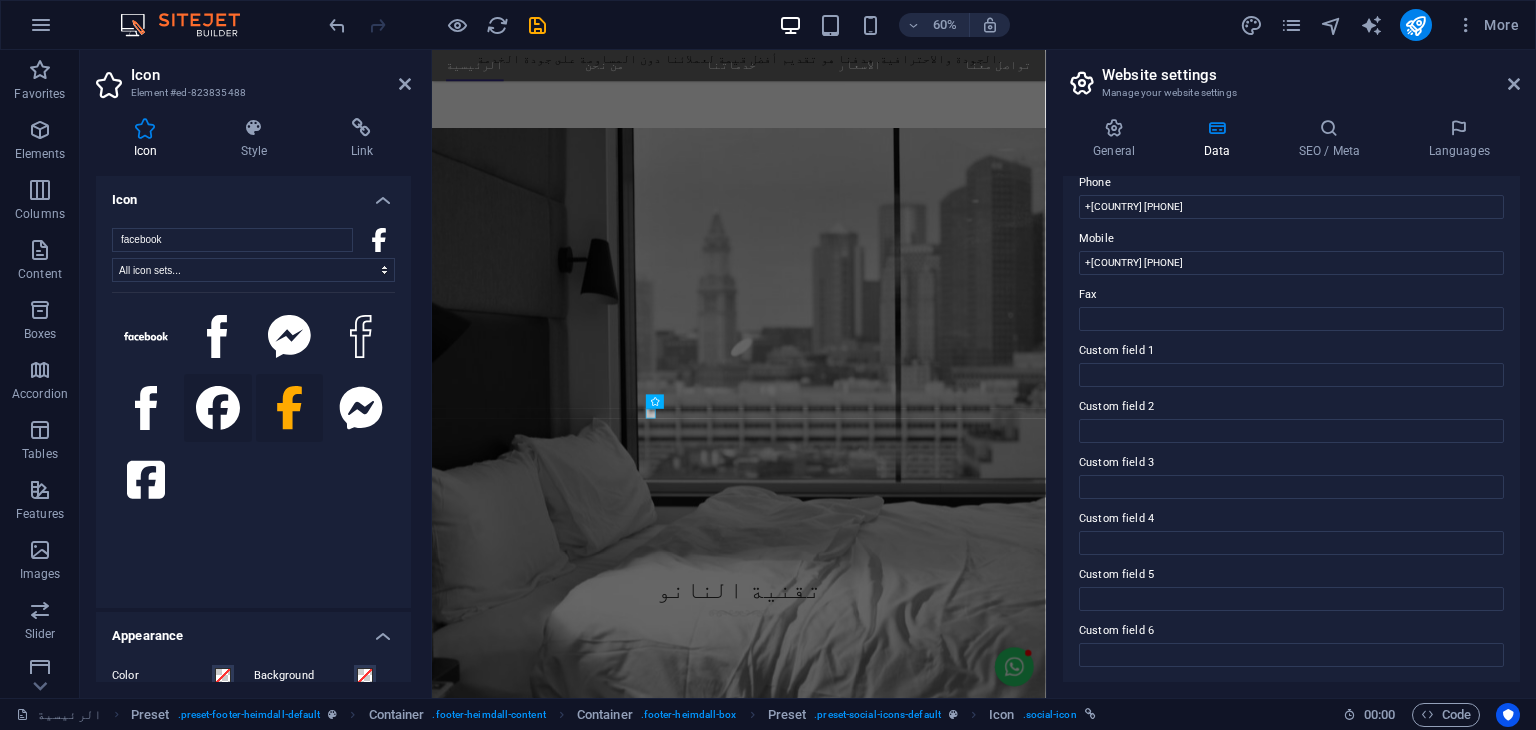 click 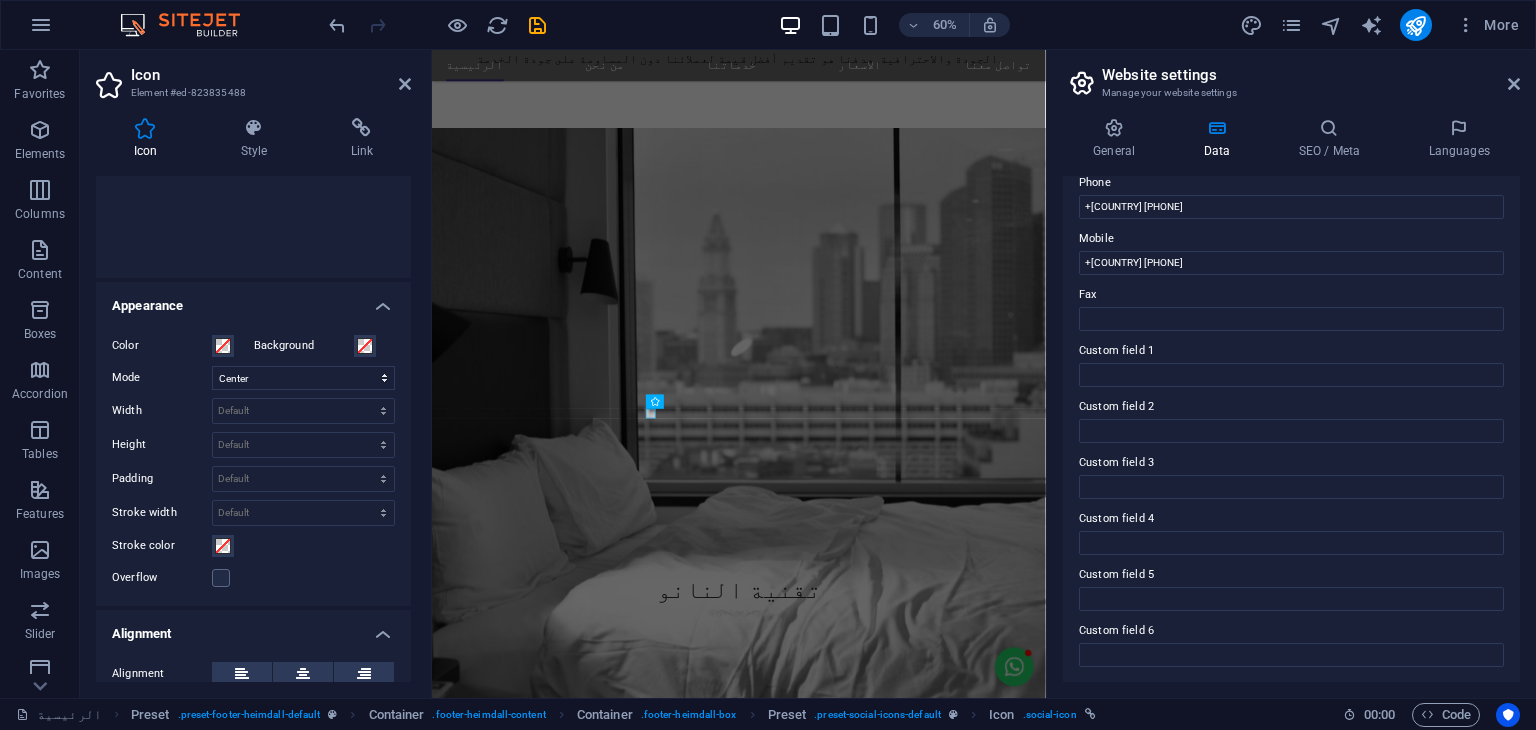 scroll, scrollTop: 319, scrollLeft: 0, axis: vertical 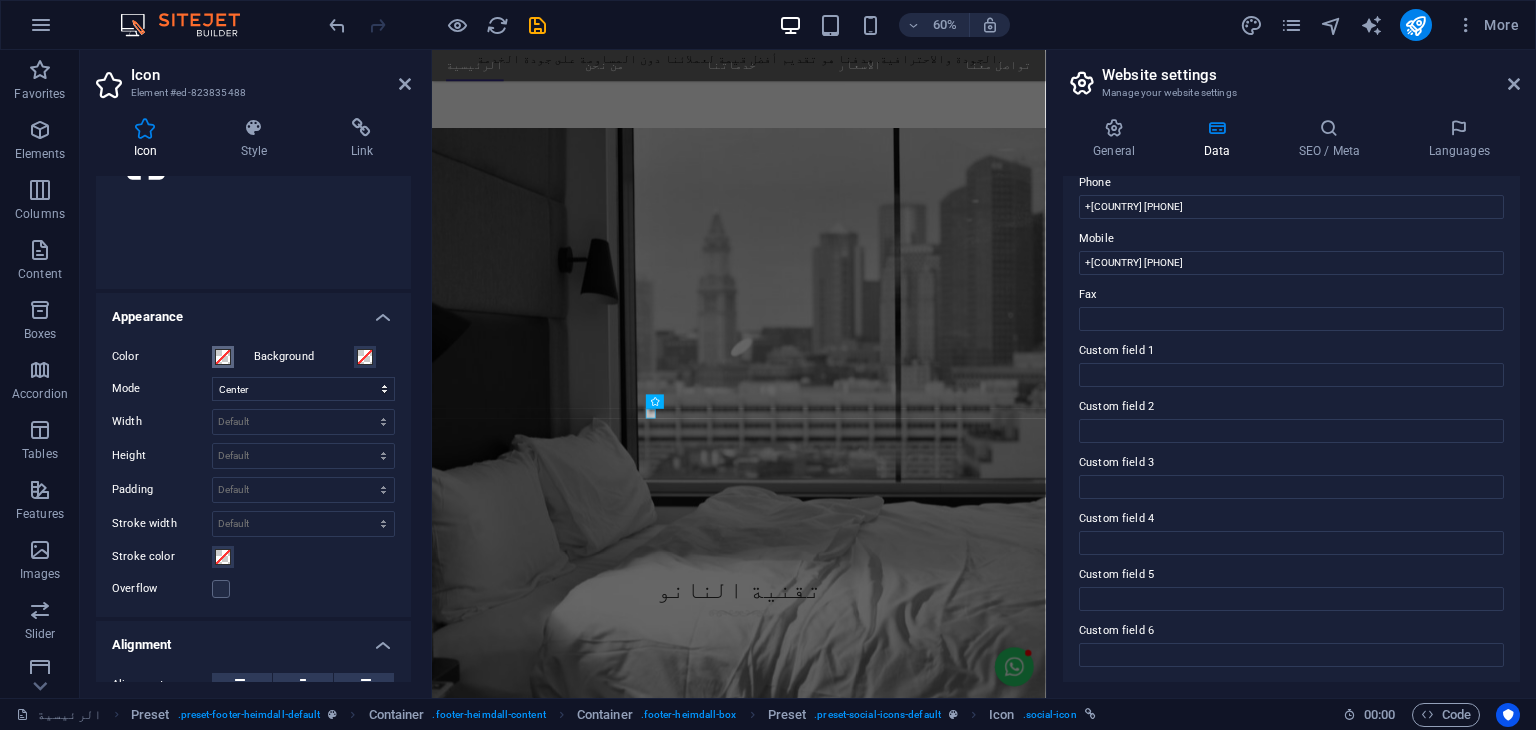 click at bounding box center (223, 357) 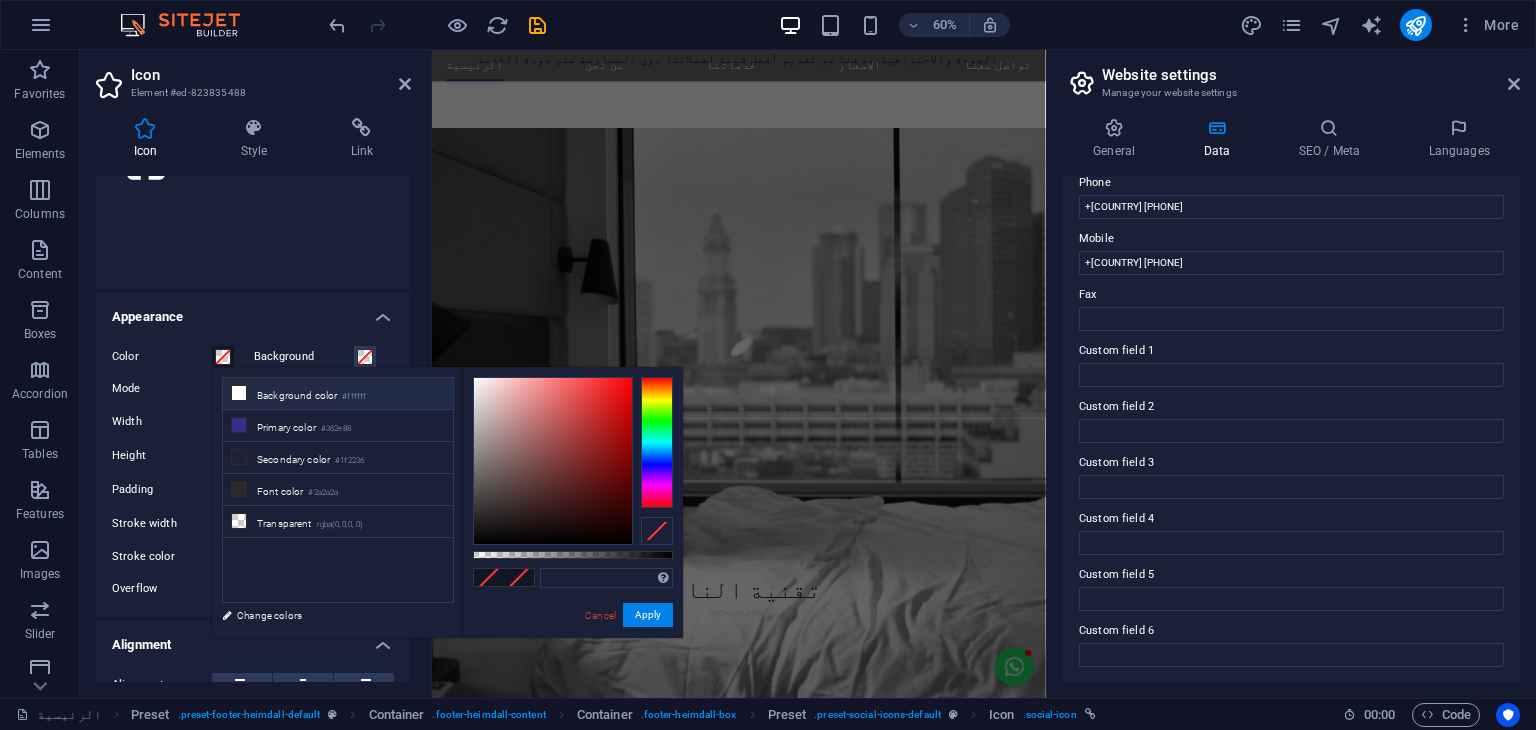 click at bounding box center [239, 393] 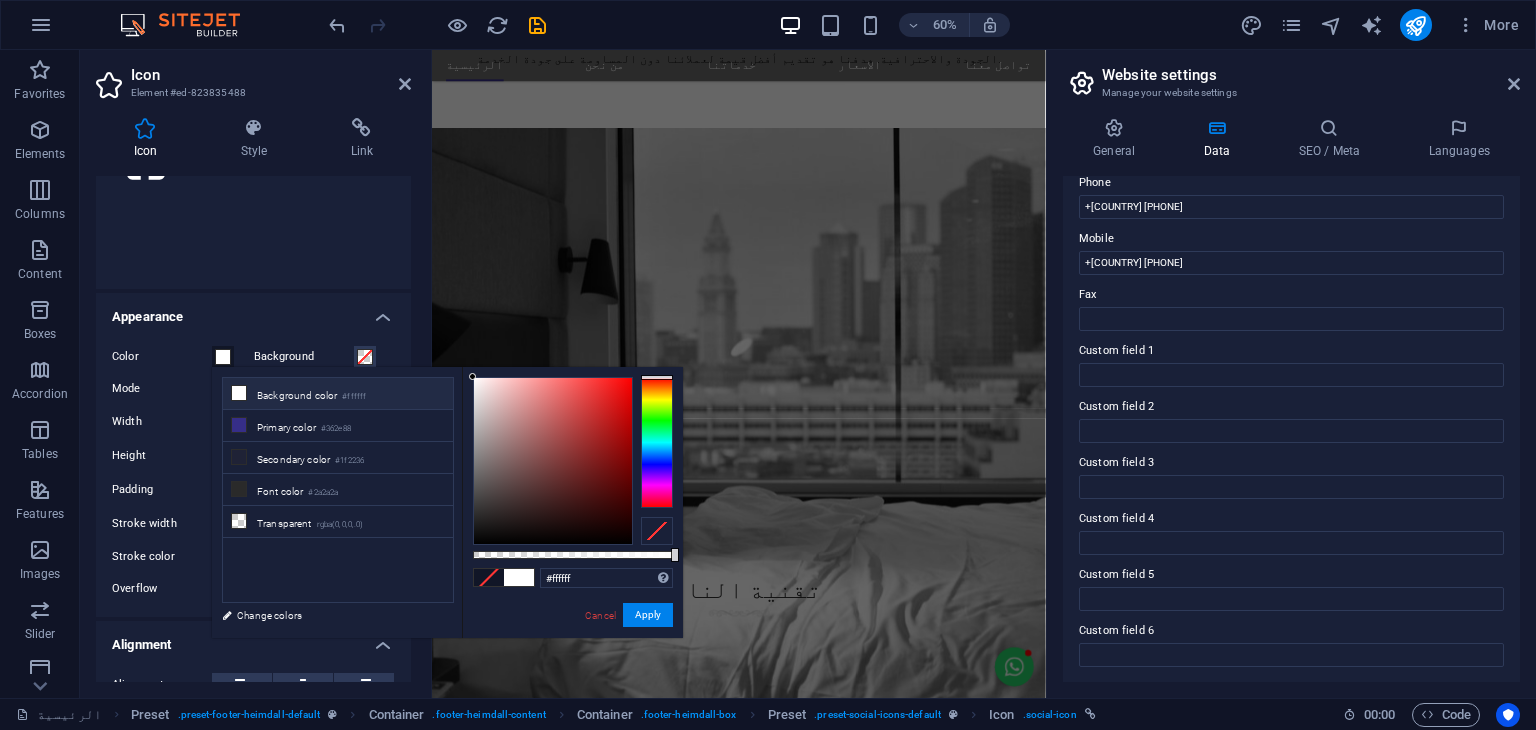 click on "Appearance" at bounding box center [253, 311] 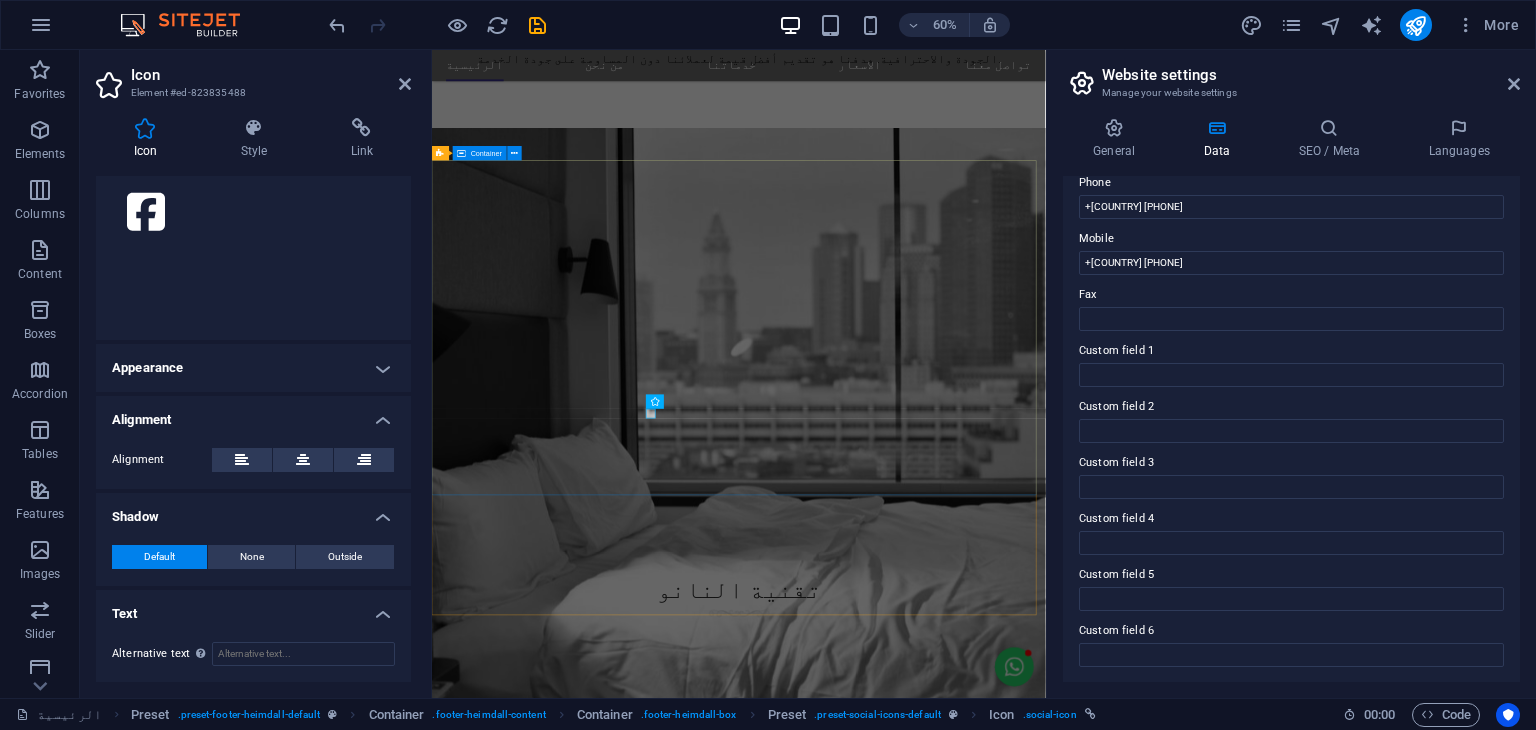 click on "About نحن شركة قطرية رائدة في مجال حماية وعزل الأثاث باستخدام تقنيات النانو المتطورة. نقدم حلولاً ذكية وعالية الجودة للمحافظة على نظافة وجمال الأرائك والمفروشات، مع التركيز على تقنيات صديقة للبيئة وآمنة للاستخدام في المنازل والمكاتب. Contact [CITY],[COUNTRY] PO.BOX   93014   +[COUNTRY] [PHONE] [EMAIL] Navigation الرئيسية من نحن خدماتنا الاسعار تواصل معنا" at bounding box center [943, 5714] 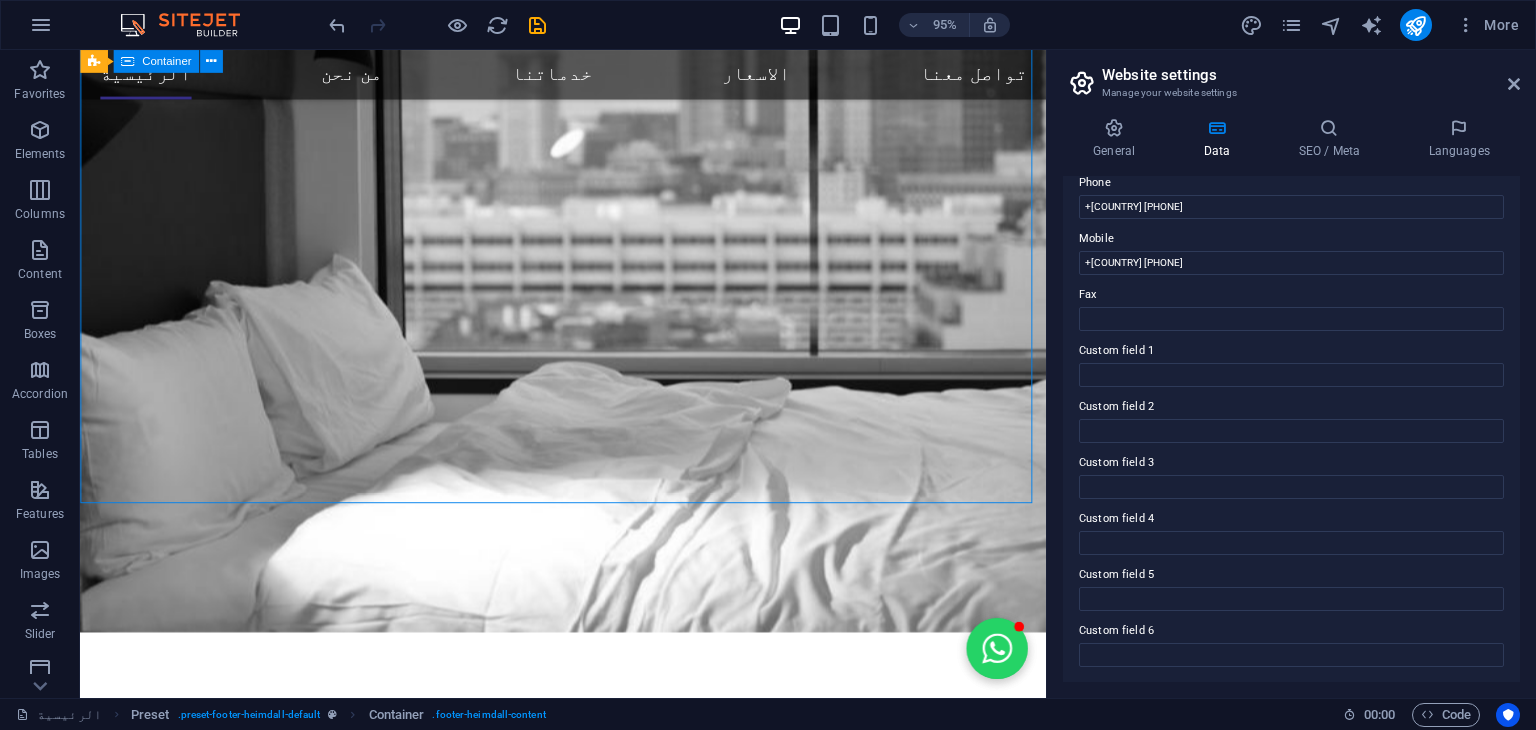 scroll, scrollTop: 3842, scrollLeft: 0, axis: vertical 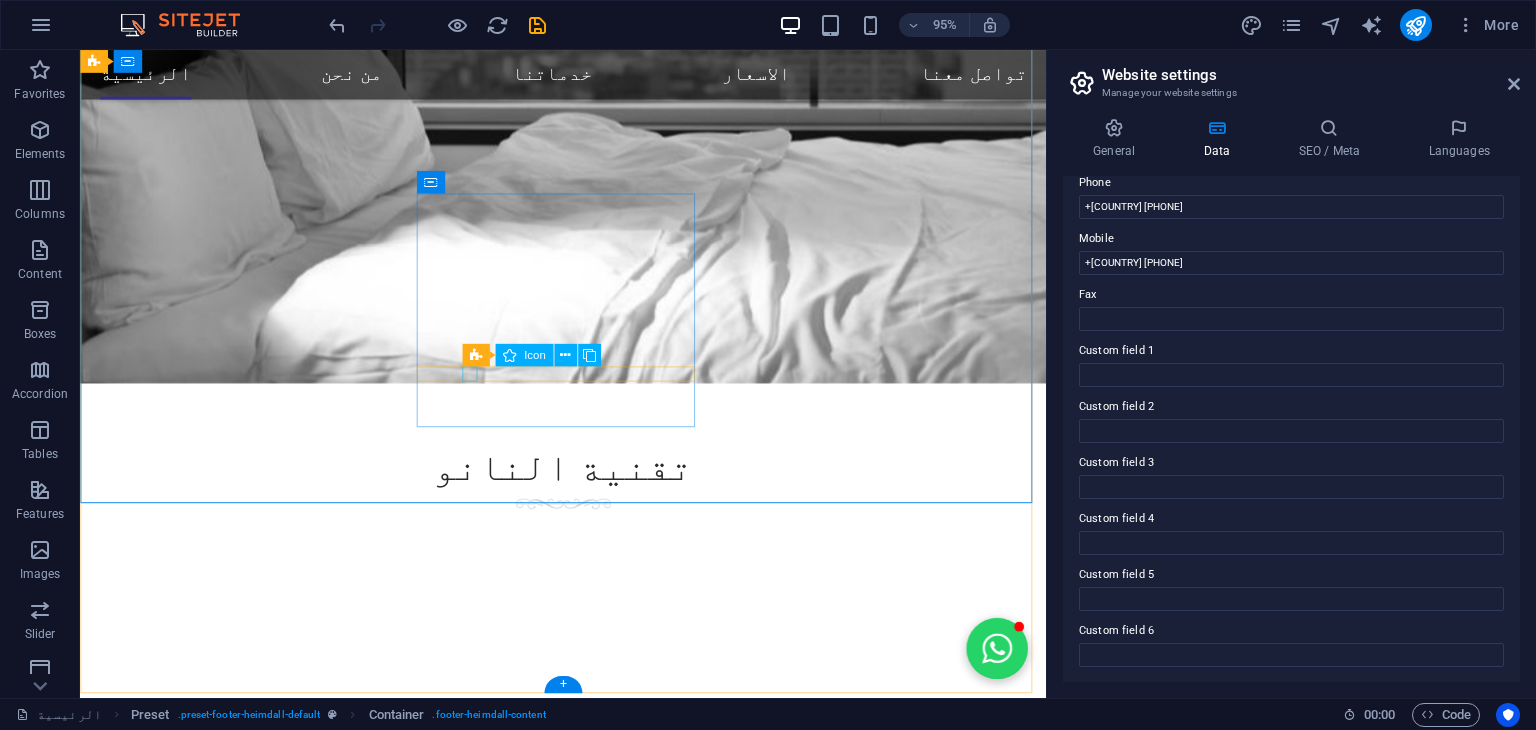 click at bounding box center [568, 5246] 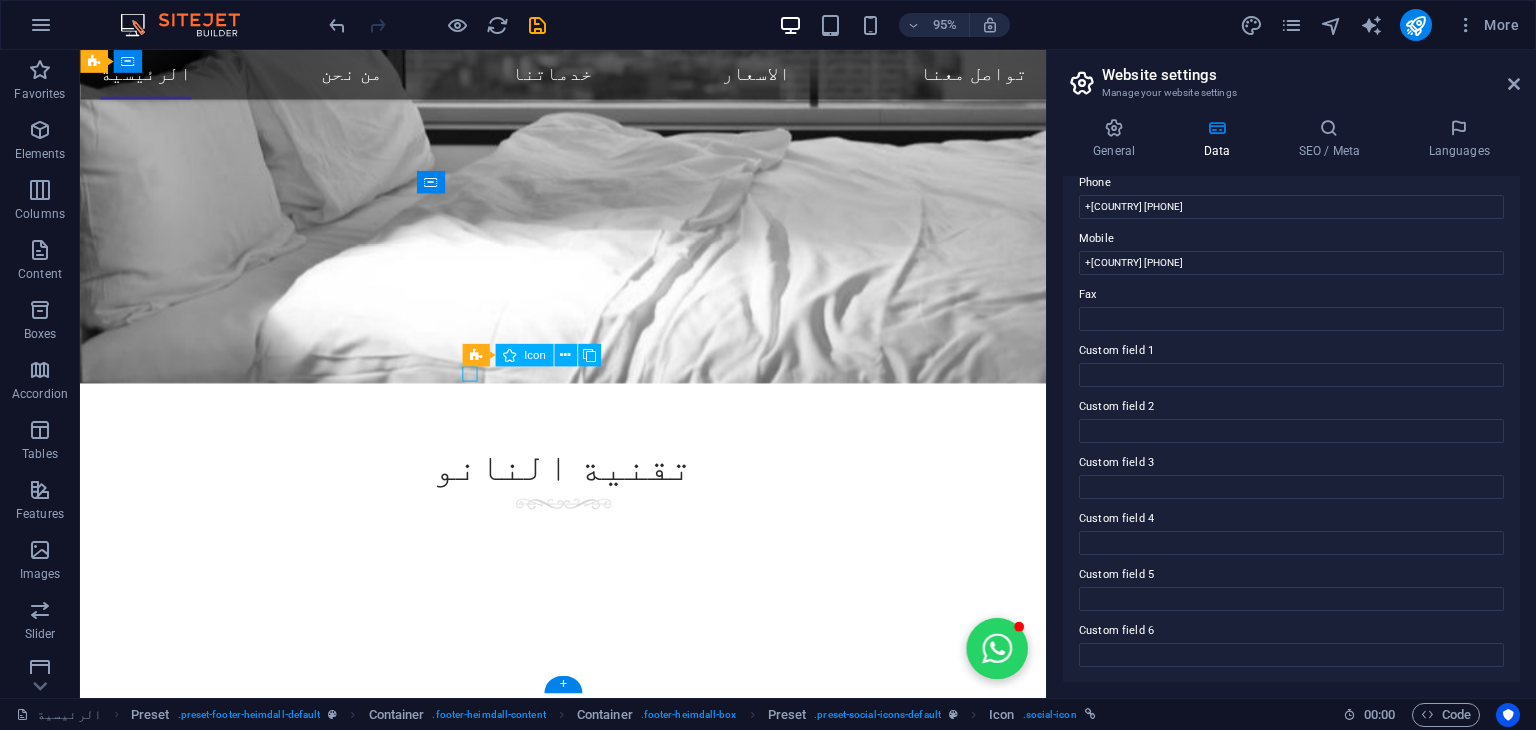 click at bounding box center [568, 5246] 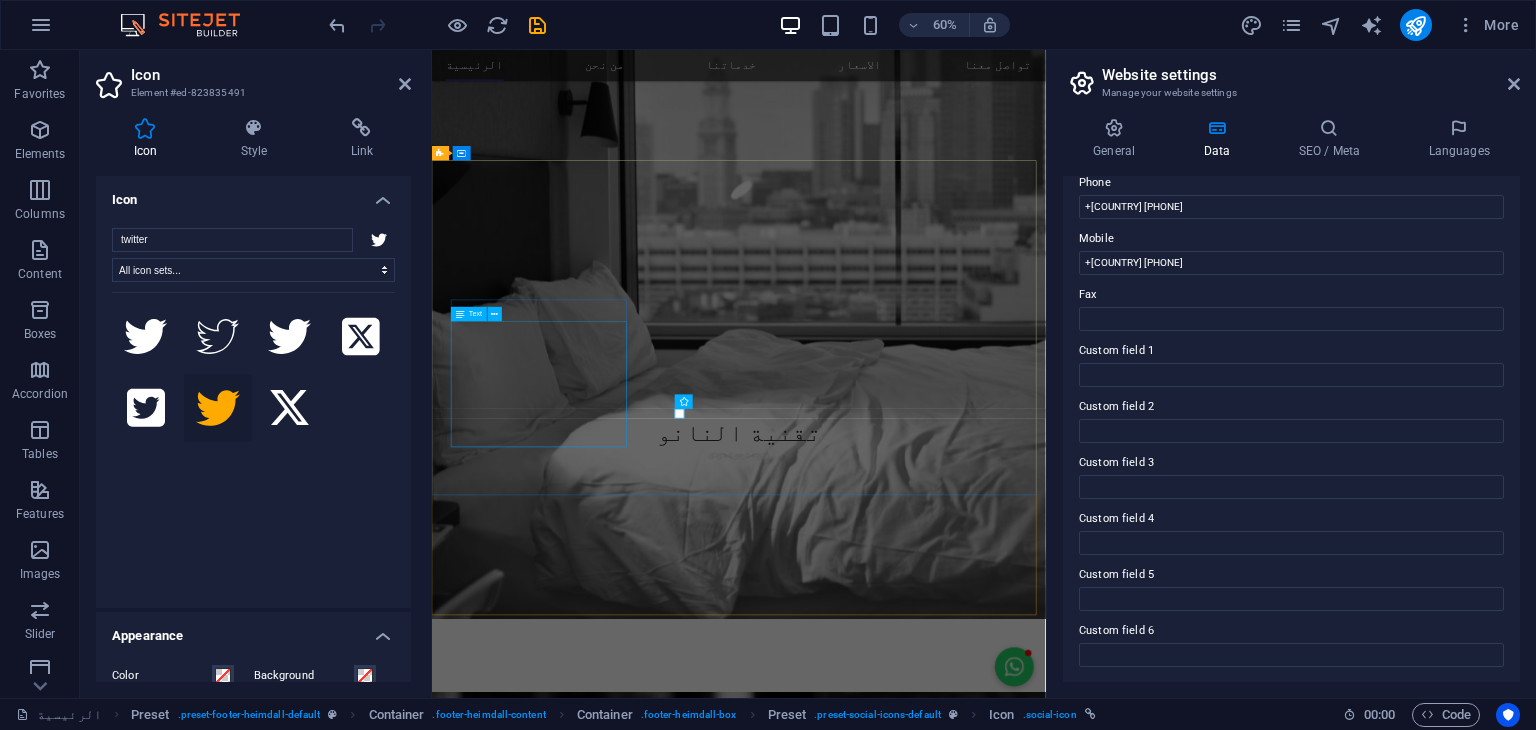 scroll, scrollTop: 3580, scrollLeft: 0, axis: vertical 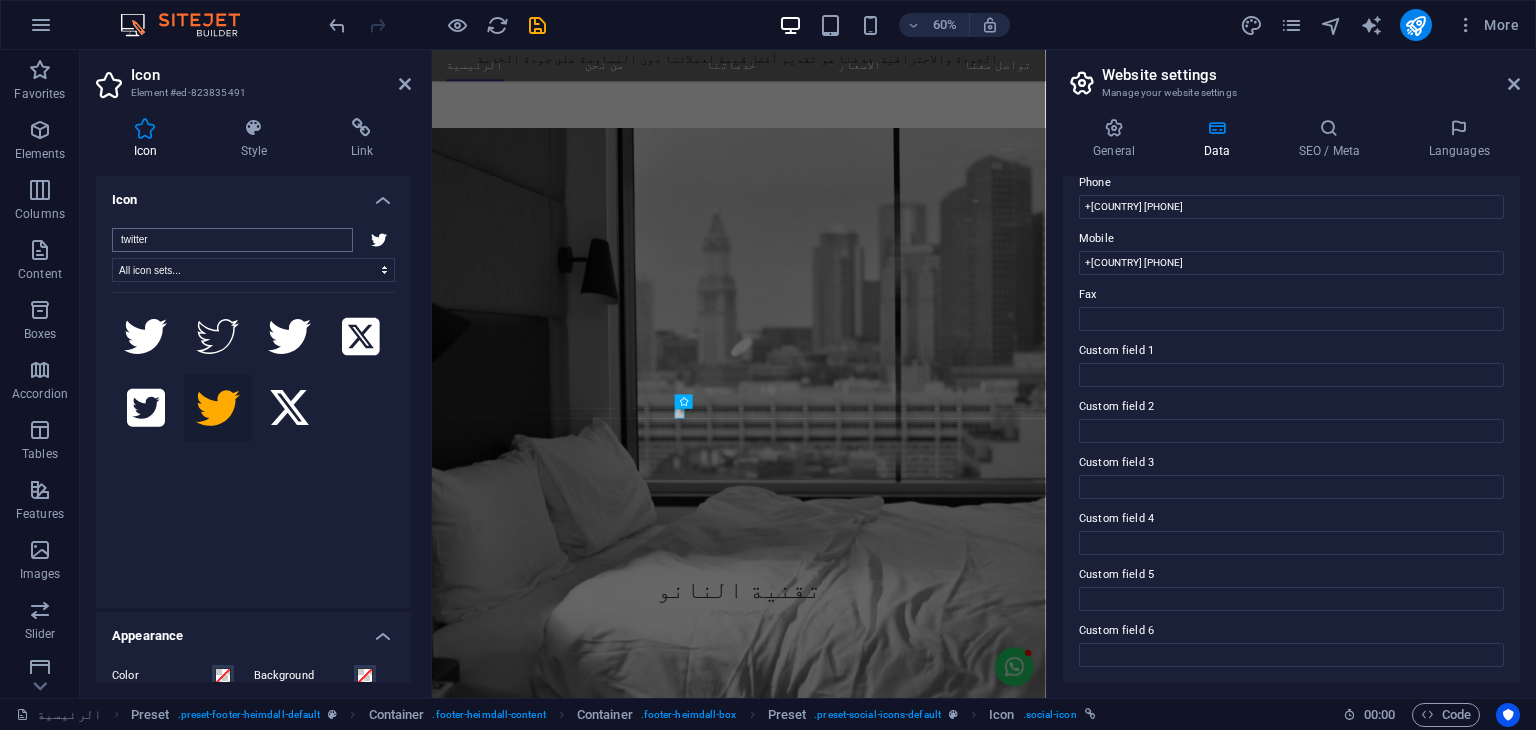 click on "twitter" at bounding box center [232, 240] 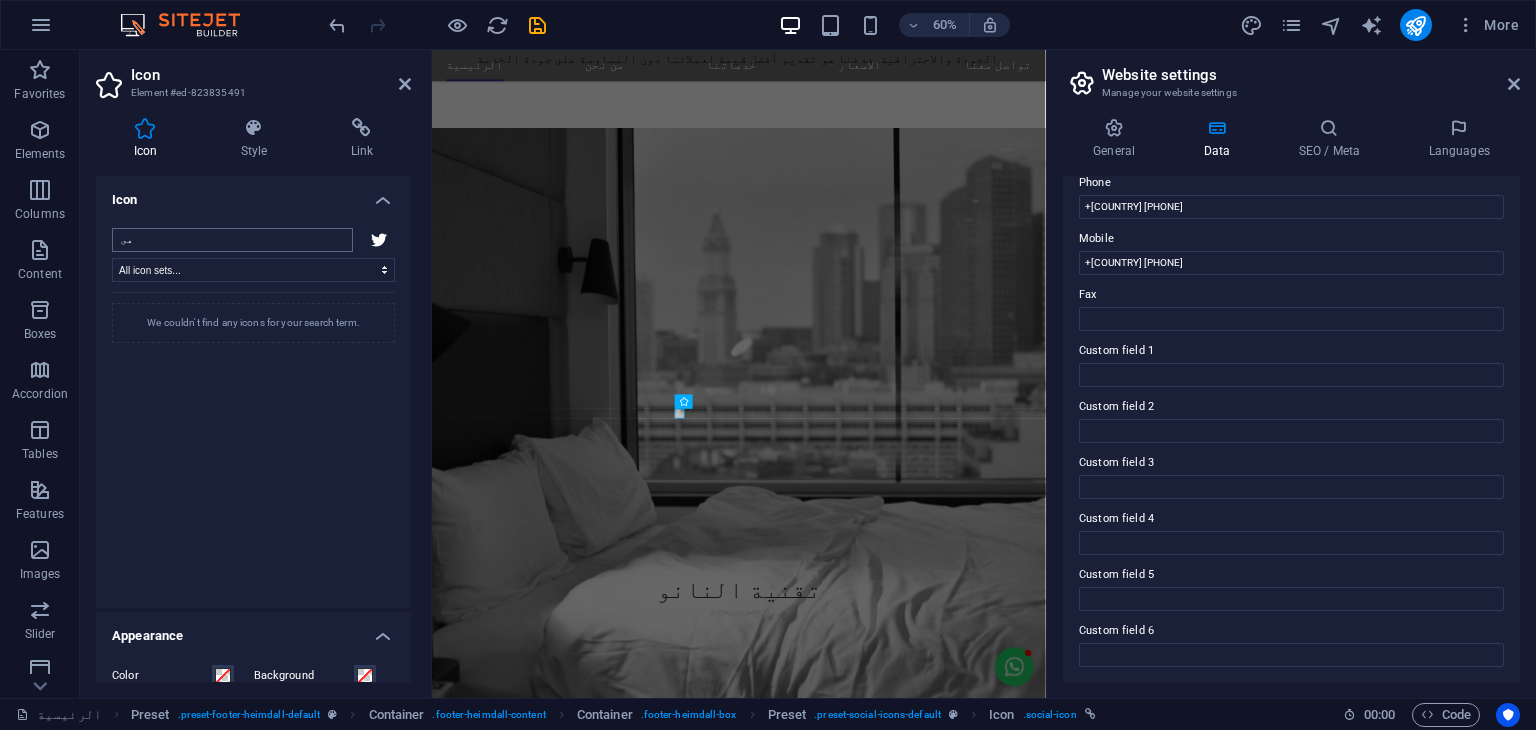 type on "ه" 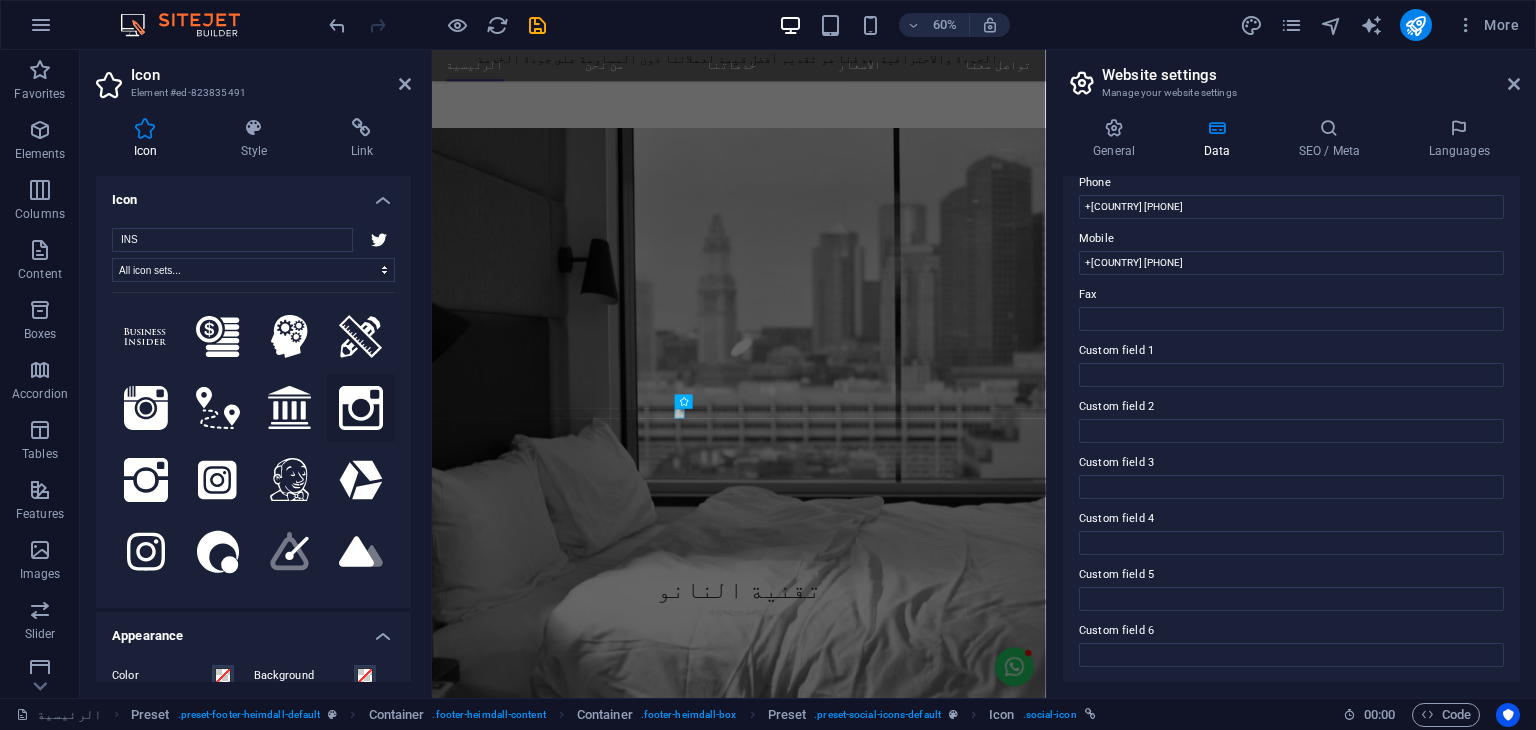type on "INS" 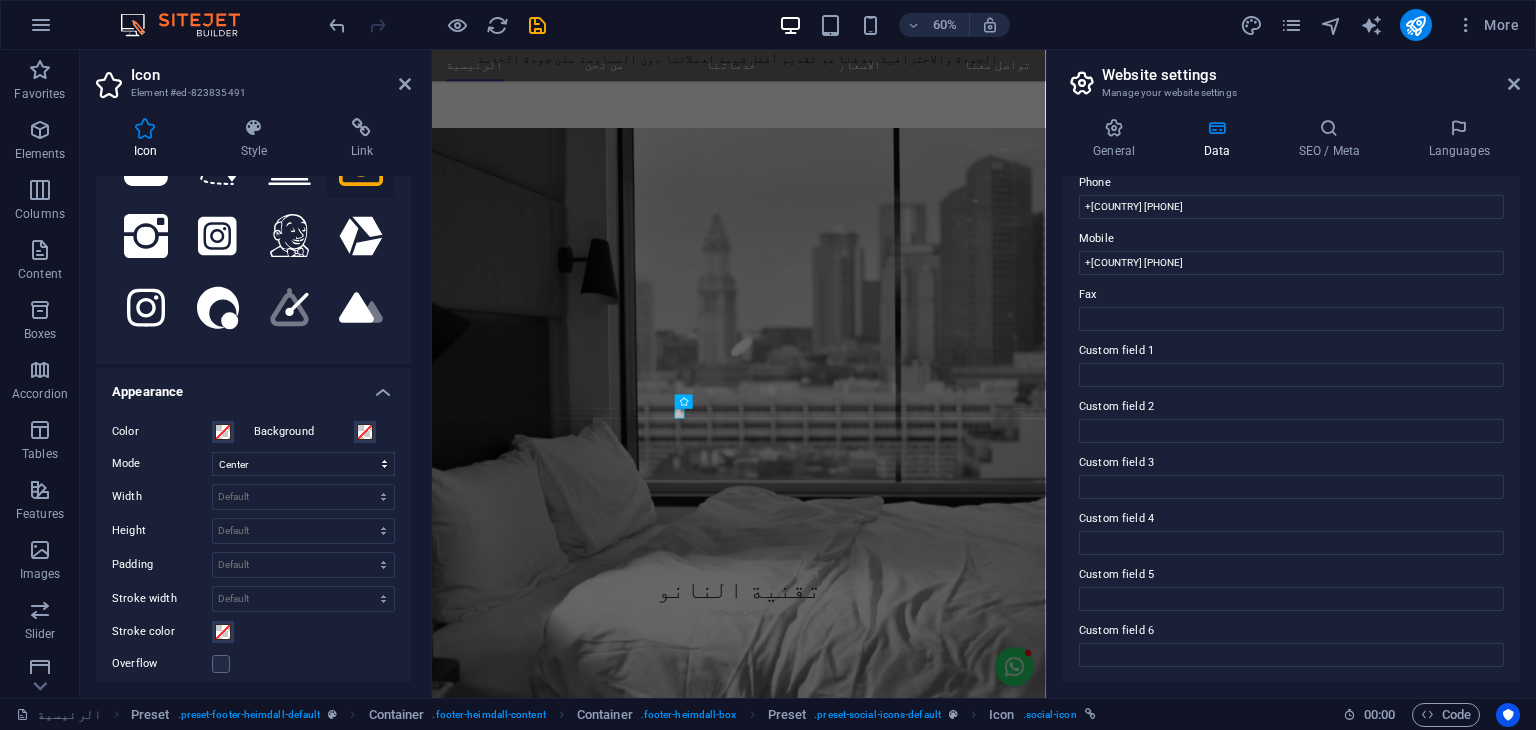 scroll, scrollTop: 244, scrollLeft: 0, axis: vertical 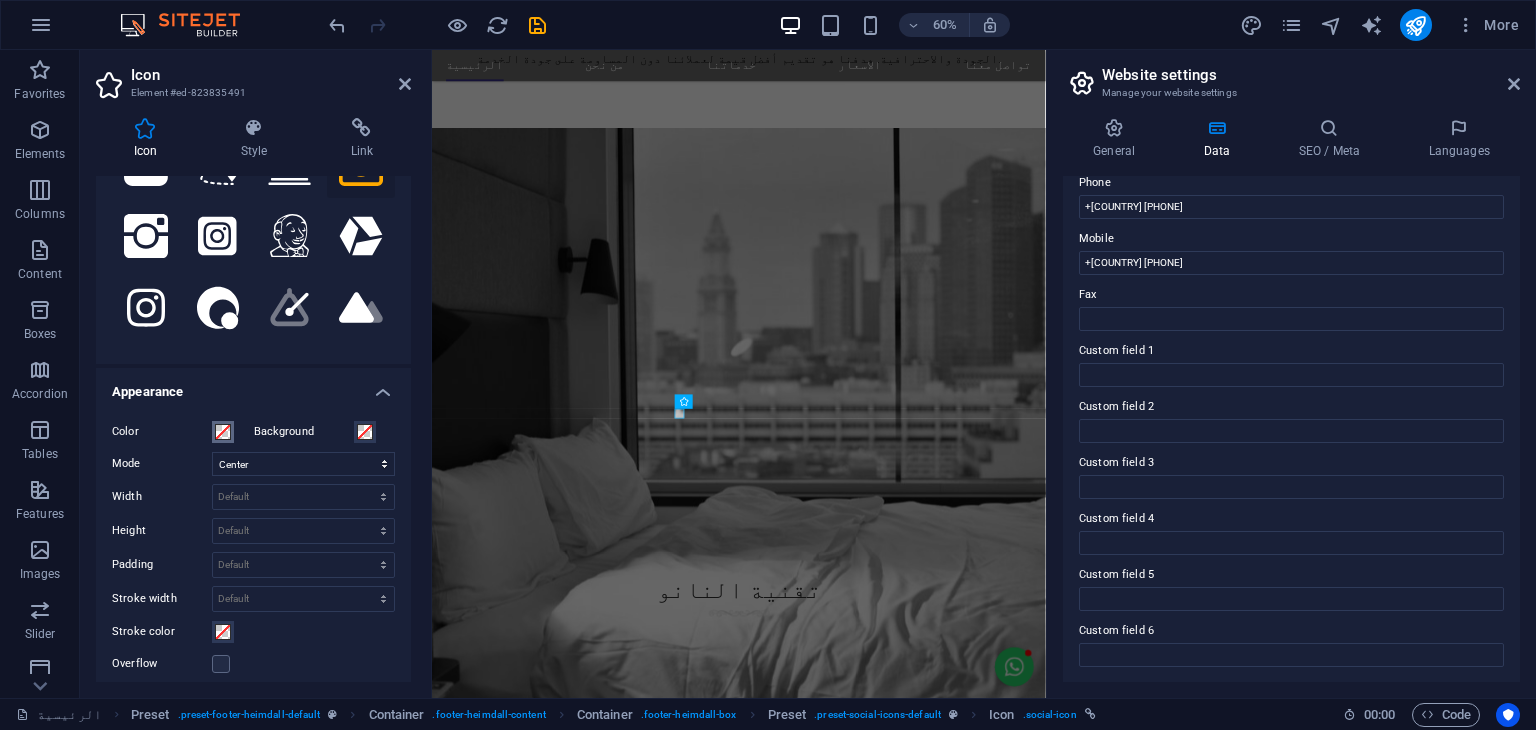 click at bounding box center (223, 432) 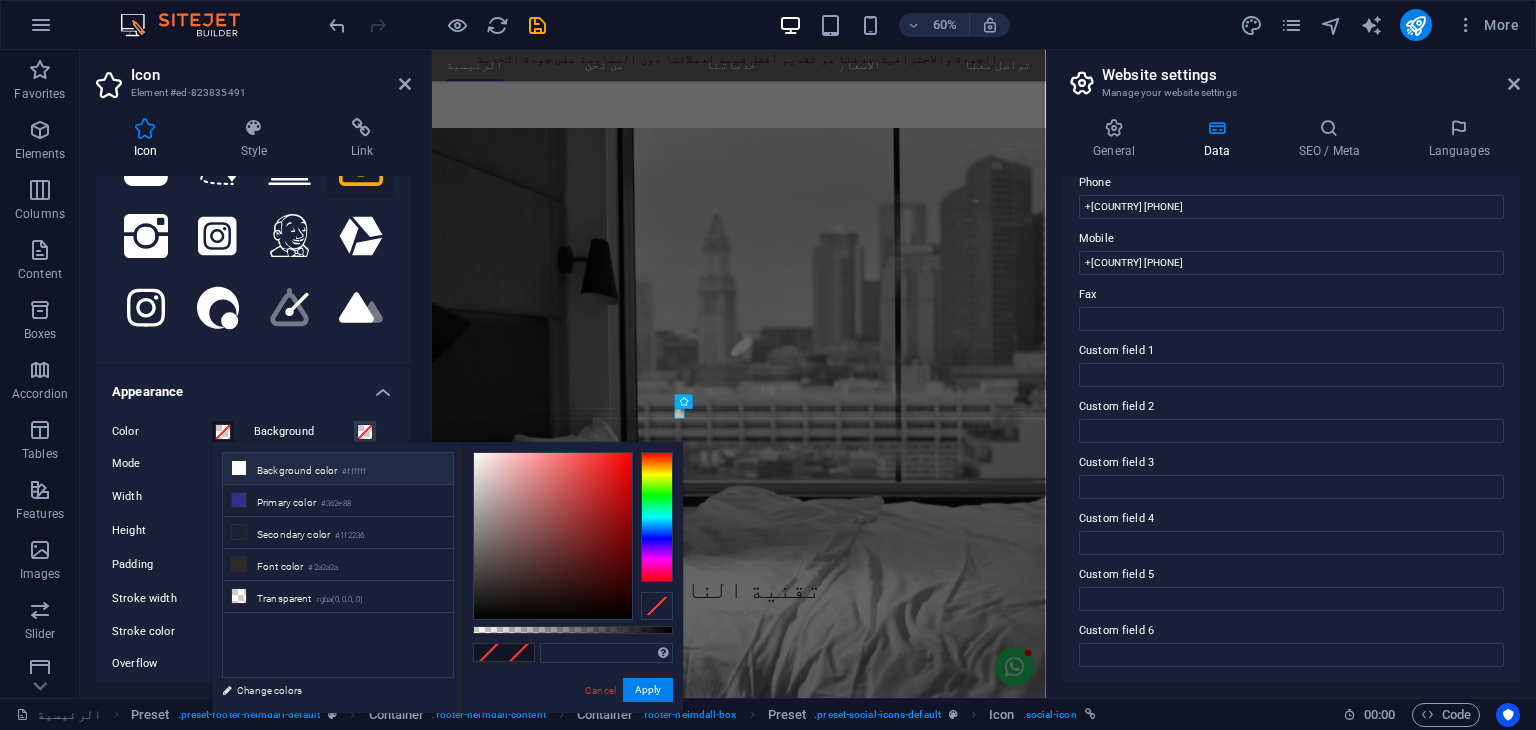 click at bounding box center (239, 468) 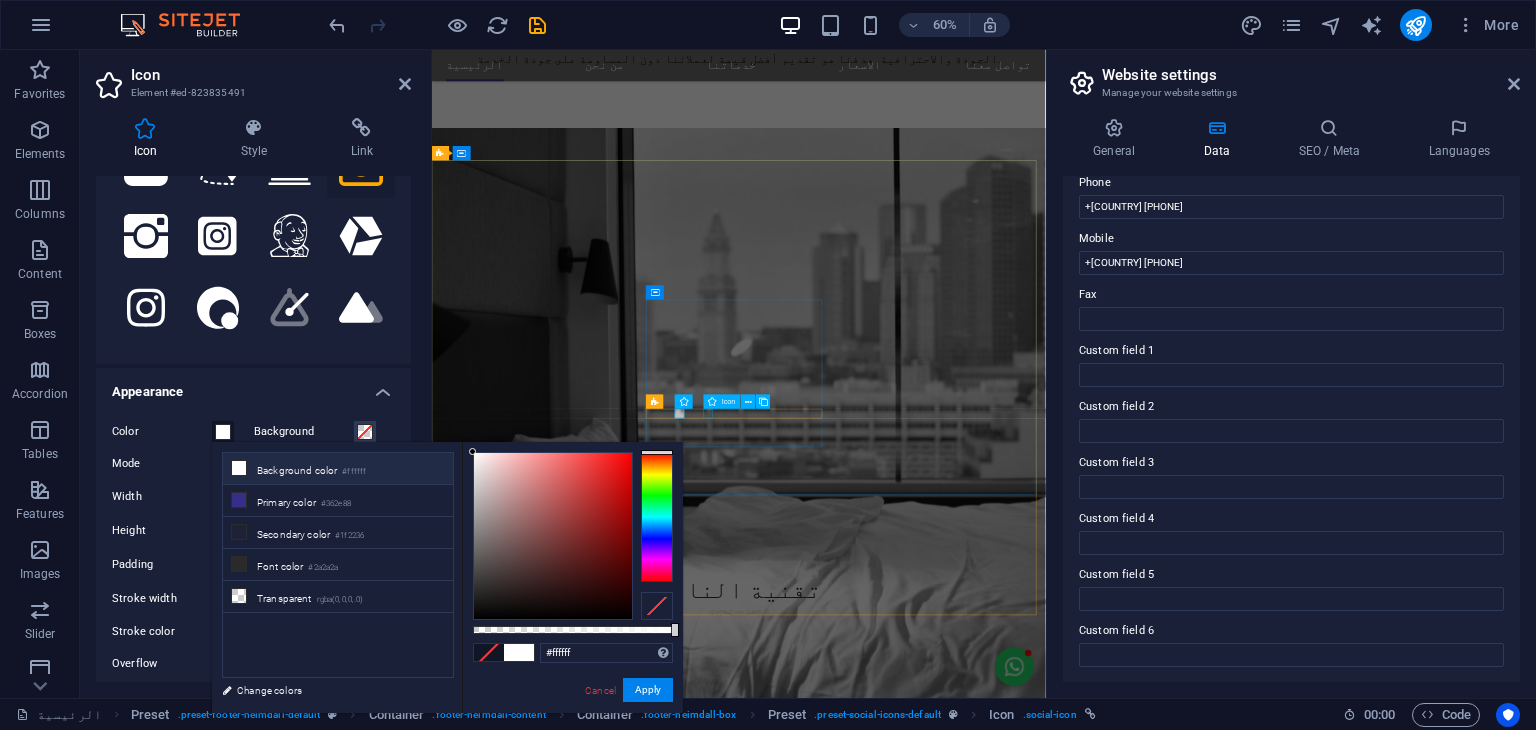 click at bounding box center [920, 5898] 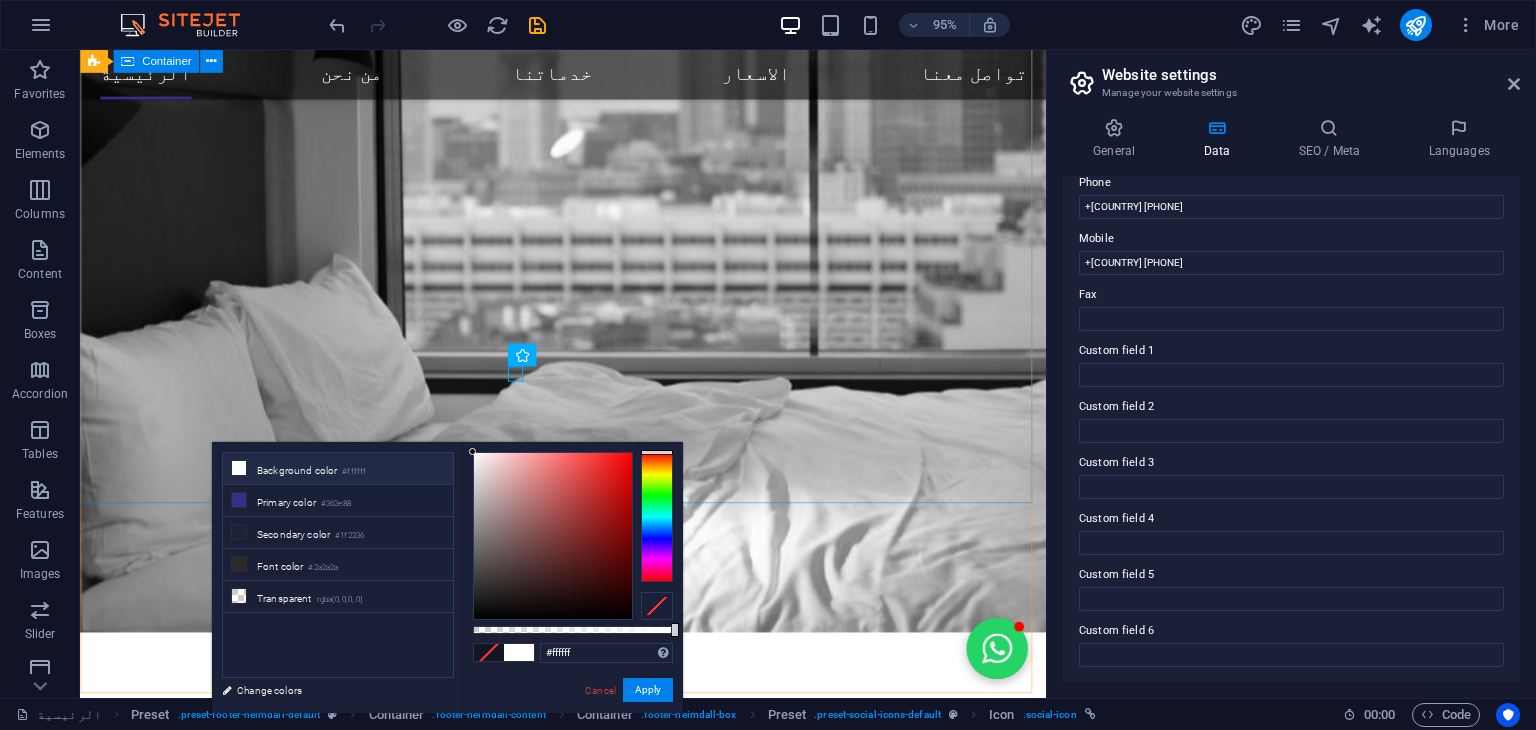 scroll, scrollTop: 3842, scrollLeft: 0, axis: vertical 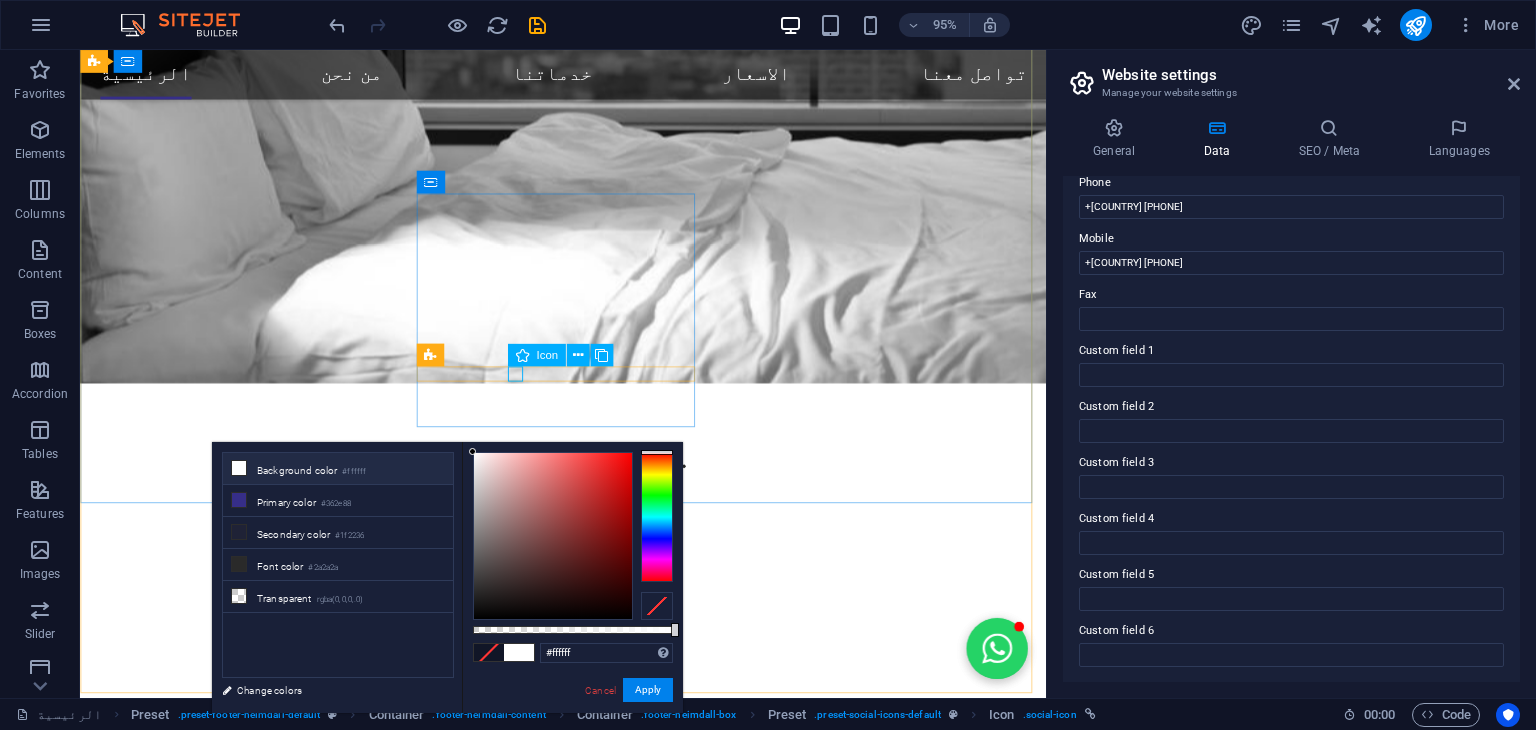click at bounding box center [568, 5278] 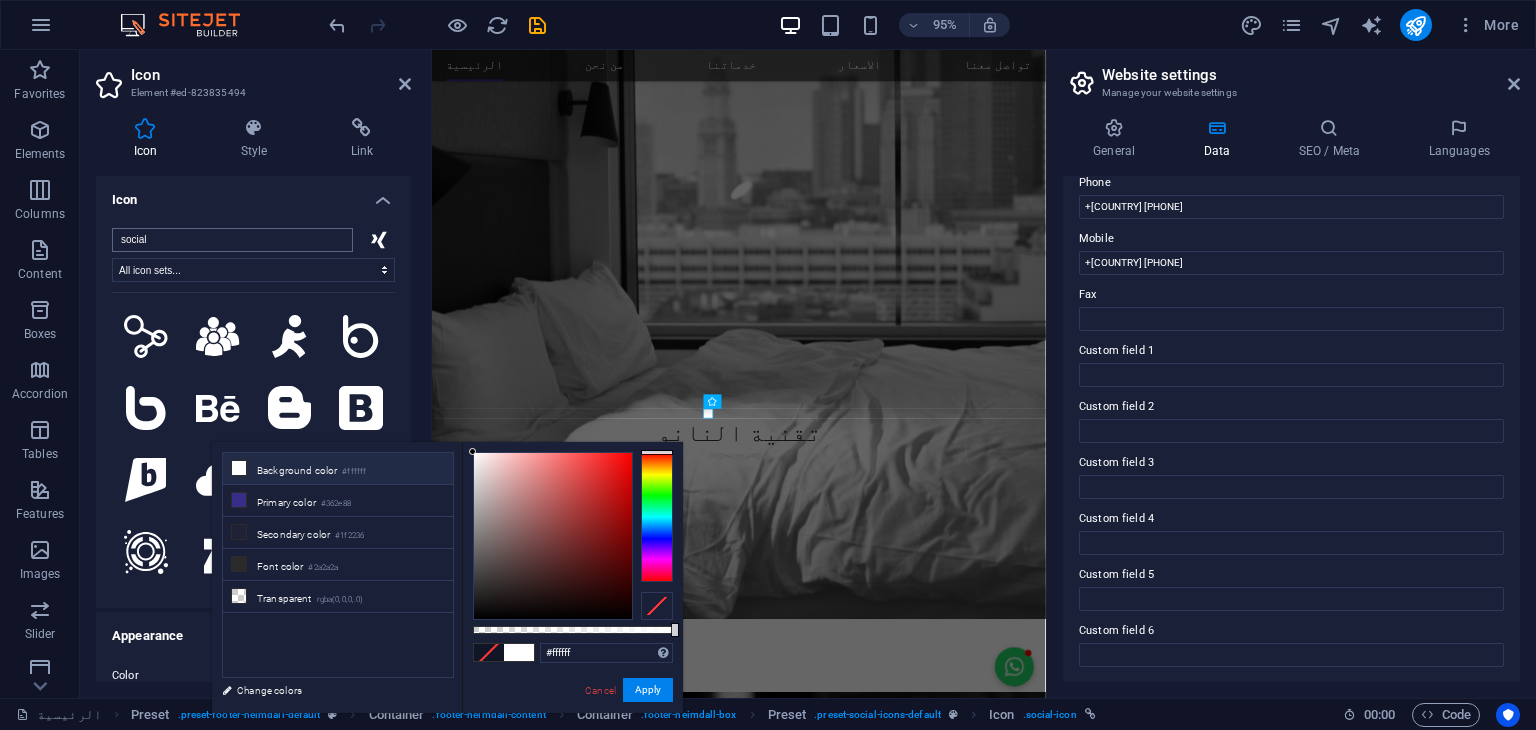scroll, scrollTop: 3580, scrollLeft: 0, axis: vertical 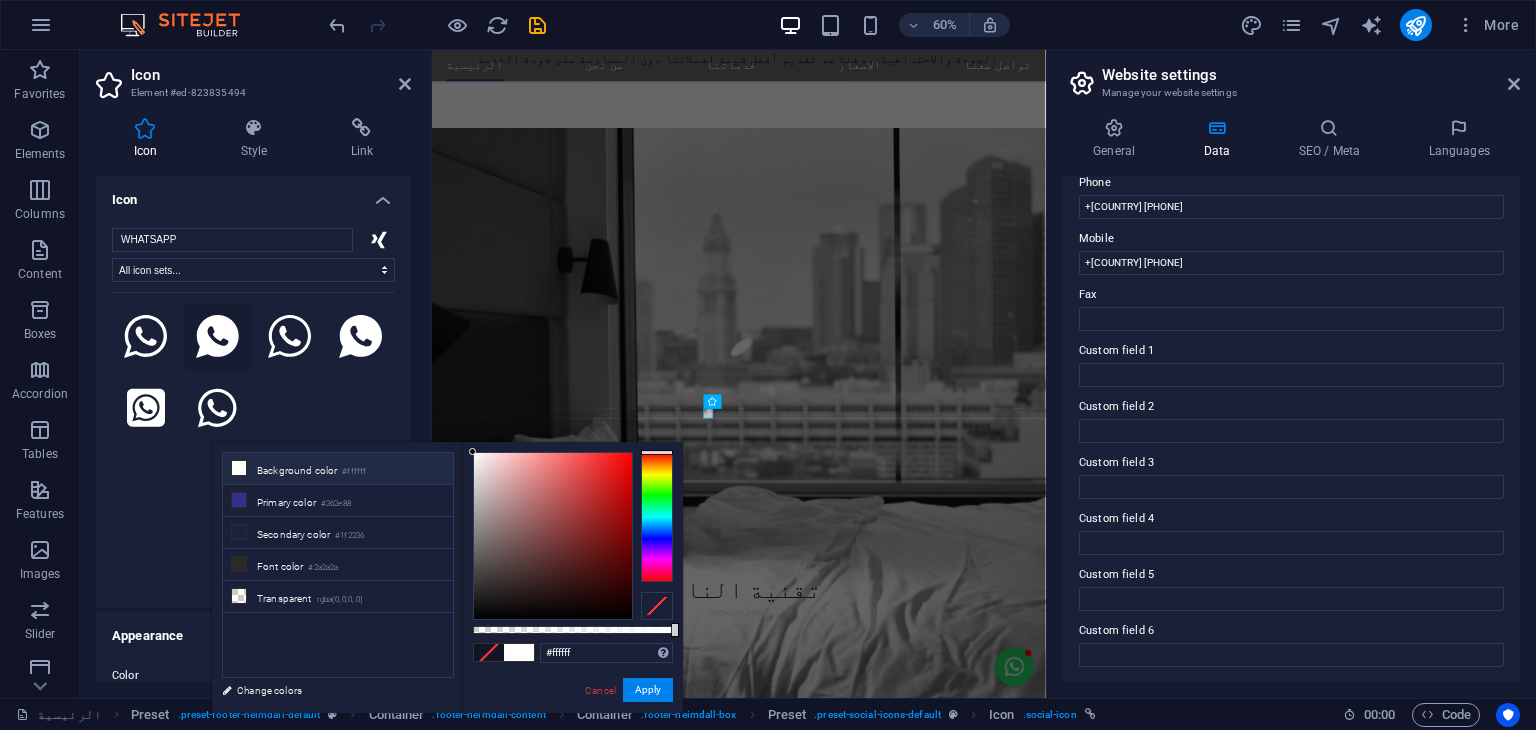 type on "WHATSAPP" 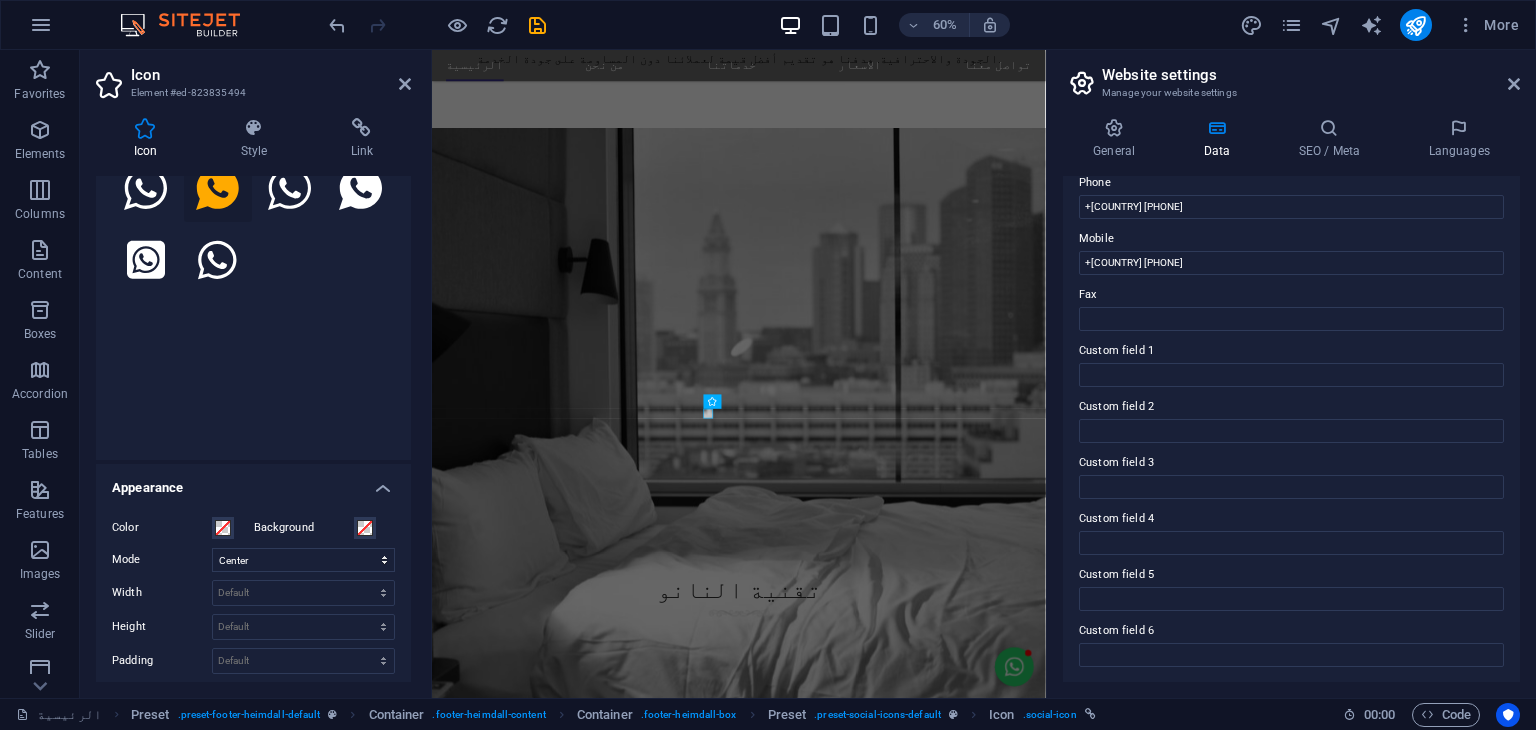 scroll, scrollTop: 148, scrollLeft: 0, axis: vertical 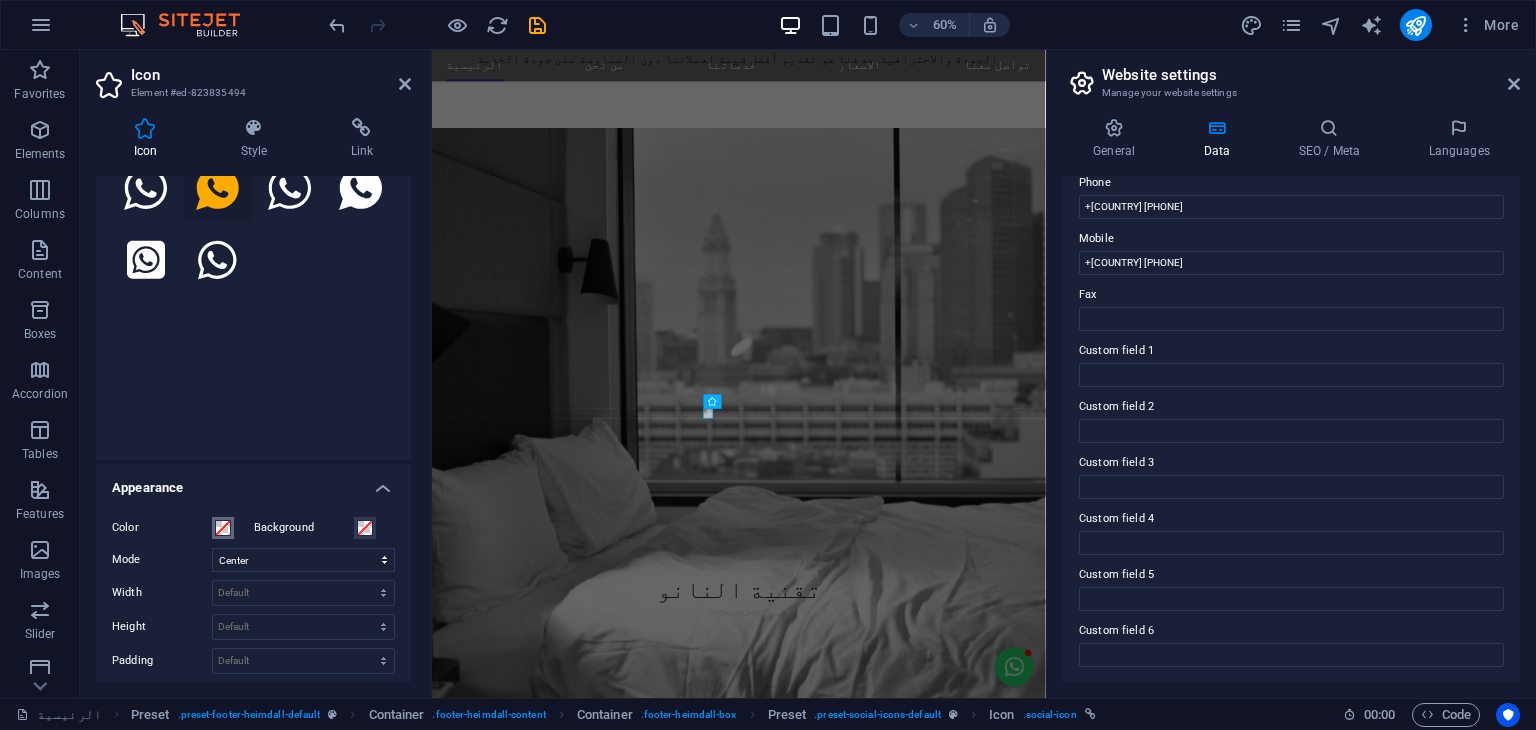 click at bounding box center (223, 528) 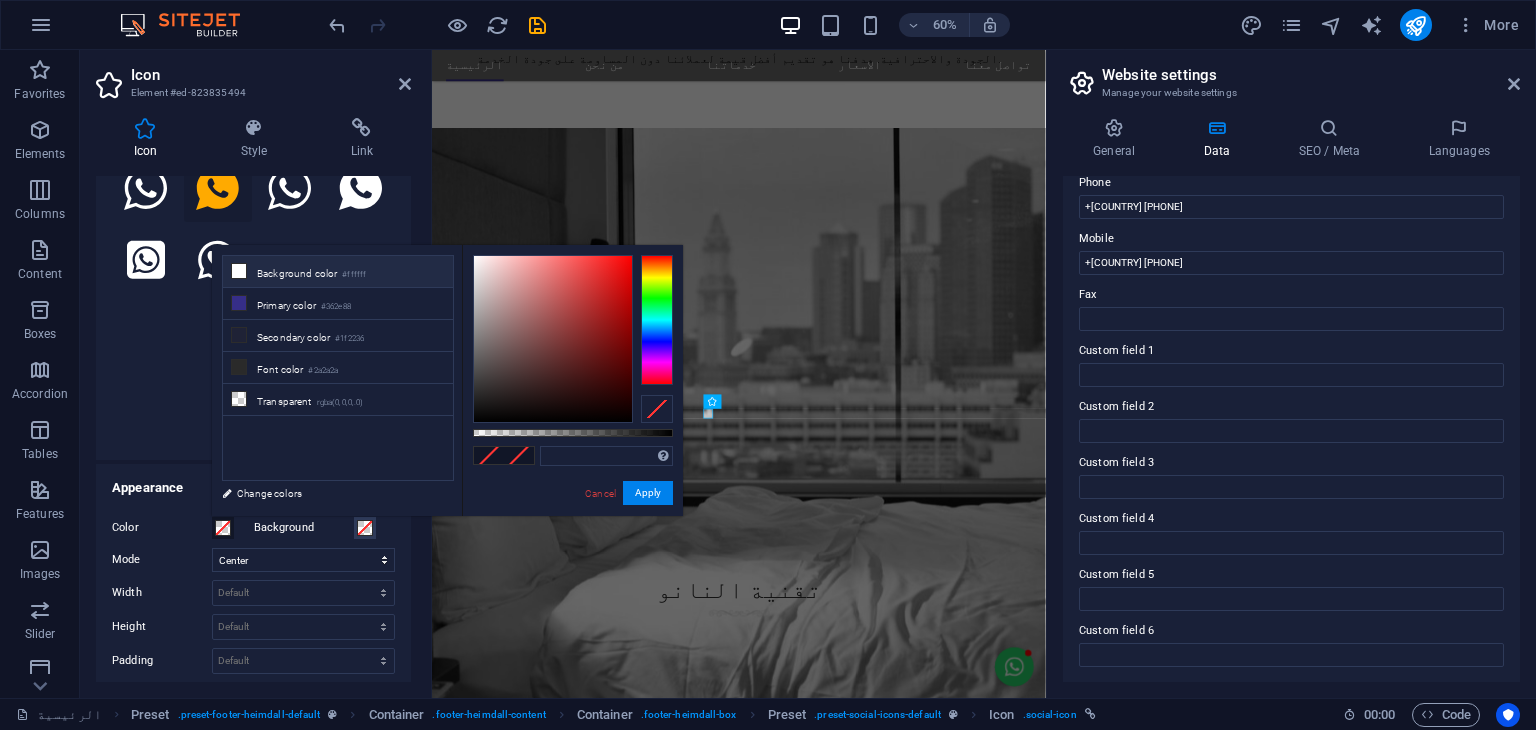 click on "Background color
#ffffff" at bounding box center [338, 272] 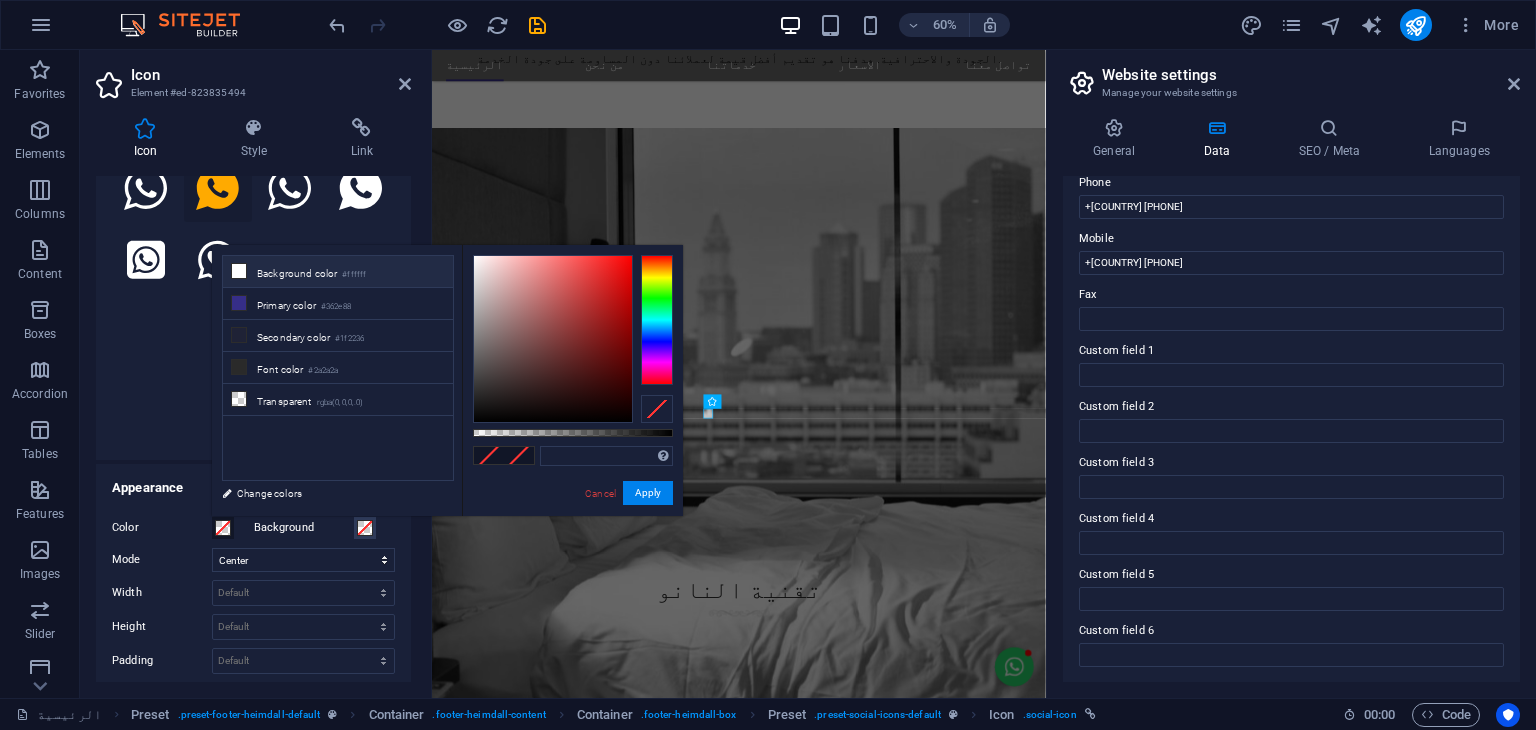 type on "#ffffff" 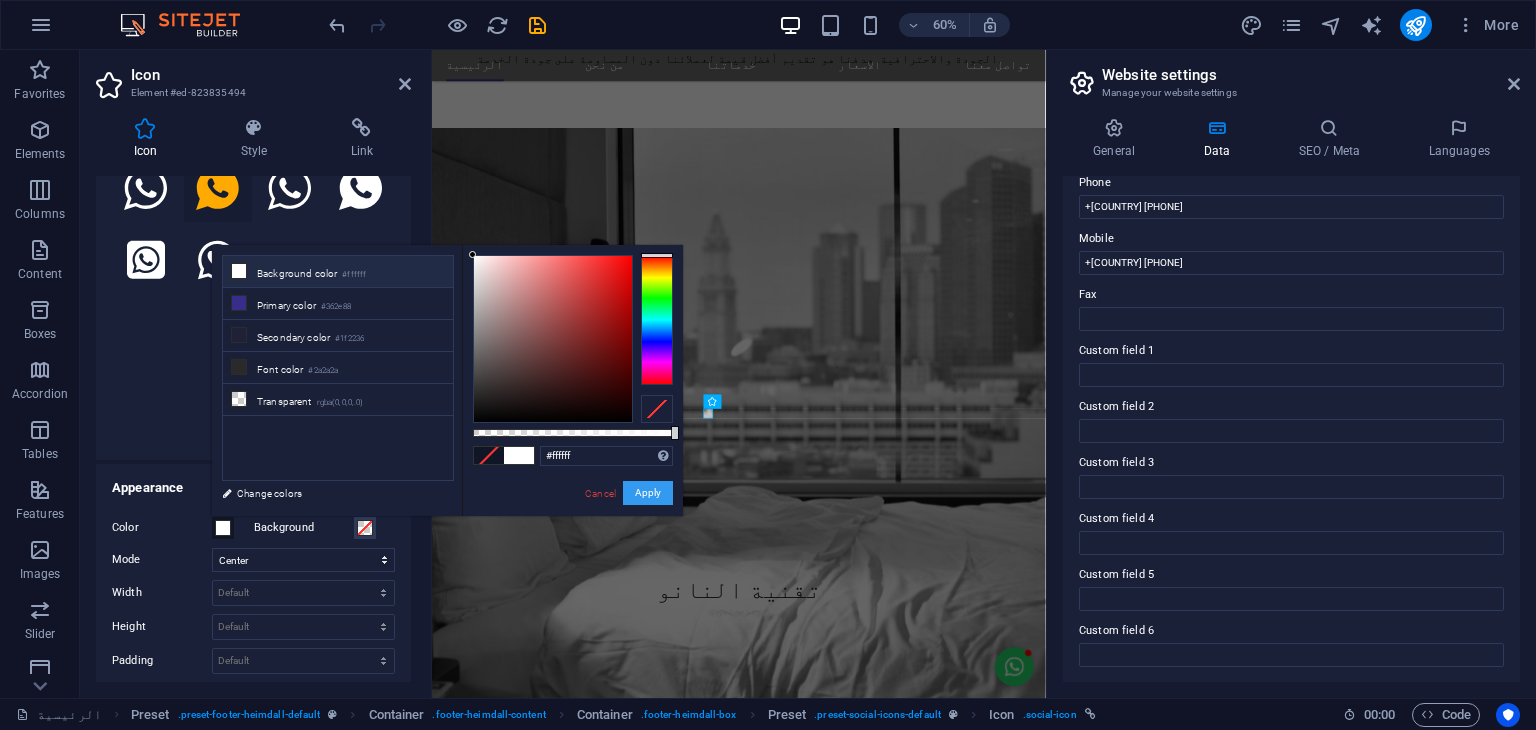 click on "Apply" at bounding box center [648, 493] 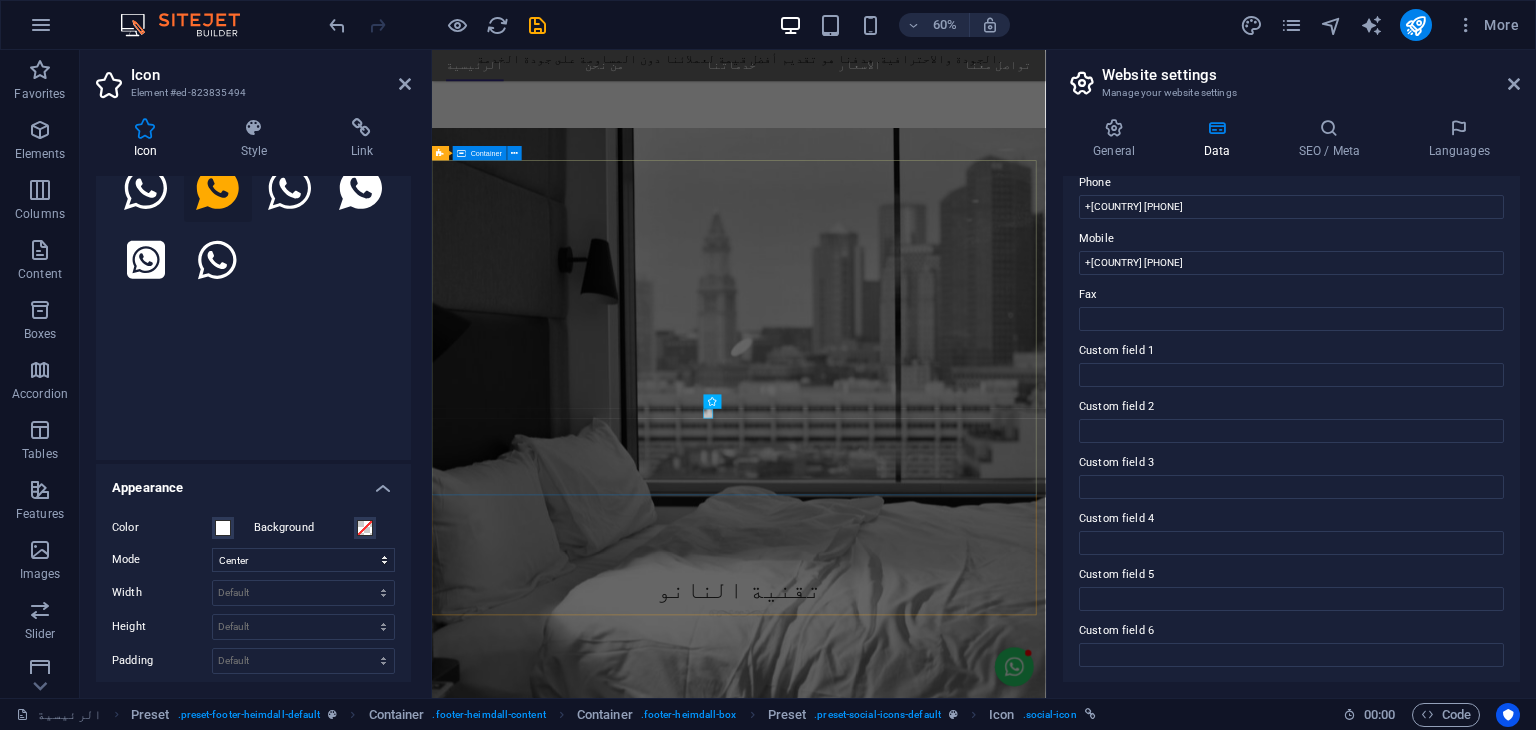 click on "About نحن شركة قطرية رائدة في مجال حماية وعزل الأثاث باستخدام تقنيات النانو المتطورة. نقدم حلولاً ذكية وعالية الجودة للمحافظة على نظافة وجمال الأرائك والمفروشات، مع التركيز على تقنيات صديقة للبيئة وآمنة للاستخدام في المنازل والمكاتب. Contact [CITY],[COUNTRY] PO.BOX   93014   +[COUNTRY] [PHONE] [EMAIL] Navigation الرئيسية من نحن خدماتنا الاسعار تواصل معنا" at bounding box center [943, 5714] 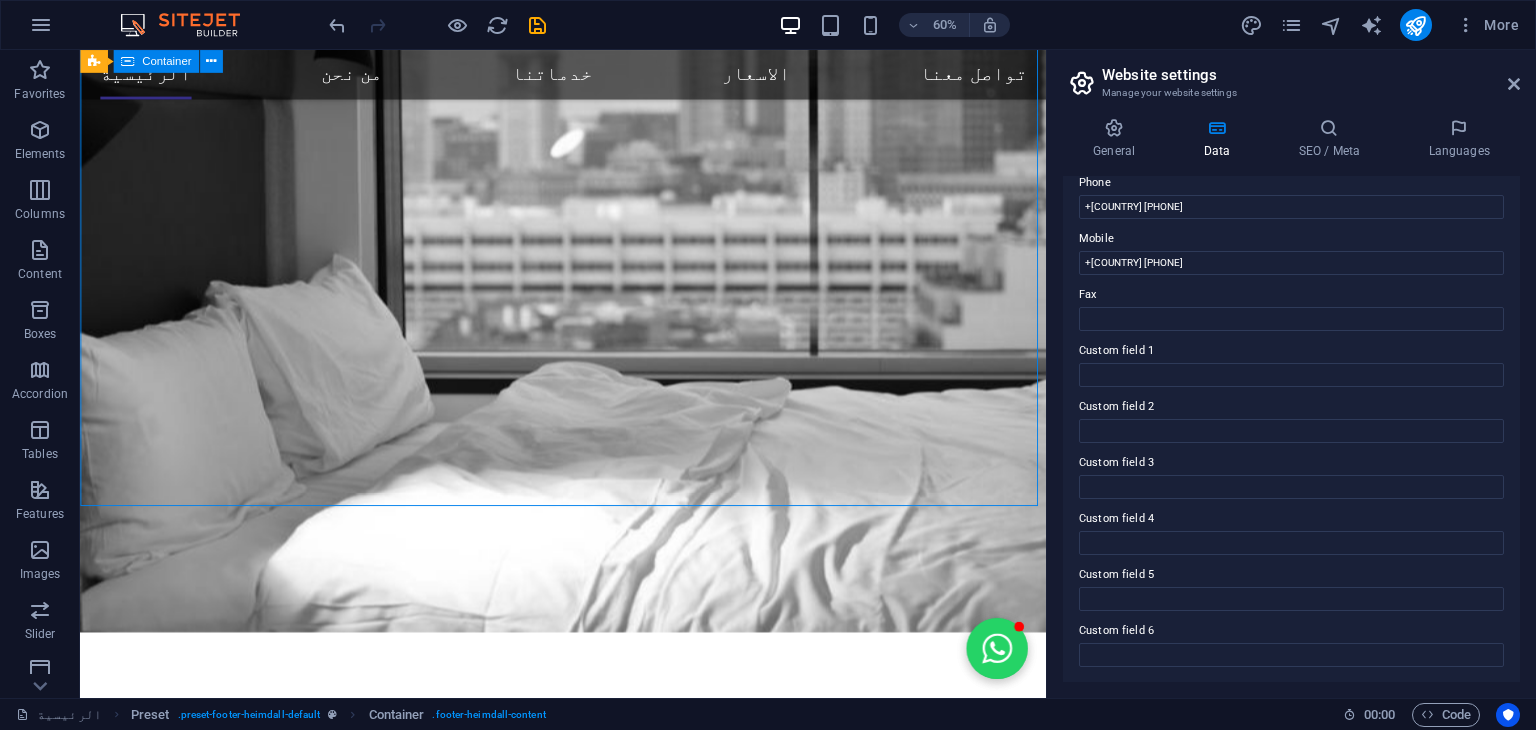 scroll, scrollTop: 3842, scrollLeft: 0, axis: vertical 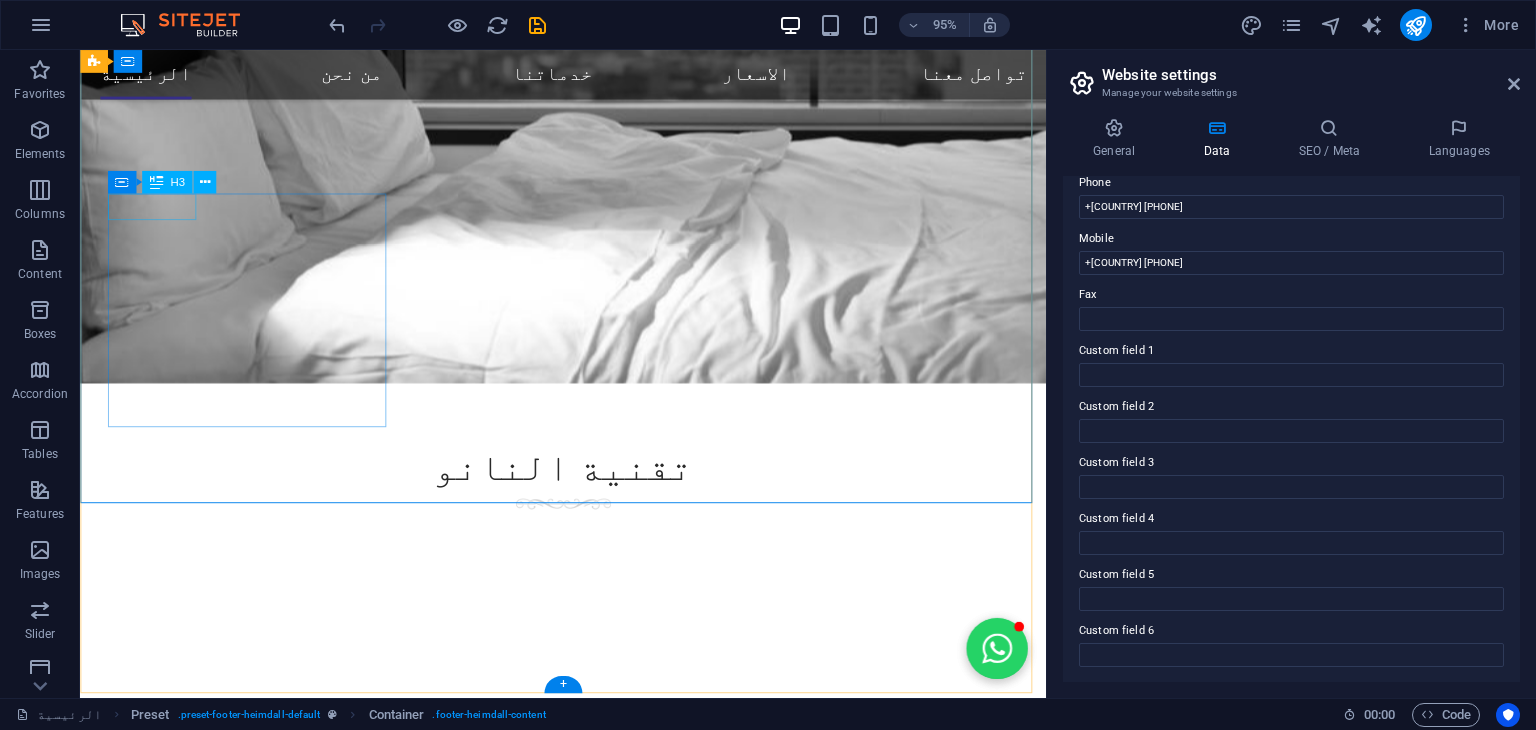 click on "About" at bounding box center [568, 4866] 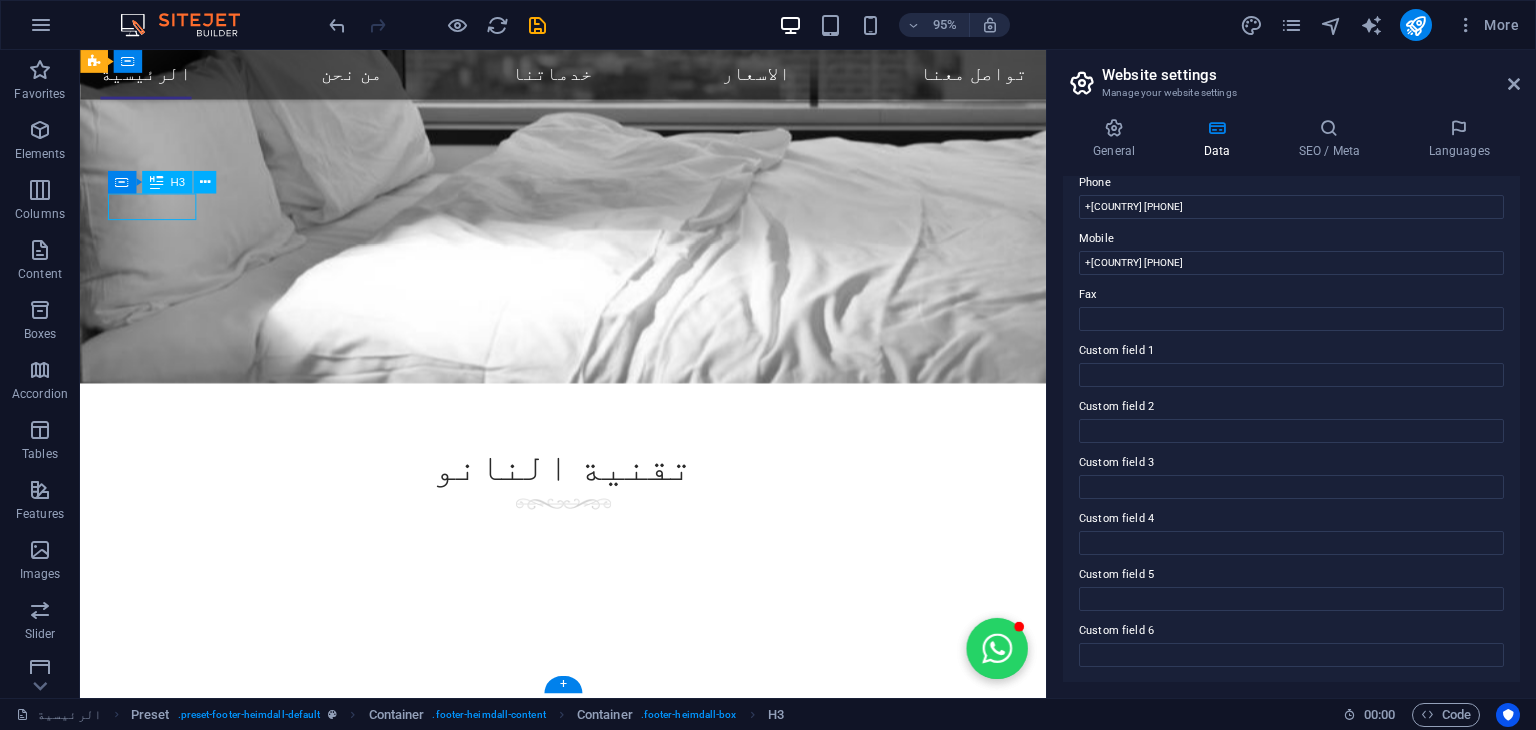 click on "About" at bounding box center (568, 4866) 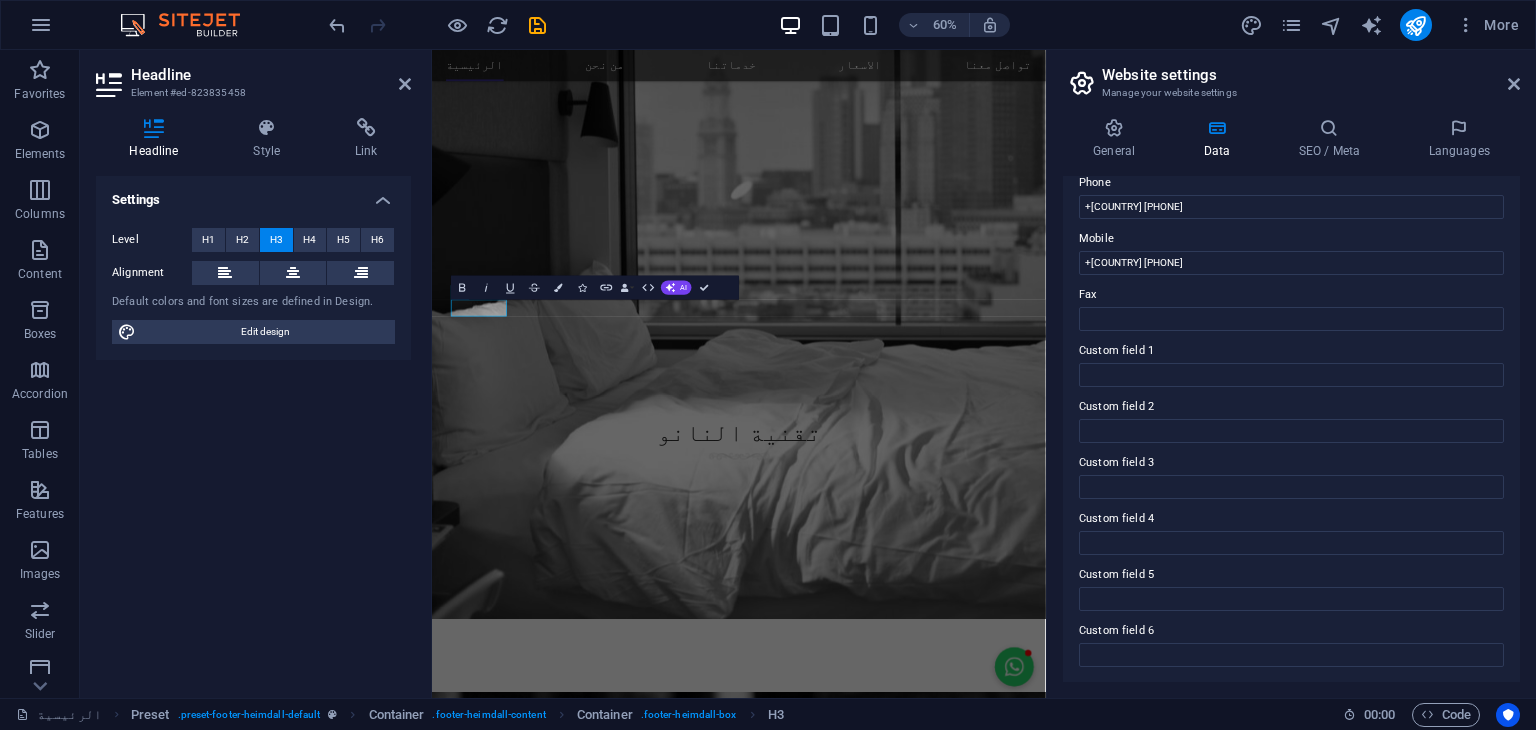 scroll, scrollTop: 3580, scrollLeft: 0, axis: vertical 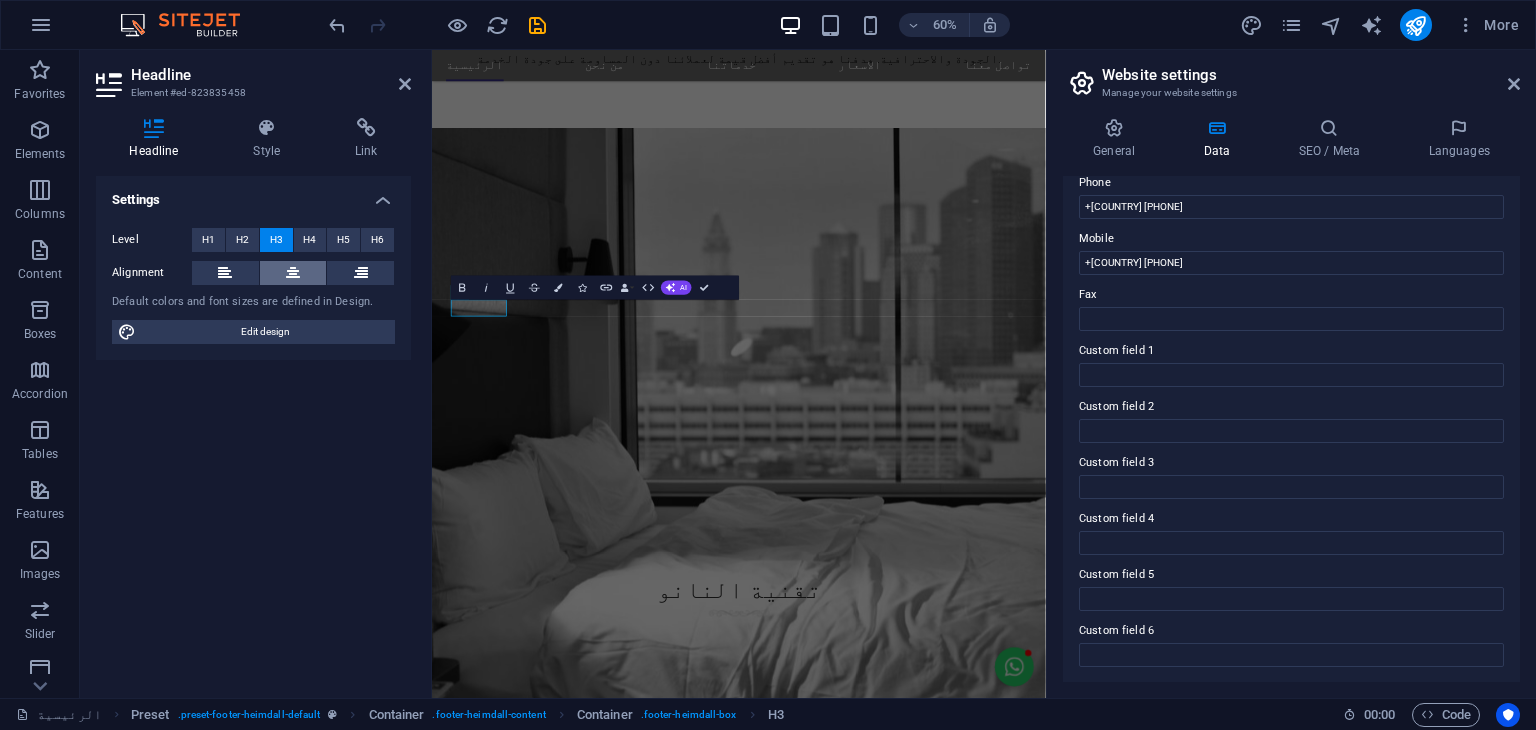 click at bounding box center [293, 273] 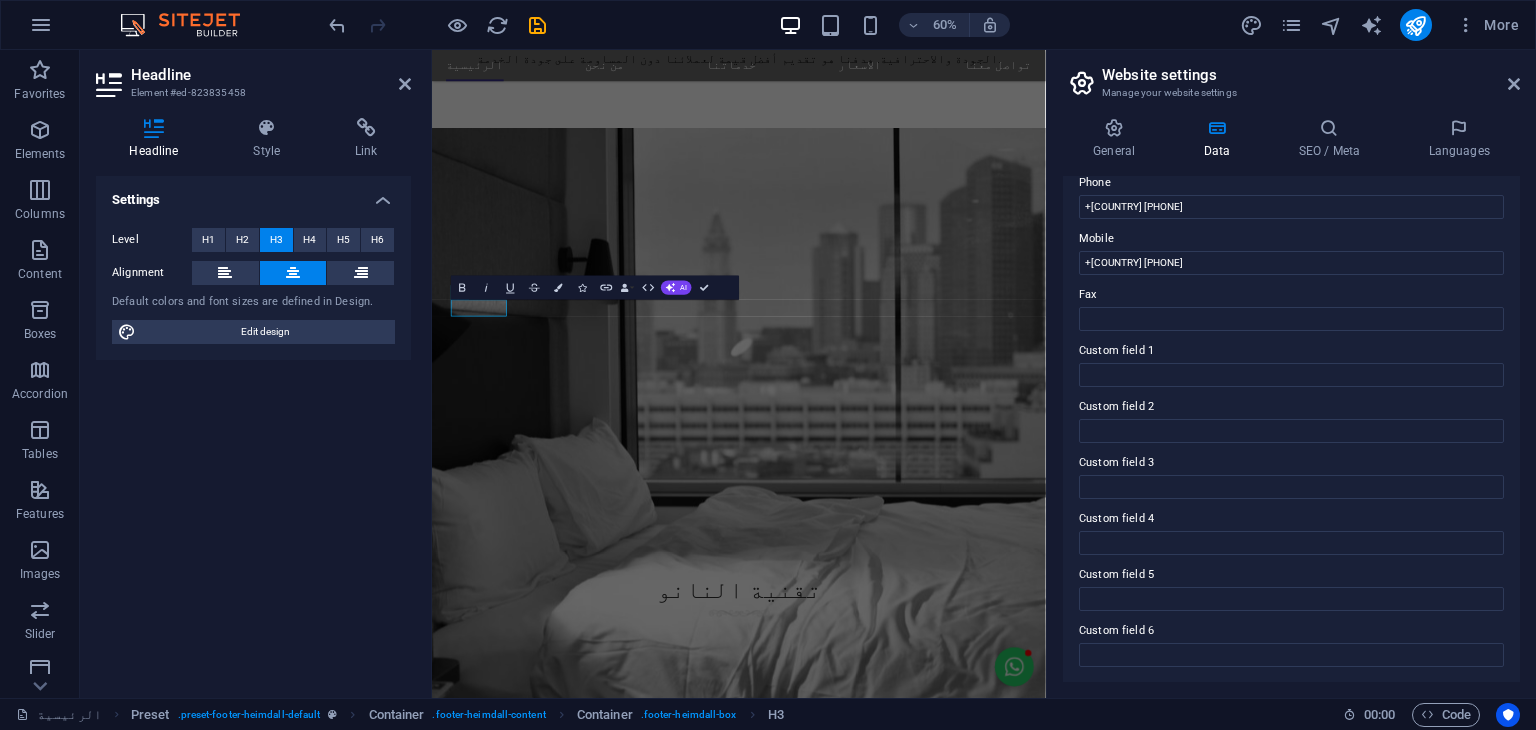 click at bounding box center [293, 273] 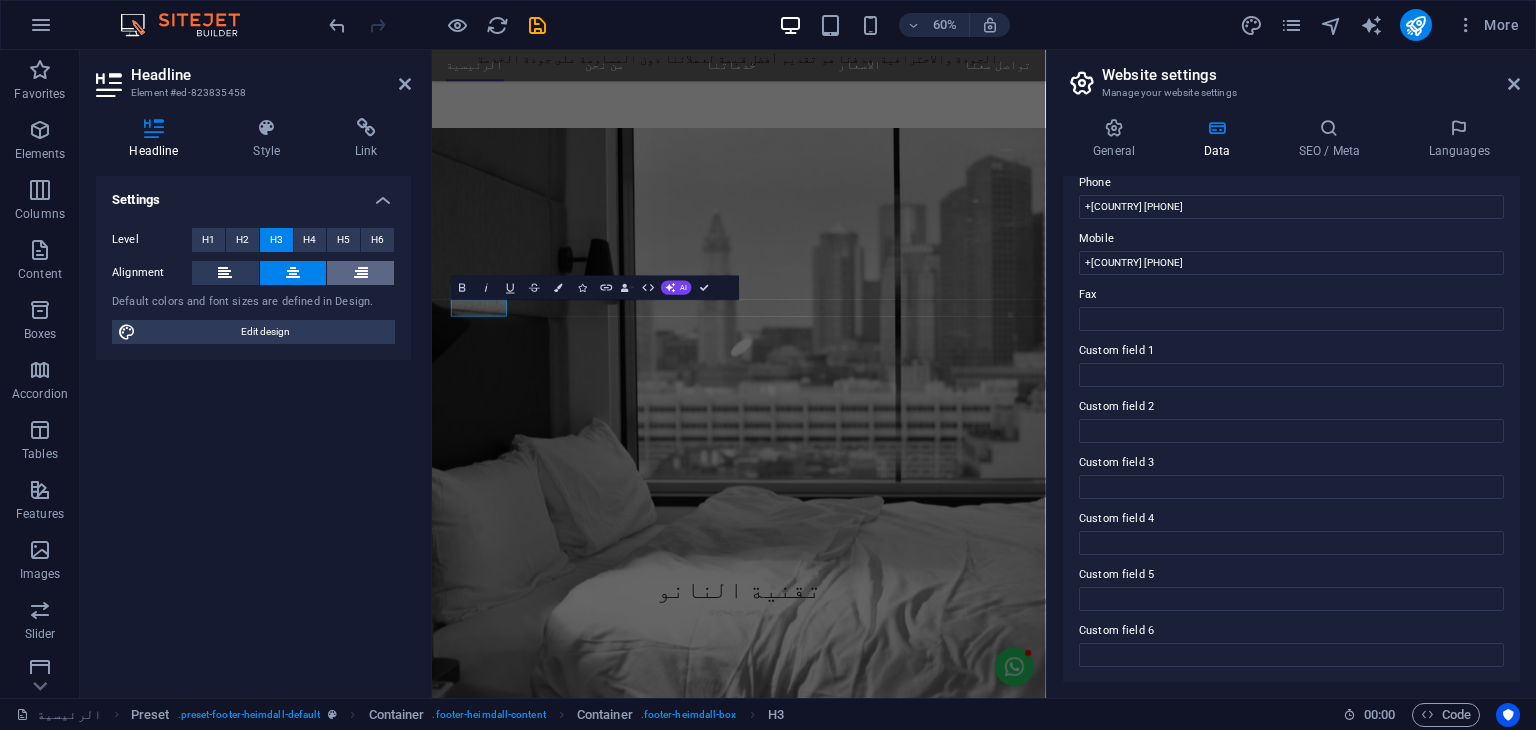 click at bounding box center [360, 273] 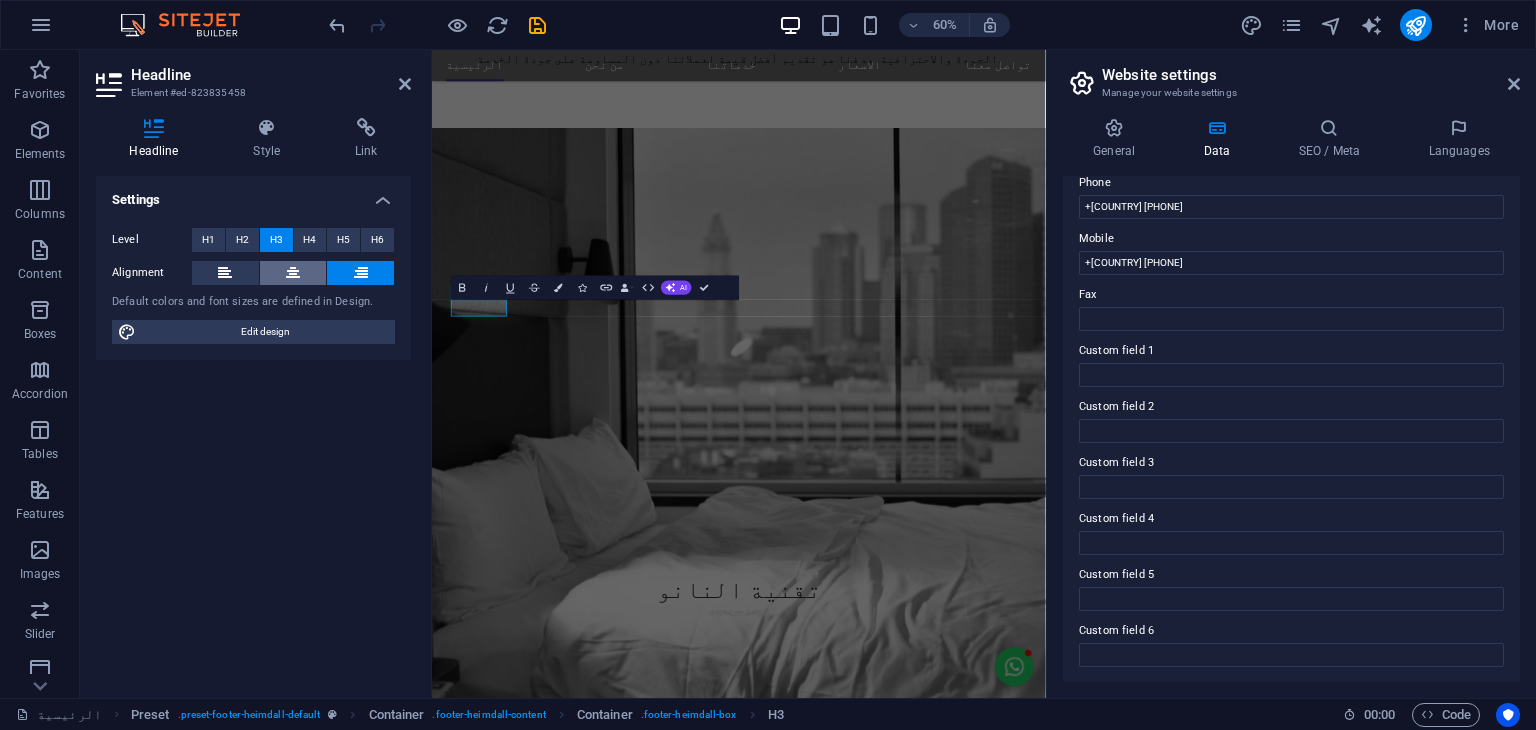 click at bounding box center [293, 273] 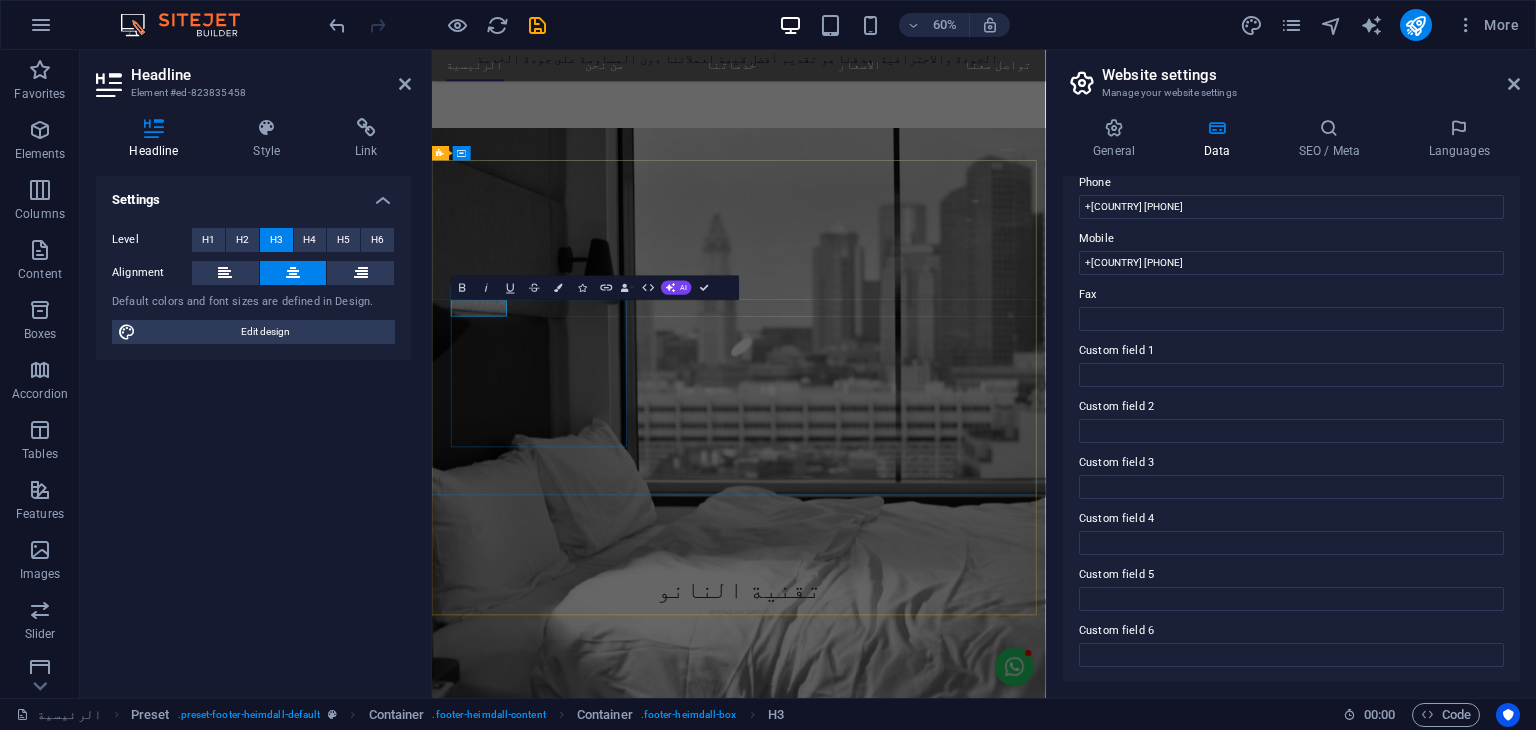 click on "About نحن شركة قطرية رائدة في مجال حماية وعزل الأثاث باستخدام تقنيات النانو المتطورة. نقدم حلولاً ذكية وعالية الجودة للمحافظة على نظافة وجمال الأرائك والمفروشات، مع التركيز على تقنيات صديقة للبيئة وآمنة للاستخدام في المنازل والمكاتب." at bounding box center (920, 5550) 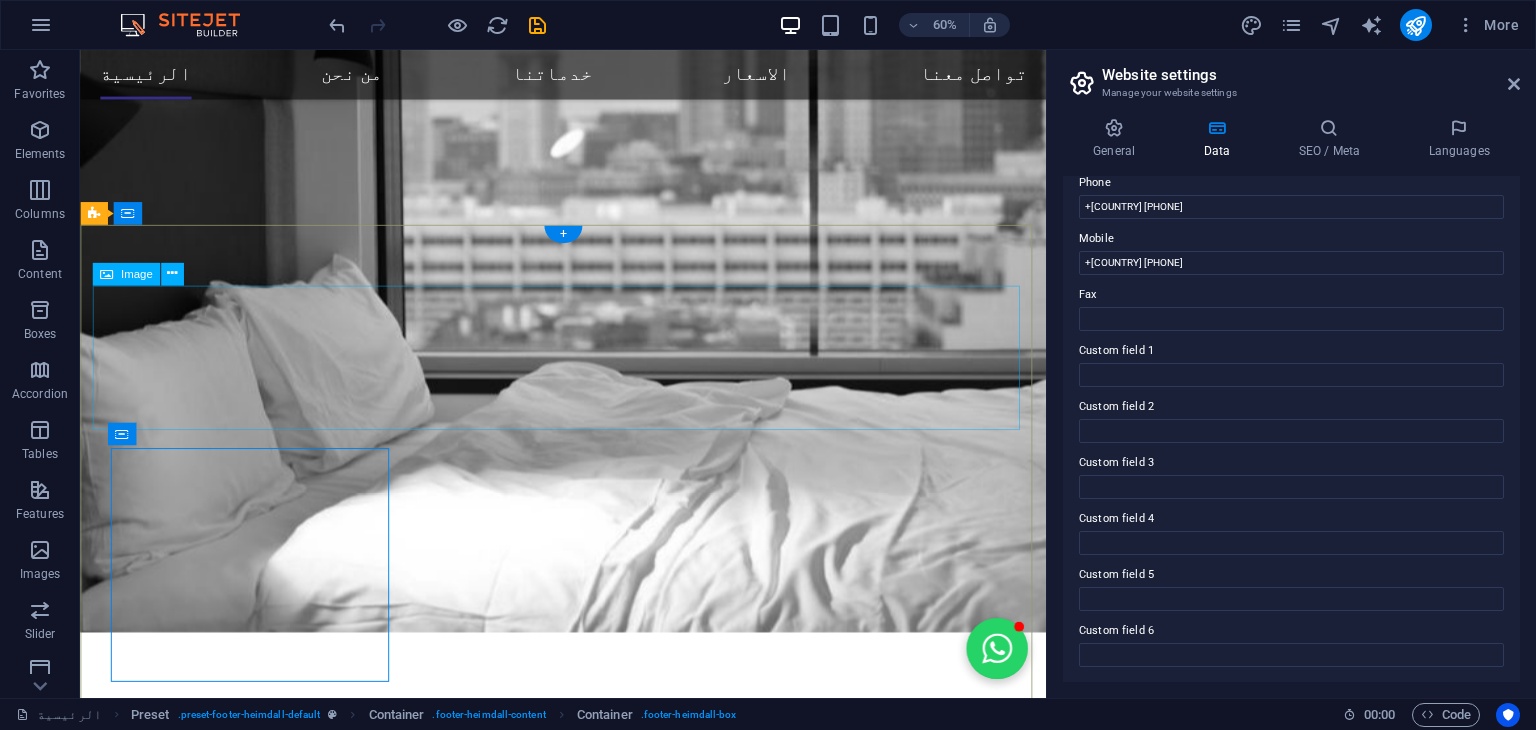 scroll, scrollTop: 3577, scrollLeft: 0, axis: vertical 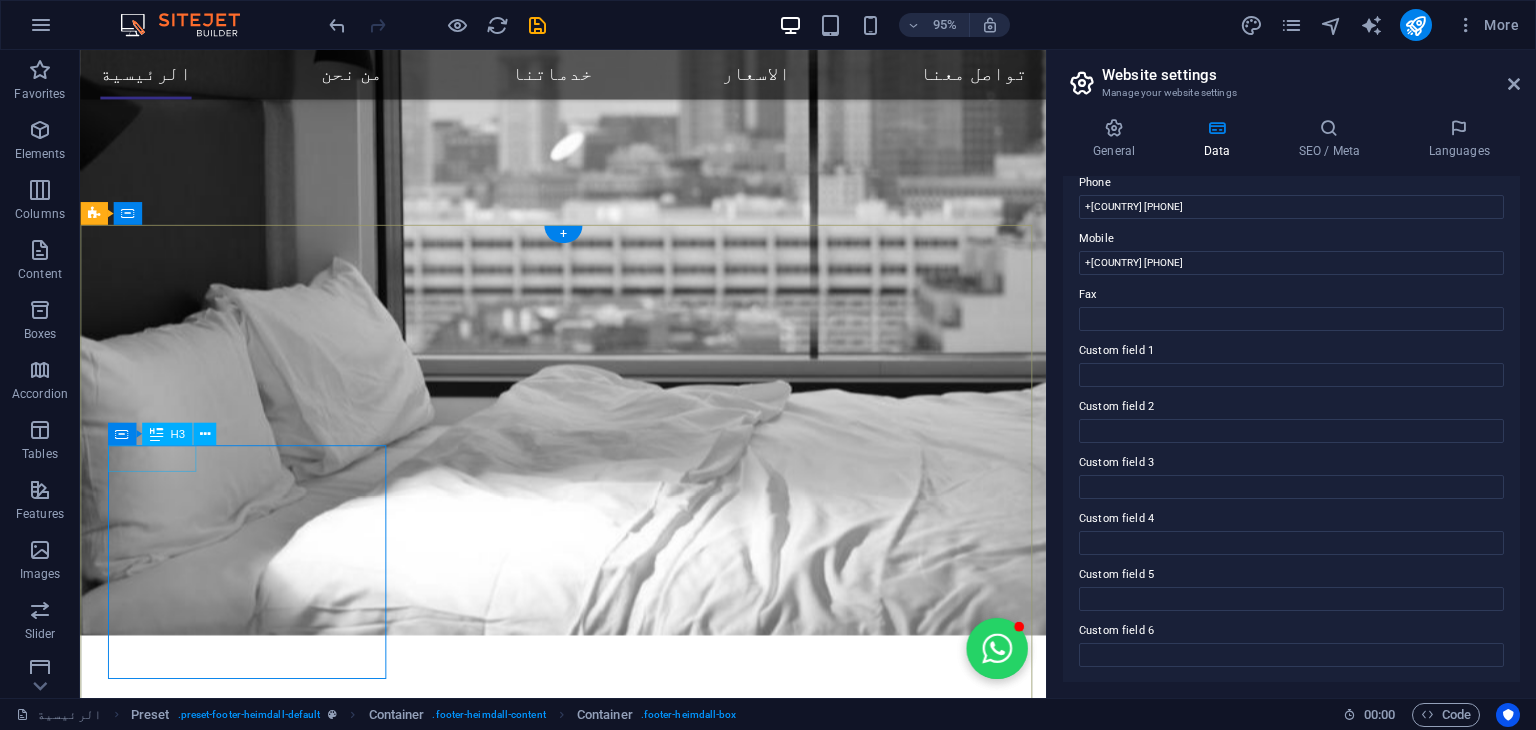 click on "About" at bounding box center [568, 5131] 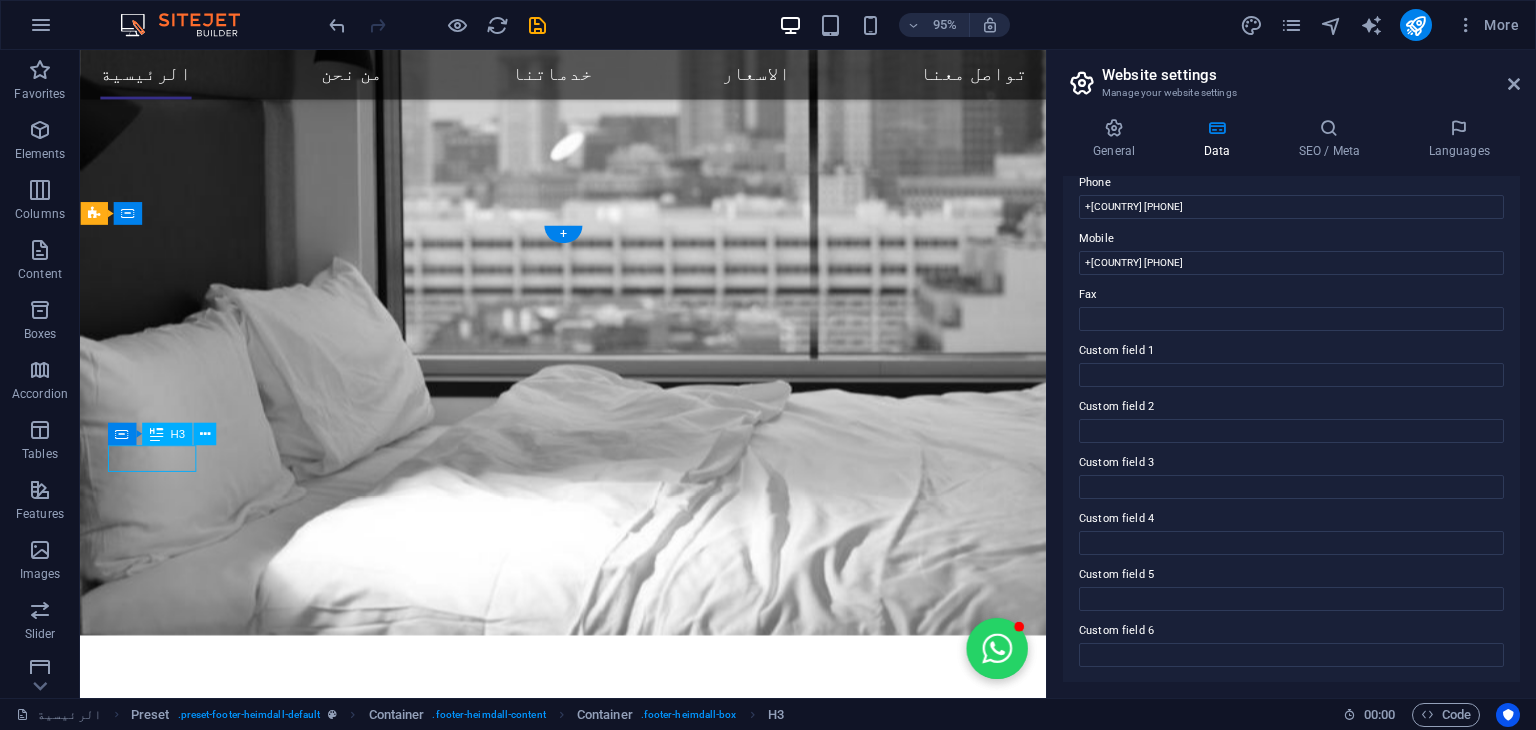 click on "About" at bounding box center (568, 5131) 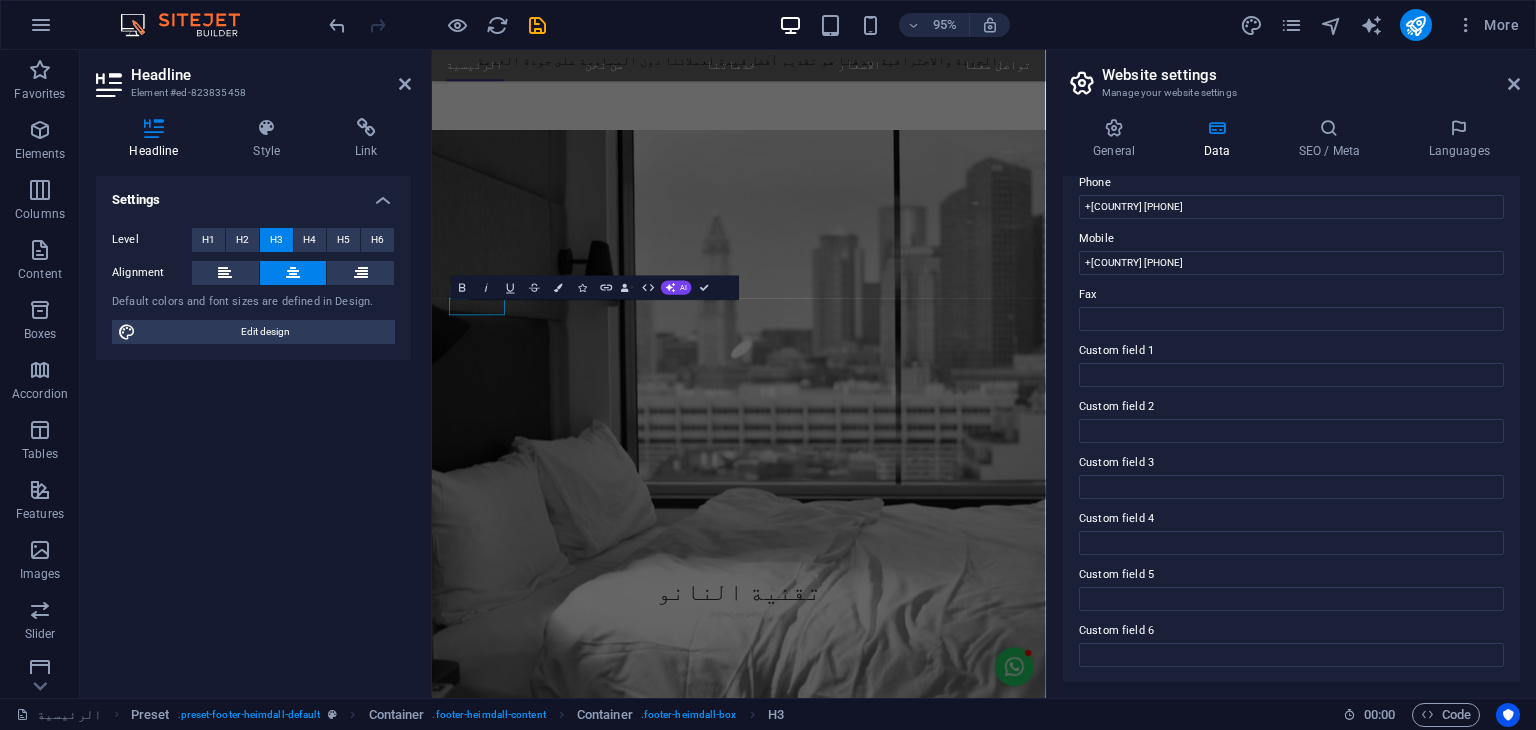 scroll, scrollTop: 3580, scrollLeft: 0, axis: vertical 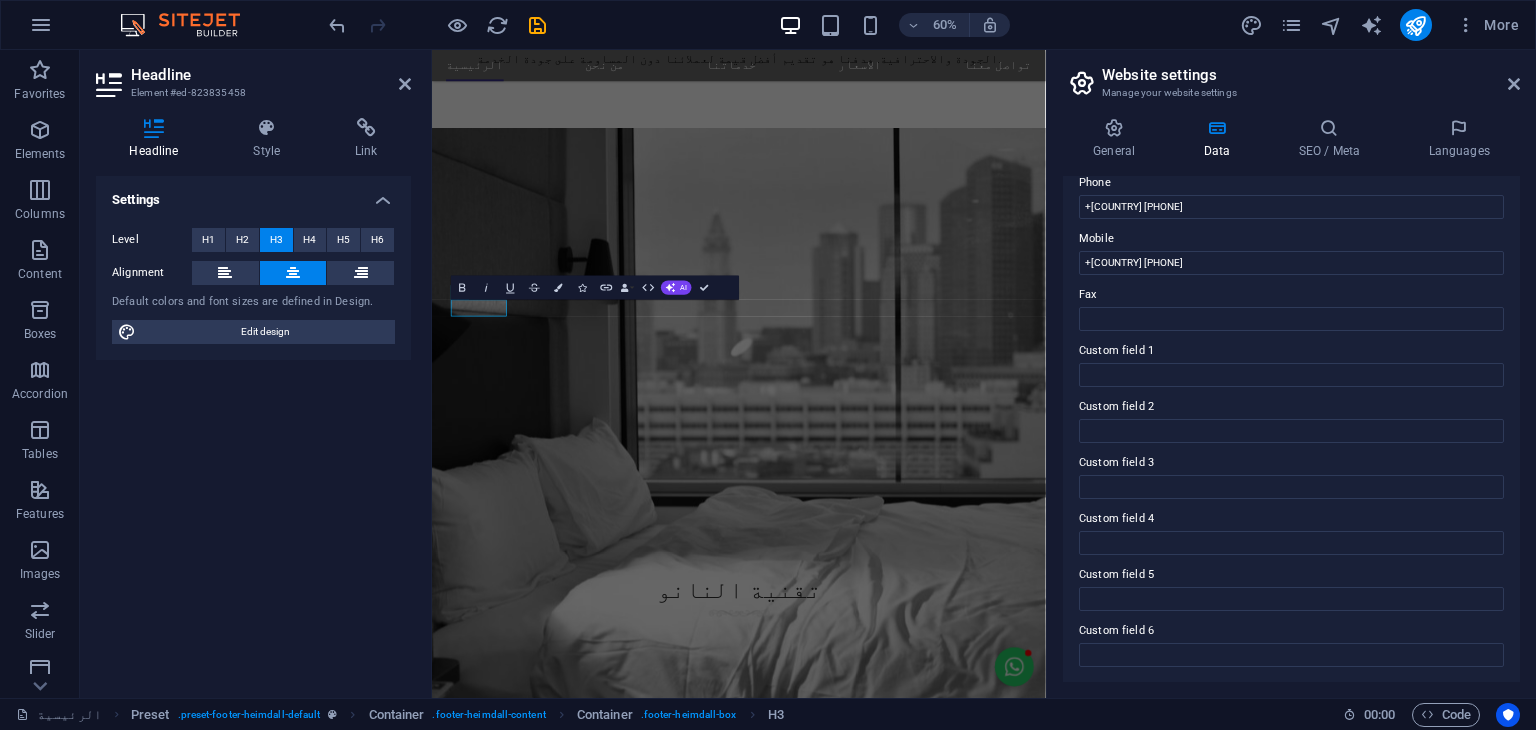 click on "Settings Level H1 H2 H3 H4 H5 H6 Alignment Default colors and font sizes are defined in Design. Edit design" at bounding box center [253, 429] 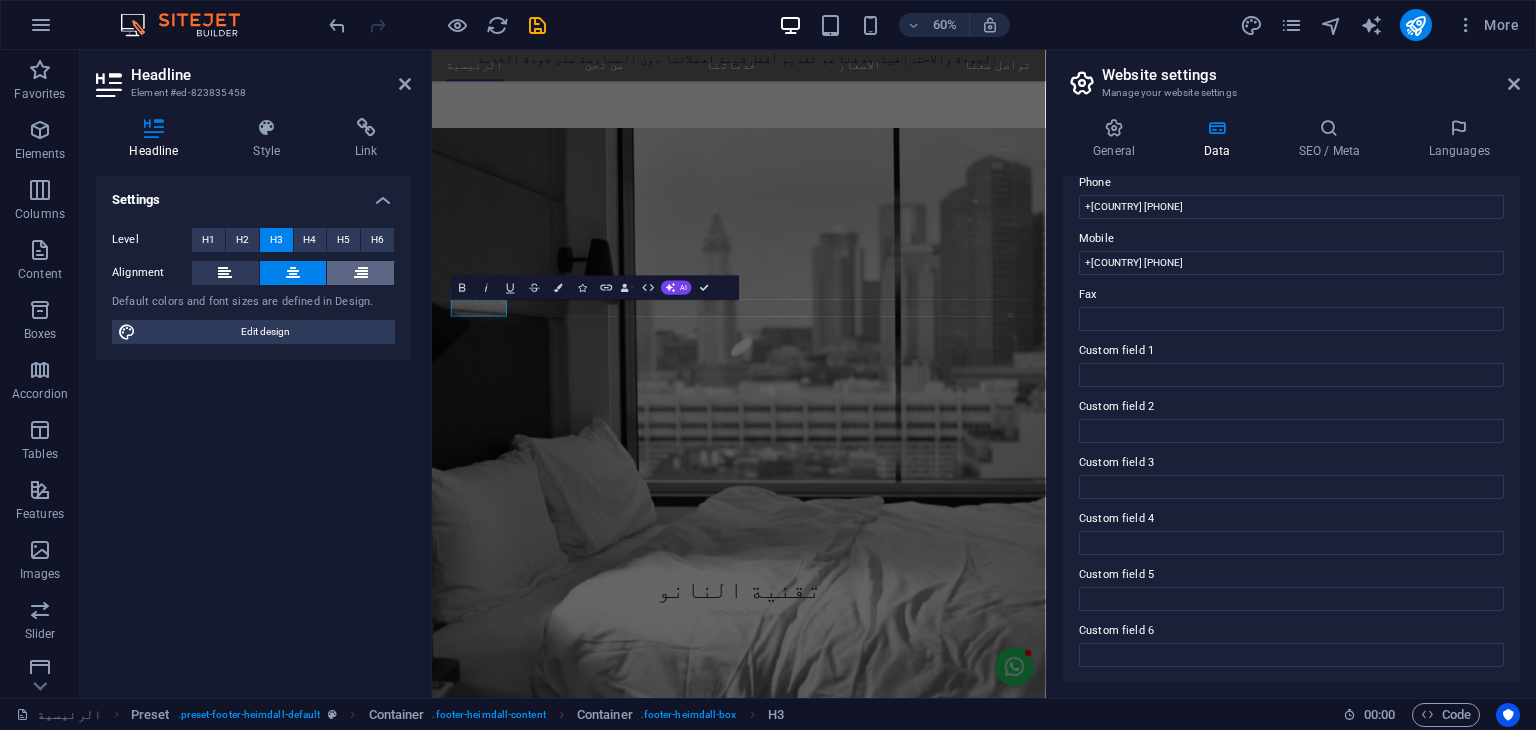 click at bounding box center [361, 273] 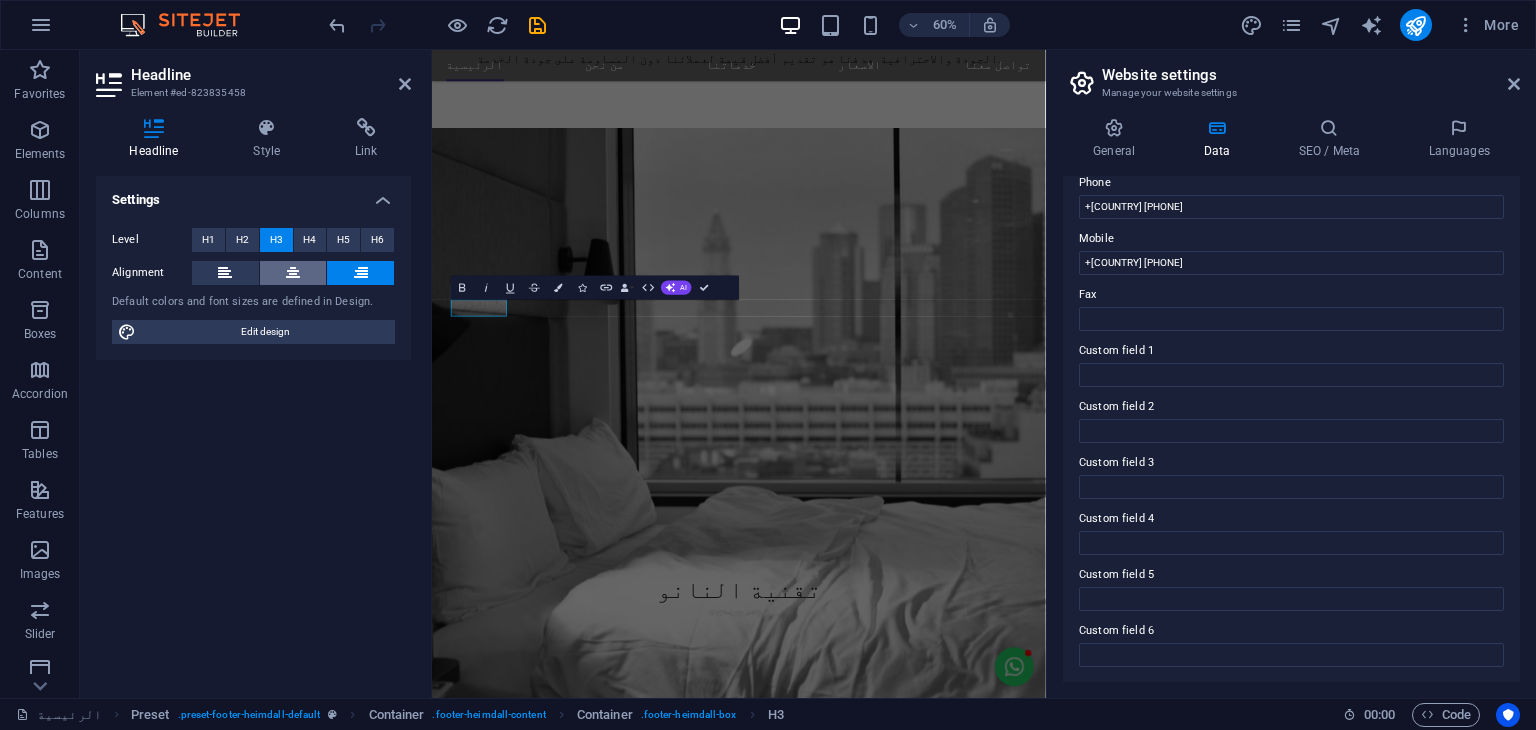 click at bounding box center [293, 273] 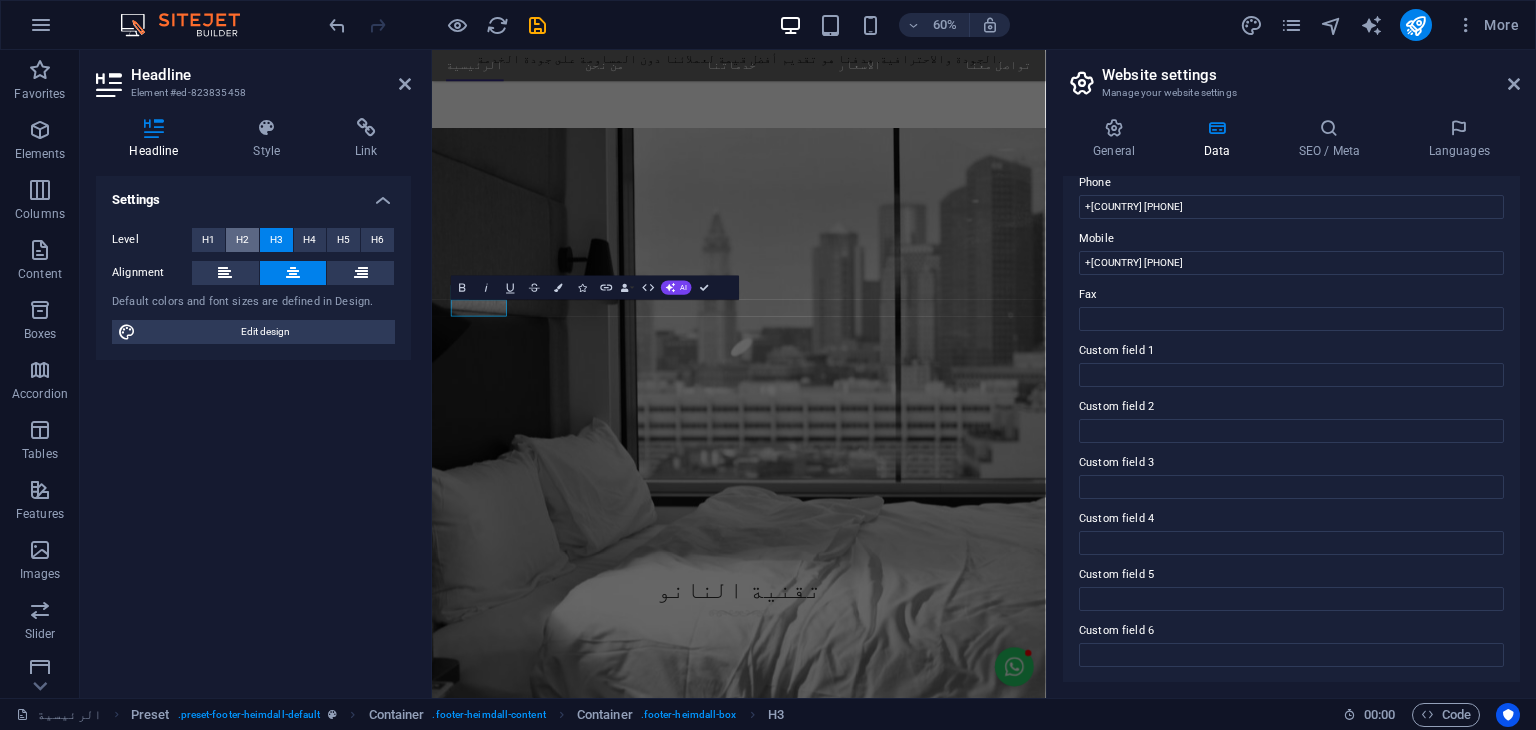 click on "H2" at bounding box center [242, 240] 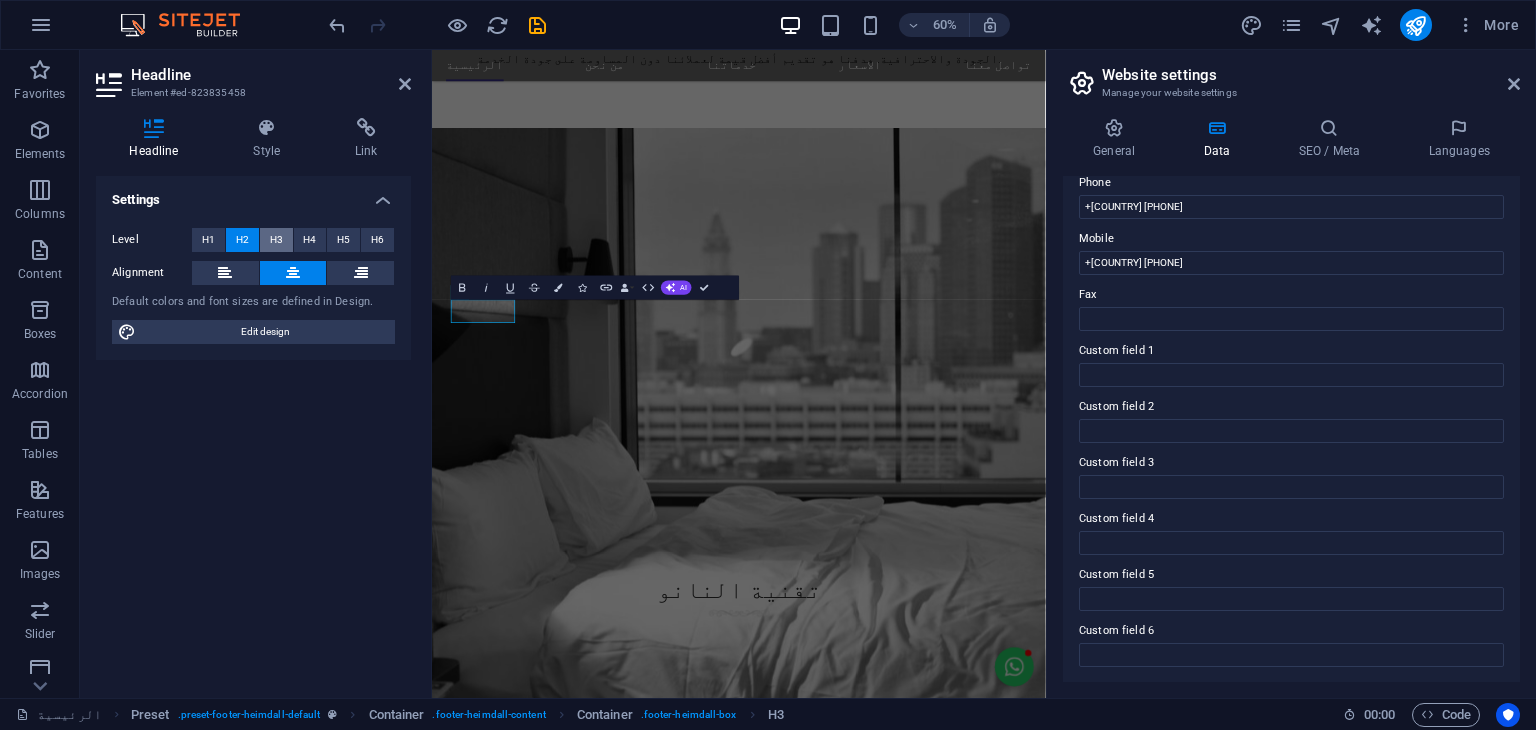 click on "H3" at bounding box center (276, 240) 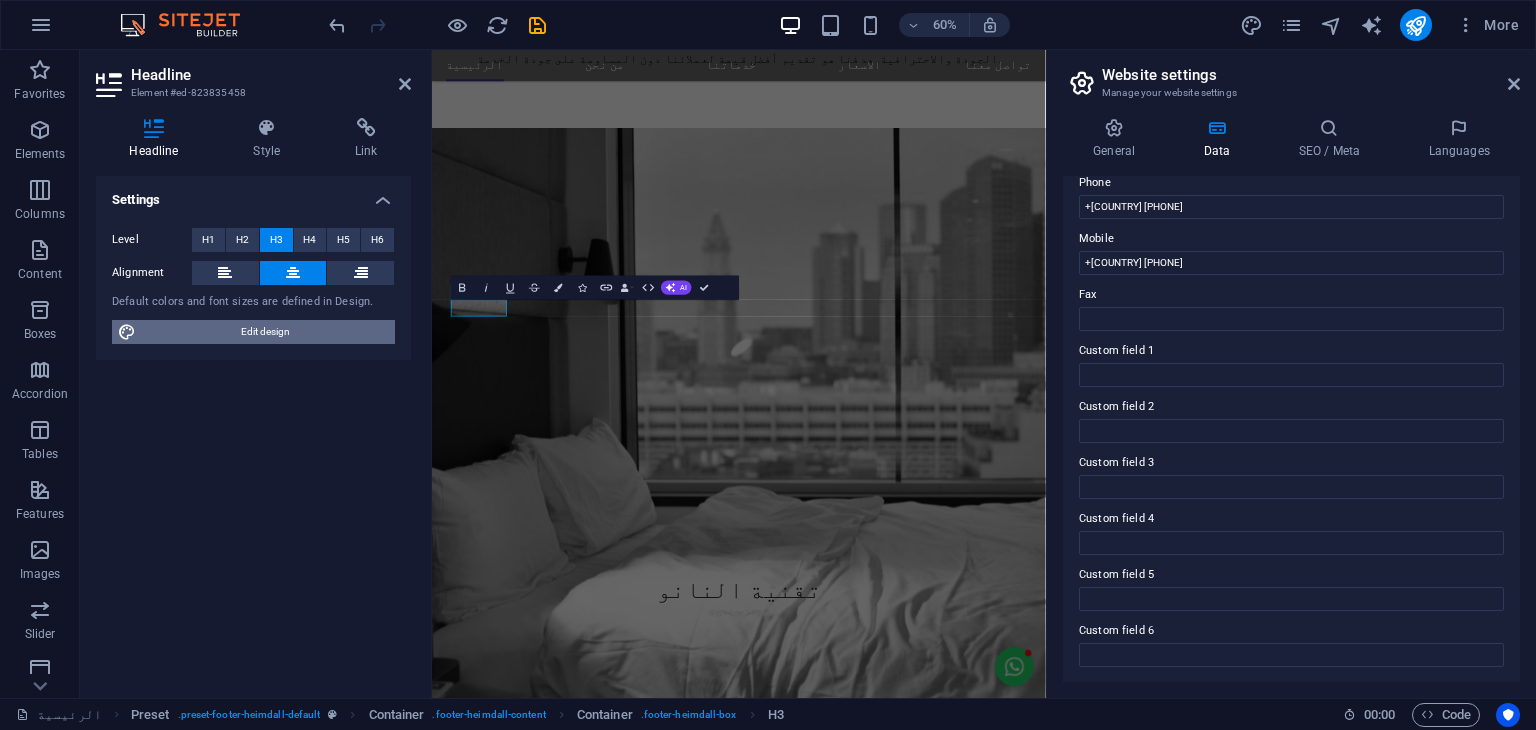 click on "Edit design" at bounding box center (265, 332) 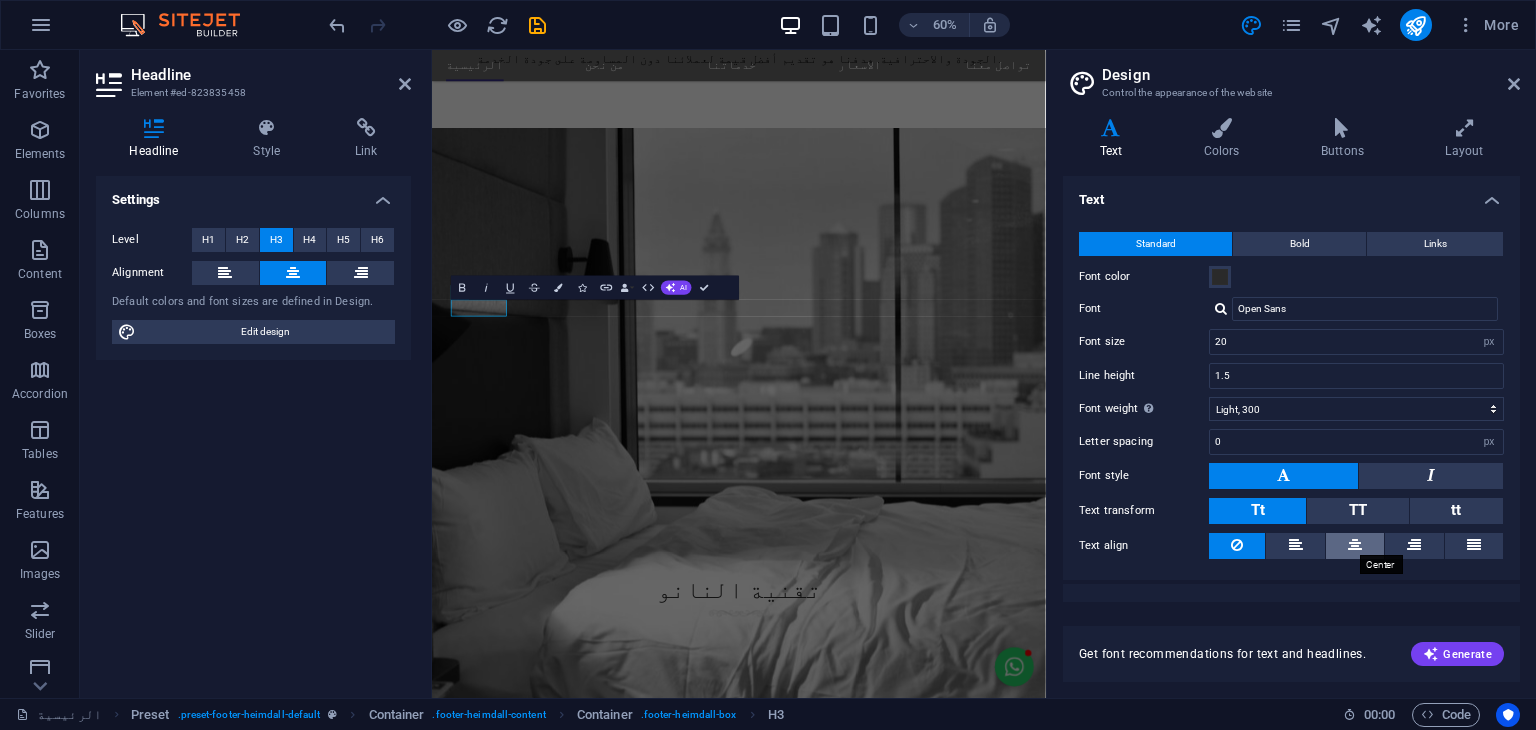 click at bounding box center [1355, 545] 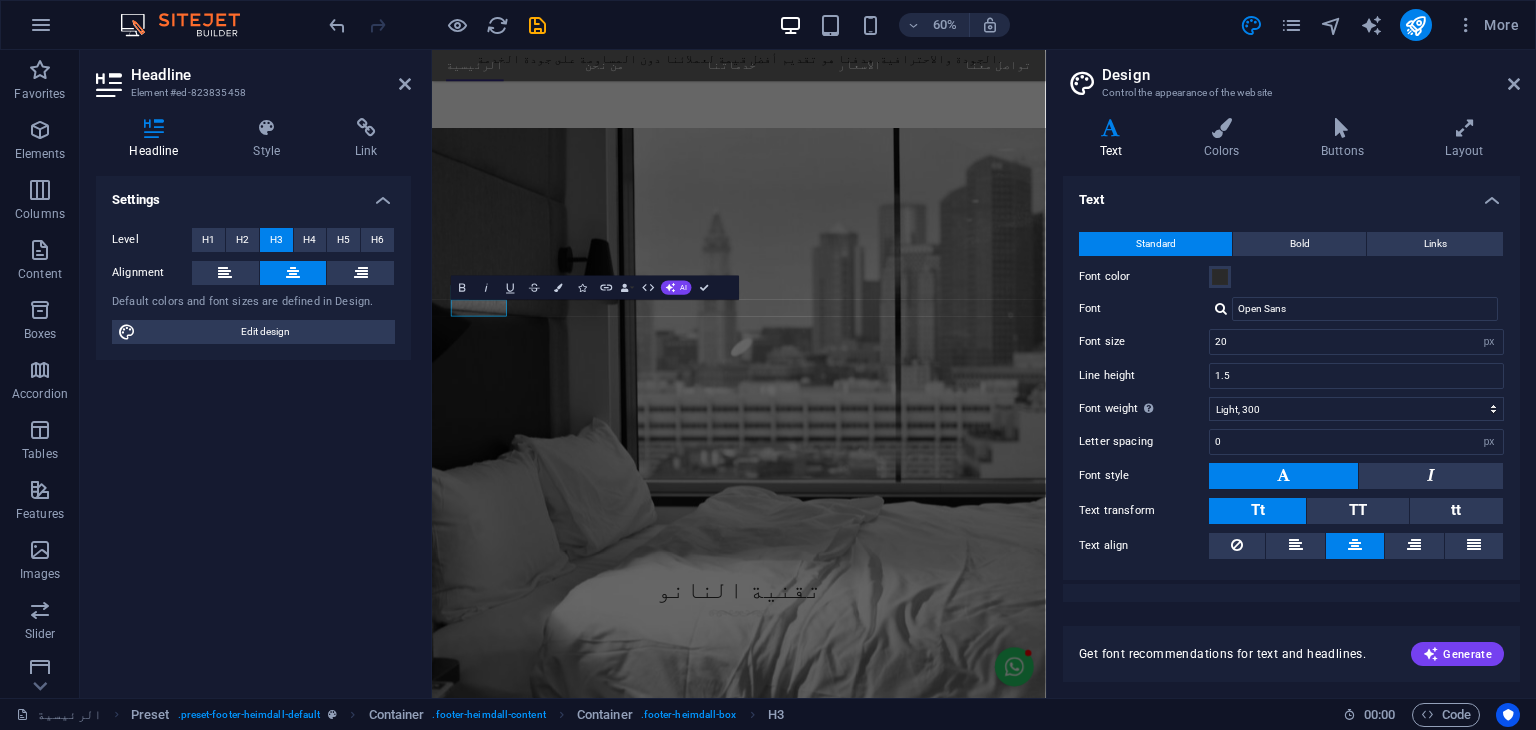 scroll, scrollTop: 27, scrollLeft: 0, axis: vertical 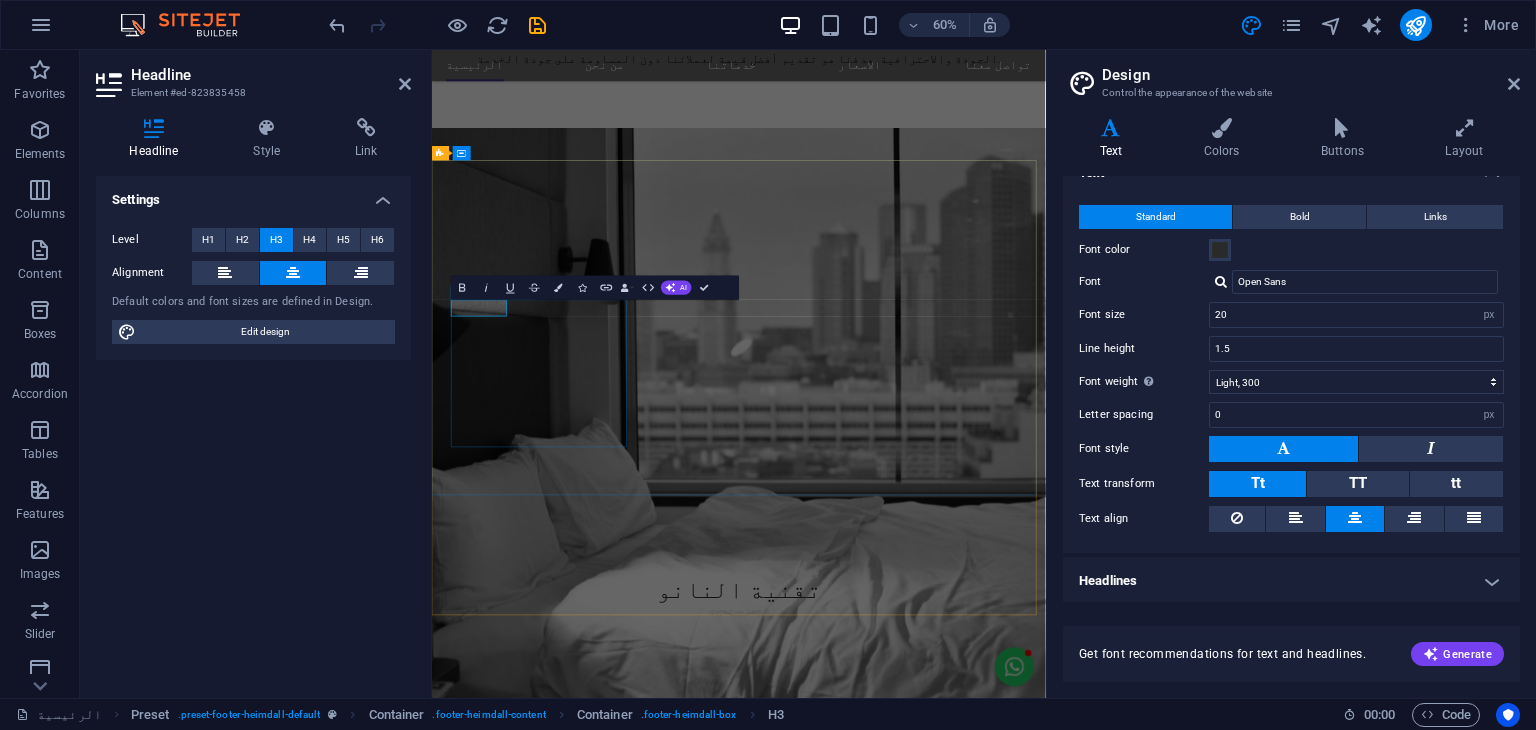 click on "About نحن شركة قطرية رائدة في مجال حماية وعزل الأثاث باستخدام تقنيات النانو المتطورة. نقدم حلولاً ذكية وعالية الجودة للمحافظة على نظافة وجمال الأرائك والمفروشات، مع التركيز على تقنيات صديقة للبيئة وآمنة للاستخدام في المنازل والمكاتب." at bounding box center (920, 5550) 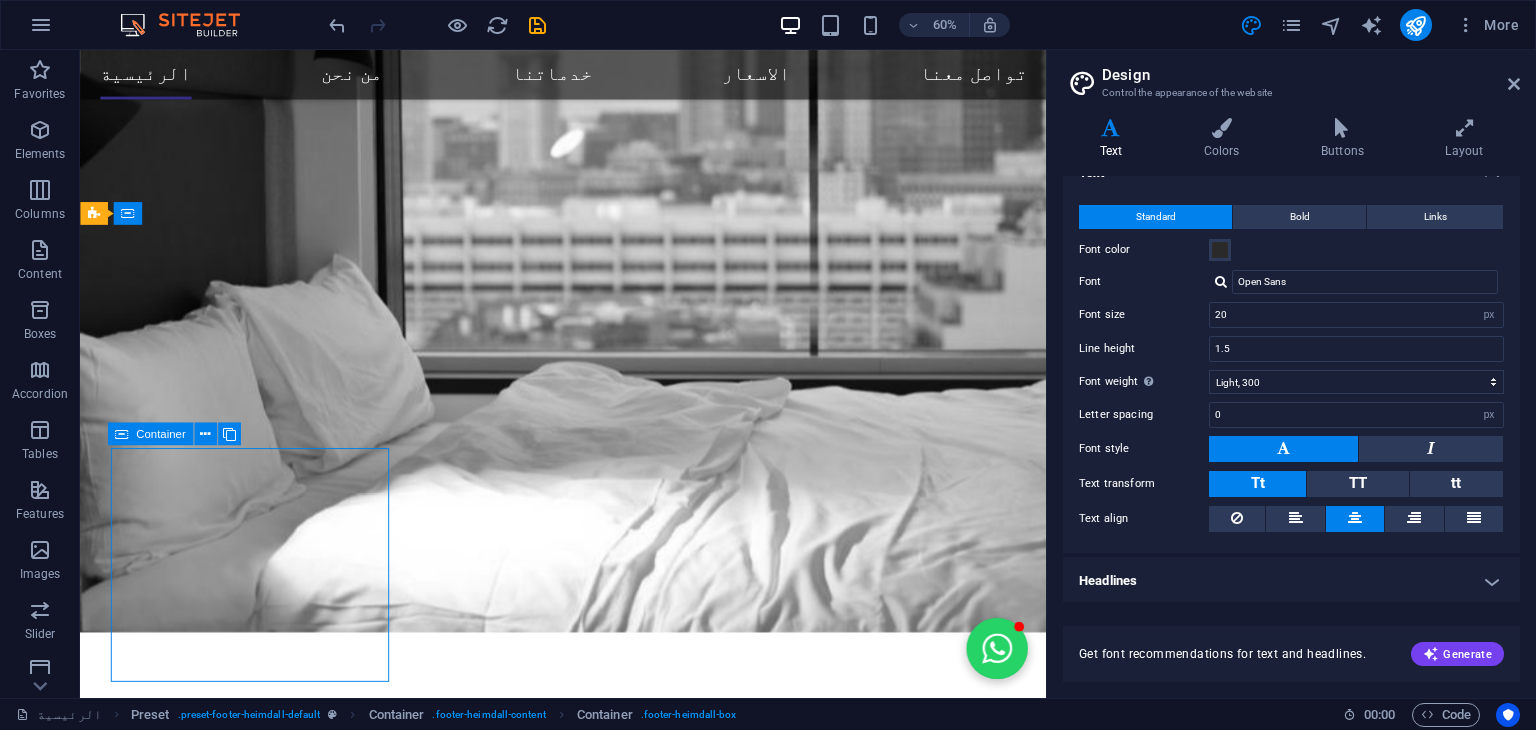 scroll, scrollTop: 3577, scrollLeft: 0, axis: vertical 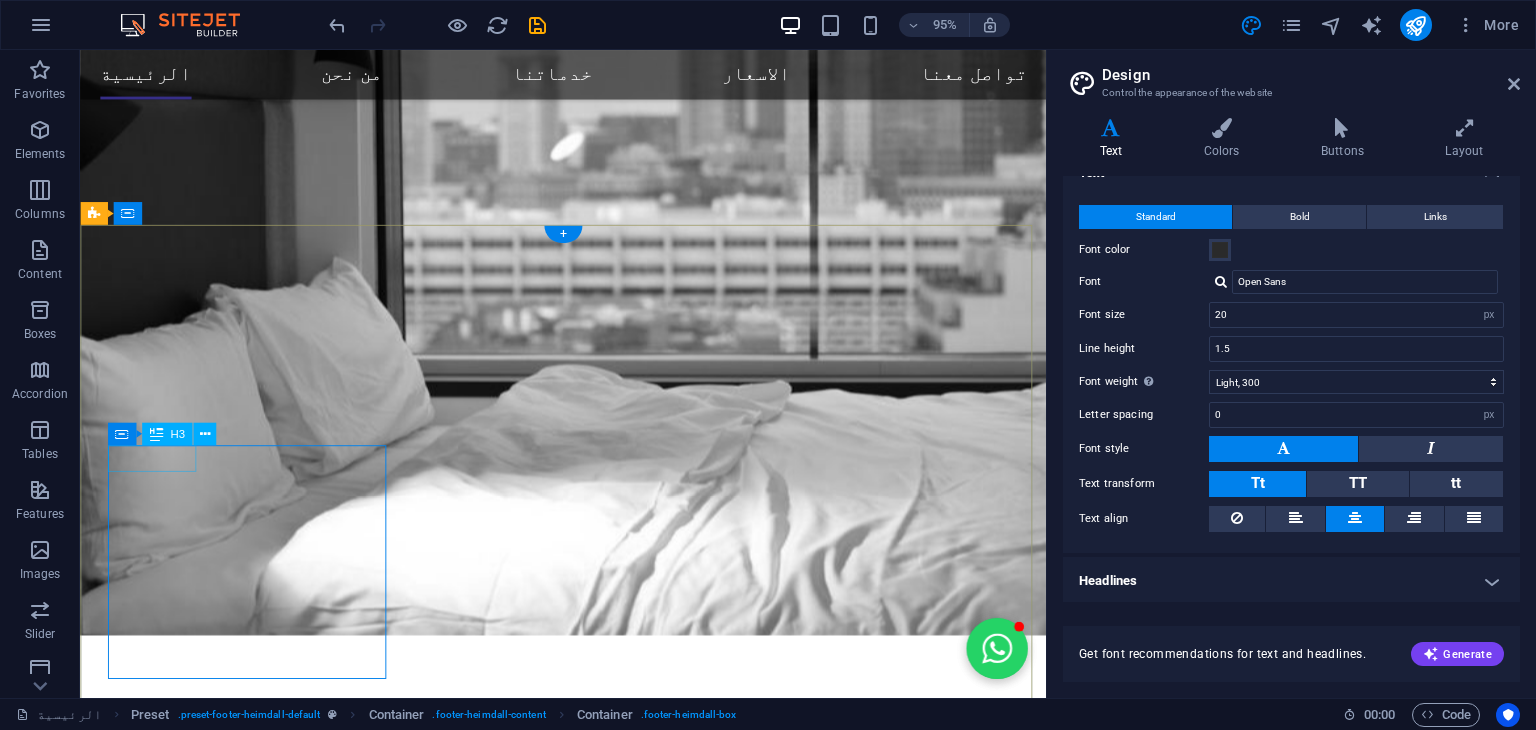 click on "About" at bounding box center [568, 5131] 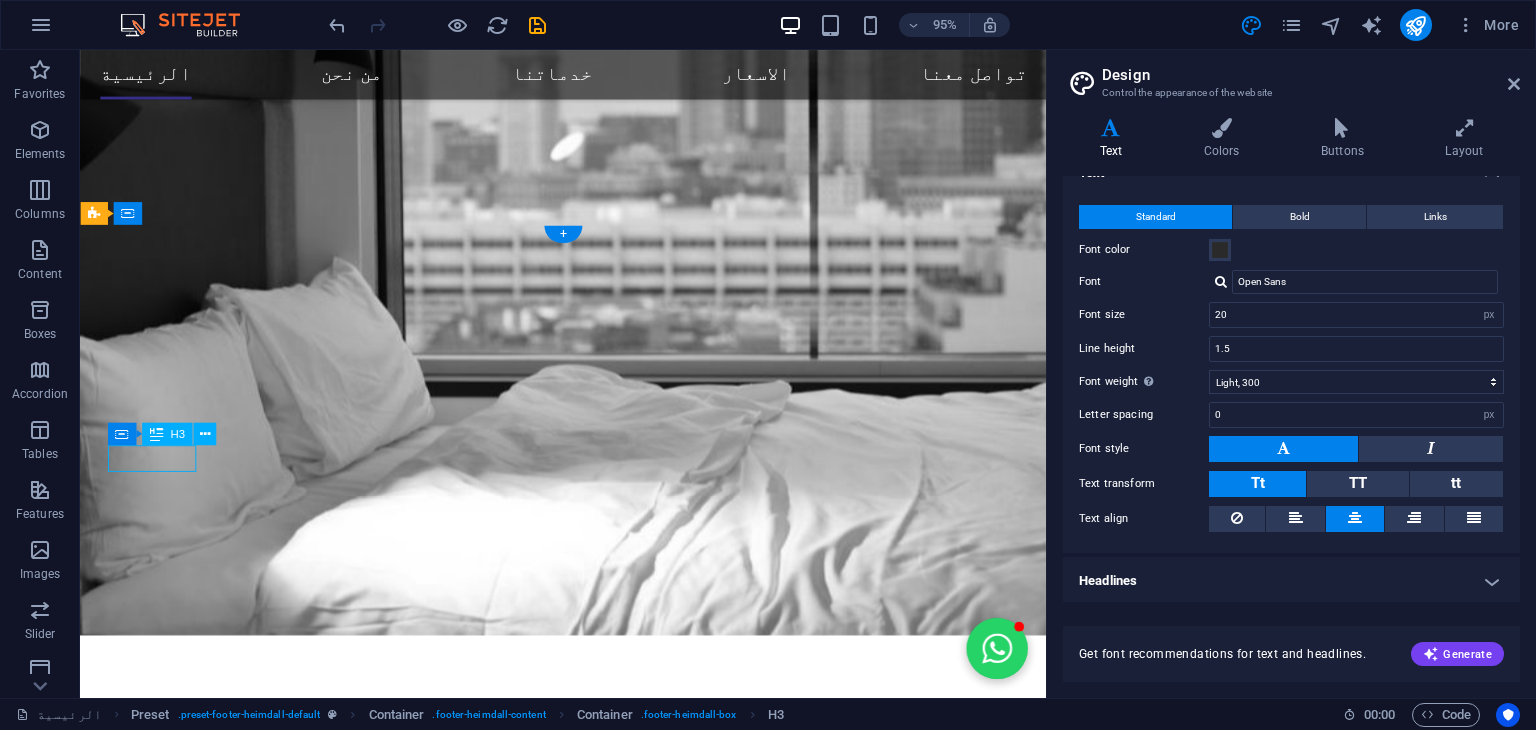 click on "About" at bounding box center (568, 5131) 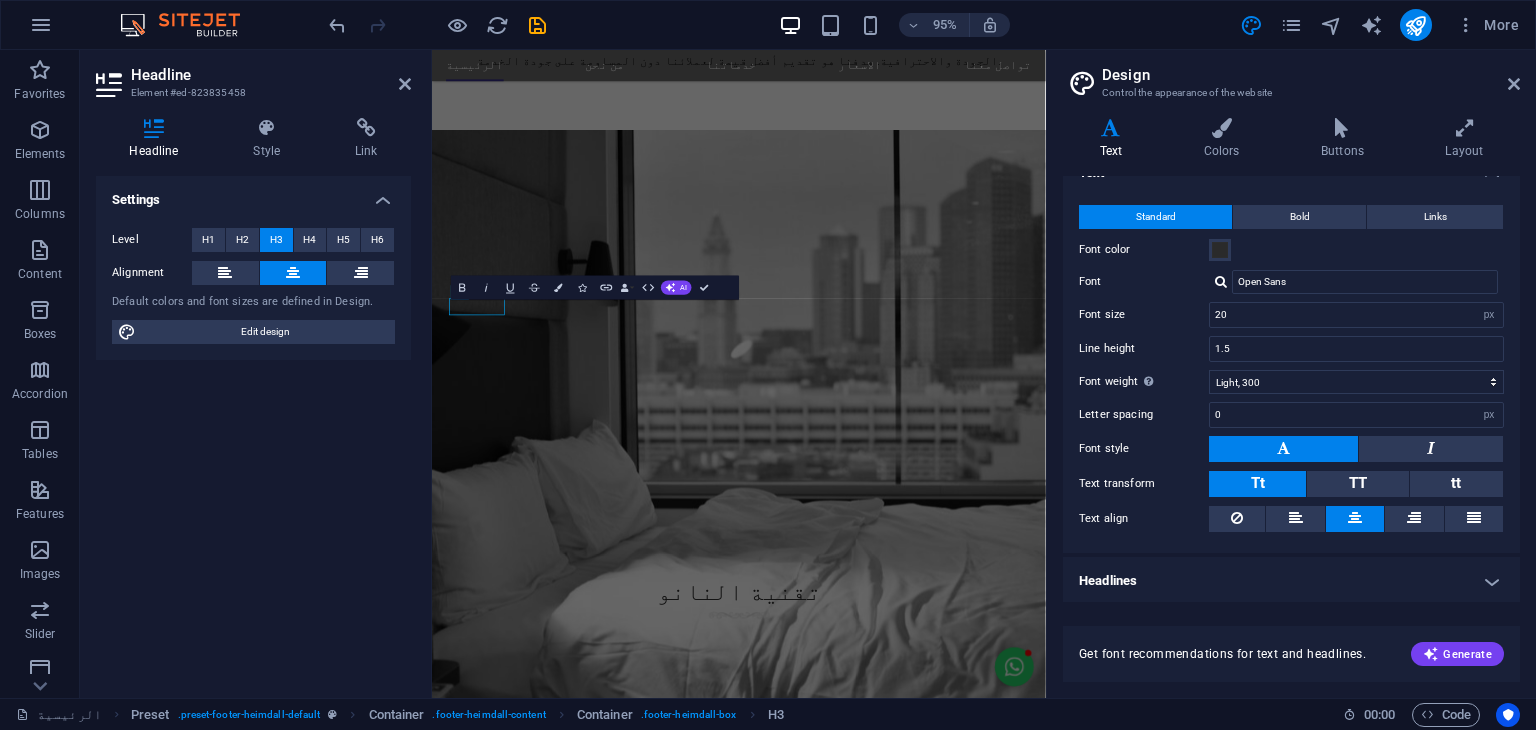 scroll, scrollTop: 3580, scrollLeft: 0, axis: vertical 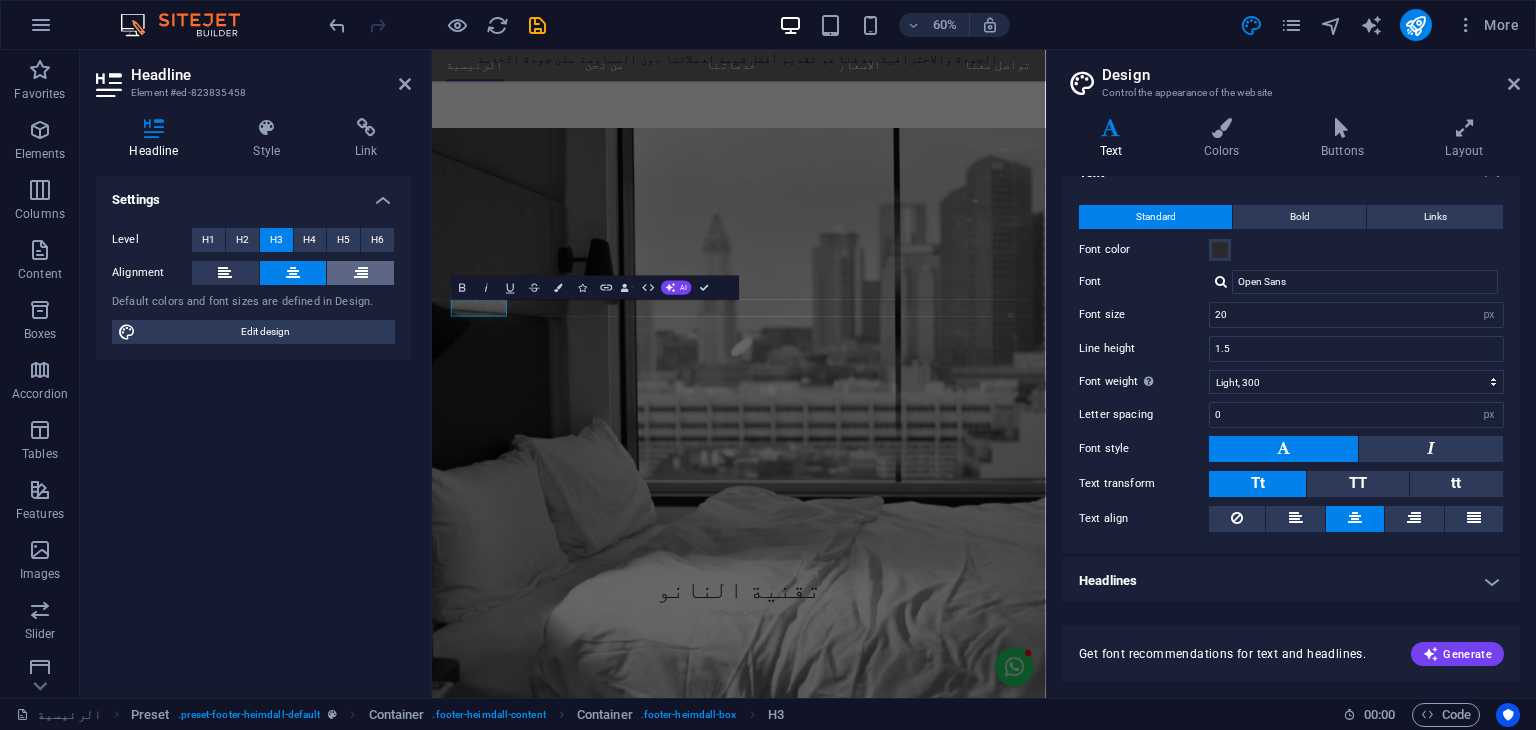 click at bounding box center [361, 273] 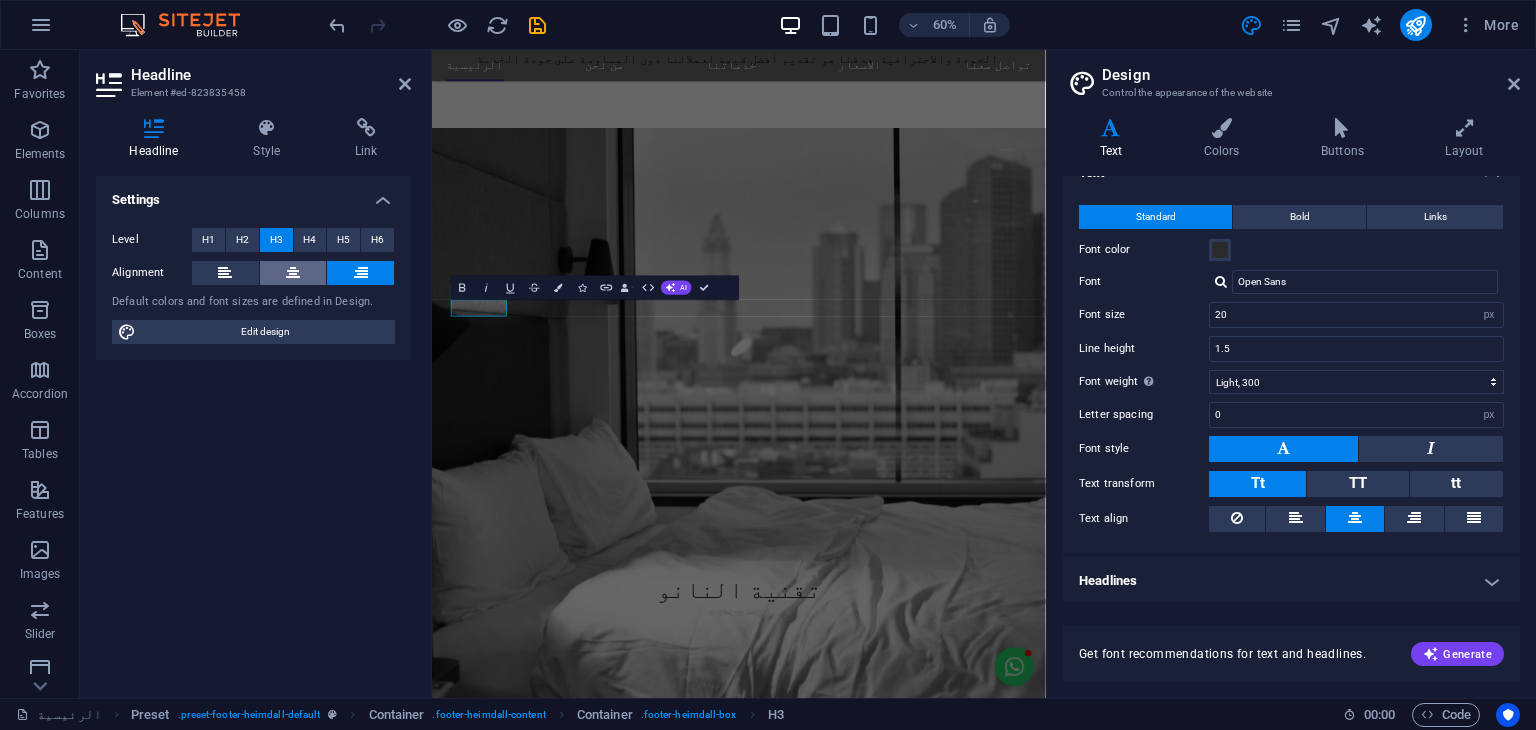 click at bounding box center [293, 273] 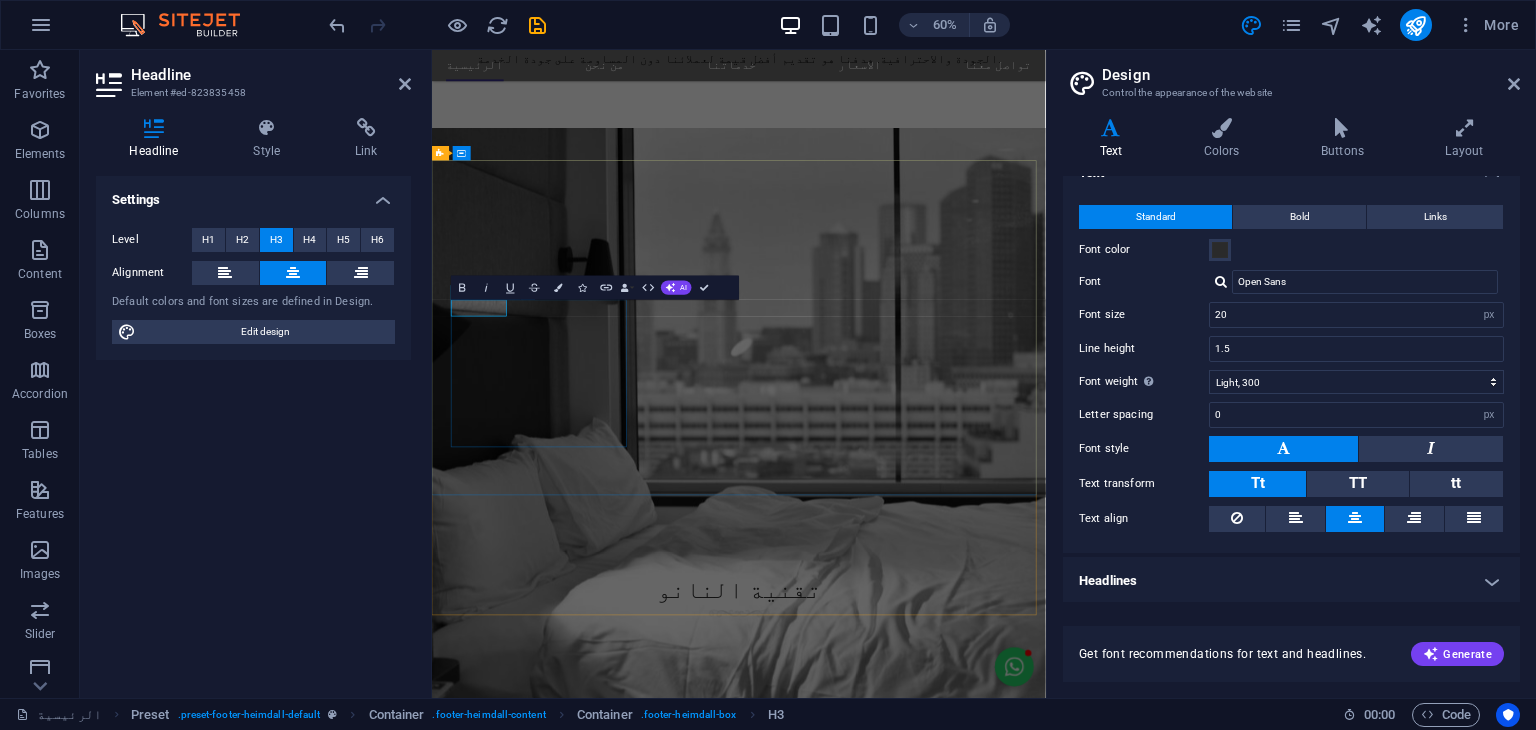 click on "About نحن شركة قطرية رائدة في مجال حماية وعزل الأثاث باستخدام تقنيات النانو المتطورة. نقدم حلولاً ذكية وعالية الجودة للمحافظة على نظافة وجمال الأرائك والمفروشات، مع التركيز على تقنيات صديقة للبيئة وآمنة للاستخدام في المنازل والمكاتب." at bounding box center (920, 5550) 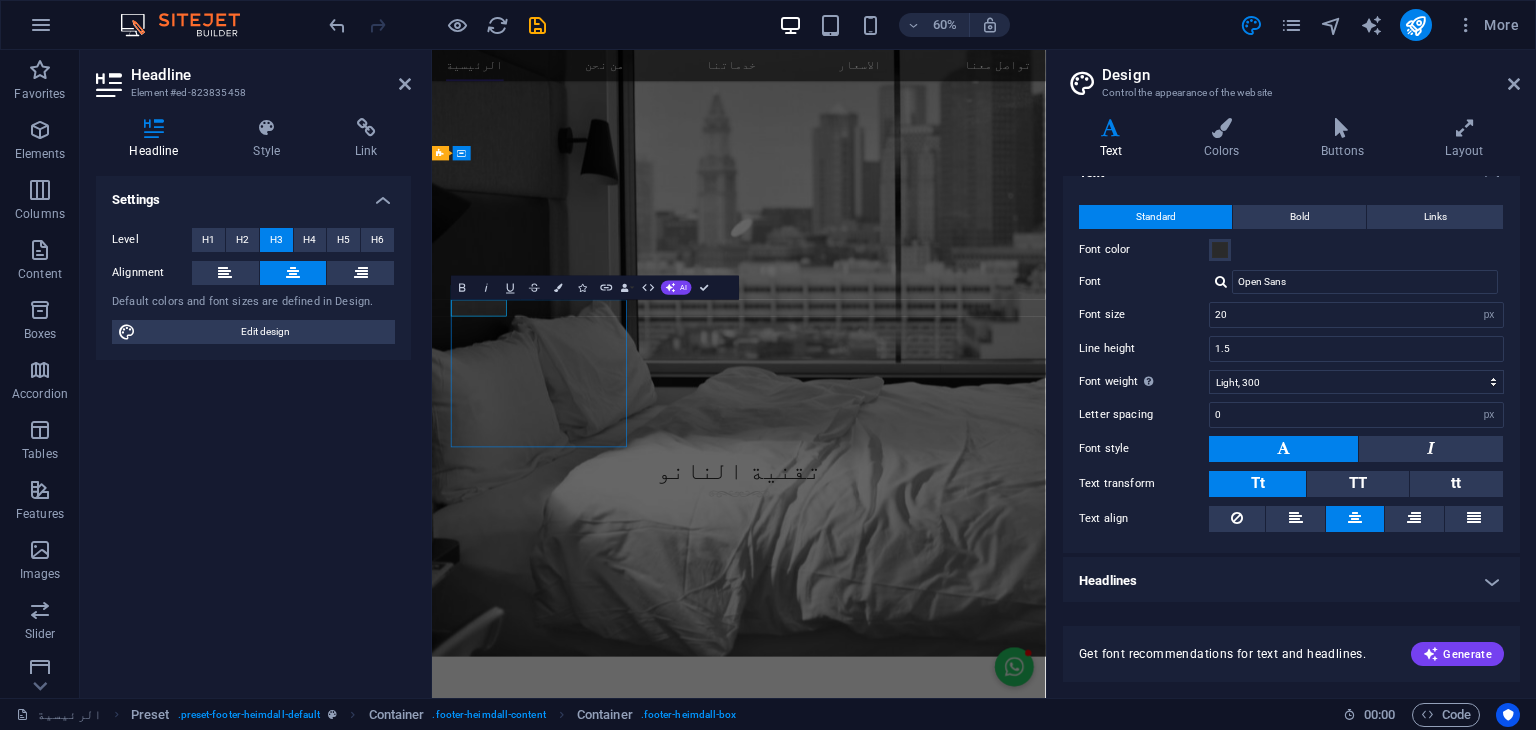 scroll, scrollTop: 3577, scrollLeft: 0, axis: vertical 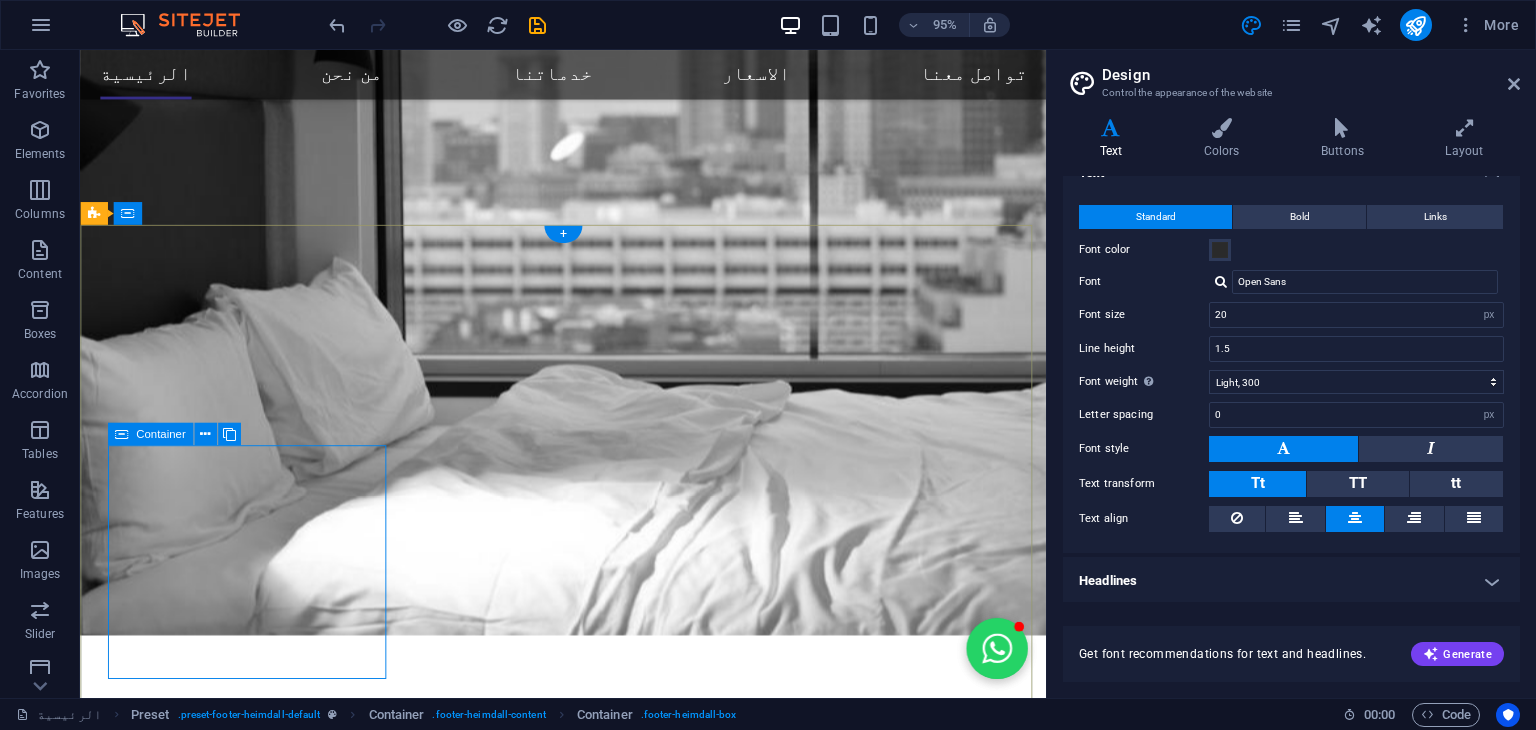 click on "About نحن شركة قطرية رائدة في مجال حماية وعزل الأثاث باستخدام تقنيات النانو المتطورة. نقدم حلولاً ذكية وعالية الجودة للمحافظة على نظافة وجمال الأرائك والمفروشات، مع التركيز على تقنيات صديقة للبيئة وآمنة للاستخدام في المنازل والمكاتب." at bounding box center [568, 5195] 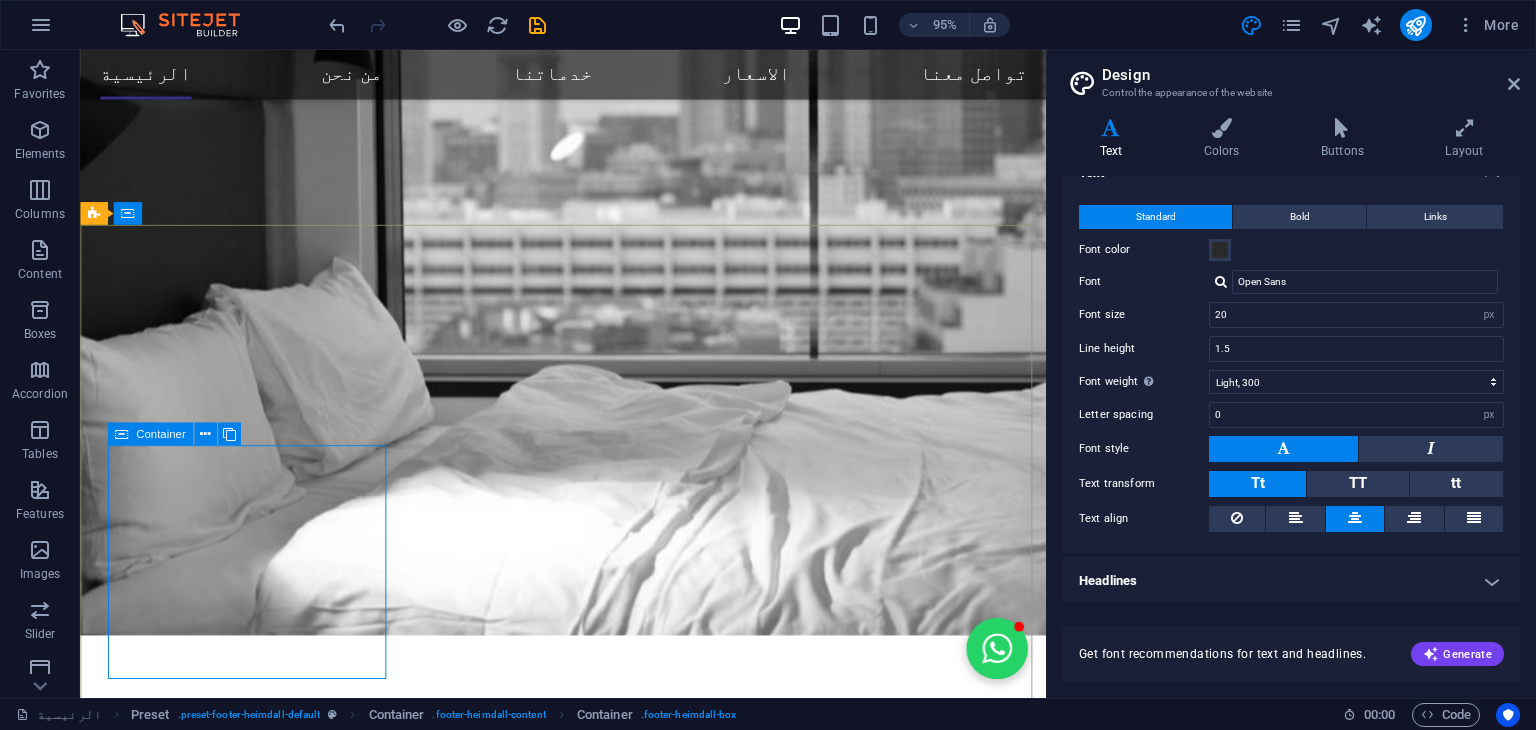 click on "Container" at bounding box center (160, 433) 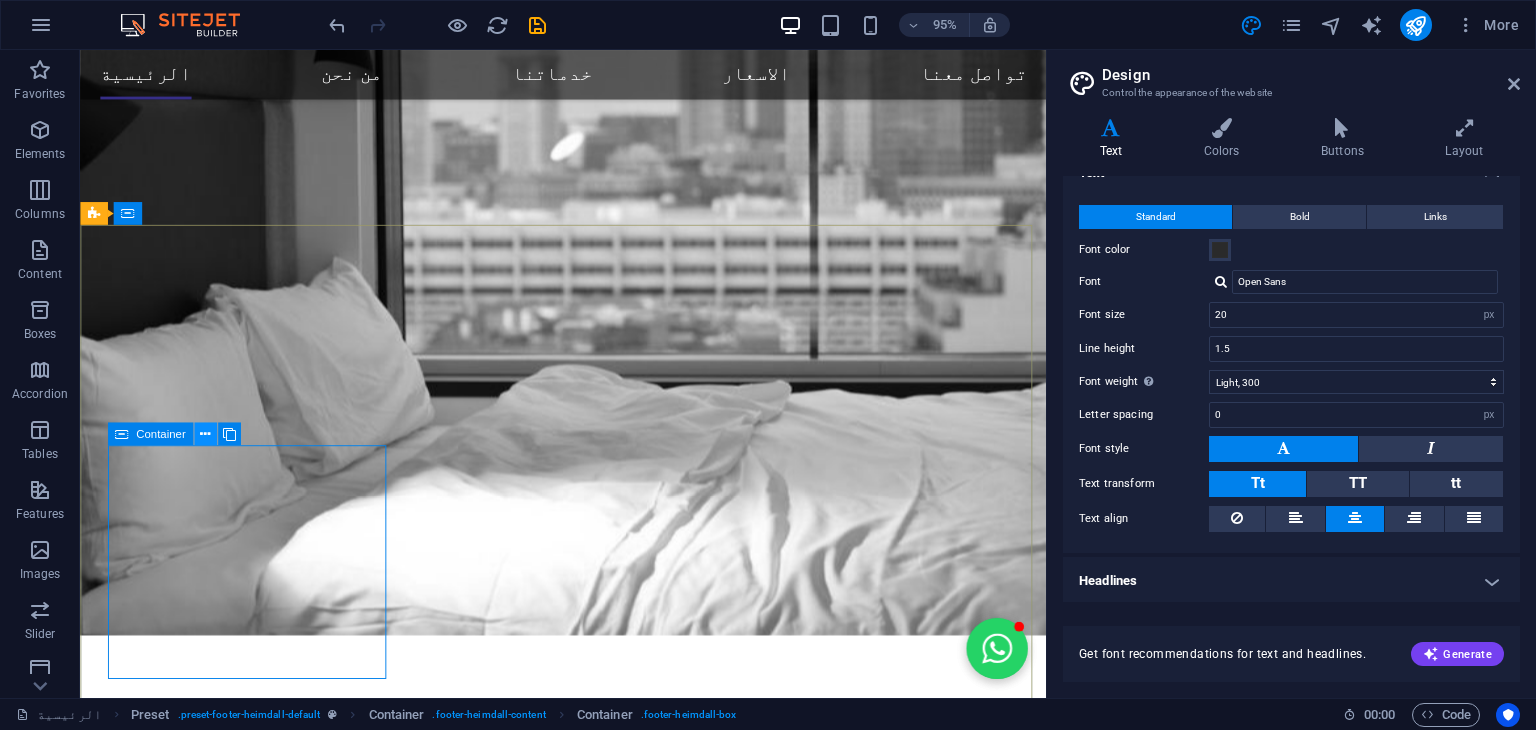 click at bounding box center (205, 434) 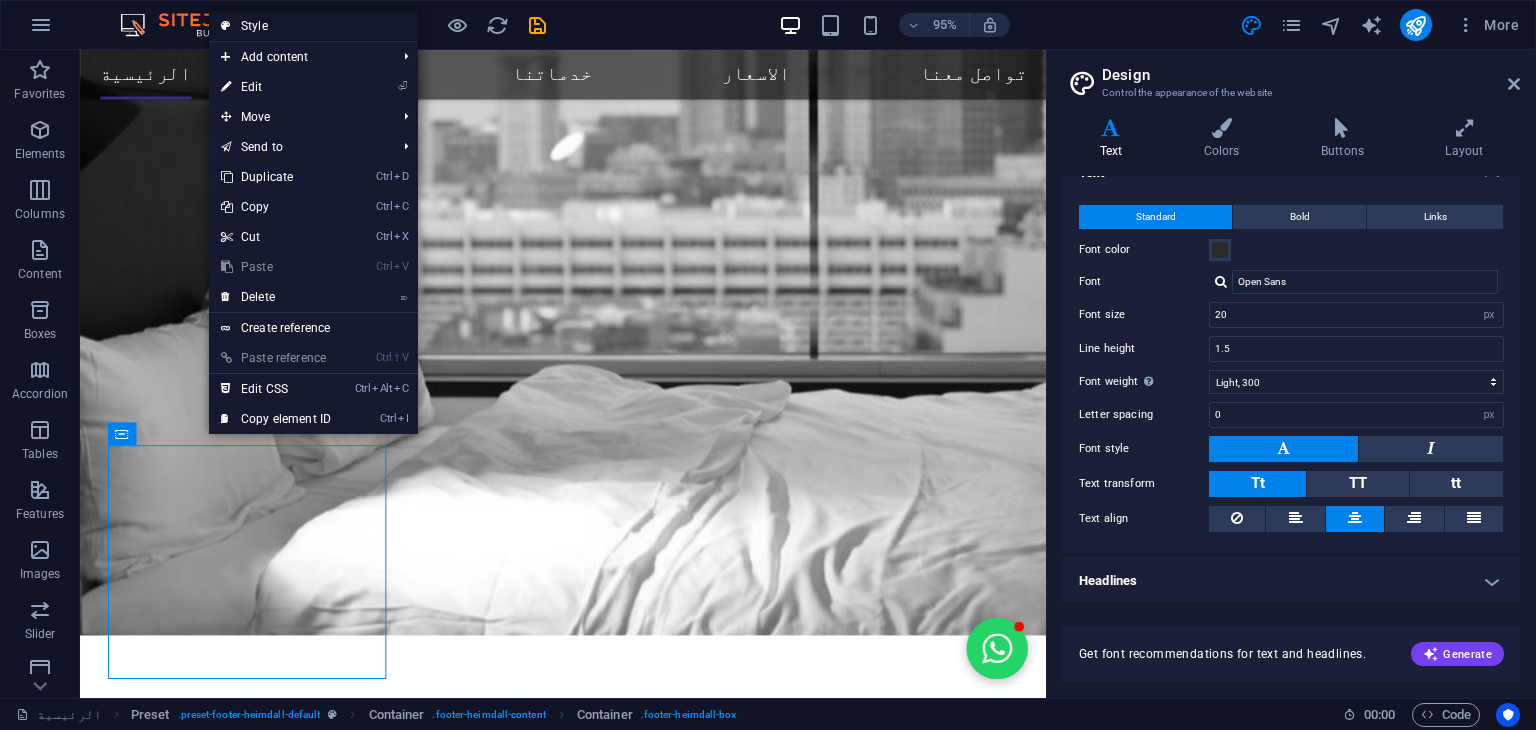 click on "Style" at bounding box center (313, 26) 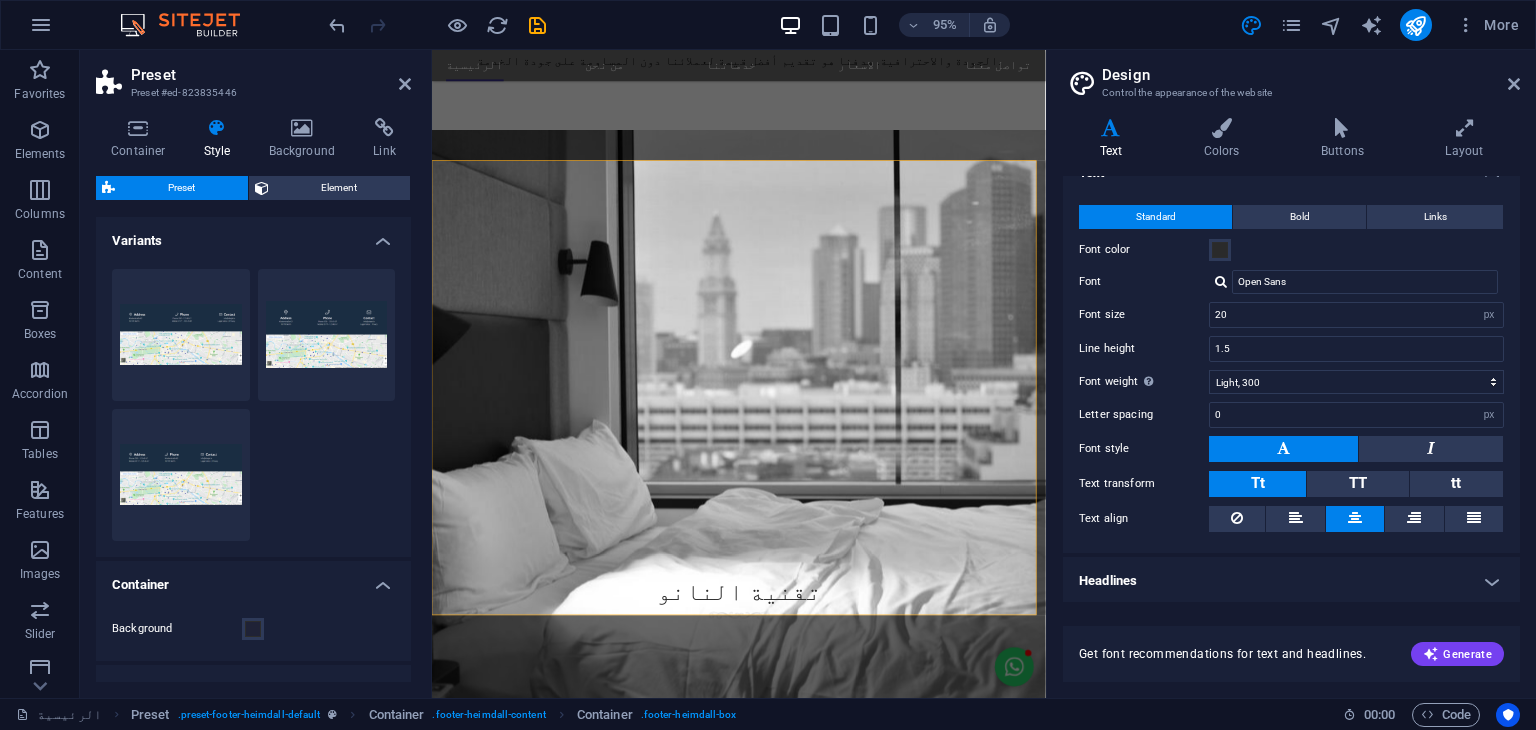 scroll, scrollTop: 3580, scrollLeft: 0, axis: vertical 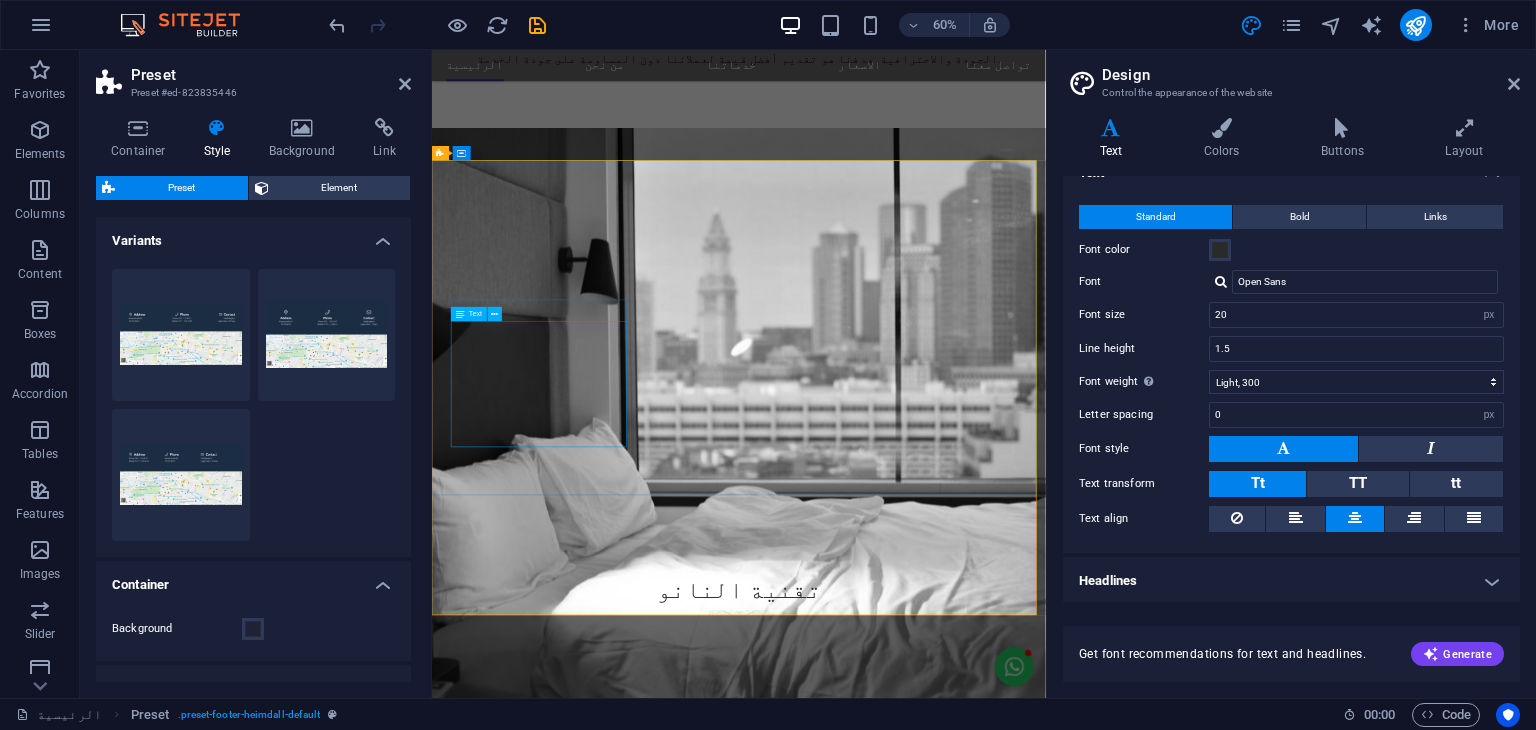 click on "نحن شركة قطرية رائدة في مجال حماية وعزل الأثاث باستخدام تقنيات النانو المتطورة. نقدم حلولاً ذكية وعالية الجودة للمحافظة على نظافة وجمال الأرائك والمفروشات، مع التركيز على تقنيات صديقة للبيئة وآمنة للاستخدام في المنازل والمكاتب." at bounding box center (920, 5568) 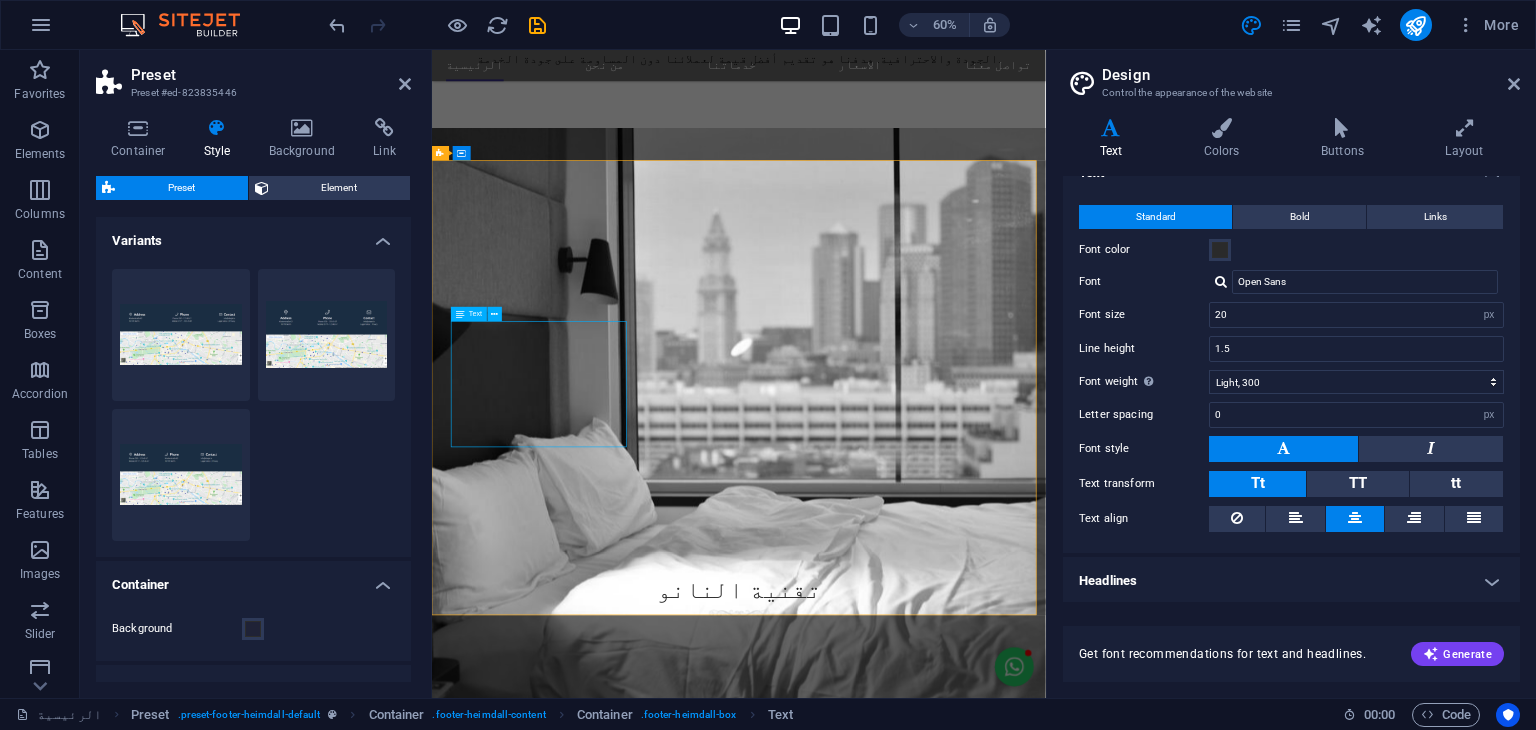 click on "نحن شركة قطرية رائدة في مجال حماية وعزل الأثاث باستخدام تقنيات النانو المتطورة. نقدم حلولاً ذكية وعالية الجودة للمحافظة على نظافة وجمال الأرائك والمفروشات، مع التركيز على تقنيات صديقة للبيئة وآمنة للاستخدام في المنازل والمكاتب." at bounding box center (920, 5568) 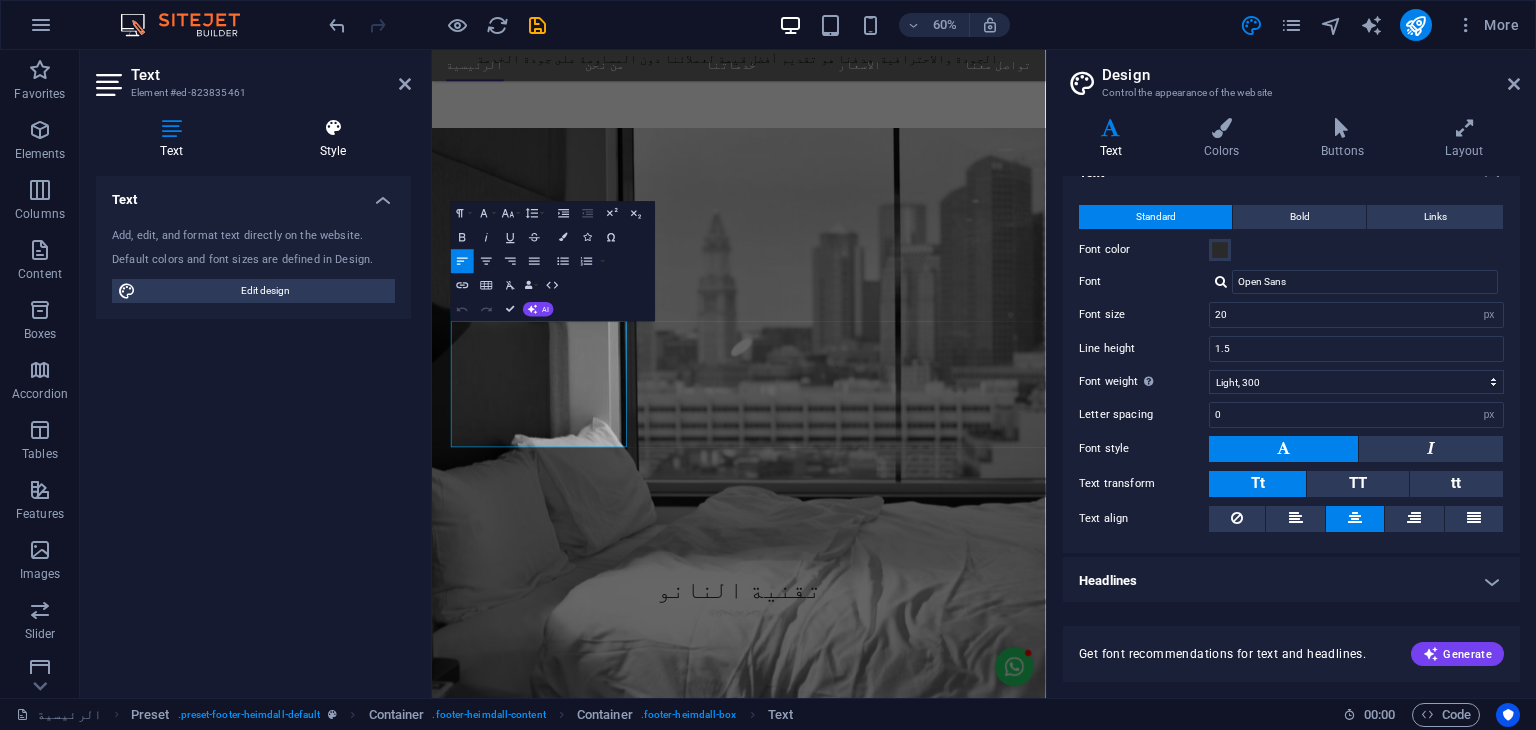 click at bounding box center [333, 128] 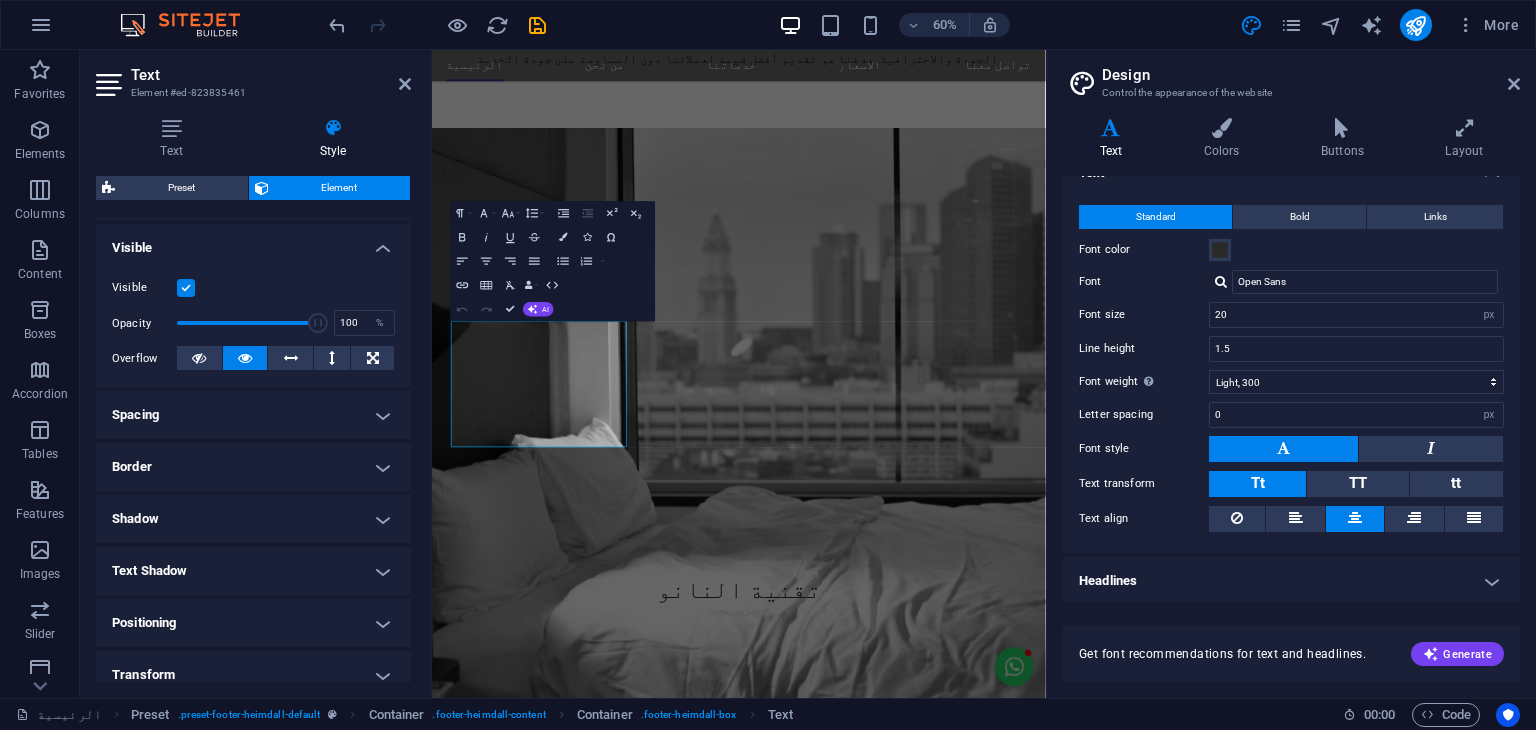 scroll, scrollTop: 210, scrollLeft: 0, axis: vertical 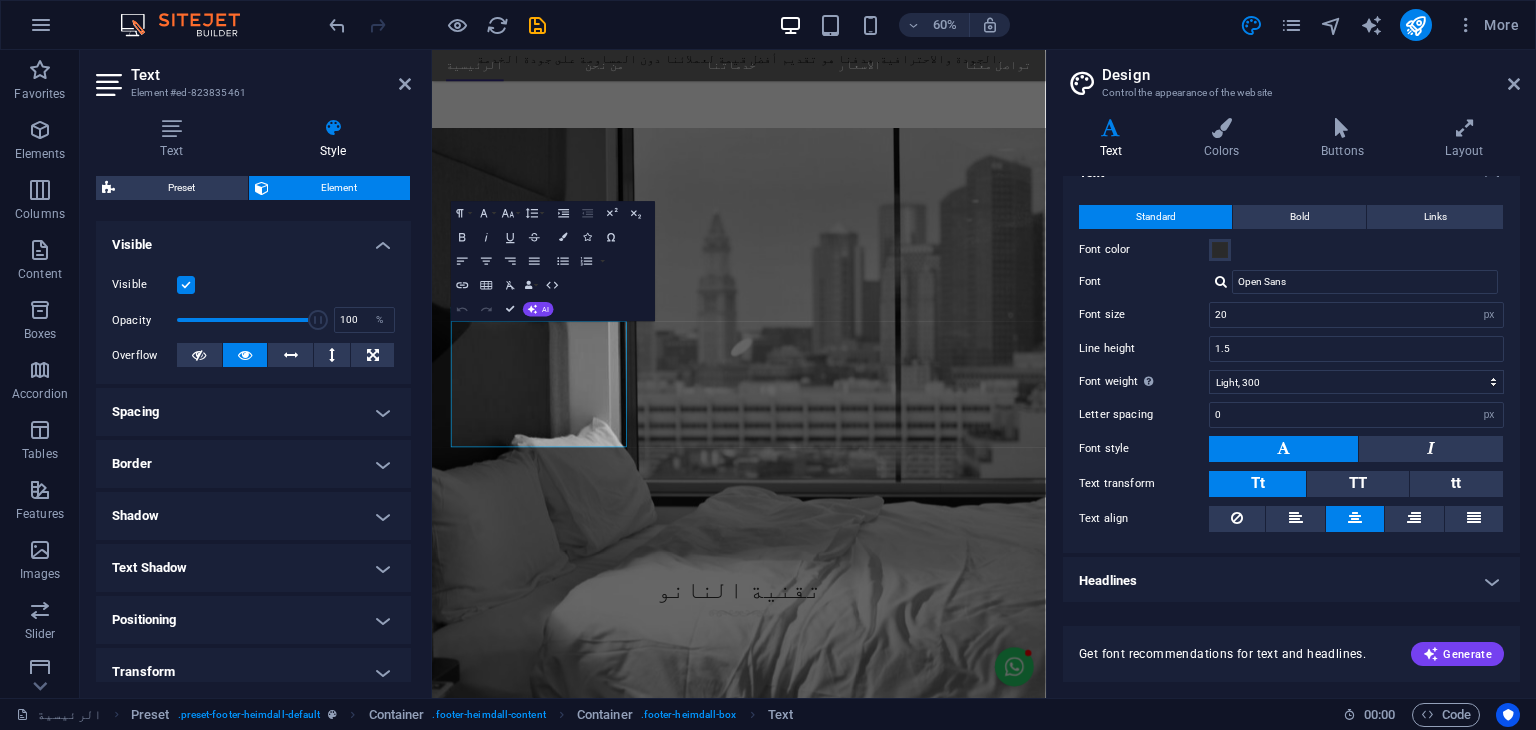 click on "Spacing" at bounding box center [253, 412] 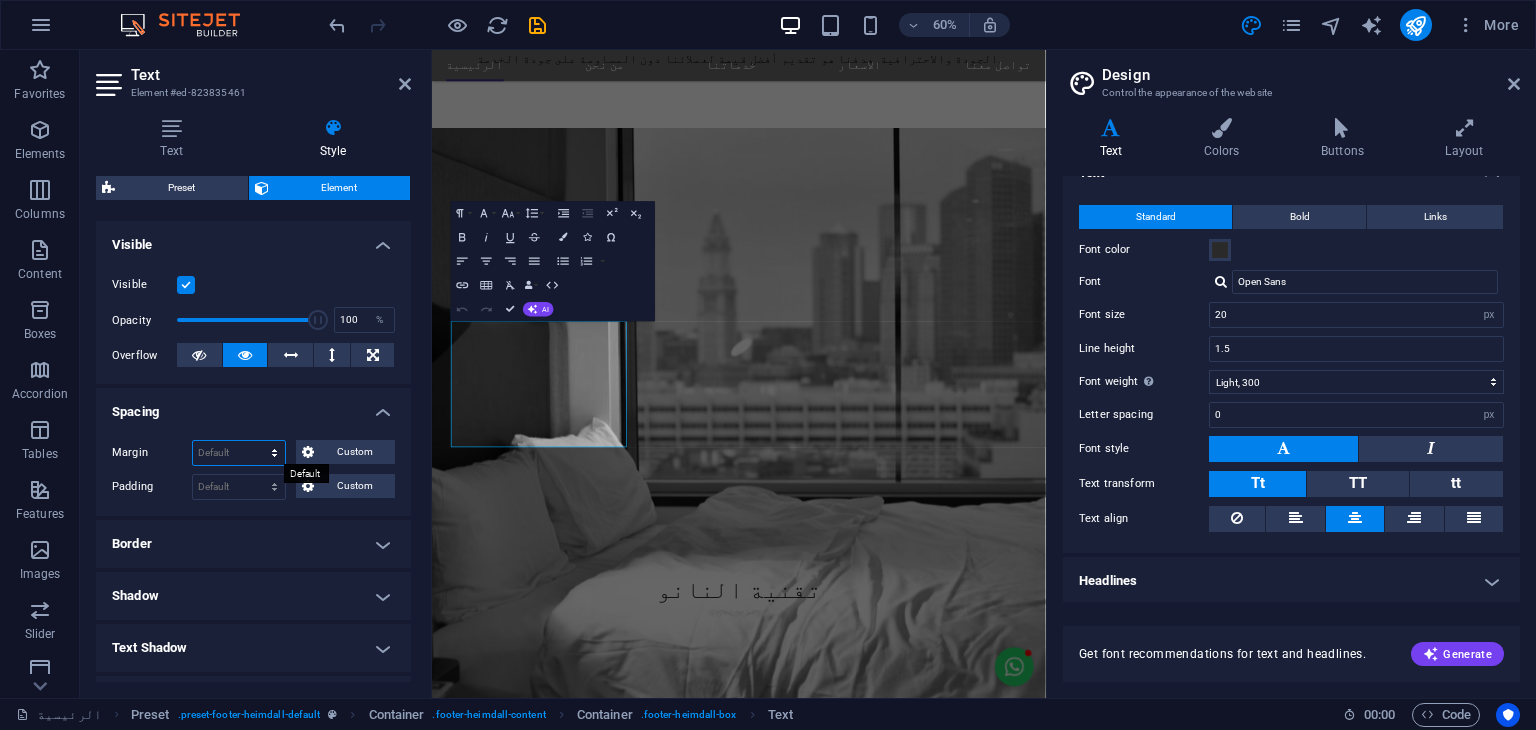 click on "Default auto px % rem vw vh Custom" at bounding box center [239, 453] 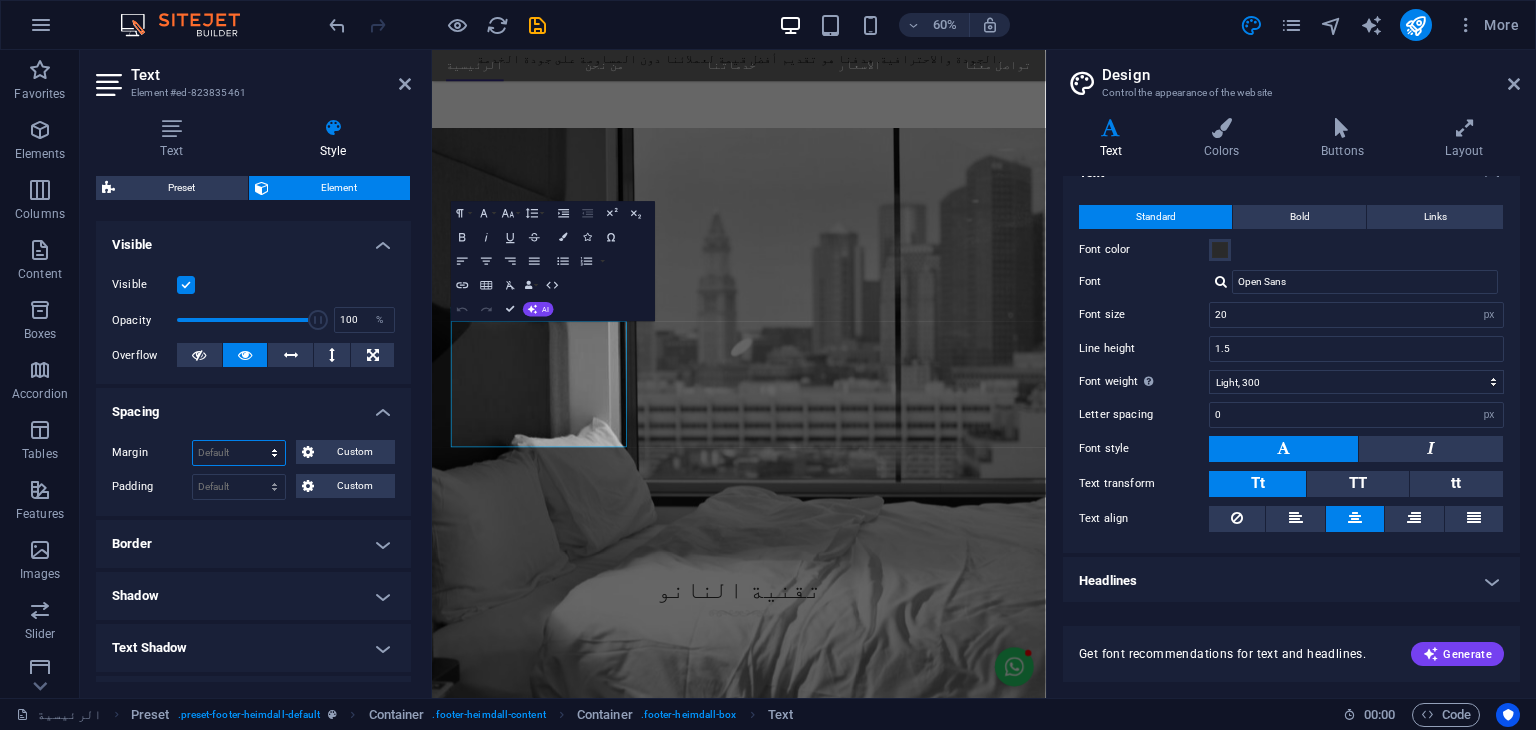 click on "Default auto px % rem vw vh Custom" at bounding box center (239, 453) 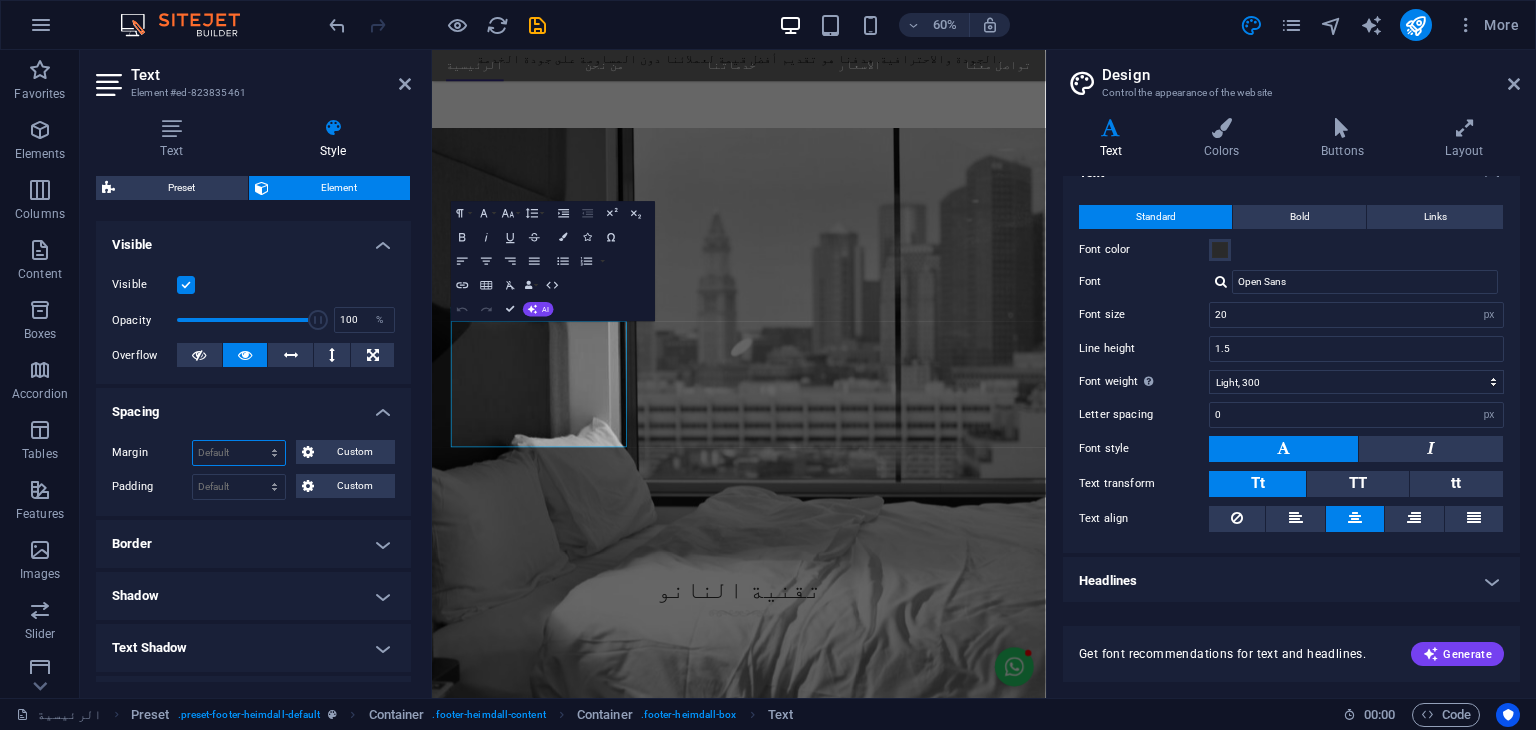 scroll, scrollTop: 459, scrollLeft: 0, axis: vertical 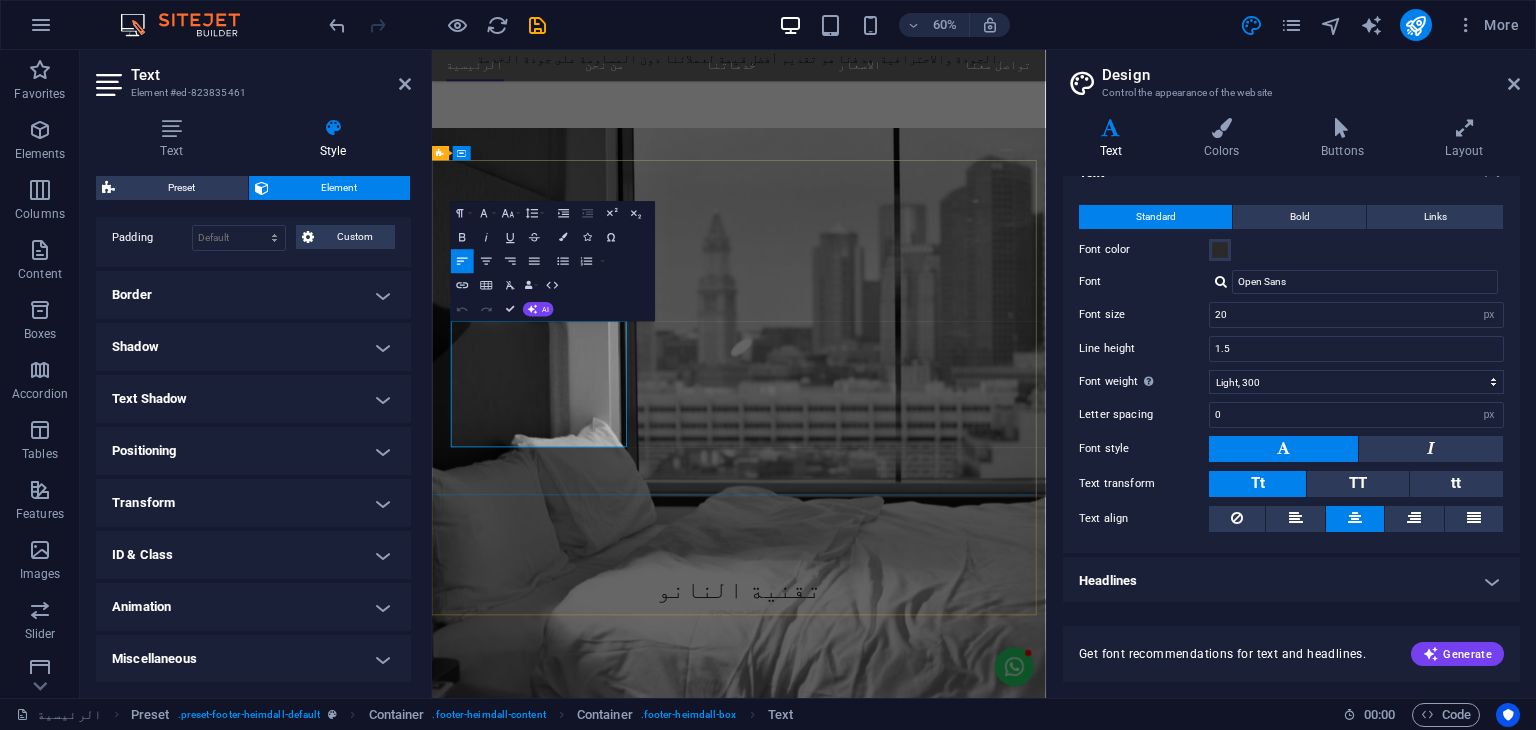 click on "نحن شركة قطرية رائدة في مجال حماية وعزل الأثاث باستخدام تقنيات النانو المتطورة. نقدم حلولاً ذكية وعالية الجودة للمحافظة على نظافة وجمال الأرائك والمفروشات، مع التركيز على تقنيات صديقة للبيئة وآمنة للاستخدام في المنازل والمكاتب." at bounding box center (920, 5568) 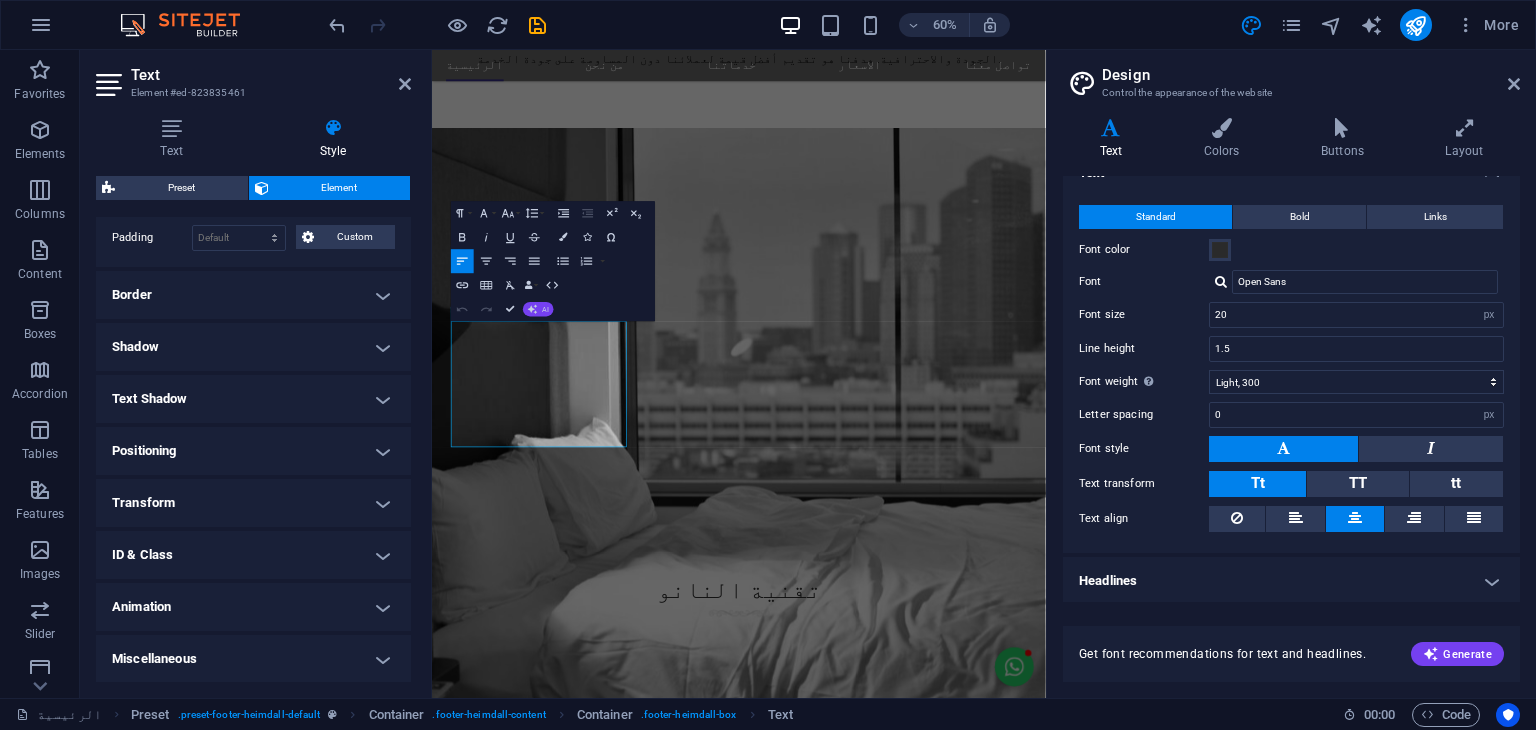 click on "AI" at bounding box center [538, 309] 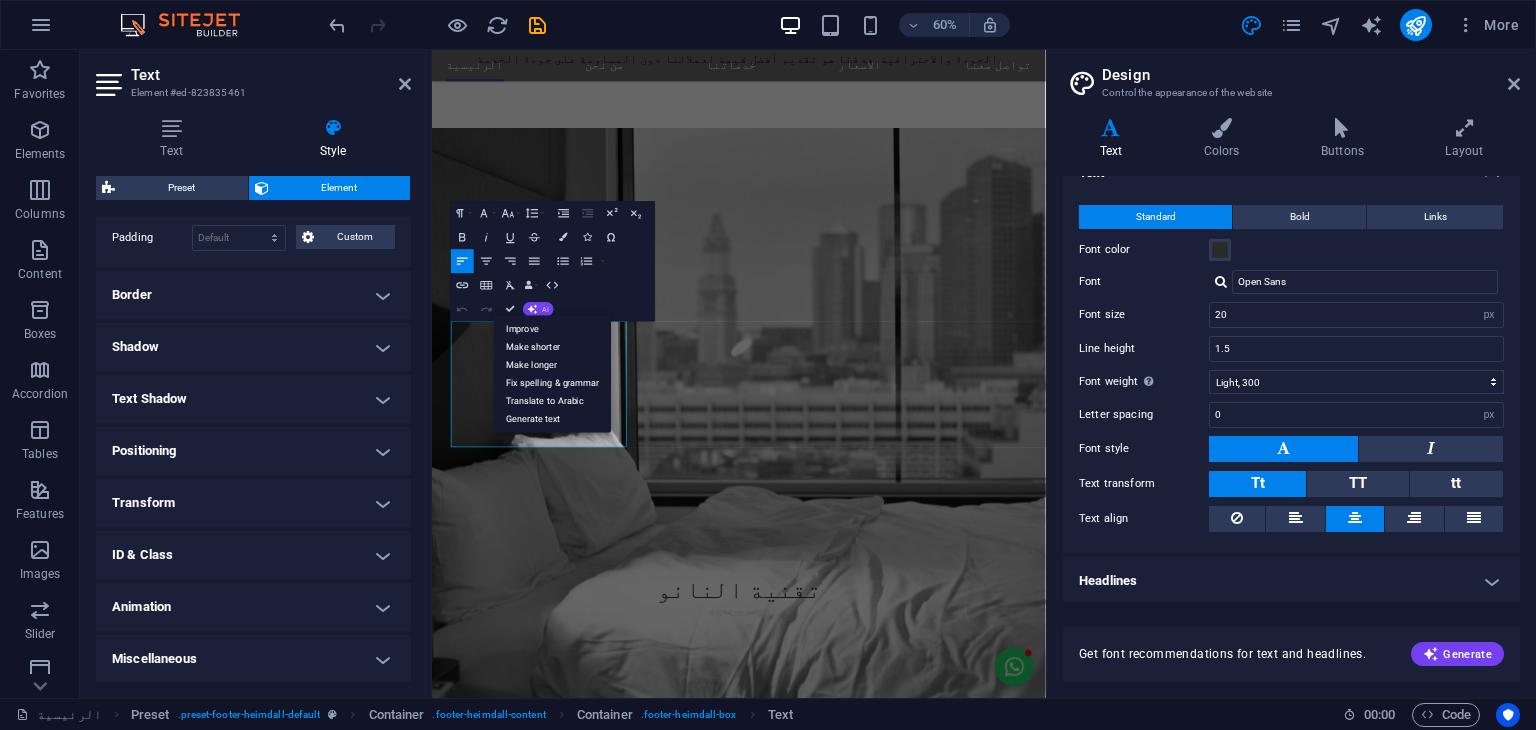 click 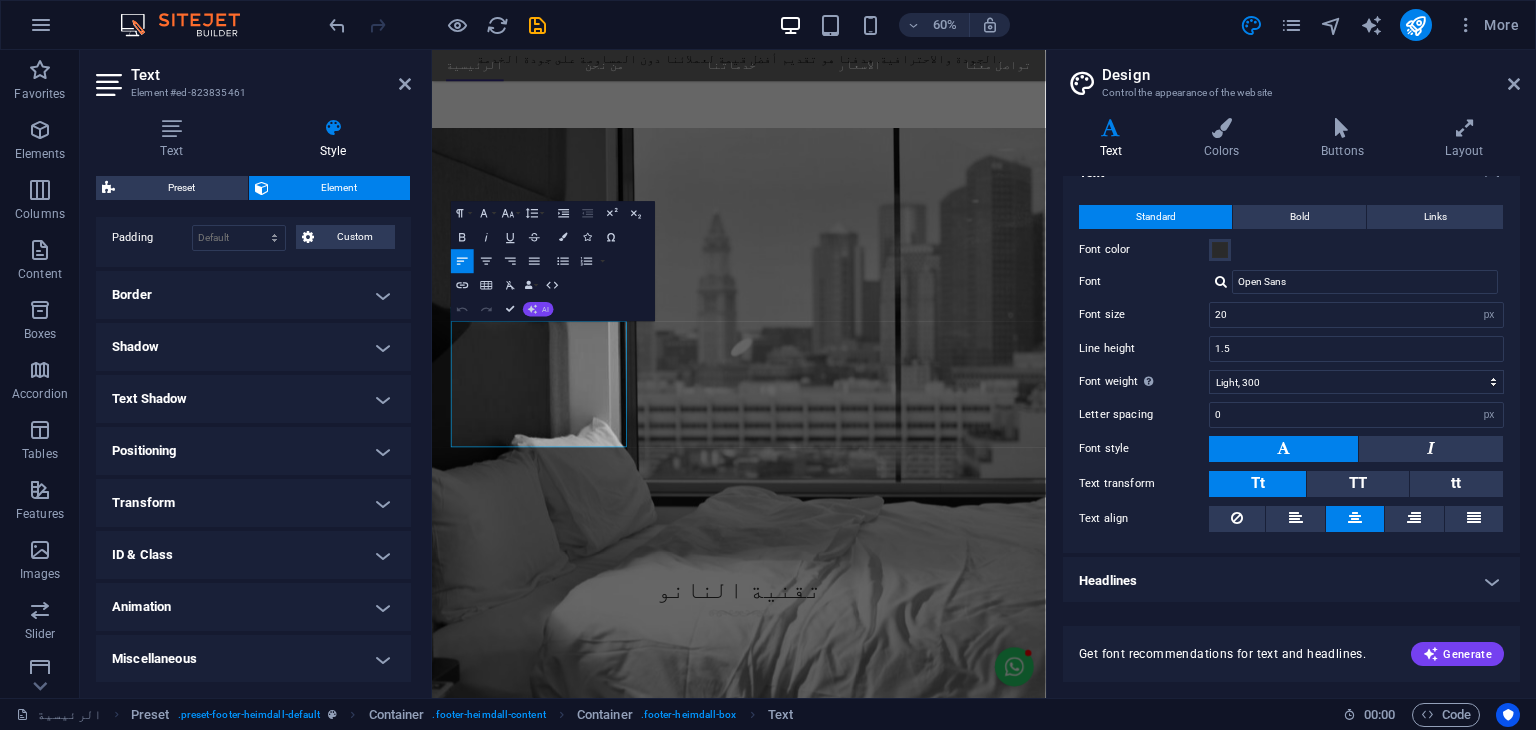 click 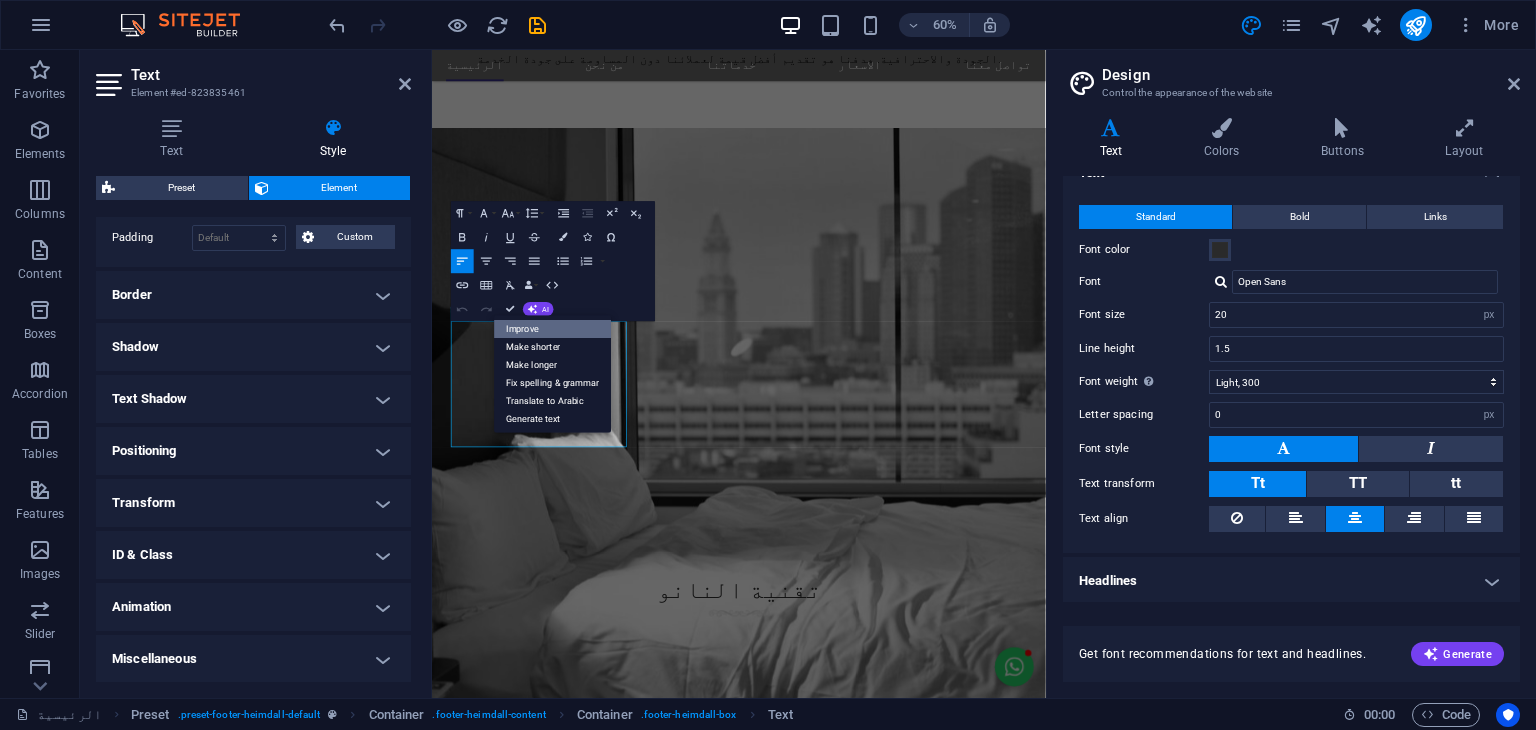 click on "Improve" at bounding box center (552, 329) 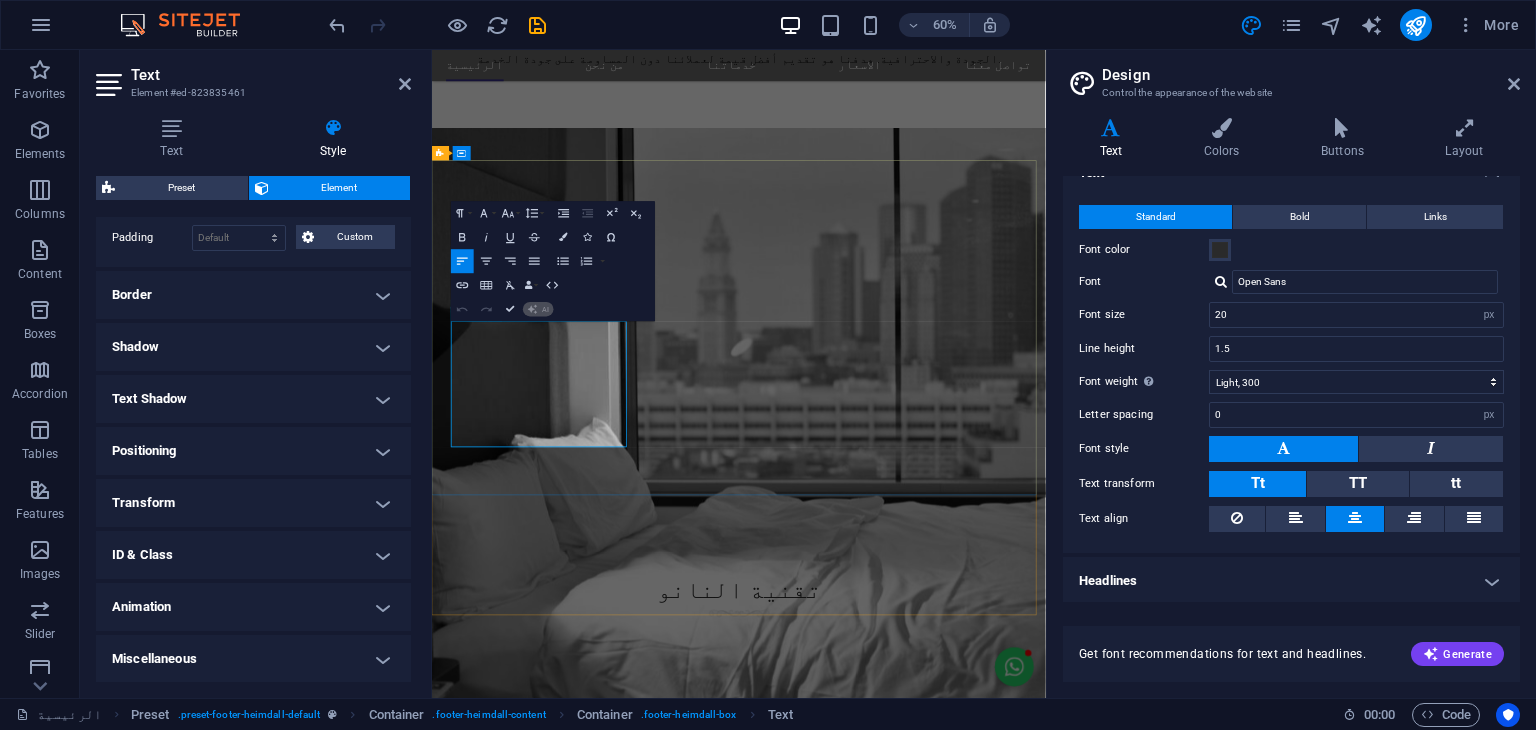 type 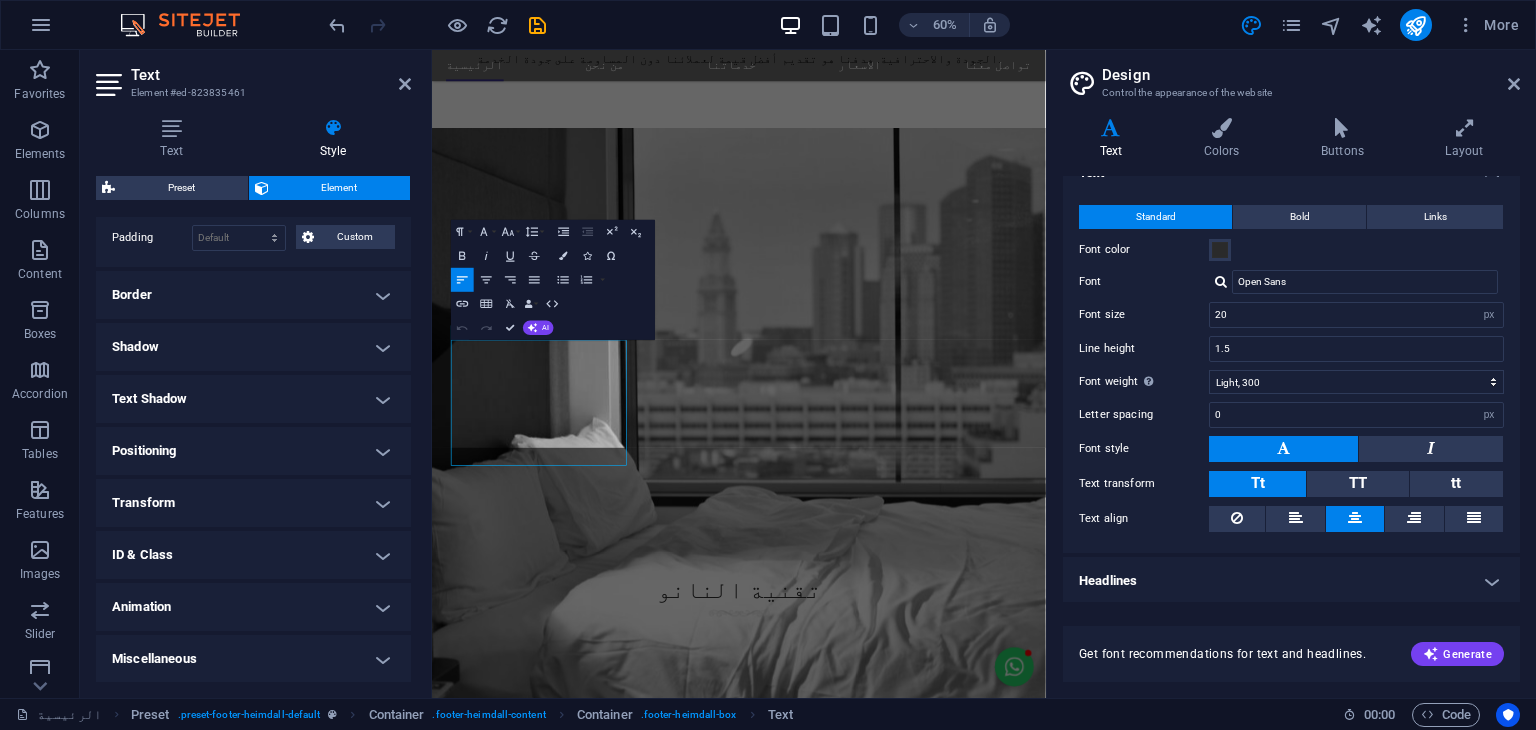 scroll, scrollTop: 3549, scrollLeft: 0, axis: vertical 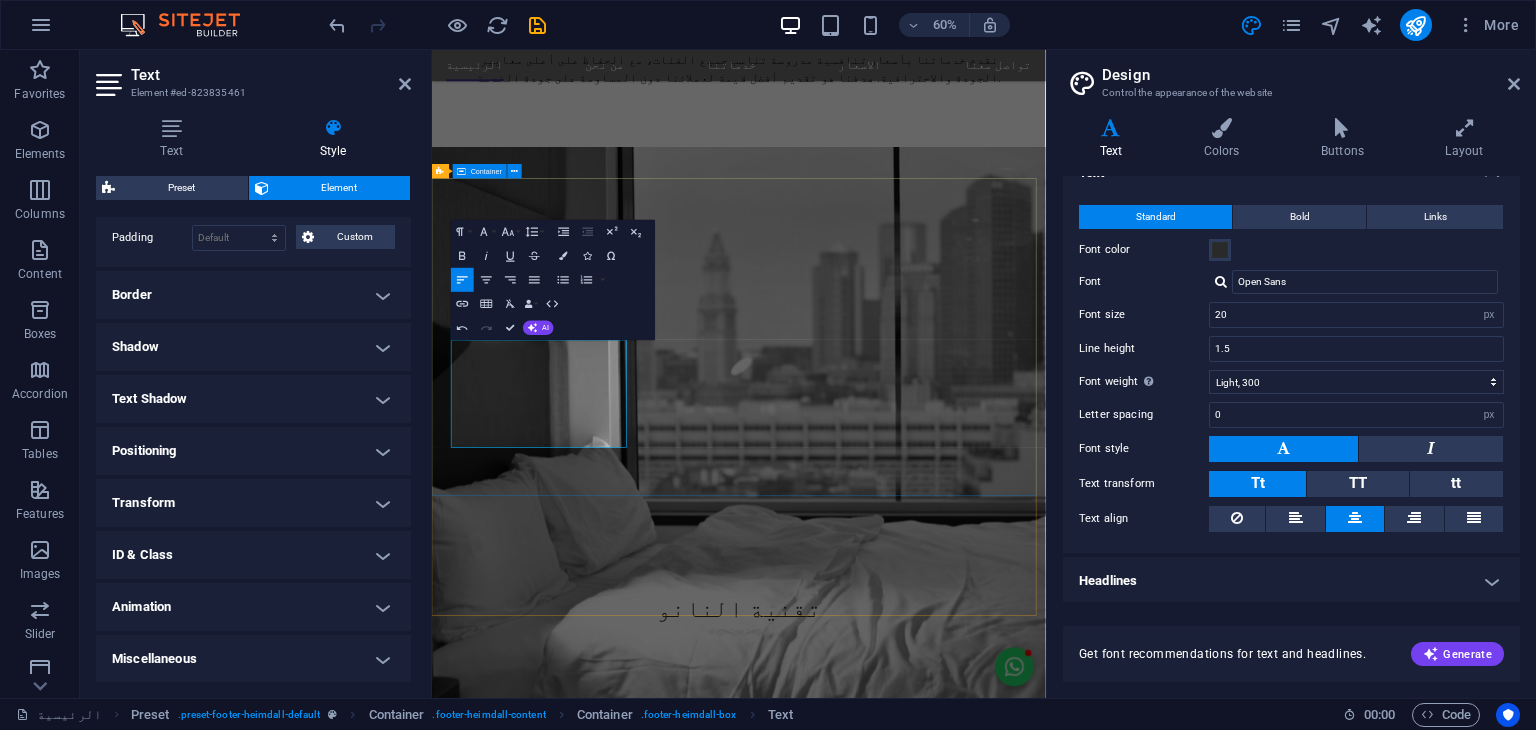click on "About نحن شركة قطرية رائدة في مجال حماية وعزل الأثاث باستخدام تقنيات النانو المتطورة. نقدم حلولاً ذكية وعالية الجودة للحفاظ على نظافة وجمال الأرائك والمفروشات، مع التركيز على تقنيات صديقة للبيئة وآمنة للاستخدام في المنازل والمكاتب. Contact [CITY],[COUNTRY] PO.BOX   93014   +[COUNTRY] [PHONE] [EMAIL] Navigation الرئيسية من نحن خدماتنا الاسعار تواصل معنا" at bounding box center [943, 5730] 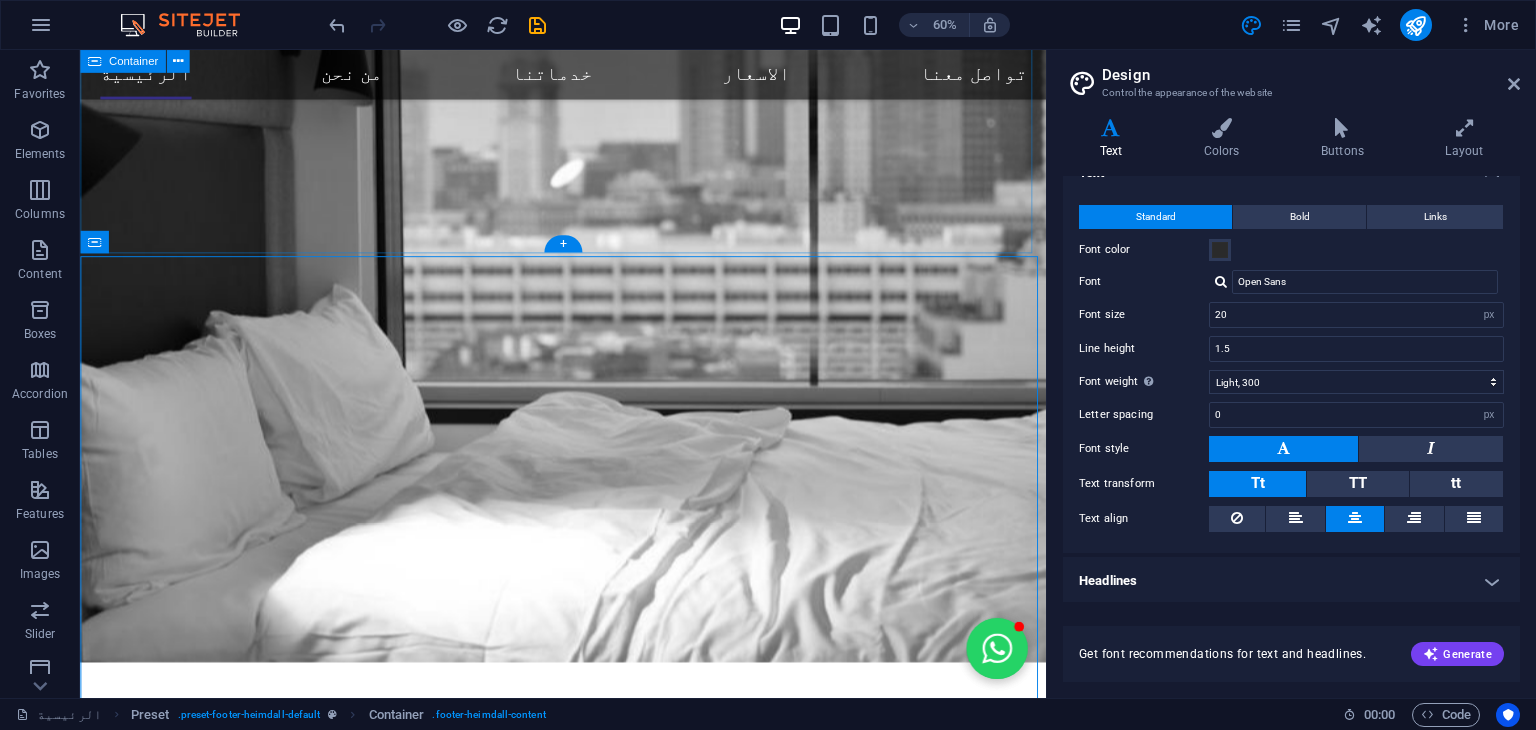 scroll, scrollTop: 3547, scrollLeft: 0, axis: vertical 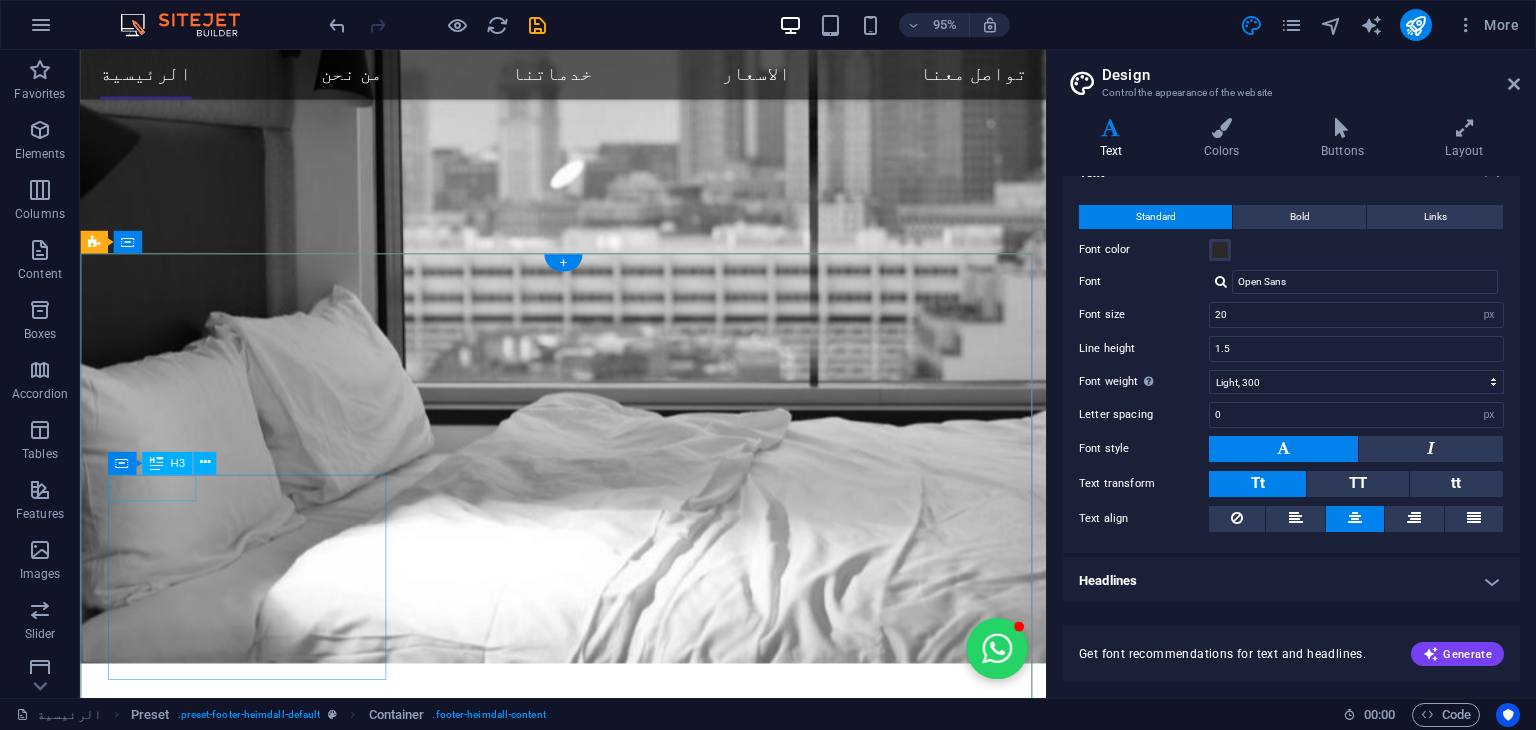 click on "About" at bounding box center [568, 5161] 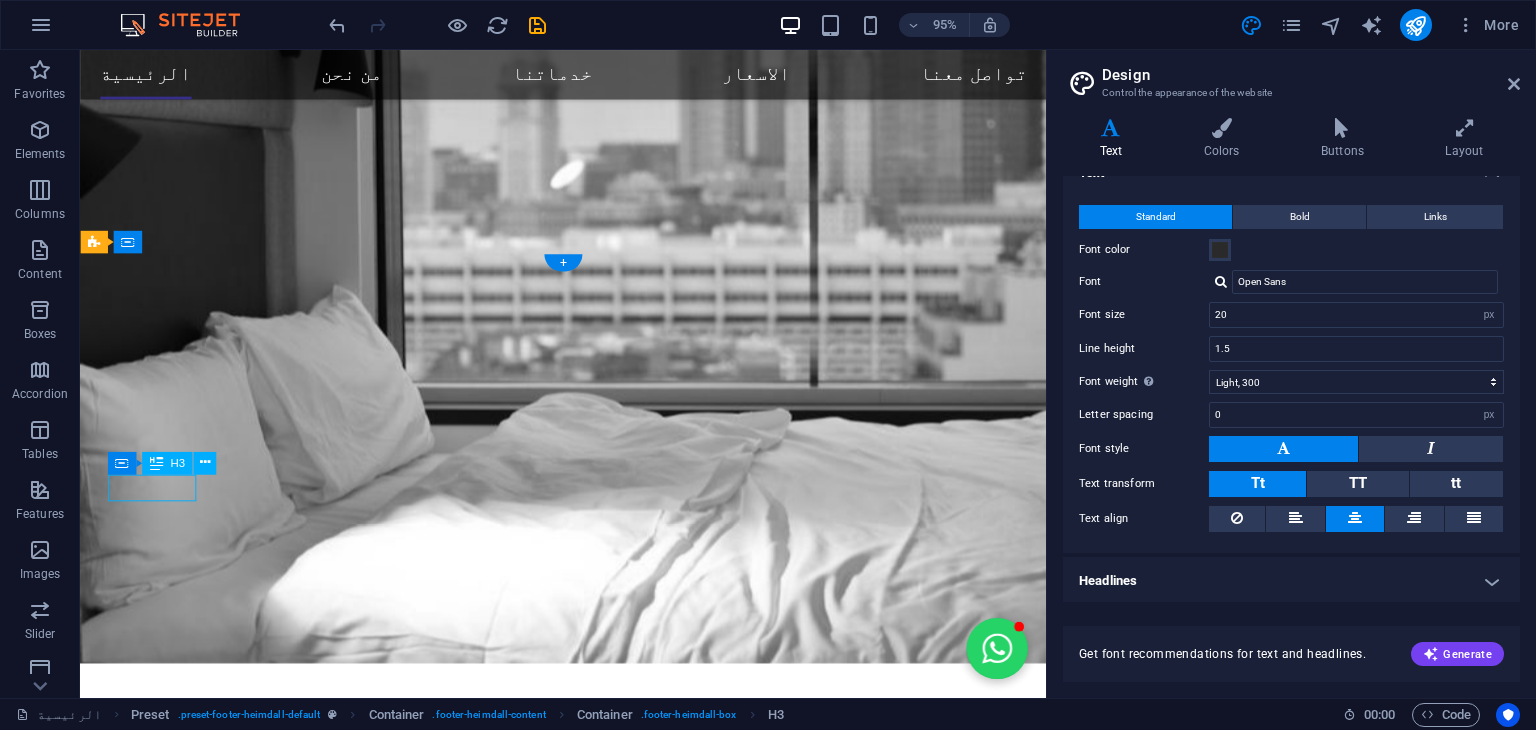 click on "About" at bounding box center [568, 5161] 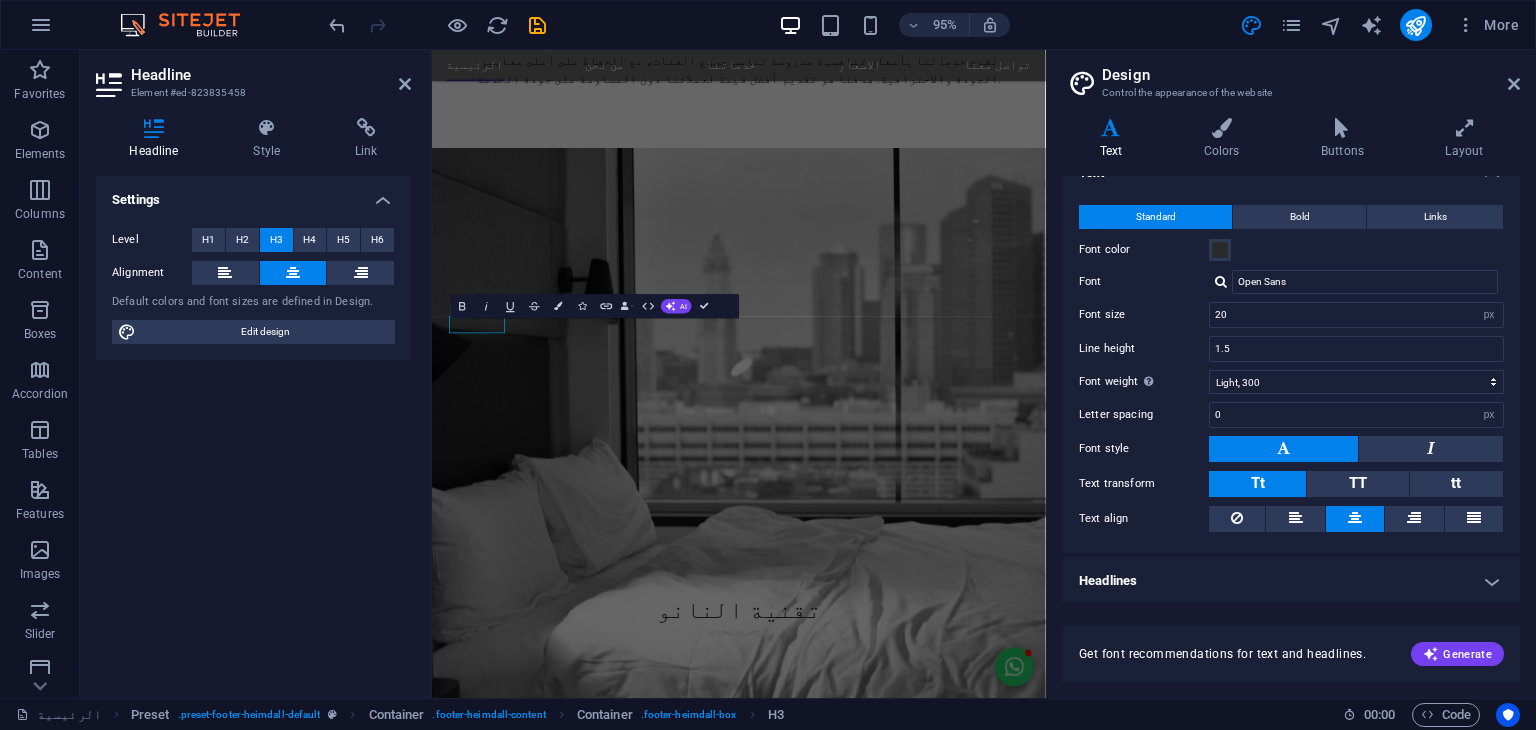 scroll, scrollTop: 3549, scrollLeft: 0, axis: vertical 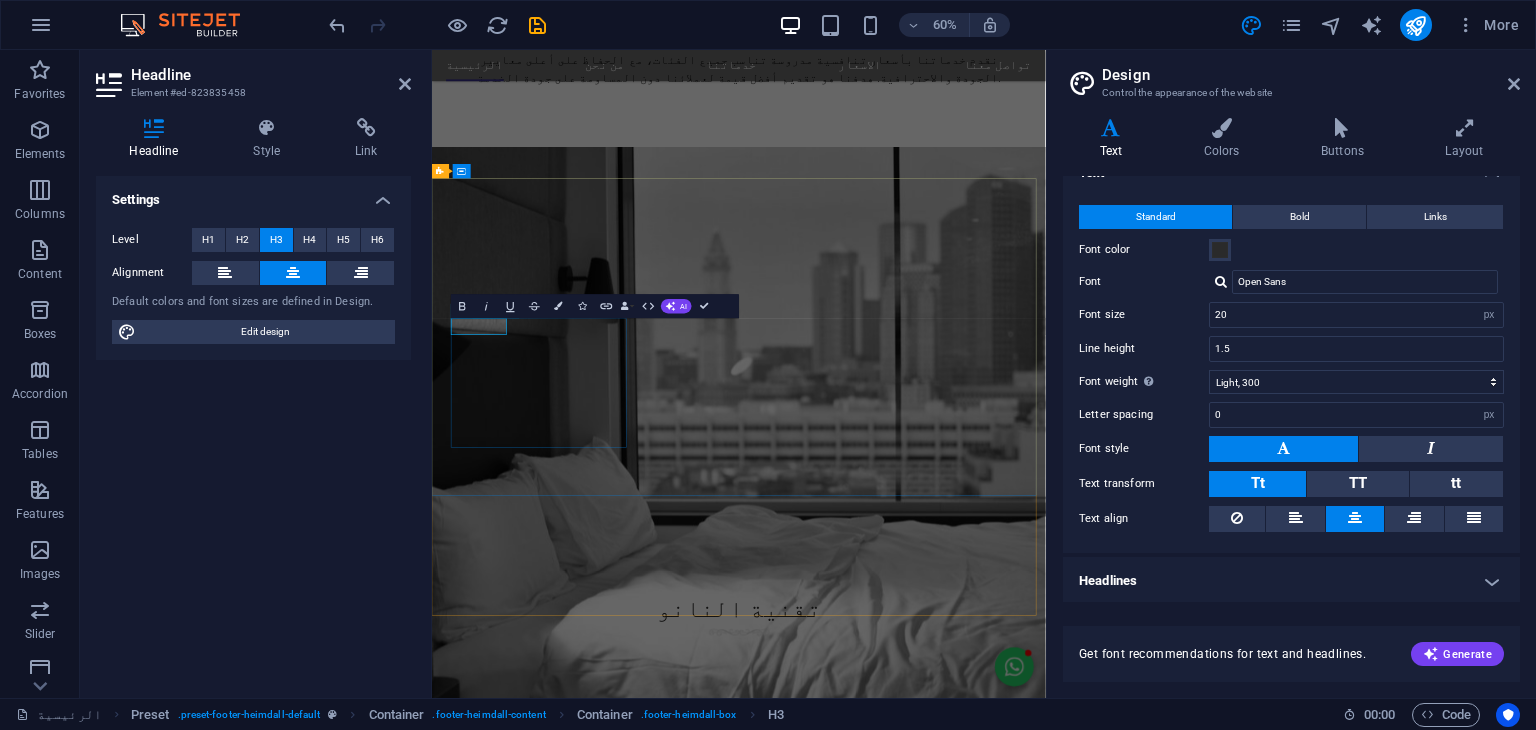 click on "About" at bounding box center [920, 5517] 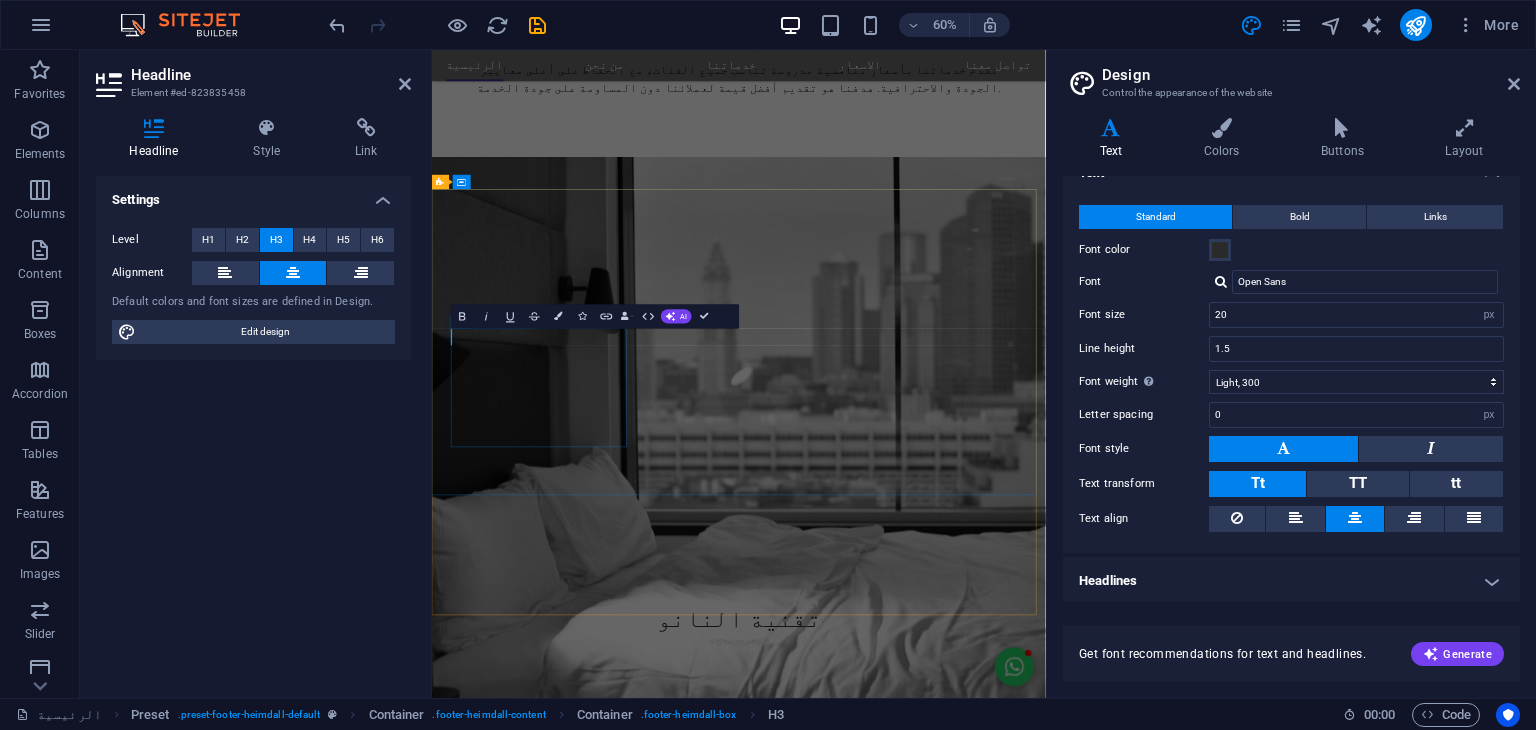 scroll, scrollTop: 3549, scrollLeft: 0, axis: vertical 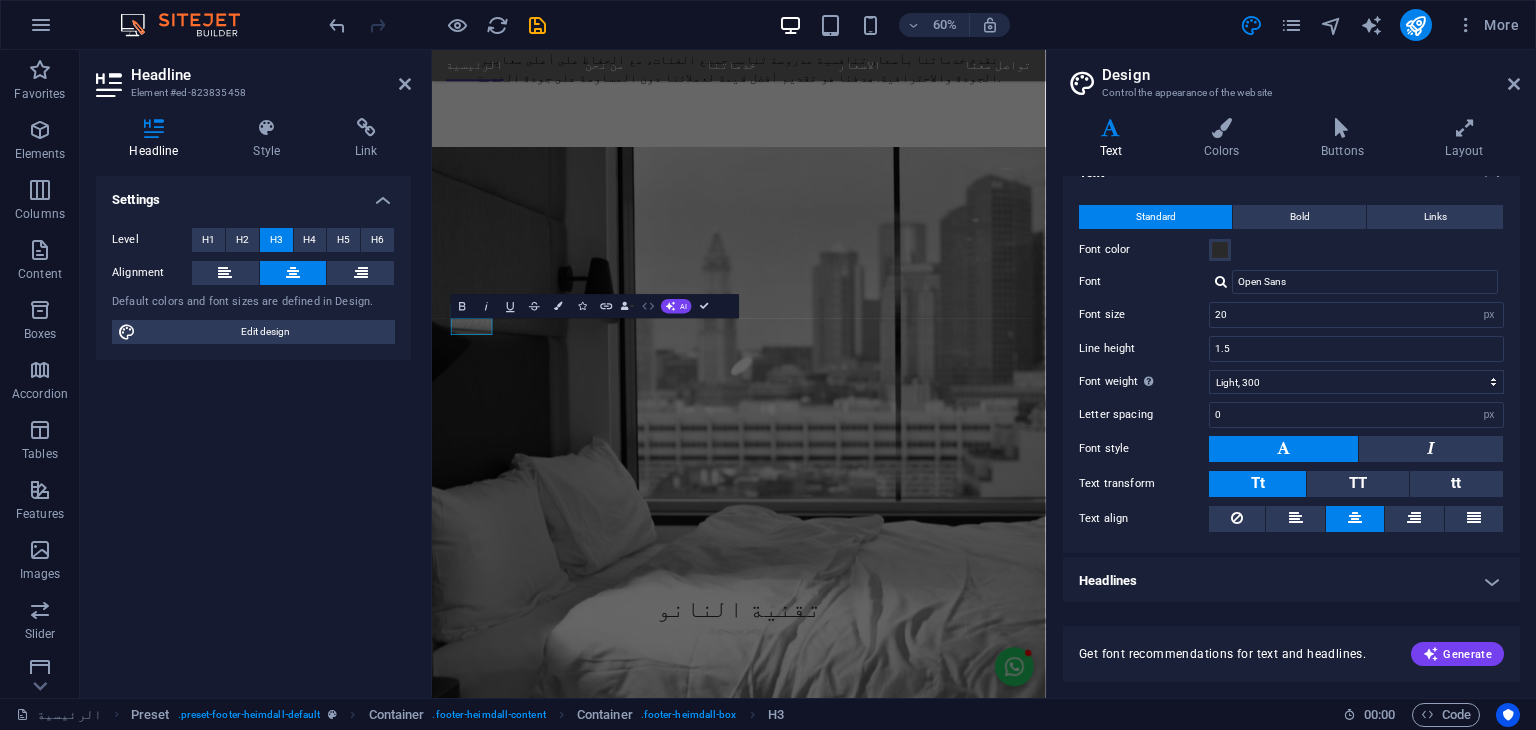 click 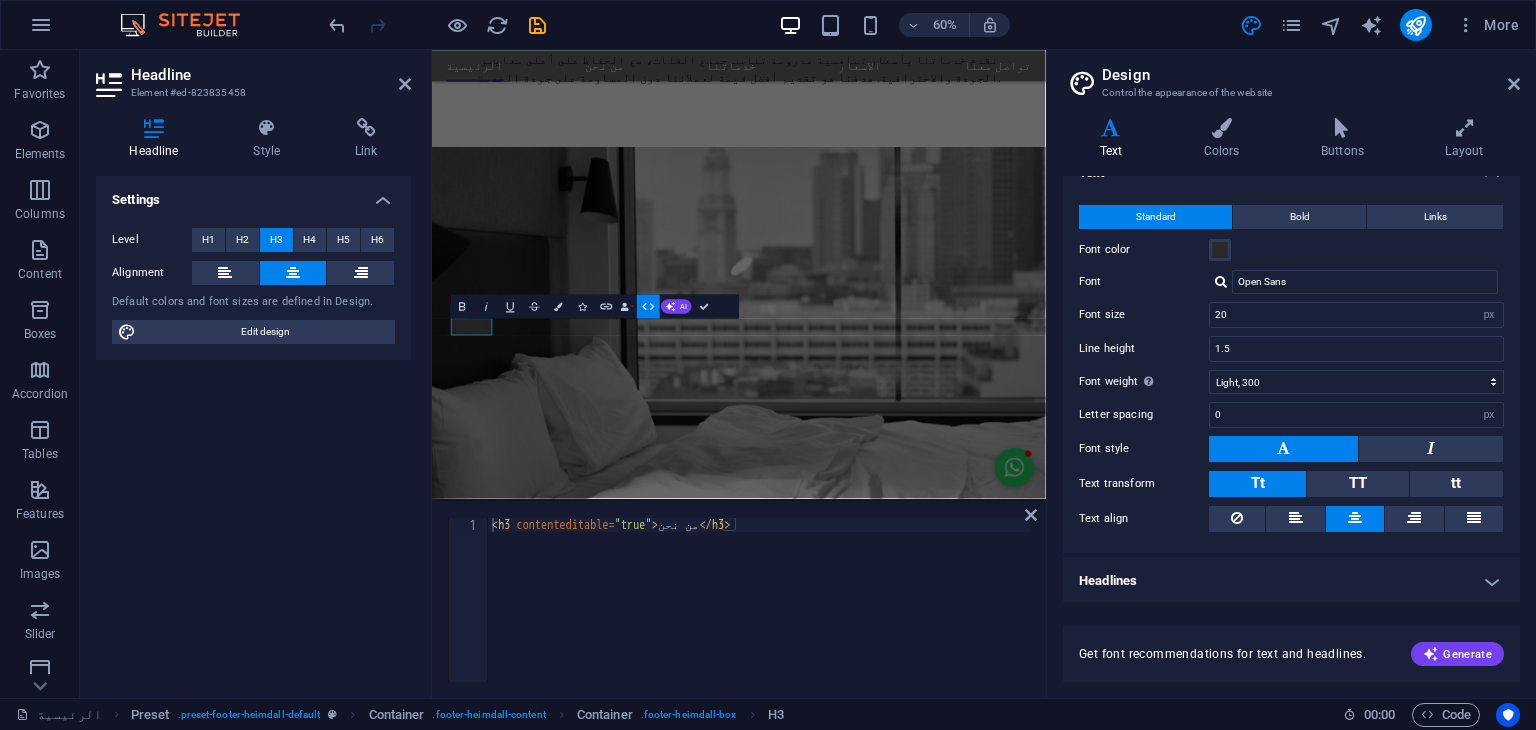 click 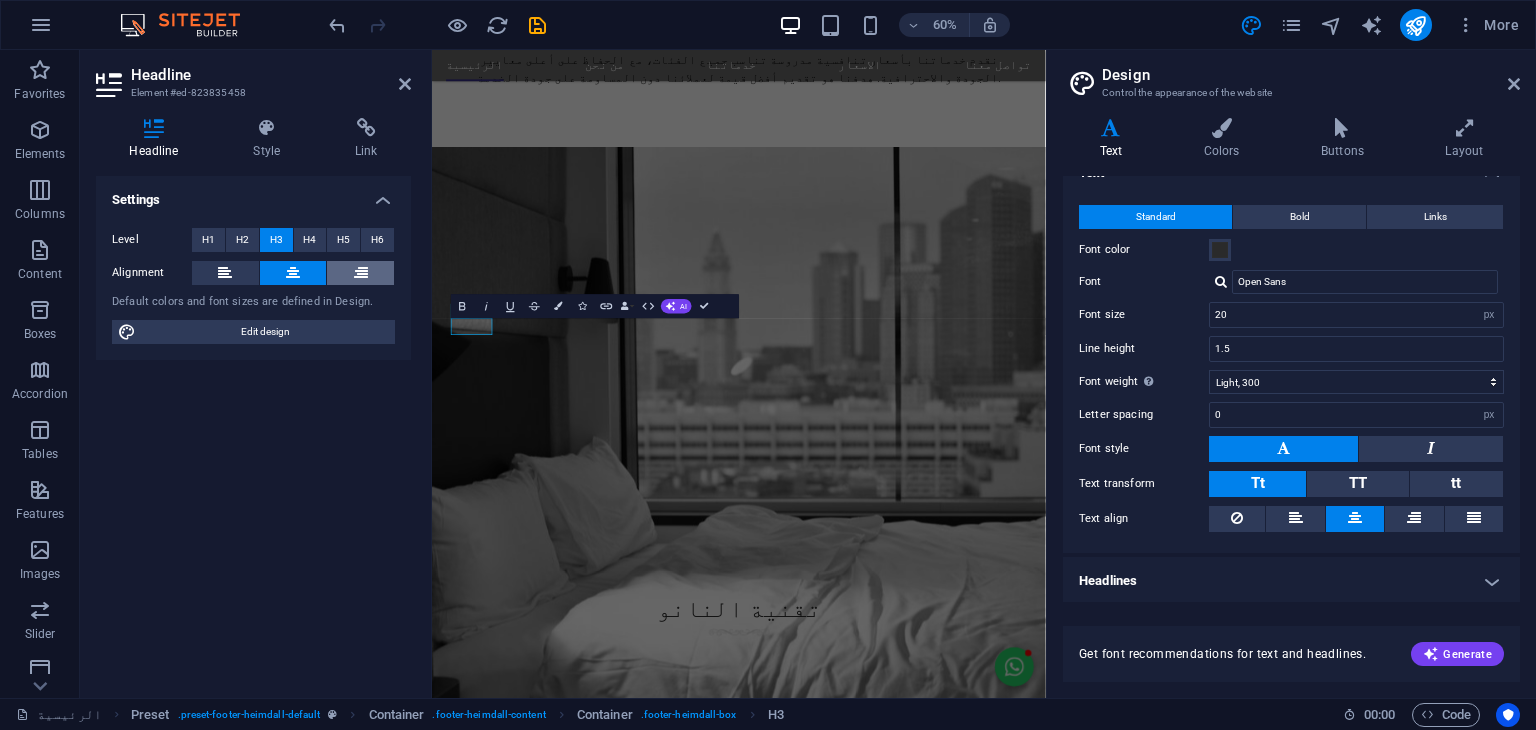 click at bounding box center (360, 273) 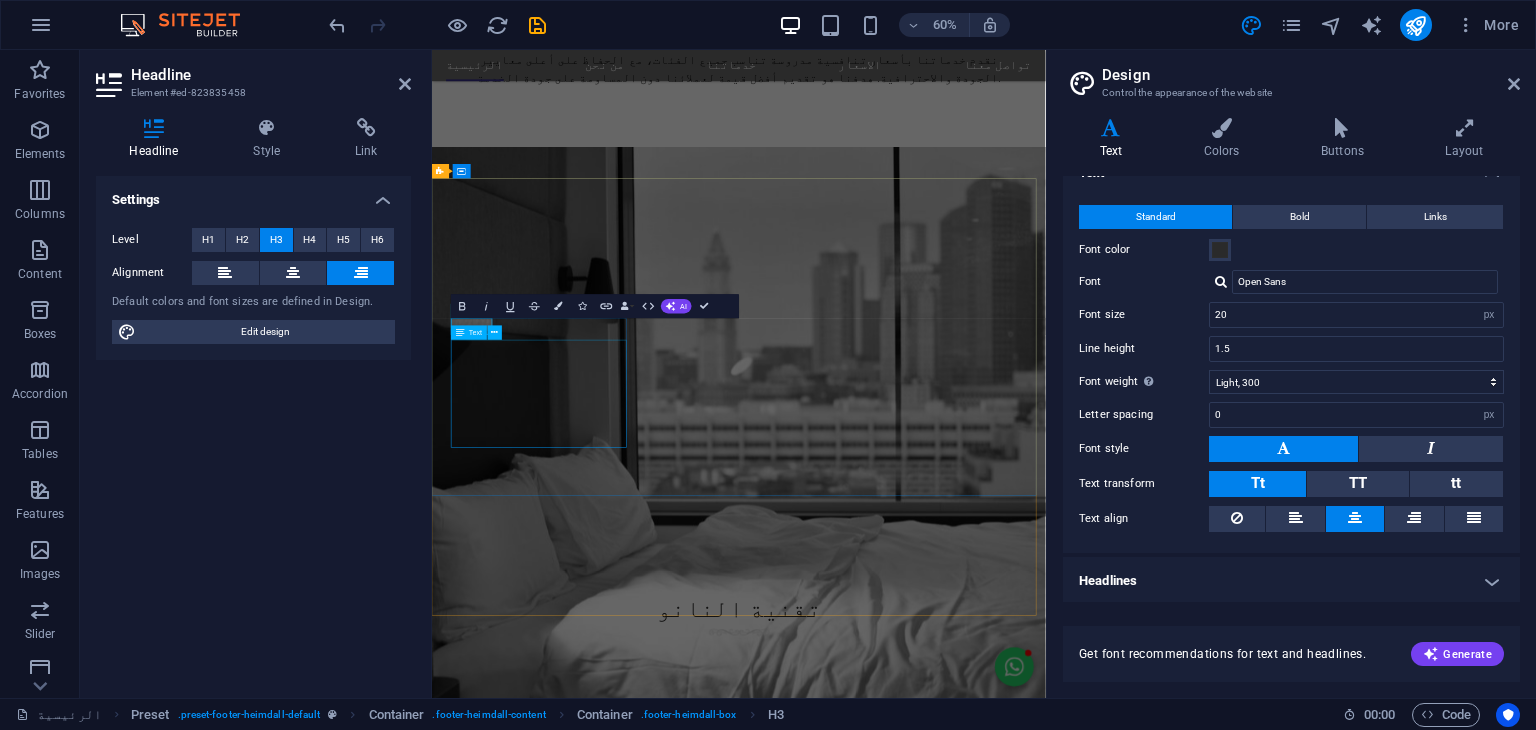 click on "نحن شركة قطرية رائدة في مجال حماية وعزل الأثاث باستخدام تقنيات النانو المتطورة. نقدم حلولًا ذكية وعالية الجودة للحفاظ على نظافة وجمال الأرائك والمفروشات، مع التركيز على تقنيات صديقة للبيئة وآمنة للاستخدام في المنازل والمكاتب." at bounding box center (920, 5584) 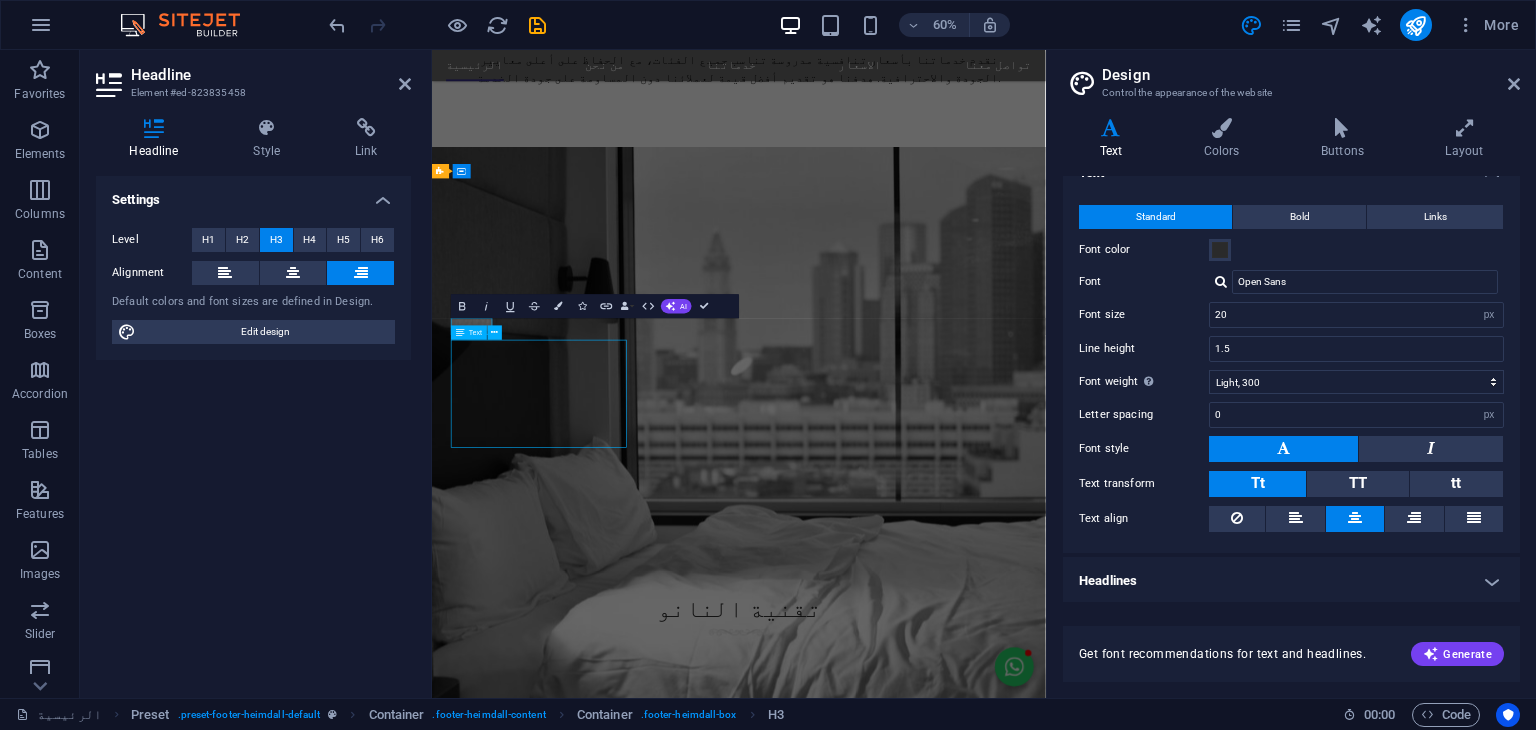 click on "نحن شركة قطرية رائدة في مجال حماية وعزل الأثاث باستخدام تقنيات النانو المتطورة. نقدم حلولًا ذكية وعالية الجودة للحفاظ على نظافة وجمال الأرائك والمفروشات، مع التركيز على تقنيات صديقة للبيئة وآمنة للاستخدام في المنازل والمكاتب." at bounding box center (920, 5584) 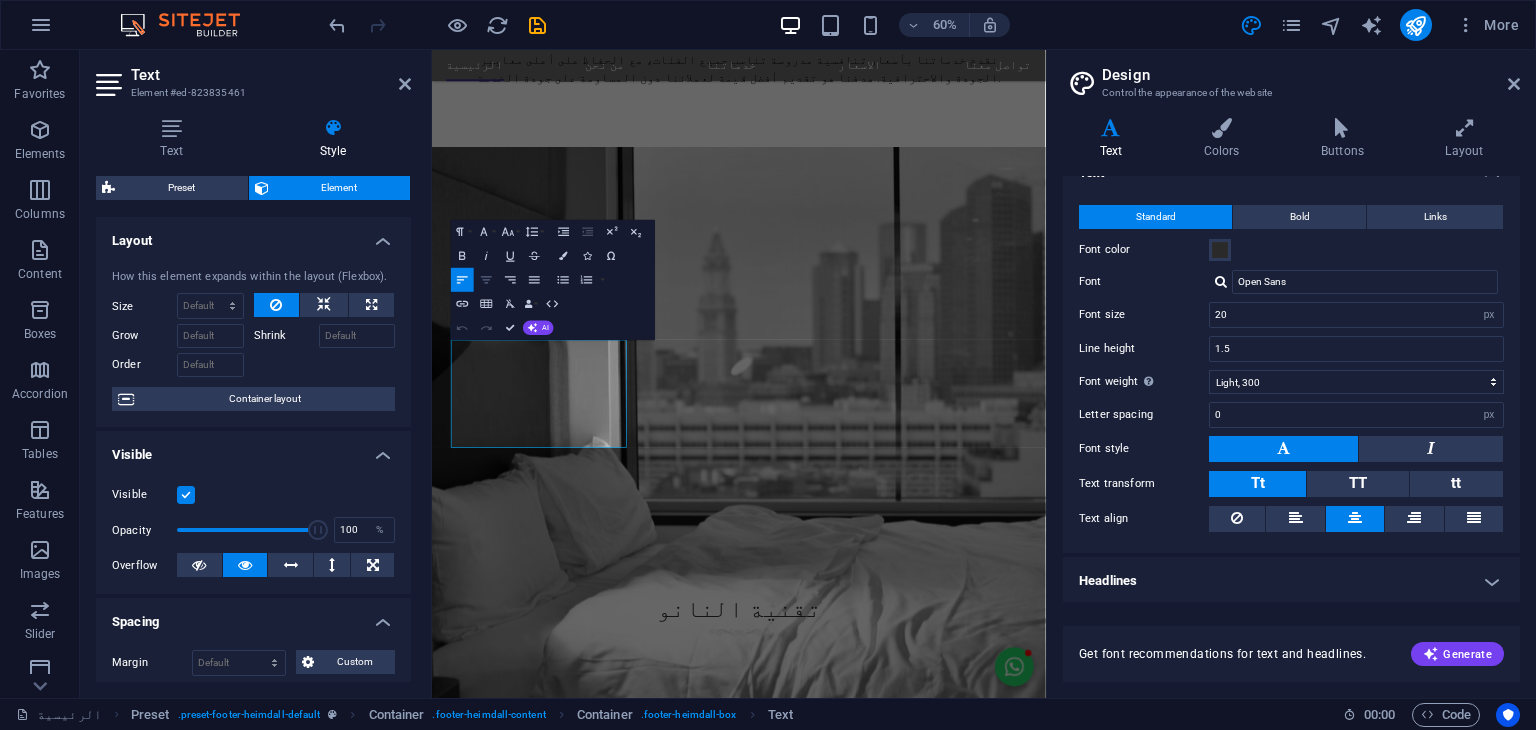 click 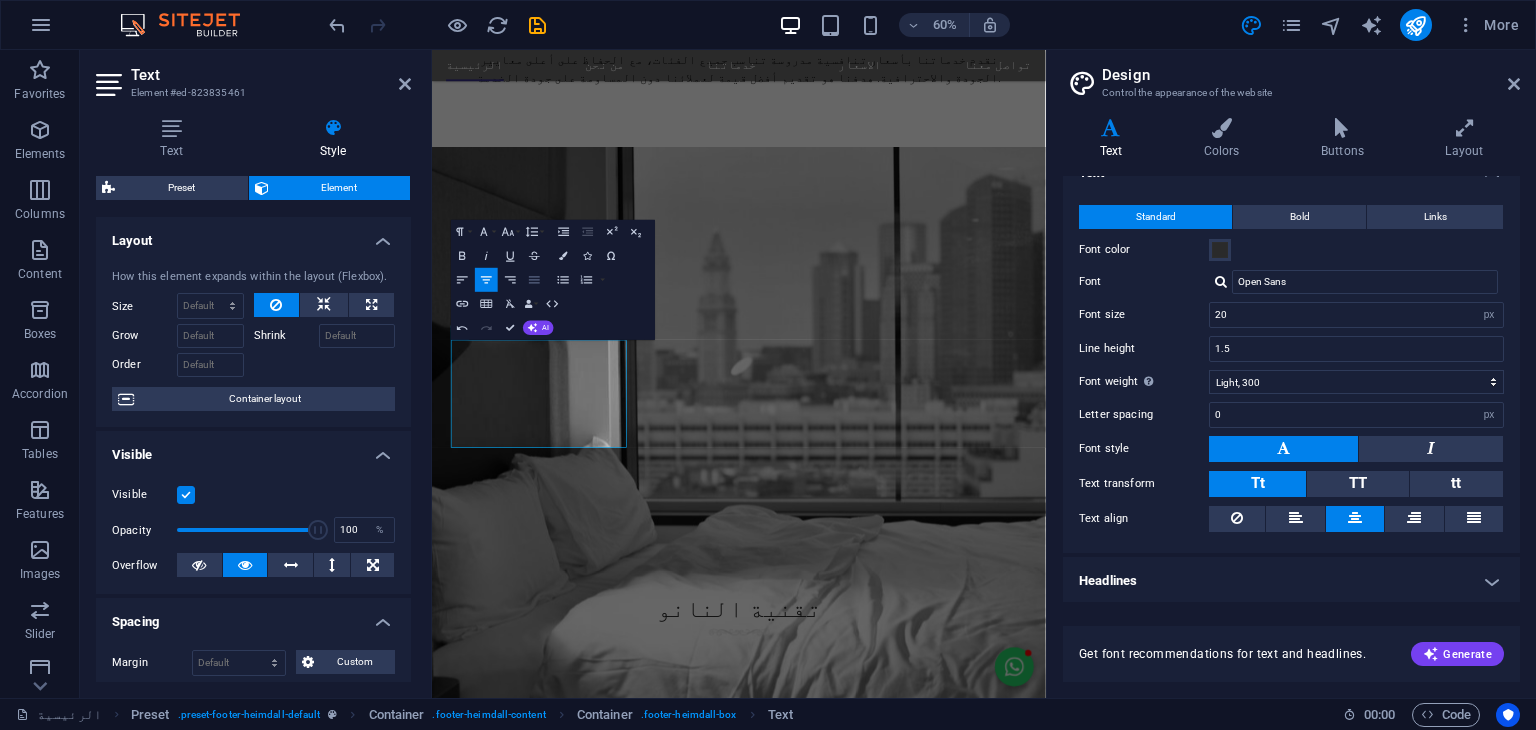 click on "Align Justify" at bounding box center [534, 280] 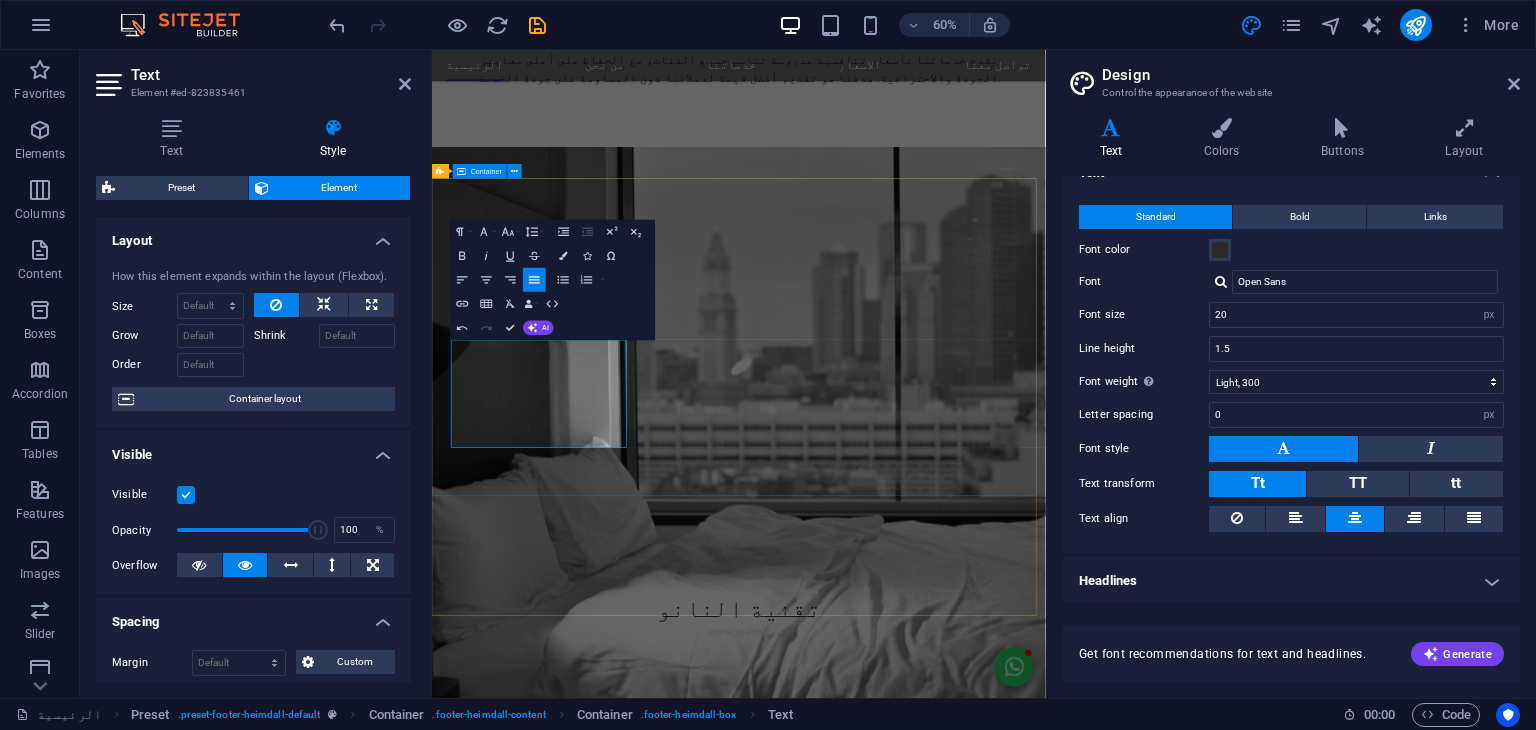 click on "من نحن نحن شركة قطرية رائدة في مجال حماية وعزل الأثاث باستخدام تقنيات النانو المتطورة. نقدم حلولاً ذكية وعالية الجودة للحفاظ على نظافة وجمال الأرائك والمفروشات، مع التركيز على تقنيات صديقة للبيئة وآمنة للاستخدام في المنازل والمكاتب. Contact [CITY],[COUNTRY] PO.BOX   93014   +[COUNTRY] [PHONE] [EMAIL] Navigation الرئيسية من نحن خدماتنا الاسعار تواصل معنا" at bounding box center (943, 5730) 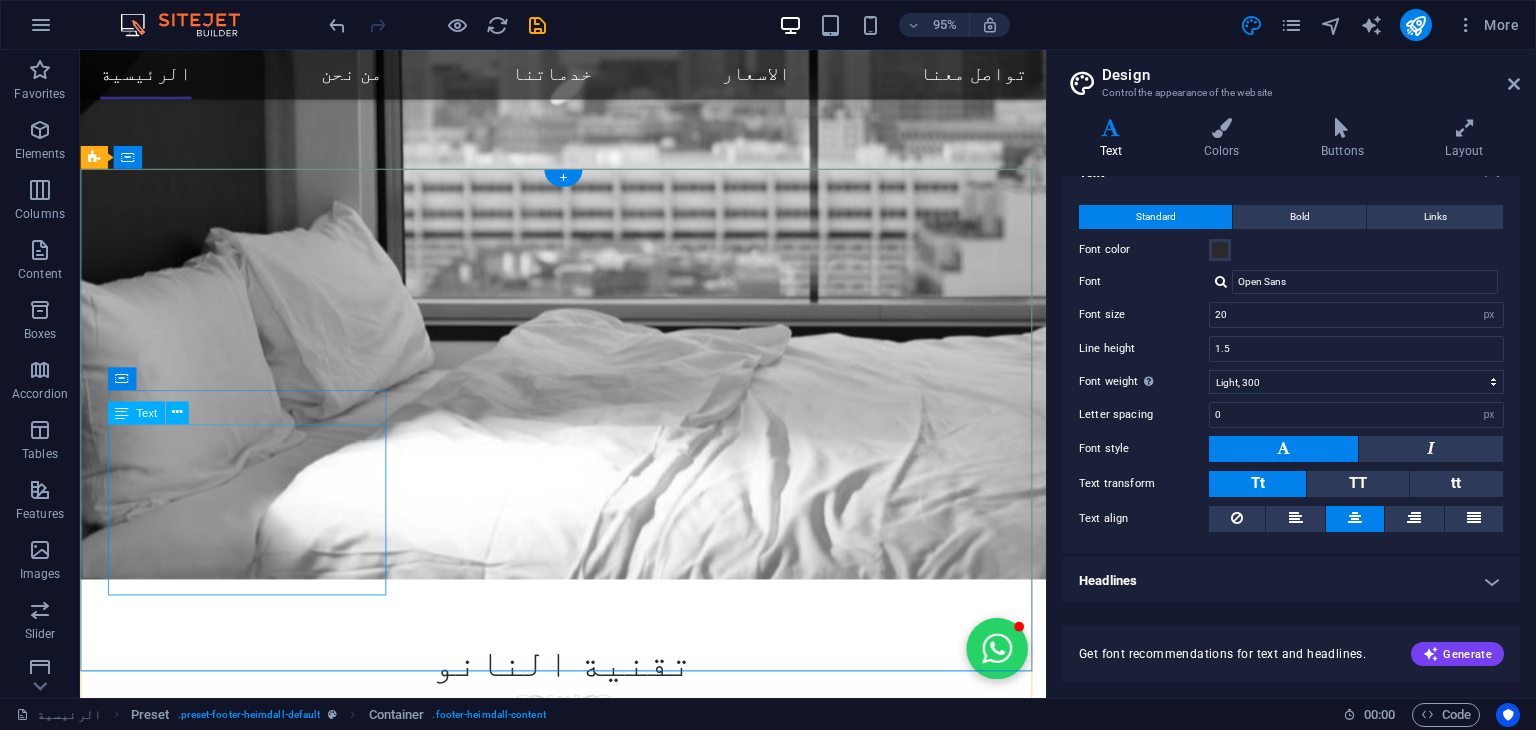 scroll, scrollTop: 3636, scrollLeft: 0, axis: vertical 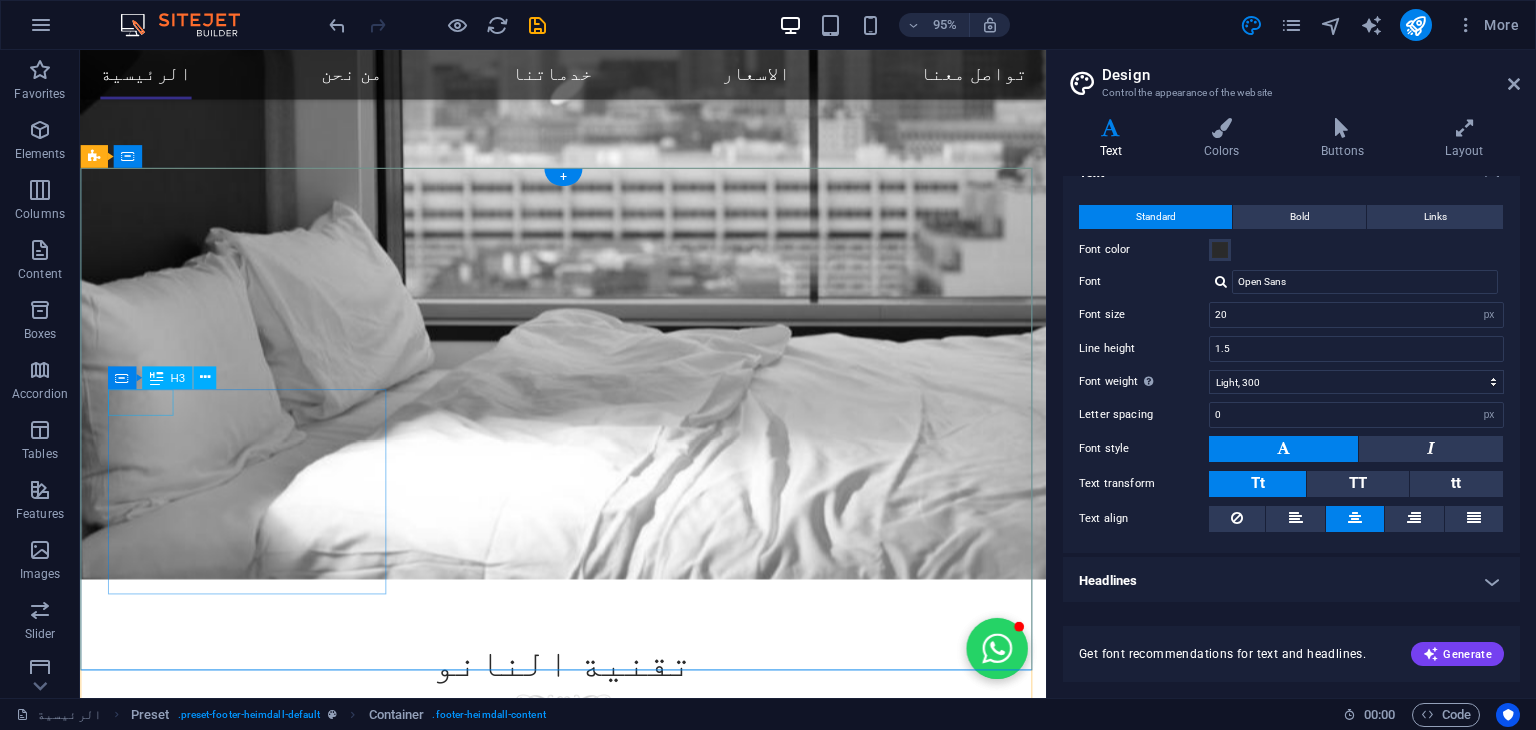 click on "من نحن" at bounding box center [568, 5072] 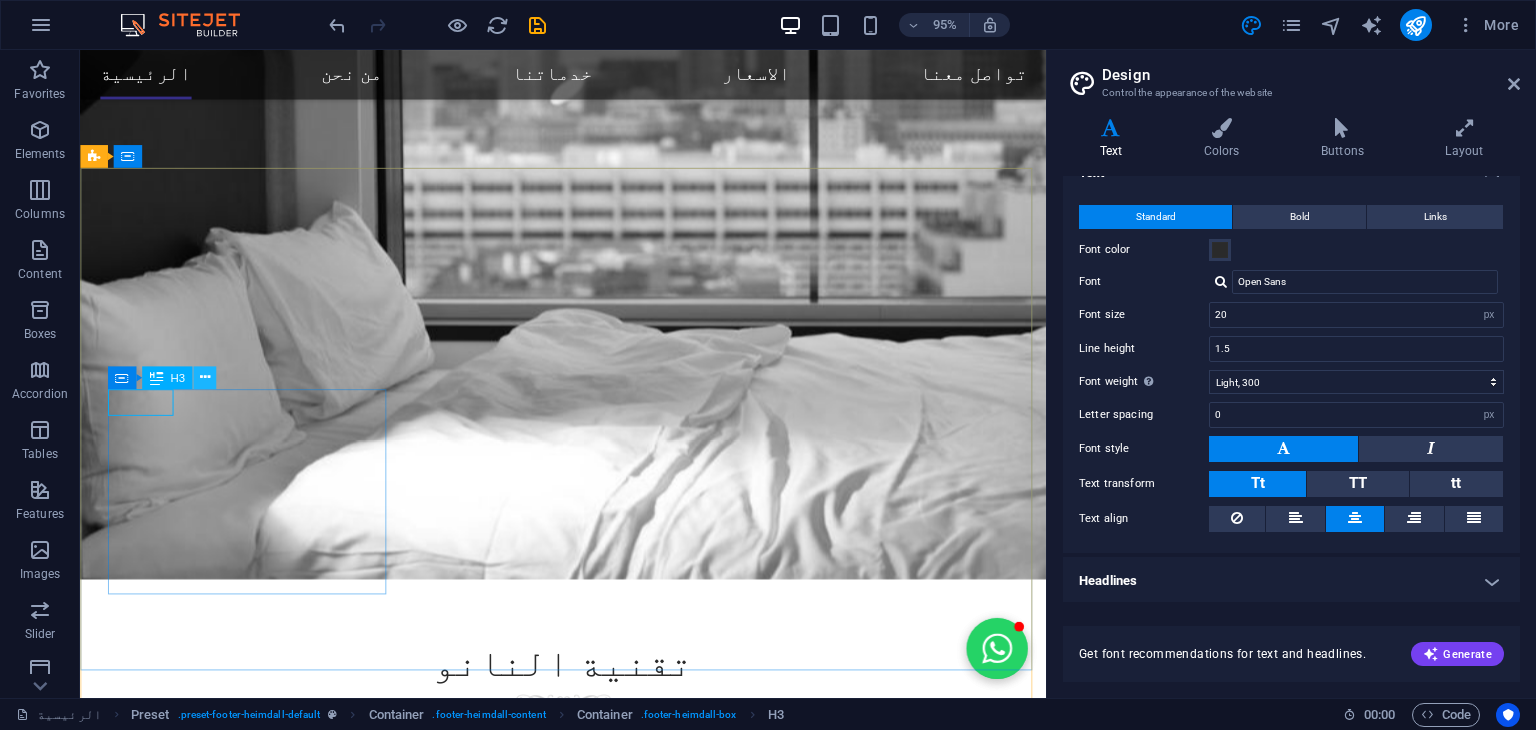 click at bounding box center (204, 378) 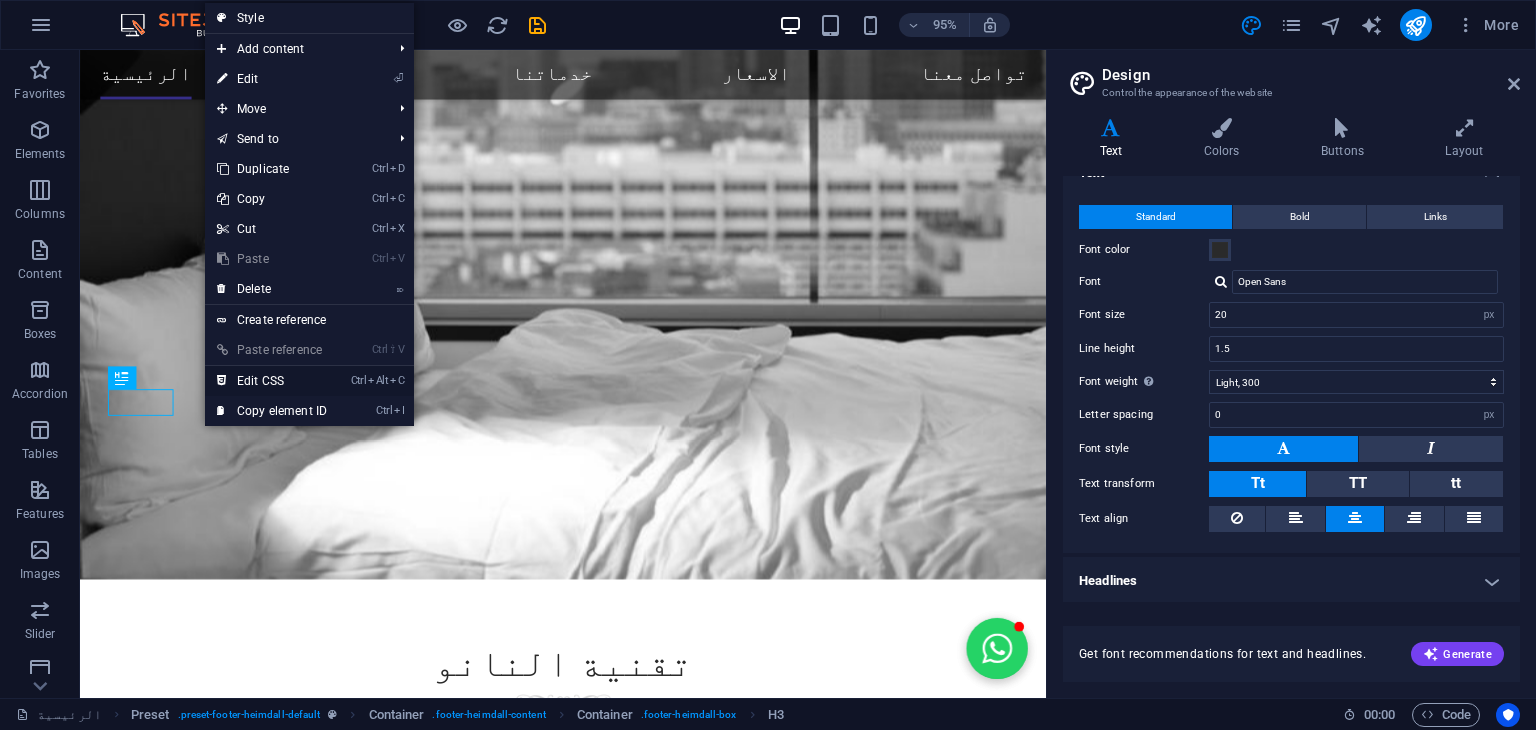 click on "Ctrl Alt C  Edit CSS" at bounding box center (272, 381) 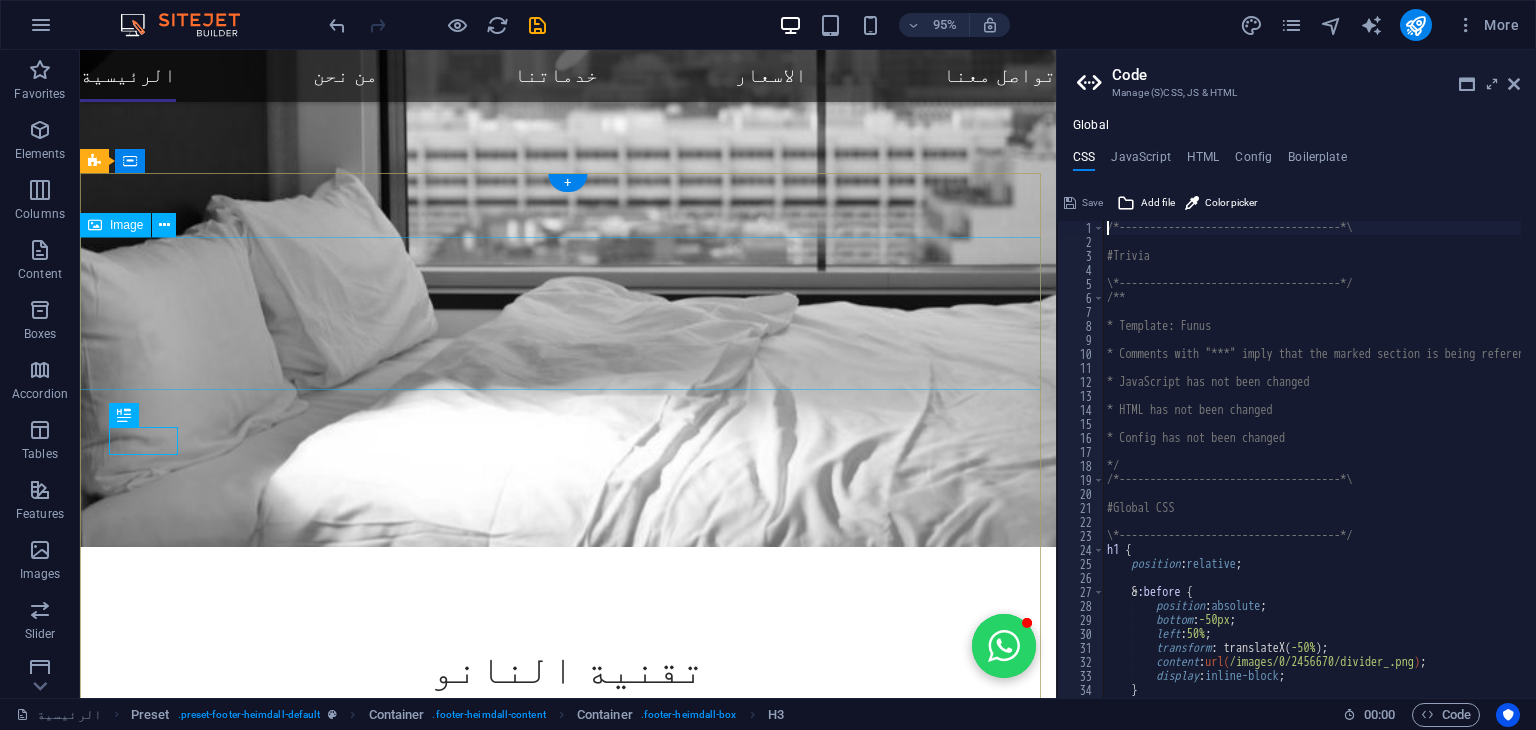 scroll, scrollTop: 3616, scrollLeft: 0, axis: vertical 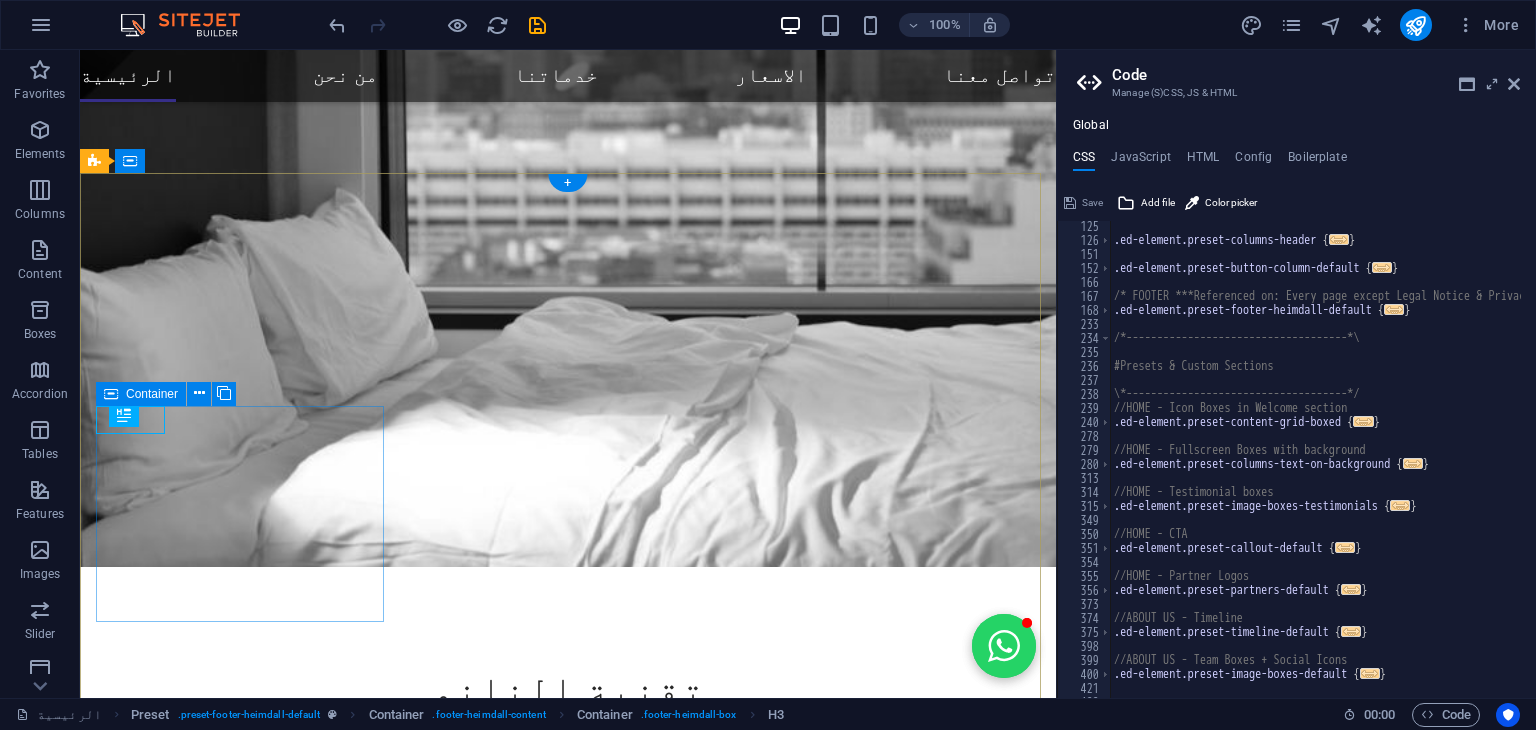 click on "من نحن نحن شركة قطرية رائدة في مجال حماية وعزل الأثاث باستخدام تقنيات النانو المتطورة. نقدم حلولًا ذكية وعالية الجودة للحفاظ على نظافة وجمال الأرائك والمفروشات، مع التركيز على تقنيات صديقة للبيئة وآمنة للاستخدام في المنازل والمكاتب." at bounding box center (568, 5131) 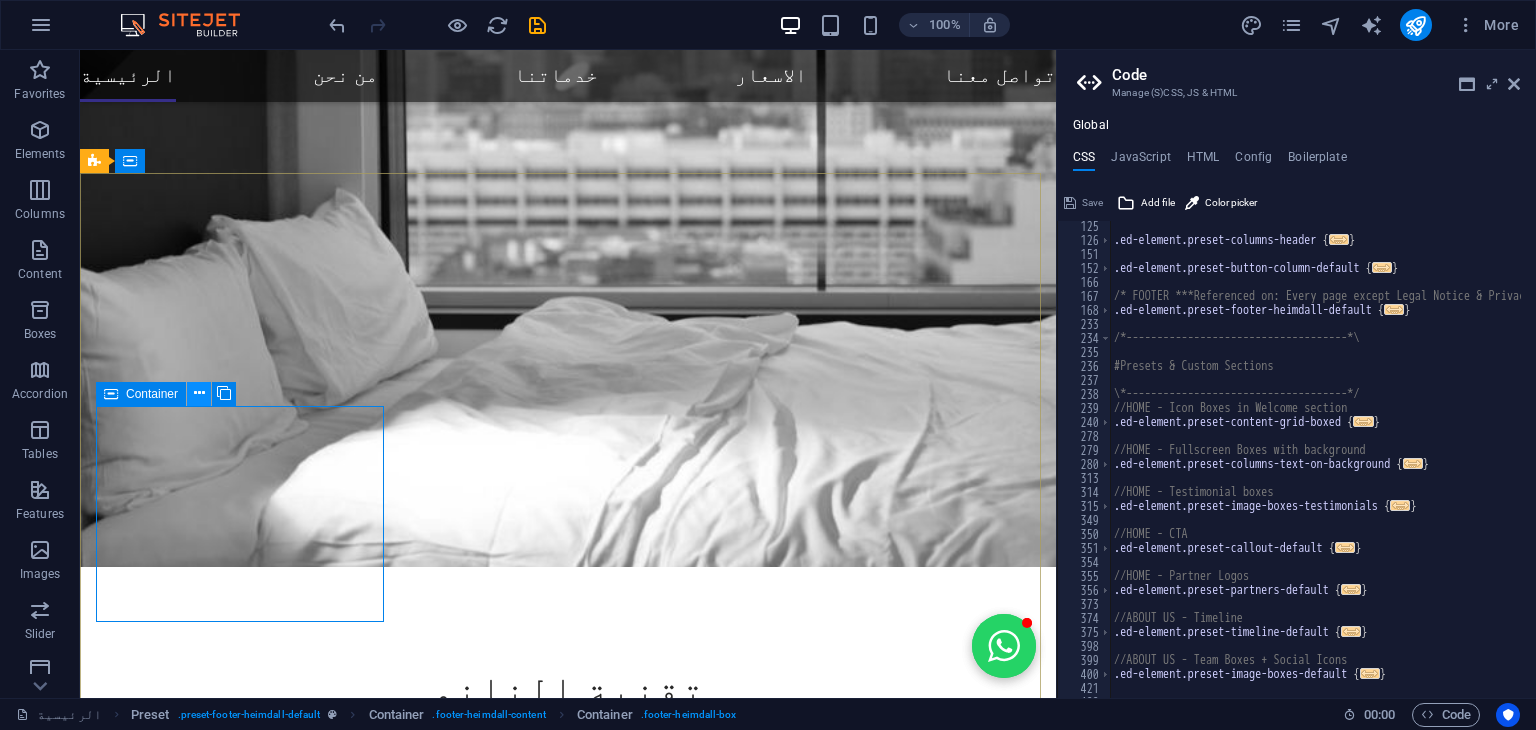 click at bounding box center (199, 393) 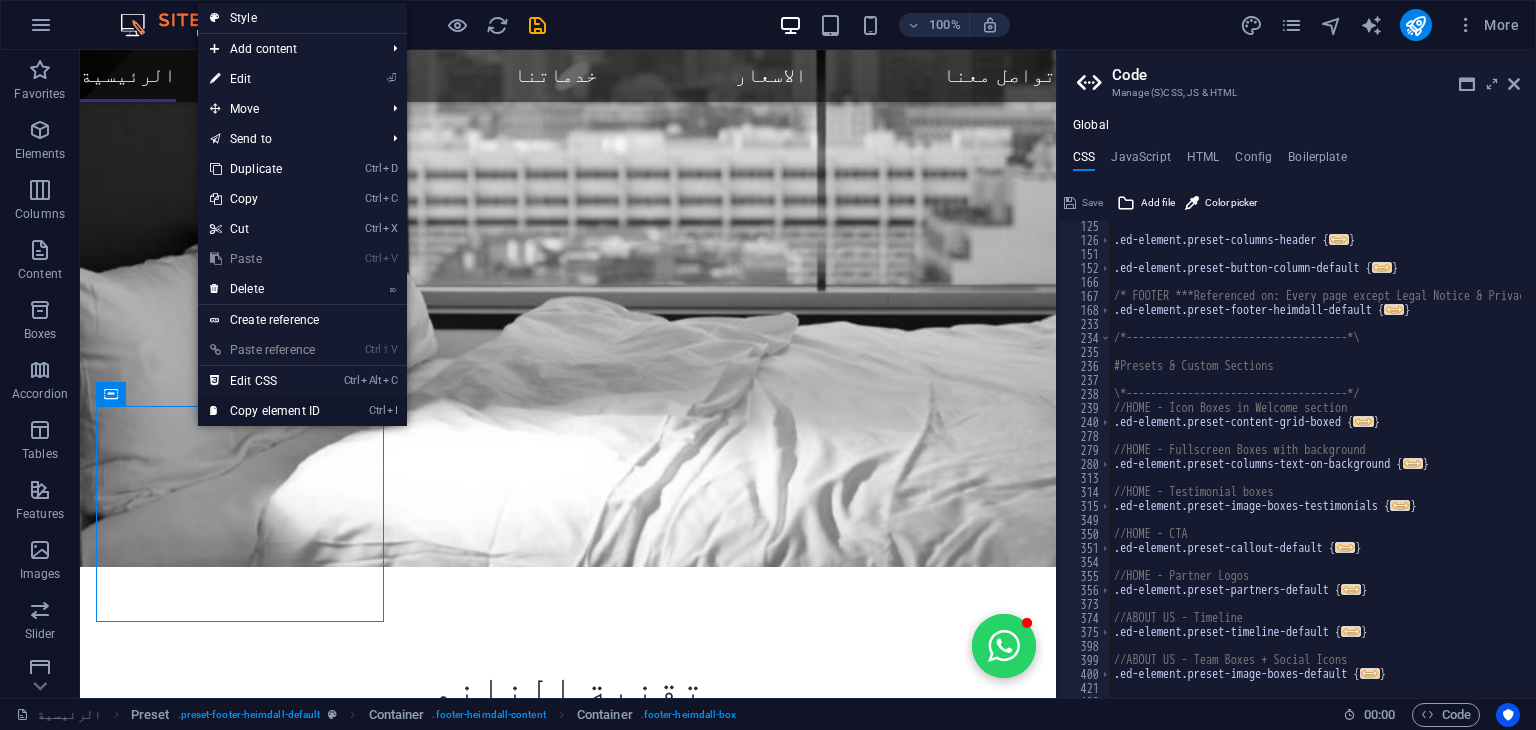 click at bounding box center (215, 411) 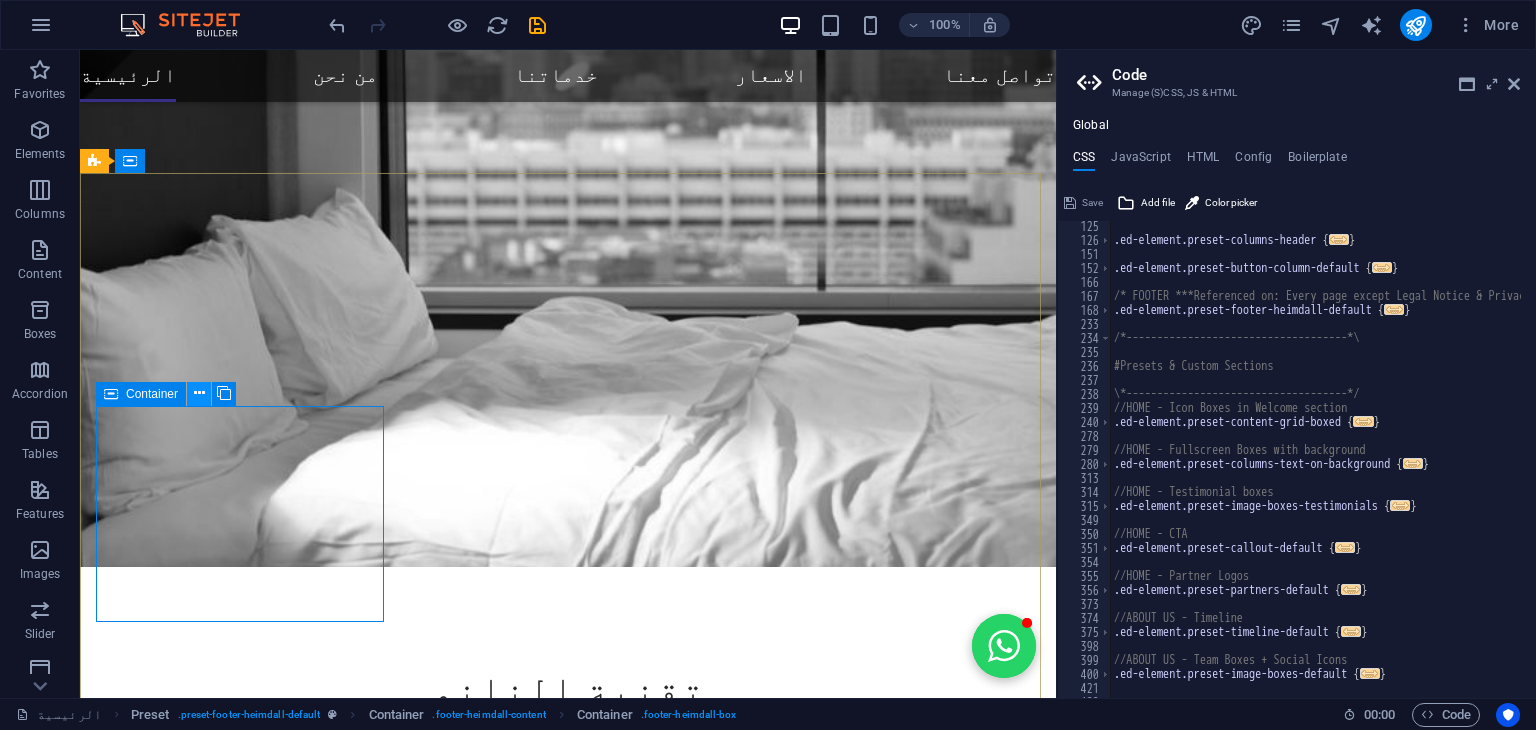 click at bounding box center [199, 394] 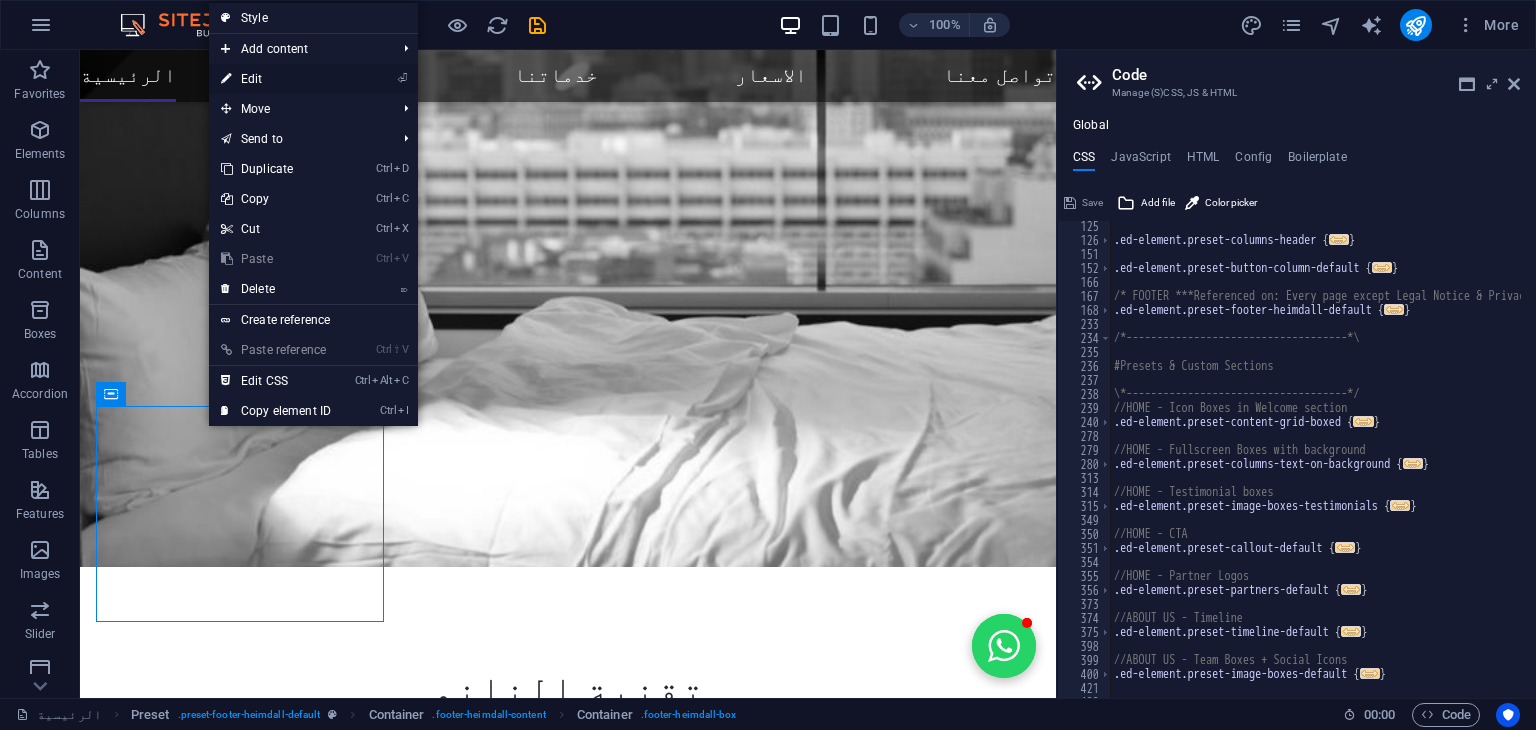 click on "⏎  Edit" at bounding box center (313, 79) 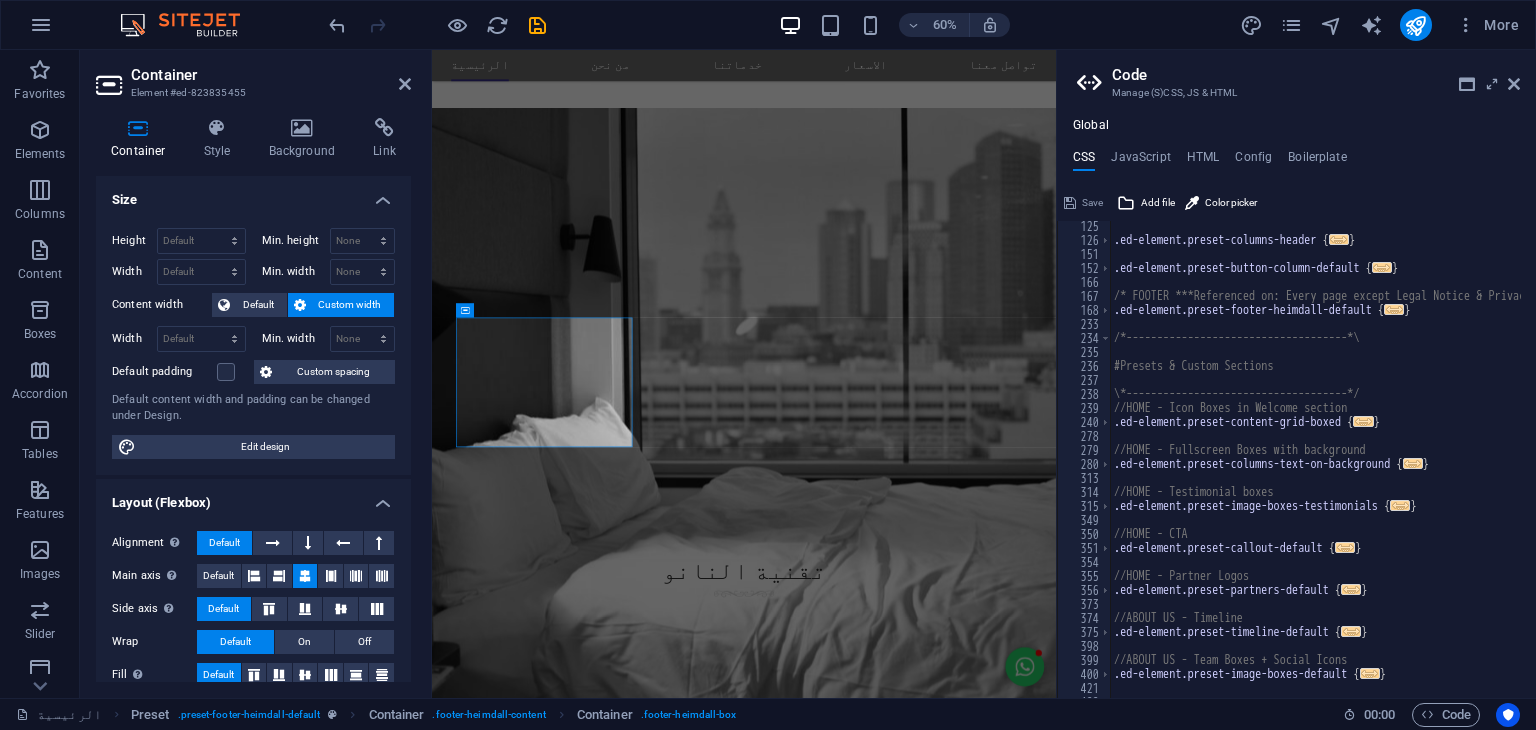 scroll, scrollTop: 3556, scrollLeft: 0, axis: vertical 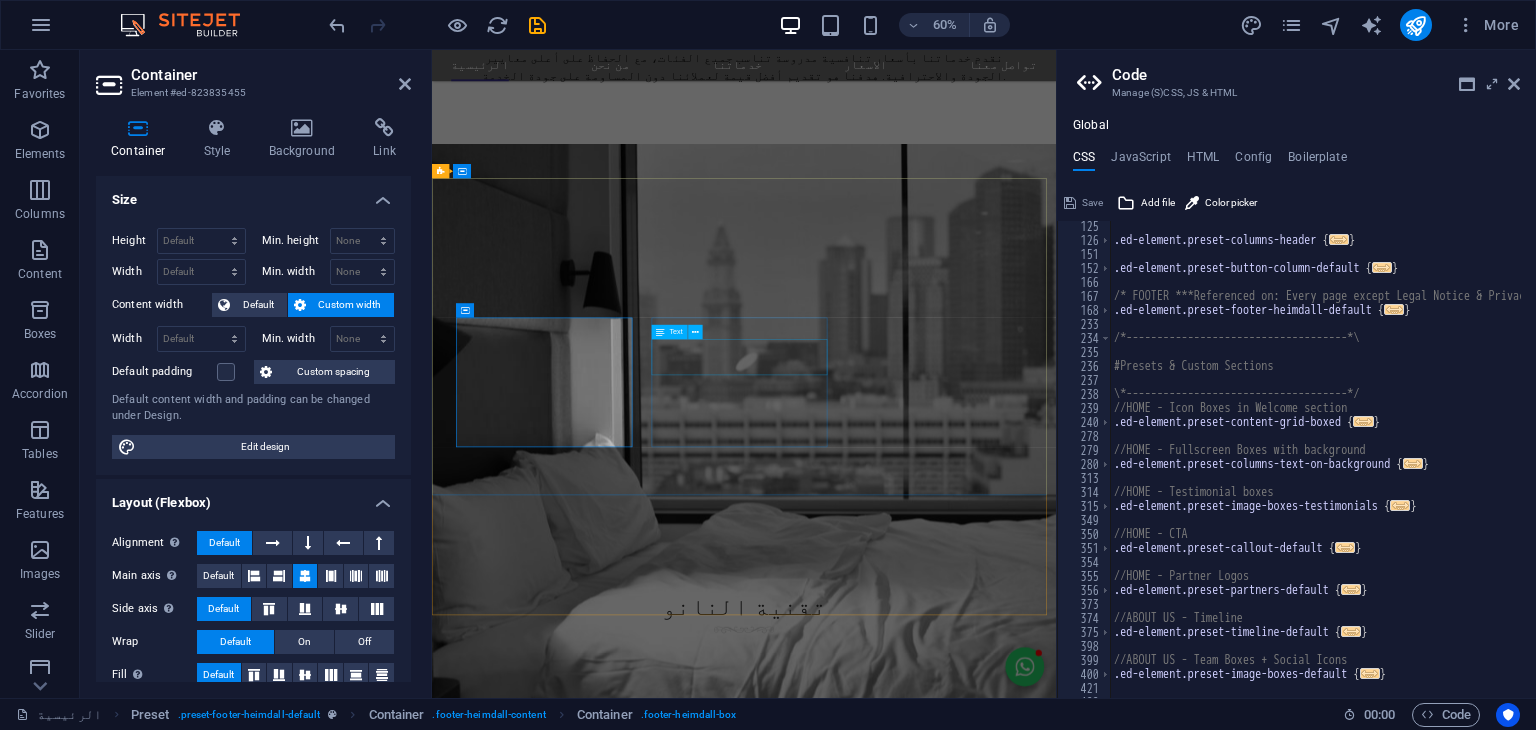 click on "[CITY], [STATE] PO.BOX   [POSTAL CODE]" at bounding box center [920, 5708] 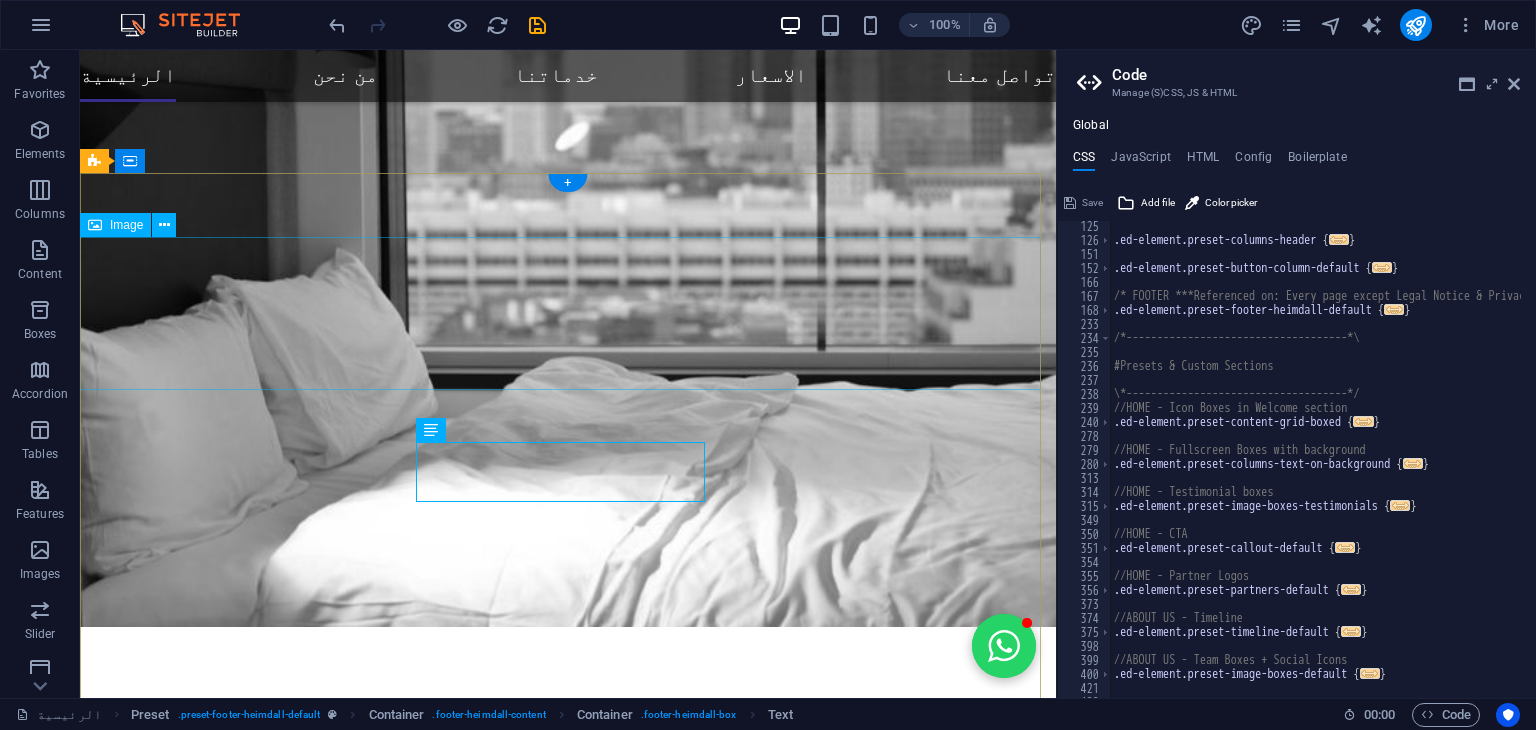scroll, scrollTop: 3616, scrollLeft: 0, axis: vertical 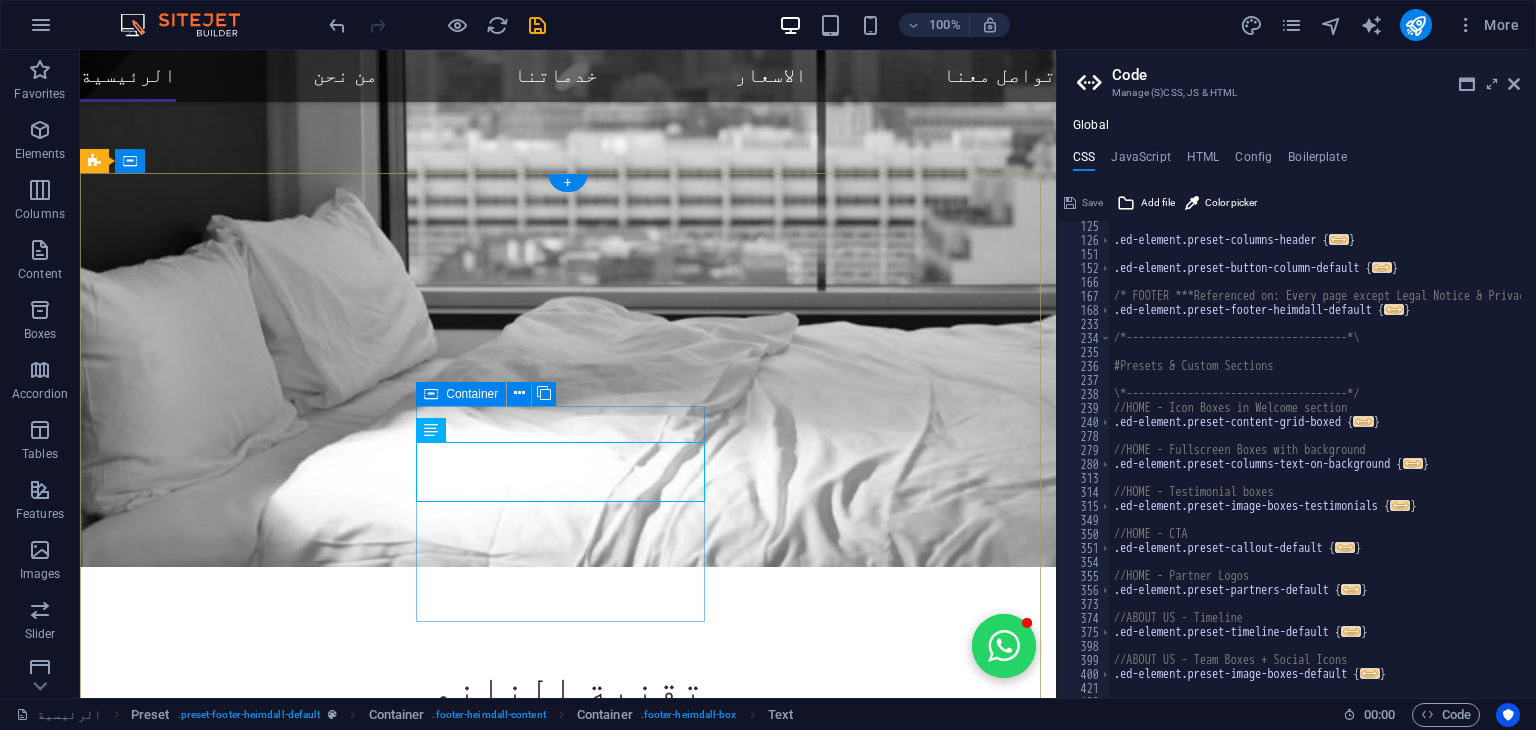 click on "Contact [CITY], [STATE] PO.BOX   [POSTAL CODE]   +[COUNTRY CODE] [PHONE] [EMAIL]" at bounding box center [568, 5341] 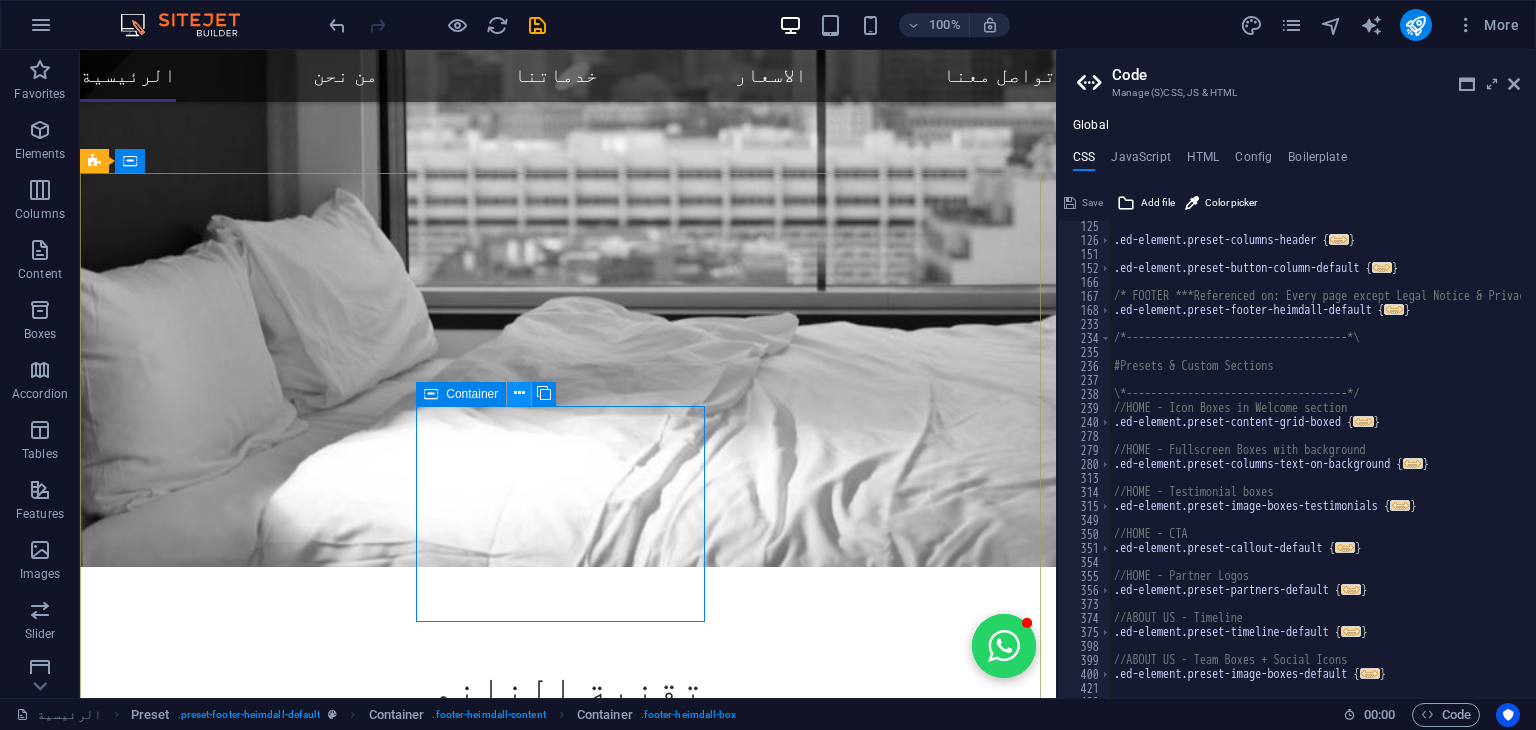 click at bounding box center (519, 394) 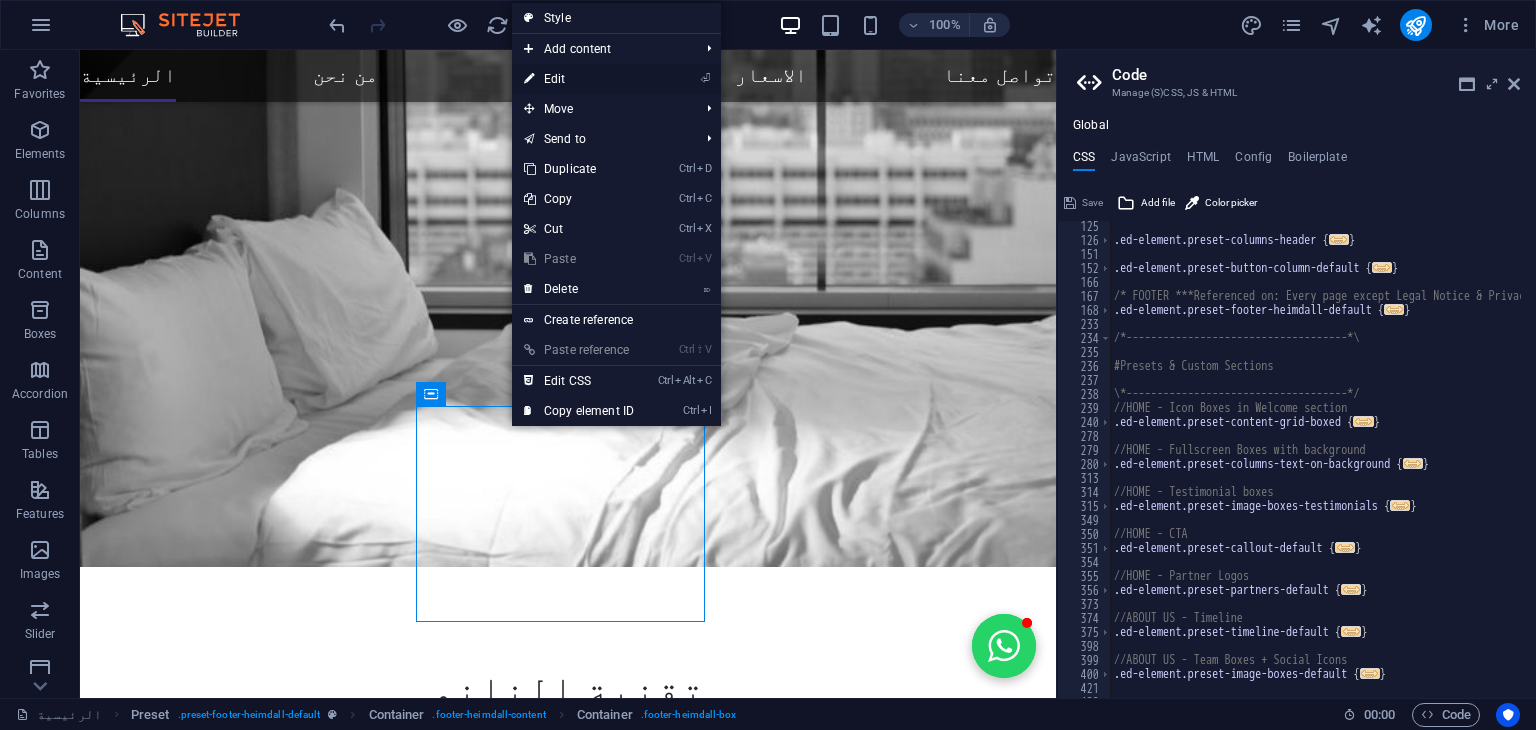drag, startPoint x: 596, startPoint y: 90, endPoint x: 224, endPoint y: 168, distance: 380.08948 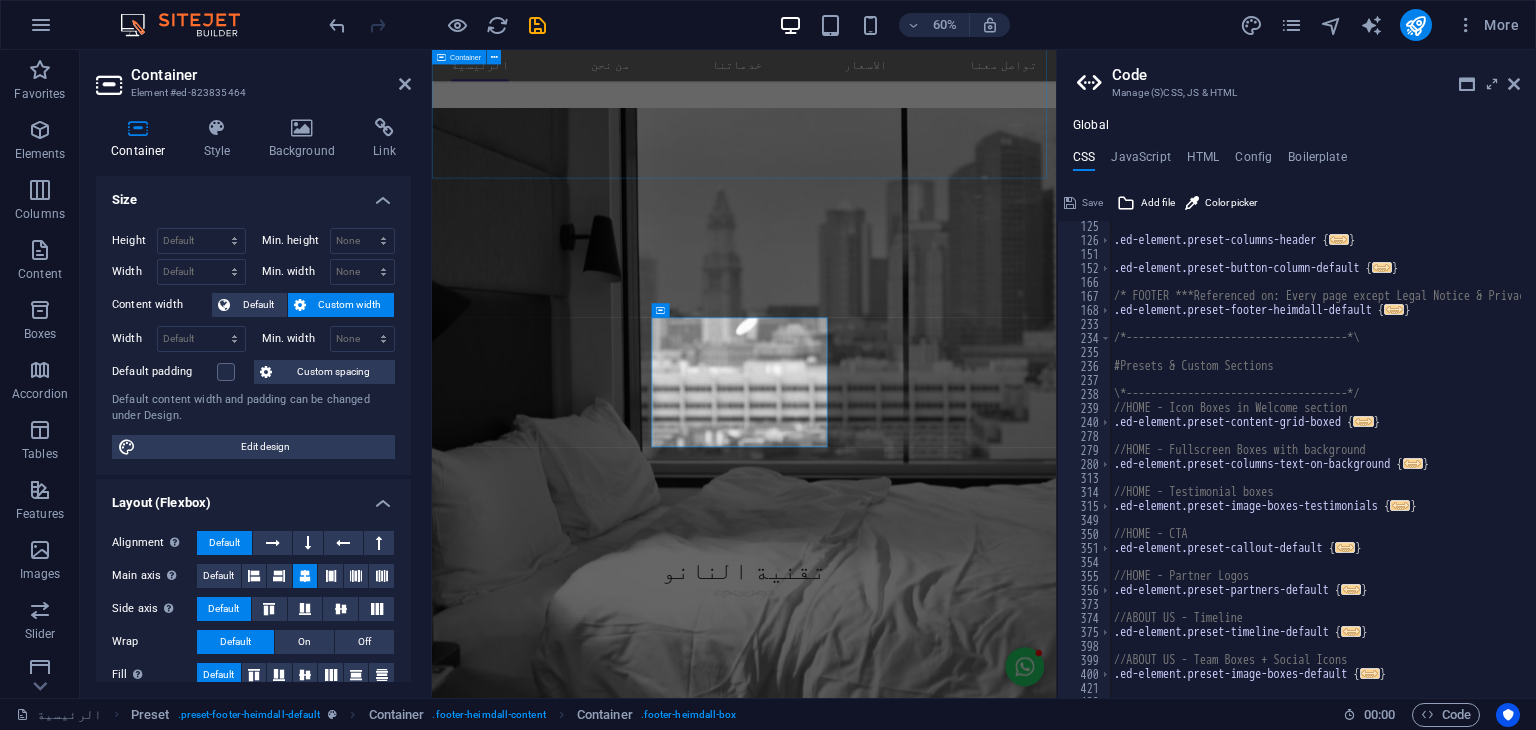 scroll, scrollTop: 3556, scrollLeft: 0, axis: vertical 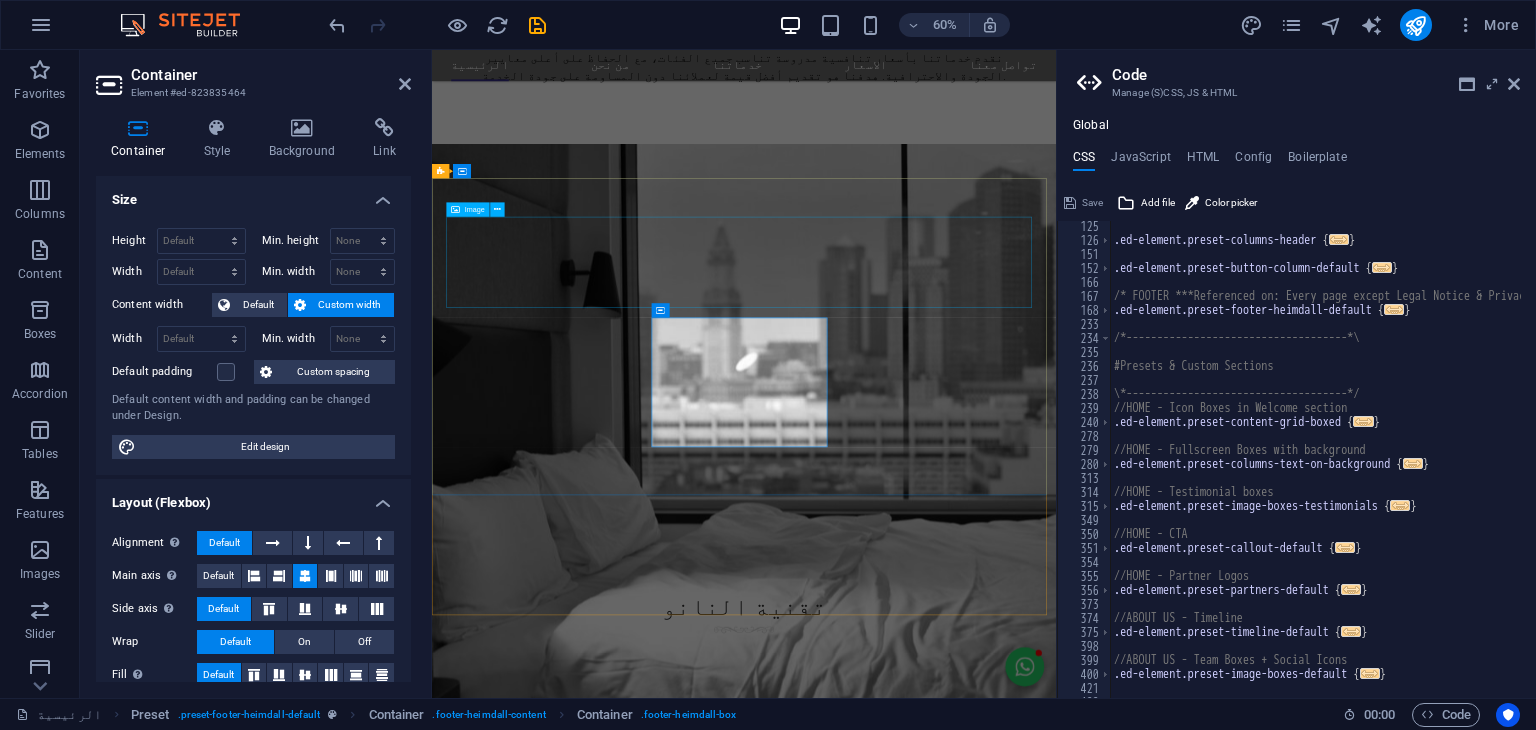 click at bounding box center (920, 5408) 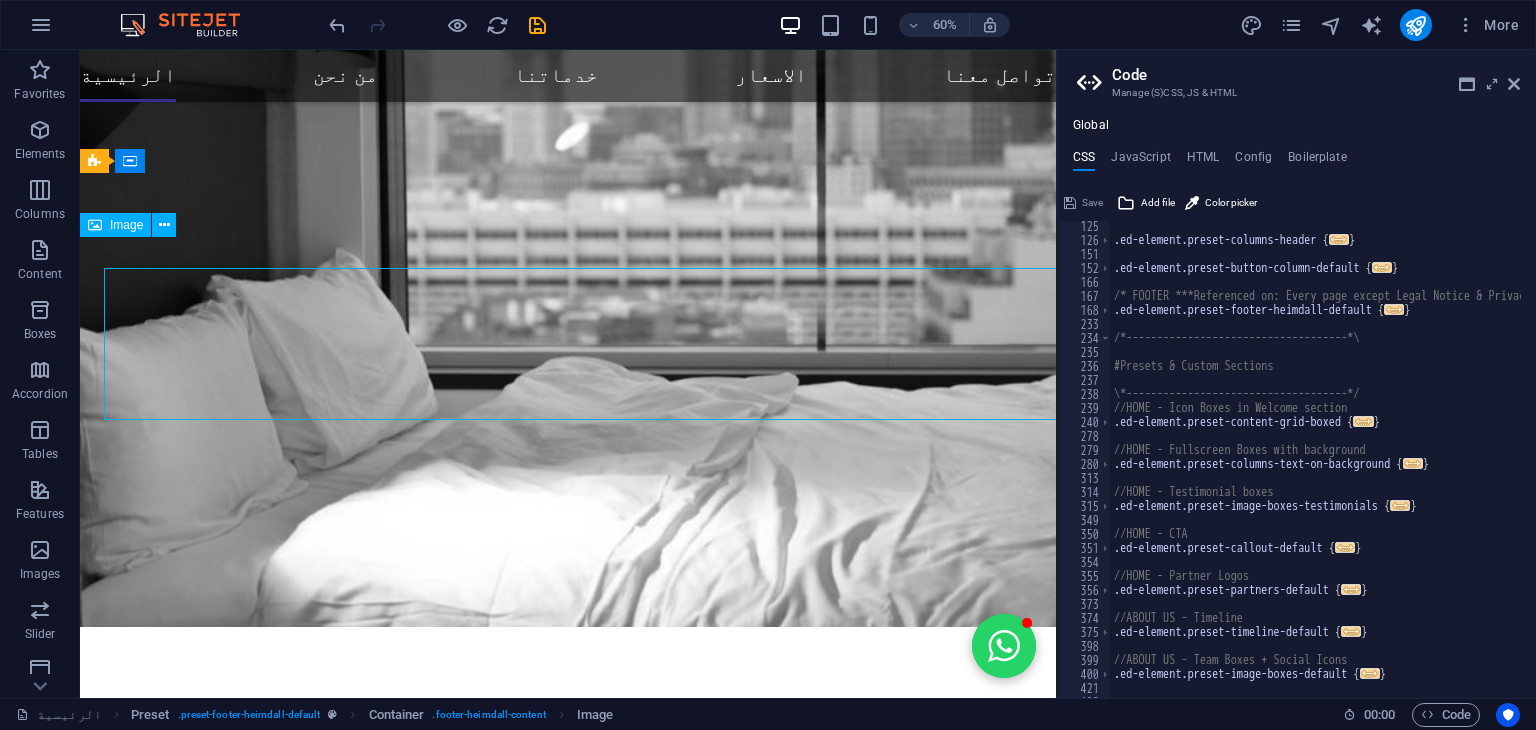 scroll, scrollTop: 3616, scrollLeft: 0, axis: vertical 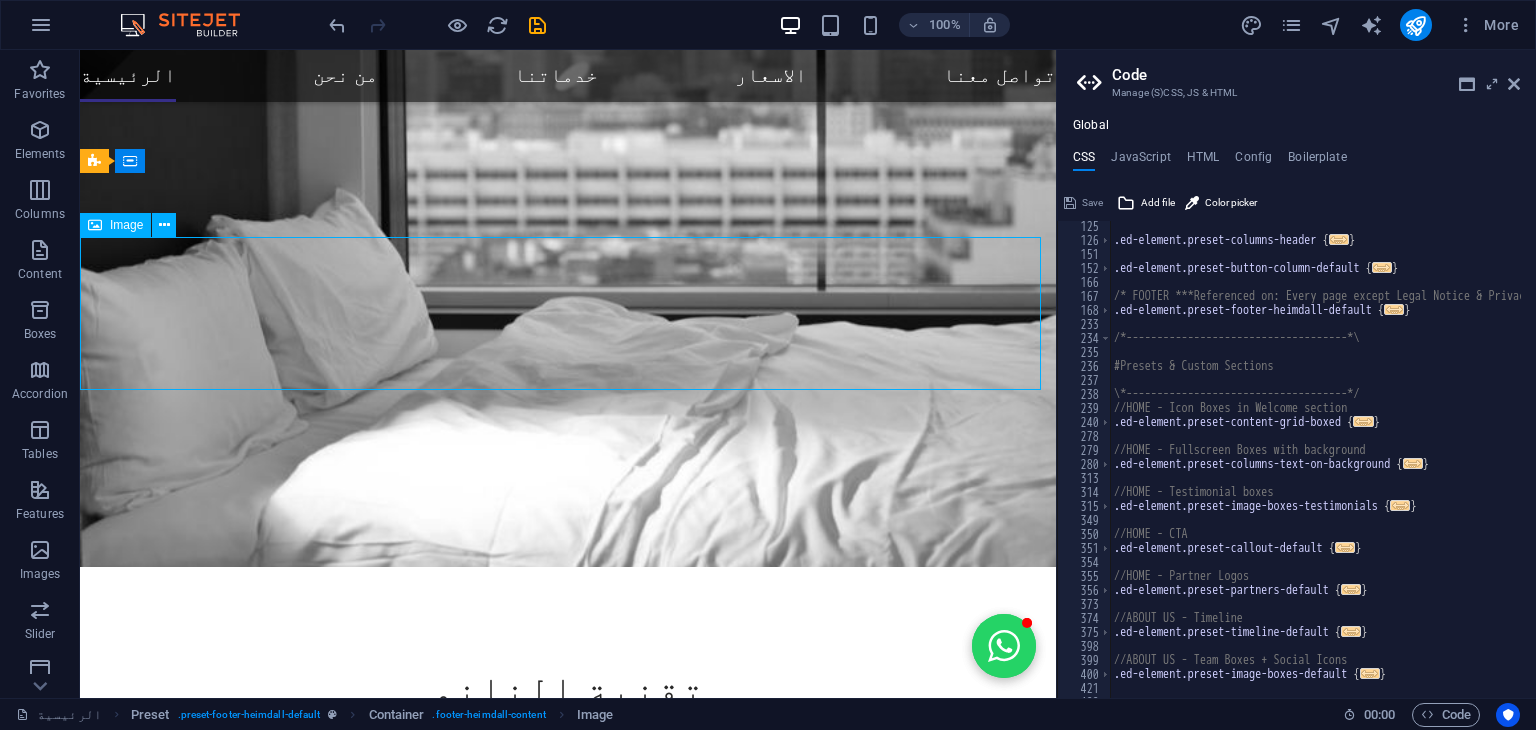 click at bounding box center [568, 4976] 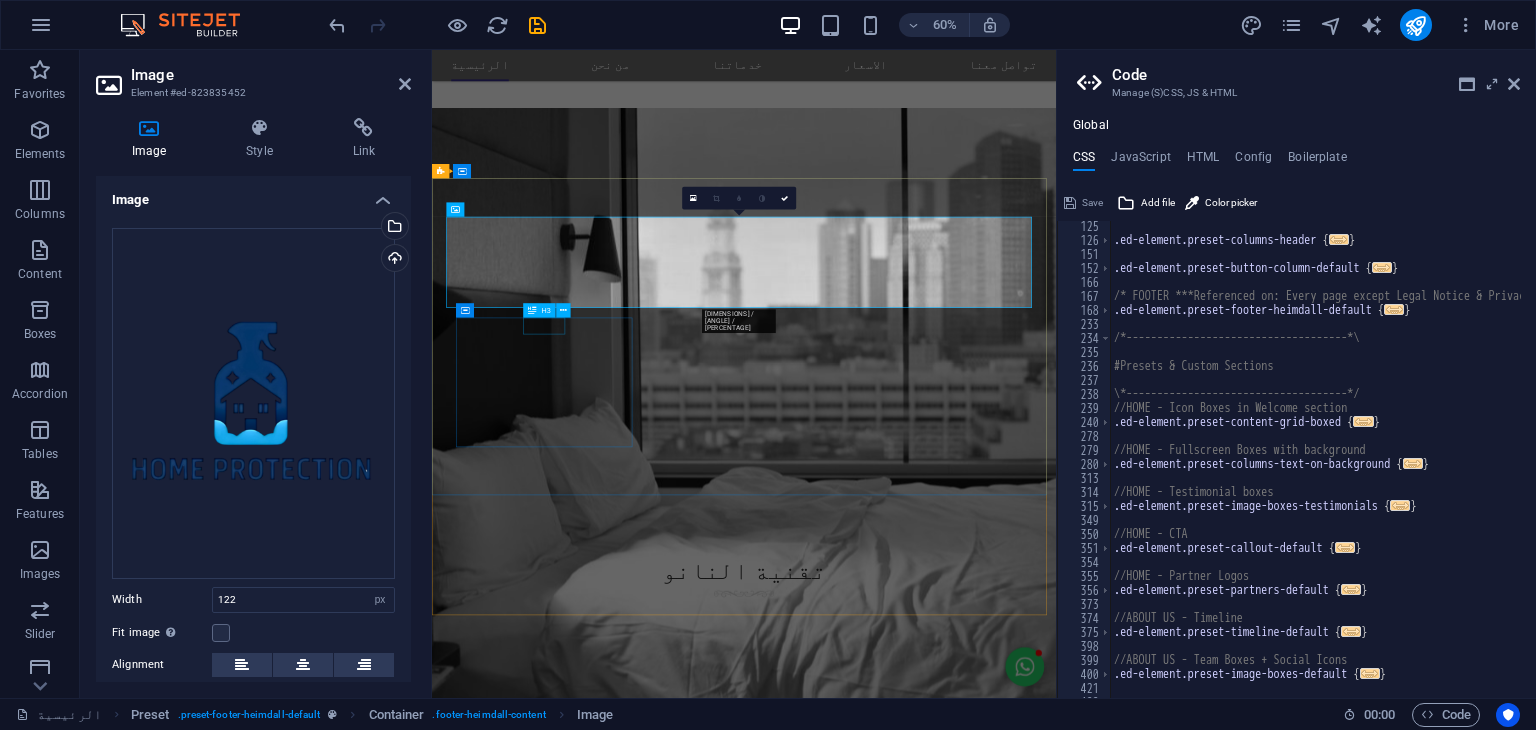 scroll, scrollTop: 3556, scrollLeft: 0, axis: vertical 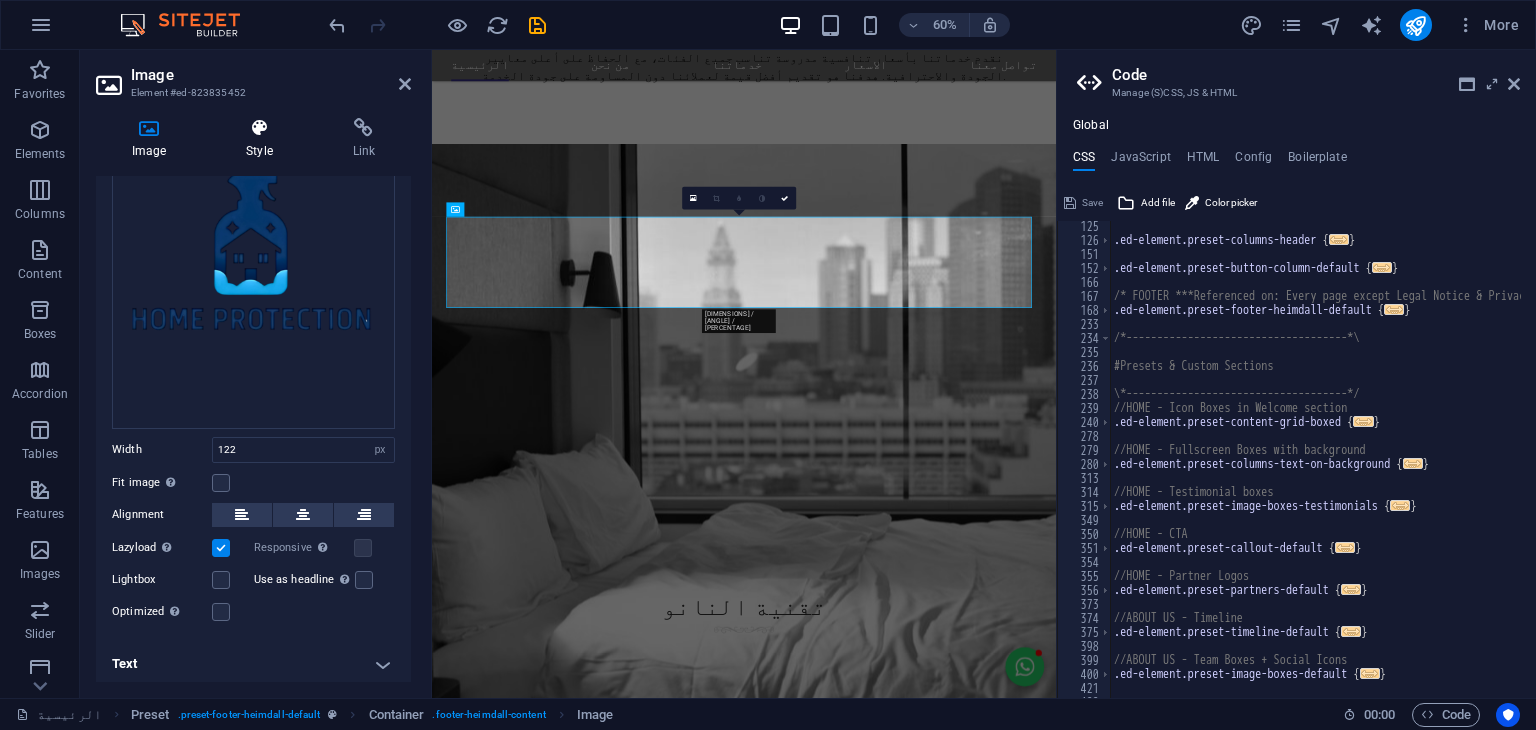 click on "Style" at bounding box center (263, 139) 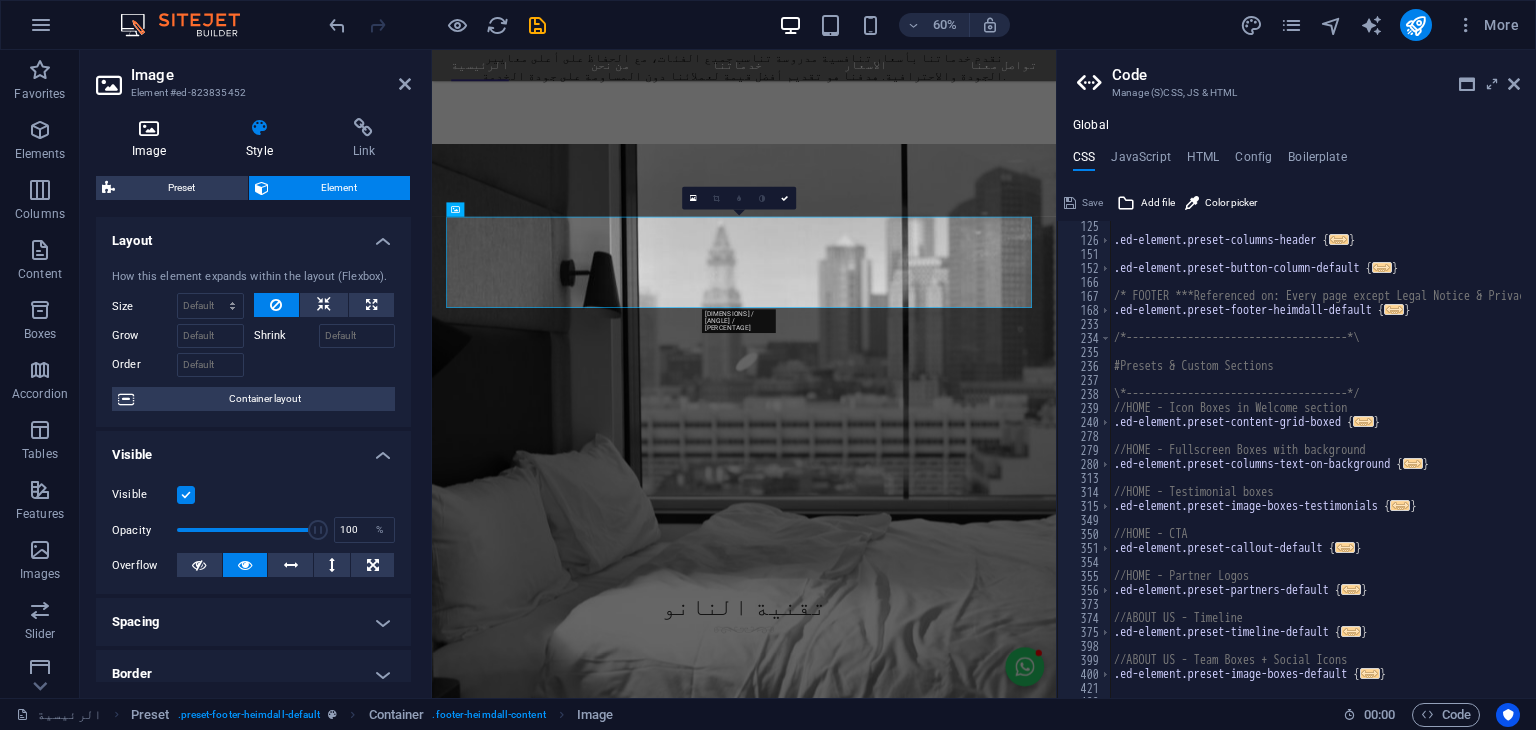 click on "Image" at bounding box center [153, 139] 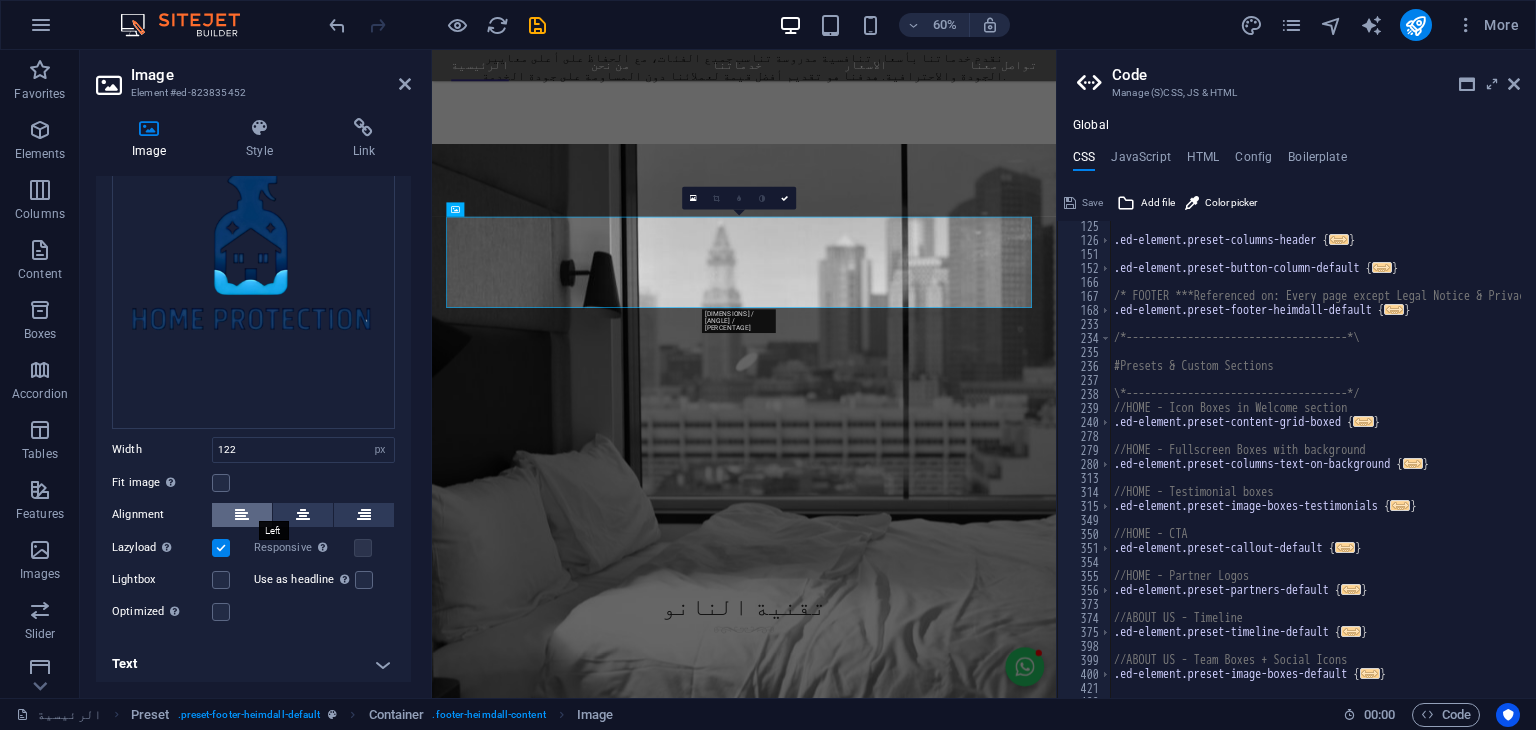 click at bounding box center [242, 515] 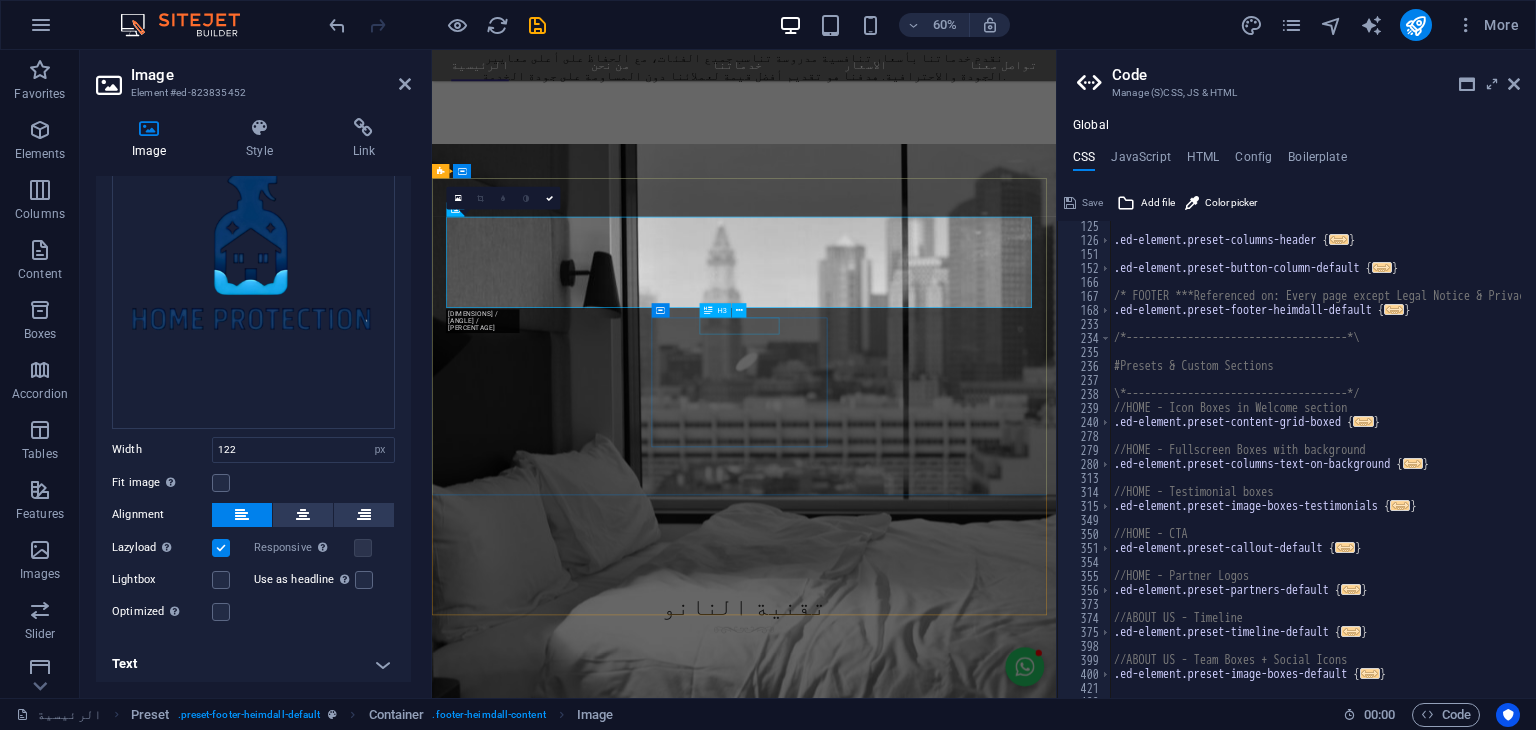 click on "Contact" at bounding box center (920, 5656) 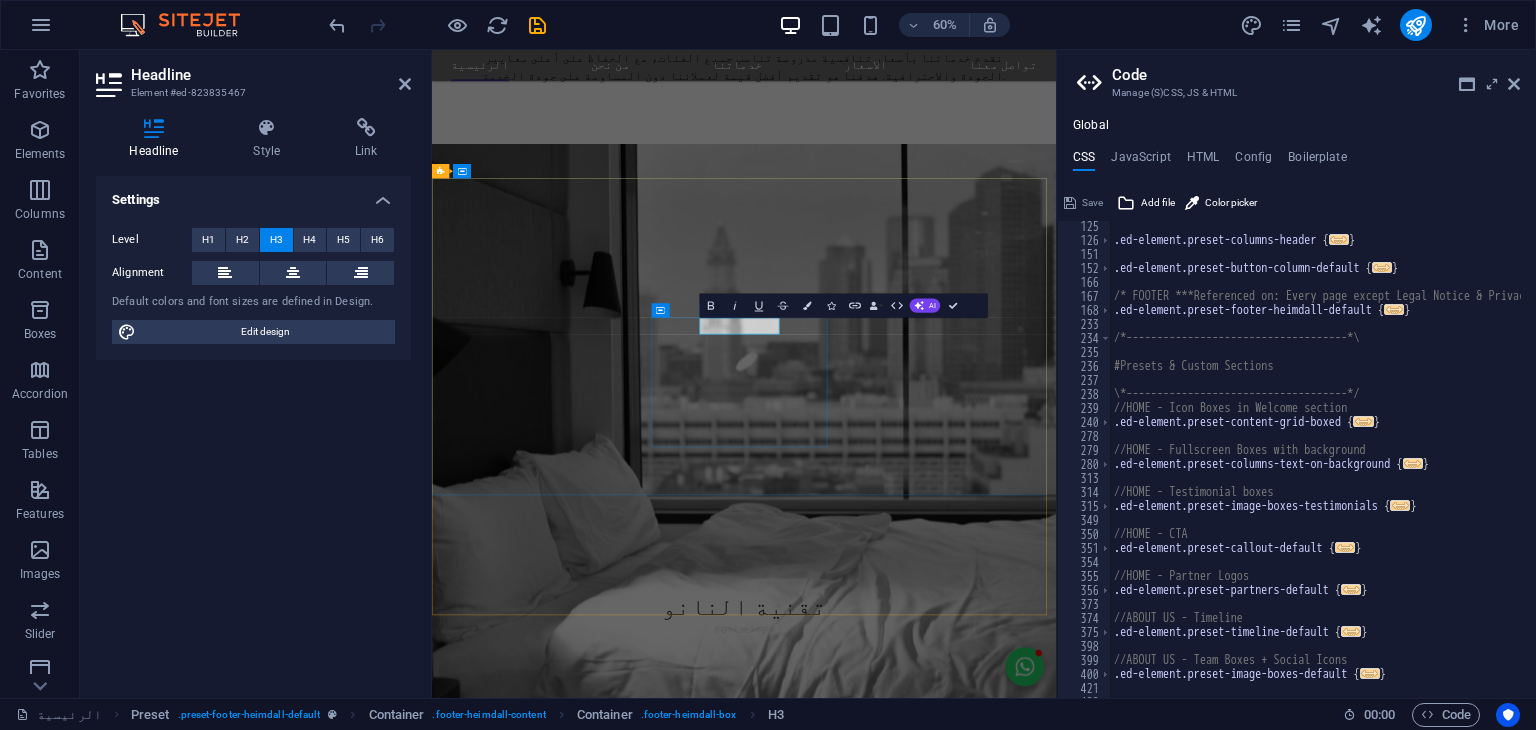 type 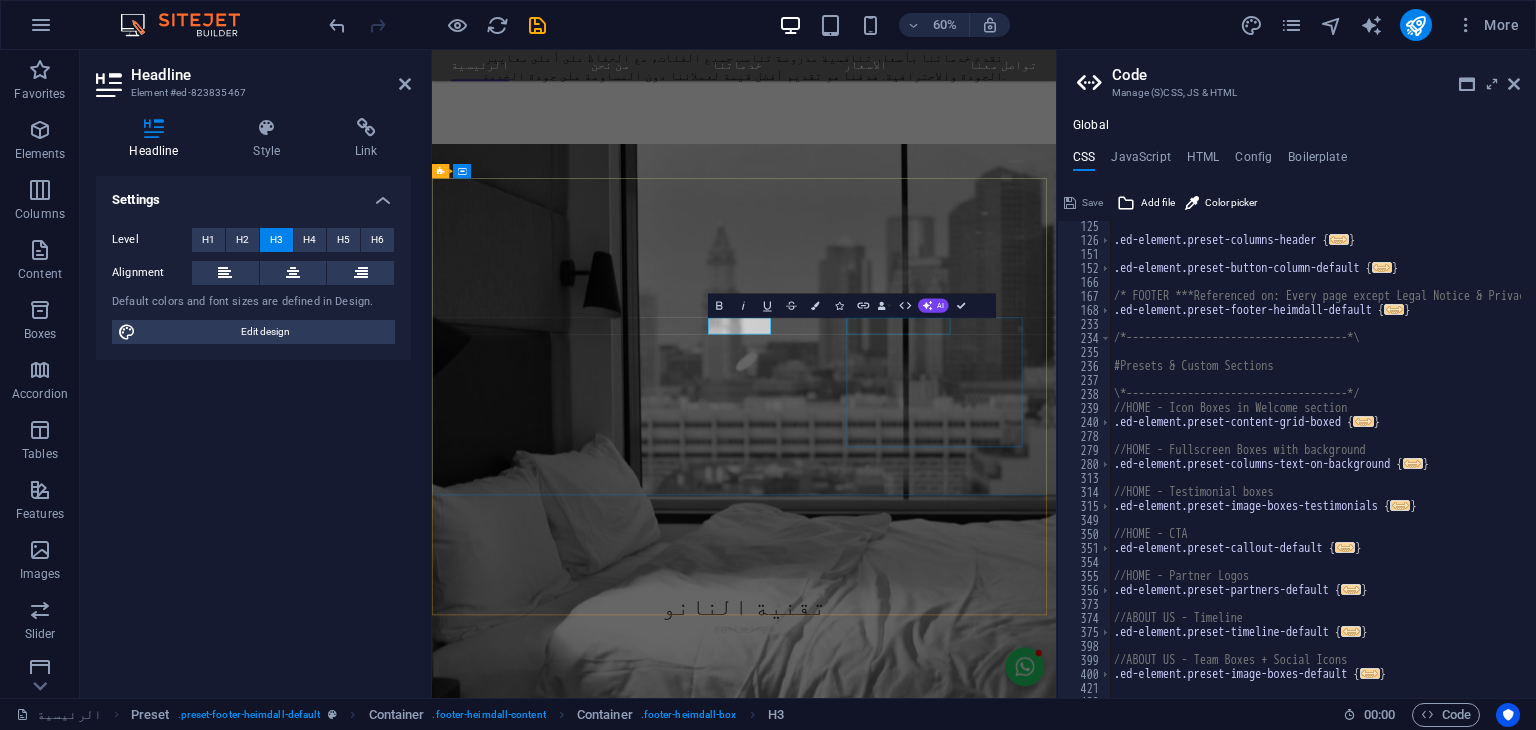 click on "Navigation" at bounding box center (920, 5934) 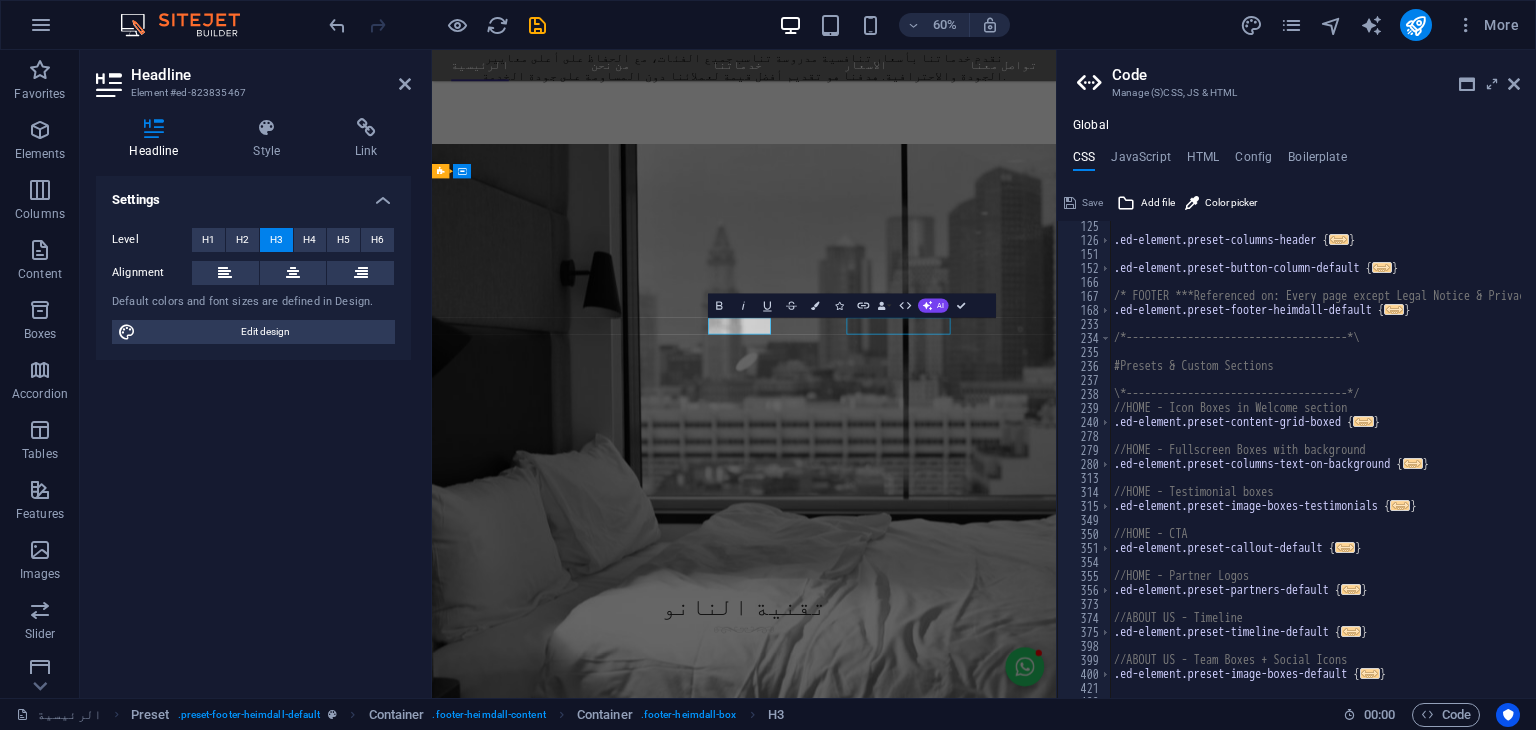 click on "Navigation" at bounding box center [920, 5934] 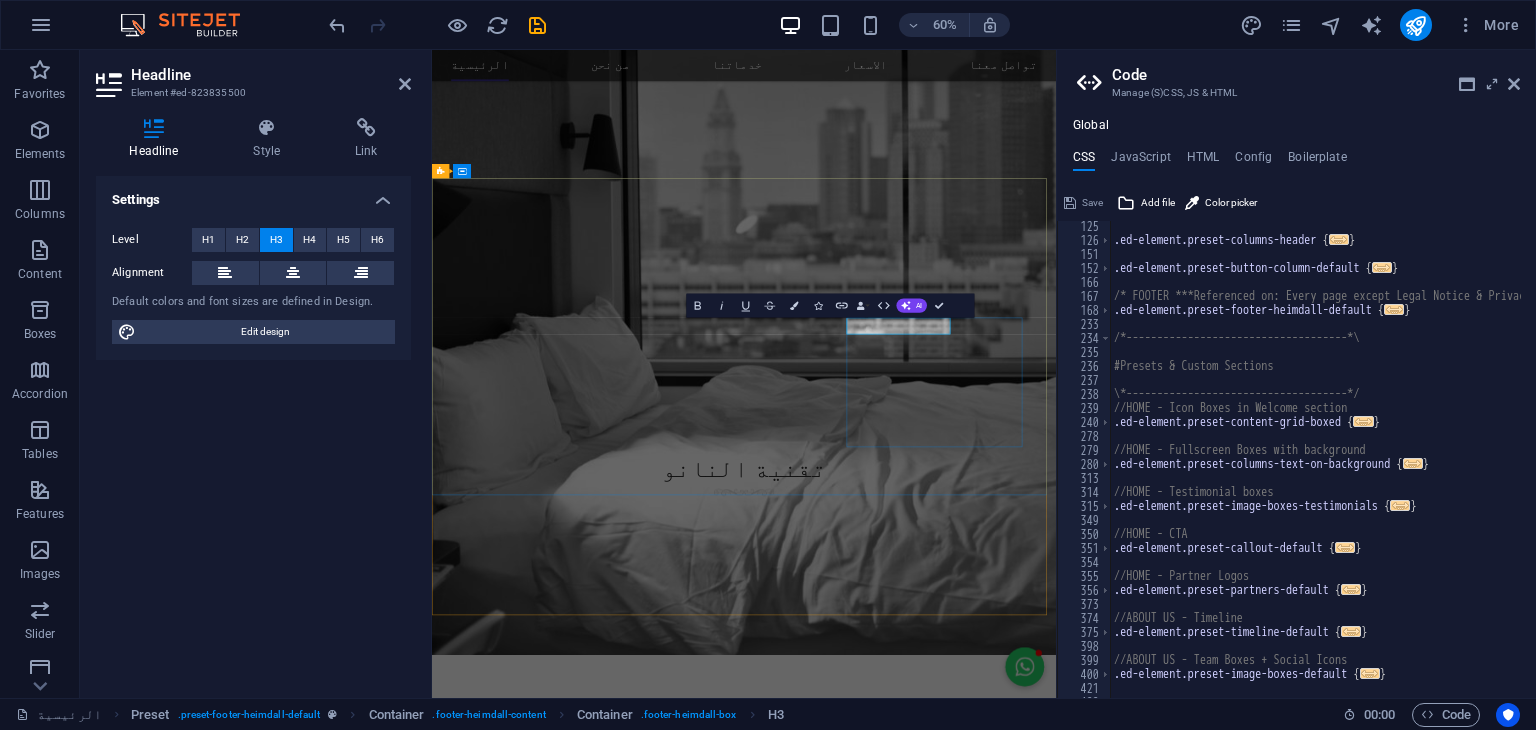 type 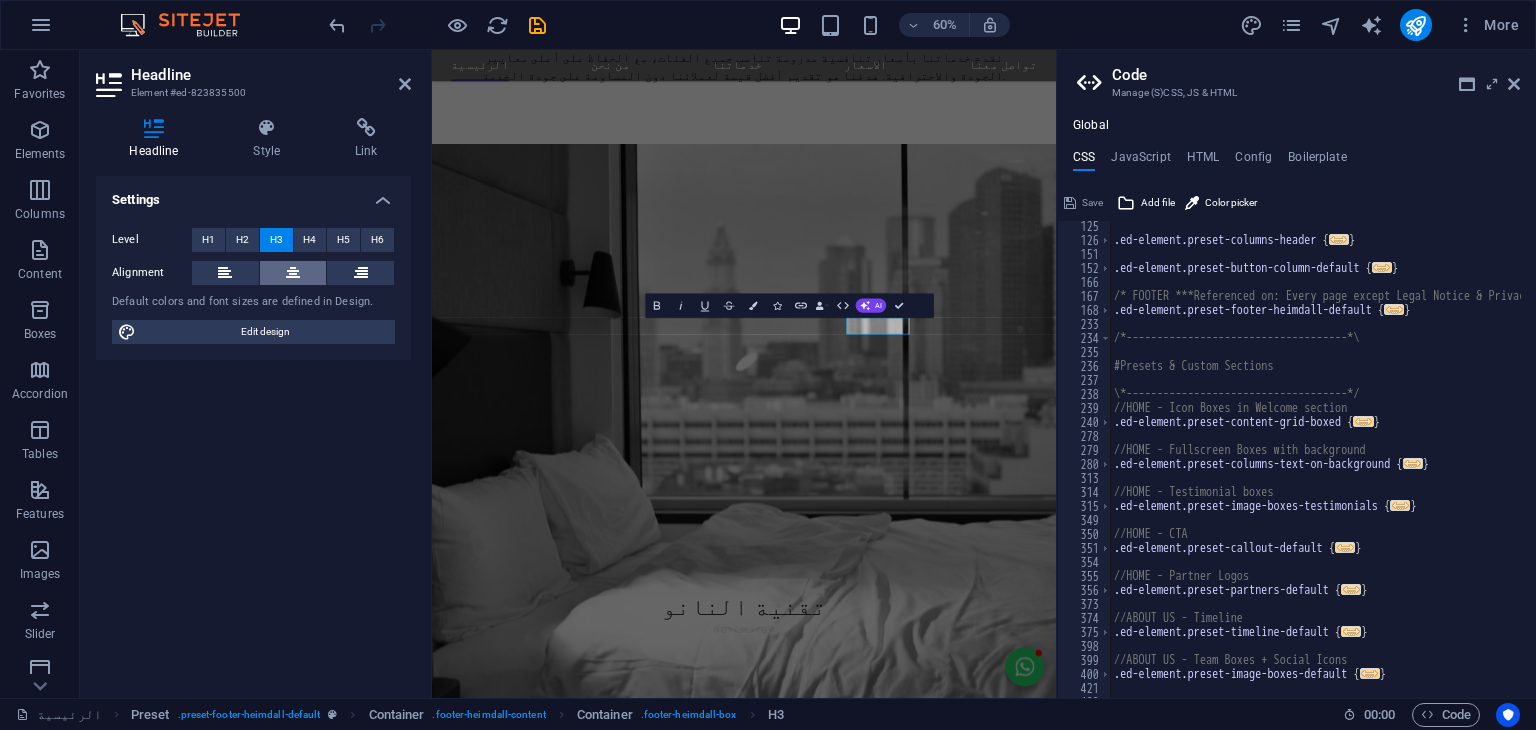 click at bounding box center (293, 273) 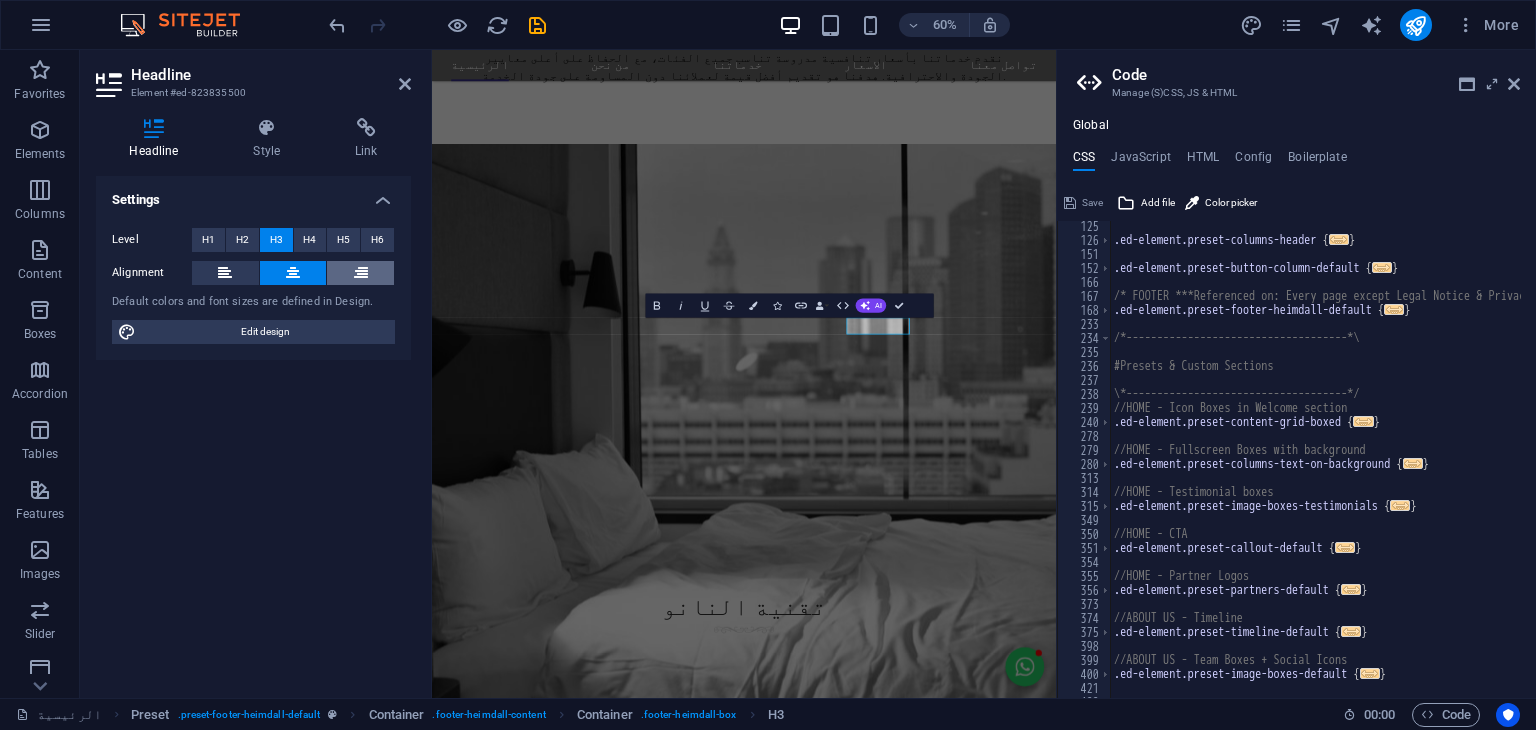 click at bounding box center [360, 273] 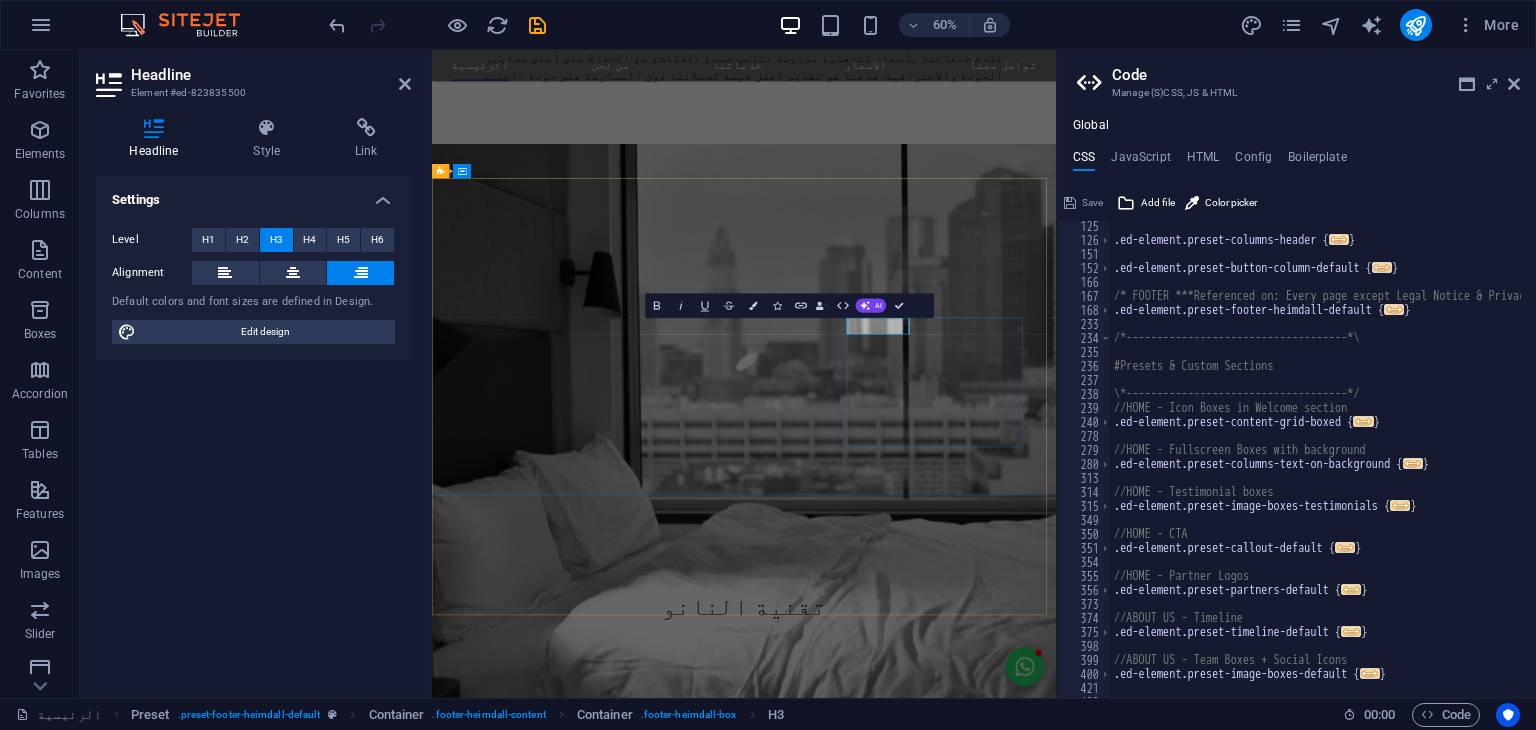 click on "روابط مهمة" at bounding box center [920, 5934] 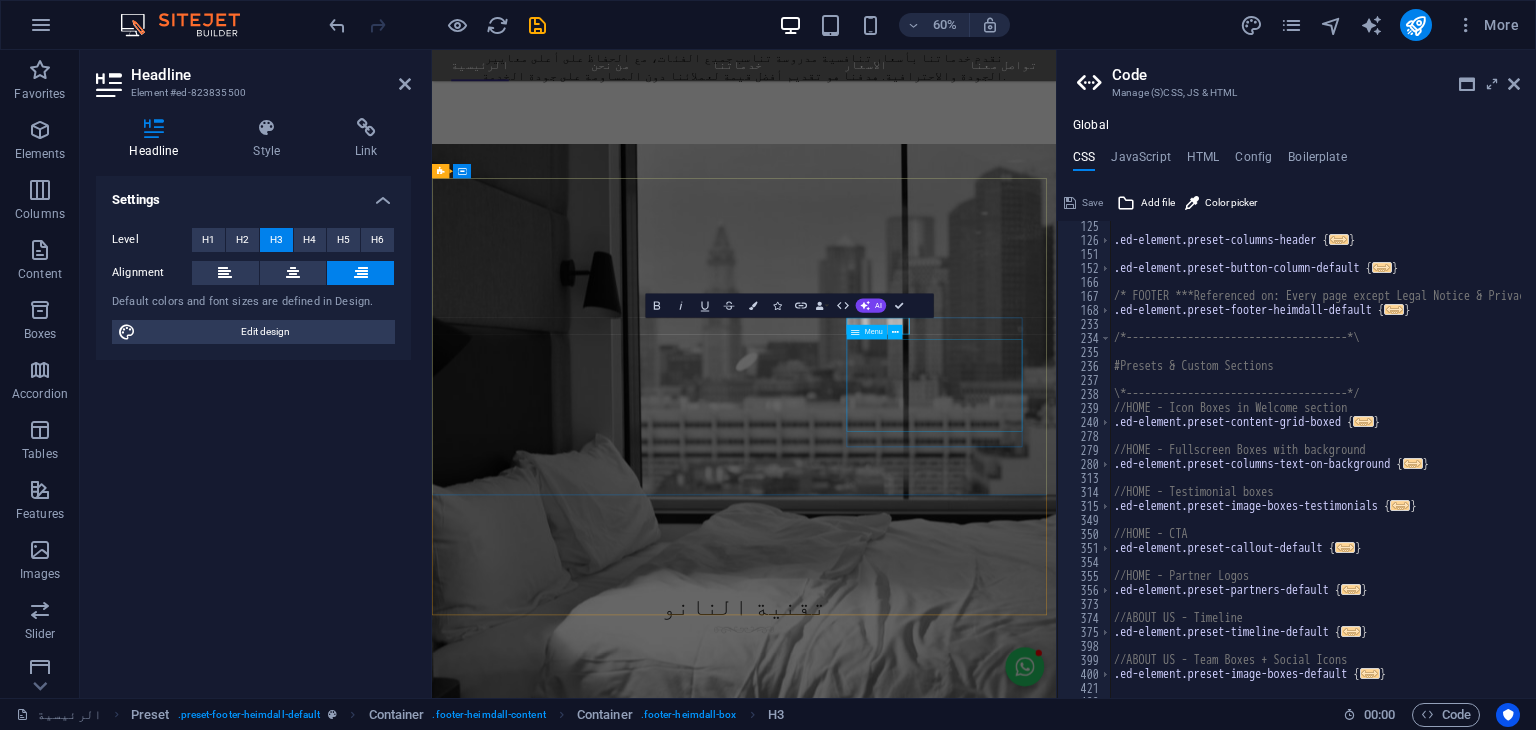 click on "الرئيسية من نحن خدماتنا الاسعار تواصل معنا" at bounding box center [920, 6031] 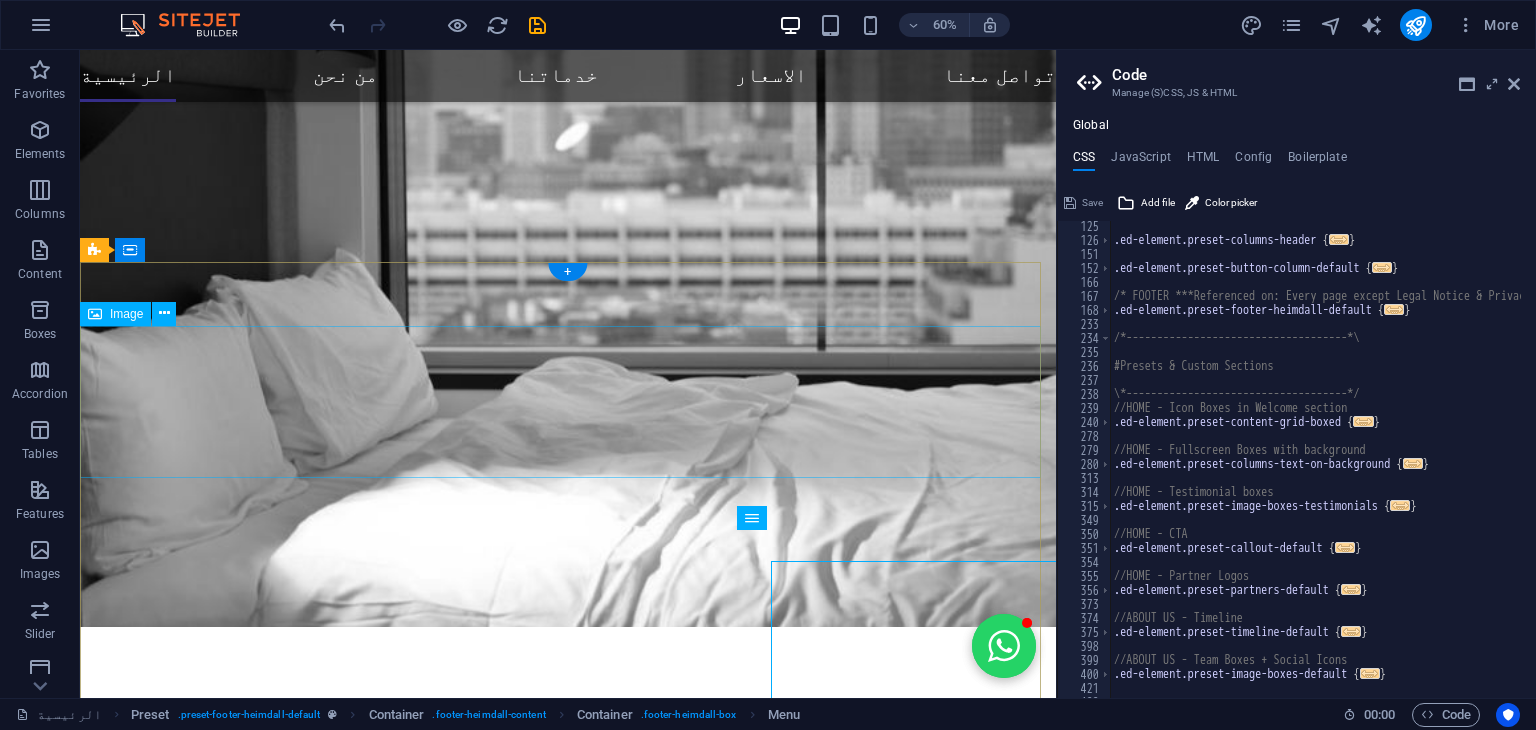 scroll, scrollTop: 3528, scrollLeft: 0, axis: vertical 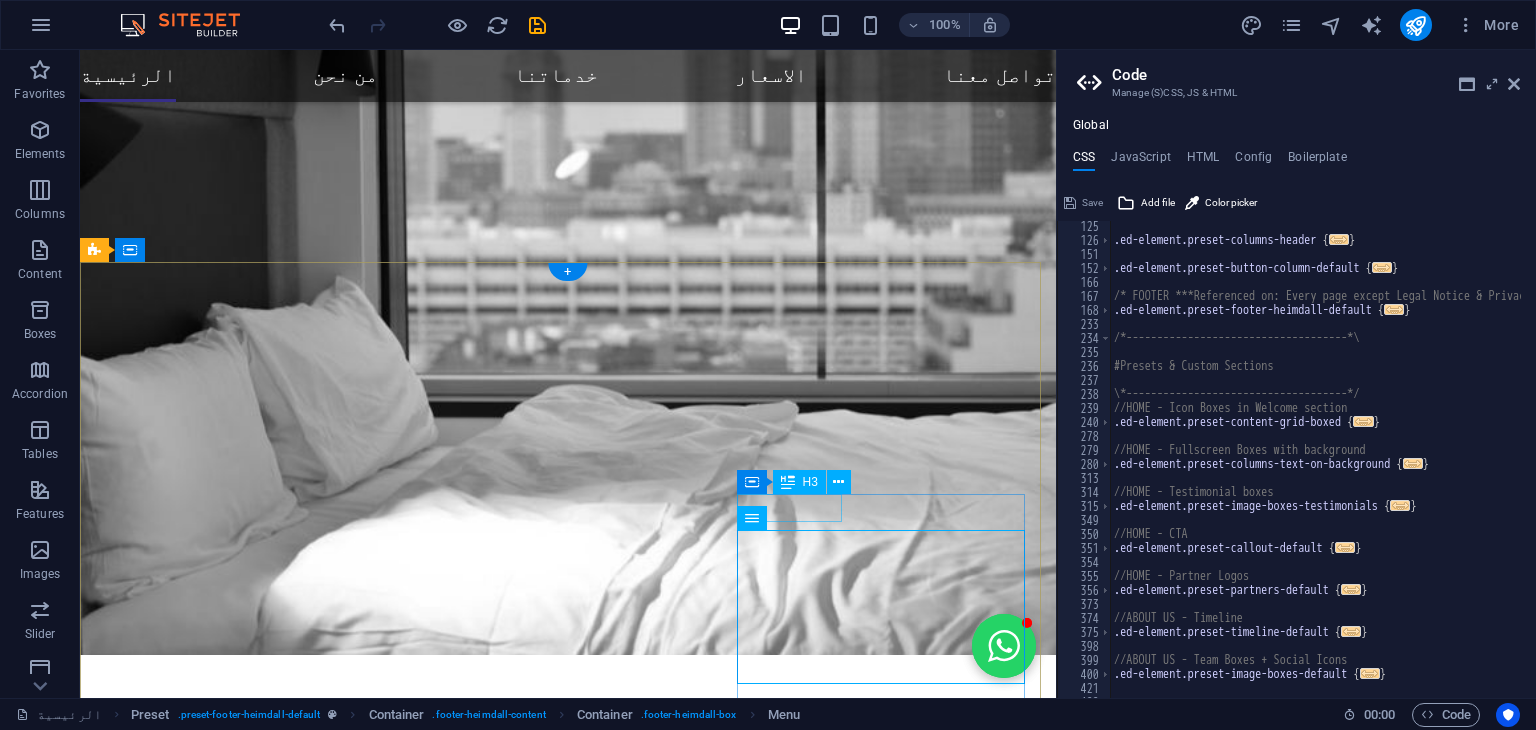 click on "روابط مهمة" at bounding box center (568, 5590) 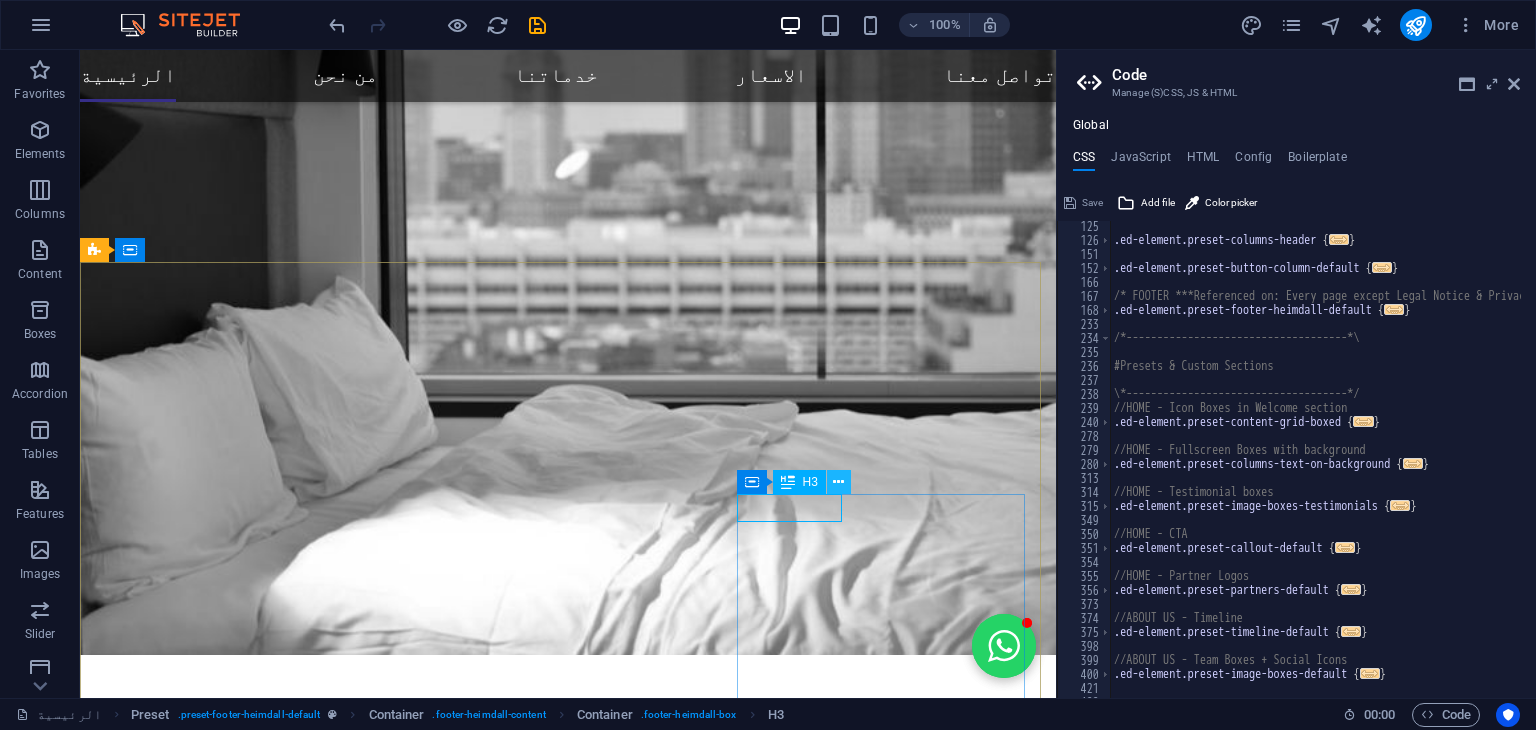 click at bounding box center (838, 482) 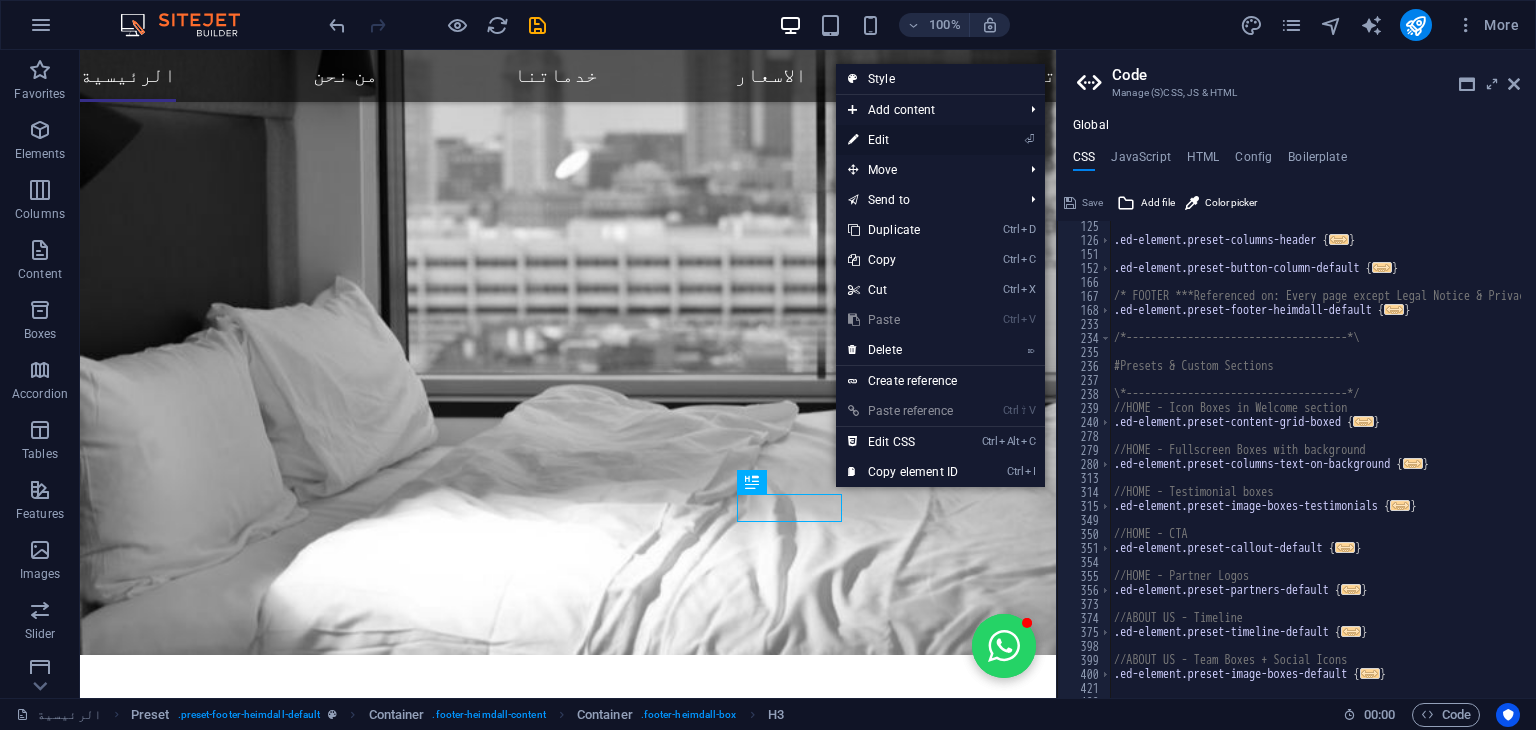click at bounding box center (853, 140) 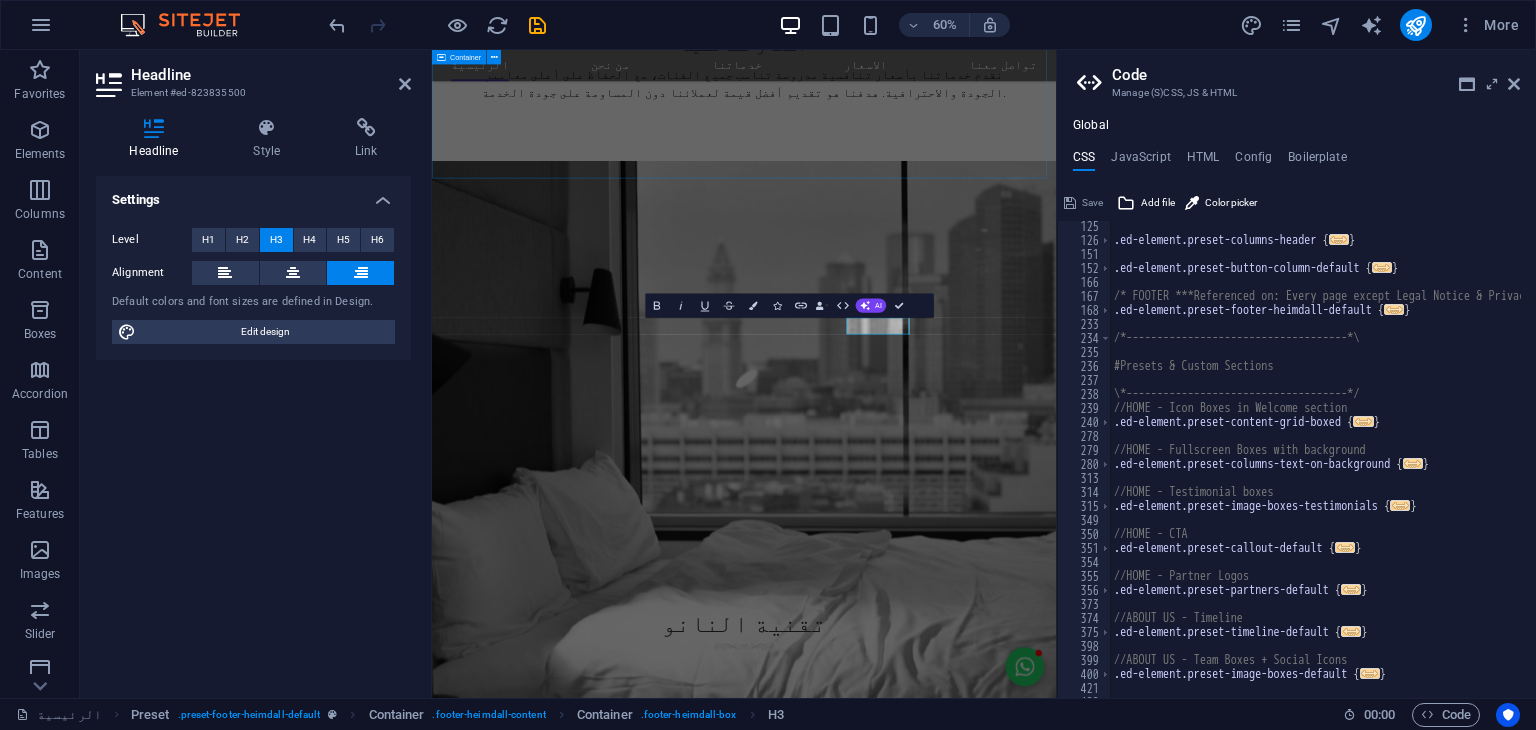 scroll, scrollTop: 3556, scrollLeft: 0, axis: vertical 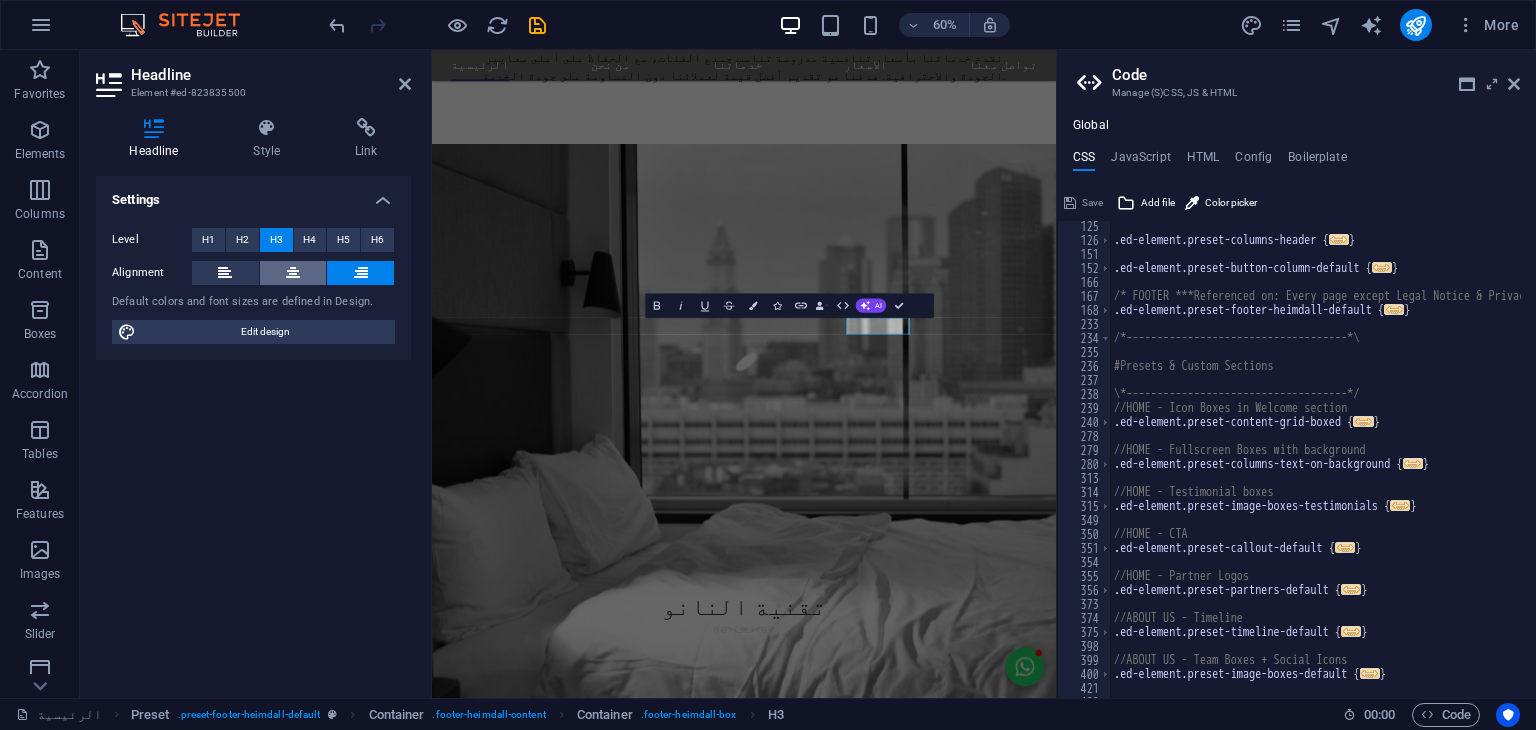 click at bounding box center [293, 273] 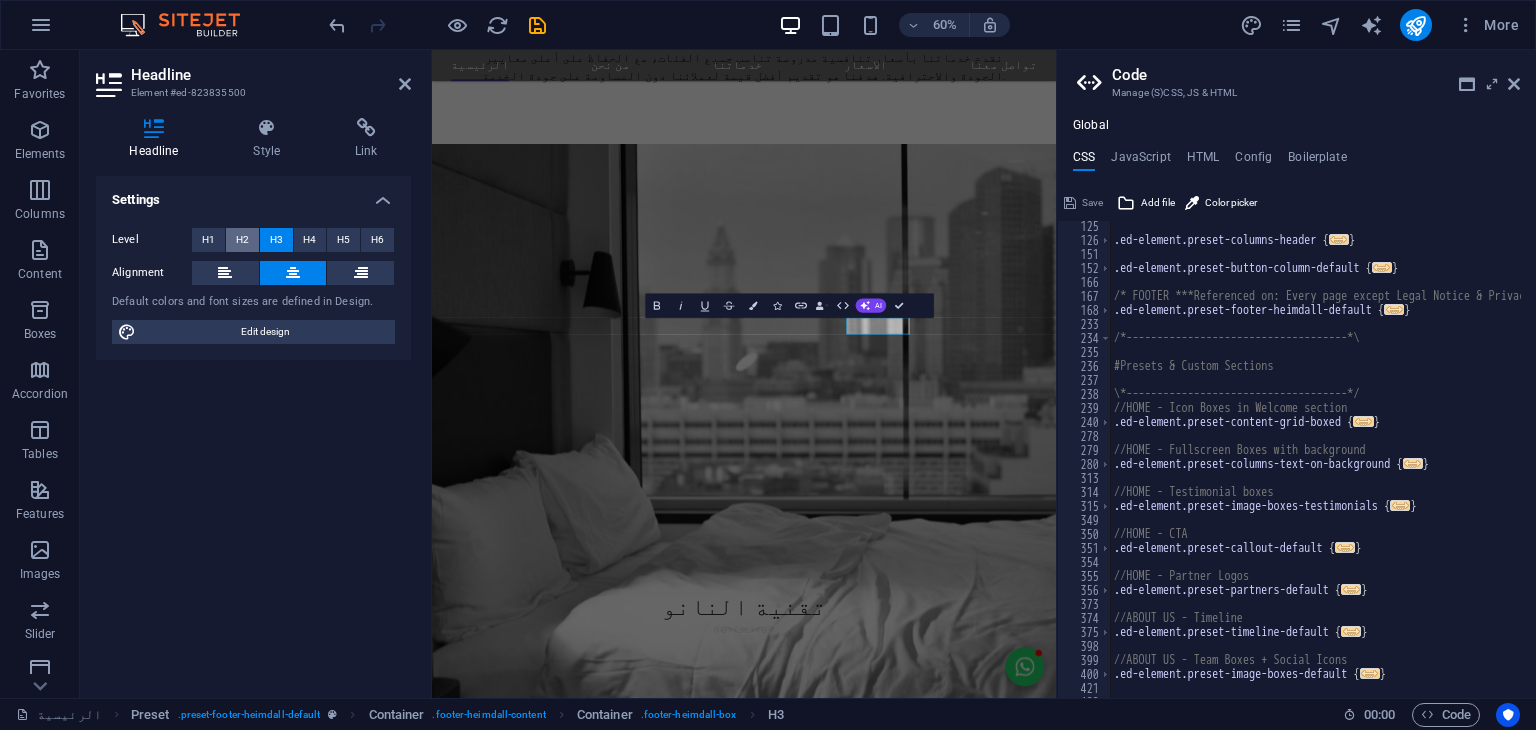 click on "H2" at bounding box center [242, 240] 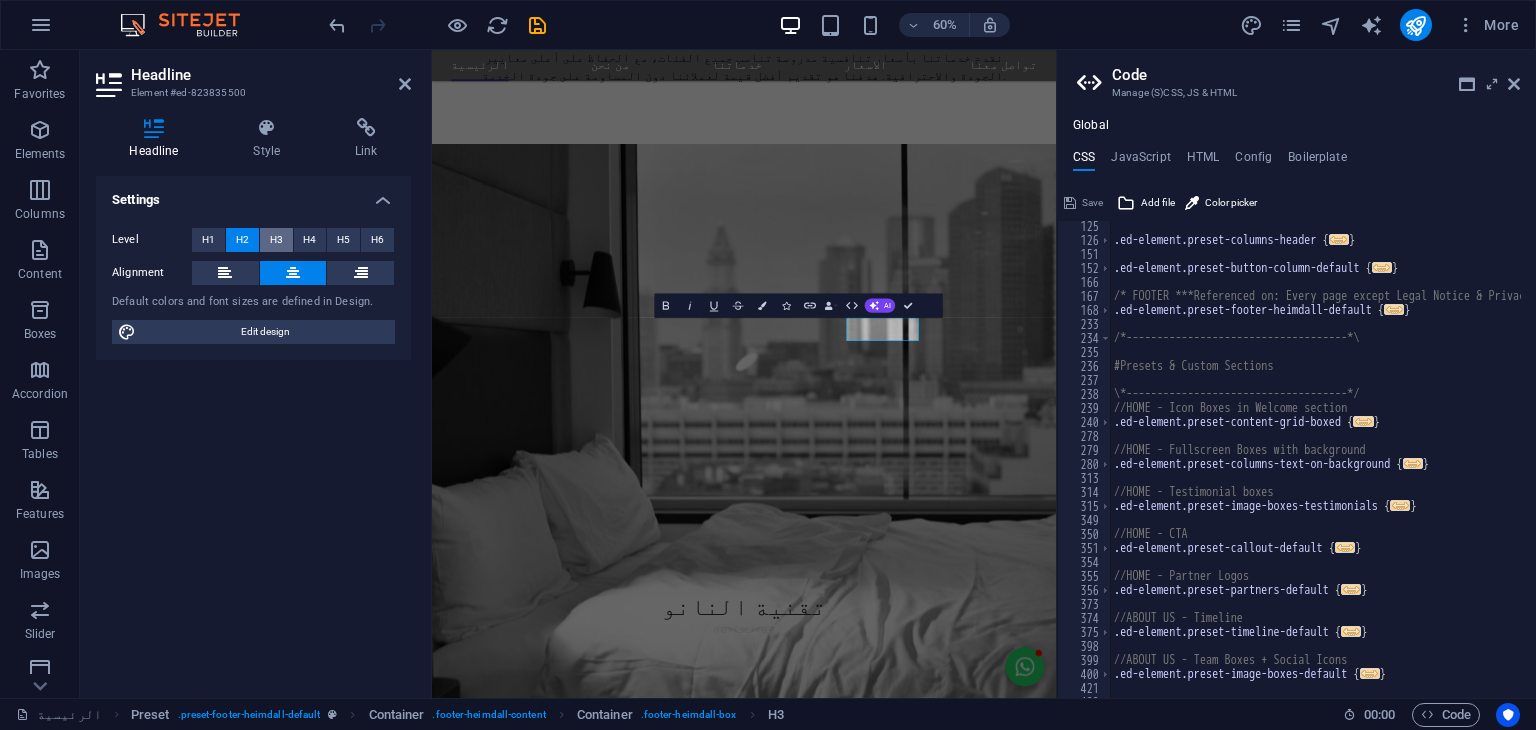 click on "H3" at bounding box center [276, 240] 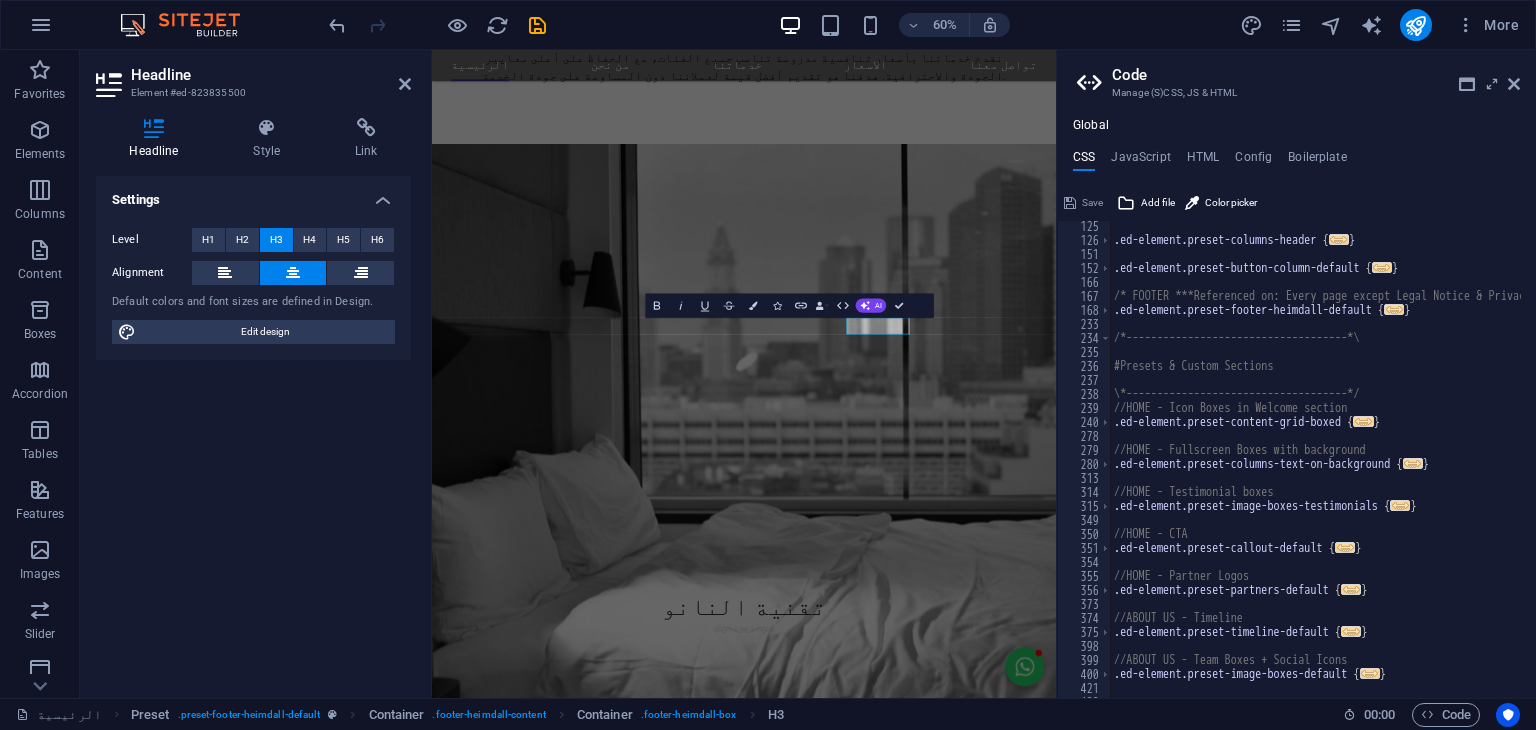 click on "Level H1 H2 H3 H4 H5 H6 Alignment Default colors and font sizes are defined in Design. Edit design" at bounding box center [253, 286] 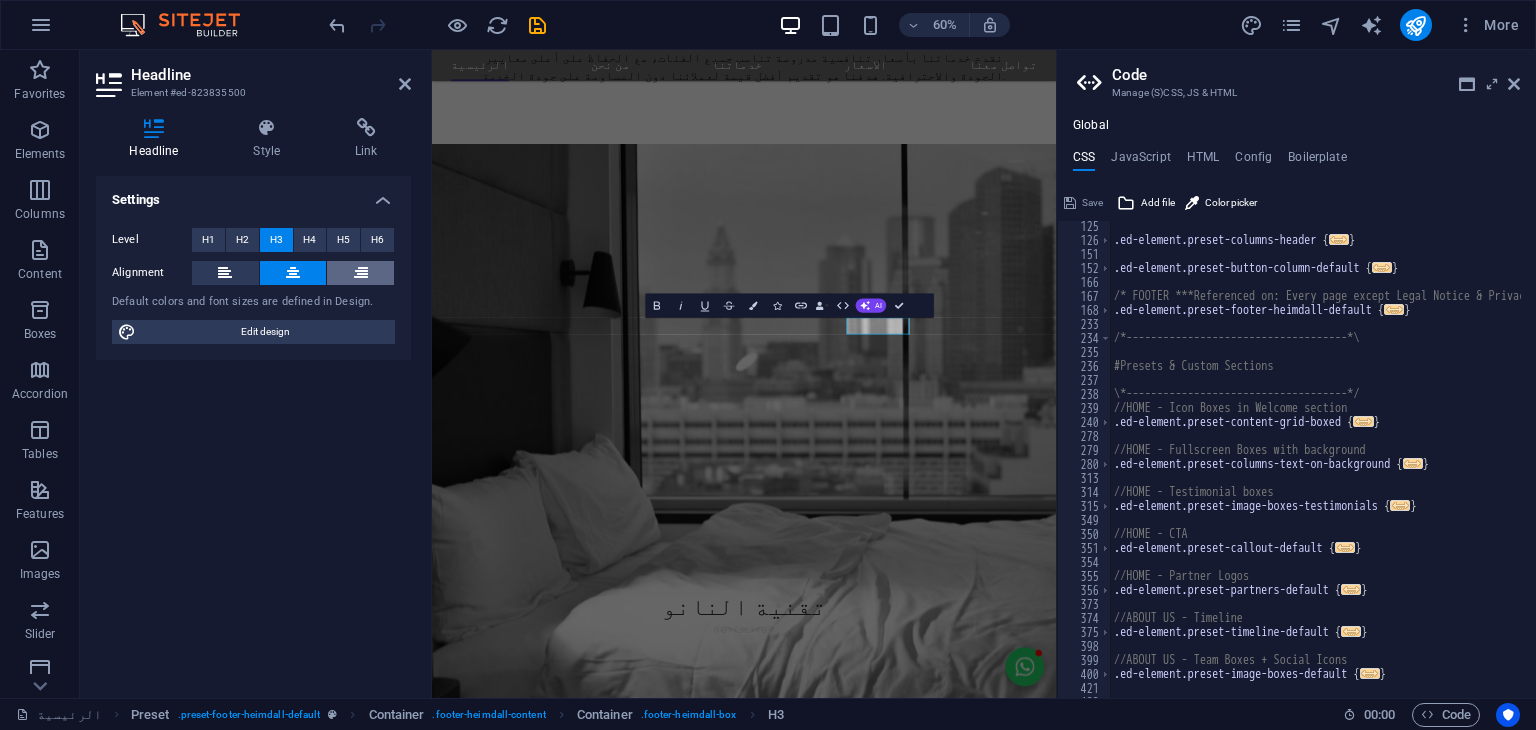 click at bounding box center (360, 273) 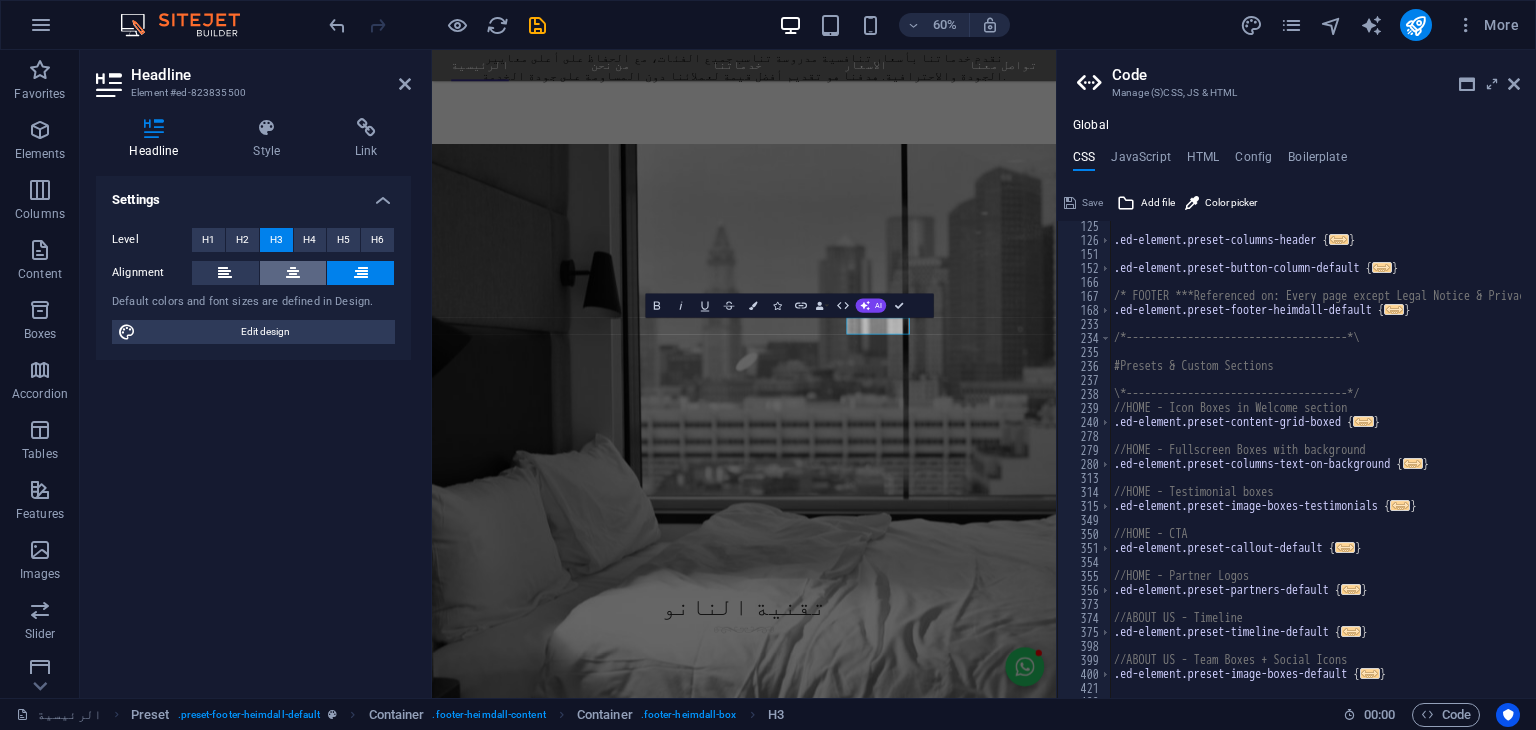click at bounding box center (293, 273) 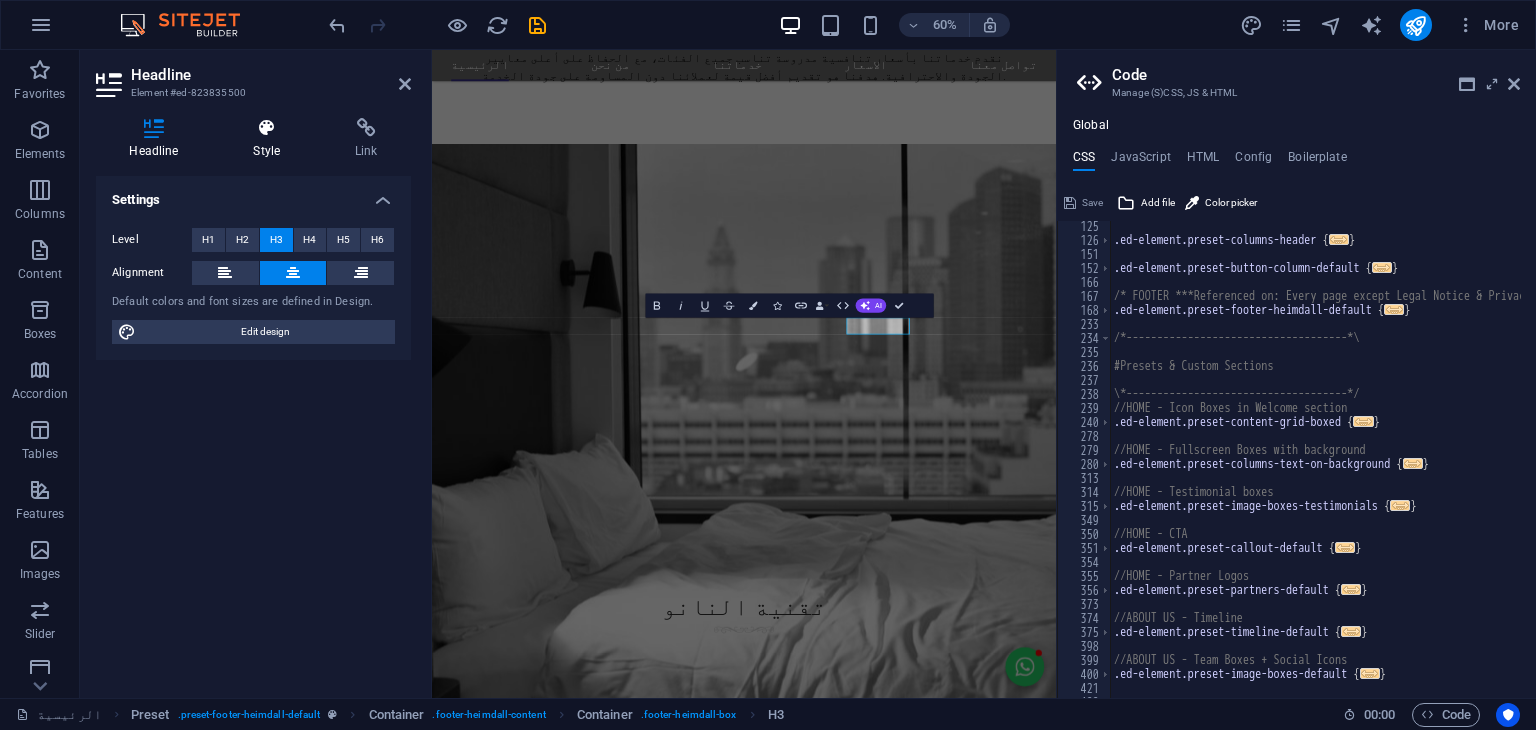 click at bounding box center [267, 128] 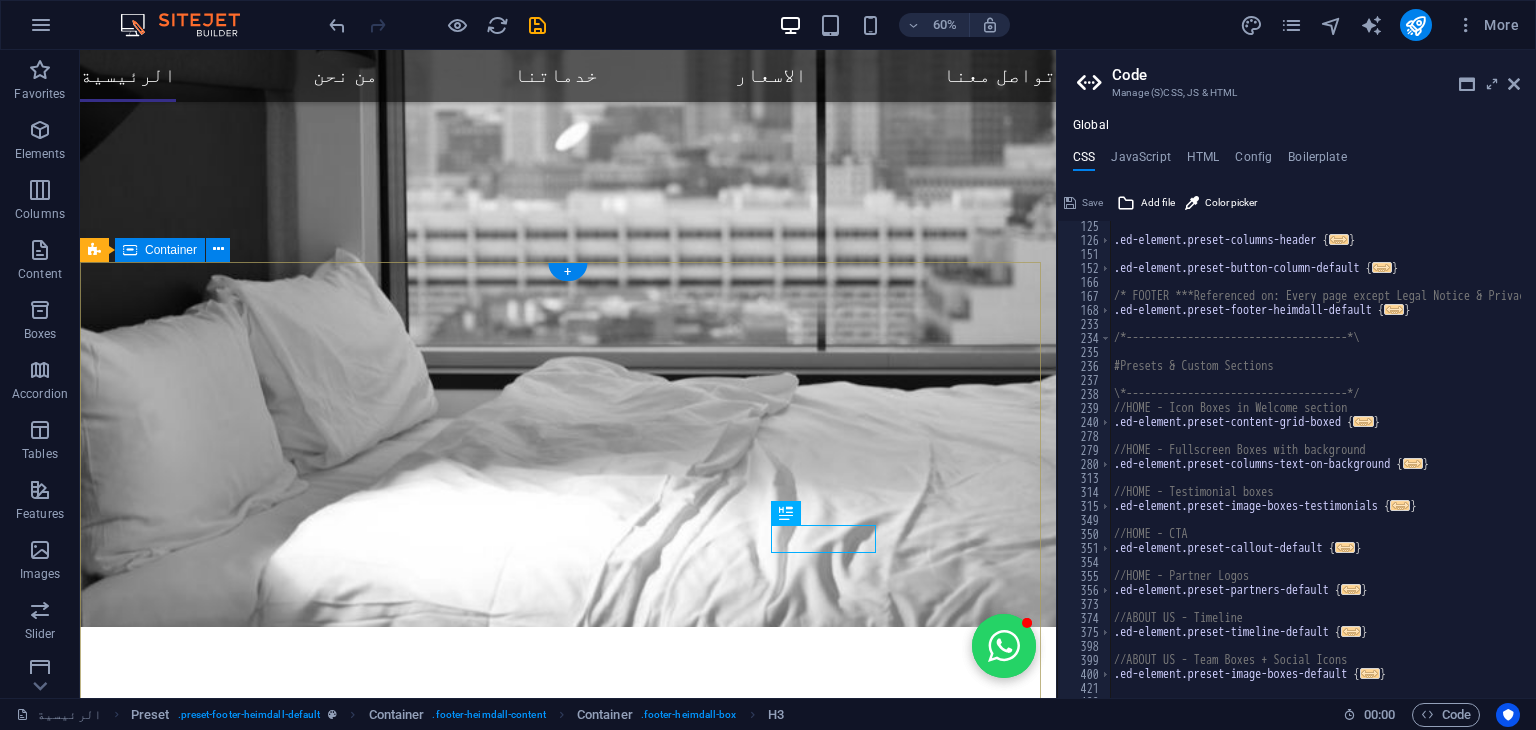 scroll, scrollTop: 3528, scrollLeft: 0, axis: vertical 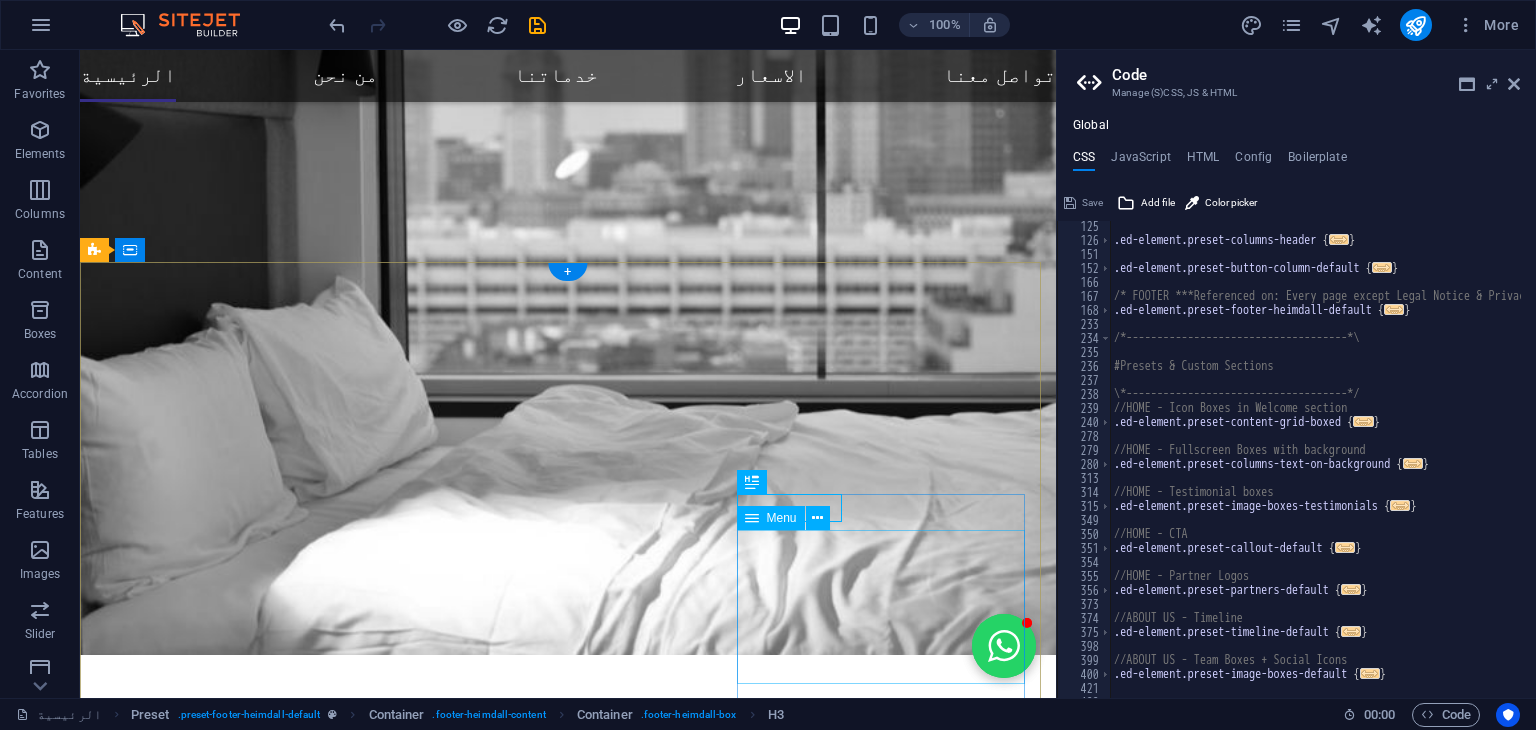 click on "الرئيسية من نحن خدماتنا الاسعار تواصل معنا" at bounding box center (568, 5687) 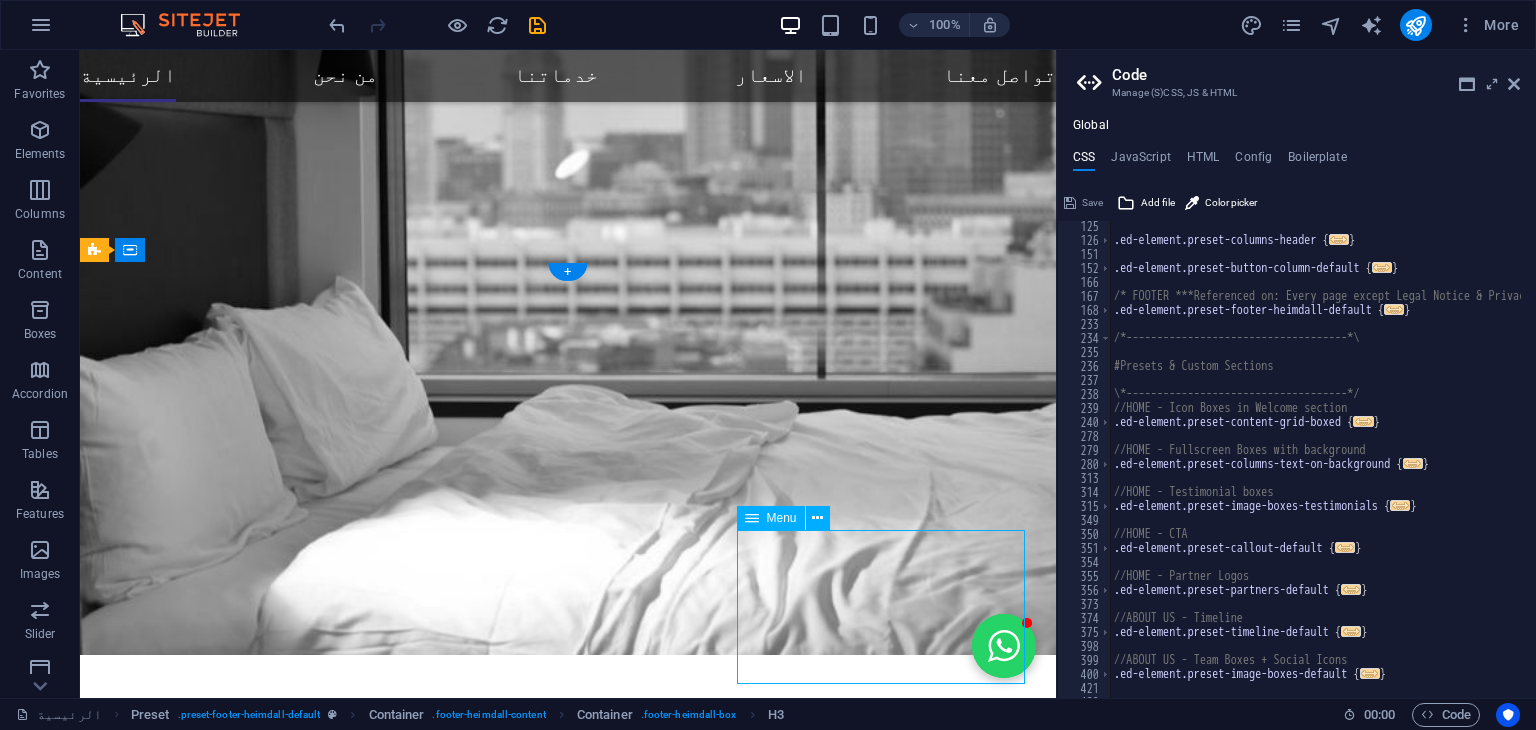 click on "الرئيسية من نحن خدماتنا الاسعار تواصل معنا" at bounding box center (568, 5687) 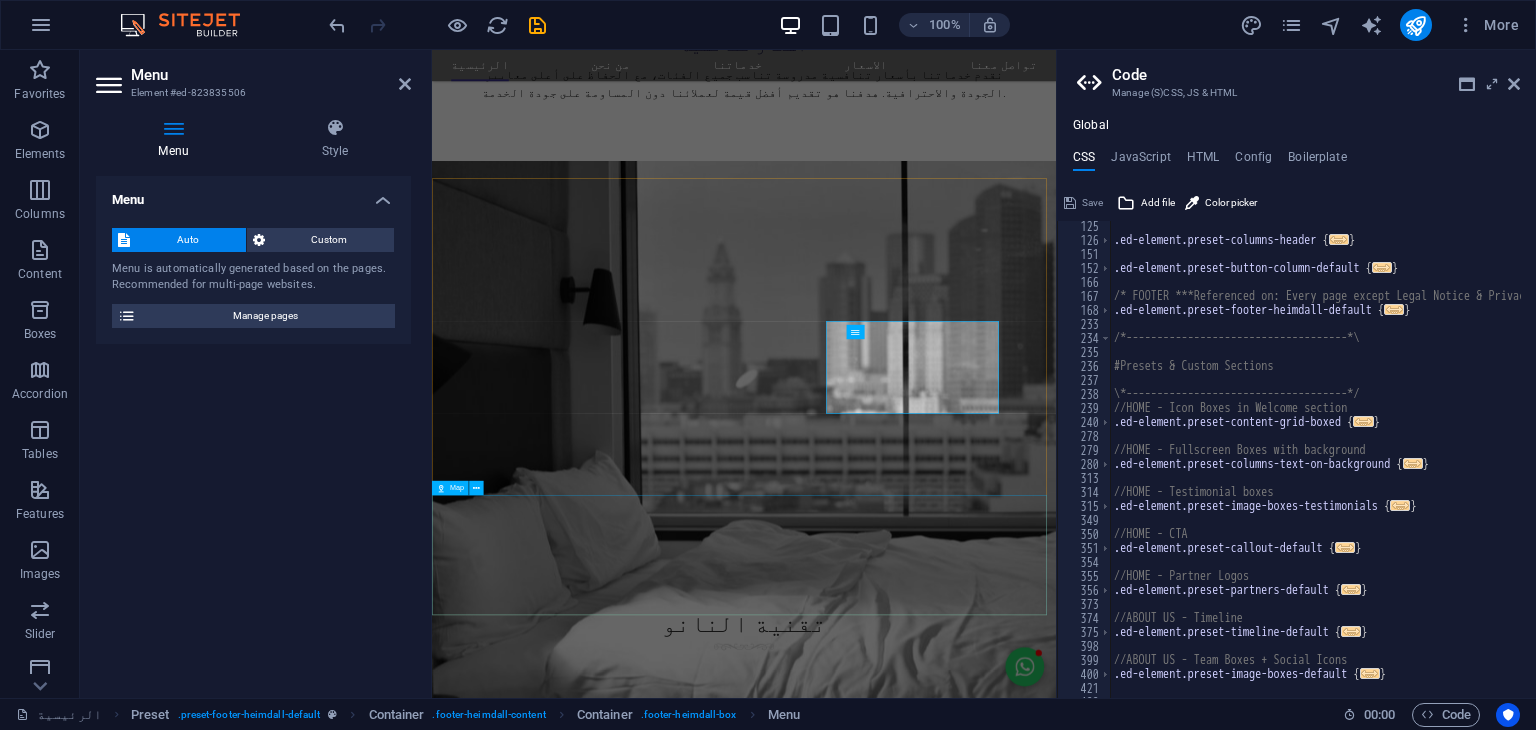 scroll, scrollTop: 3556, scrollLeft: 0, axis: vertical 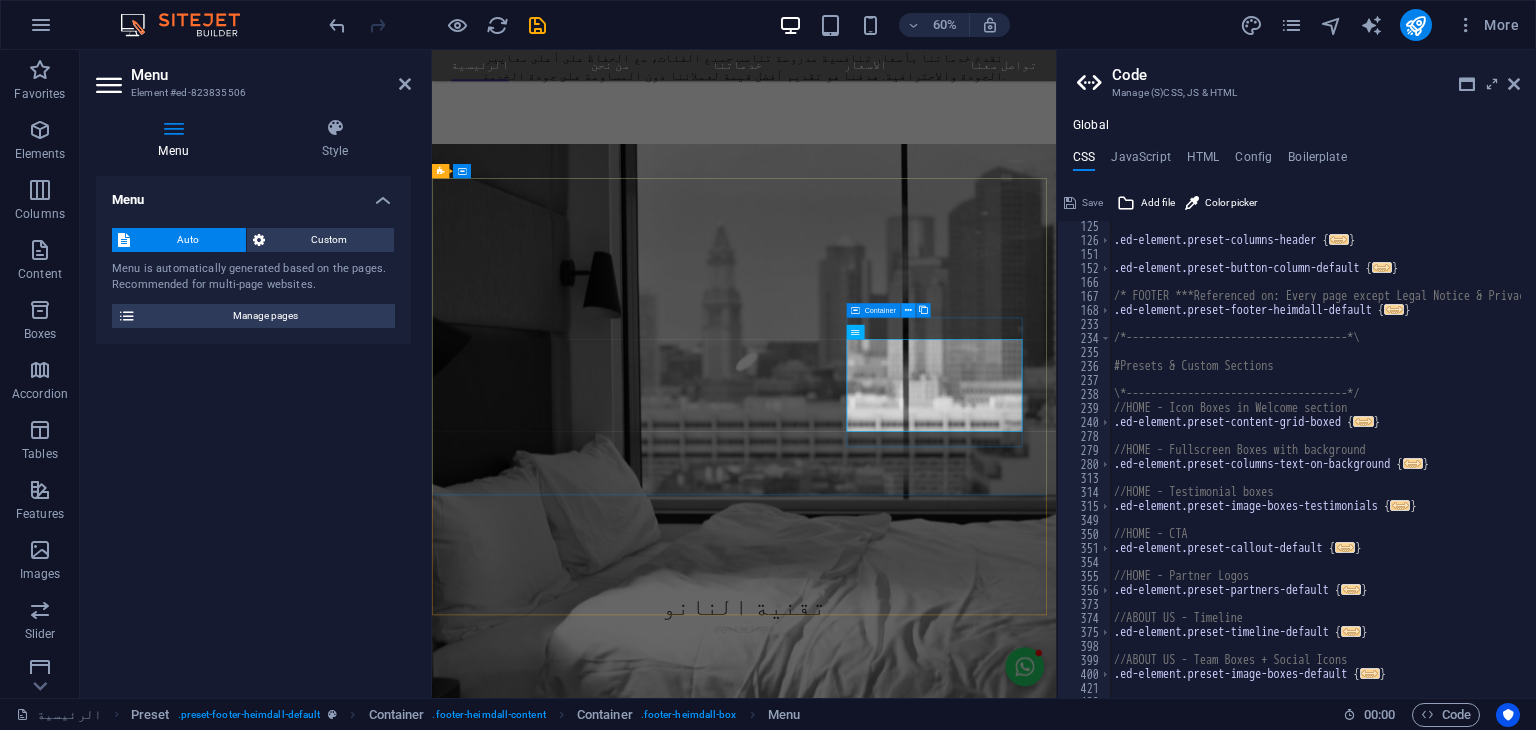 click at bounding box center (908, 310) 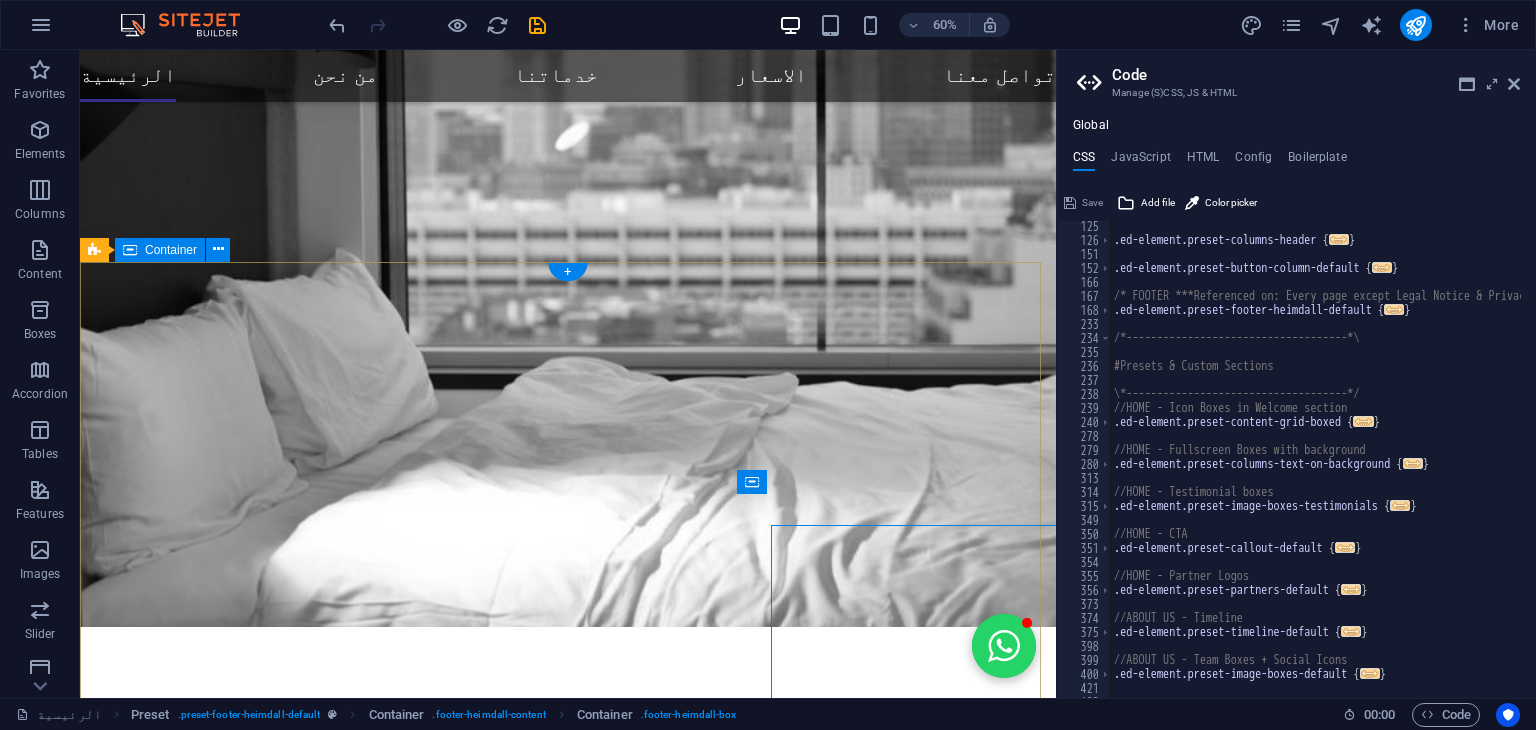 scroll, scrollTop: 3528, scrollLeft: 0, axis: vertical 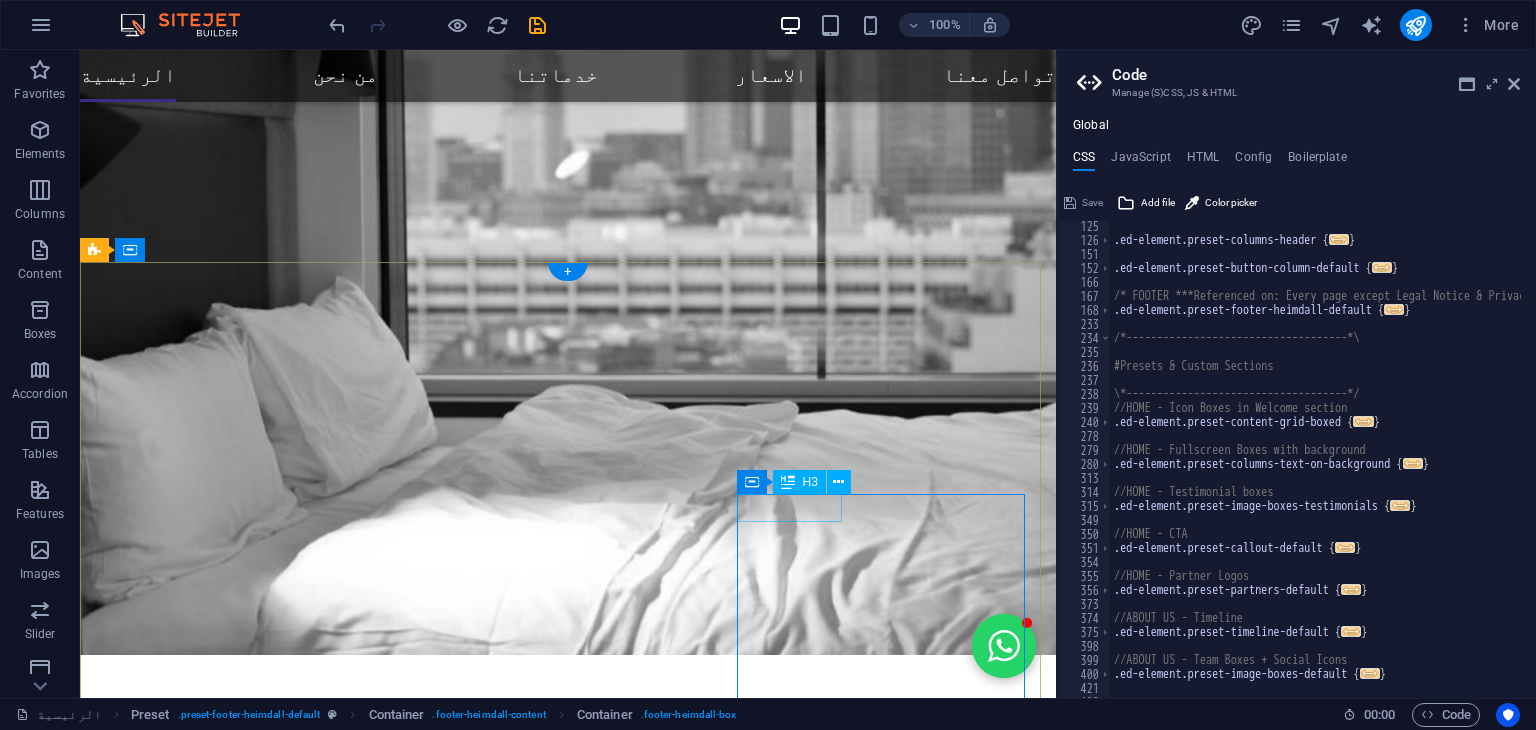 click on "روابط مهمة" at bounding box center (568, 5590) 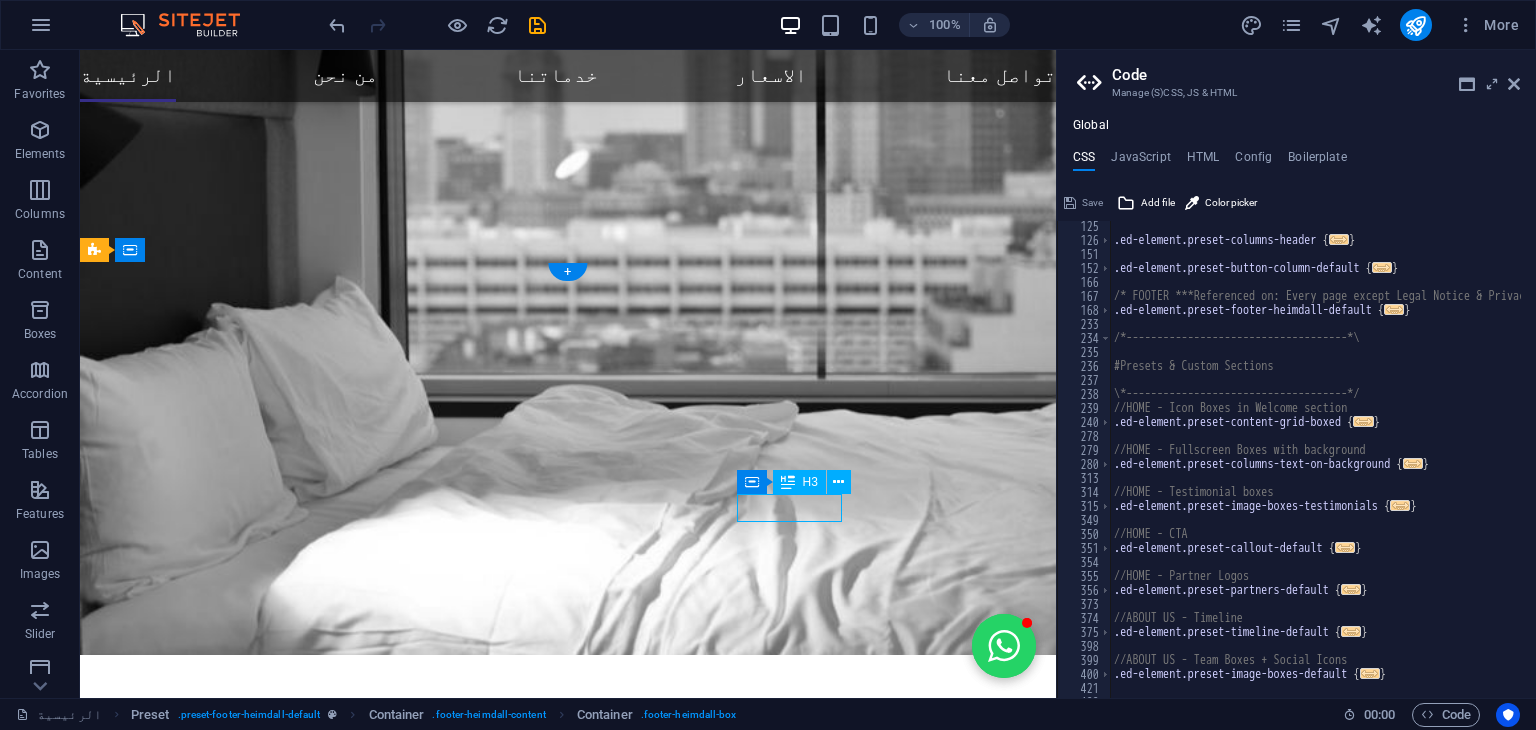 click on "روابط مهمة" at bounding box center [568, 5590] 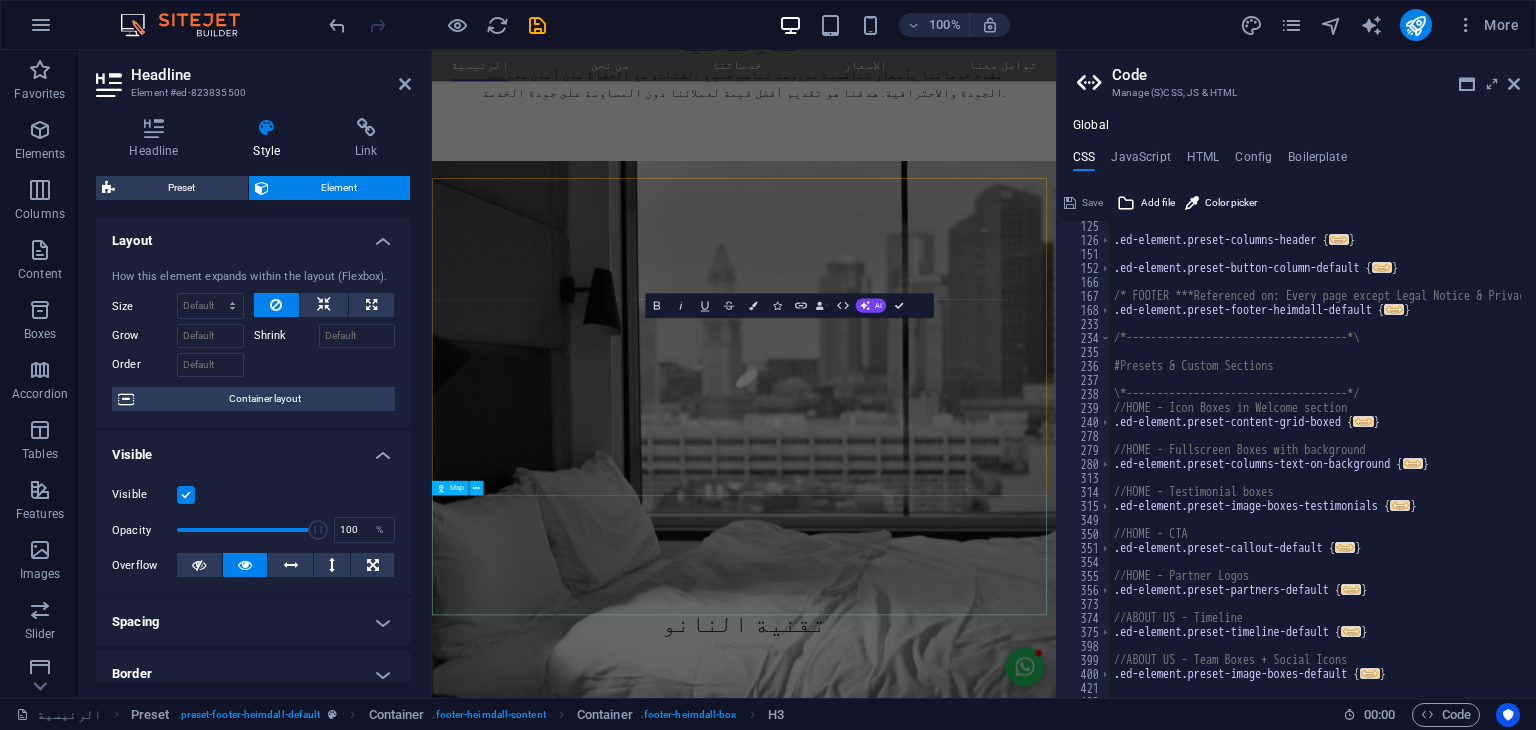 scroll, scrollTop: 3556, scrollLeft: 0, axis: vertical 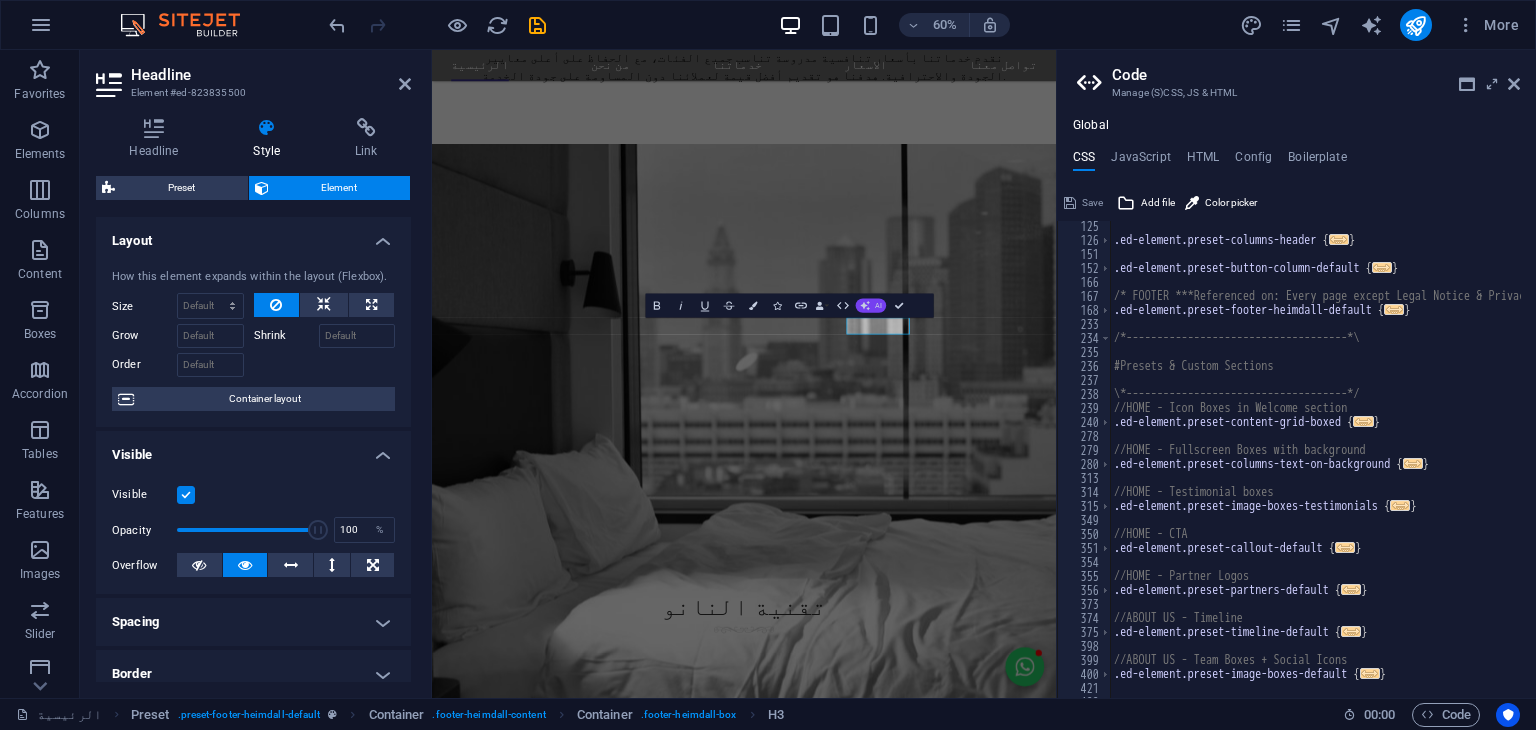 click on "AI" at bounding box center [878, 305] 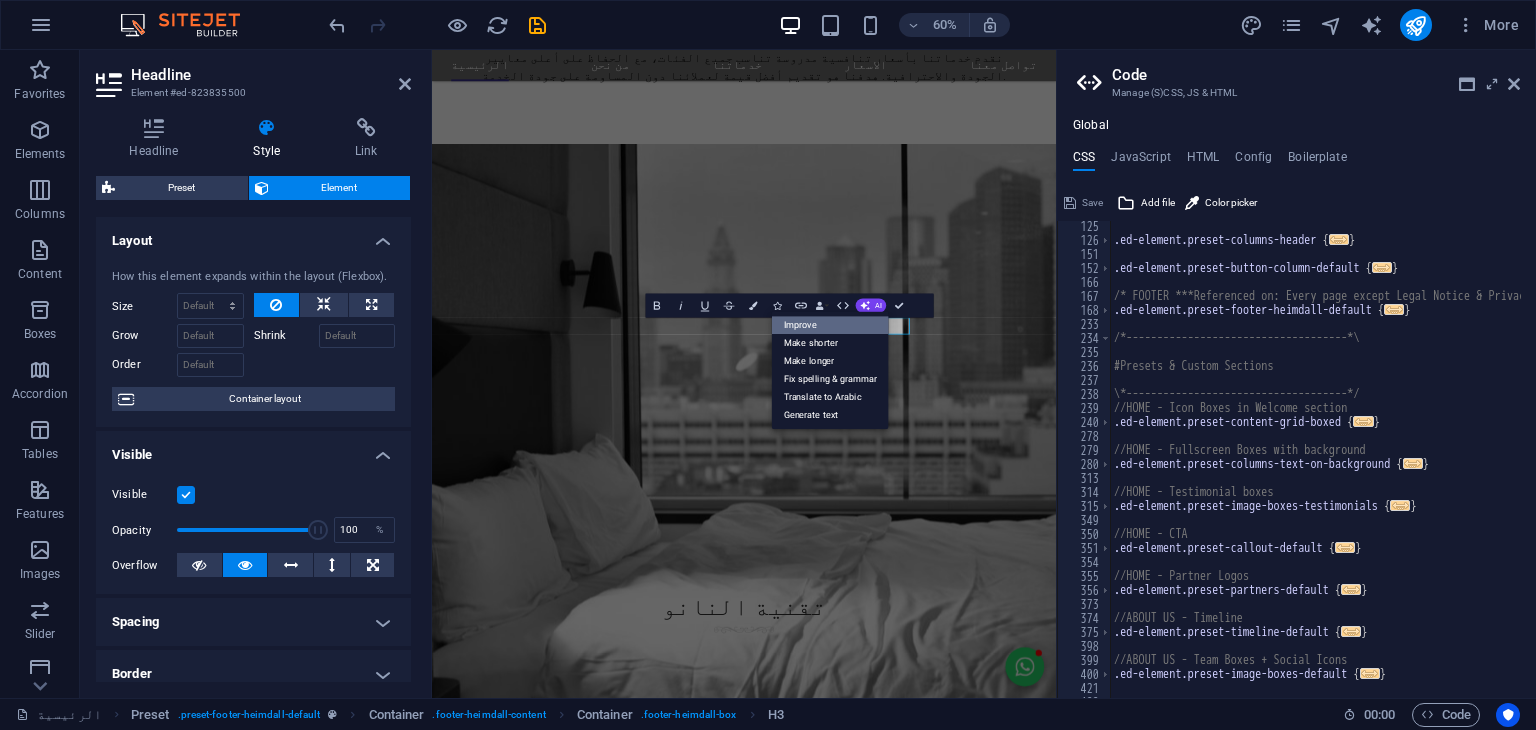 click on "Improve" at bounding box center [830, 325] 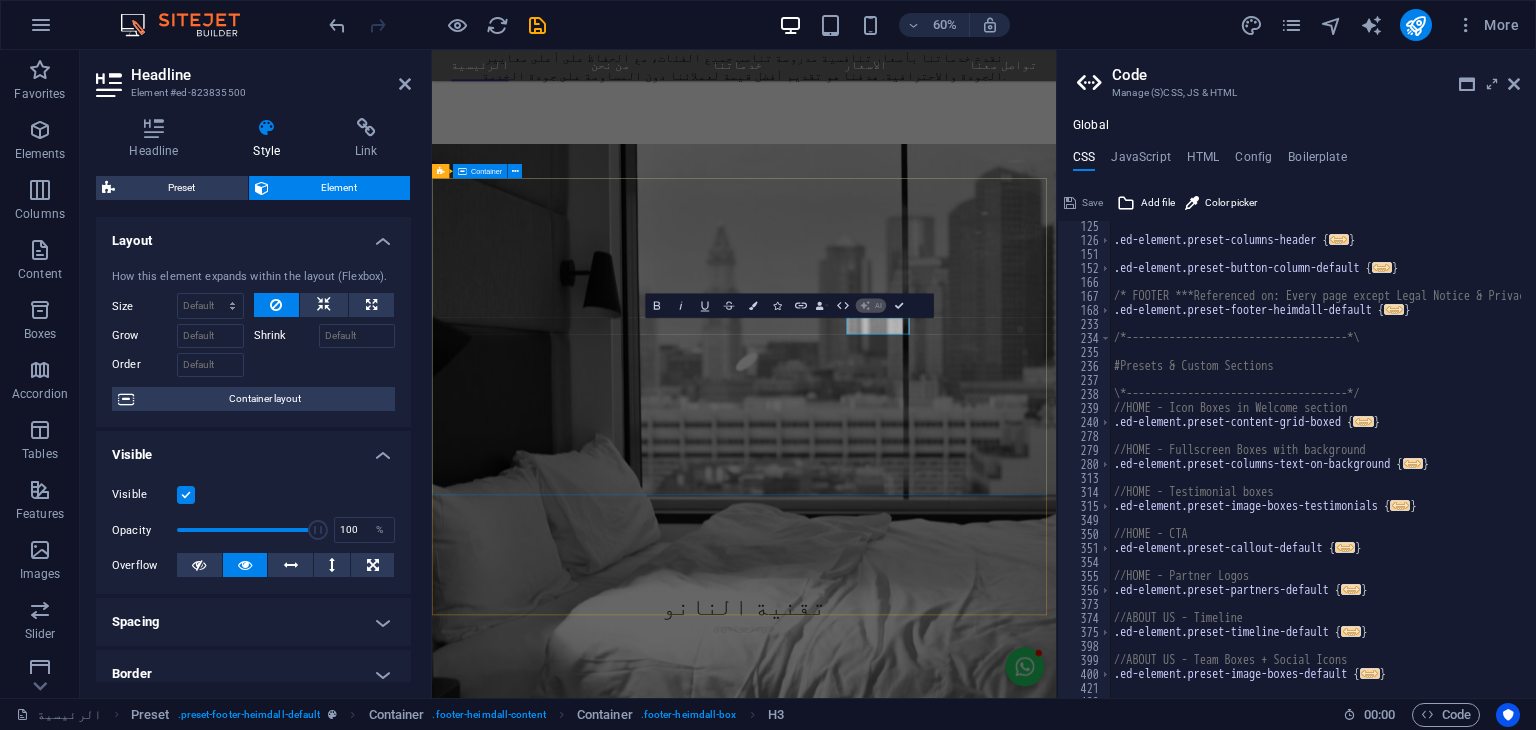 type 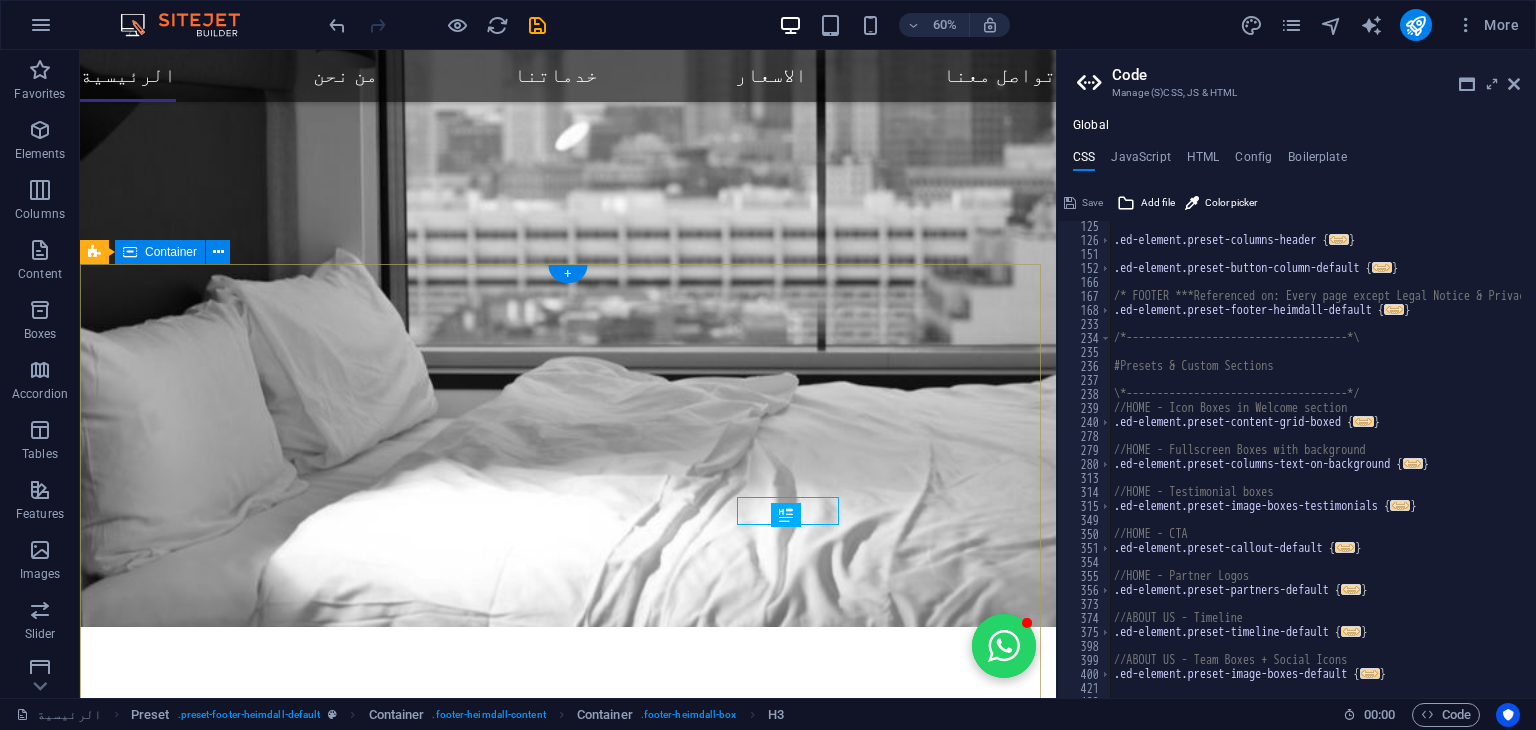scroll, scrollTop: 3525, scrollLeft: 0, axis: vertical 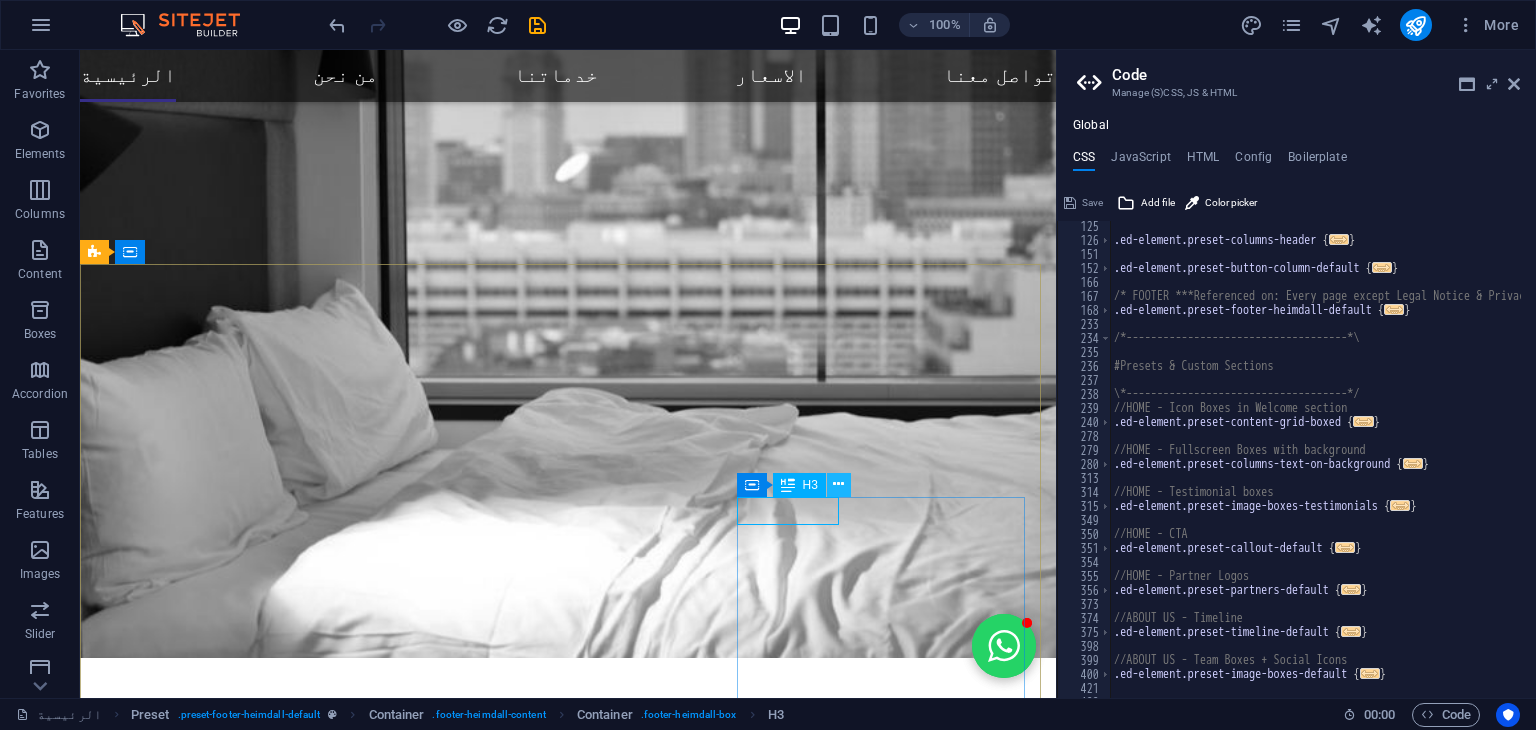 click at bounding box center (838, 484) 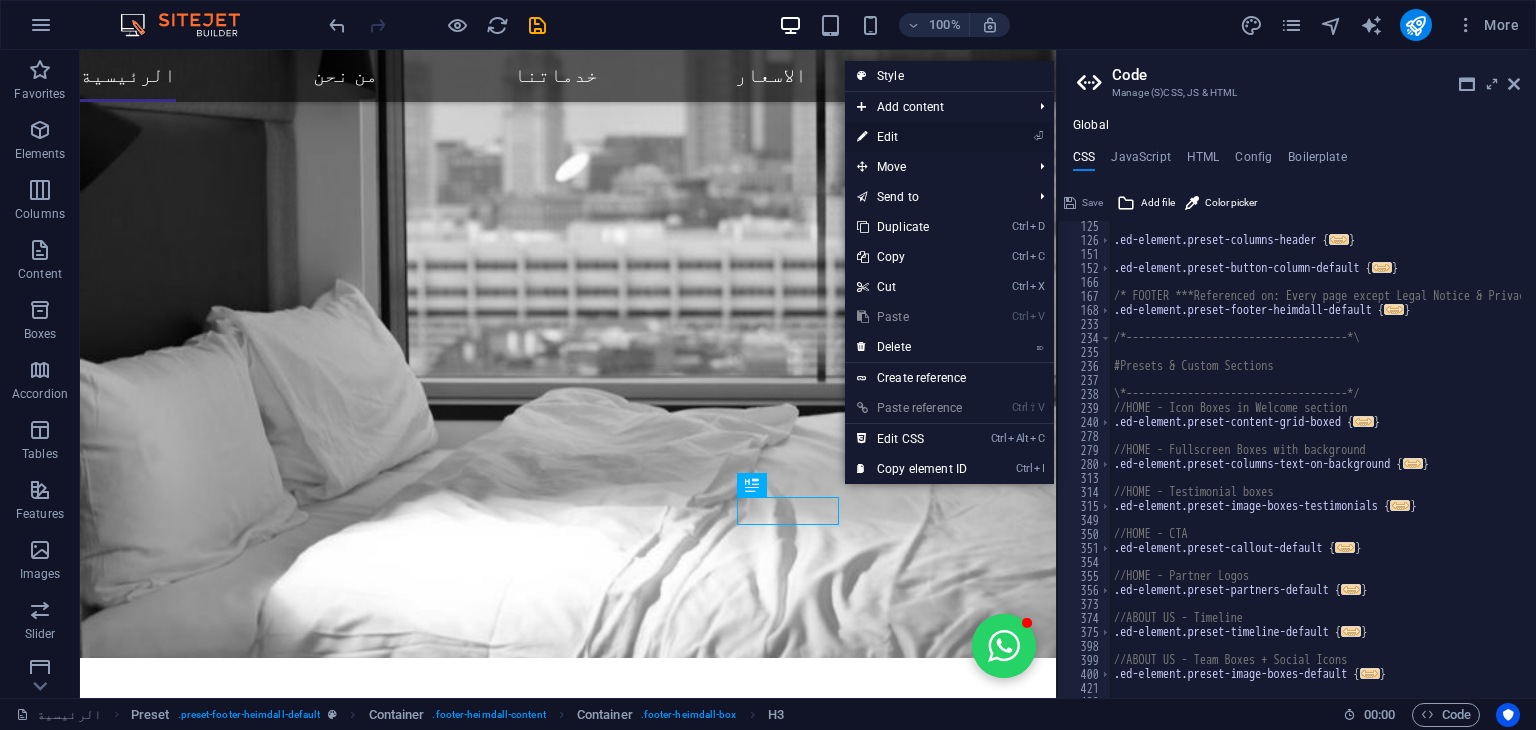 click on "⏎  Edit" at bounding box center (912, 137) 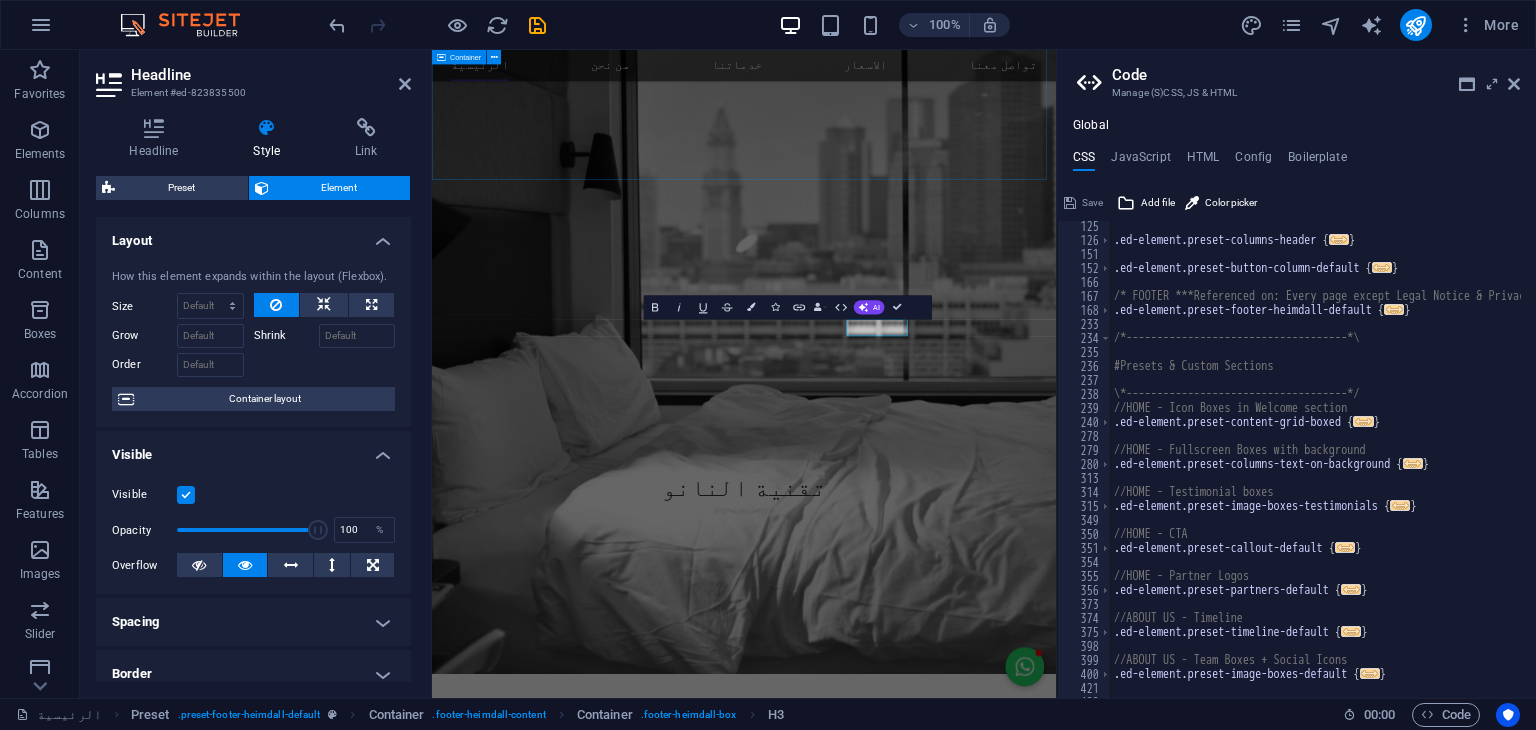 scroll, scrollTop: 3554, scrollLeft: 0, axis: vertical 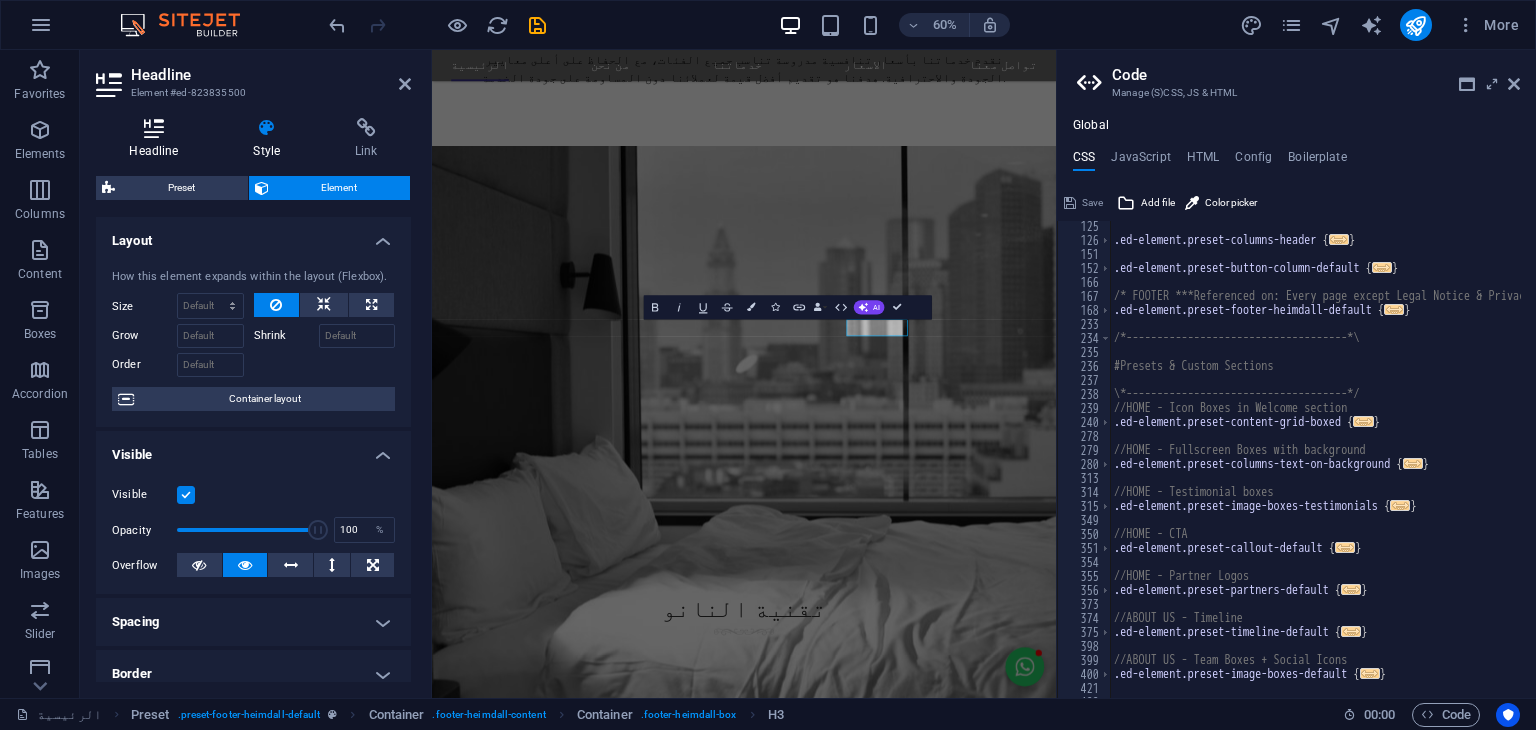 click on "Headline" at bounding box center (158, 139) 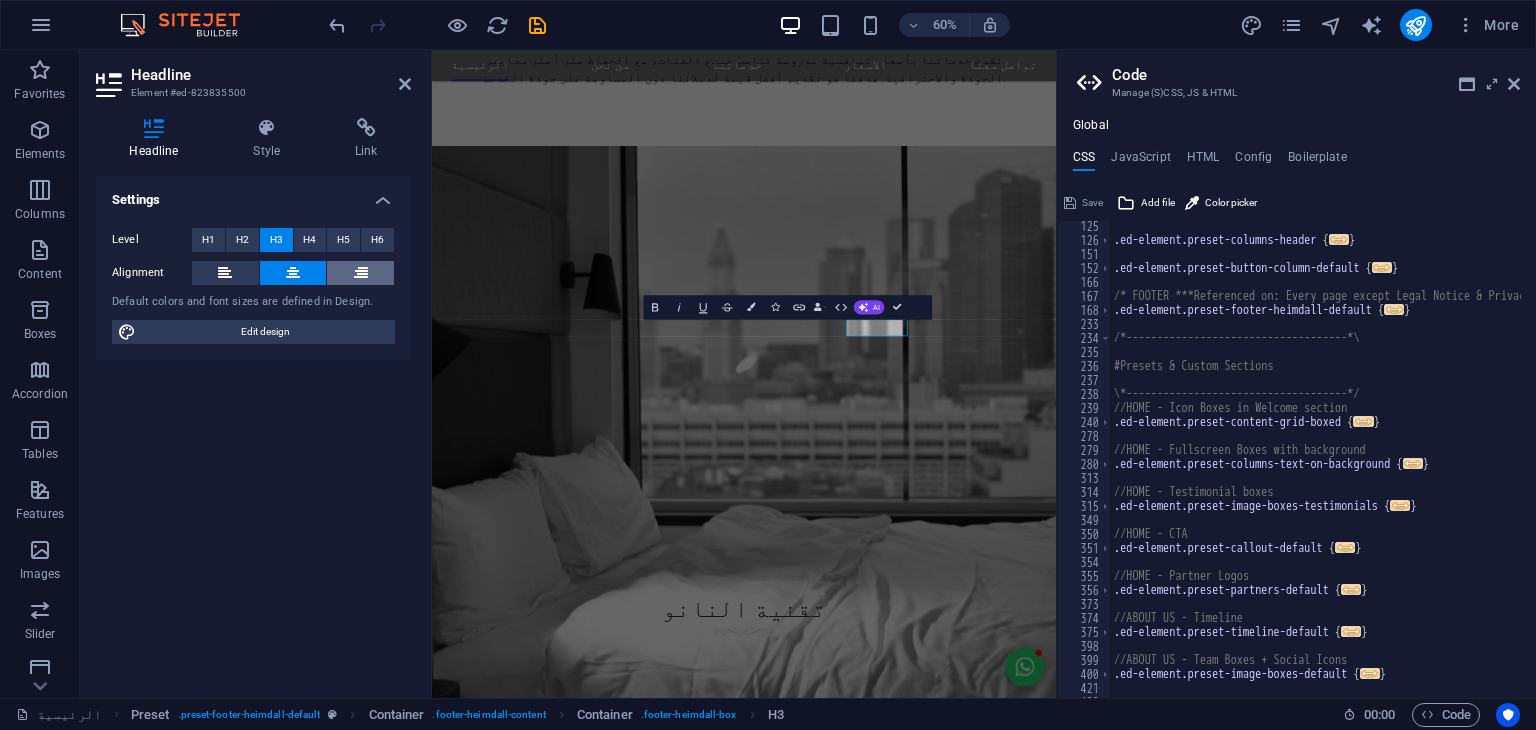 click at bounding box center [360, 273] 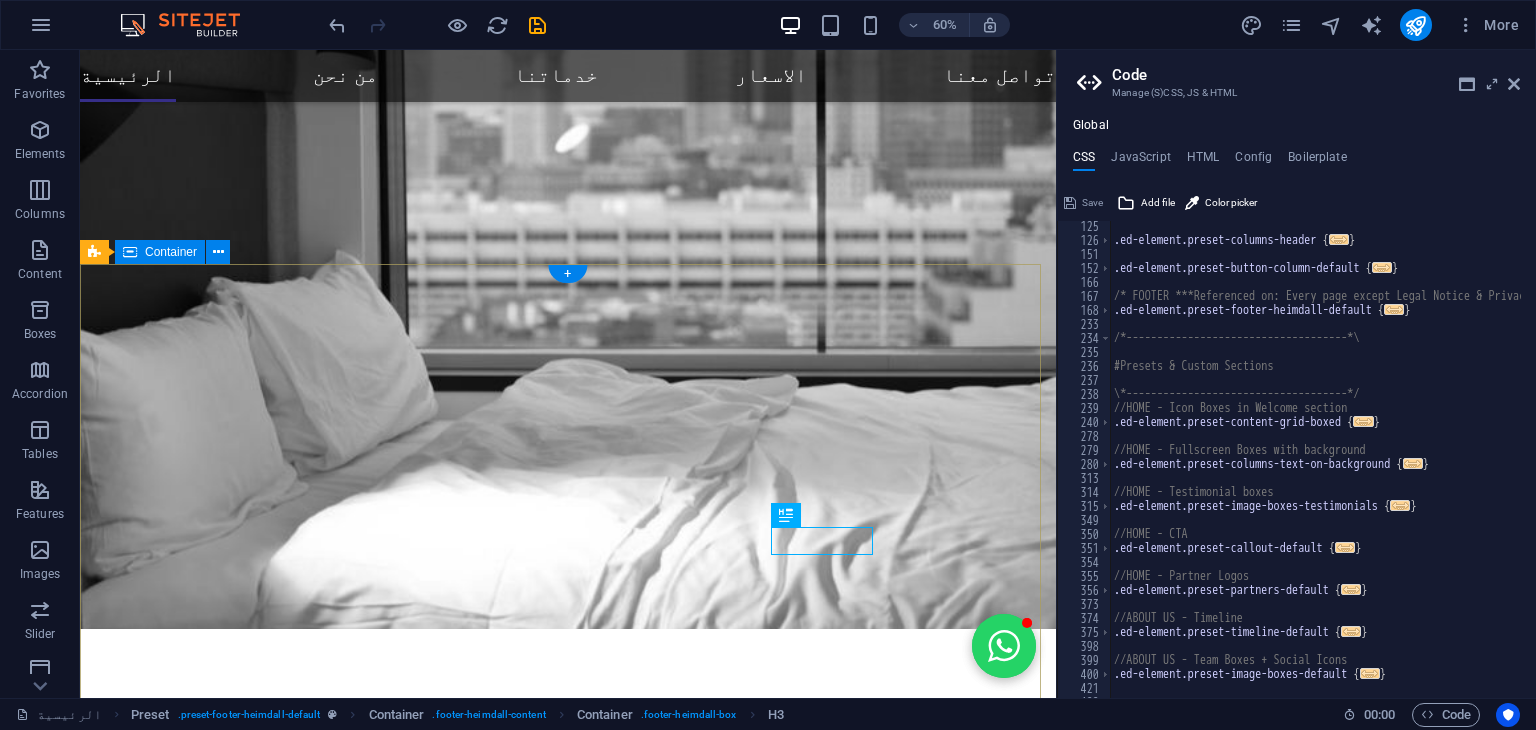 scroll, scrollTop: 3525, scrollLeft: 0, axis: vertical 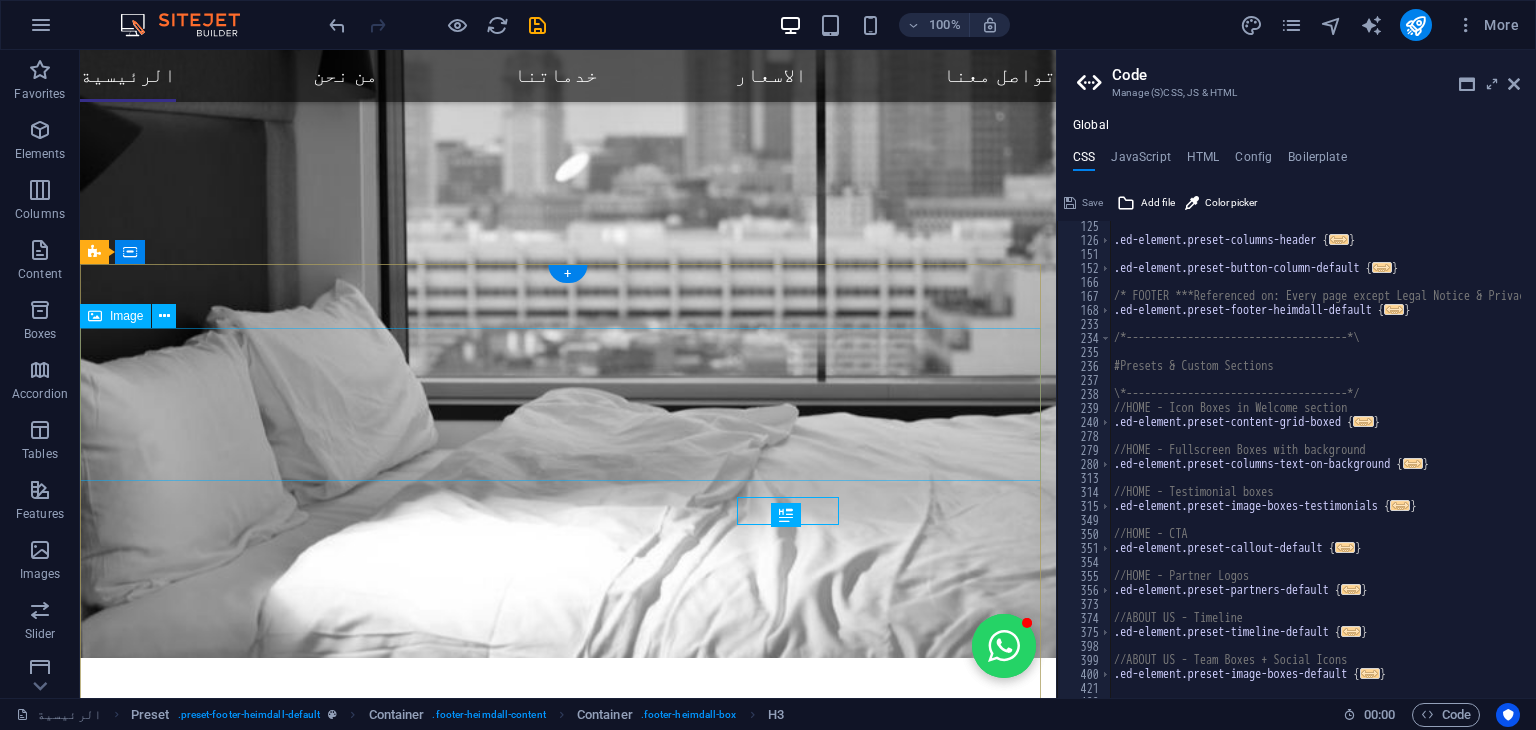 click at bounding box center [568, 5067] 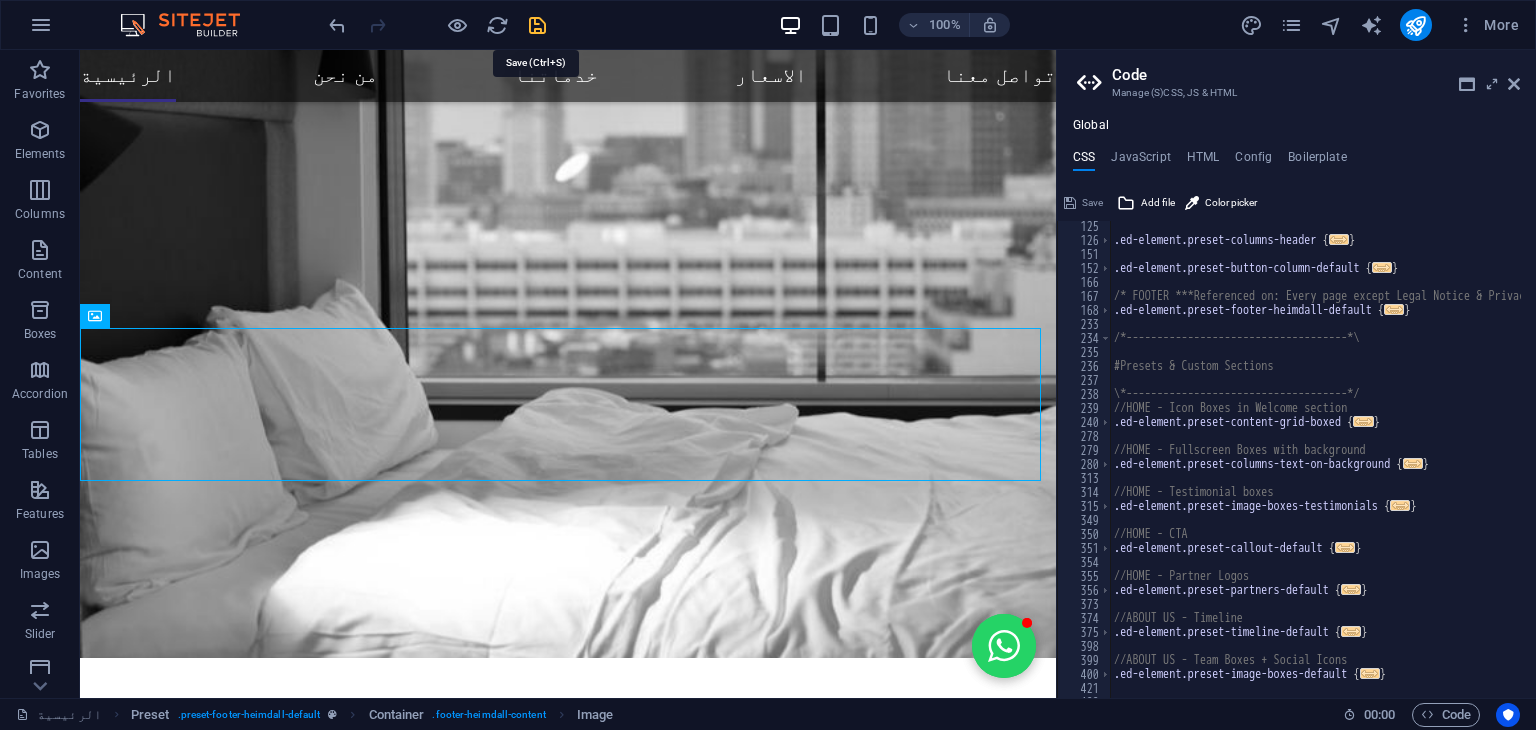 click at bounding box center (537, 25) 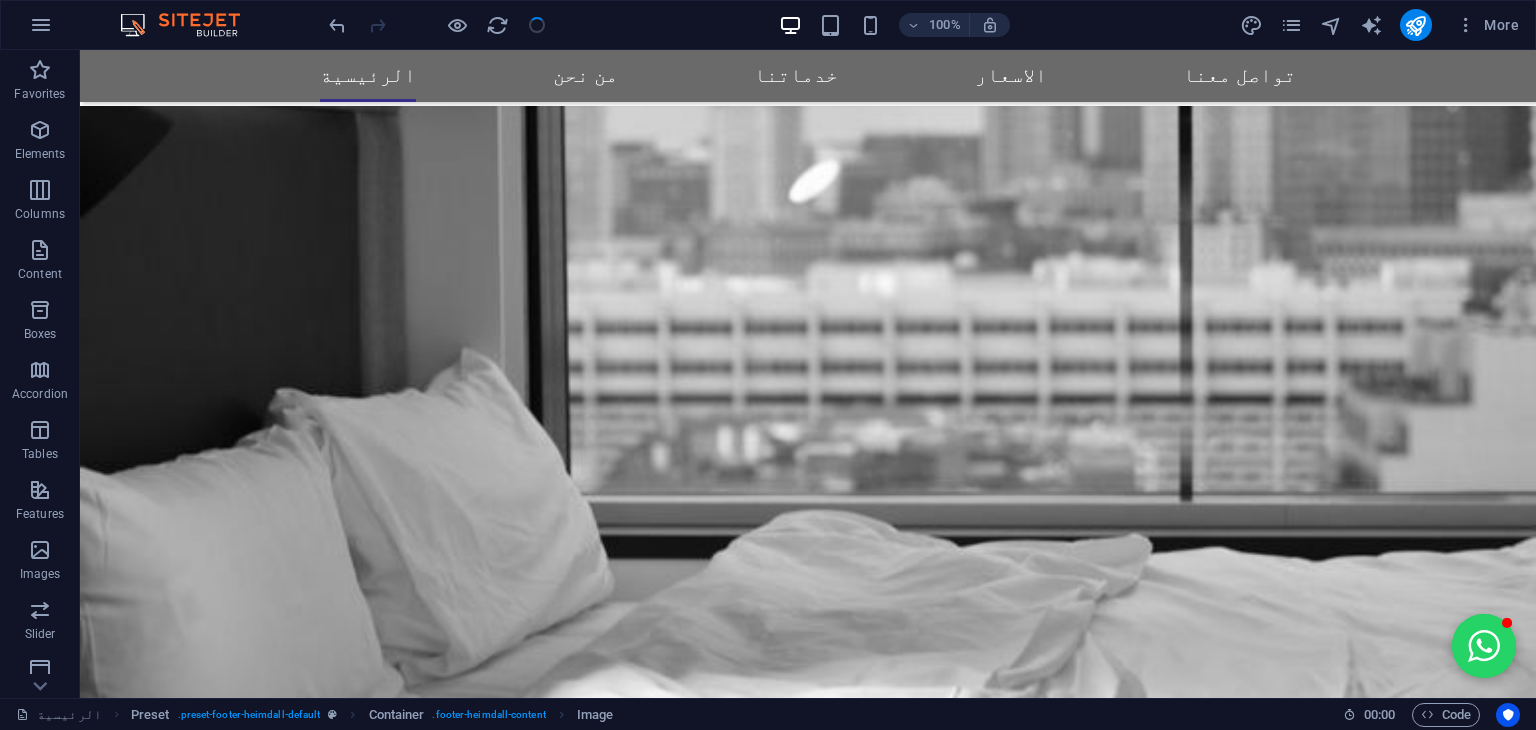 scroll, scrollTop: 3600, scrollLeft: 0, axis: vertical 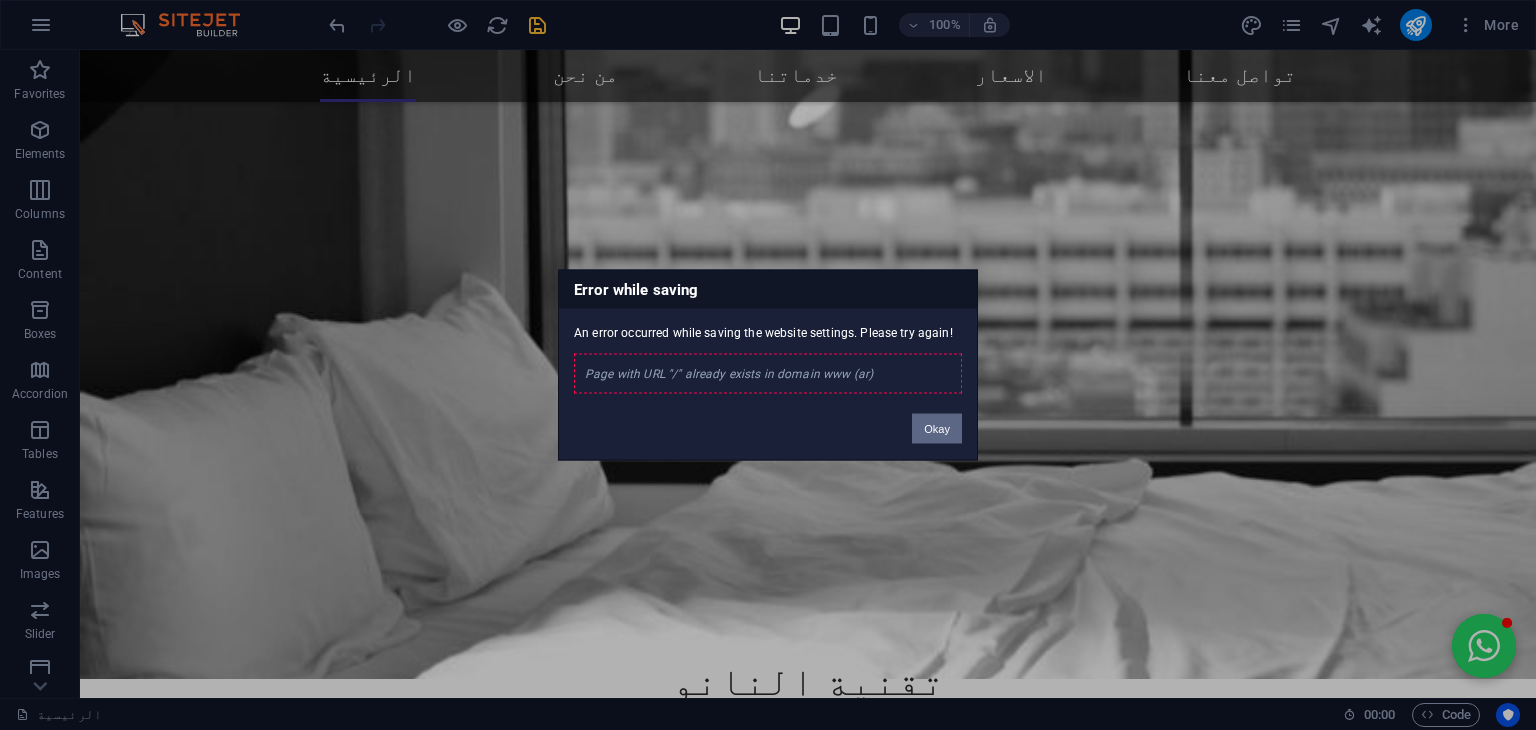 click on "Okay" at bounding box center [937, 429] 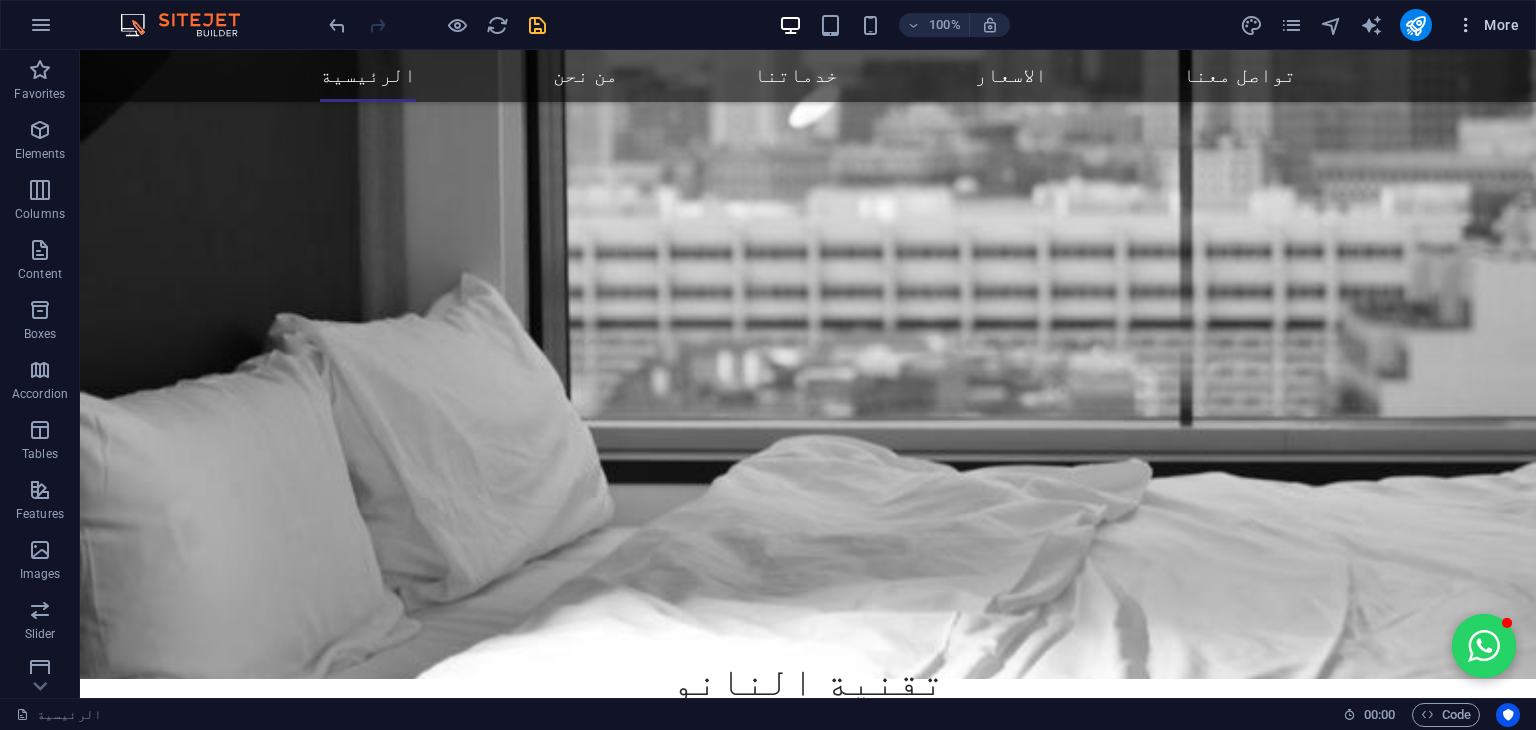 click at bounding box center (1466, 25) 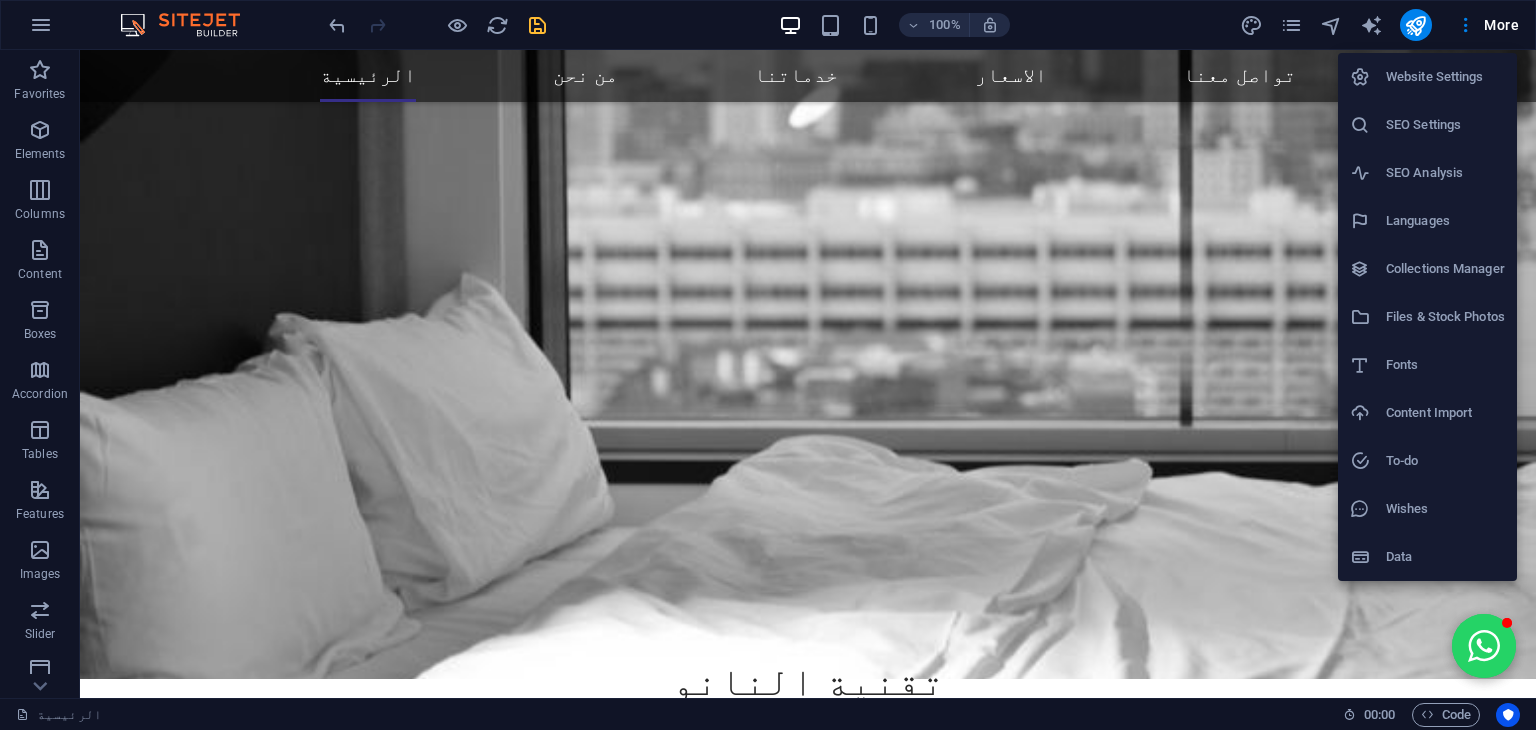 click at bounding box center [768, 365] 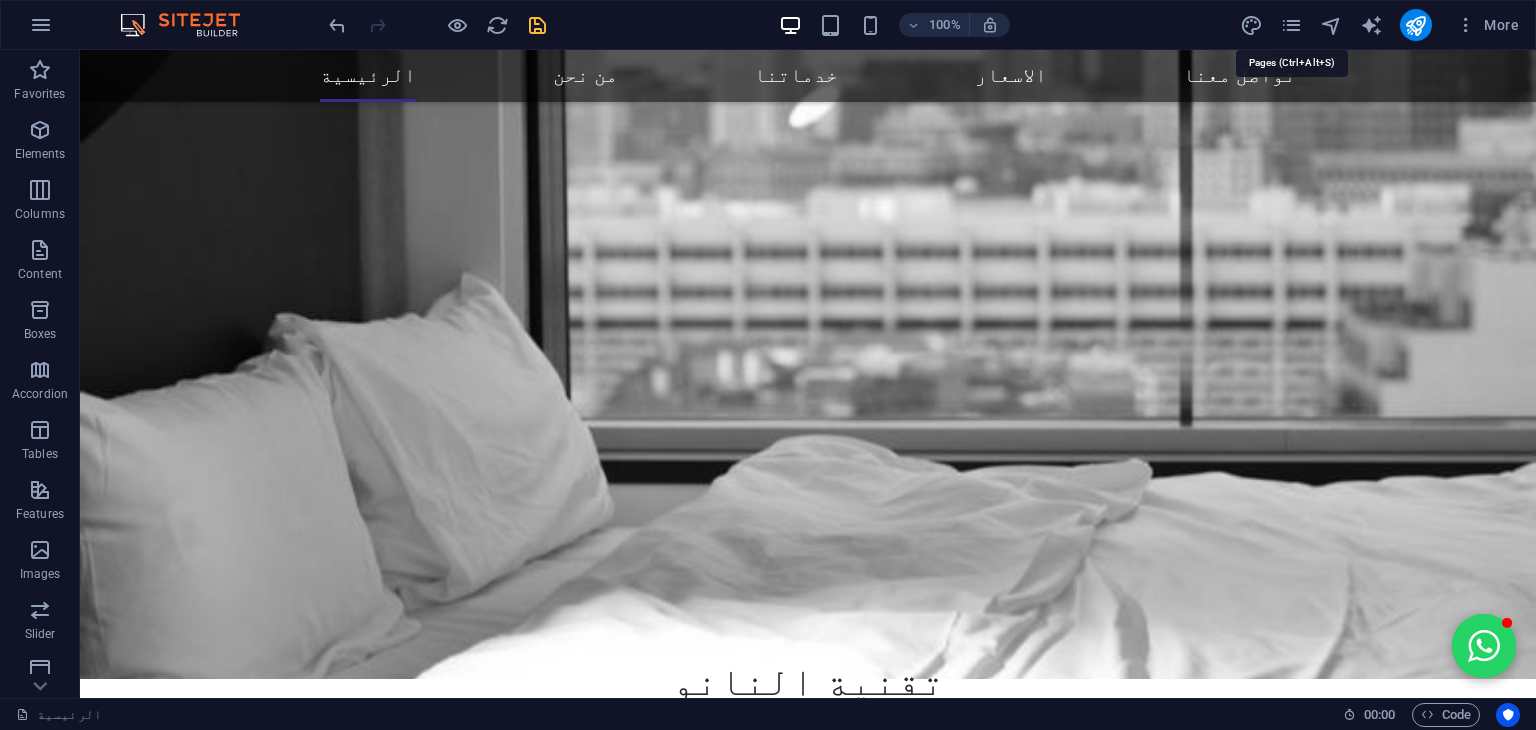 click at bounding box center (1291, 25) 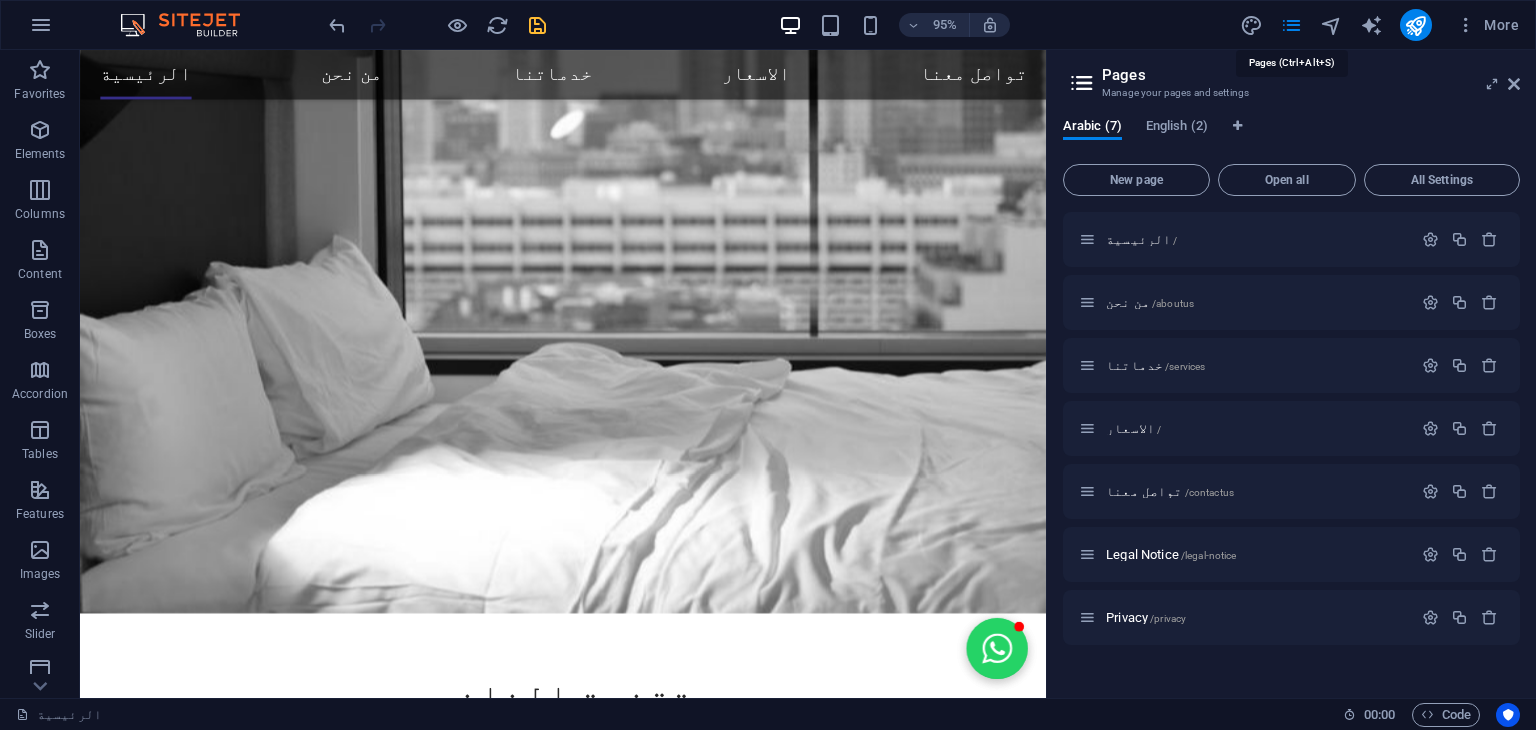 scroll, scrollTop: 3545, scrollLeft: 0, axis: vertical 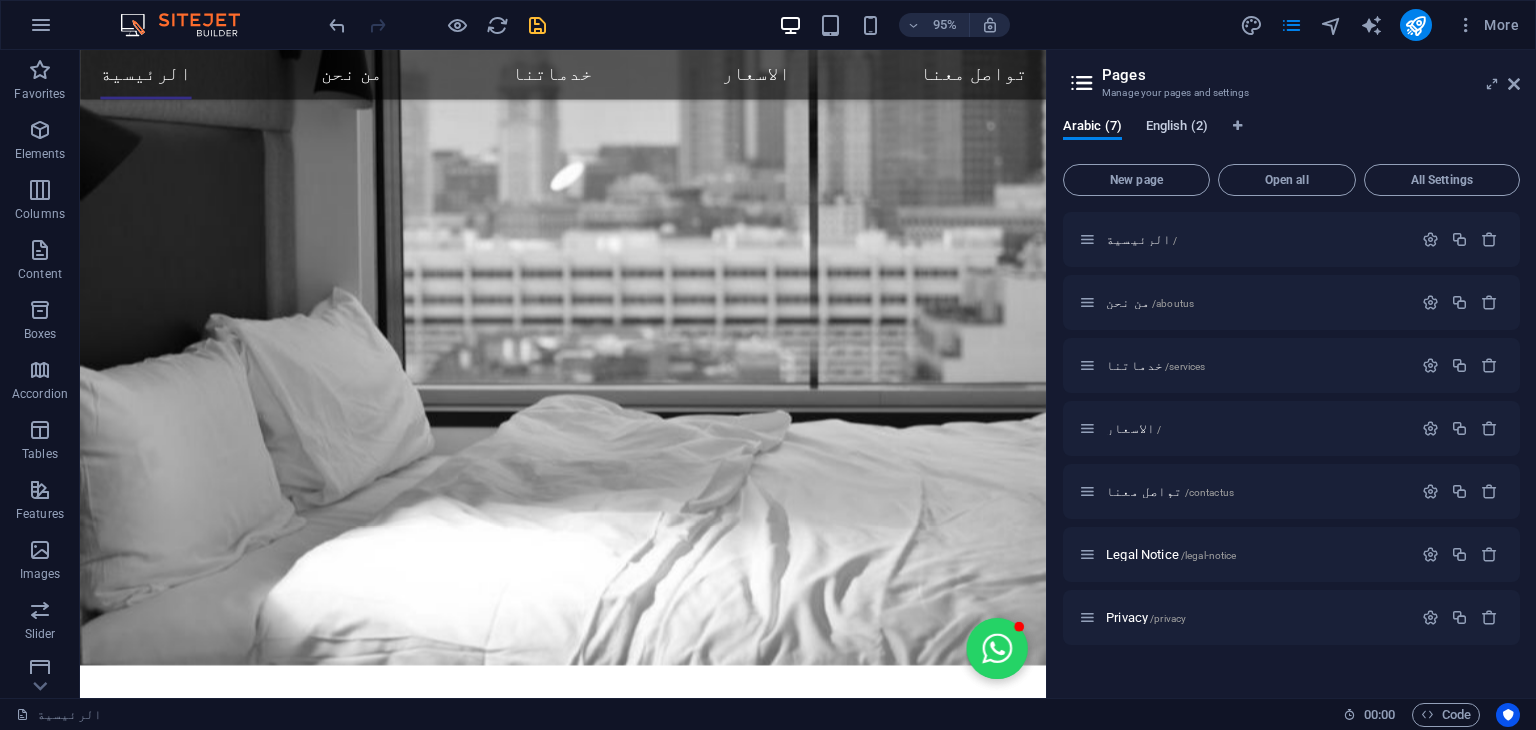 click on "English (2)" at bounding box center [1177, 128] 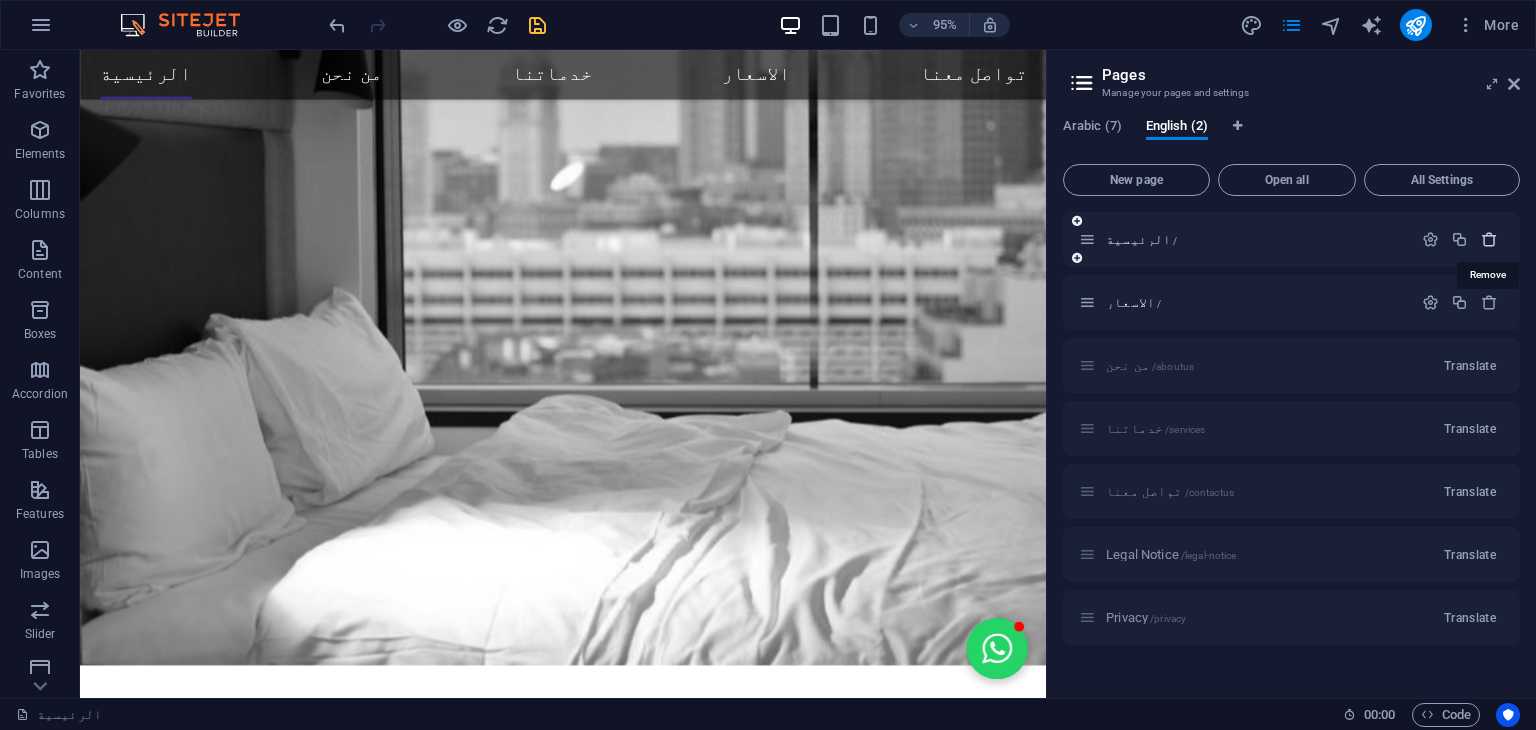 click at bounding box center [1489, 239] 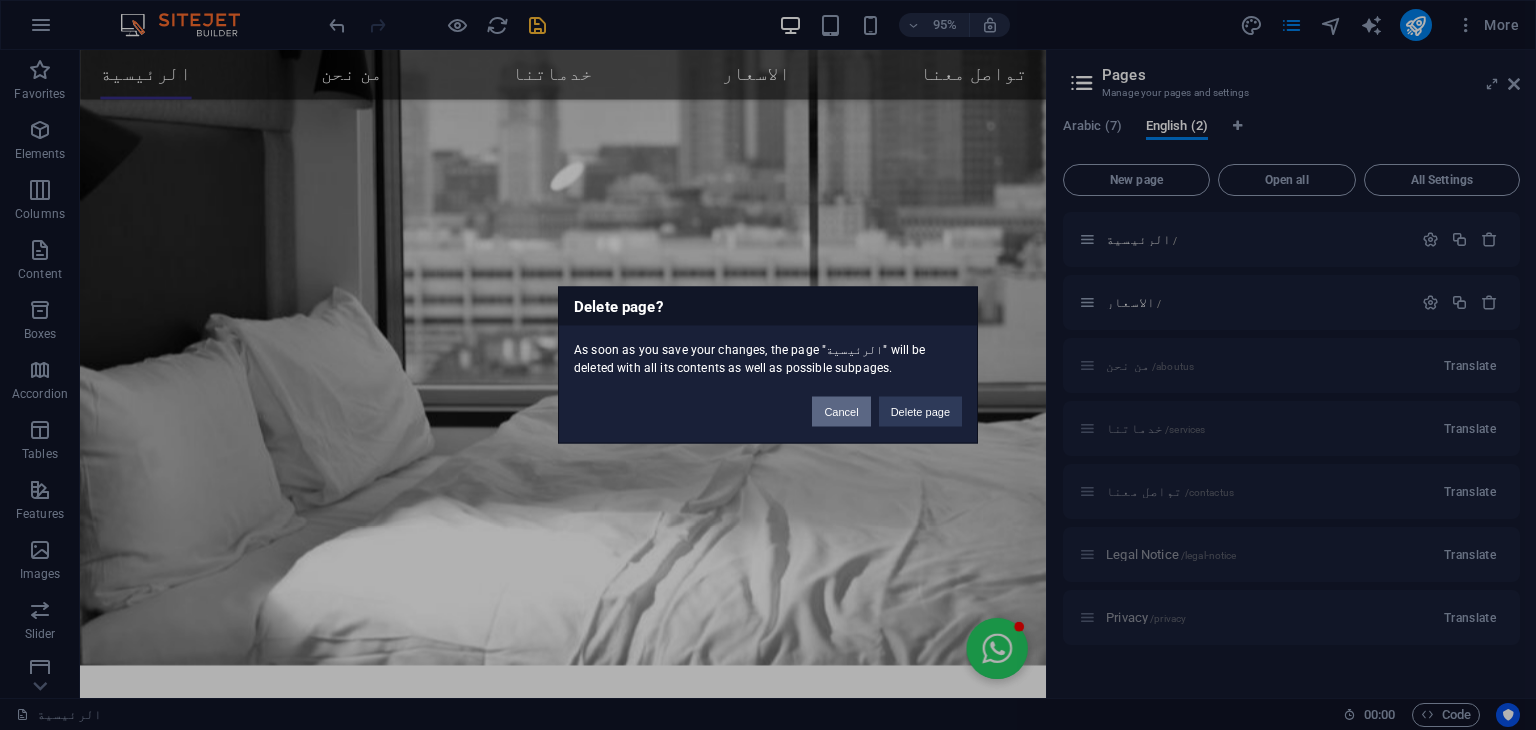 click on "Cancel" at bounding box center [841, 412] 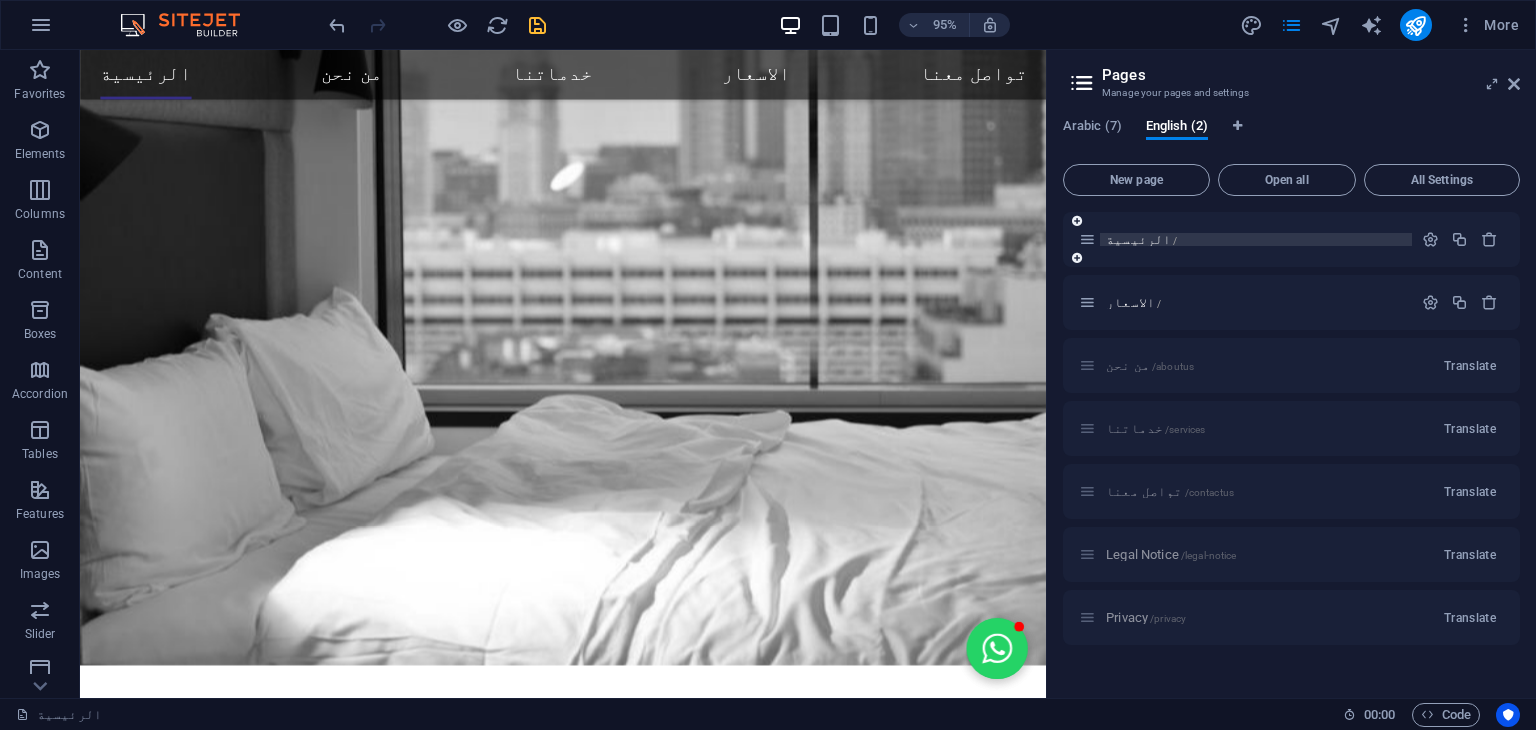 click on "الرئيسية /" at bounding box center [1256, 239] 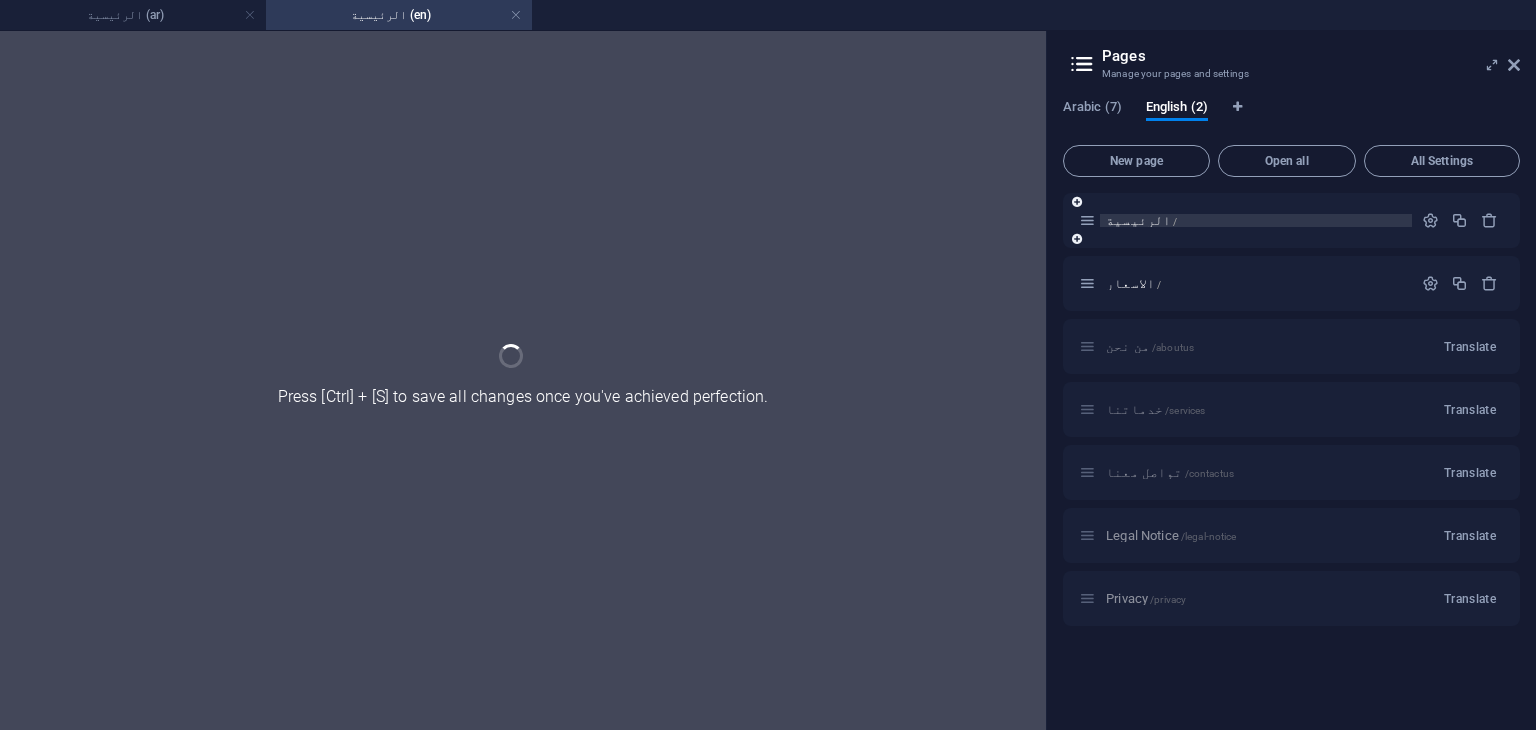 scroll, scrollTop: 0, scrollLeft: 0, axis: both 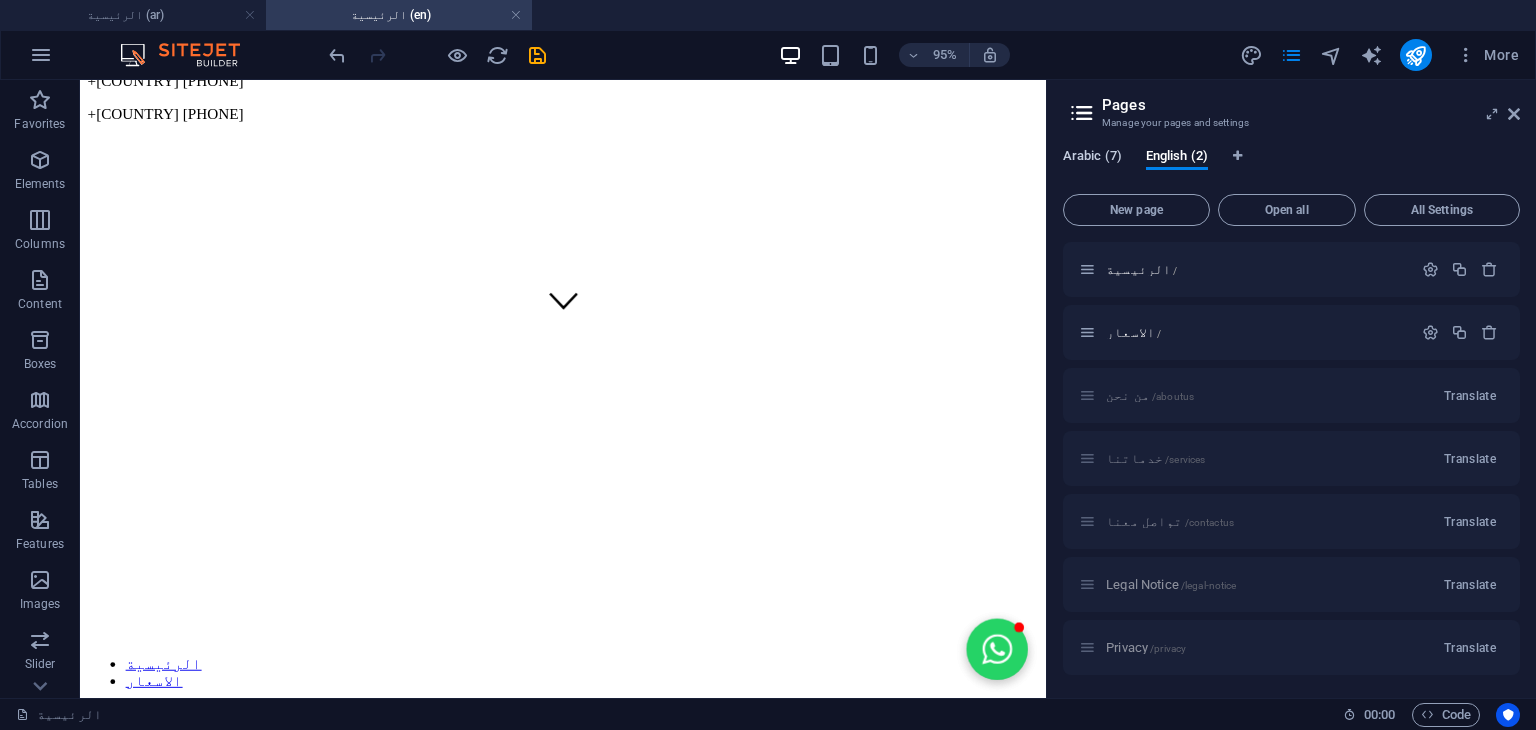 click on "Arabic (7)" at bounding box center (1092, 158) 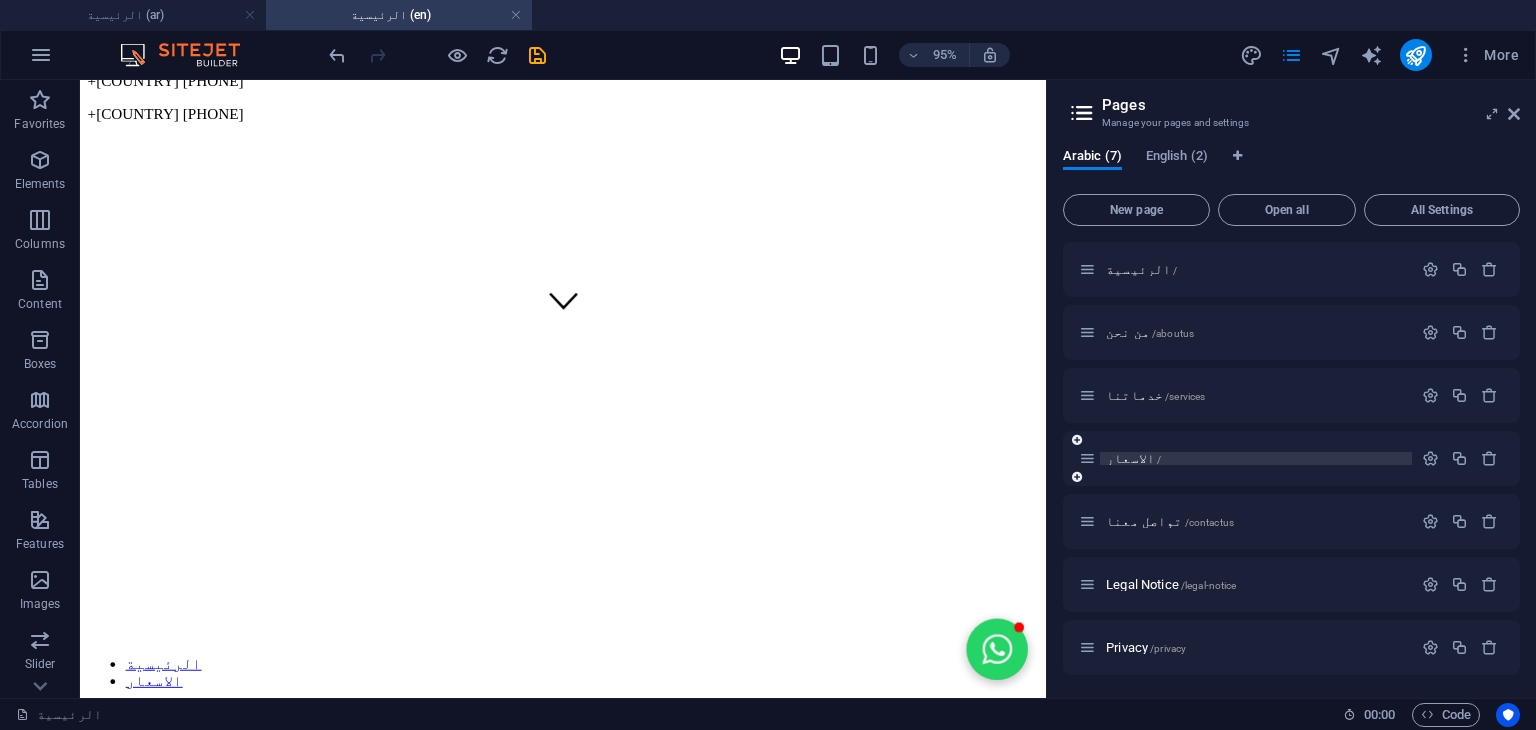 scroll, scrollTop: 0, scrollLeft: 0, axis: both 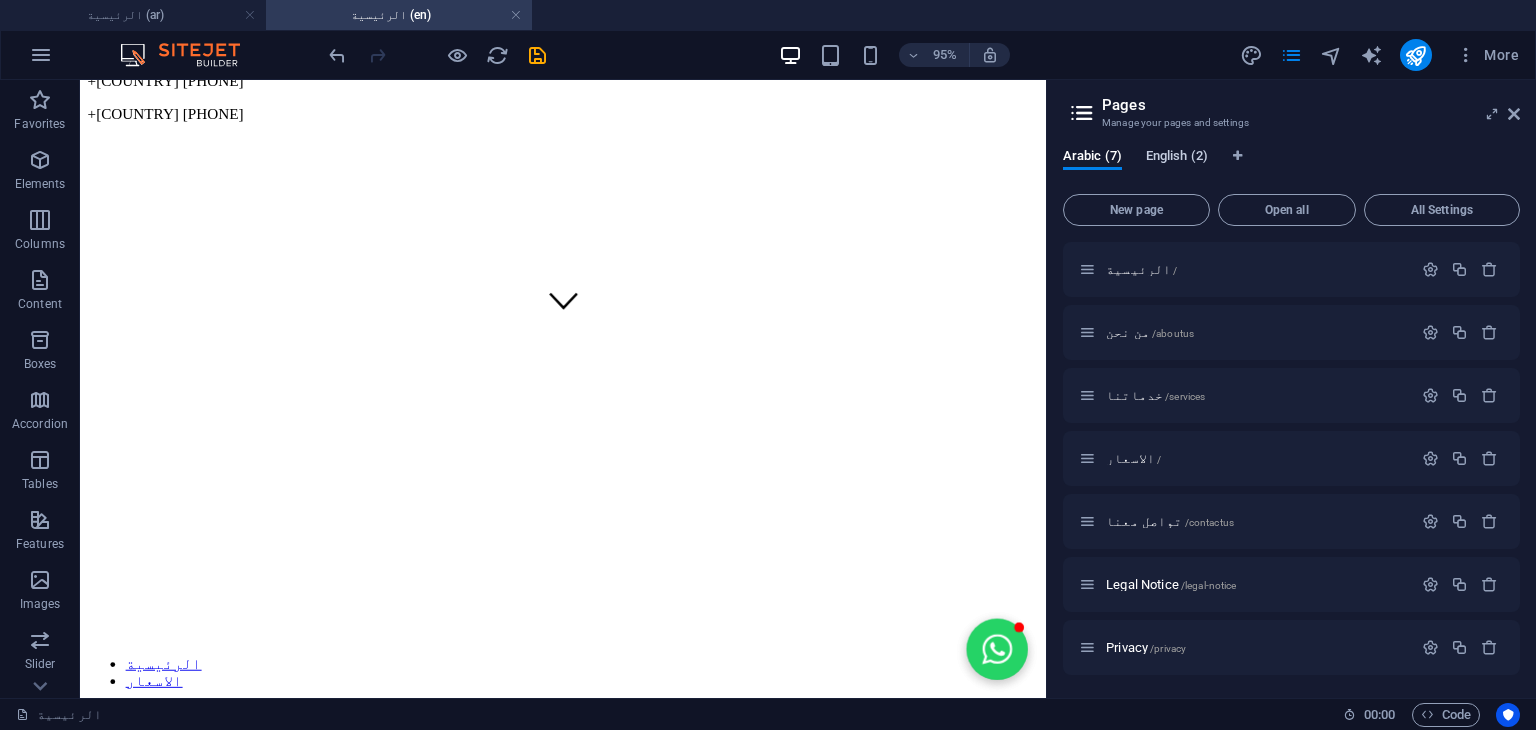 click on "English (2)" at bounding box center (1177, 158) 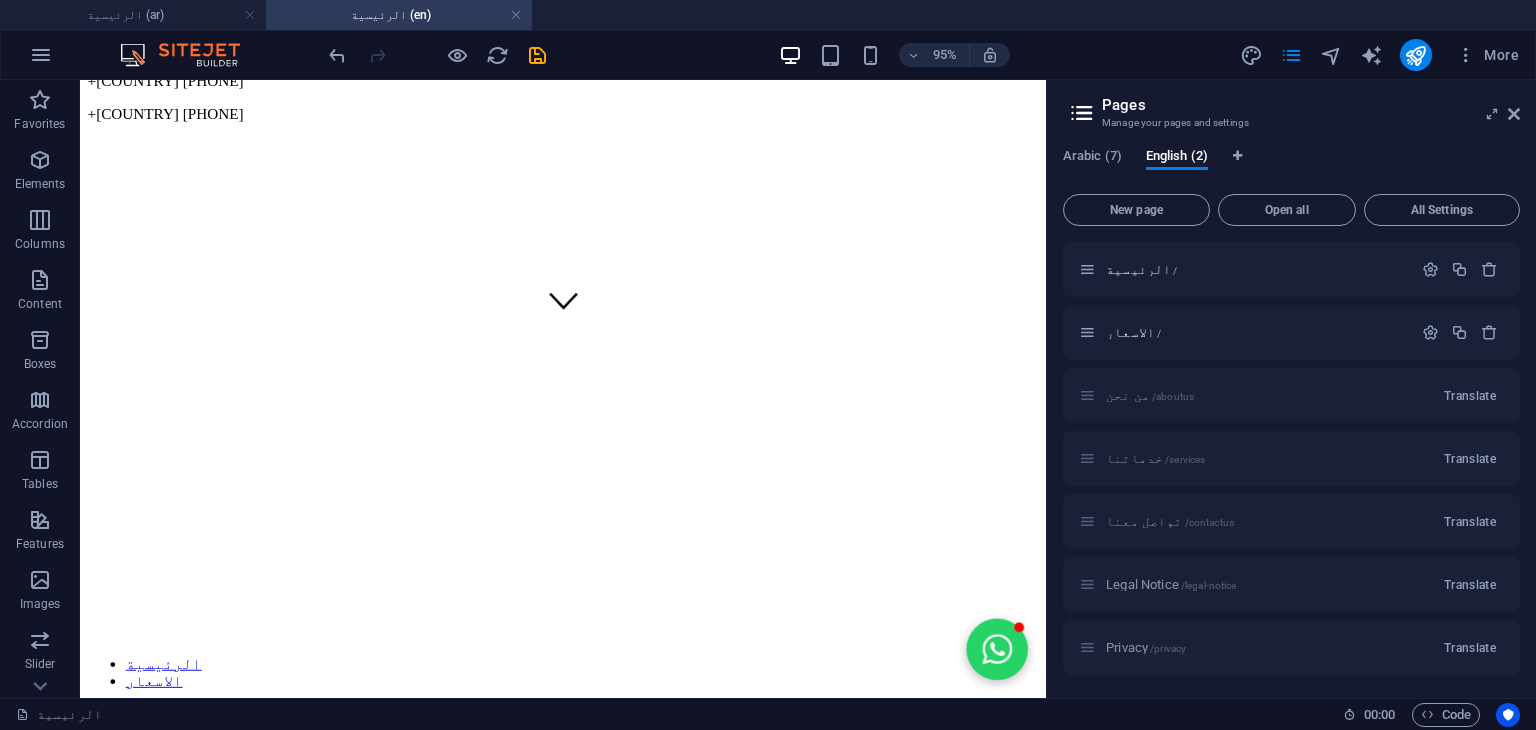 click at bounding box center (1082, 113) 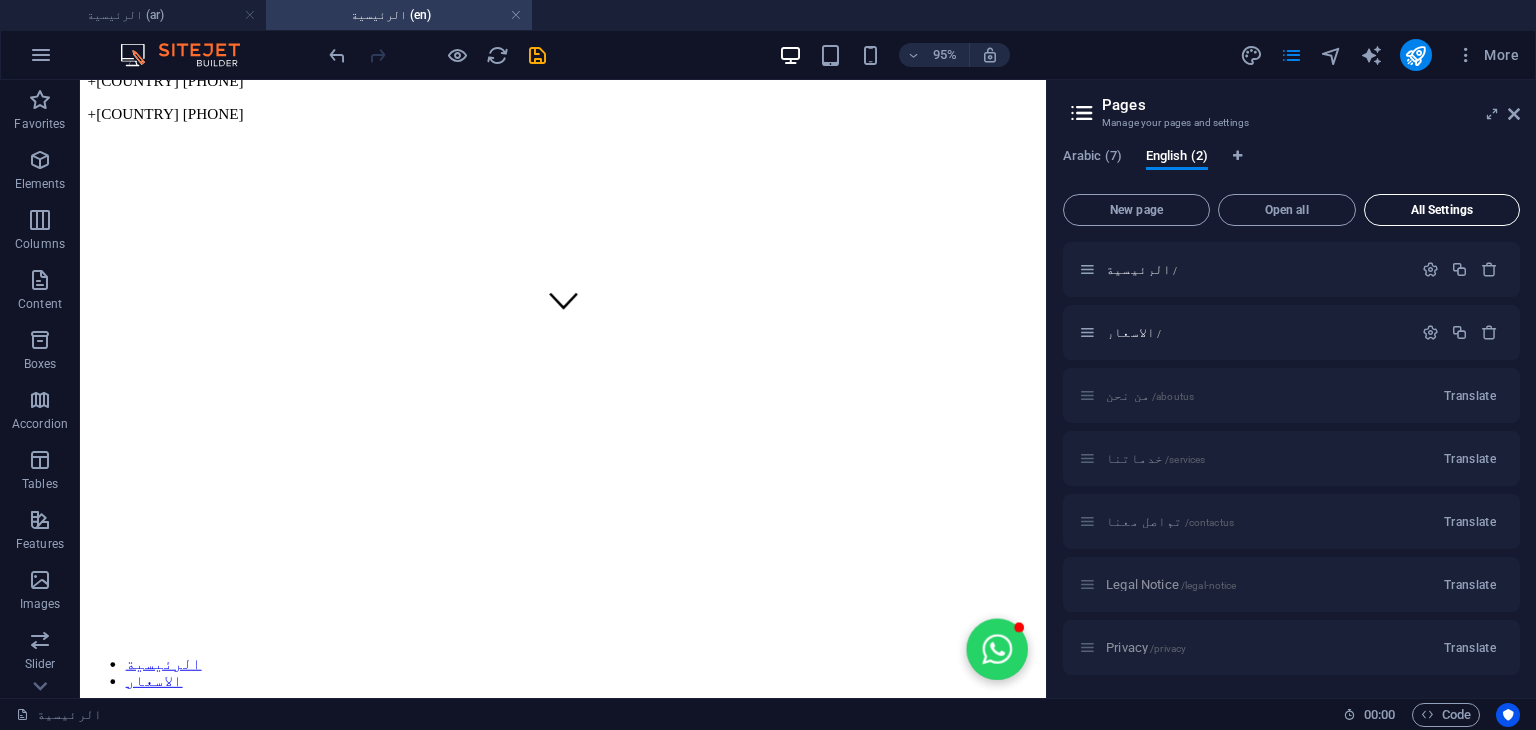 click on "All Settings" at bounding box center [1442, 210] 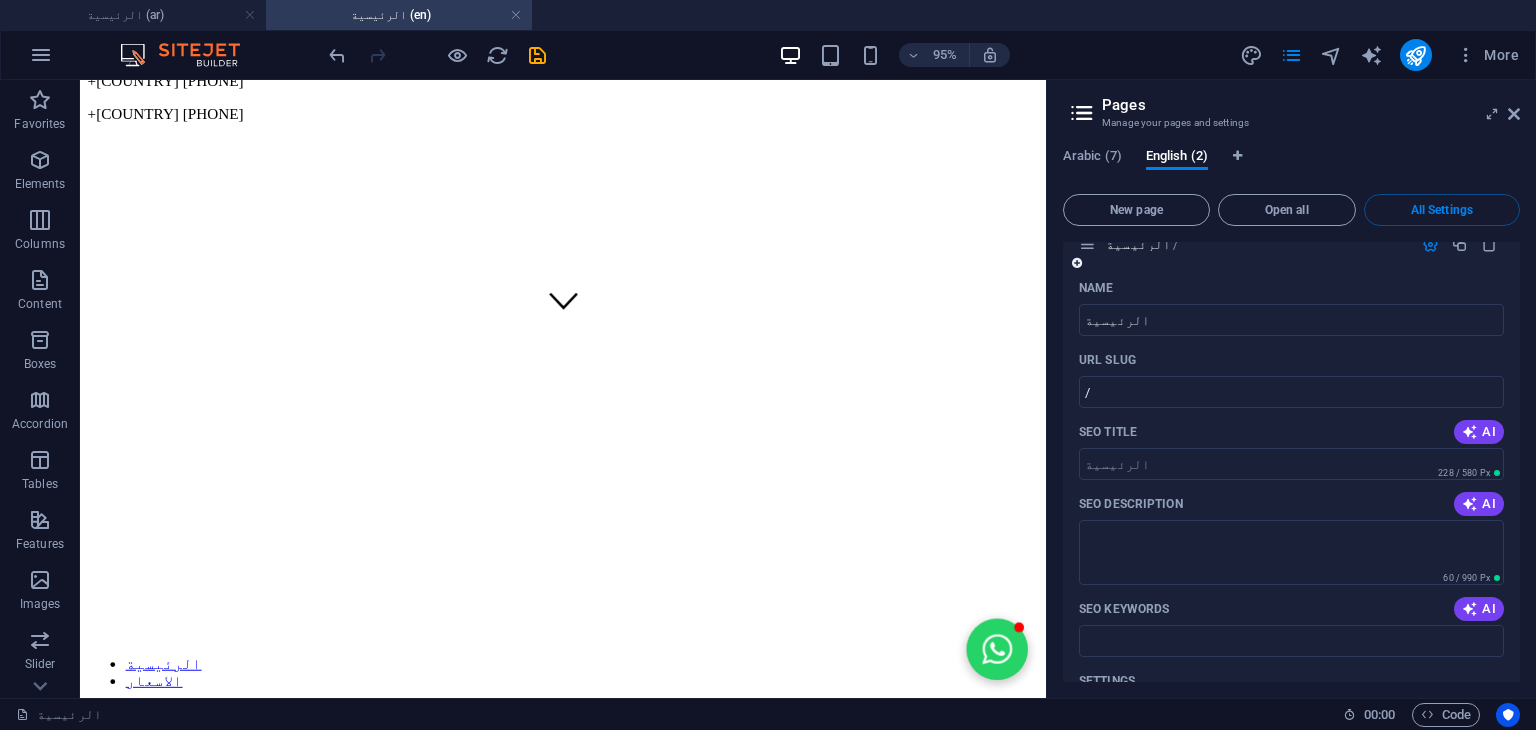 scroll, scrollTop: 0, scrollLeft: 0, axis: both 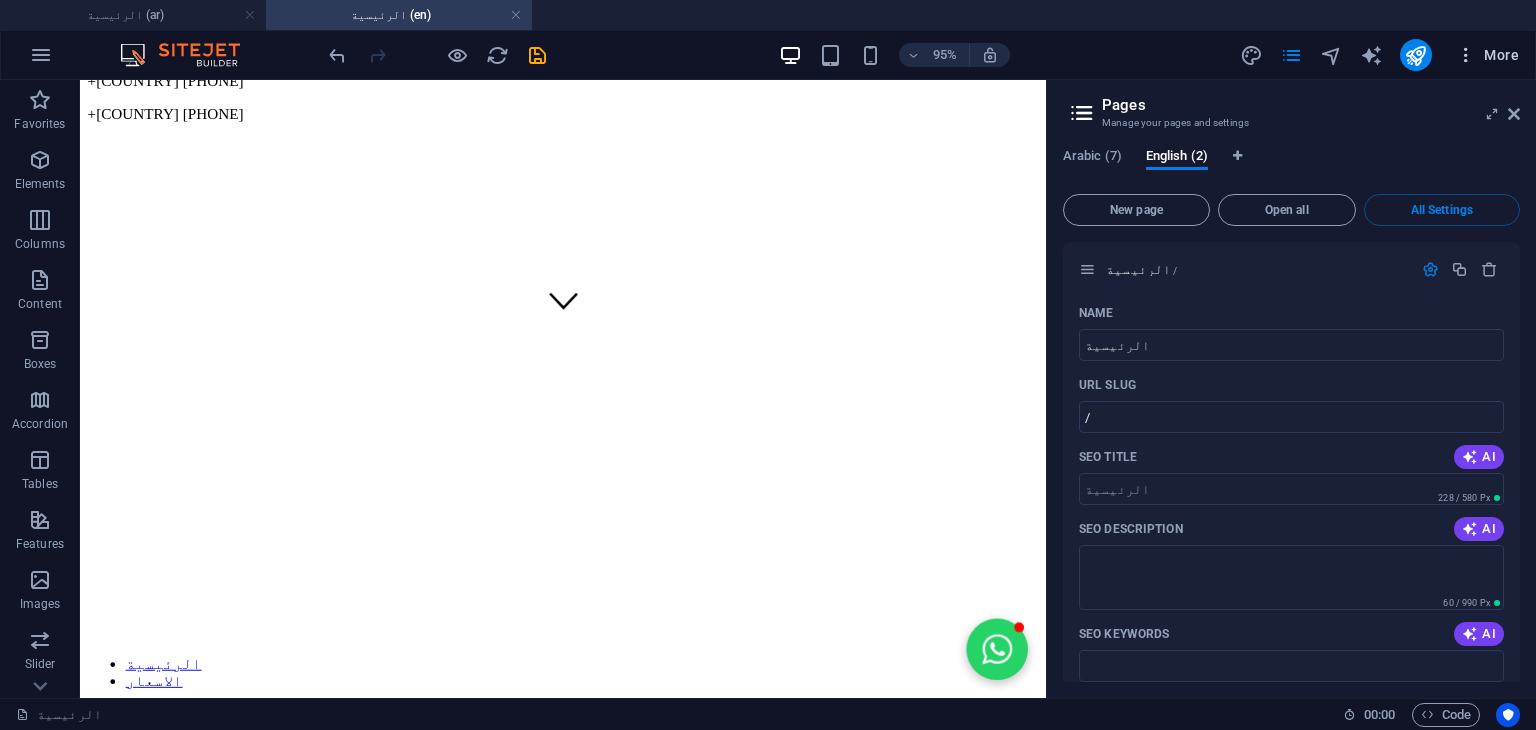 click on "More" at bounding box center [1487, 55] 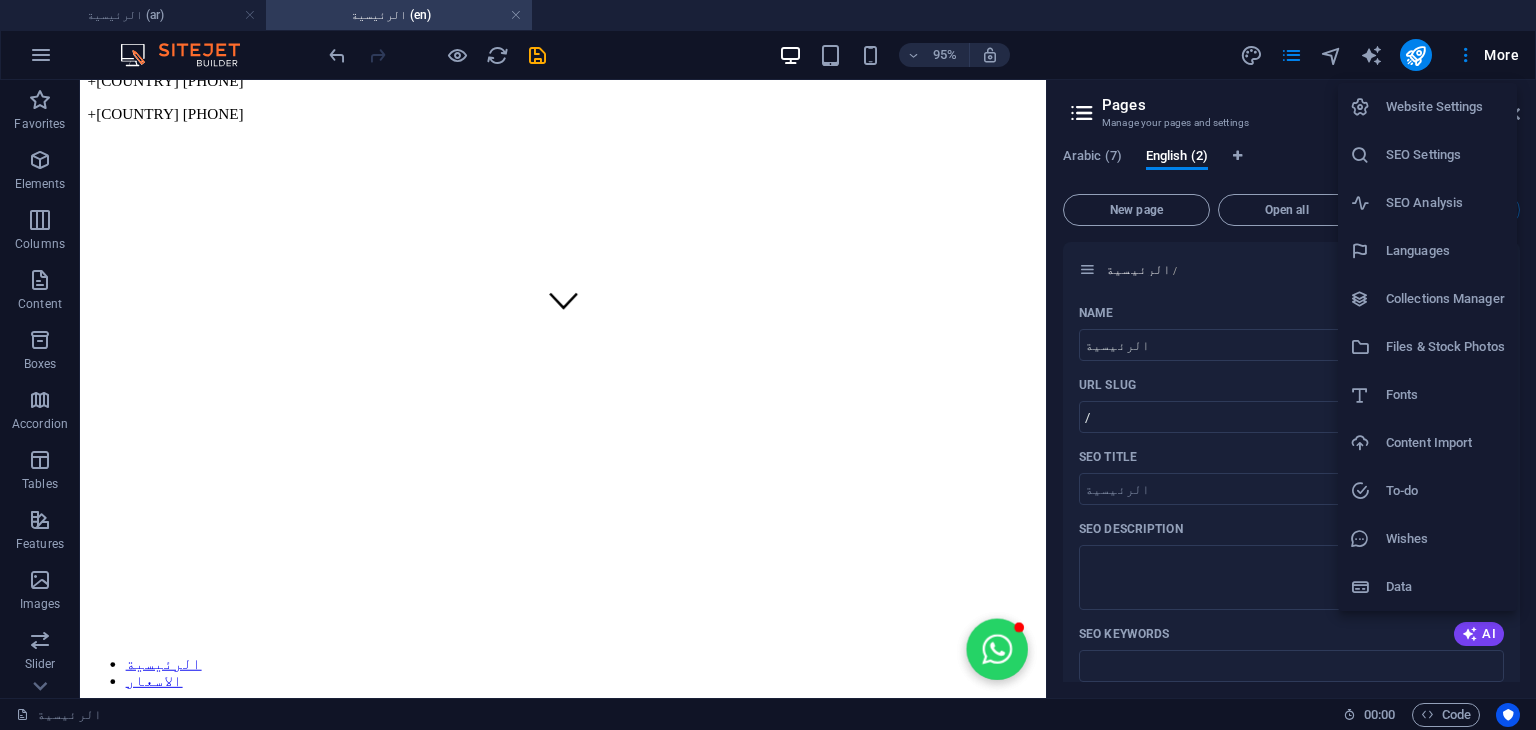 click on "Website Settings" at bounding box center [1445, 107] 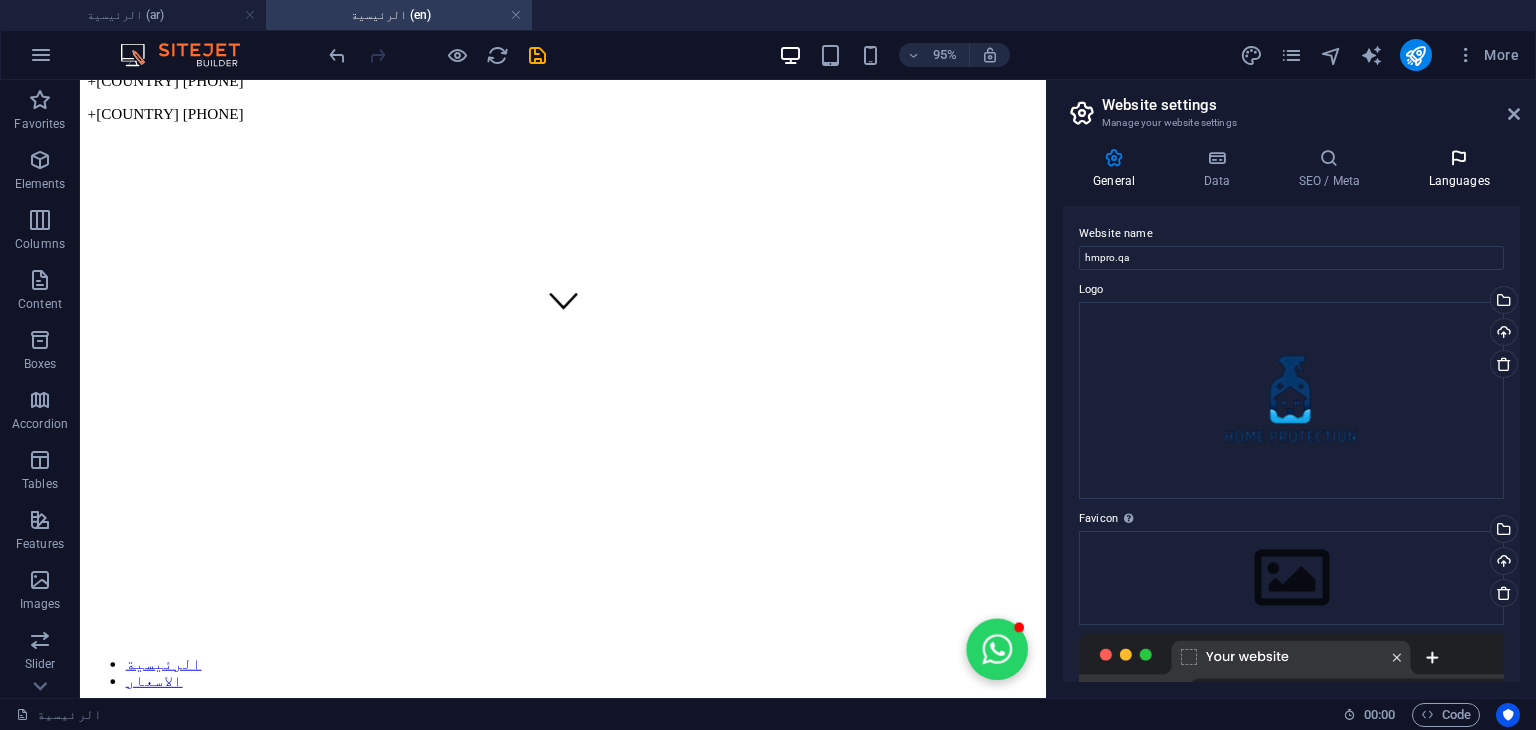 click at bounding box center [1459, 158] 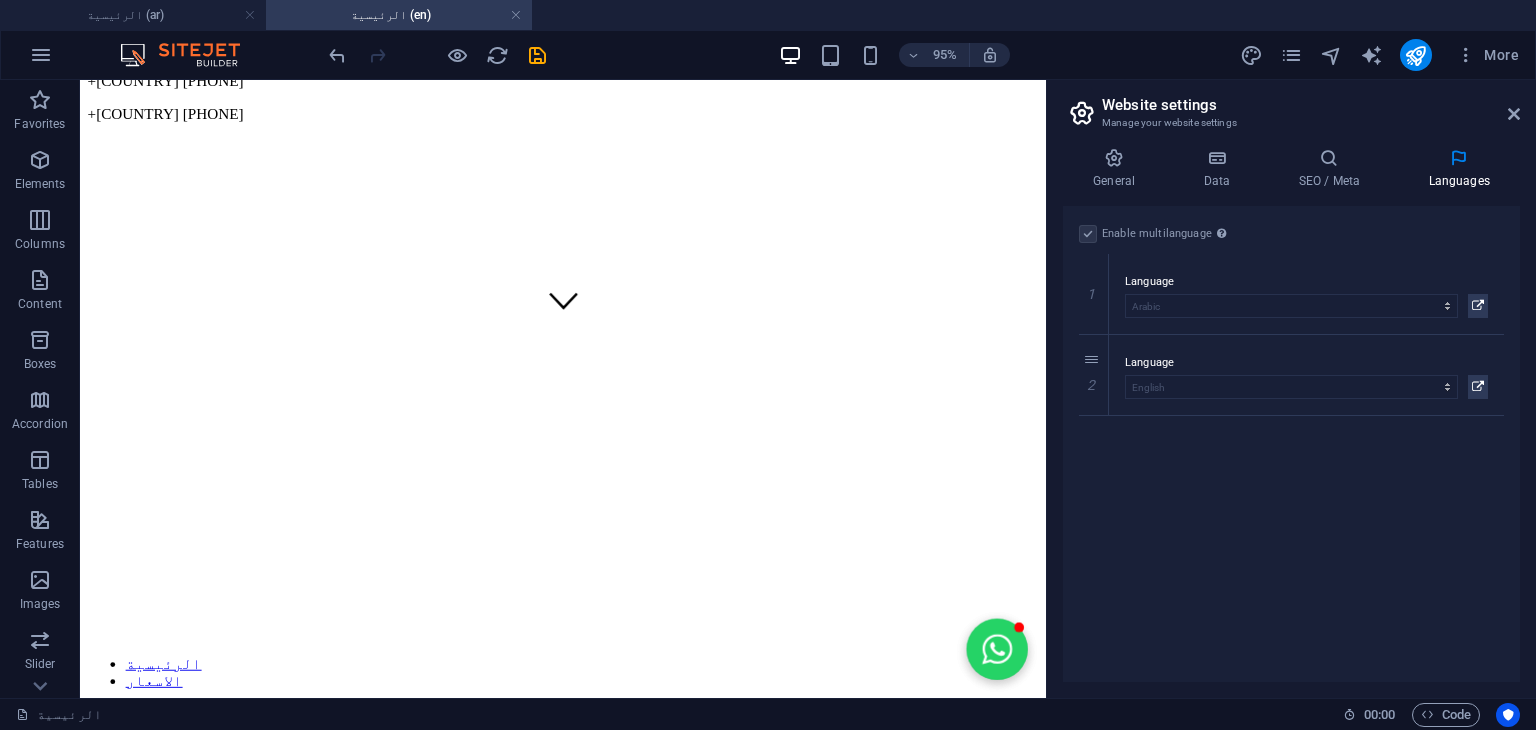 click at bounding box center (1088, 234) 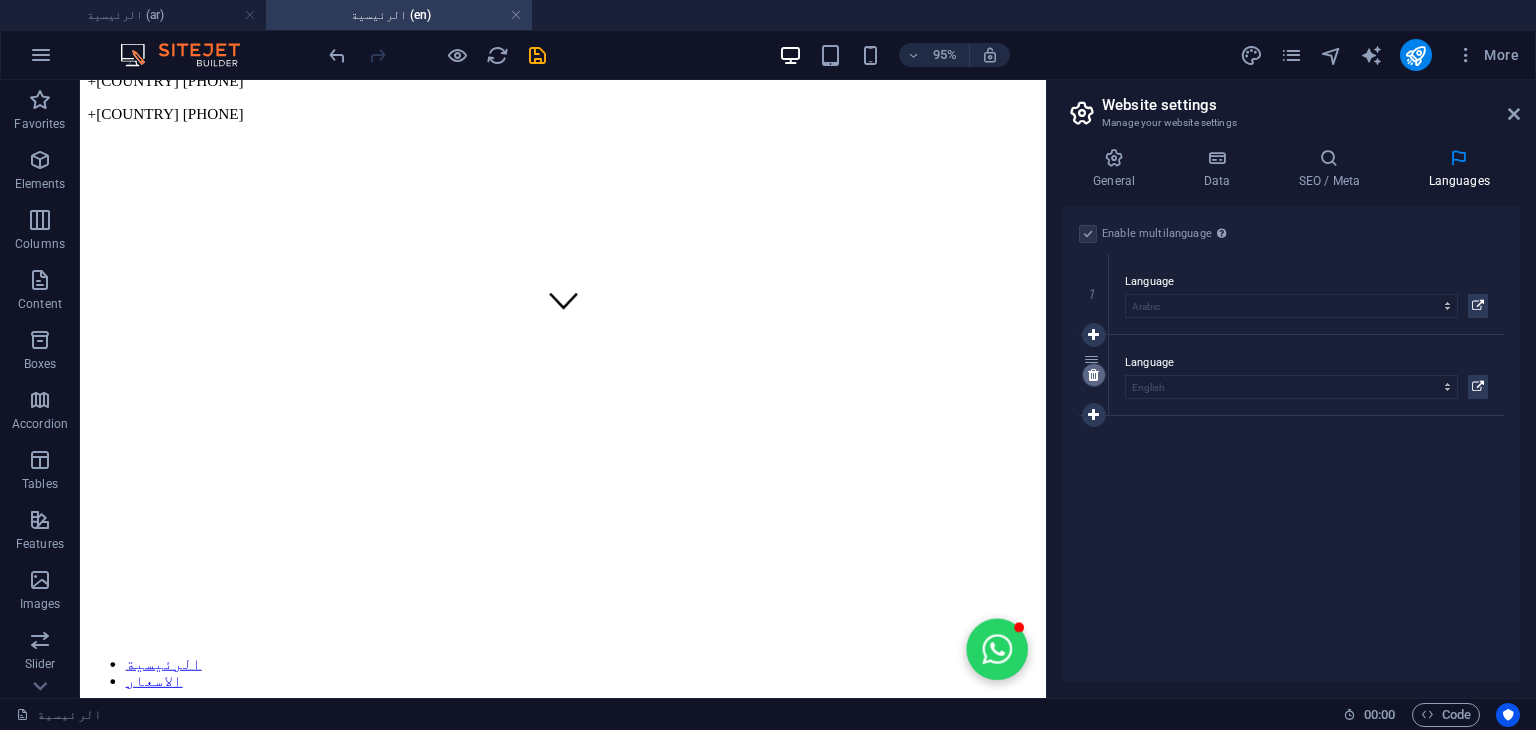 click at bounding box center [1093, 375] 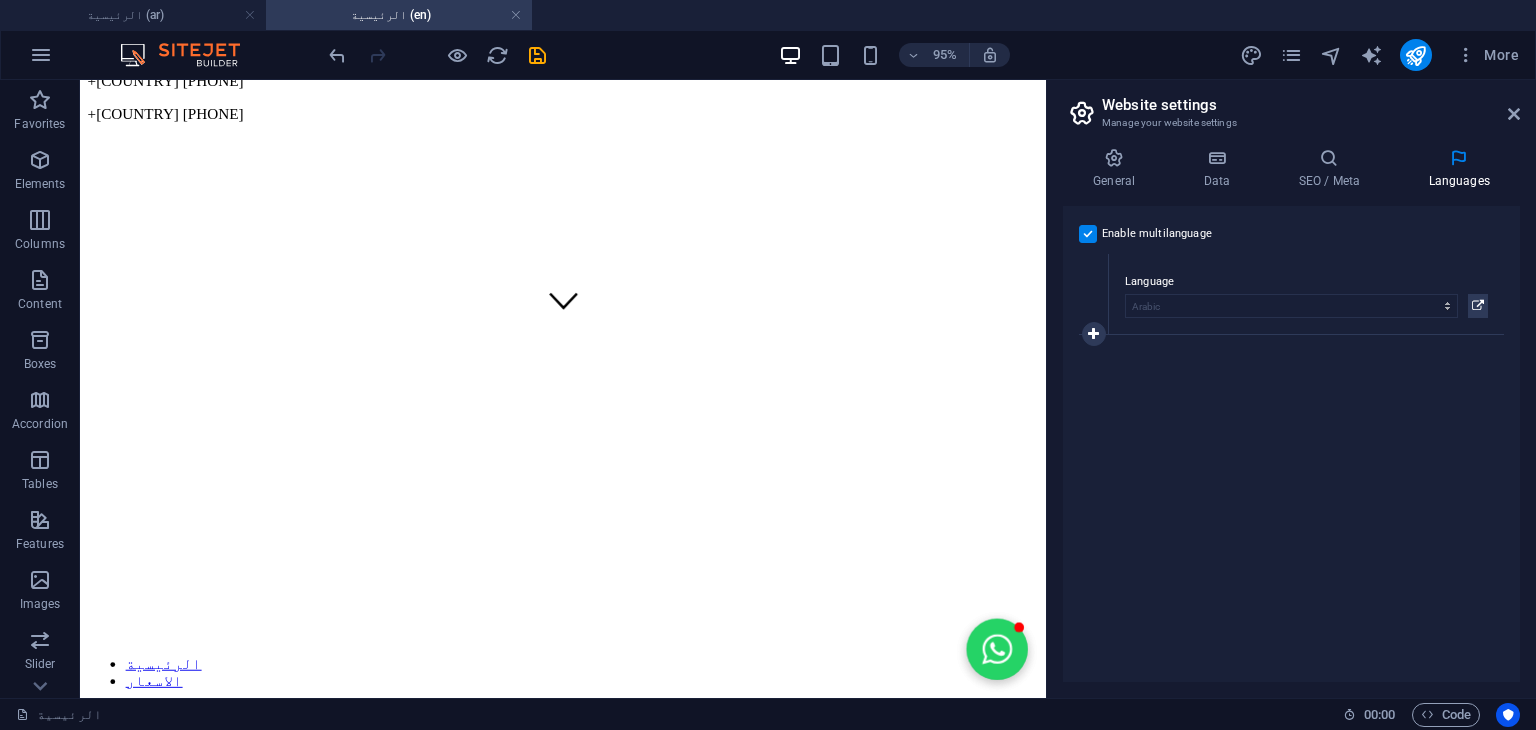 click on "Language" at bounding box center [1306, 282] 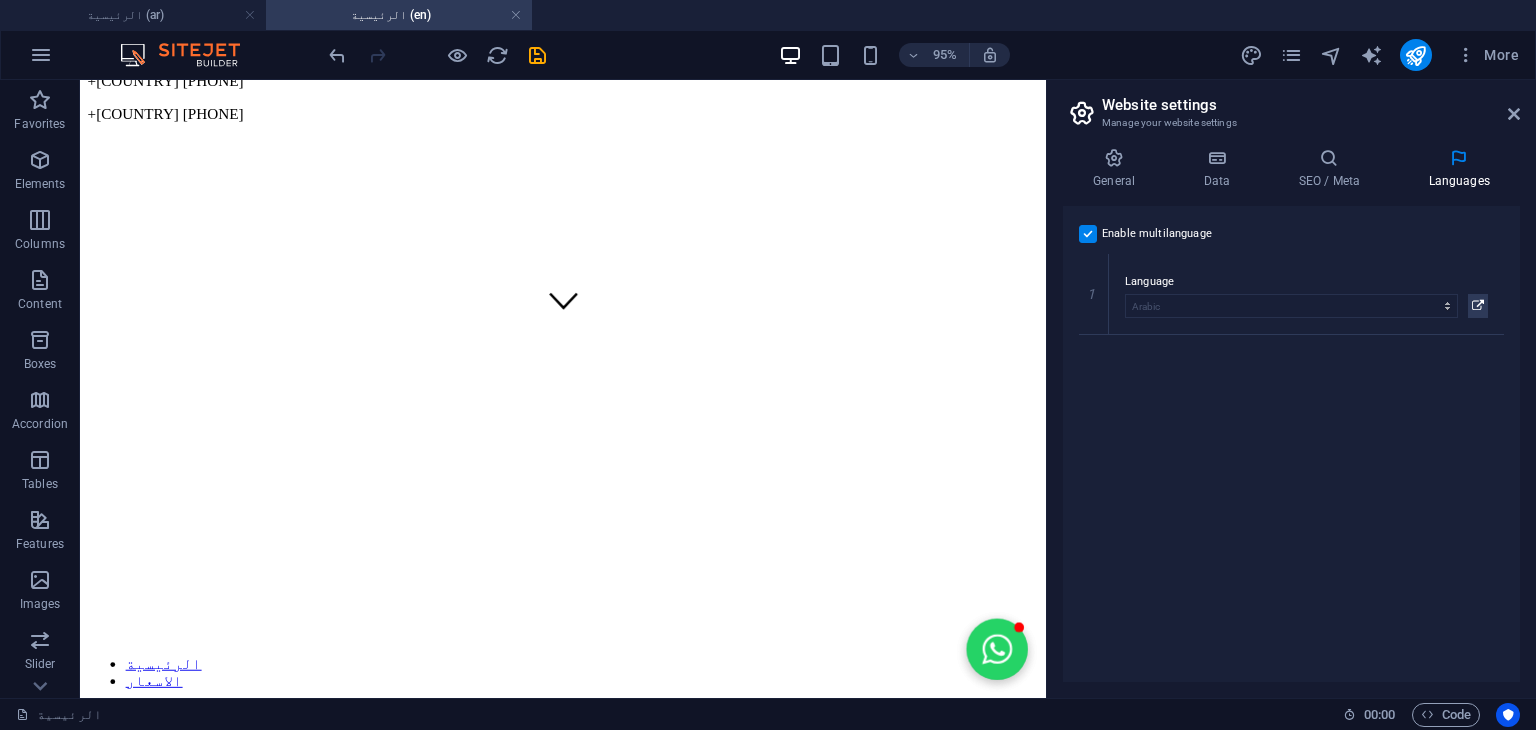 click at bounding box center [1088, 234] 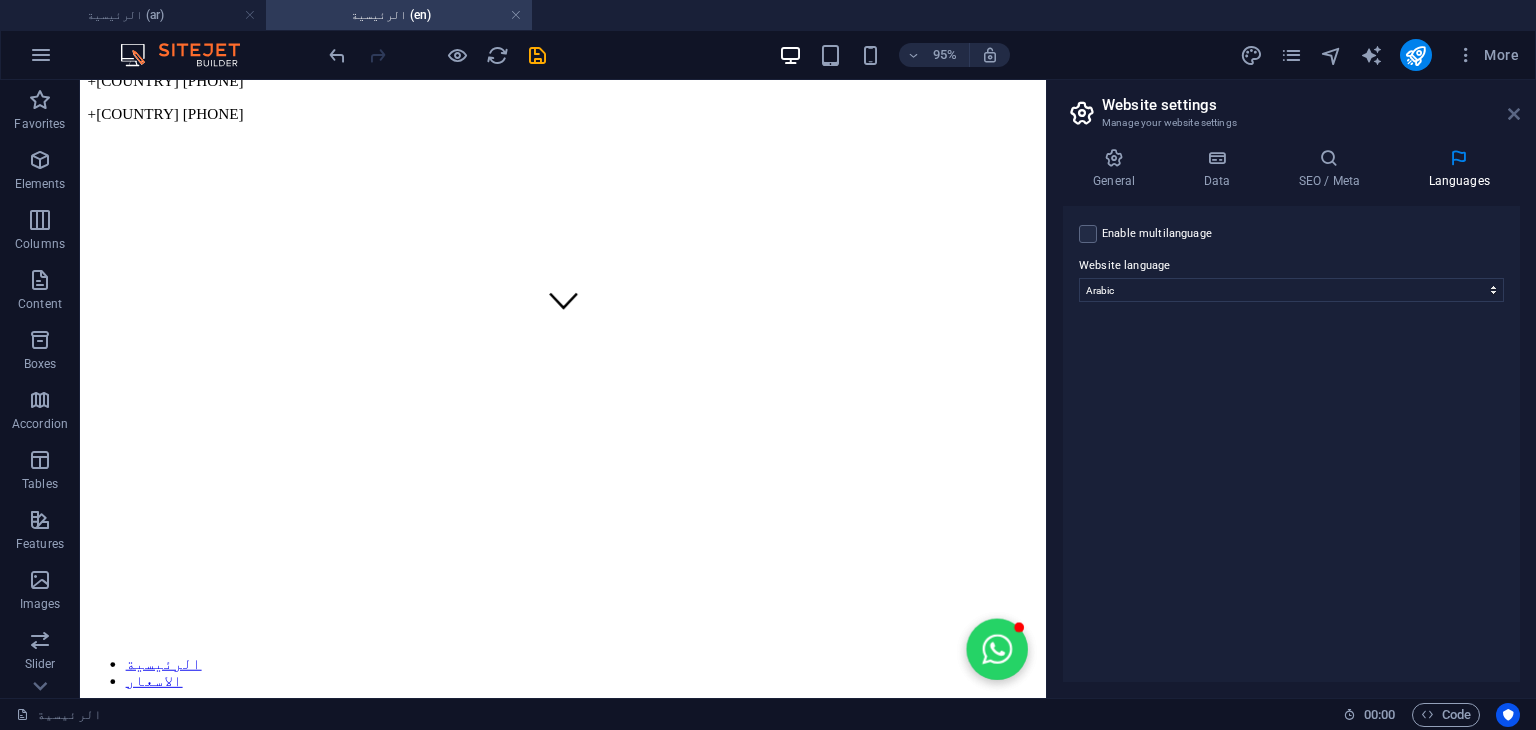click at bounding box center (1514, 114) 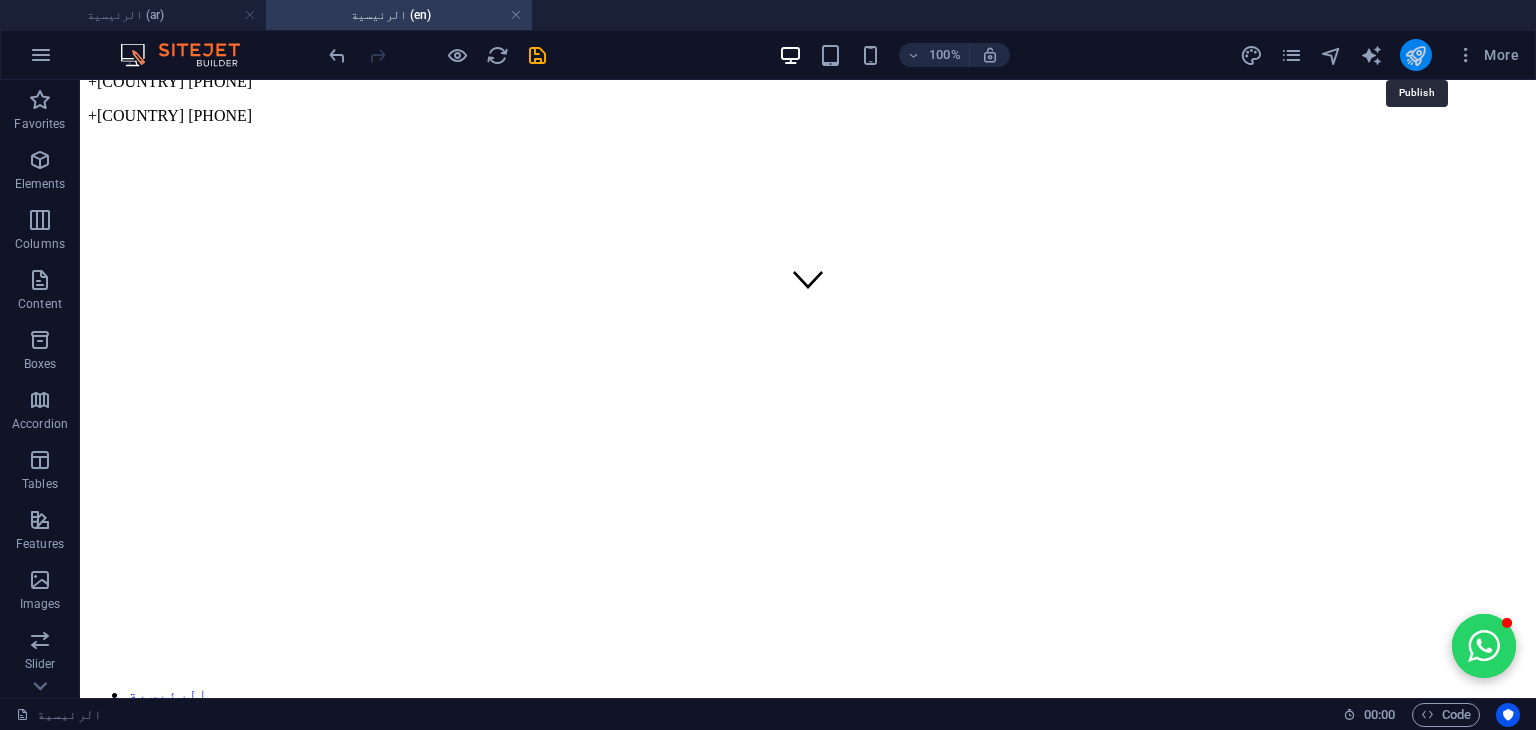 click at bounding box center [1415, 55] 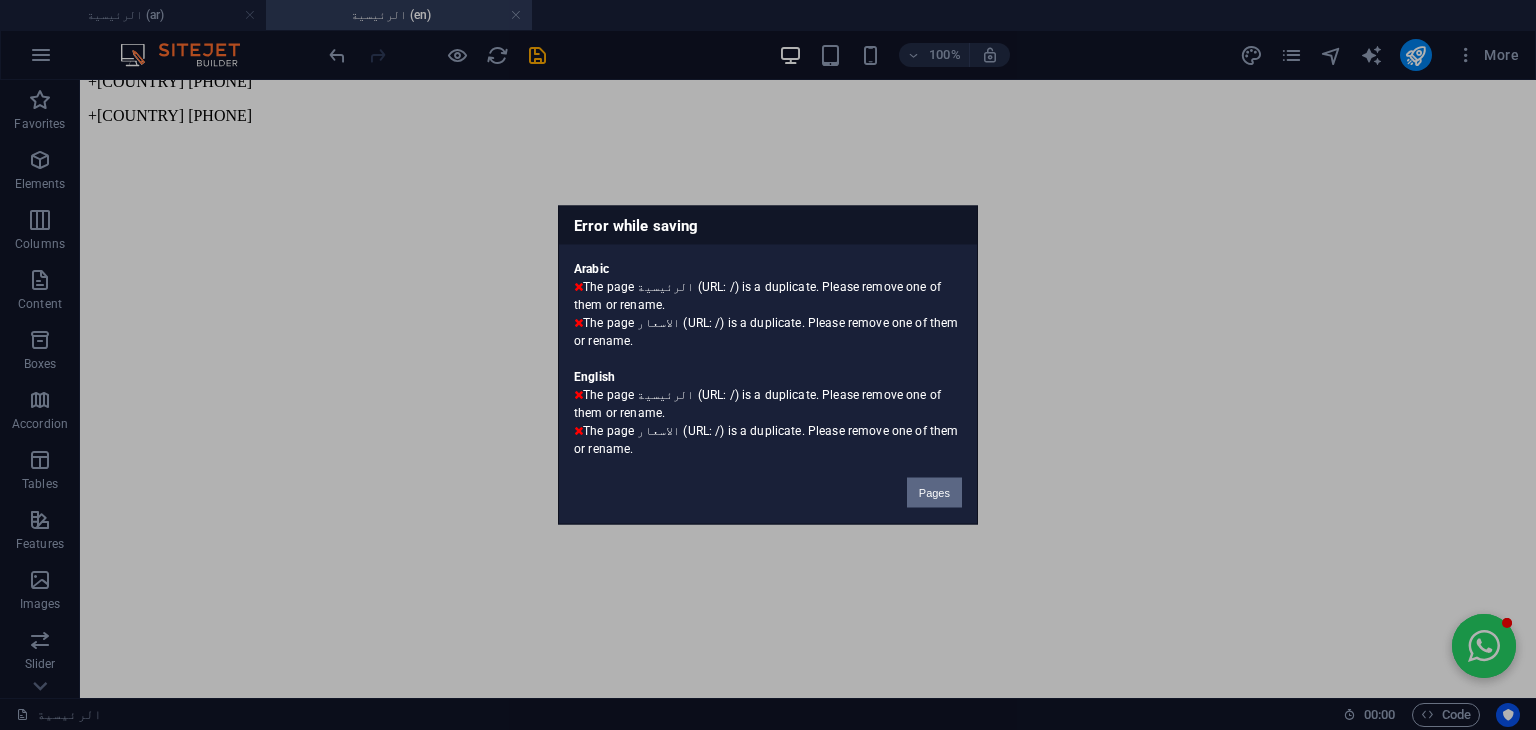 click on "Pages" at bounding box center (934, 493) 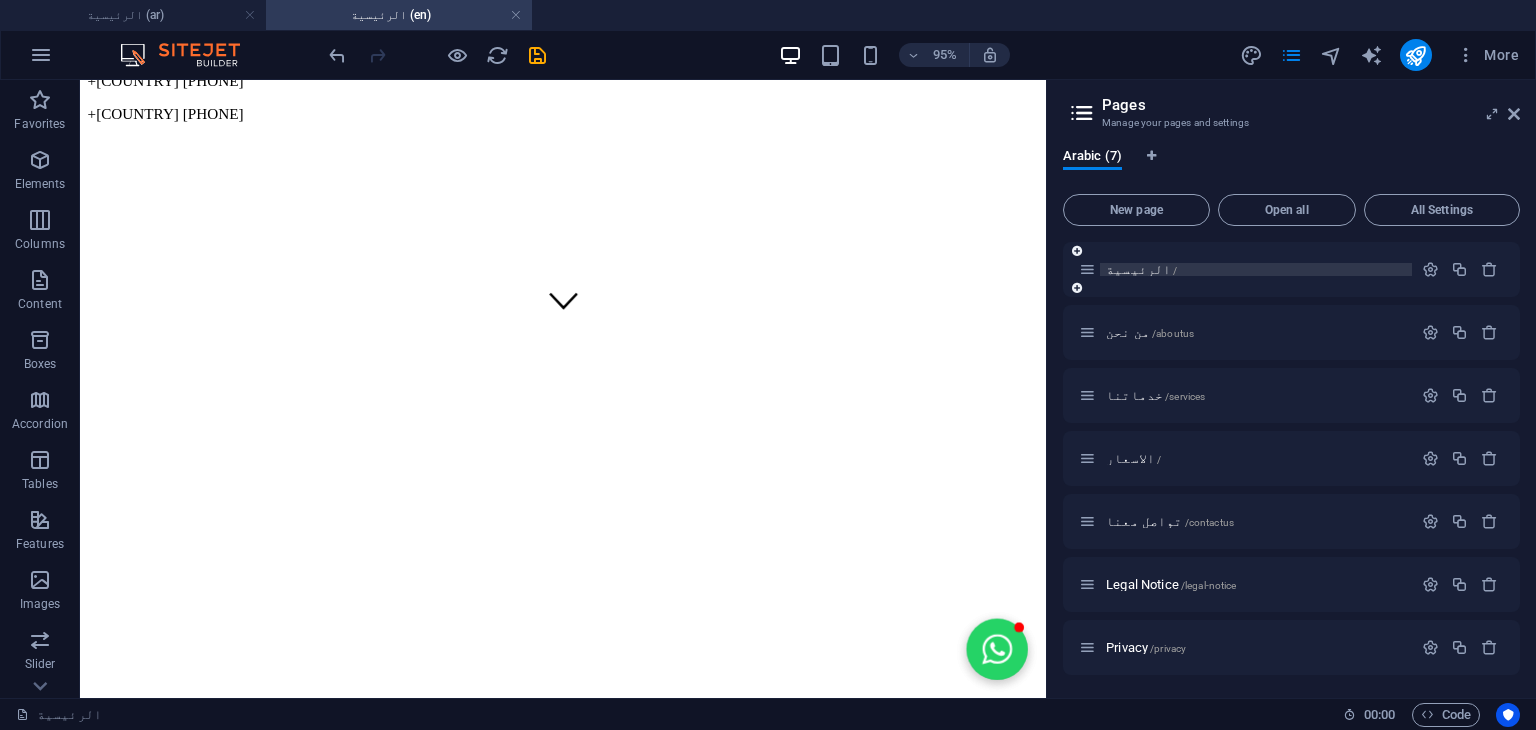 click on "الرئيسية /" at bounding box center (1256, 269) 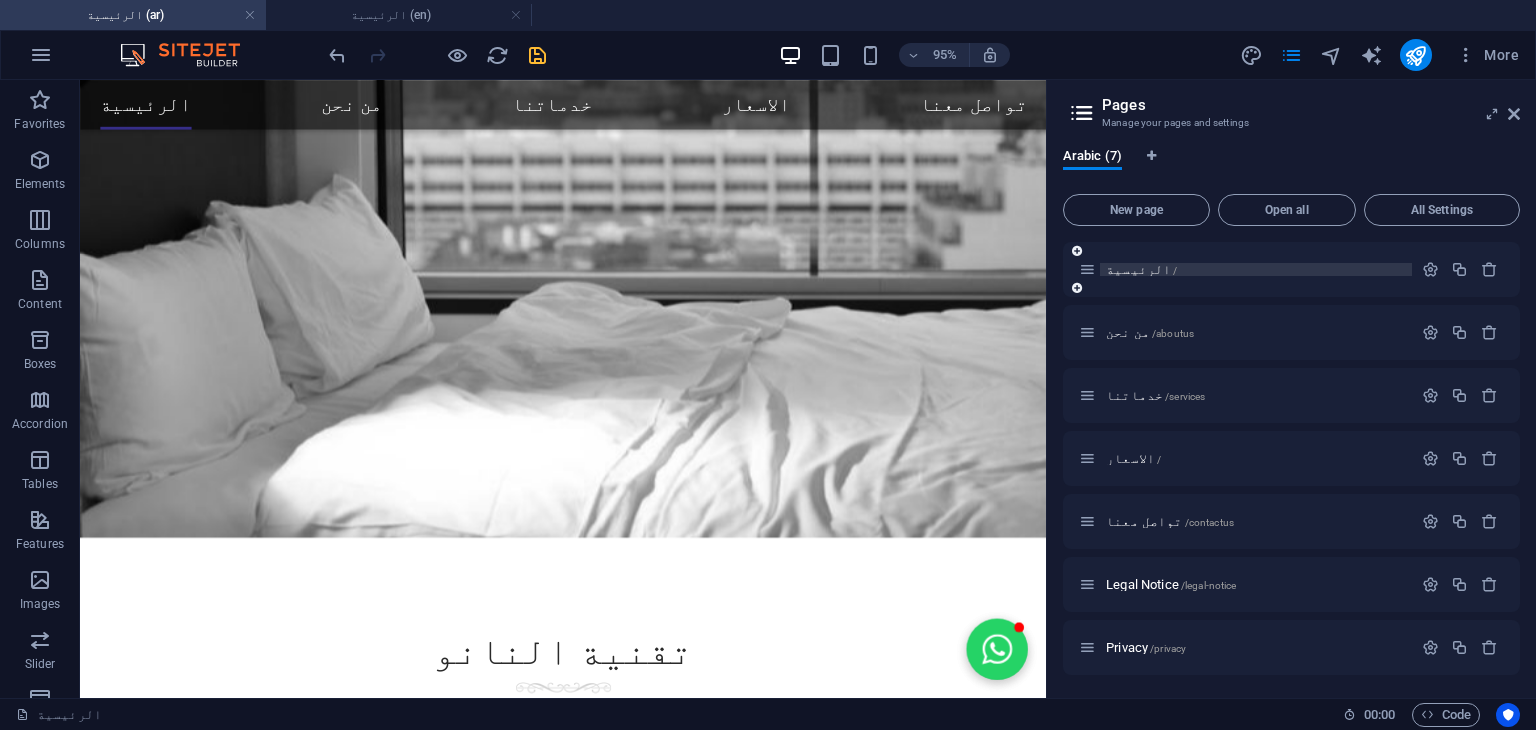 scroll, scrollTop: 3329, scrollLeft: 0, axis: vertical 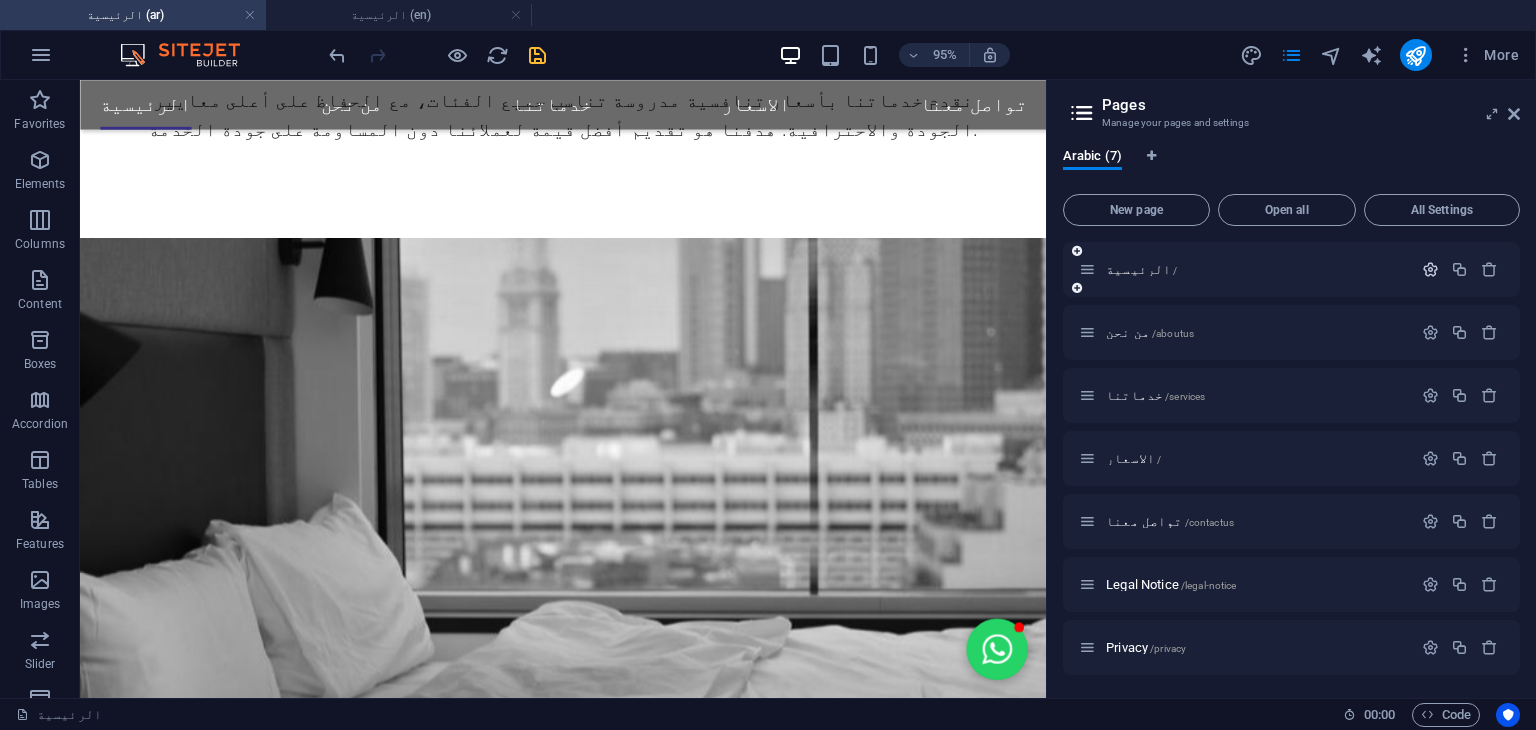 click at bounding box center [1430, 269] 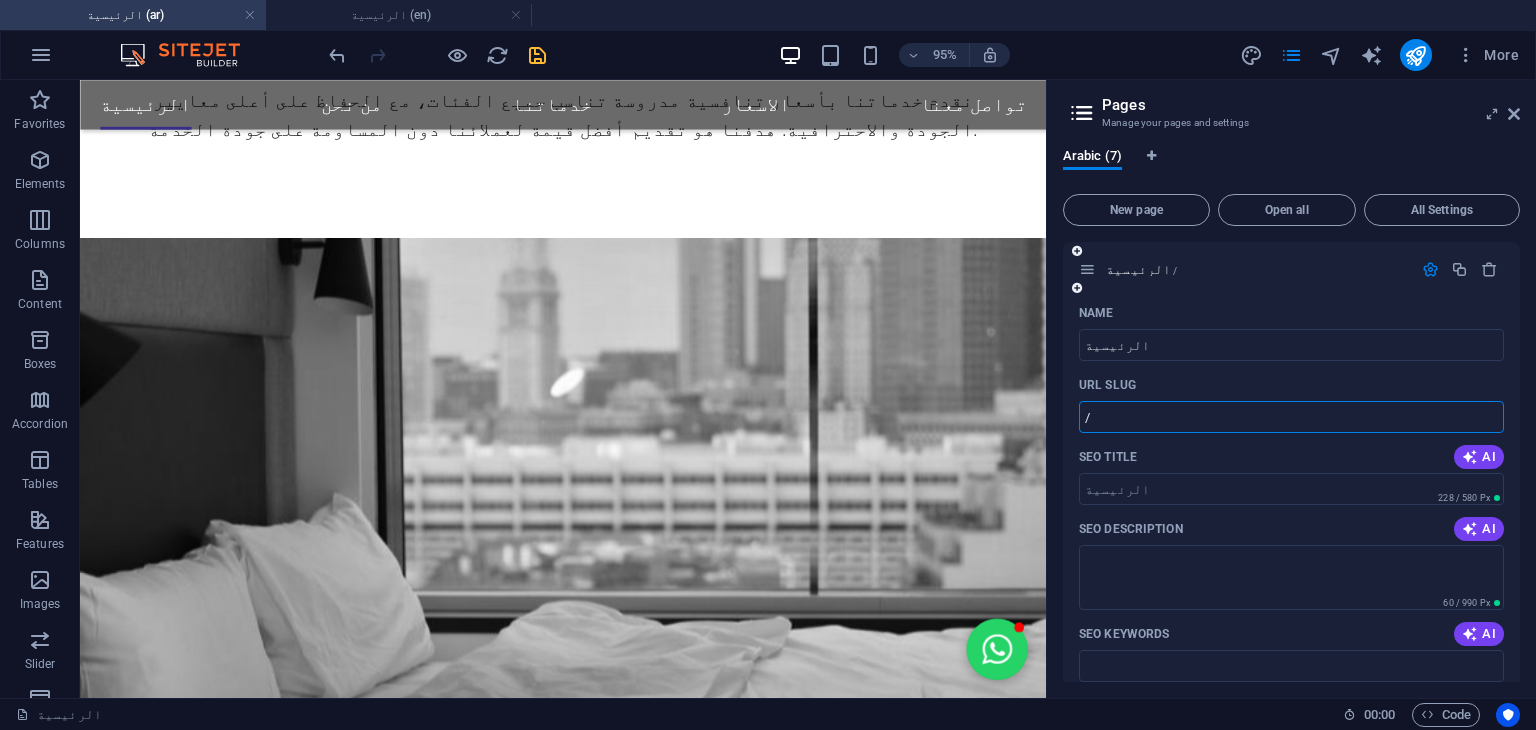 click on "/" at bounding box center (1291, 417) 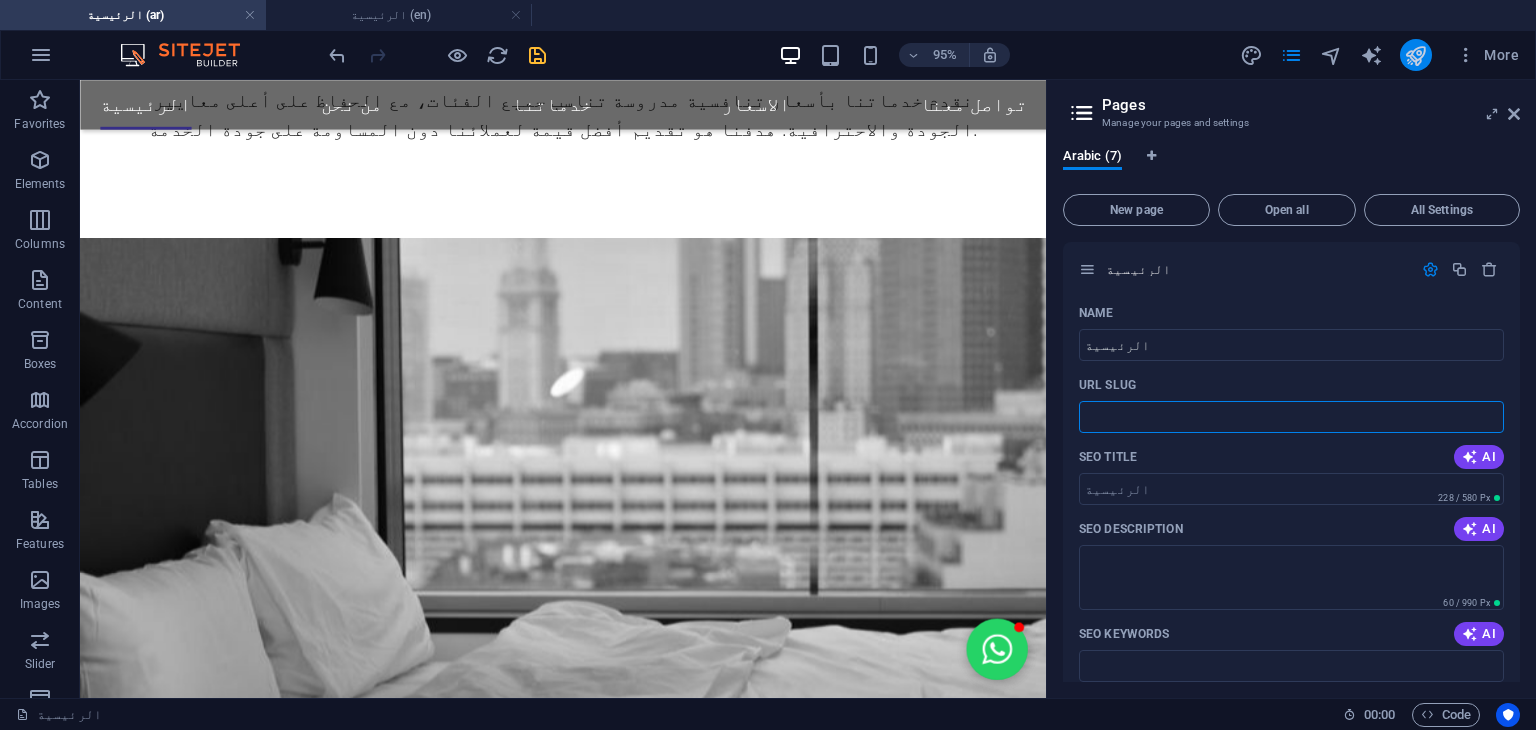 type 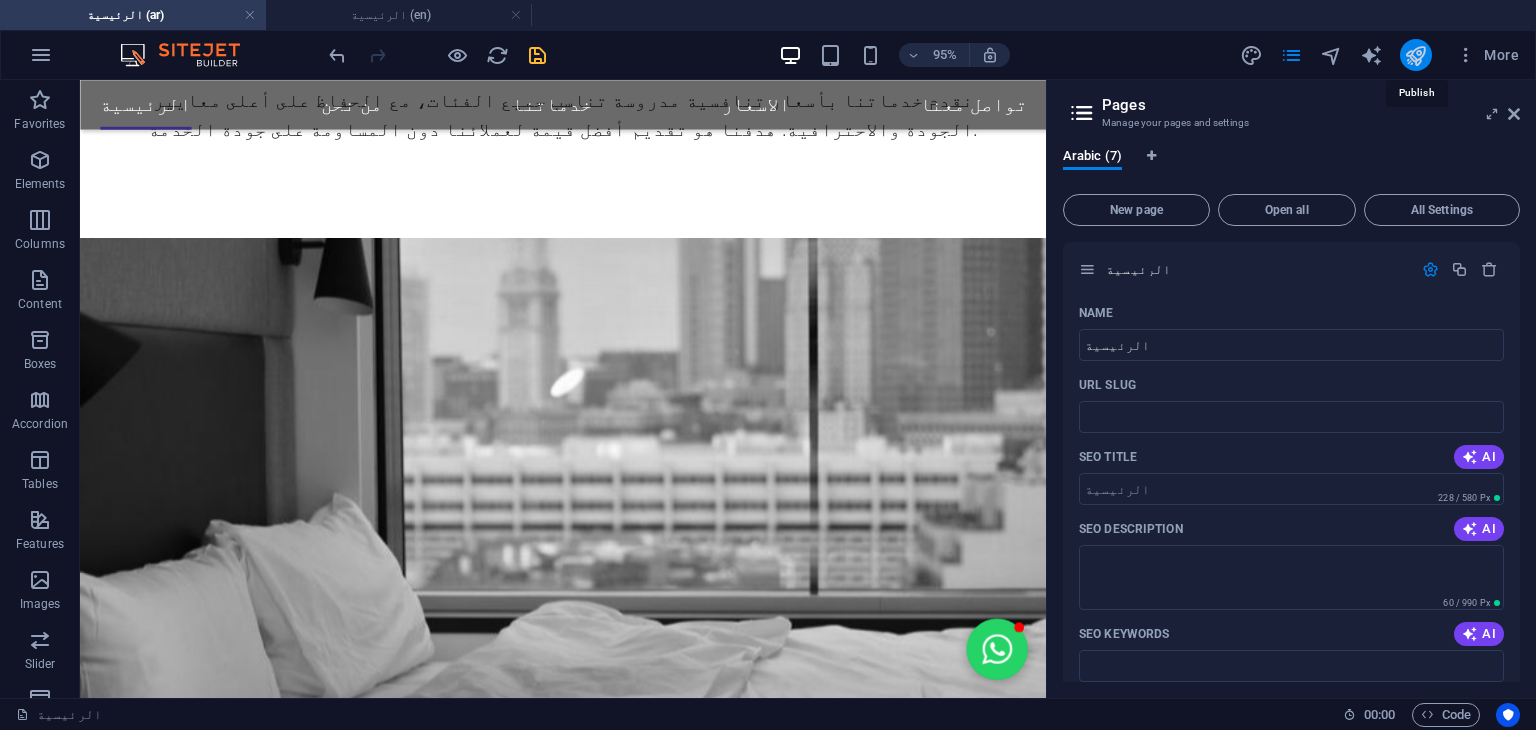 click at bounding box center [1415, 55] 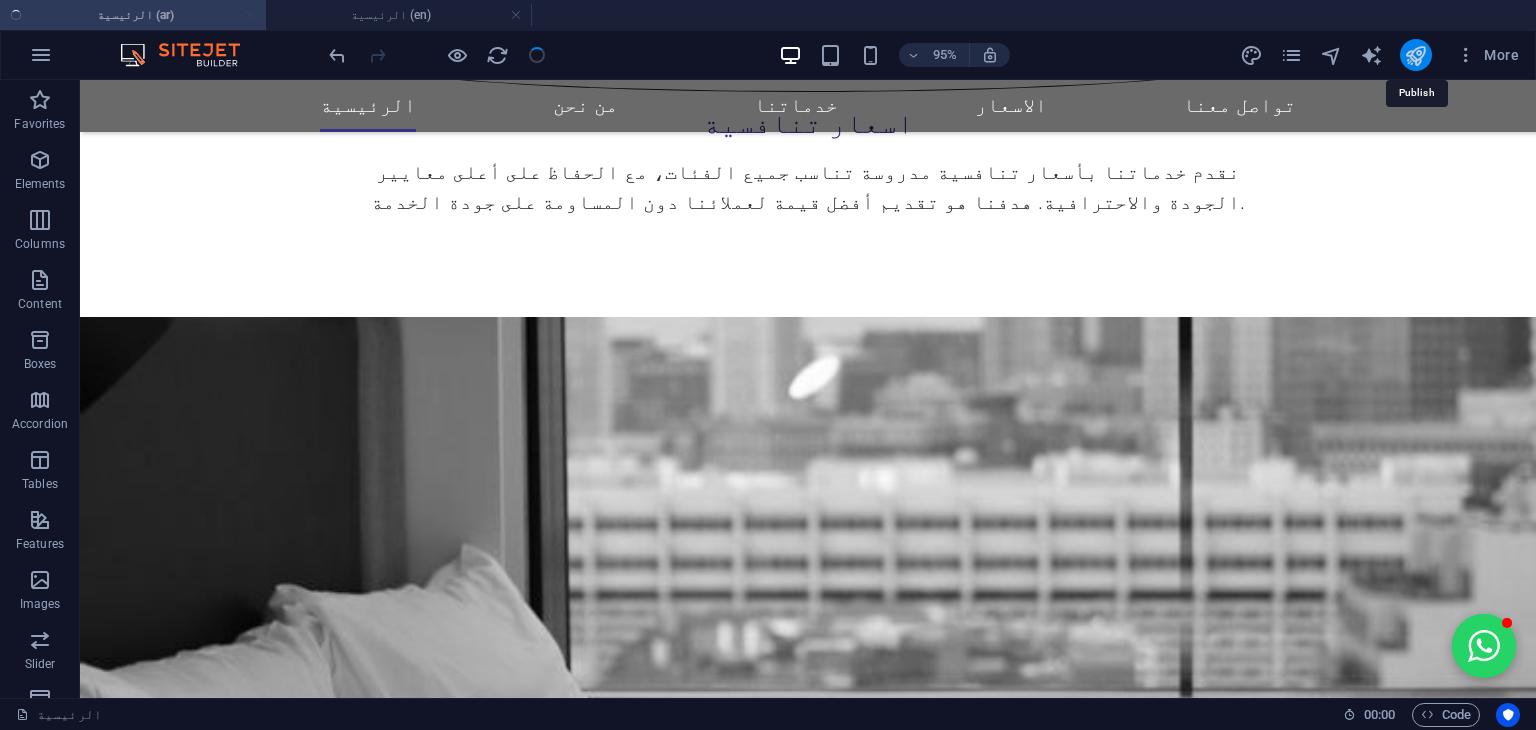 scroll, scrollTop: 3385, scrollLeft: 0, axis: vertical 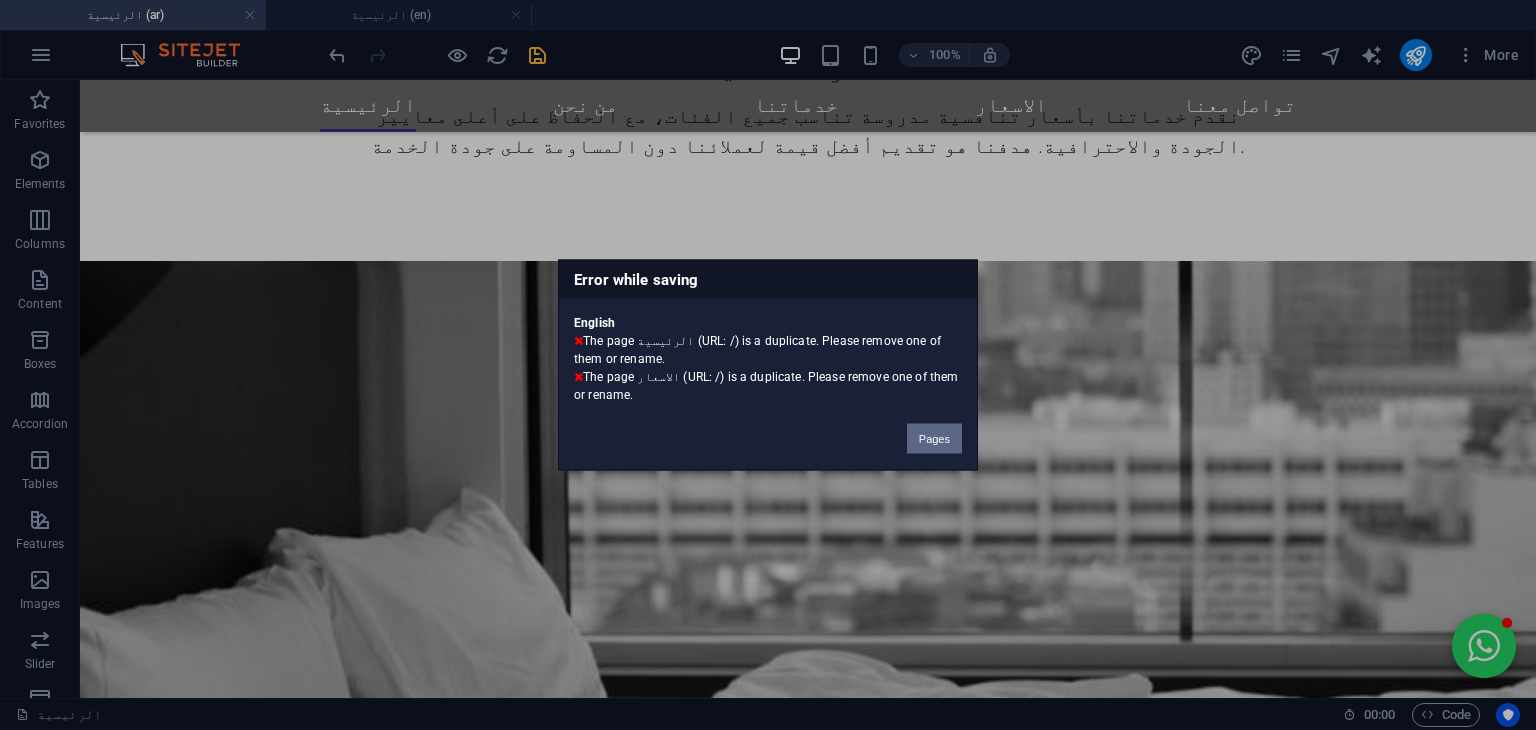 click on "Pages" at bounding box center [934, 439] 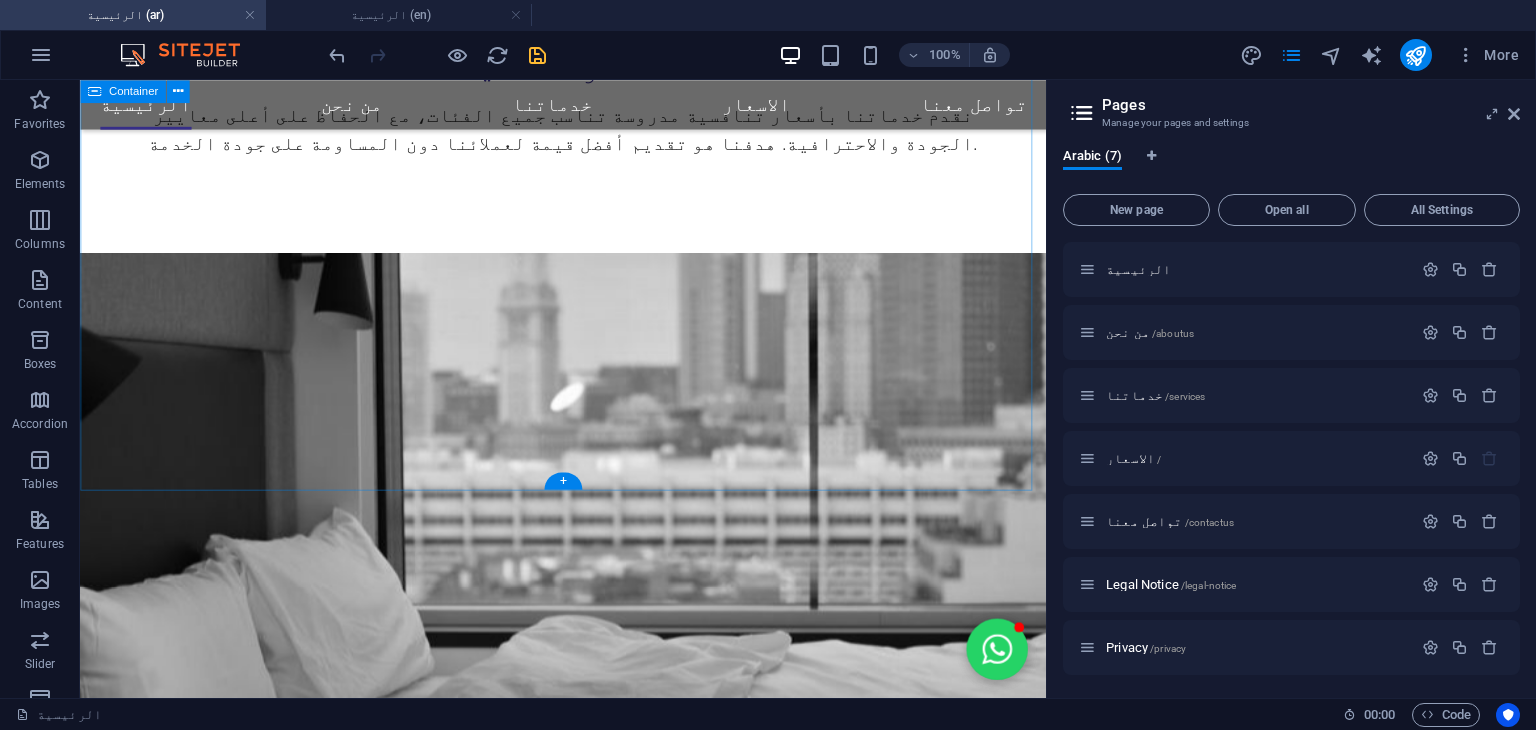 scroll, scrollTop: 3329, scrollLeft: 0, axis: vertical 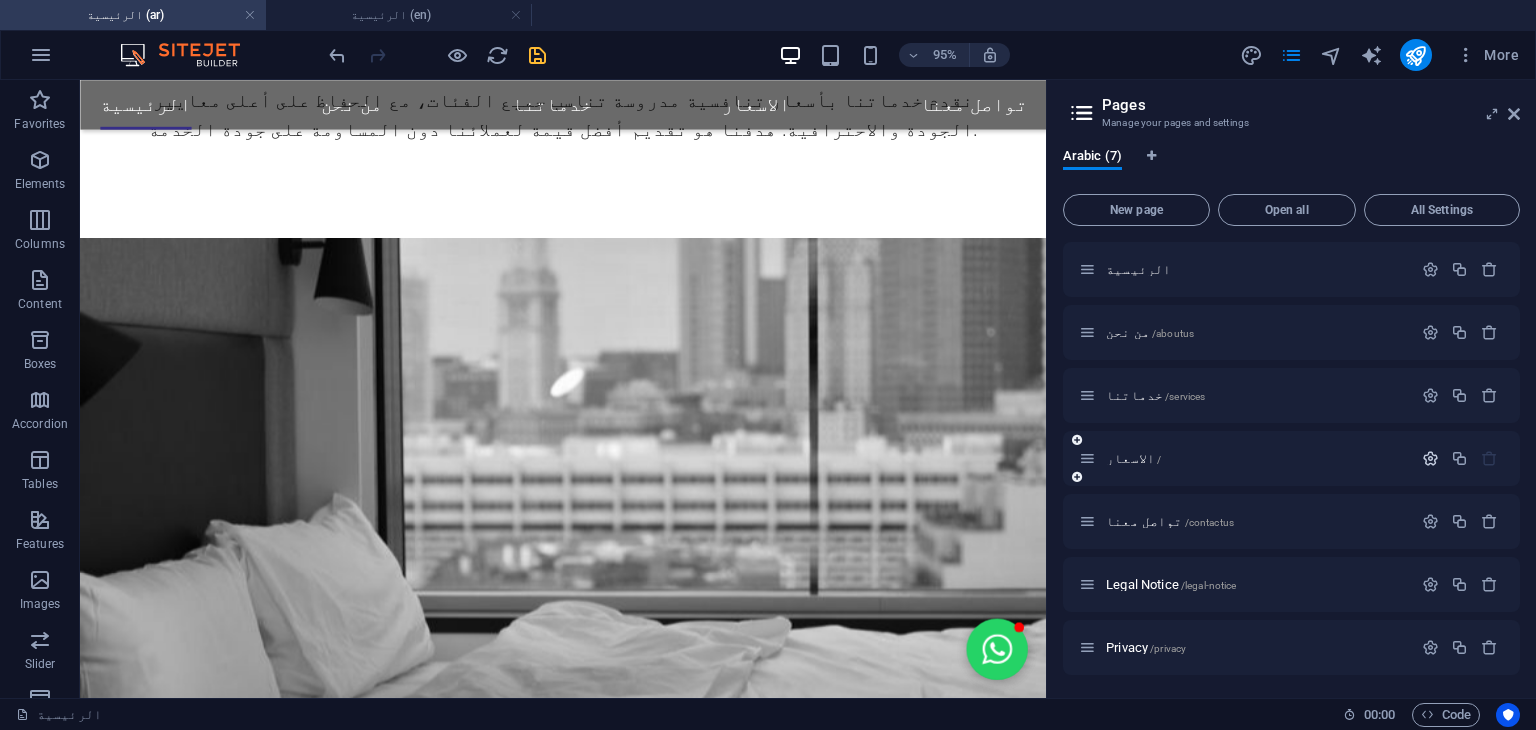 click at bounding box center (1430, 458) 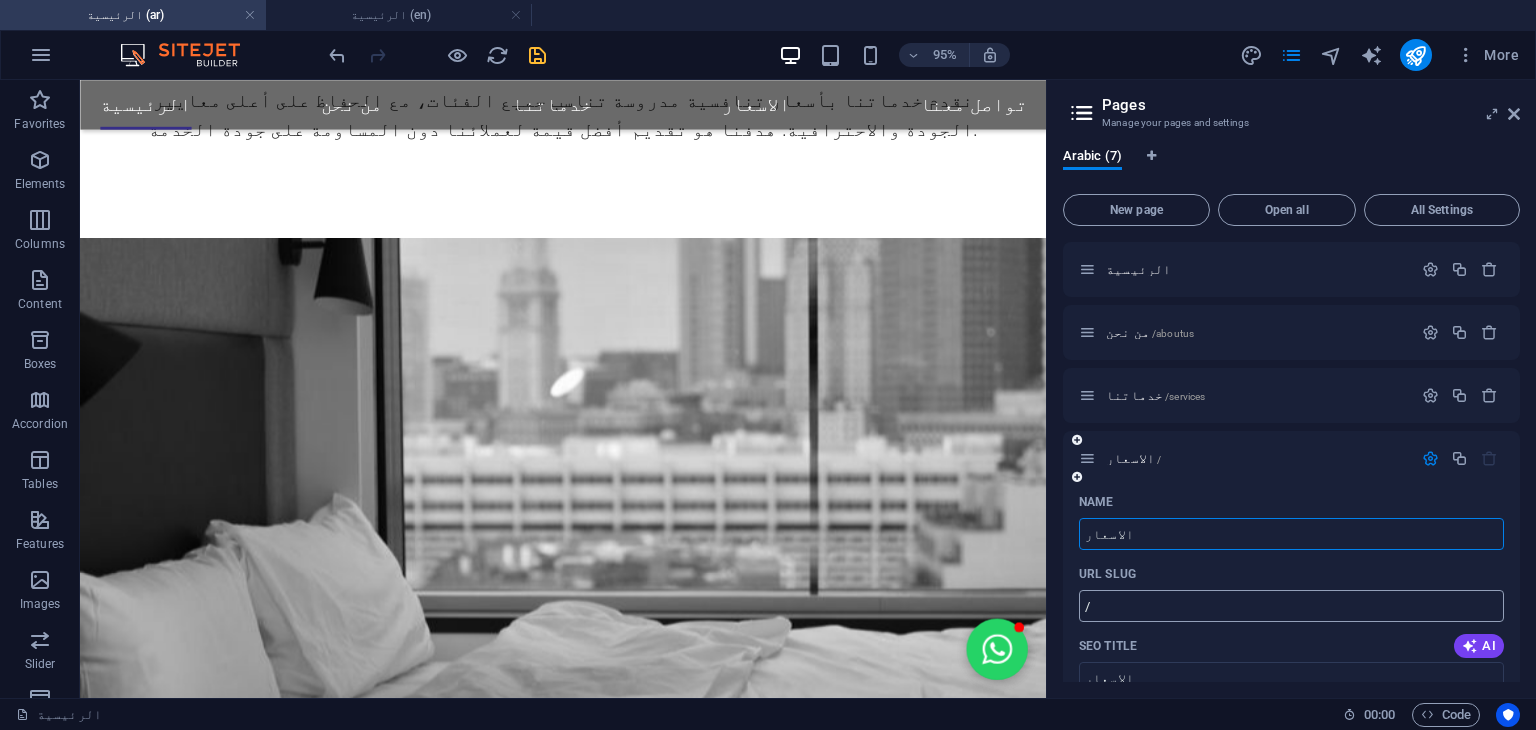 click on "/" at bounding box center [1291, 606] 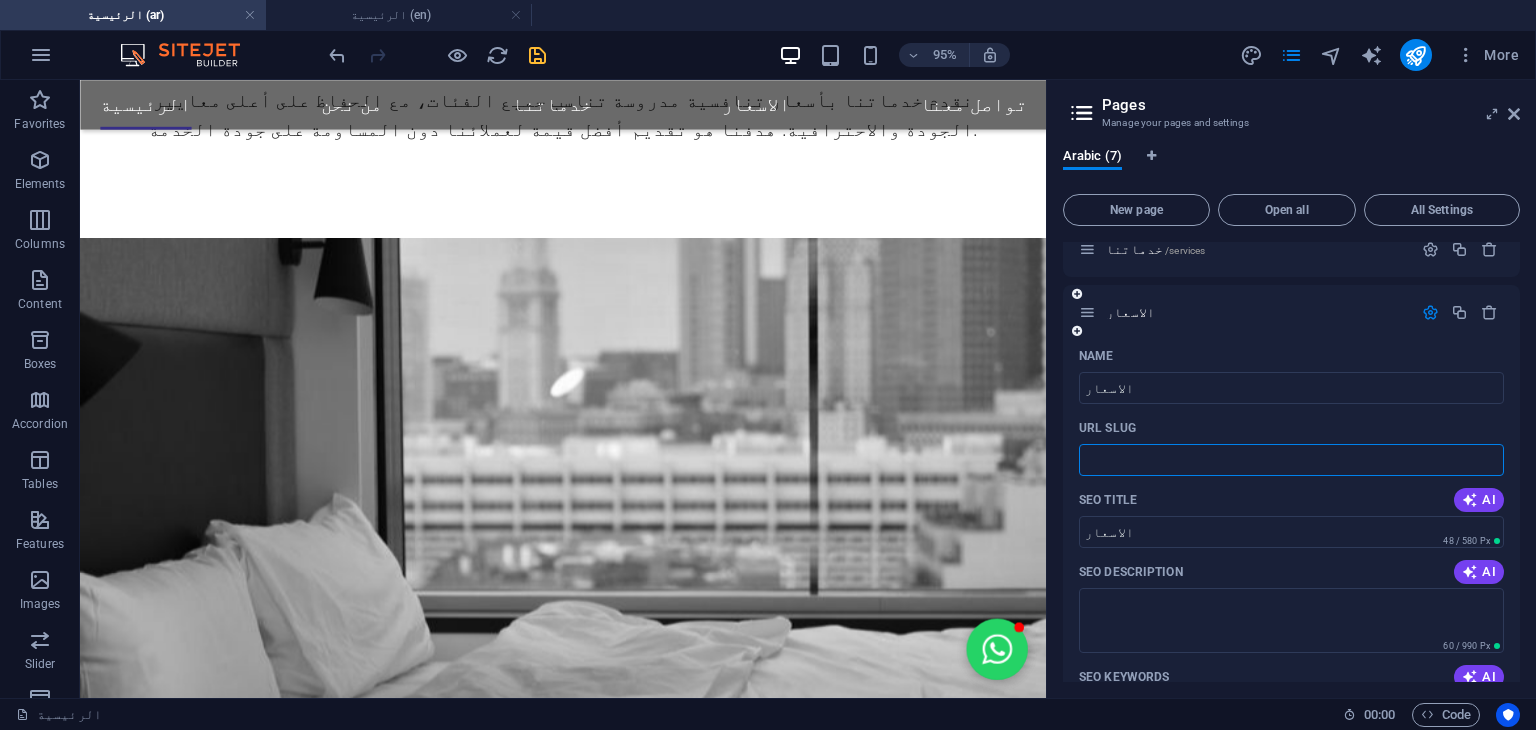 scroll, scrollTop: 148, scrollLeft: 0, axis: vertical 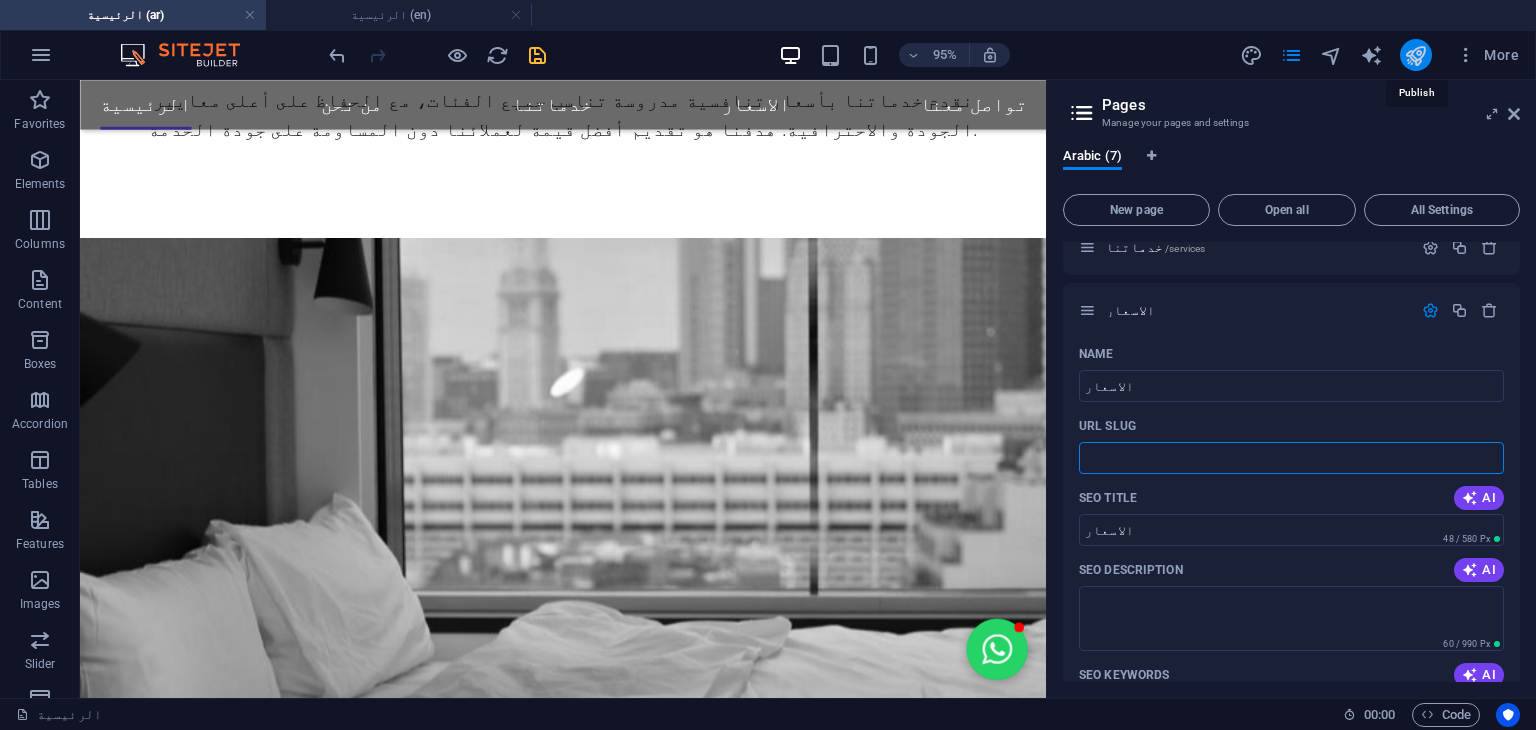 type 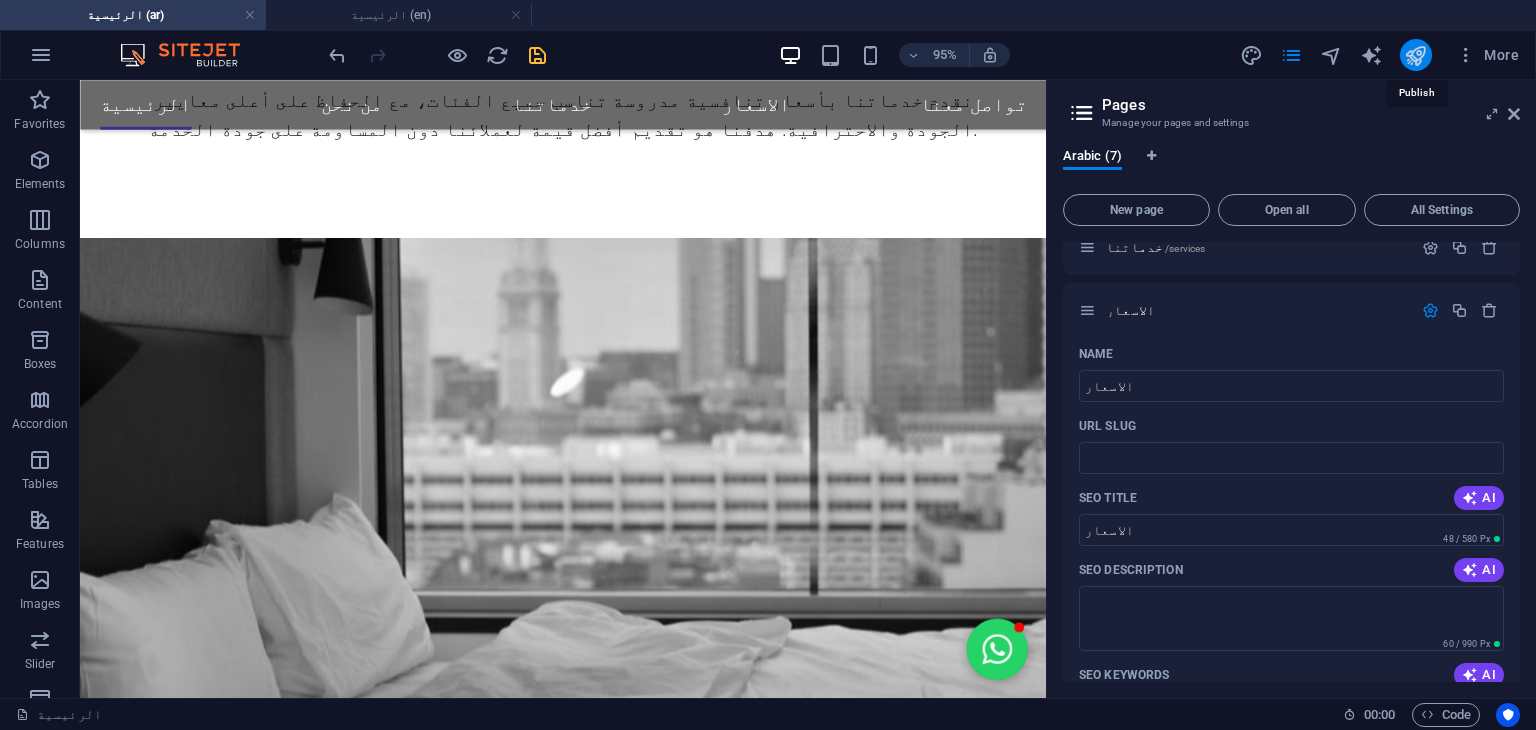 click at bounding box center [1415, 55] 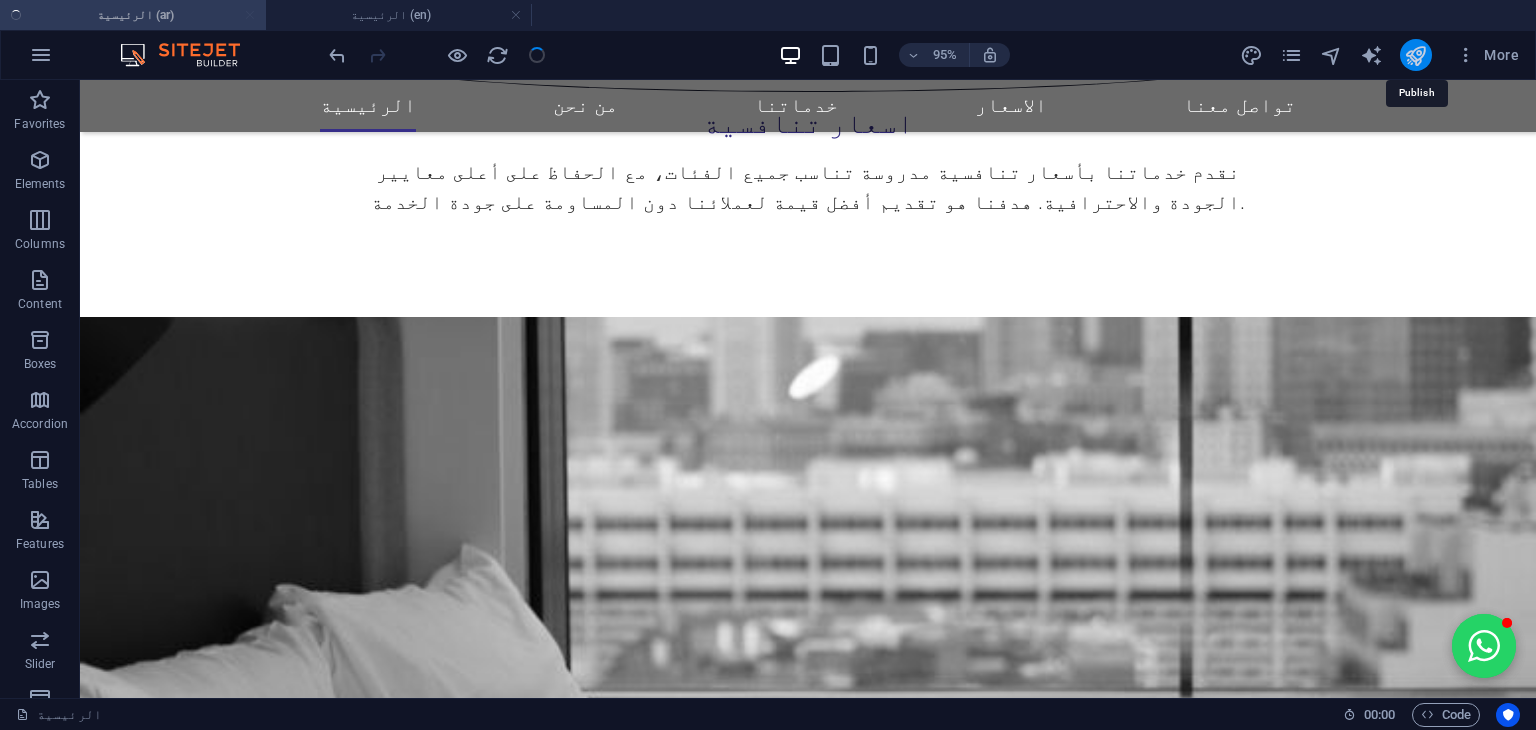 scroll, scrollTop: 3385, scrollLeft: 0, axis: vertical 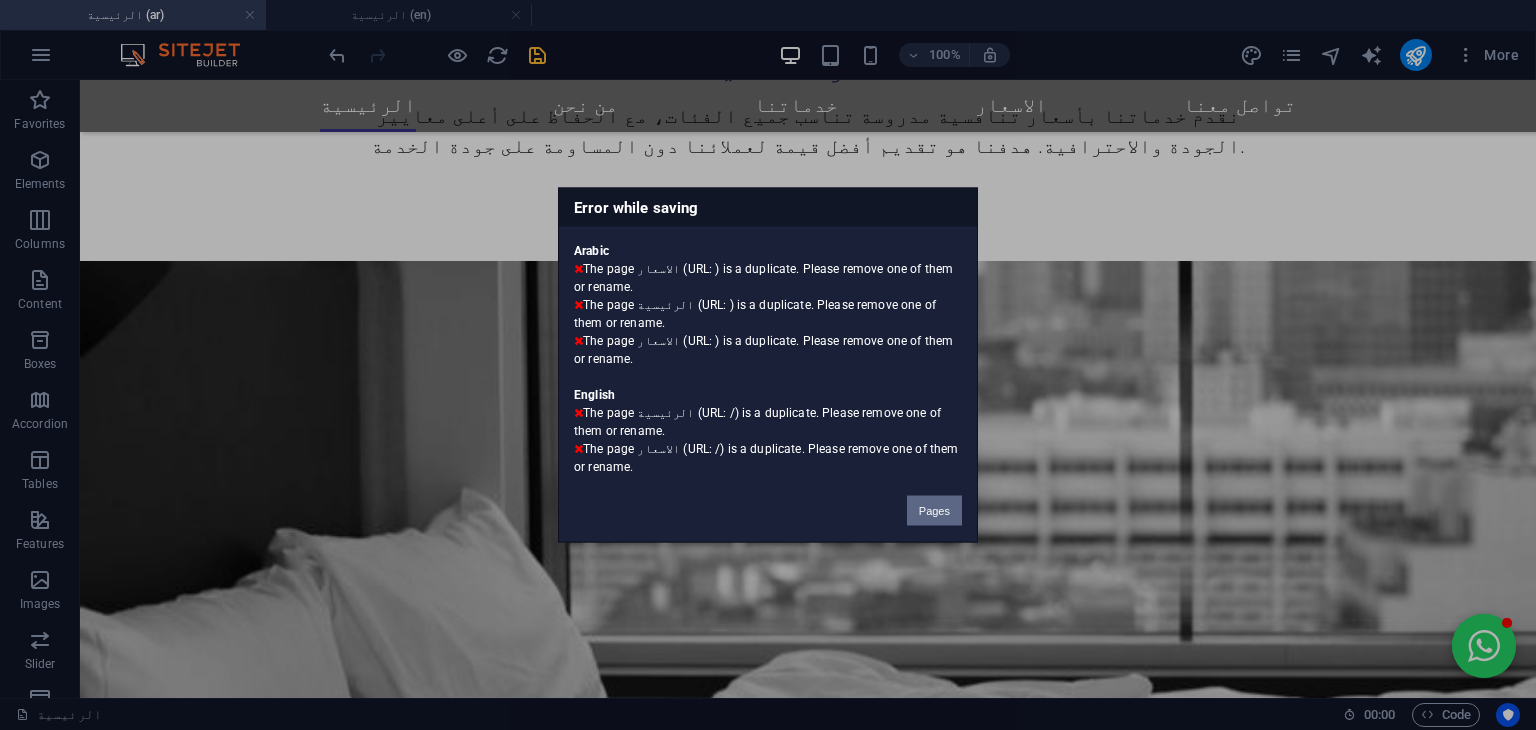 click on "Pages" at bounding box center [934, 511] 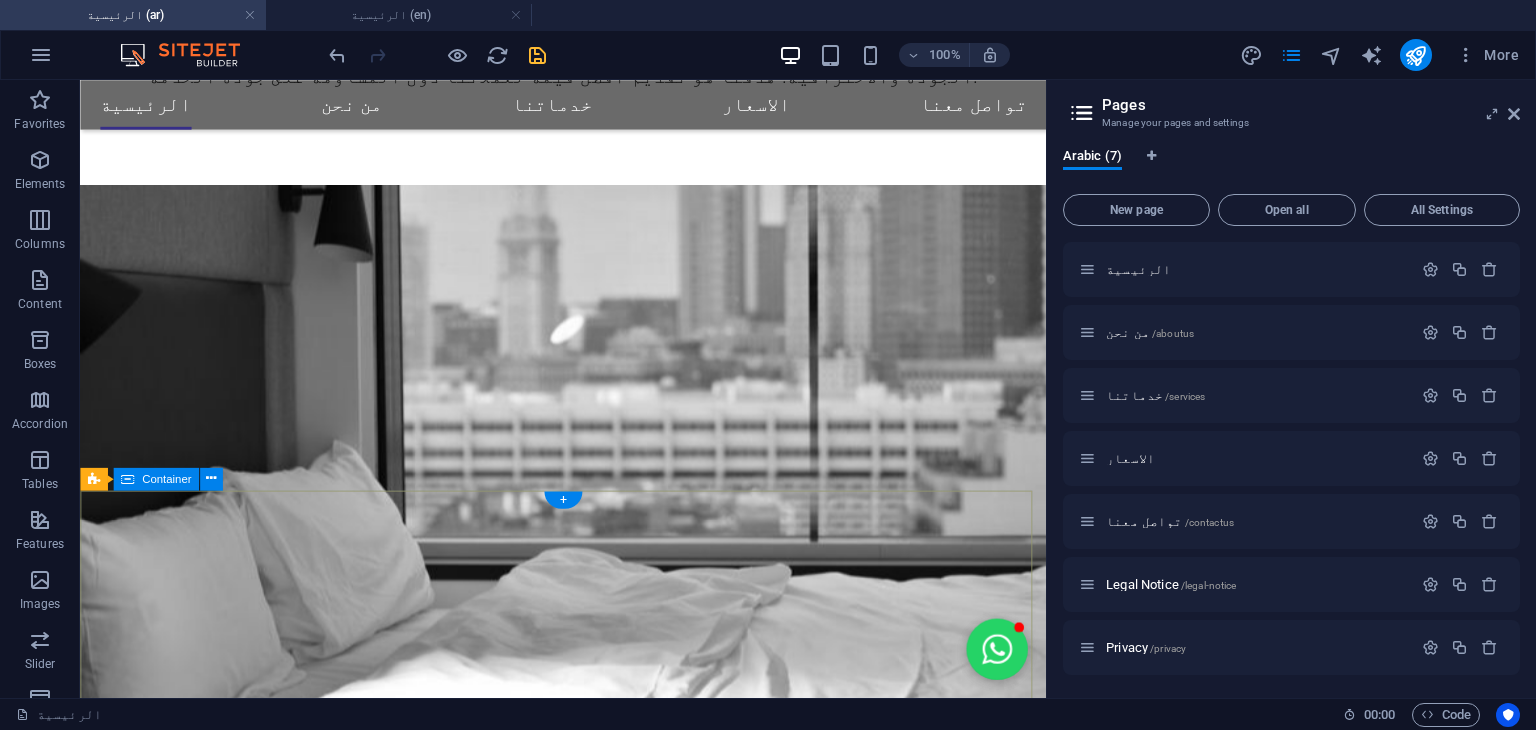 scroll, scrollTop: 3329, scrollLeft: 0, axis: vertical 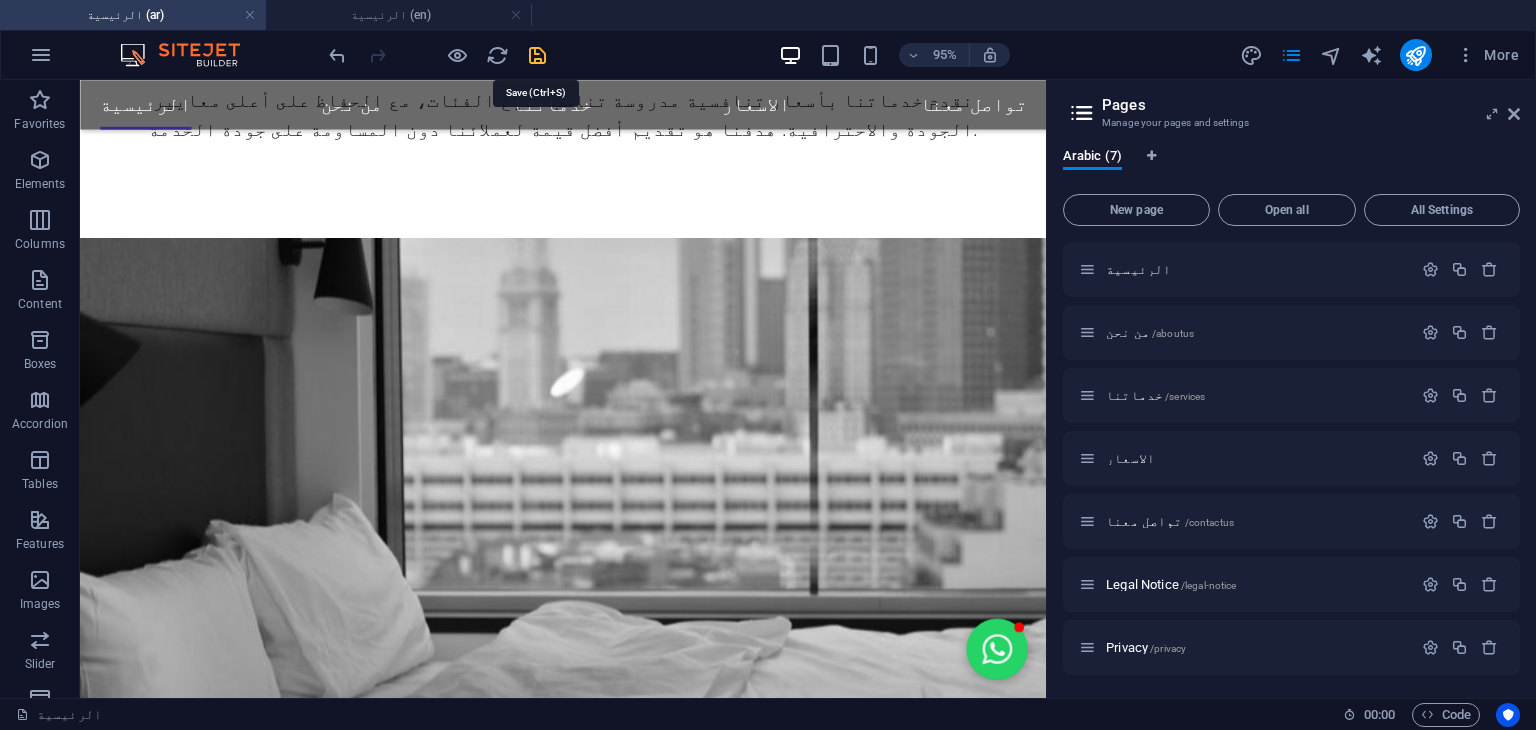 click at bounding box center [537, 55] 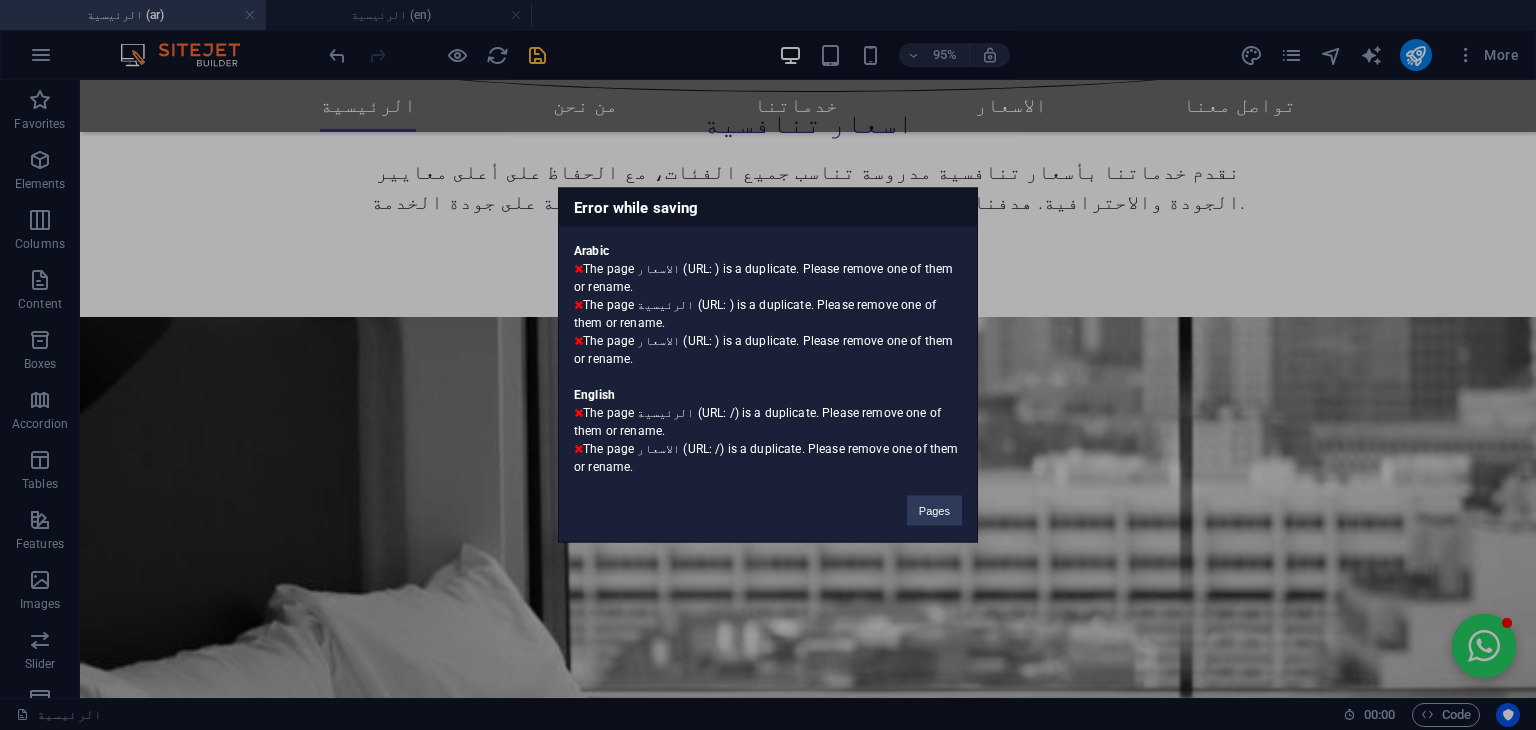 scroll, scrollTop: 3385, scrollLeft: 0, axis: vertical 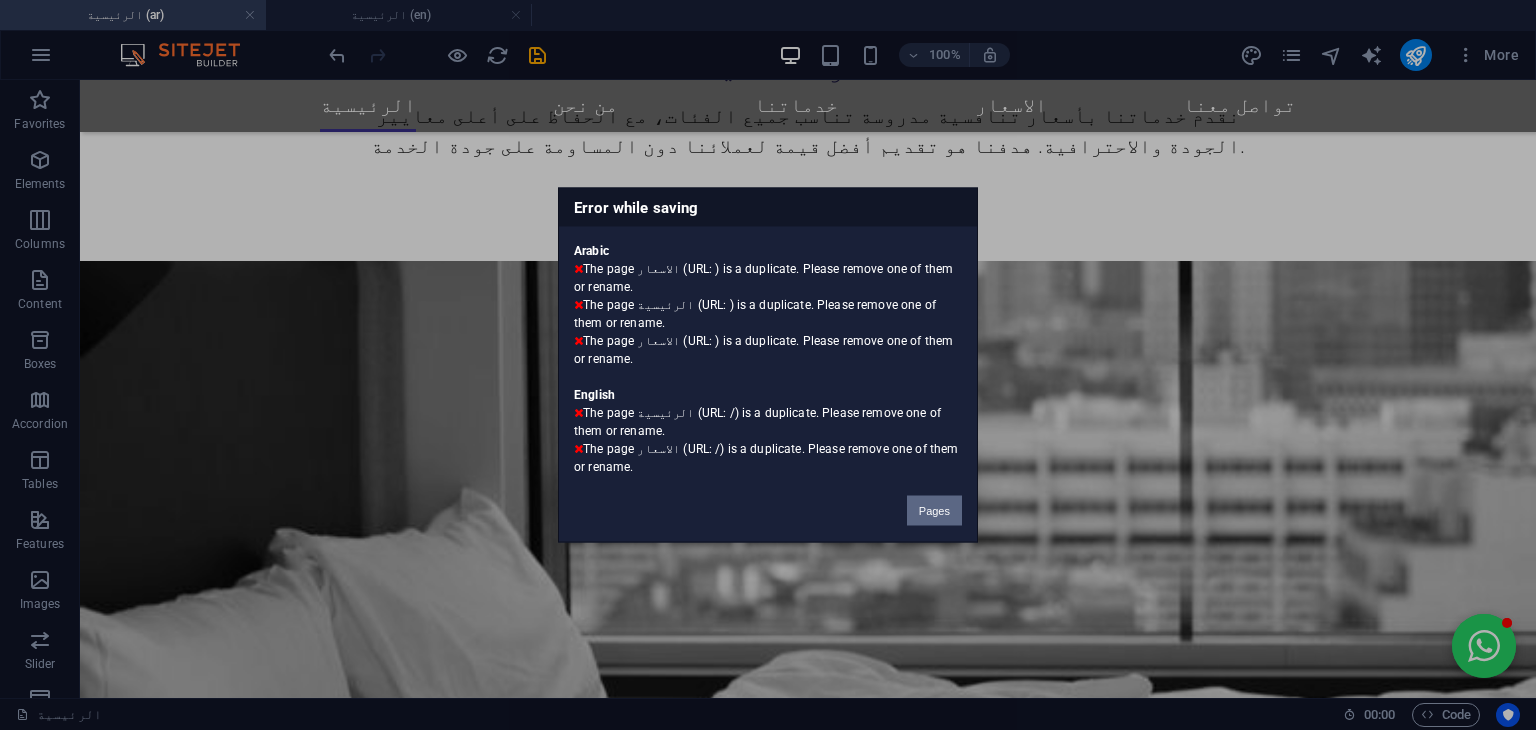 click on "Pages" at bounding box center [934, 511] 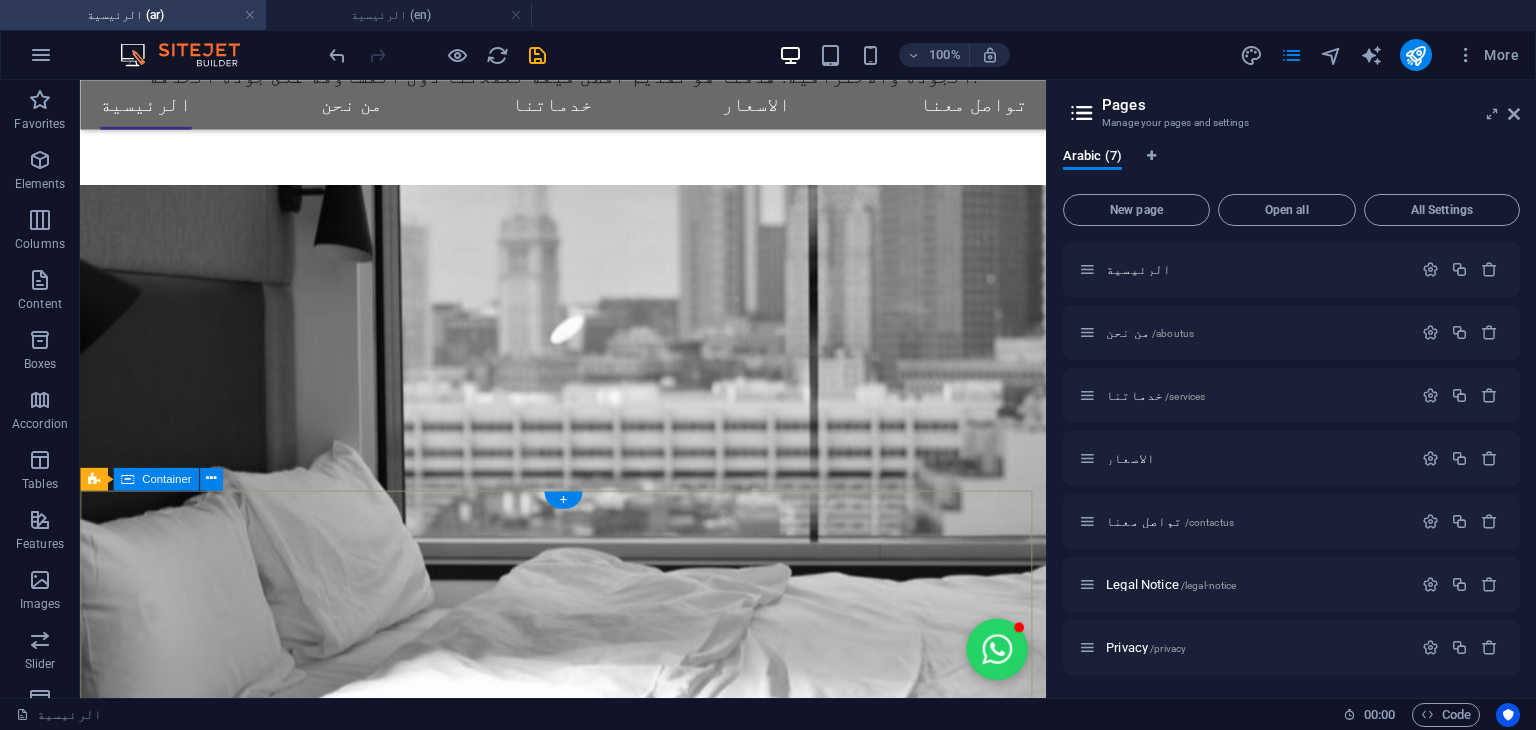 scroll, scrollTop: 3329, scrollLeft: 0, axis: vertical 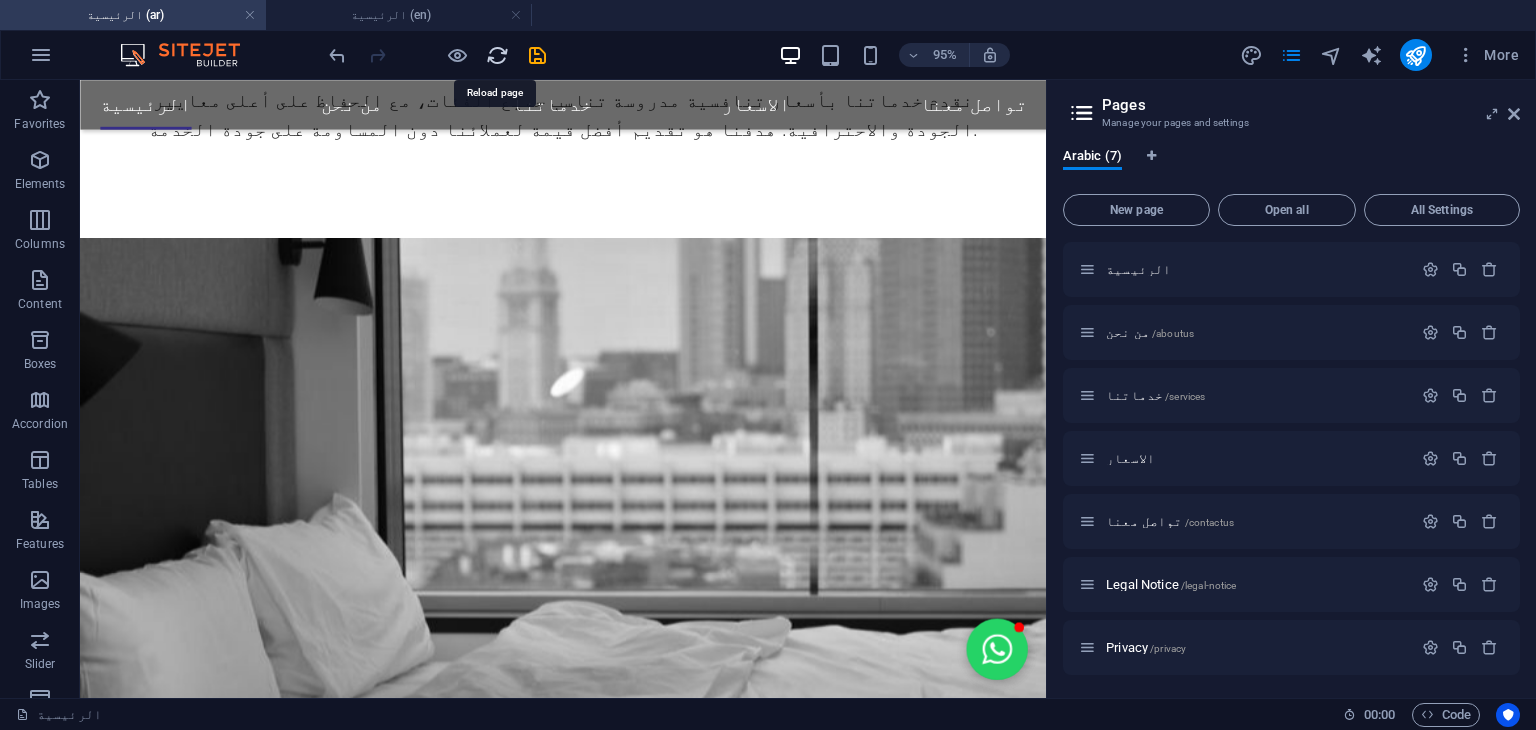 click at bounding box center (497, 55) 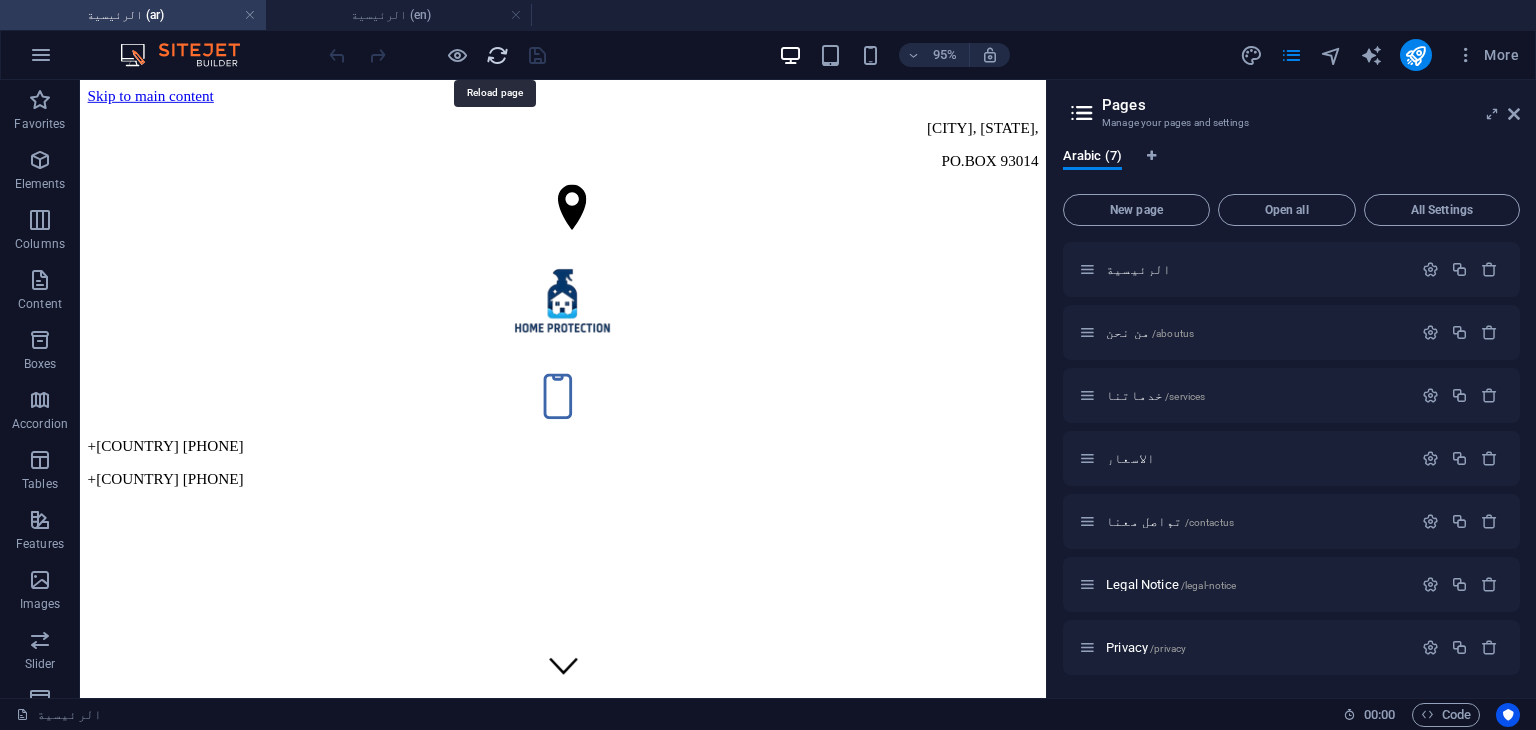 scroll, scrollTop: 0, scrollLeft: 0, axis: both 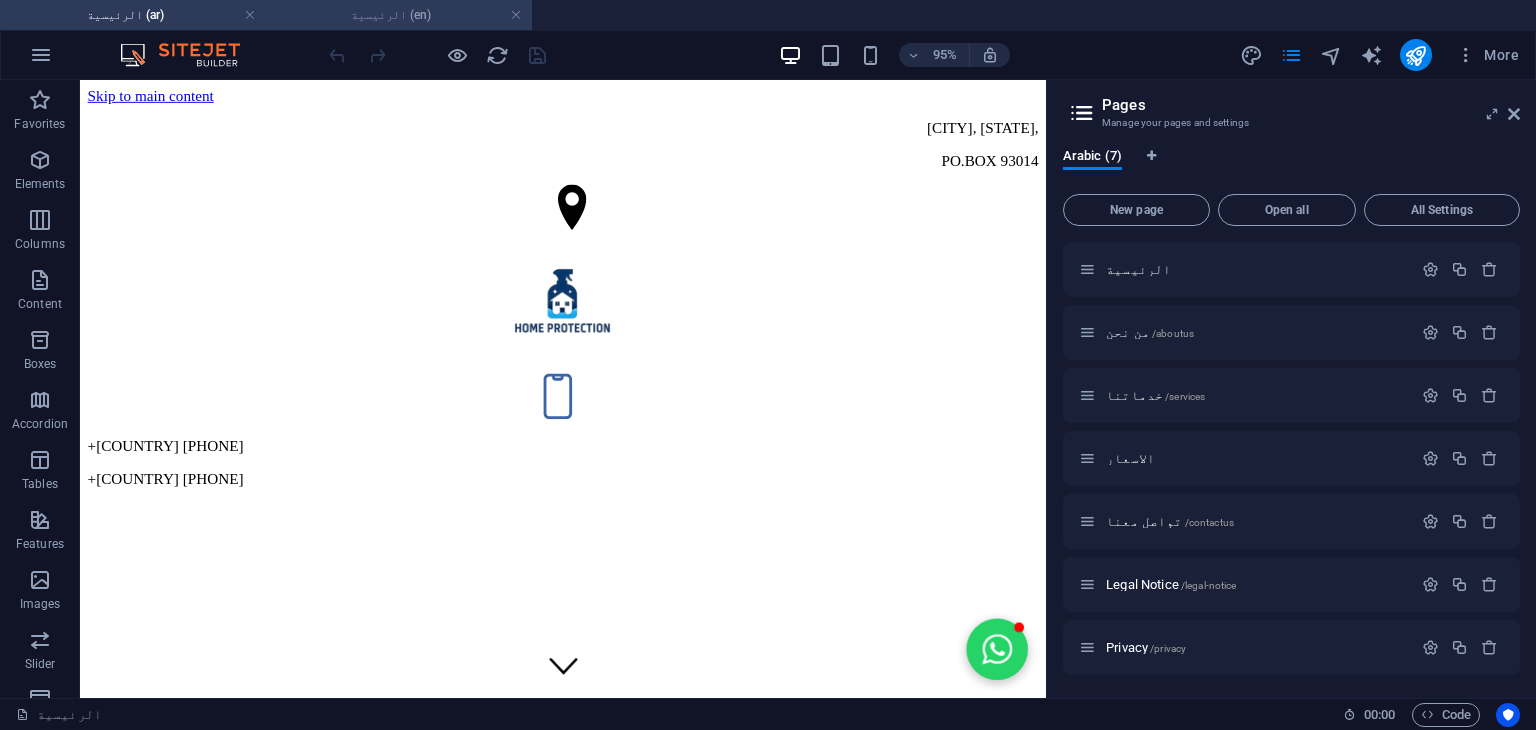 click on "الرئيسية (en)" at bounding box center (399, 15) 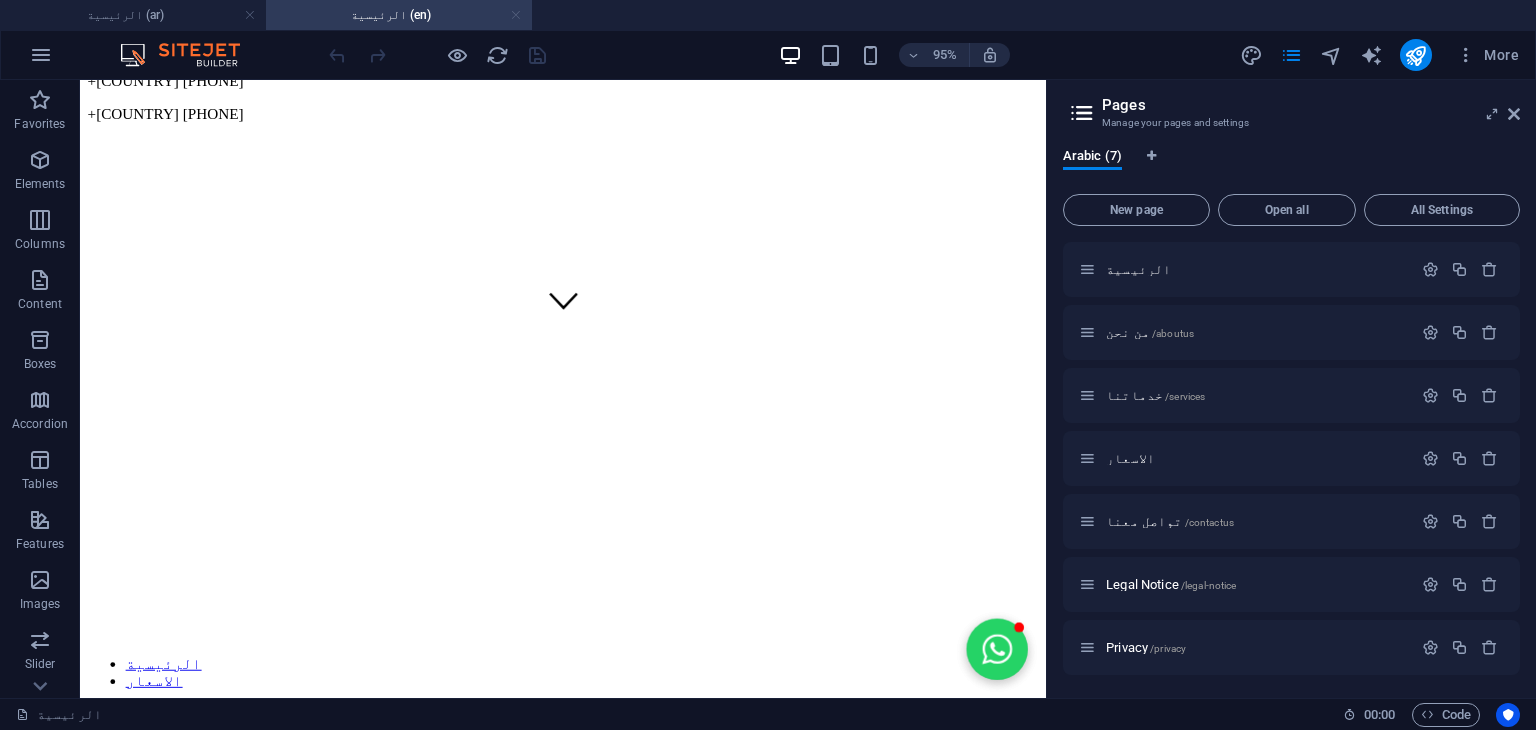 click at bounding box center (516, 15) 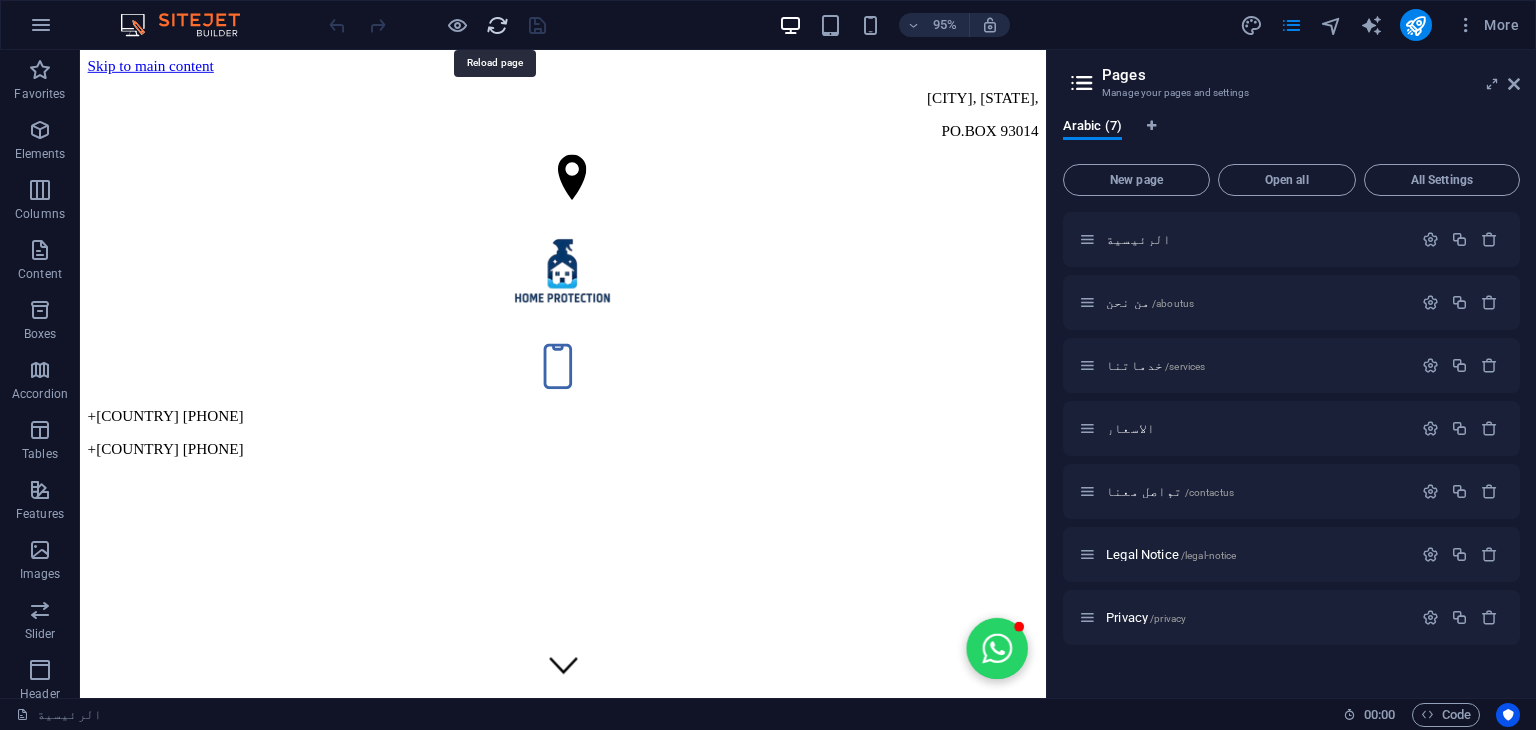 click at bounding box center [497, 25] 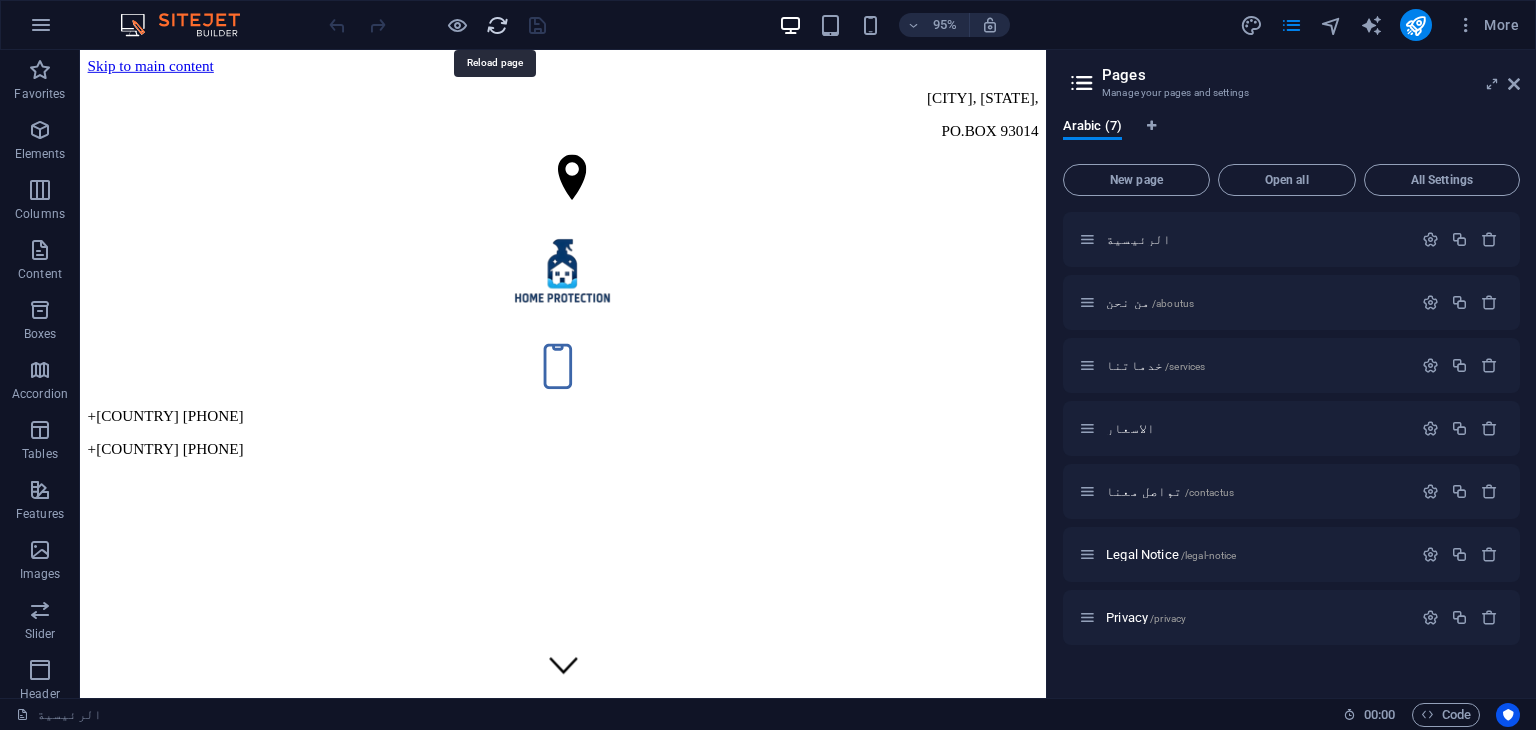 scroll, scrollTop: 0, scrollLeft: 0, axis: both 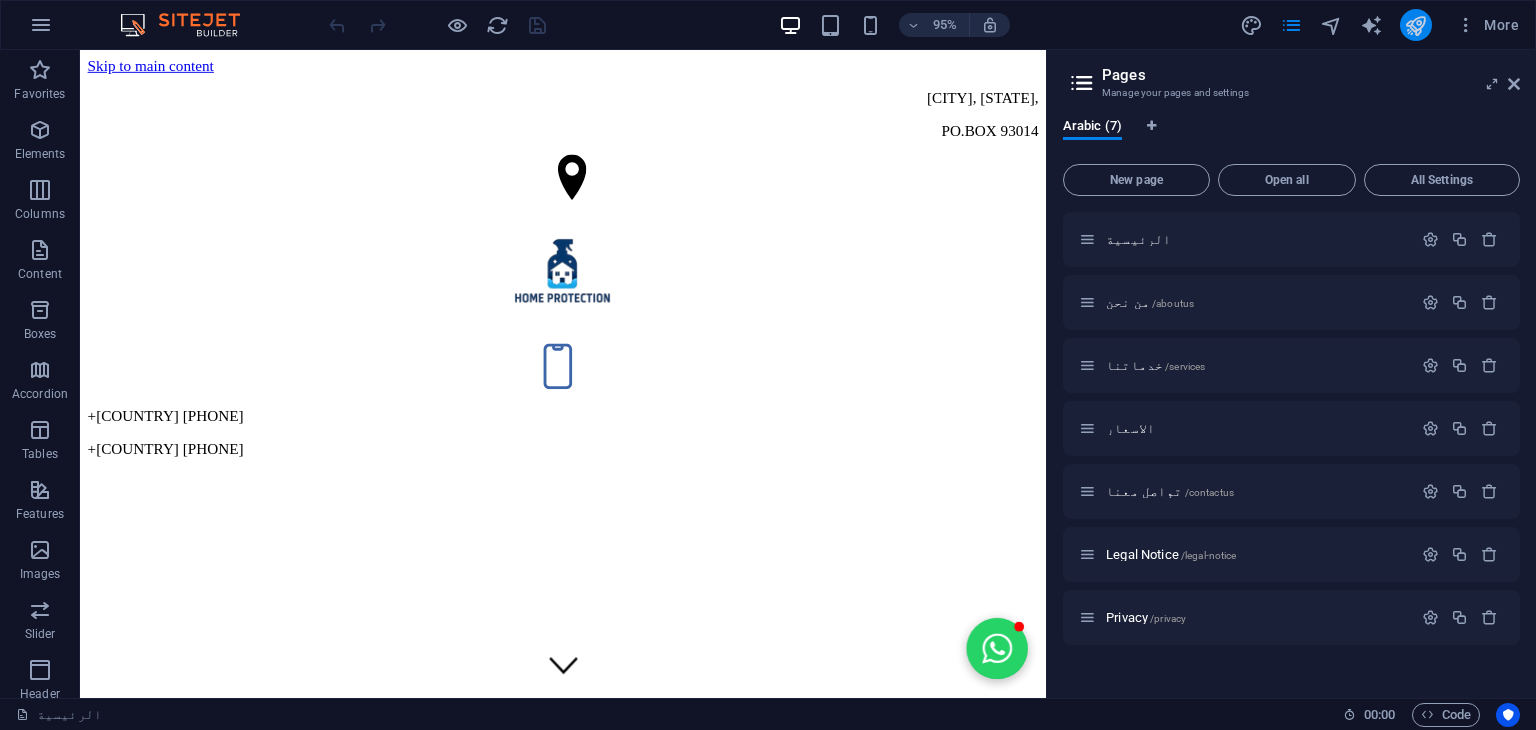 click at bounding box center [1416, 25] 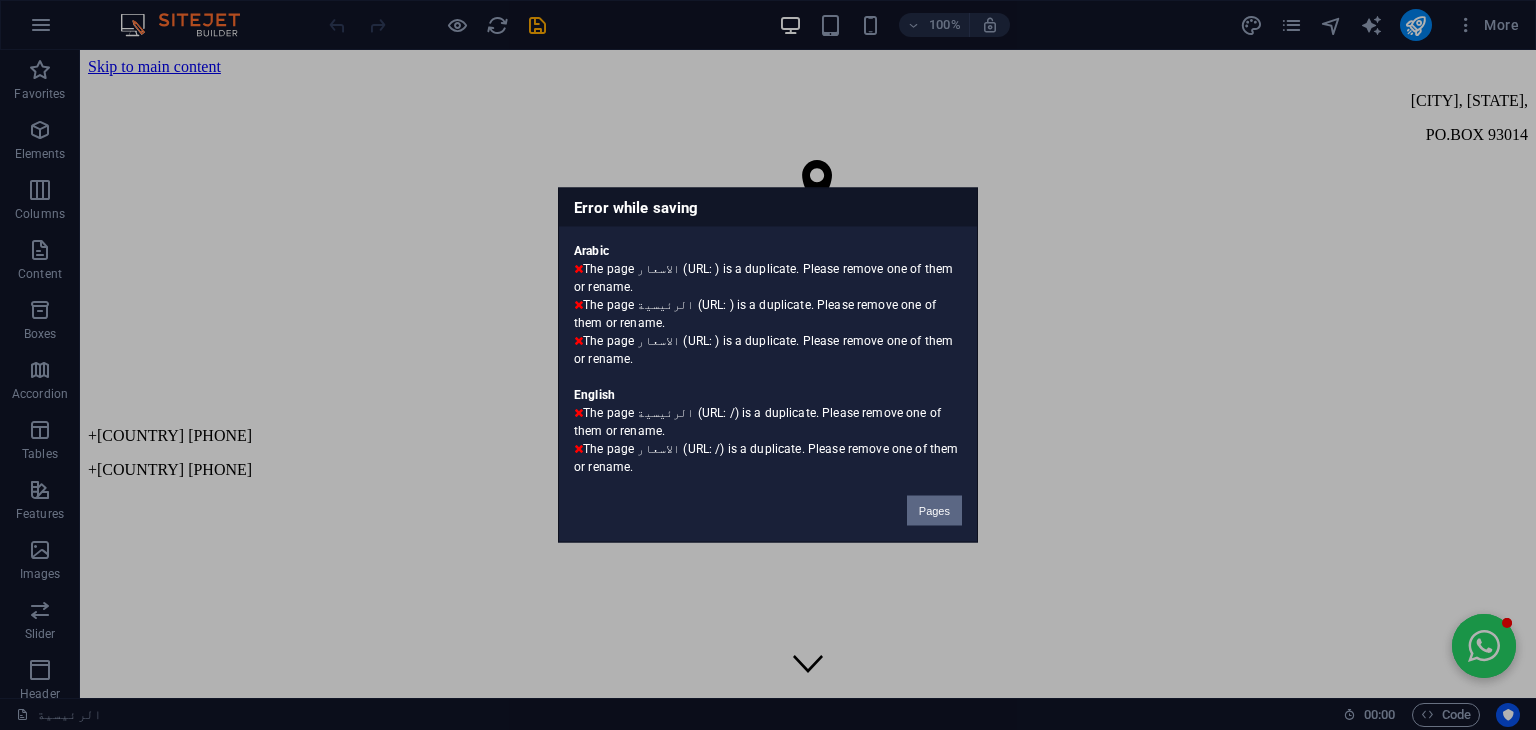 click on "Pages" at bounding box center [934, 511] 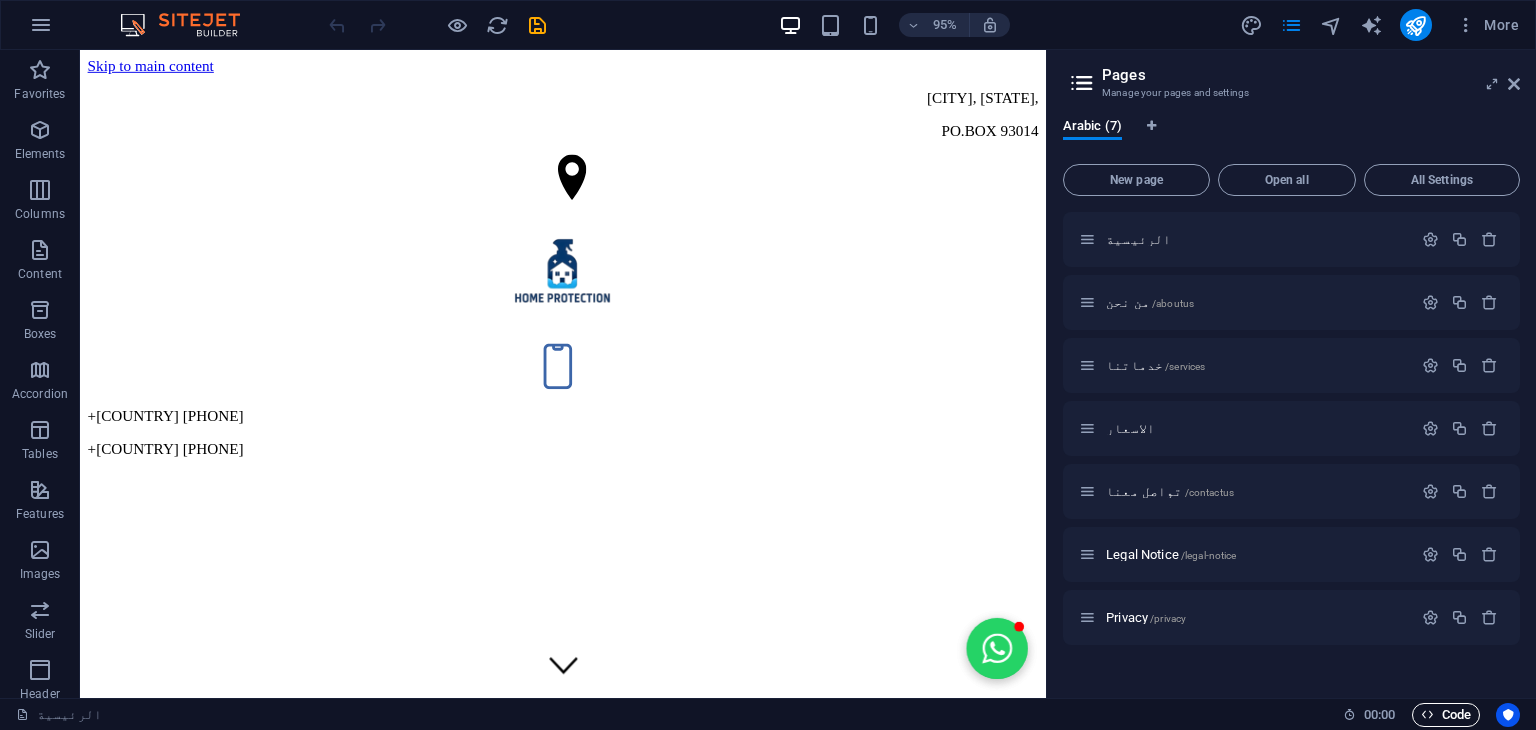 click at bounding box center (1427, 714) 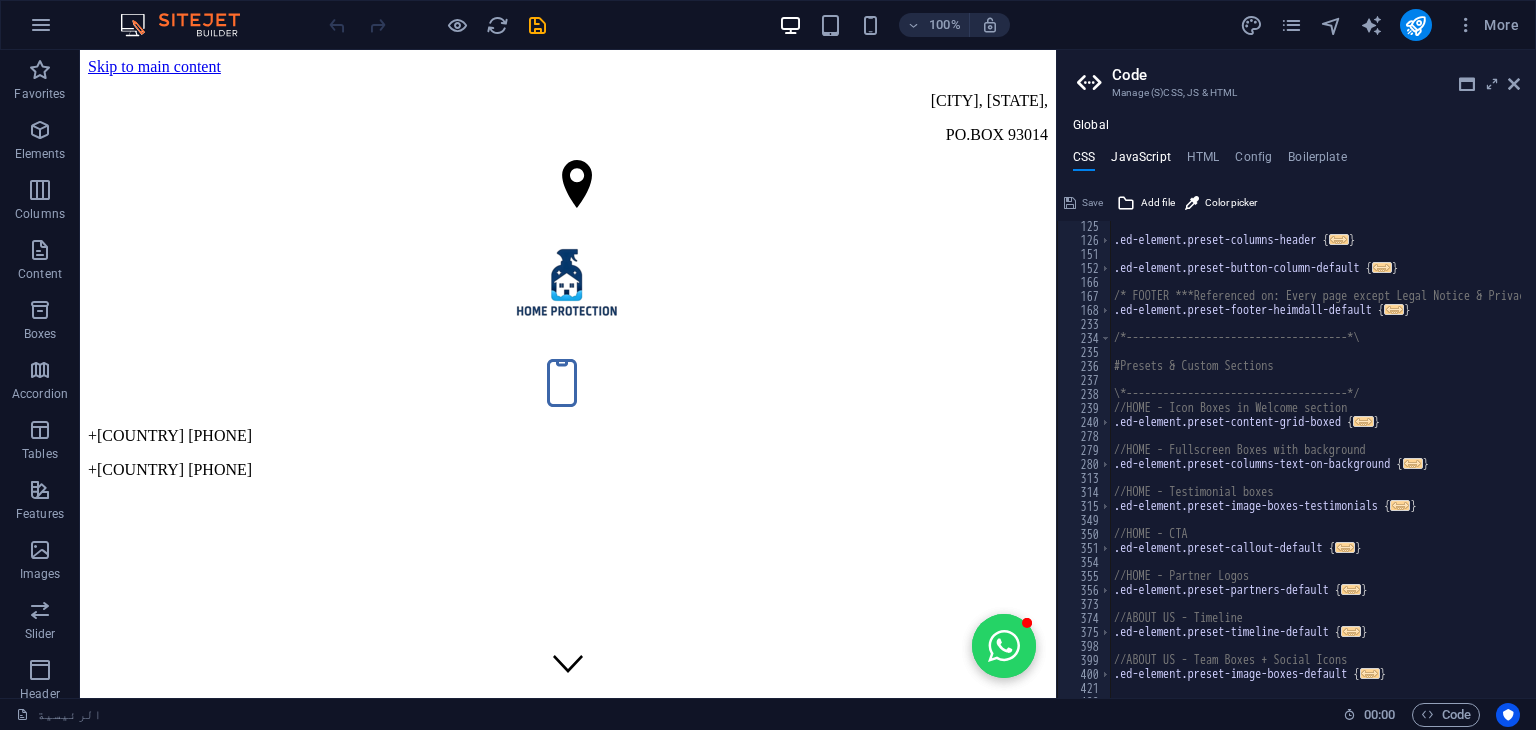 click on "JavaScript" at bounding box center [1140, 161] 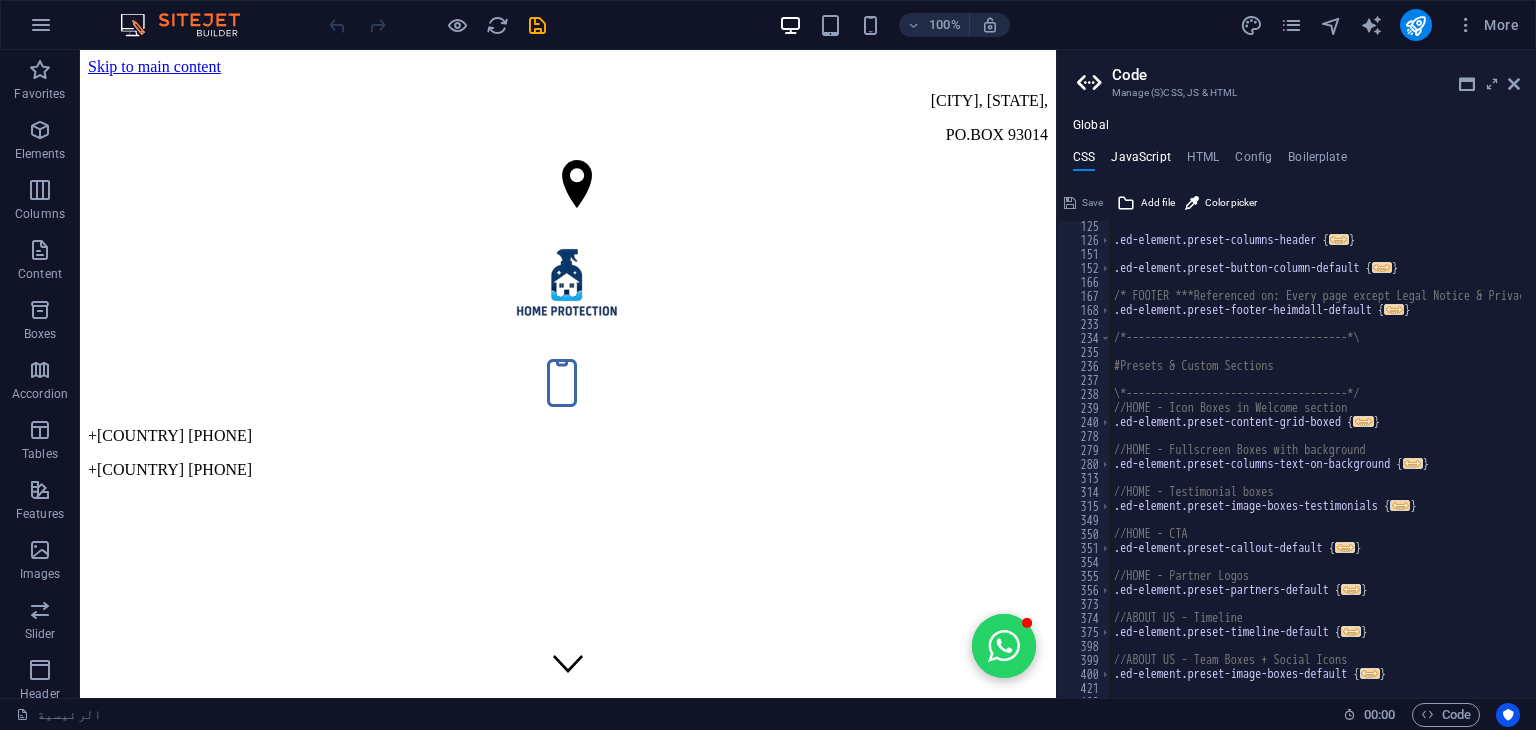 type on "/* JS for preset "Menu V2" */" 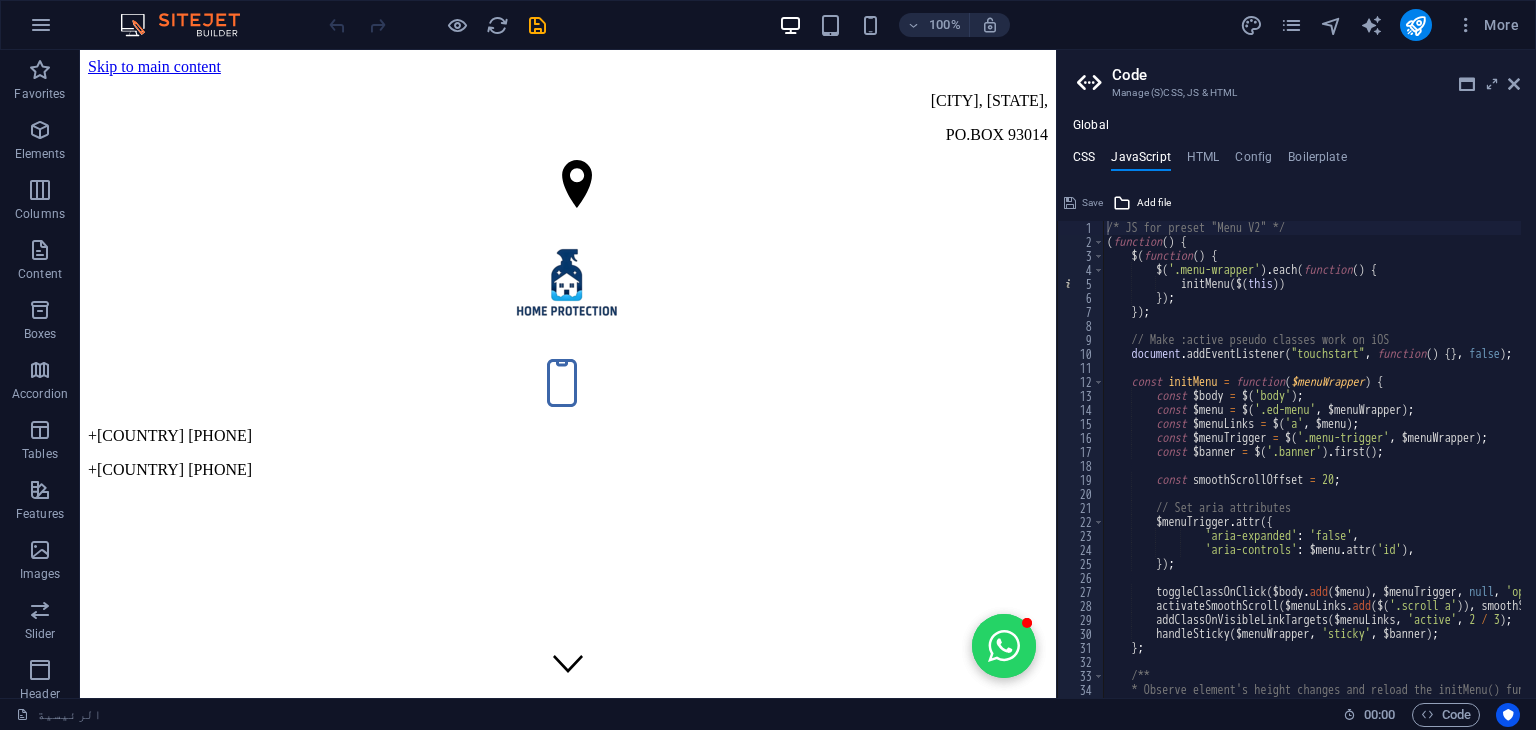click on "CSS" at bounding box center [1084, 161] 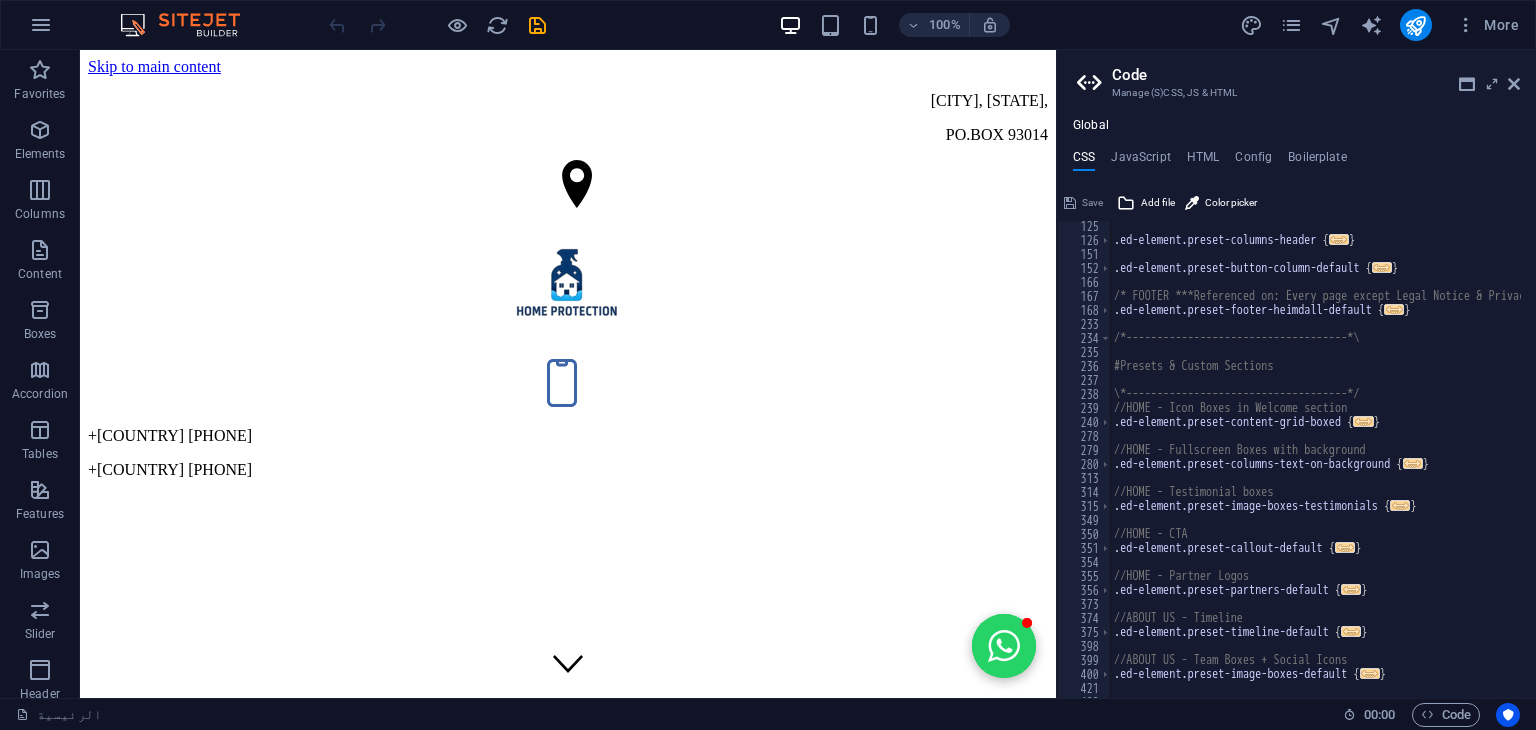 click on "Code" at bounding box center (1316, 75) 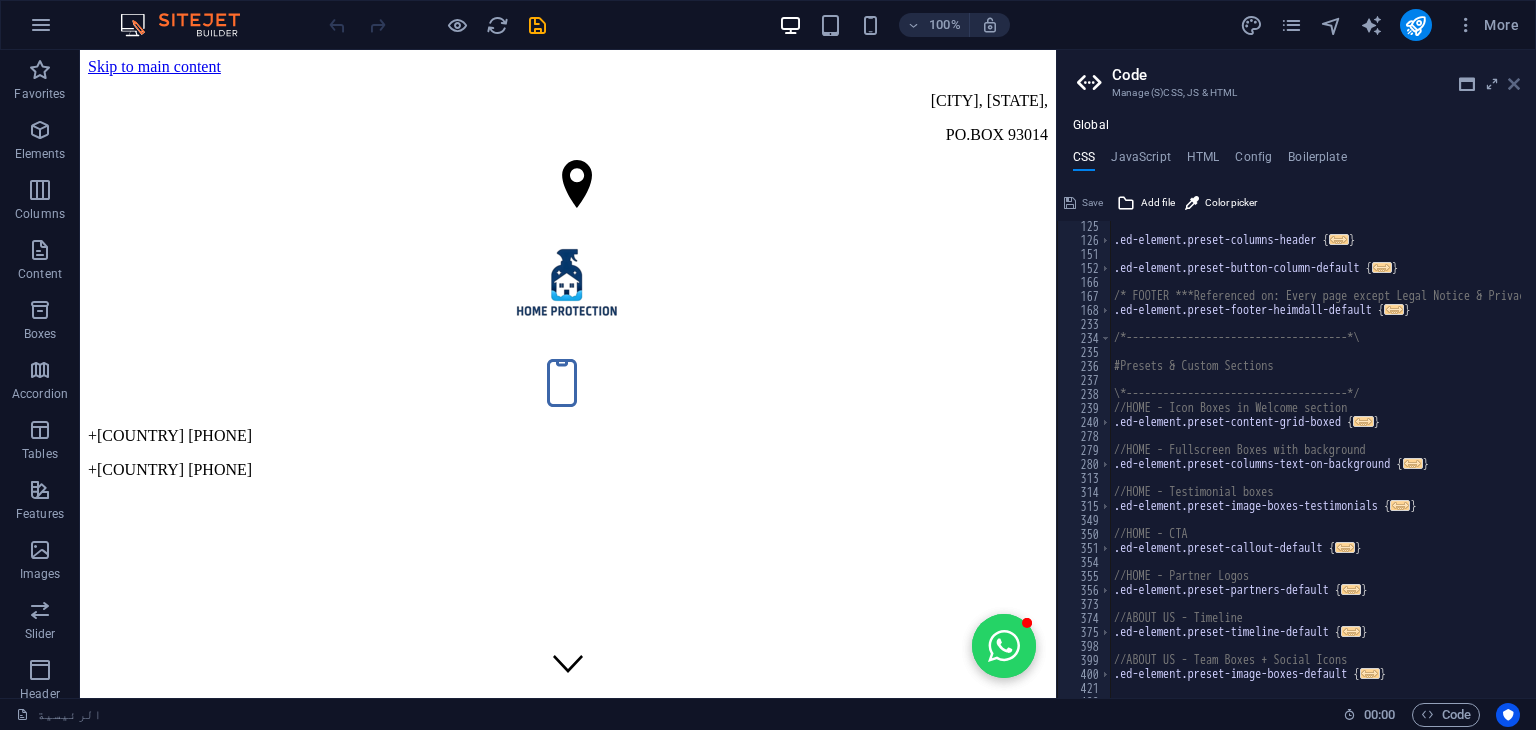 click at bounding box center (1514, 84) 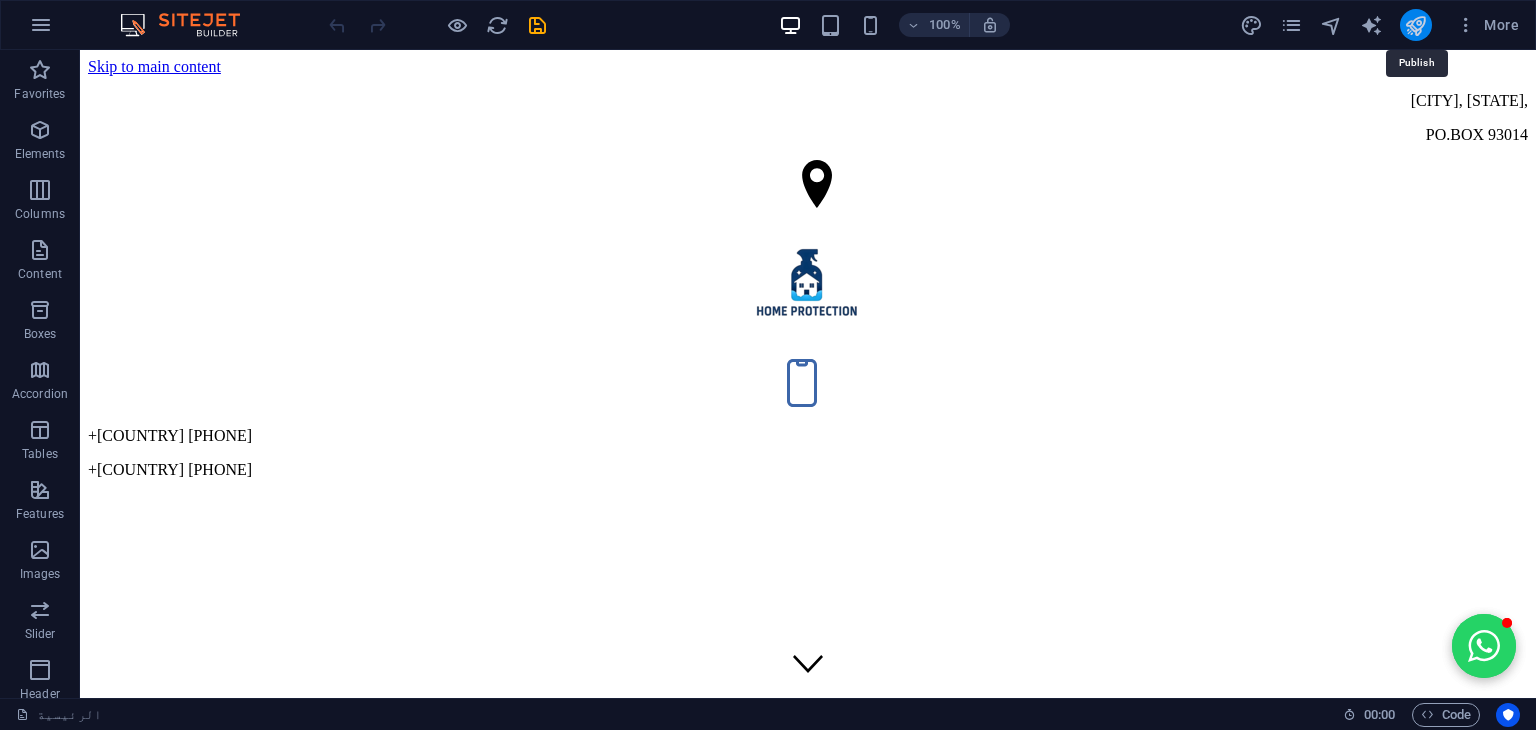 click at bounding box center (1415, 25) 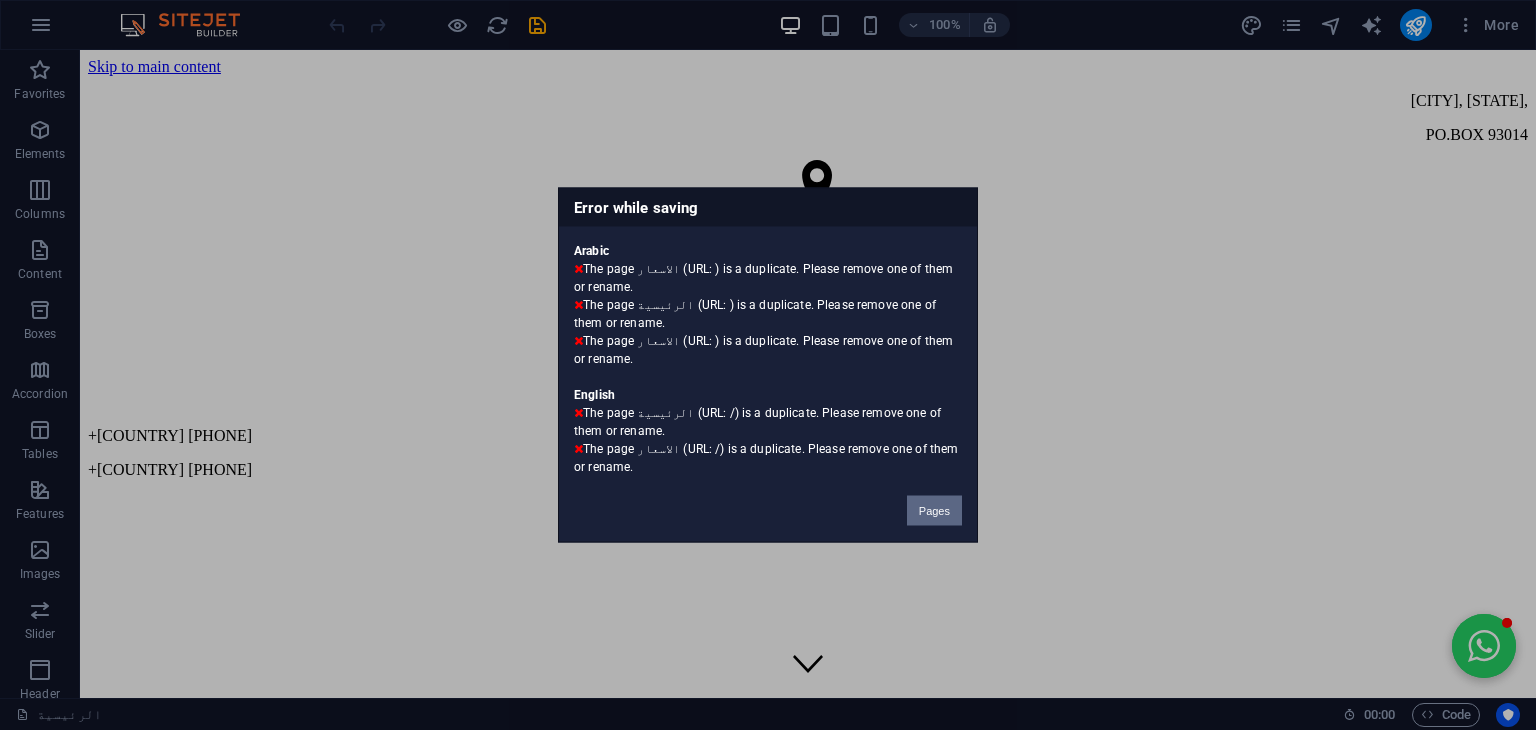 click on "Pages" at bounding box center (934, 511) 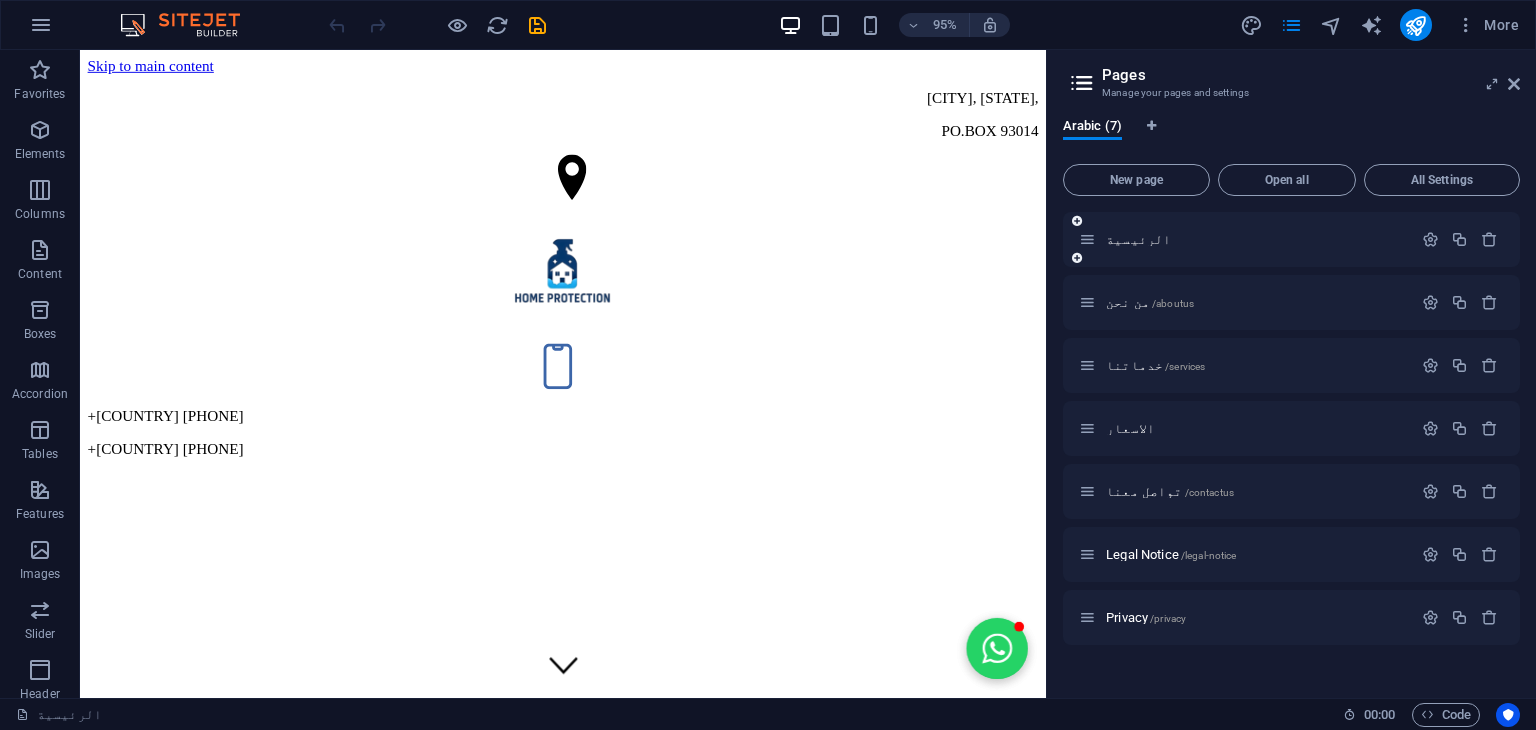 click on "الرئيسية" at bounding box center [1245, 239] 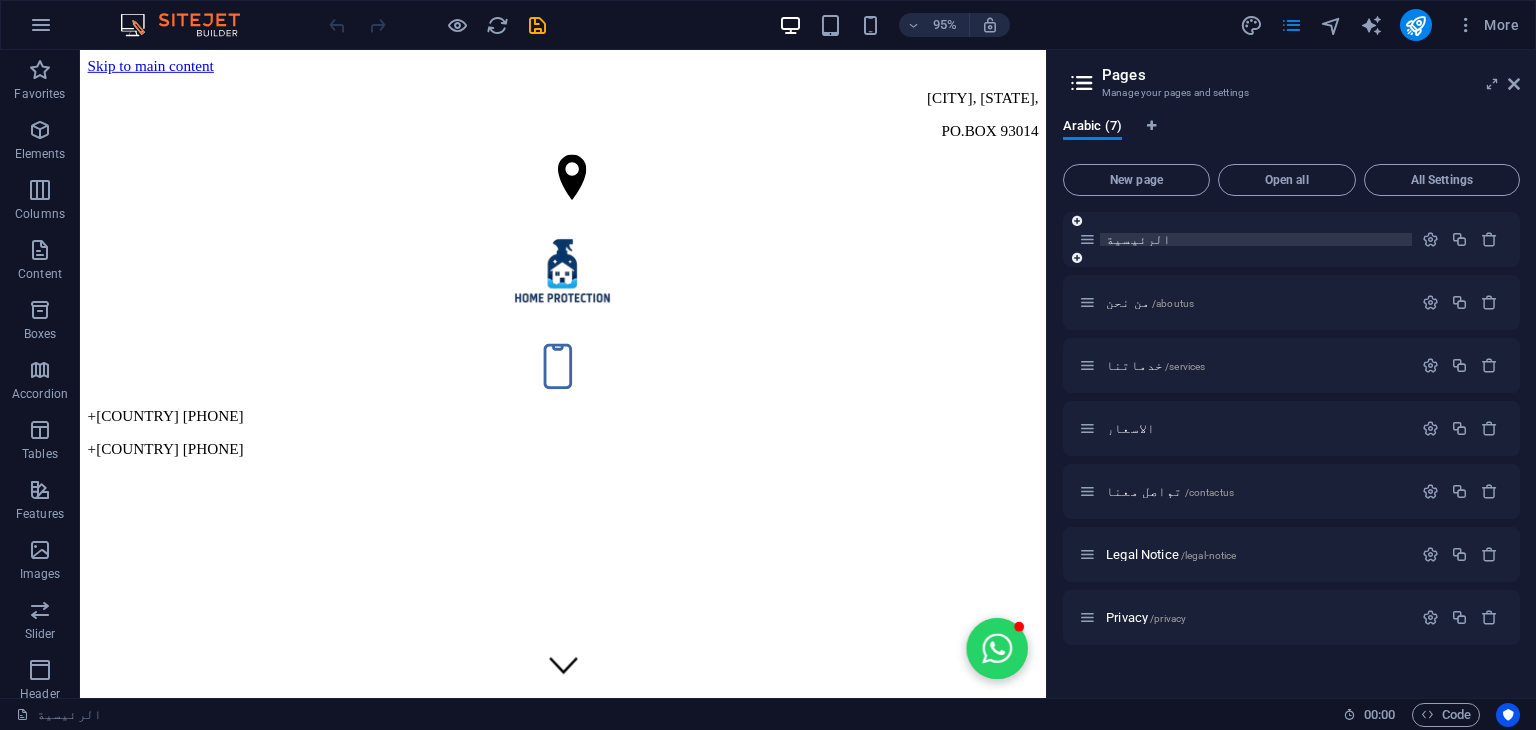 click on "الرئيسية" at bounding box center [1139, 239] 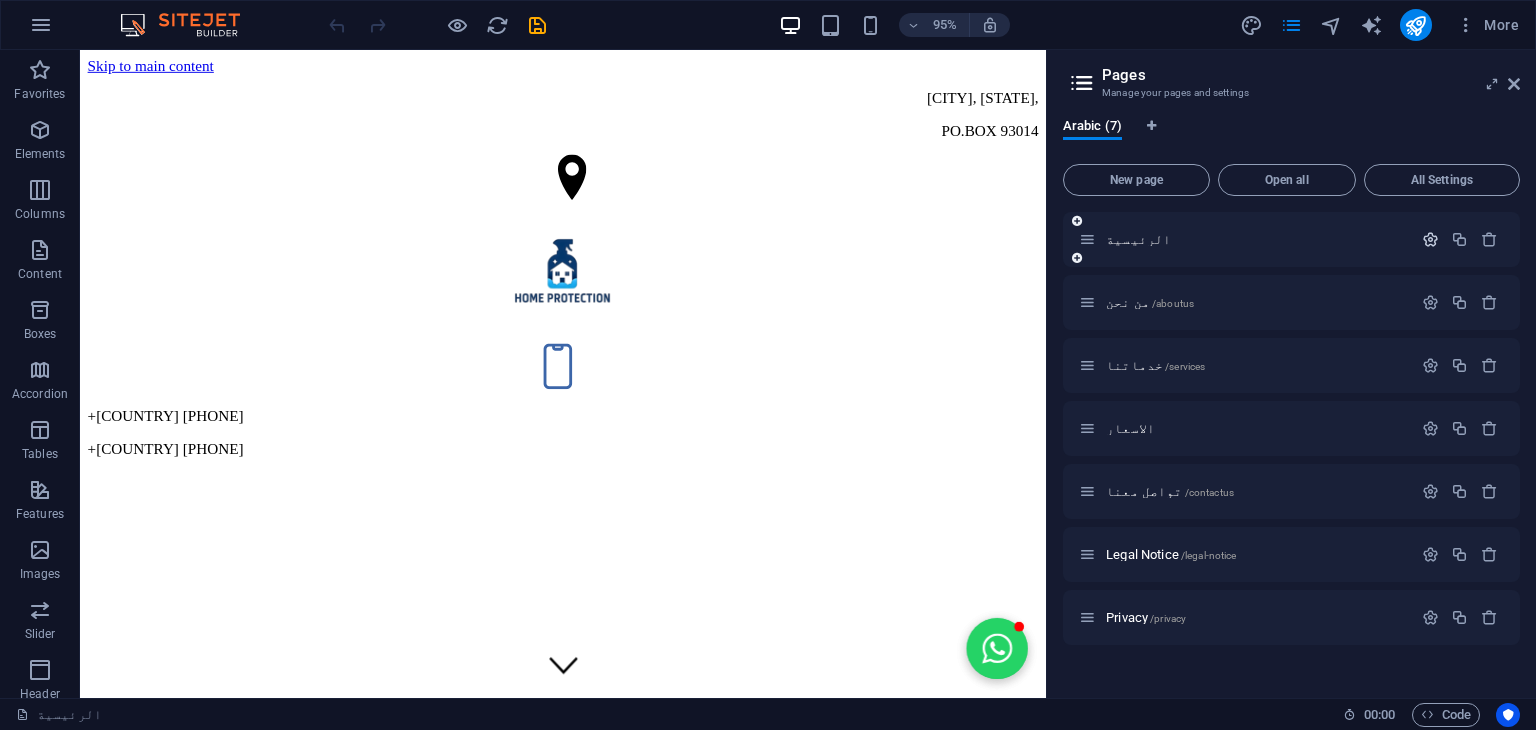 click at bounding box center [1430, 239] 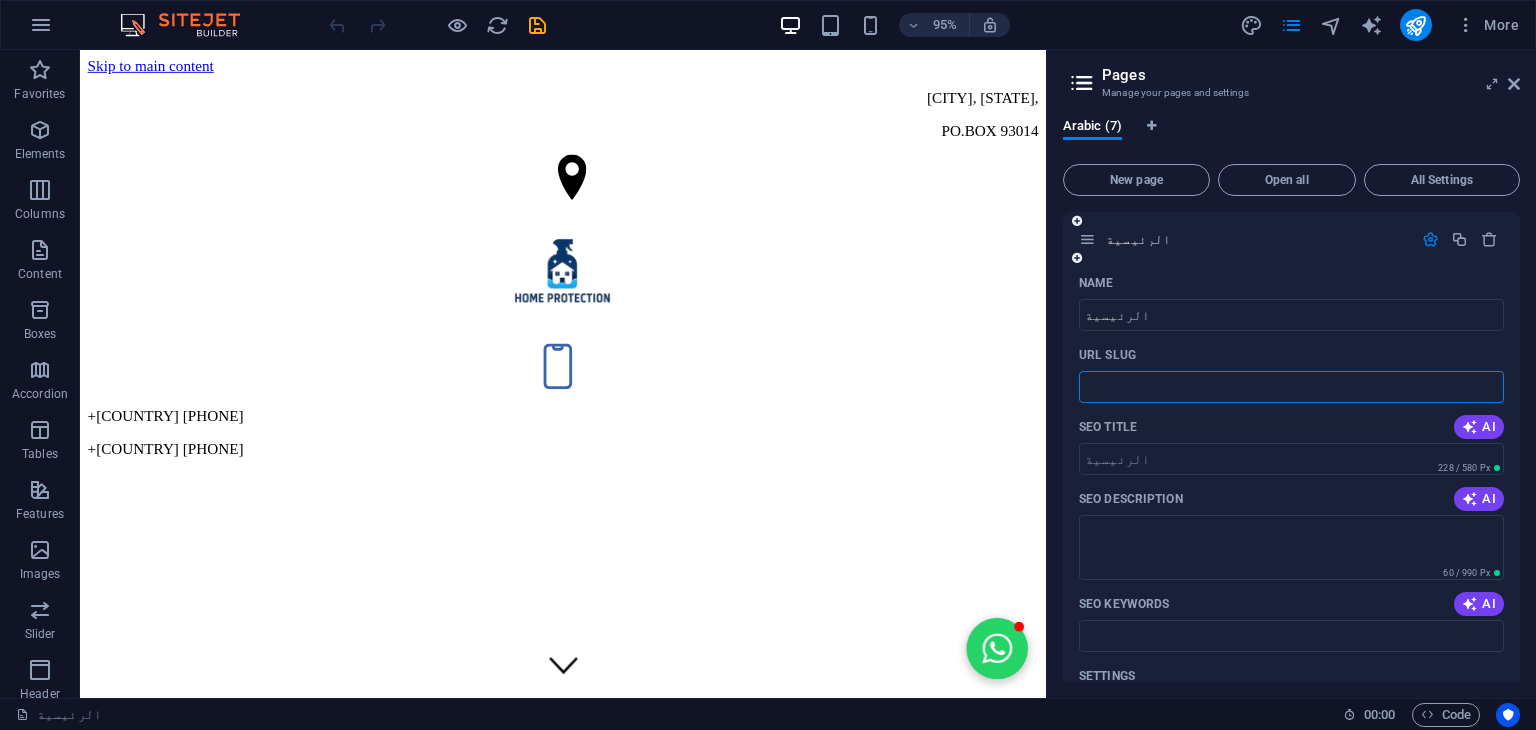 click on "URL SLUG" at bounding box center (1291, 387) 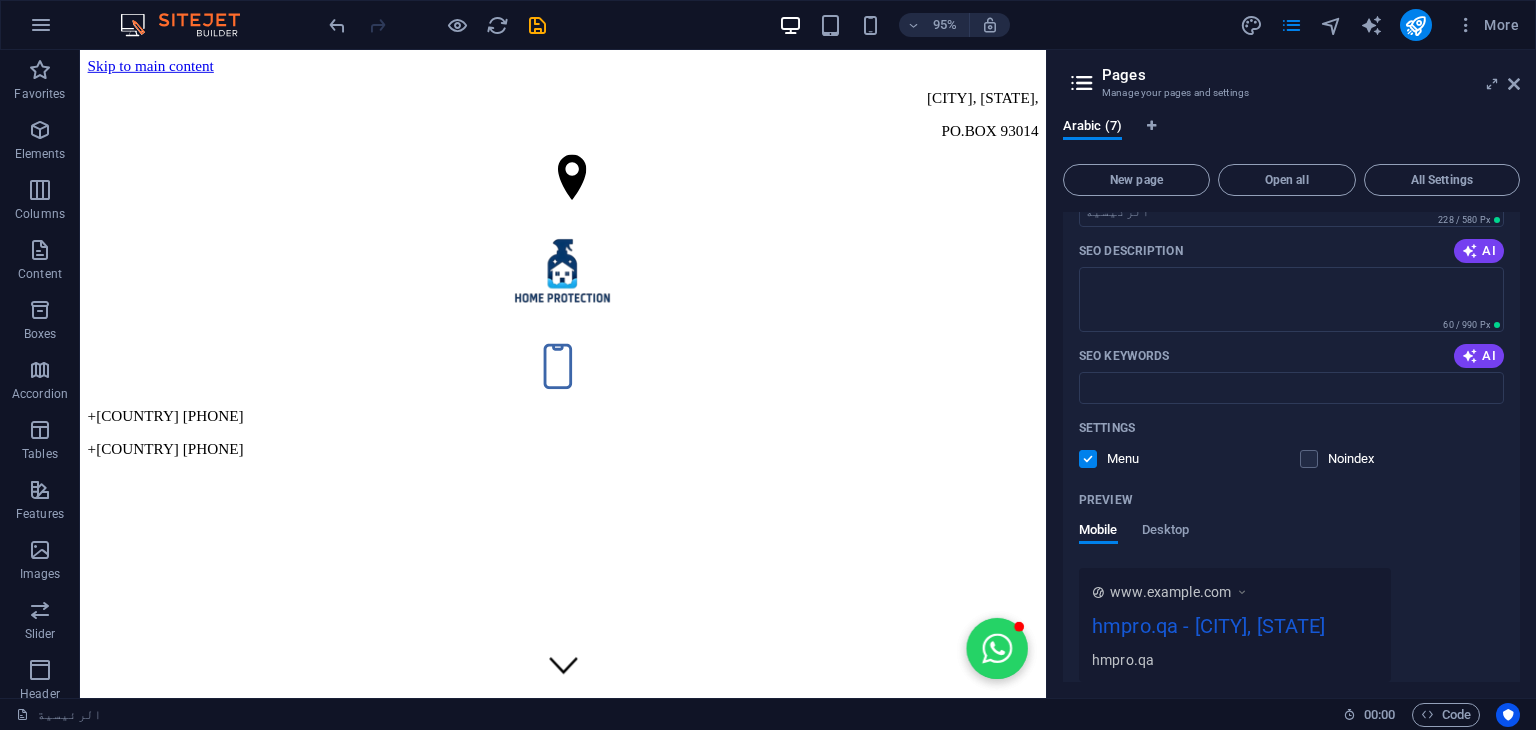 scroll, scrollTop: 254, scrollLeft: 0, axis: vertical 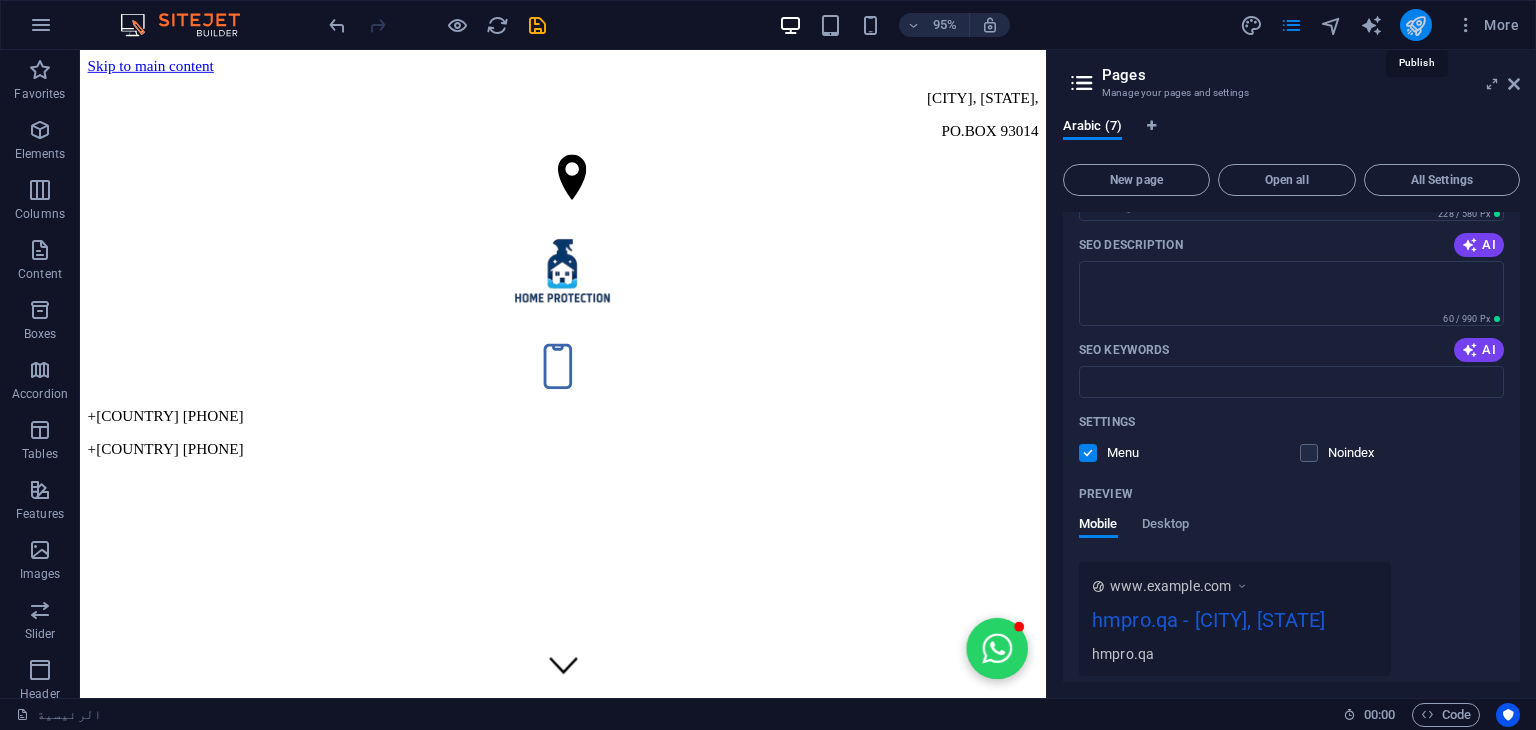 type on "/" 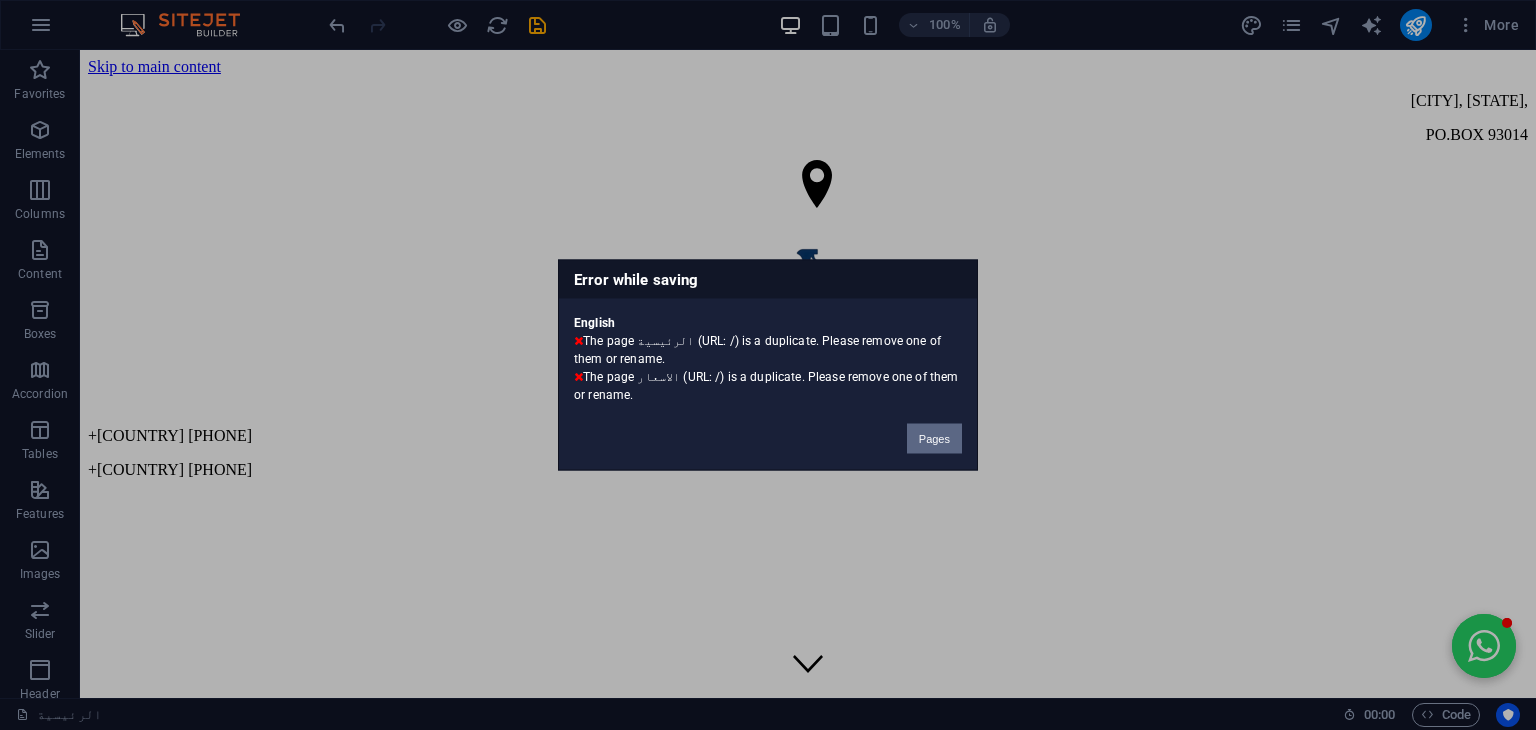 click on "Pages" at bounding box center (934, 439) 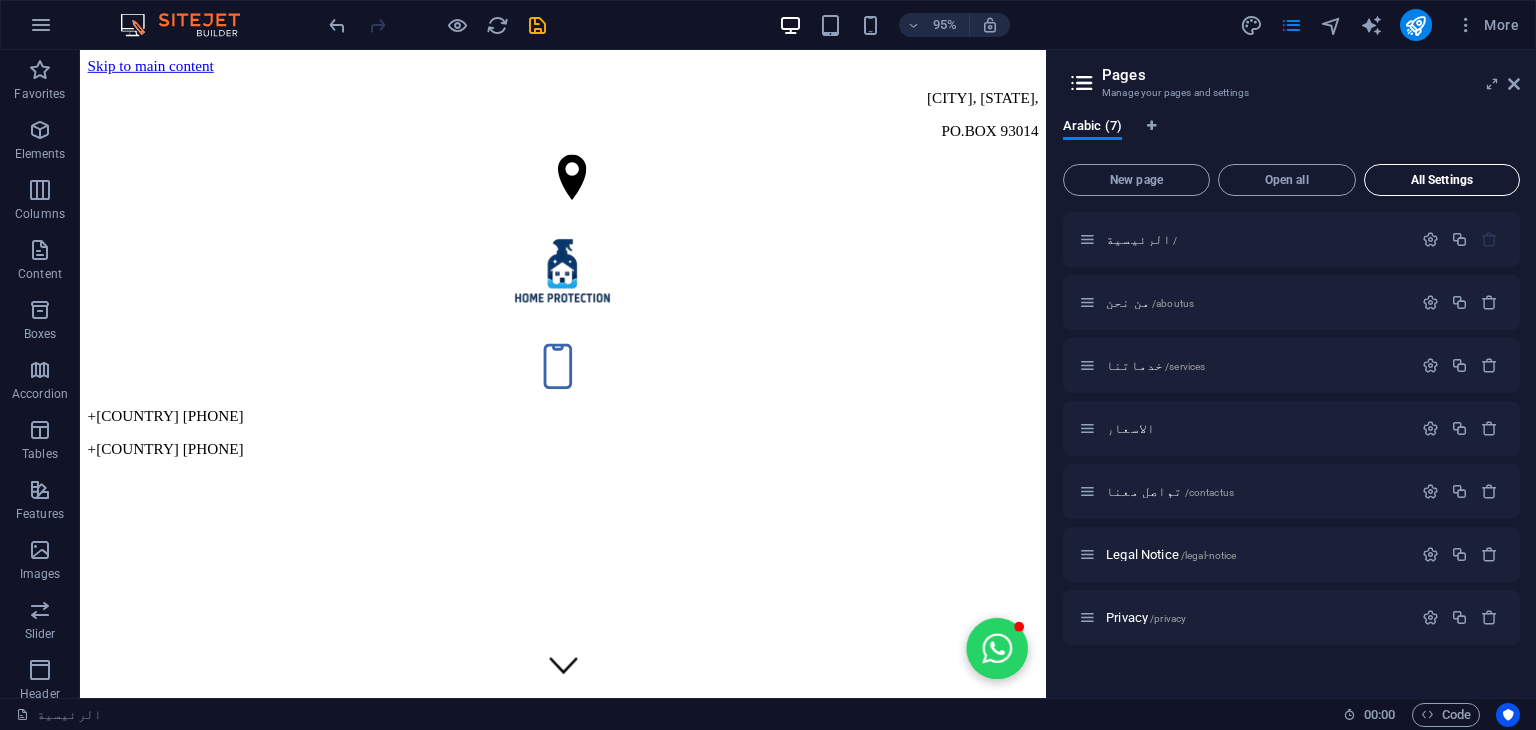click on "All Settings" at bounding box center (1442, 180) 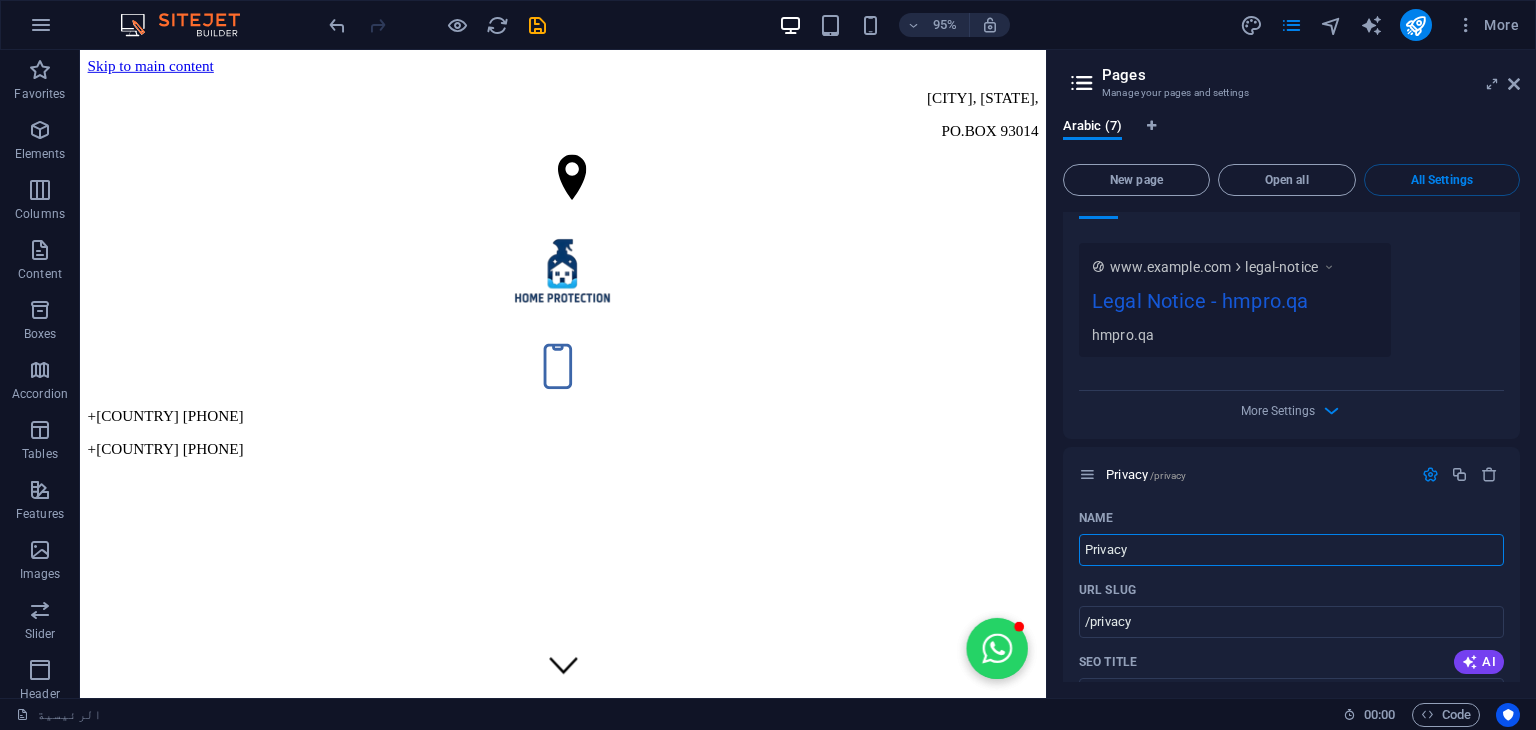 scroll, scrollTop: 5186, scrollLeft: 0, axis: vertical 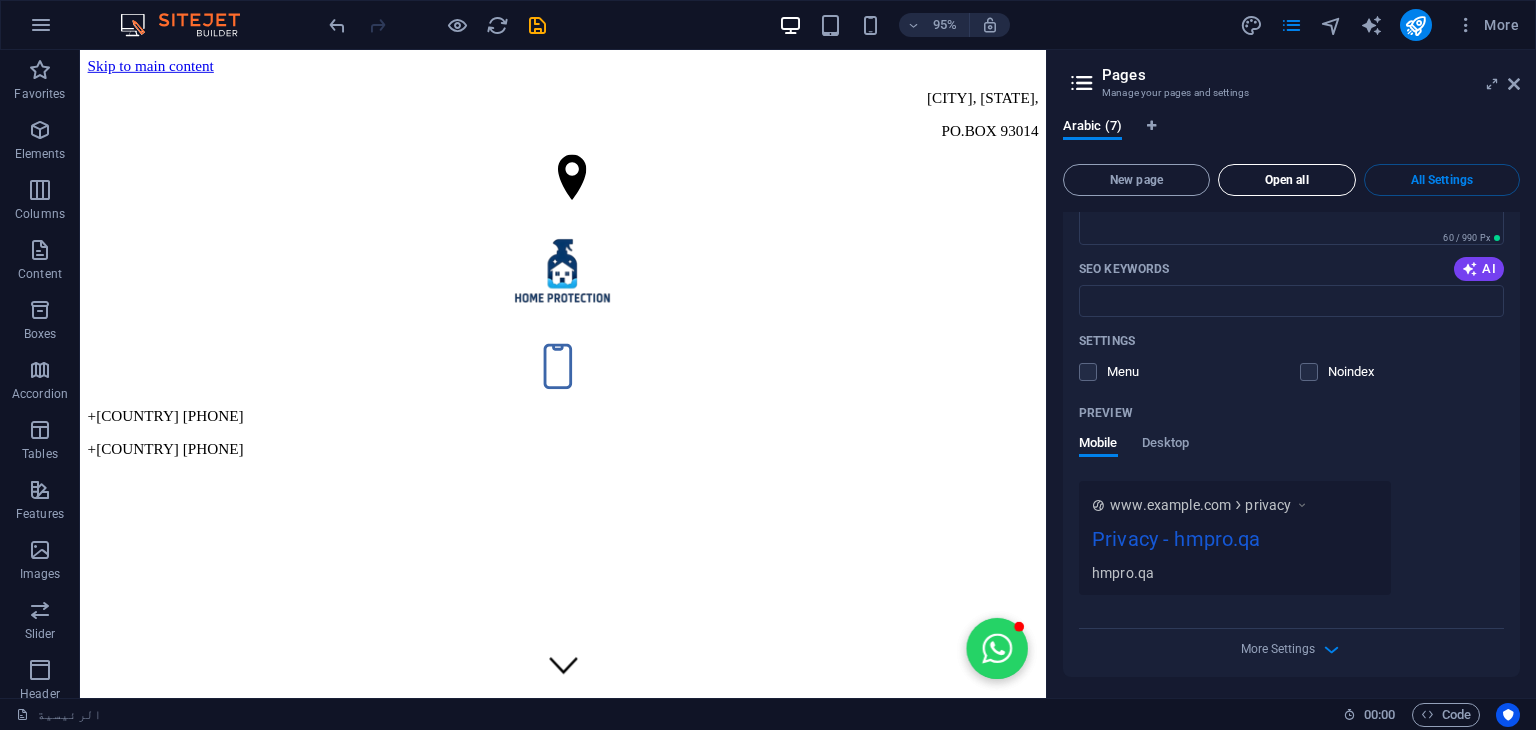 click on "Open all" at bounding box center [1287, 180] 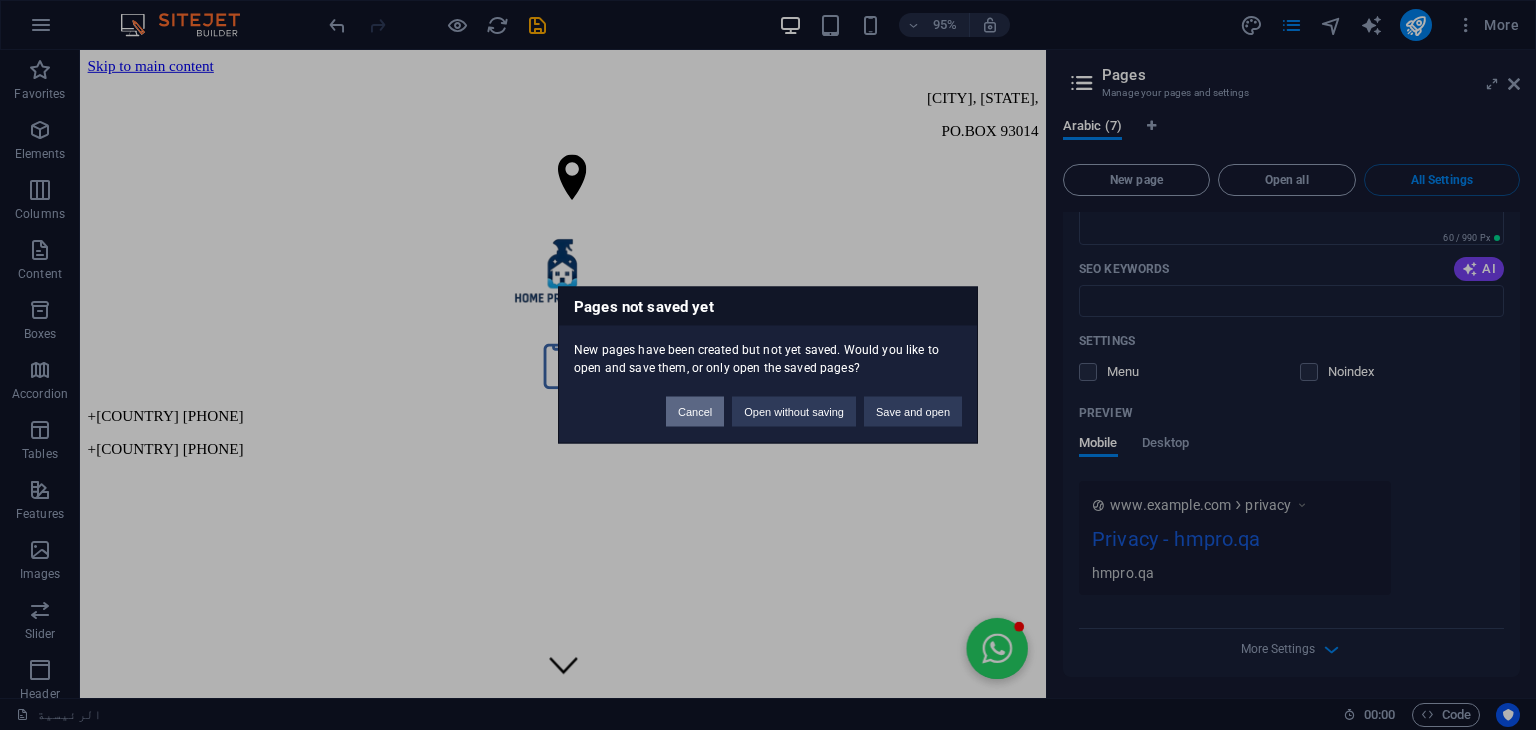 click on "Cancel" at bounding box center [695, 412] 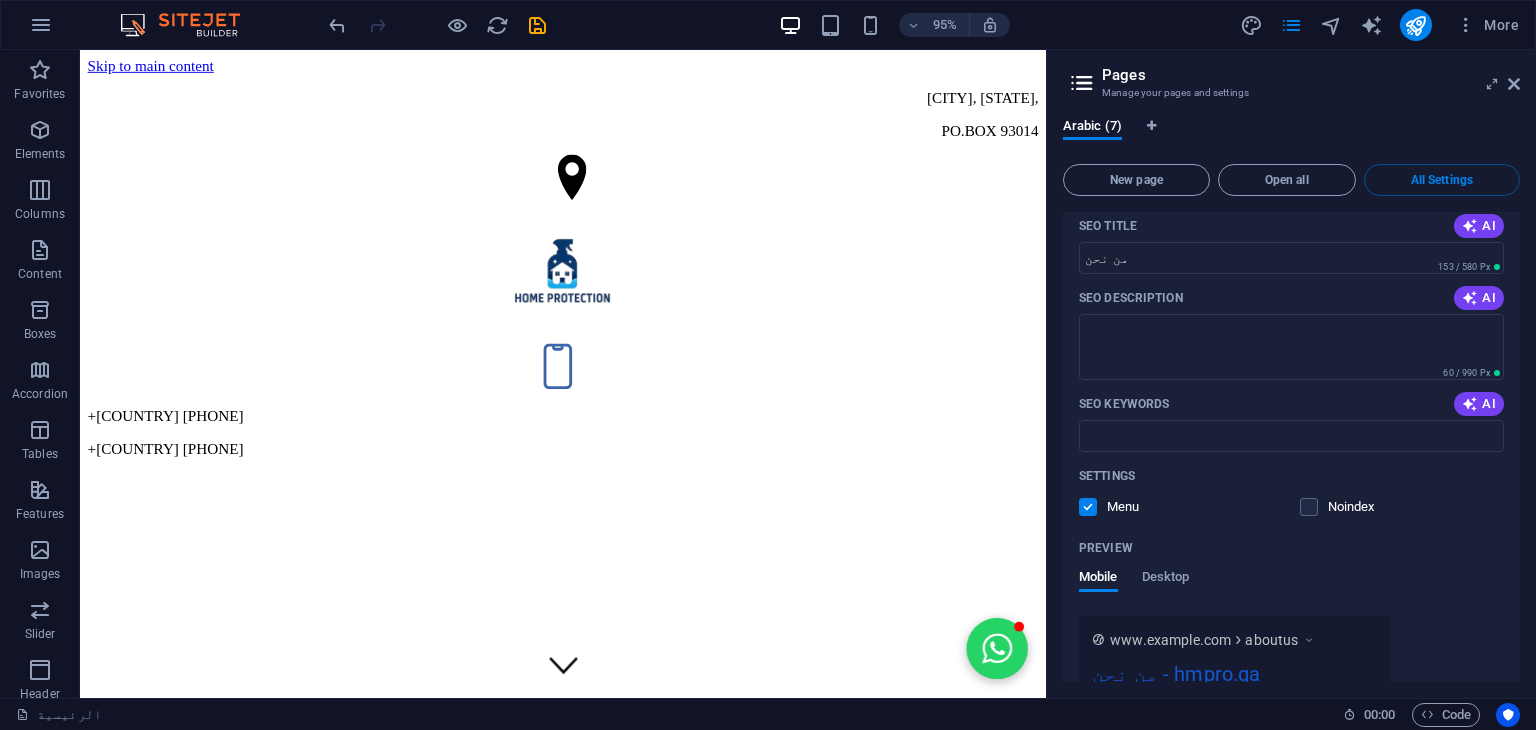 scroll, scrollTop: 1001, scrollLeft: 0, axis: vertical 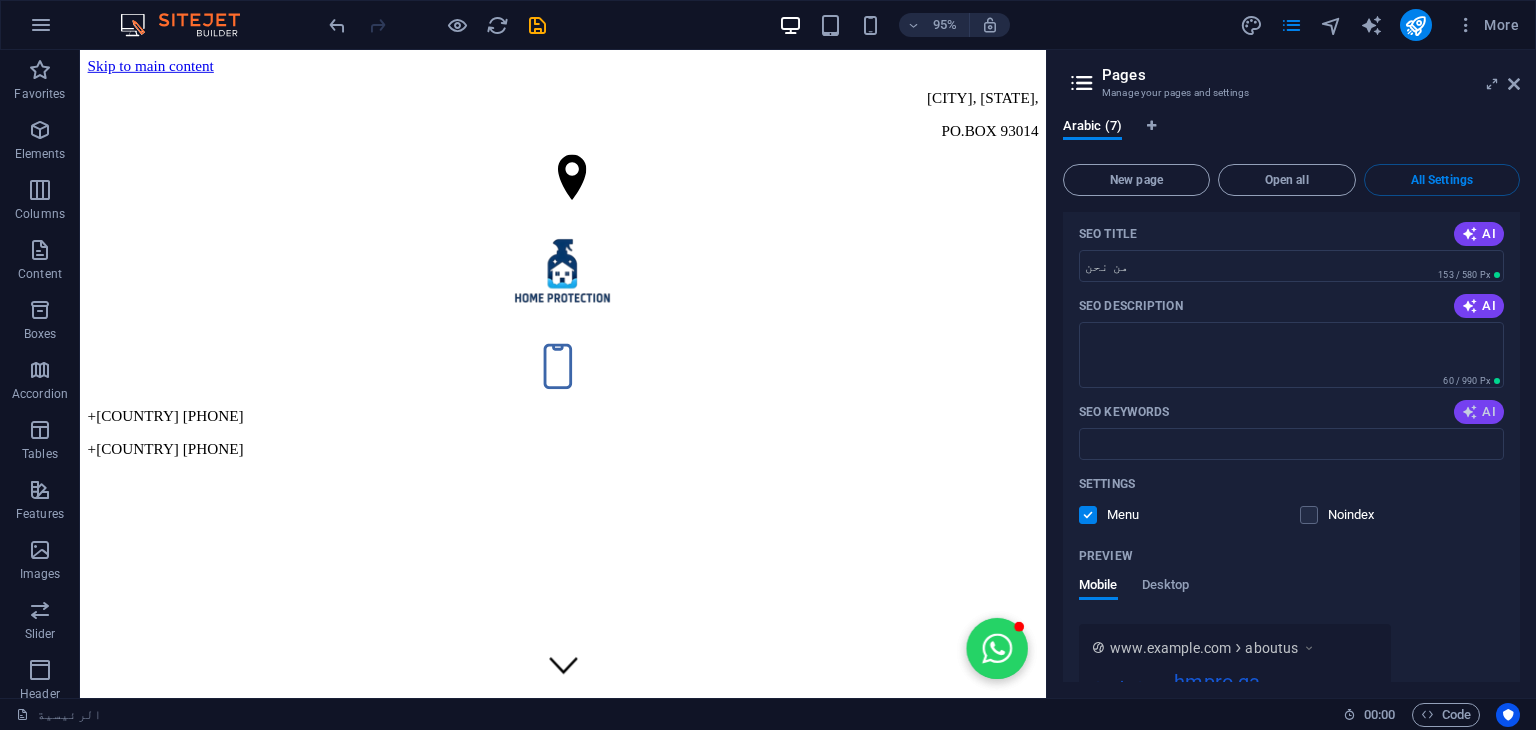 click on "AI" at bounding box center (1479, 412) 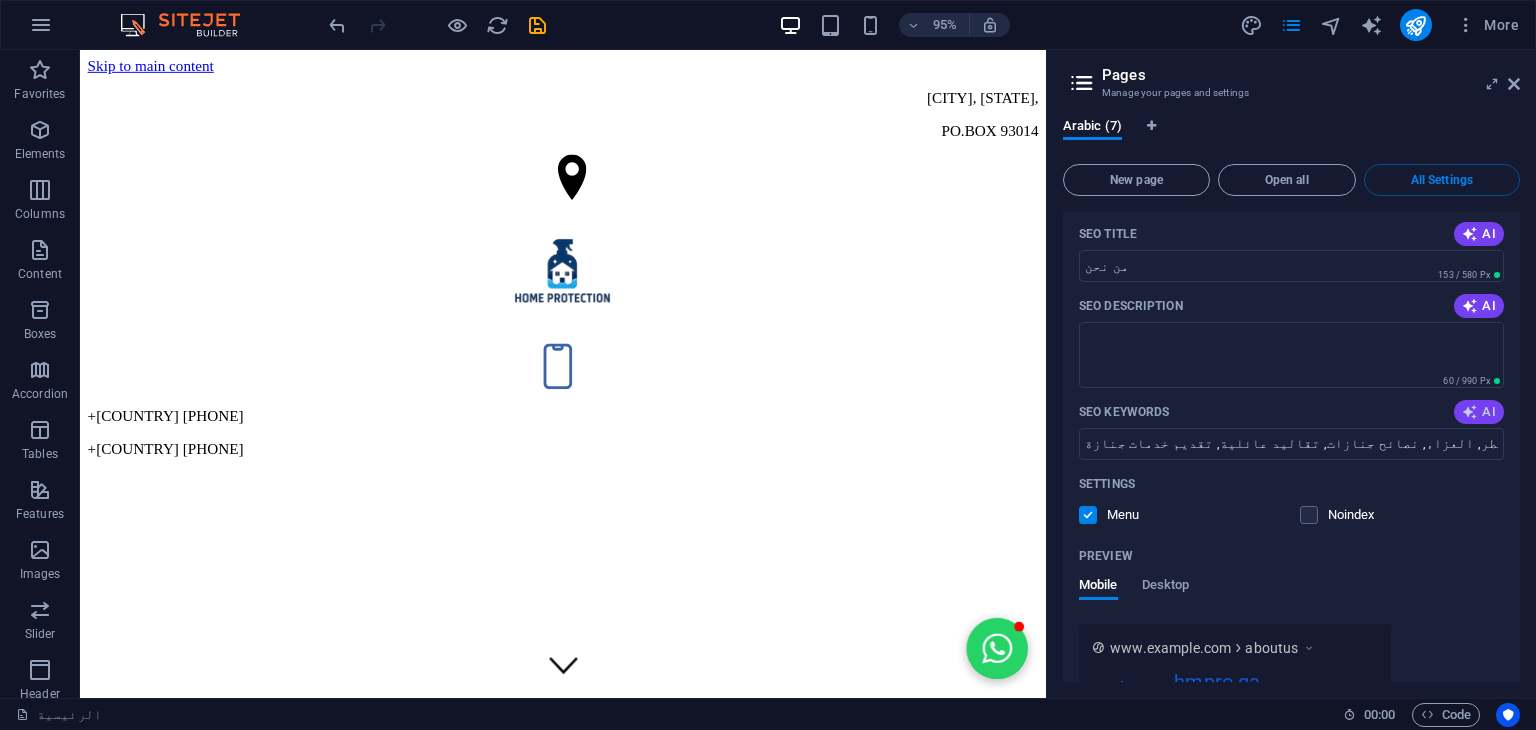 click at bounding box center (1470, 412) 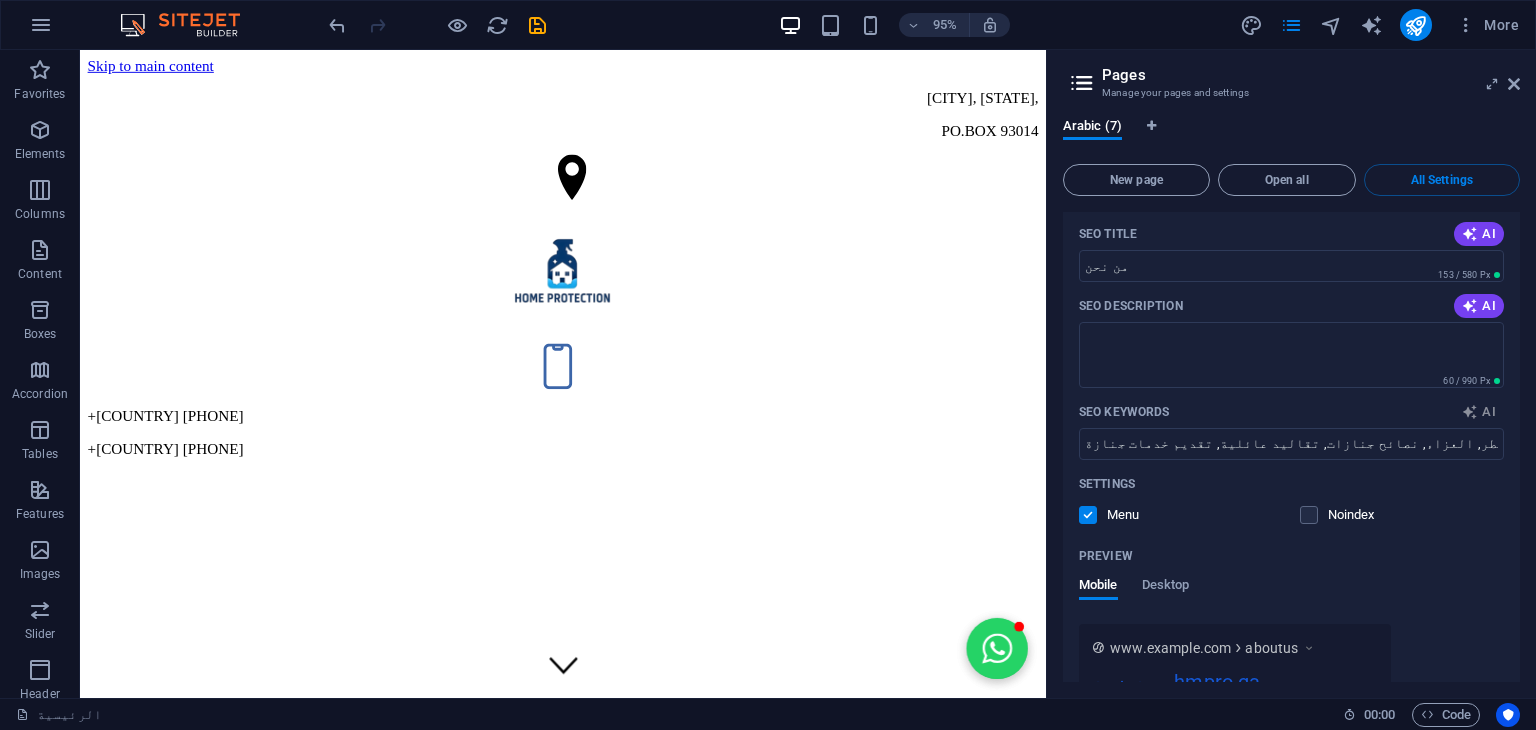 type on "خدمات الجنازات, قطر, مشاورات جنازة, تقاليد عائلية, فريق محترف, نصائح جنازية" 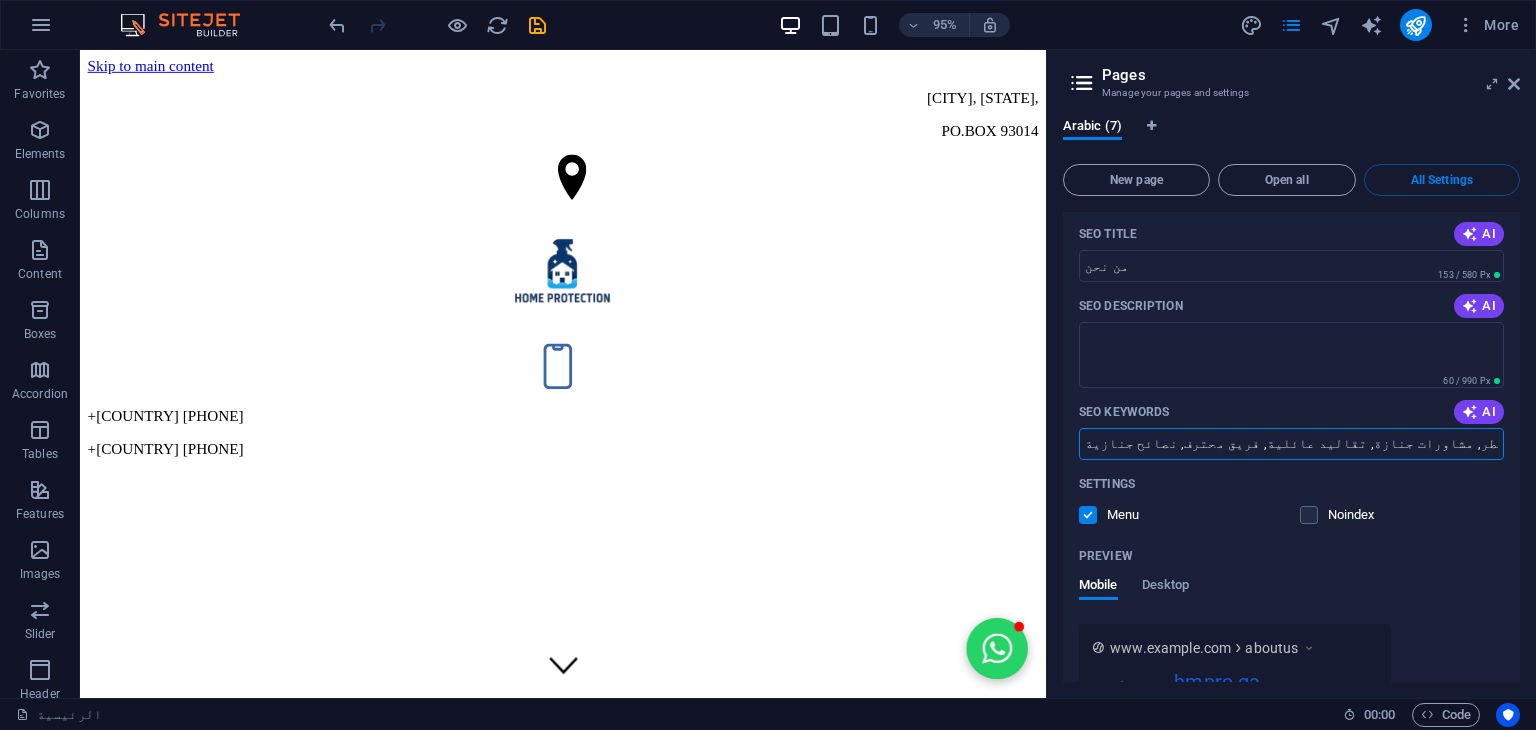 click on "خدمات الجنازات, قطر, مشاورات جنازة, تقاليد عائلية, فريق محترف, نصائح جنازية" at bounding box center (1291, 444) 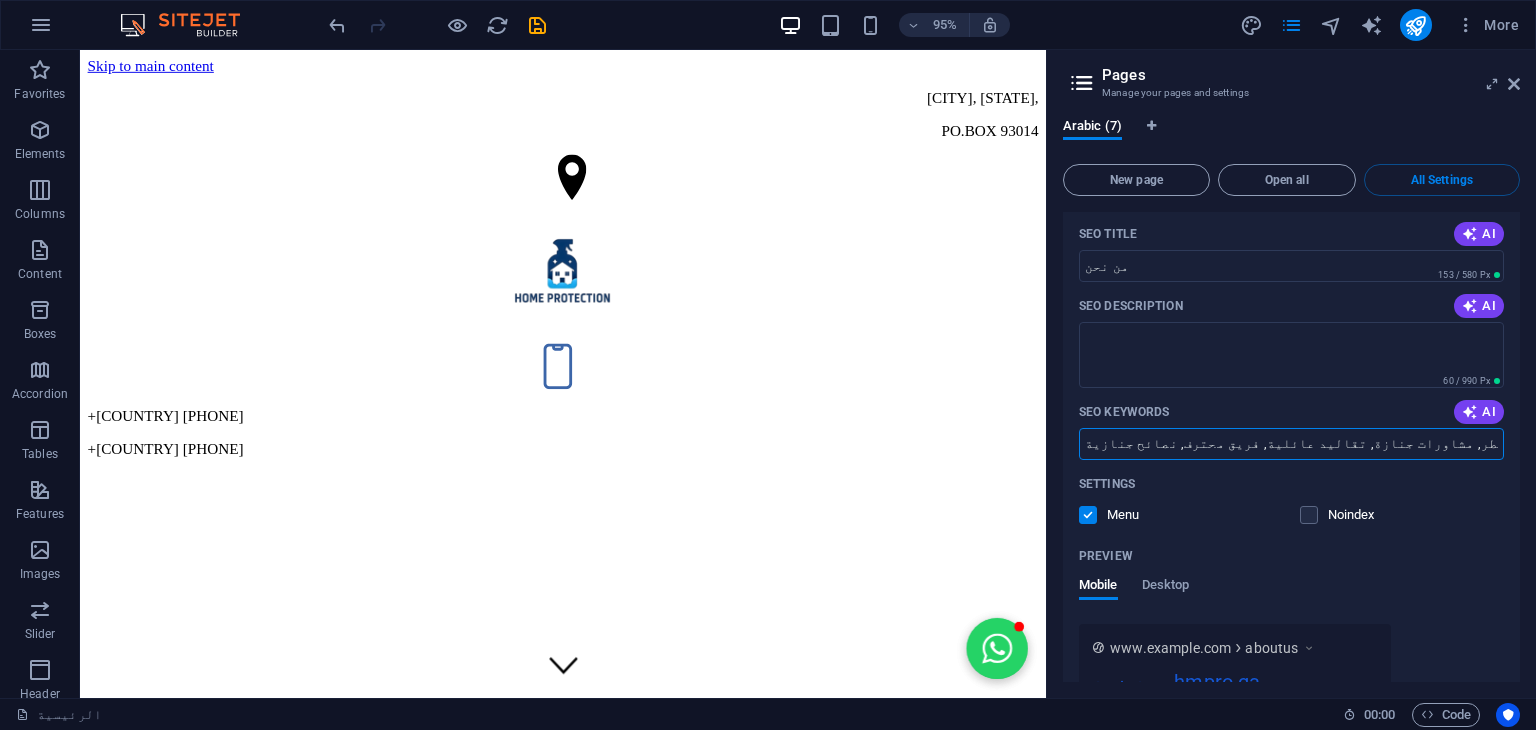 click on "خدمات الجنازات, قطر, مشاورات جنازة, تقاليد عائلية, فريق محترف, نصائح جنازية" at bounding box center [1291, 444] 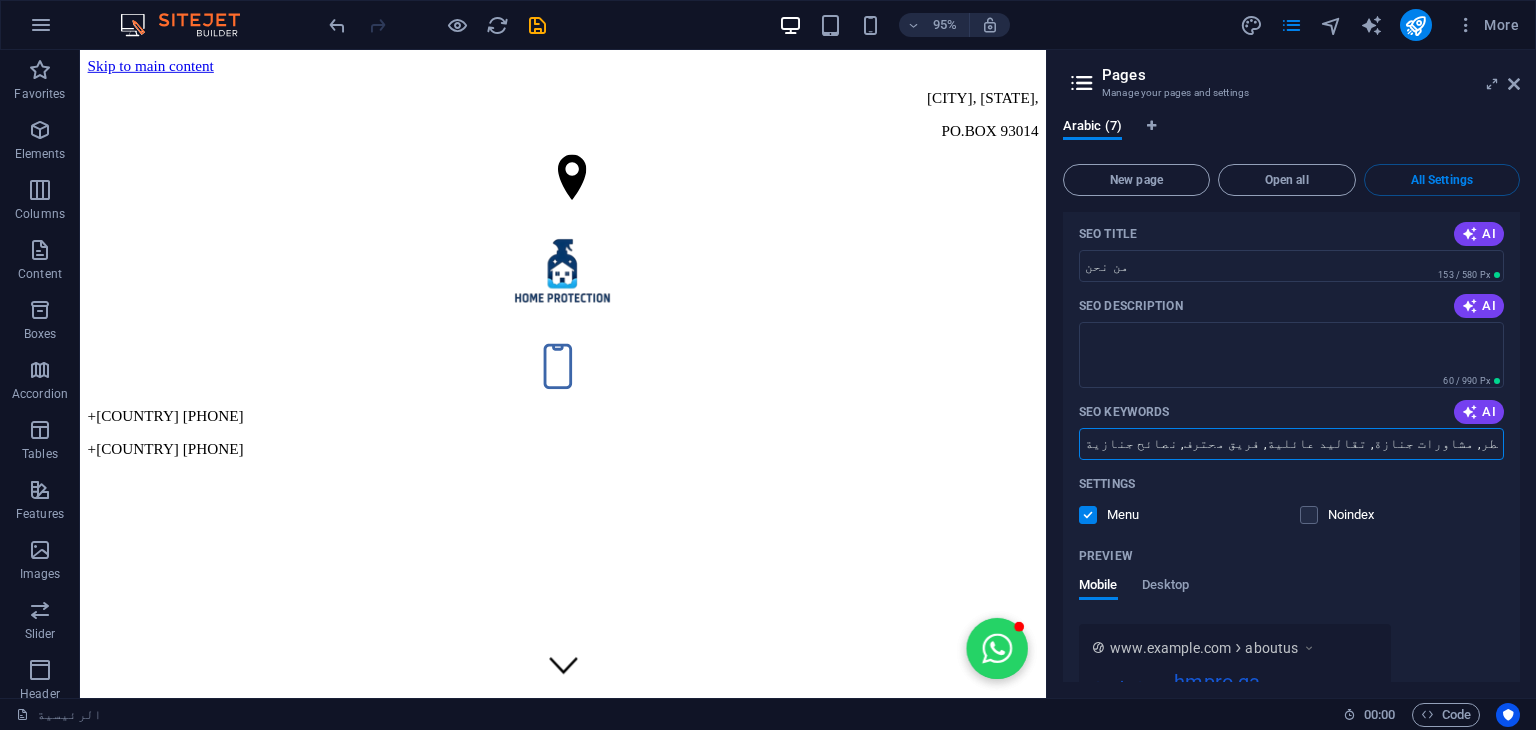 click on "خدمات الجنازات, قطر, مشاورات جنازة, تقاليد عائلية, فريق محترف, نصائح جنازية" at bounding box center (1291, 444) 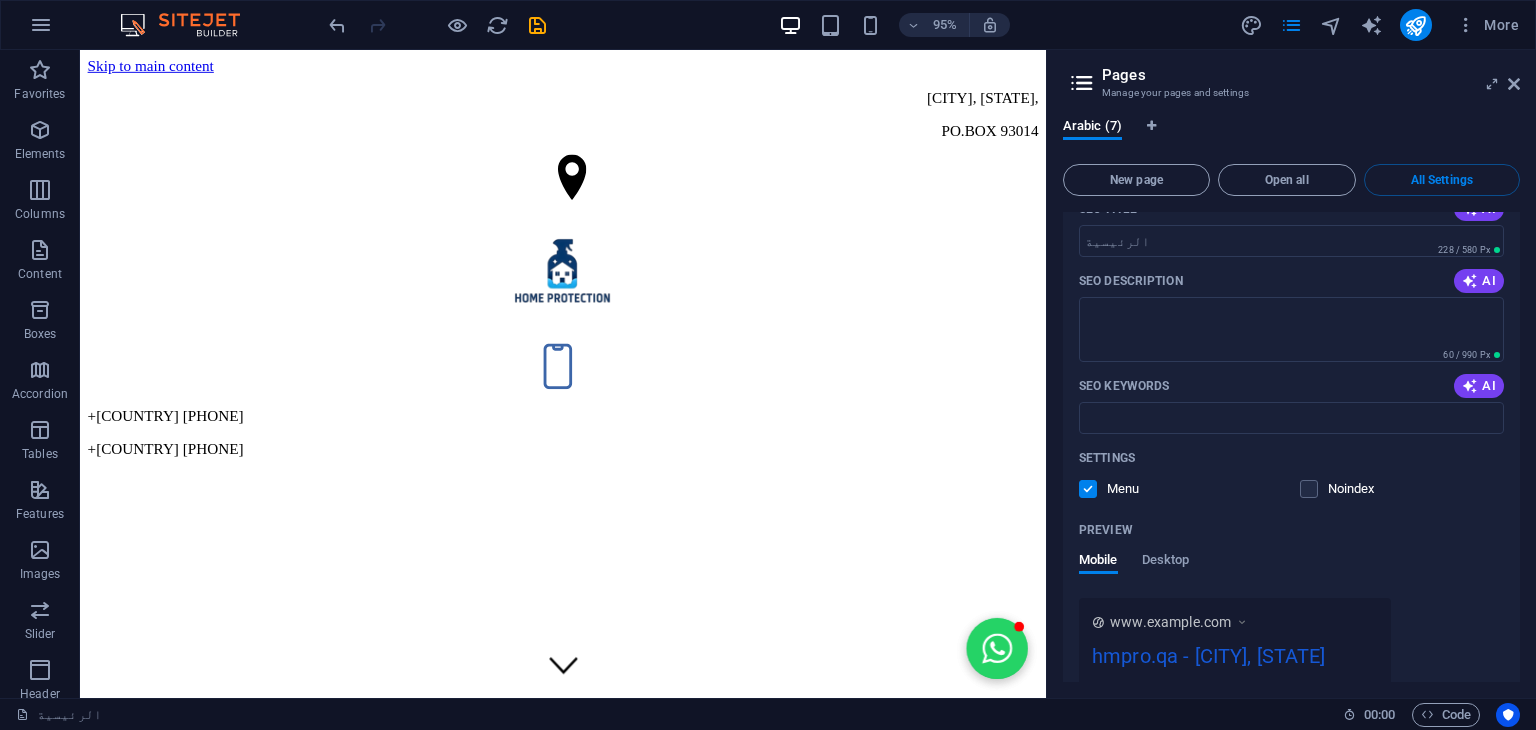 scroll, scrollTop: 0, scrollLeft: 0, axis: both 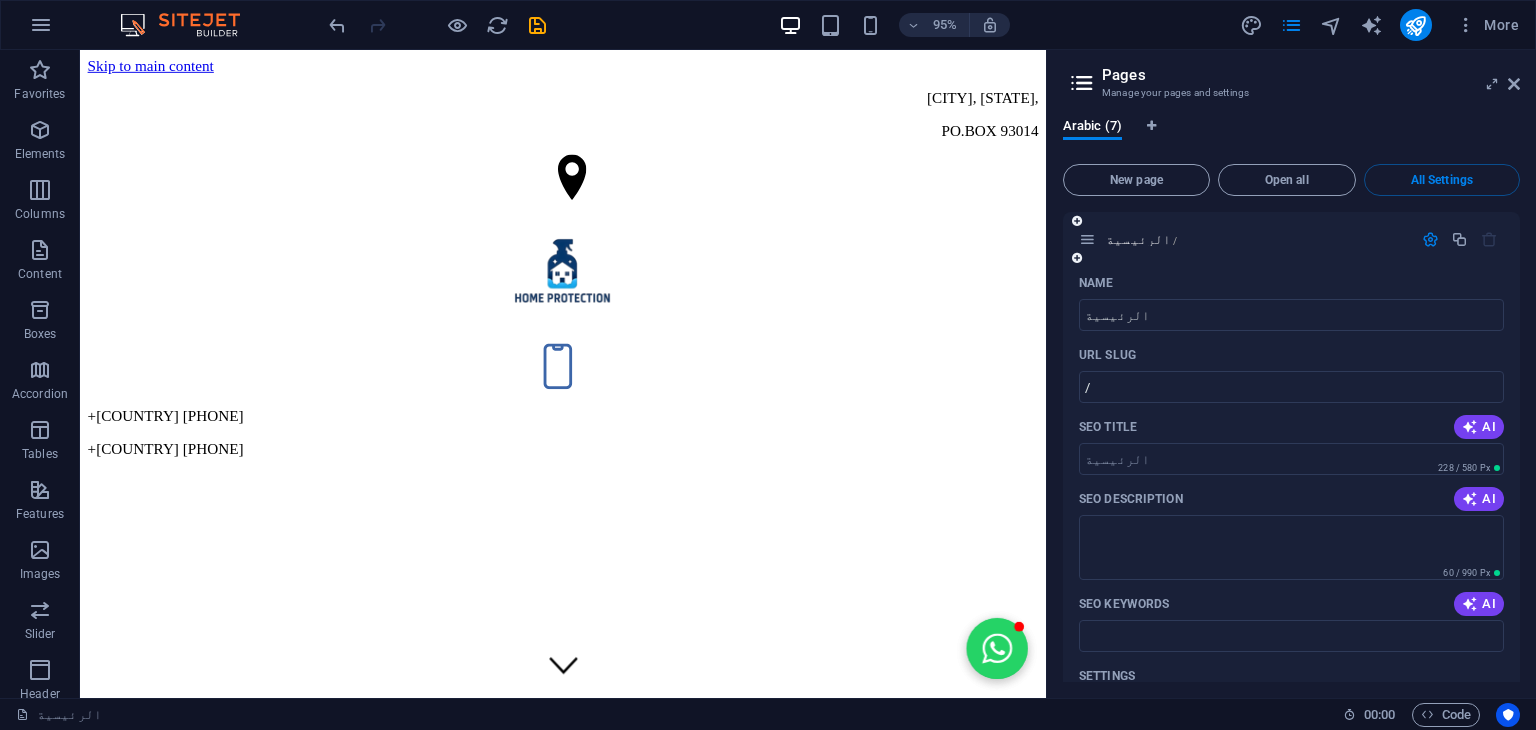 type 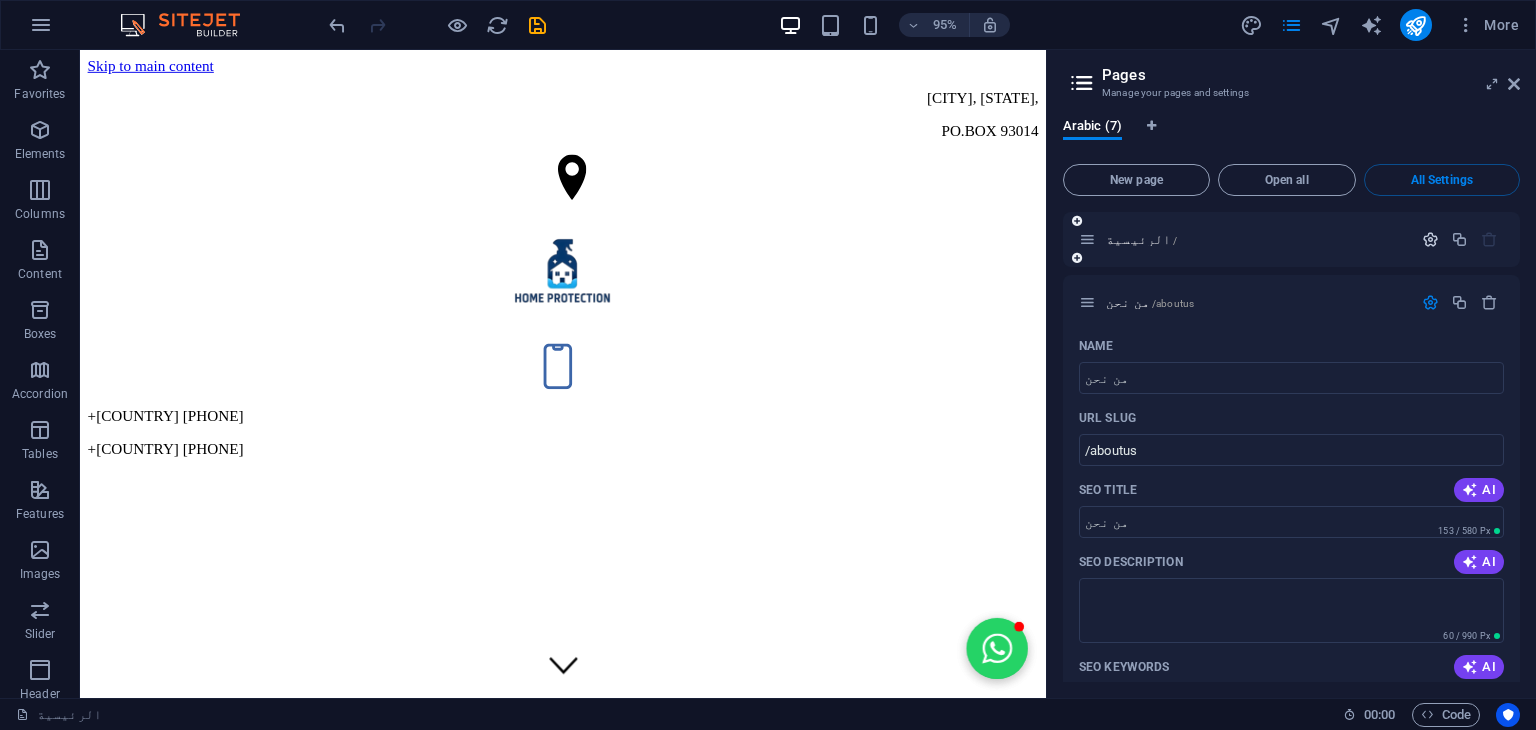 click at bounding box center [1430, 239] 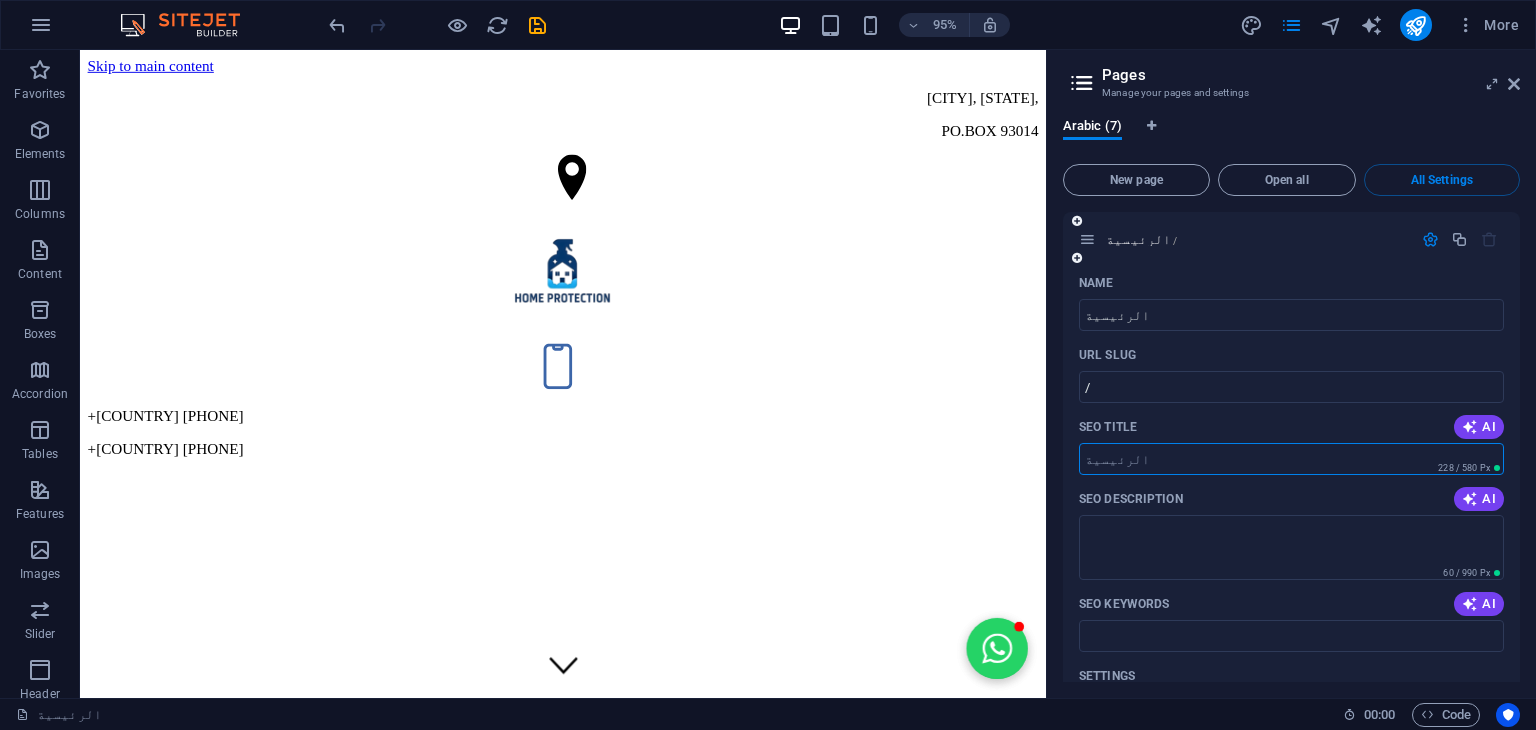 click on "SEO Title" at bounding box center [1291, 459] 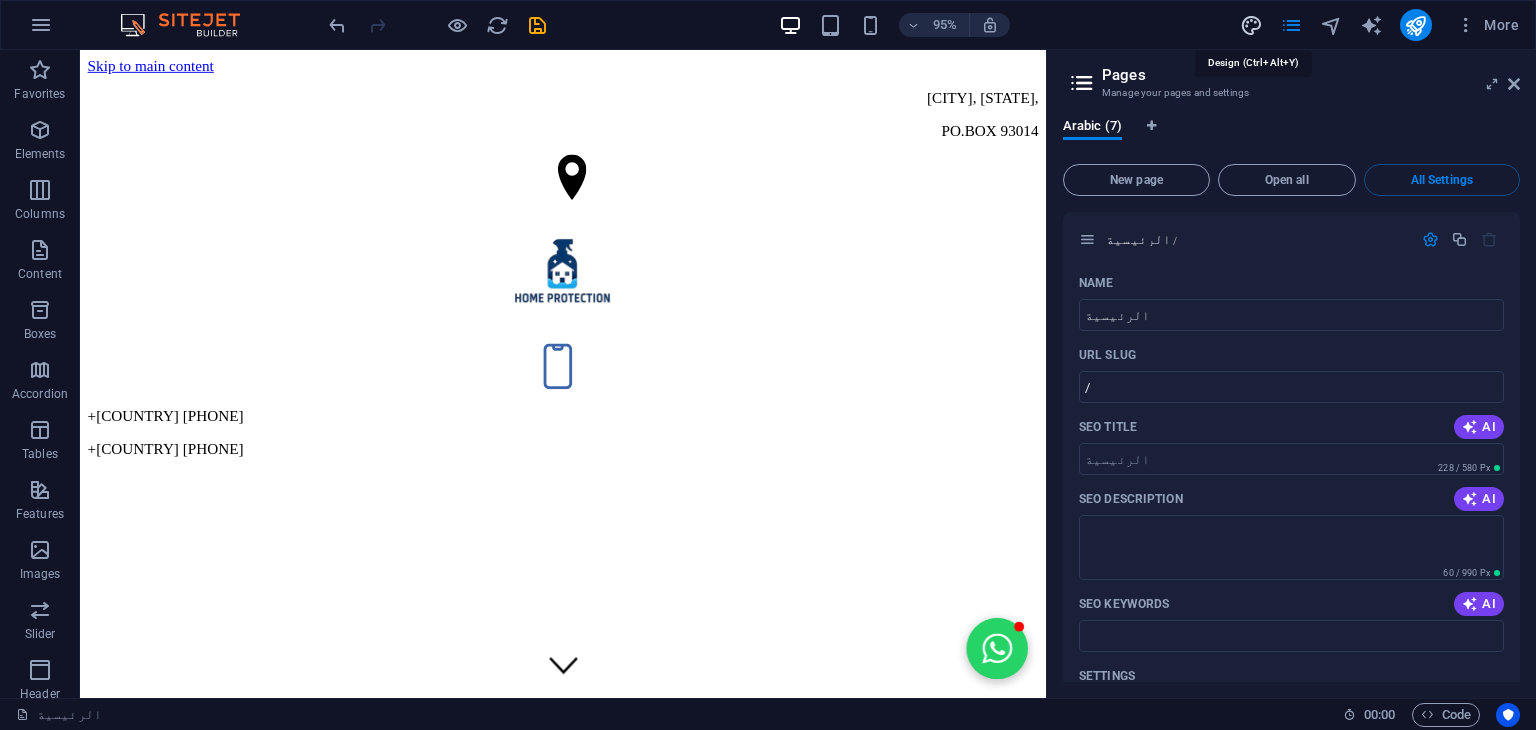 click at bounding box center (1251, 25) 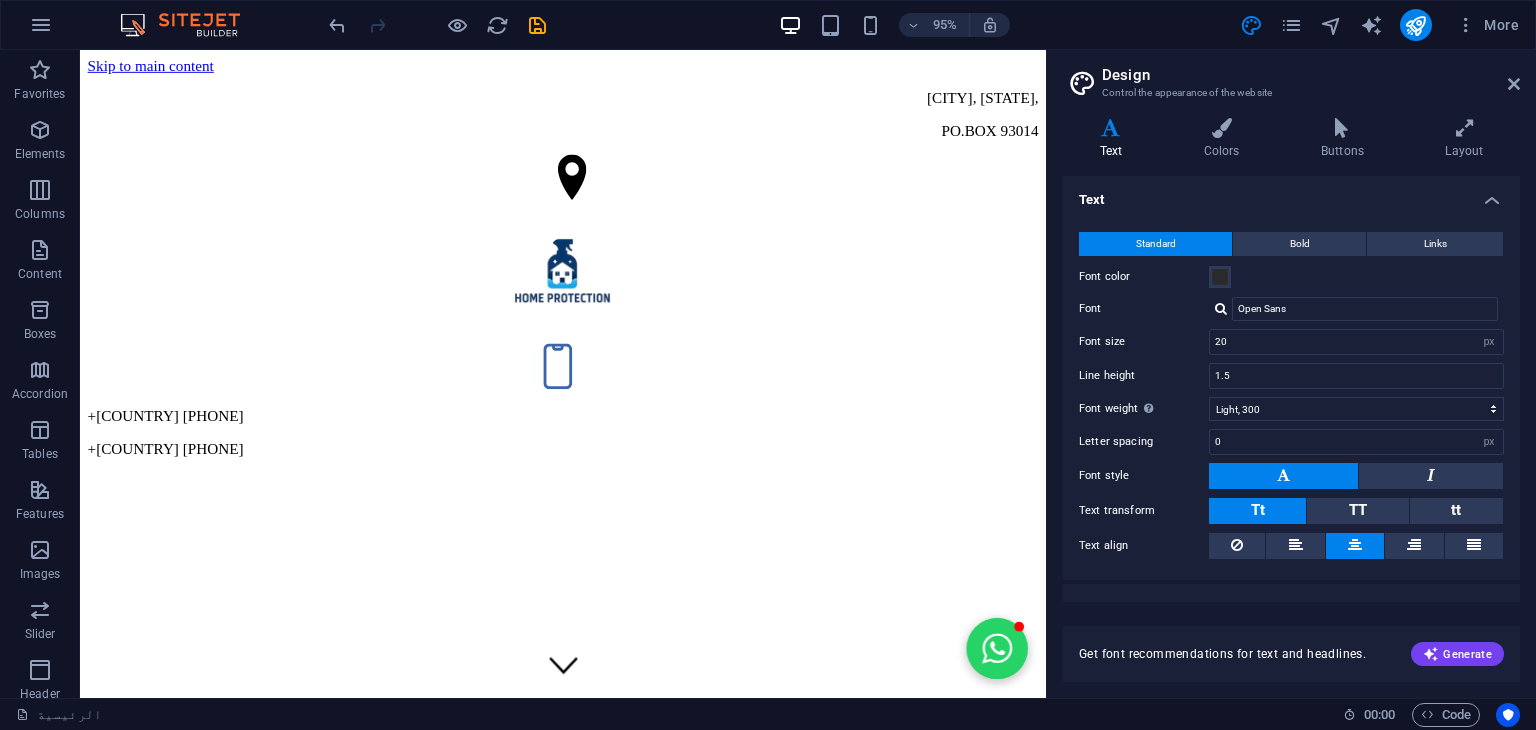 scroll, scrollTop: 27, scrollLeft: 0, axis: vertical 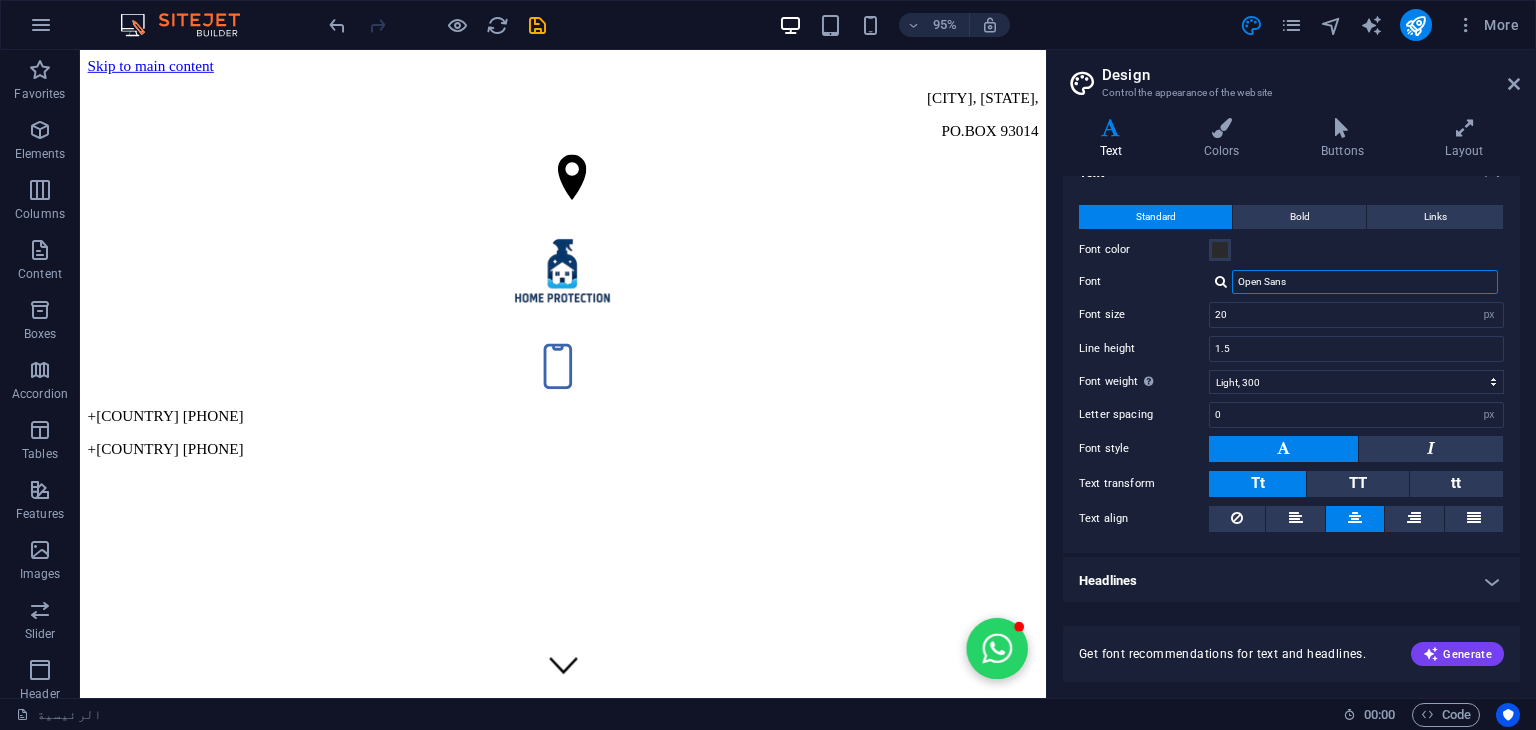 click on "Open Sans" at bounding box center [1365, 282] 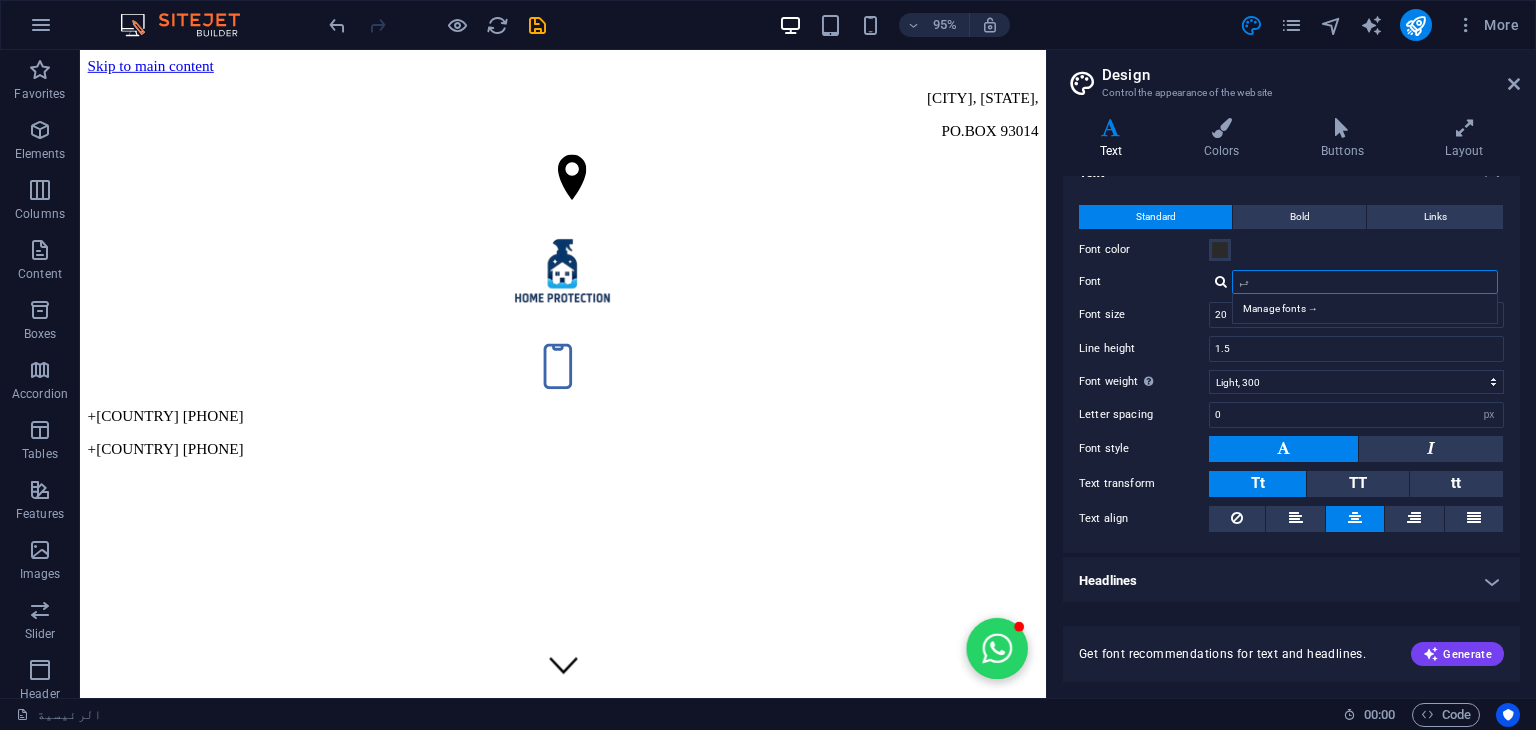 type on "ث" 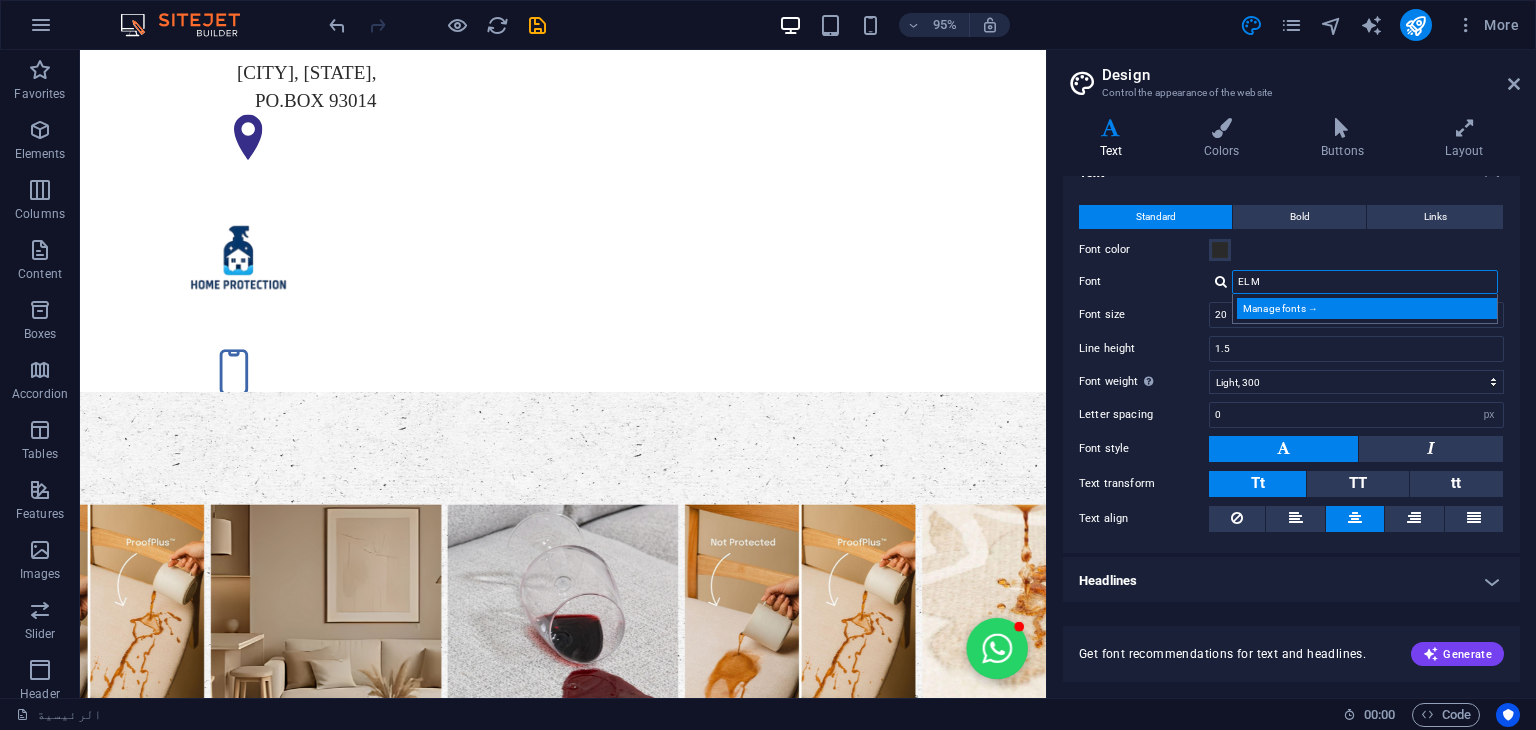 type on "EL M" 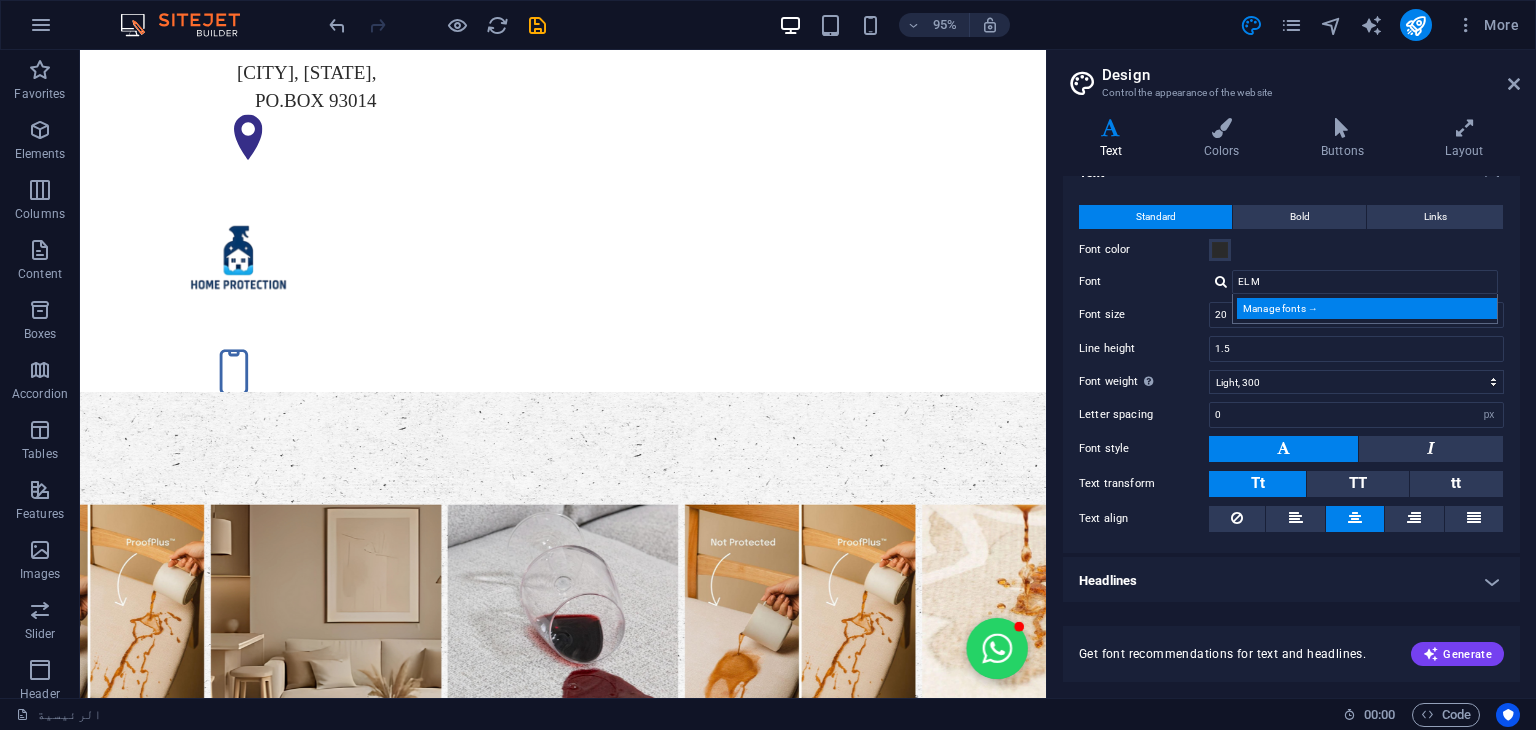 click on "Manage fonts →" at bounding box center [1369, 308] 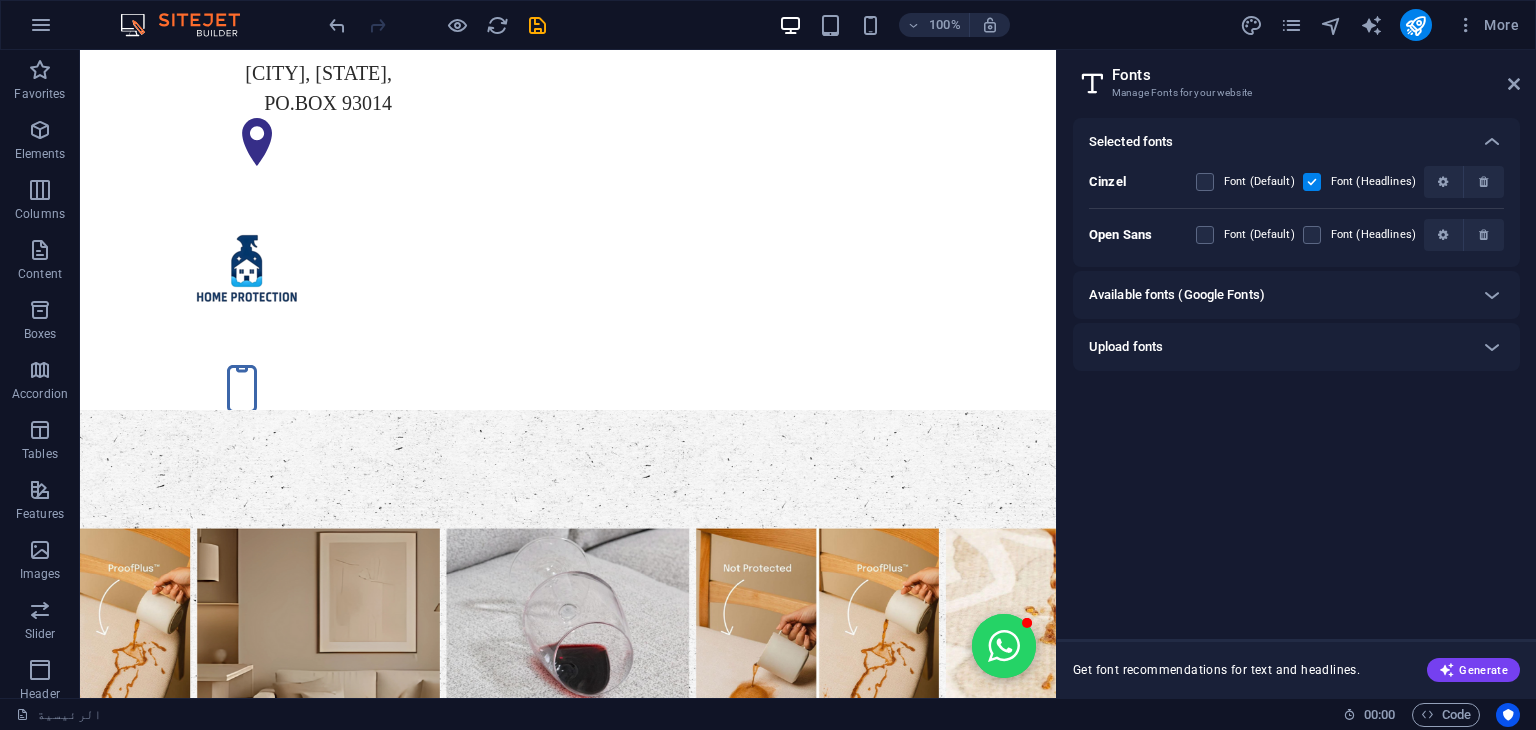 click on "Available fonts (Google Fonts)" at bounding box center (1296, 295) 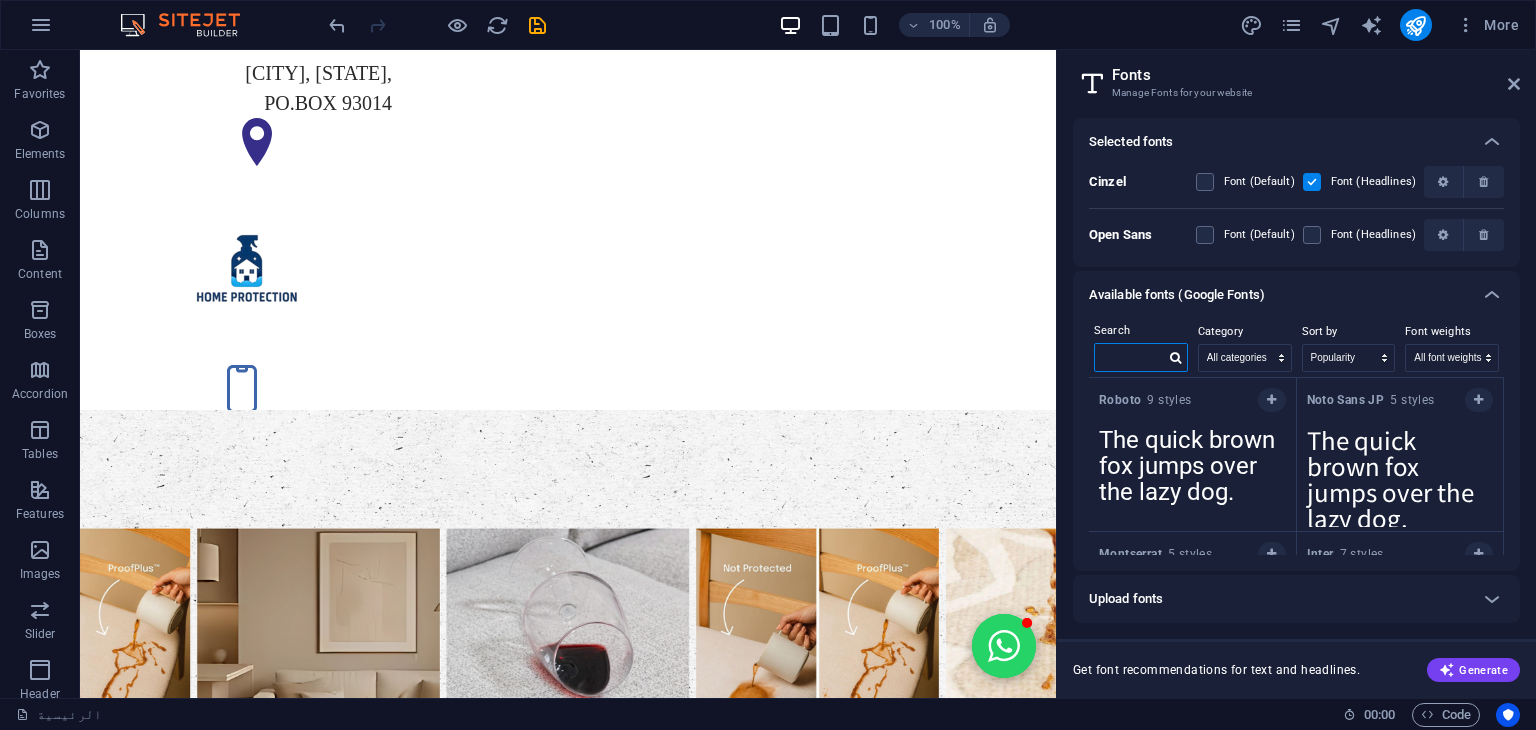 click at bounding box center (1130, 357) 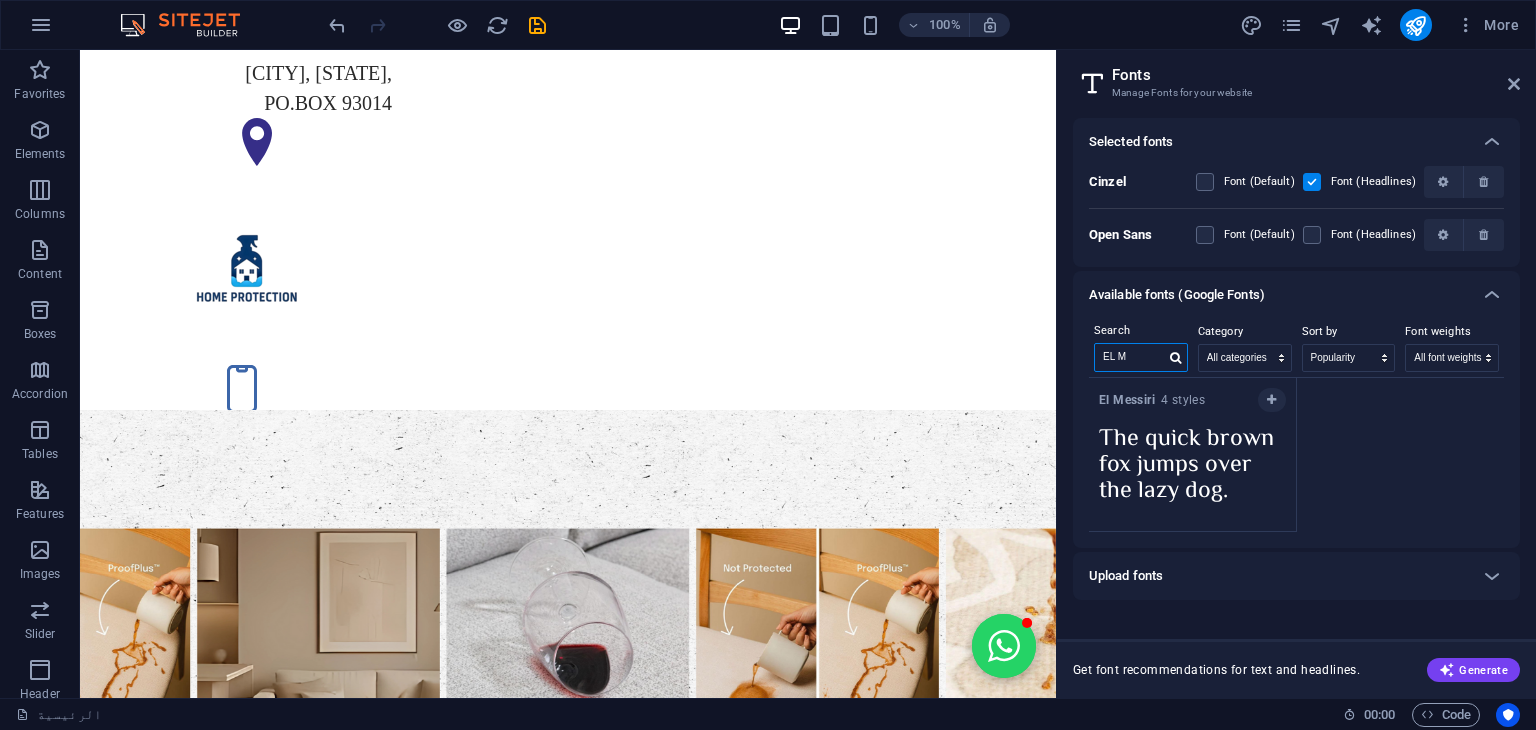 type on "EL M" 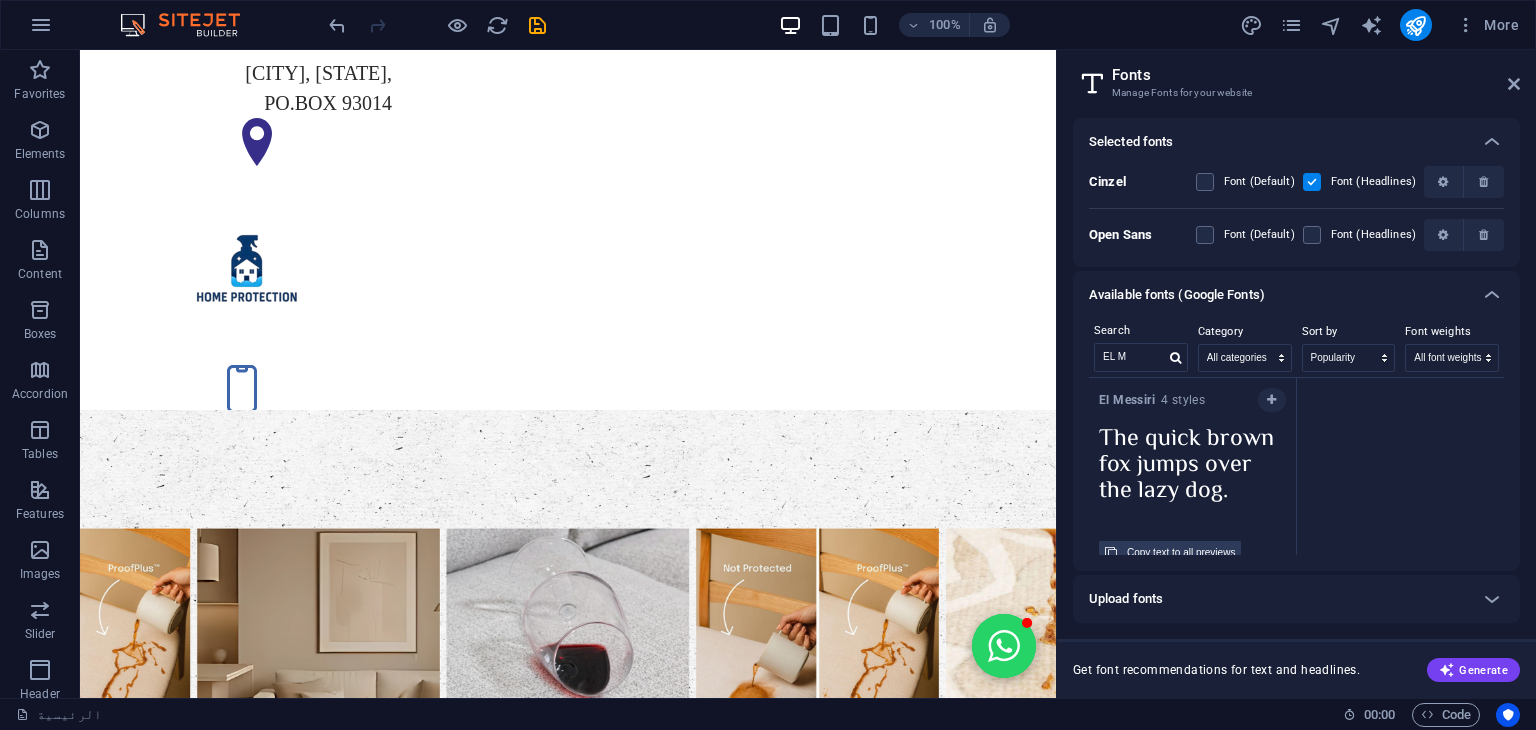 scroll, scrollTop: 19, scrollLeft: 0, axis: vertical 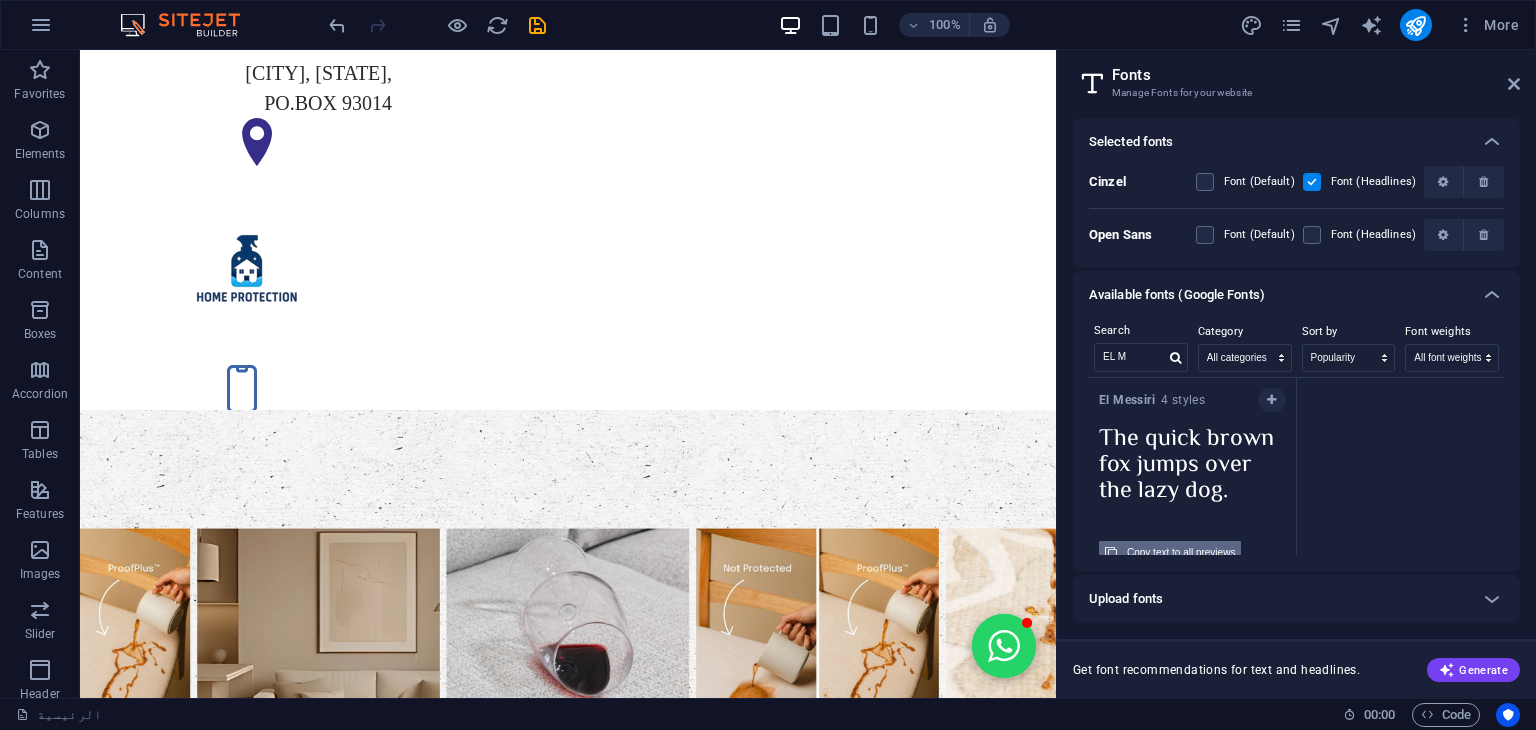 click on "The quick brown fox jumps over the lazy dog. Copy text to all previews" at bounding box center [1192, 496] 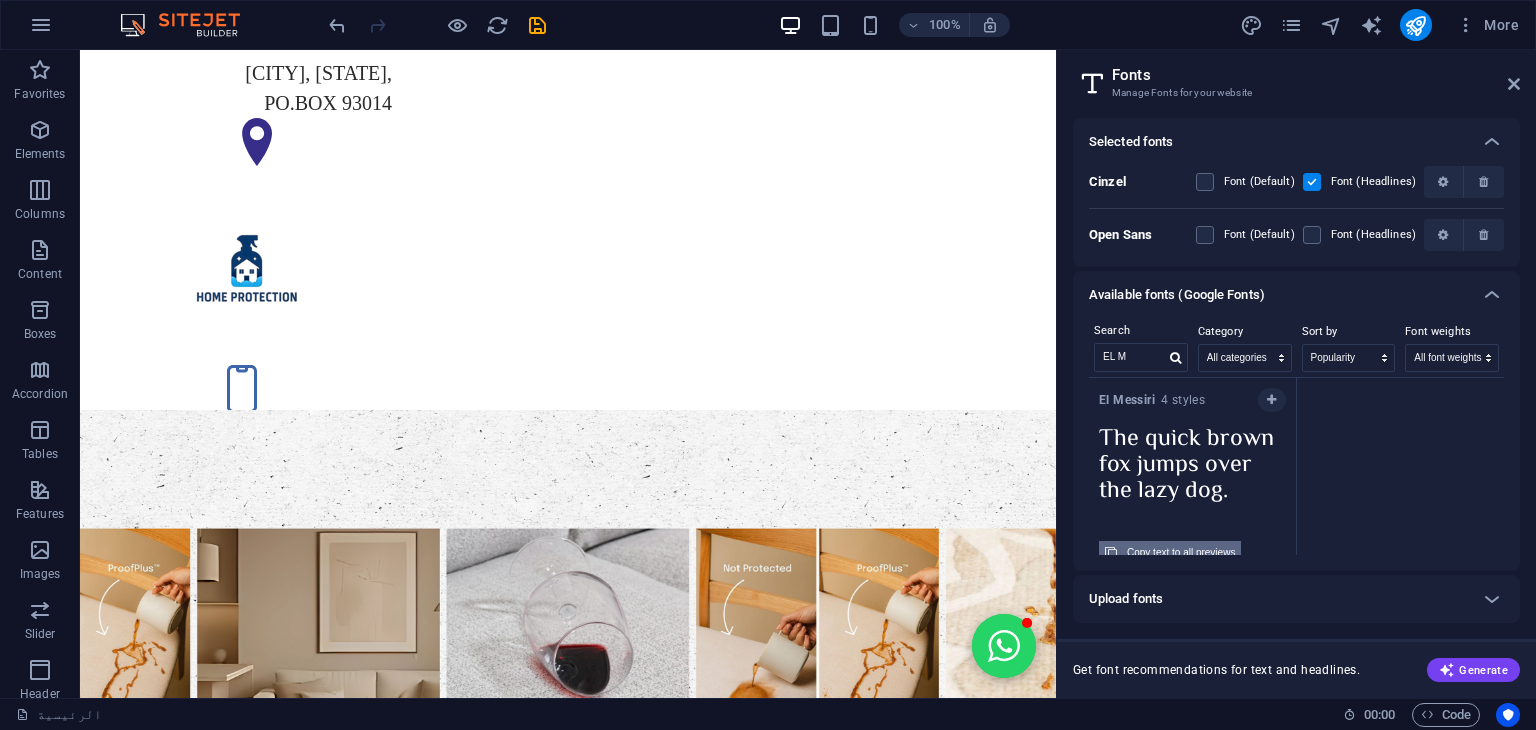 click on "The quick brown fox jumps over the lazy dog. Copy text to all previews" at bounding box center [1192, 496] 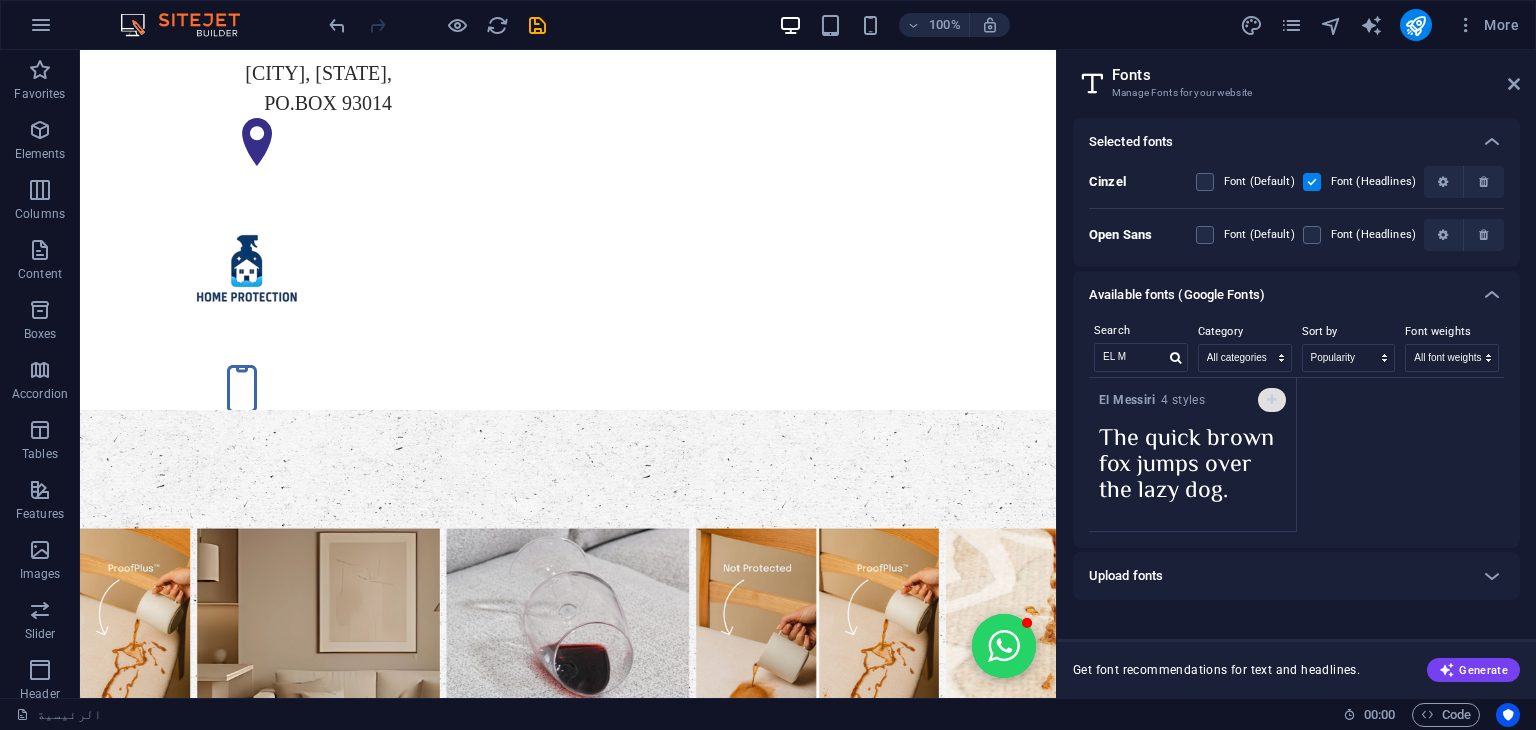 click at bounding box center [1271, 400] 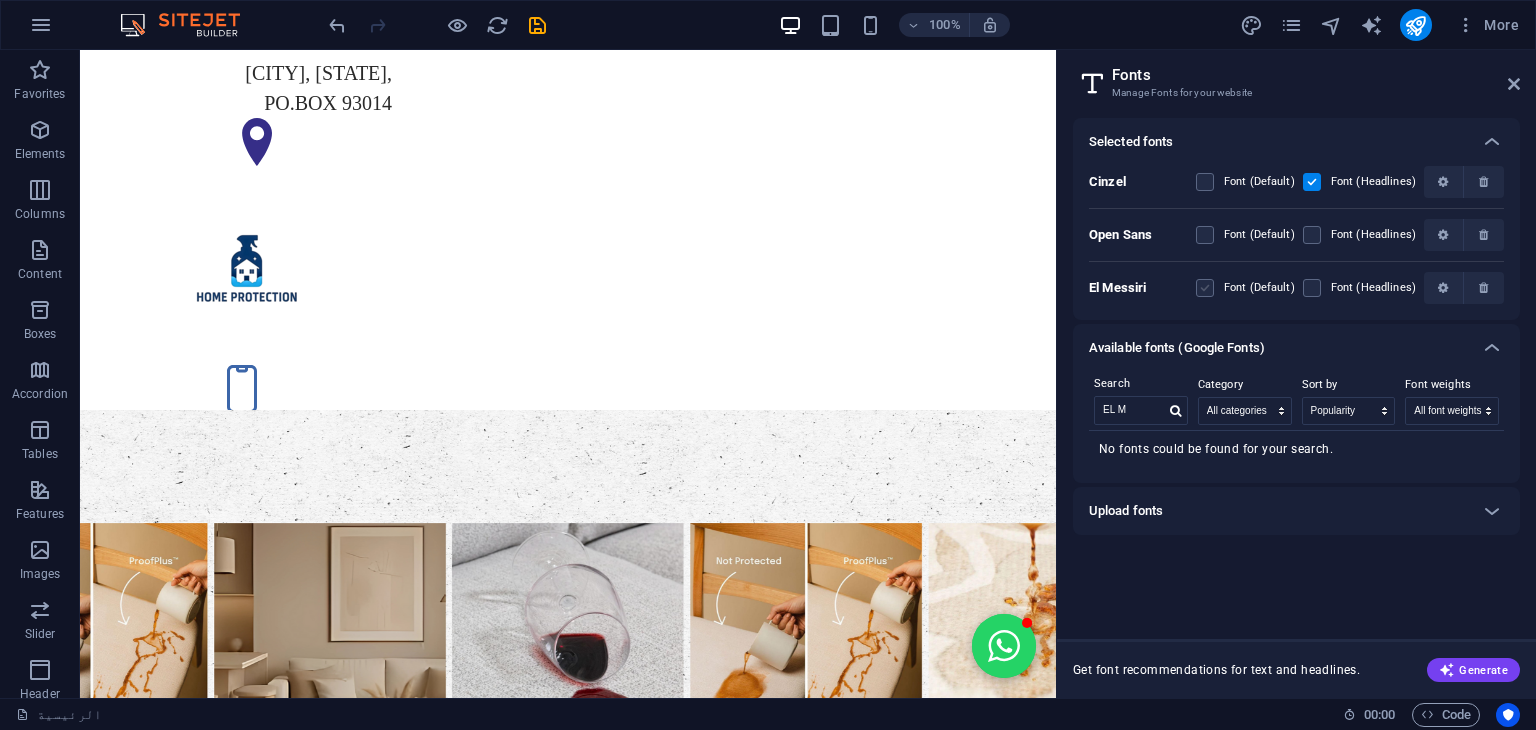 click at bounding box center (1205, 288) 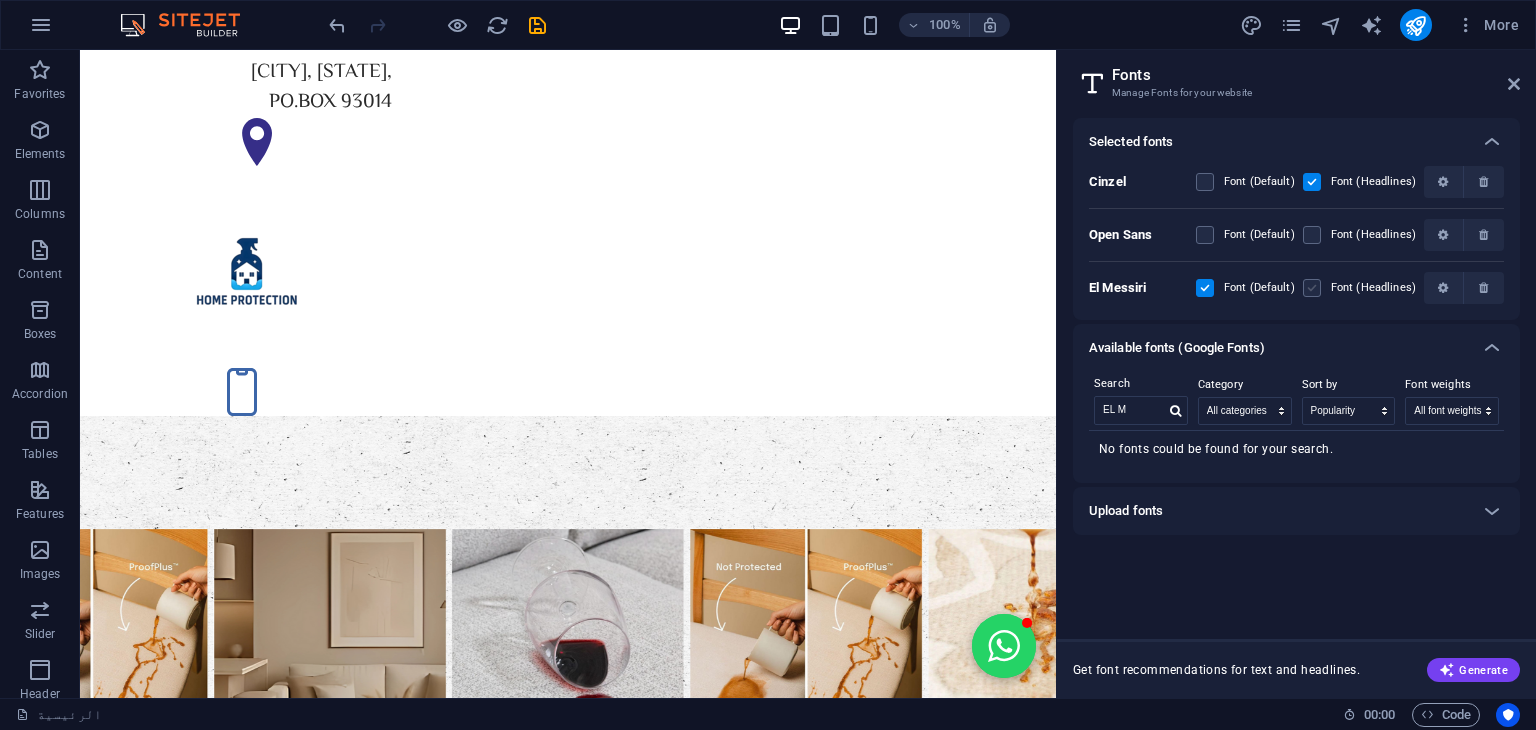 drag, startPoint x: 1314, startPoint y: 292, endPoint x: 712, endPoint y: 183, distance: 611.7884 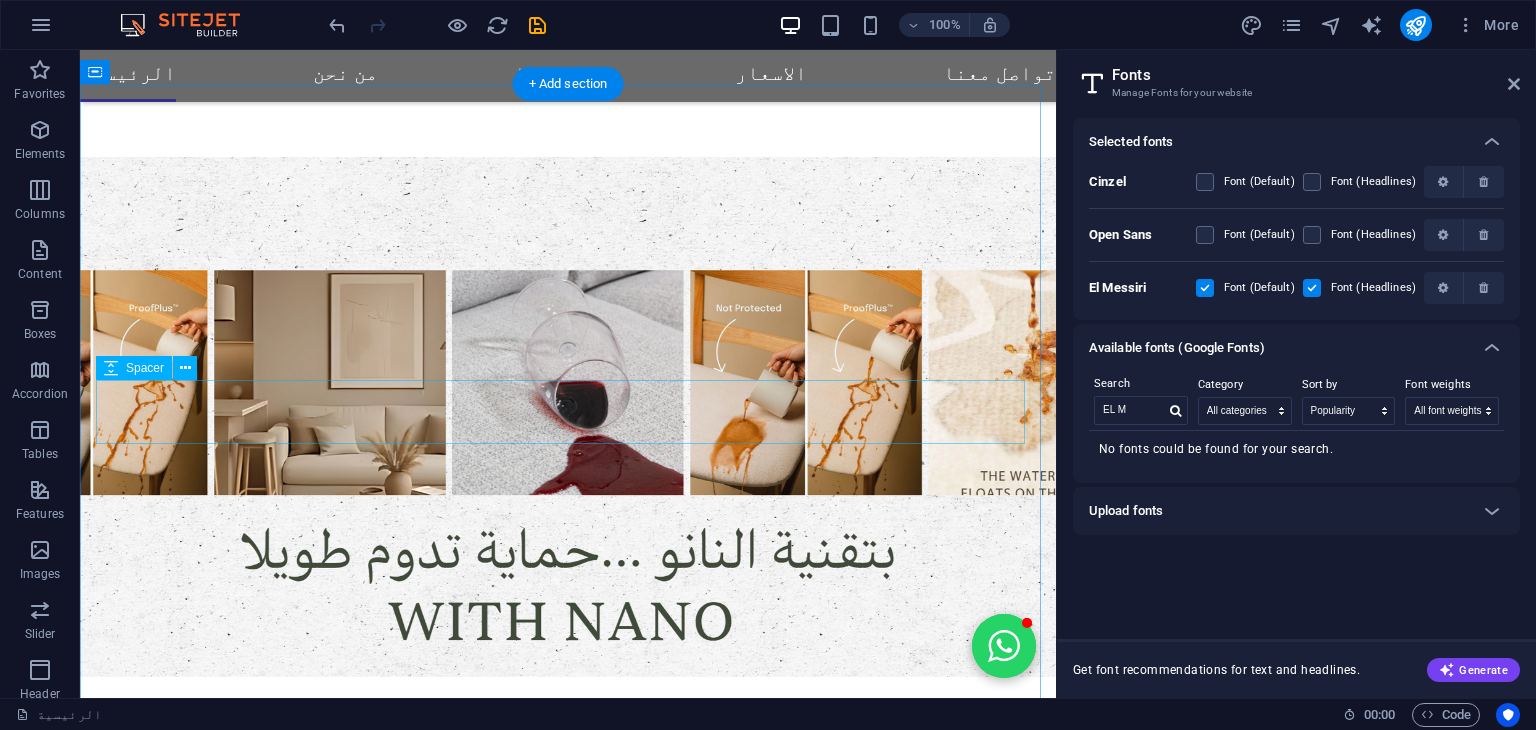 scroll, scrollTop: 512, scrollLeft: 0, axis: vertical 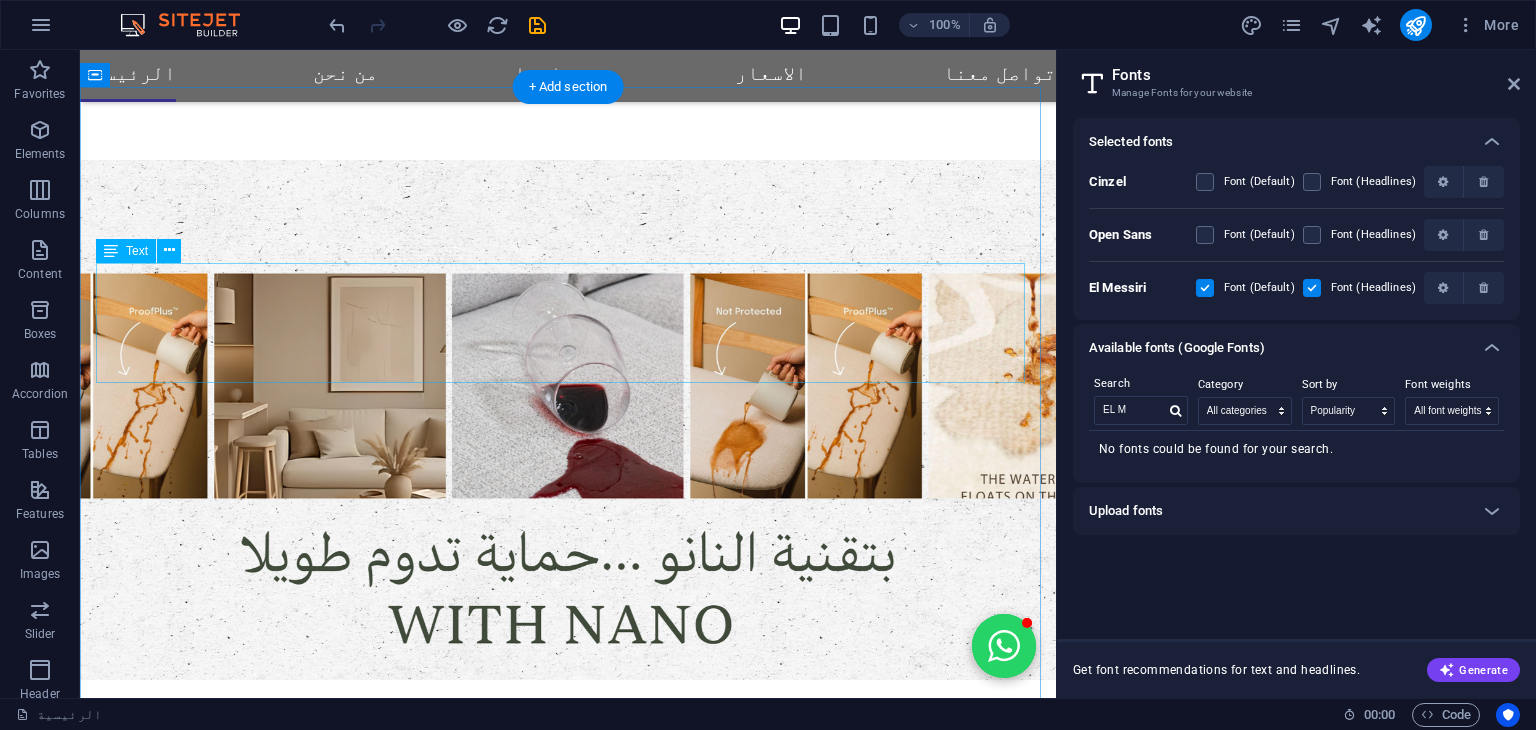 click on "نحن شركة متخصصة في حماية وعزل الأثاث باستخدام أحدث تقنيات النانو، نقدم حلولاً مبتكرة لحماية الأرائك والمفروشات من البقع، السوائل، الأتربة، والتلف الناتج عن الاستخدام اليومي. نحرص على الجمع بين الجودة العالية والخدمة الاحترافية لضمان راحة عملائنا والحفاظ على جمالية وأناقة أثاثهم لأطول فترة ممكنة. هدفنا هو توفير بيئة نظيفة وعصرية في كل منزل أو مكتب من خلال تقنيات صديقة للبيئة وآمنة للاستخدام." at bounding box center [568, 1150] 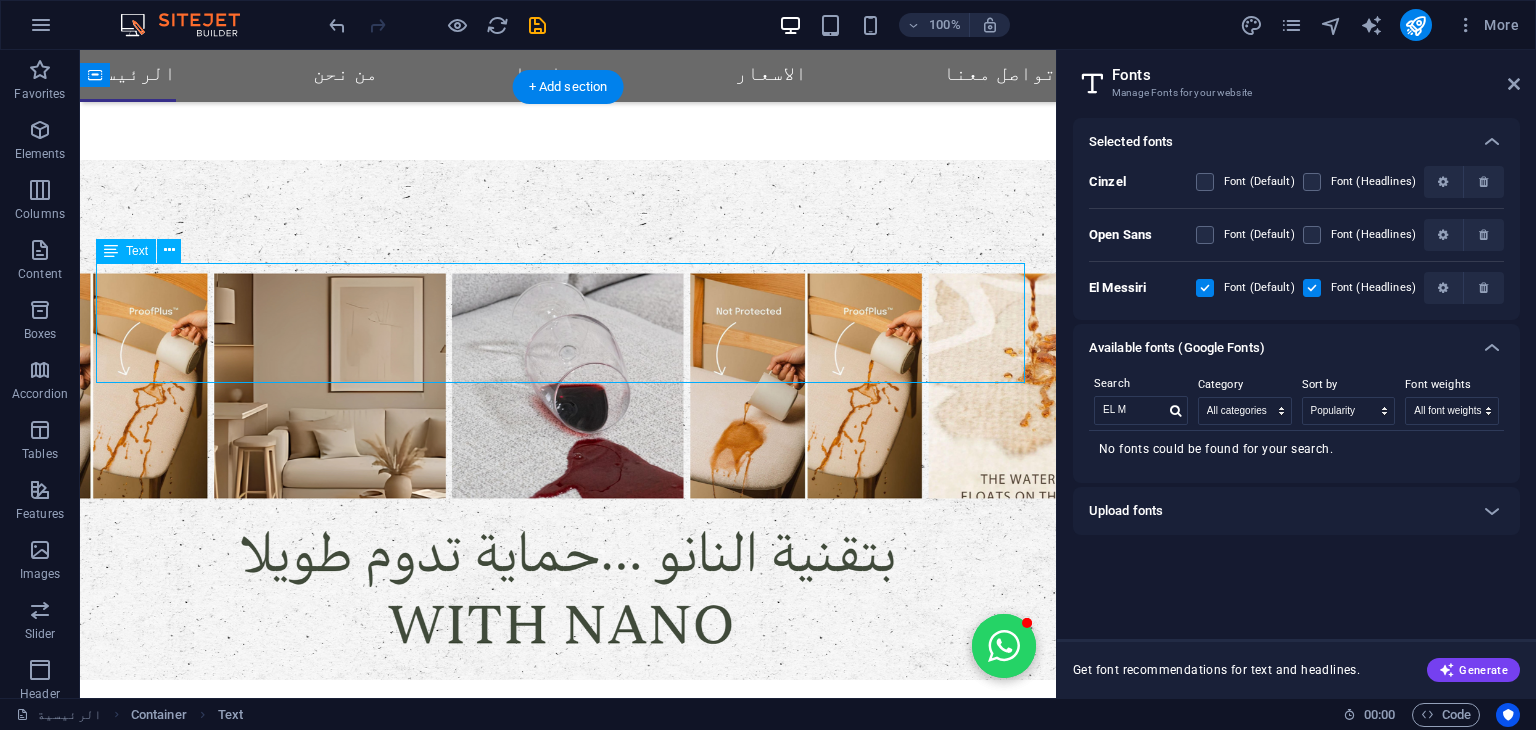 click on "نحن شركة متخصصة في حماية وعزل الأثاث باستخدام أحدث تقنيات النانو، نقدم حلولاً مبتكرة لحماية الأرائك والمفروشات من البقع، السوائل، الأتربة، والتلف الناتج عن الاستخدام اليومي. نحرص على الجمع بين الجودة العالية والخدمة الاحترافية لضمان راحة عملائنا والحفاظ على جمالية وأناقة أثاثهم لأطول فترة ممكنة. هدفنا هو توفير بيئة نظيفة وعصرية في كل منزل أو مكتب من خلال تقنيات صديقة للبيئة وآمنة للاستخدام." at bounding box center [568, 1150] 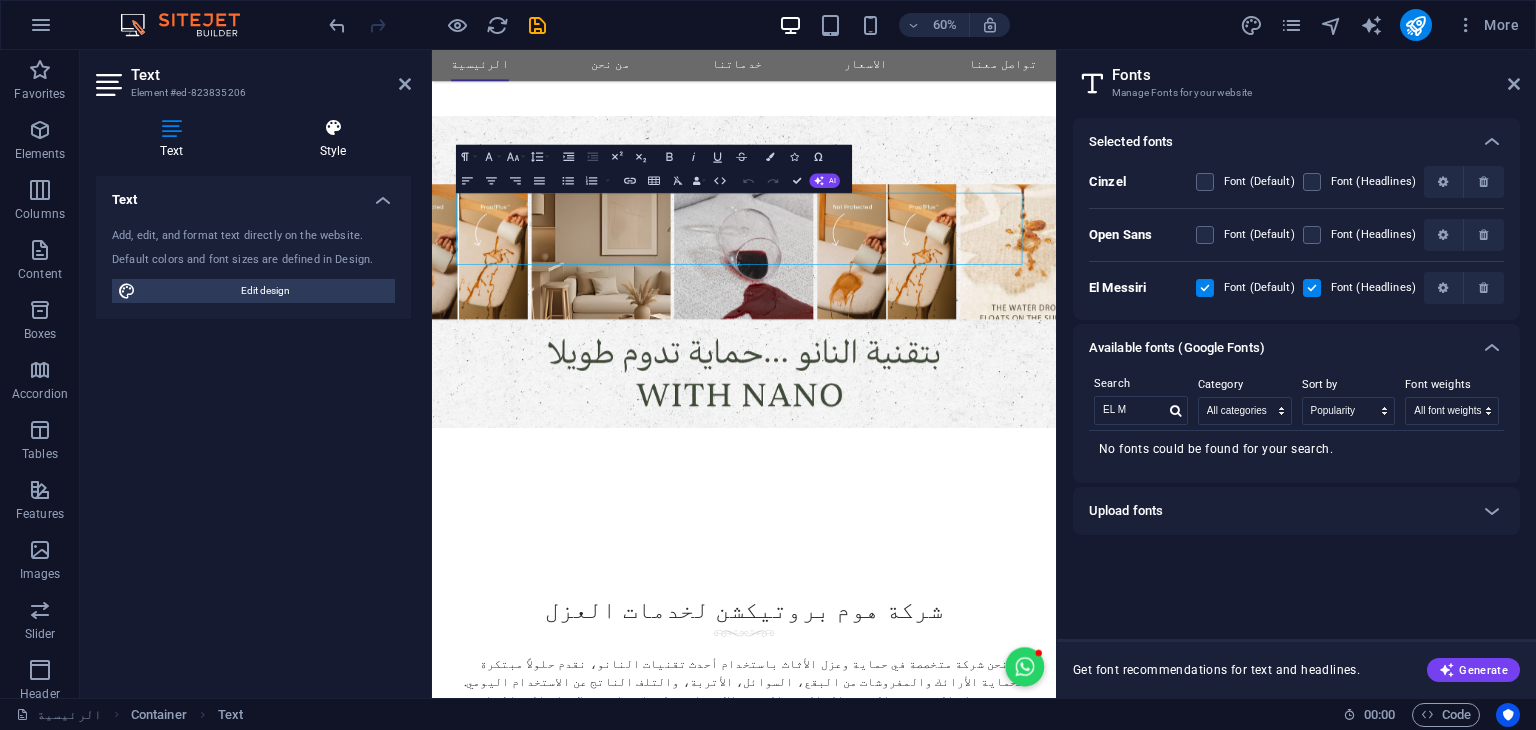 click at bounding box center (333, 128) 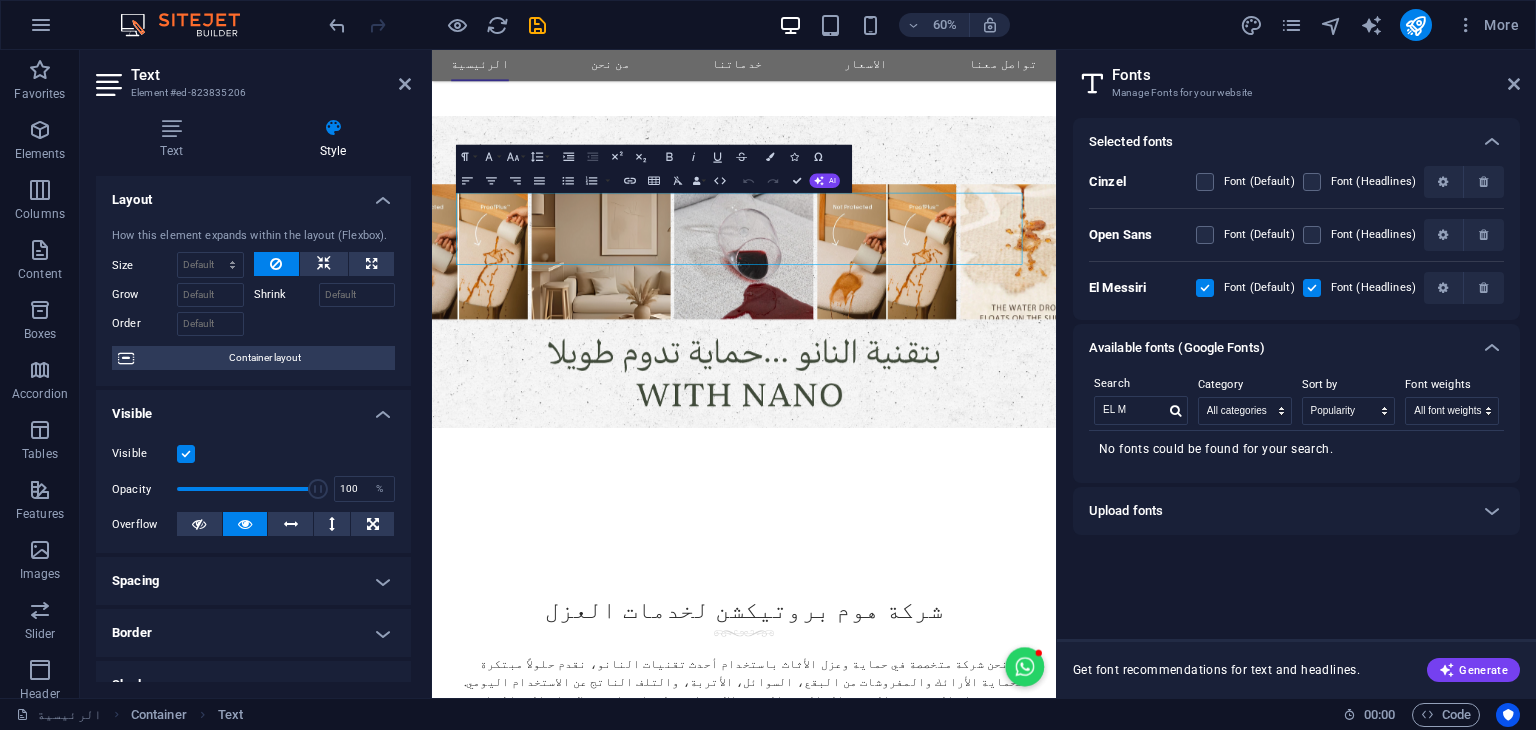 scroll, scrollTop: 338, scrollLeft: 0, axis: vertical 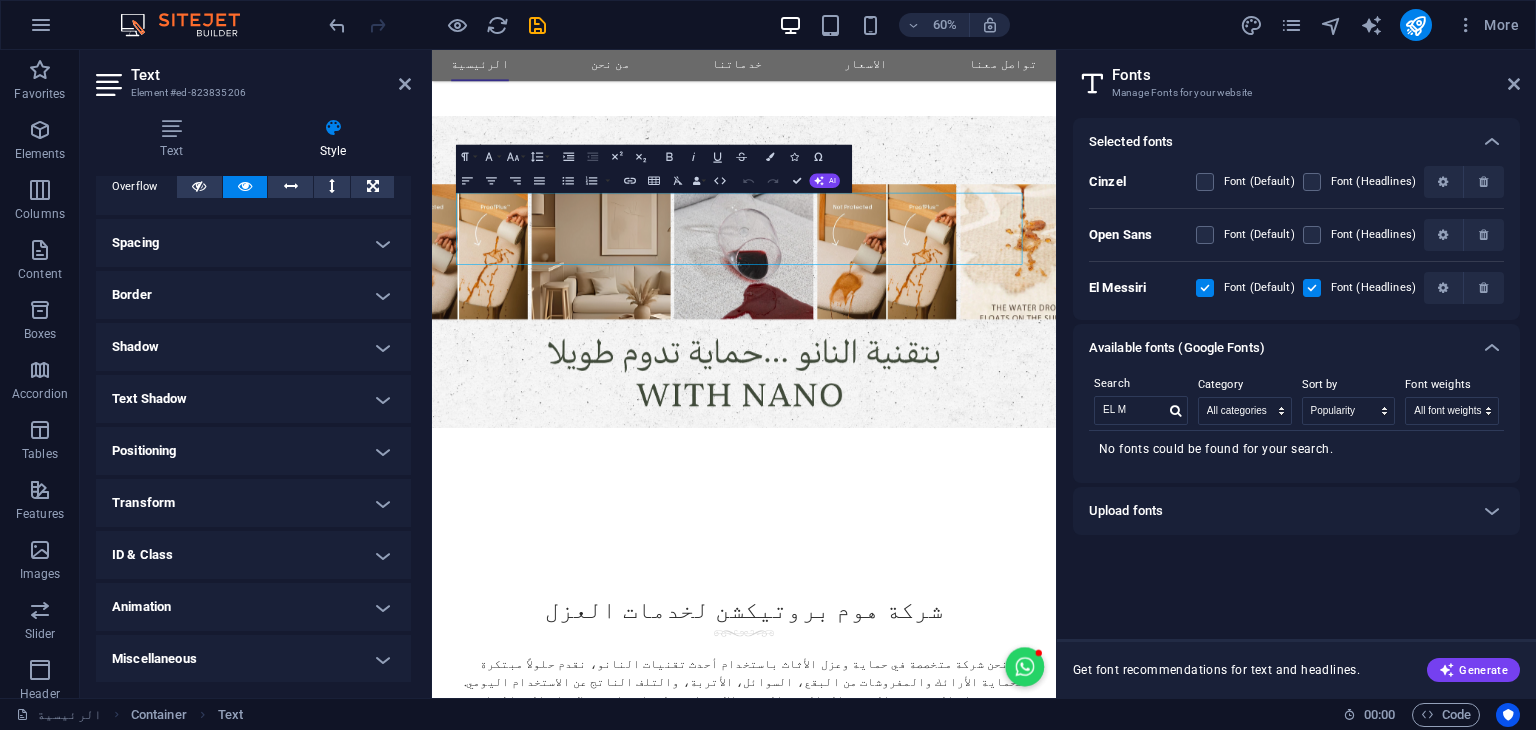 click on "Animation" at bounding box center [253, 607] 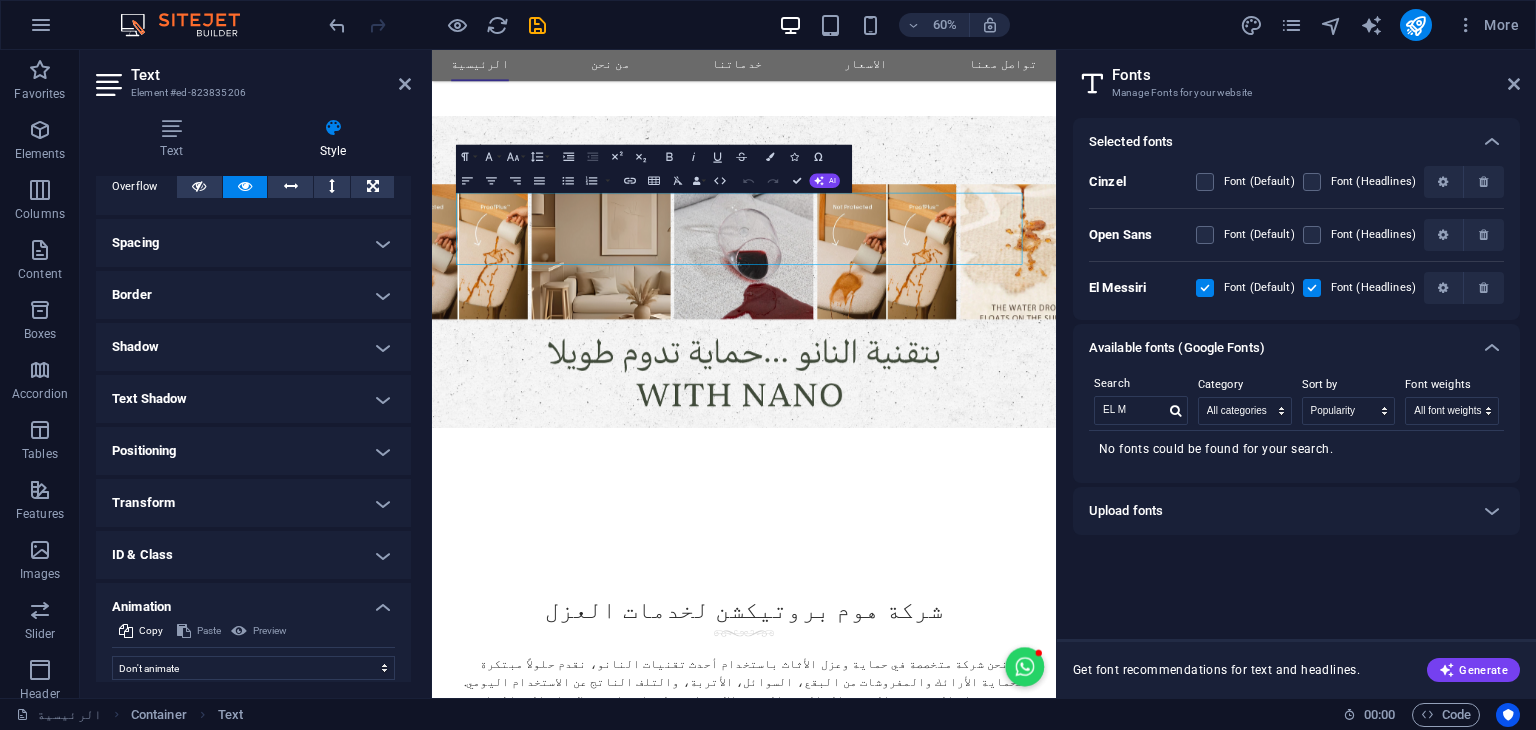 scroll, scrollTop: 403, scrollLeft: 0, axis: vertical 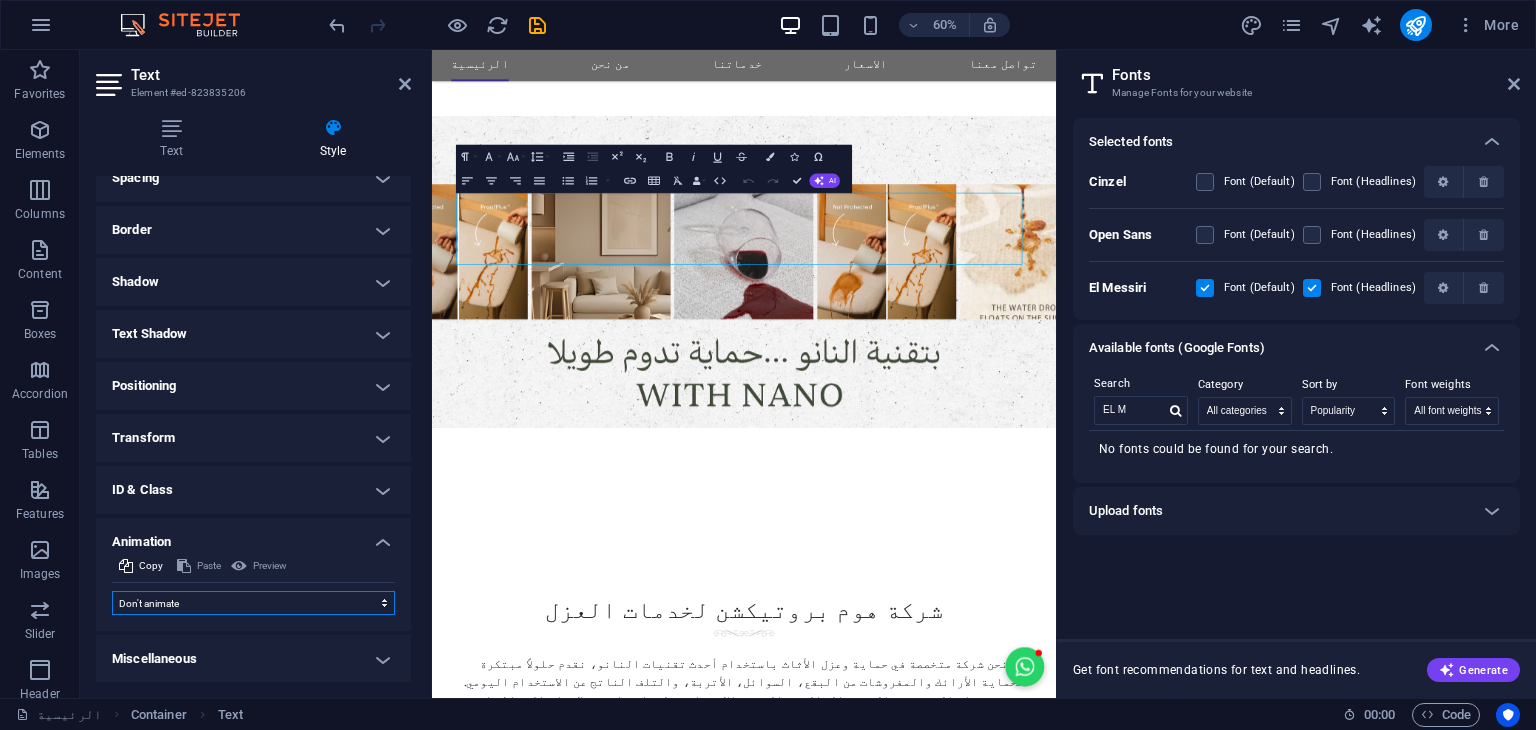click on "Don't animate Show / Hide Slide up/down Zoom in/out Slide left to right Slide right to left Slide top to bottom Slide bottom to top Pulse Blink Open as overlay" at bounding box center (253, 603) 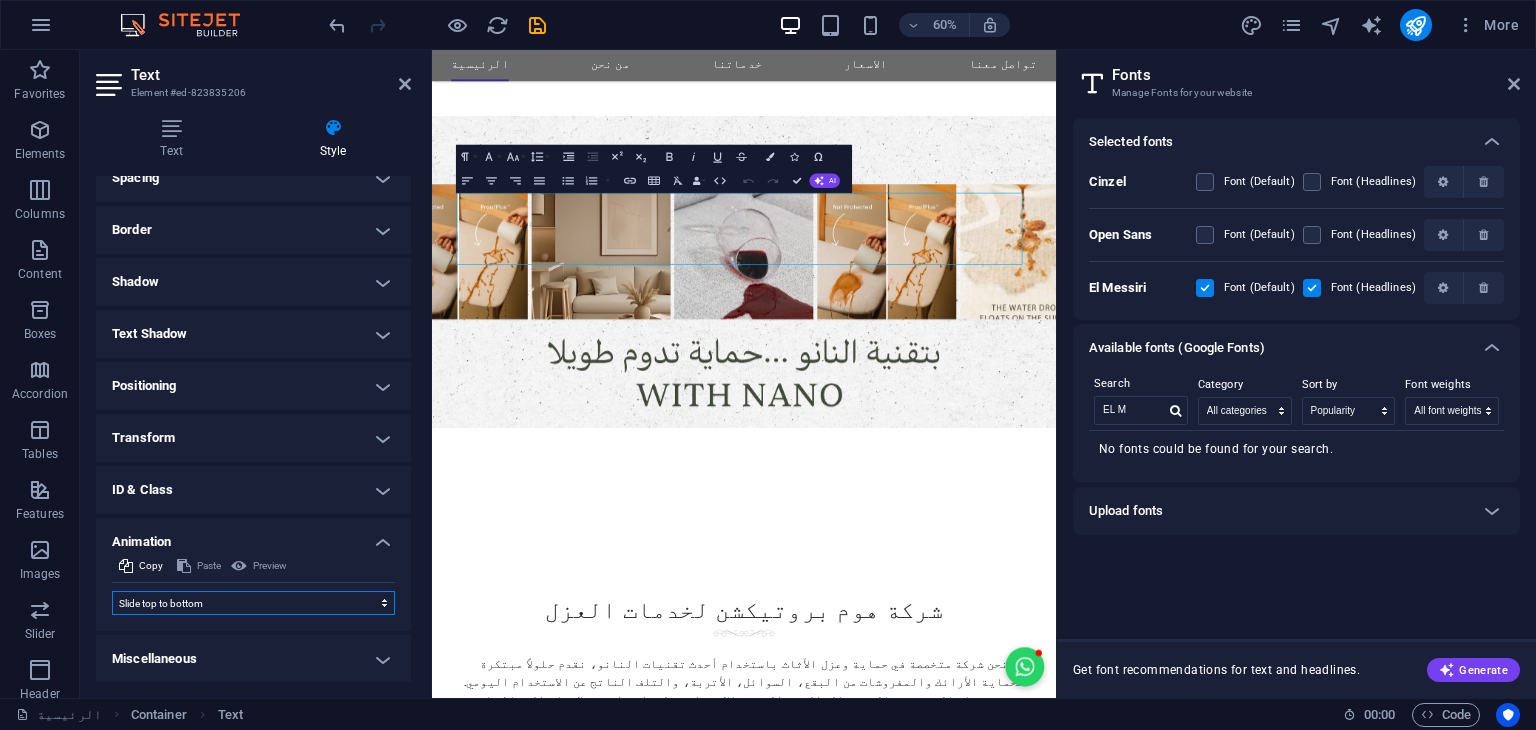 click on "Don't animate Show / Hide Slide up/down Zoom in/out Slide left to right Slide right to left Slide top to bottom Slide bottom to top Pulse Blink Open as overlay" at bounding box center (253, 603) 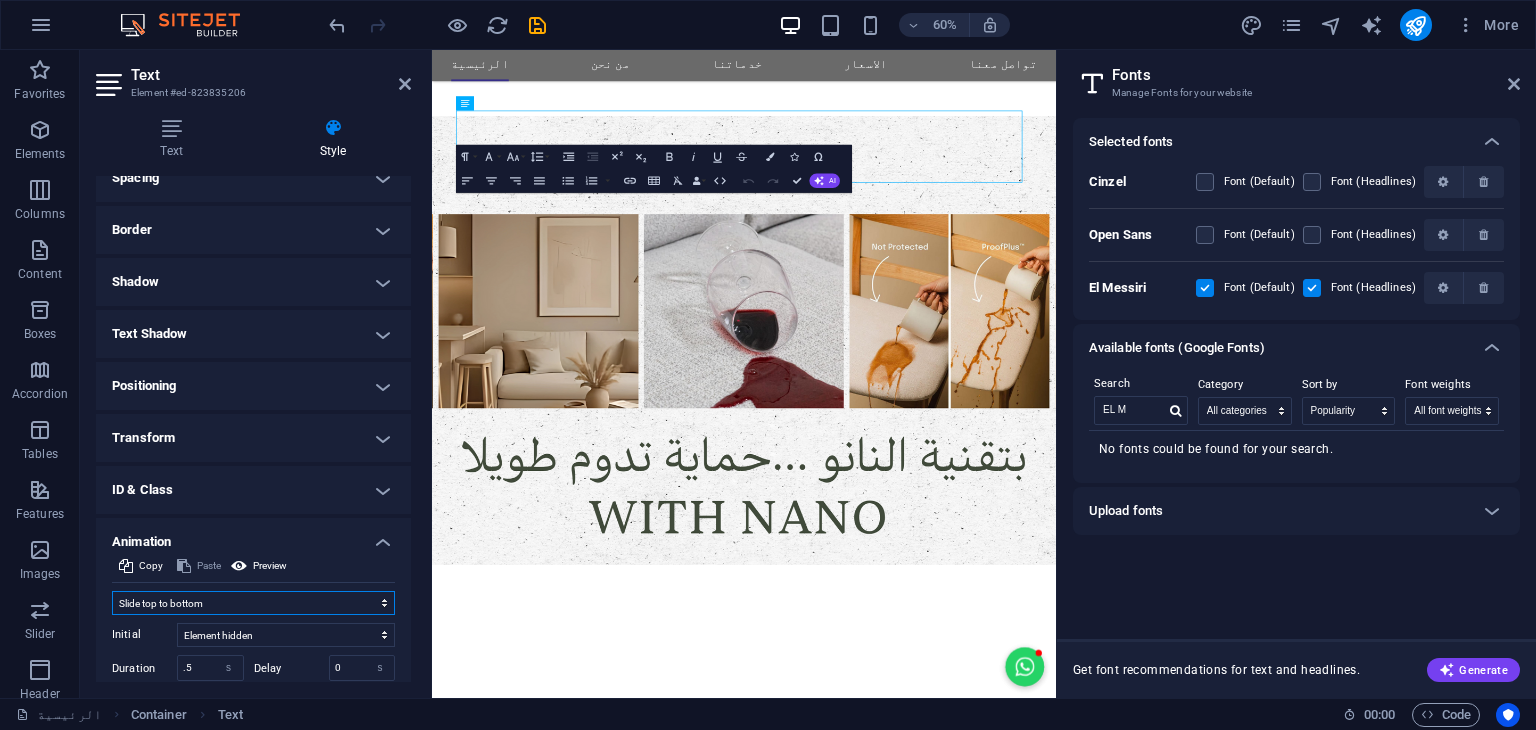 scroll, scrollTop: 544, scrollLeft: 0, axis: vertical 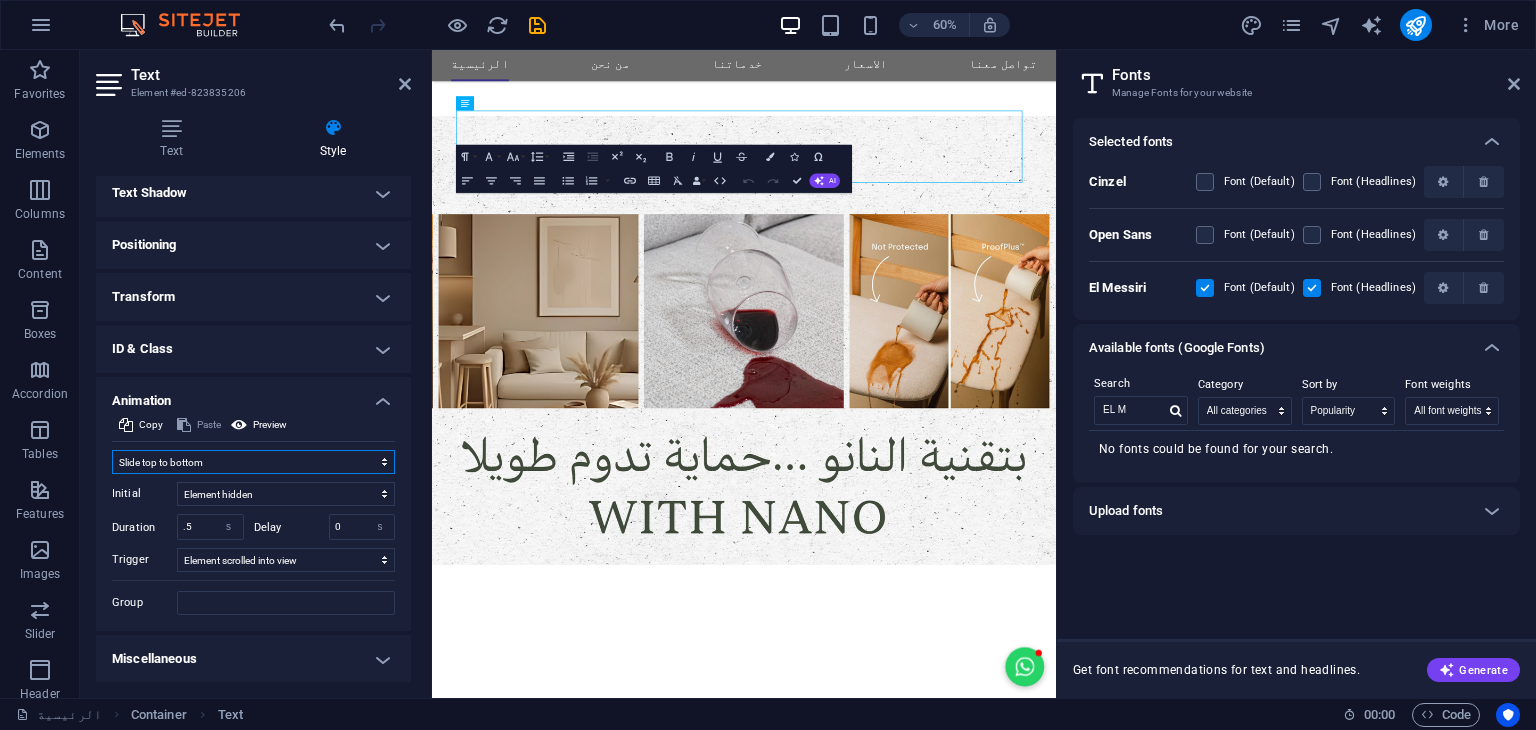 click on "Don't animate Show / Hide Slide up/down Zoom in/out Slide left to right Slide right to left Slide top to bottom Slide bottom to top Pulse Blink Open as overlay" at bounding box center [253, 462] 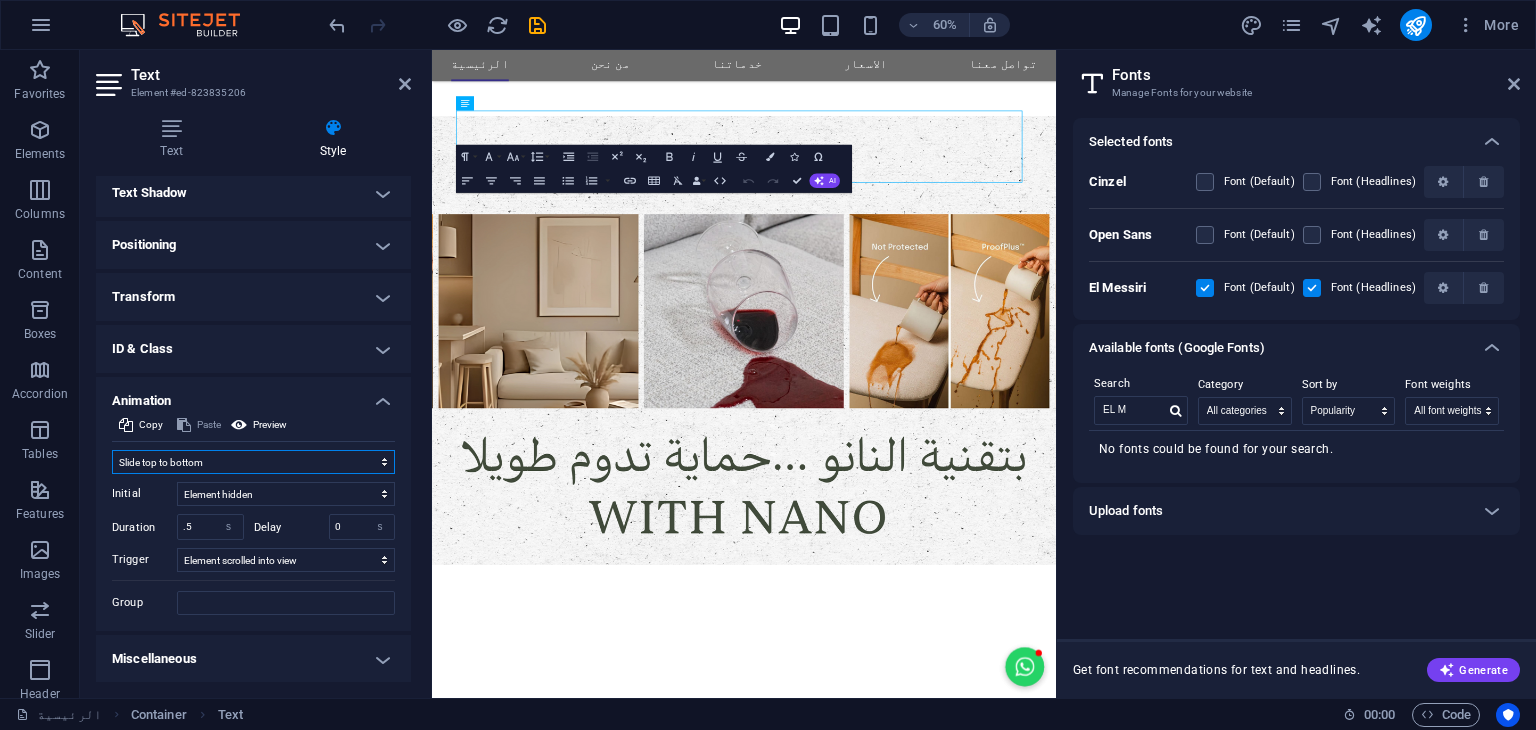 select on "shrink" 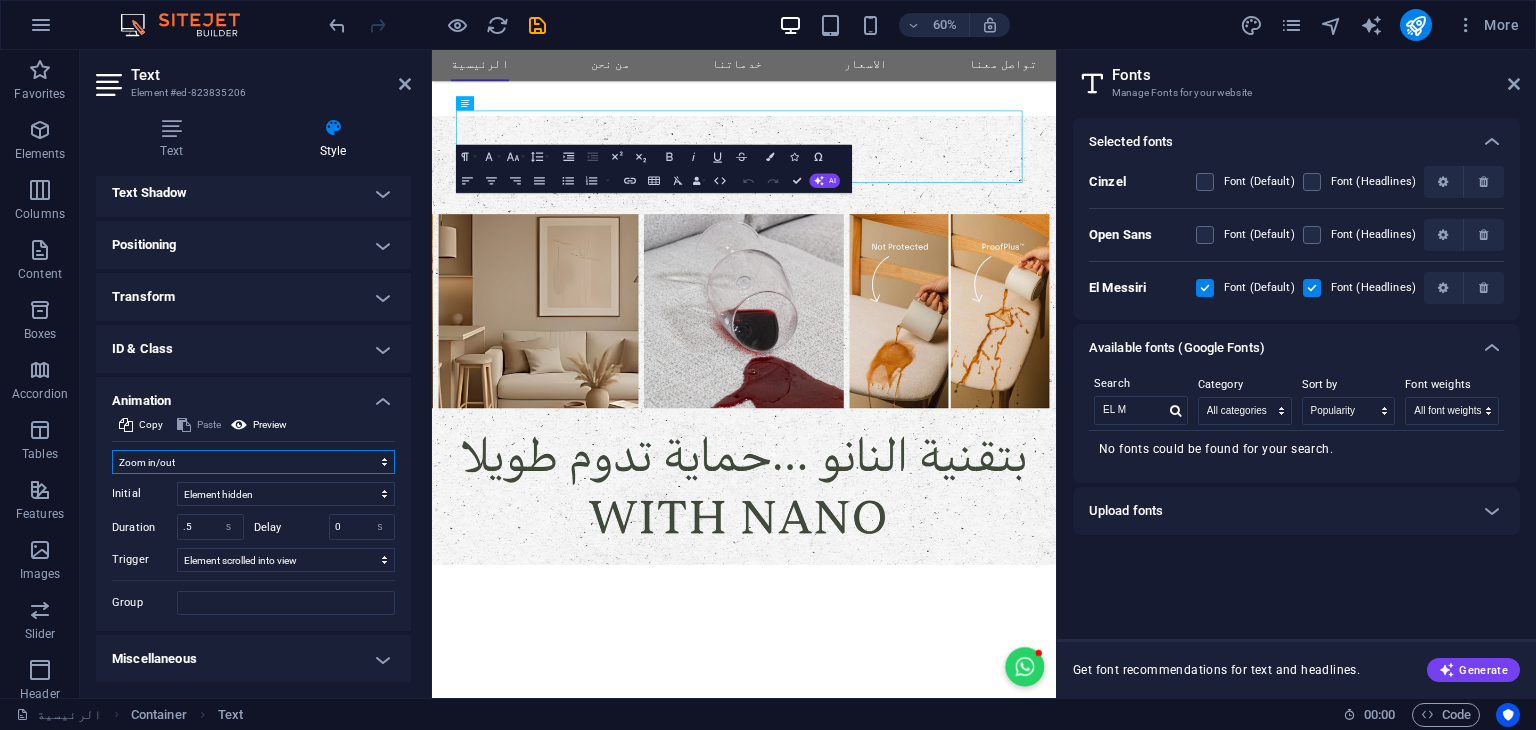 click on "Don't animate Show / Hide Slide up/down Zoom in/out Slide left to right Slide right to left Slide top to bottom Slide bottom to top Pulse Blink Open as overlay" at bounding box center (253, 462) 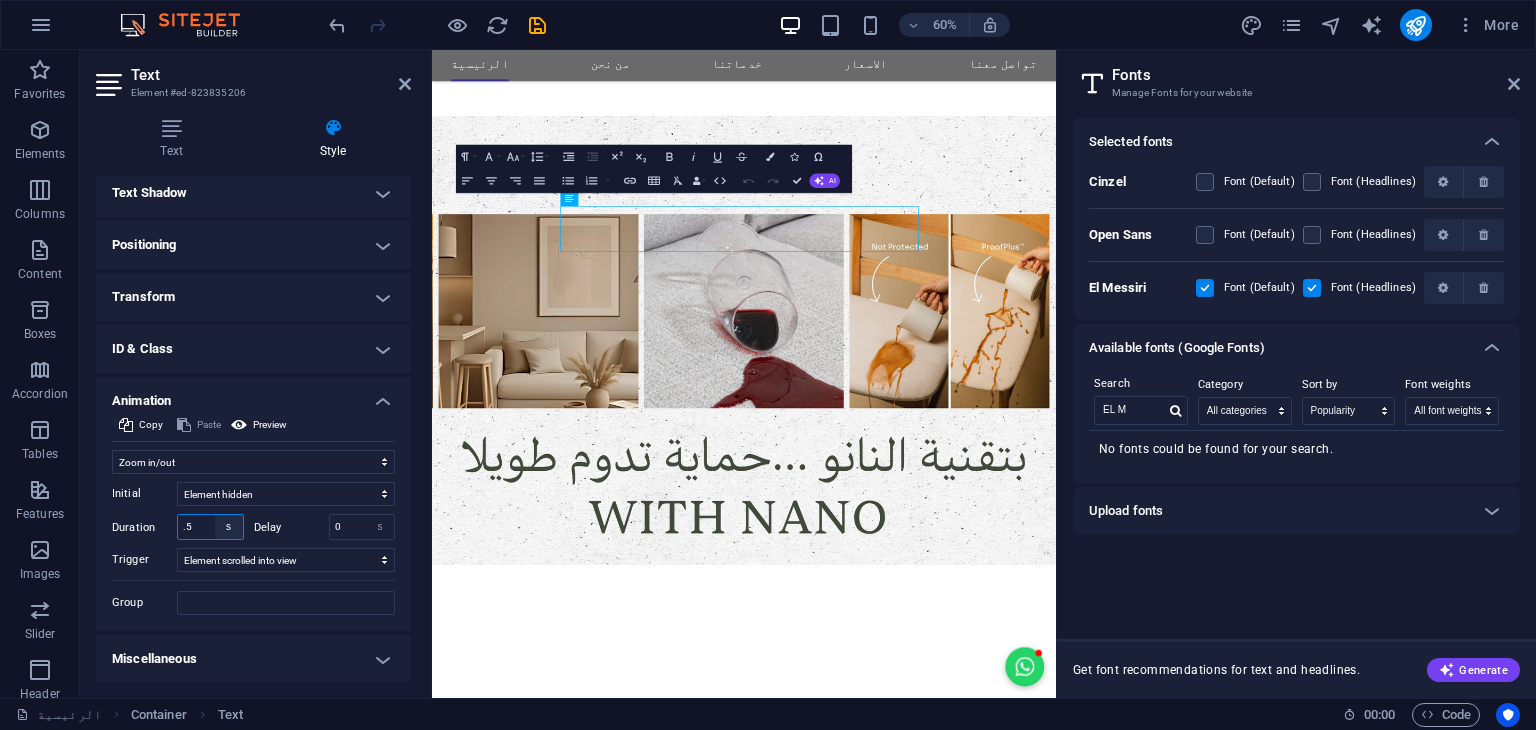 click on "s ms" at bounding box center [229, 527] 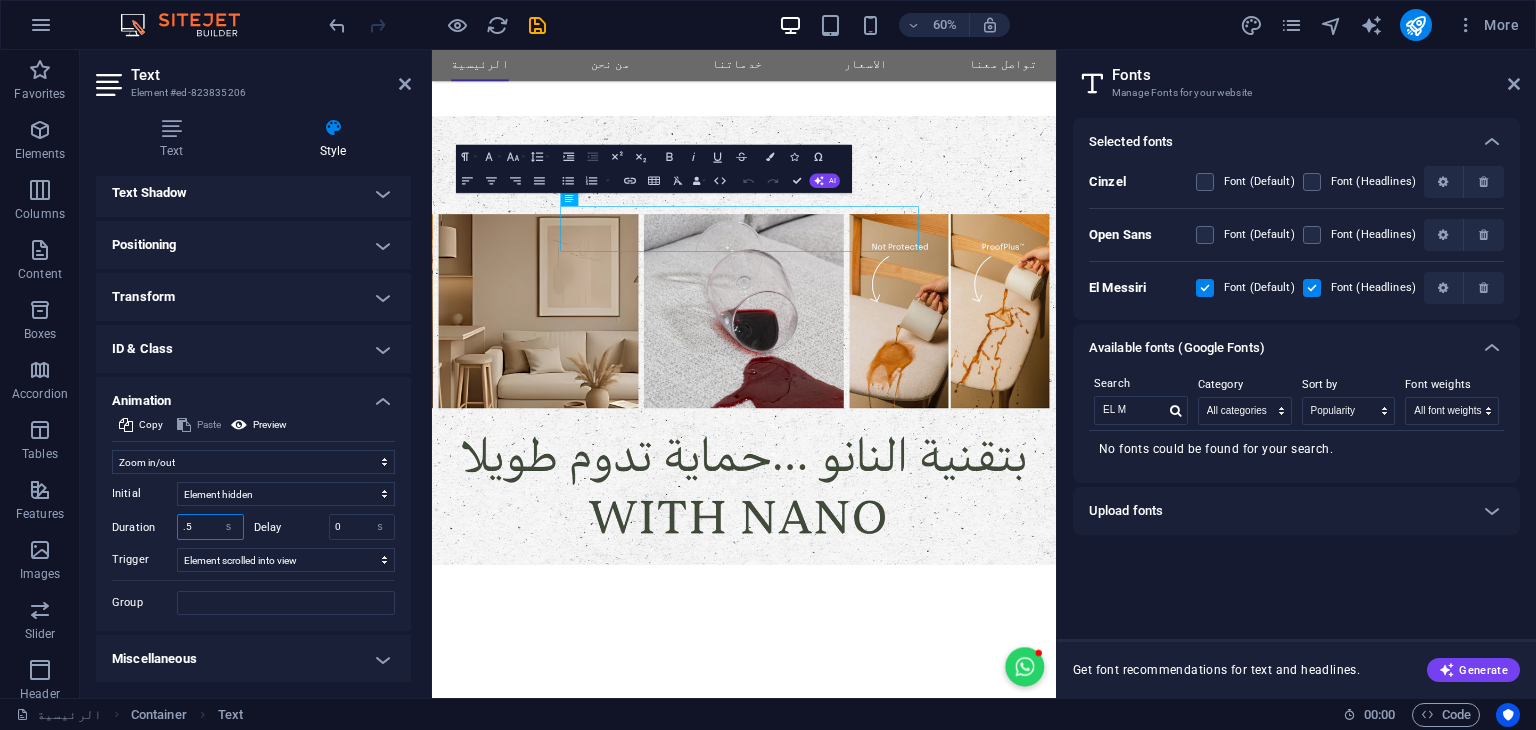 click on ".5" at bounding box center [210, 527] 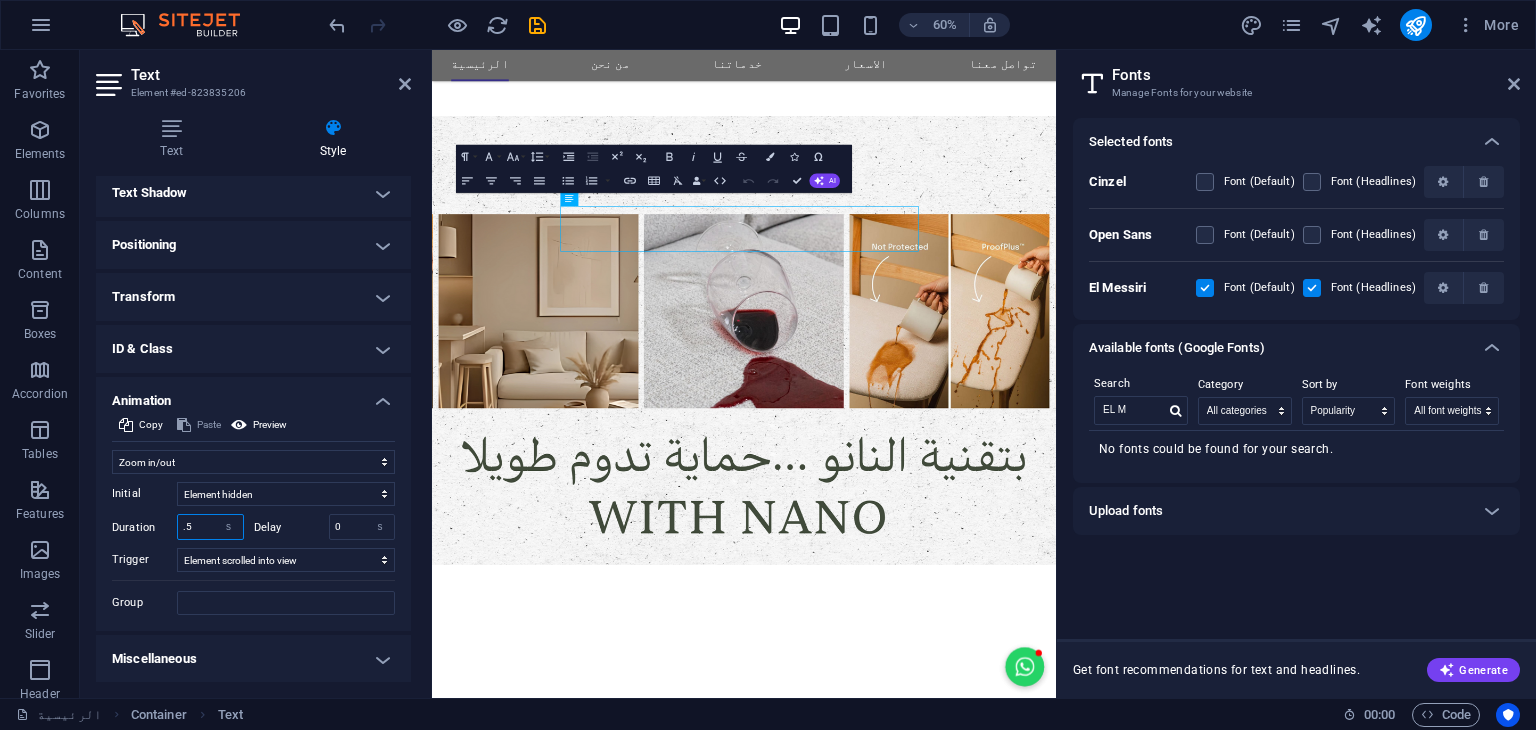 click on ".5" at bounding box center (210, 527) 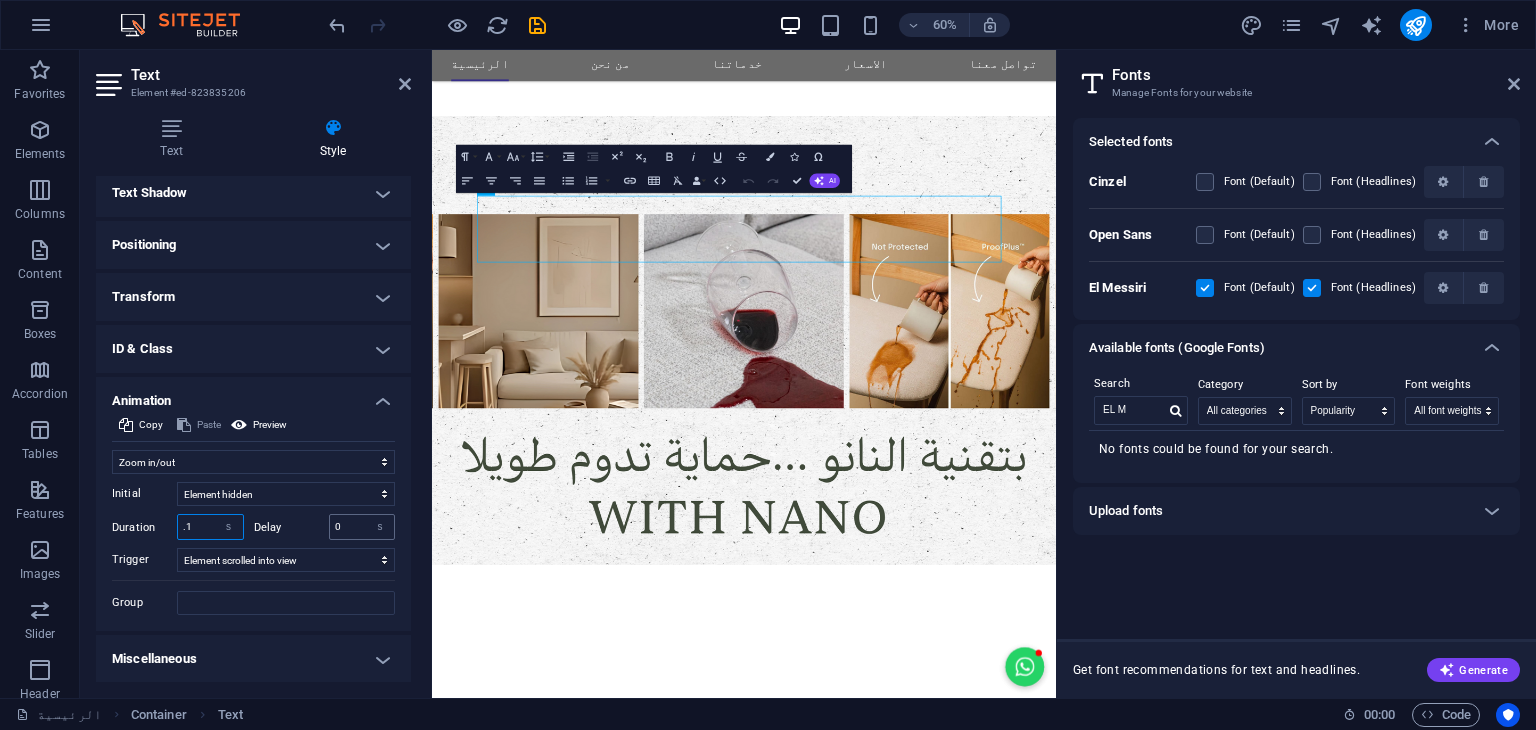 type on ".1" 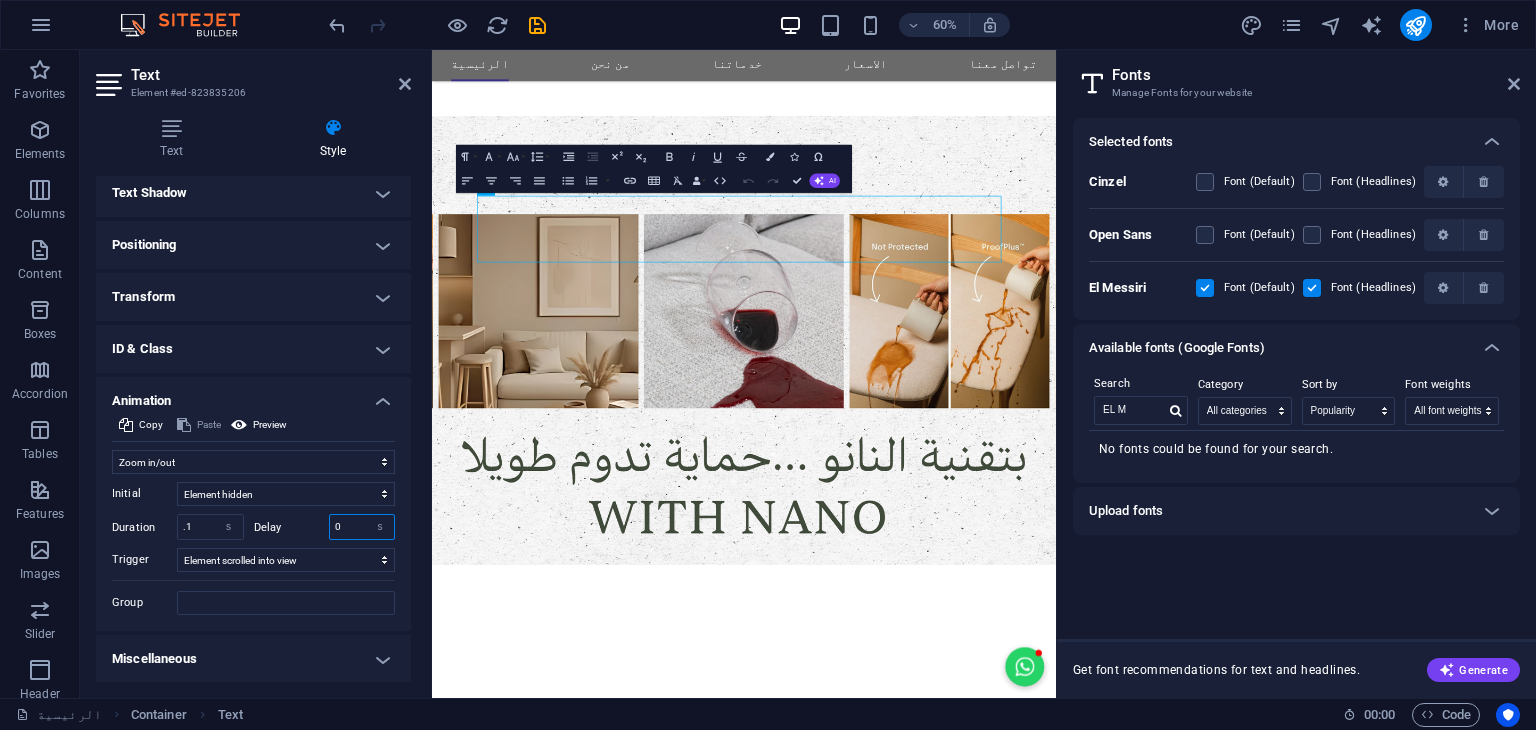click on "0" at bounding box center (362, 527) 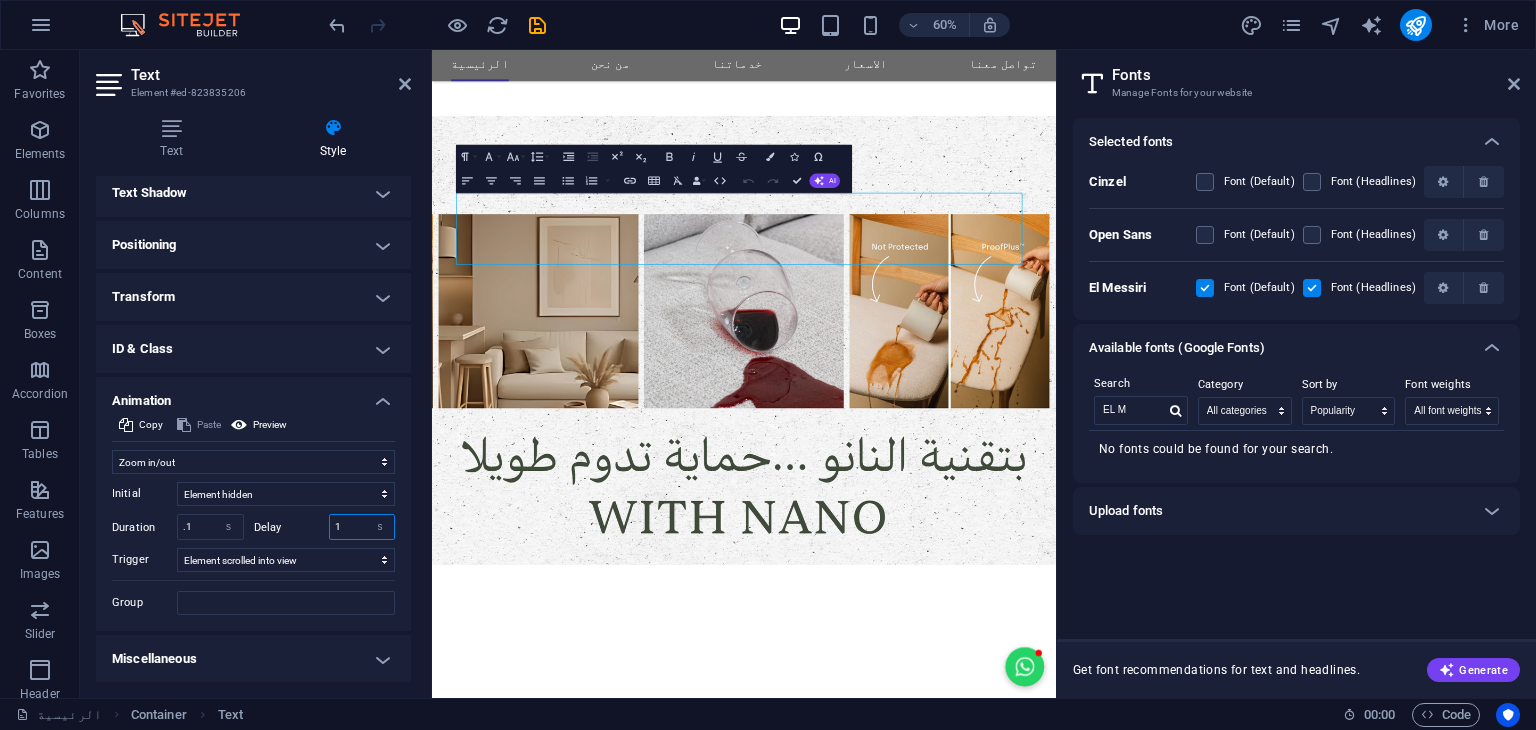 type on "1" 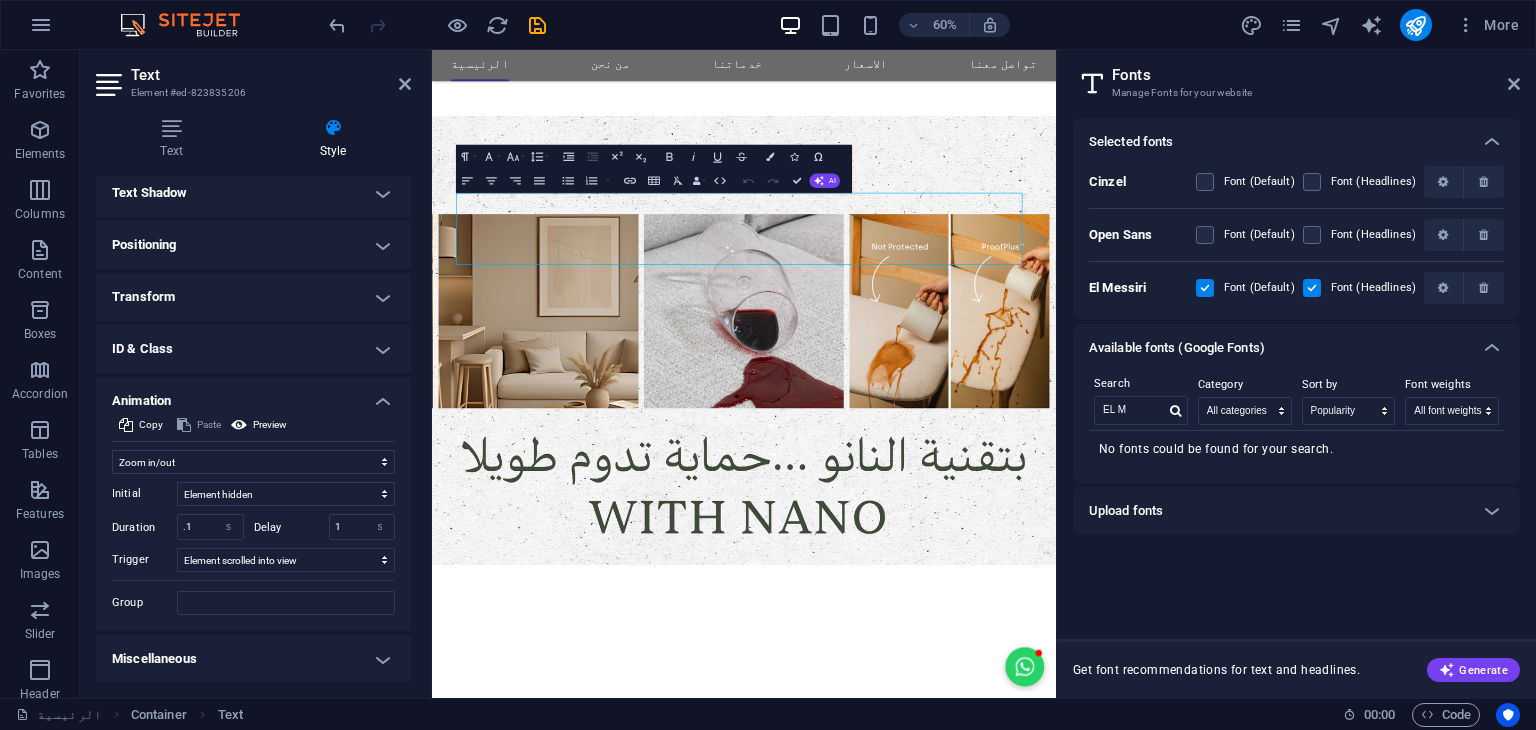 click on "Delay 1 s ms" at bounding box center (325, 527) 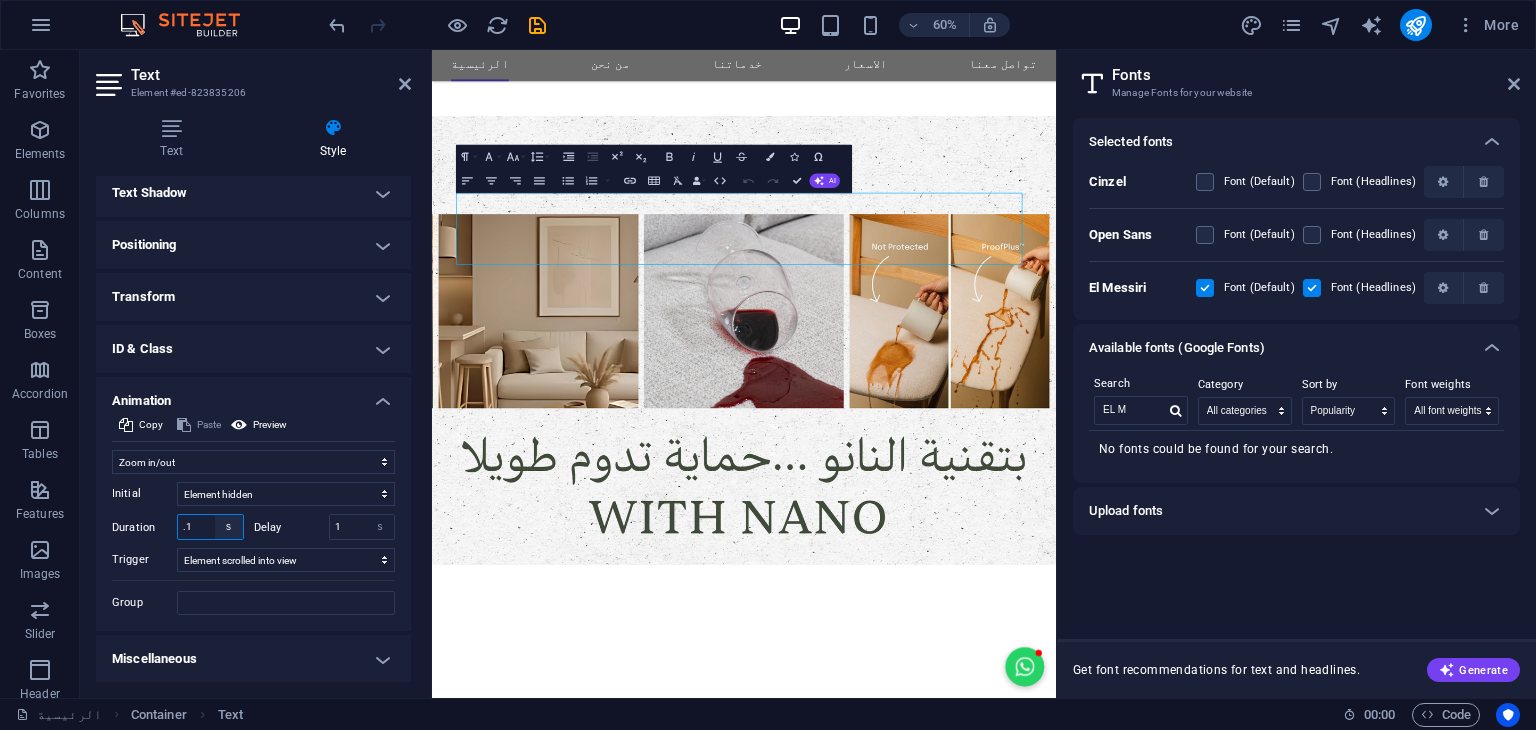 click on "s ms" at bounding box center (229, 527) 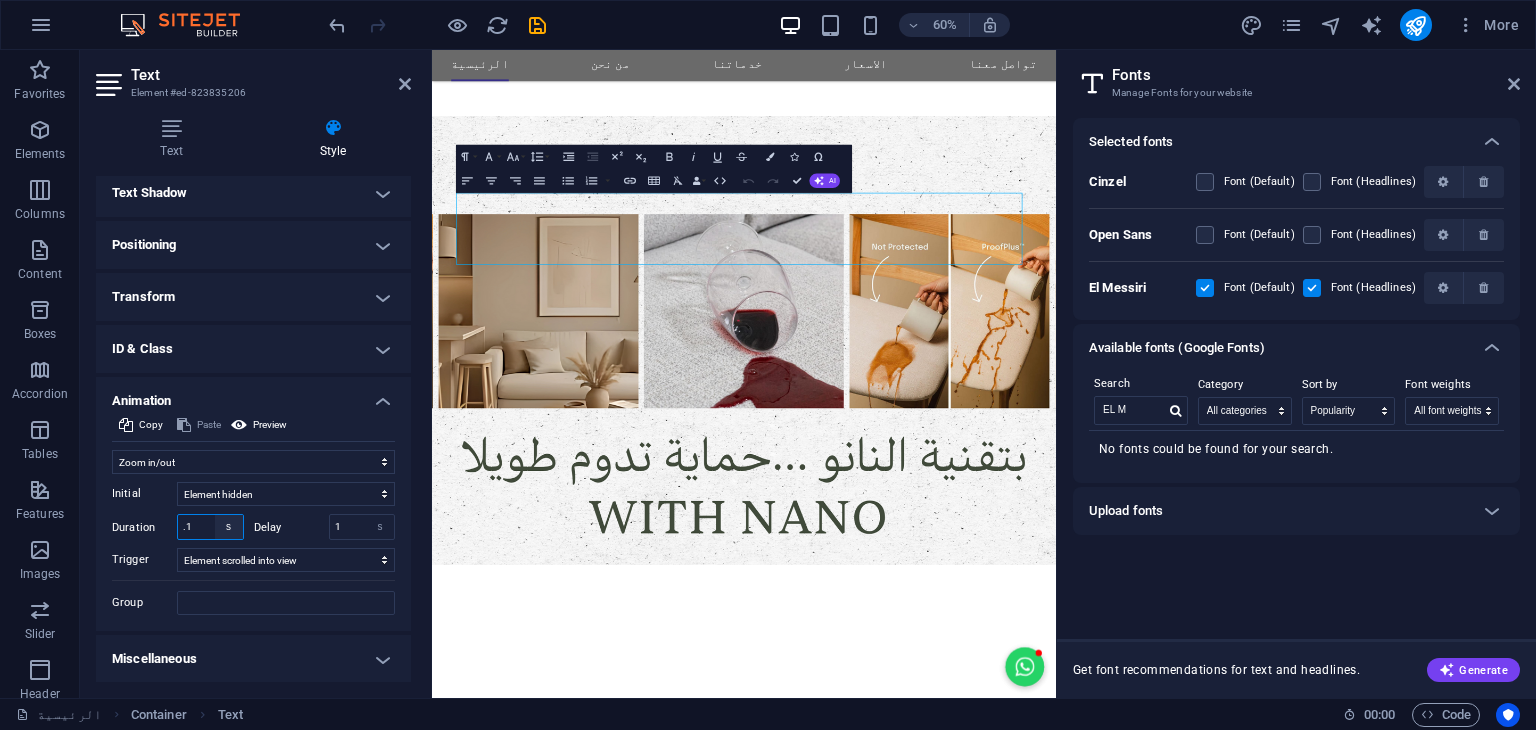 select on "ms" 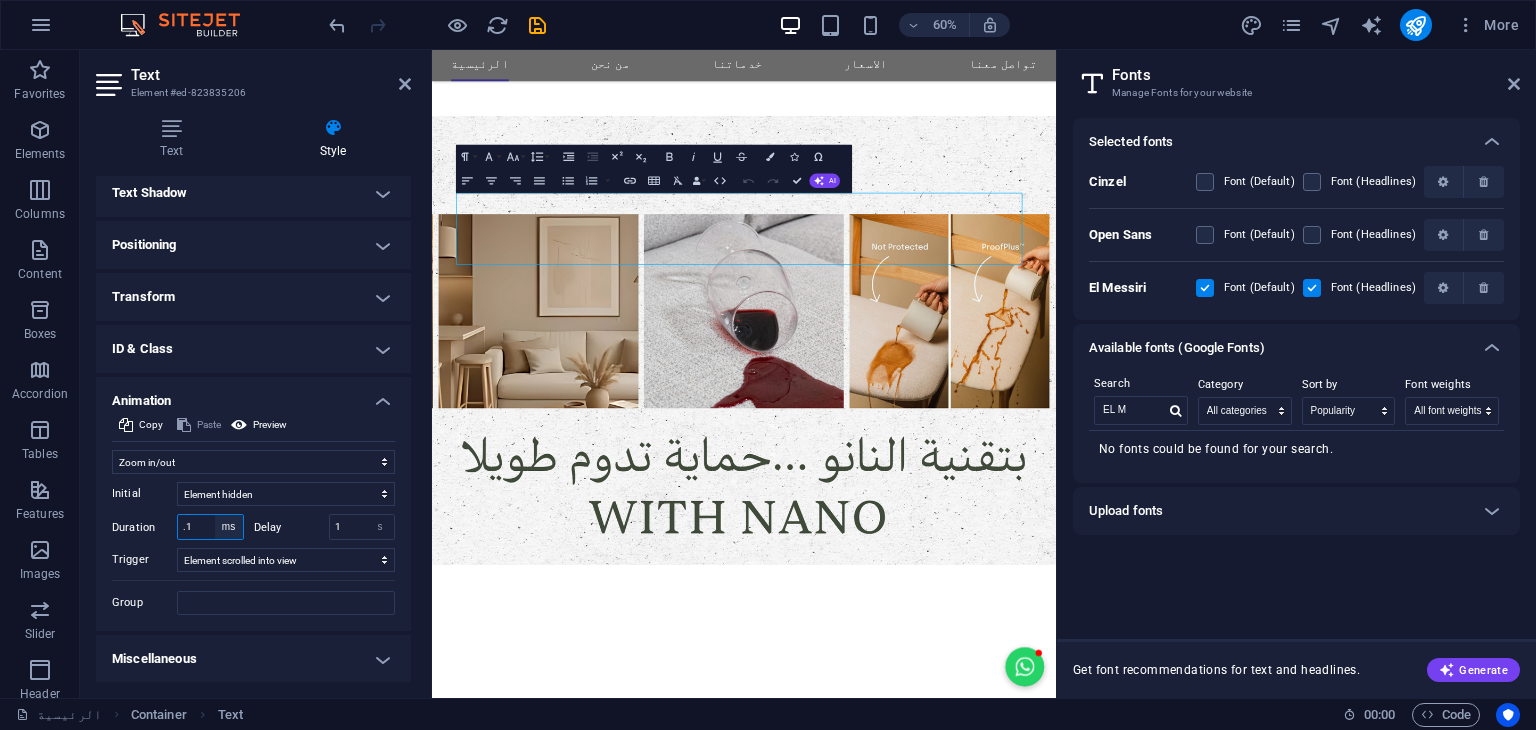 click on "s ms" at bounding box center (229, 527) 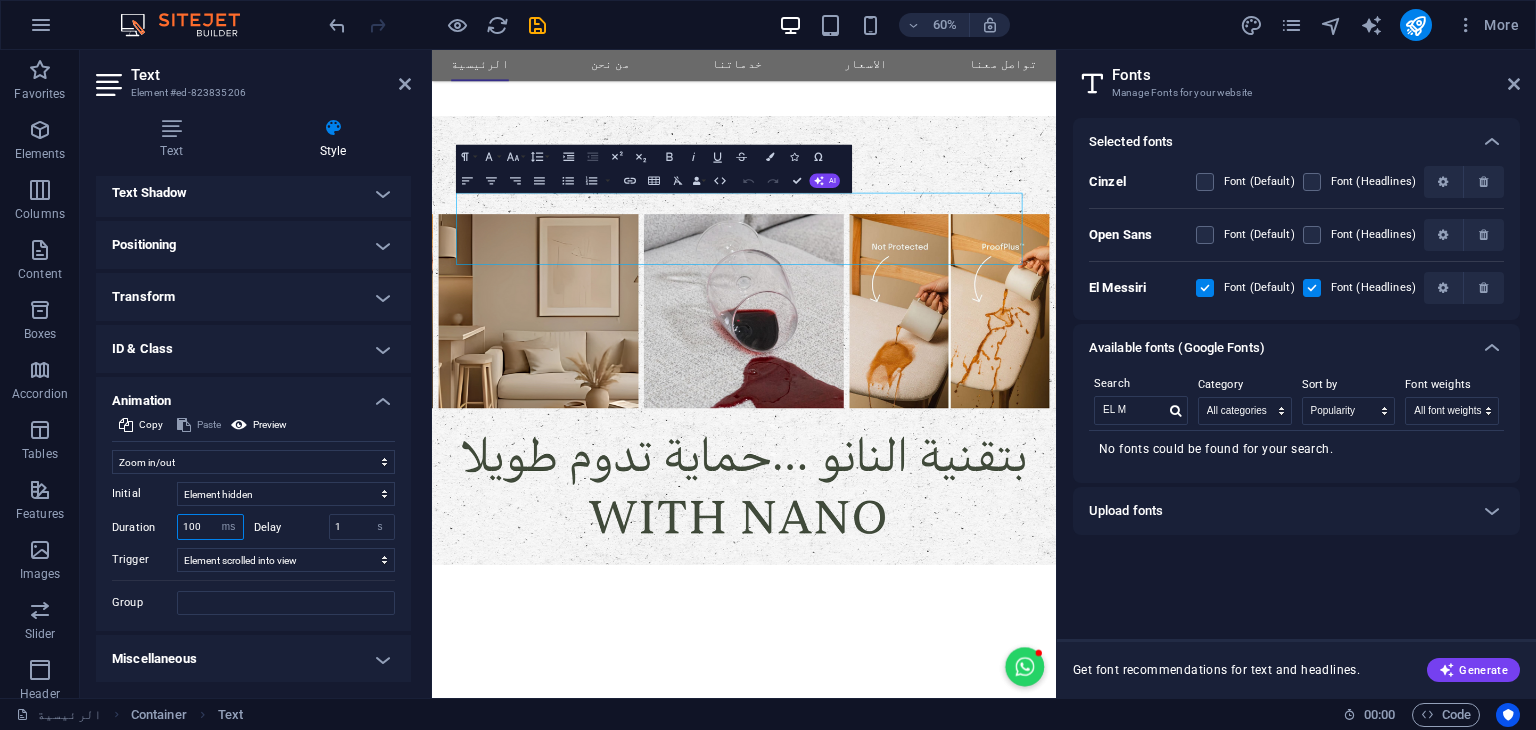 click on "100" at bounding box center [210, 527] 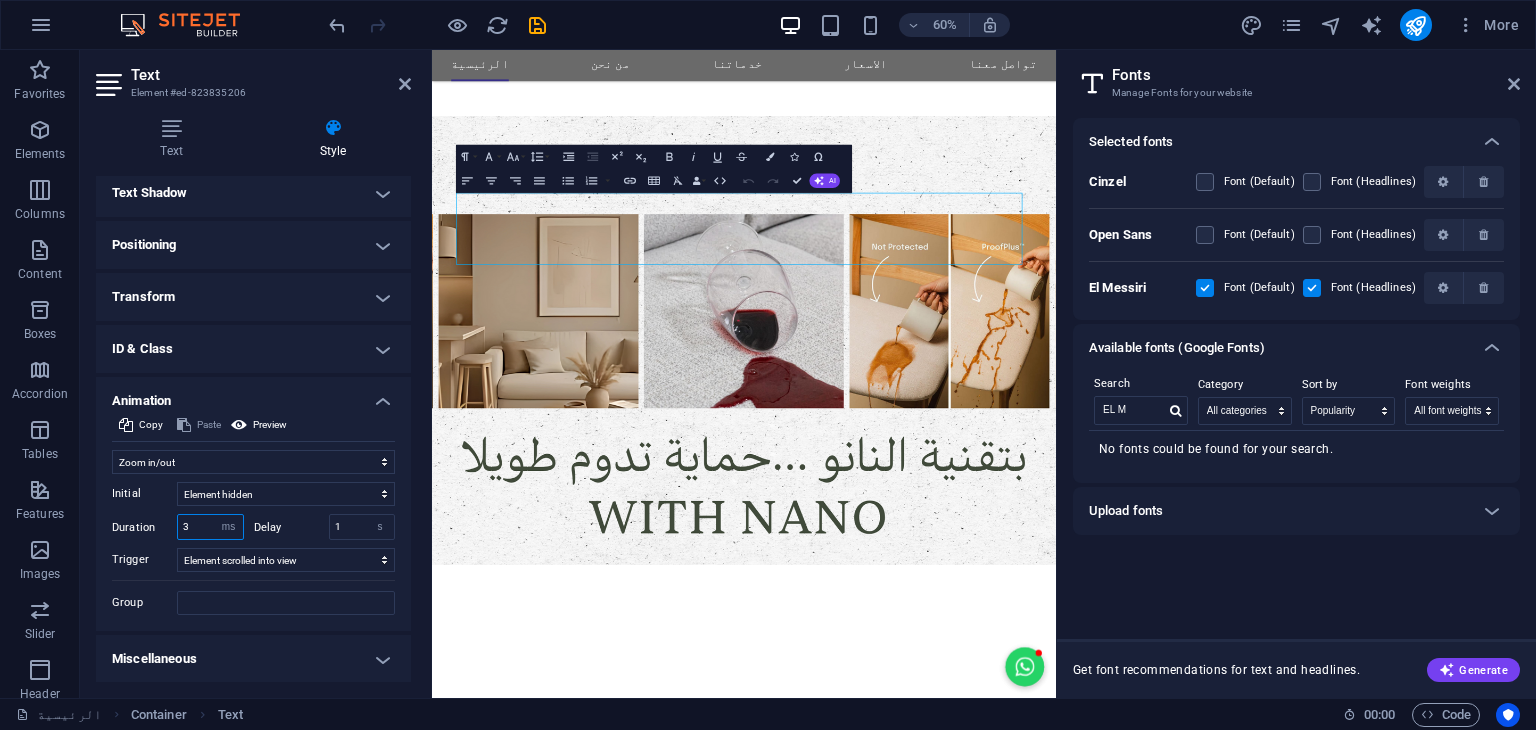 type on "3" 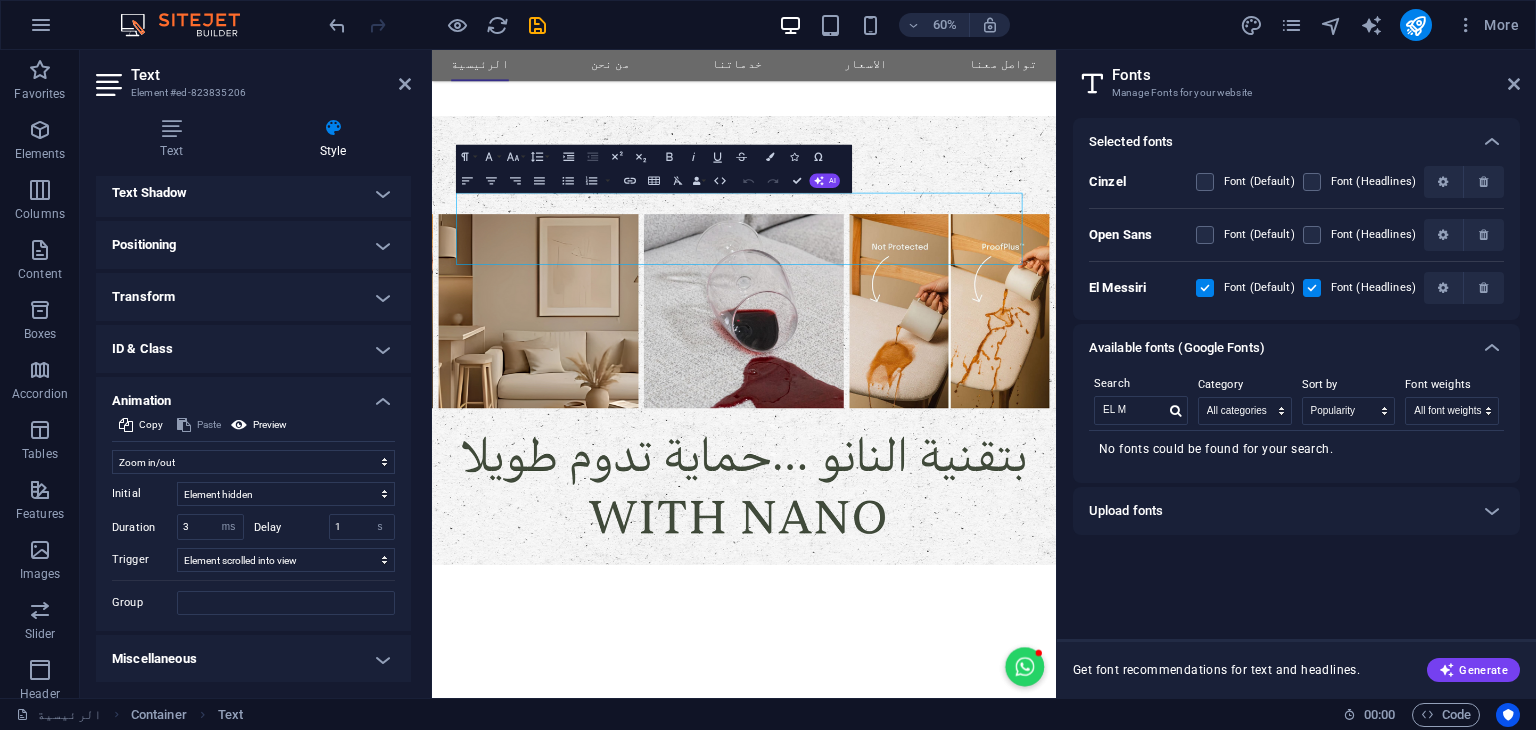 click on "Initial Element hidden Element shown Duration 3 s ms Delay 1 s ms Width auto px % Trigger No automatic trigger On page load Element scrolled into view Close This label appears when hovering over the close button, indicating its function. Group Show Don't alter this element Hide this element Show this element Hide Don't alter this element Hide this element Show this element" at bounding box center (253, 544) 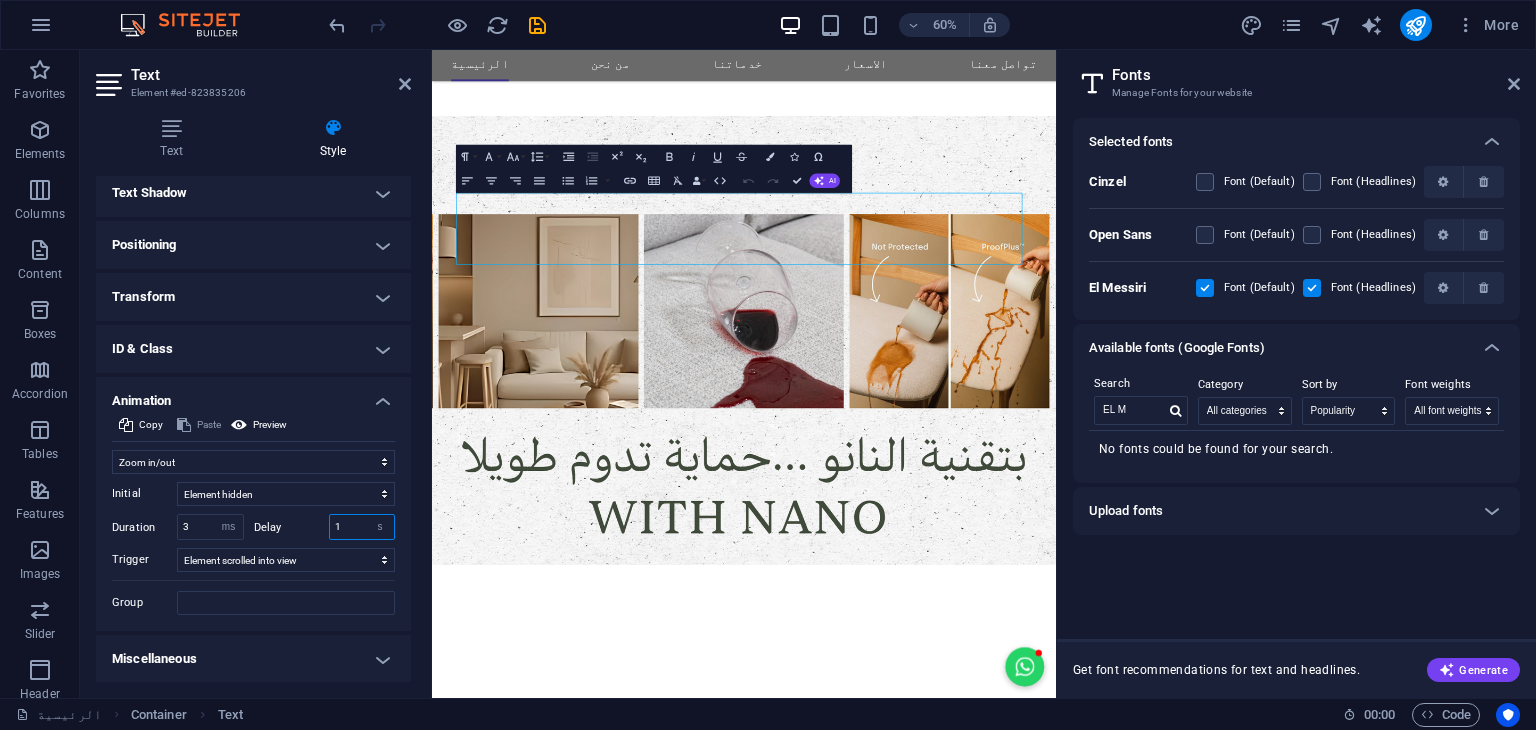 click on "1" at bounding box center (362, 527) 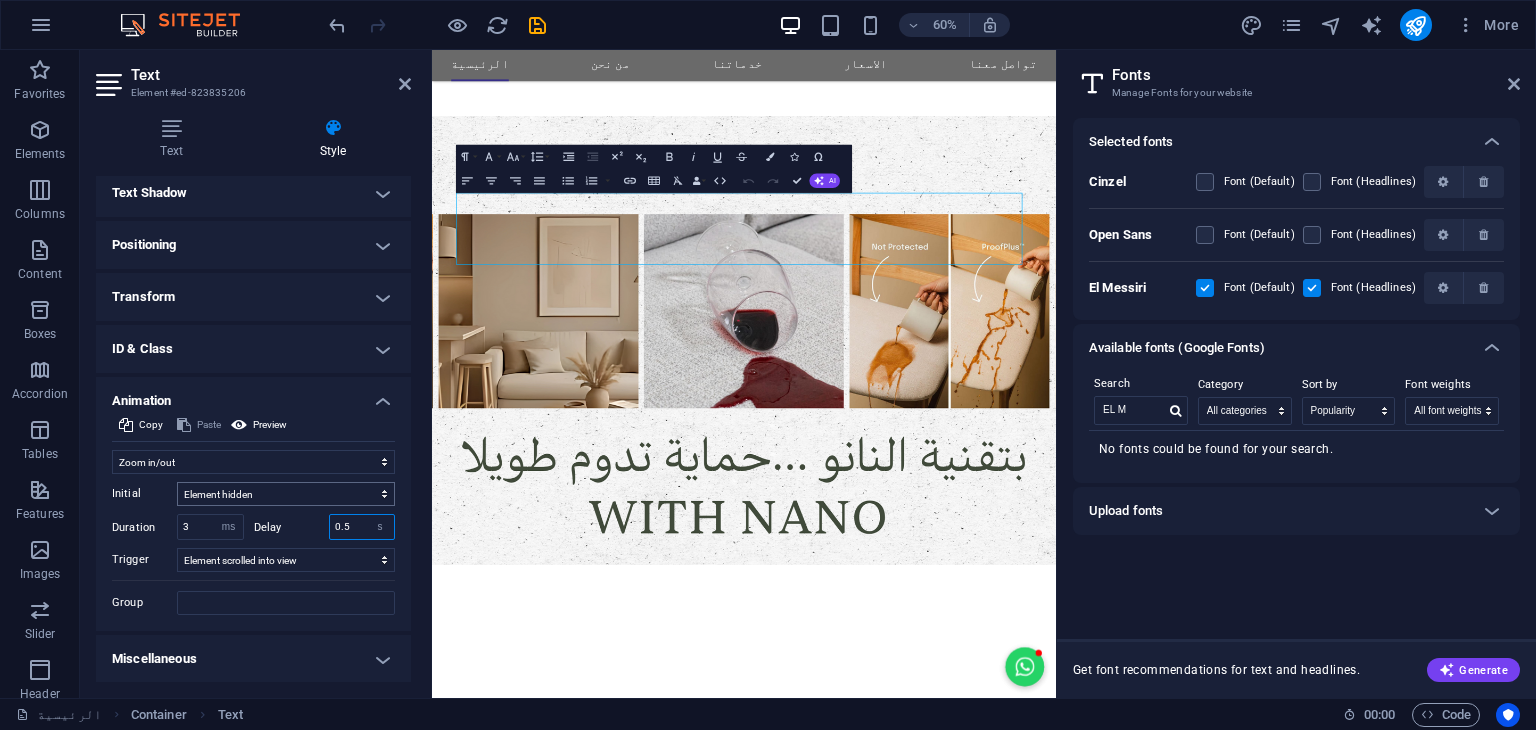 type on "0.5" 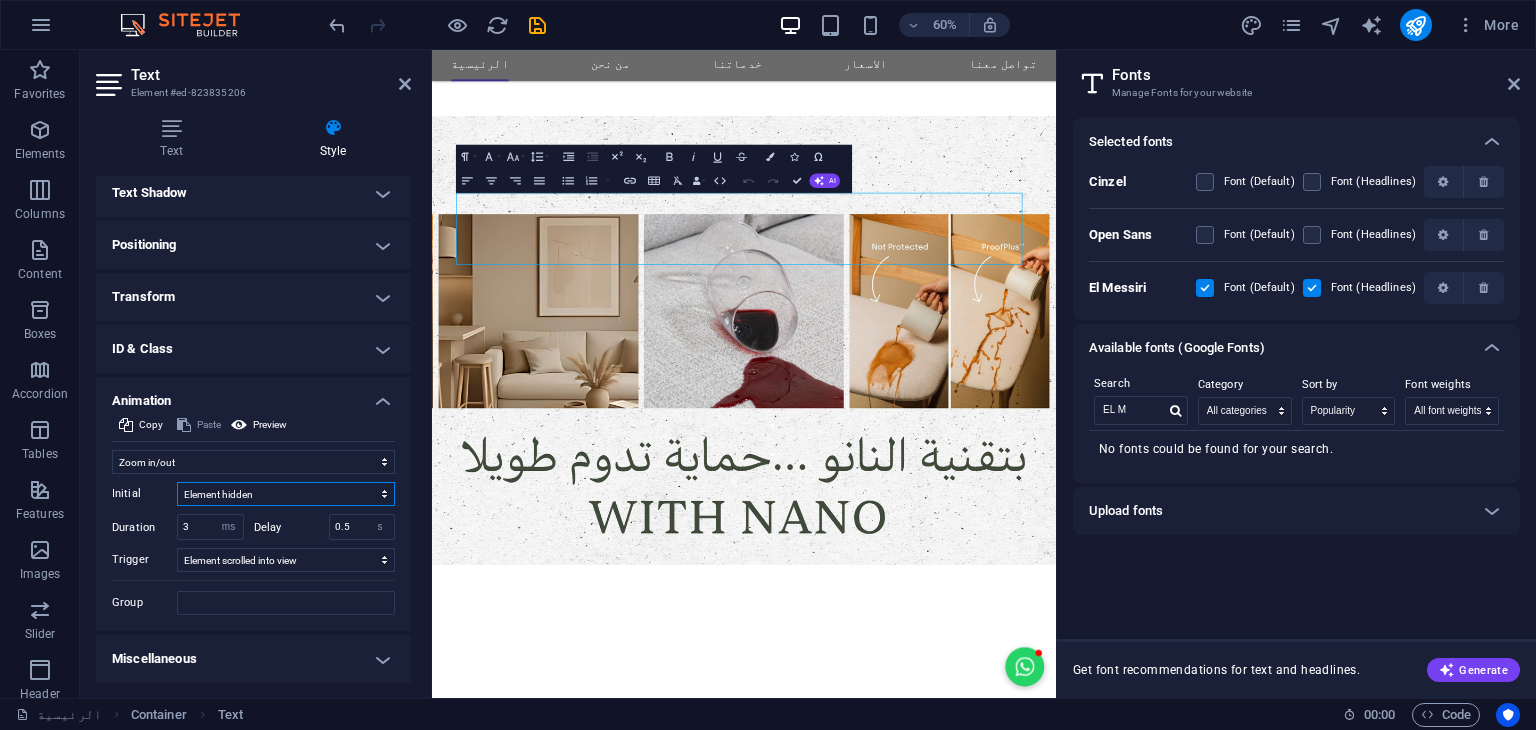 click on "Element hidden Element shown" at bounding box center [286, 494] 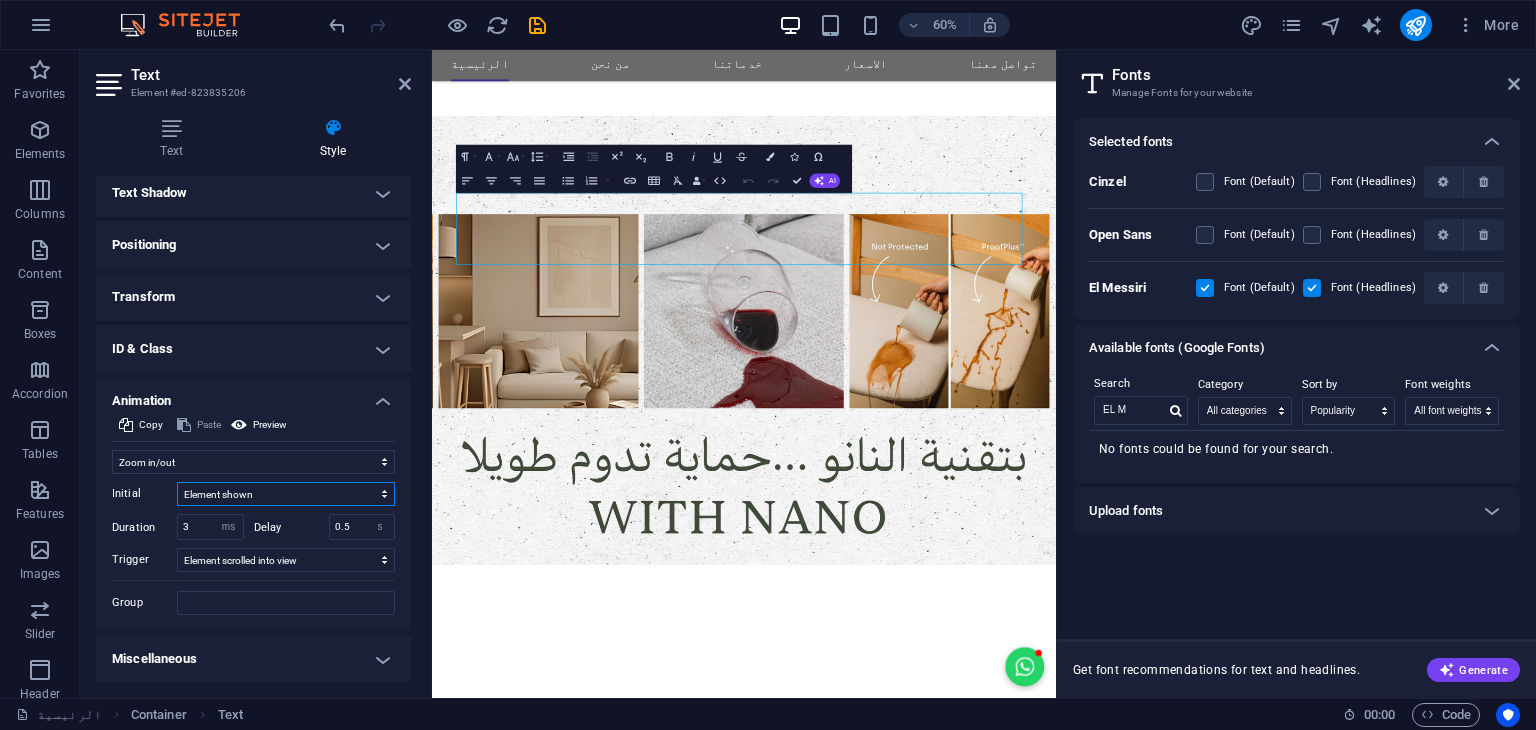 click on "Element hidden Element shown" at bounding box center [286, 494] 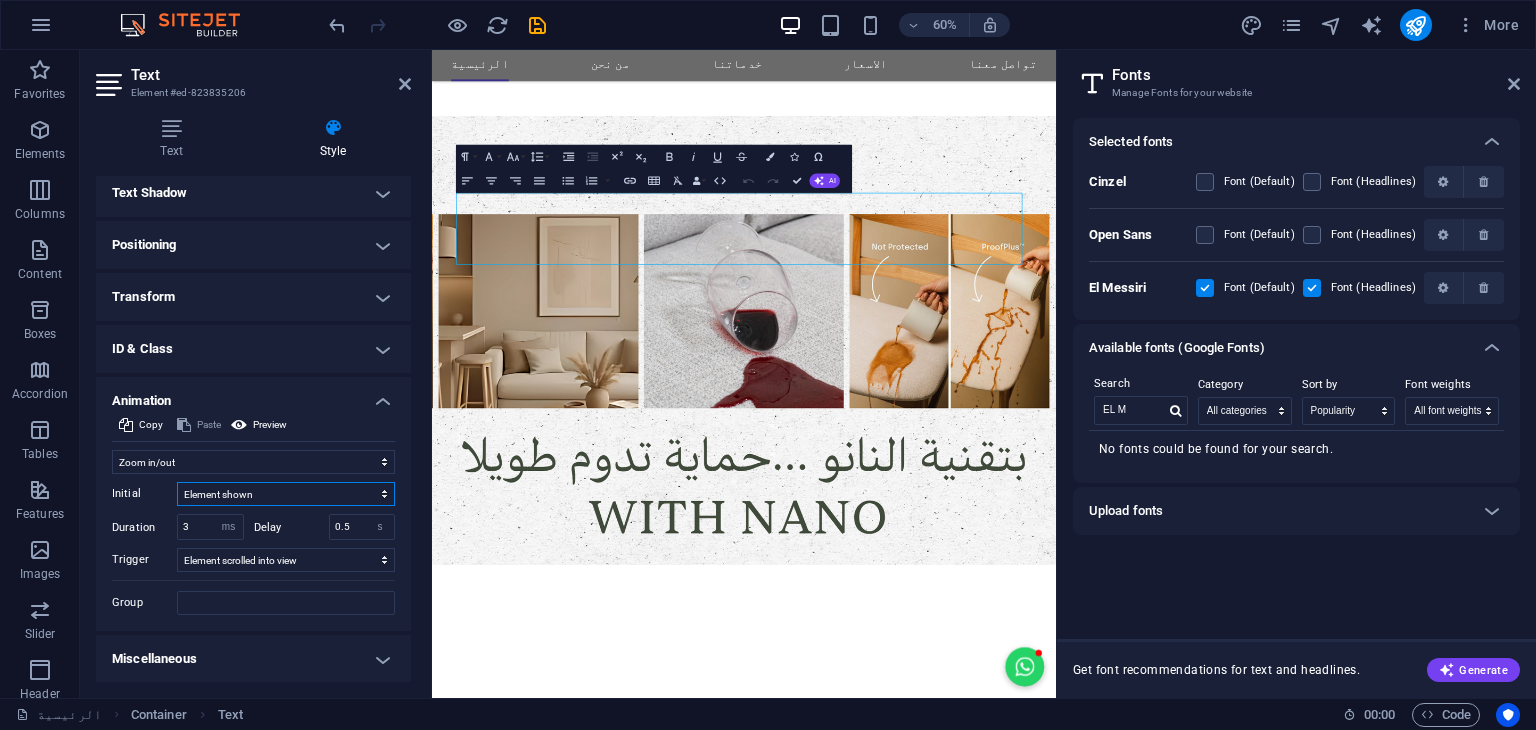 click on "Element hidden Element shown" at bounding box center (286, 494) 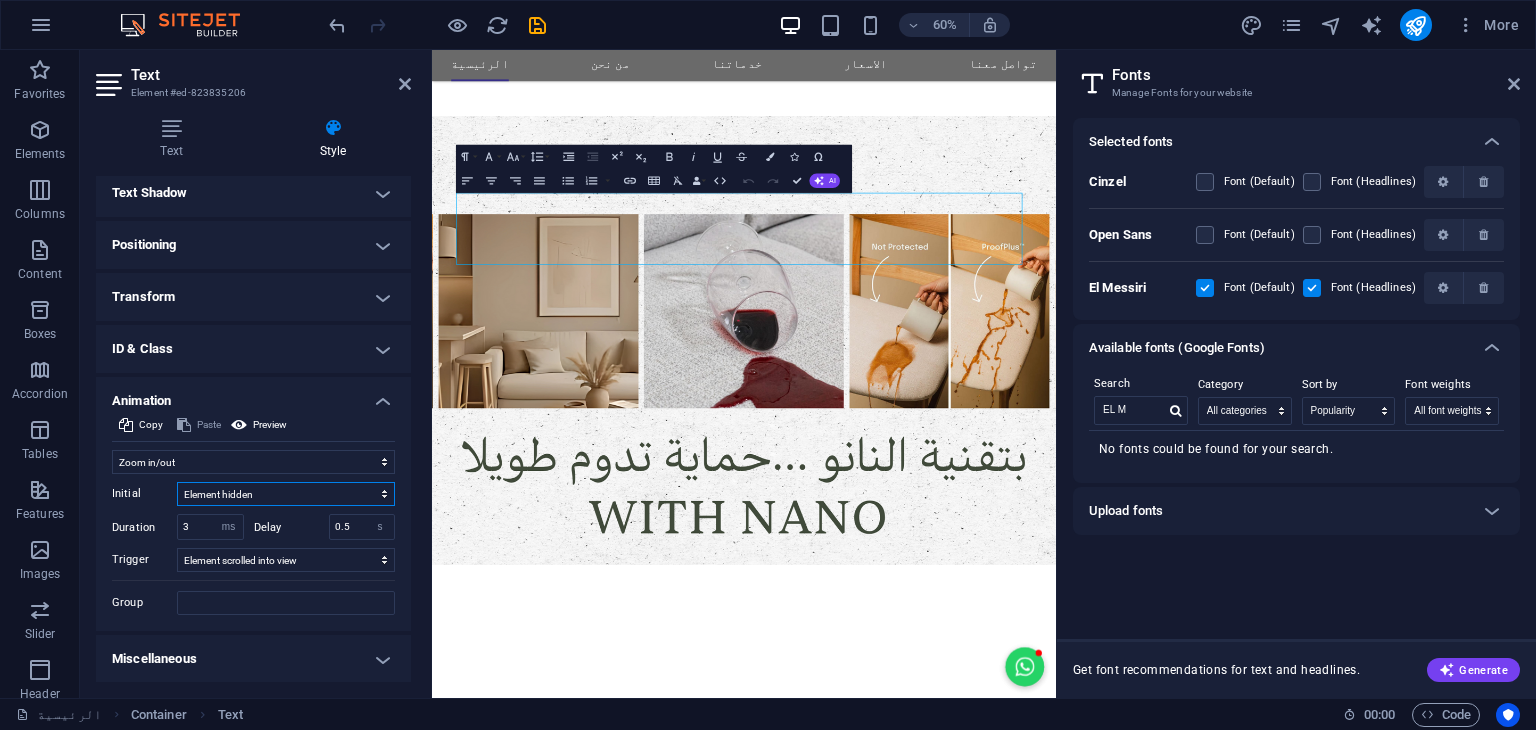 click on "Element hidden Element shown" at bounding box center (286, 494) 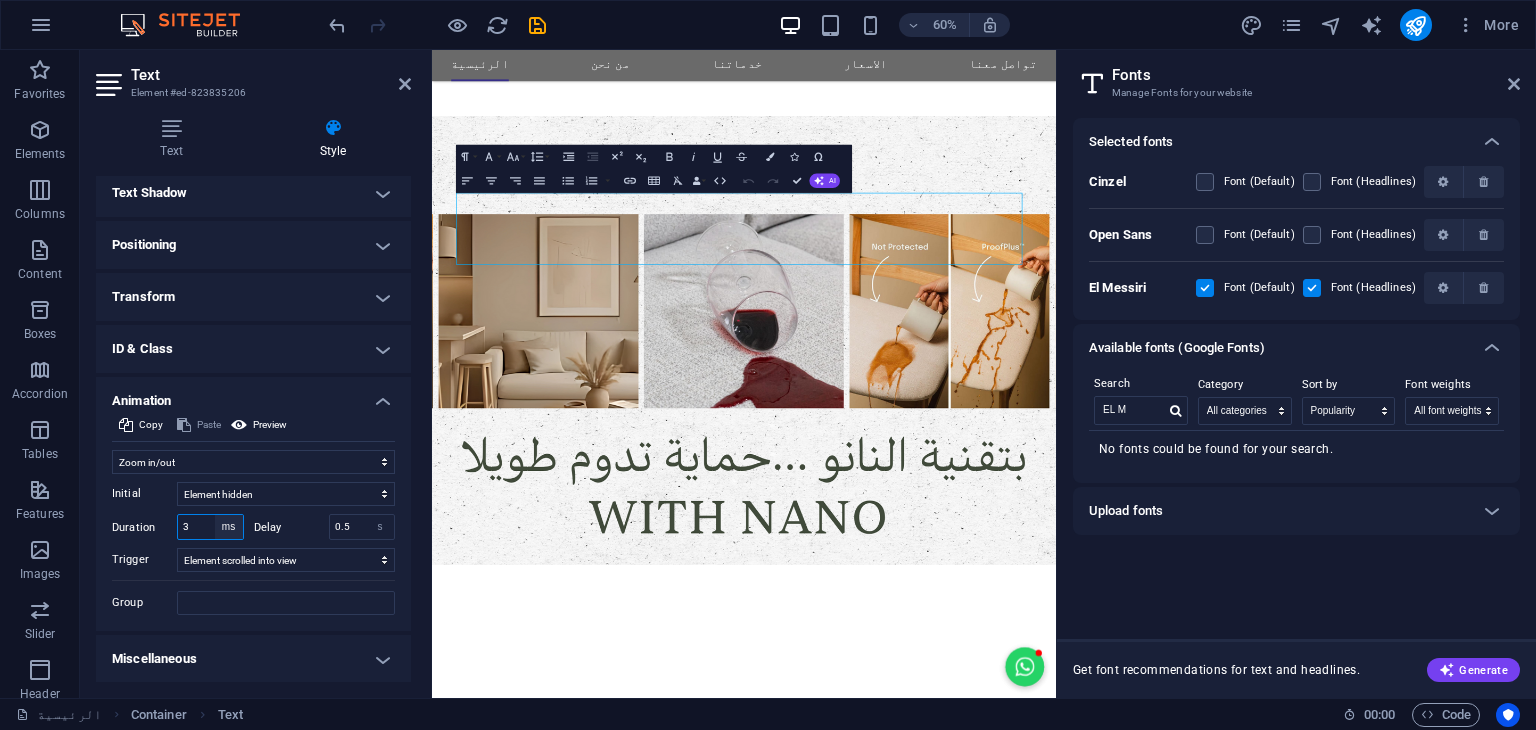 click on "s ms" at bounding box center (229, 527) 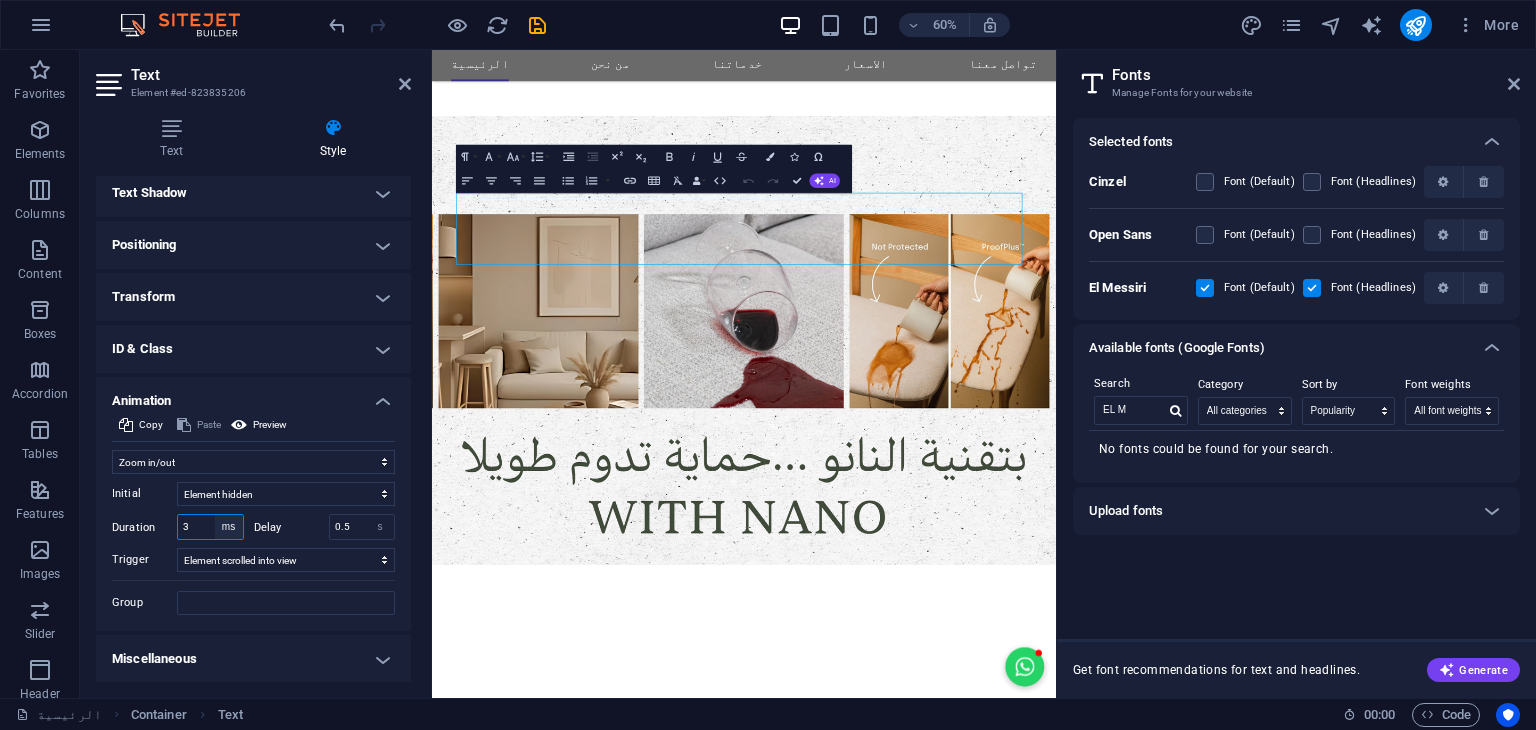 select on "s" 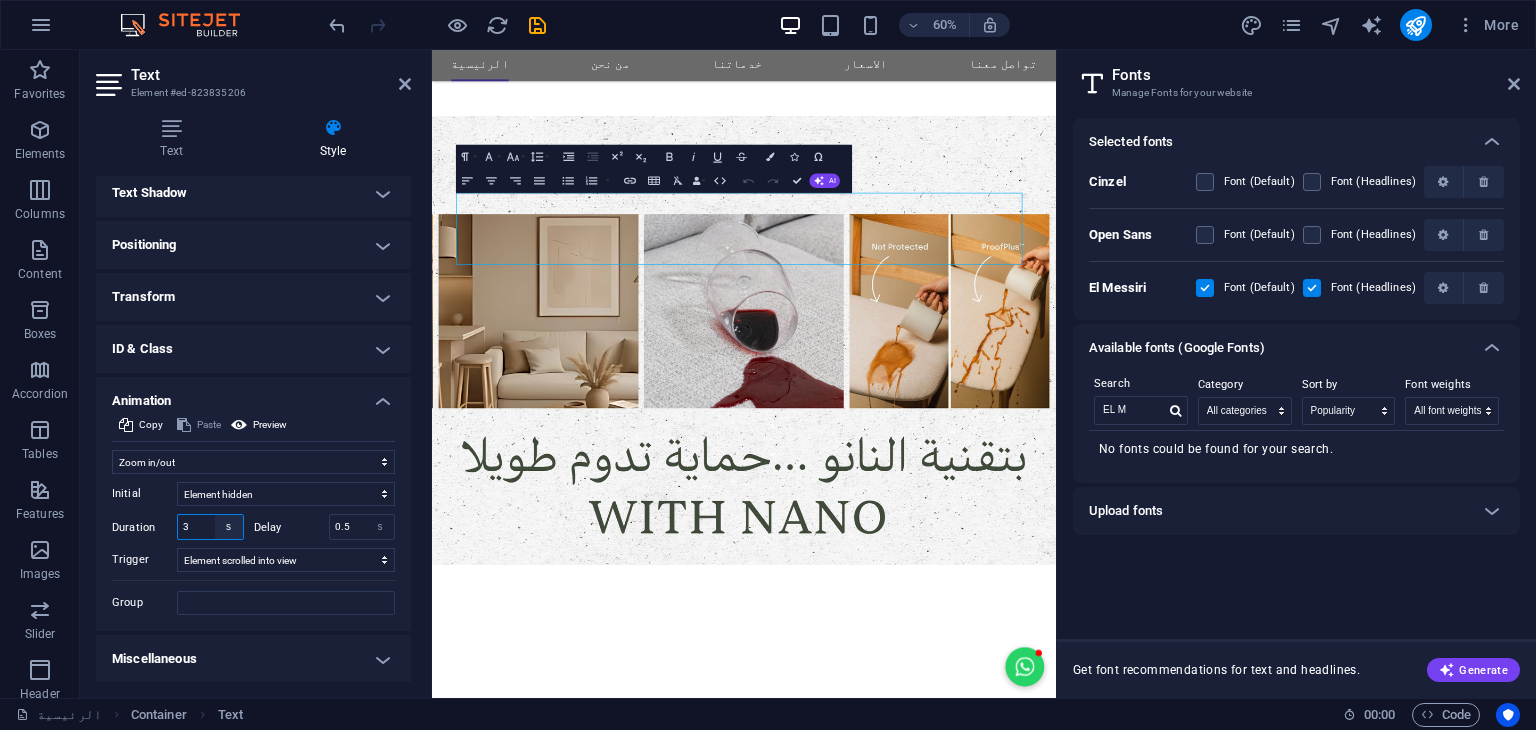 click on "s ms" at bounding box center (229, 527) 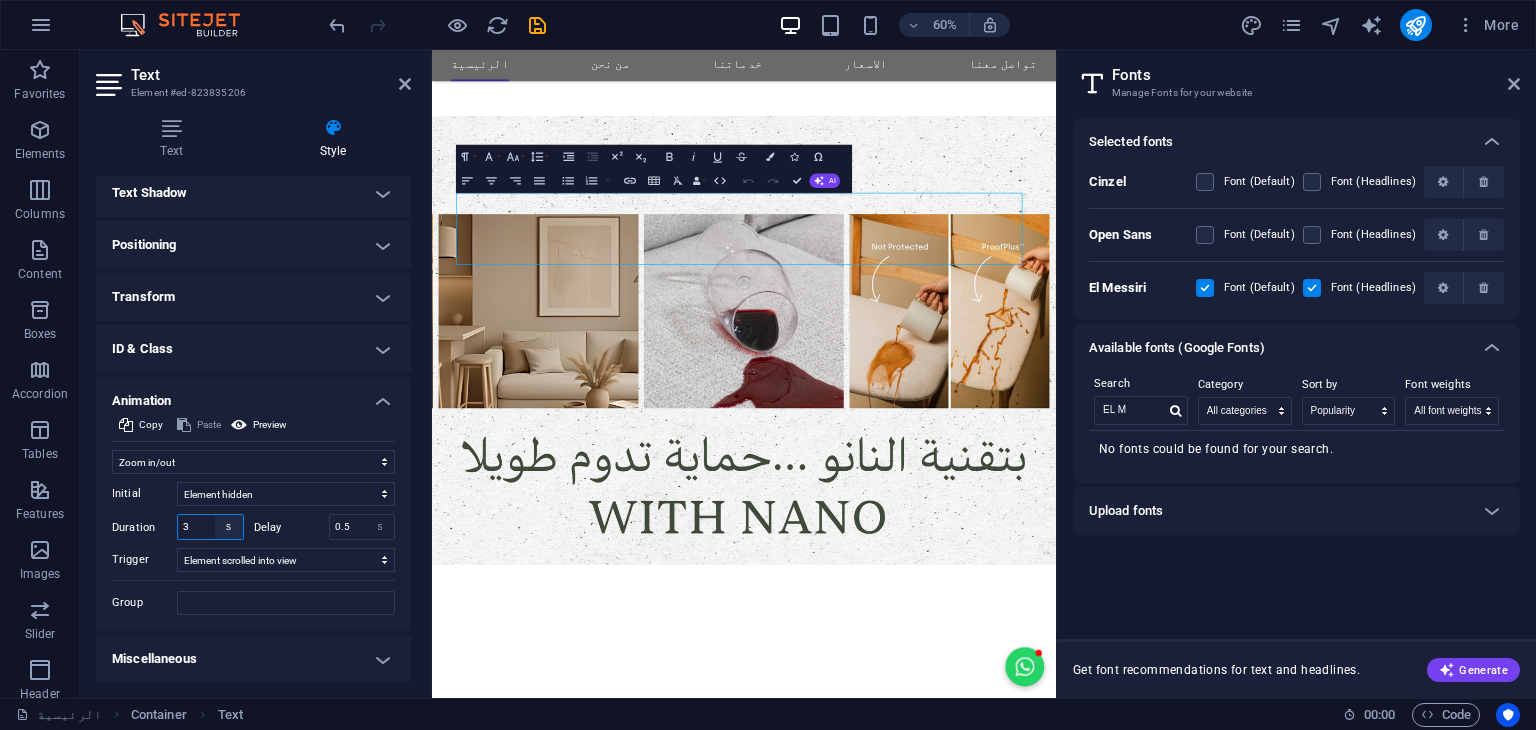 type on "0" 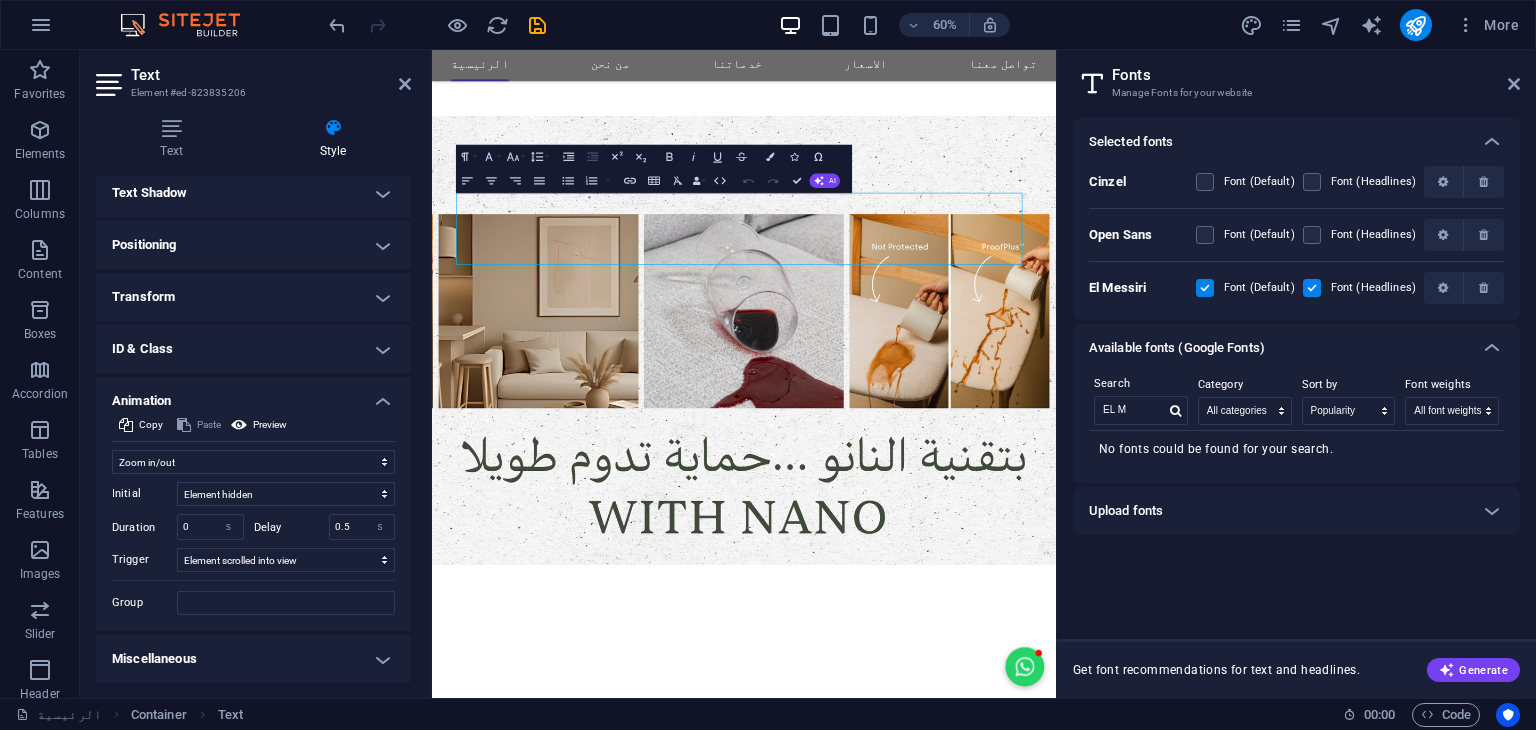 click on "Initial Element hidden Element shown Duration 0 s ms Delay 0.5 s ms Width auto px % Trigger No automatic trigger On page load Element scrolled into view Close This label appears when hovering over the close button, indicating its function. Group Show Don't alter this element Hide this element Show this element Hide Don't alter this element Hide this element Show this element" at bounding box center (253, 544) 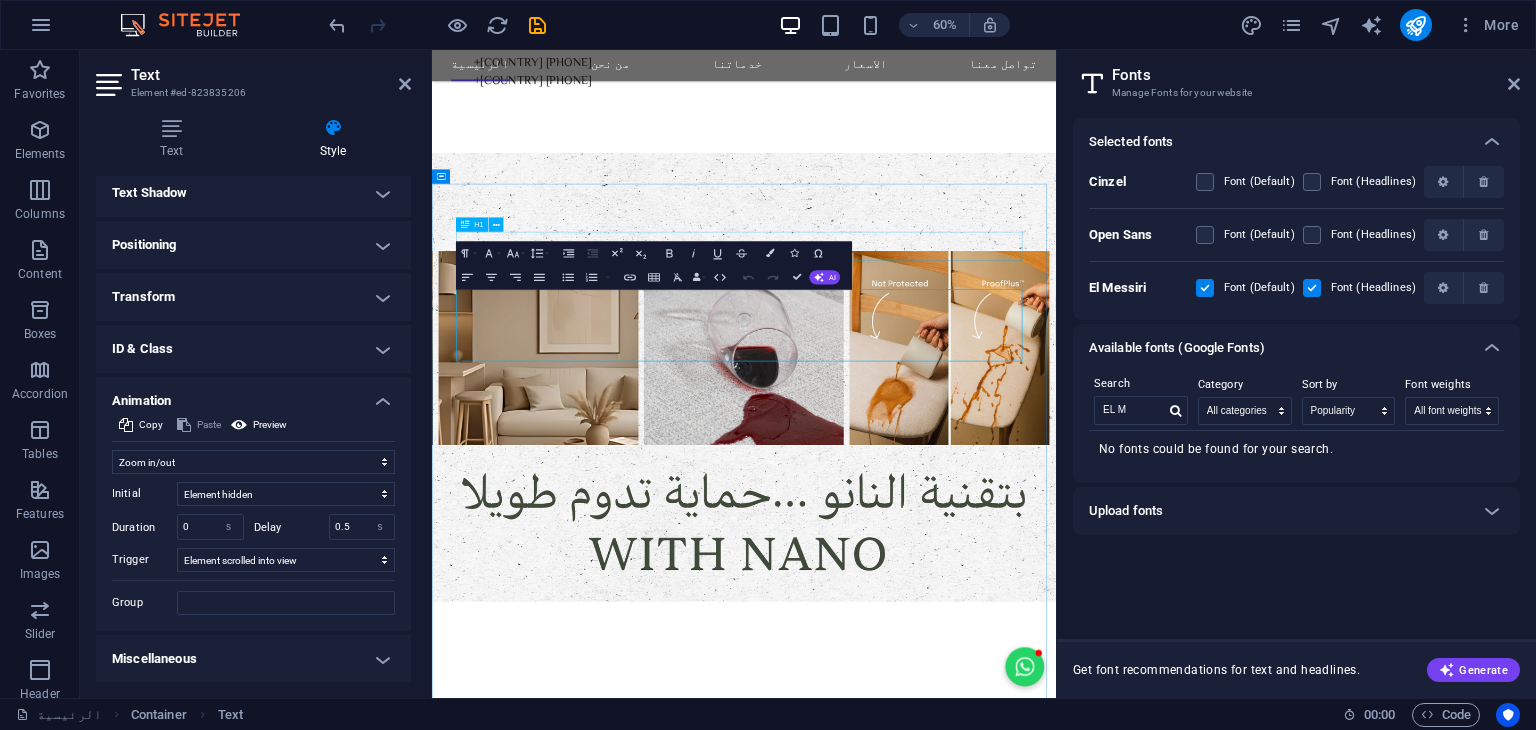 scroll, scrollTop: 376, scrollLeft: 0, axis: vertical 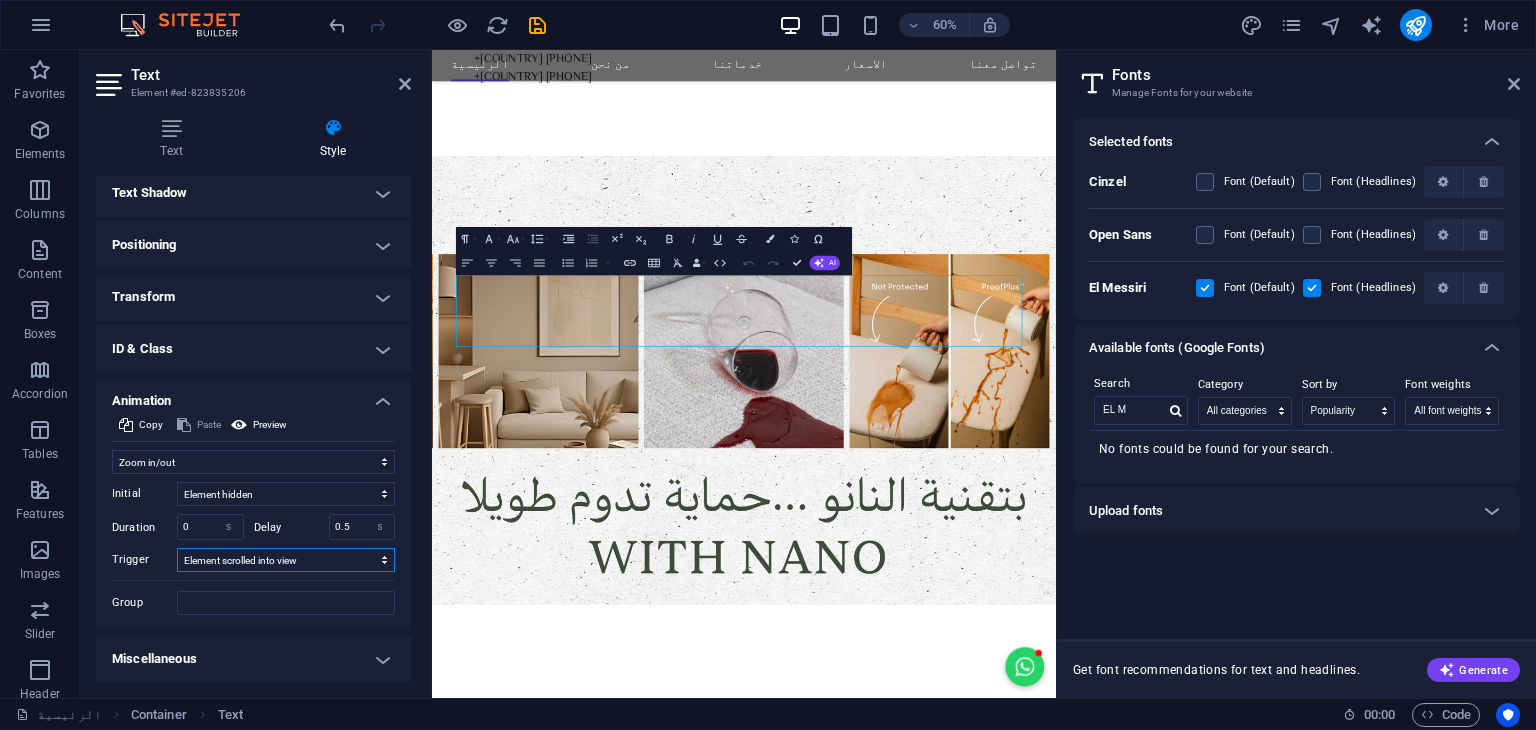 click on "No automatic trigger On page load Element scrolled into view" at bounding box center (286, 560) 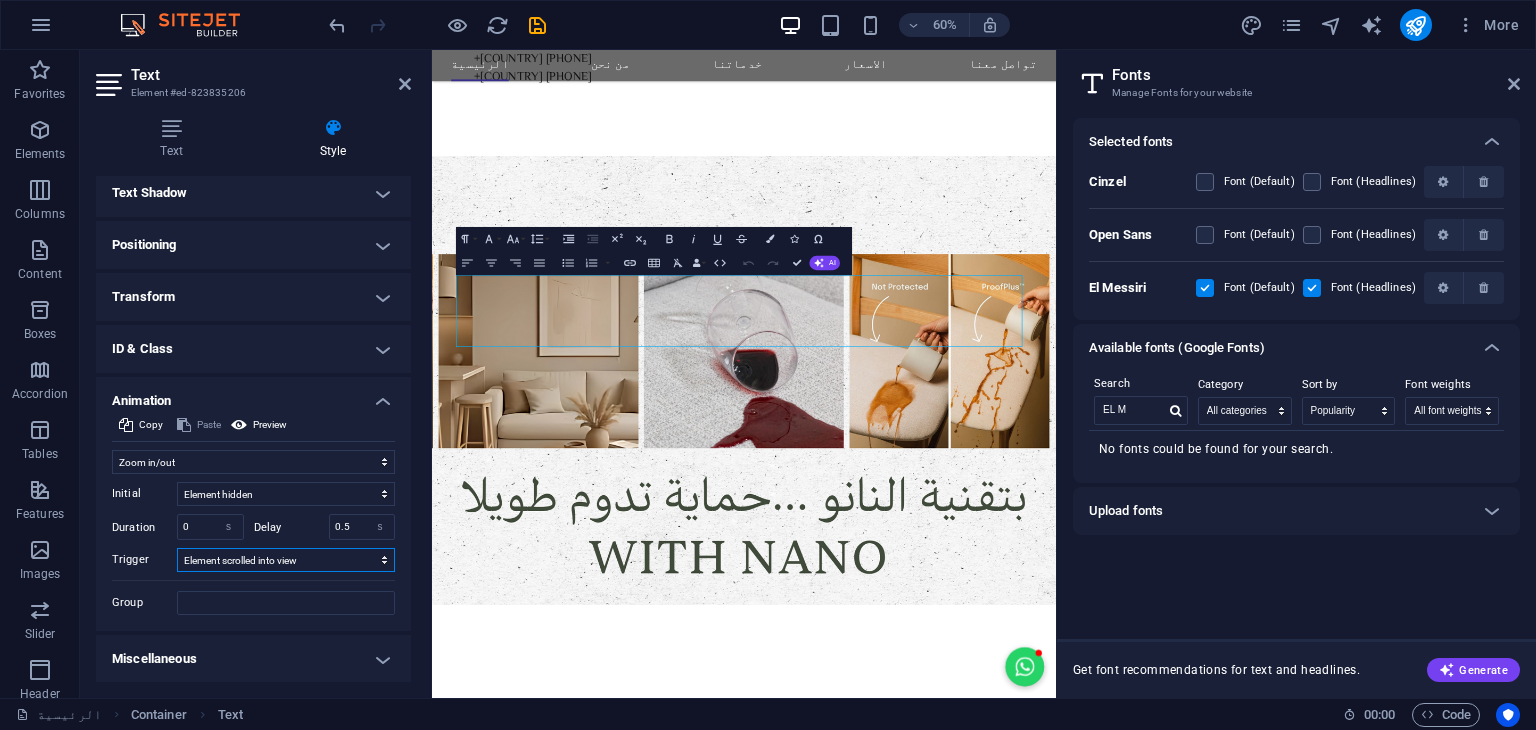click on "No automatic trigger On page load Element scrolled into view" at bounding box center (286, 560) 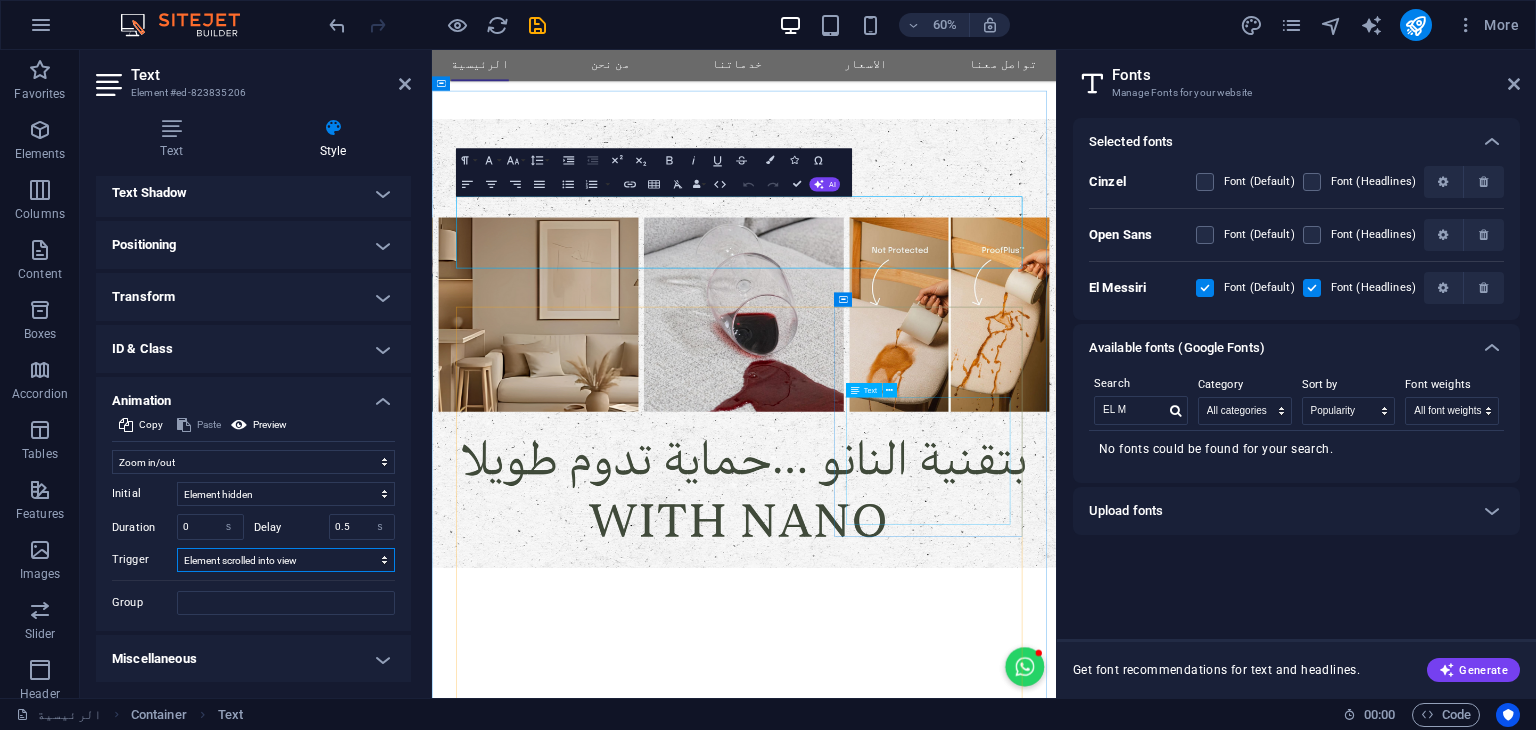 scroll, scrollTop: 508, scrollLeft: 0, axis: vertical 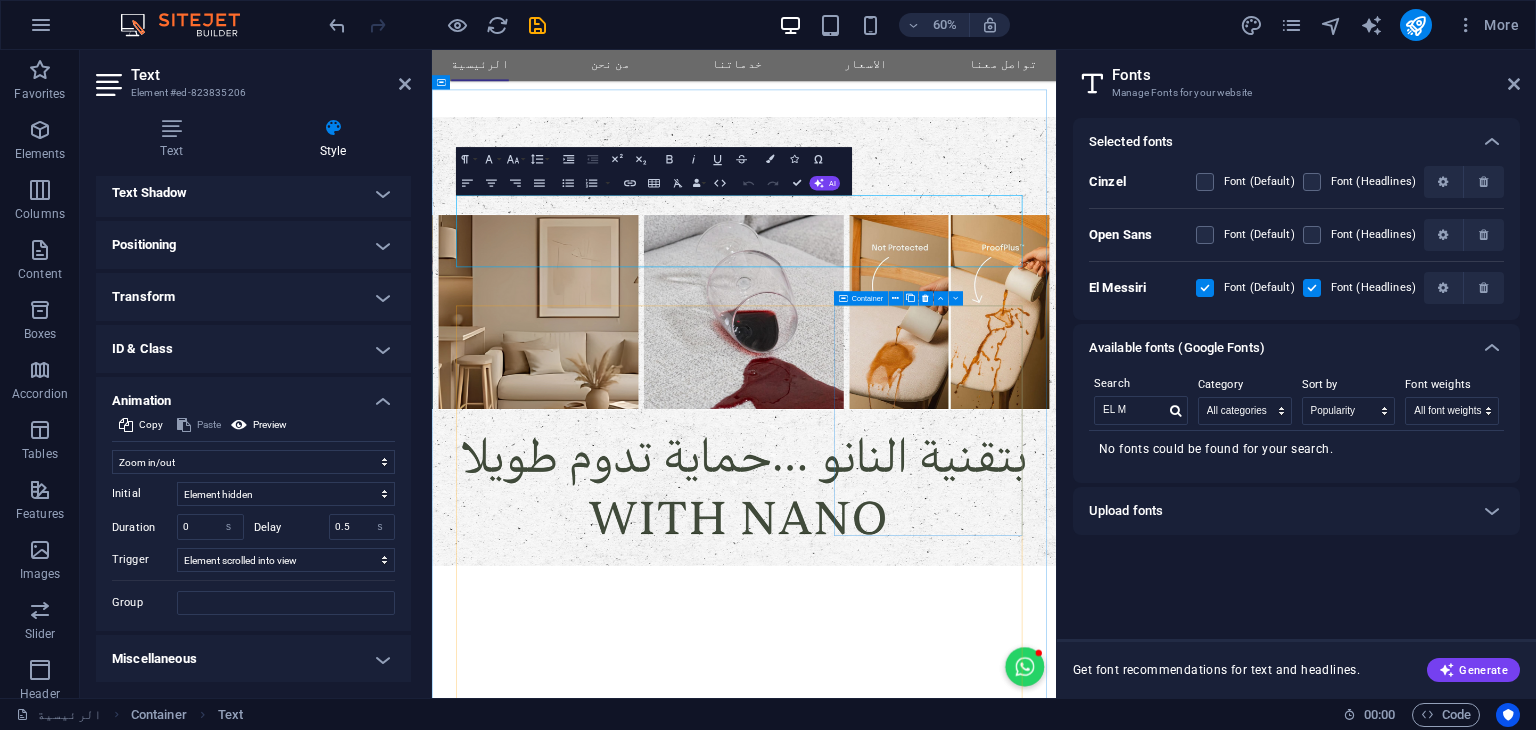 click on "نظافة الاثاث نظافة الأثاث تعكس جمال المكان وتعزز من راحة واسترخاء أفراد الأسرة. بالعناية الصحيحة والحماية المناسبة، يبقى الأثاث نظيفًا وأنيقًا لفترة أطول دون عناء. Ask ChatGPT" at bounding box center [952, 2194] 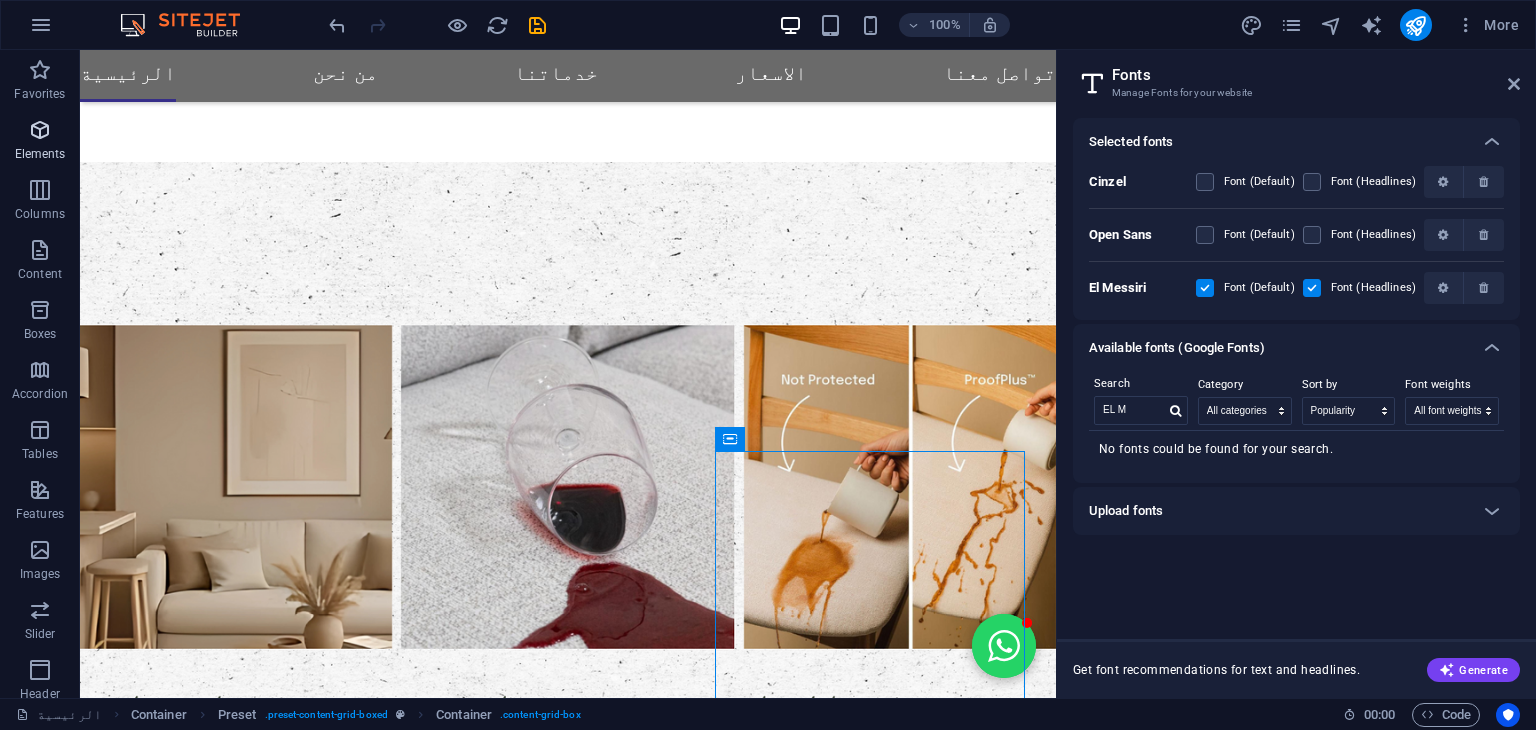 click at bounding box center (40, 130) 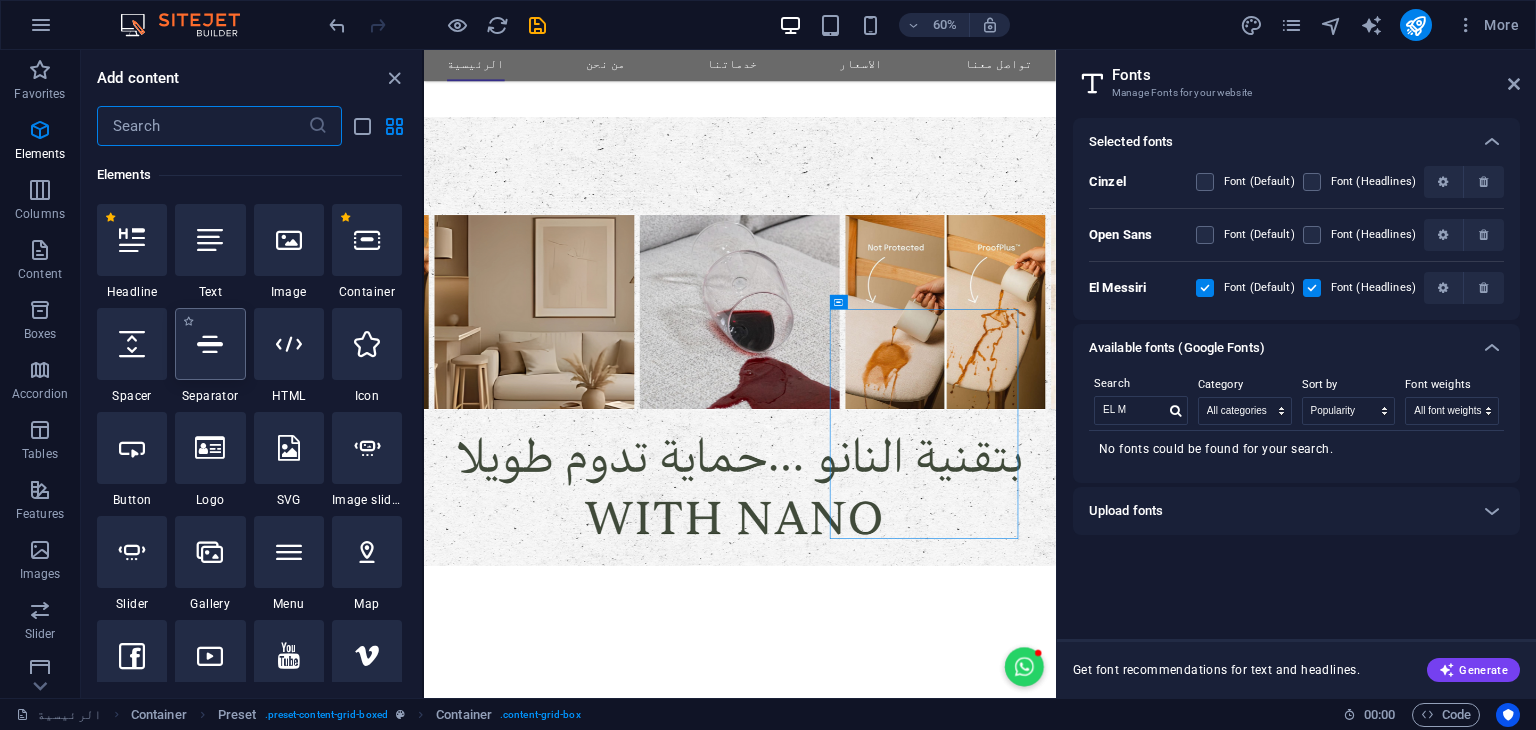 scroll, scrollTop: 0, scrollLeft: 0, axis: both 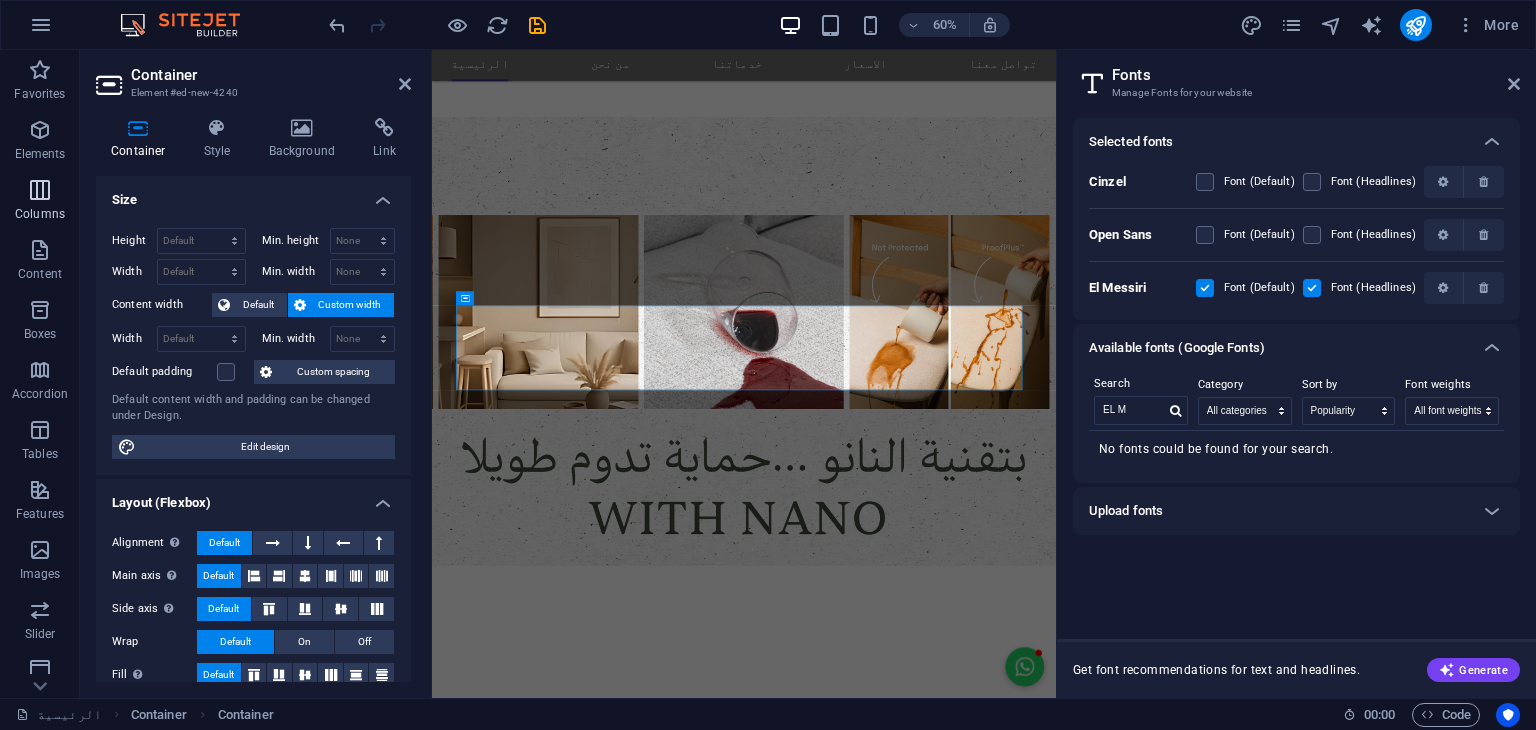 click on "Columns" at bounding box center [40, 214] 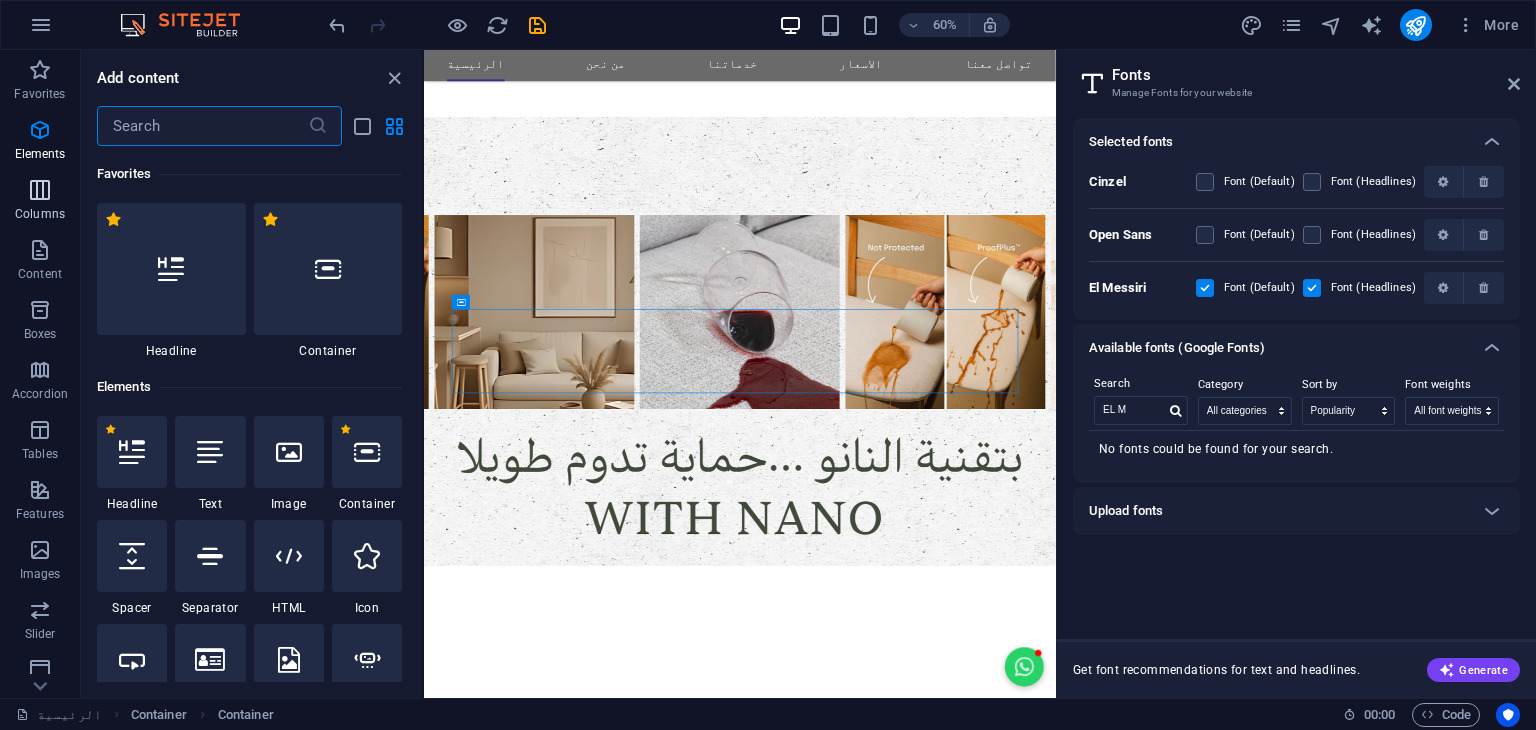 scroll, scrollTop: 990, scrollLeft: 0, axis: vertical 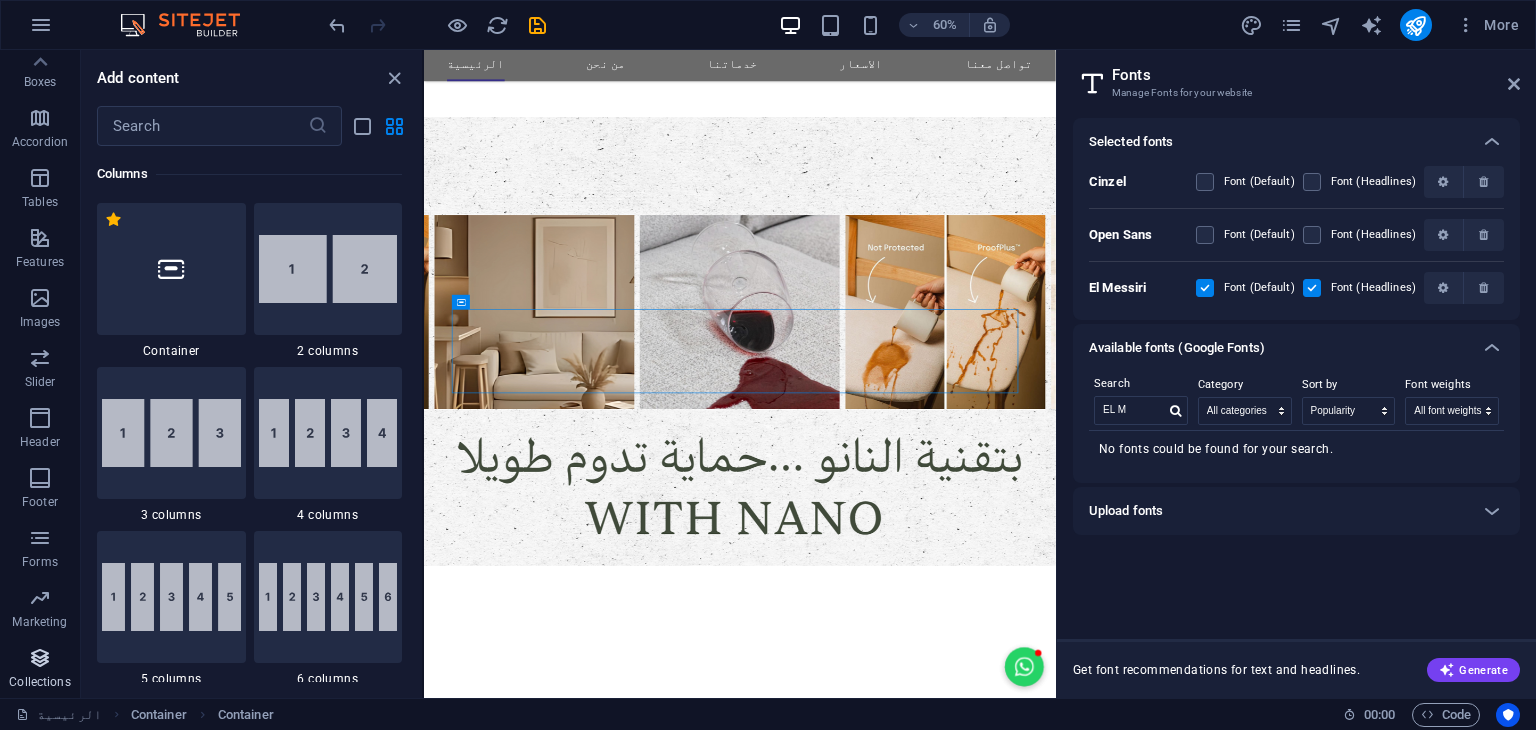 click at bounding box center [40, 658] 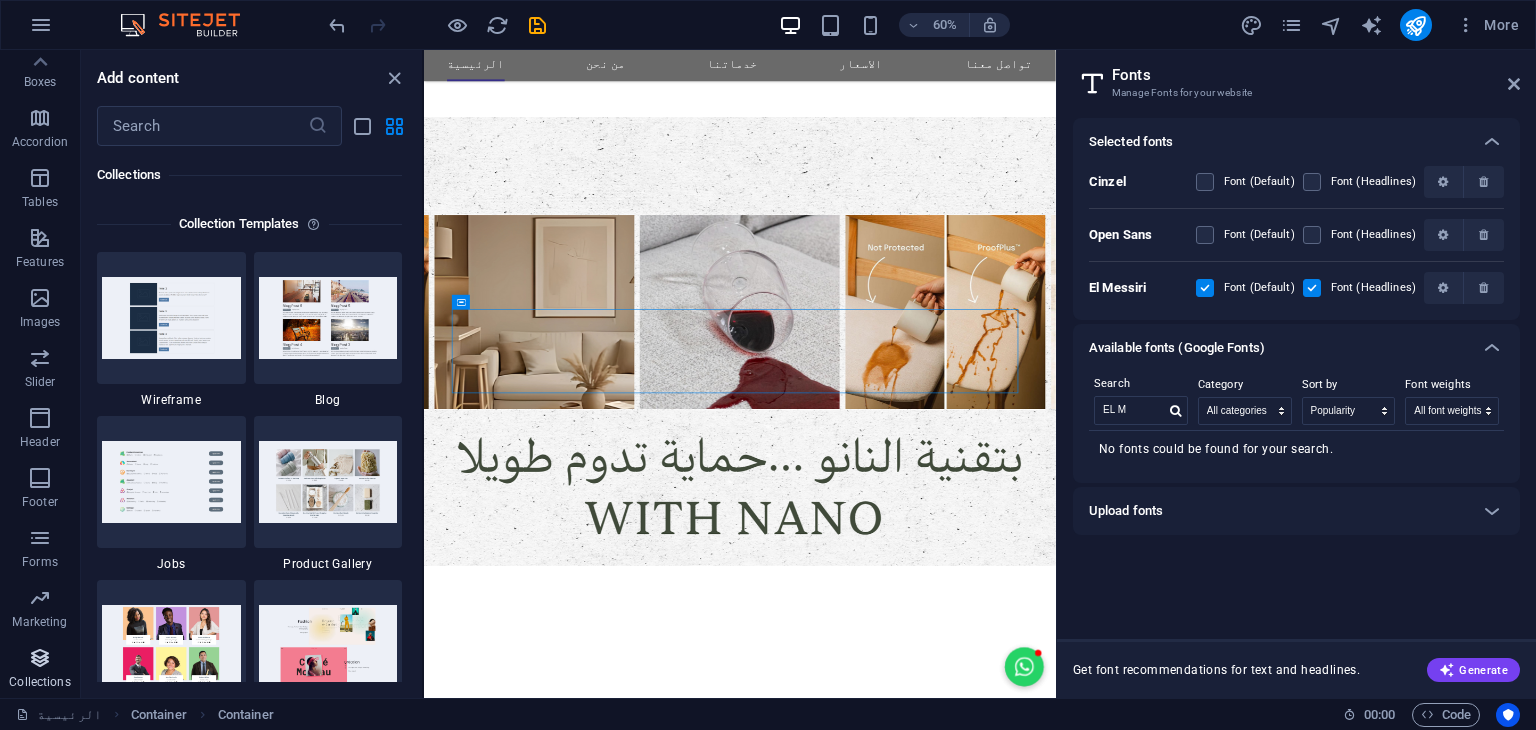 scroll, scrollTop: 18306, scrollLeft: 0, axis: vertical 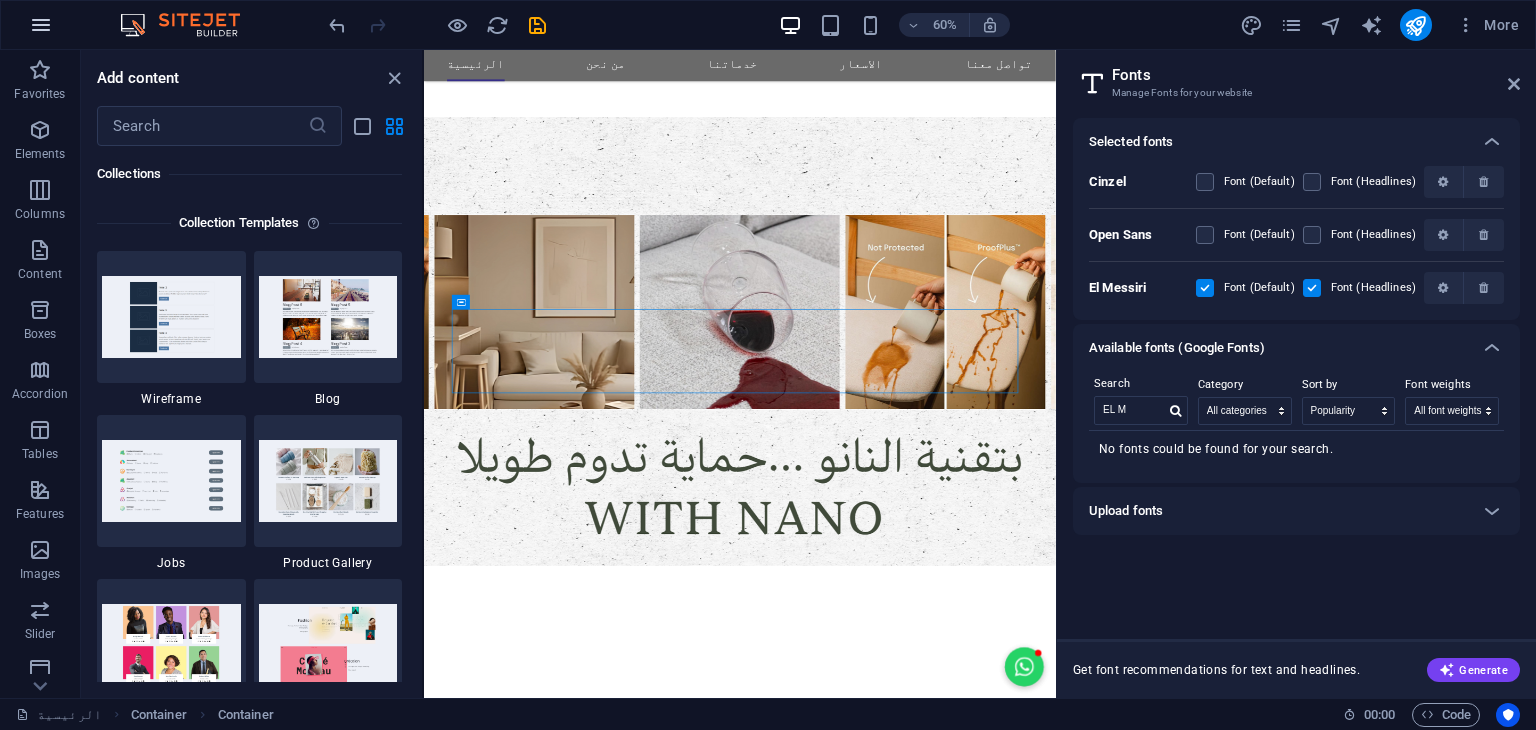click at bounding box center [41, 25] 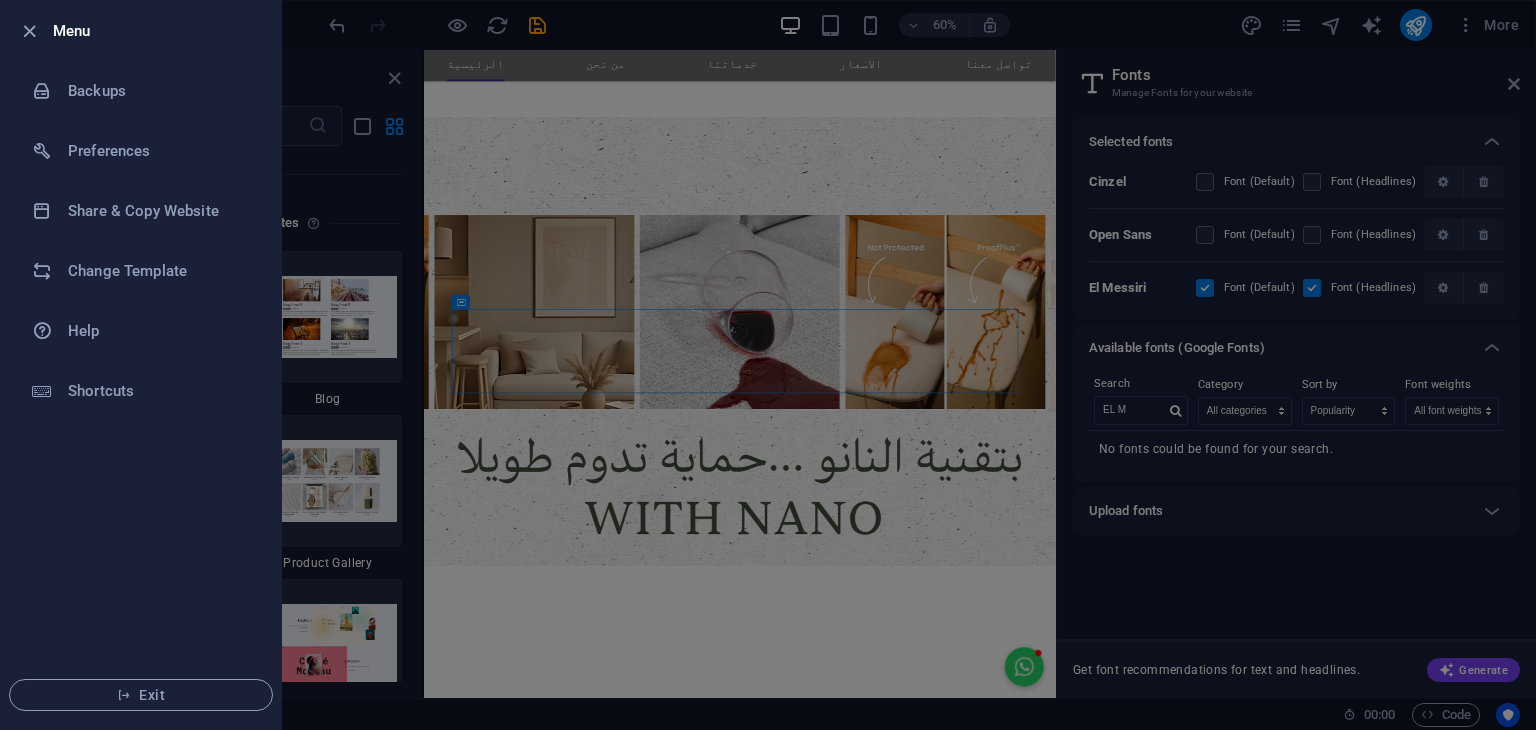 click at bounding box center [768, 365] 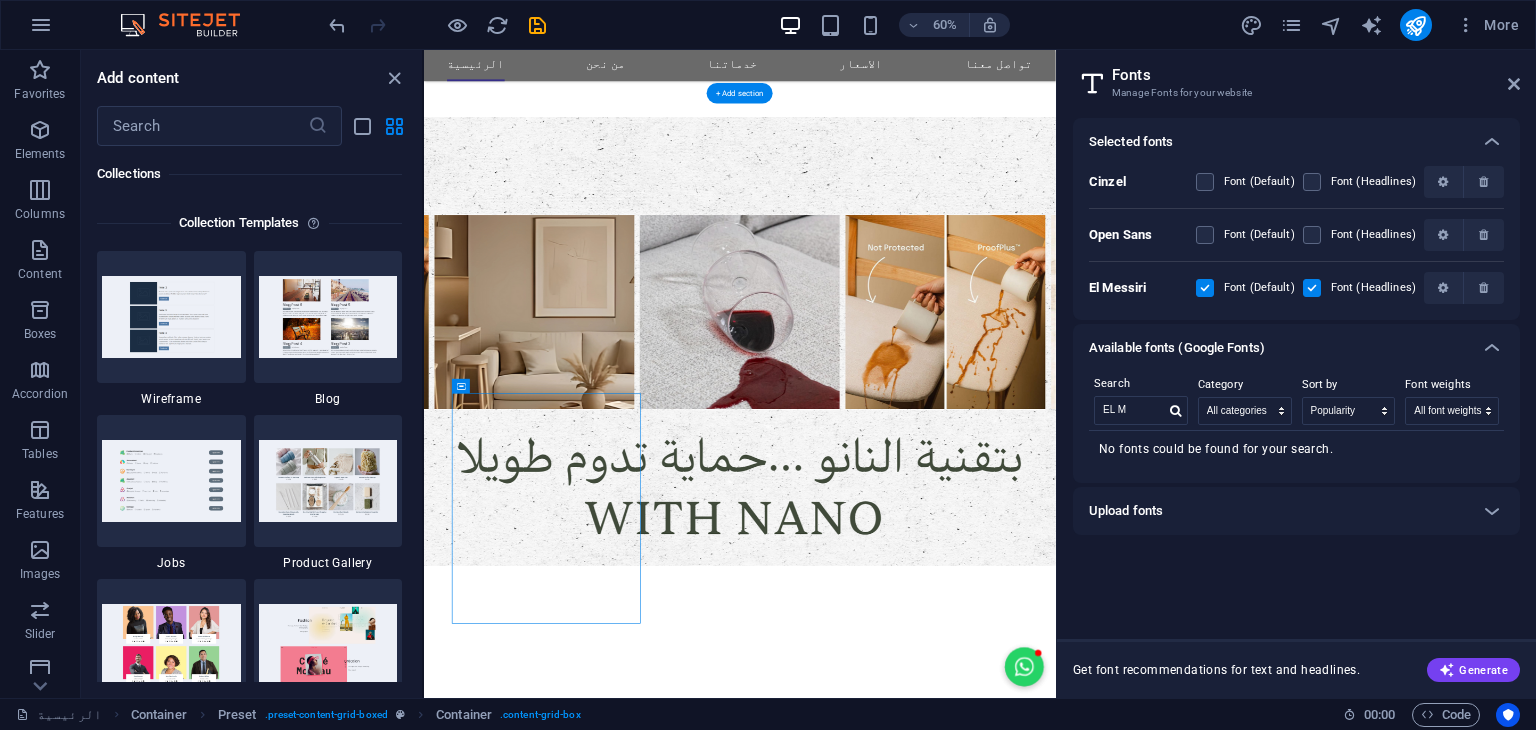 drag, startPoint x: 741, startPoint y: 705, endPoint x: 683, endPoint y: 529, distance: 185.31055 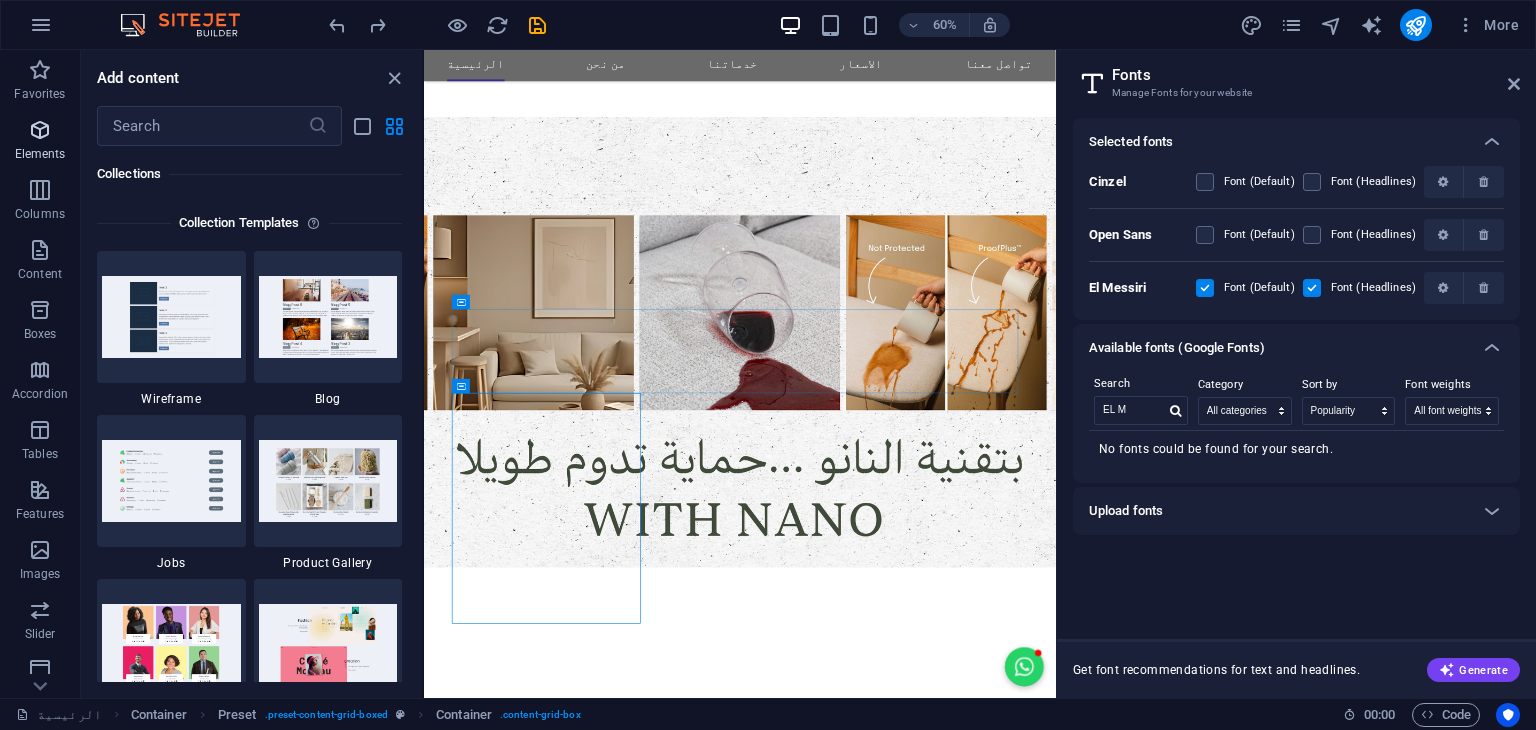 click on "Elements" at bounding box center [40, 154] 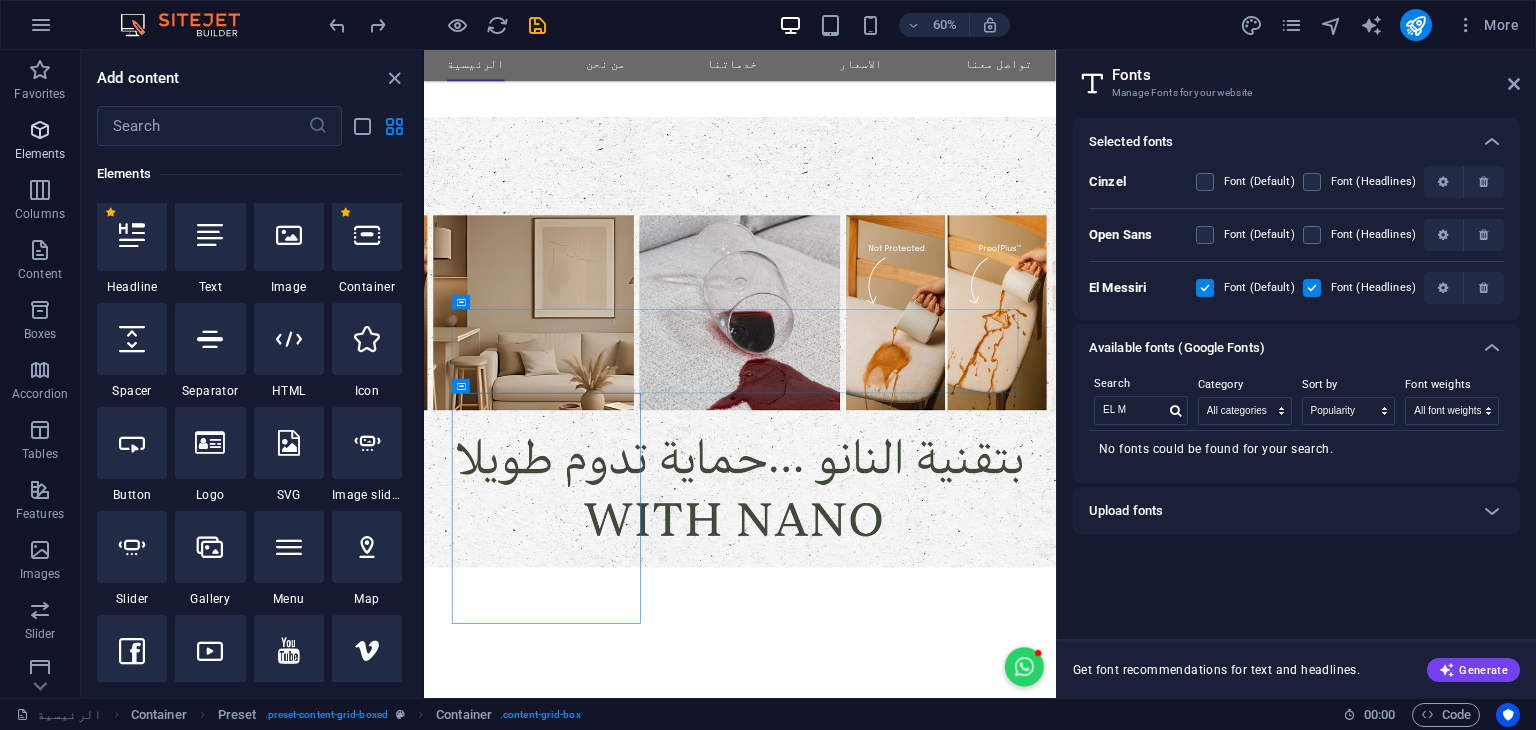 scroll, scrollTop: 213, scrollLeft: 0, axis: vertical 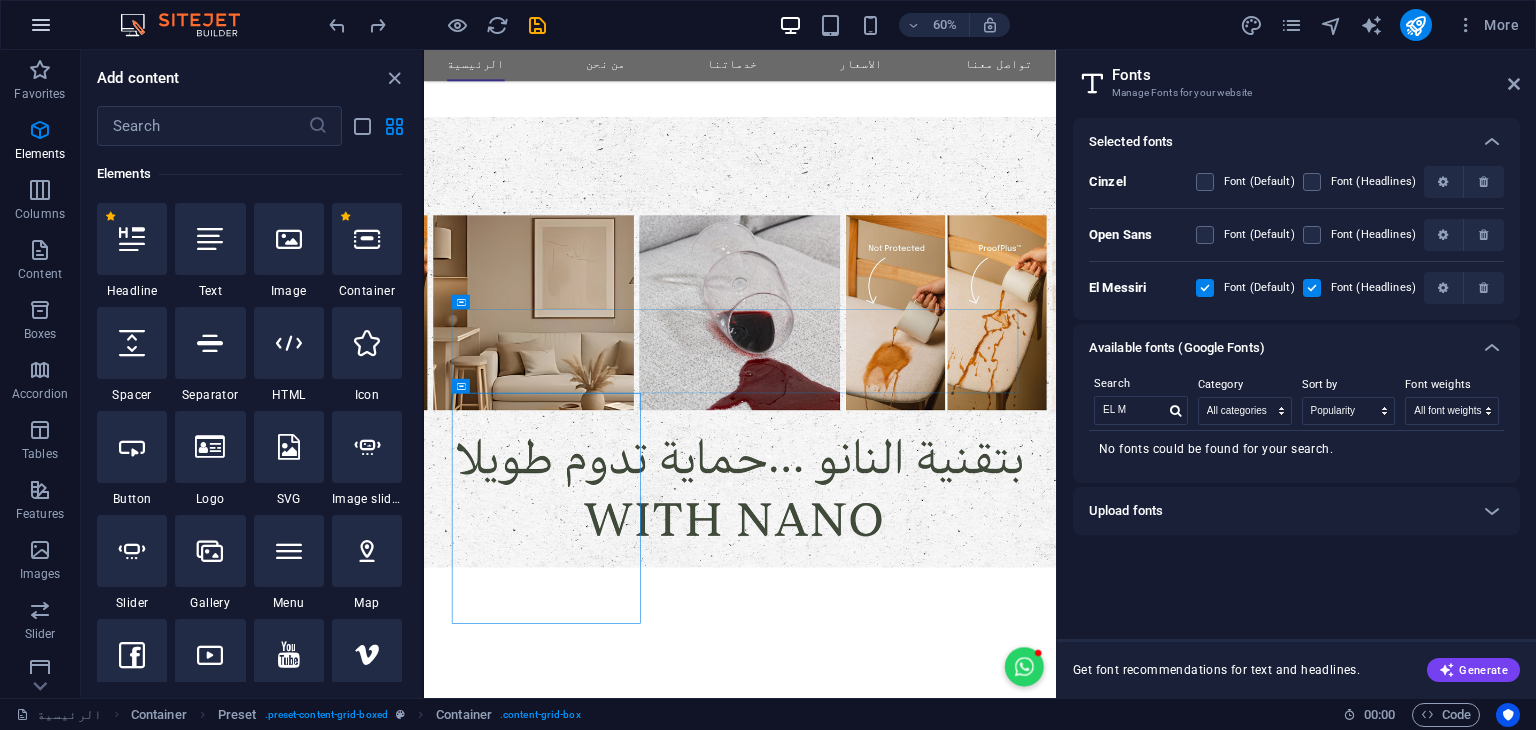 click at bounding box center [41, 25] 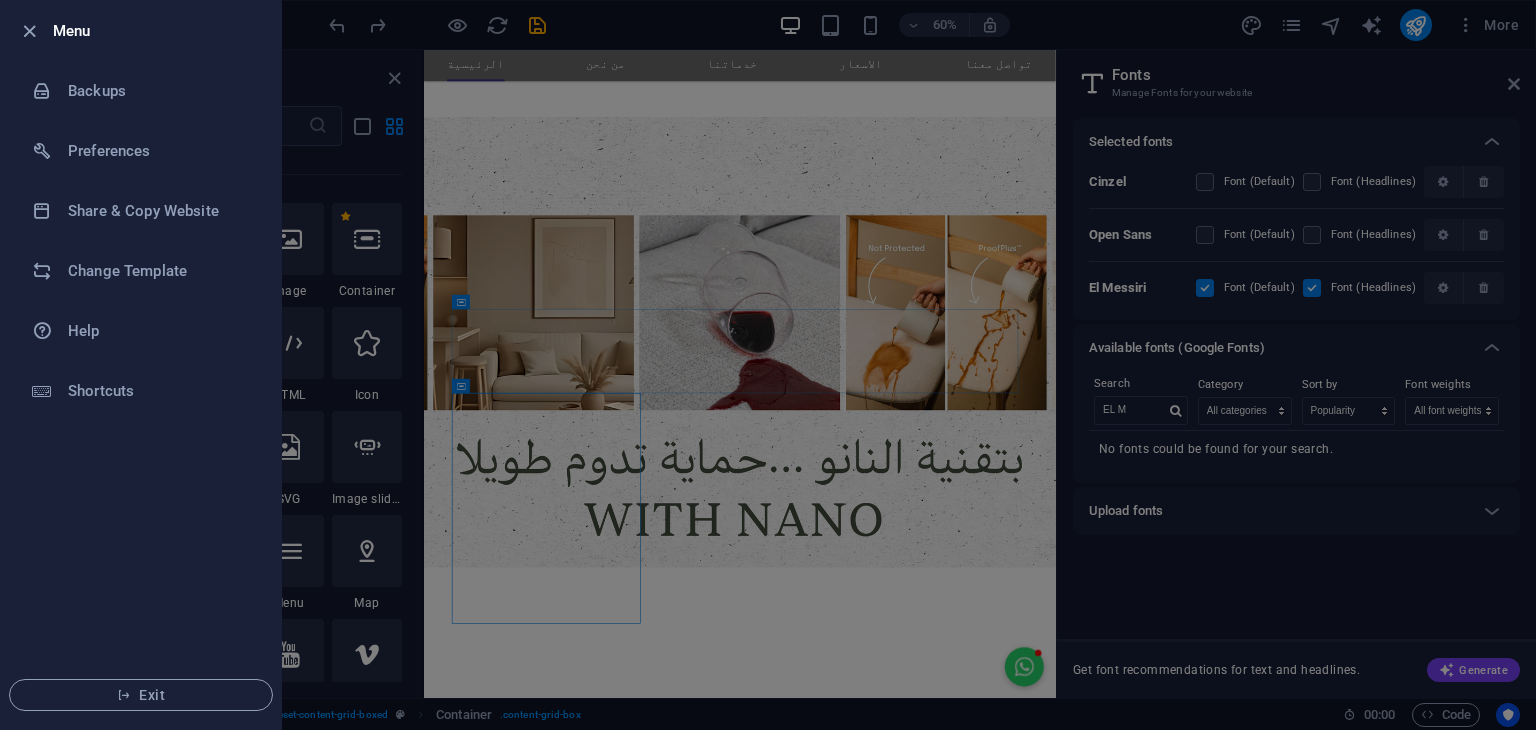 click at bounding box center [768, 365] 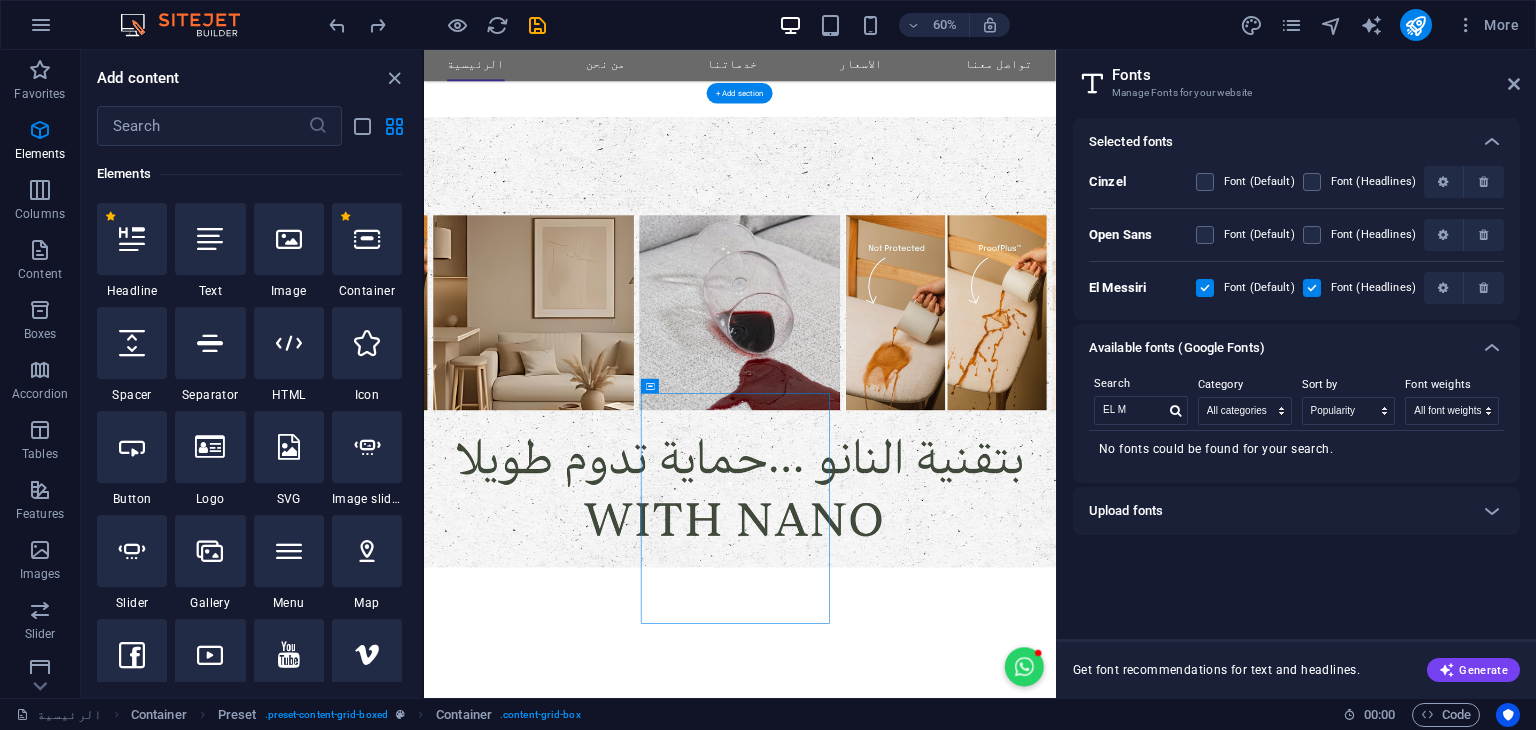 drag, startPoint x: 1090, startPoint y: 437, endPoint x: 819, endPoint y: 565, distance: 299.7082 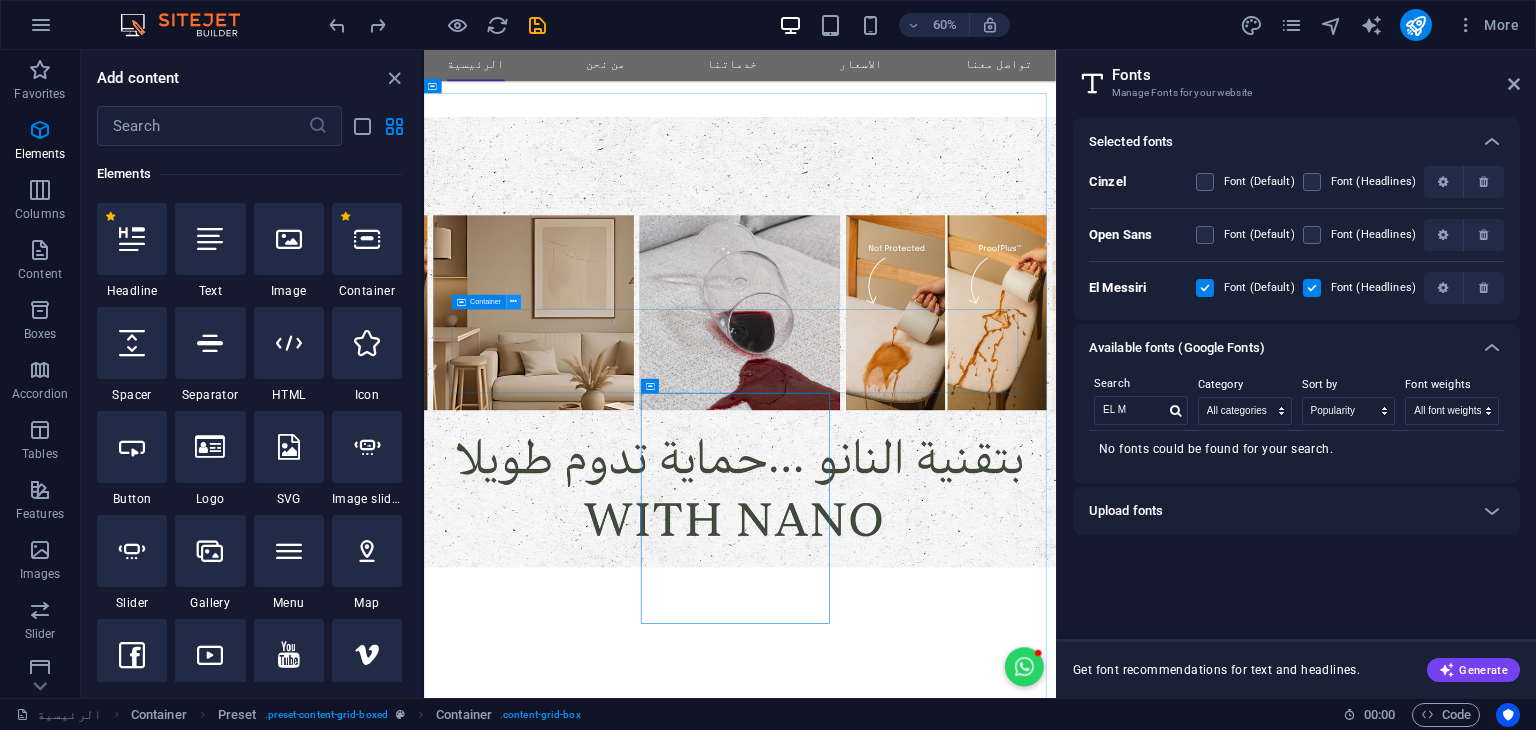 click at bounding box center (514, 301) 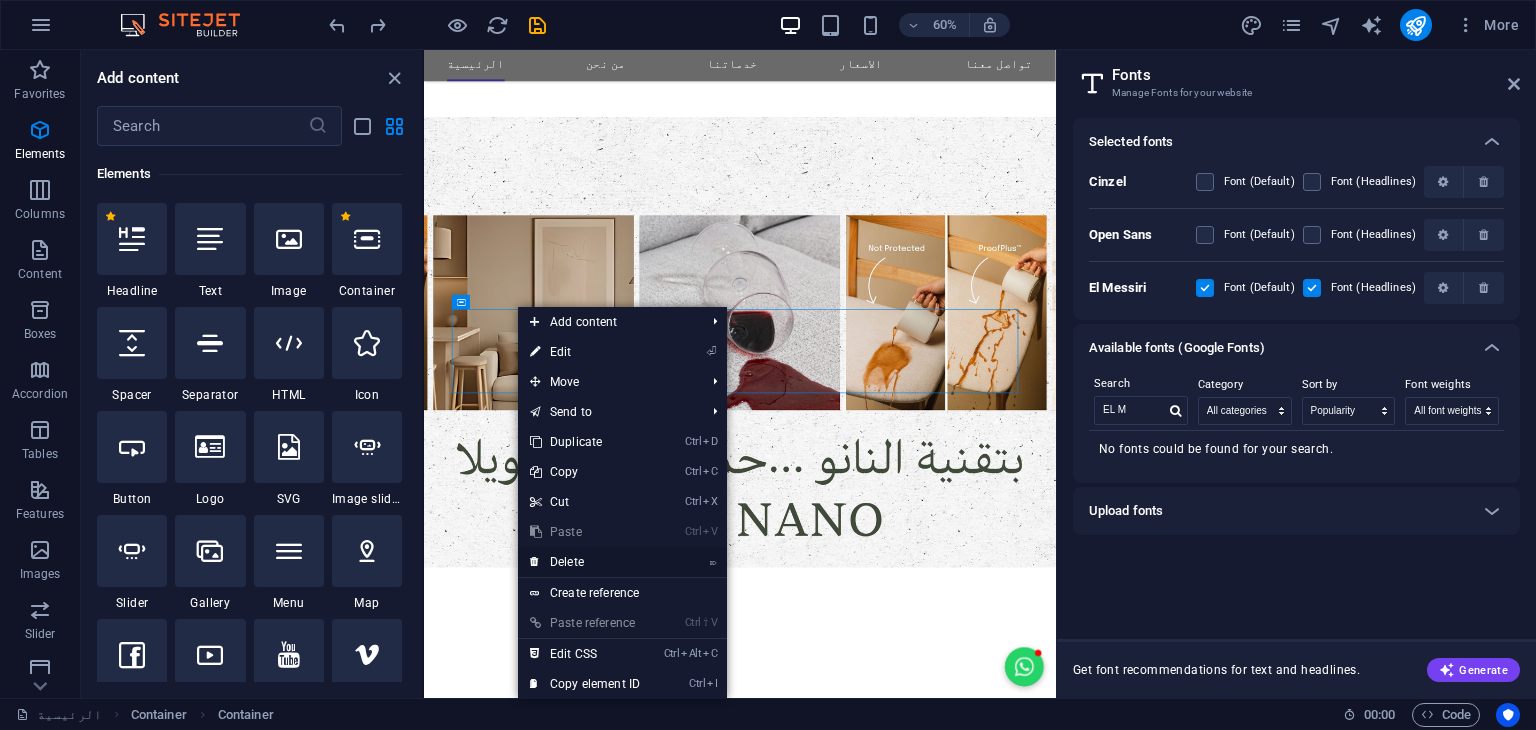 click on "⌦  Delete" at bounding box center [585, 562] 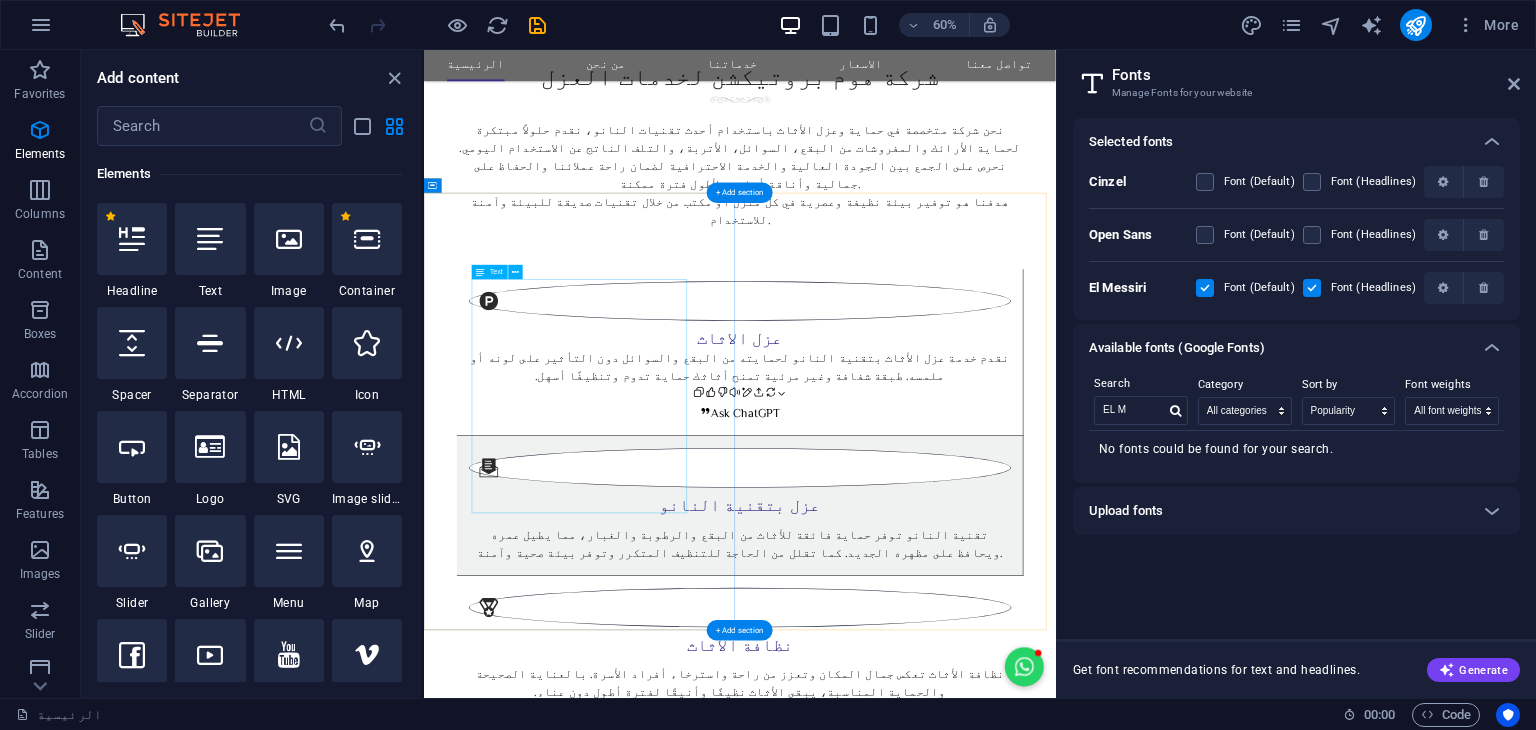 scroll, scrollTop: 1628, scrollLeft: 0, axis: vertical 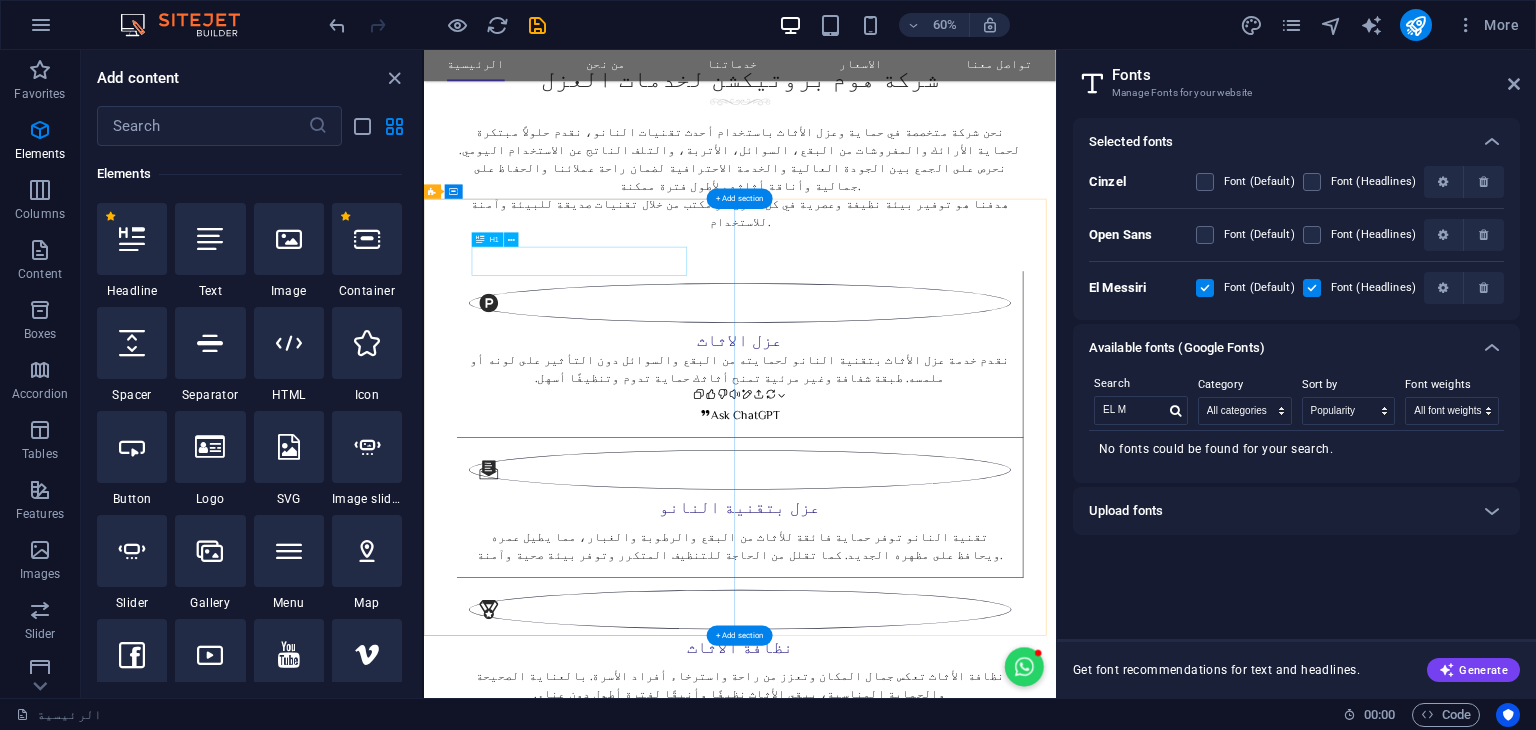 click on "تقنية النانو" at bounding box center [950, 2986] 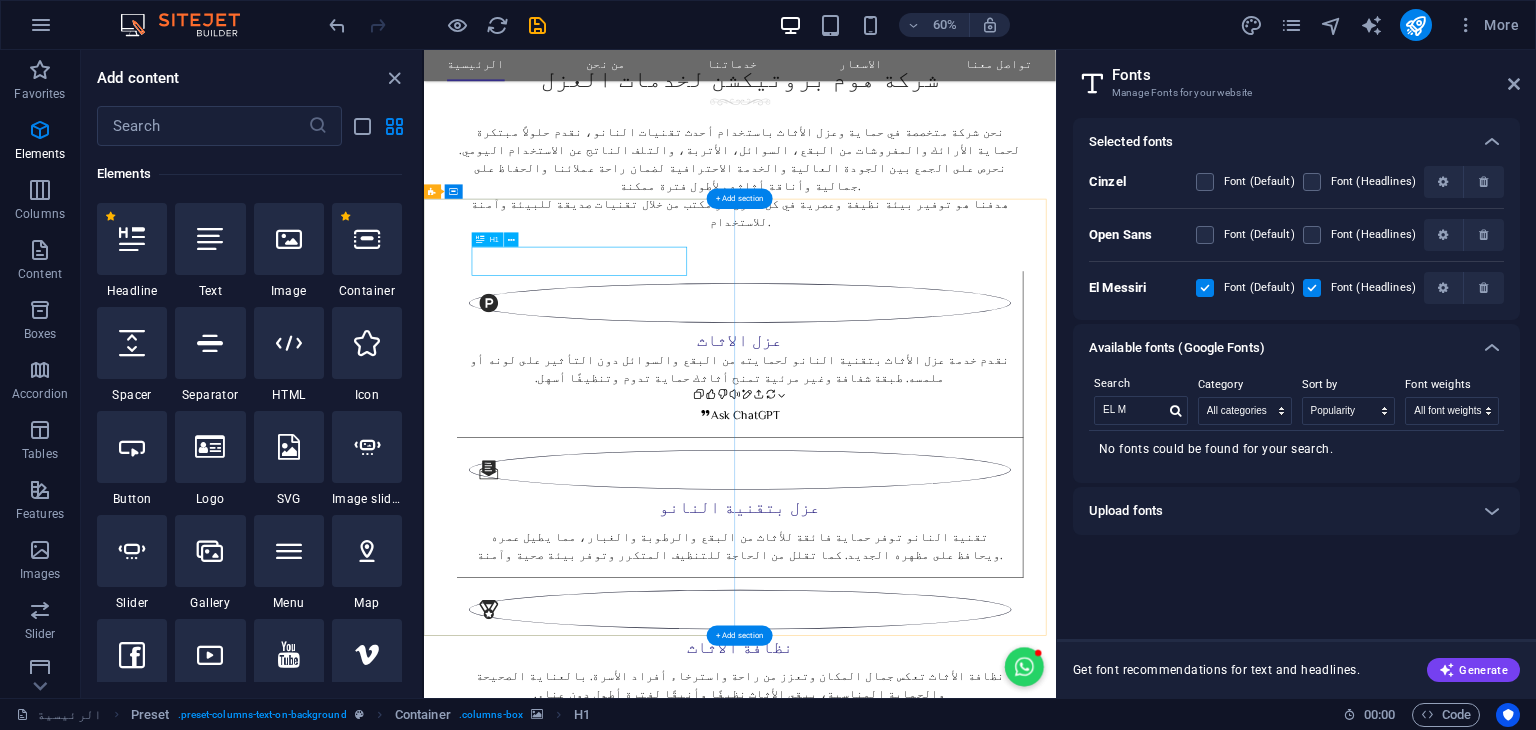 click on "تقنية النانو" at bounding box center (950, 2986) 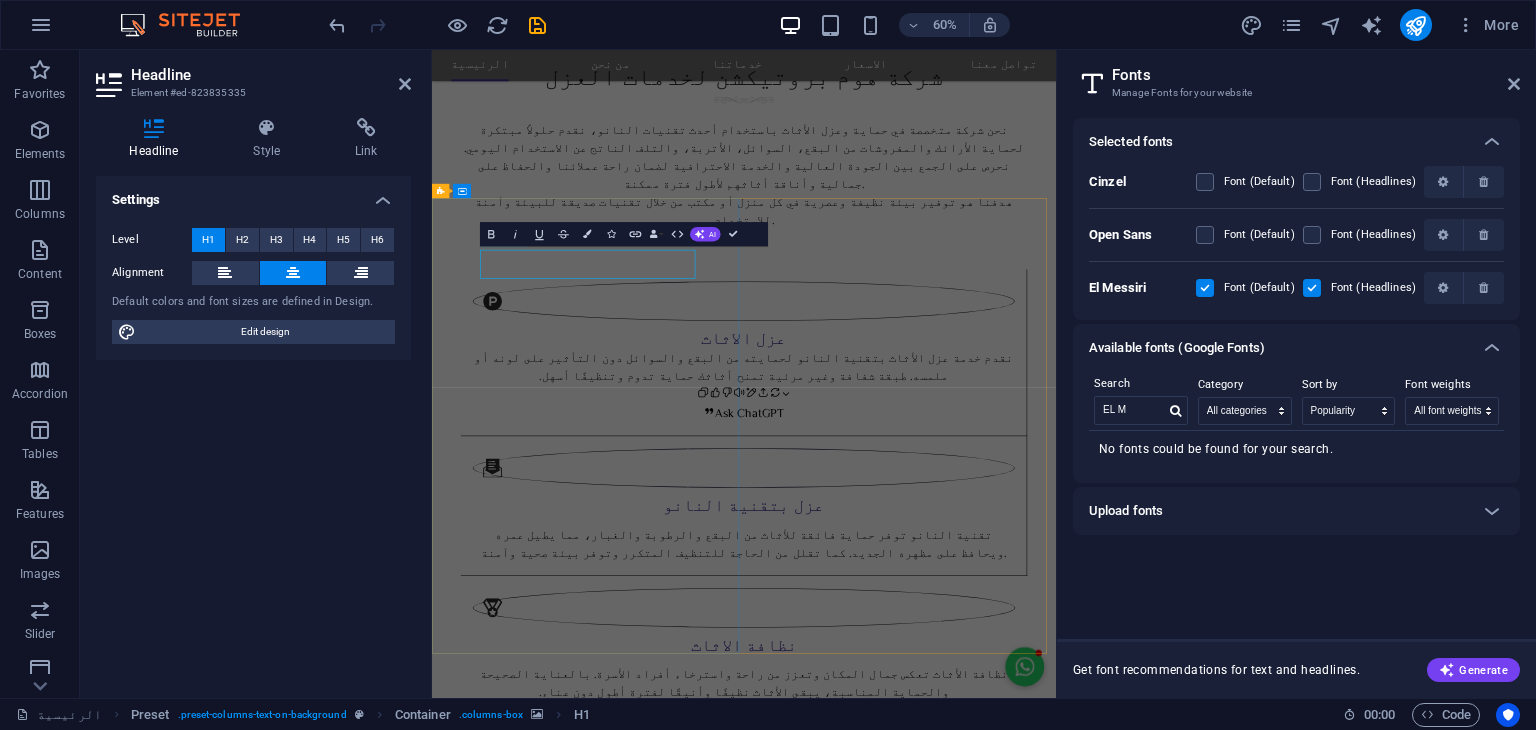 scroll, scrollTop: 1624, scrollLeft: 0, axis: vertical 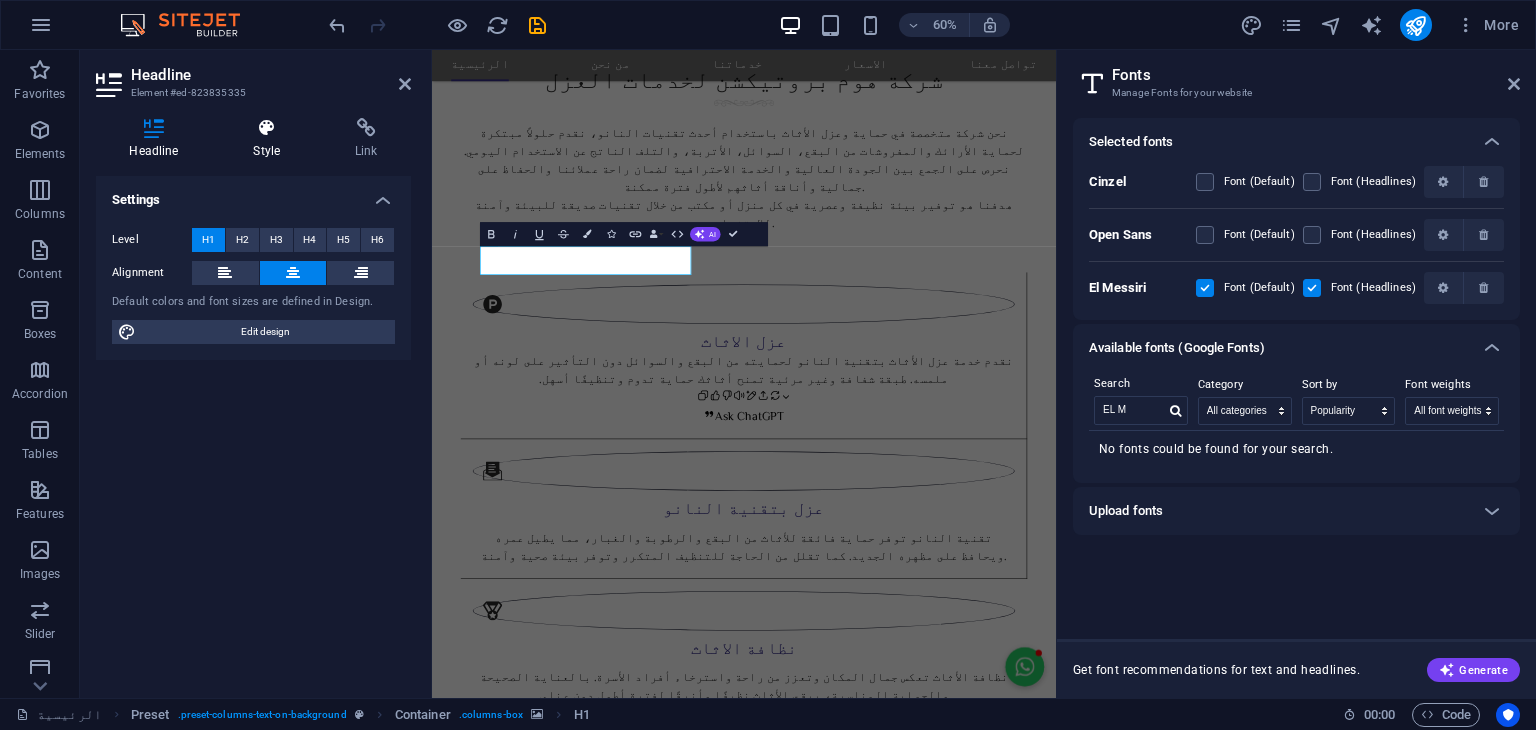 click on "Style" at bounding box center [271, 139] 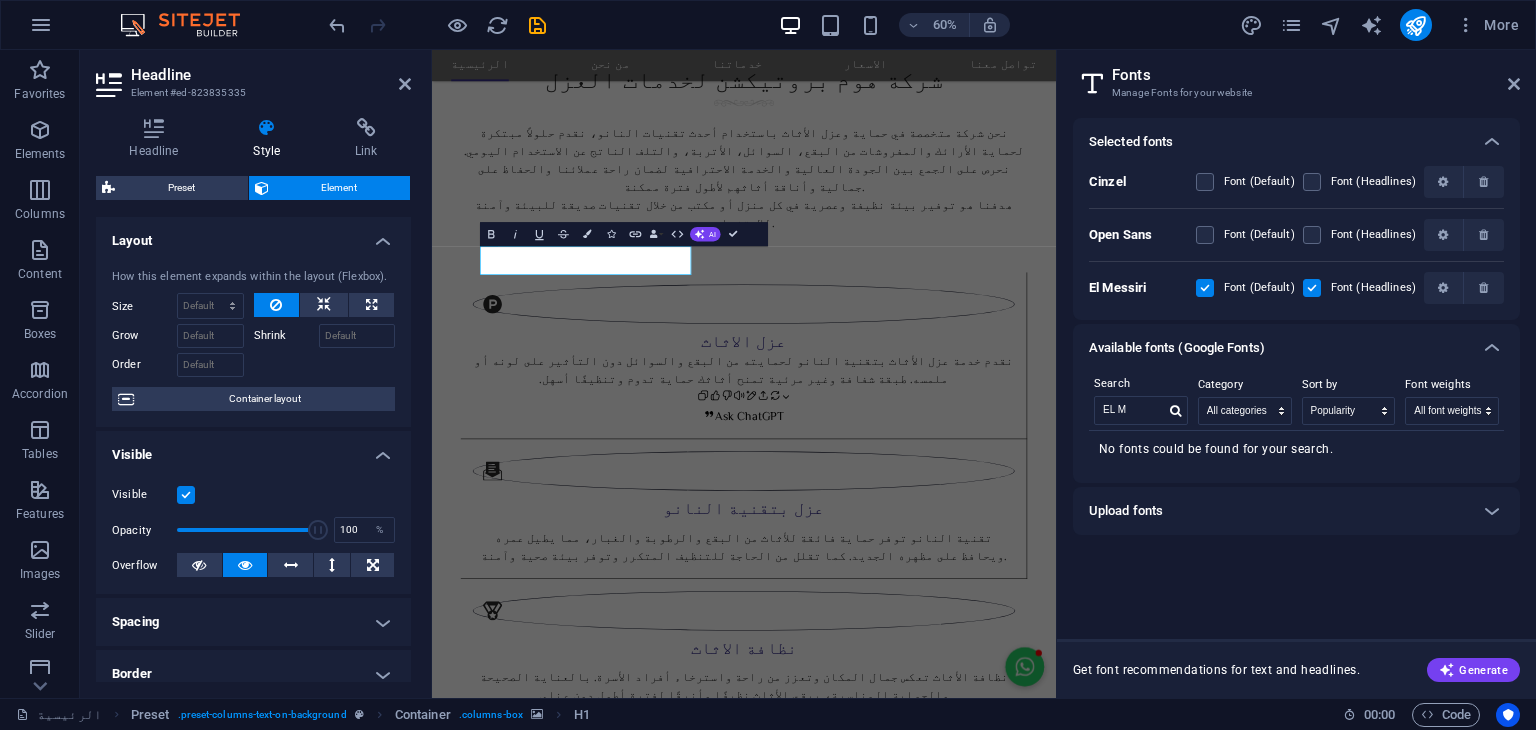 scroll, scrollTop: 380, scrollLeft: 0, axis: vertical 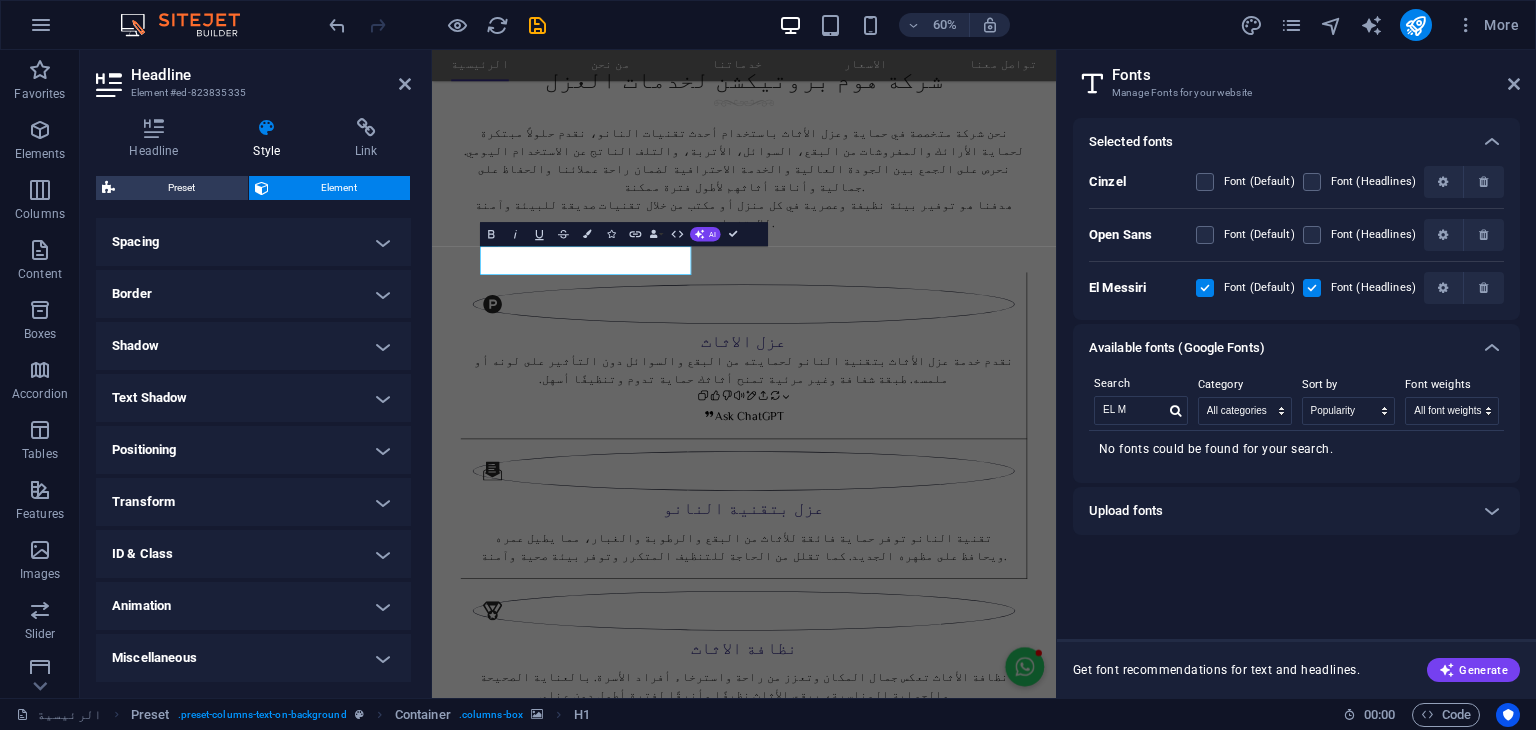 click on "Animation" at bounding box center [253, 606] 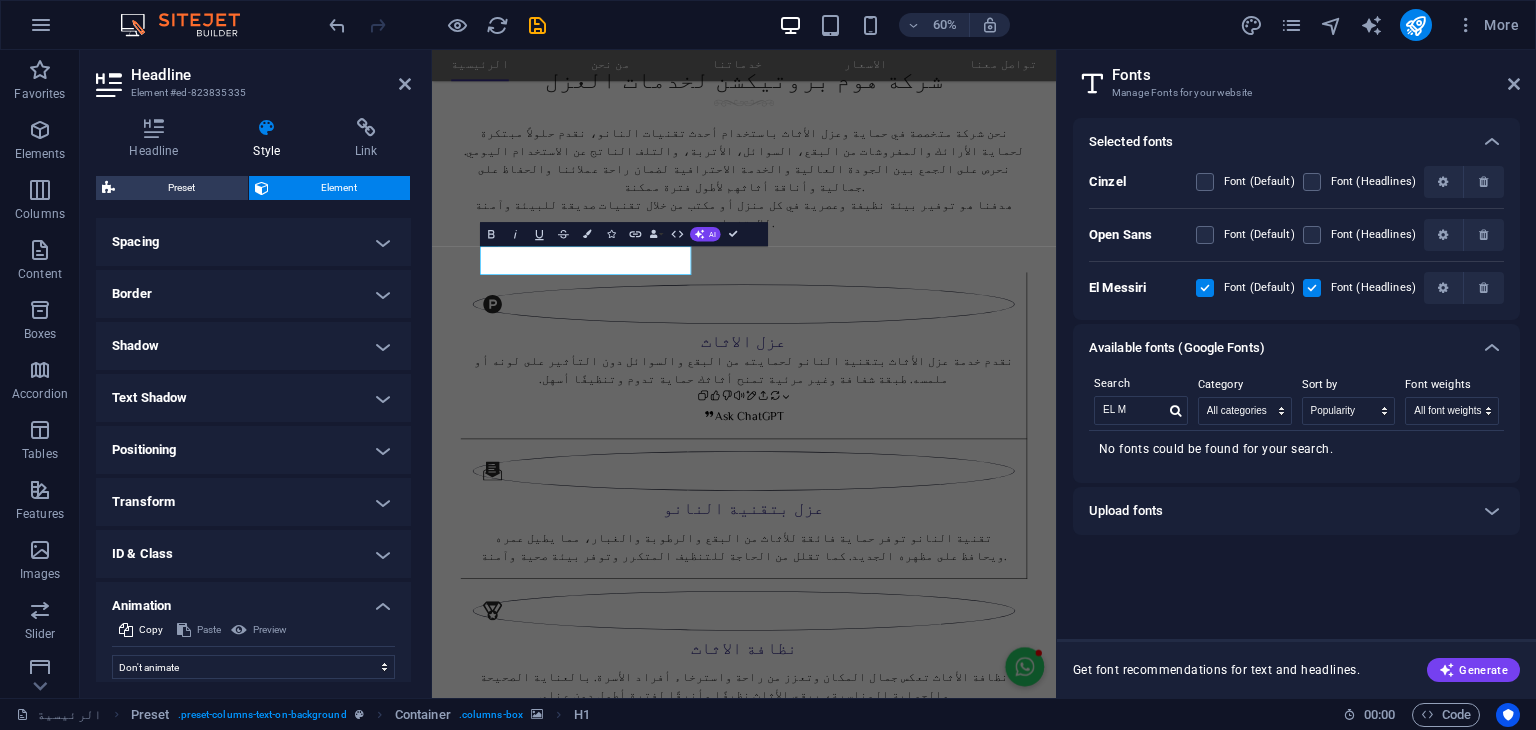 scroll, scrollTop: 444, scrollLeft: 0, axis: vertical 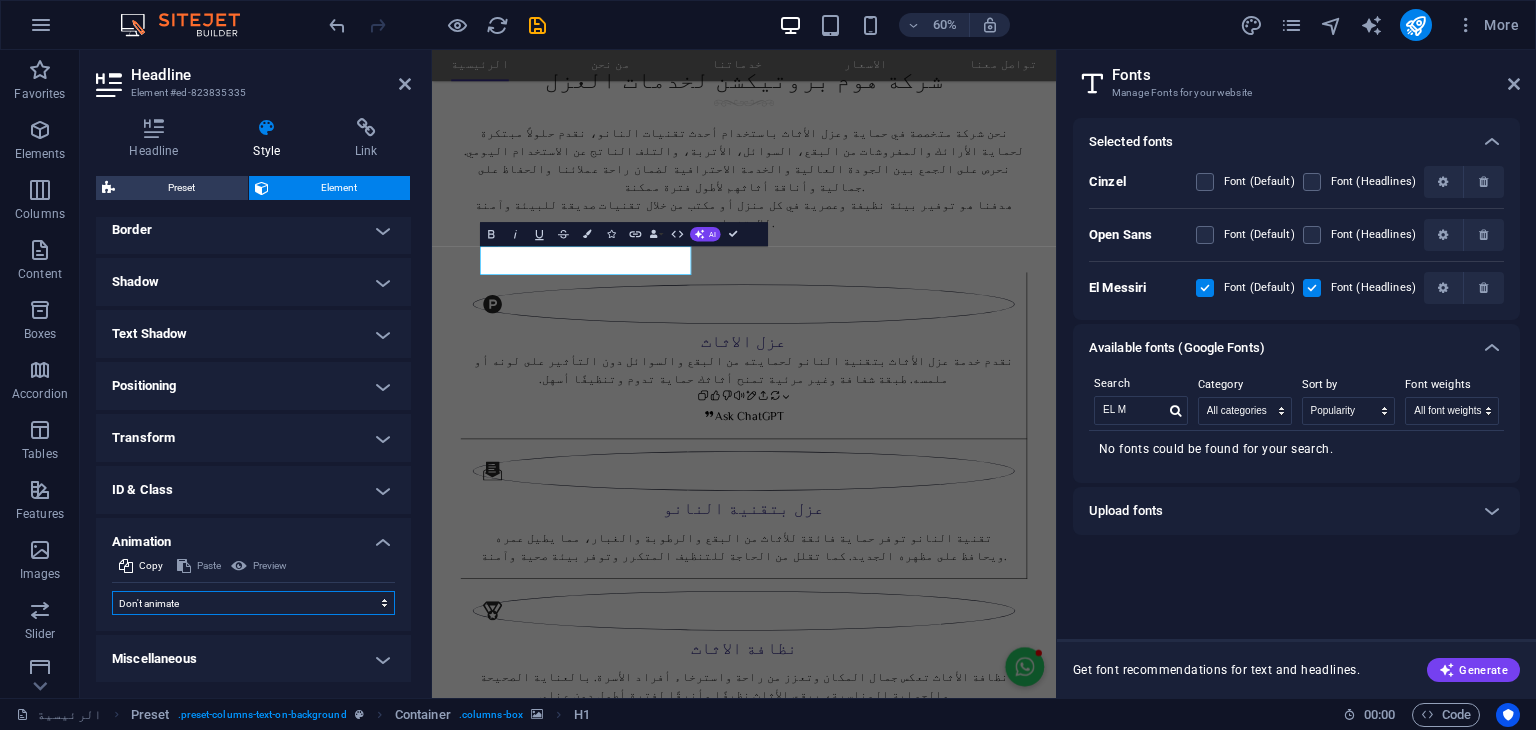 click on "Don't animate Show / Hide Slide up/down Zoom in/out Slide left to right Slide right to left Slide top to bottom Slide bottom to top Pulse Blink Open as overlay" at bounding box center (253, 603) 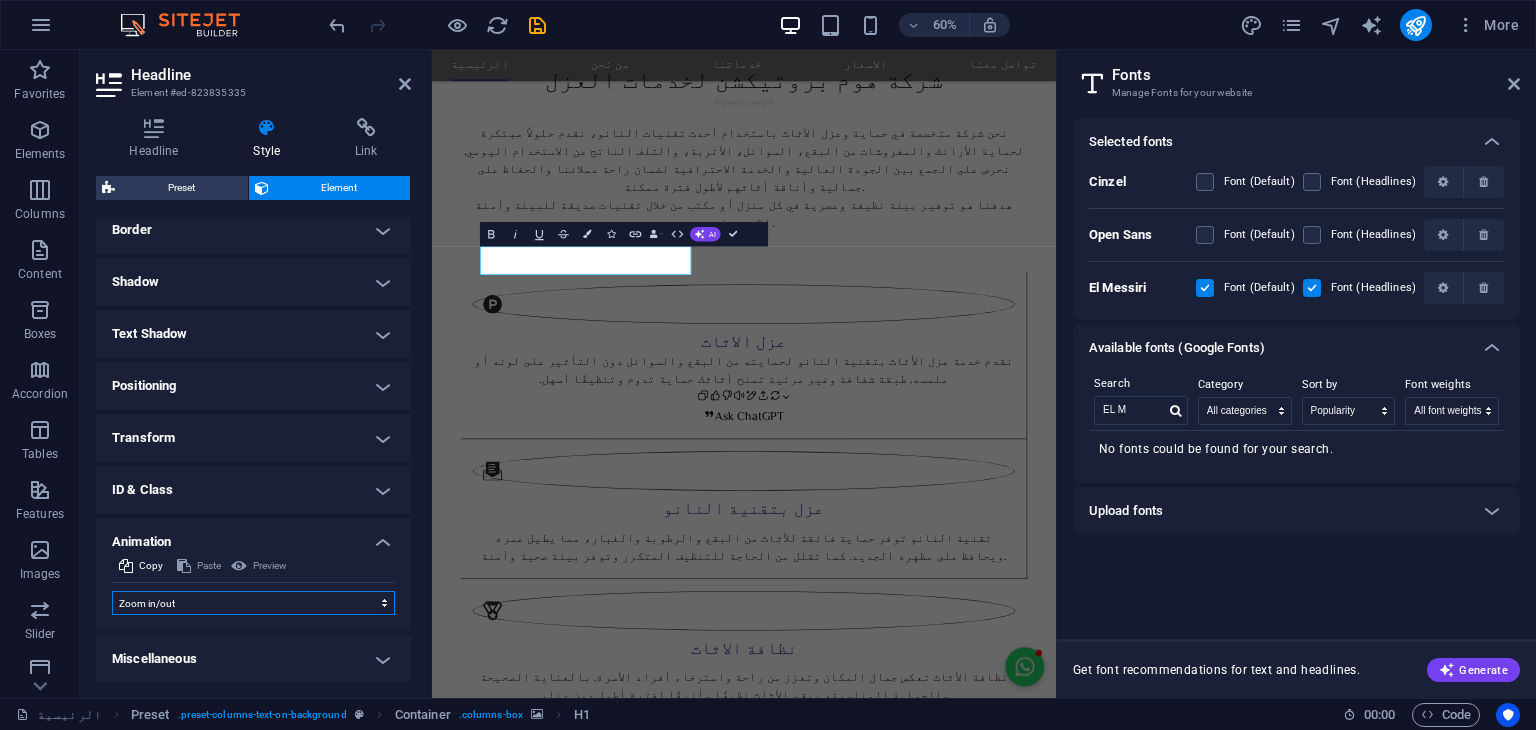click on "Don't animate Show / Hide Slide up/down Zoom in/out Slide left to right Slide right to left Slide top to bottom Slide bottom to top Pulse Blink Open as overlay" at bounding box center (253, 603) 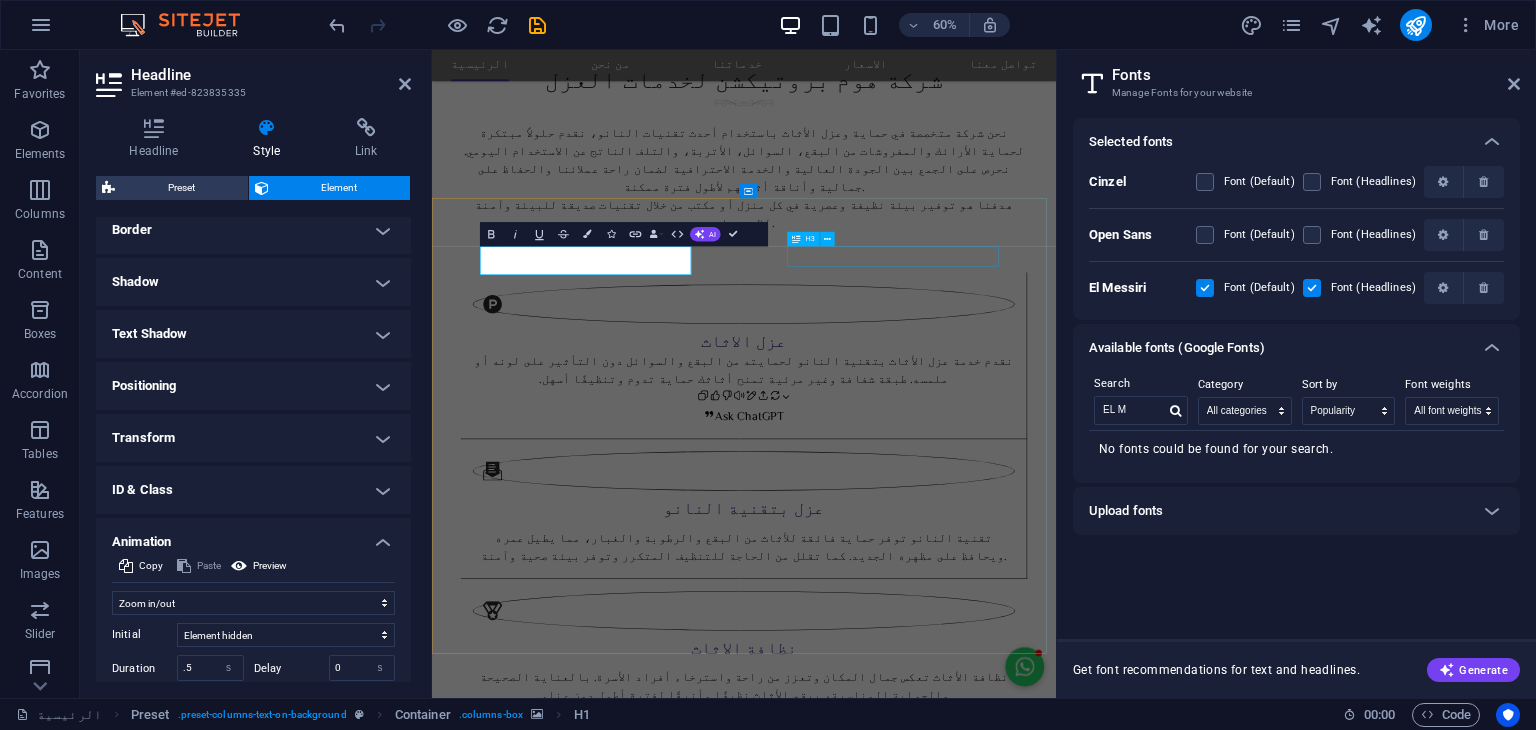 click on "من نحن" at bounding box center [952, 4302] 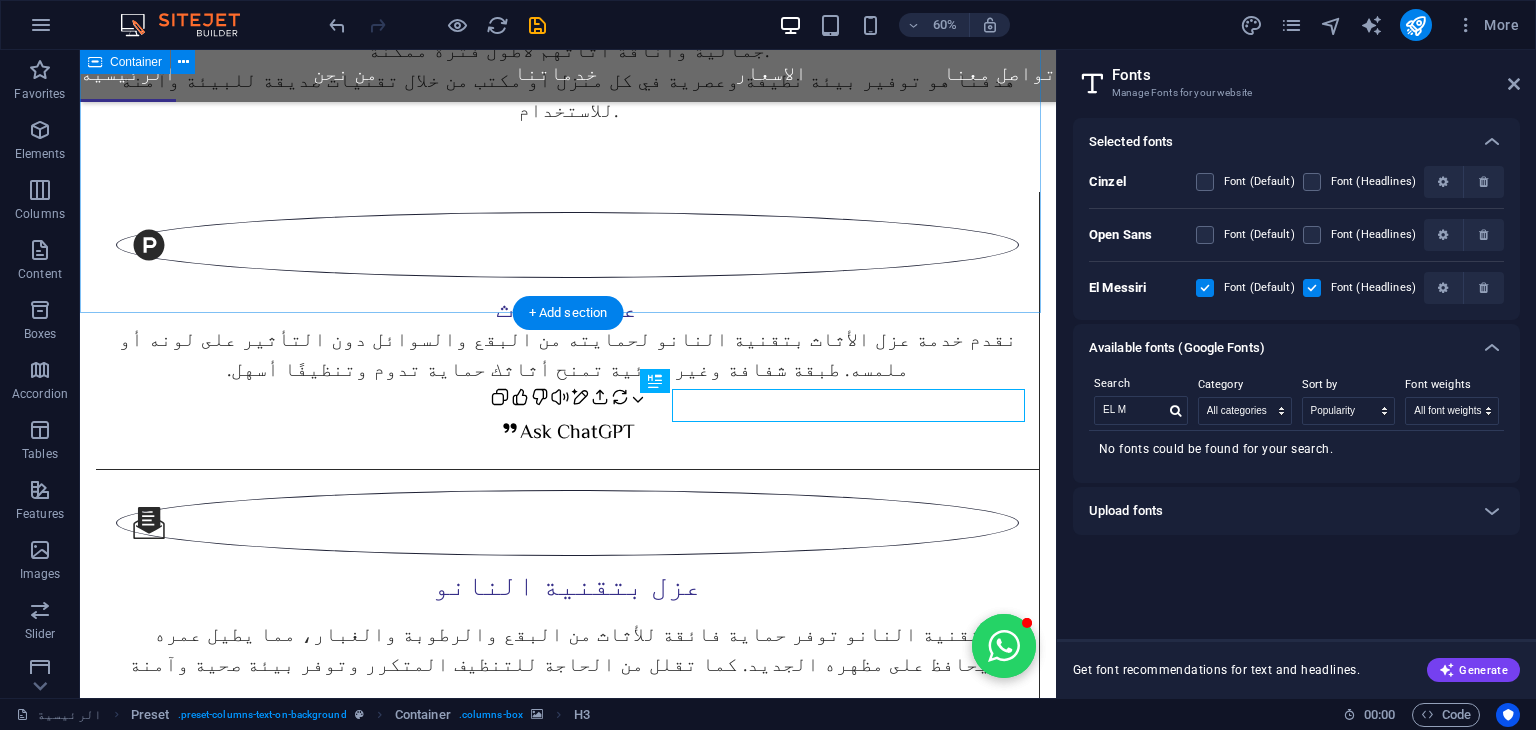 scroll, scrollTop: 1612, scrollLeft: 0, axis: vertical 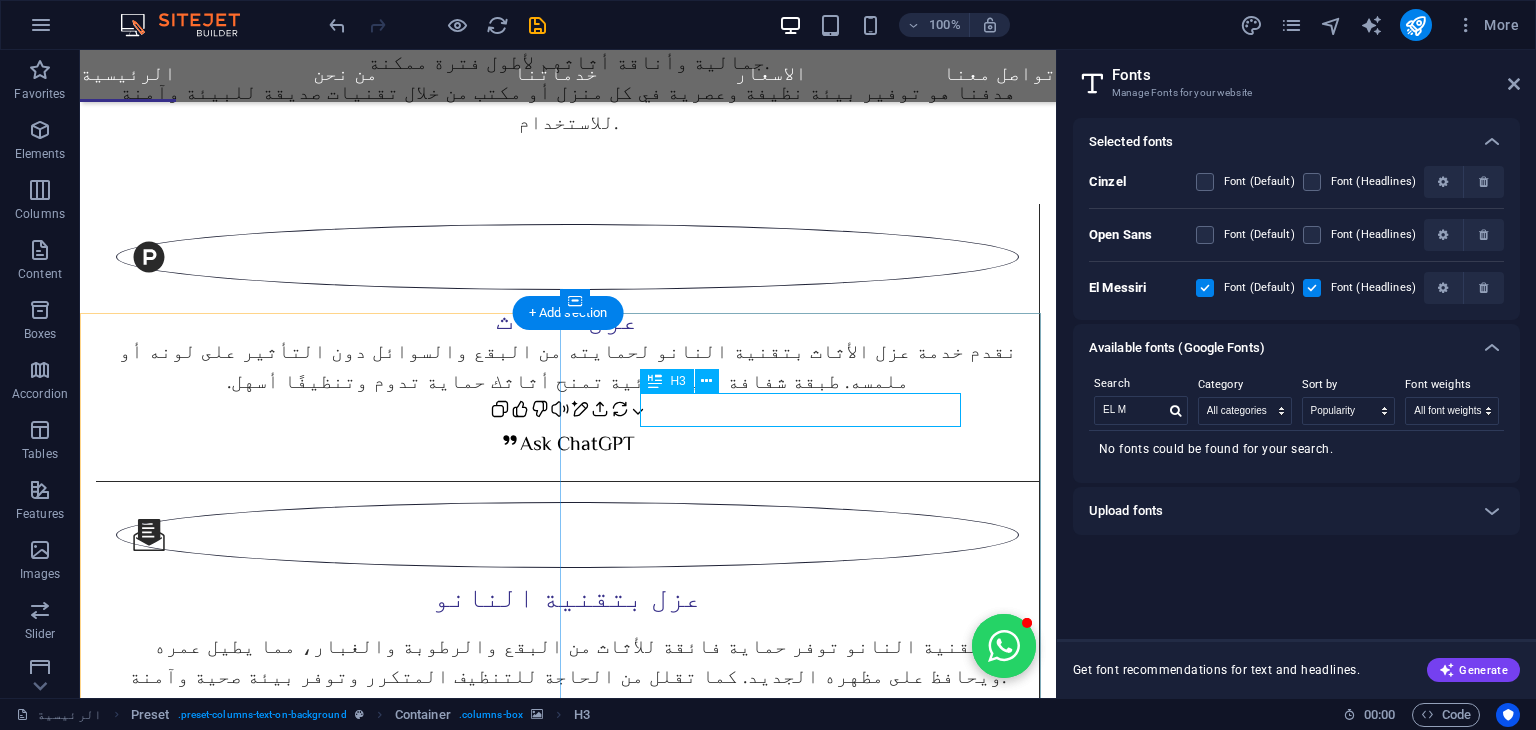 click on "من نحن" at bounding box center (568, 4146) 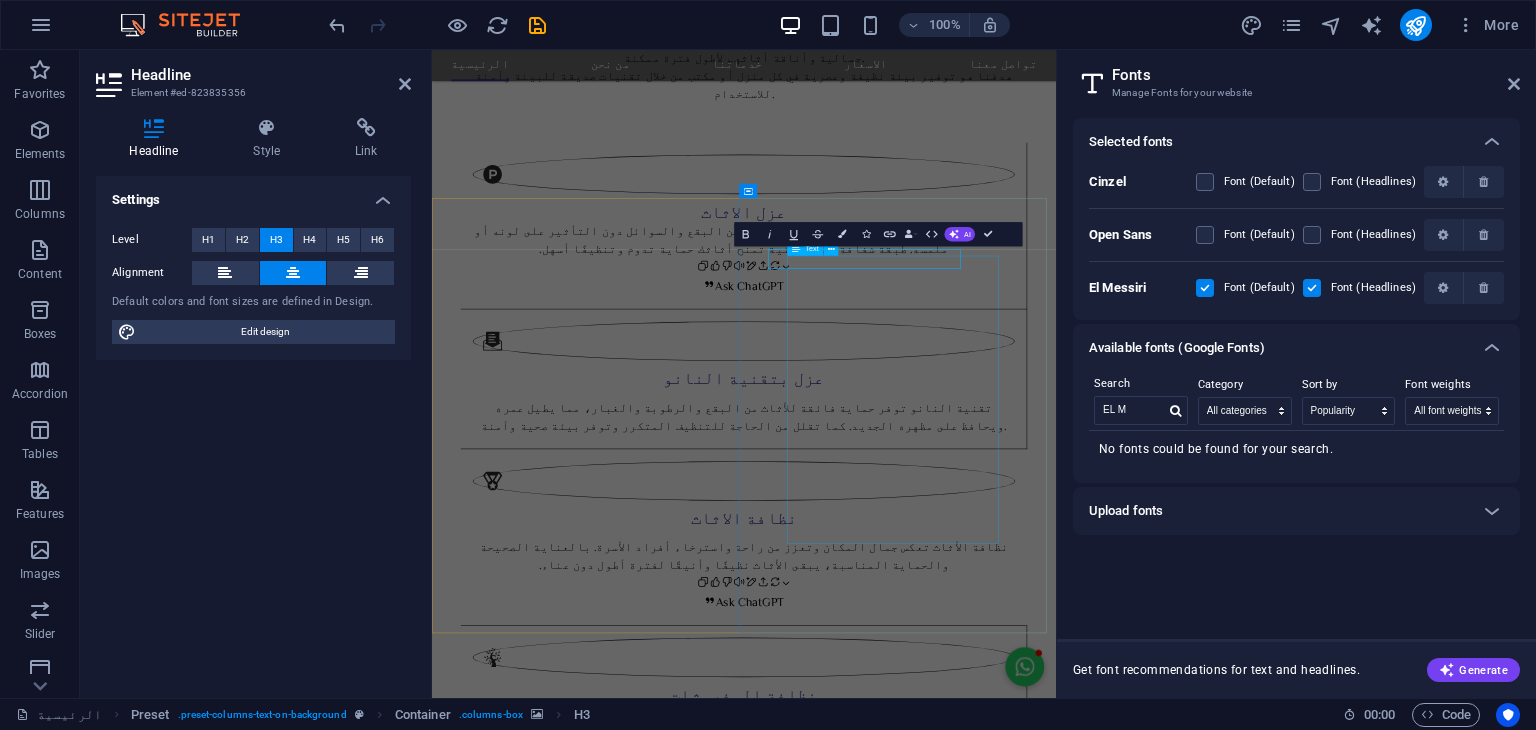 scroll, scrollTop: 1624, scrollLeft: 0, axis: vertical 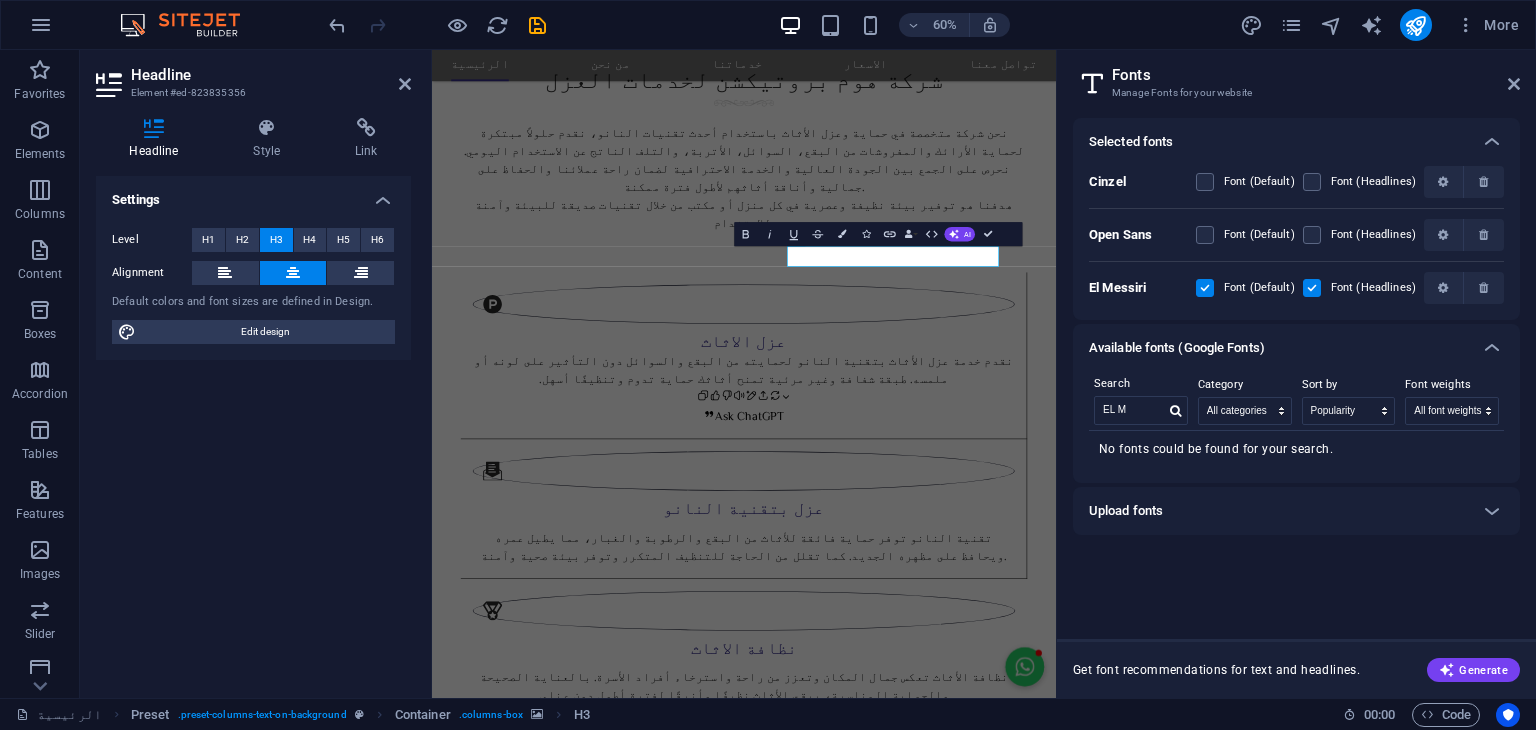 click on "Headline Style Link Settings Level H1 H2 H3 H4 H5 H6 Alignment Default colors and font sizes are defined in Design. Edit design Preset Element Layout How this element expands within the layout (Flexbox). Size Default auto px % 1/1 1/2 1/3 1/4 1/5 1/6 1/7 1/8 1/9 1/10 Grow Shrink Order Container layout Visible Visible Opacity 100 % Overflow Spacing Margin Default auto px % rem vw vh Custom Custom auto px % rem vw vh auto px % rem vw vh auto px % rem vw vh auto px % rem vw vh Padding Default px rem % vh vw Custom Custom px rem % vh vw px rem % vh vw px rem % vh vw px rem % vh vw Border Style              - Width 1 auto px rem % vh vw Custom Custom 1 auto px rem % vh vw 1 auto px rem % vh vw 1 auto px rem % vh vw 1 auto px rem % vh vw  - Color Round corners Default px rem % vh vw Custom Custom px rem % vh vw px rem % vh vw px rem % vh vw px rem % vh vw Shadow Default None Outside Inside Color X offset 0 px rem vh vw Y offset 0 px rem vh vw Blur 0 px rem % vh vw Spread 0 px rem vh vw Text Shadow Default" at bounding box center [253, 400] 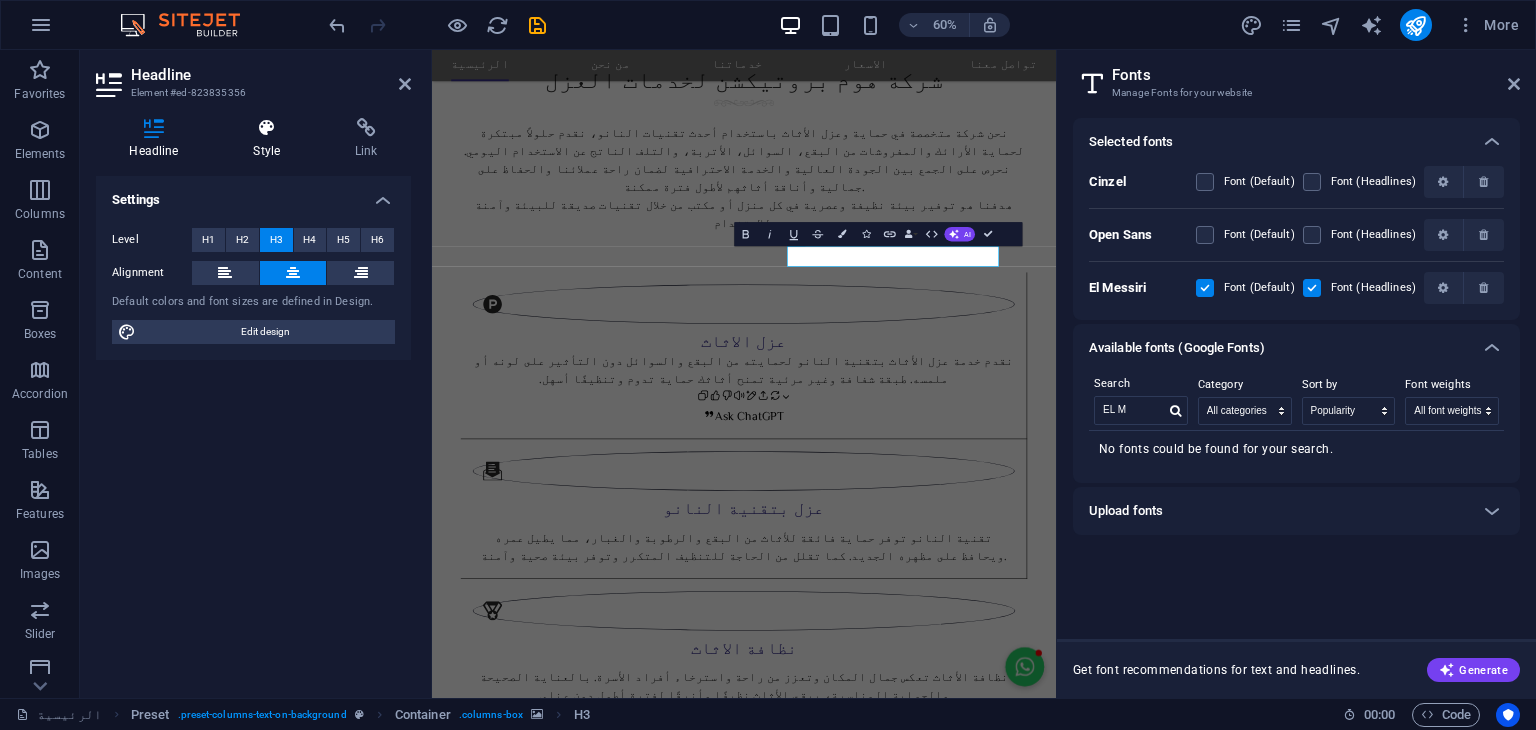 click at bounding box center (267, 128) 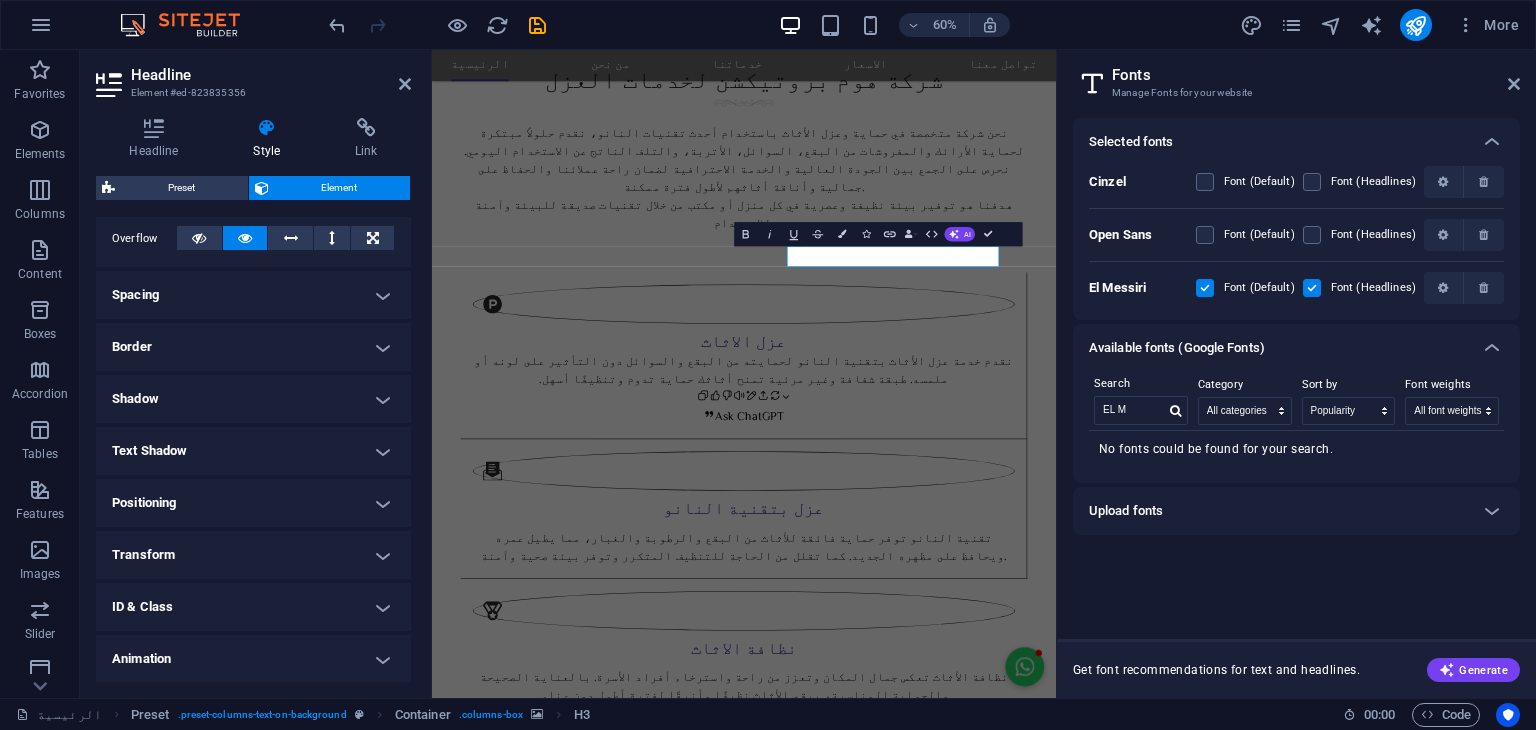 scroll, scrollTop: 380, scrollLeft: 0, axis: vertical 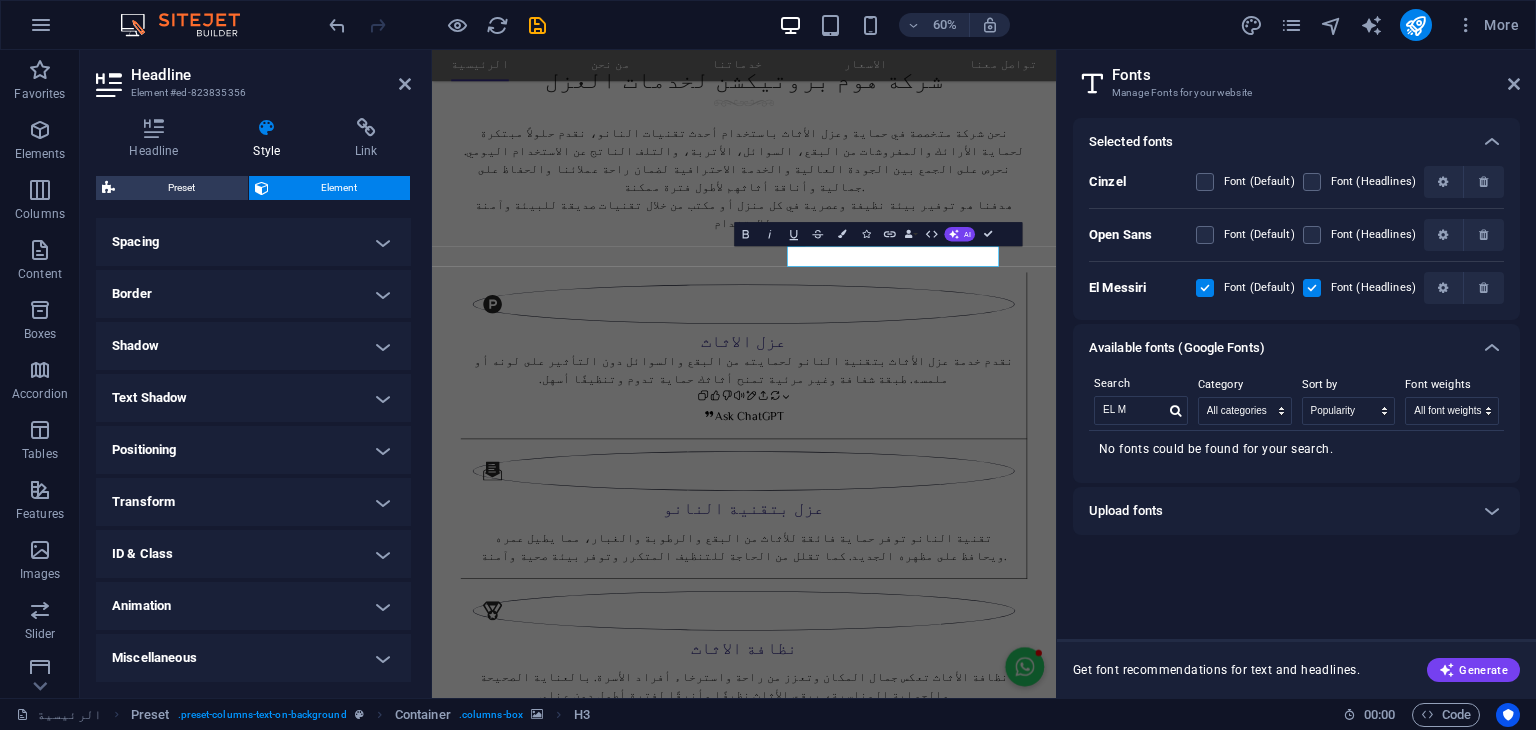click on "Animation" at bounding box center (253, 606) 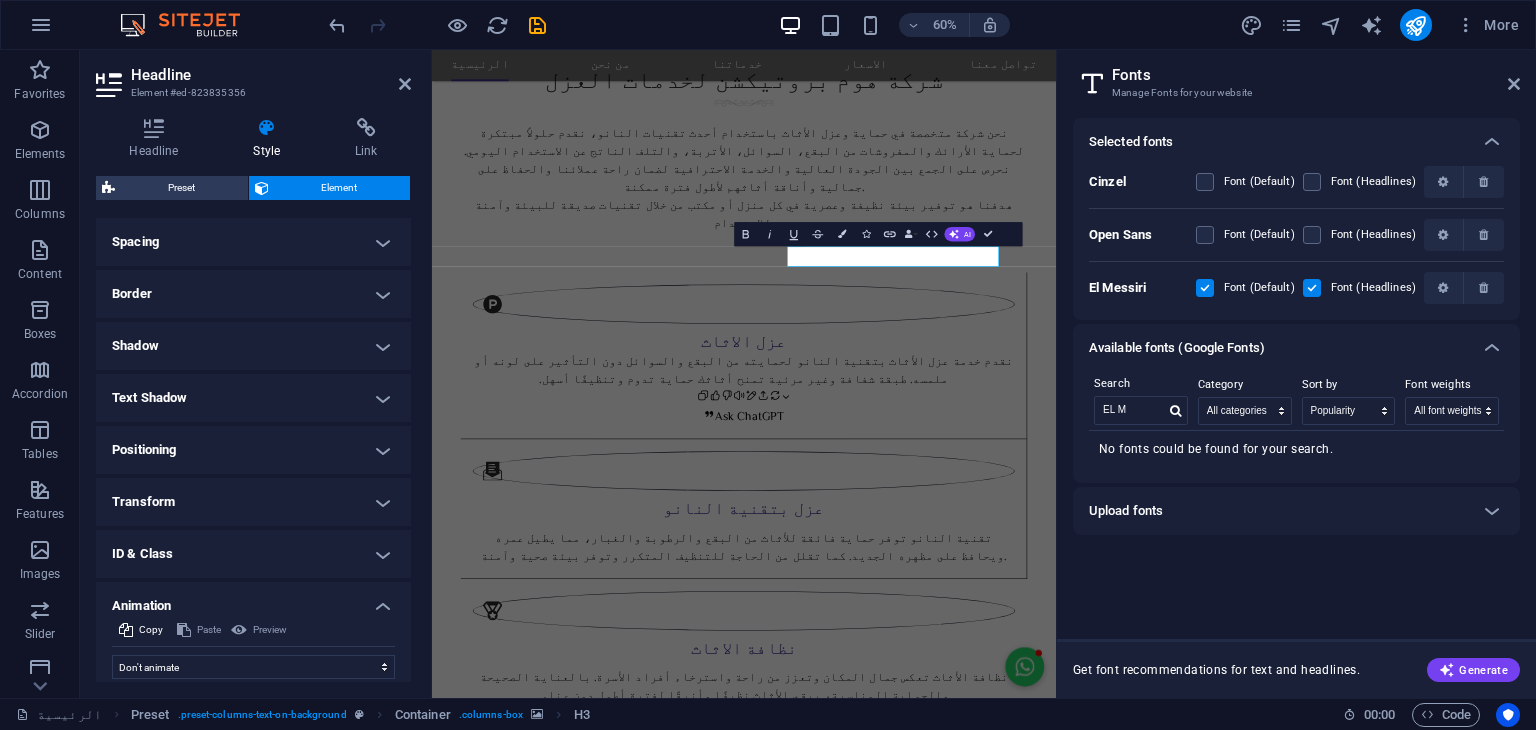scroll, scrollTop: 444, scrollLeft: 0, axis: vertical 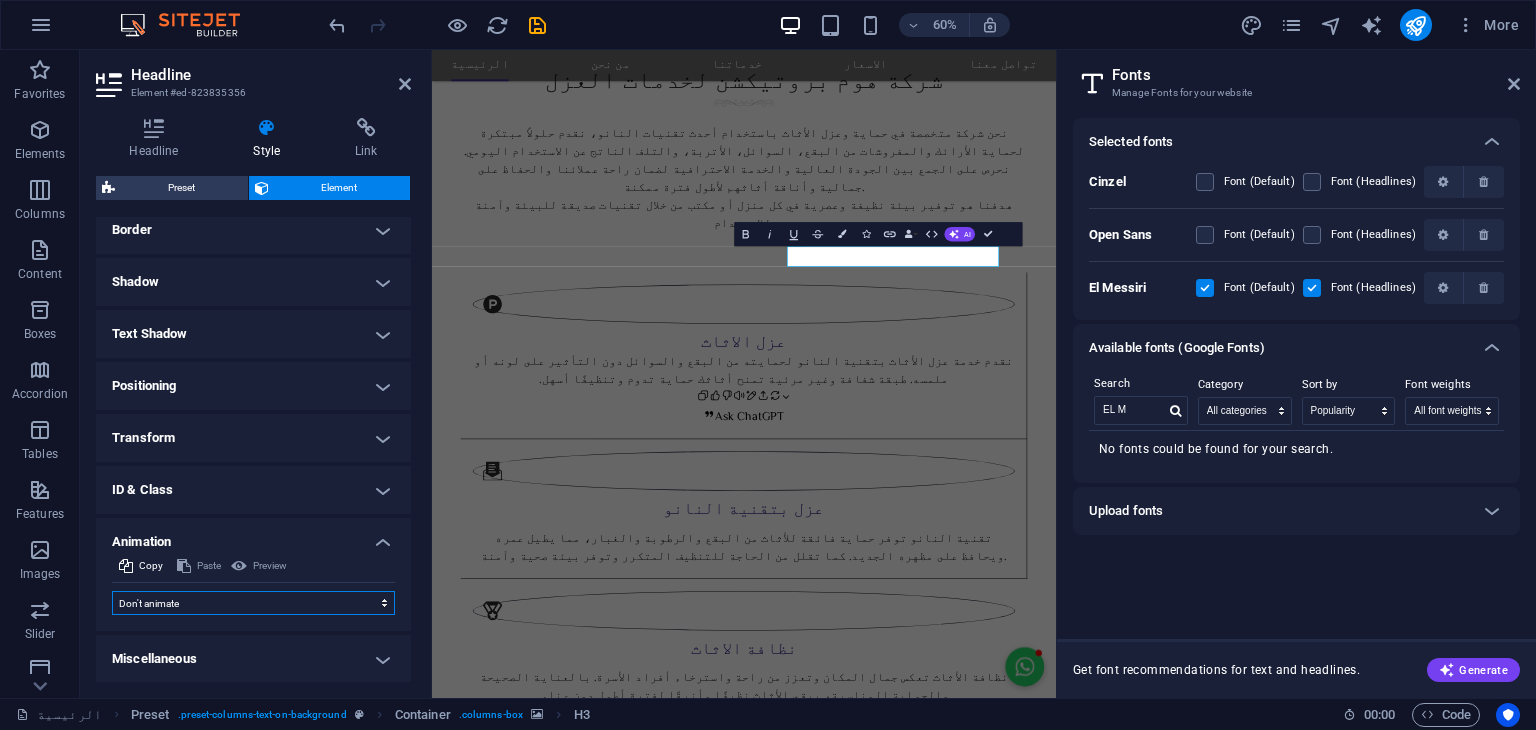 click on "Don't animate Show / Hide Slide up/down Zoom in/out Slide left to right Slide right to left Slide top to bottom Slide bottom to top Pulse Blink Open as overlay" at bounding box center [253, 603] 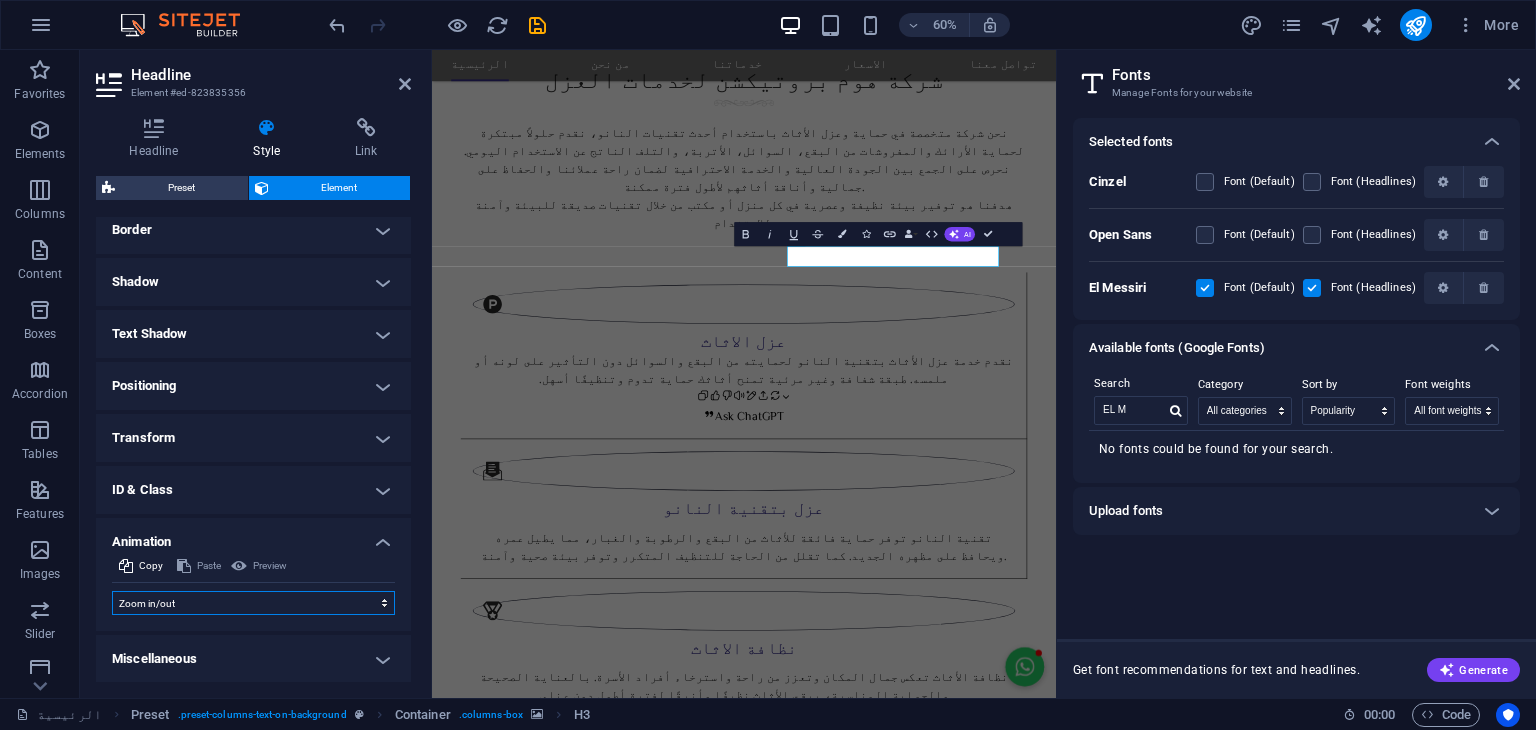 click on "Don't animate Show / Hide Slide up/down Zoom in/out Slide left to right Slide right to left Slide top to bottom Slide bottom to top Pulse Blink Open as overlay" at bounding box center (253, 603) 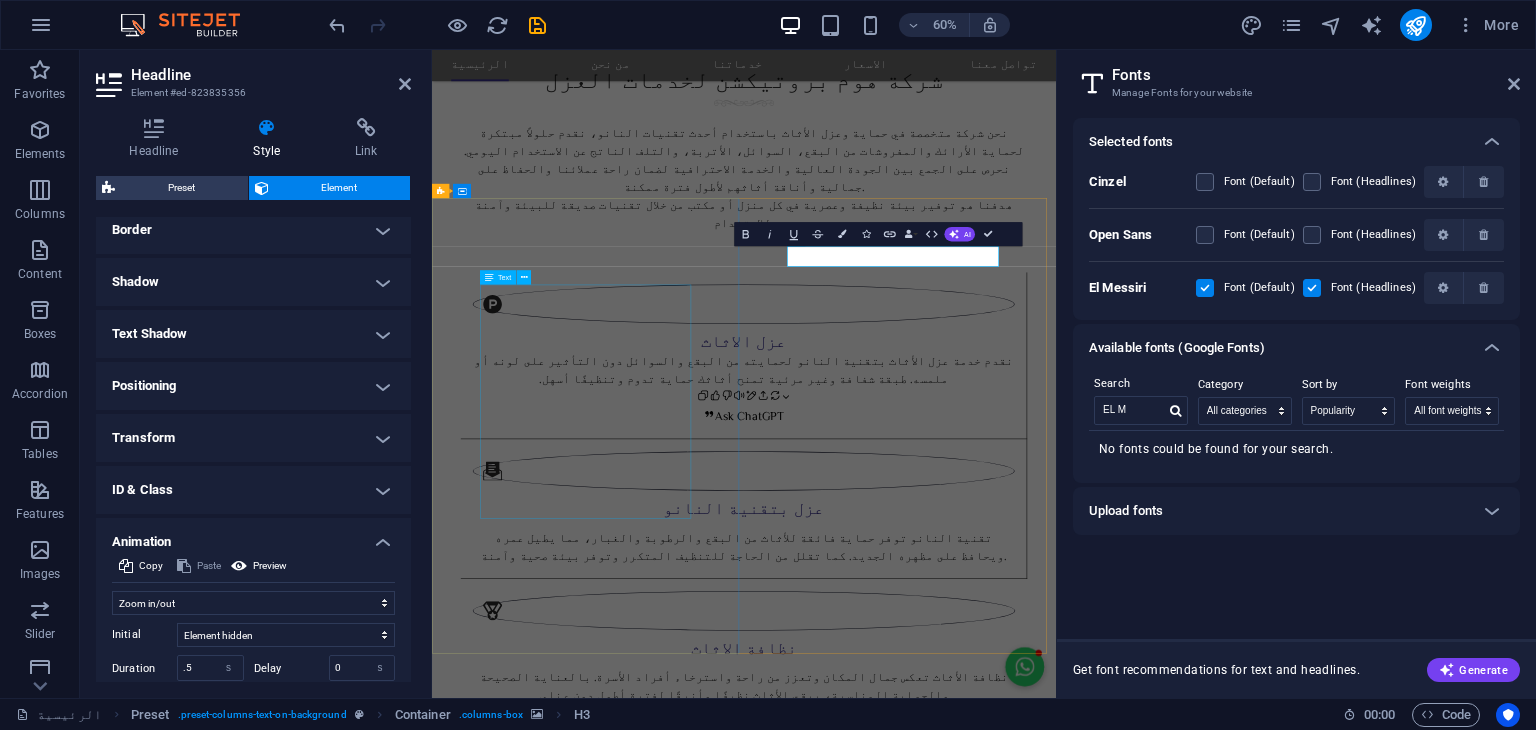 click on "تقنية النانو هي علم يتعامل مع المواد على مستوى الجزيئات الدقيقة ، حيث تُستخدم لتشكيل طبقة غير مرئية تحيط بالألياف الدقيقة في الأقمشة، مما يمنحها المميزات التالية: - مقاومة للسوائل والبقع (مثل القهوة والعصير والزيوت) - مقاومة للأتربة والغبار - سهولة في التنظيف دون الحاجة إلى غسيل متكرر - عدم تأثير على نعومة القماش أو لونه أو قابليته للتهوية" at bounding box center (952, 3177) 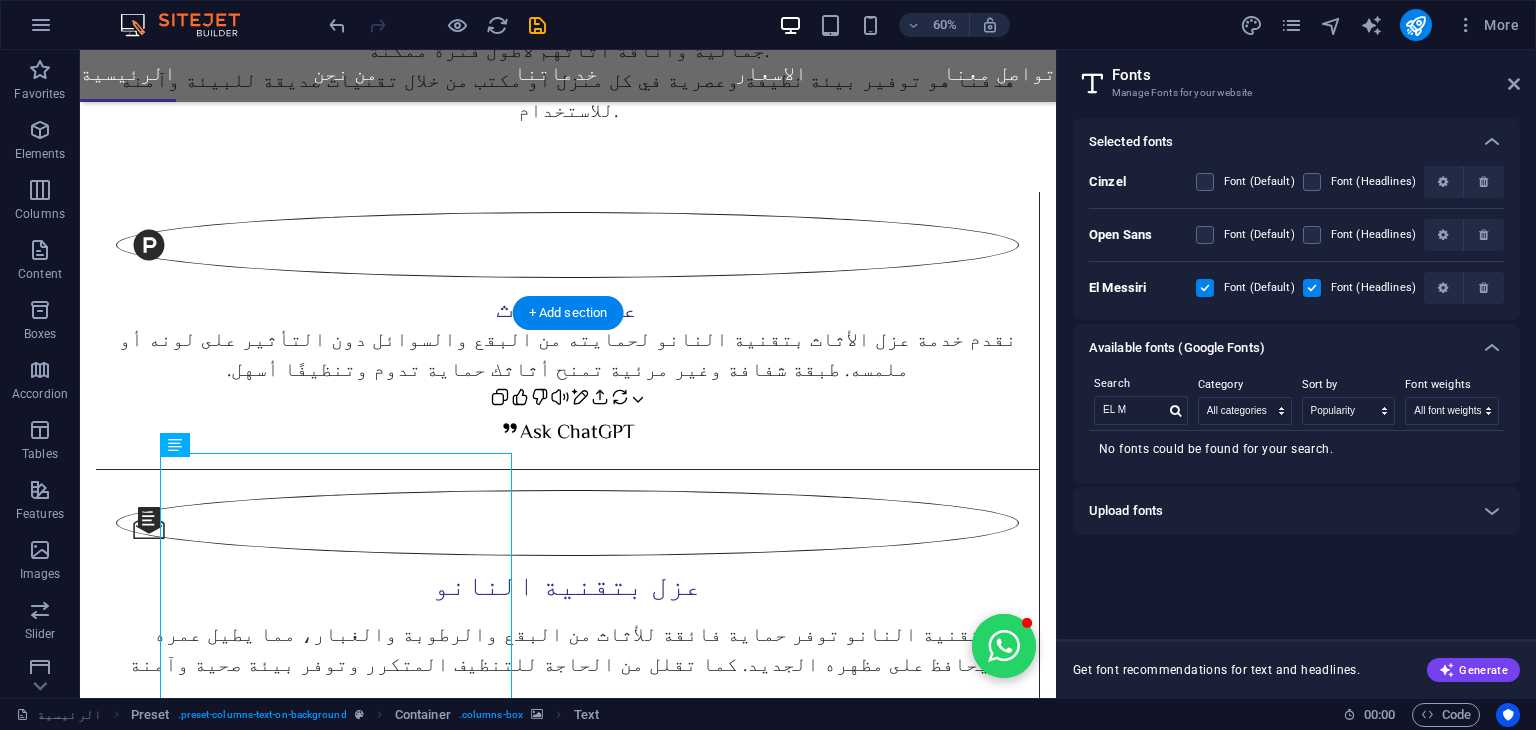 scroll, scrollTop: 1612, scrollLeft: 0, axis: vertical 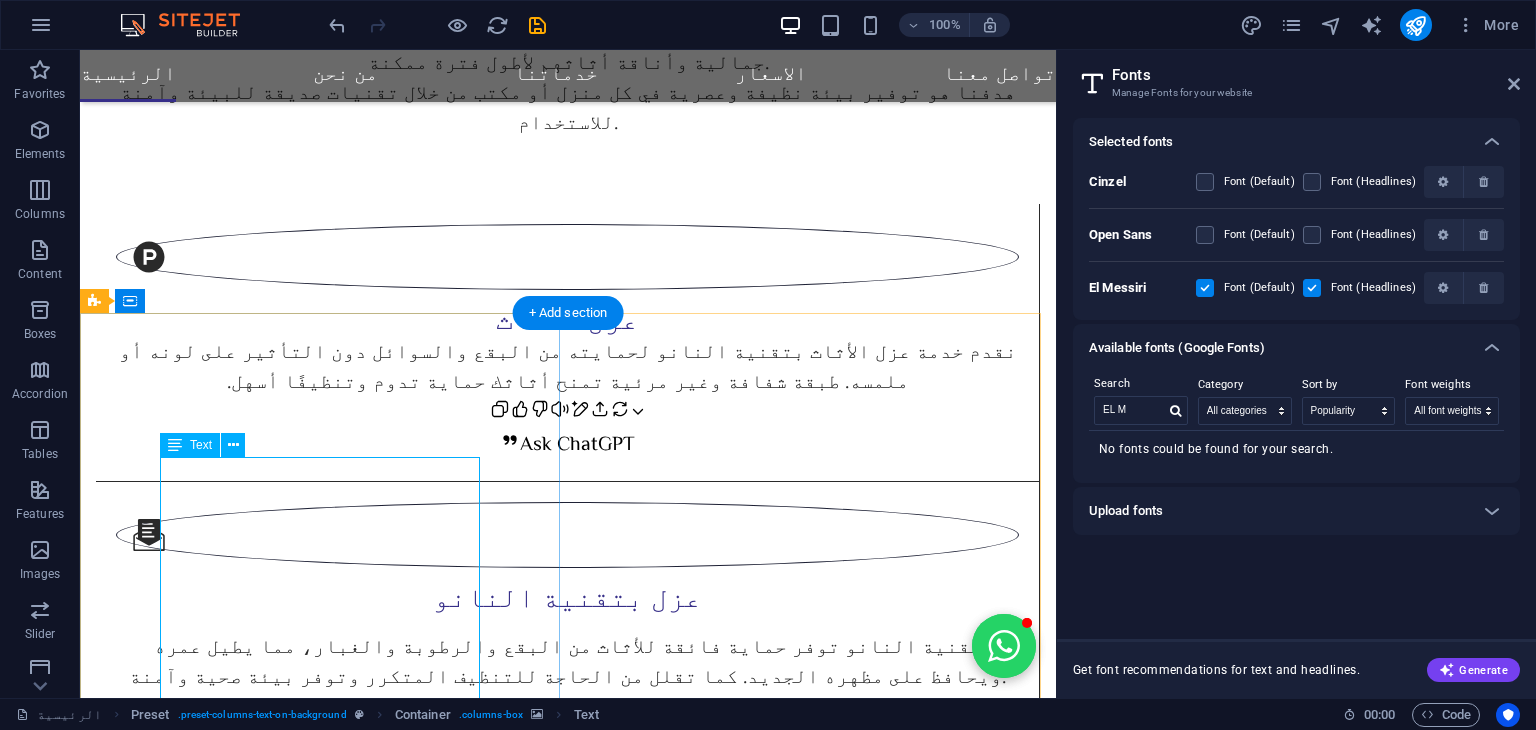 click on "تقنية النانو هي علم يتعامل مع المواد على مستوى الجزيئات الدقيقة ، حيث تُستخدم لتشكيل طبقة غير مرئية تحيط بالألياف الدقيقة في الأقمشة، مما يمنحها المميزات التالية: - مقاومة للسوائل والبقع (مثل القهوة والعصير والزيوت) - مقاومة للأتربة والغبار - سهولة في التنظيف دون الحاجة إلى غسيل متكرر - عدم تأثير على نعومة القماش أو لونه أو قابليته للتهوية" at bounding box center (568, 2991) 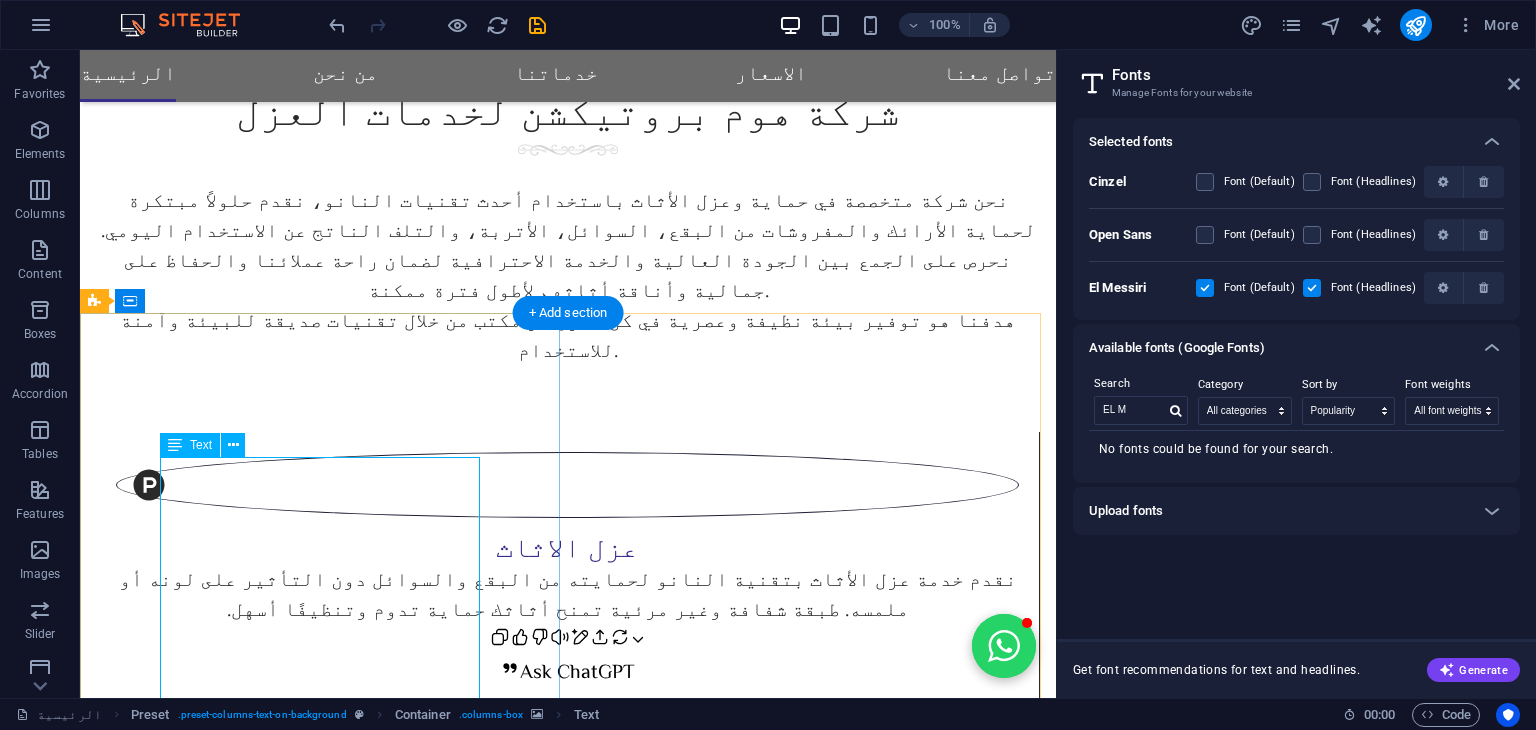 scroll, scrollTop: 1624, scrollLeft: 0, axis: vertical 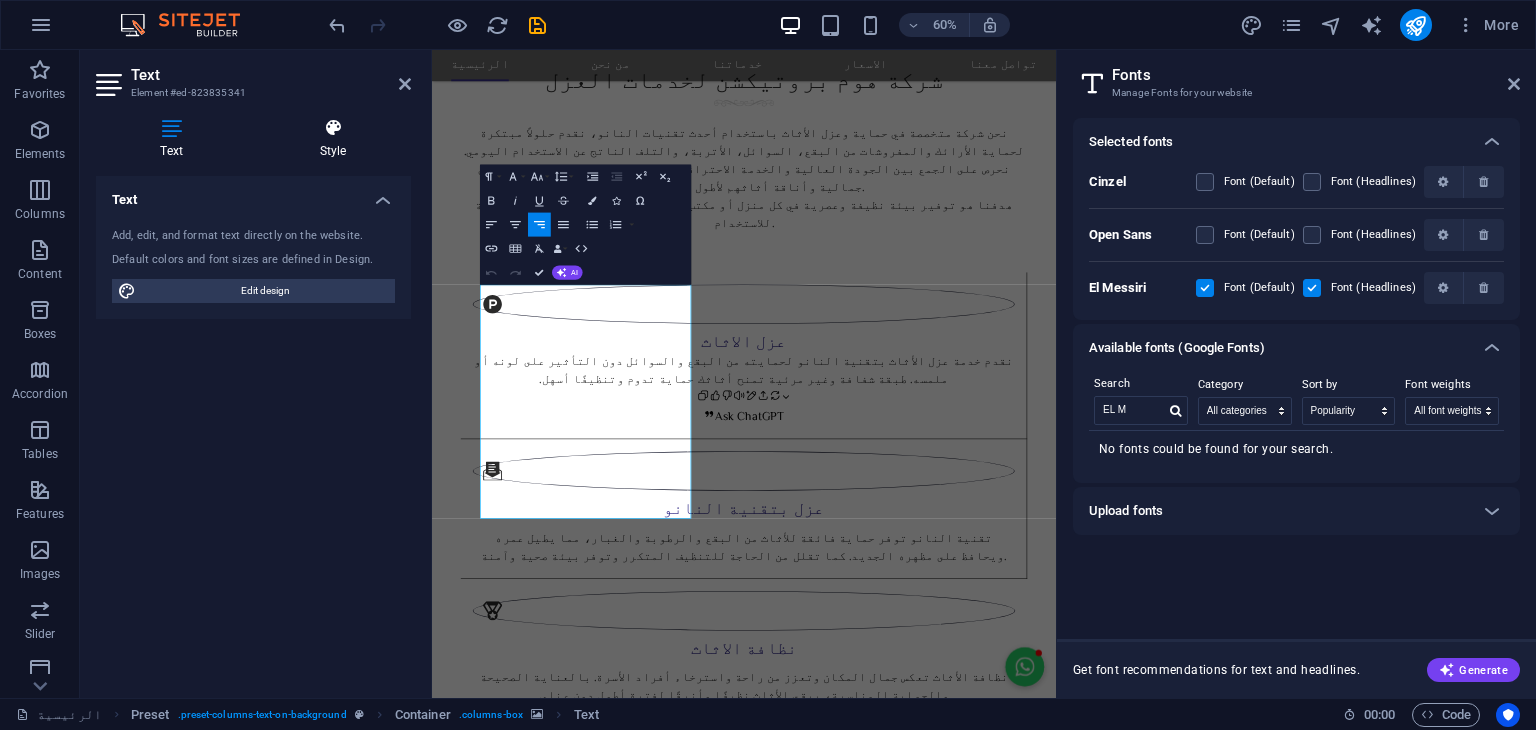 click on "Style" at bounding box center [333, 139] 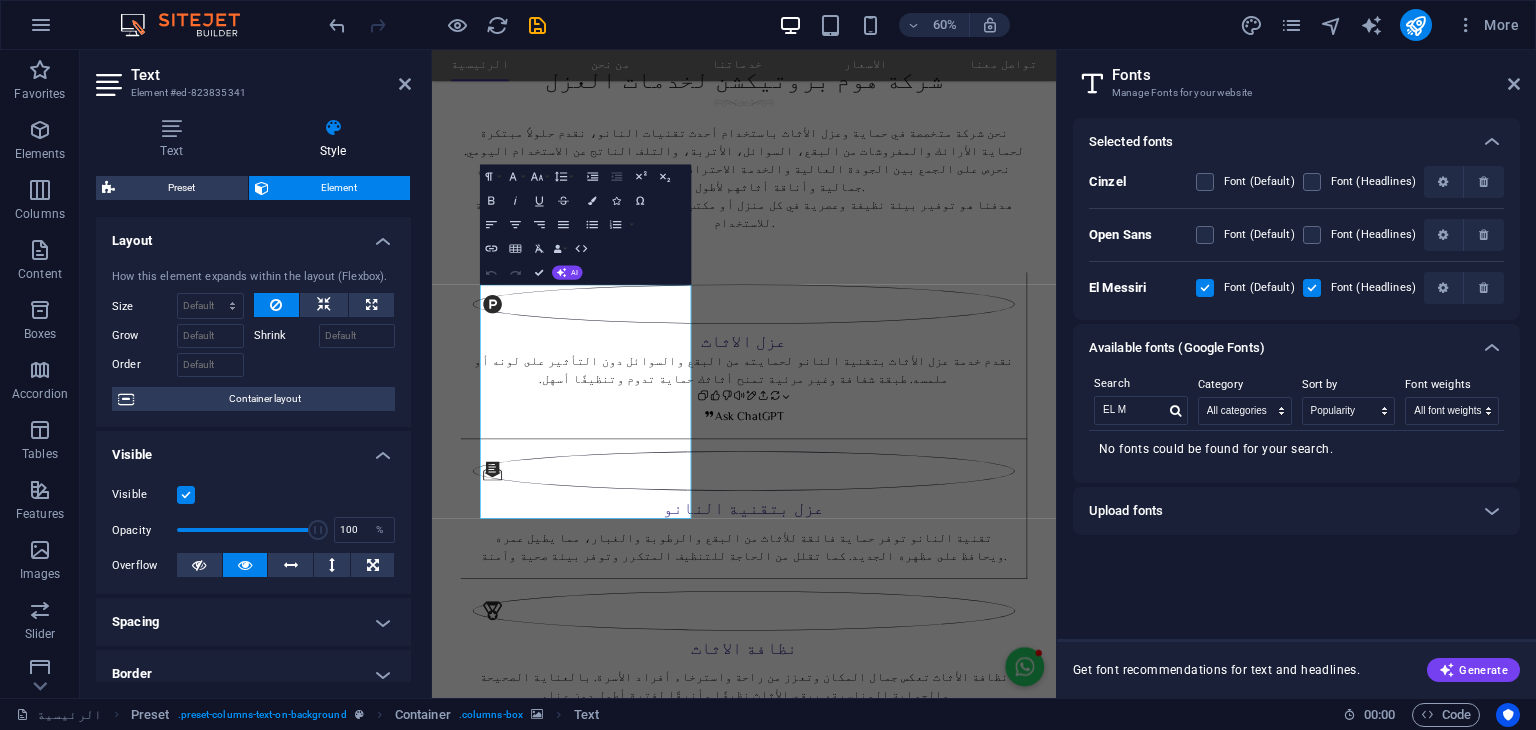 scroll, scrollTop: 380, scrollLeft: 0, axis: vertical 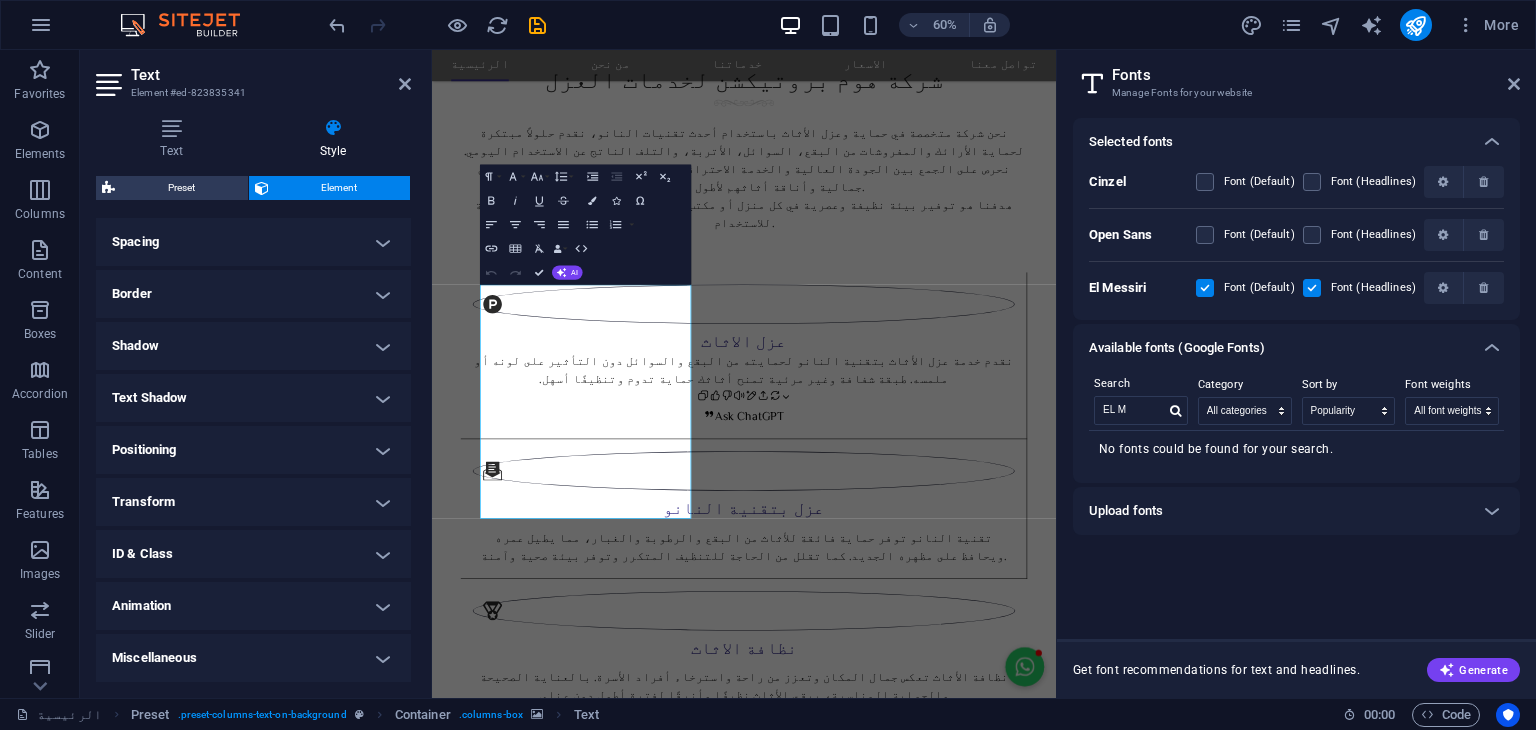 click on "Animation" at bounding box center (253, 606) 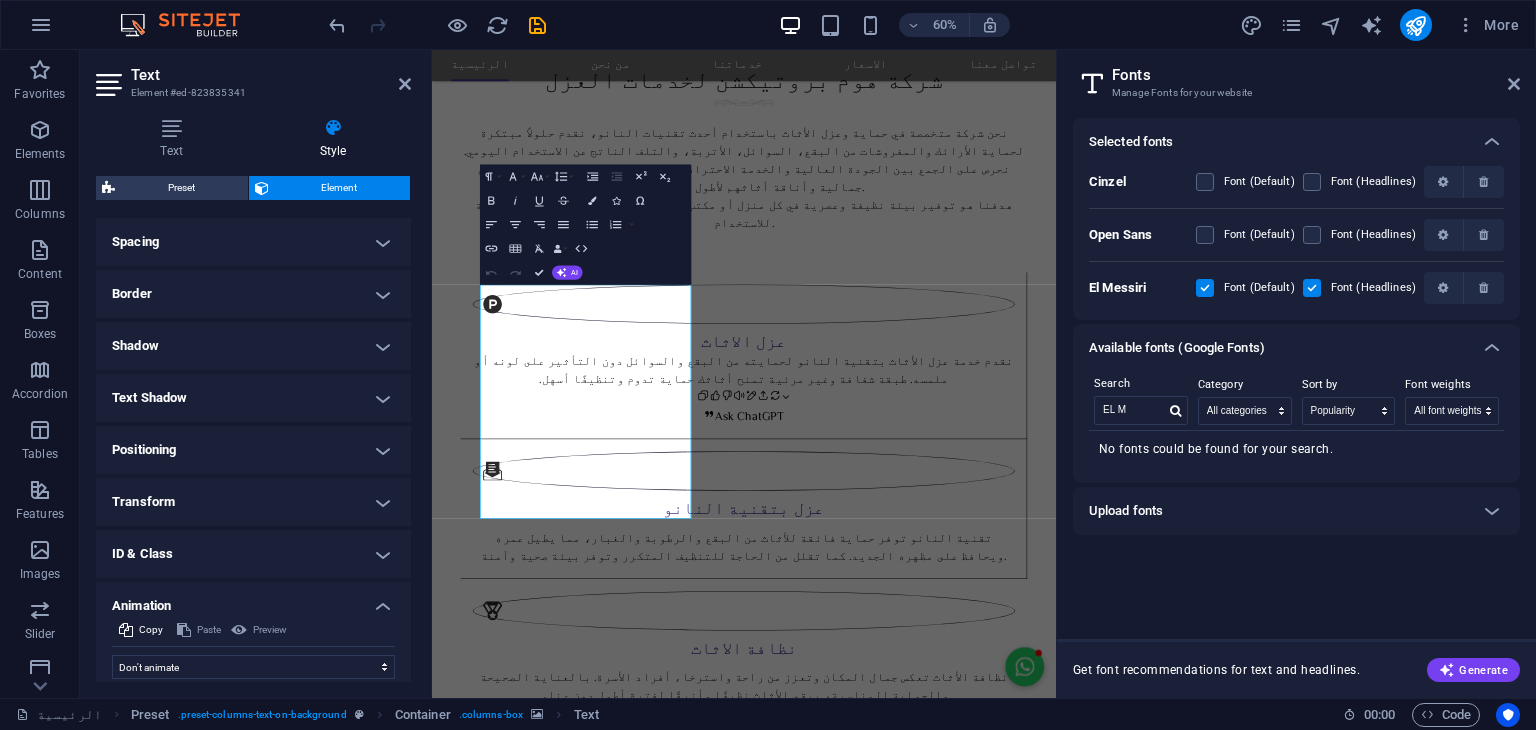scroll, scrollTop: 444, scrollLeft: 0, axis: vertical 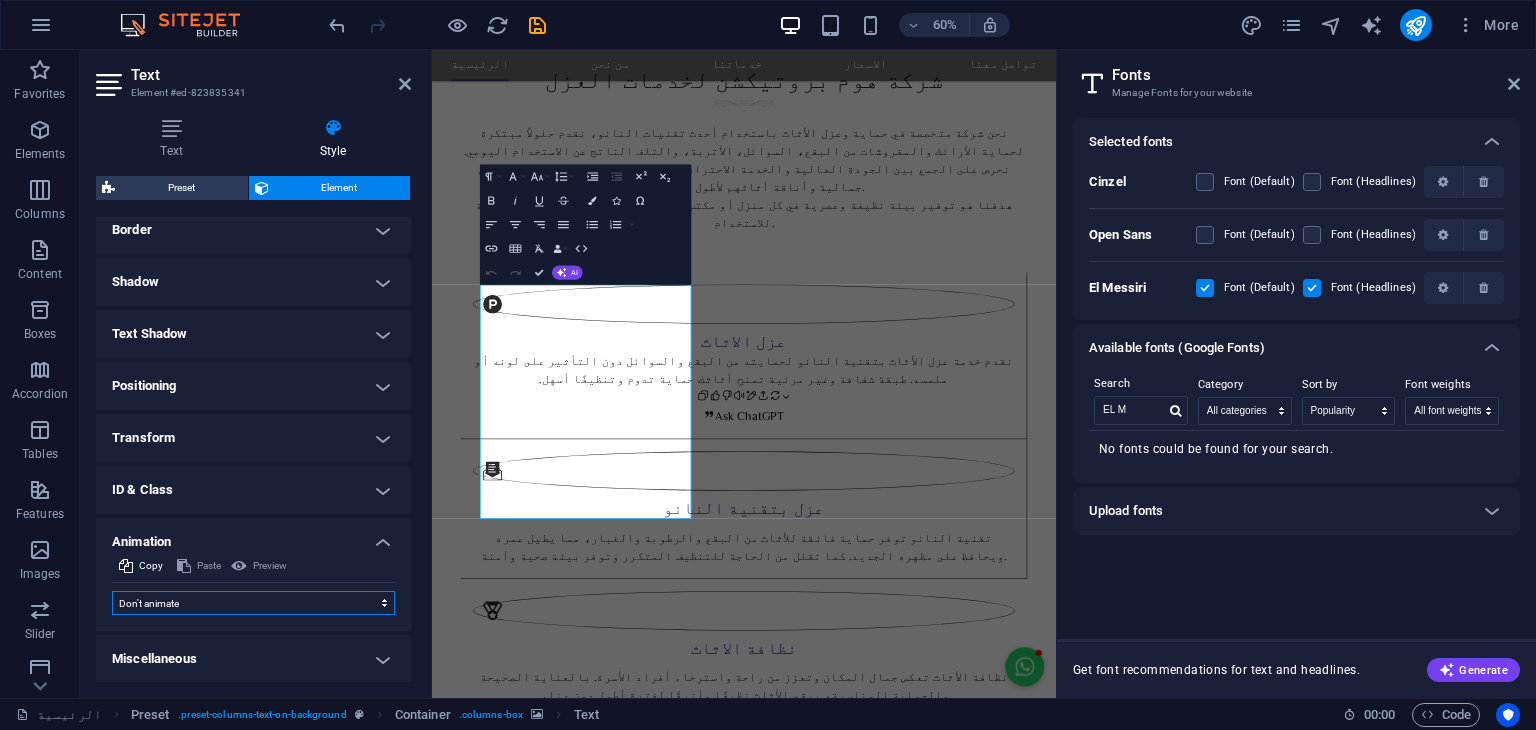 click on "Don't animate Show / Hide Slide up/down Zoom in/out Slide left to right Slide right to left Slide top to bottom Slide bottom to top Pulse Blink Open as overlay" at bounding box center [253, 603] 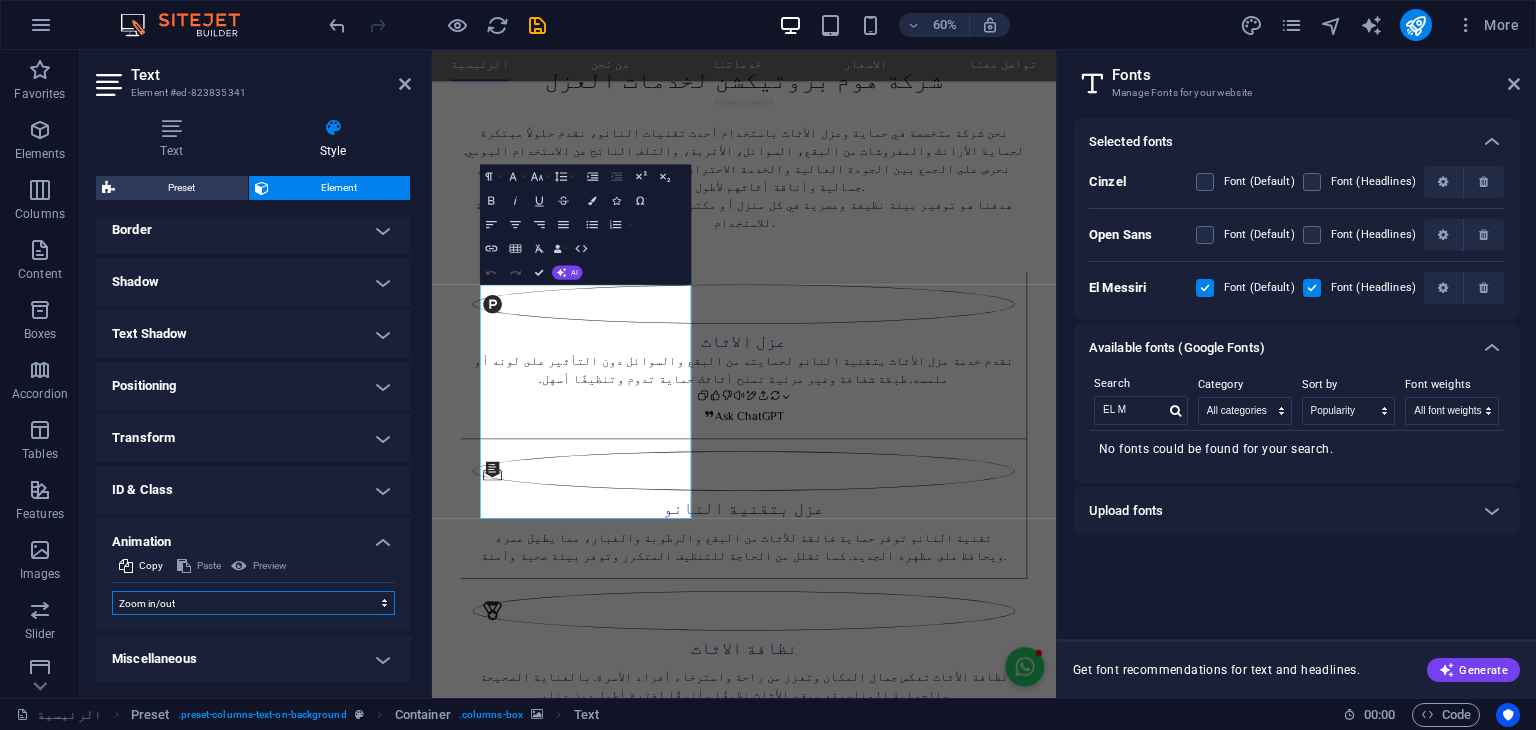click on "Don't animate Show / Hide Slide up/down Zoom in/out Slide left to right Slide right to left Slide top to bottom Slide bottom to top Pulse Blink Open as overlay" at bounding box center (253, 603) 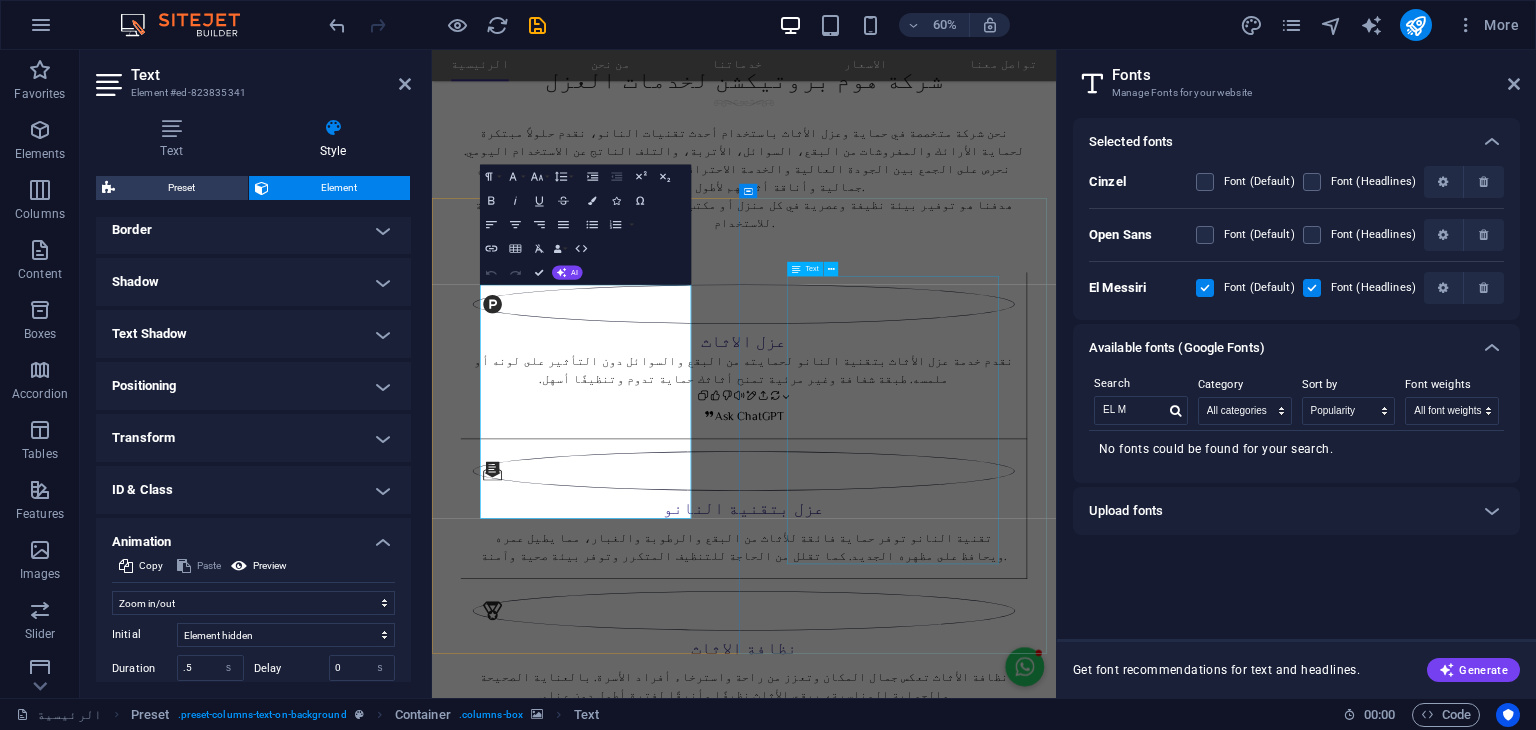click on "نحن شركة قطرية رائدة في مجال حماية وعزل الأثاث باستخدام تقنيات النانو المتطورة. نقدم حلولاً ذكية وعالية الجودة للمحافظة على نظافة وجمال الأرائك والمفروشات، مع التركيز على تقنيات صديقة للبيئة وآمنة للاستخدام في المنازل والمكاتب. انطلقنا من إيماننا العميق بأهمية الحفاظ على استثمارك في الأثاث، وتوفير بيئة نظيفة وصحية تدوم لفترة أطول. نستخدم مواد نانوية متقدمة تشكّل طبقة غير مرئية تحمي الأقمشة من البقع والسوائل والغبار والتلف الناتج عن الاستخدام اليومي، دون التأثير على نعومة القماش أو لونه." at bounding box center [952, 4470] 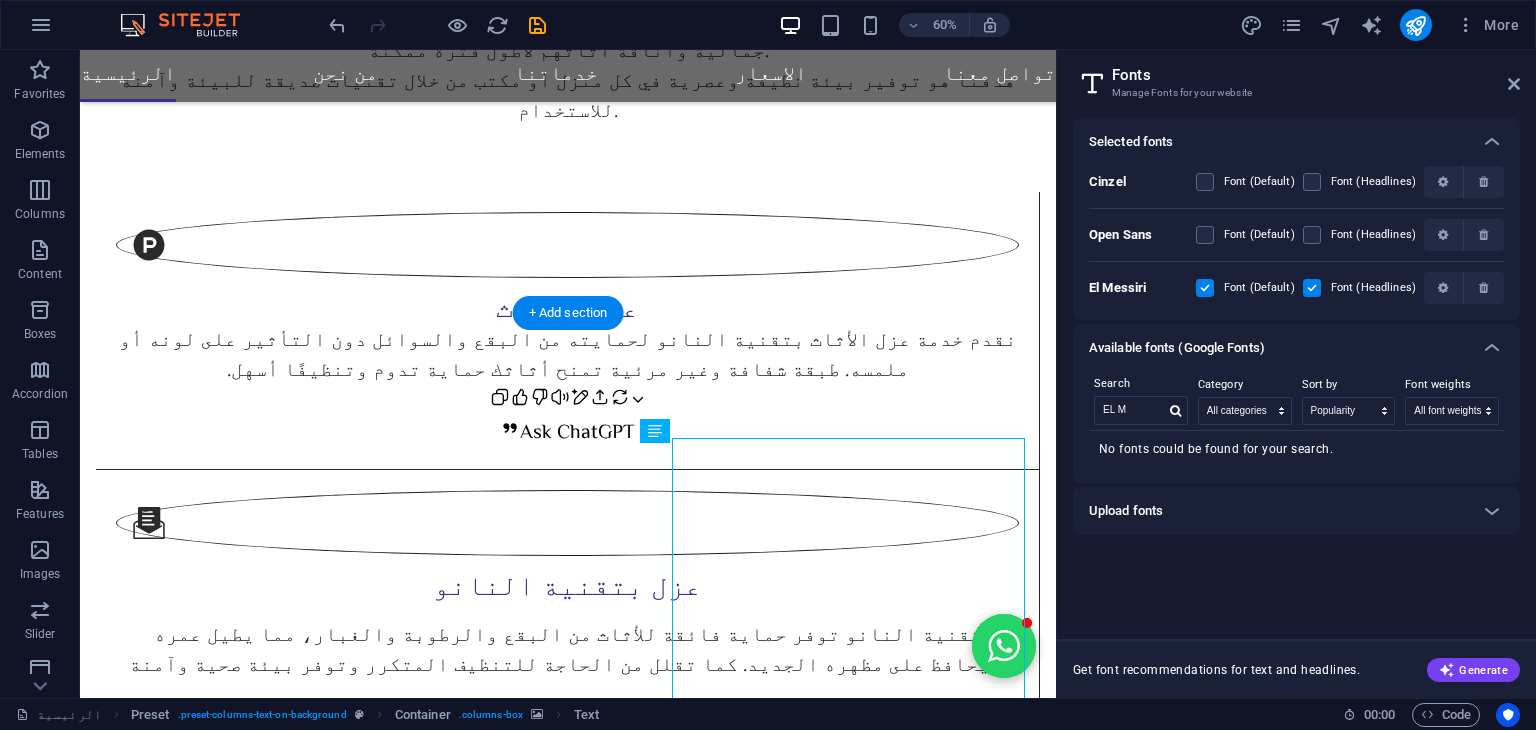 scroll, scrollTop: 1612, scrollLeft: 0, axis: vertical 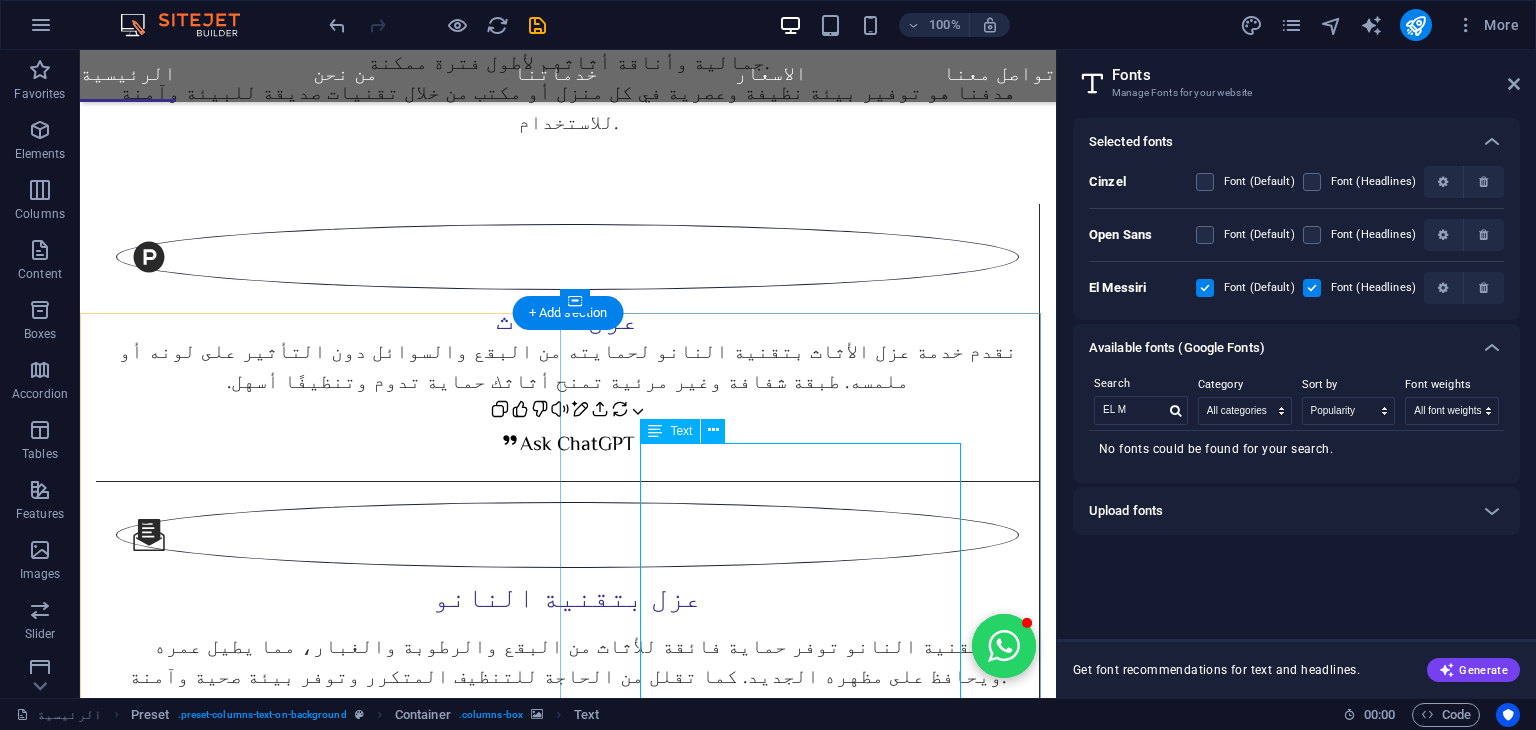 click on "نحن شركة قطرية رائدة في مجال حماية وعزل الأثاث باستخدام تقنيات النانو المتطورة. نقدم حلولاً ذكية وعالية الجودة للمحافظة على نظافة وجمال الأرائك والمفروشات، مع التركيز على تقنيات صديقة للبيئة وآمنة للاستخدام في المنازل والمكاتب. انطلقنا من إيماننا العميق بأهمية الحفاظ على استثمارك في الأثاث، وتوفير بيئة نظيفة وصحية تدوم لفترة أطول. نستخدم مواد نانوية متقدمة تشكّل طبقة غير مرئية تحمي الأقمشة من البقع والسوائل والغبار والتلف الناتج عن الاستخدام اليومي، دون التأثير على نعومة القماش أو لونه." at bounding box center [568, 4329] 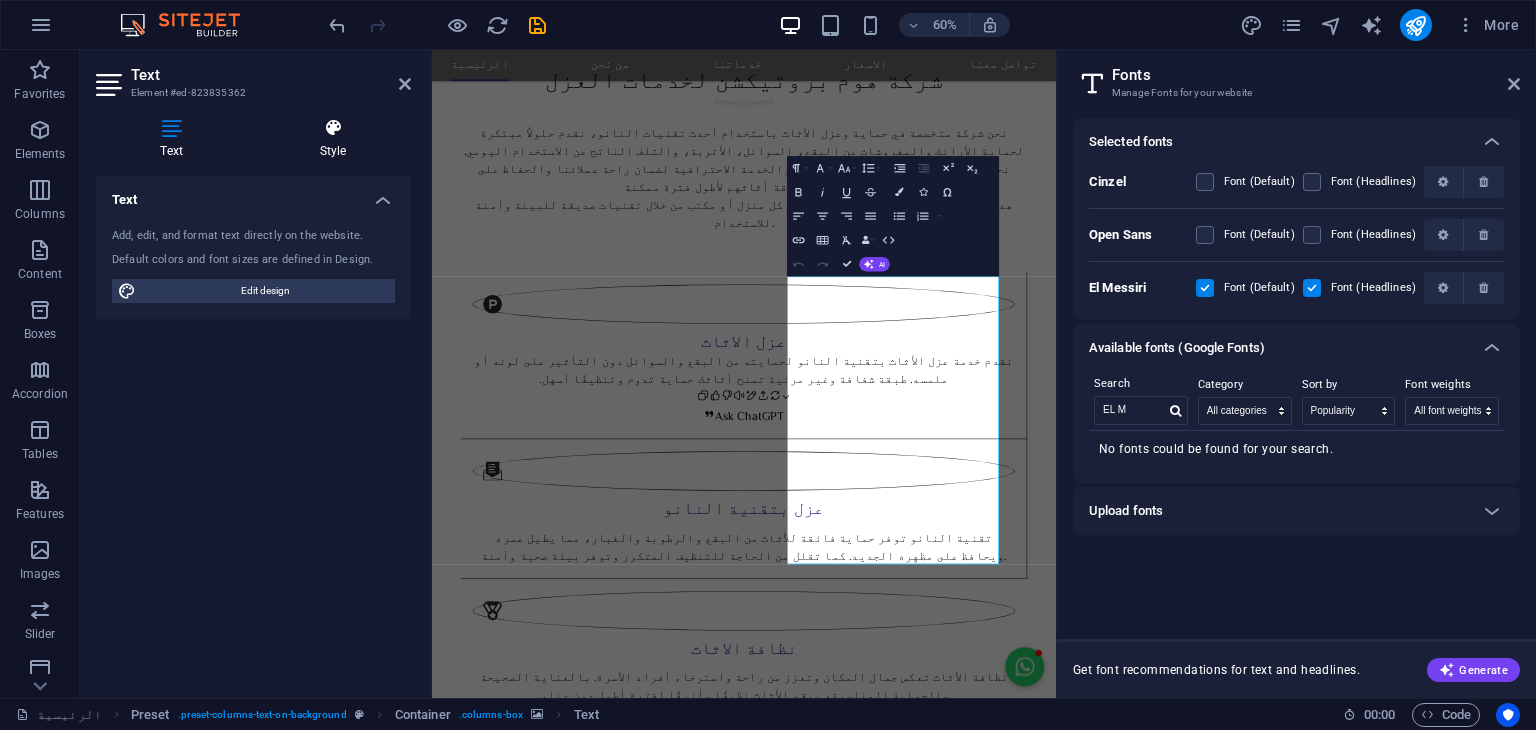 click at bounding box center (333, 128) 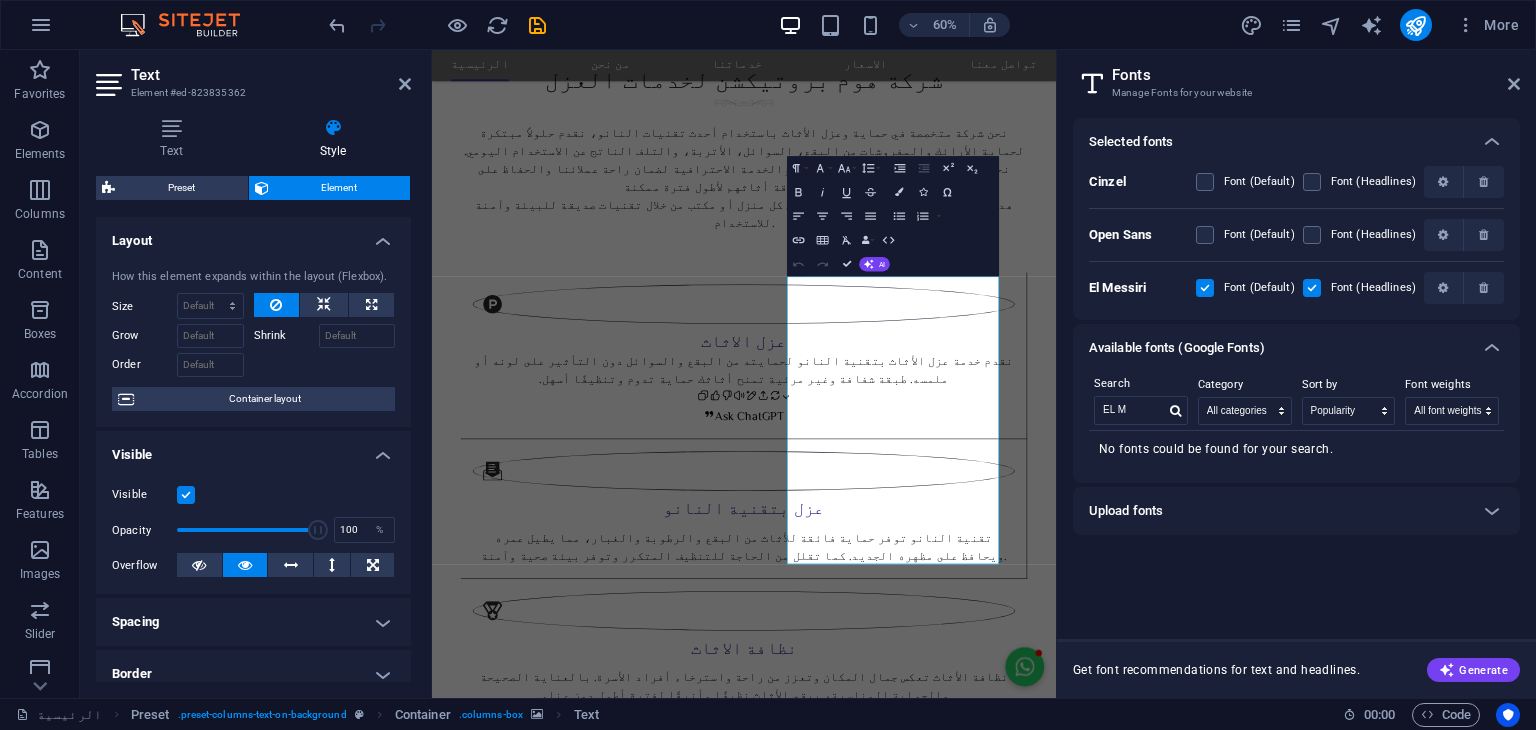 scroll, scrollTop: 380, scrollLeft: 0, axis: vertical 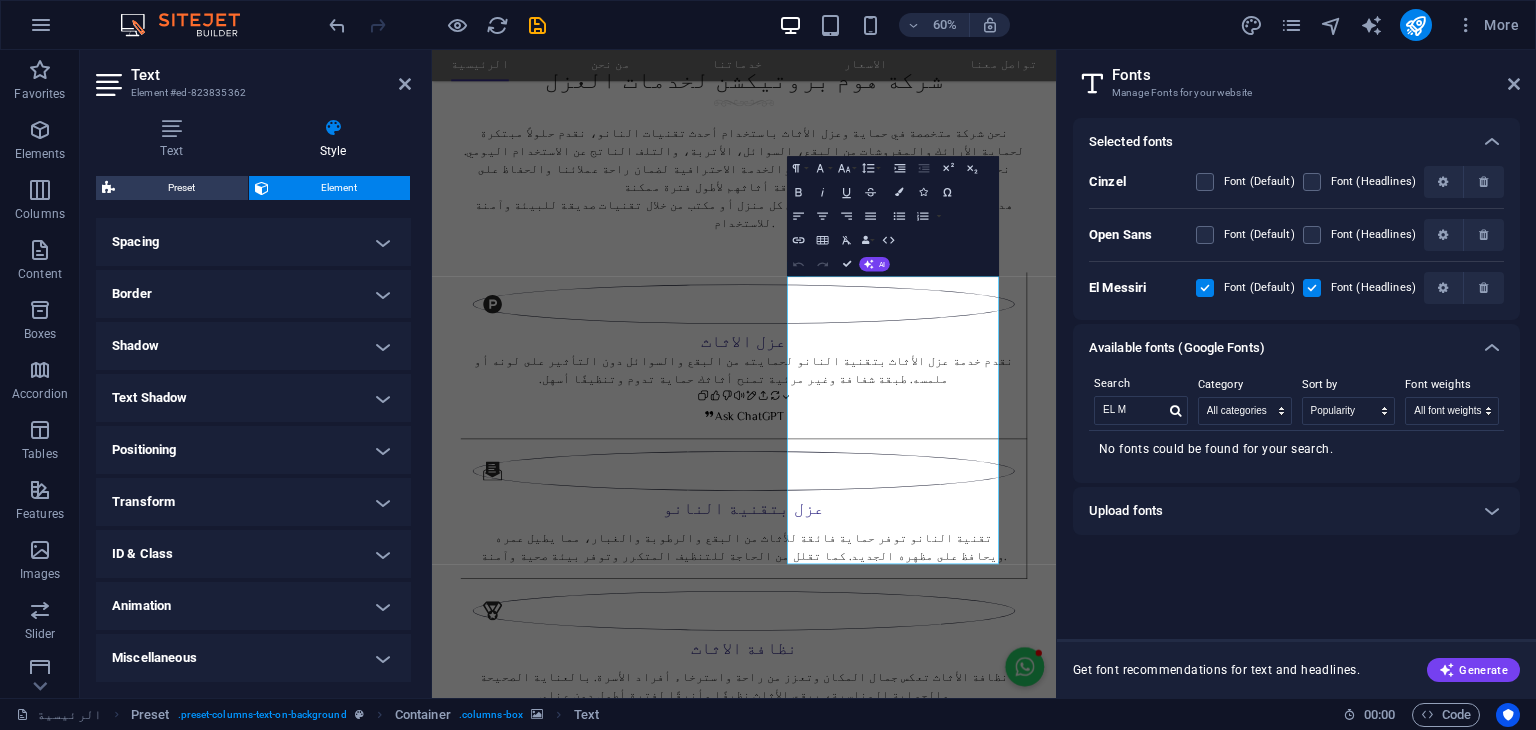 click on "Animation" at bounding box center [253, 606] 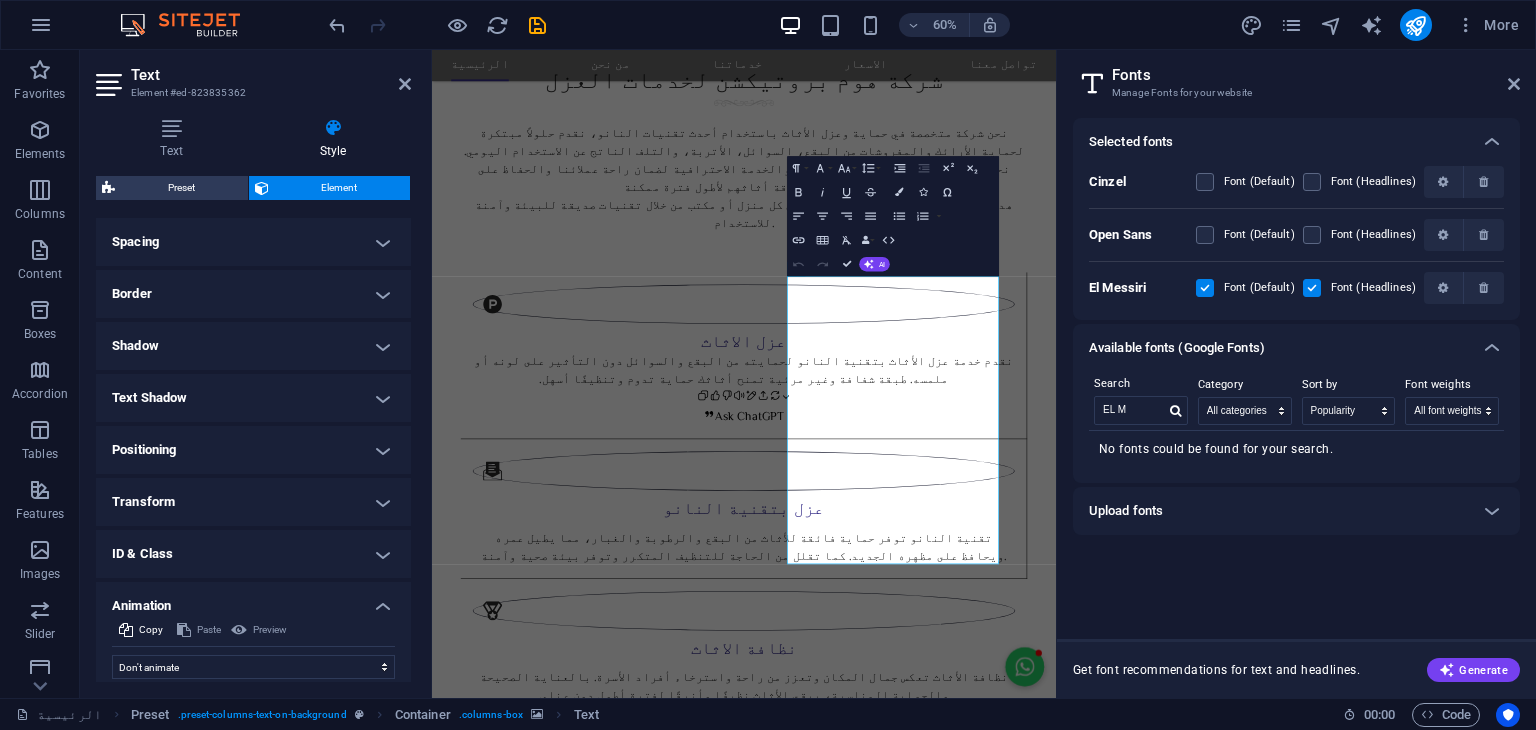 scroll, scrollTop: 444, scrollLeft: 0, axis: vertical 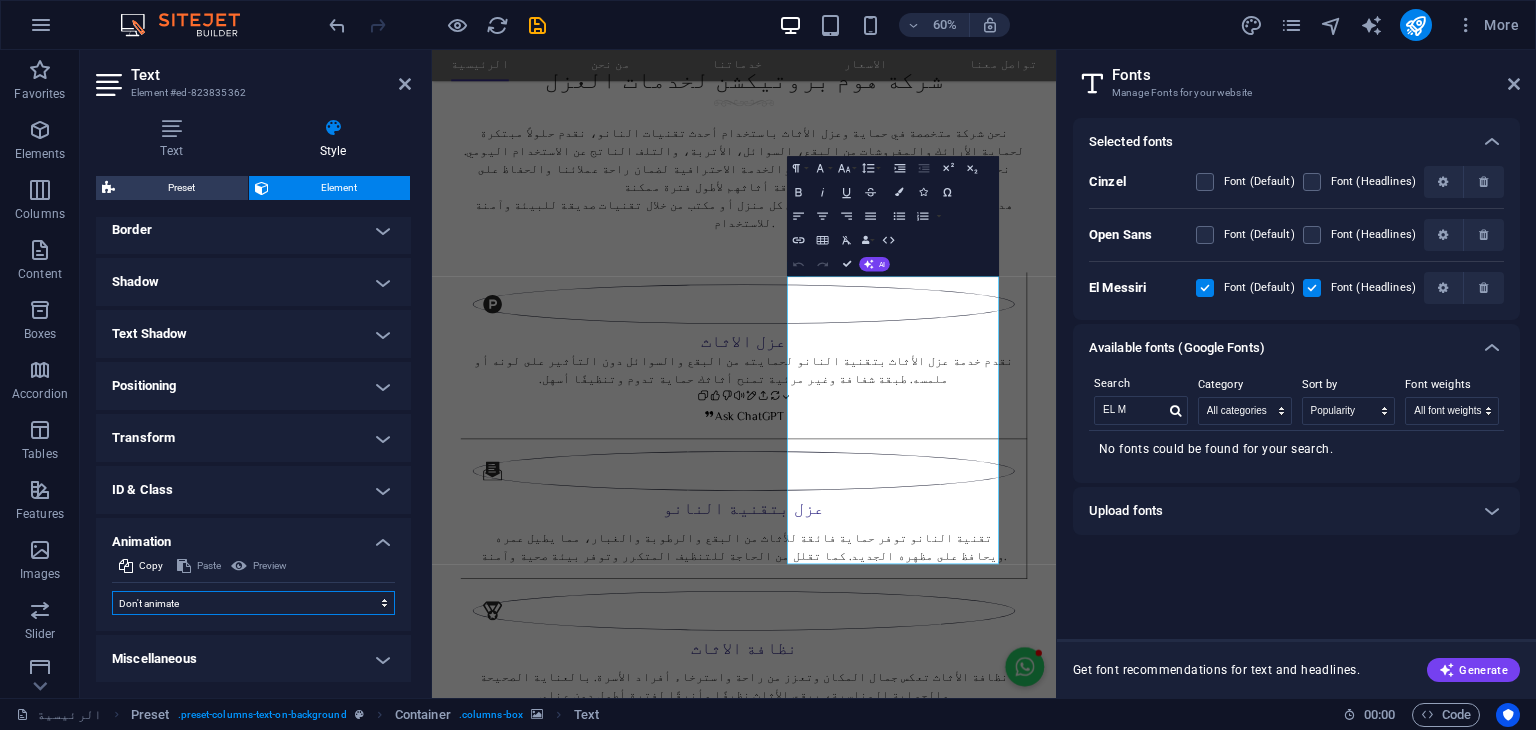 click on "Don't animate Show / Hide Slide up/down Zoom in/out Slide left to right Slide right to left Slide top to bottom Slide bottom to top Pulse Blink Open as overlay" at bounding box center (253, 603) 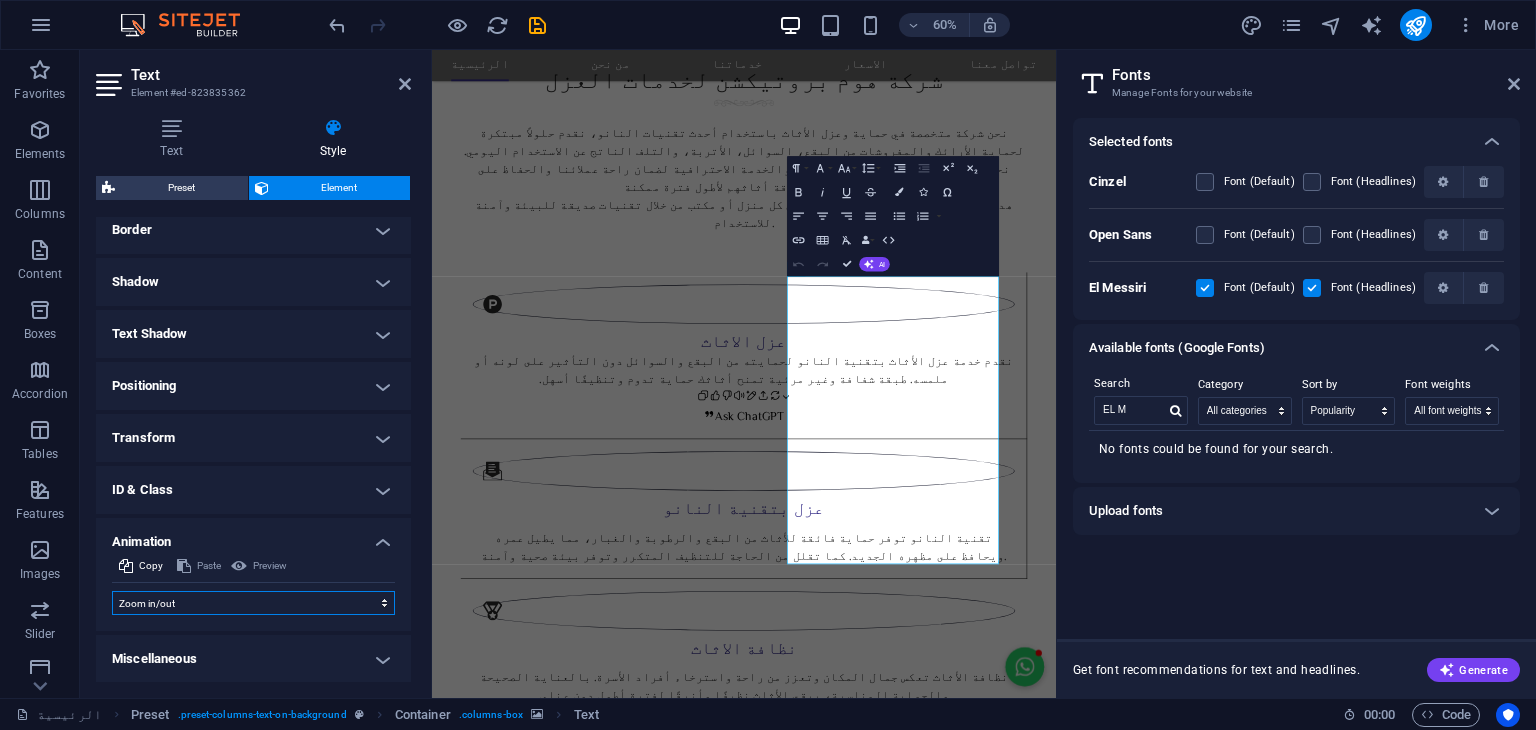 click on "Don't animate Show / Hide Slide up/down Zoom in/out Slide left to right Slide right to left Slide top to bottom Slide bottom to top Pulse Blink Open as overlay" at bounding box center (253, 603) 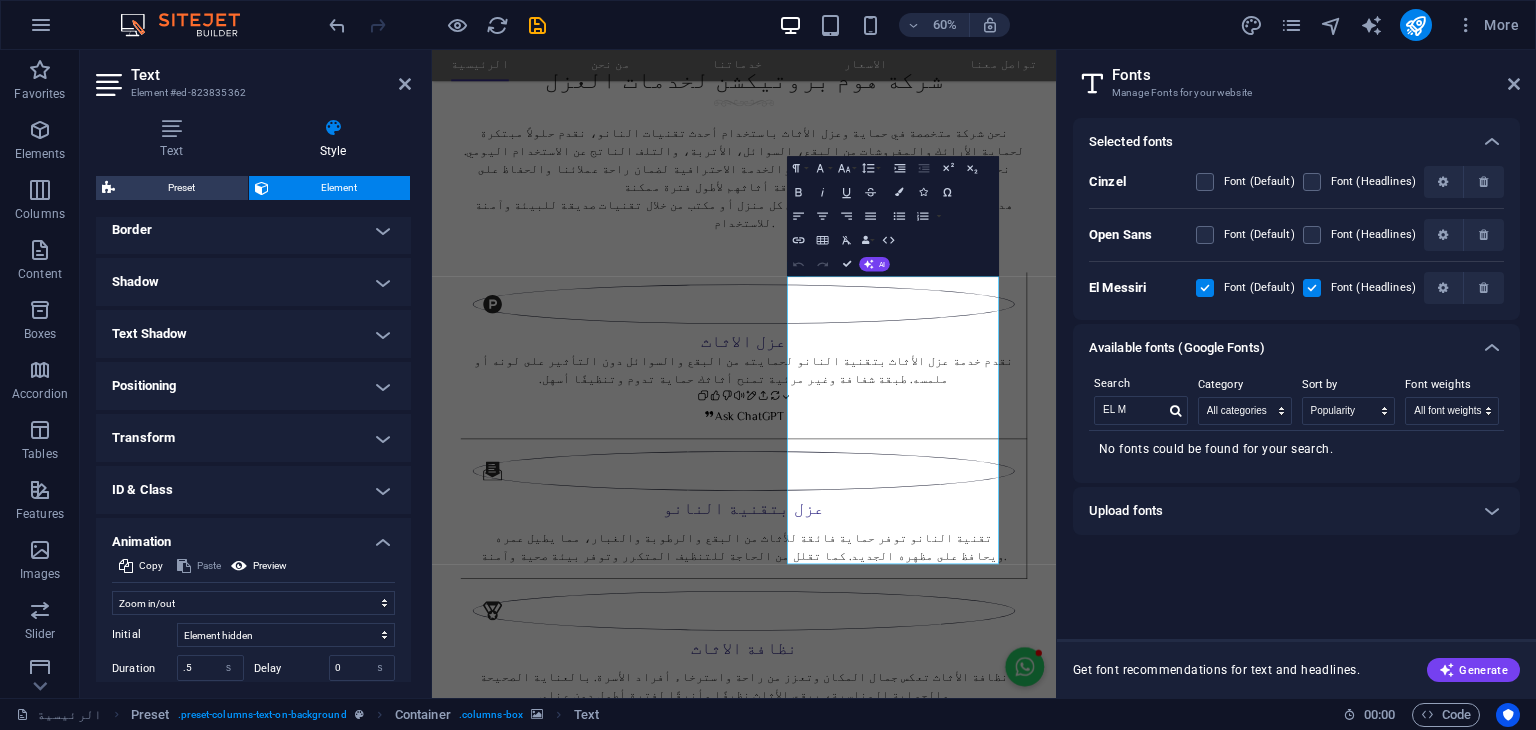 click on "Selected fonts Cinzel Font (Default) Font (Headlines) Open Sans Font (Default) Font (Headlines) El Messiri Font (Default) Font (Headlines) Available fonts (Google Fonts) Search EL M Category All categories serif display monospace sans-serif handwriting Sort by Name Category Popularity Font weights All font weights 100 100italic 200 200italic 300 300italic 500 500italic 600 600italic 700 700italic 800 800italic 900 900italic italic regular No fonts could be found for your search. Upload fonts Drag a file here, click to choose a file, or select a file from Files We recommend the WOFF or WOFF2 format for best support on all modern browsers. Please make sure that the fonts you are uploading are legally eligible for web embedding." at bounding box center (1296, 370) 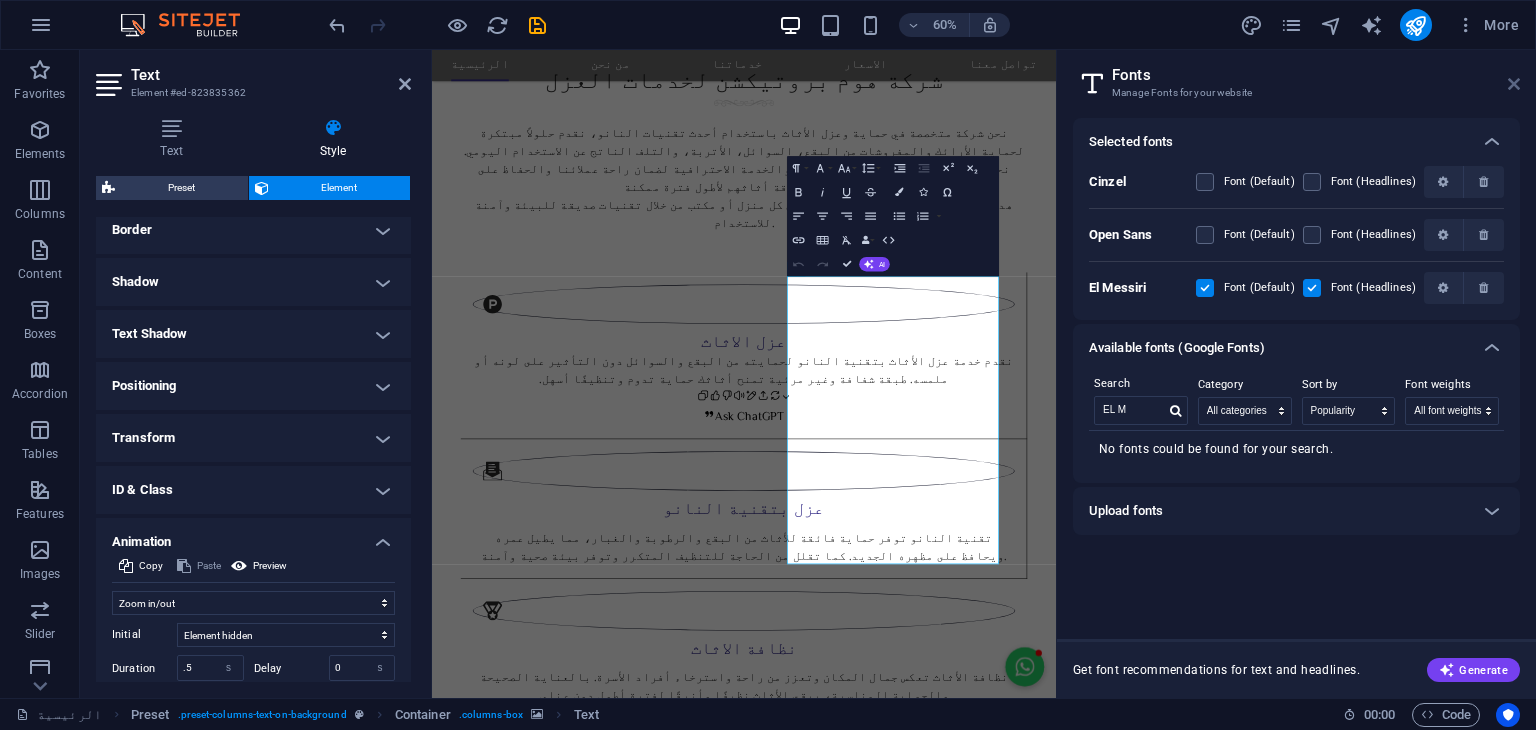 click at bounding box center (1514, 84) 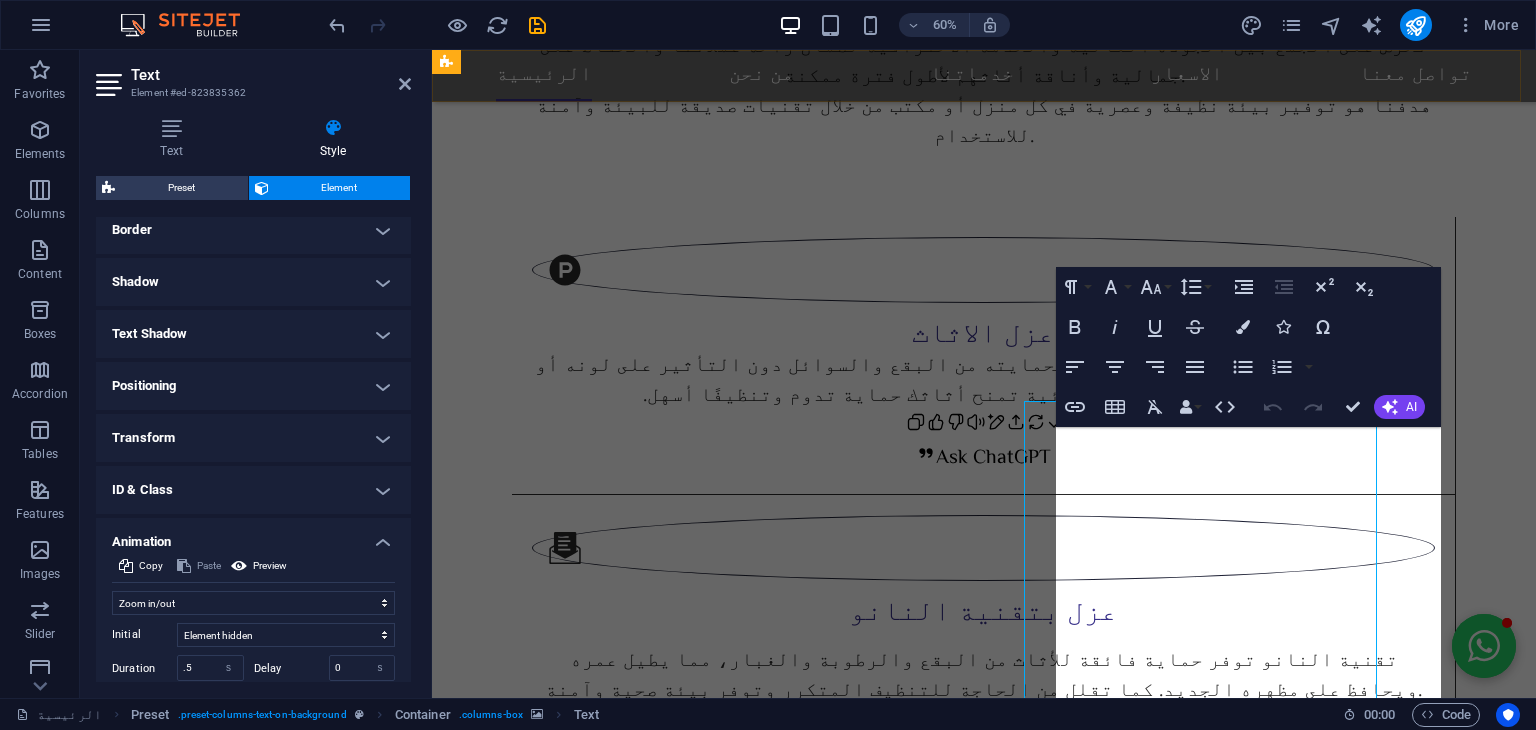 scroll, scrollTop: 1649, scrollLeft: 0, axis: vertical 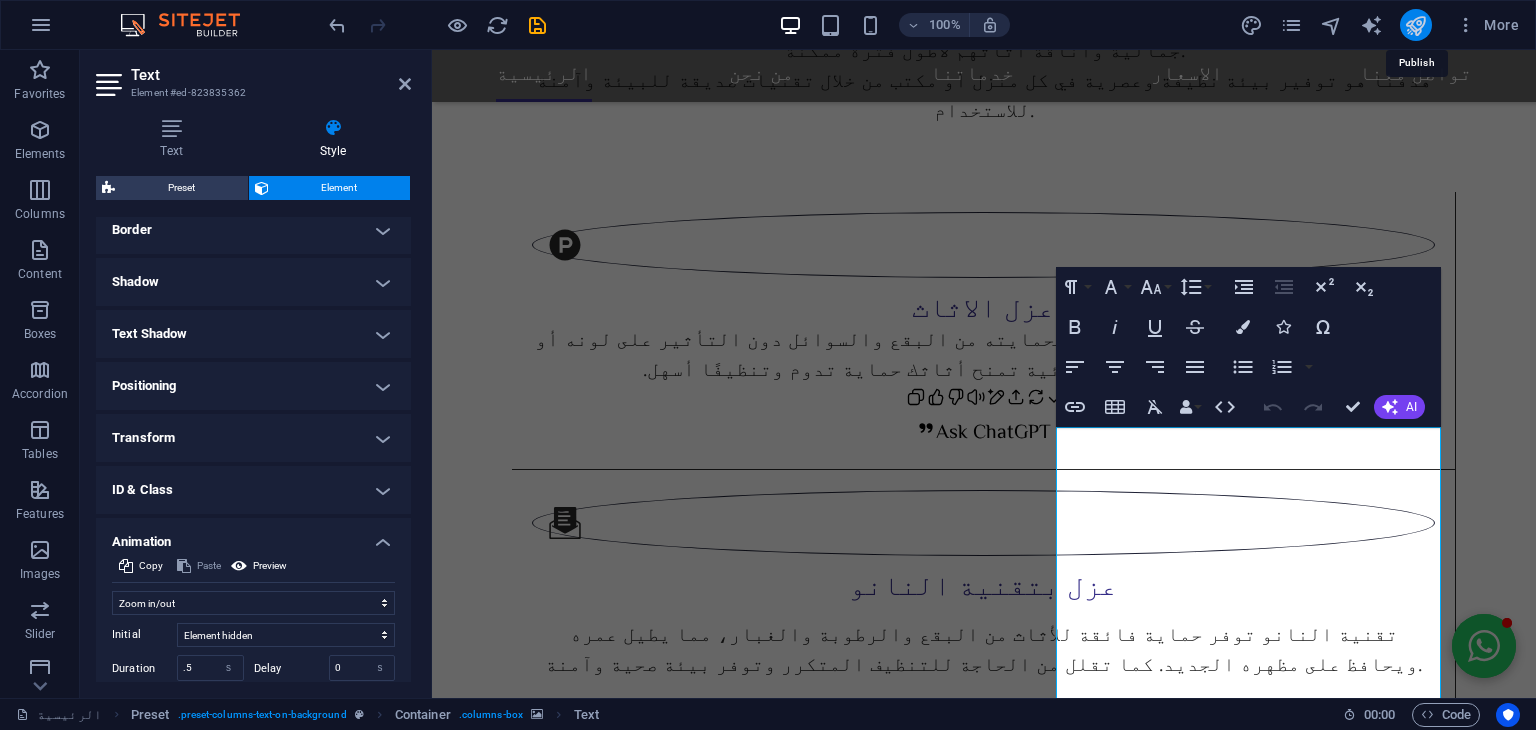 click at bounding box center [1415, 25] 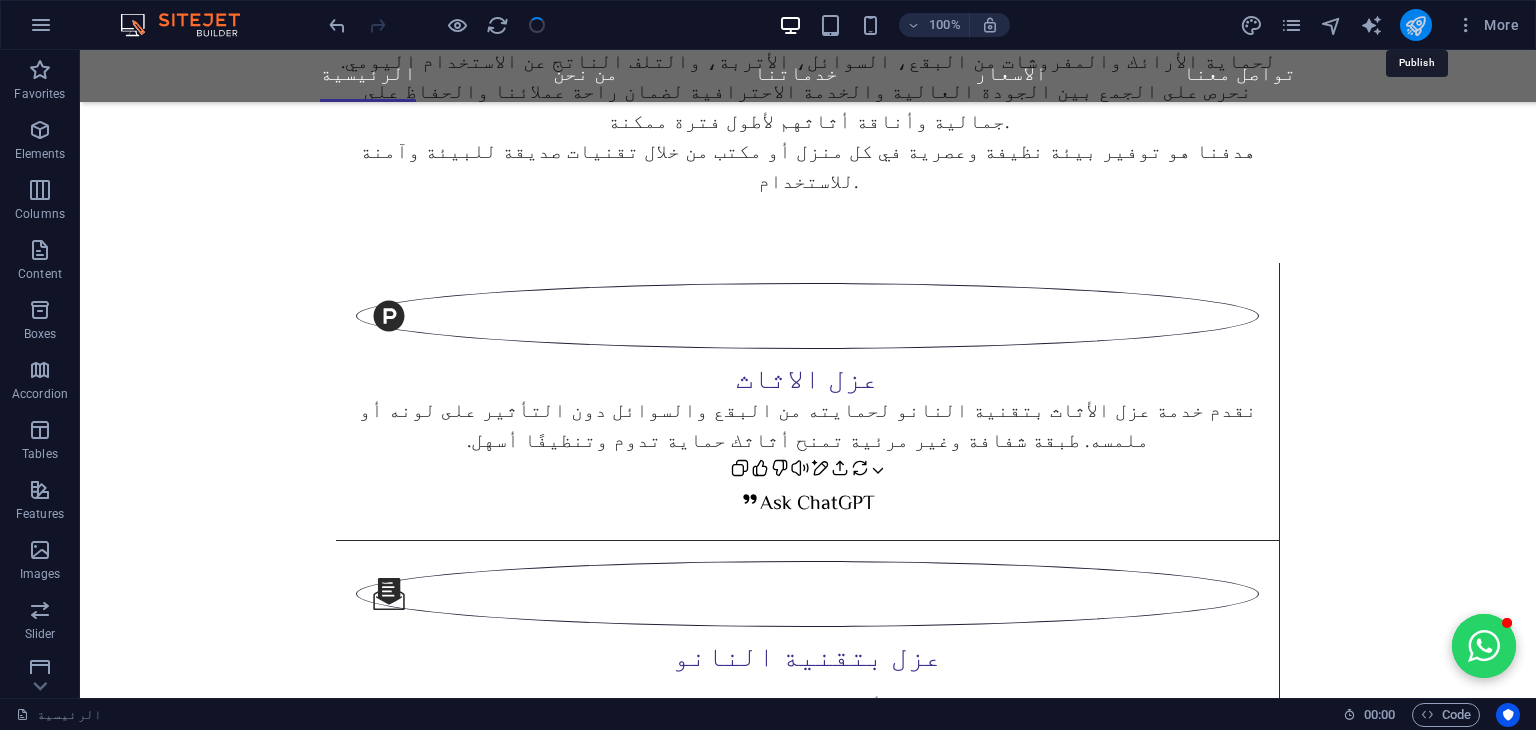scroll, scrollTop: 1790, scrollLeft: 0, axis: vertical 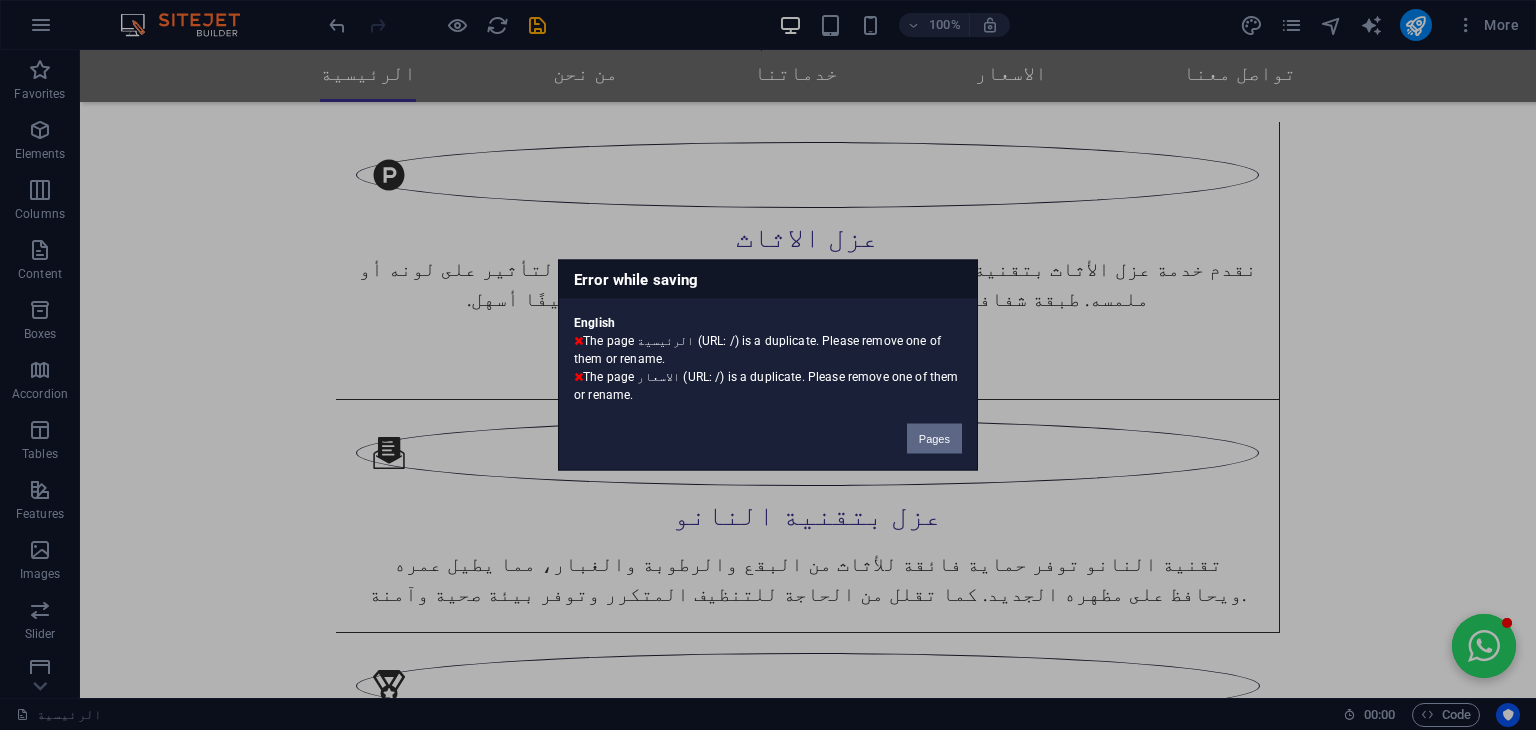 click on "Pages" at bounding box center (934, 439) 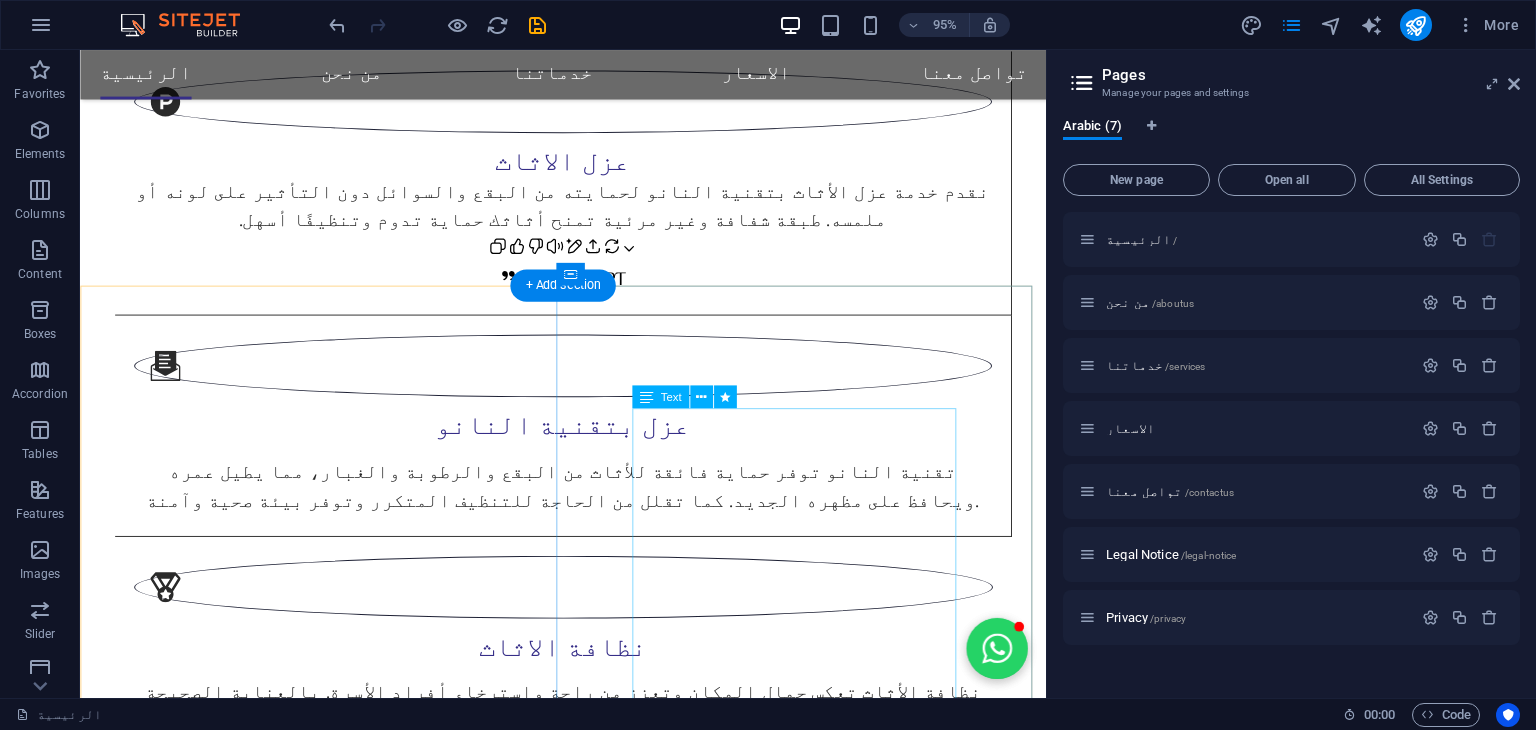 scroll, scrollTop: 1614, scrollLeft: 0, axis: vertical 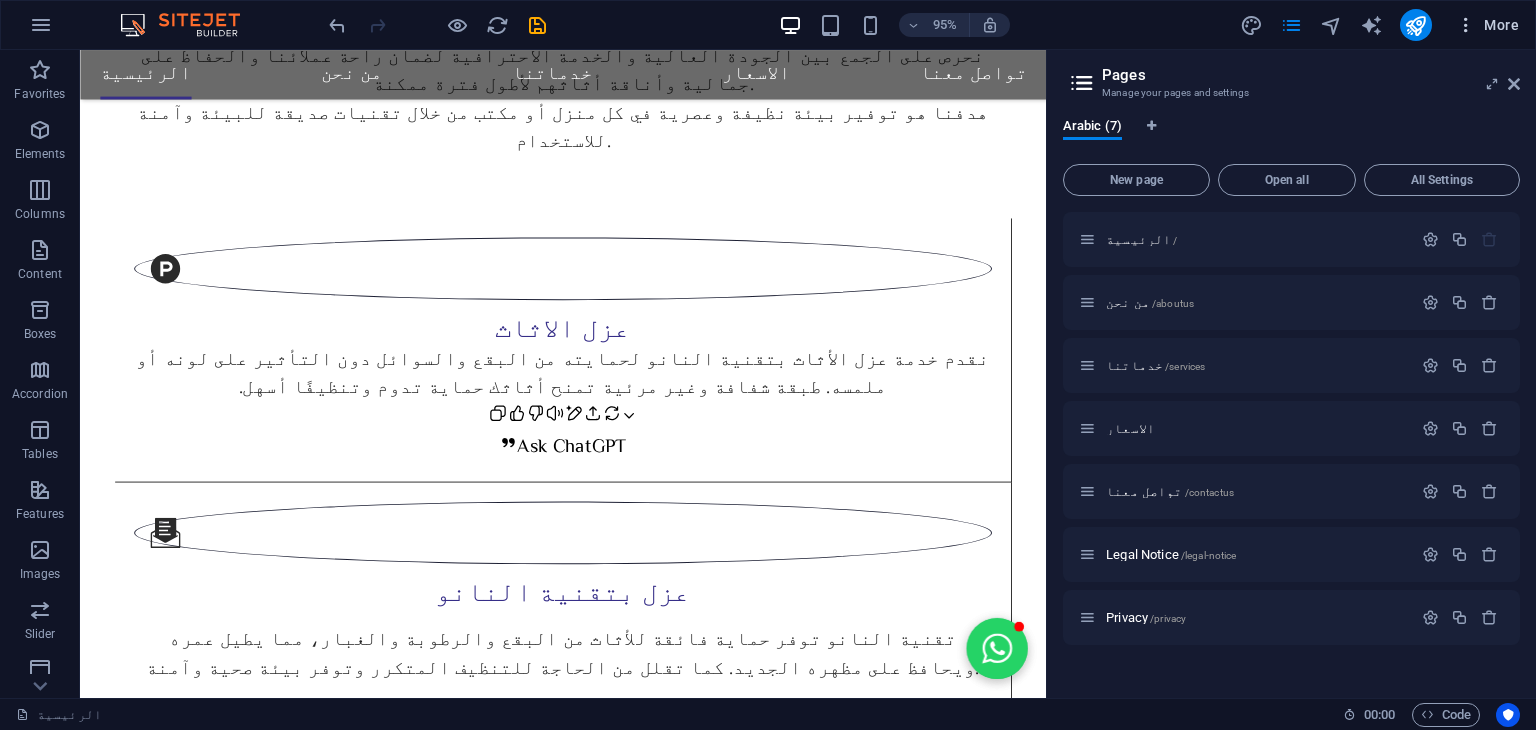 click at bounding box center [1466, 25] 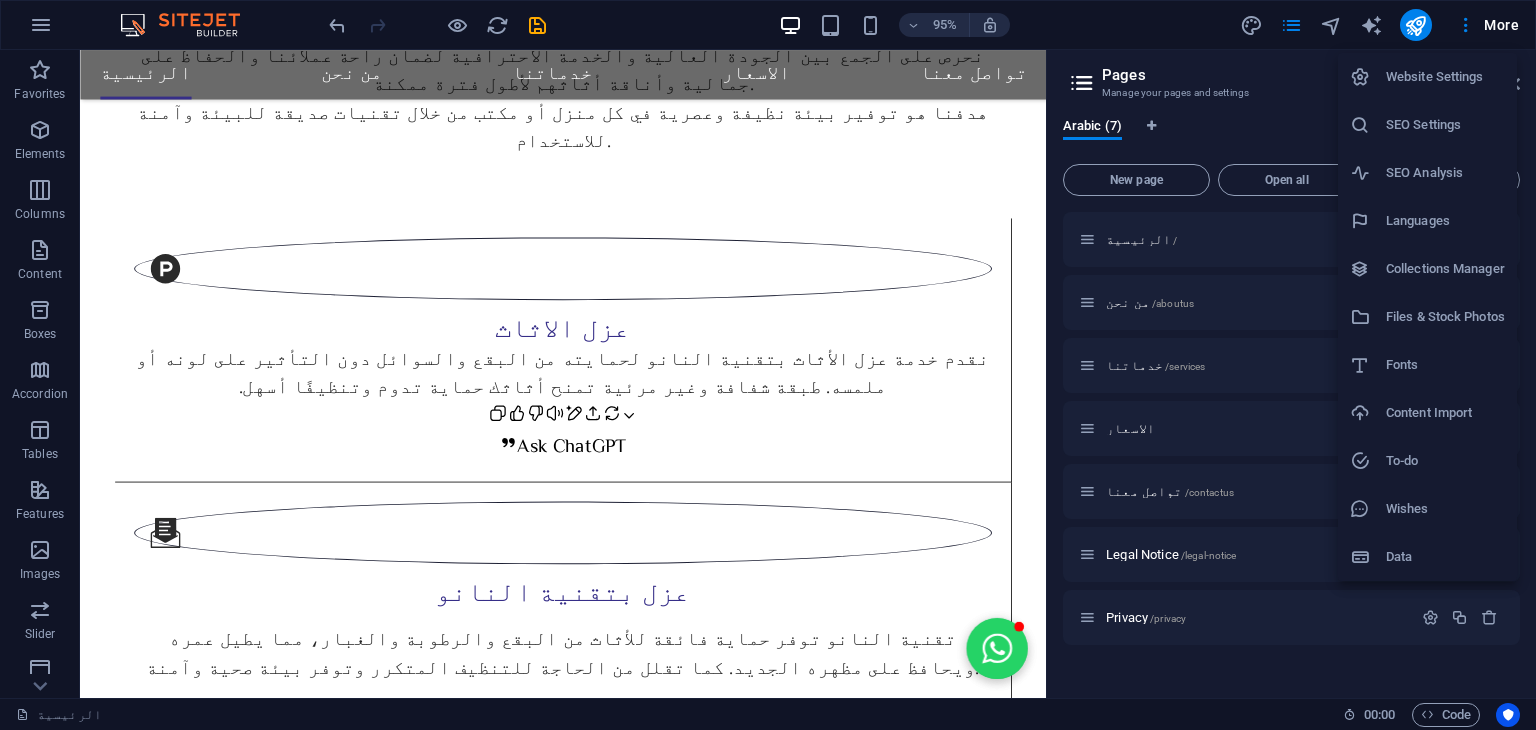 click on "Website Settings" at bounding box center (1445, 77) 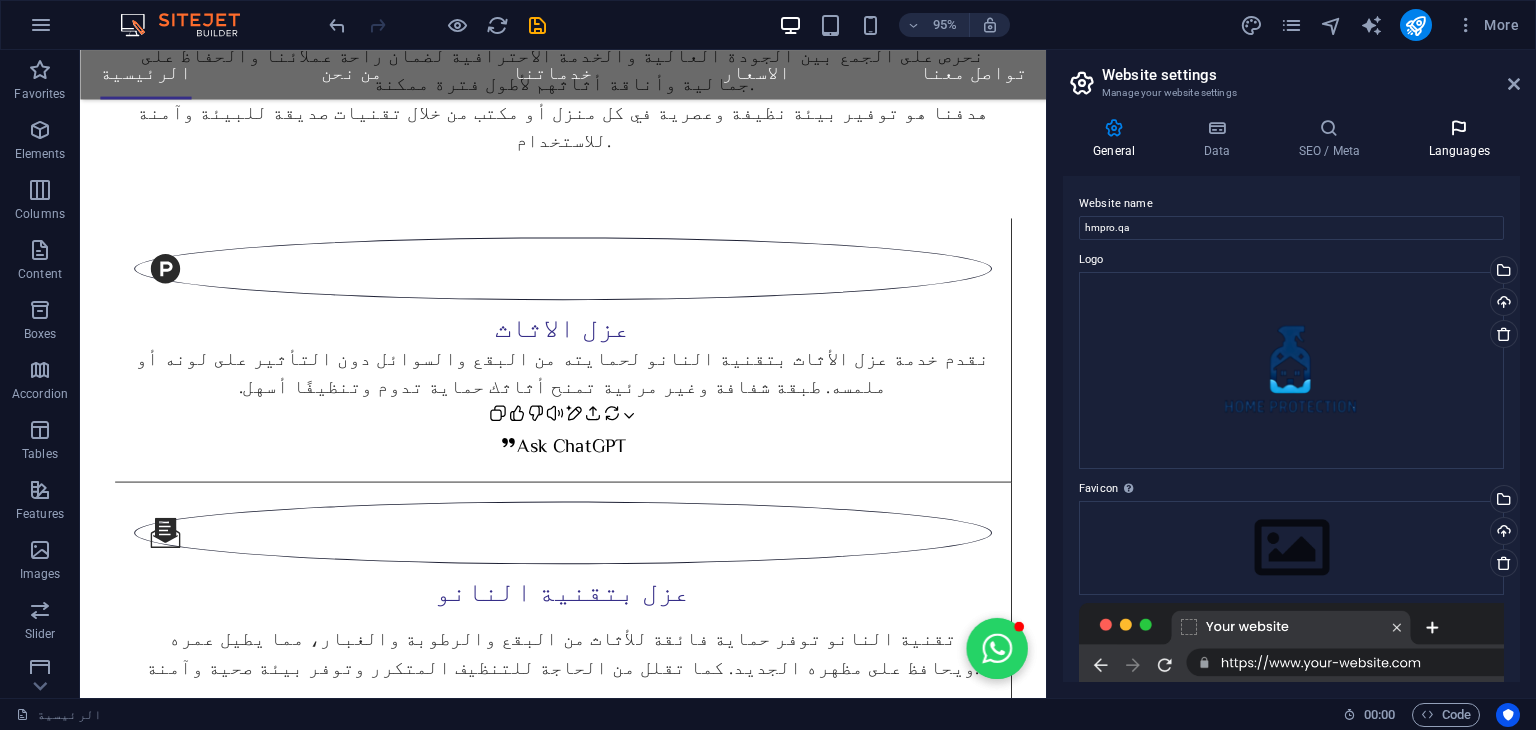 click on "Languages" at bounding box center (1459, 139) 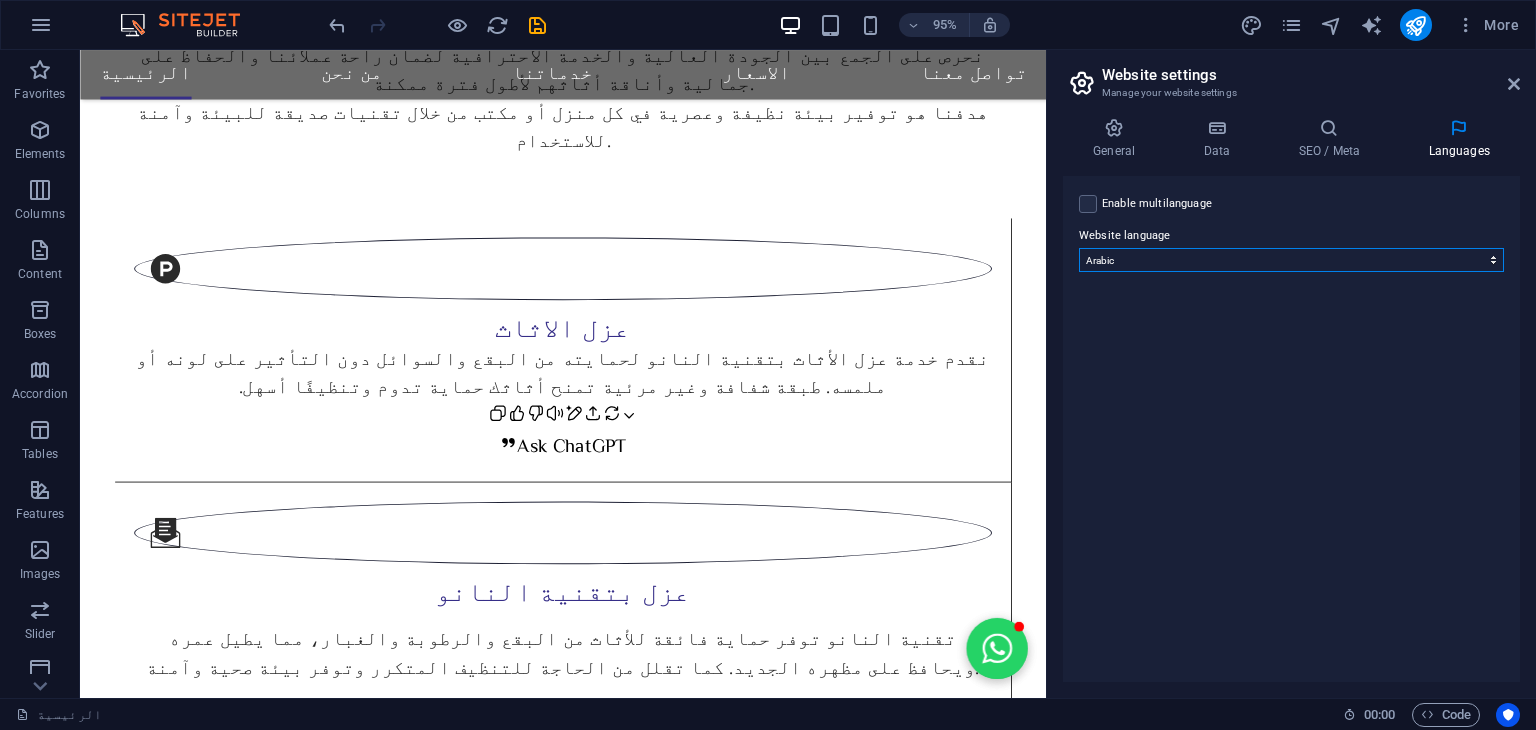 click on "Abkhazian Afar Afrikaans Akan Albanian Amharic Arabic Aragonese Armenian Assamese Avaric Avestan Aymara Azerbaijani Bambara Bashkir Basque Belarusian Bengali Bihari languages Bislama Bokmål Bosnian Breton Bulgarian Burmese Catalan Central Khmer Chamorro Chechen Chinese Church Slavic Chuvash Cornish Corsican Cree Croatian Czech Danish Dutch Dzongkha English Esperanto Estonian Ewe Faroese Farsi (Persian) Fijian Finnish French Fulah Gaelic Galician Ganda Georgian German Greek Greenlandic Guaraní Gujarati Haitian Creole Hausa Hebrew Herero Hindi Hiri Motu Hungarian Icelandic Ido Igbo Indonesian Interlingua Interlingue Inuktitut Inupiaq Irish Italian Japanese Javanese Kannada Kanuri Kashmiri Kazakh Kikuyu Kinyarwanda Komi Kongo Korean Kurdish Kwanyama Kyrgyz Lao Latin Latvian Limburgish Lingala Lithuanian Luba-Katanga Luxembourgish Macedonian Malagasy Malay Malayalam Maldivian Maltese Manx Maori Marathi Marshallese Mongolian Nauru Navajo Ndonga Nepali North Ndebele Northern Sami Norwegian Norwegian Nynorsk Nuosu" at bounding box center [1291, 260] 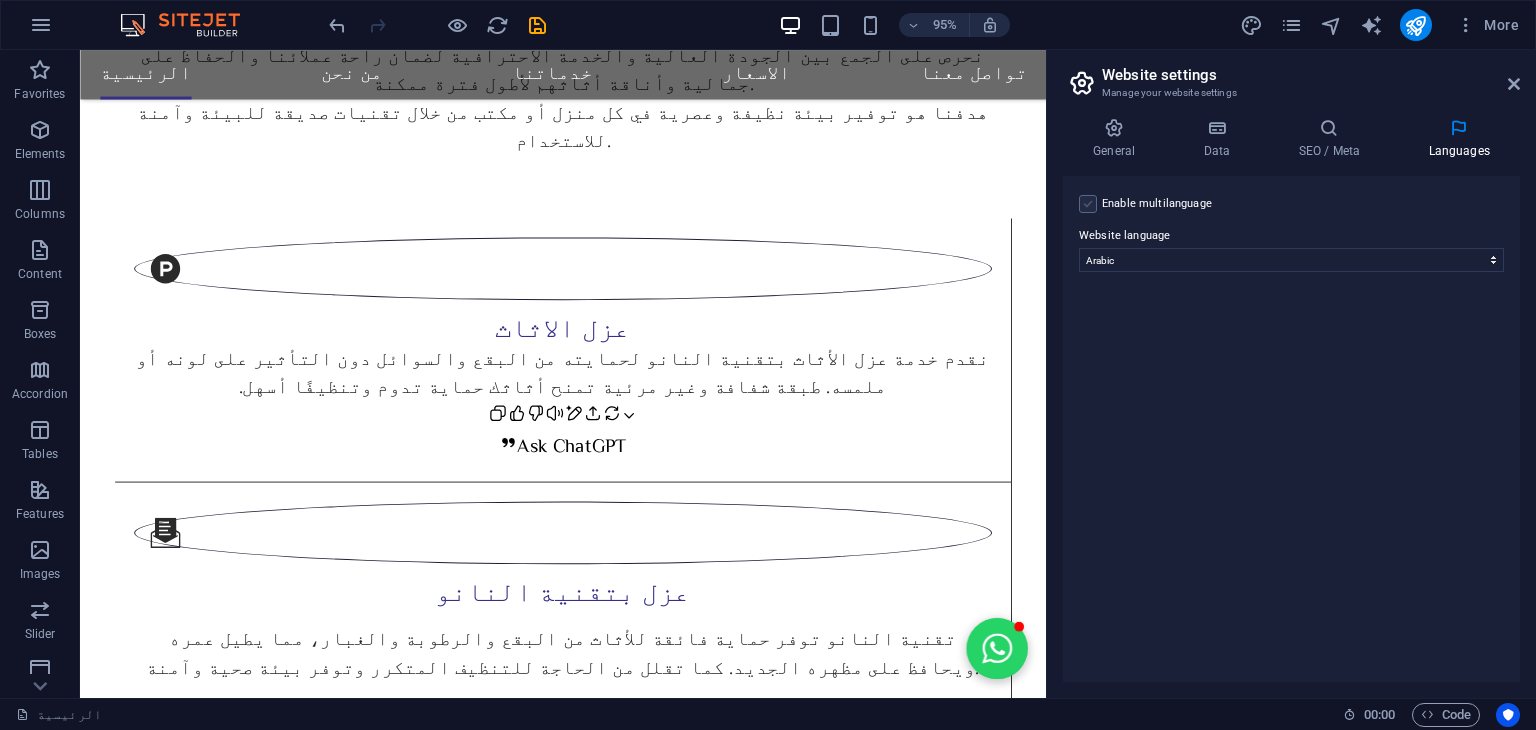 click at bounding box center [1088, 204] 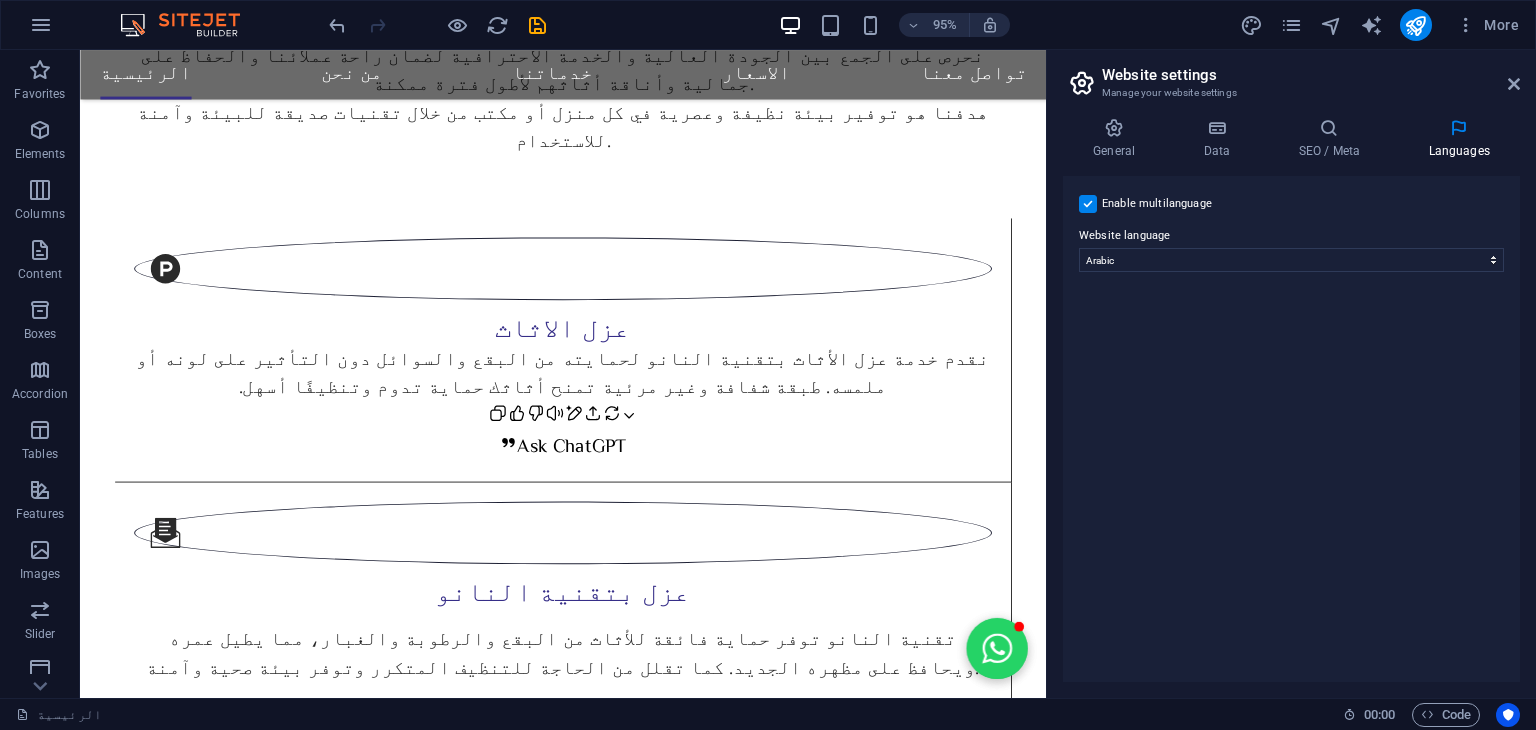 select 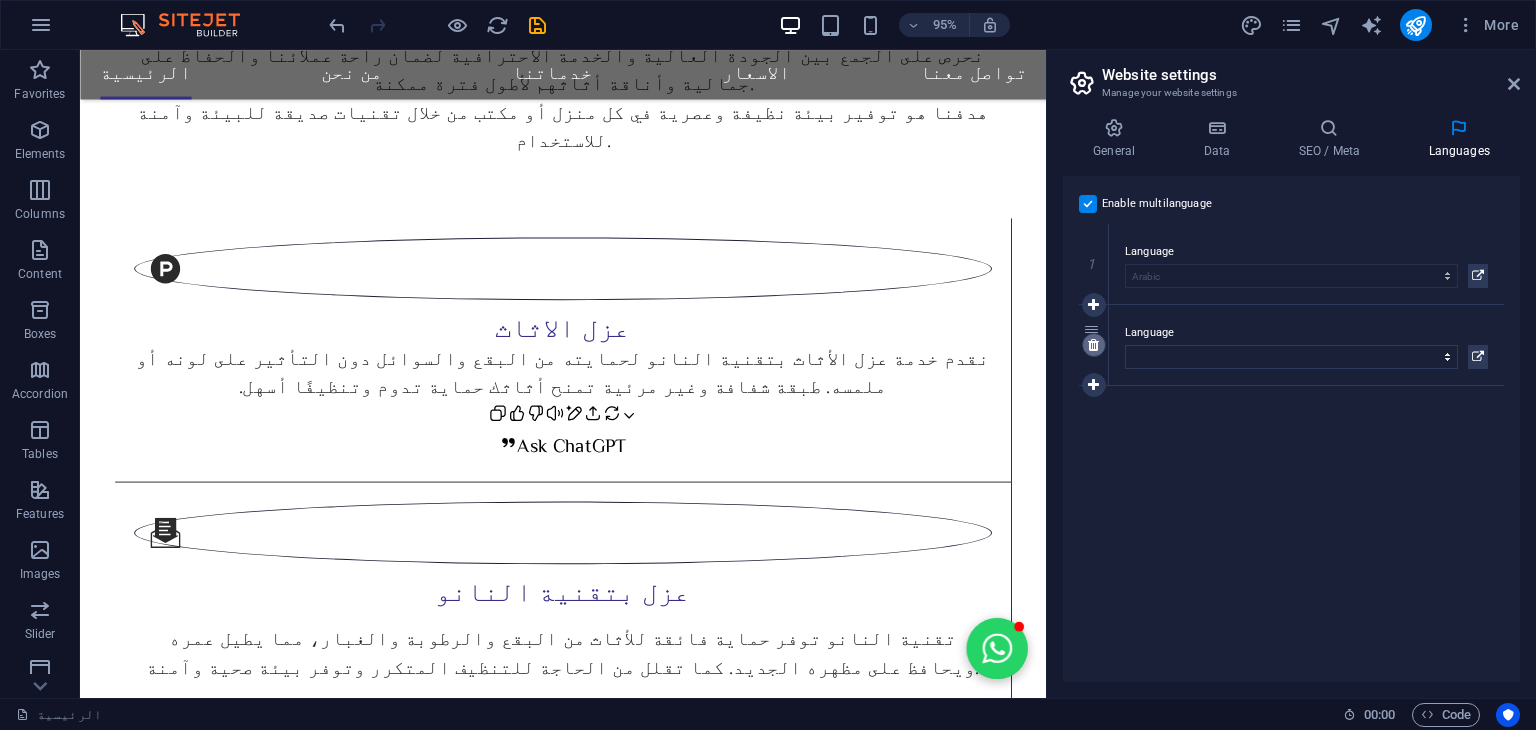 click at bounding box center (1093, 345) 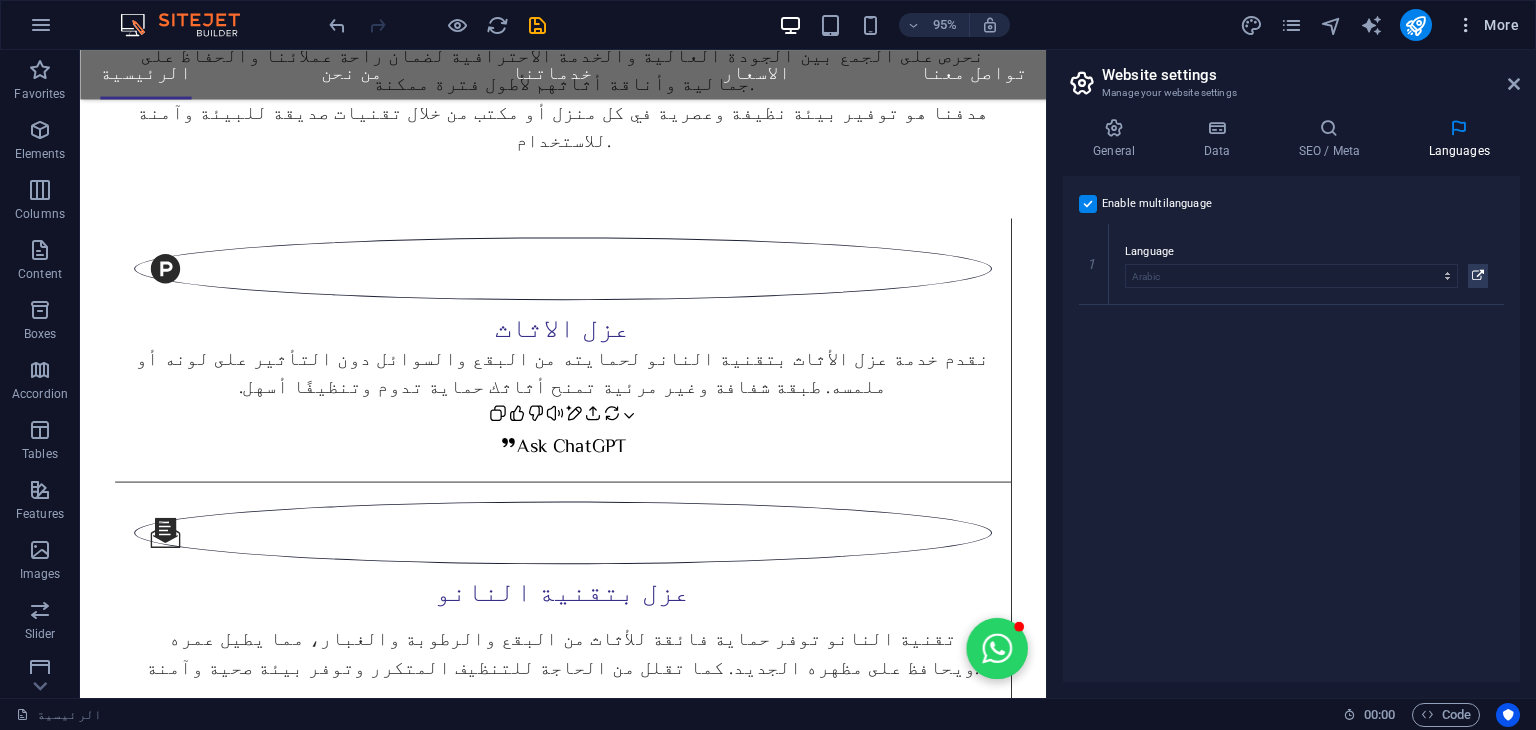 click at bounding box center (1466, 25) 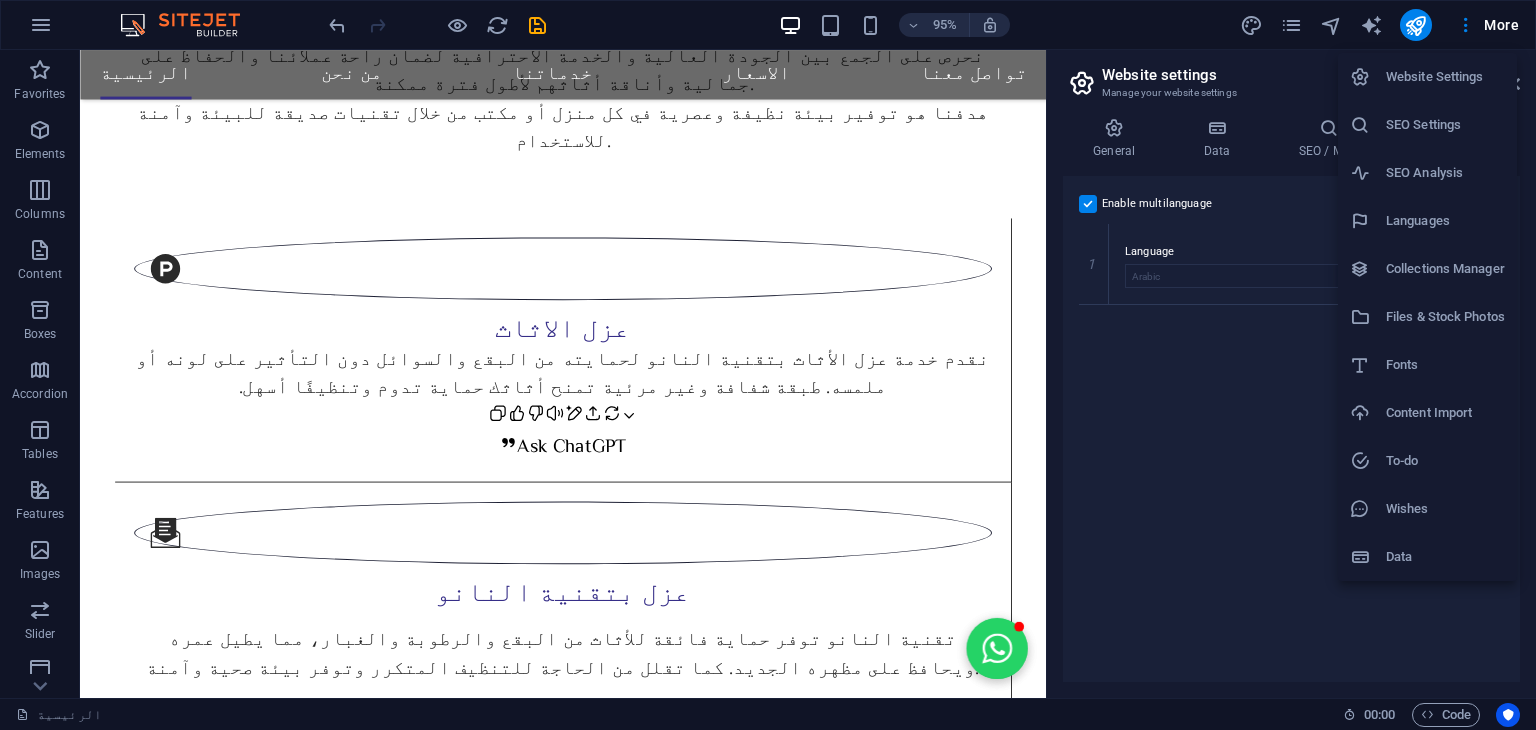 click on "SEO Settings" at bounding box center (1427, 125) 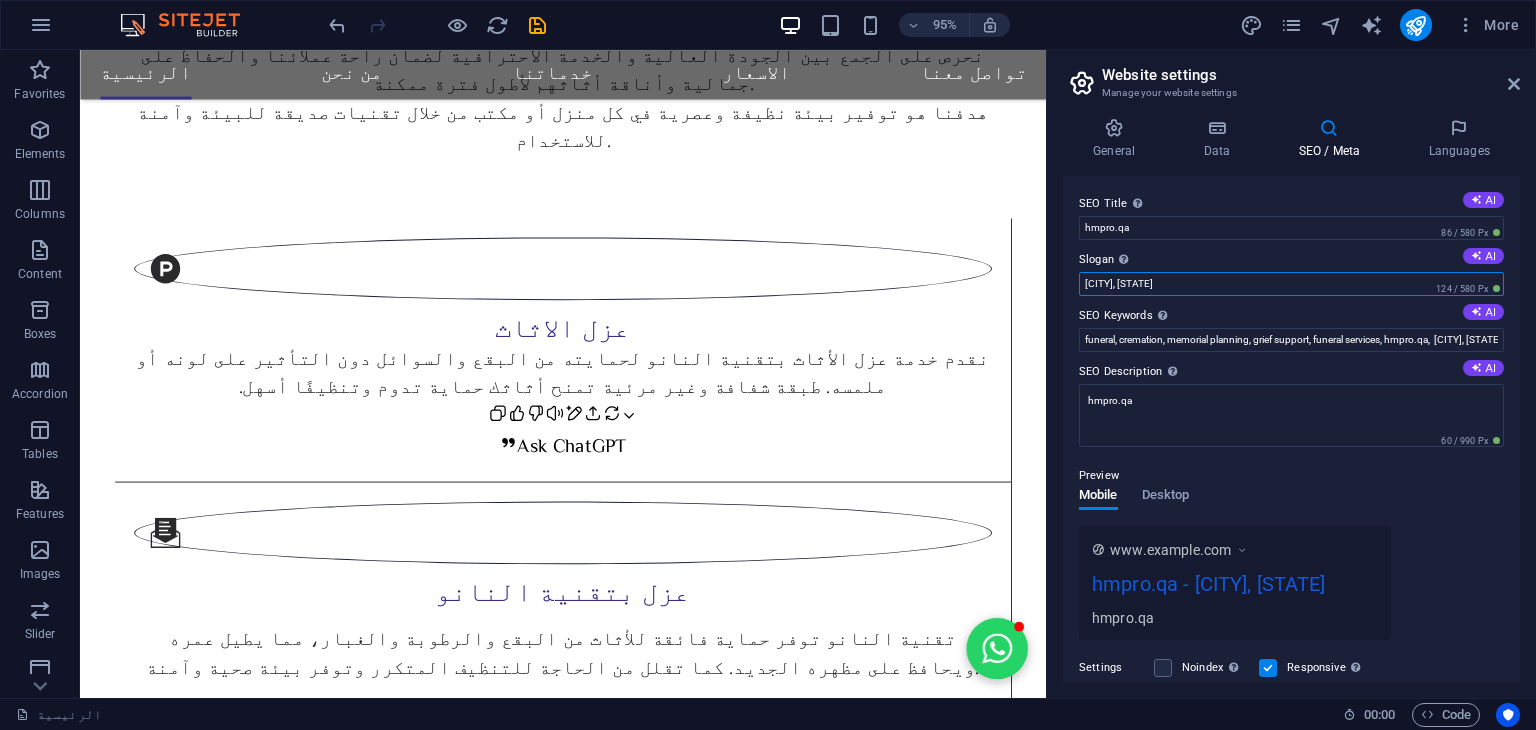 click on "[CITY], [STATE]" at bounding box center [1291, 284] 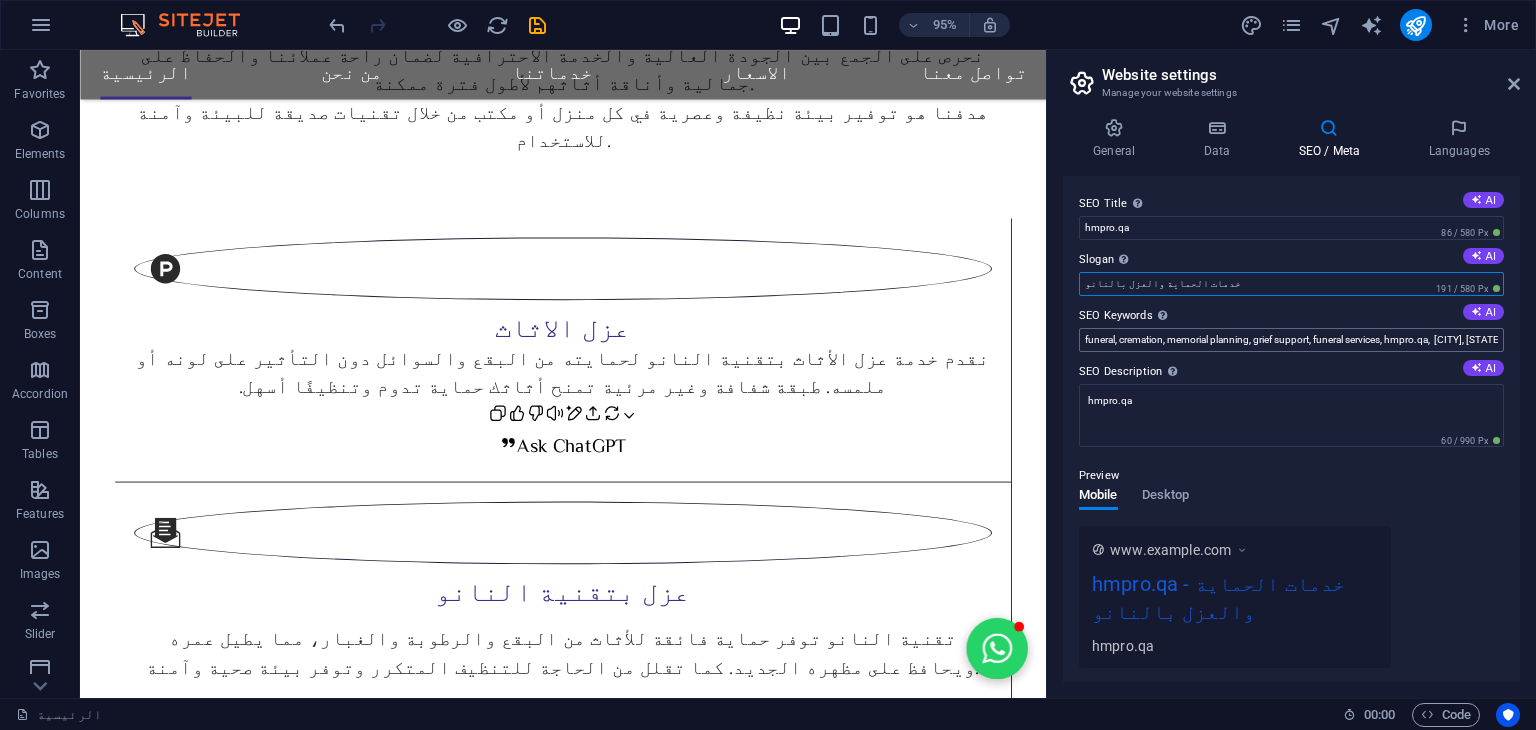 type on "خدمات الحماية والعزل بالنانو" 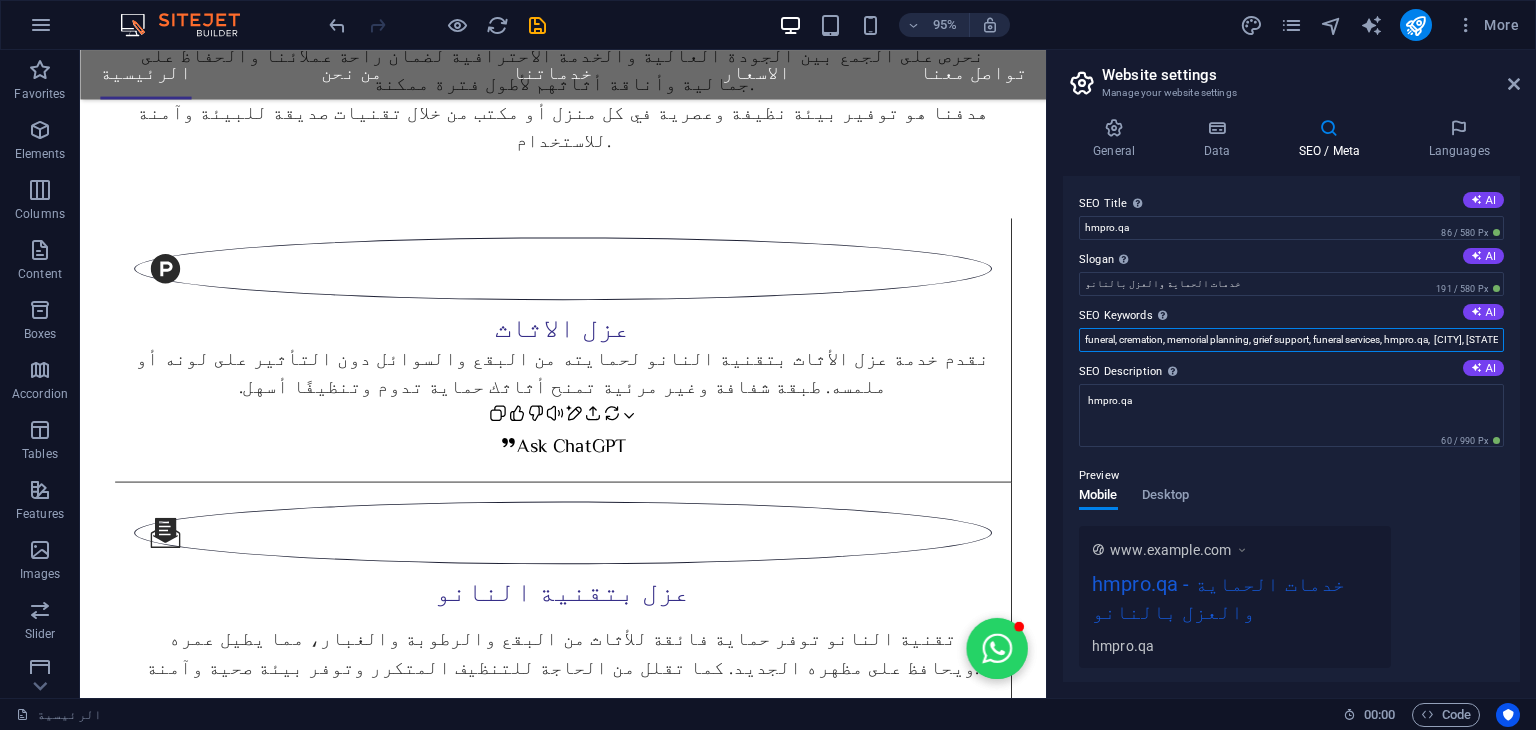 click on "funeral, cremation, memorial planning, grief support, funeral services, hmpro.qa,  [CITY], [STATE]" at bounding box center [1291, 340] 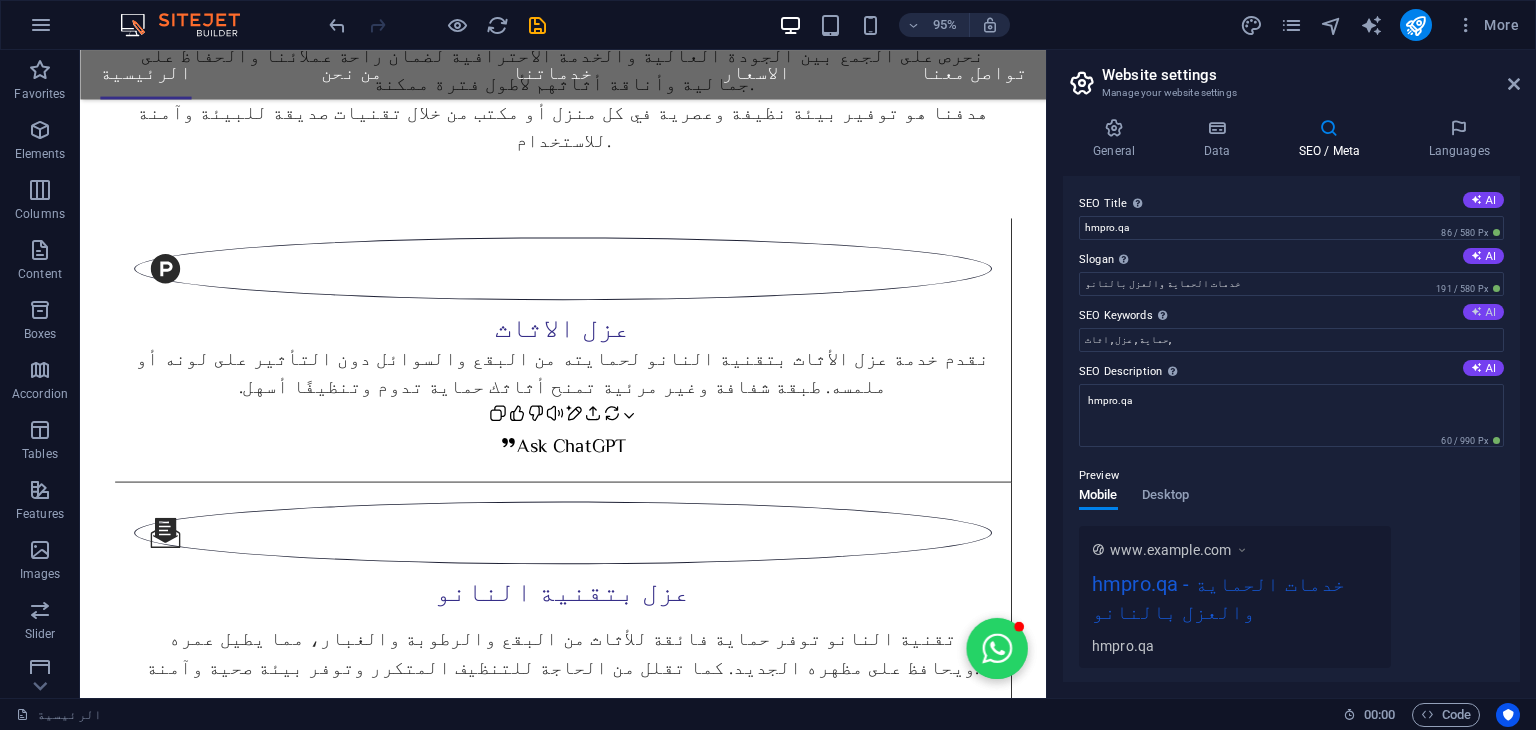 click at bounding box center [1476, 311] 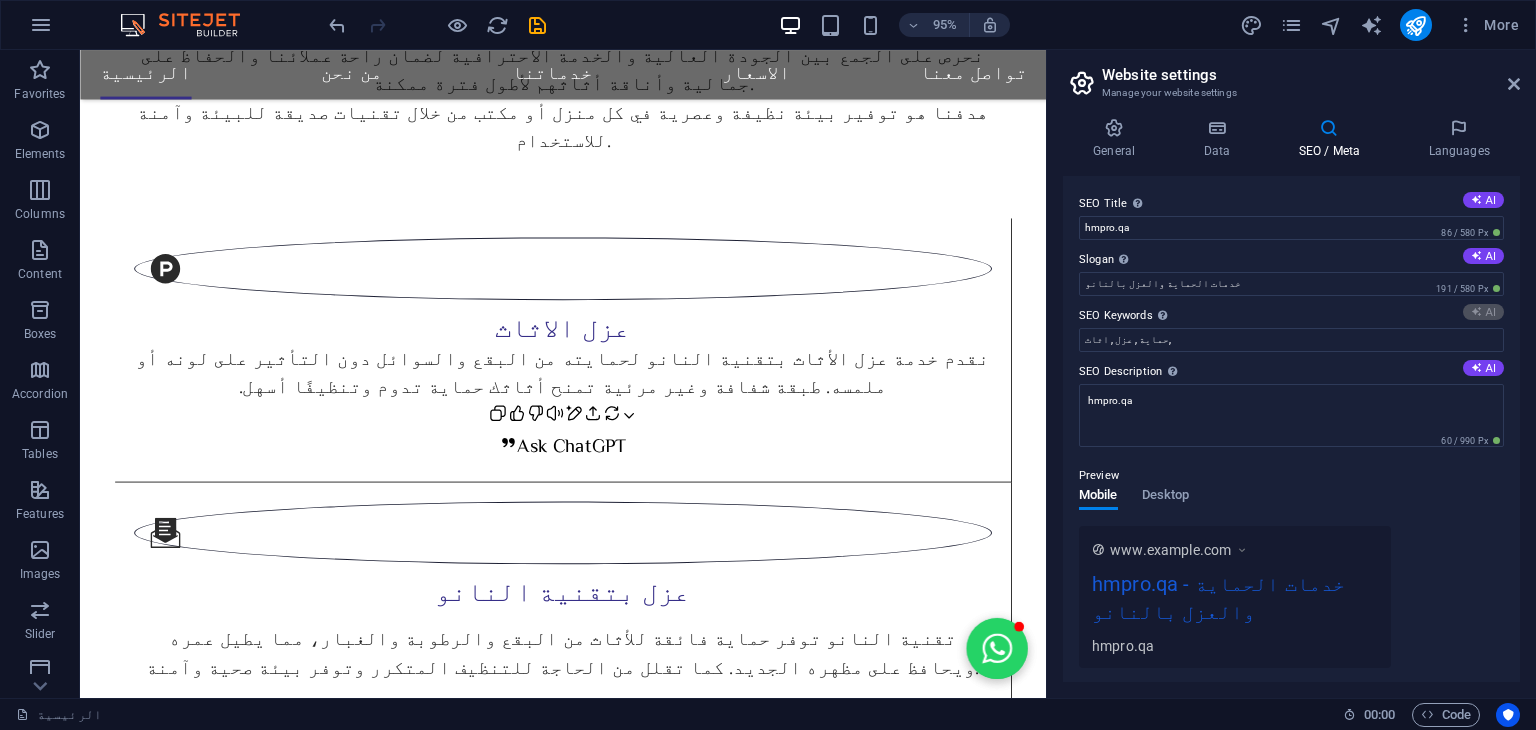 type on "حماية الأثاث, عزل الأثاث, تقنية النانو, نظافة المفروشات, خدمات عزل, صيانة الأثاث" 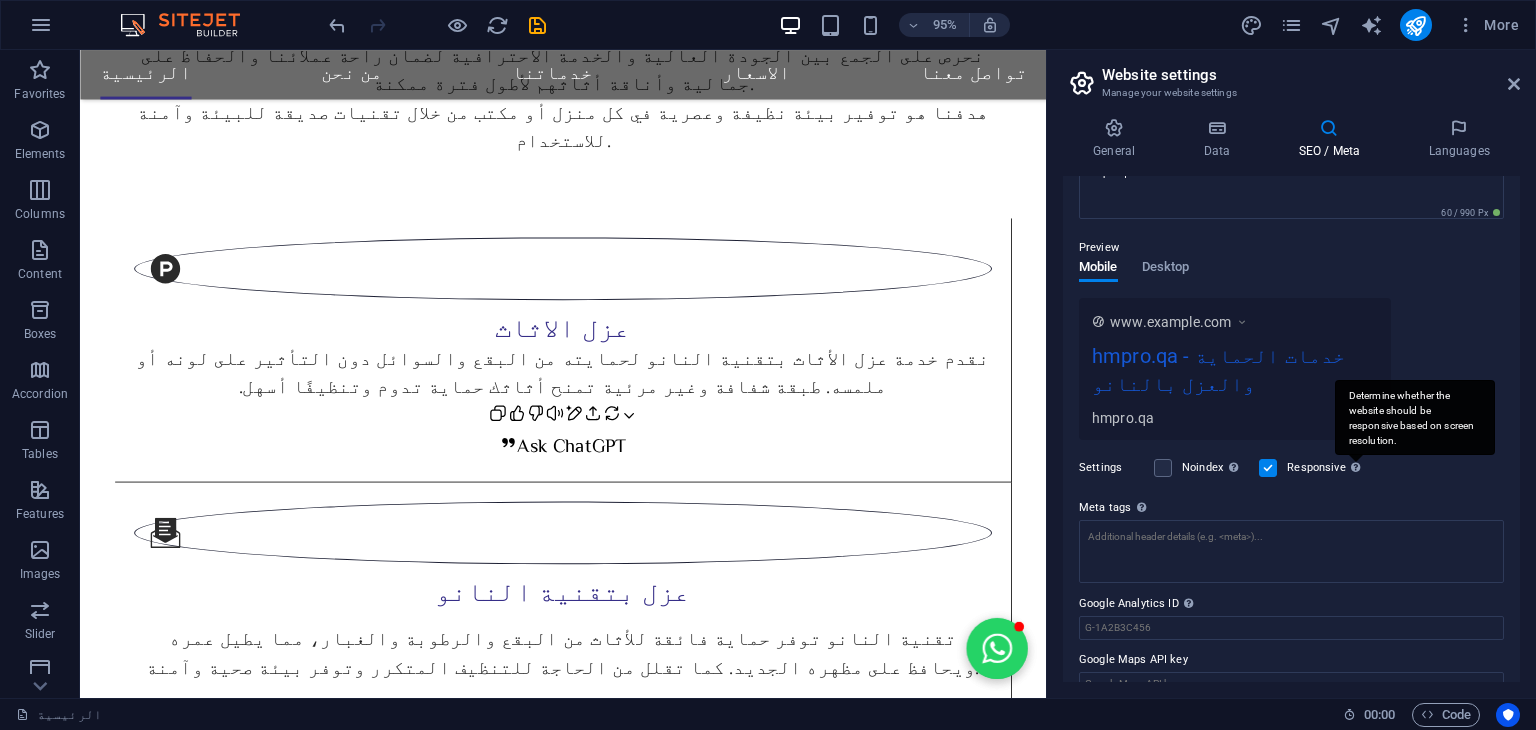 scroll, scrollTop: 0, scrollLeft: 0, axis: both 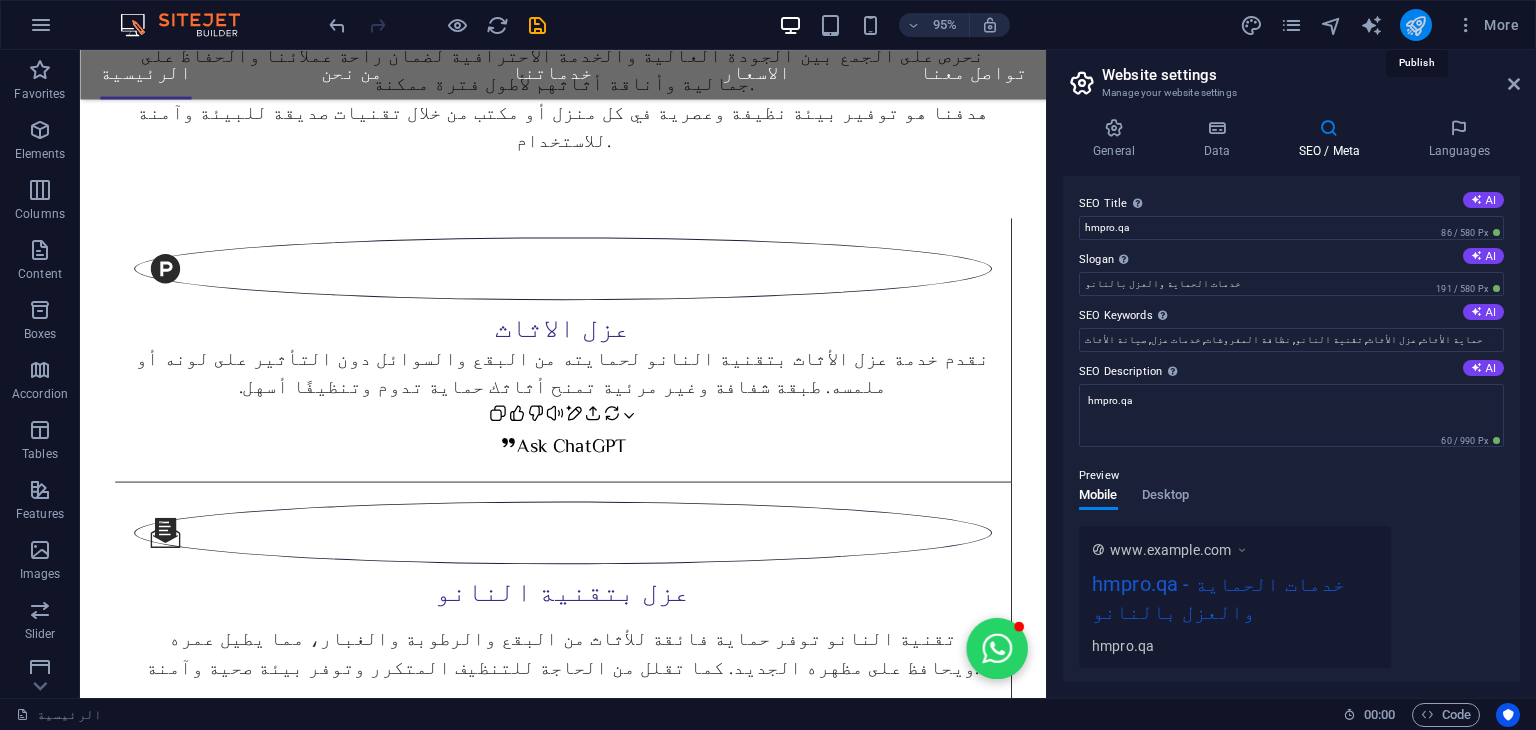 click at bounding box center [1415, 25] 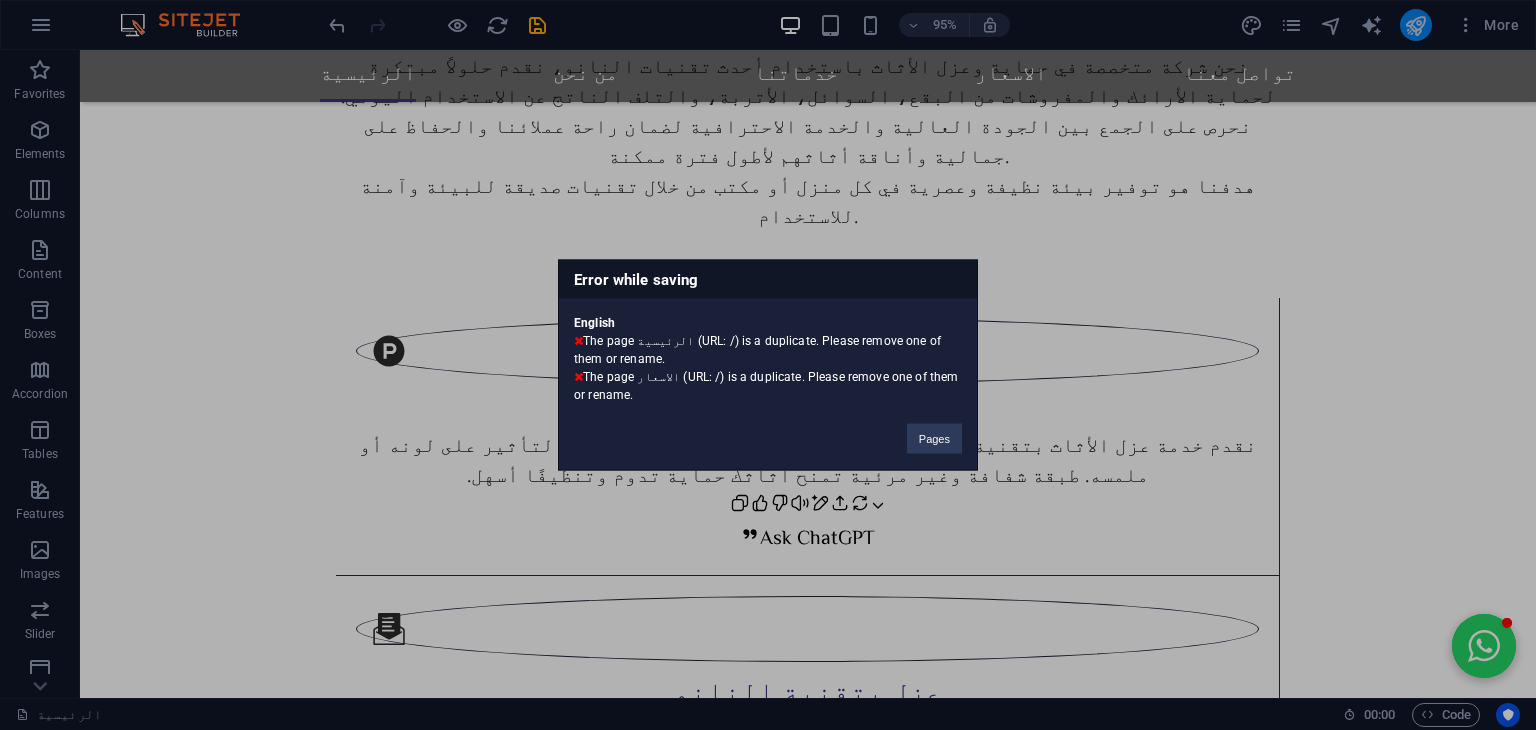 scroll, scrollTop: 1790, scrollLeft: 0, axis: vertical 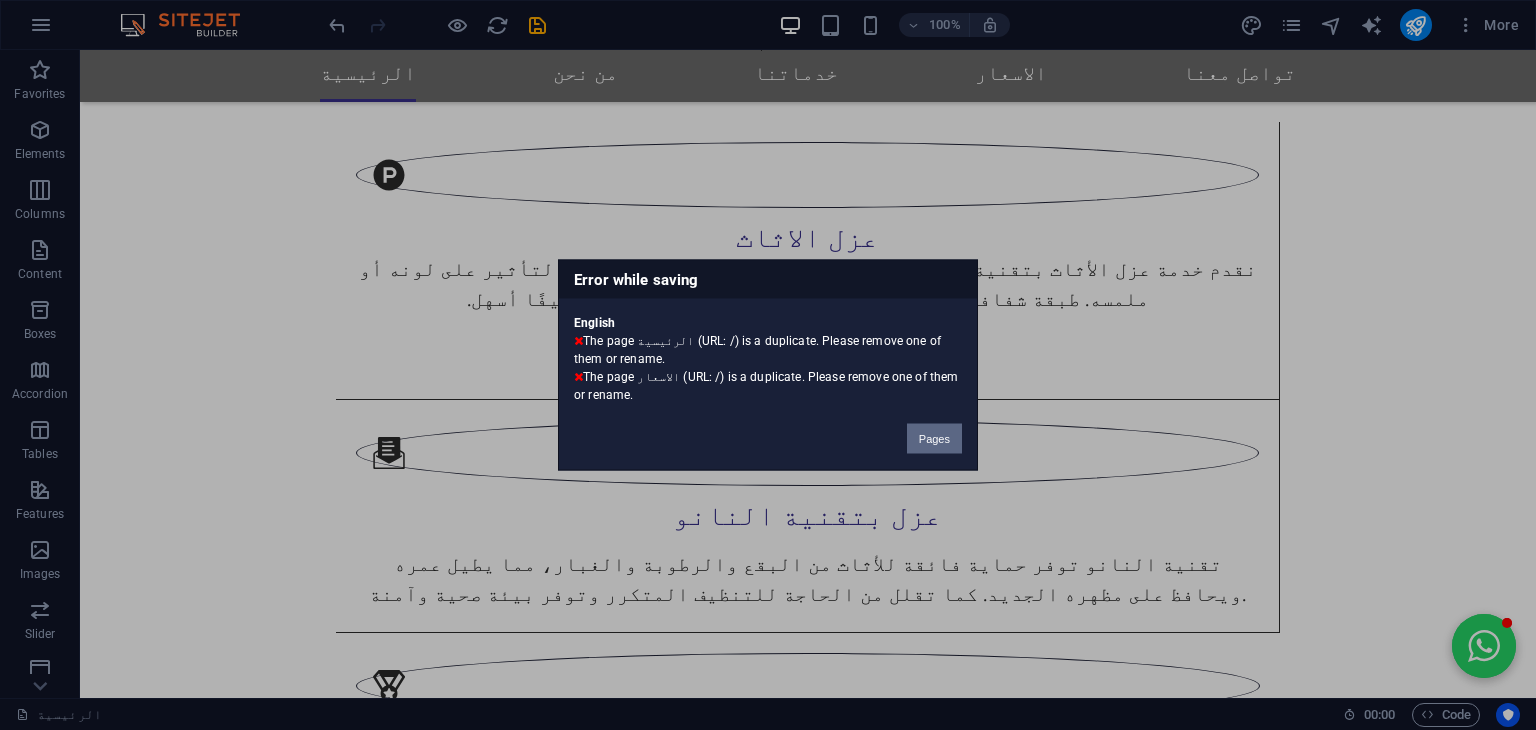 click on "Pages" at bounding box center [934, 439] 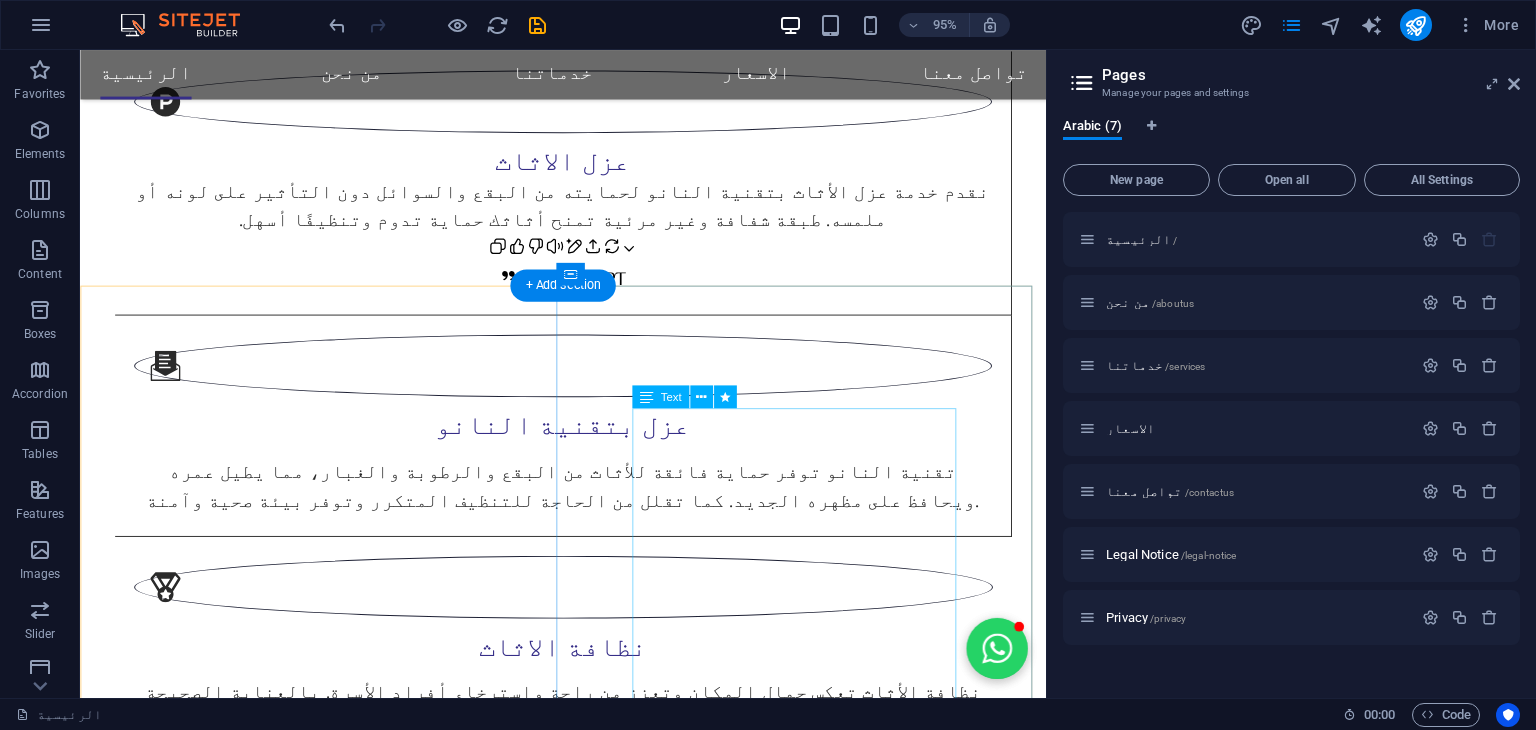 scroll, scrollTop: 1614, scrollLeft: 0, axis: vertical 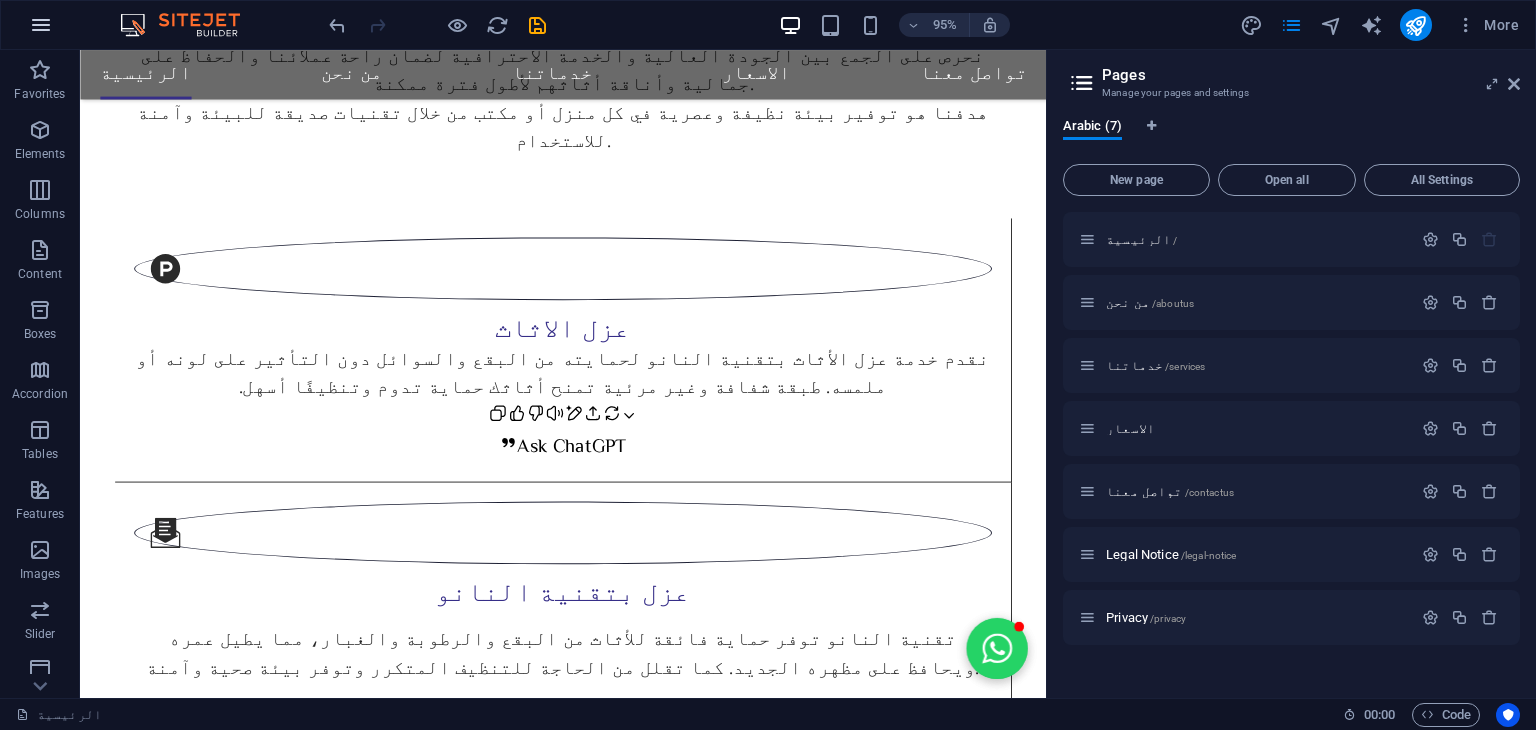 click at bounding box center (41, 25) 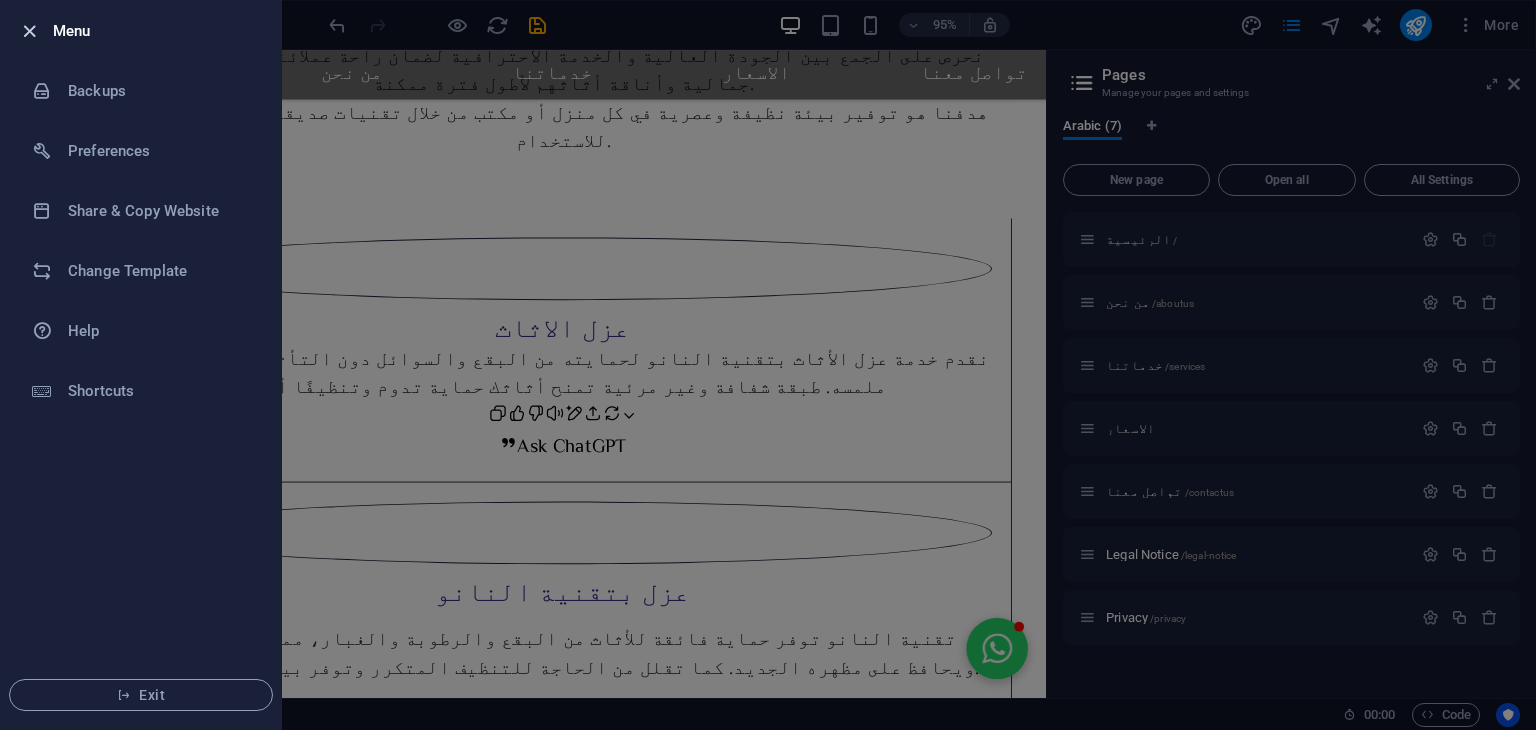 click at bounding box center (29, 31) 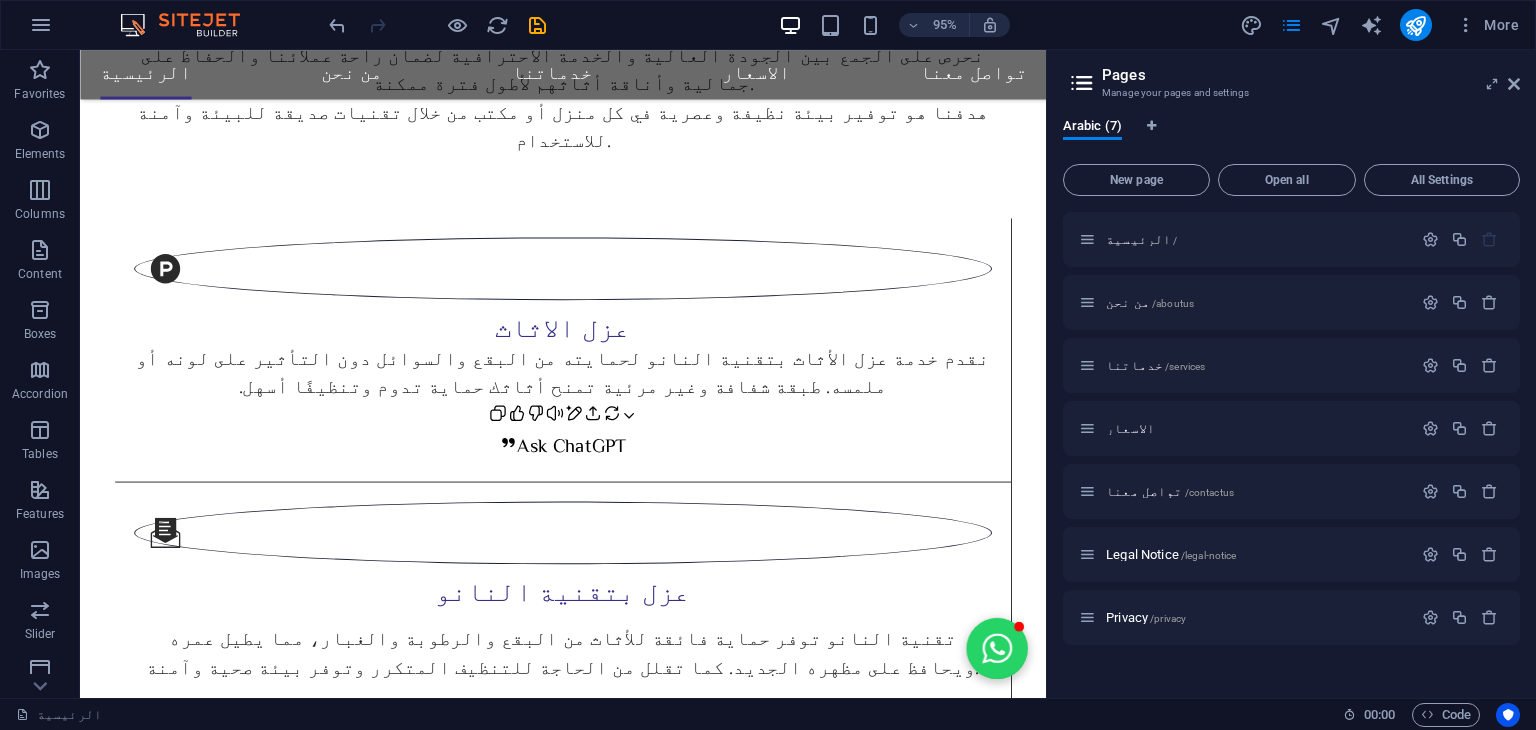 click at bounding box center (1082, 83) 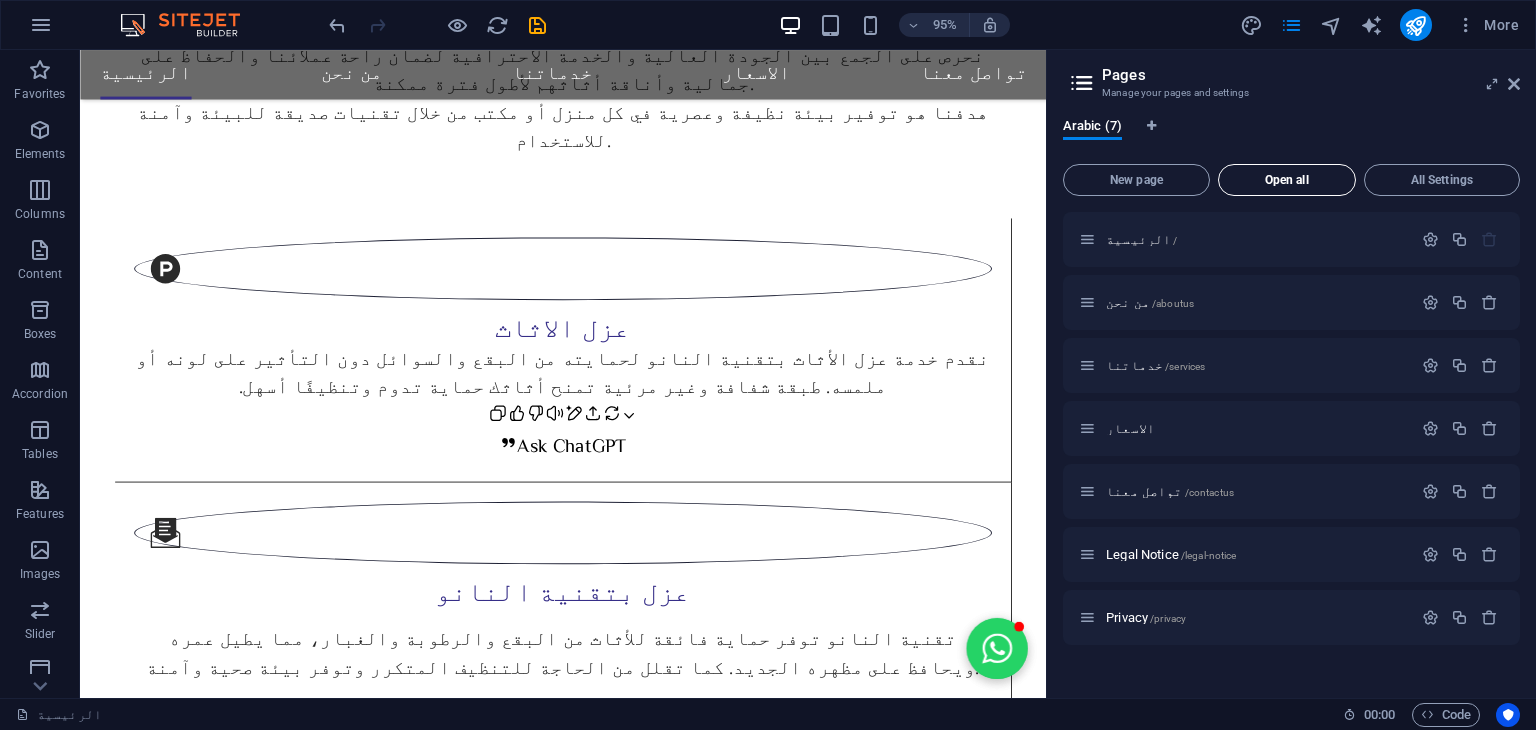 click on "Open all" at bounding box center [1287, 180] 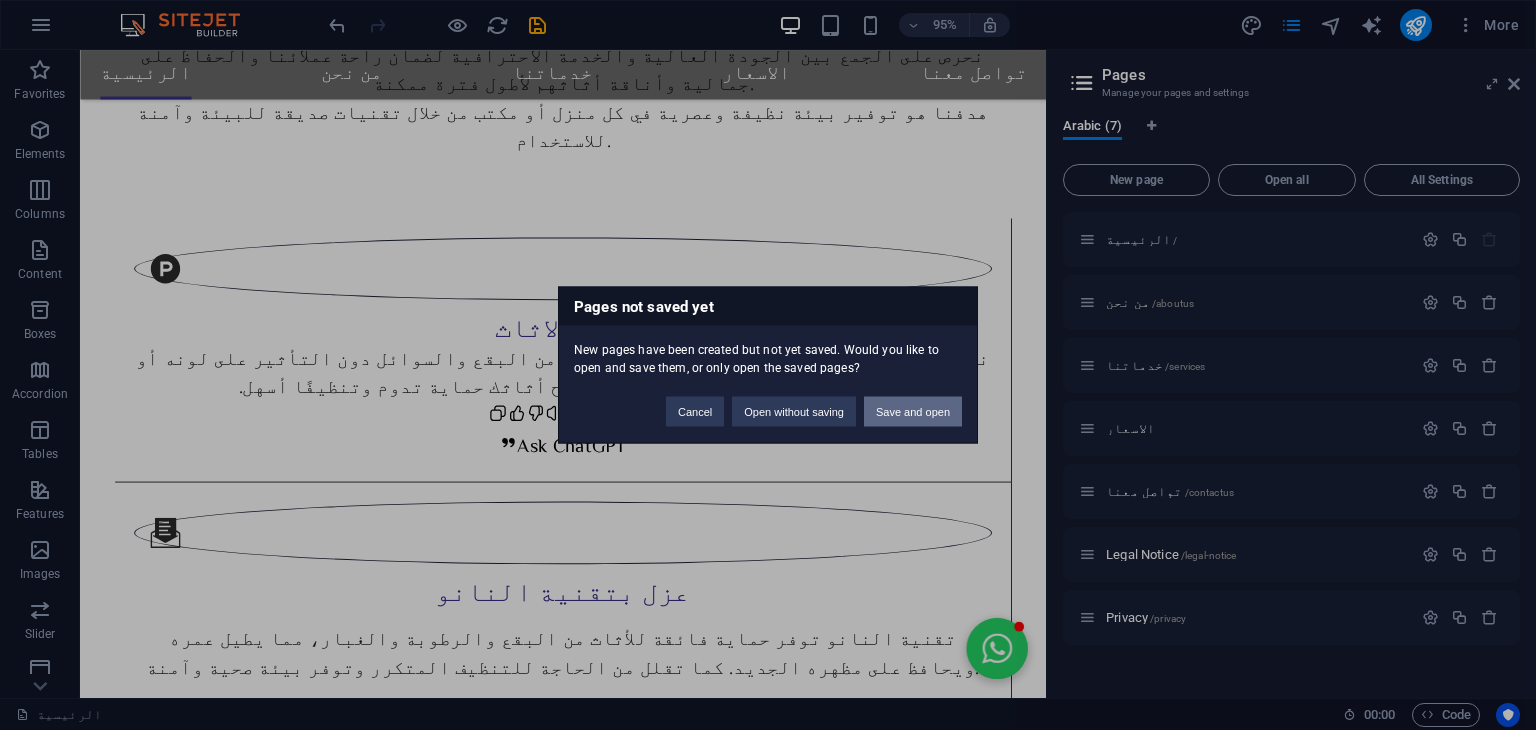 click on "Save and open" at bounding box center [913, 412] 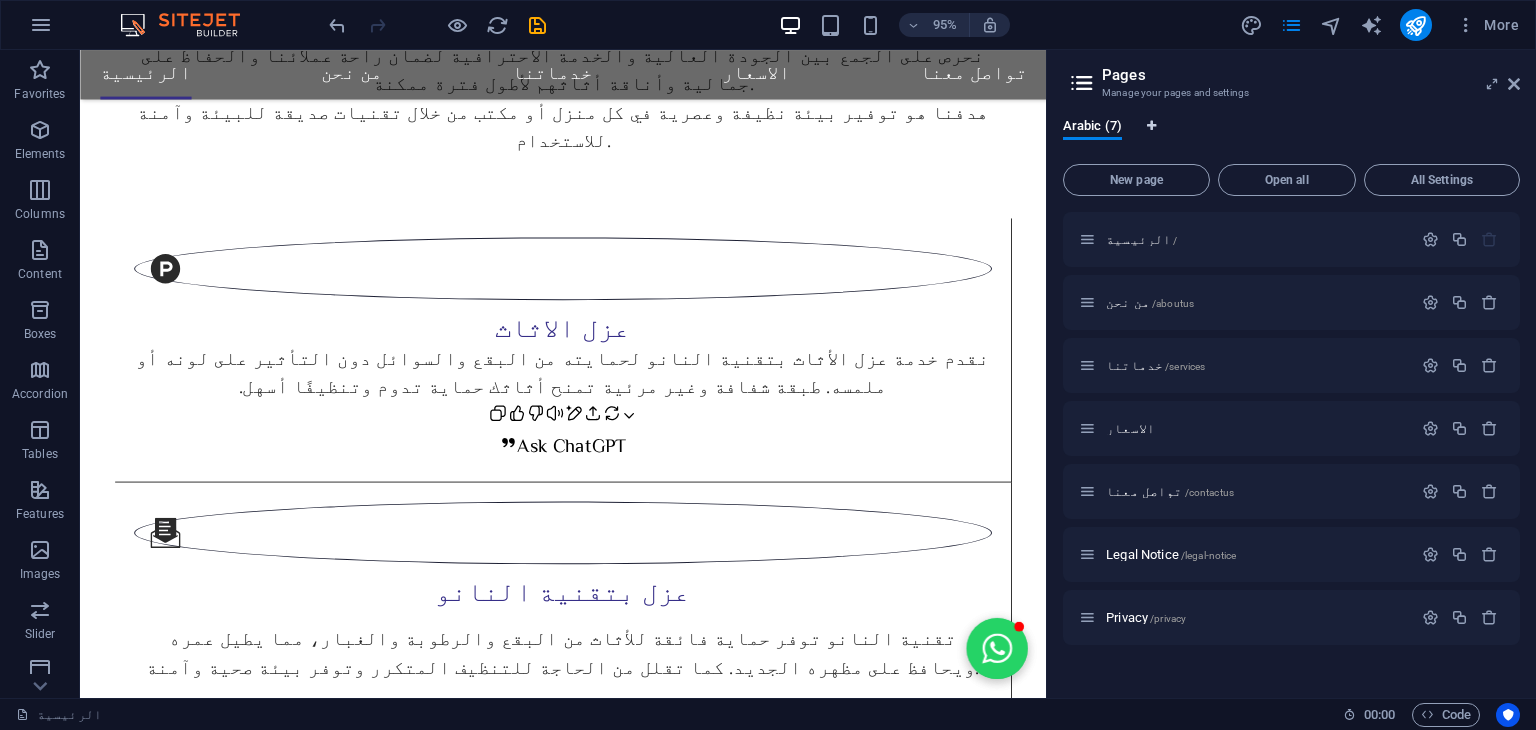 click at bounding box center [1151, 126] 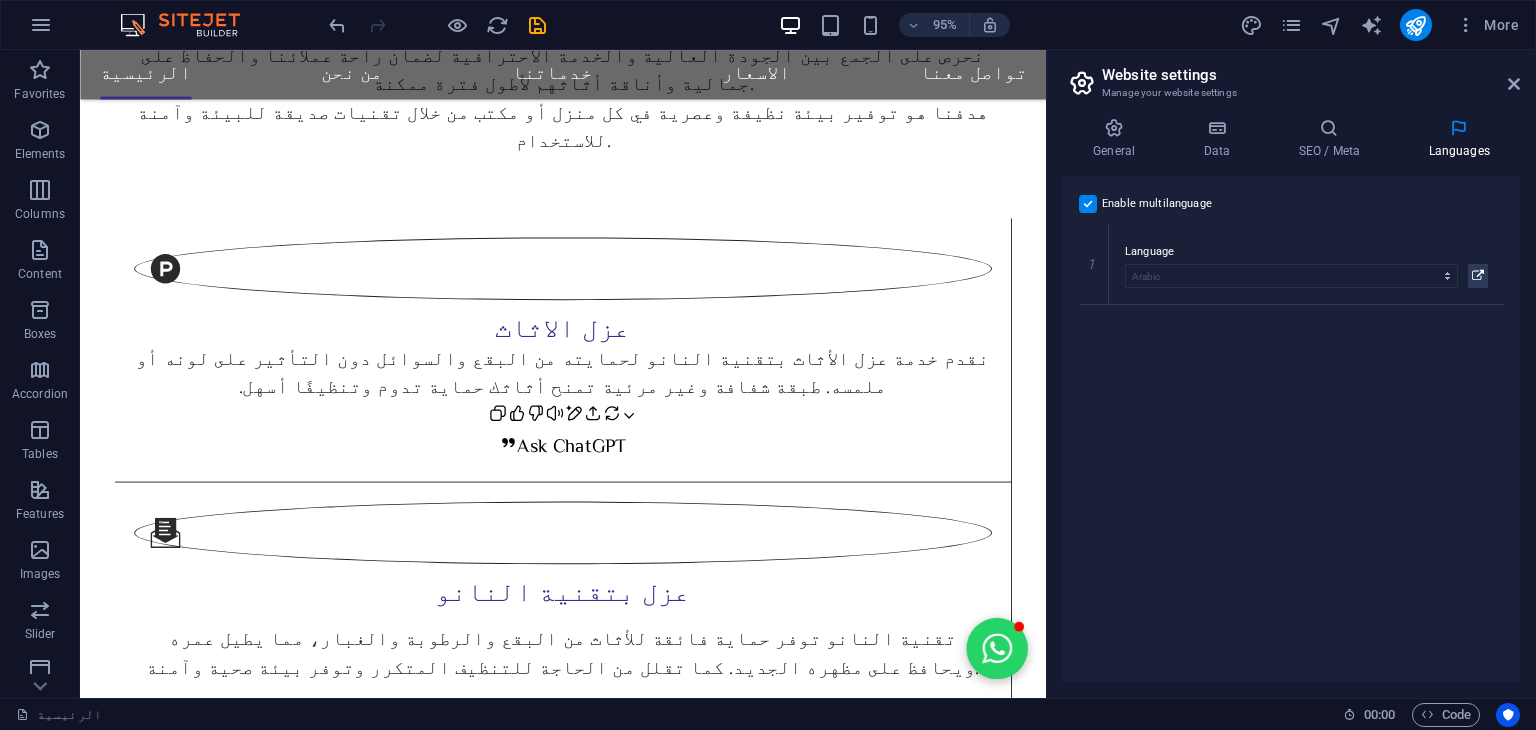 click at bounding box center (1088, 204) 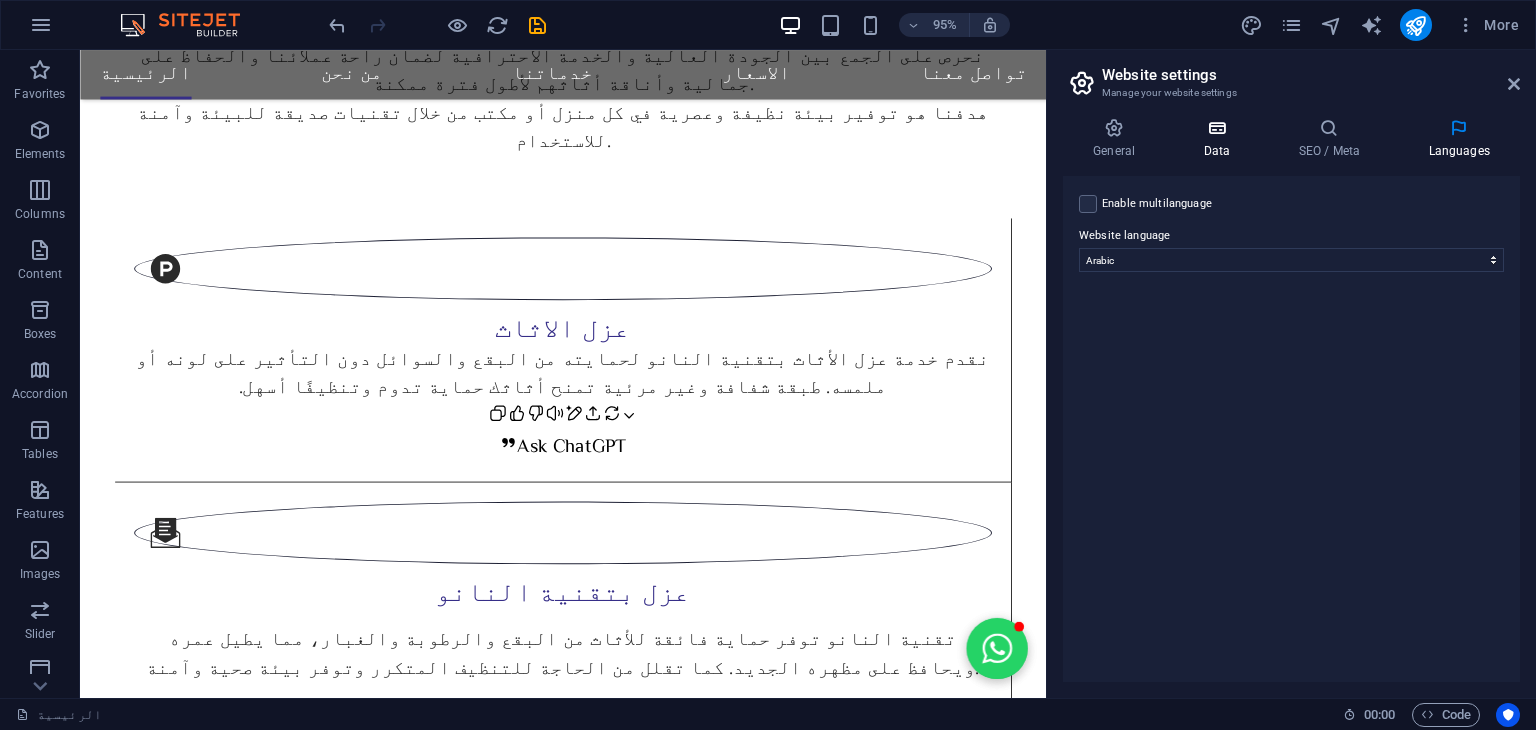 click at bounding box center (1216, 128) 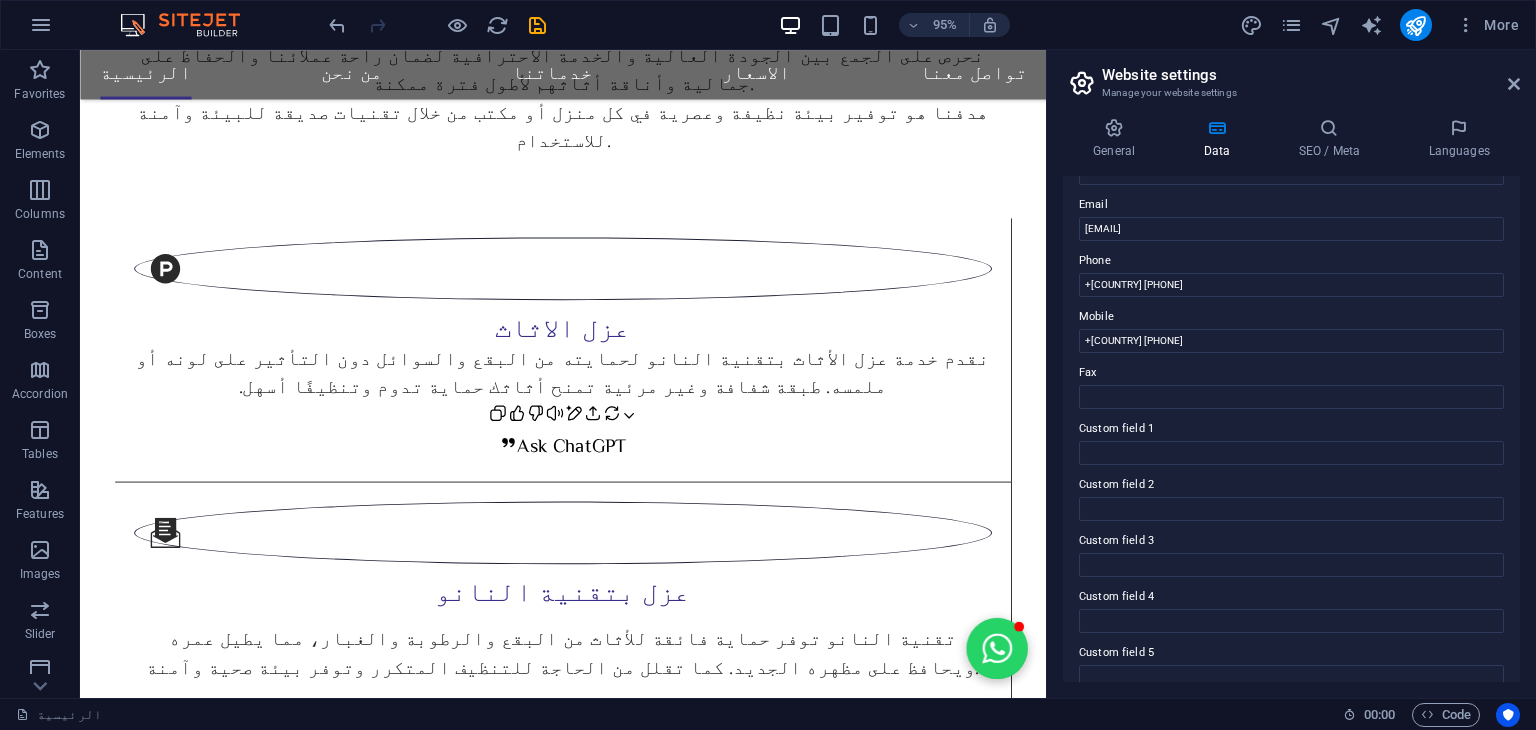 scroll, scrollTop: 454, scrollLeft: 0, axis: vertical 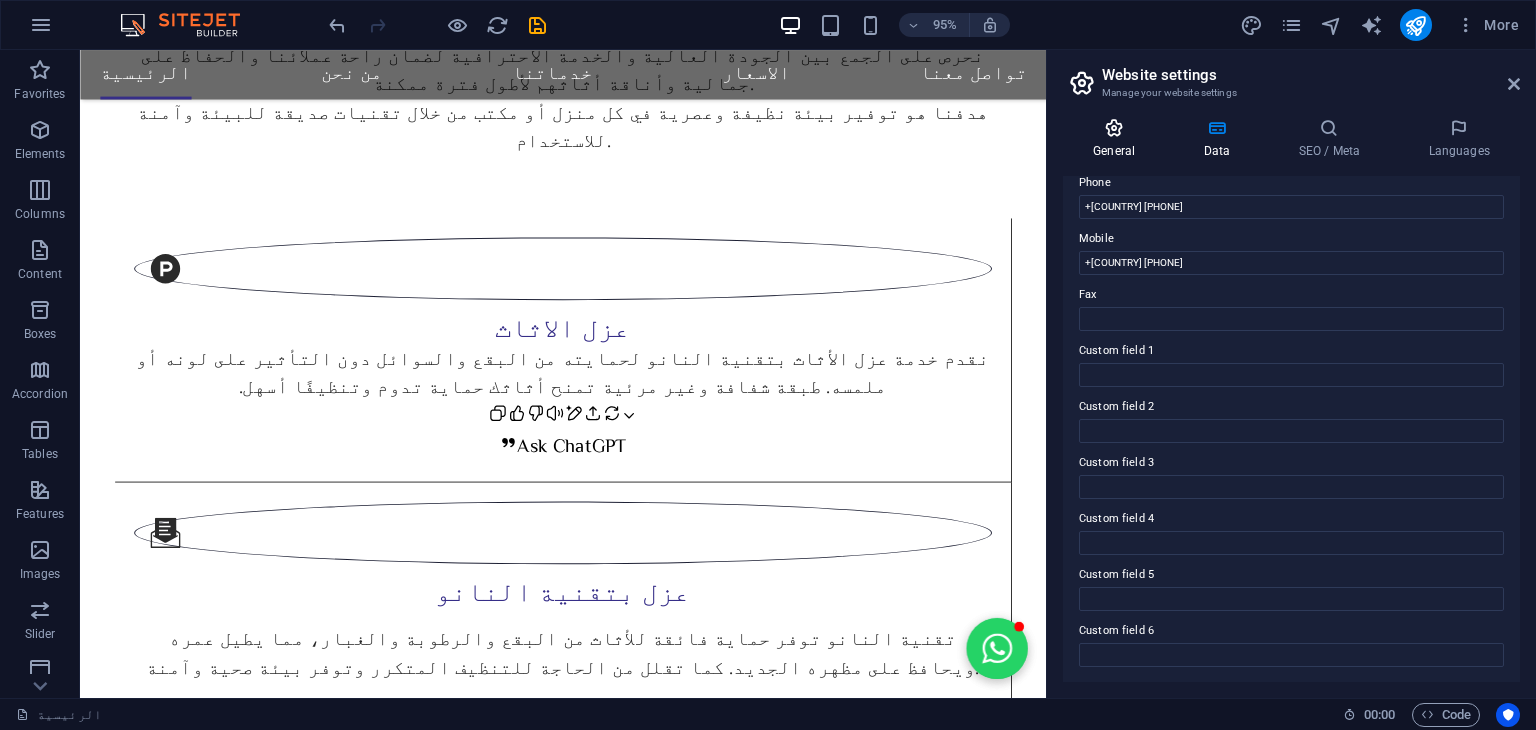 click at bounding box center (1114, 128) 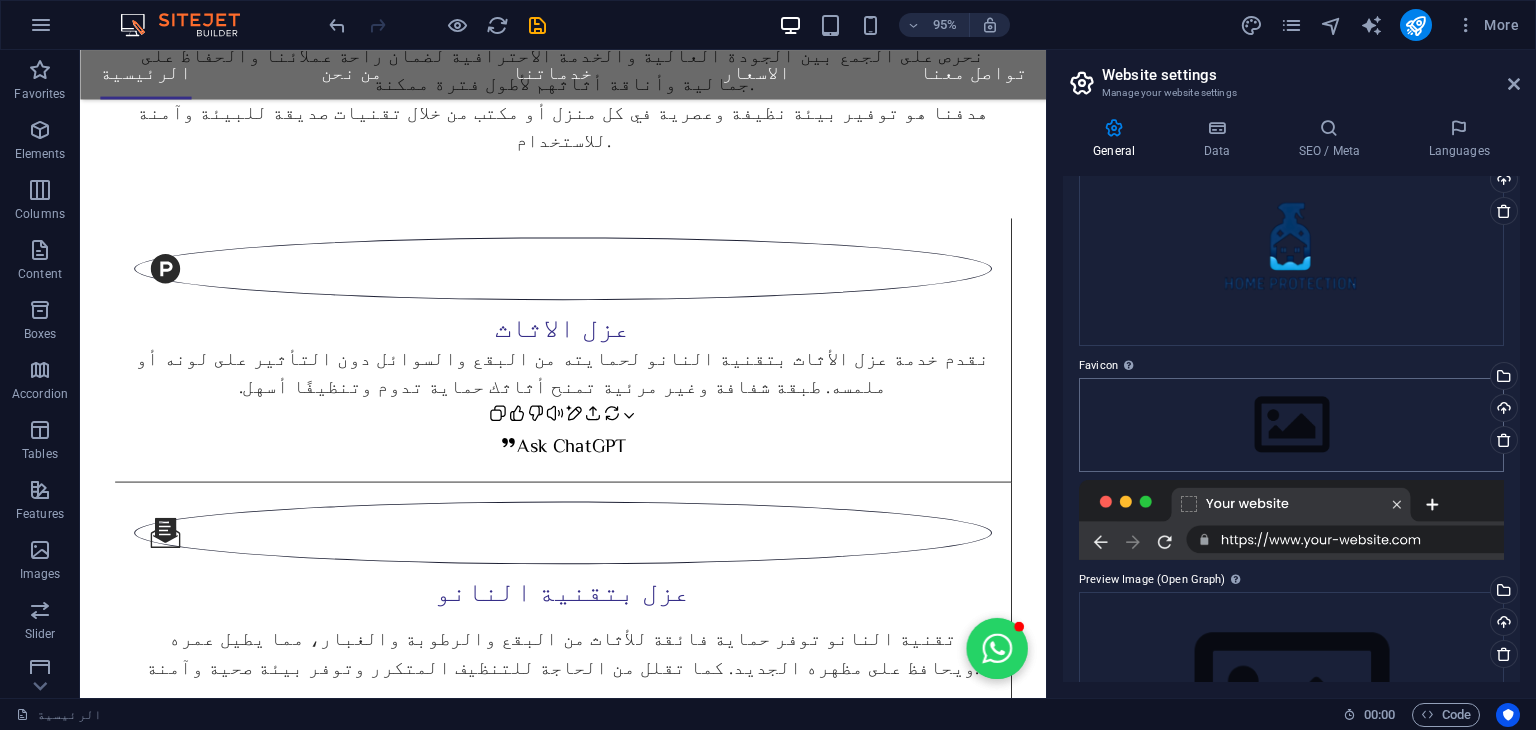 scroll, scrollTop: 124, scrollLeft: 0, axis: vertical 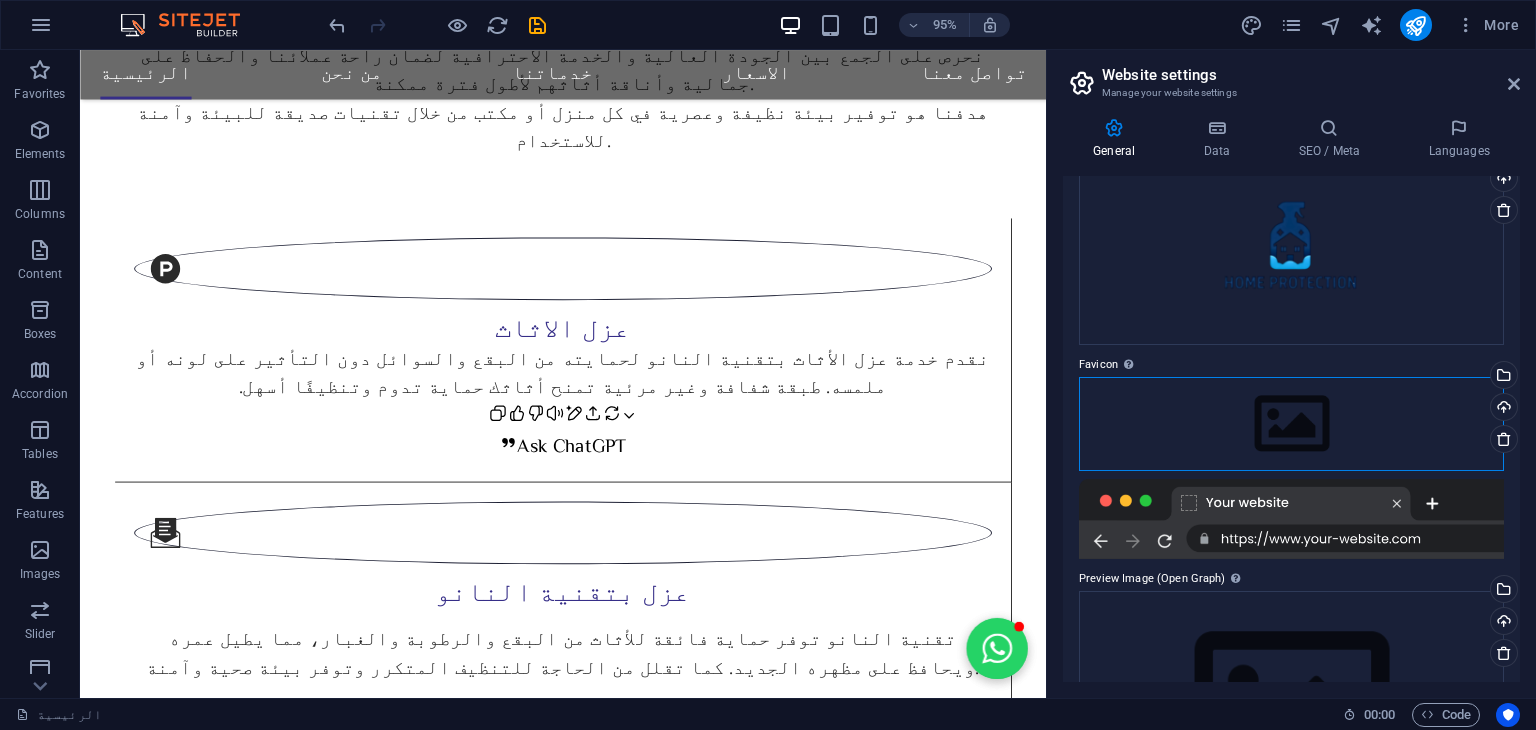 click on "Drag files here, click to choose files or select files from Files or our free stock photos & videos" at bounding box center (1291, 424) 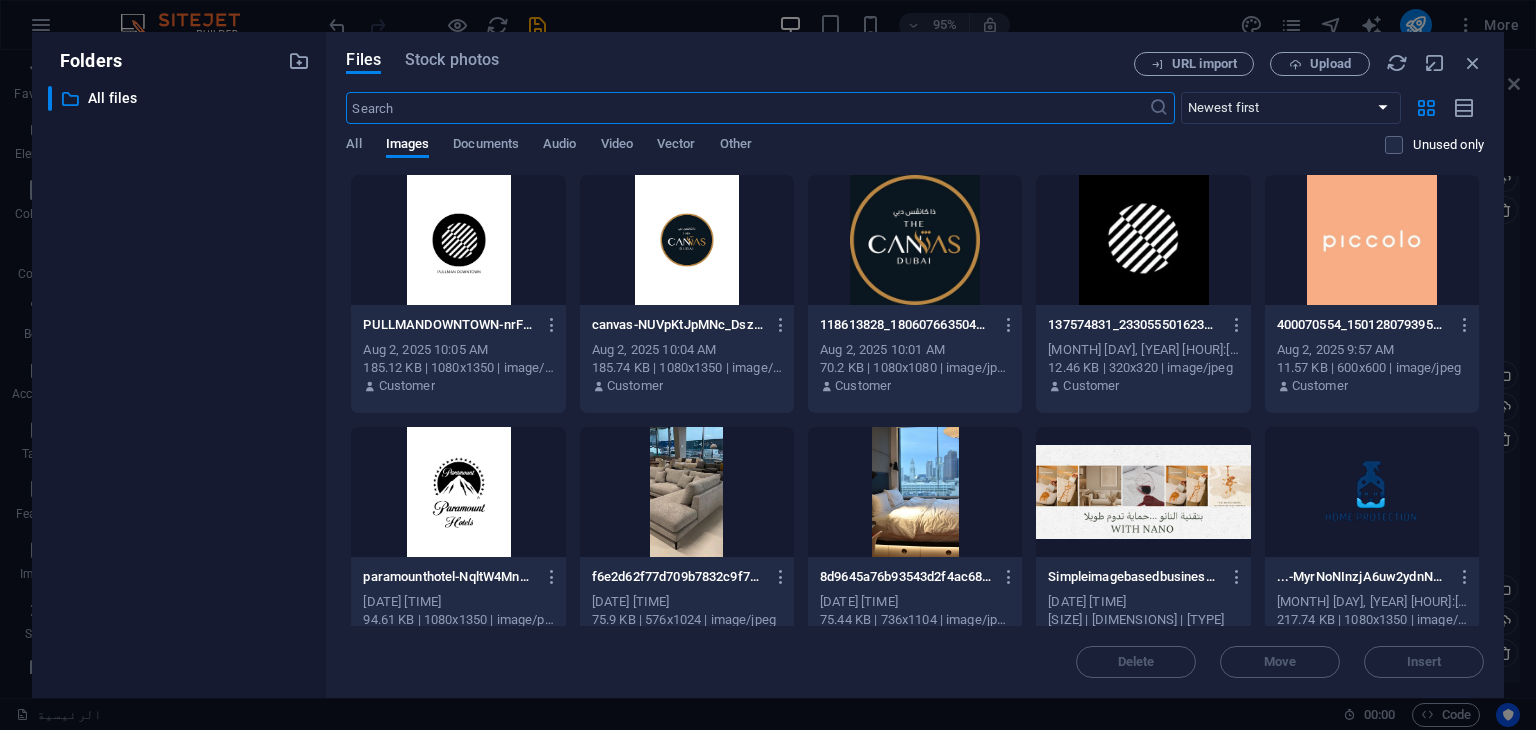 scroll, scrollTop: 1630, scrollLeft: 0, axis: vertical 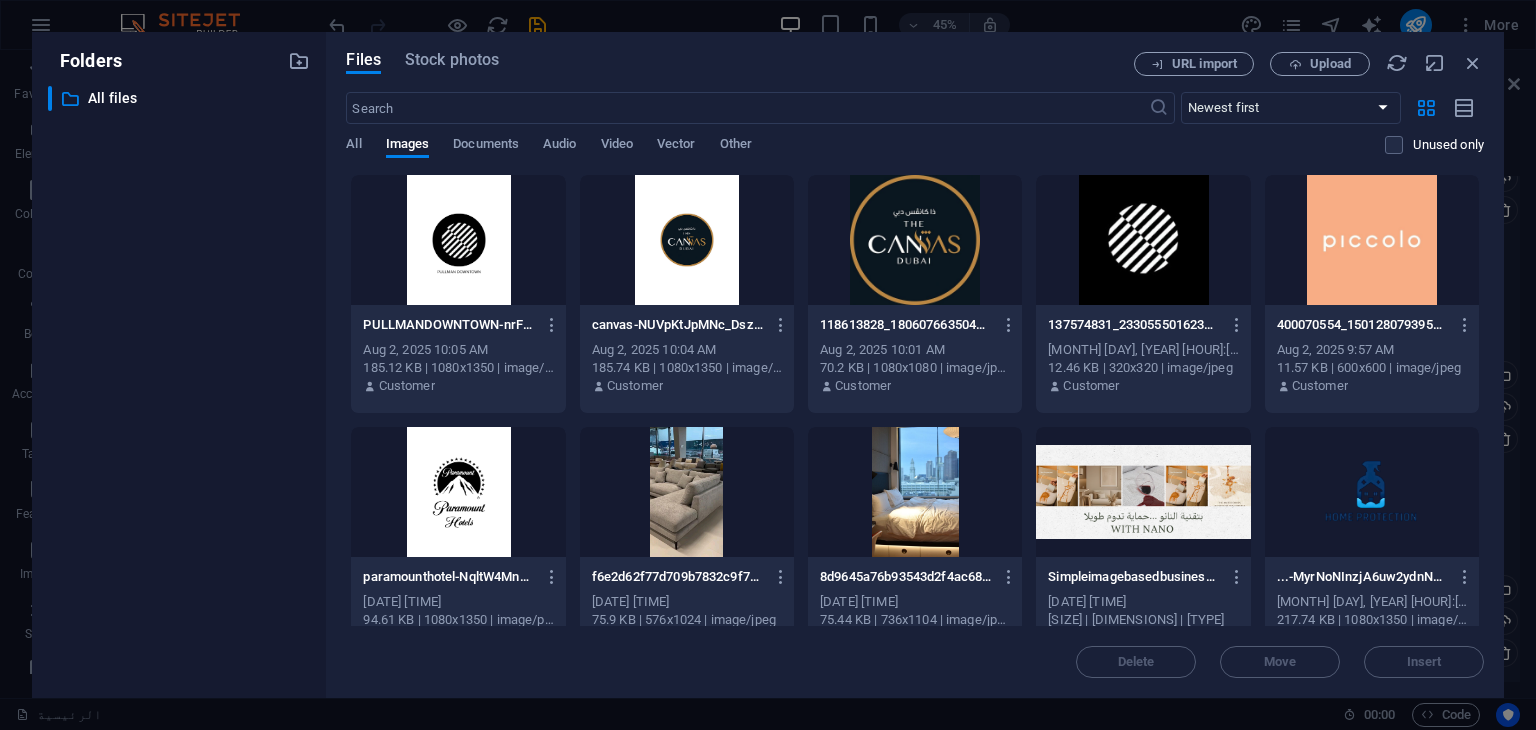 click at bounding box center [1372, 492] 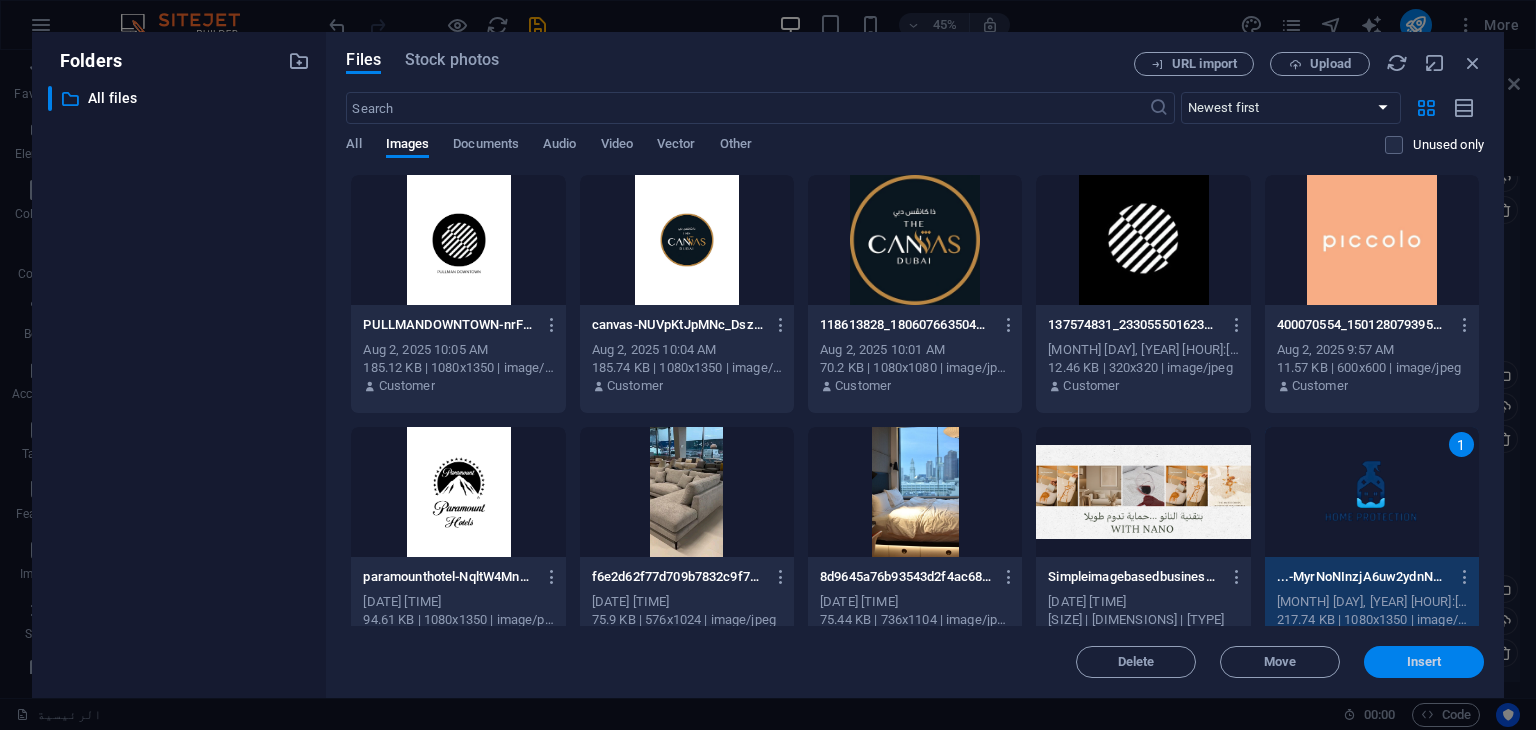 click on "Insert" at bounding box center [1424, 662] 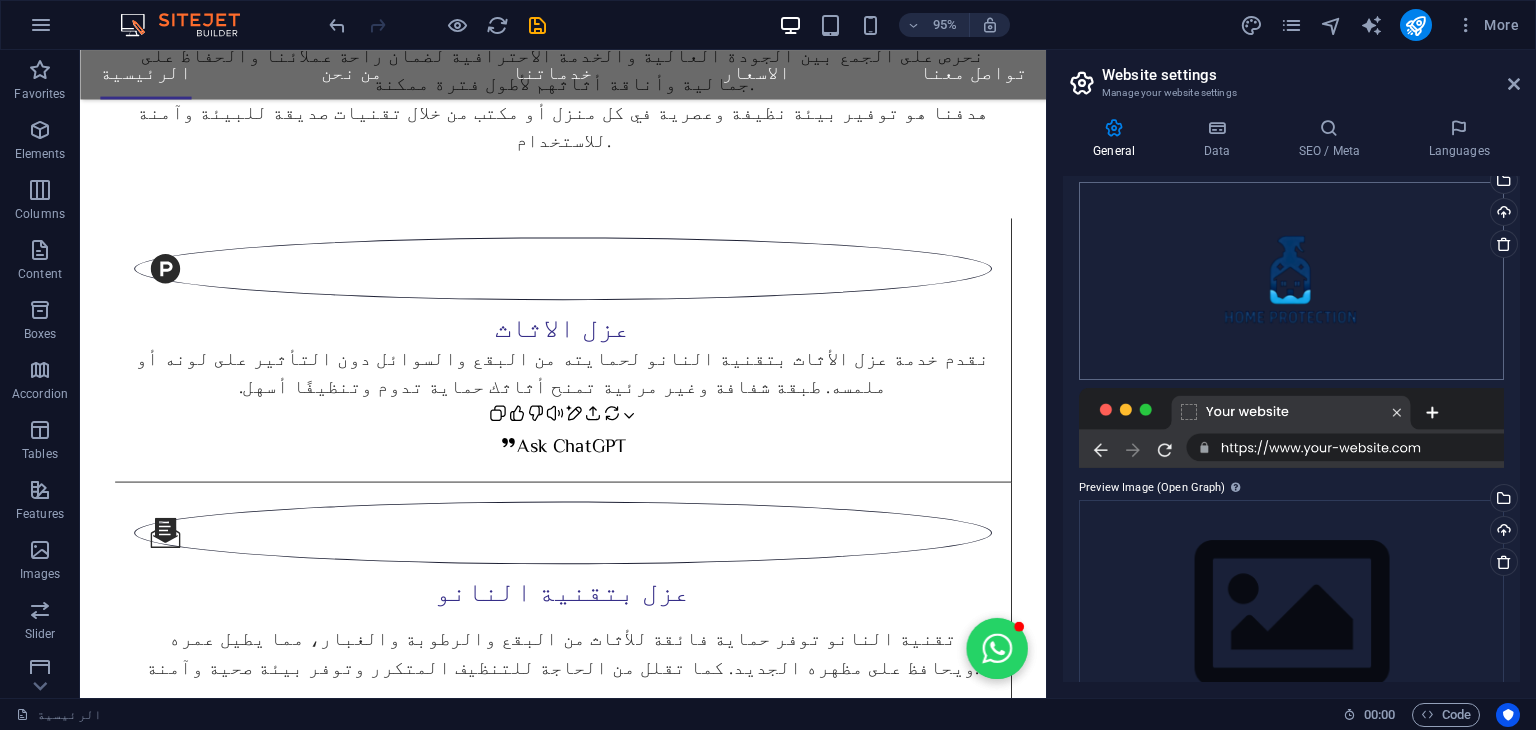 scroll, scrollTop: 381, scrollLeft: 0, axis: vertical 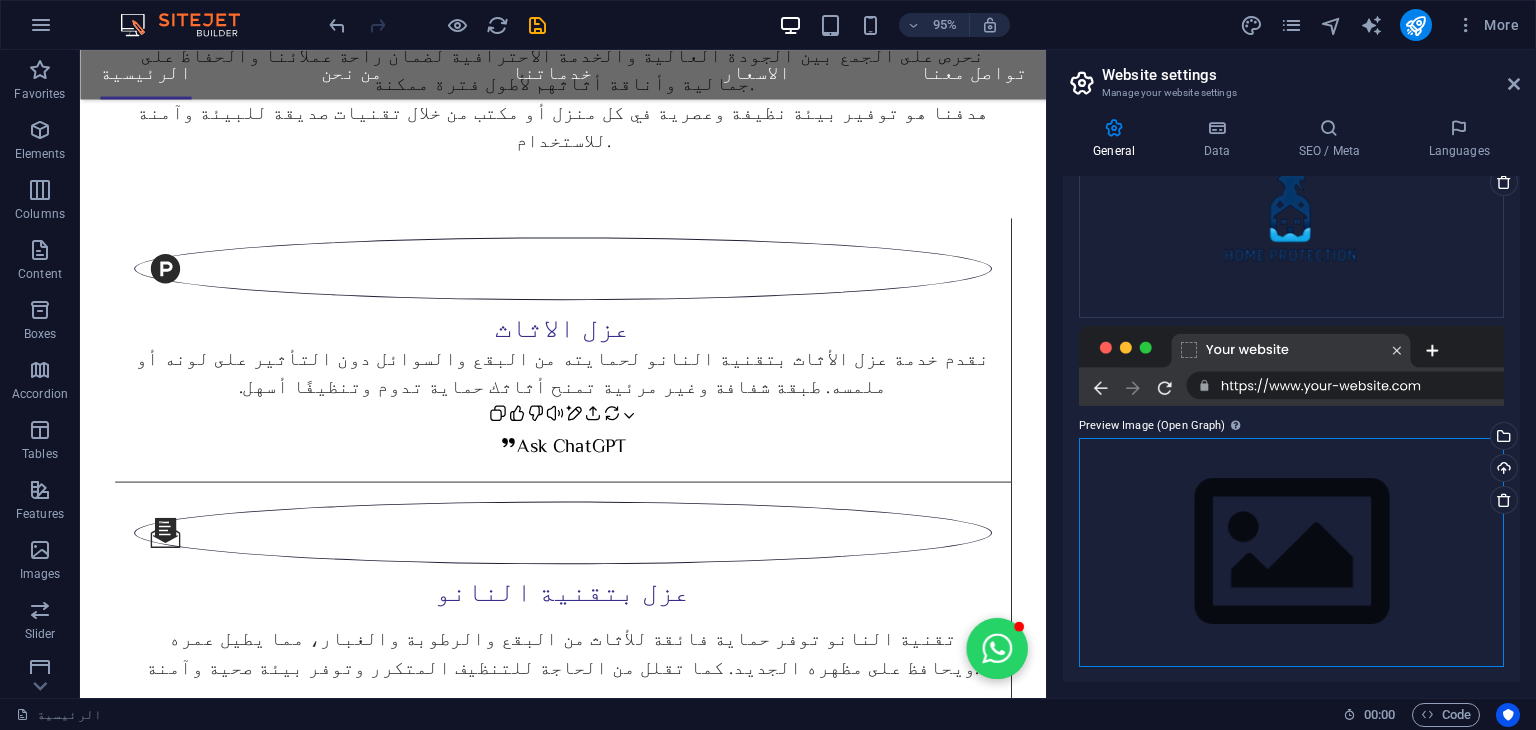 click on "Drag files here, click to choose files or select files from Files or our free stock photos & videos" at bounding box center (1291, 552) 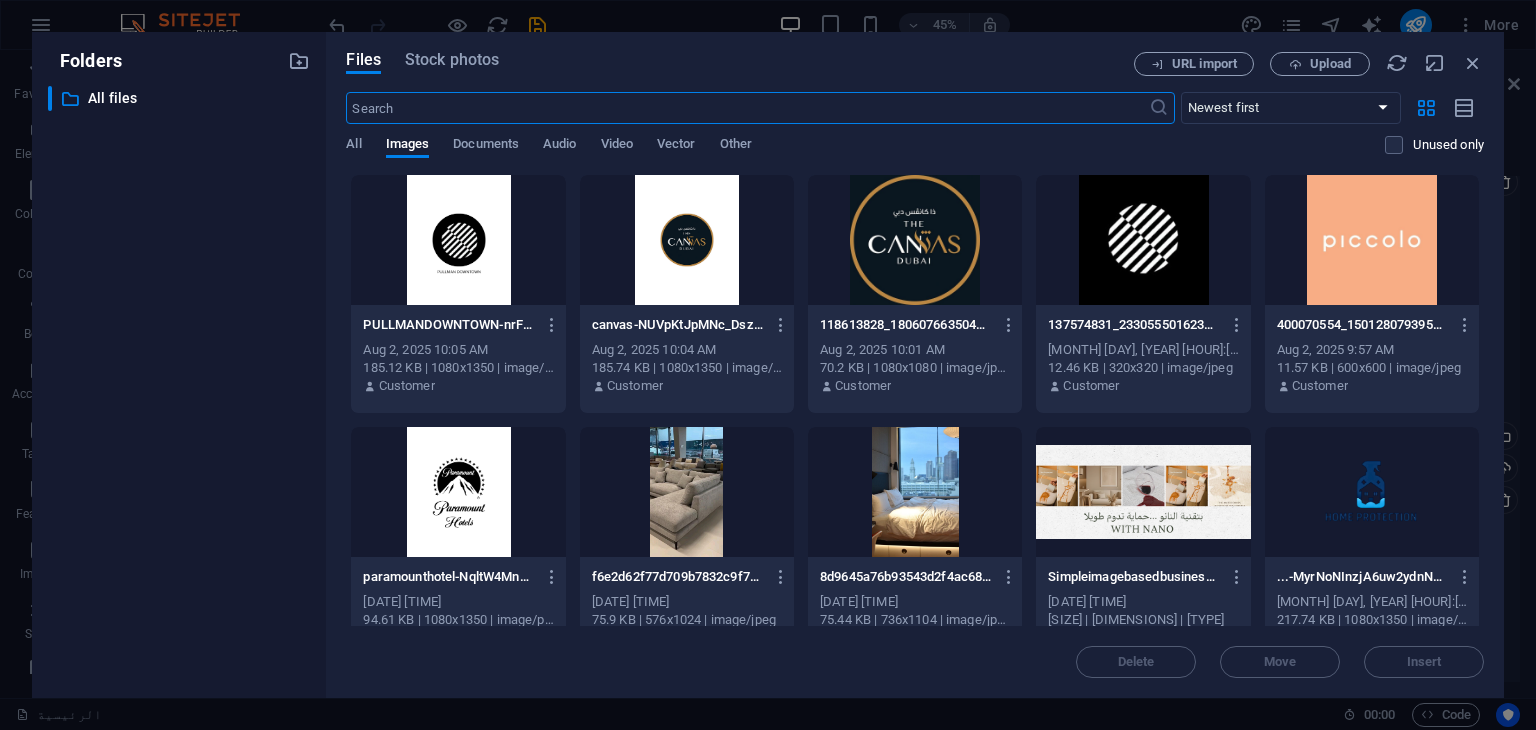 scroll, scrollTop: 1630, scrollLeft: 0, axis: vertical 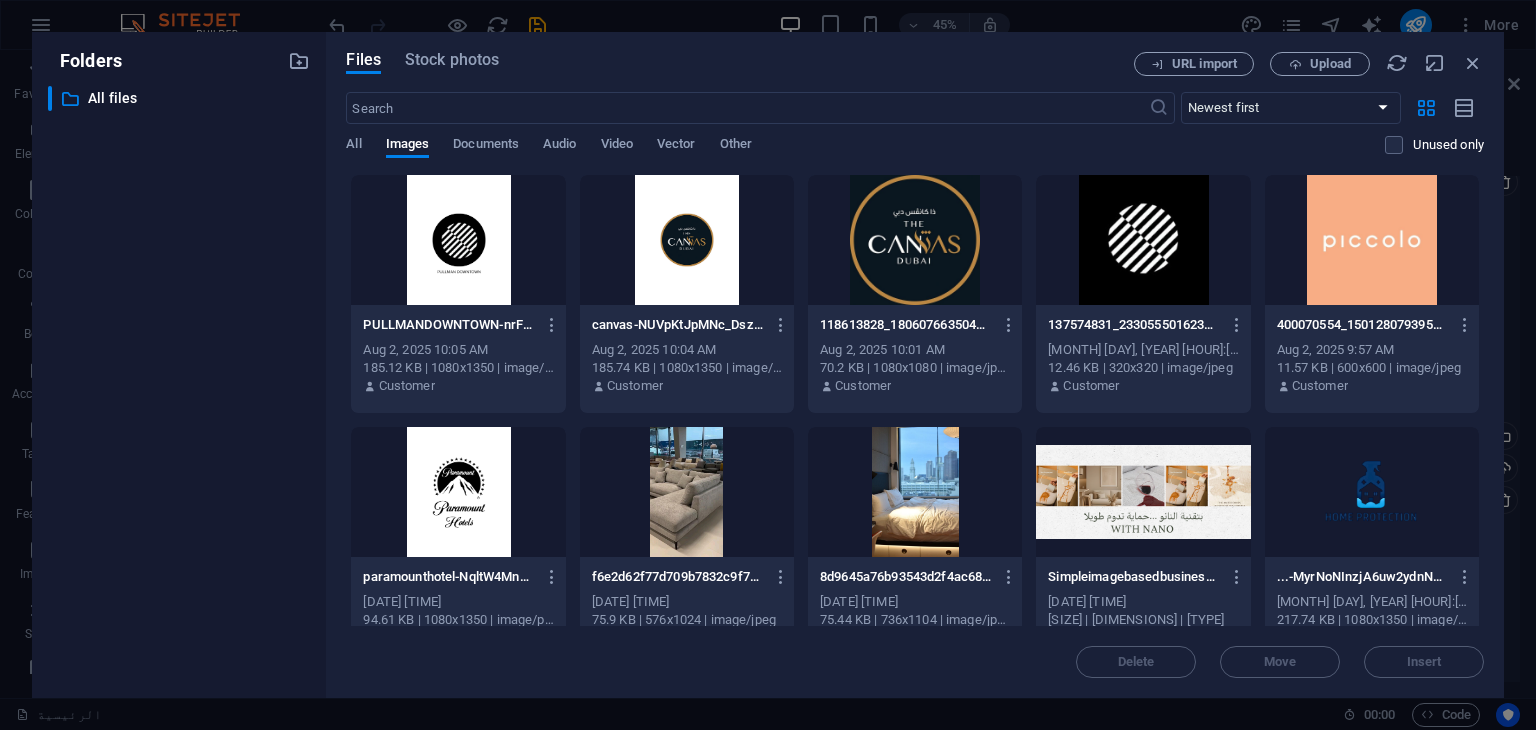 click at bounding box center [1372, 492] 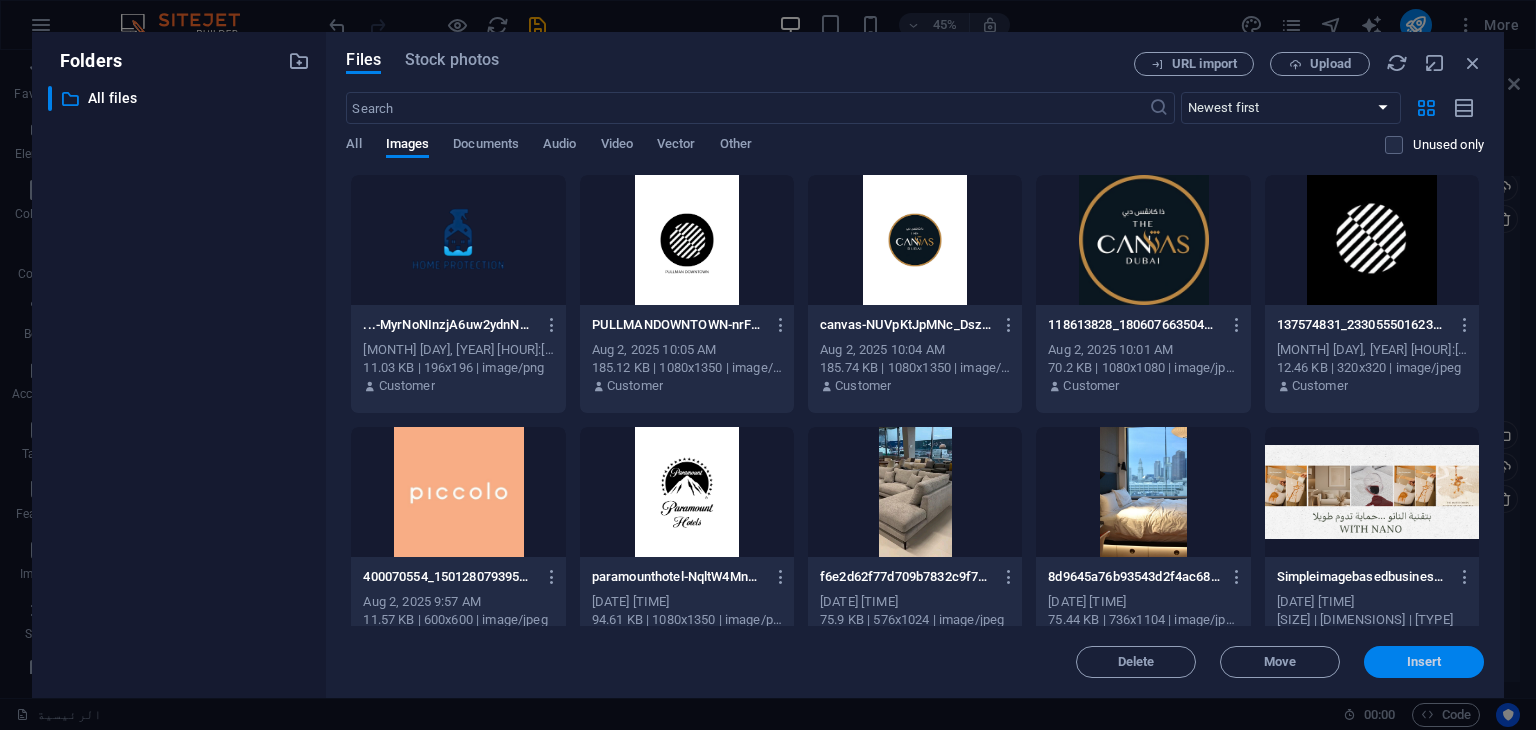 click on "Insert" at bounding box center [1424, 662] 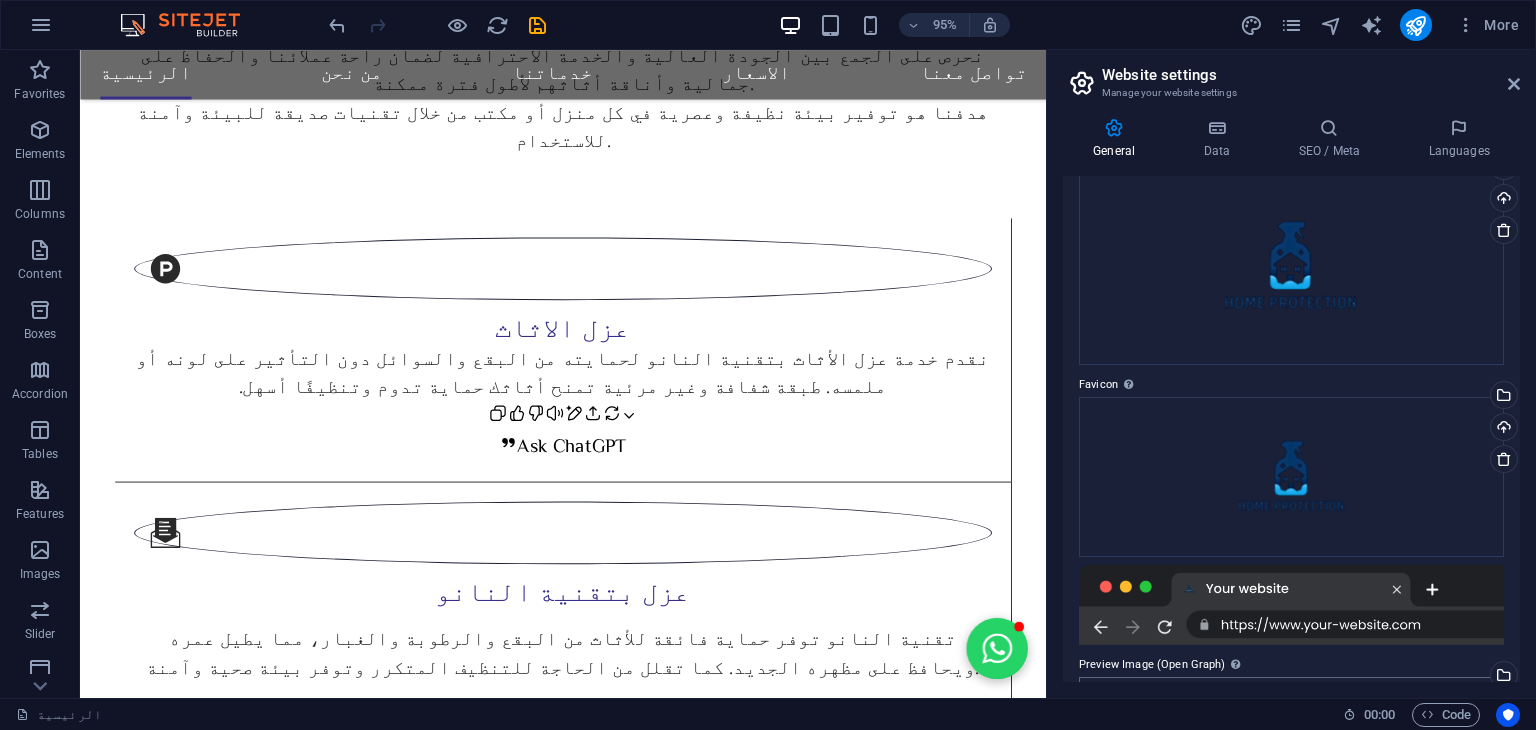 scroll, scrollTop: 101, scrollLeft: 0, axis: vertical 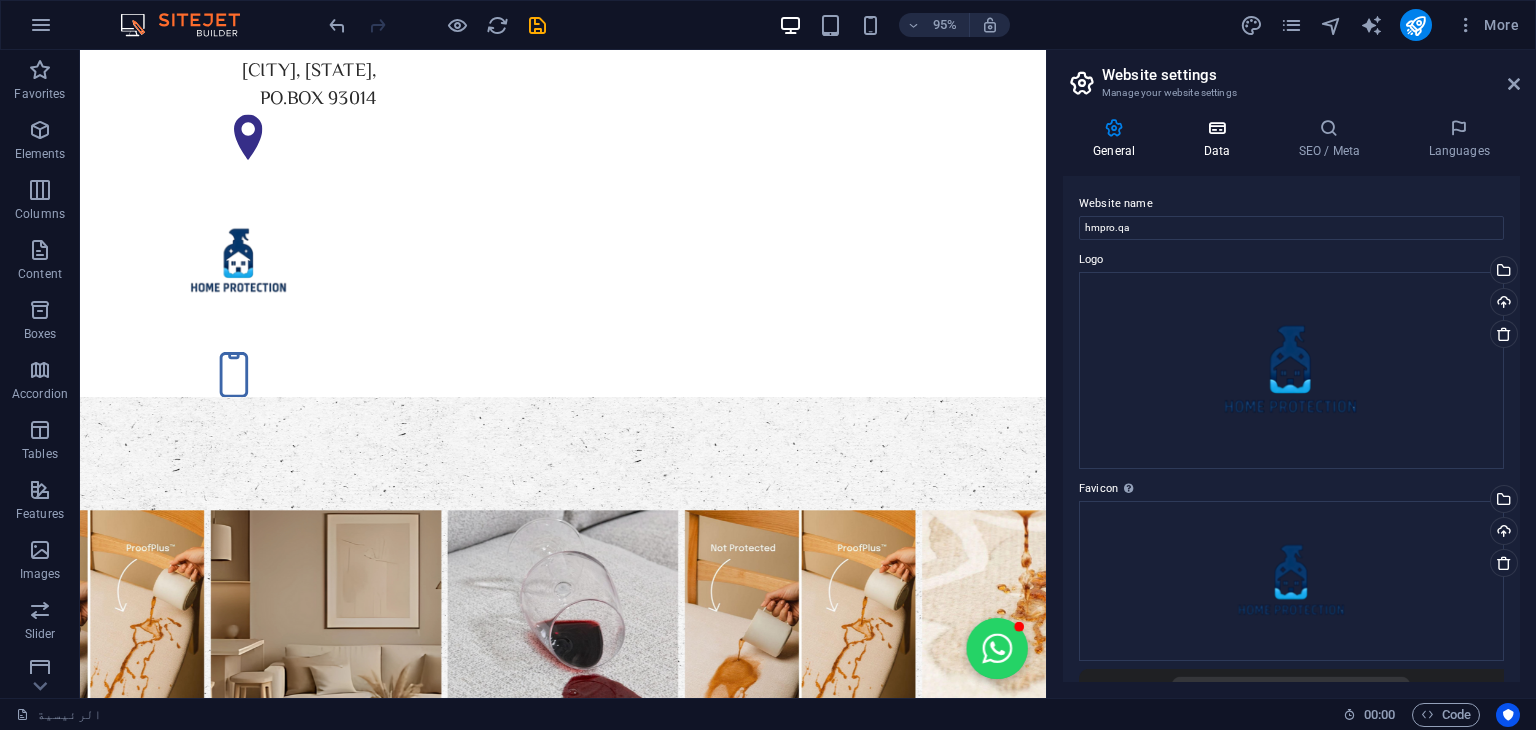 click at bounding box center (1216, 128) 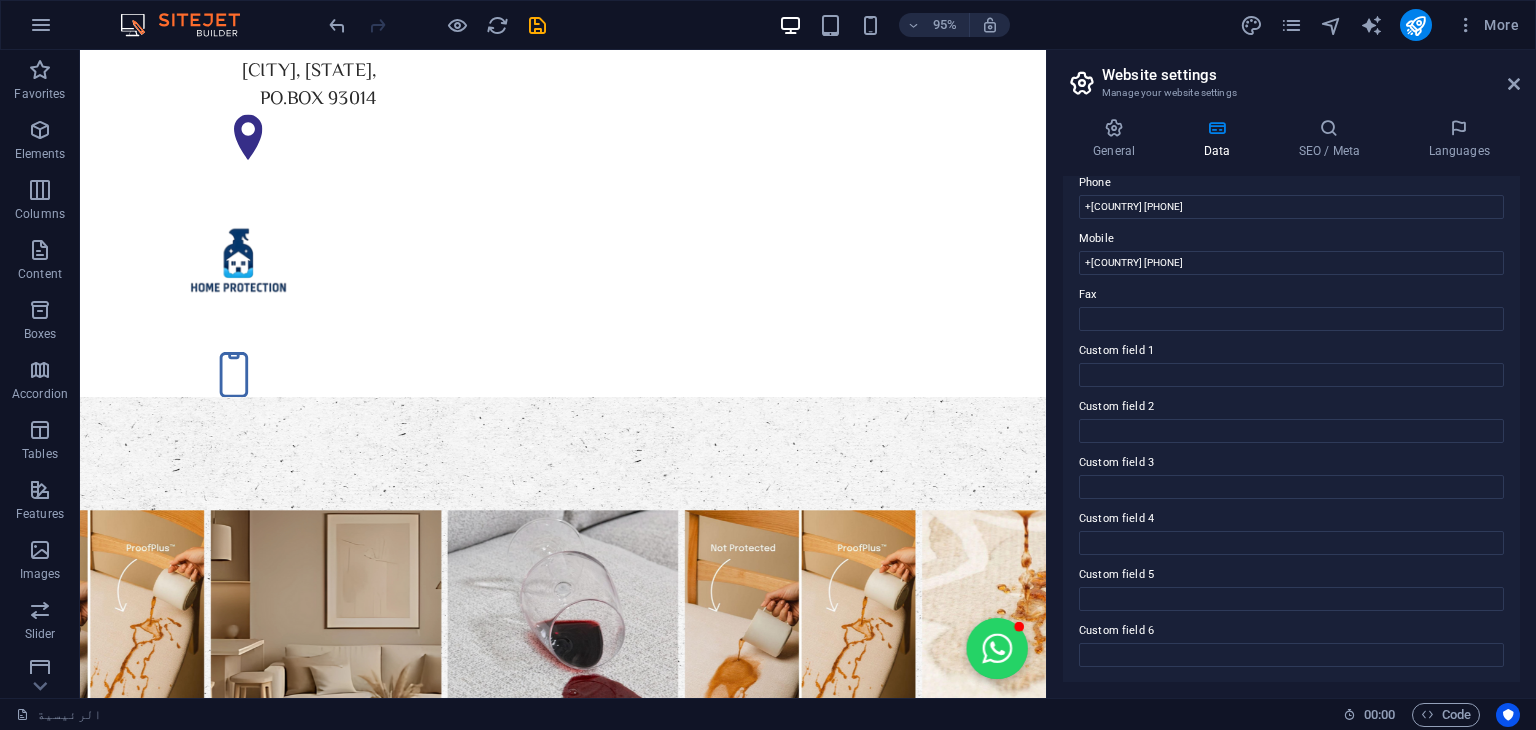 scroll, scrollTop: 0, scrollLeft: 0, axis: both 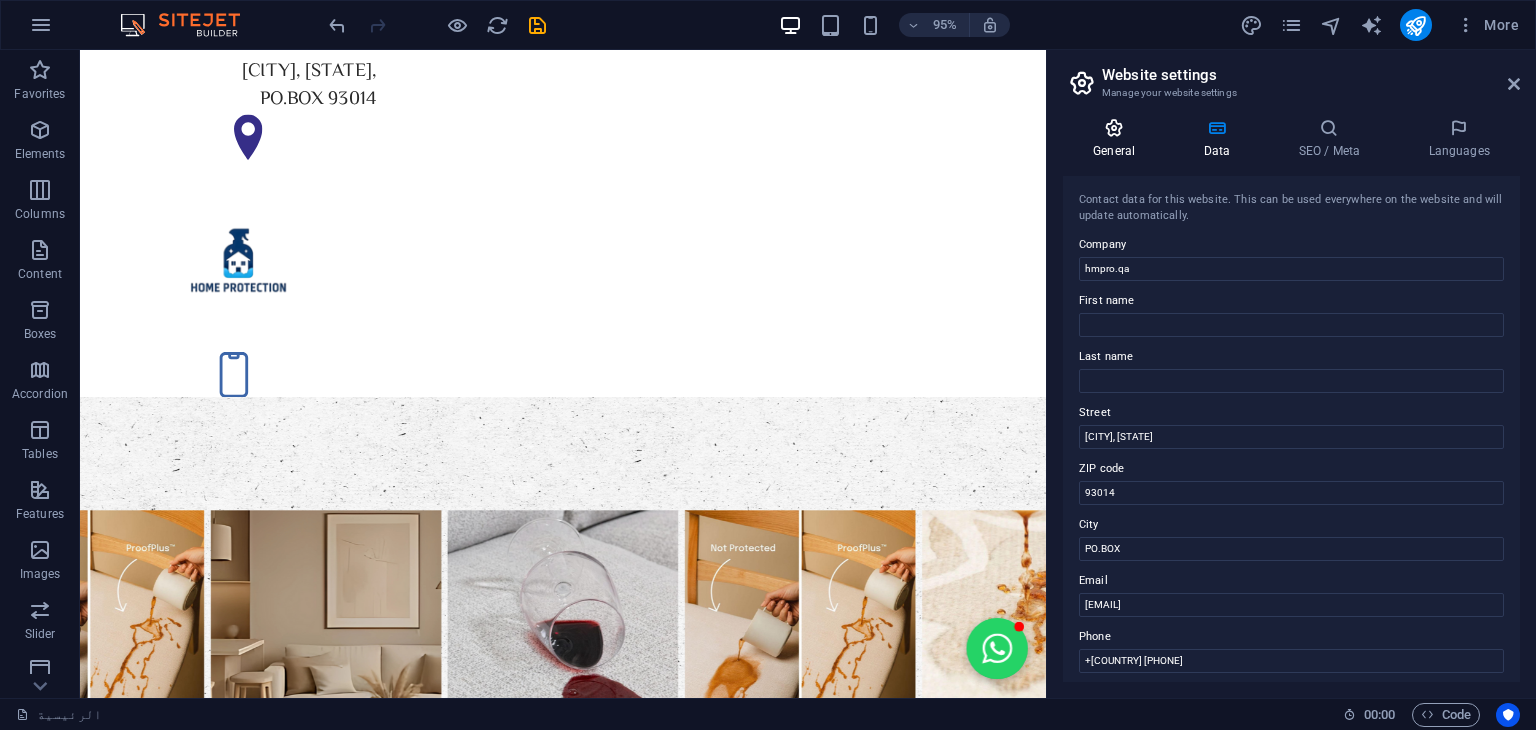 click at bounding box center (1114, 128) 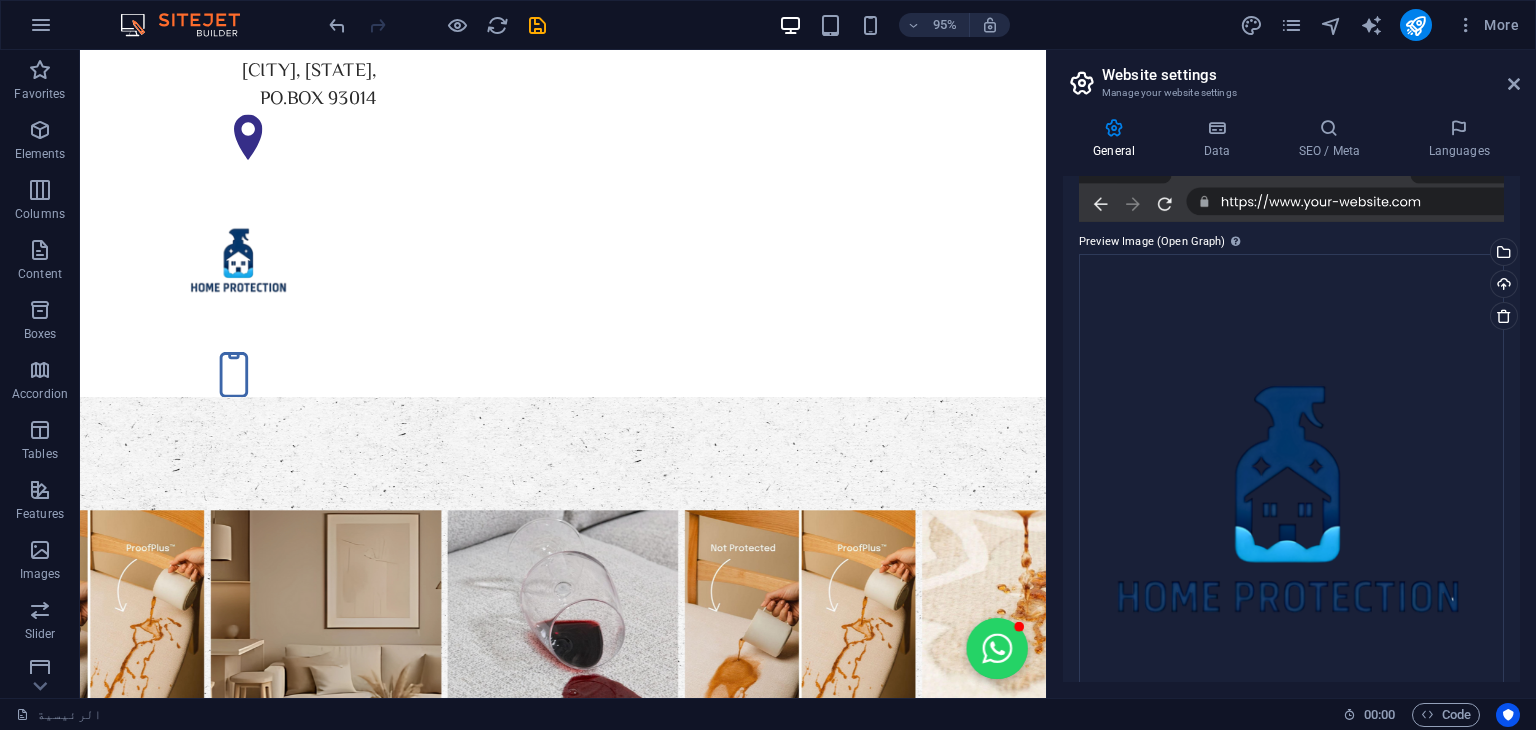 scroll, scrollTop: 612, scrollLeft: 0, axis: vertical 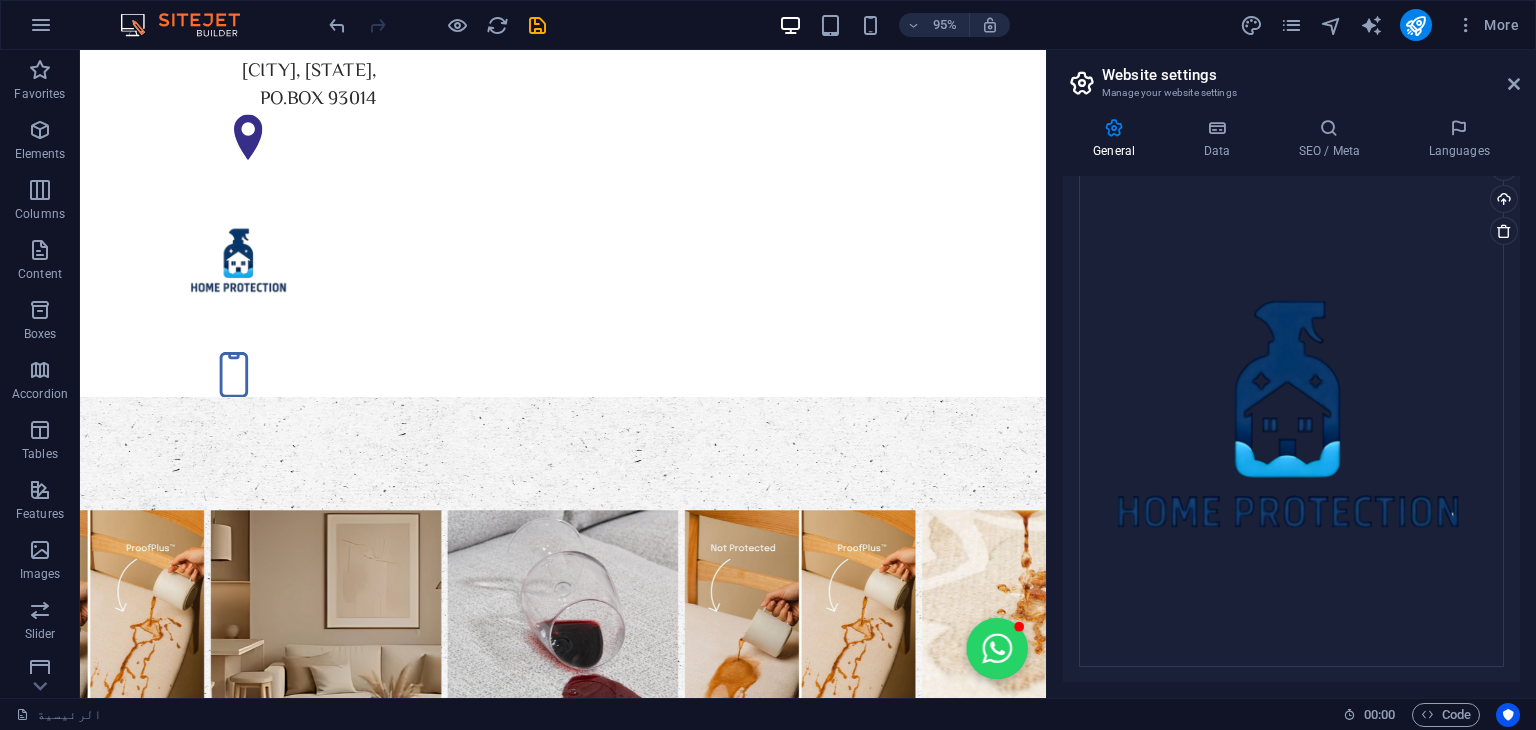 click at bounding box center [437, 25] 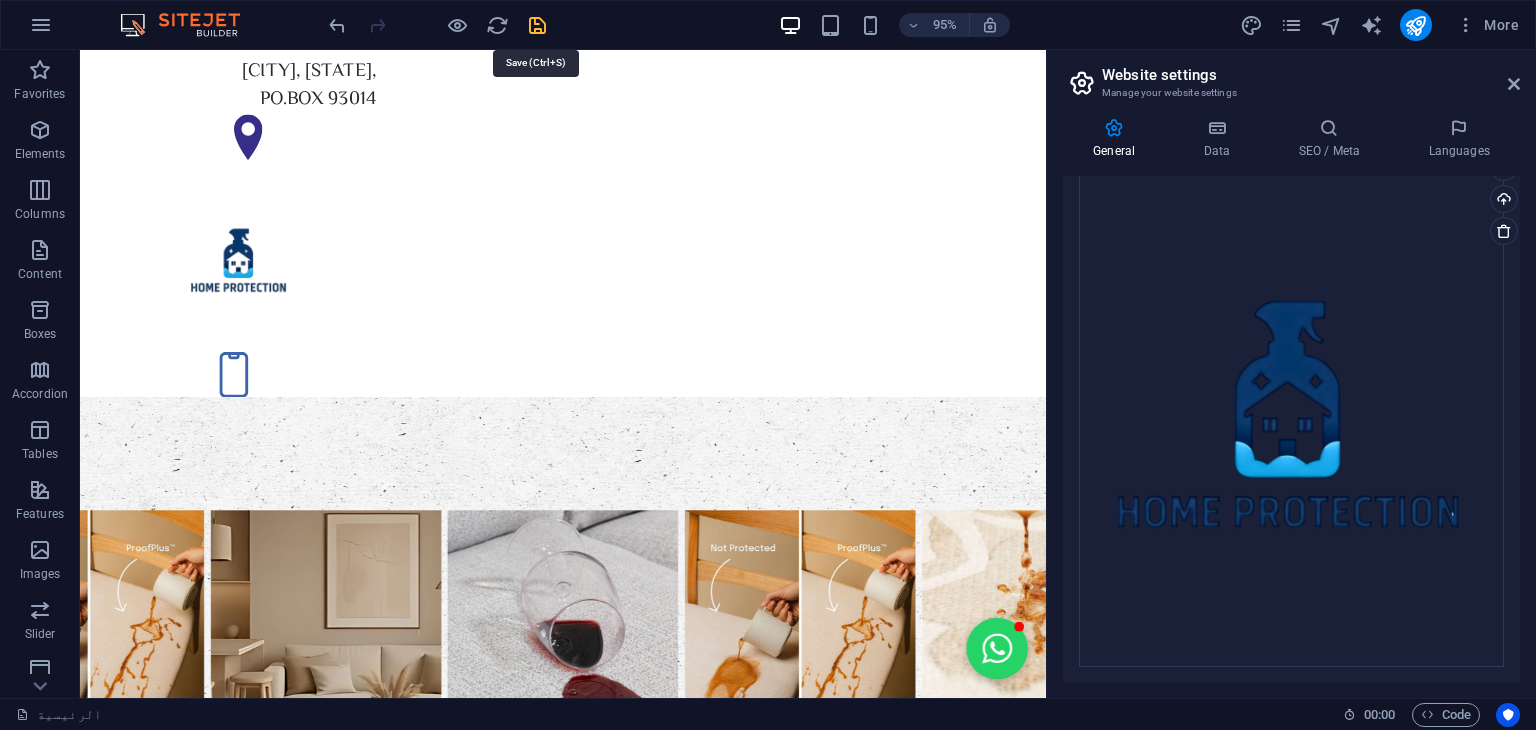 click at bounding box center (537, 25) 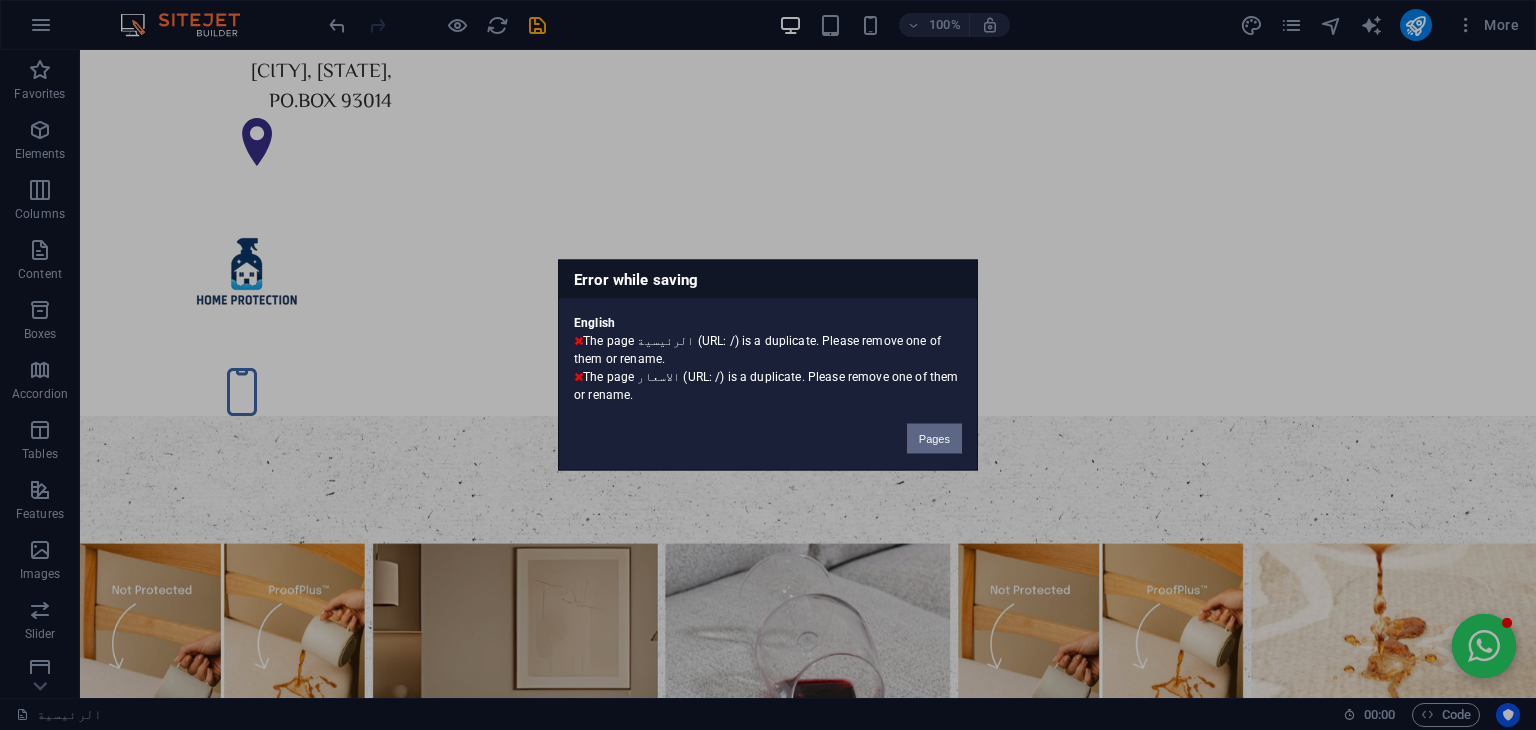 click on "Pages" at bounding box center (934, 439) 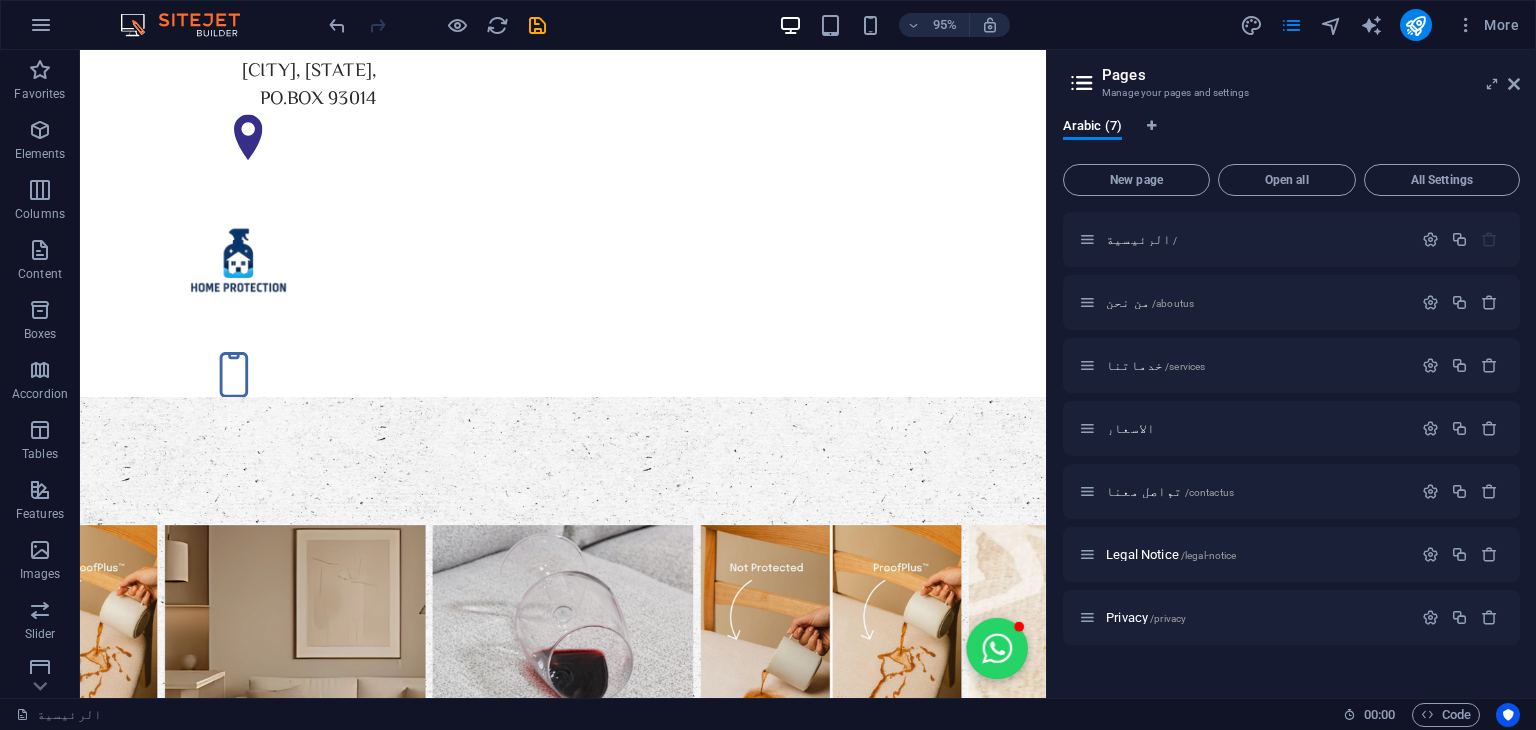click at bounding box center (1082, 83) 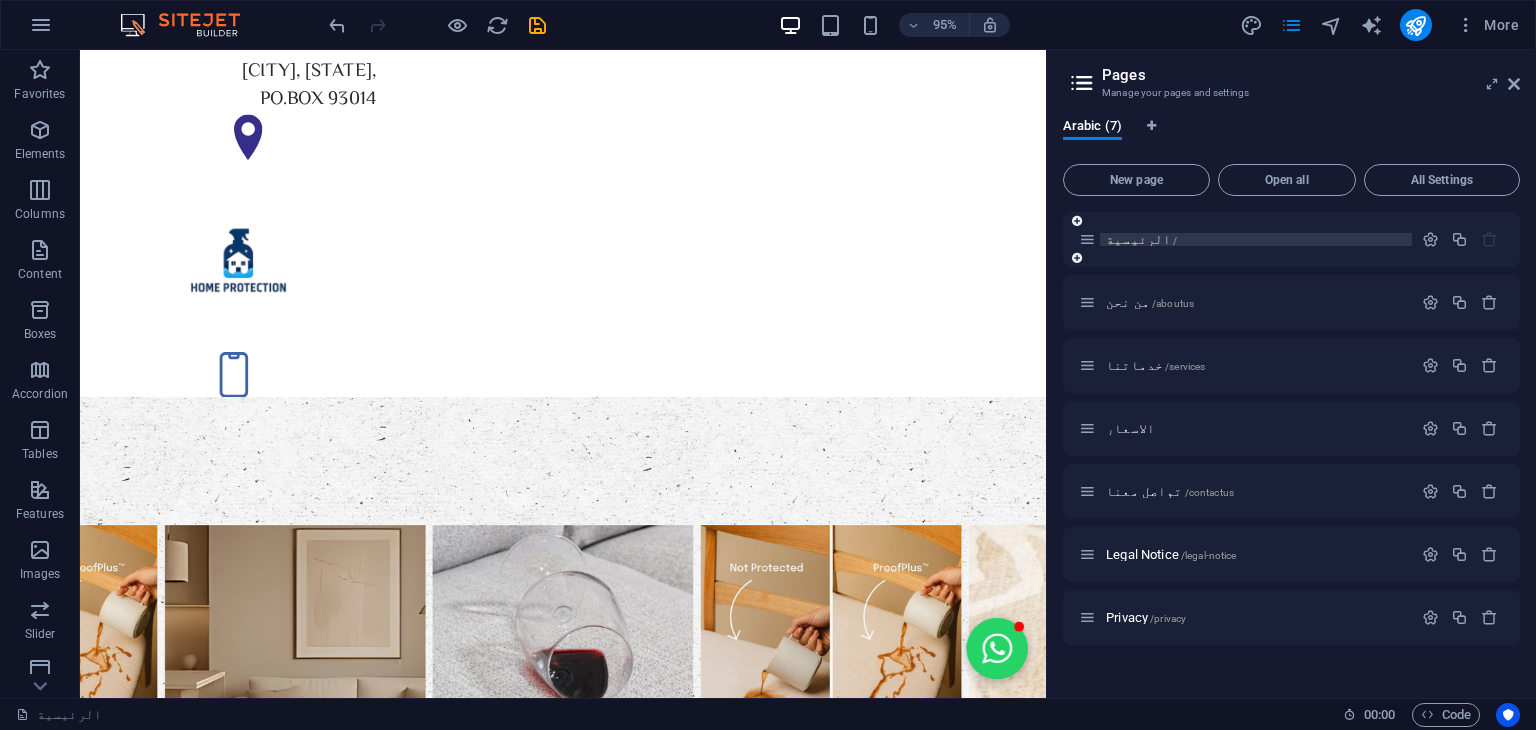 click on "الرئيسية /" at bounding box center [1256, 239] 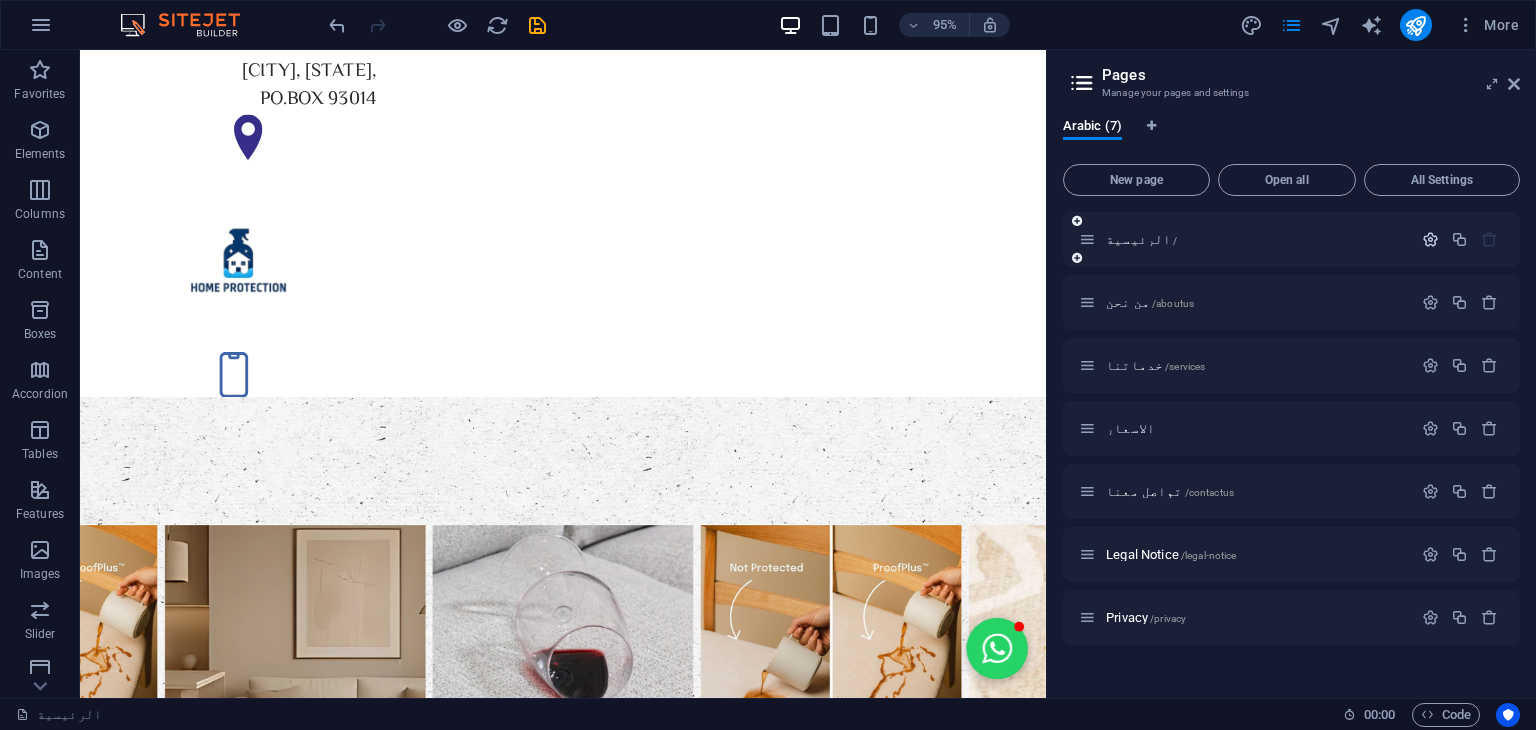 click at bounding box center (1430, 239) 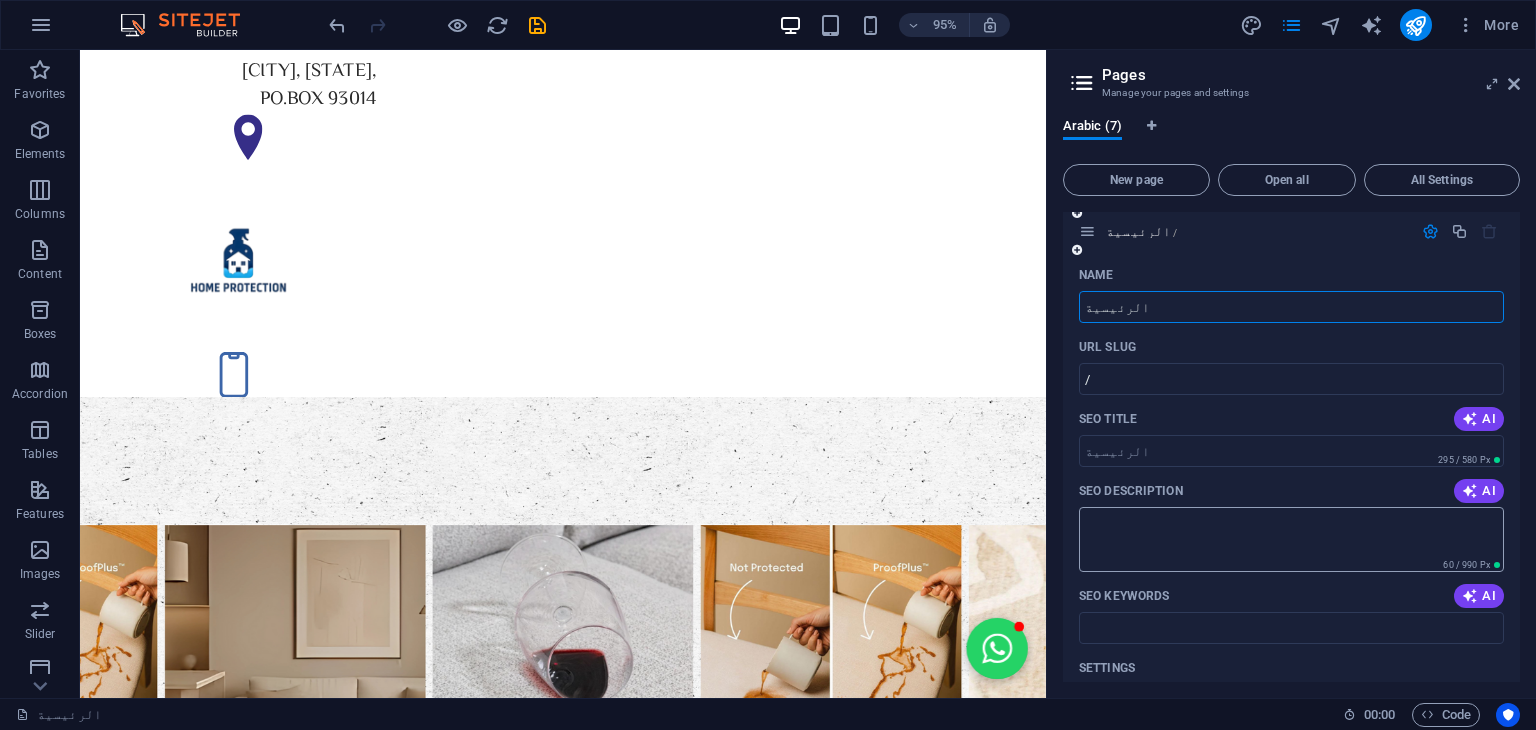 scroll, scrollTop: 4, scrollLeft: 0, axis: vertical 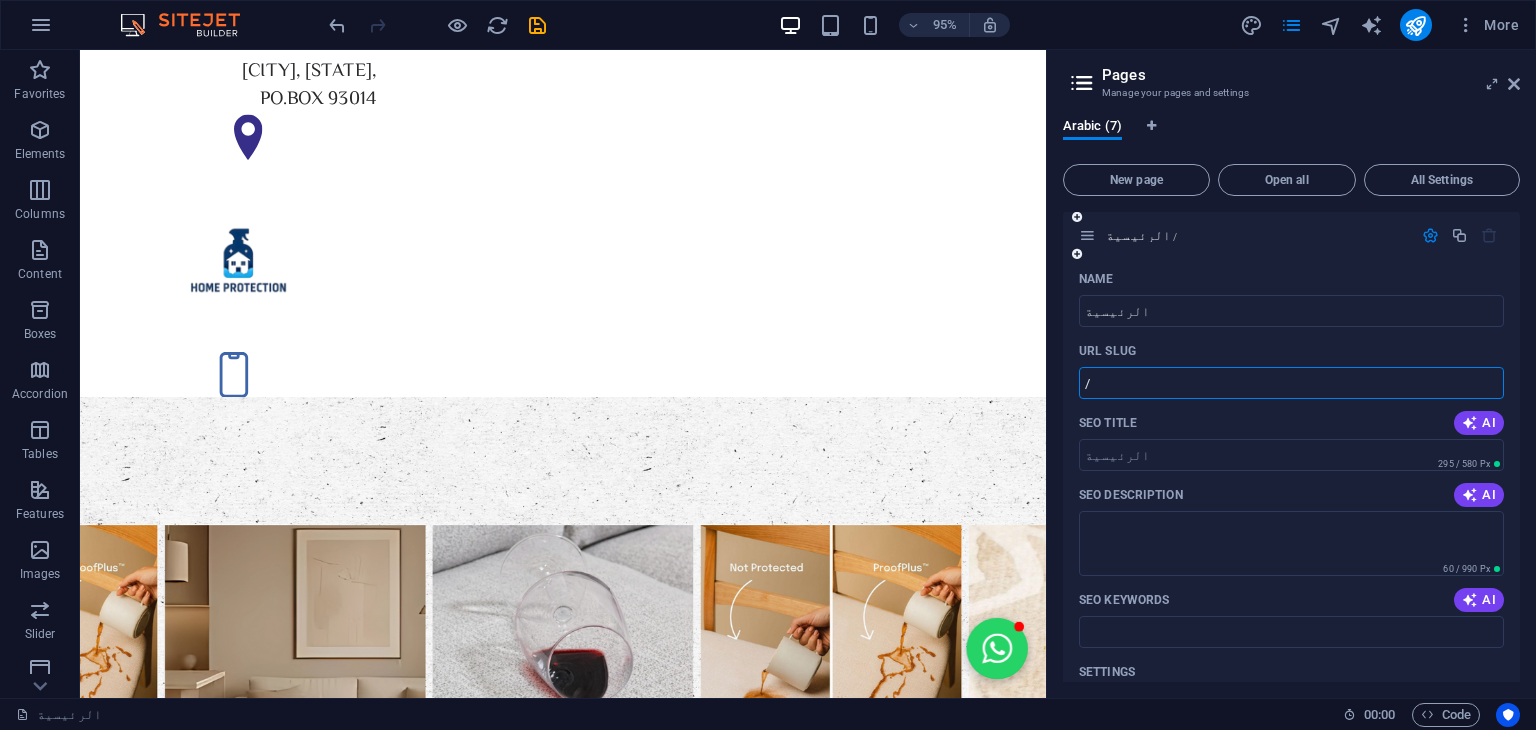 click on "/" at bounding box center [1291, 383] 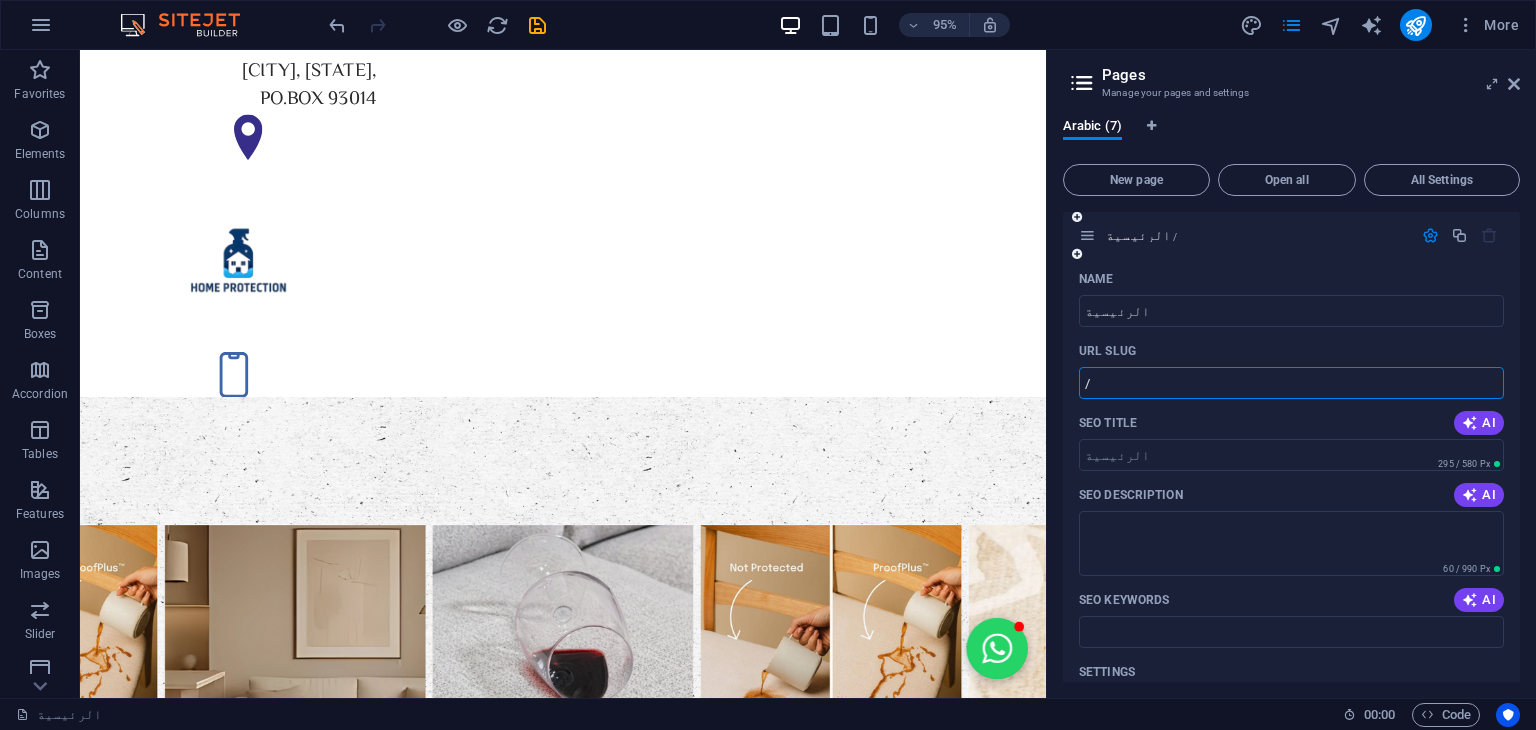 type on "/" 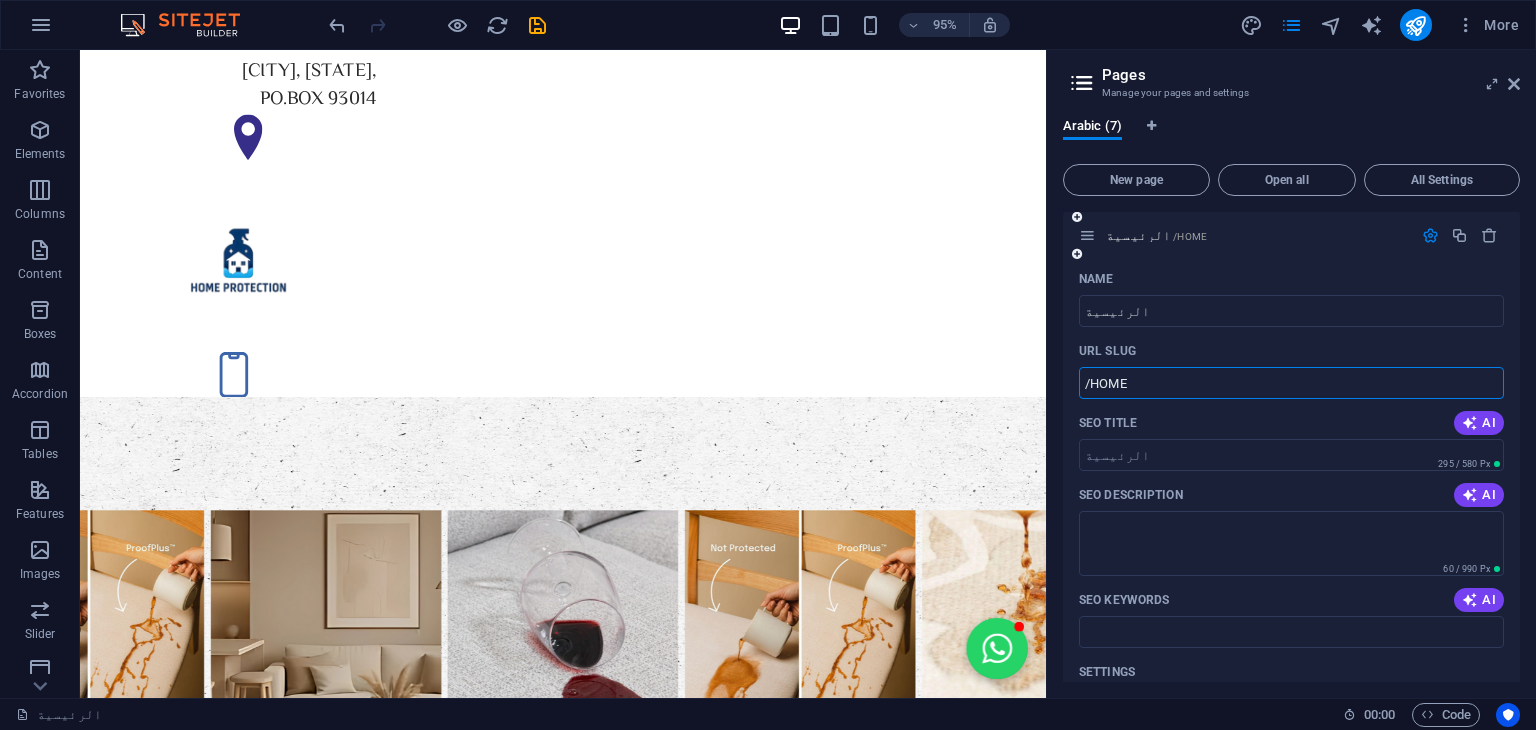 type on "/HOME" 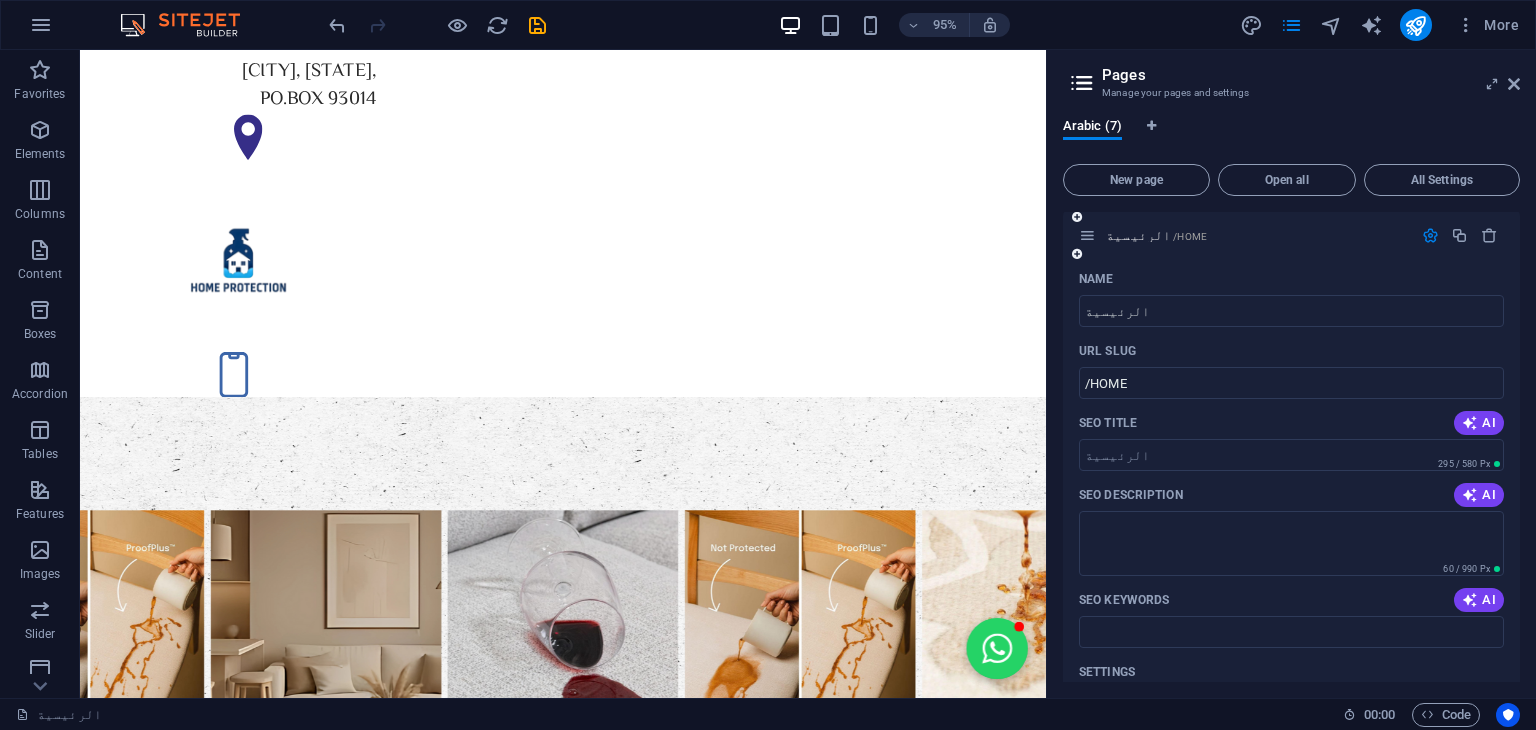 click on "Name" at bounding box center [1291, 279] 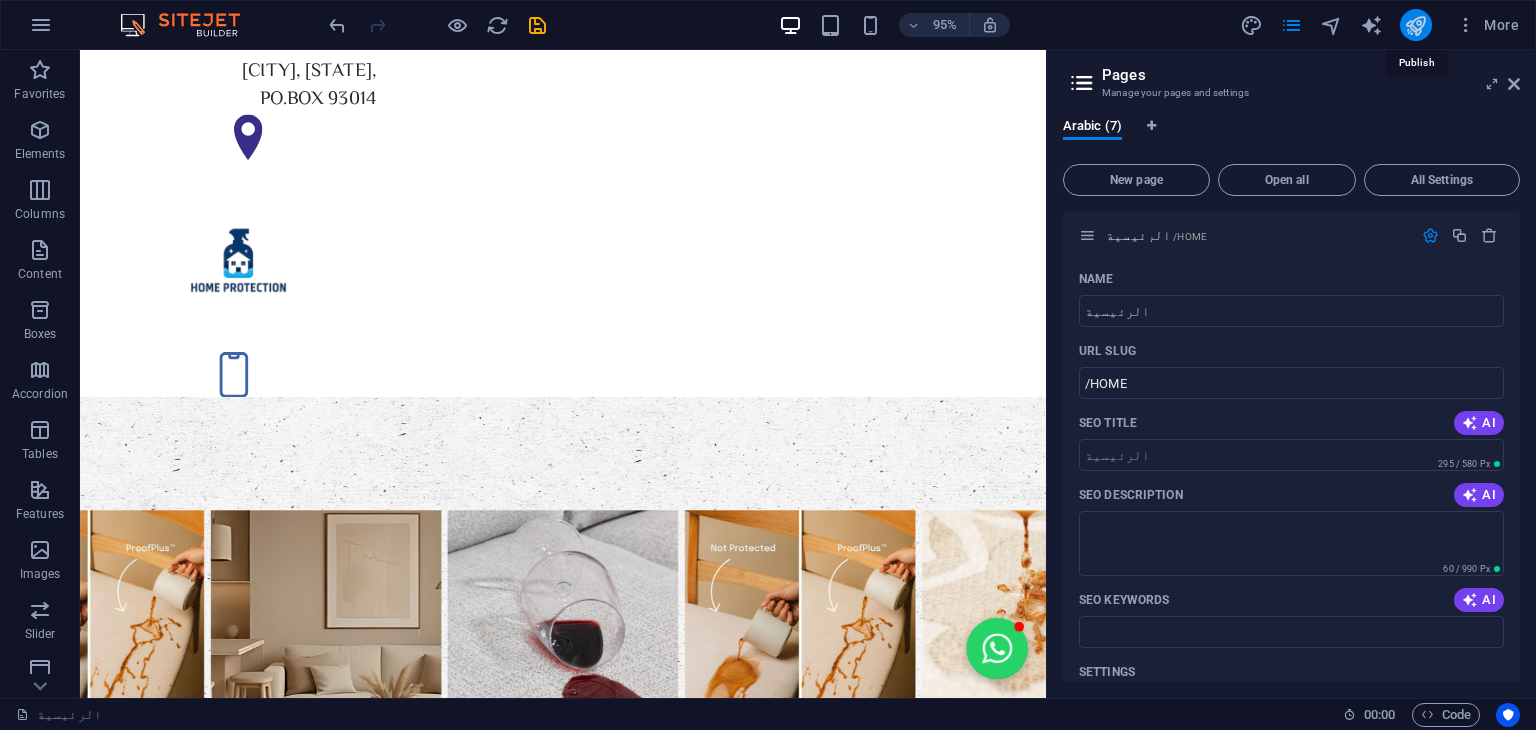 click at bounding box center [1415, 25] 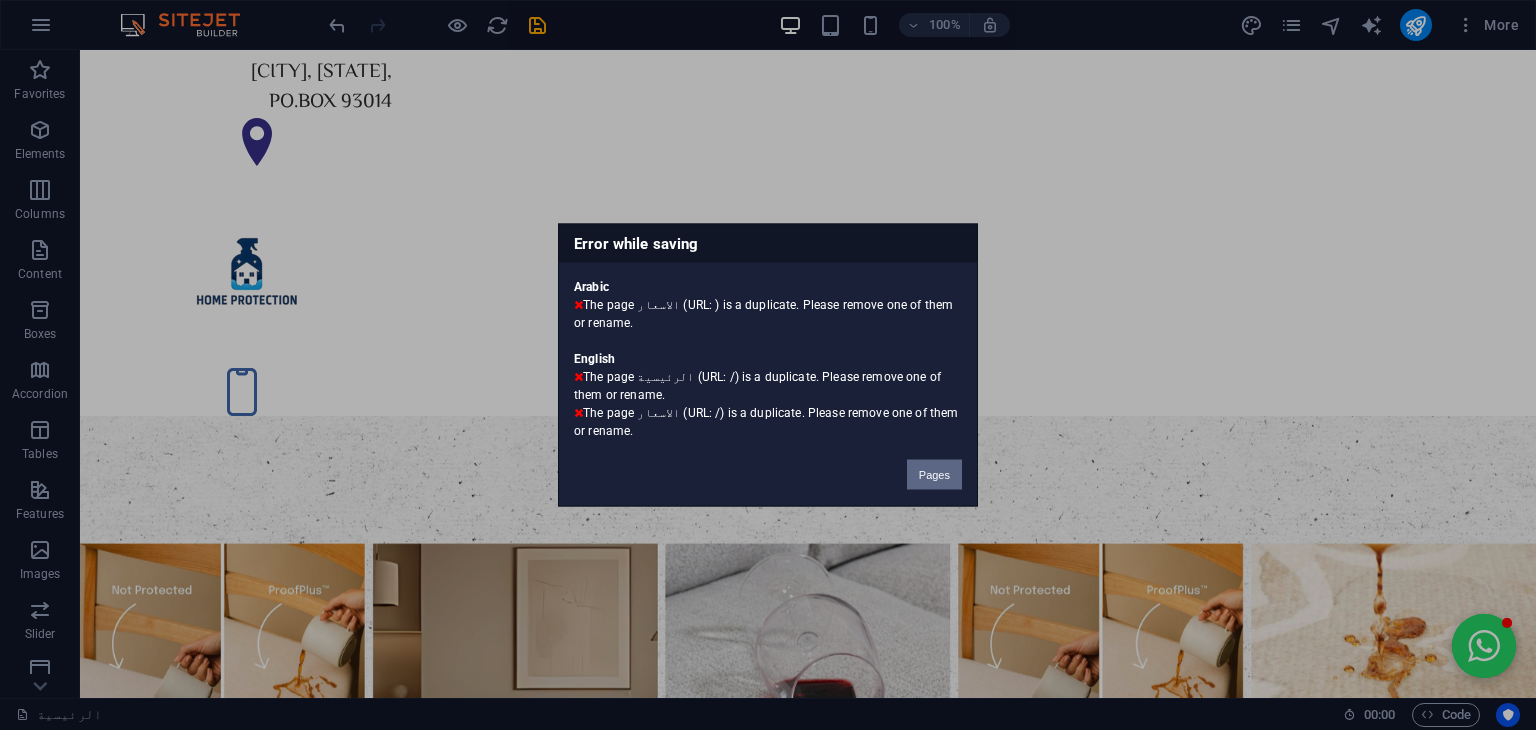 click on "Pages" at bounding box center [934, 475] 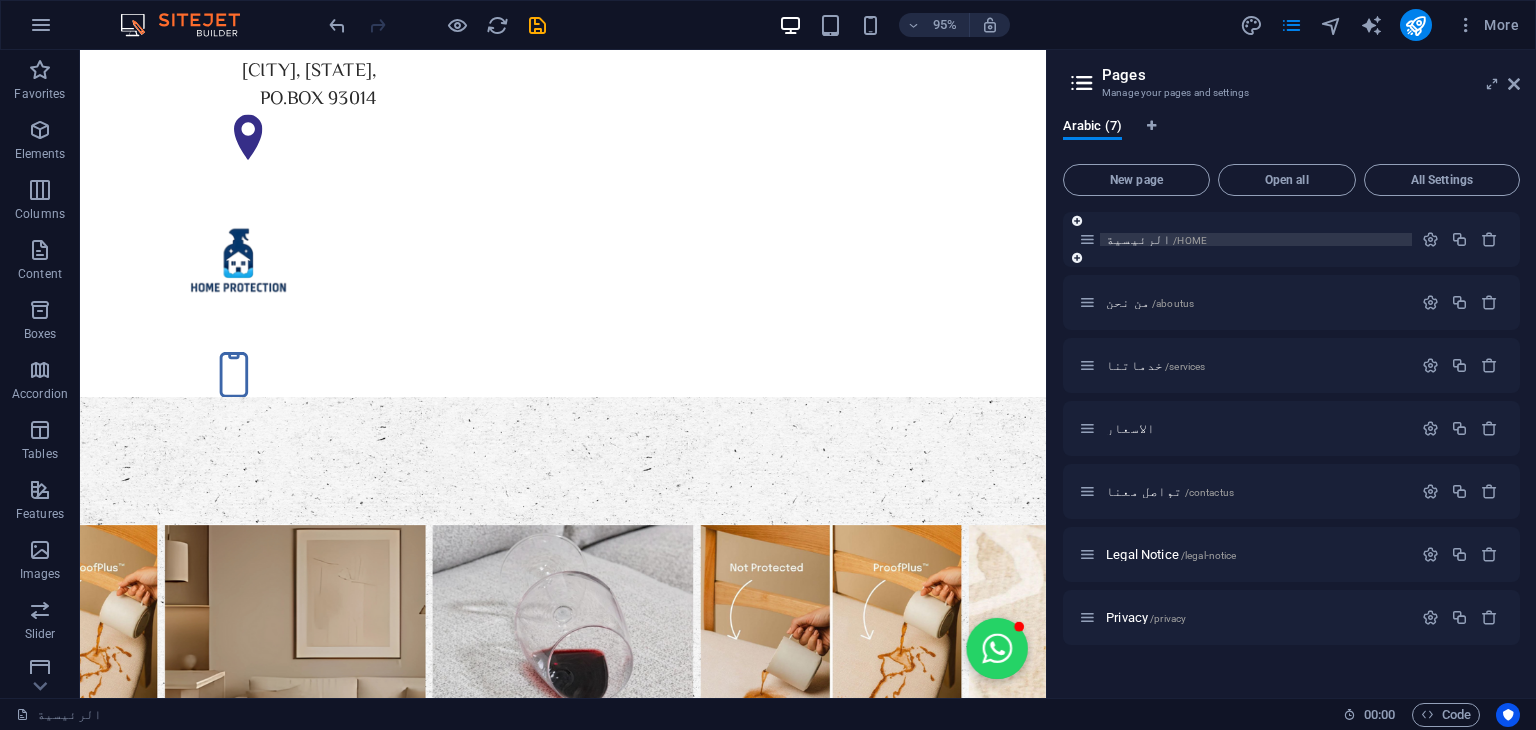 click on "الرئيسية /HOME" at bounding box center (1256, 239) 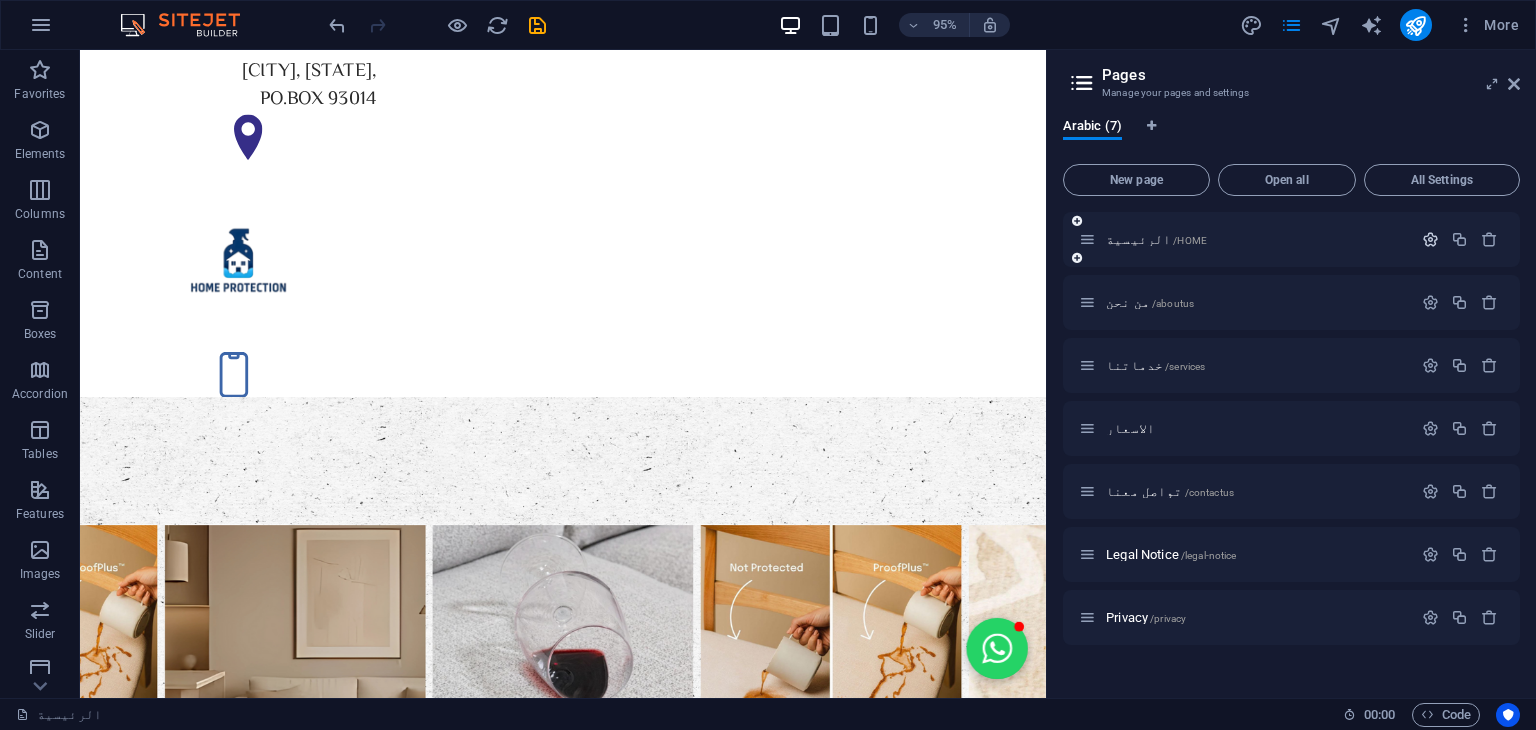 click at bounding box center (1430, 239) 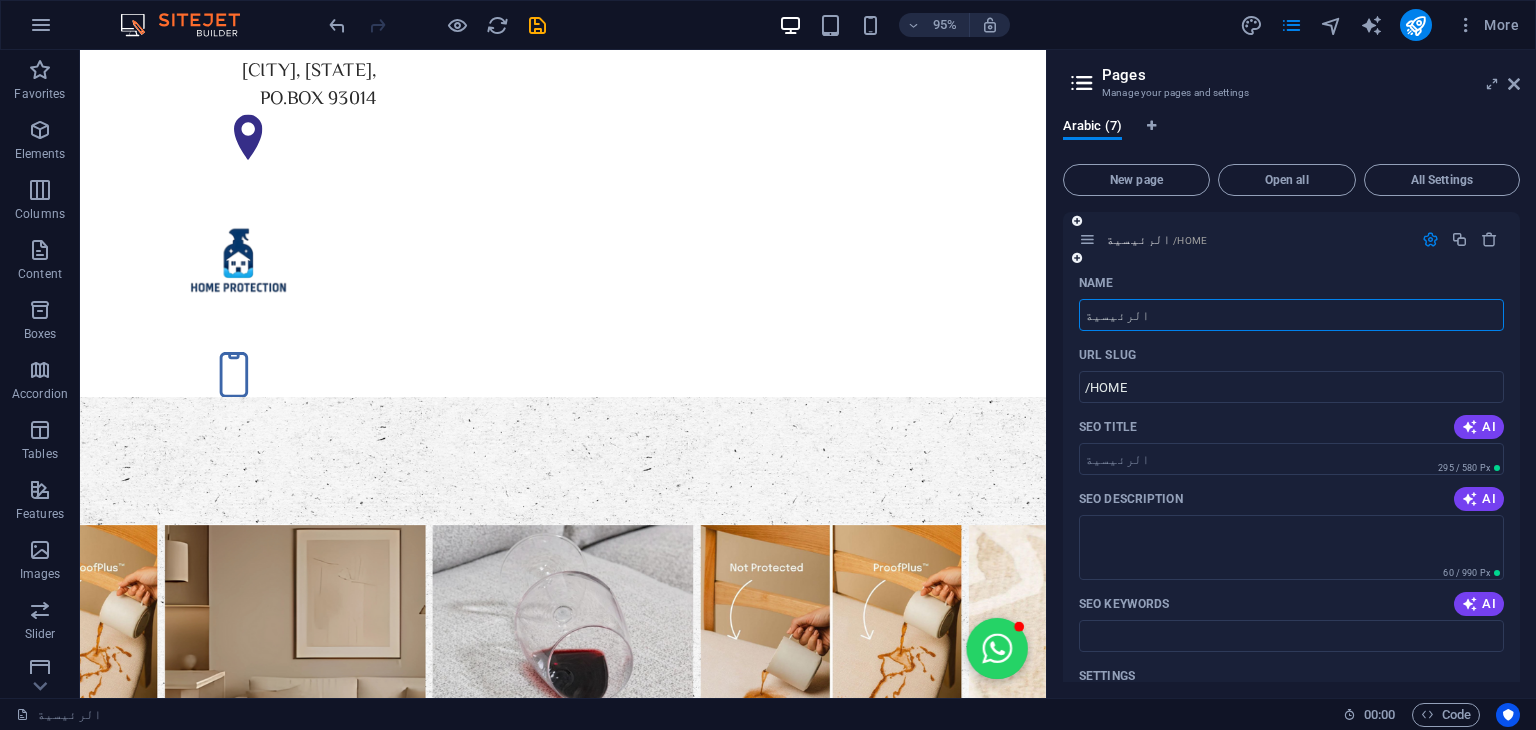click on "الرئيسية" at bounding box center [1291, 315] 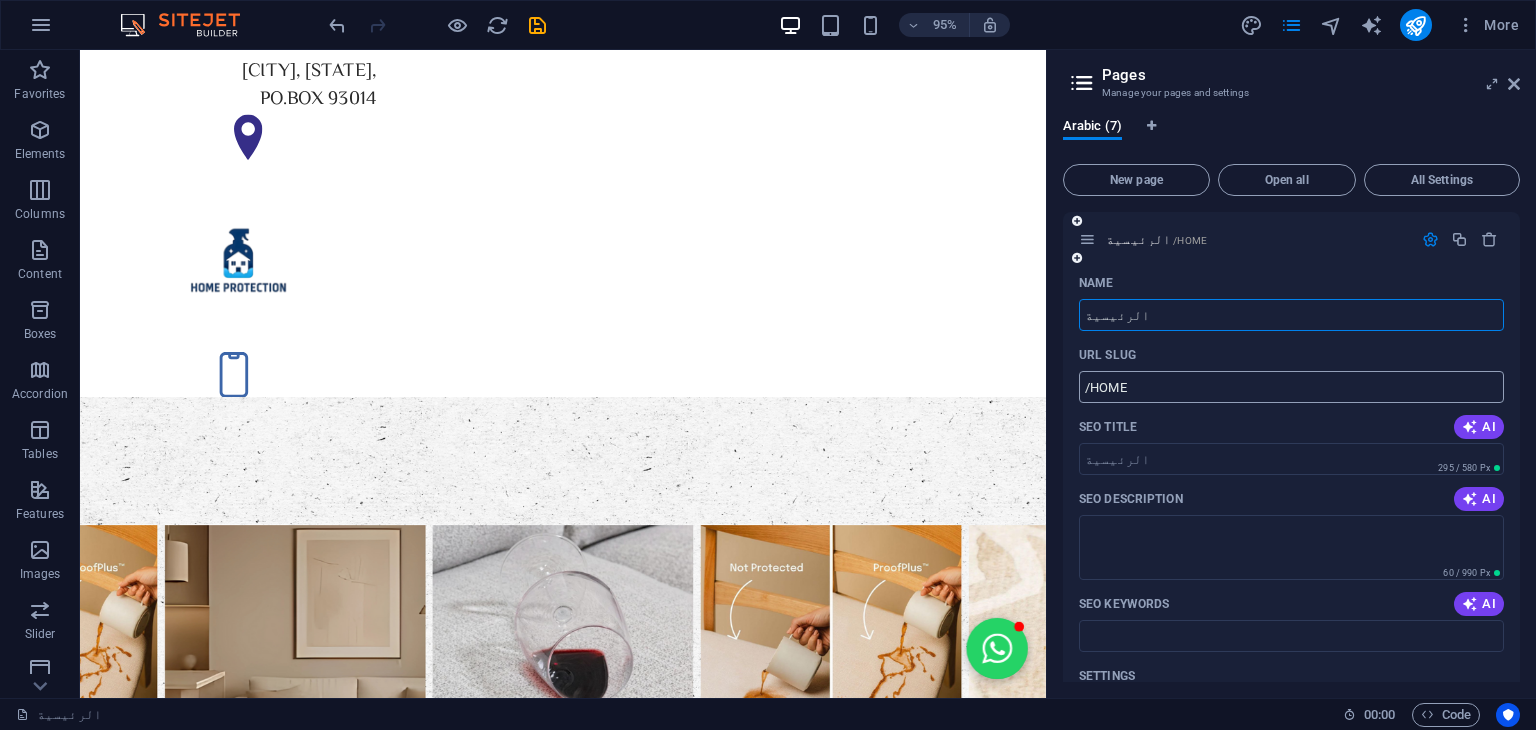 click on "/HOME" at bounding box center [1291, 387] 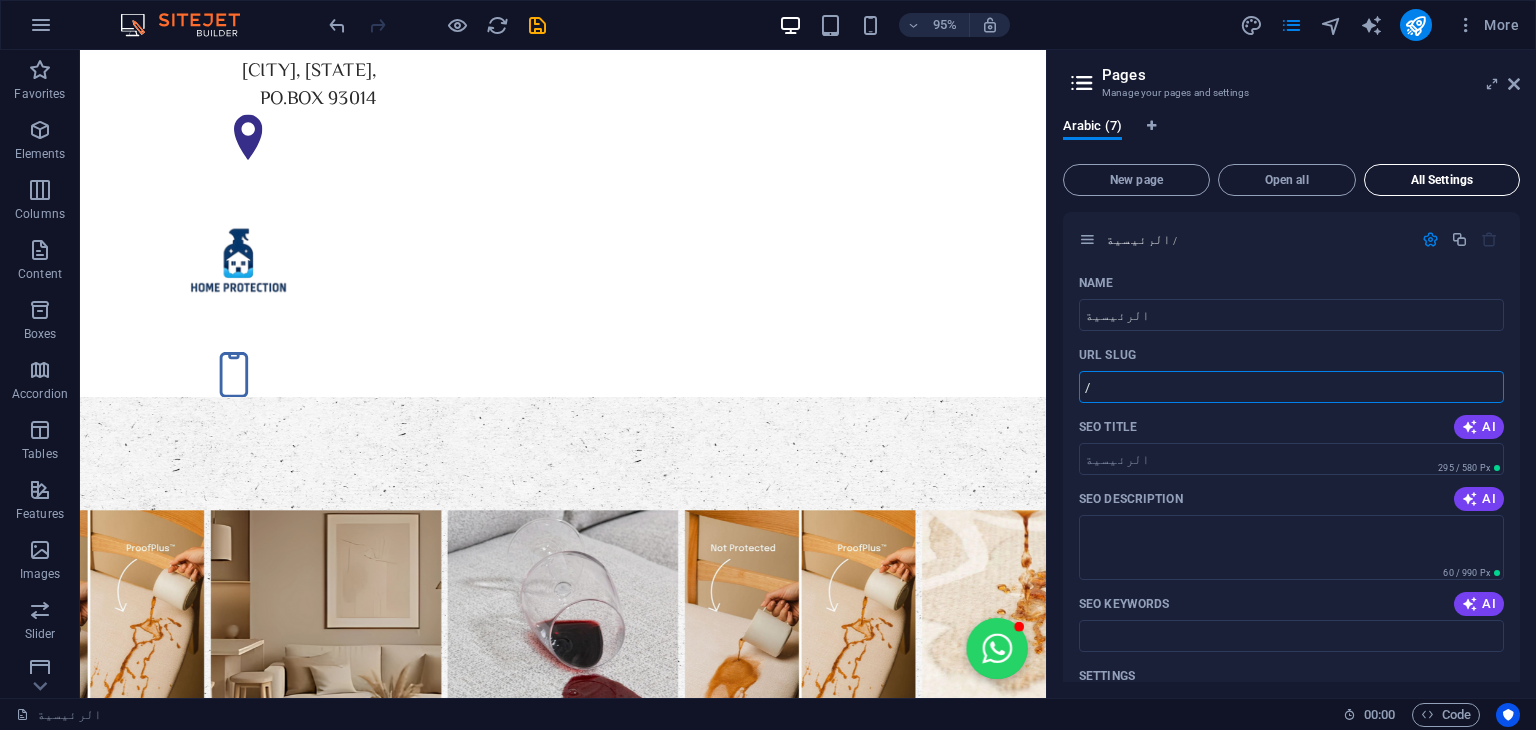 type on "/" 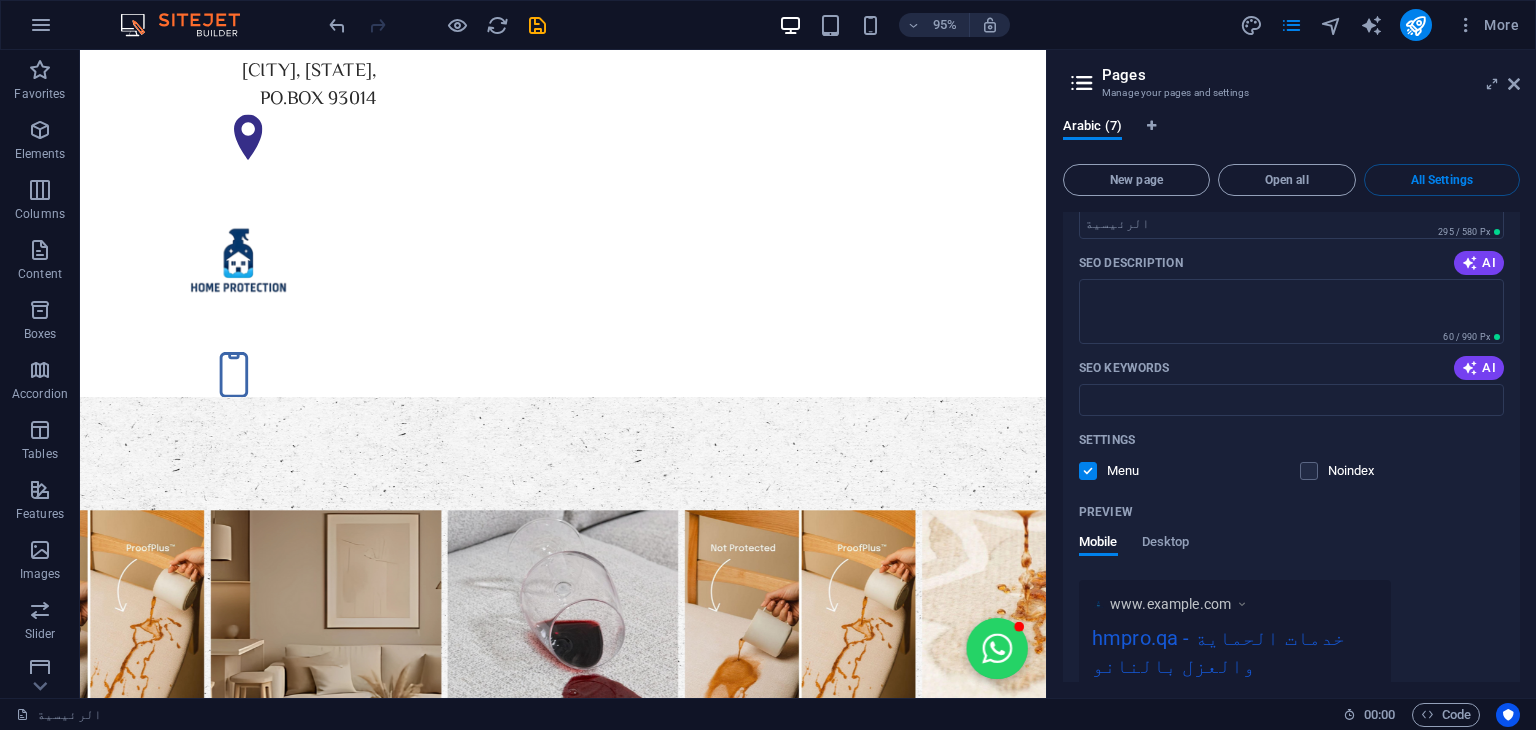 scroll, scrollTop: 244, scrollLeft: 0, axis: vertical 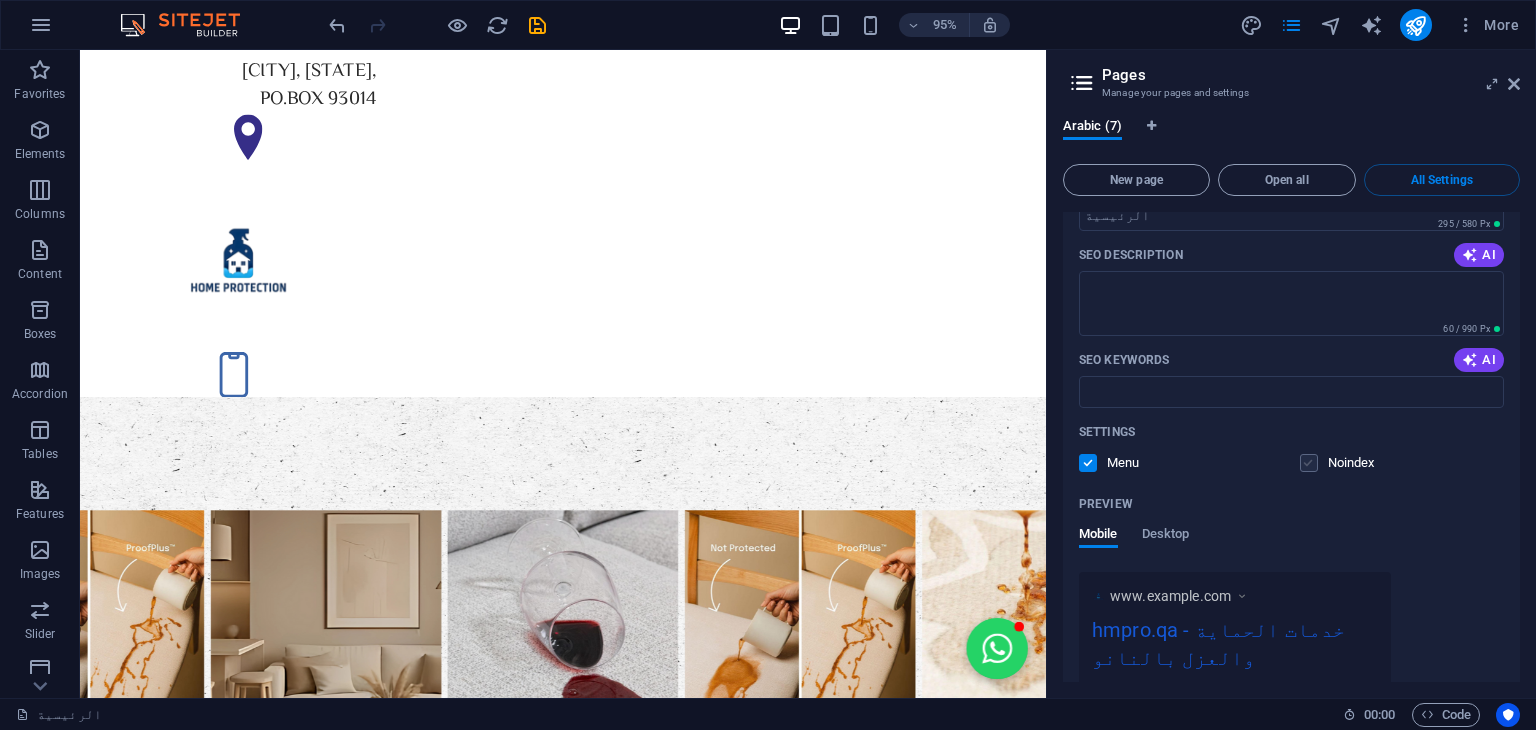 click at bounding box center (1309, 463) 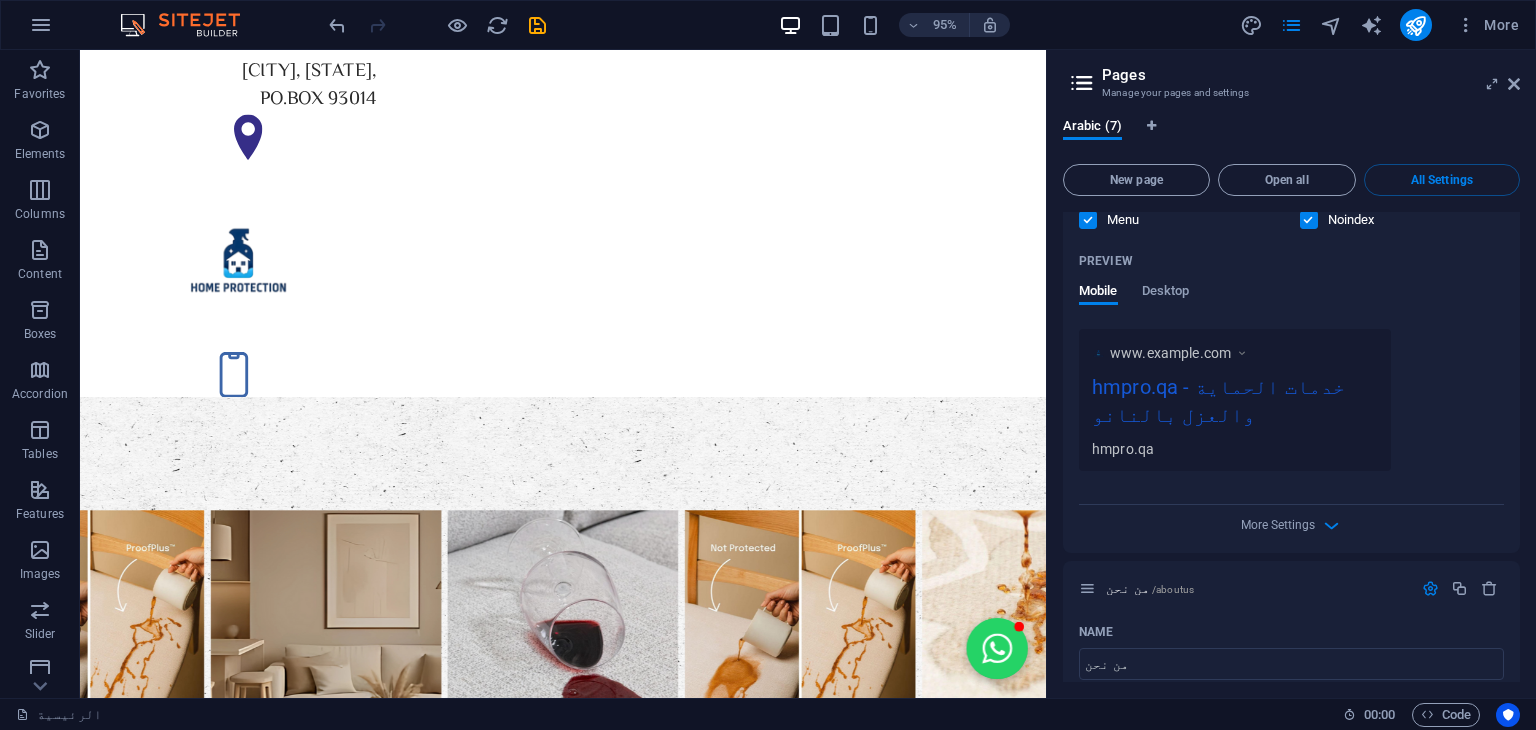 scroll, scrollTop: 488, scrollLeft: 0, axis: vertical 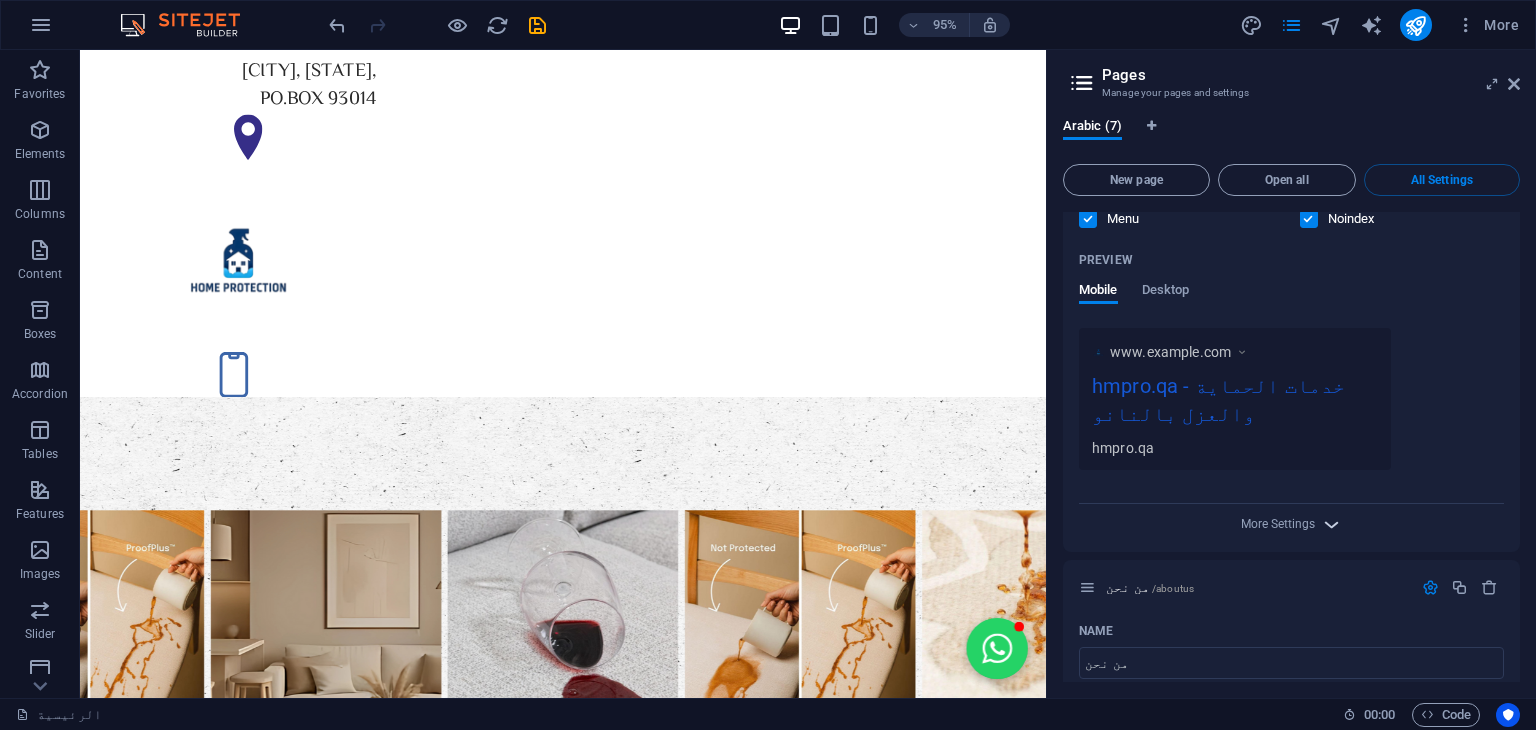 click at bounding box center [1331, 524] 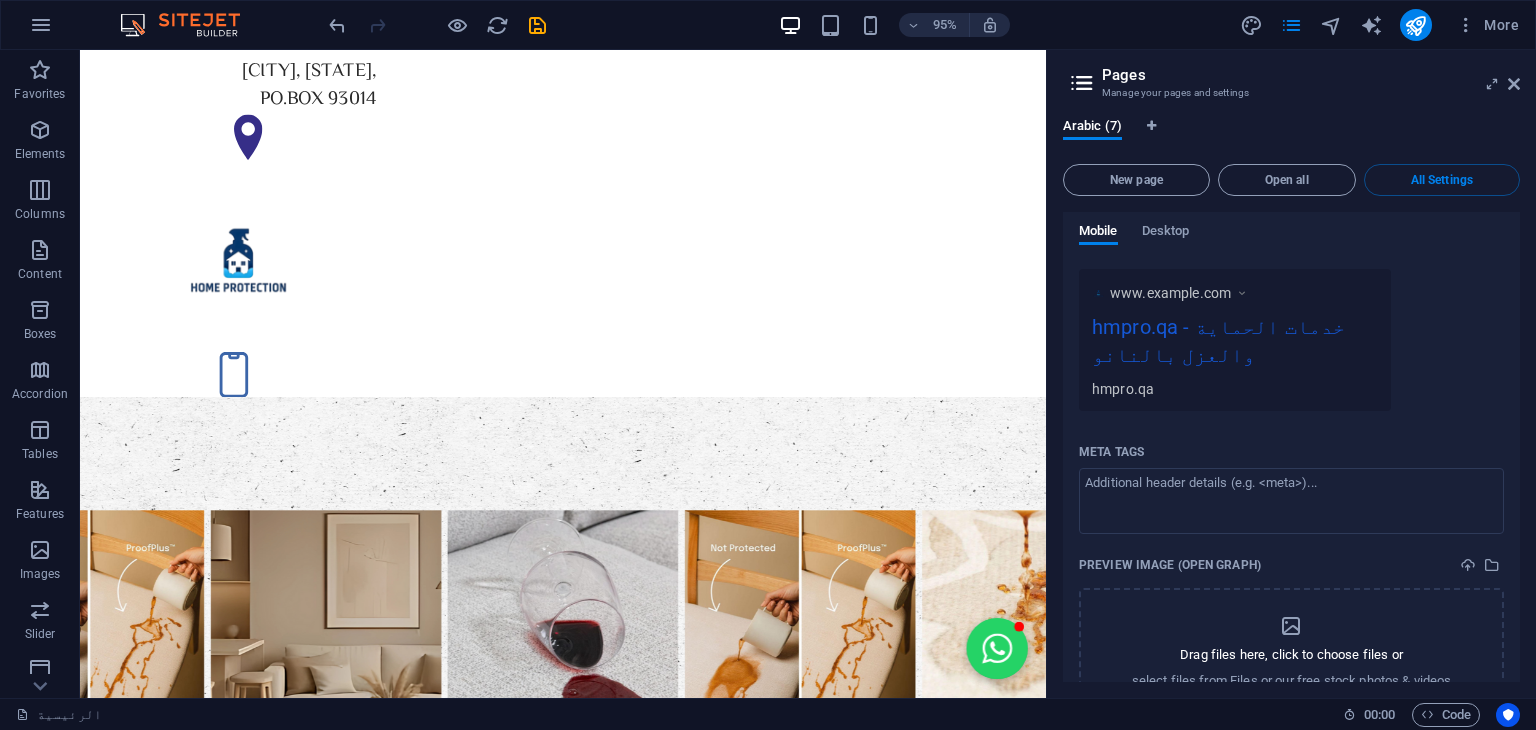 scroll, scrollTop: 647, scrollLeft: 0, axis: vertical 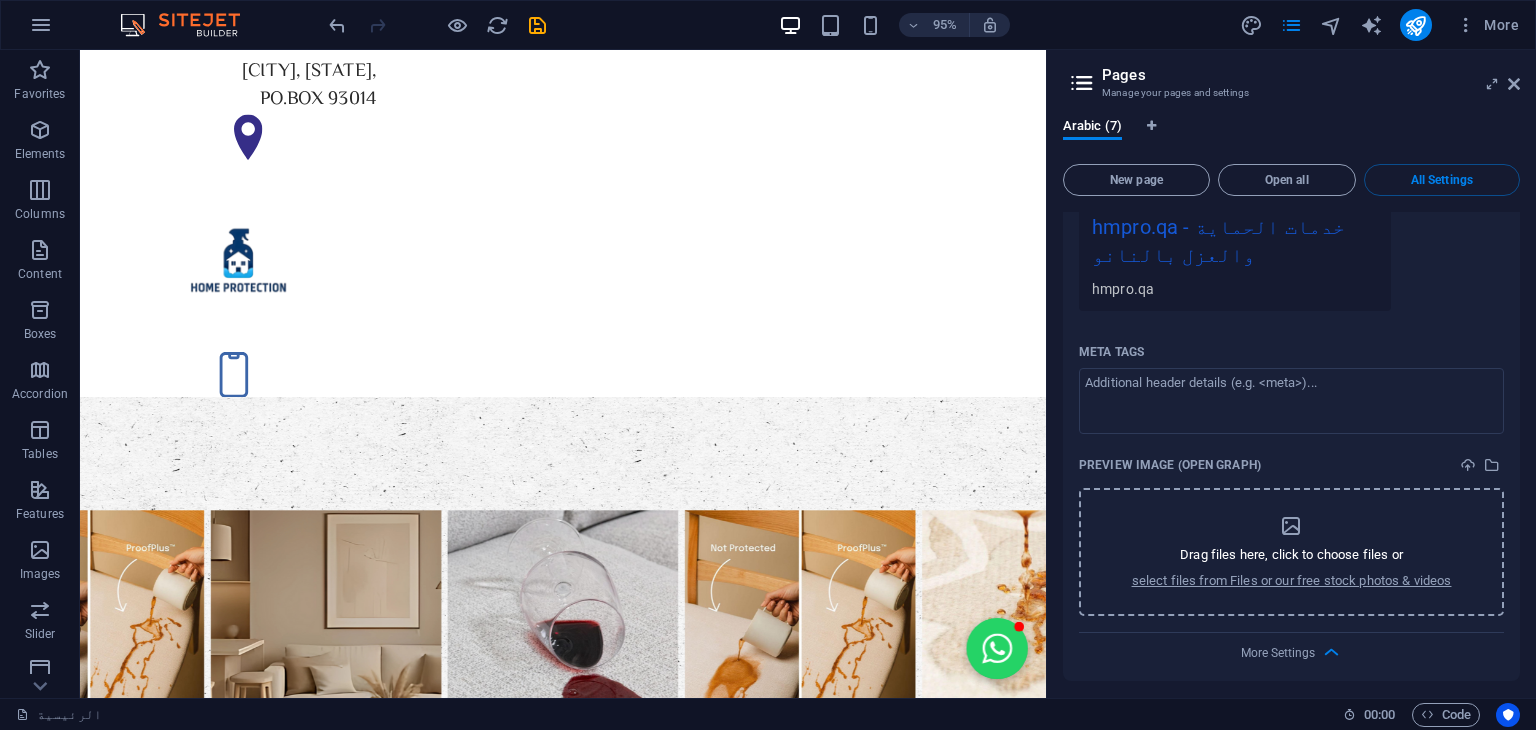 click on "Drag files here, click to choose files or select files from Files or our free stock photos & videos" at bounding box center [1292, 552] 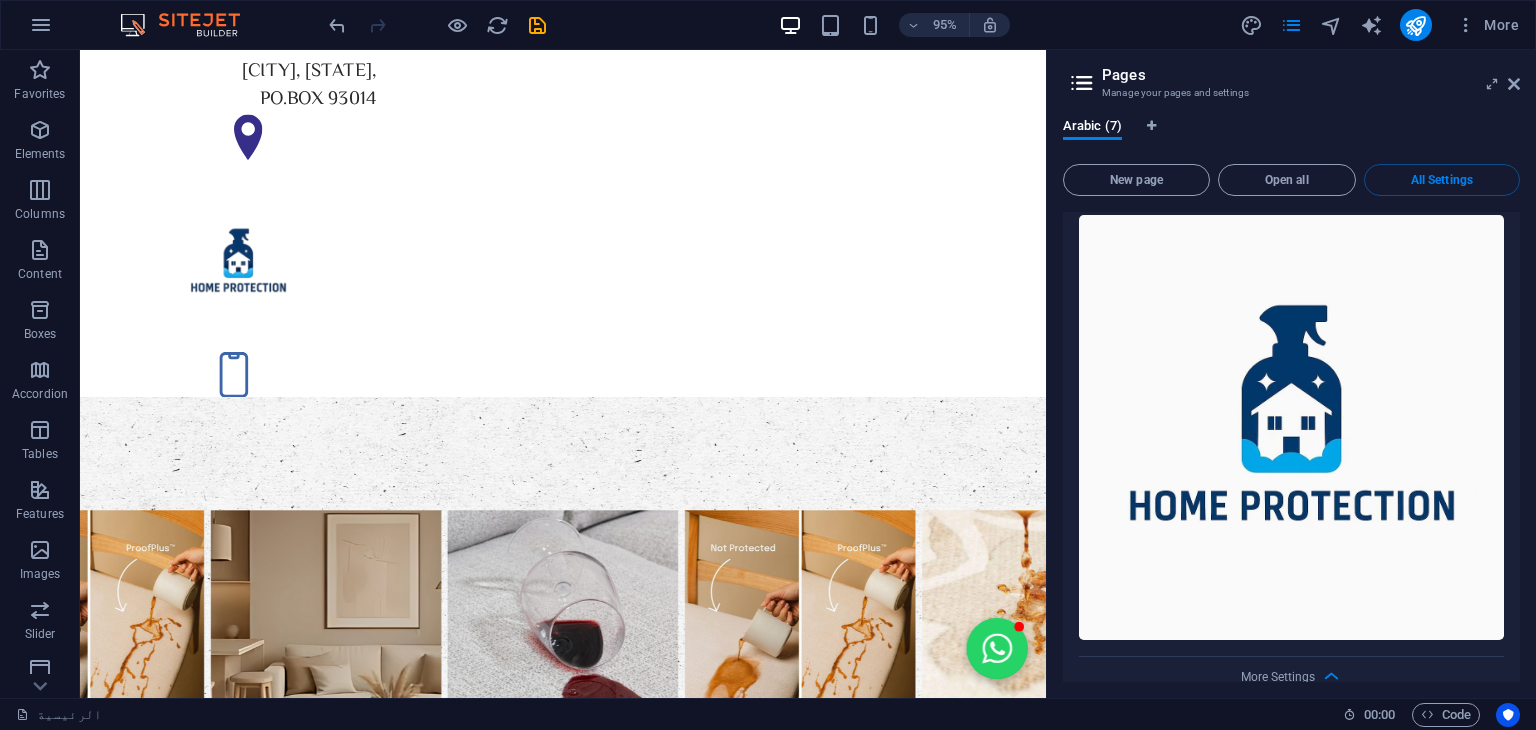 scroll, scrollTop: 0, scrollLeft: 0, axis: both 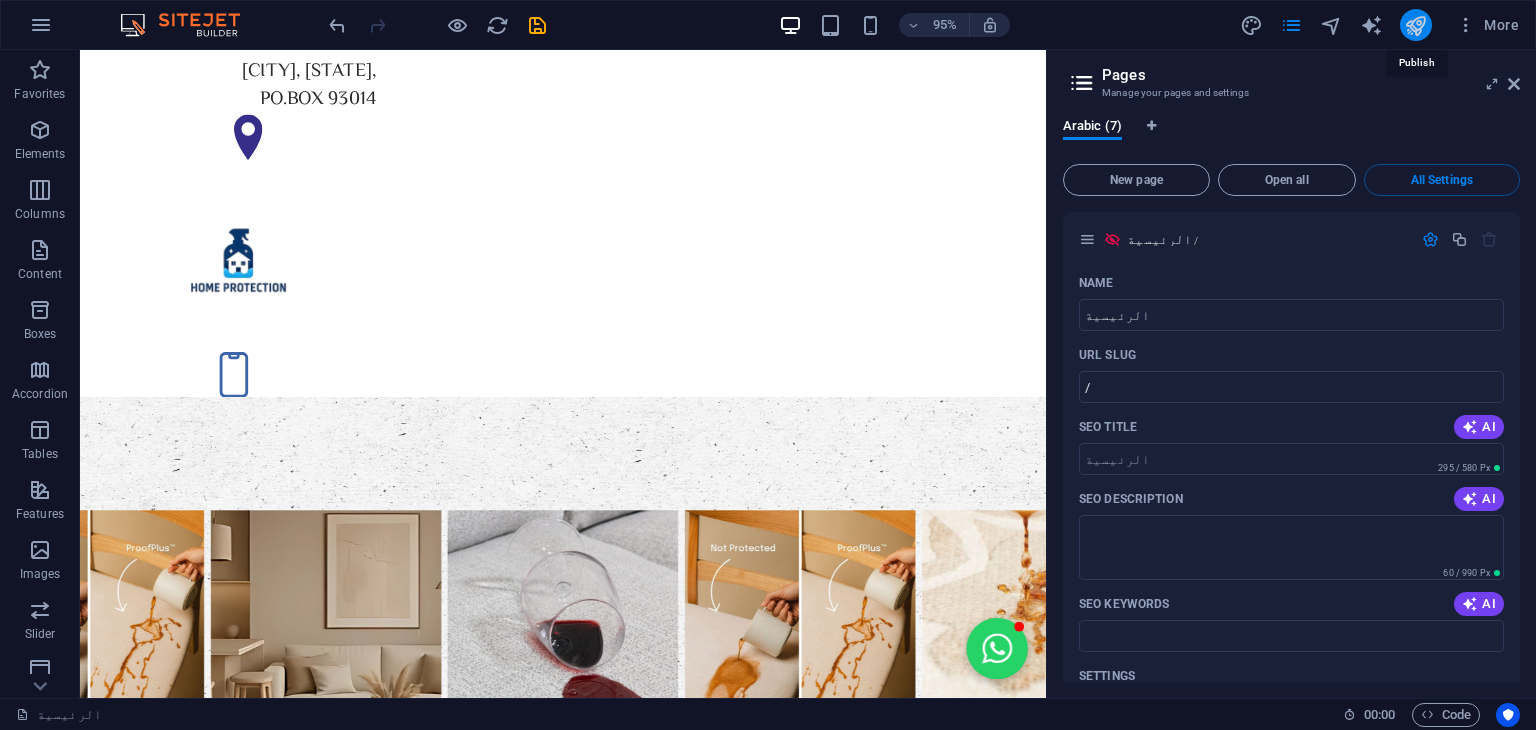 click at bounding box center (1415, 25) 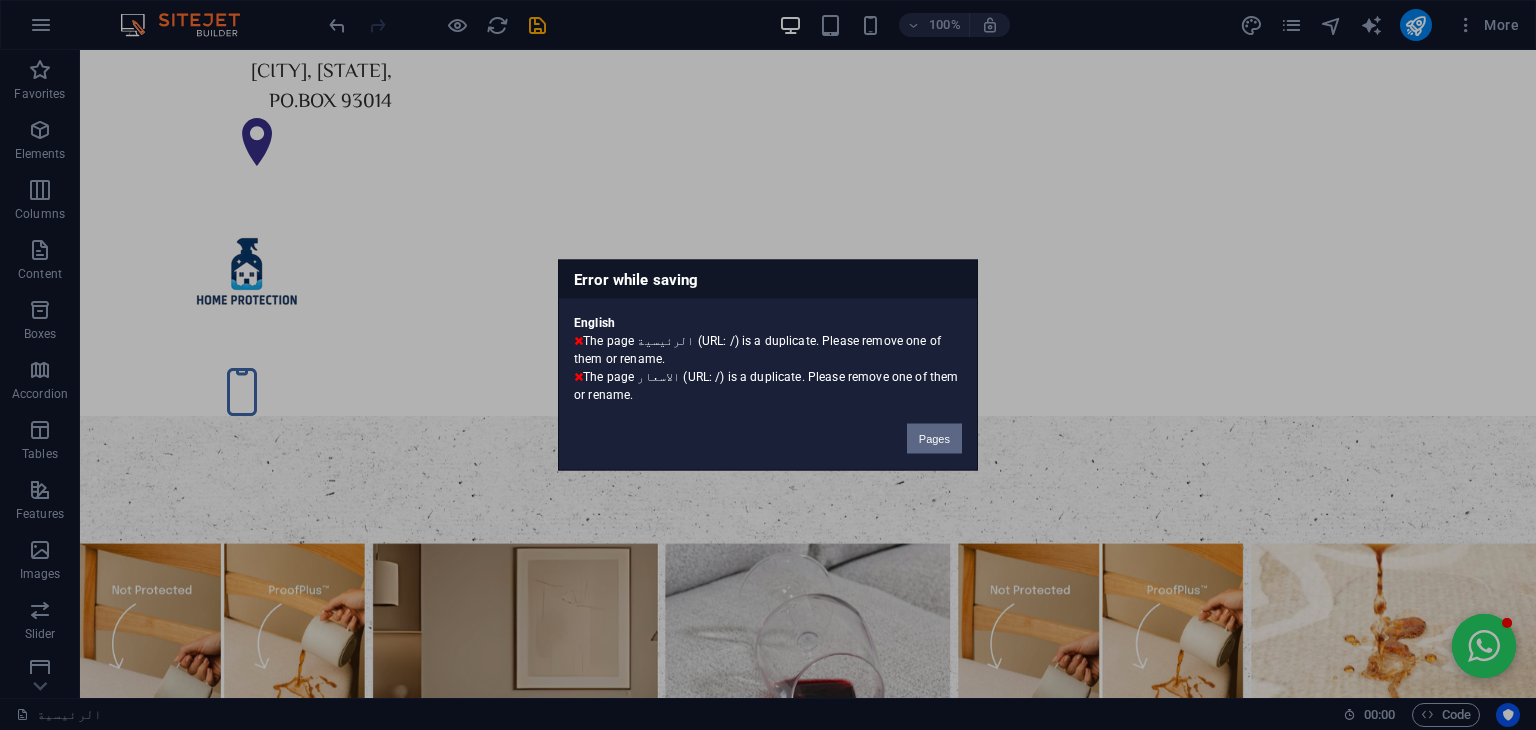 click on "Pages" at bounding box center (934, 439) 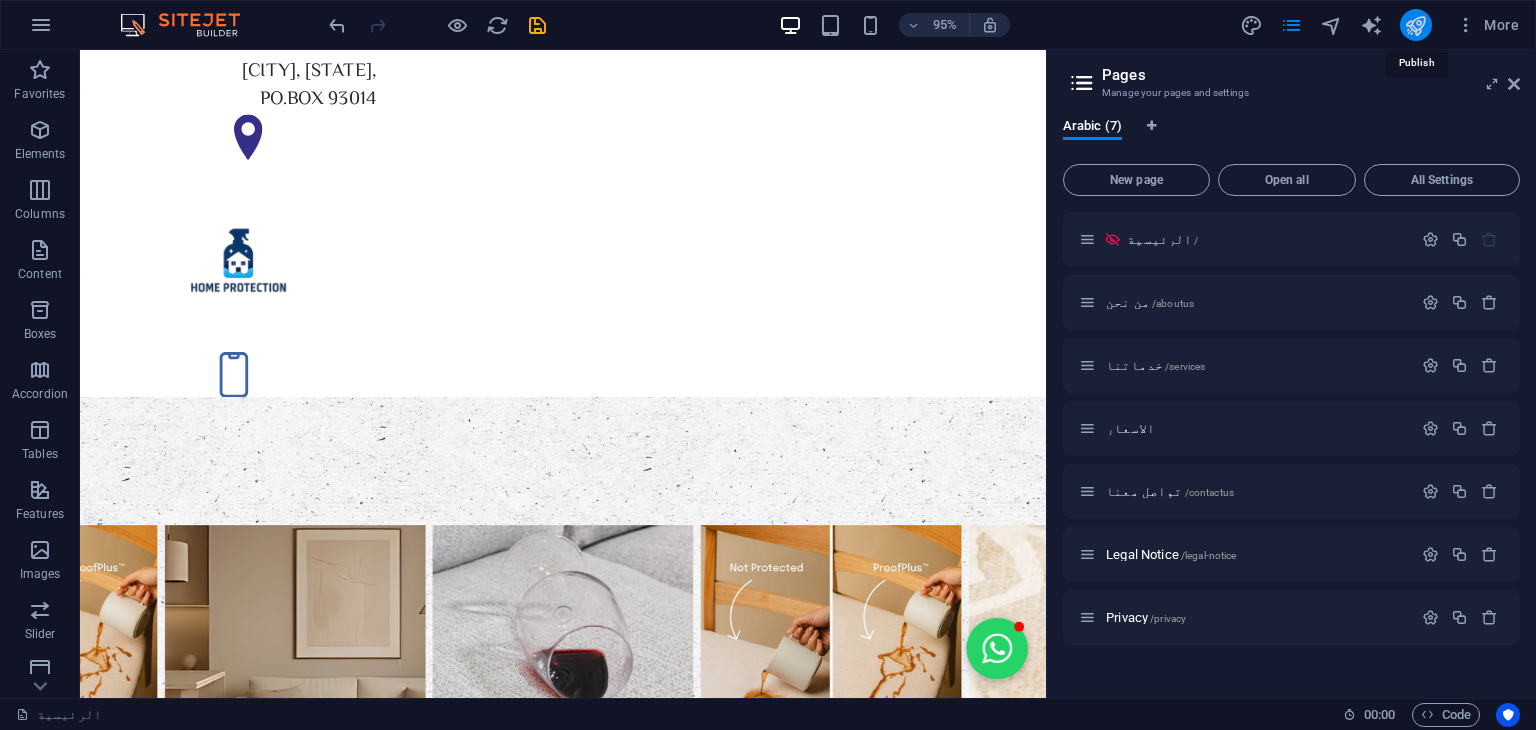 click at bounding box center (1415, 25) 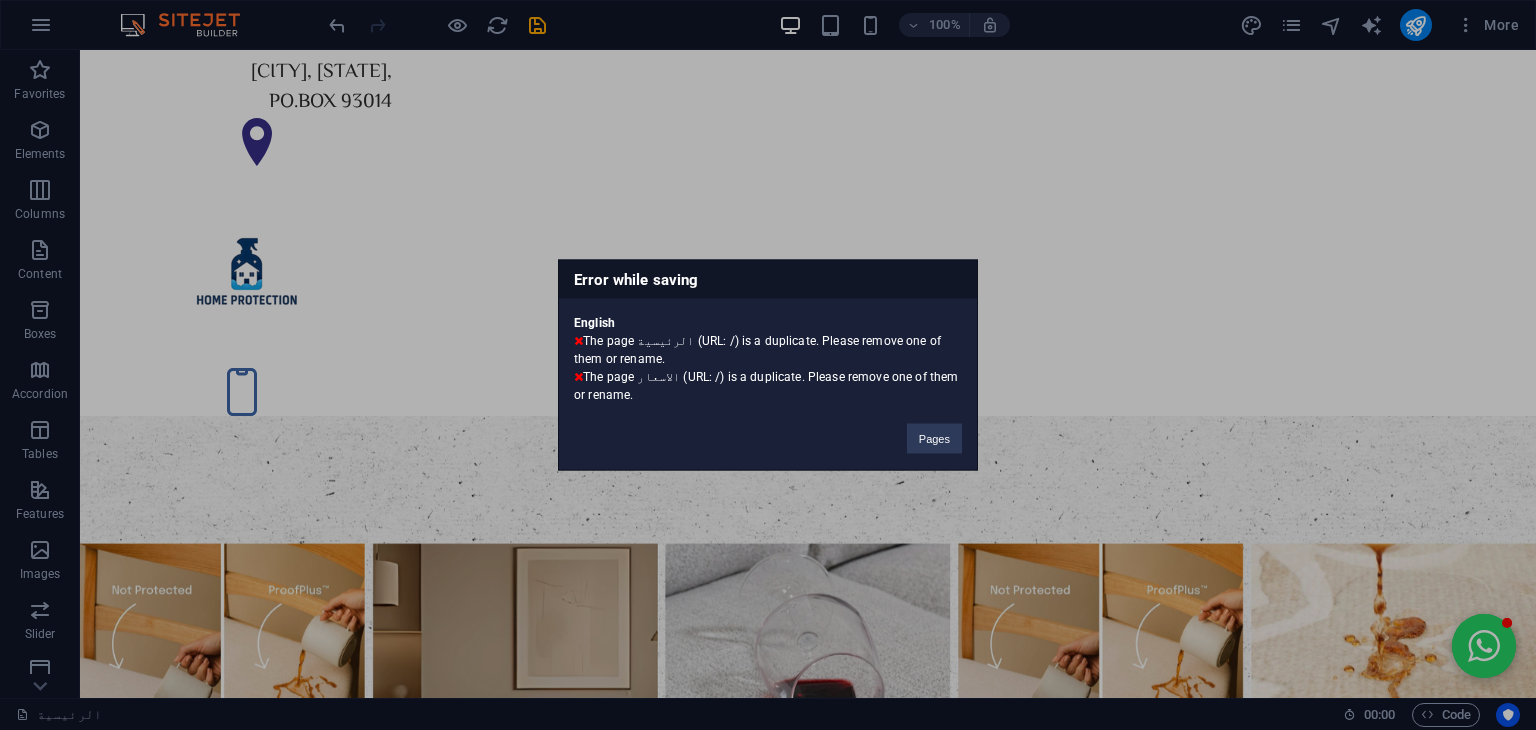drag, startPoint x: 576, startPoint y: 334, endPoint x: 738, endPoint y: 389, distance: 171.08185 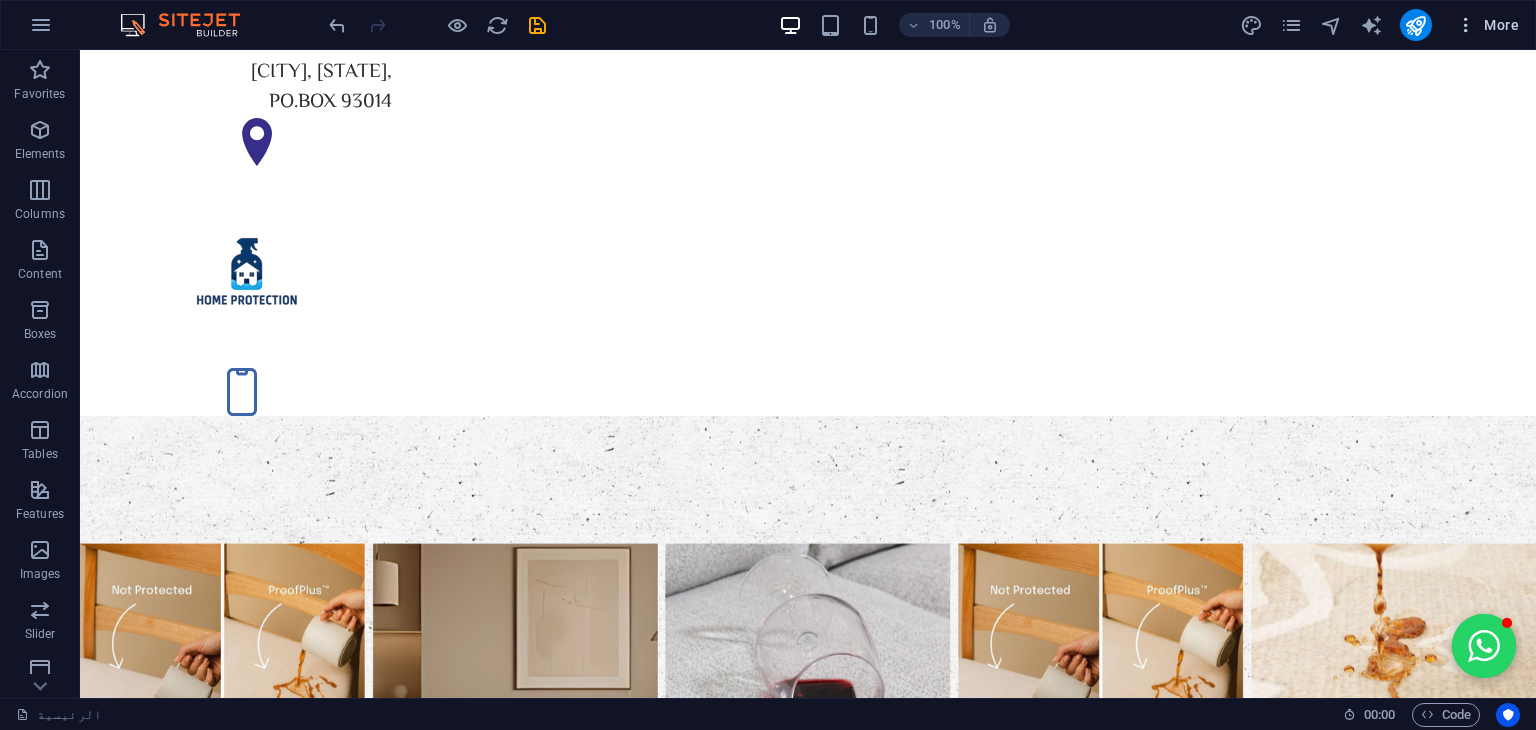 click at bounding box center (1466, 25) 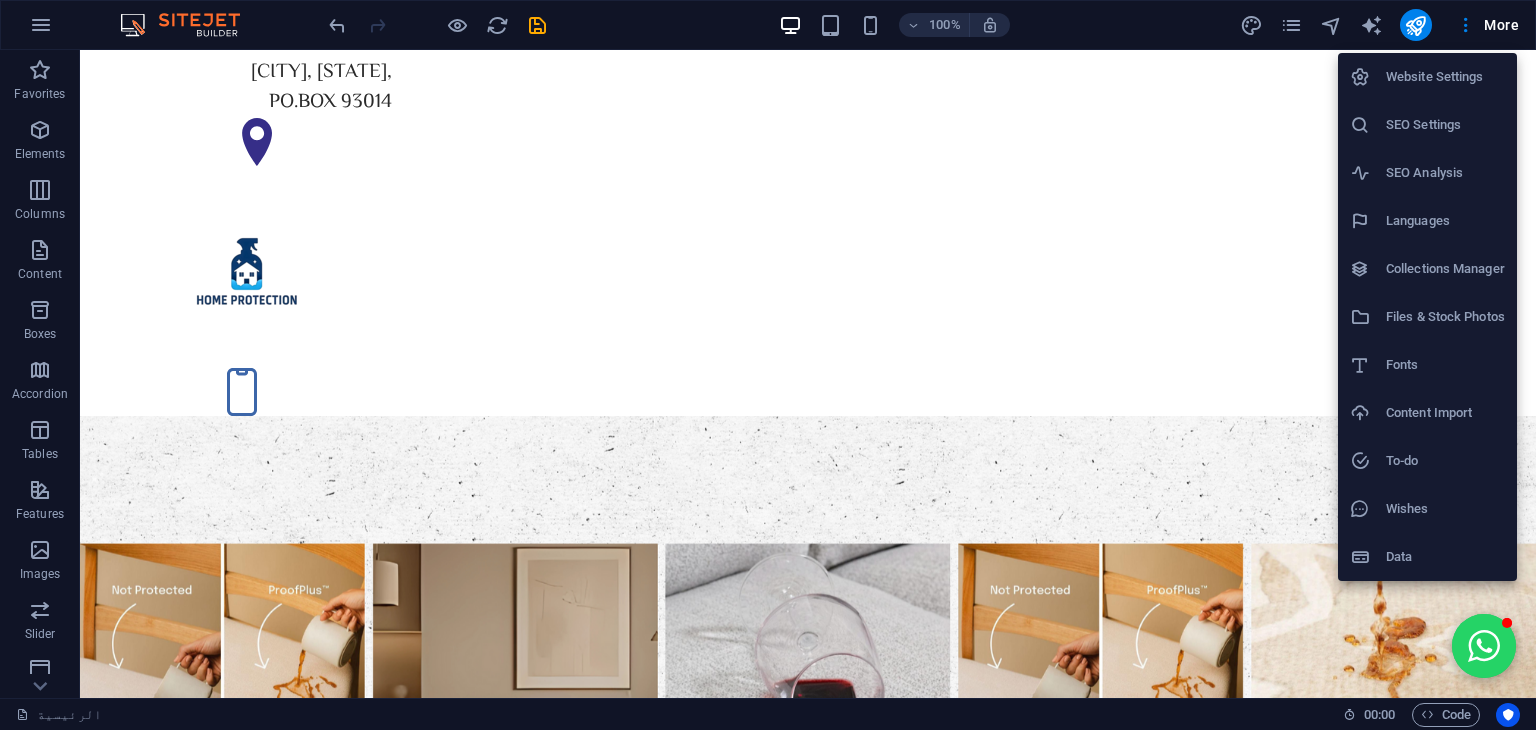 click at bounding box center [768, 365] 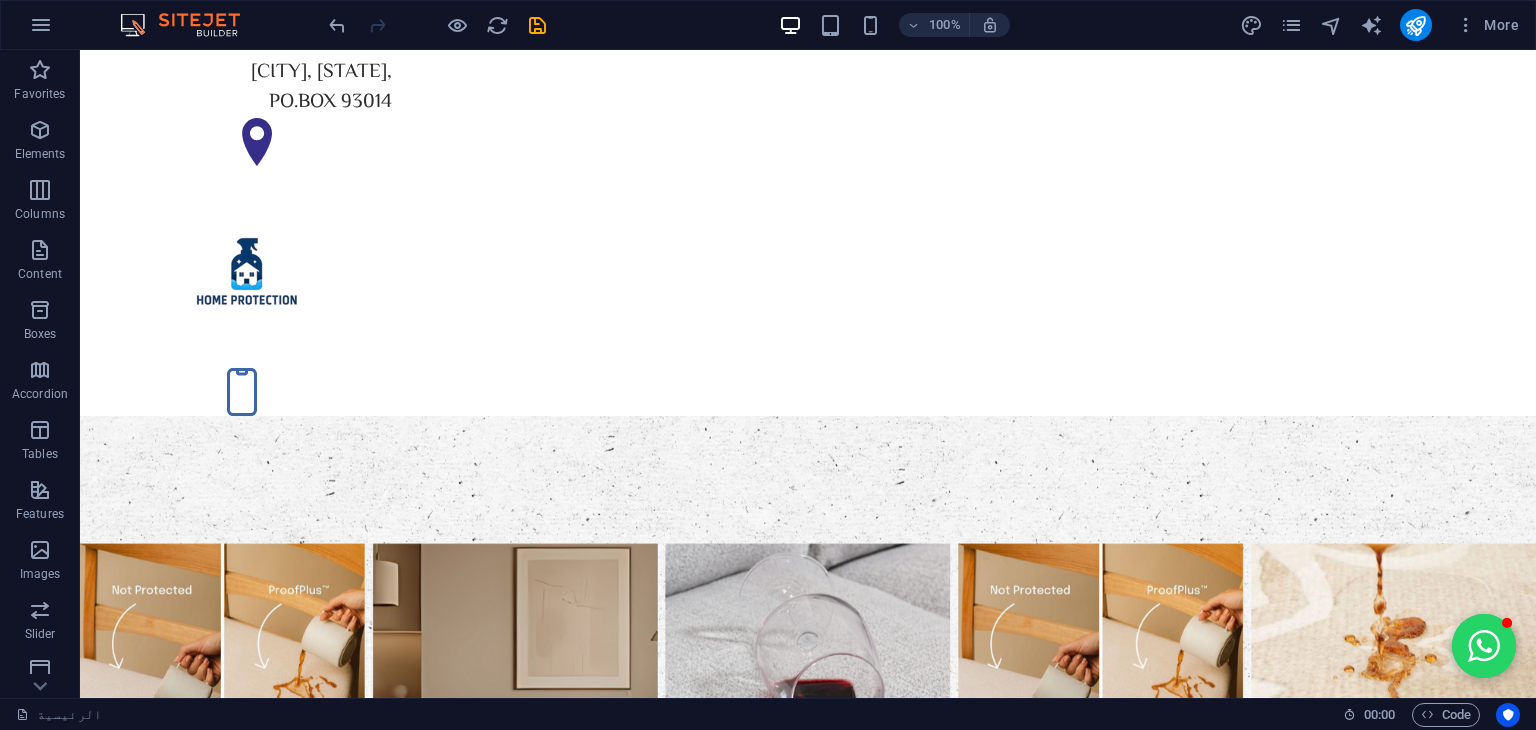 click on "More" at bounding box center (1487, 25) 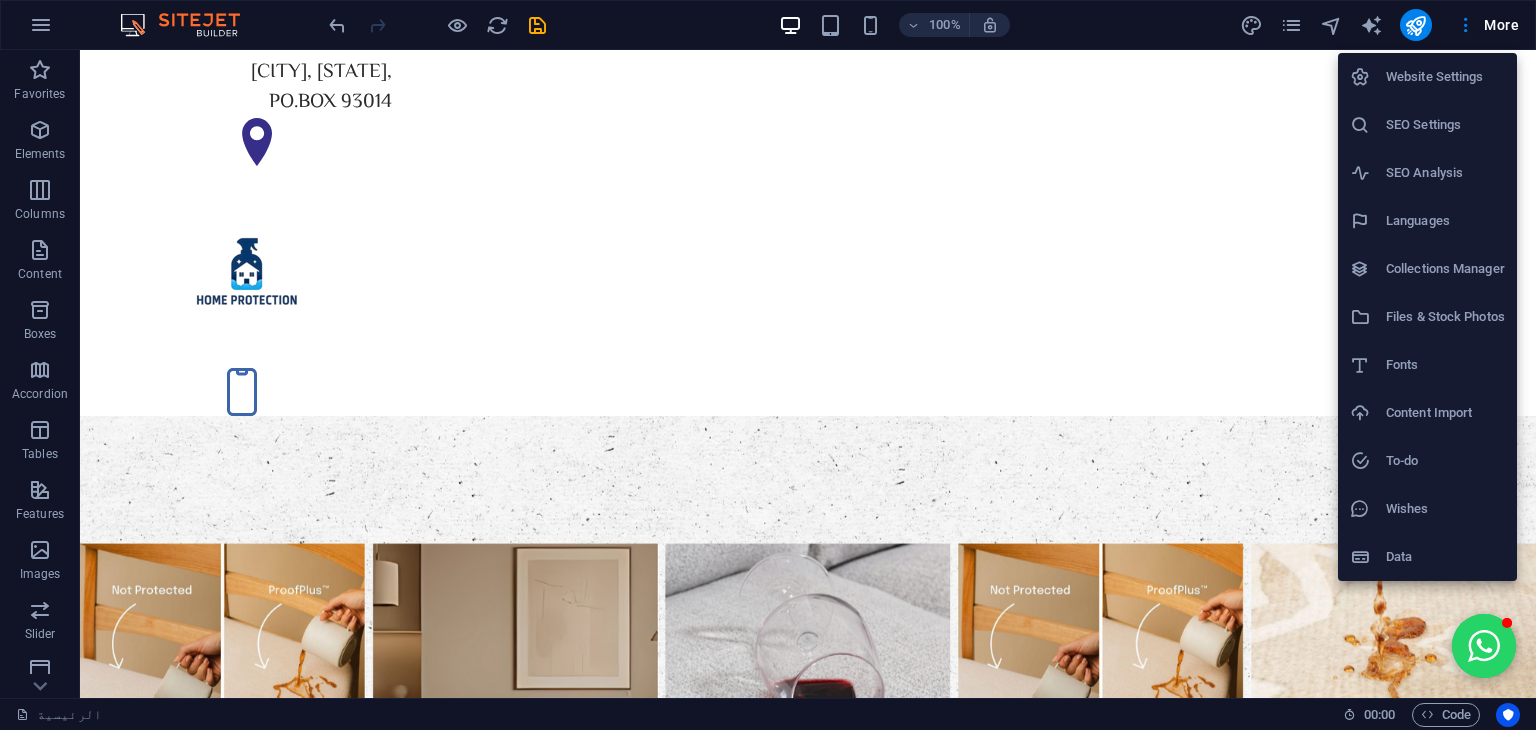 click at bounding box center [768, 365] 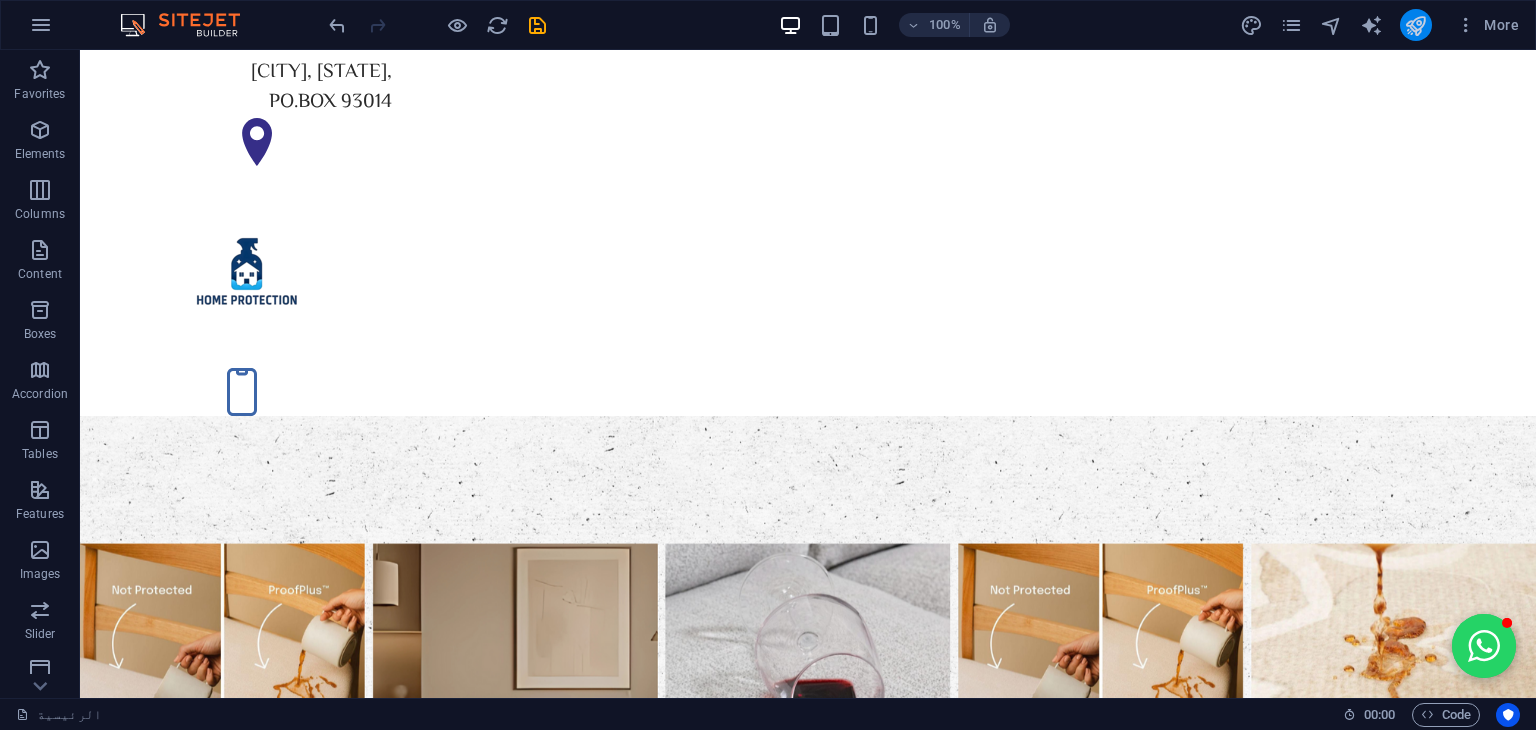 click at bounding box center (1416, 25) 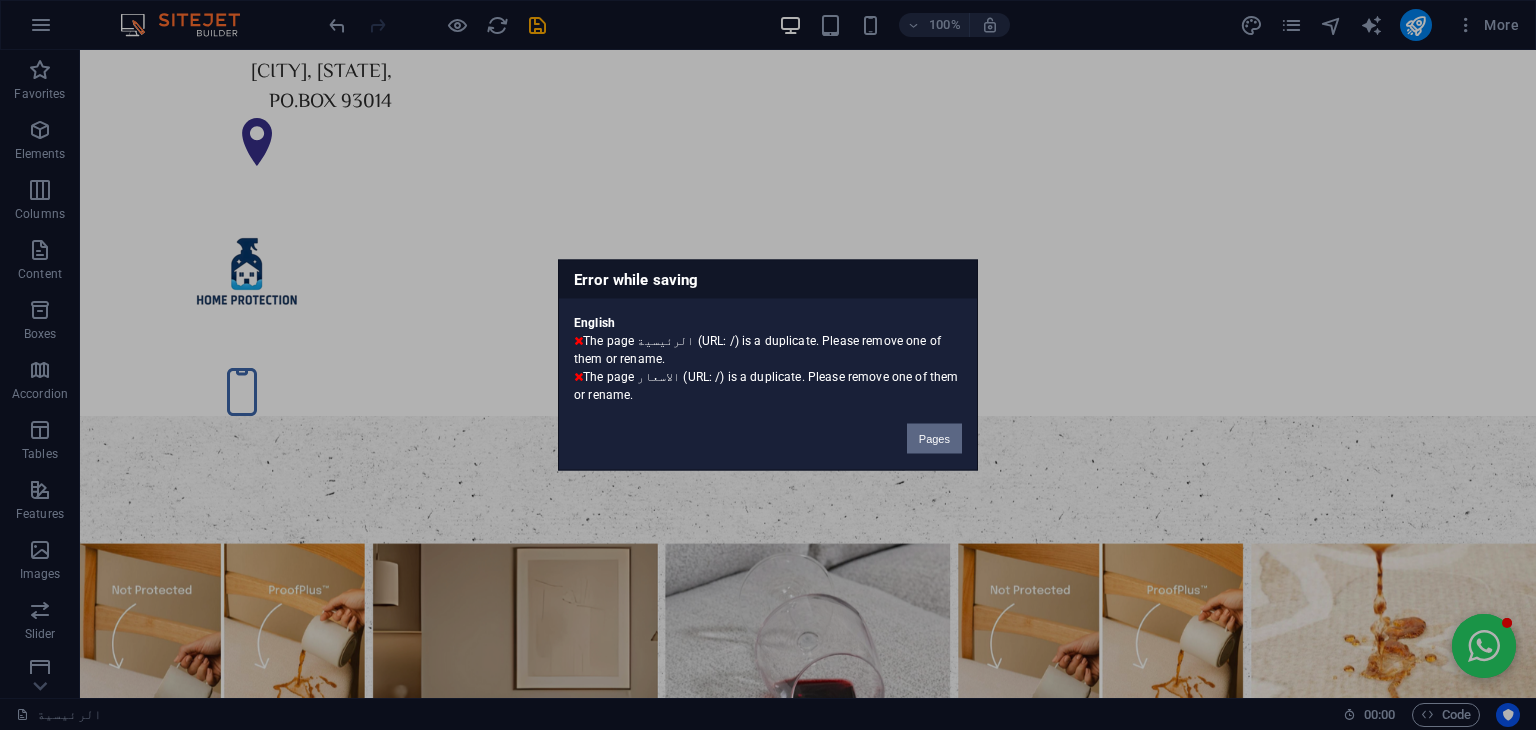 click on "Pages" at bounding box center [934, 439] 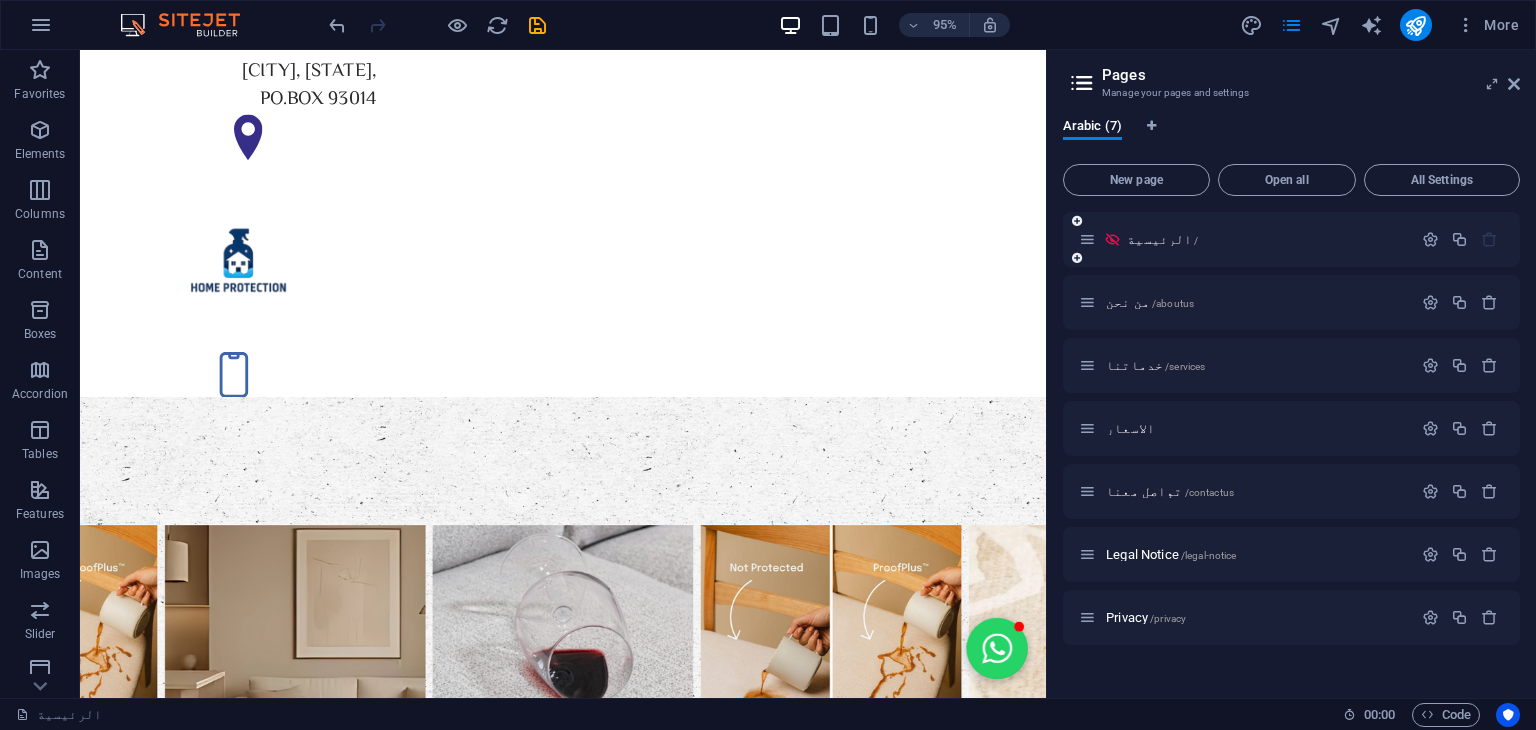 click at bounding box center [1112, 239] 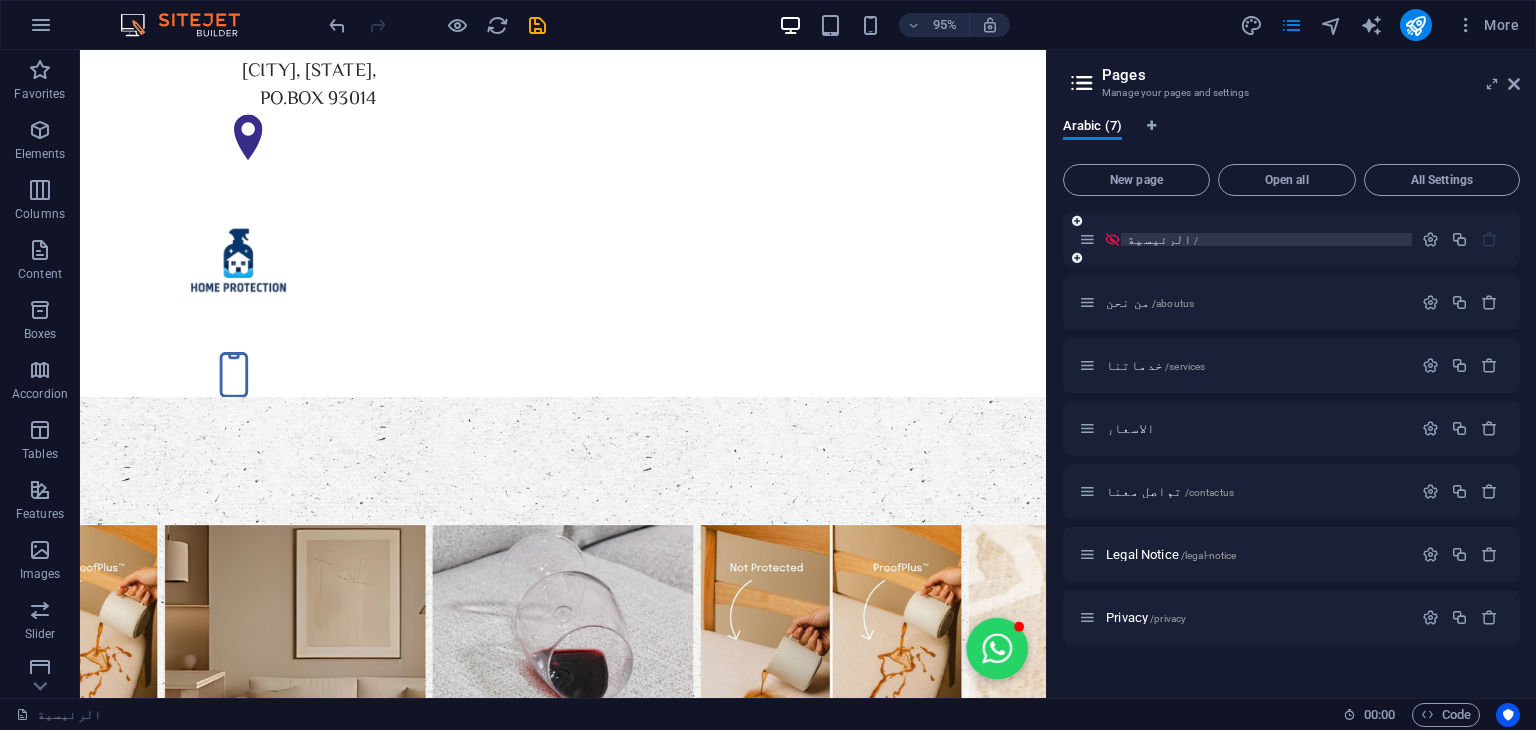 click on "الرئيسية /" at bounding box center (1266, 239) 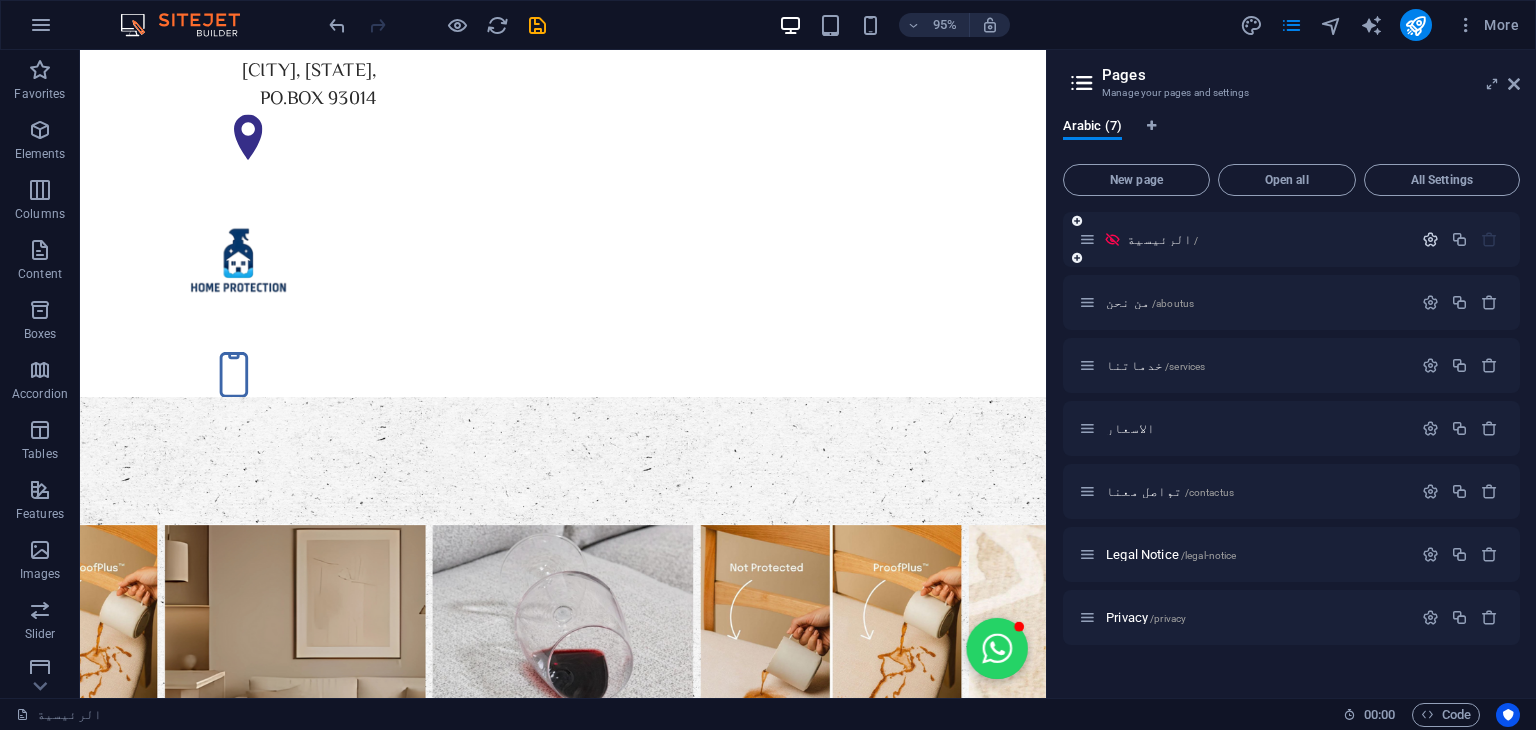 click at bounding box center (1430, 239) 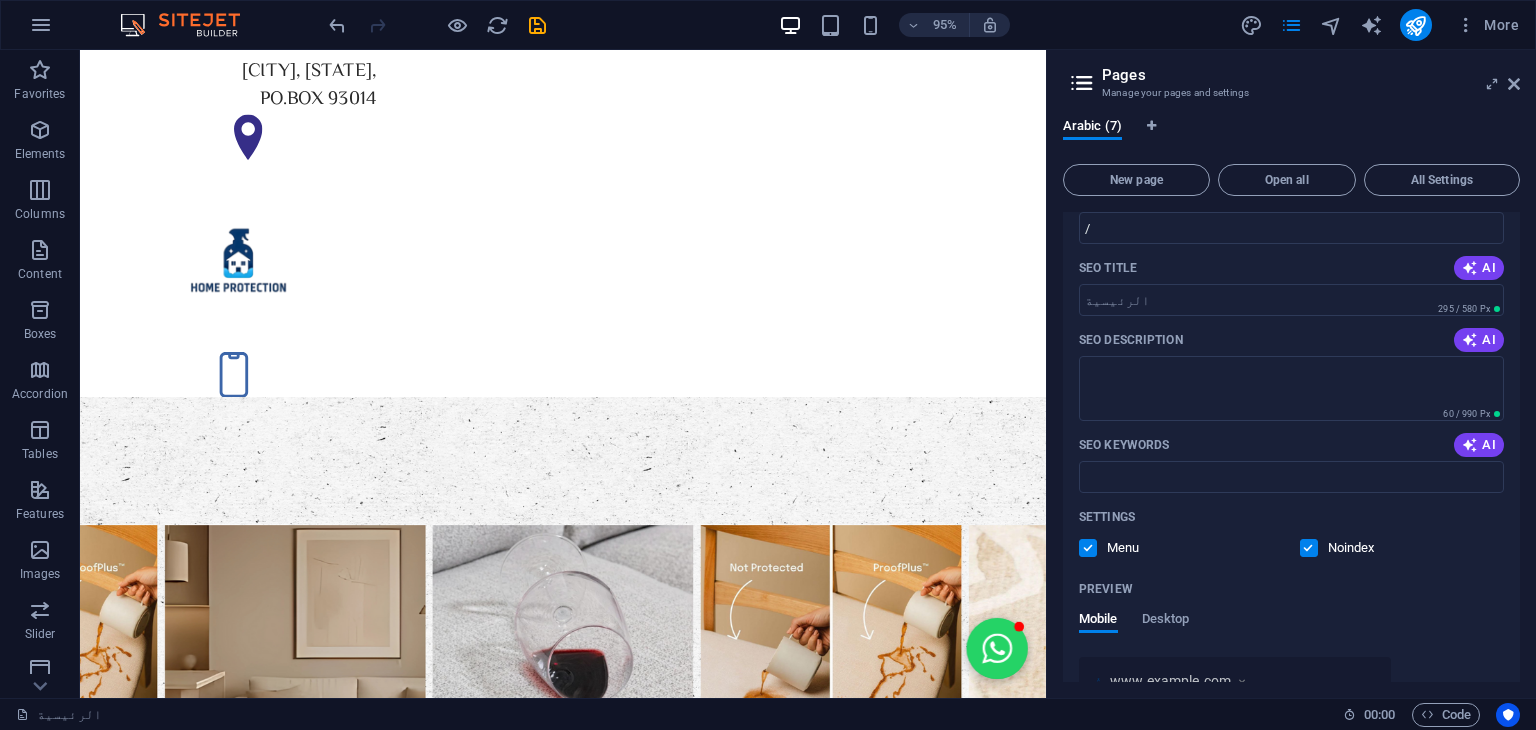 scroll, scrollTop: 160, scrollLeft: 0, axis: vertical 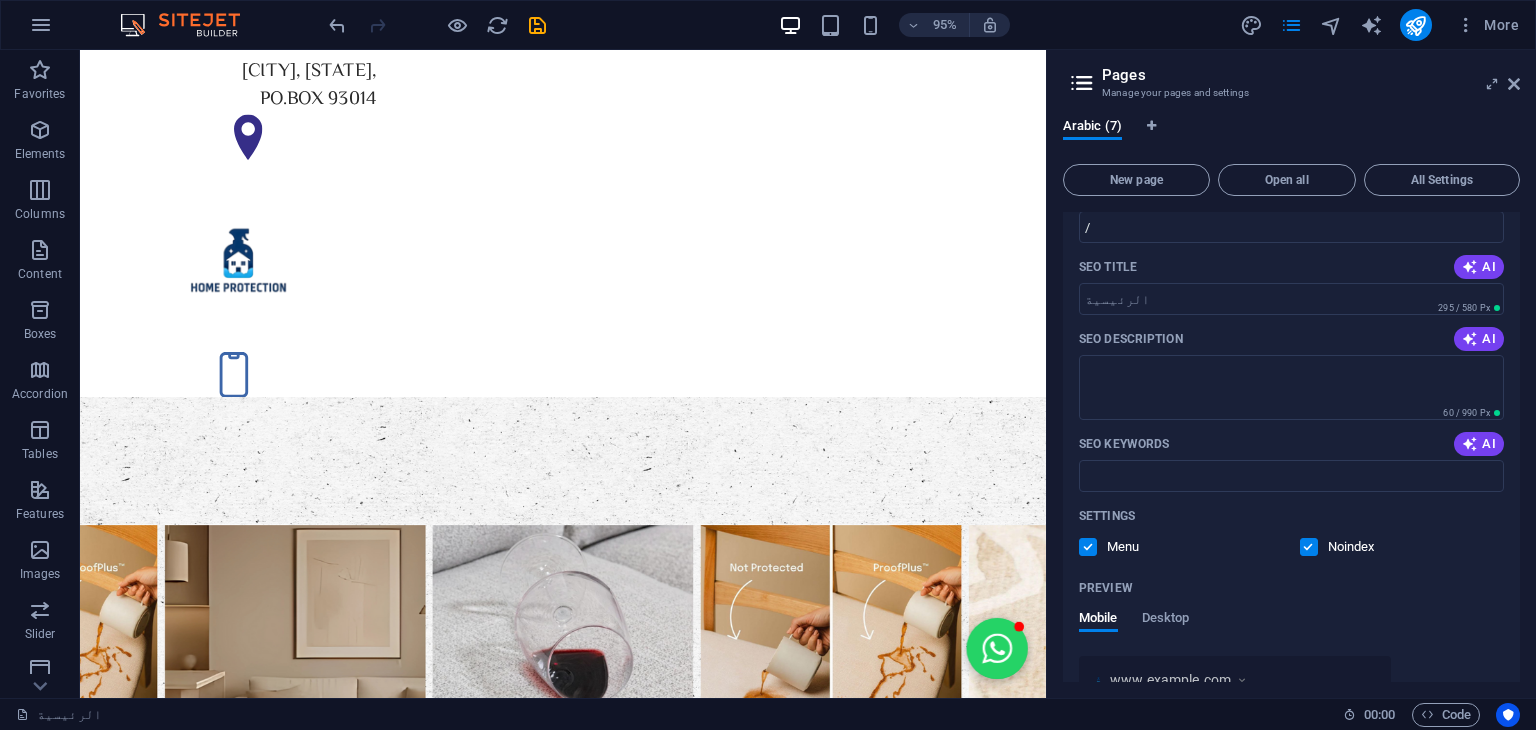 click at bounding box center [1323, 547] 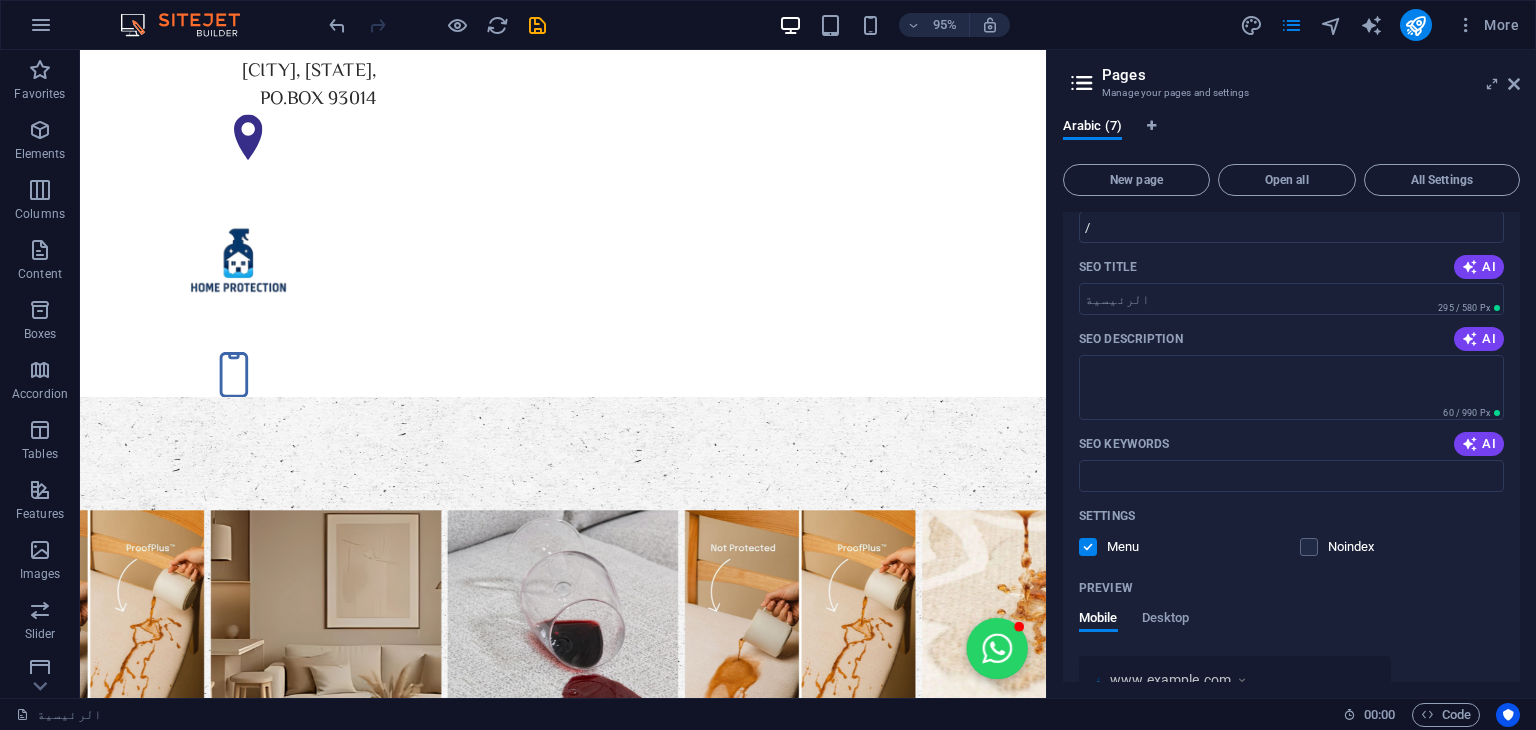 scroll, scrollTop: 0, scrollLeft: 0, axis: both 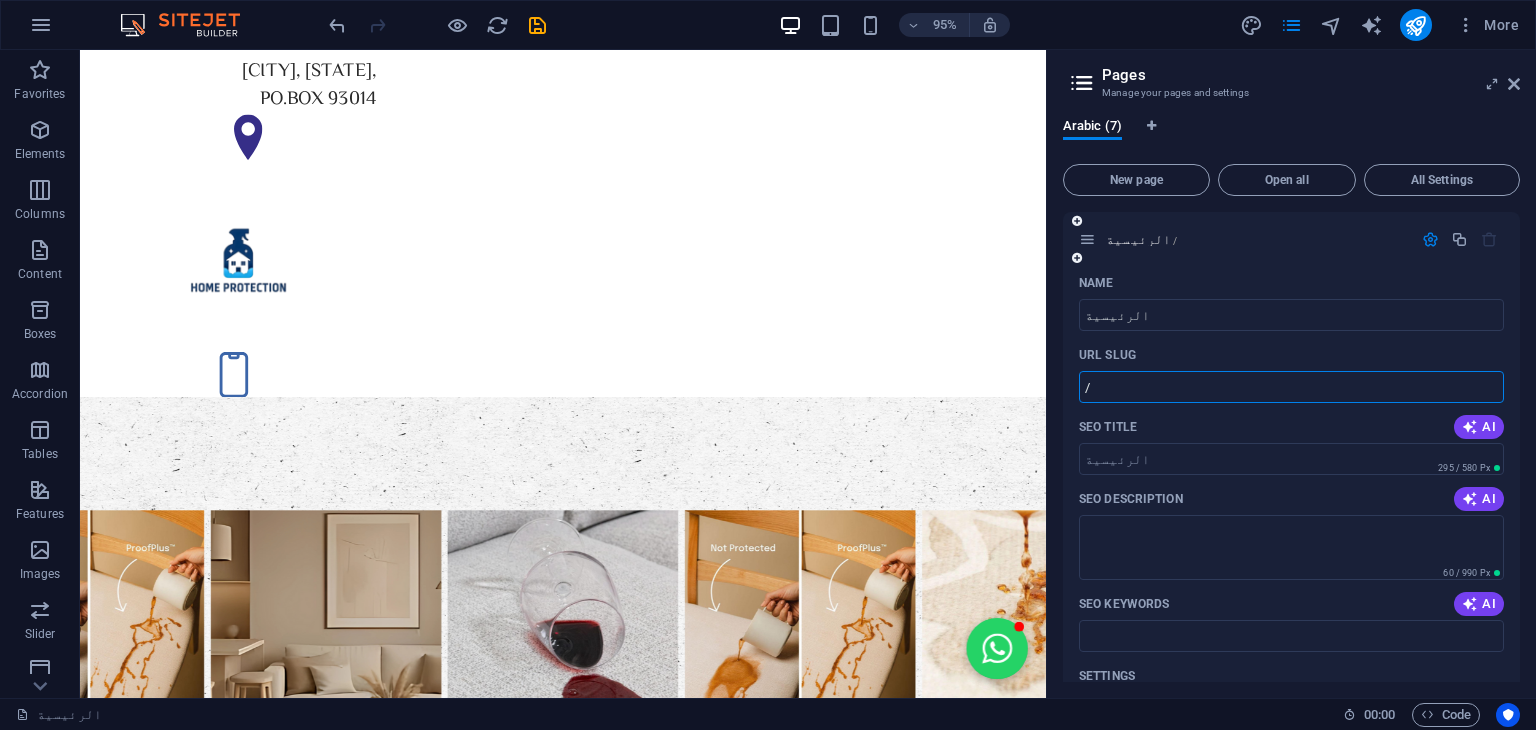 click on "/" at bounding box center (1291, 387) 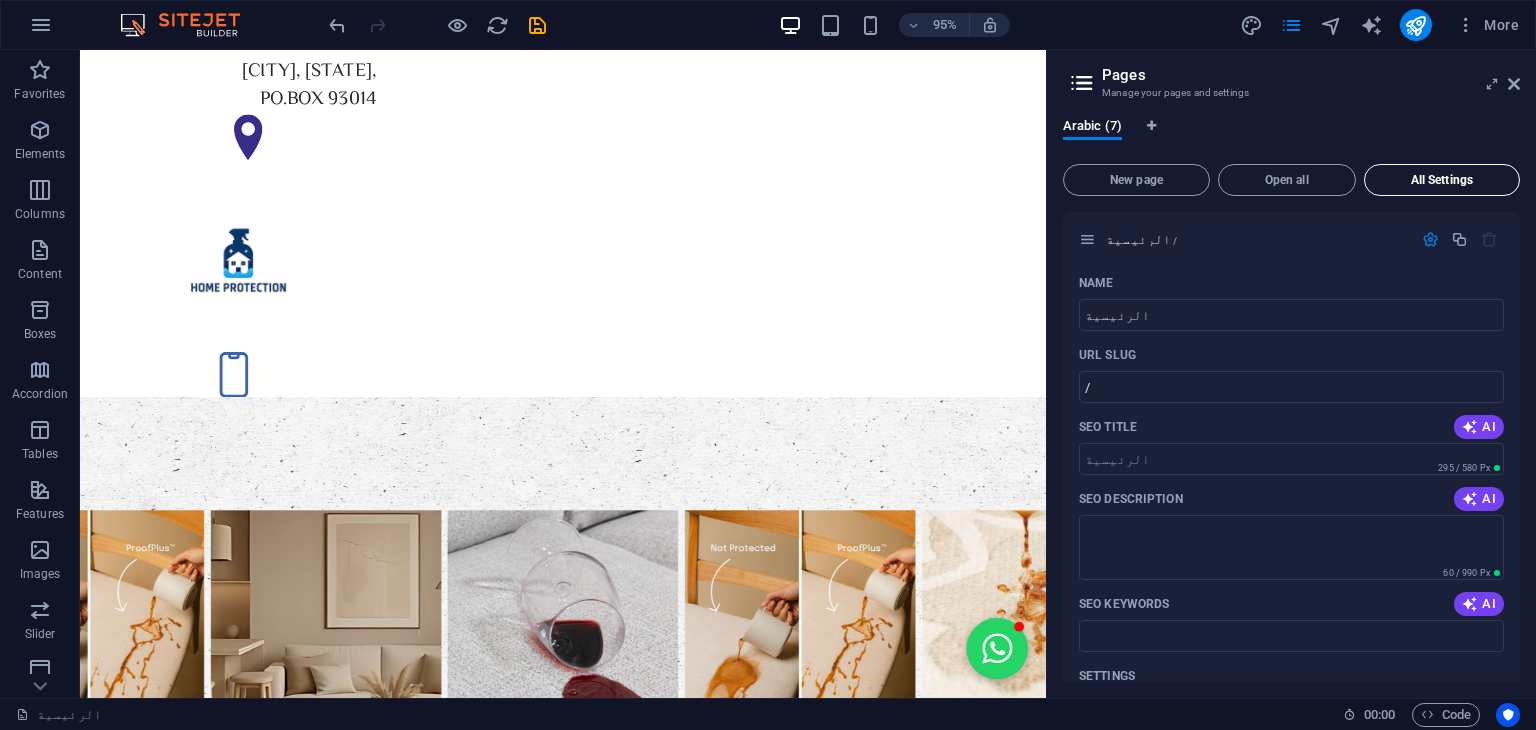 click on "All Settings" at bounding box center [1442, 180] 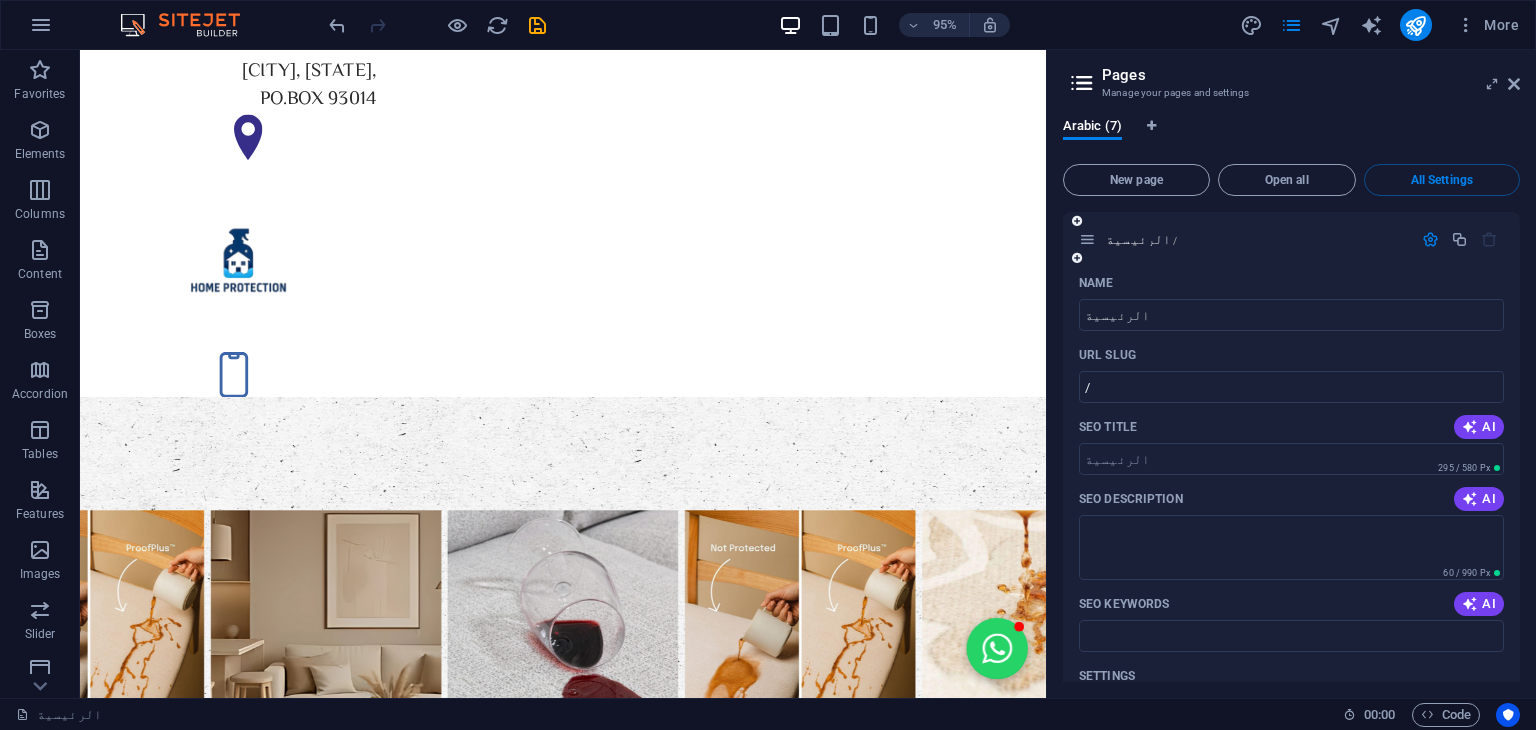 scroll, scrollTop: 0, scrollLeft: 0, axis: both 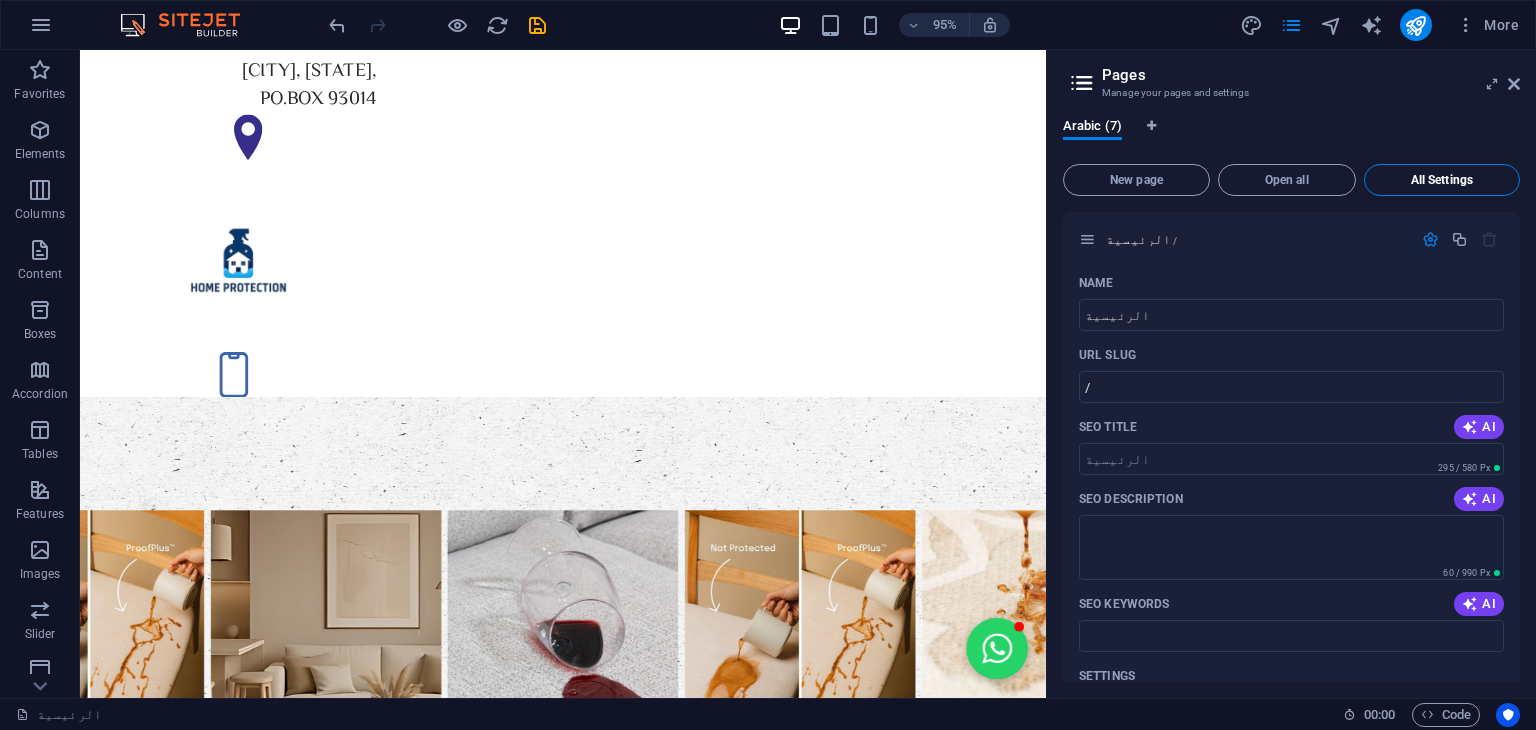 click on "All Settings" at bounding box center [1442, 180] 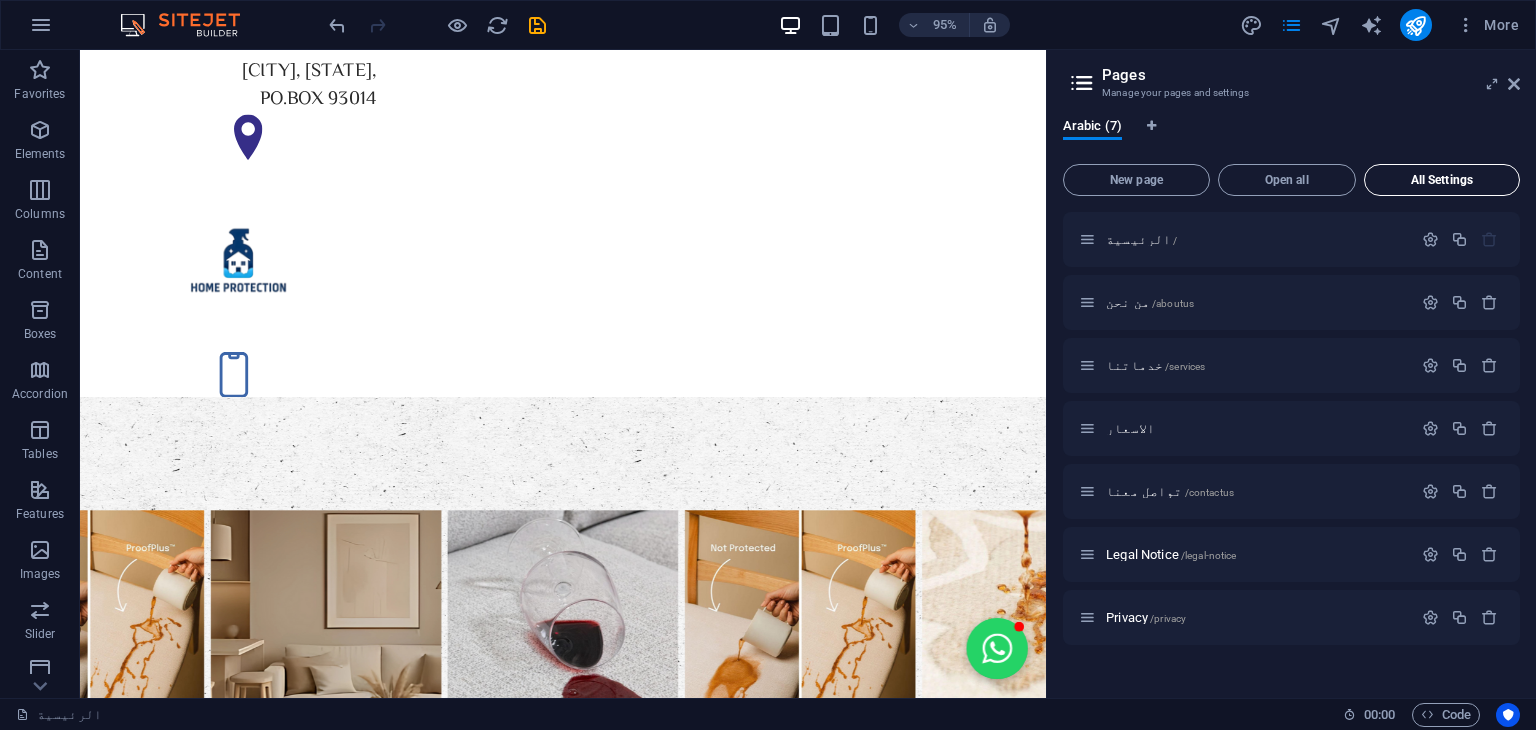 scroll, scrollTop: 0, scrollLeft: 0, axis: both 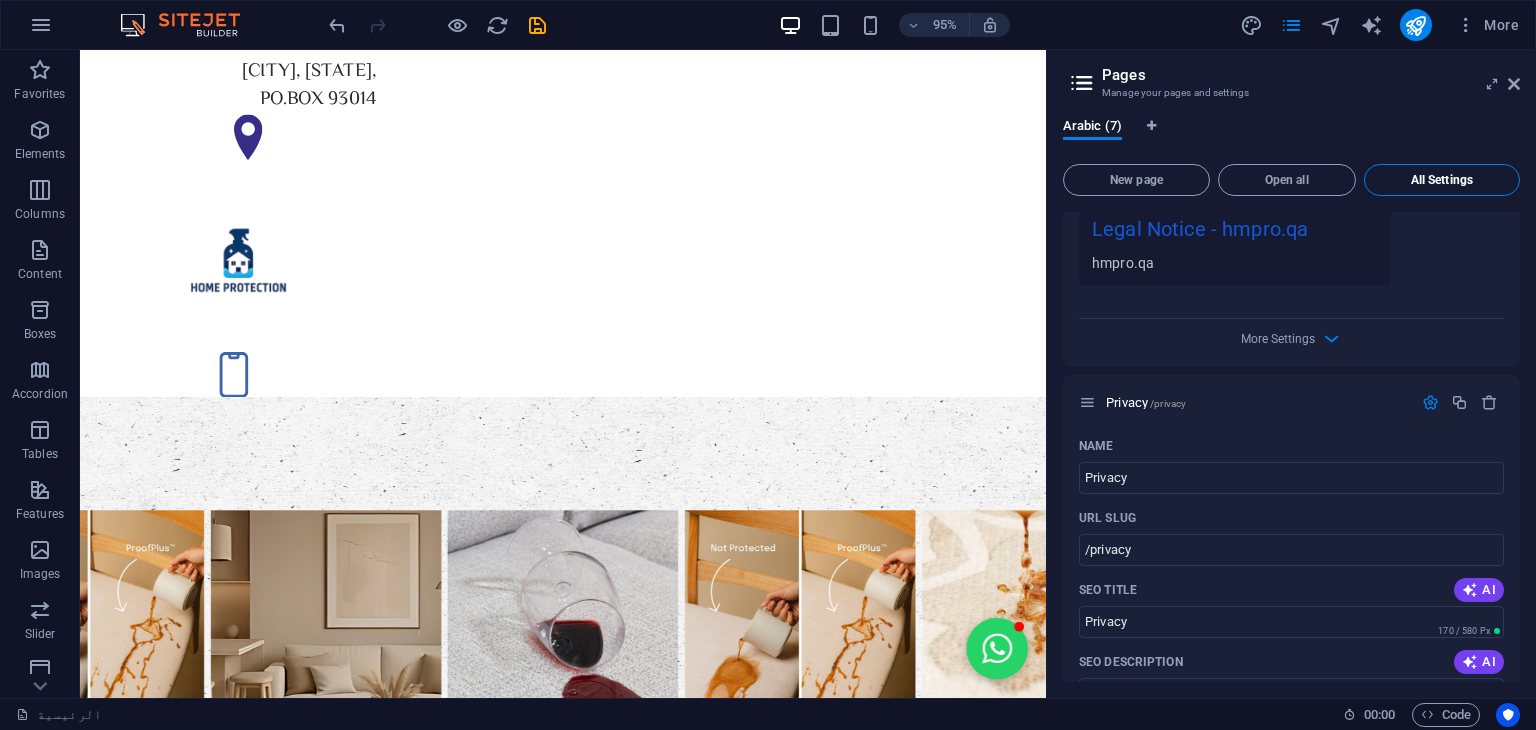 click on "All Settings" at bounding box center (1442, 180) 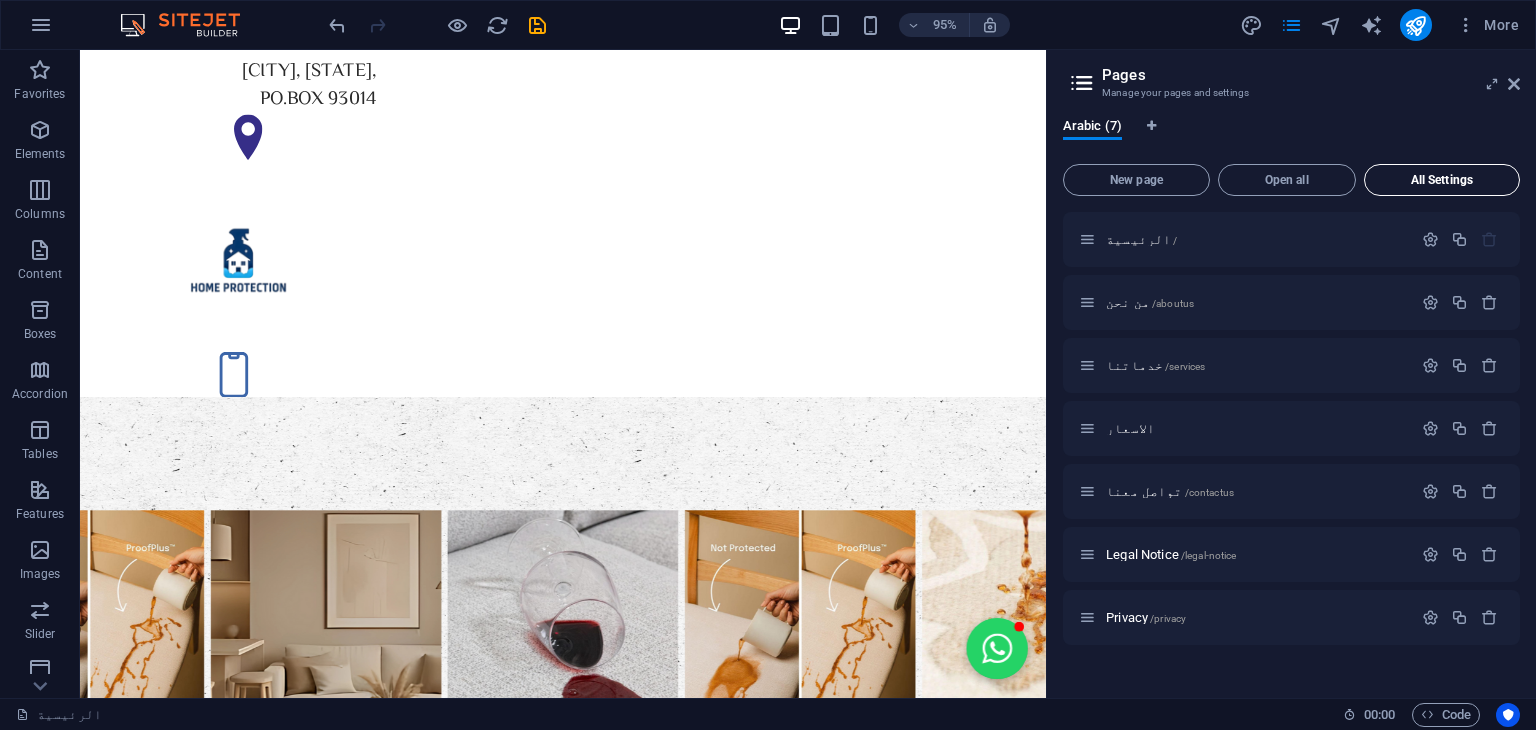 scroll, scrollTop: 0, scrollLeft: 0, axis: both 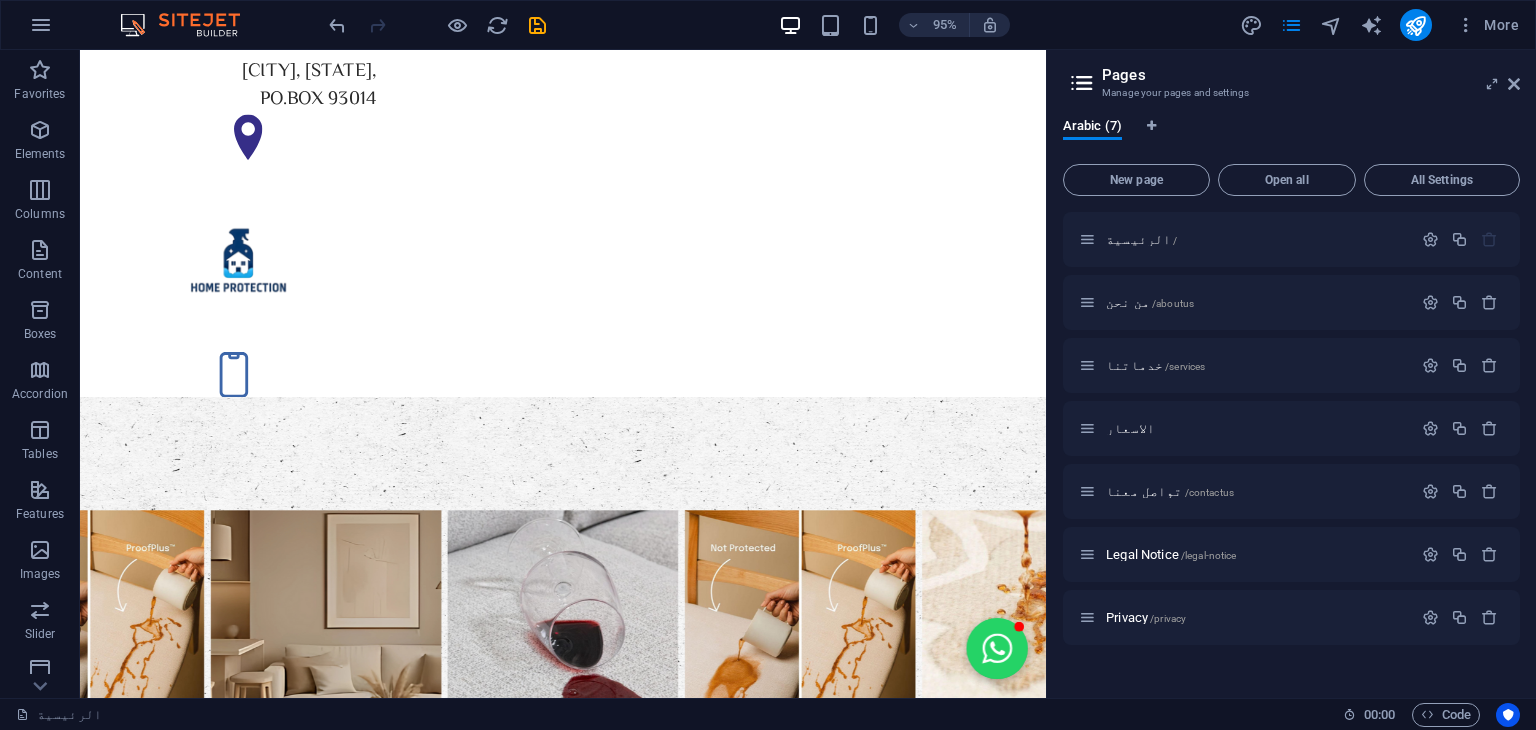 click at bounding box center [1082, 83] 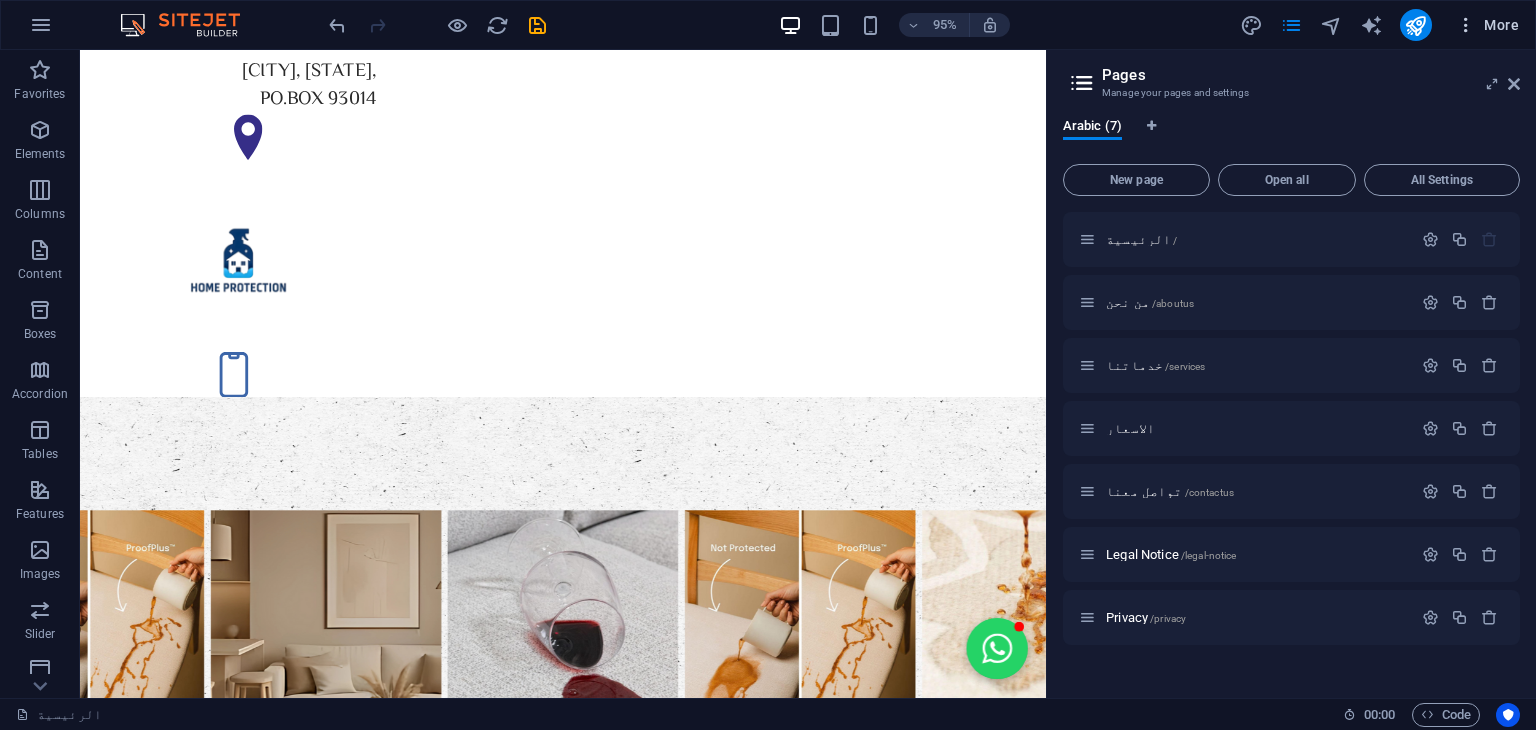 click at bounding box center (1466, 25) 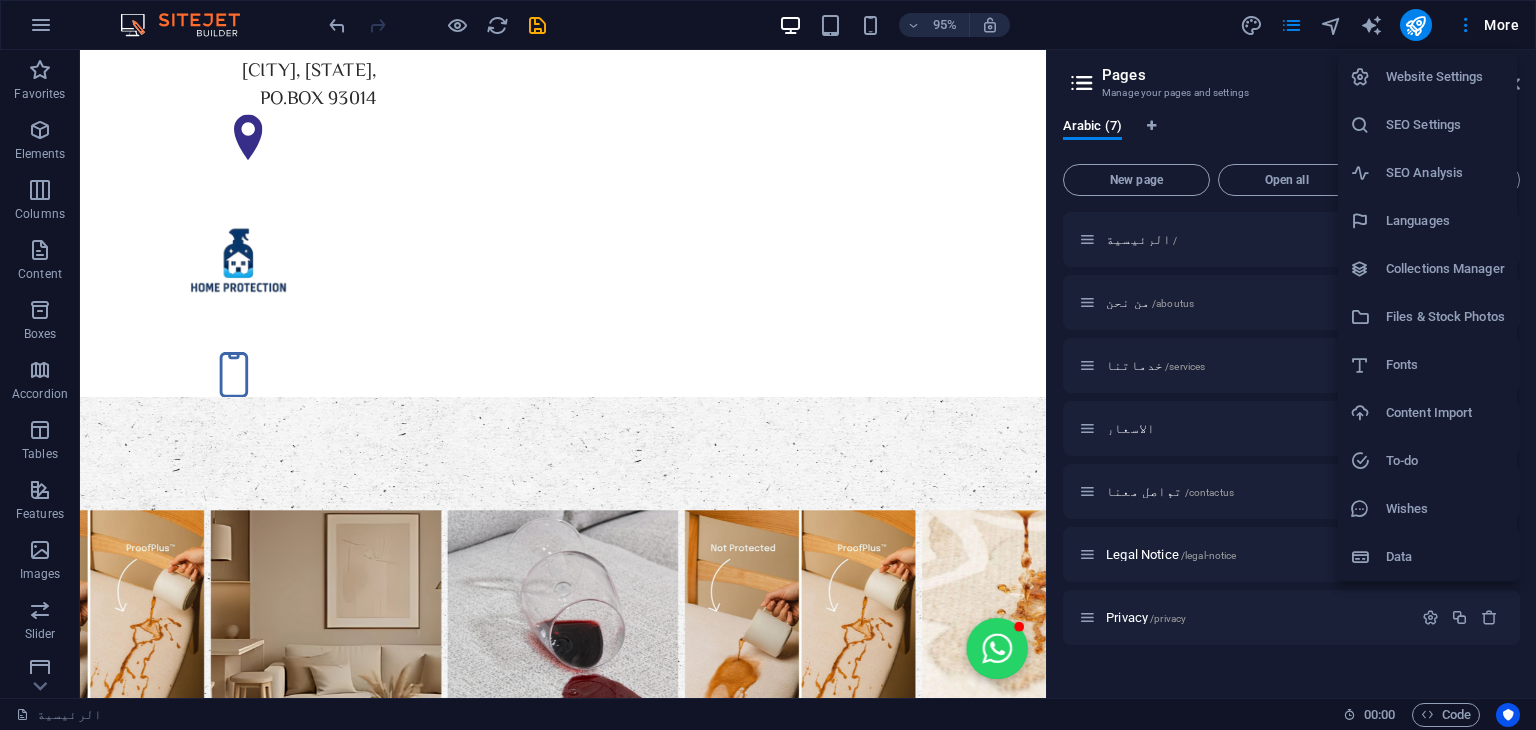 click on "Website Settings" at bounding box center [1427, 77] 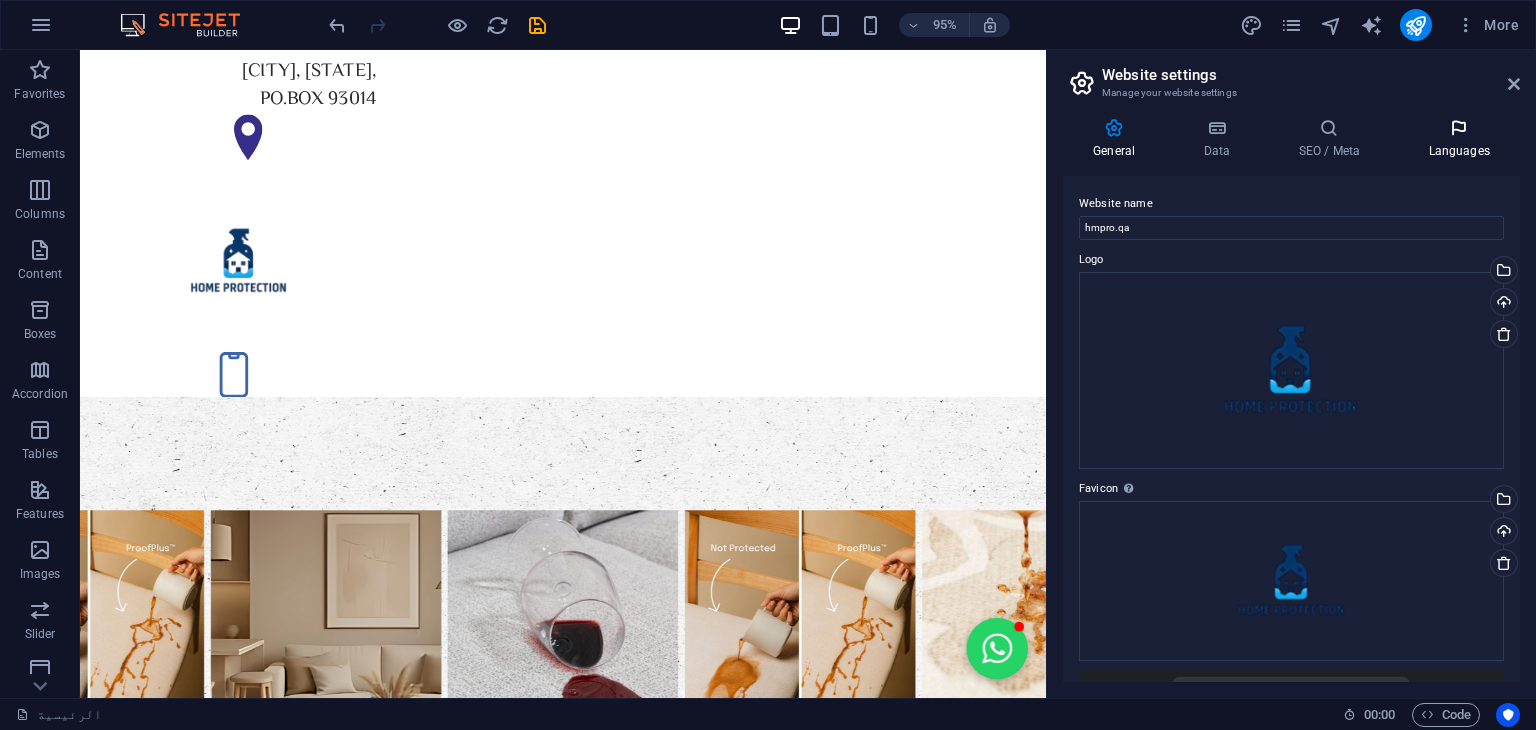 click on "Languages" at bounding box center (1459, 139) 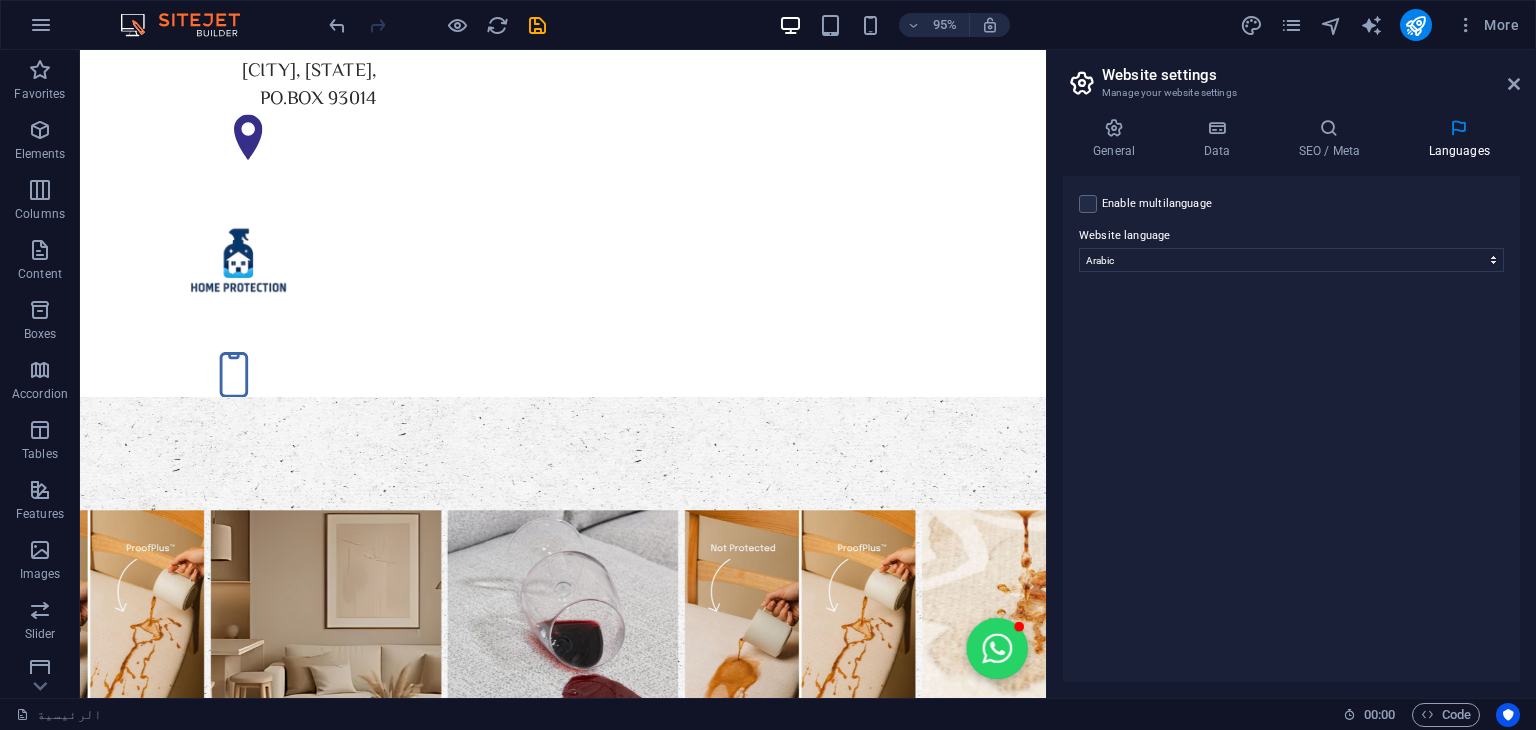 click on "Enable multilanguage To disable multilanguage delete all languages until only one language remains." at bounding box center (1157, 204) 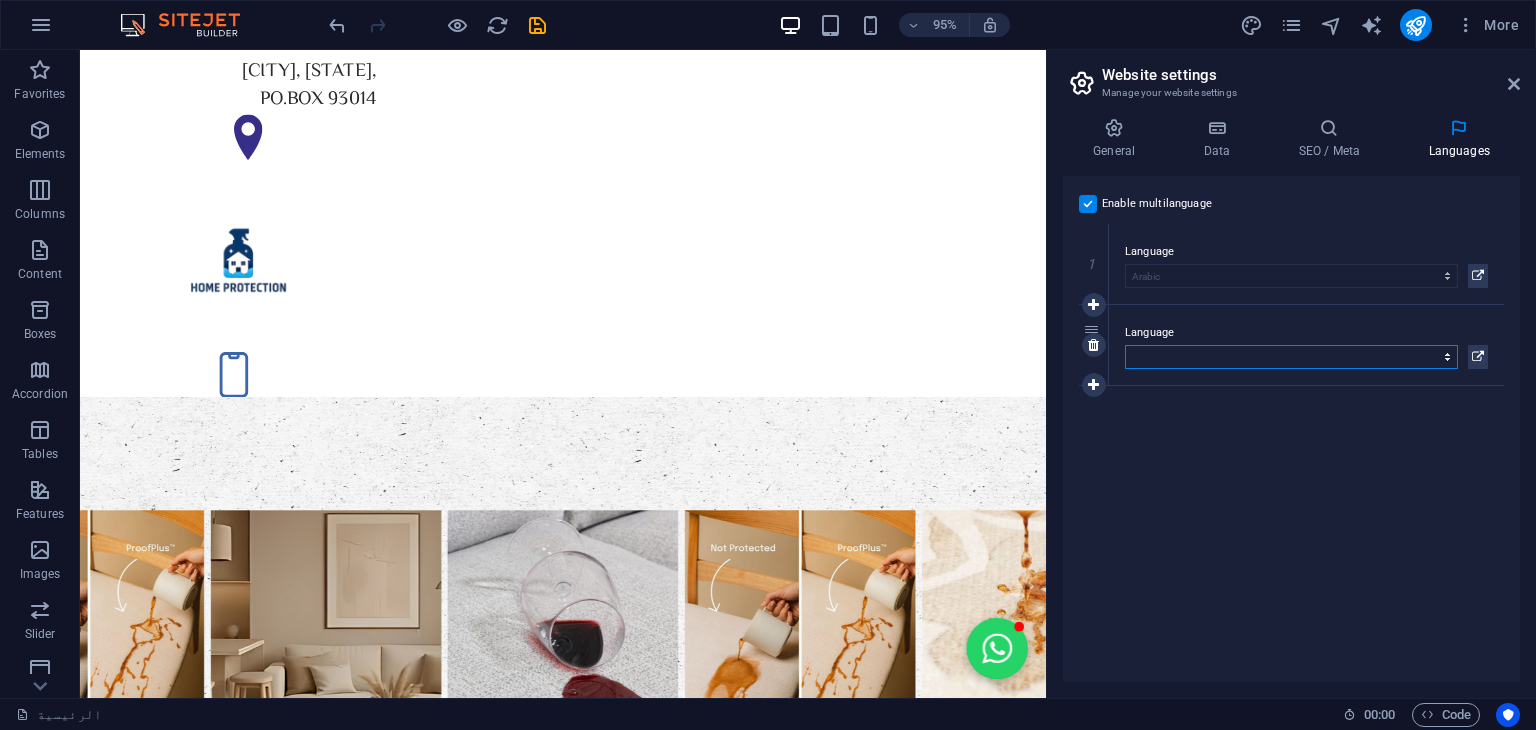 click on "Abkhazian Afar Afrikaans Akan Albanian Amharic Arabic Aragonese Armenian Assamese Avaric Avestan Aymara Azerbaijani Bambara Bashkir Basque Belarusian Bengali Bihari languages Bislama Bokmål Bosnian Breton Bulgarian Burmese Catalan Central Khmer Chamorro Chechen Chinese Church Slavic Chuvash Cornish Corsican Cree Croatian Czech Danish Dutch Dzongkha English Esperanto Estonian Ewe Faroese Farsi (Persian) Fijian Finnish French Fulah Gaelic Galician Ganda Georgian German Greek Greenlandic Guaraní Gujarati Haitian Creole Hausa Hebrew Herero Hindi Hiri Motu Hungarian Icelandic Ido Igbo Indonesian Interlingua Interlingue Inuktitut Inupiaq Irish Italian Japanese Javanese Kannada Kanuri Kashmiri Kazakh Kikuyu Kinyarwanda Komi Kongo Korean Kurdish Kwanyama Kyrgyz Lao Latin Latvian Limburgish Lingala Lithuanian Luba-Katanga Luxembourgish Macedonian Malagasy Malay Malayalam Maldivian Maltese Manx Maori Marathi Marshallese Mongolian Nauru Navajo Ndonga Nepali North Ndebele Northern Sami Norwegian Norwegian Nynorsk Nuosu" at bounding box center [1291, 357] 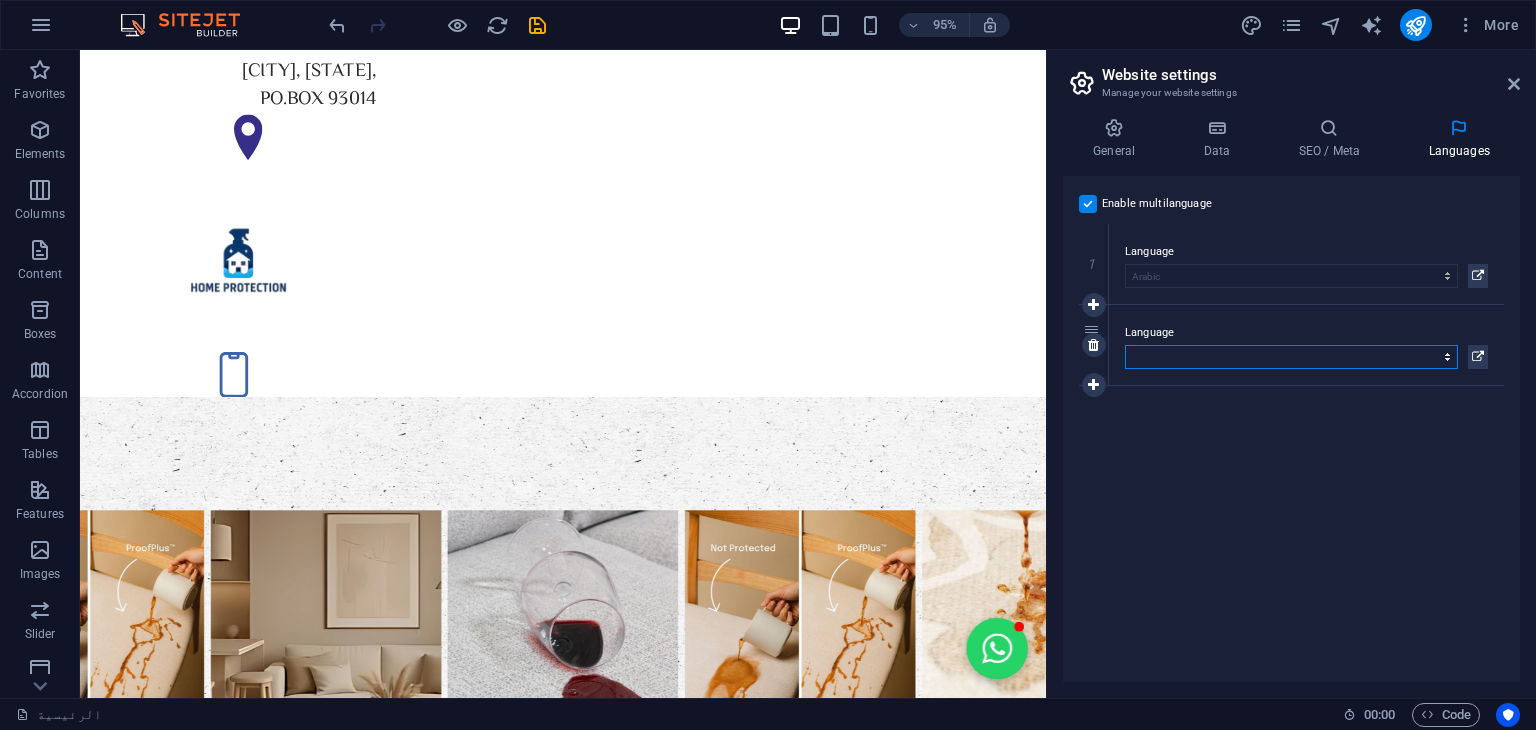 select on "41" 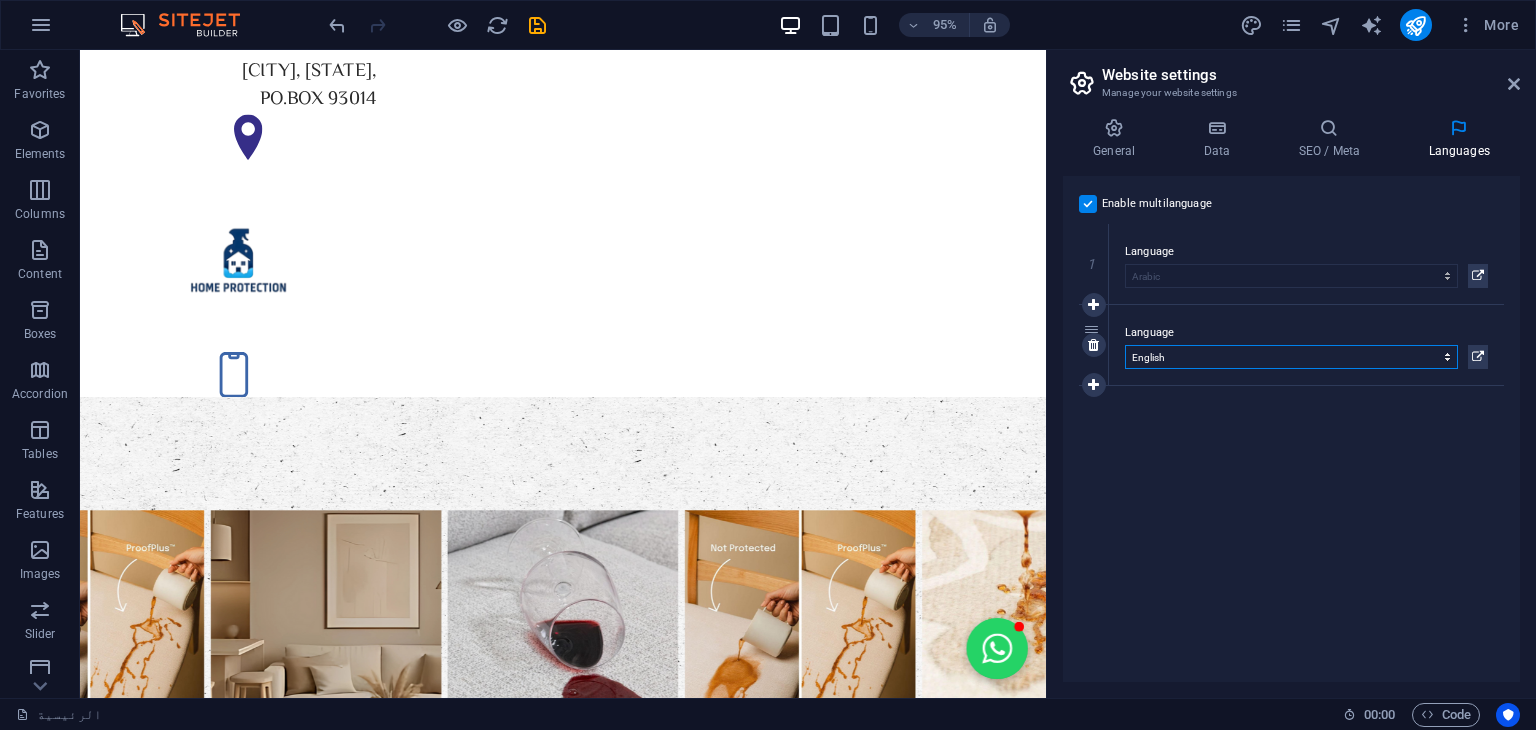 click on "Abkhazian Afar Afrikaans Akan Albanian Amharic Arabic Aragonese Armenian Assamese Avaric Avestan Aymara Azerbaijani Bambara Bashkir Basque Belarusian Bengali Bihari languages Bislama Bokmål Bosnian Breton Bulgarian Burmese Catalan Central Khmer Chamorro Chechen Chinese Church Slavic Chuvash Cornish Corsican Cree Croatian Czech Danish Dutch Dzongkha English Esperanto Estonian Ewe Faroese Farsi (Persian) Fijian Finnish French Fulah Gaelic Galician Ganda Georgian German Greek Greenlandic Guaraní Gujarati Haitian Creole Hausa Hebrew Herero Hindi Hiri Motu Hungarian Icelandic Ido Igbo Indonesian Interlingua Interlingue Inuktitut Inupiaq Irish Italian Japanese Javanese Kannada Kanuri Kashmiri Kazakh Kikuyu Kinyarwanda Komi Kongo Korean Kurdish Kwanyama Kyrgyz Lao Latin Latvian Limburgish Lingala Lithuanian Luba-Katanga Luxembourgish Macedonian Malagasy Malay Malayalam Maldivian Maltese Manx Maori Marathi Marshallese Mongolian Nauru Navajo Ndonga Nepali North Ndebele Northern Sami Norwegian Norwegian Nynorsk Nuosu" at bounding box center [1291, 357] 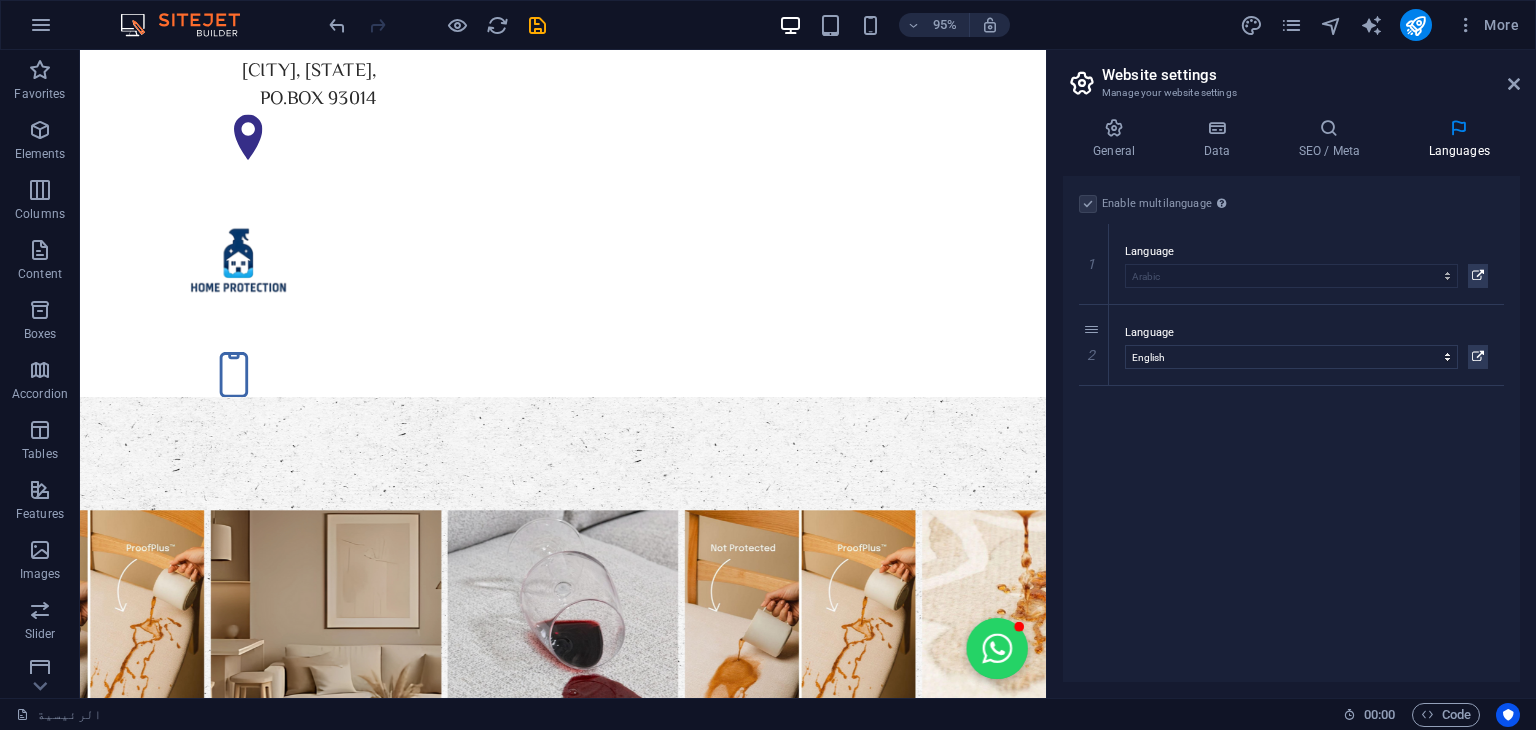 click on "Enable multilanguage To disable multilanguage delete all languages until only one language remains. Website language Abkhazian Afar Afrikaans Akan Albanian Amharic Arabic Aragonese Armenian Assamese Avaric Avestan Aymara Azerbaijani Bambara Bashkir Basque Belarusian Bengali Bihari languages Bislama Bokmål Bosnian Breton Bulgarian Burmese Catalan Central Khmer Chamorro Chechen Chinese Church Slavic Chuvash Cornish Corsican Cree Croatian Czech Danish Dutch Dzongkha English Esperanto Estonian Ewe Faroese Farsi (Persian) Fijian Finnish French Fulah Gaelic Galician Ganda Georgian German Greek Greenlandic Guaraní Gujarati Haitian Creole Hausa Hebrew Herero Hindi Hiri Motu Hungarian Icelandic Ido Igbo Indonesian Interlingua Interlingue Inuktitut Inupiaq Irish Italian Japanese Javanese Kannada Kanuri Kashmiri Kazakh Kikuyu Kinyarwanda Komi Kongo Korean Kurdish Kwanyama Kyrgyz Lao Latin Latvian Limburgish Lingala Lithuanian Luba-Katanga Luxembourgish Macedonian Malagasy Malay Malayalam Maldivian Maltese Manx Maori 1" at bounding box center [1291, 429] 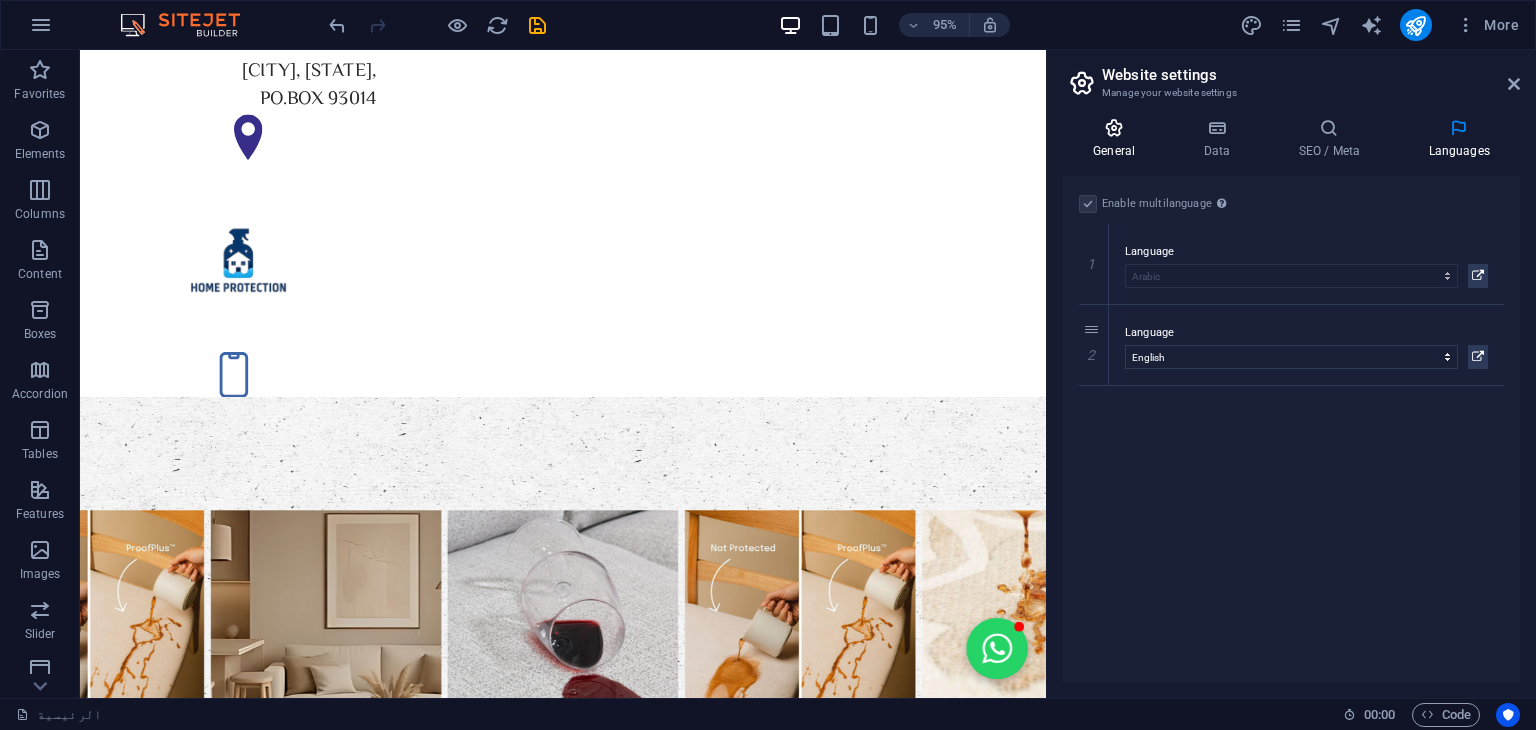 click on "General" at bounding box center [1118, 139] 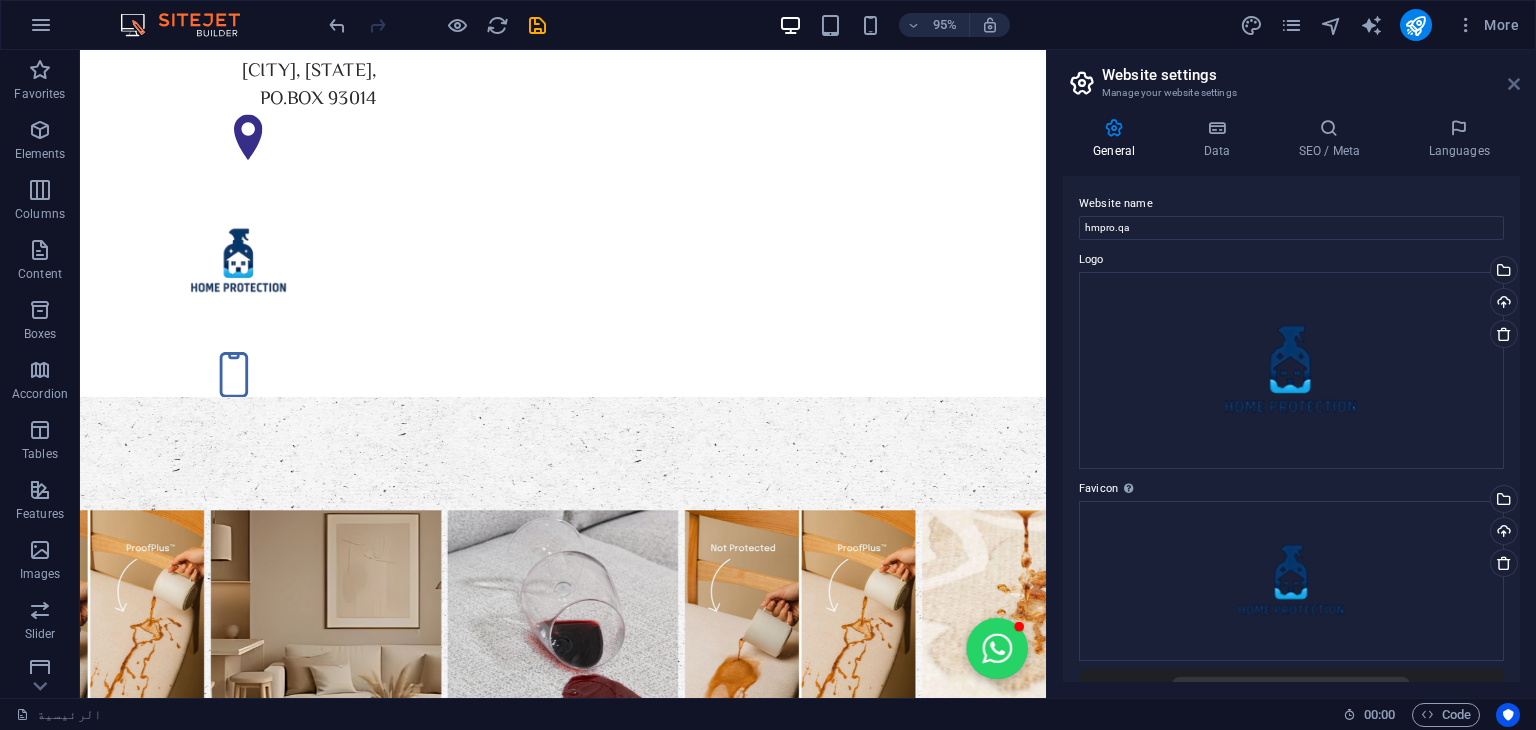 click at bounding box center (1514, 84) 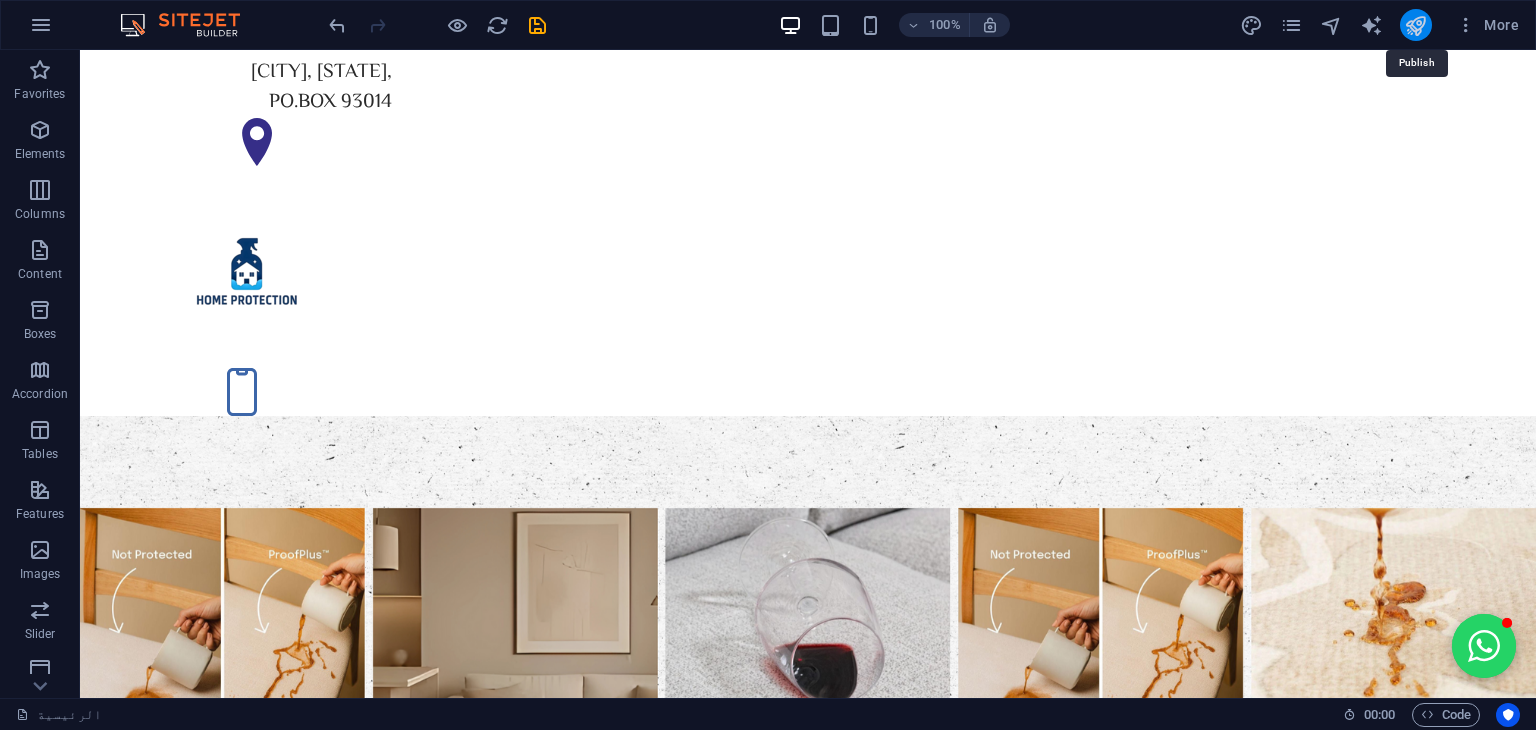 click at bounding box center [1415, 25] 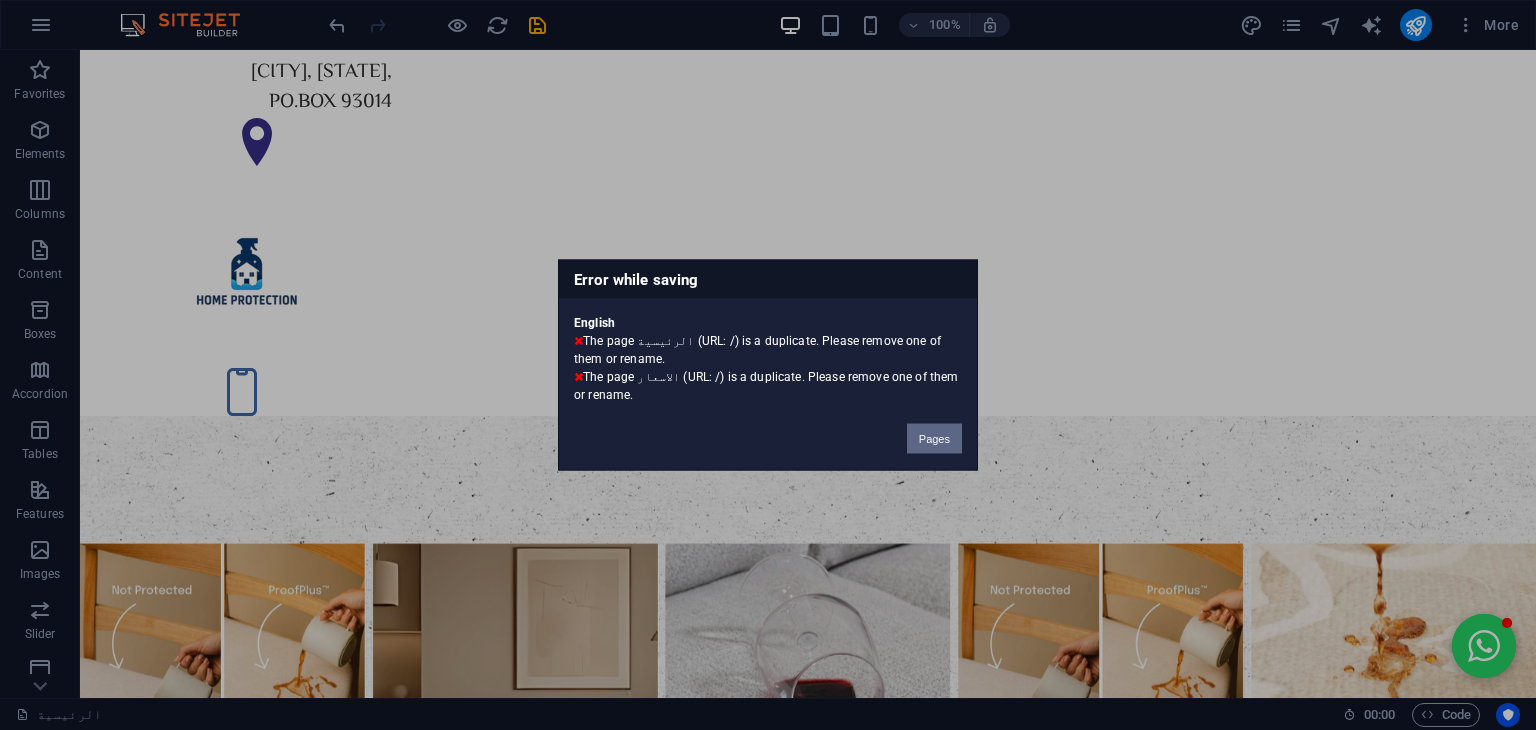click on "Pages" at bounding box center [934, 439] 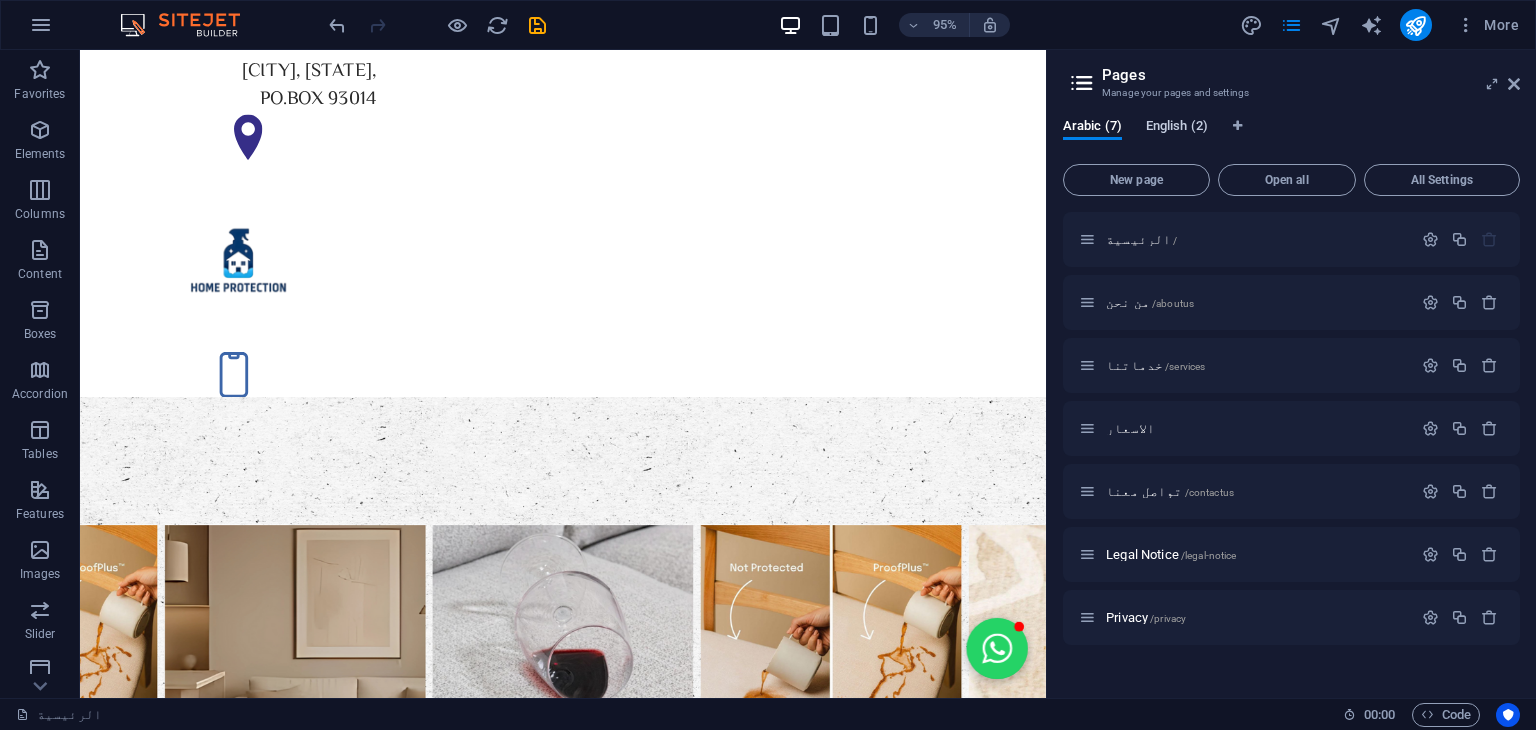 click on "English (2)" at bounding box center [1177, 128] 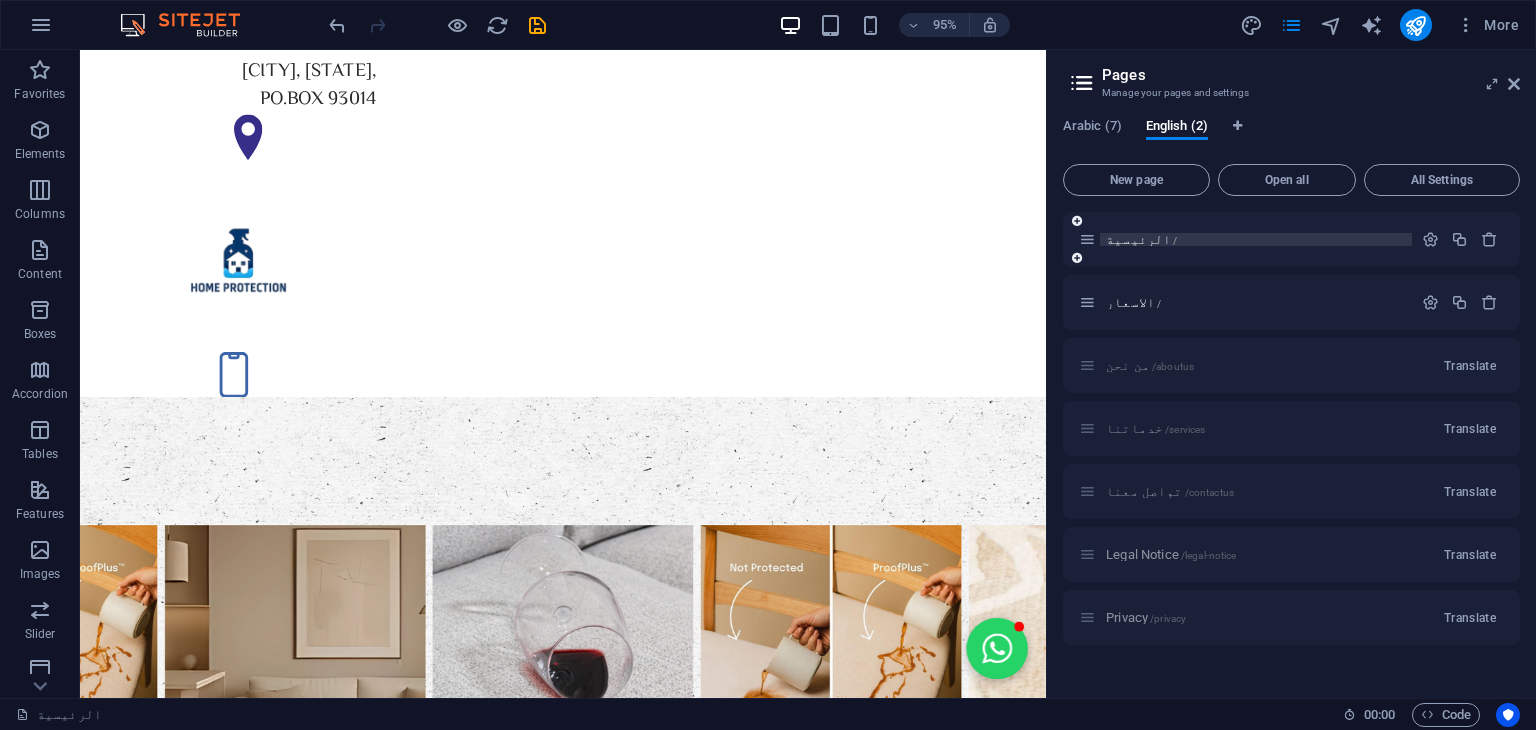 click on "الرئيسية /" at bounding box center (1256, 239) 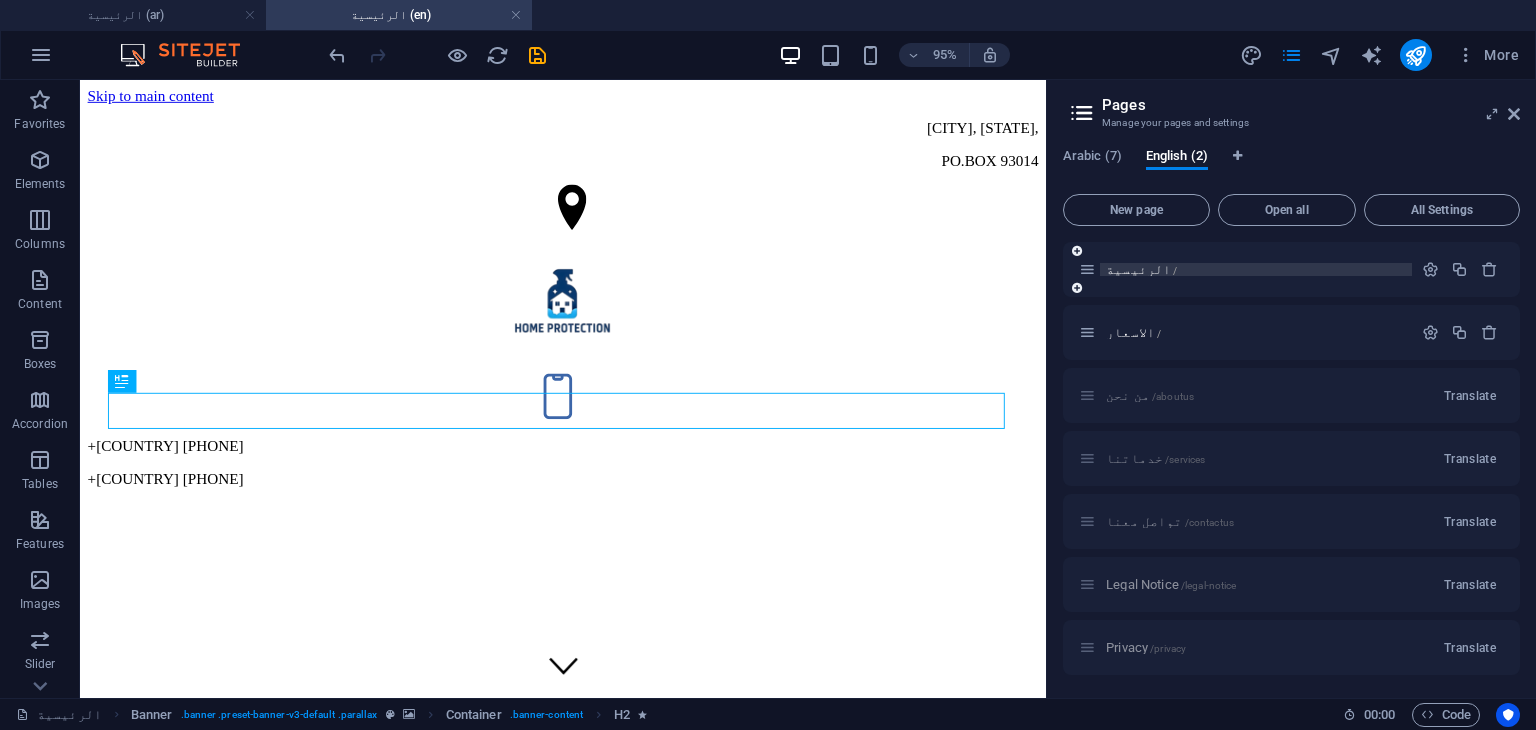 scroll, scrollTop: 0, scrollLeft: 0, axis: both 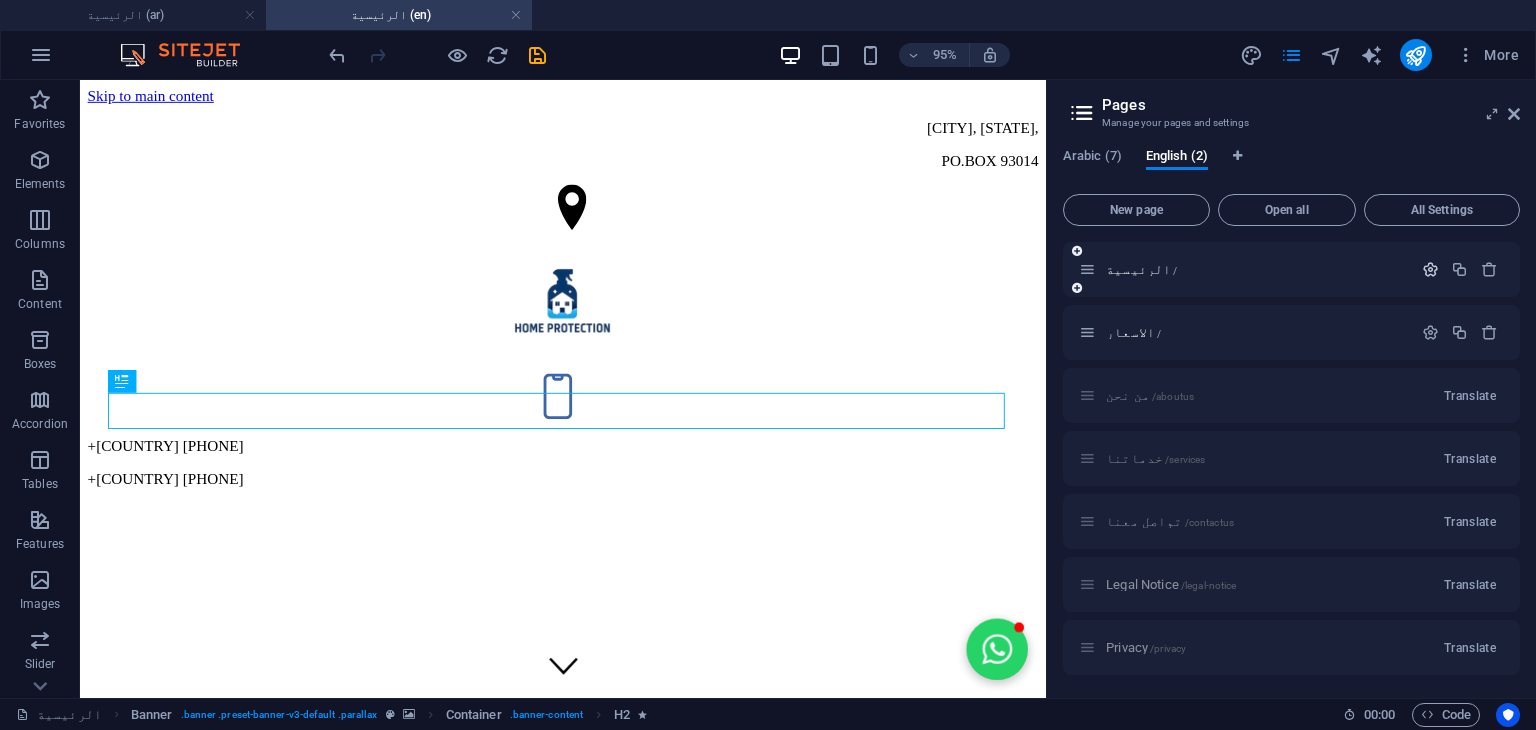 click at bounding box center [1430, 269] 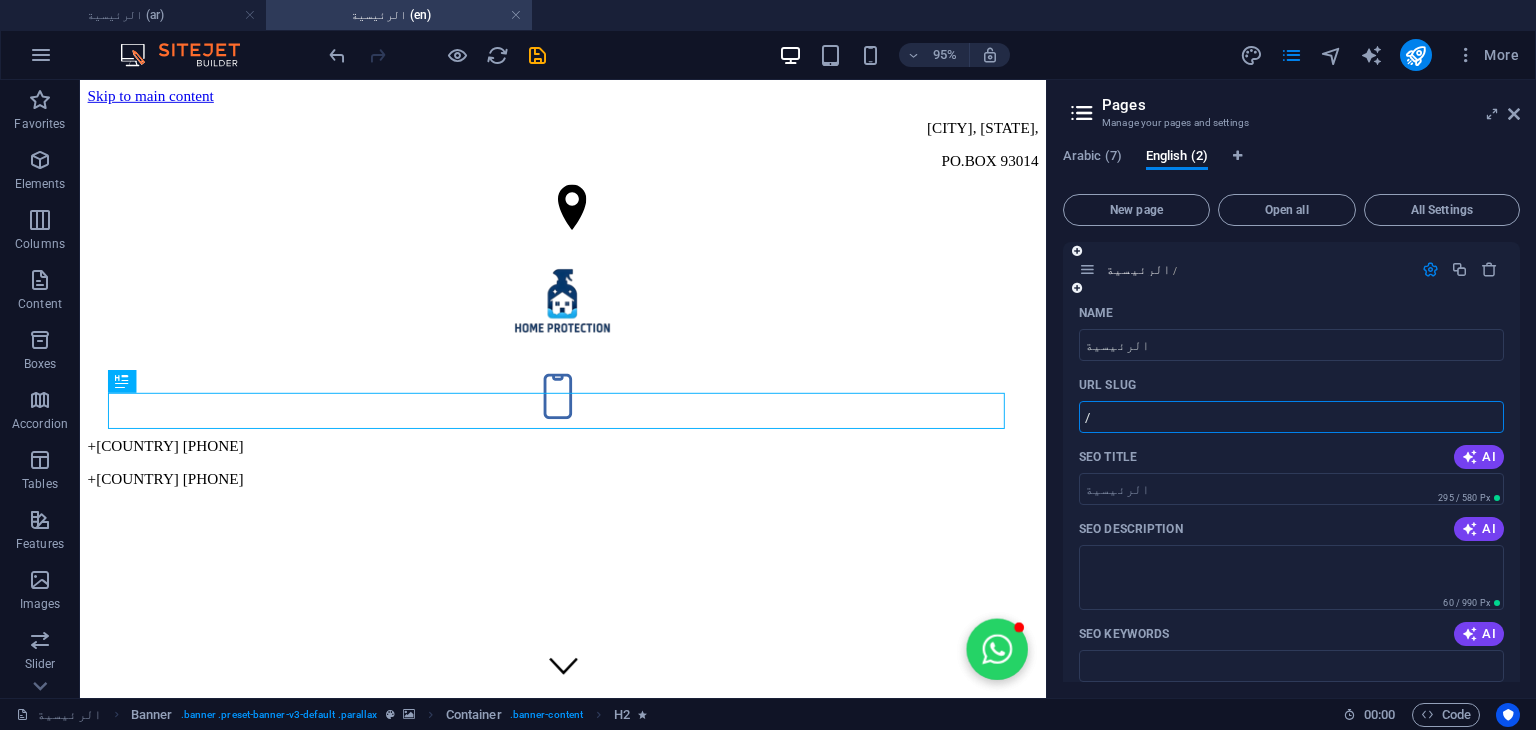 click on "/" at bounding box center [1291, 417] 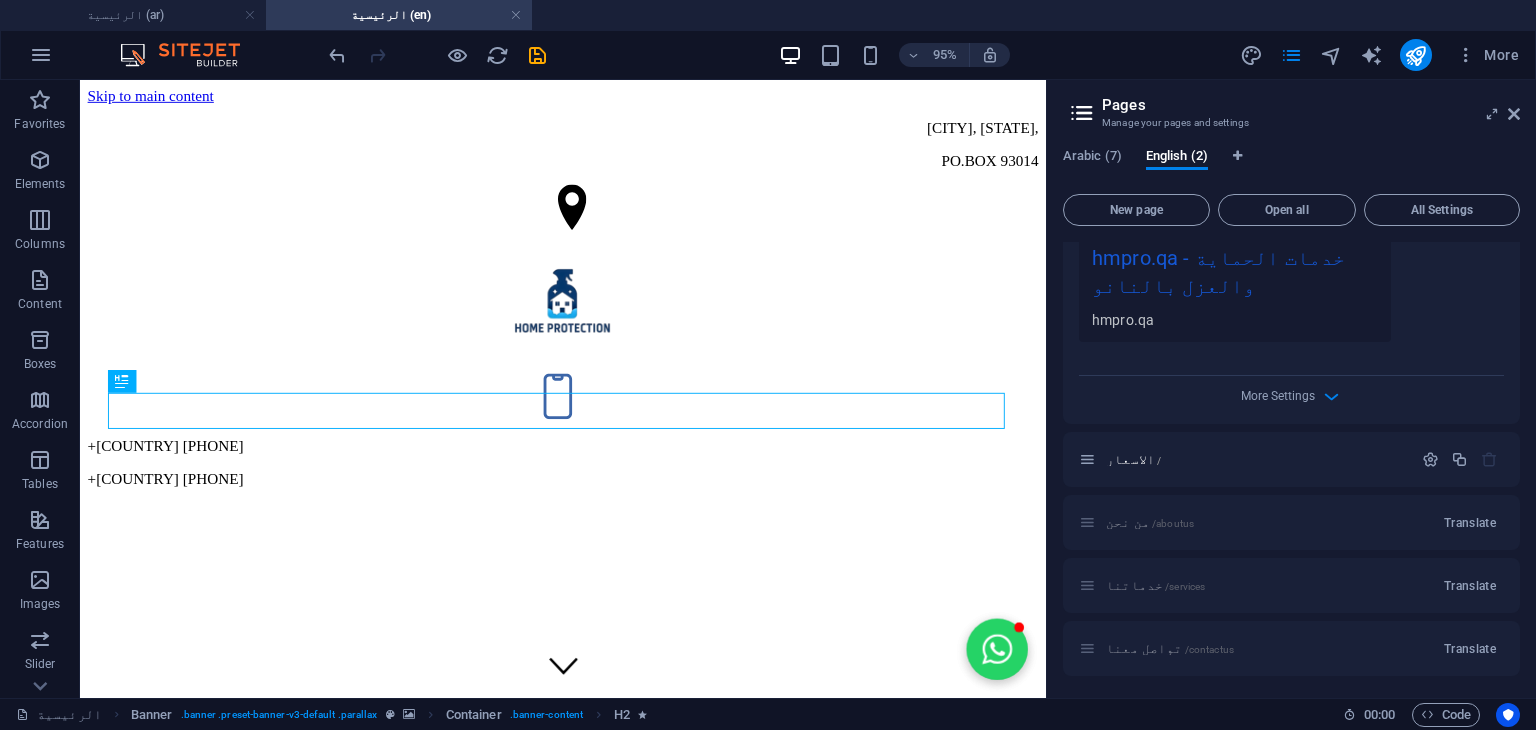 scroll, scrollTop: 654, scrollLeft: 0, axis: vertical 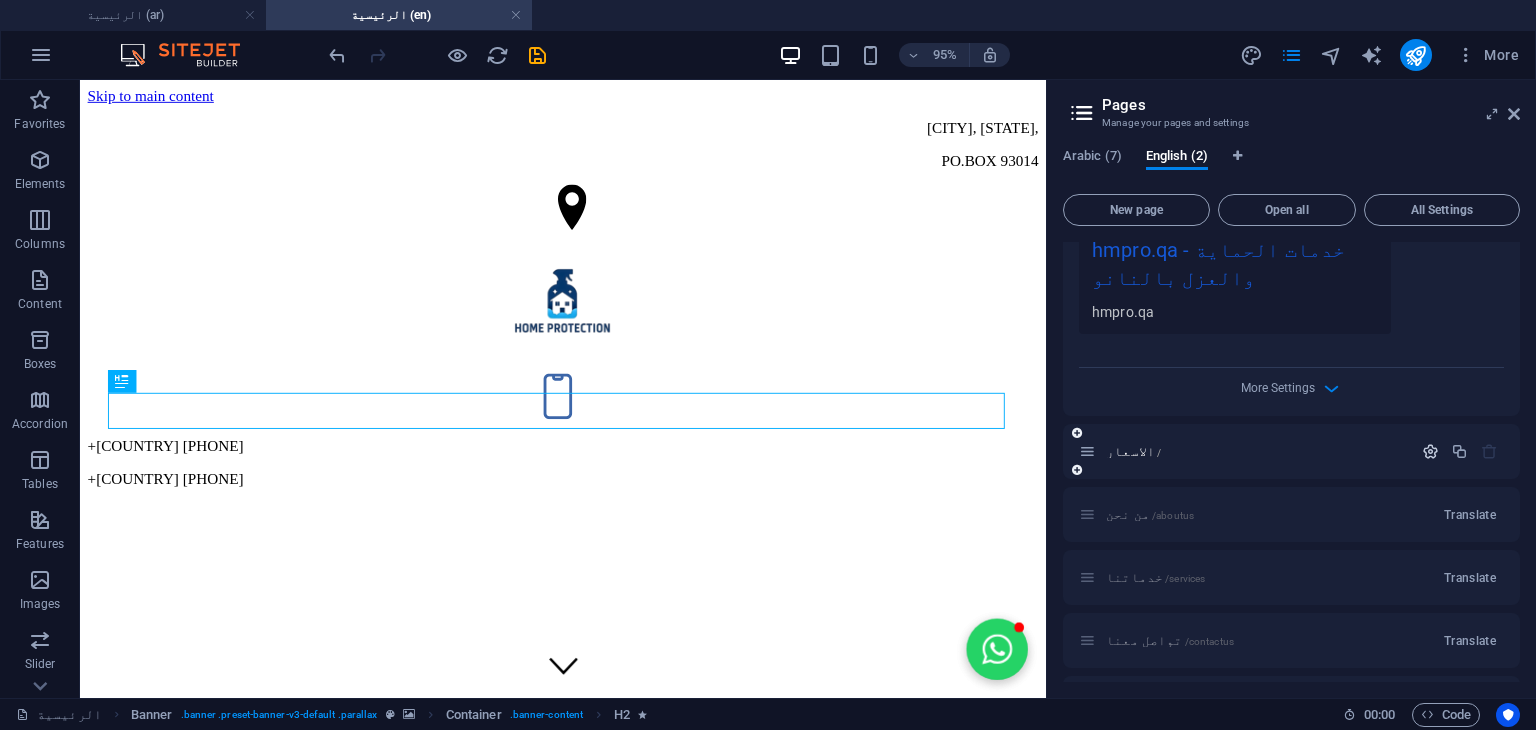 click at bounding box center [1430, 451] 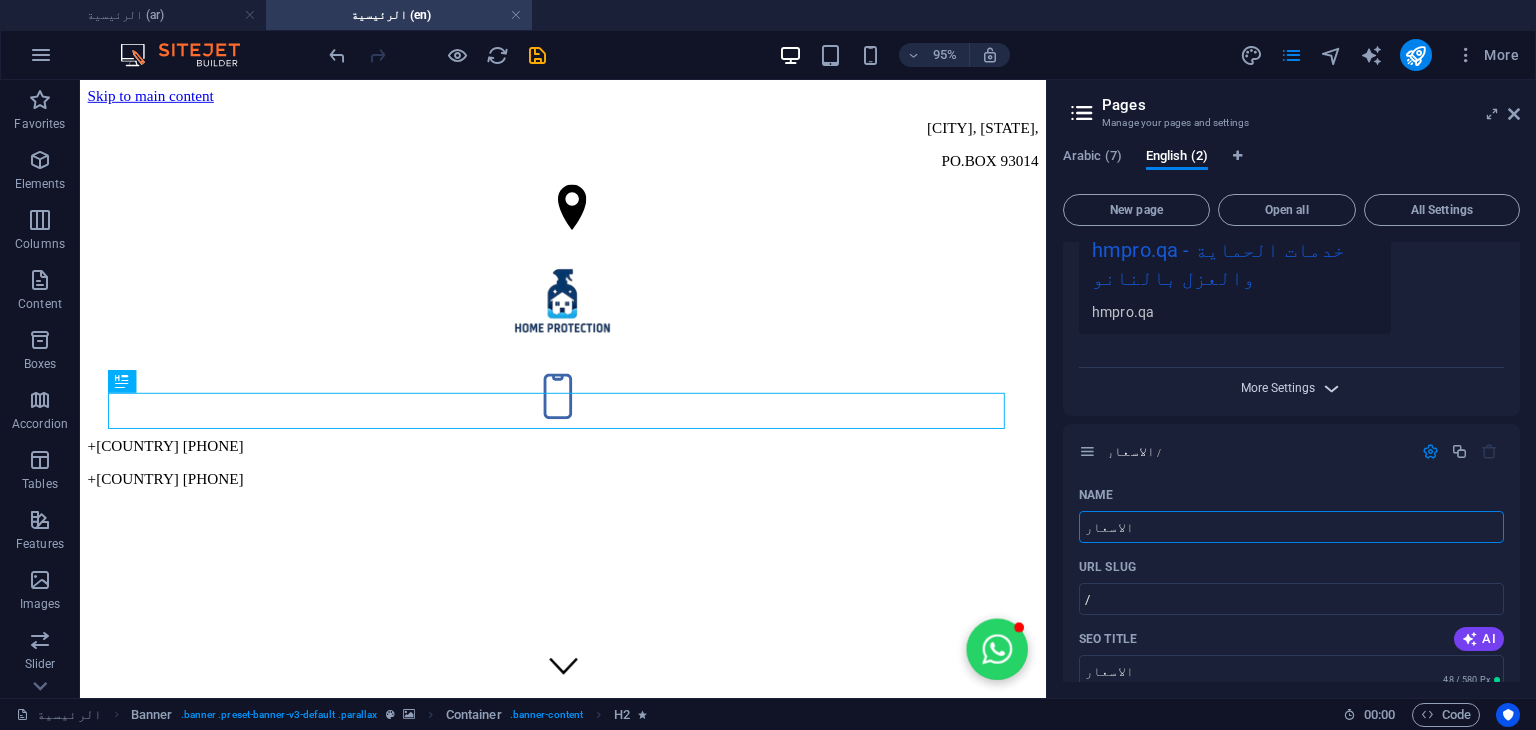 scroll, scrollTop: 0, scrollLeft: 0, axis: both 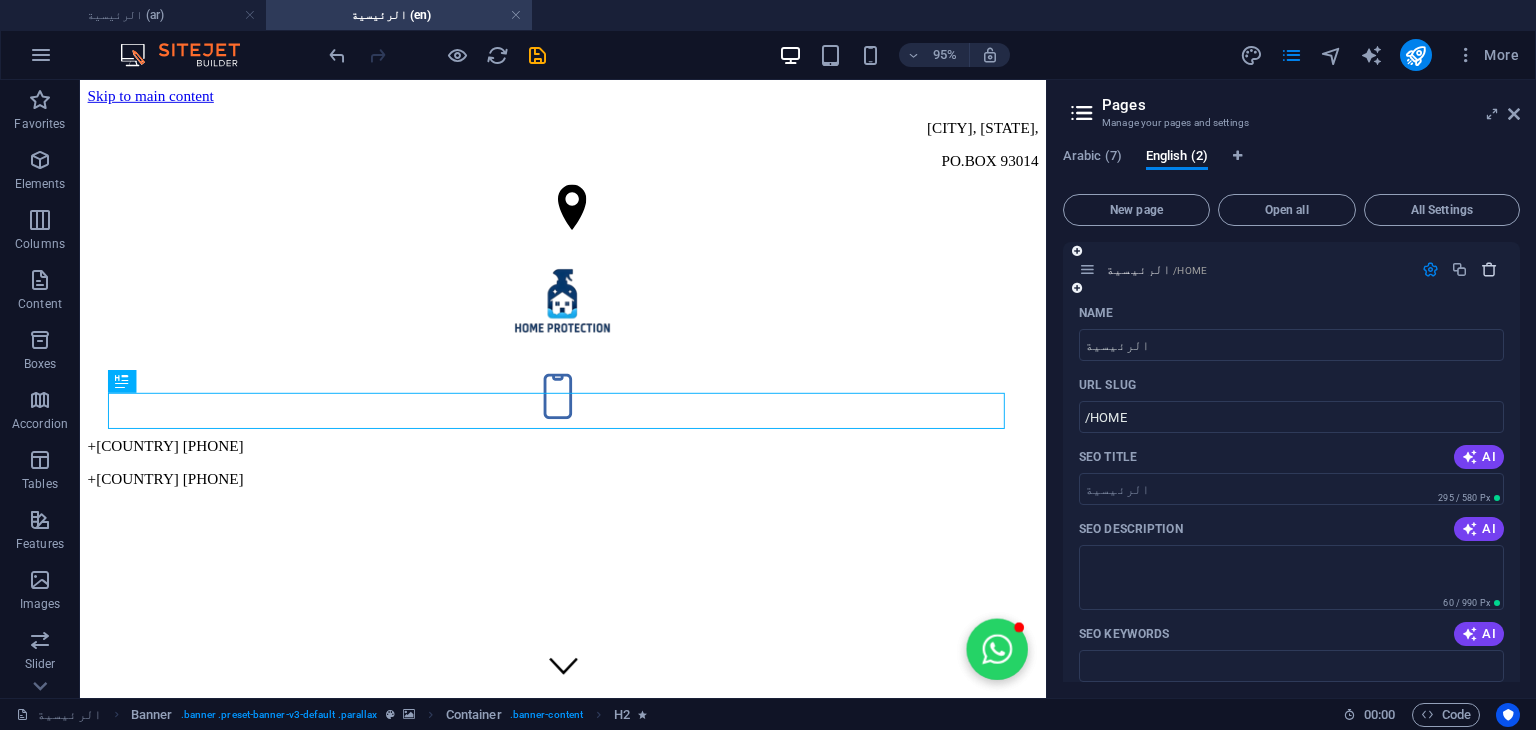 click at bounding box center [1489, 269] 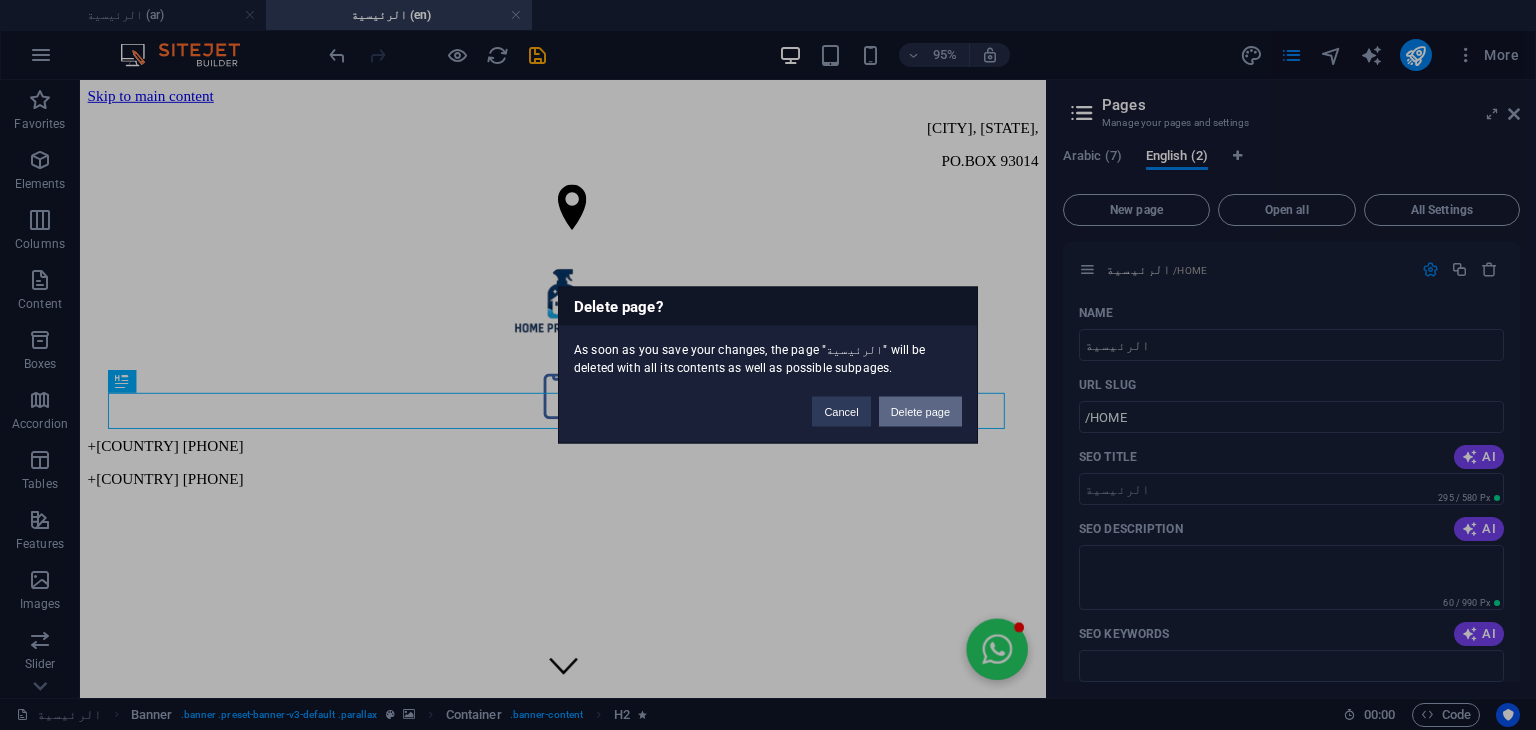 click on "Delete page" at bounding box center [920, 412] 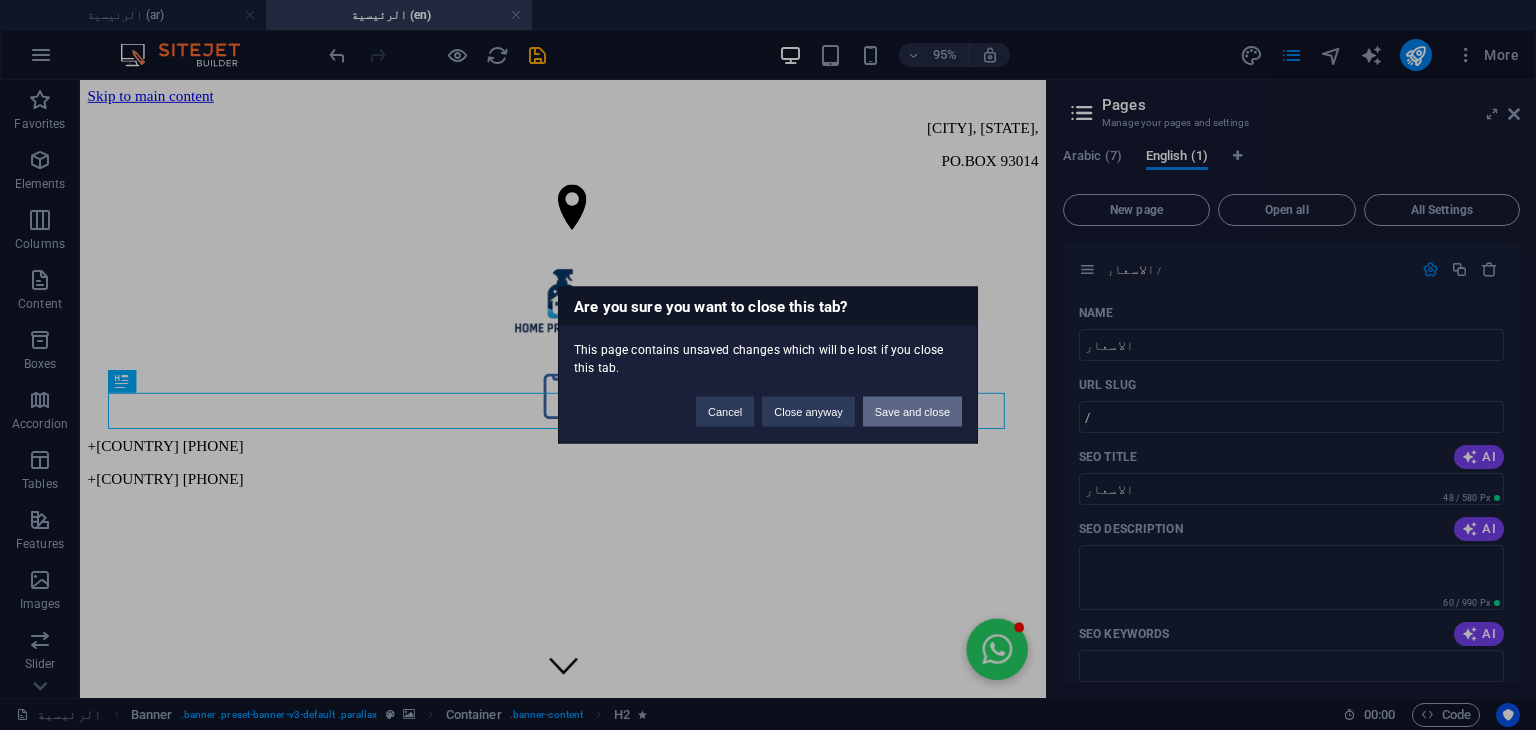 click on "Save and close" at bounding box center [912, 412] 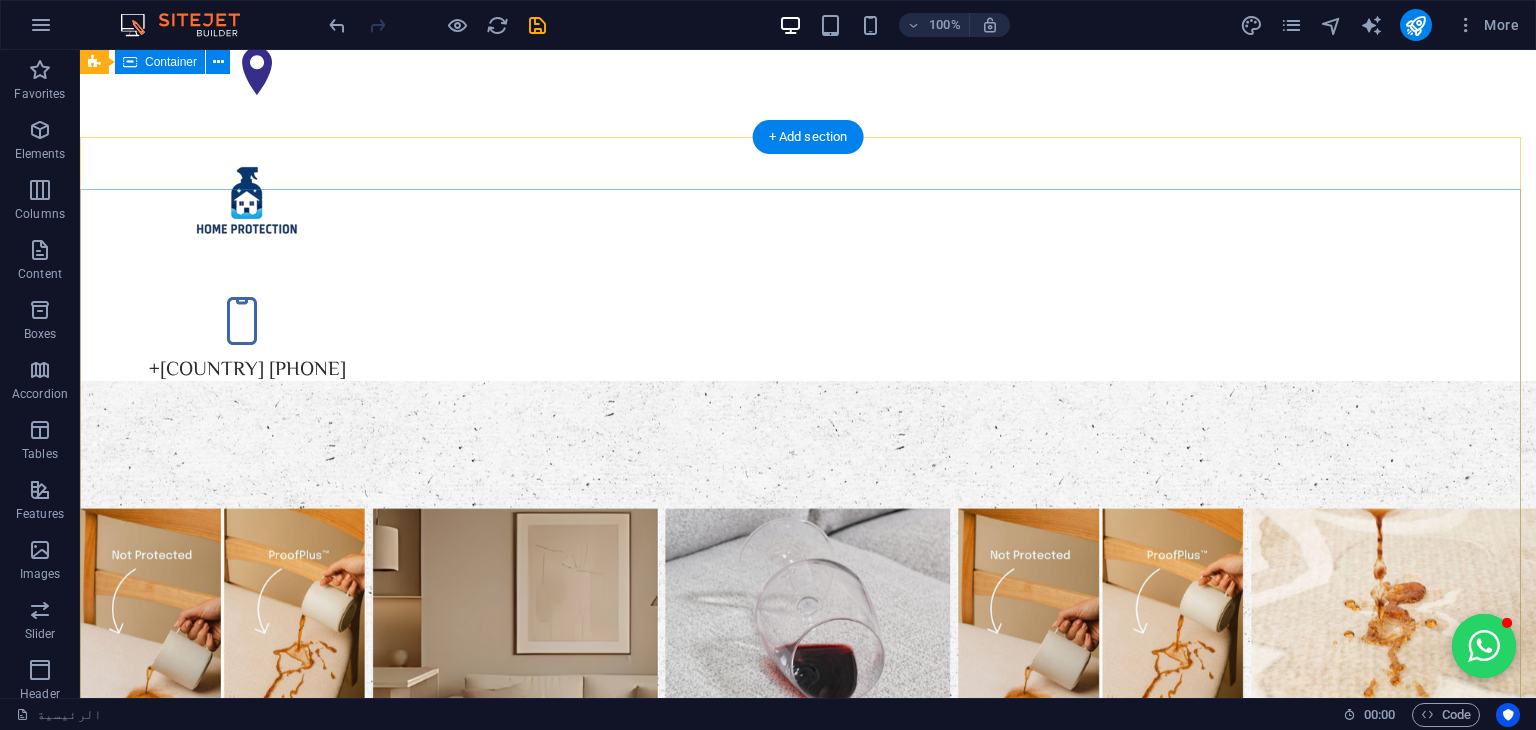 scroll, scrollTop: 0, scrollLeft: 0, axis: both 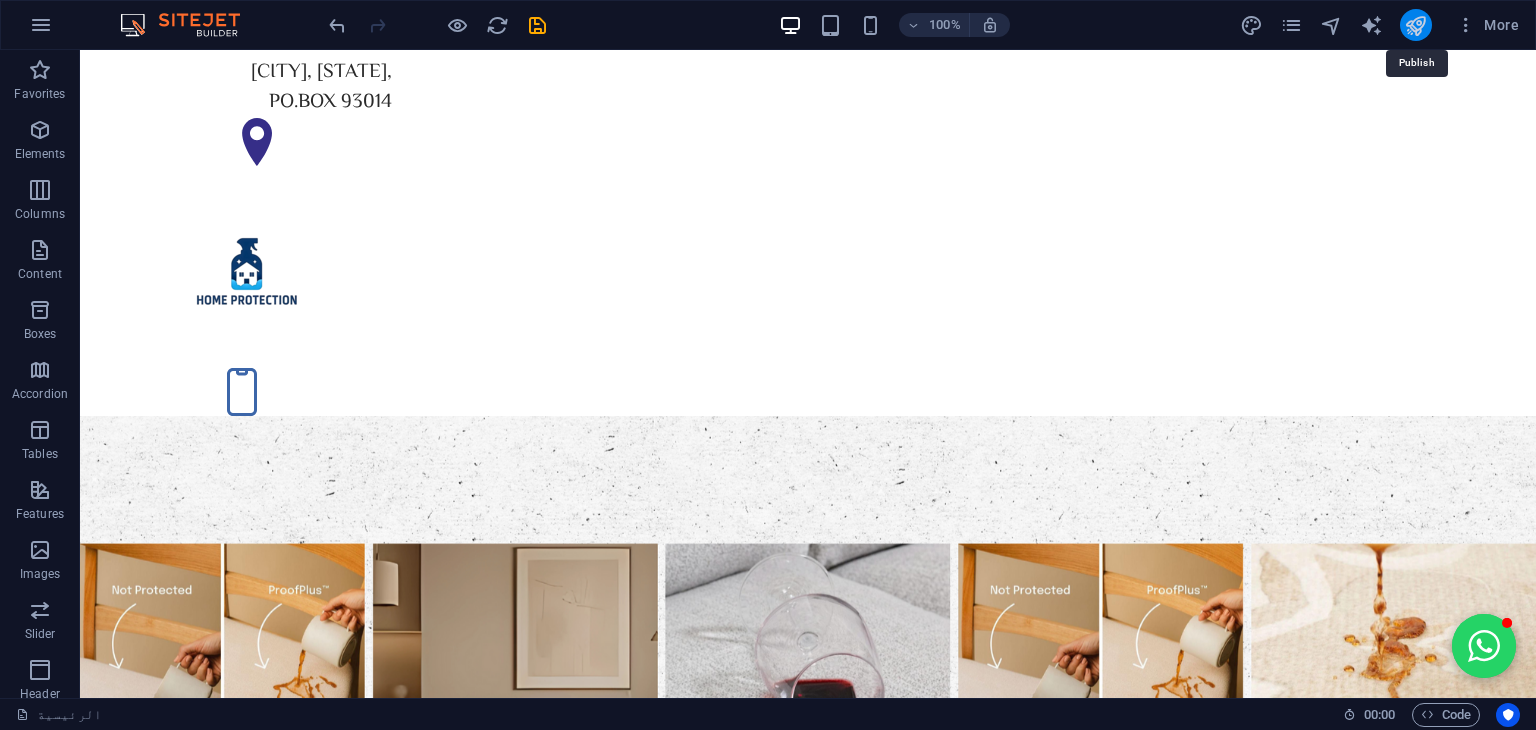 click at bounding box center [1415, 25] 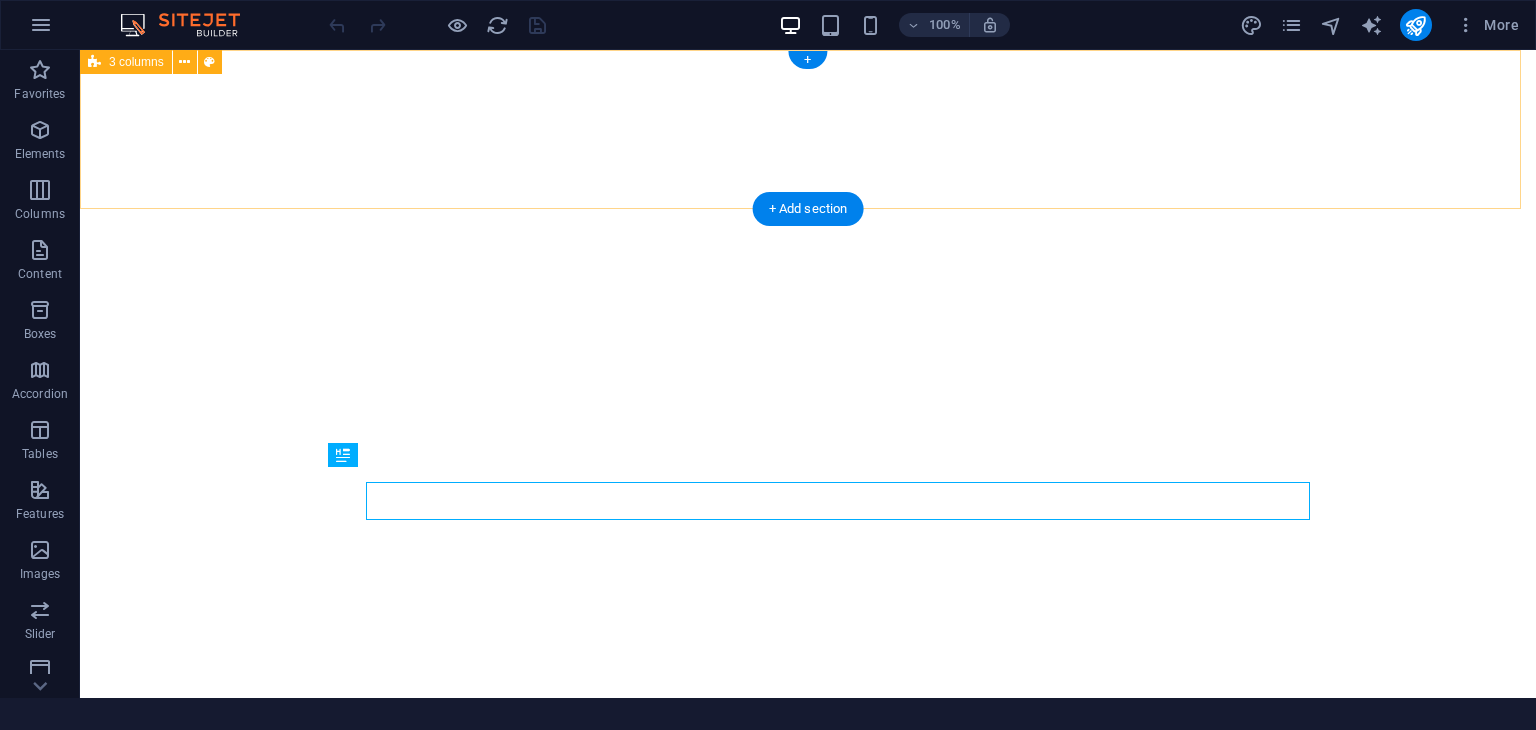 scroll, scrollTop: 0, scrollLeft: 0, axis: both 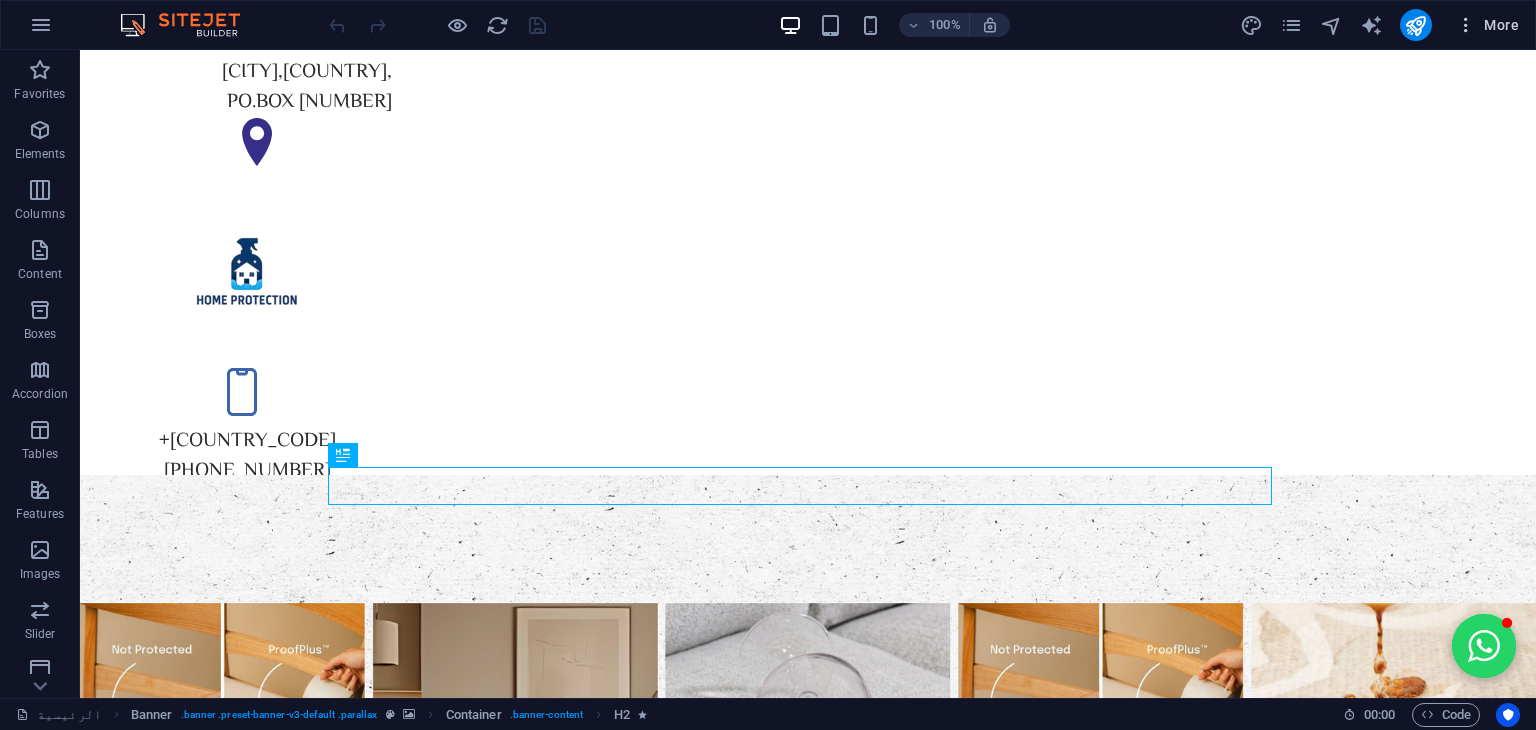 click on "More" at bounding box center [1487, 25] 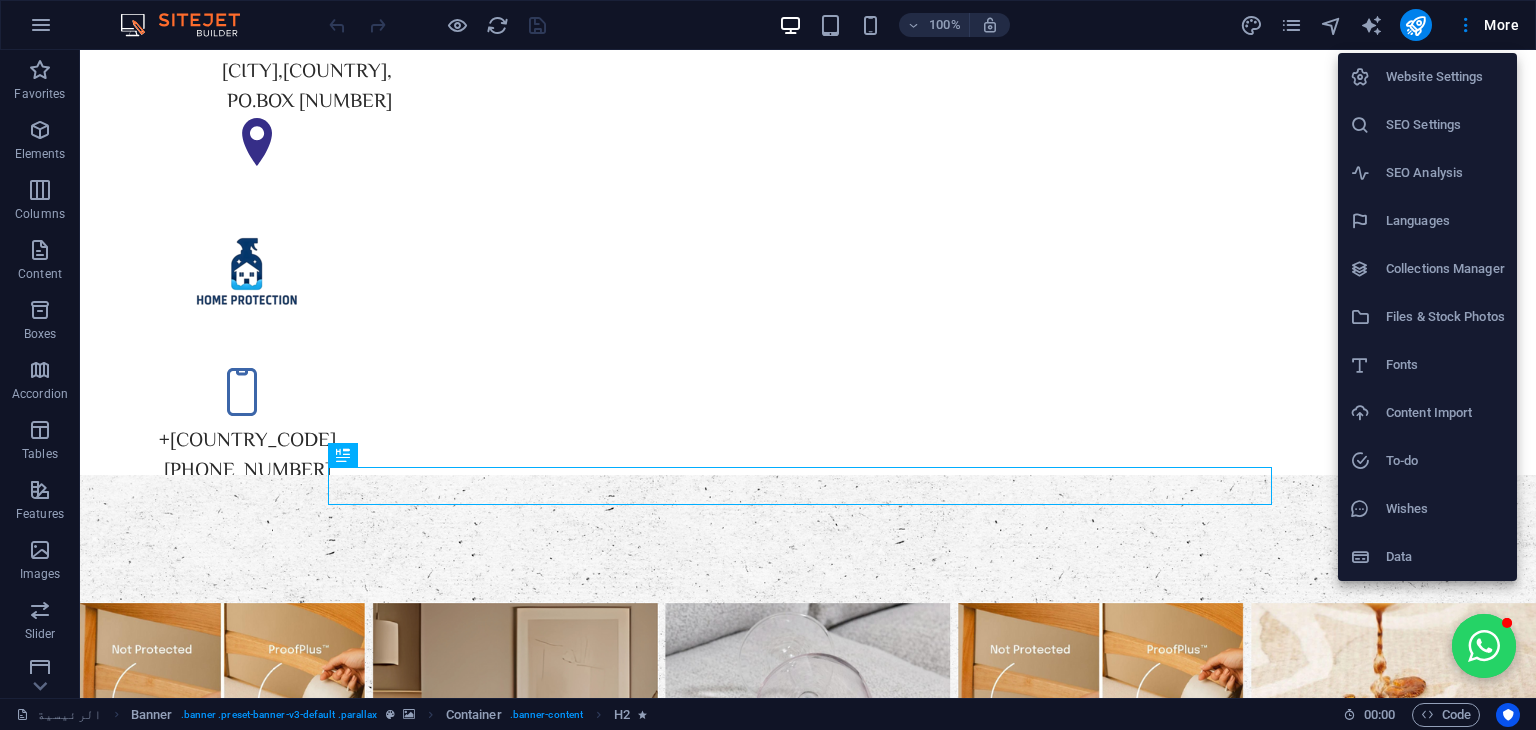 click on "Website Settings" at bounding box center (1445, 77) 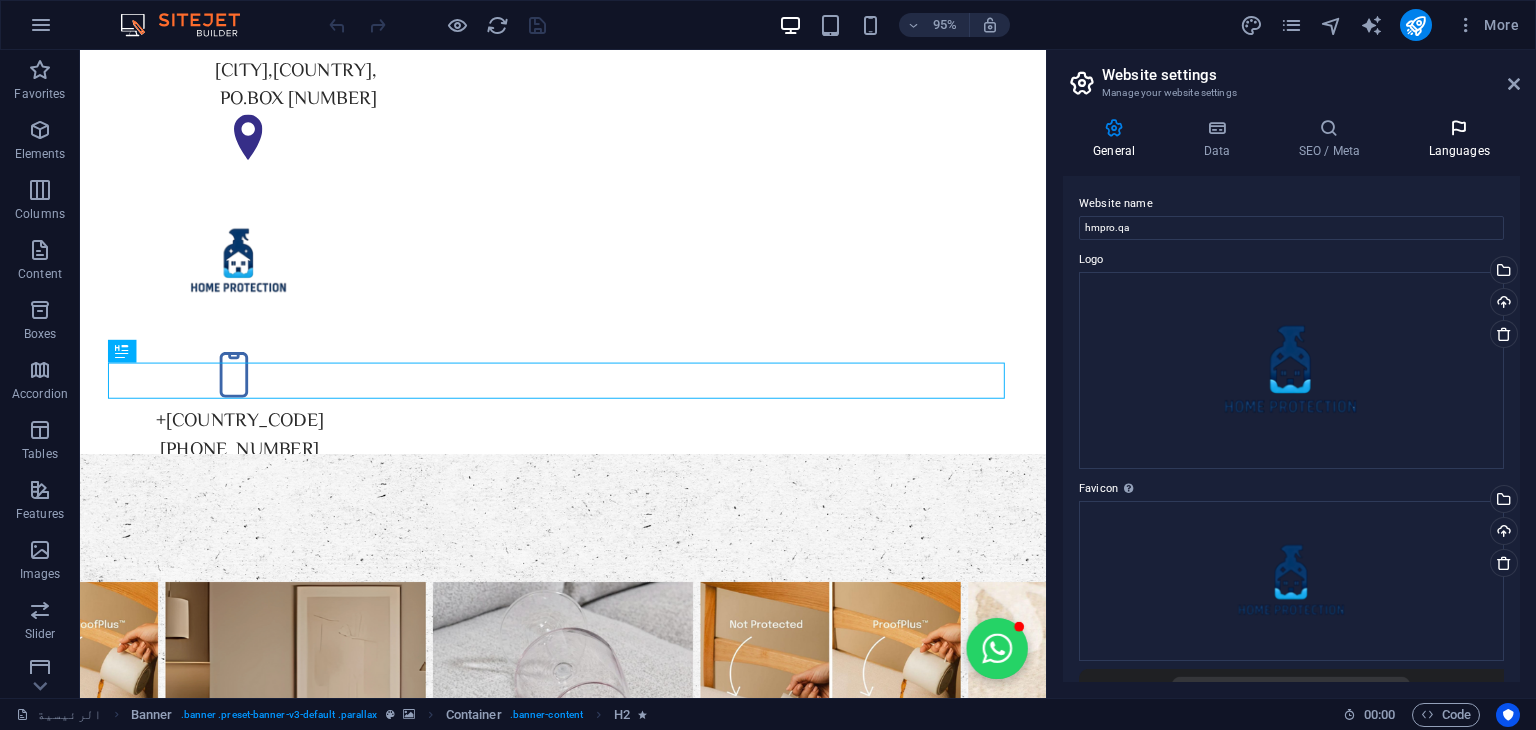 click at bounding box center (1459, 128) 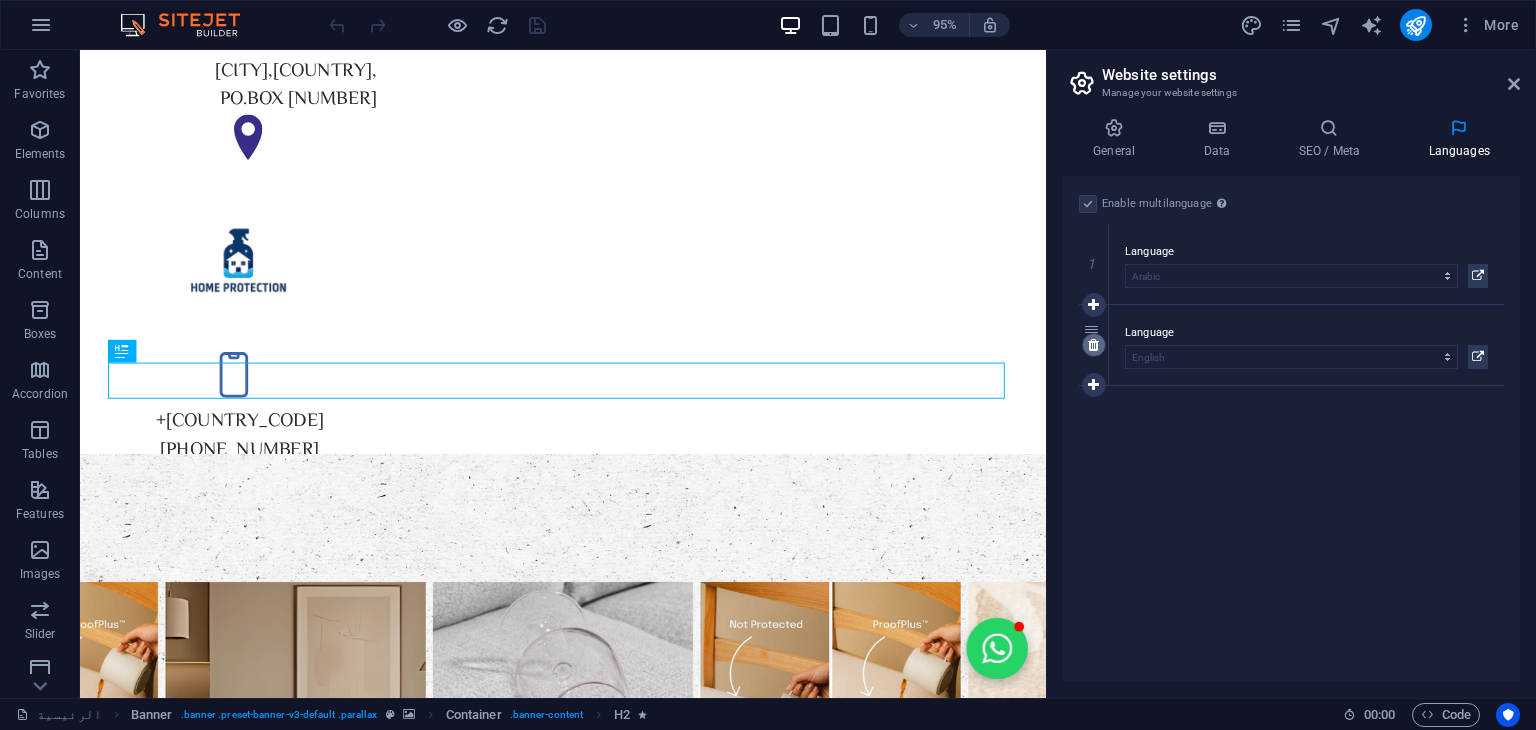 click at bounding box center (1093, 345) 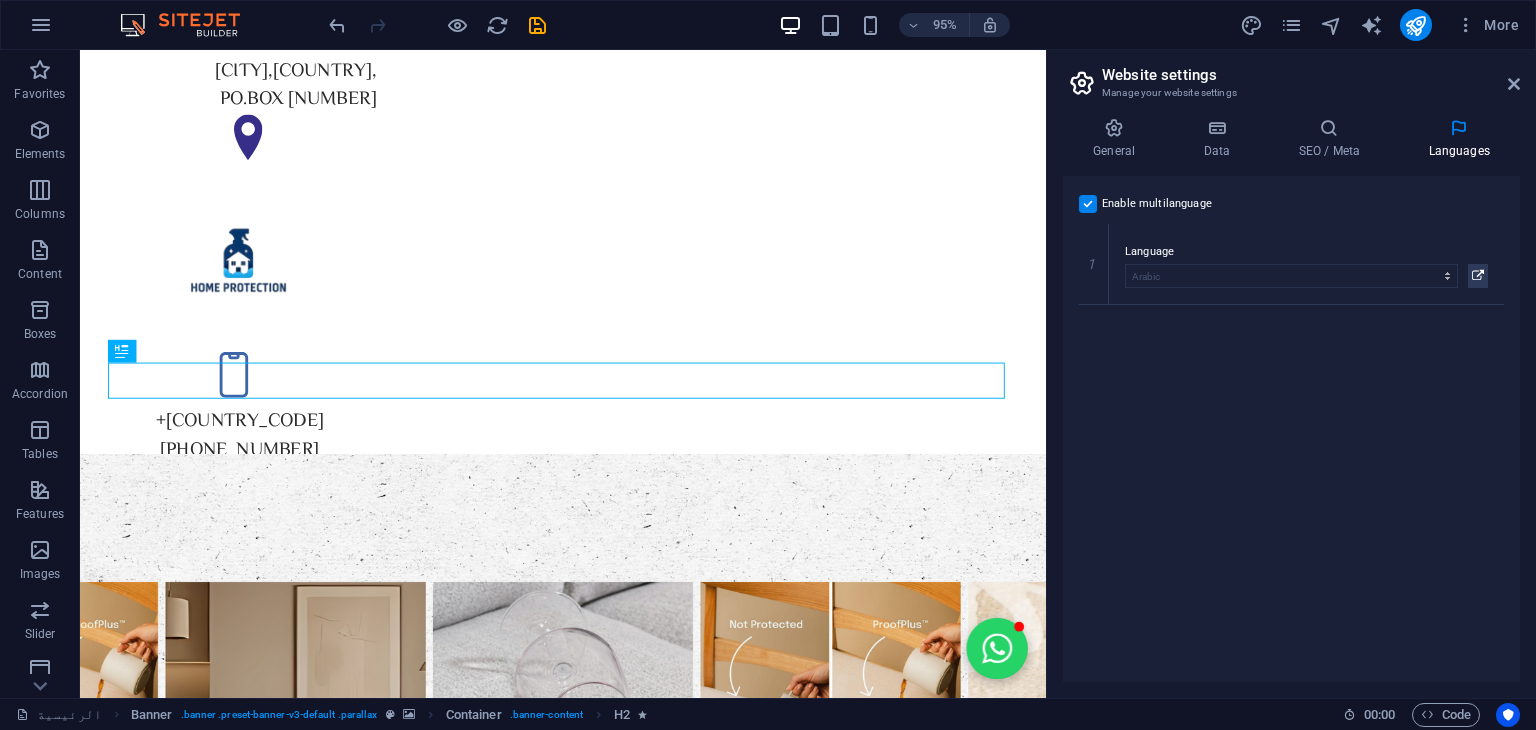 click at bounding box center [1088, 204] 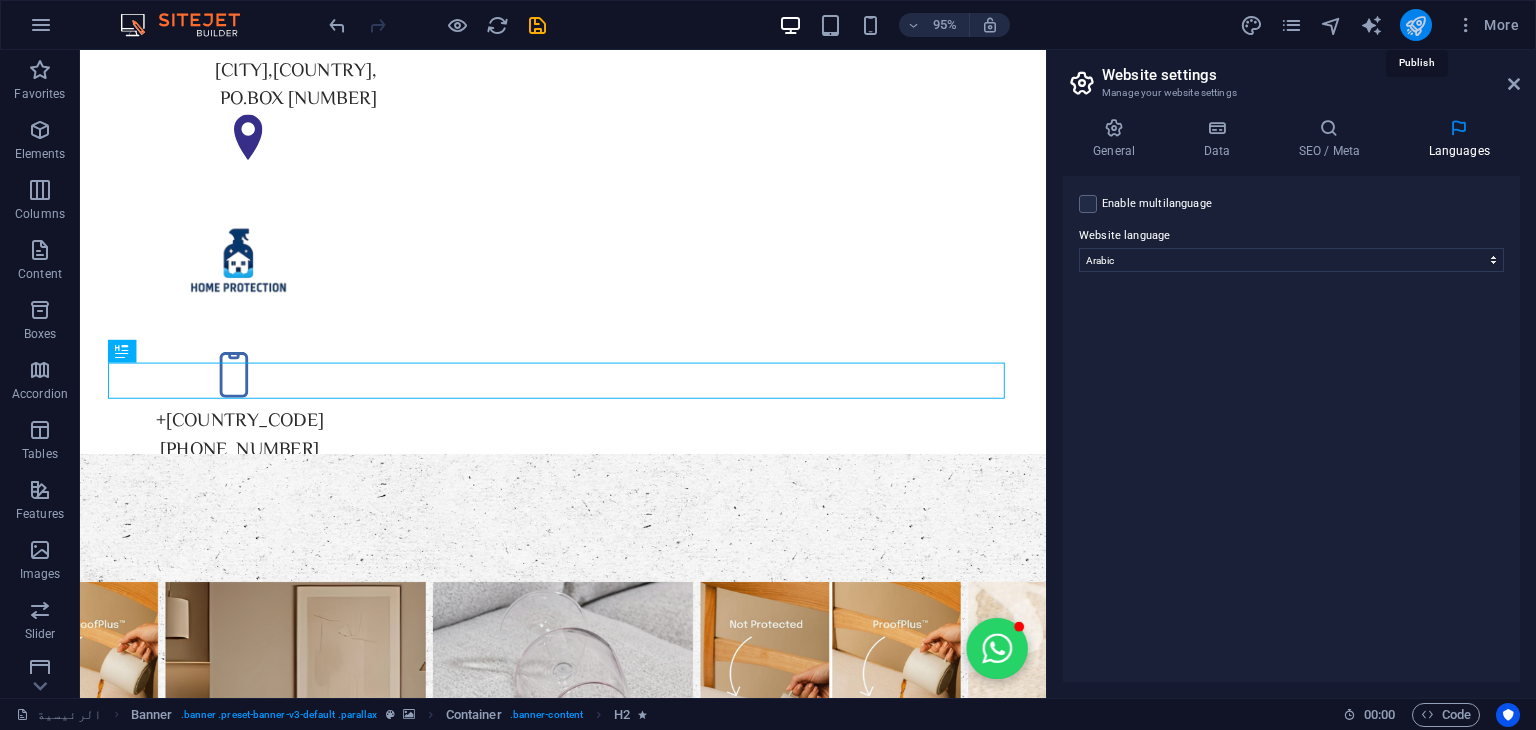 click at bounding box center (1415, 25) 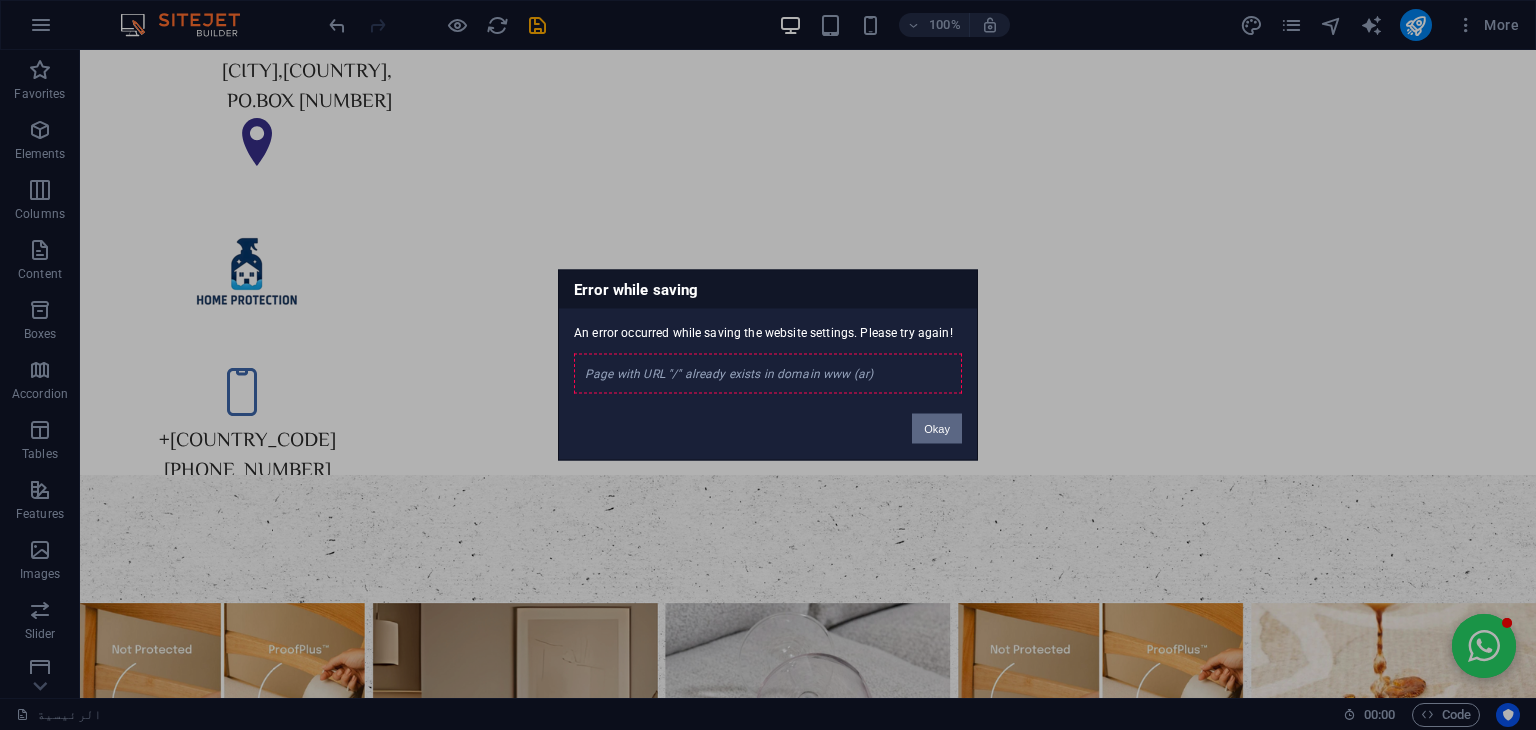 click on "Okay" at bounding box center (937, 429) 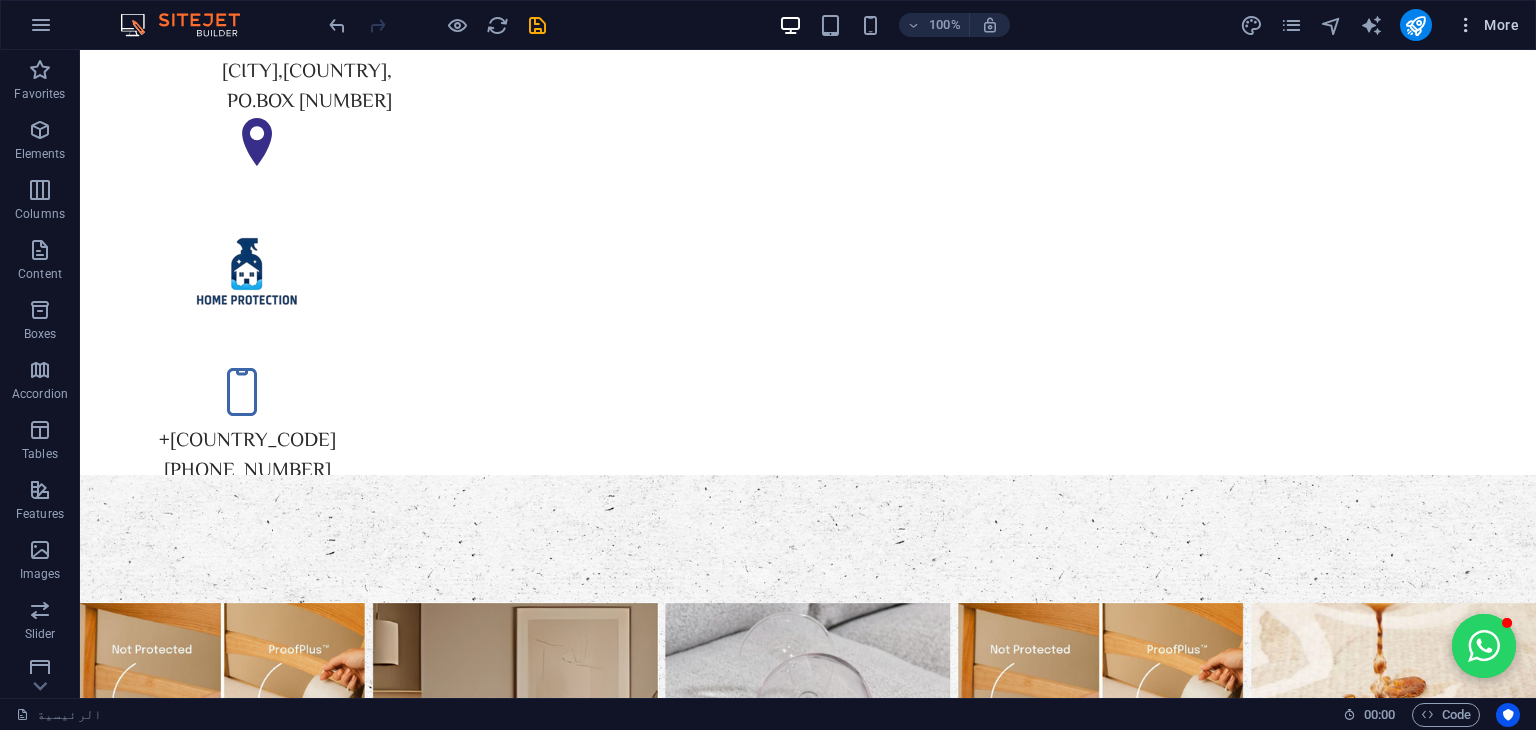 click on "More" at bounding box center (1487, 25) 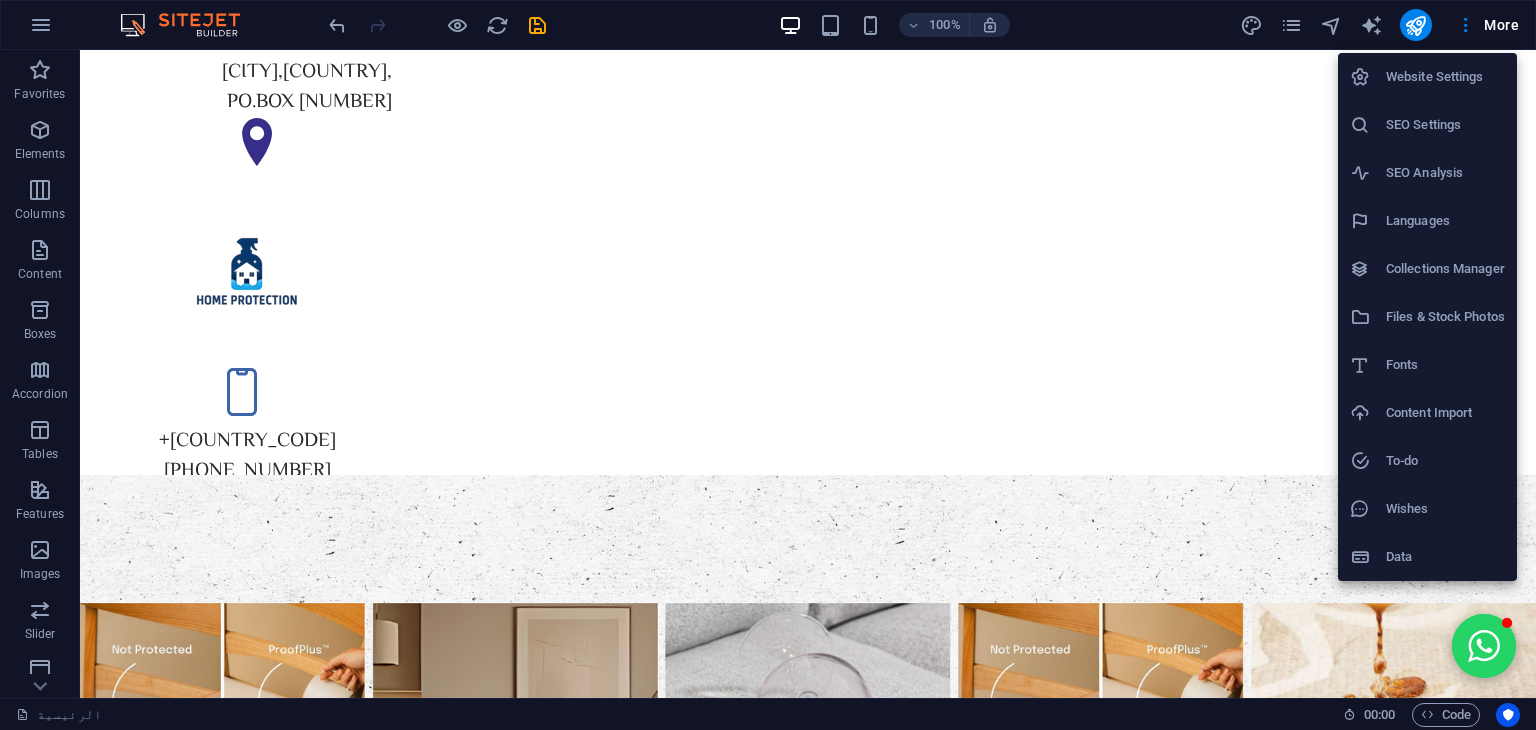 click on "Website Settings" at bounding box center (1427, 77) 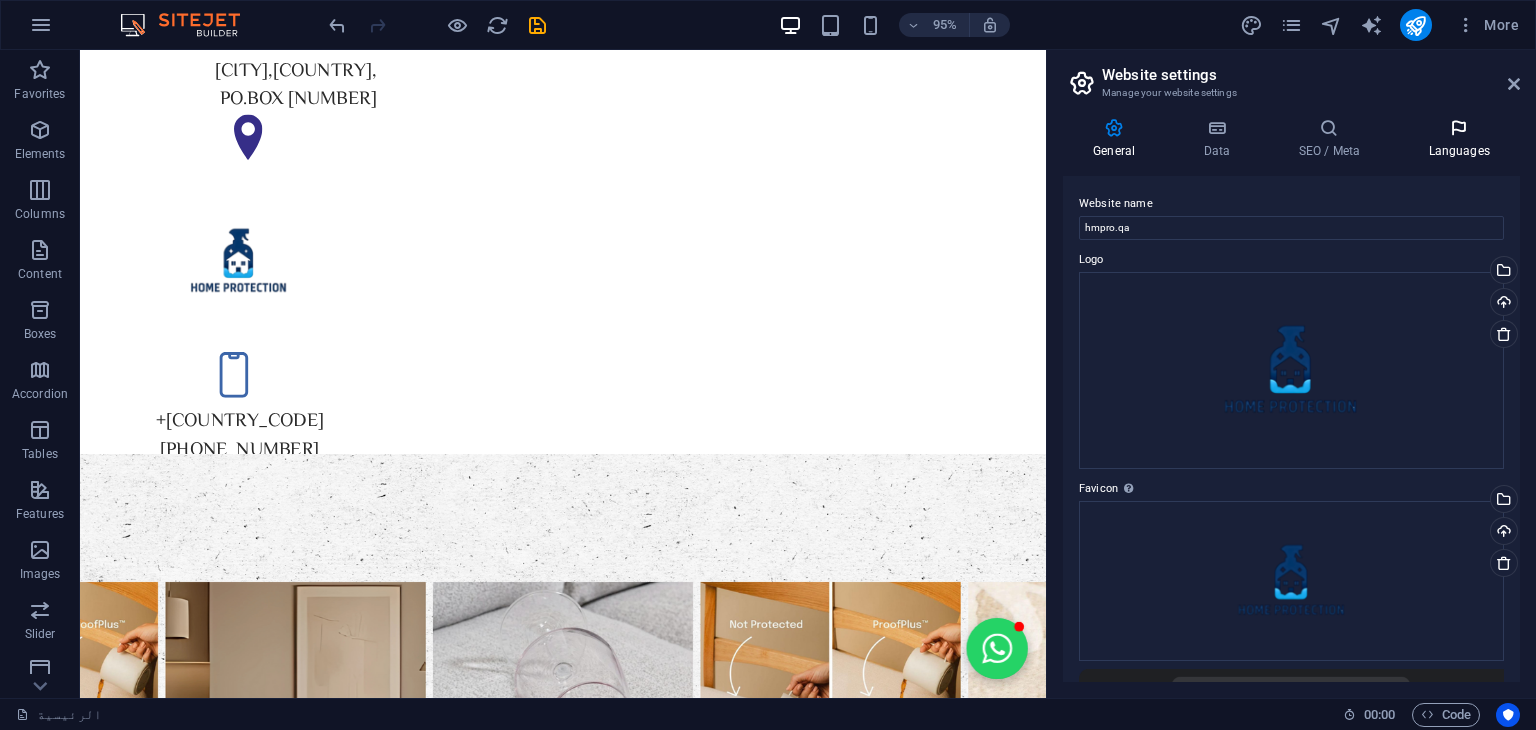 click at bounding box center [1459, 128] 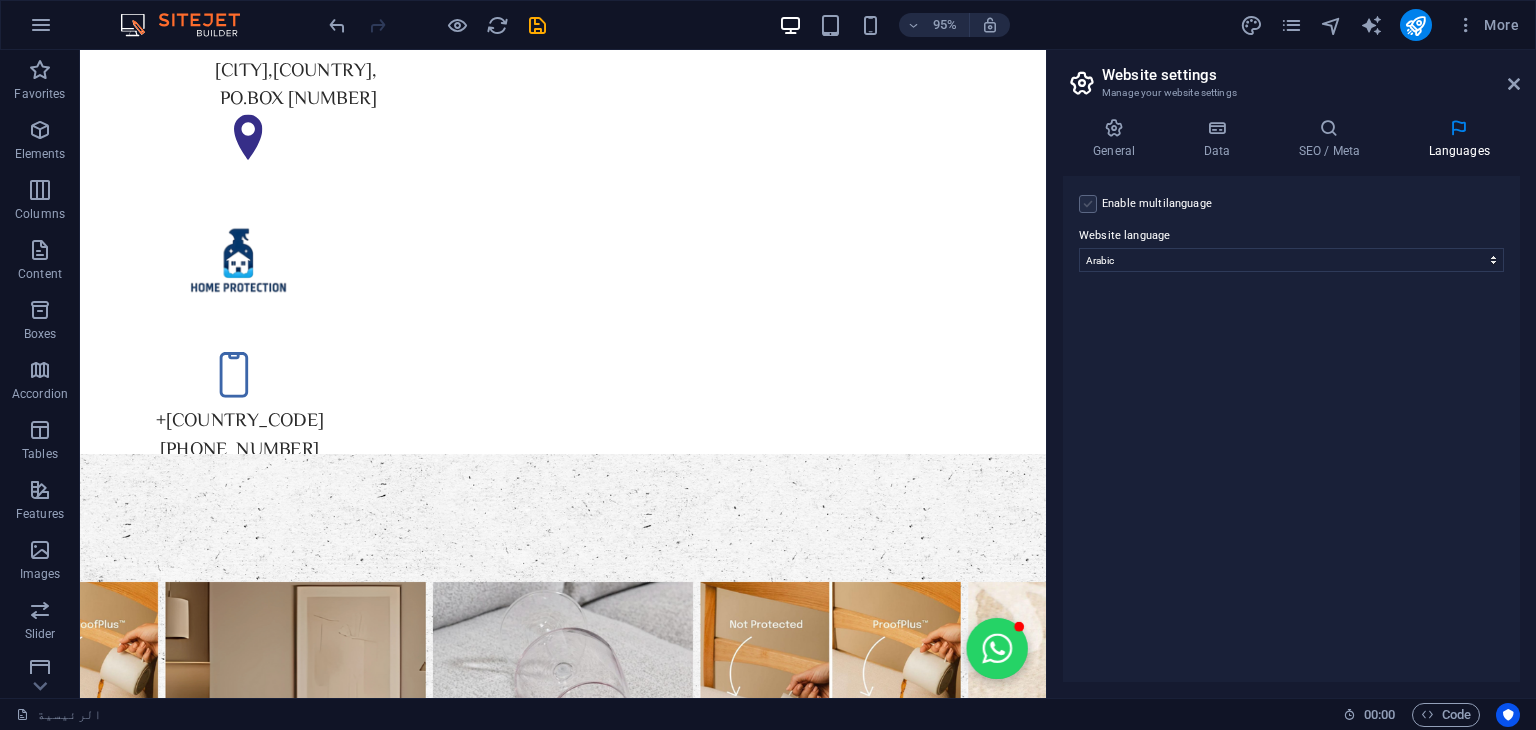click at bounding box center [1088, 204] 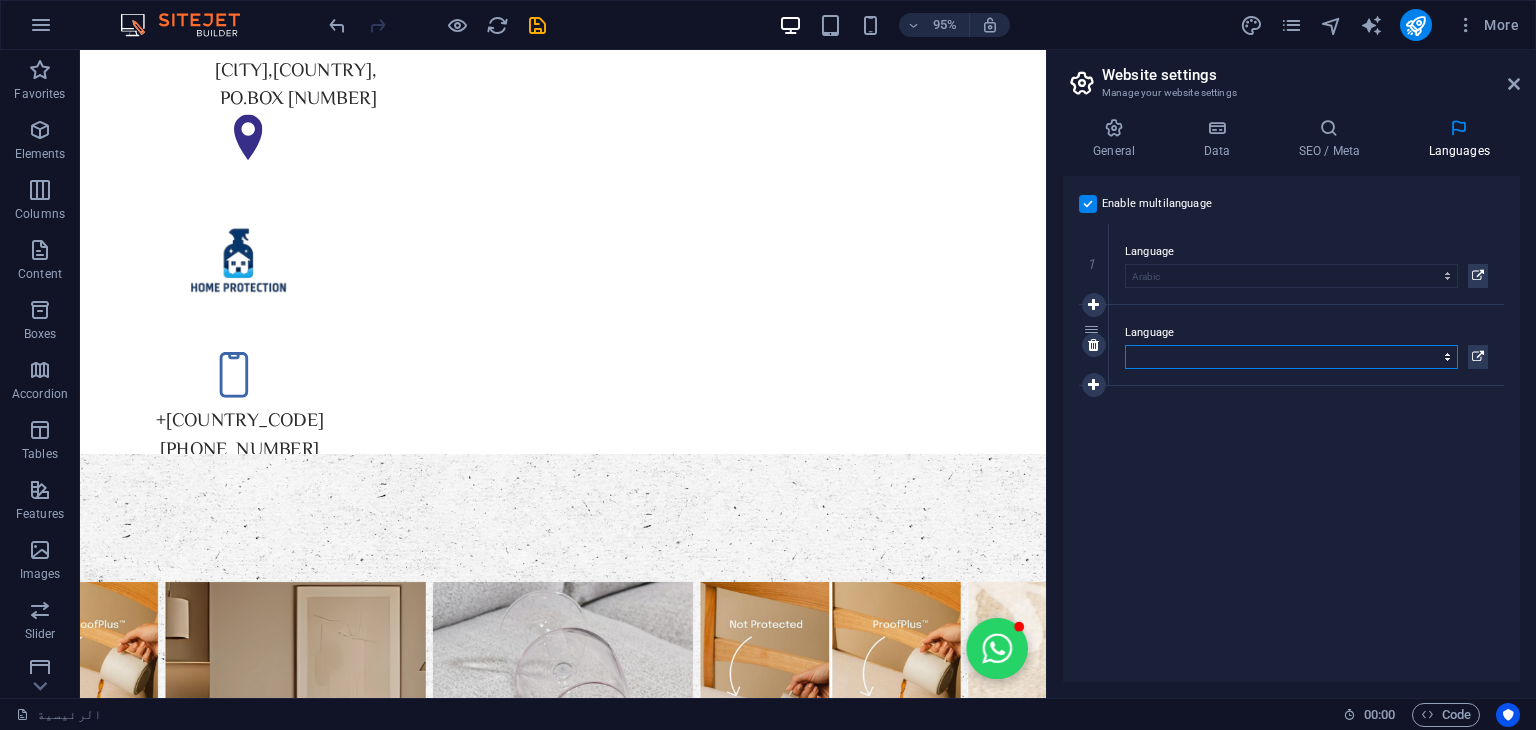 click on "Abkhazian Afar Afrikaans Akan Albanian Amharic Arabic Aragonese Armenian Assamese Avaric Avestan Aymara Azerbaijani Bambara Bashkir Basque Belarusian Bengali Bihari languages Bislama Bokmål Bosnian Breton Bulgarian Burmese Catalan Central Khmer Chamorro Chechen Chinese Church Slavic Chuvash Cornish Corsican Cree Croatian Czech Danish Dutch Dzongkha English Esperanto Estonian Ewe Faroese Farsi (Persian) Fijian Finnish French Fulah Gaelic Galician Ganda Georgian German Greek Greenlandic Guaraní Gujarati Haitian Creole Hausa Hebrew Herero Hindi Hiri Motu Hungarian Icelandic Ido Igbo Indonesian Interlingua Interlingue Inuktitut Inupiaq Irish Italian Japanese Javanese Kannada Kanuri Kashmiri Kazakh Kikuyu Kinyarwanda Komi Kongo Korean Kurdish Kwanyama Kyrgyz Lao Latin Latvian Limburgish Lingala Lithuanian Luba-Katanga Luxembourgish Macedonian Malagasy Malay Malayalam Maldivian Maltese Manx Maori Marathi Marshallese Mongolian Nauru Navajo Ndonga Nepali North Ndebele Northern Sami Norwegian Norwegian Nynorsk Nuosu" at bounding box center [1291, 357] 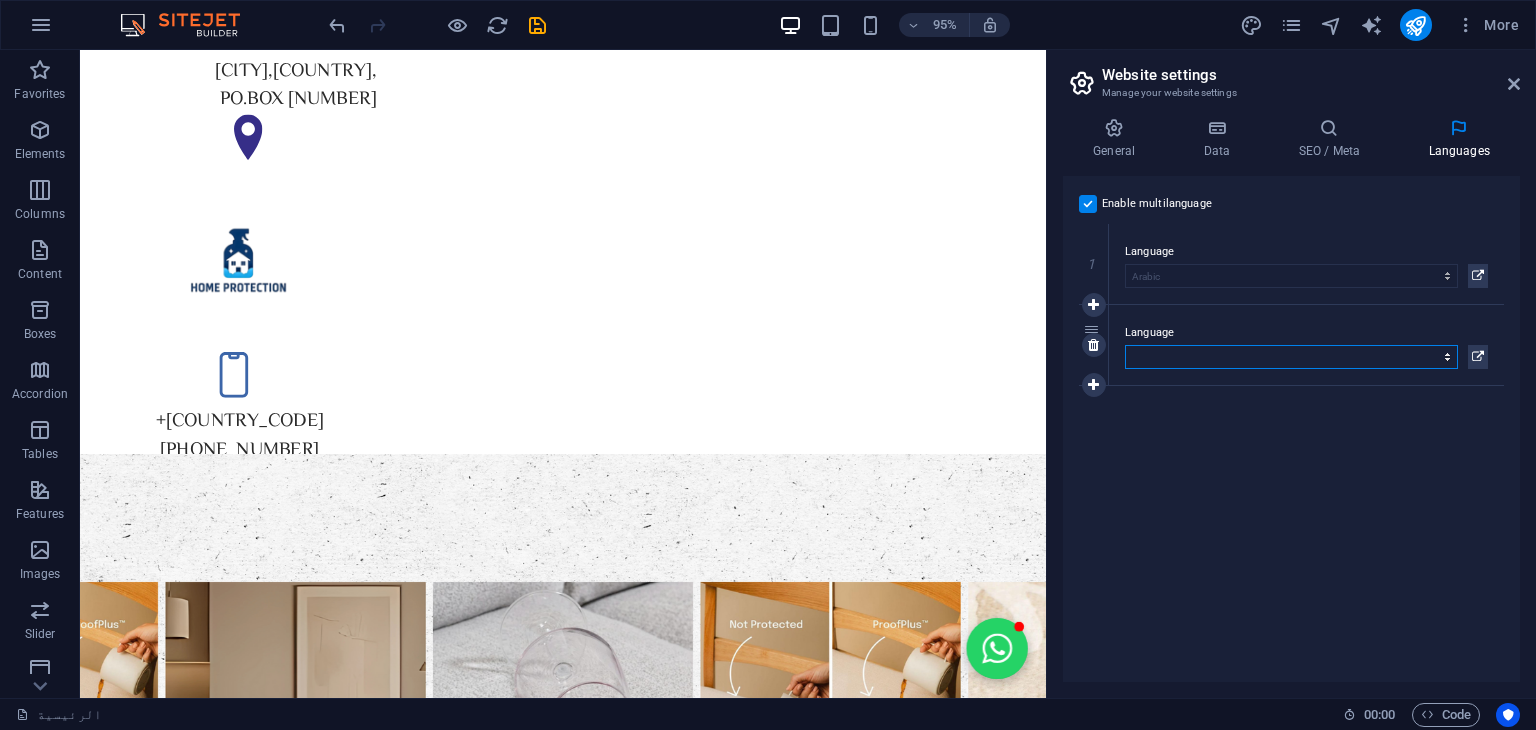 select on "41" 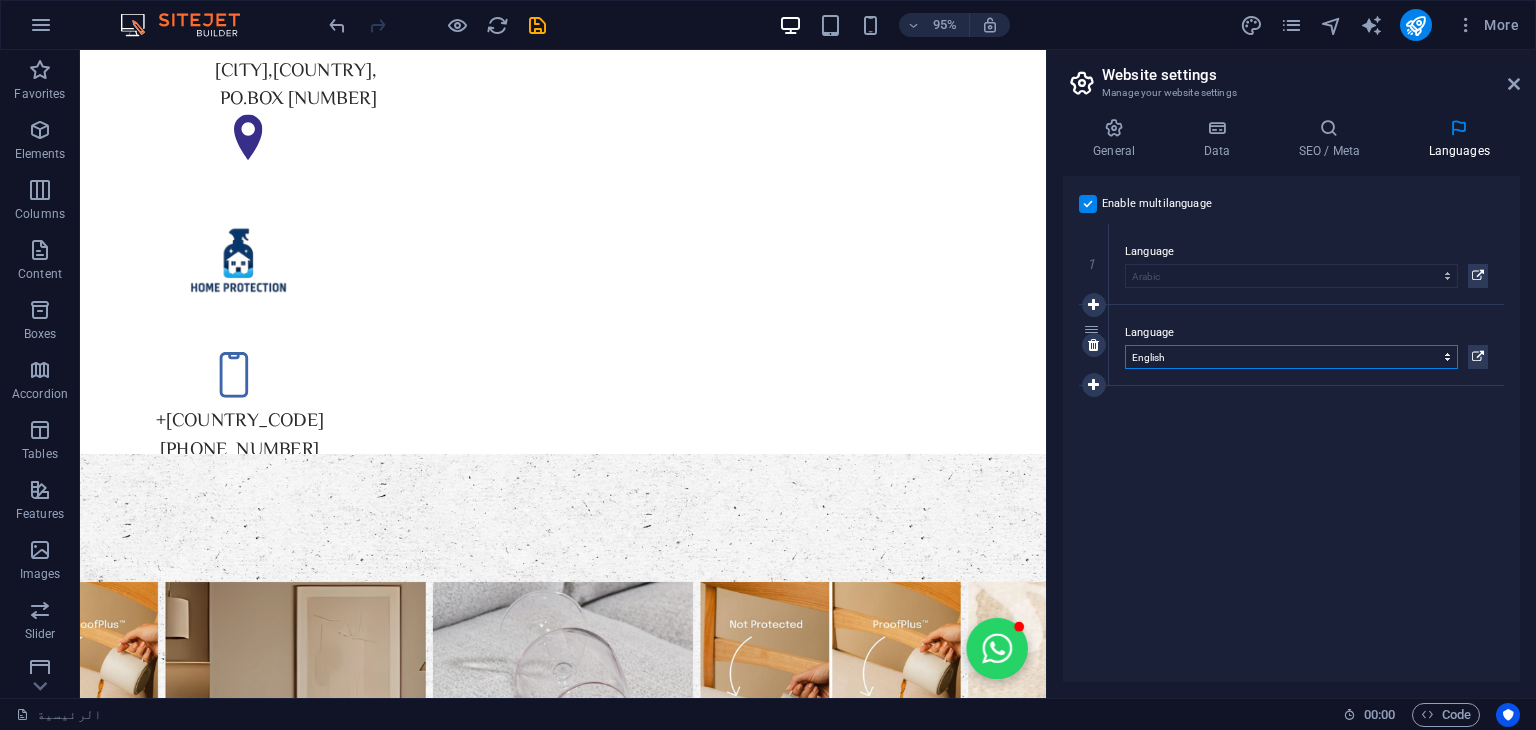 click on "Abkhazian Afar Afrikaans Akan Albanian Amharic Arabic Aragonese Armenian Assamese Avaric Avestan Aymara Azerbaijani Bambara Bashkir Basque Belarusian Bengali Bihari languages Bislama Bokmål Bosnian Breton Bulgarian Burmese Catalan Central Khmer Chamorro Chechen Chinese Church Slavic Chuvash Cornish Corsican Cree Croatian Czech Danish Dutch Dzongkha English Esperanto Estonian Ewe Faroese Farsi (Persian) Fijian Finnish French Fulah Gaelic Galician Ganda Georgian German Greek Greenlandic Guaraní Gujarati Haitian Creole Hausa Hebrew Herero Hindi Hiri Motu Hungarian Icelandic Ido Igbo Indonesian Interlingua Interlingue Inuktitut Inupiaq Irish Italian Japanese Javanese Kannada Kanuri Kashmiri Kazakh Kikuyu Kinyarwanda Komi Kongo Korean Kurdish Kwanyama Kyrgyz Lao Latin Latvian Limburgish Lingala Lithuanian Luba-Katanga Luxembourgish Macedonian Malagasy Malay Malayalam Maldivian Maltese Manx Maori Marathi Marshallese Mongolian Nauru Navajo Ndonga Nepali North Ndebele Northern Sami Norwegian Norwegian Nynorsk Nuosu" at bounding box center [1291, 357] 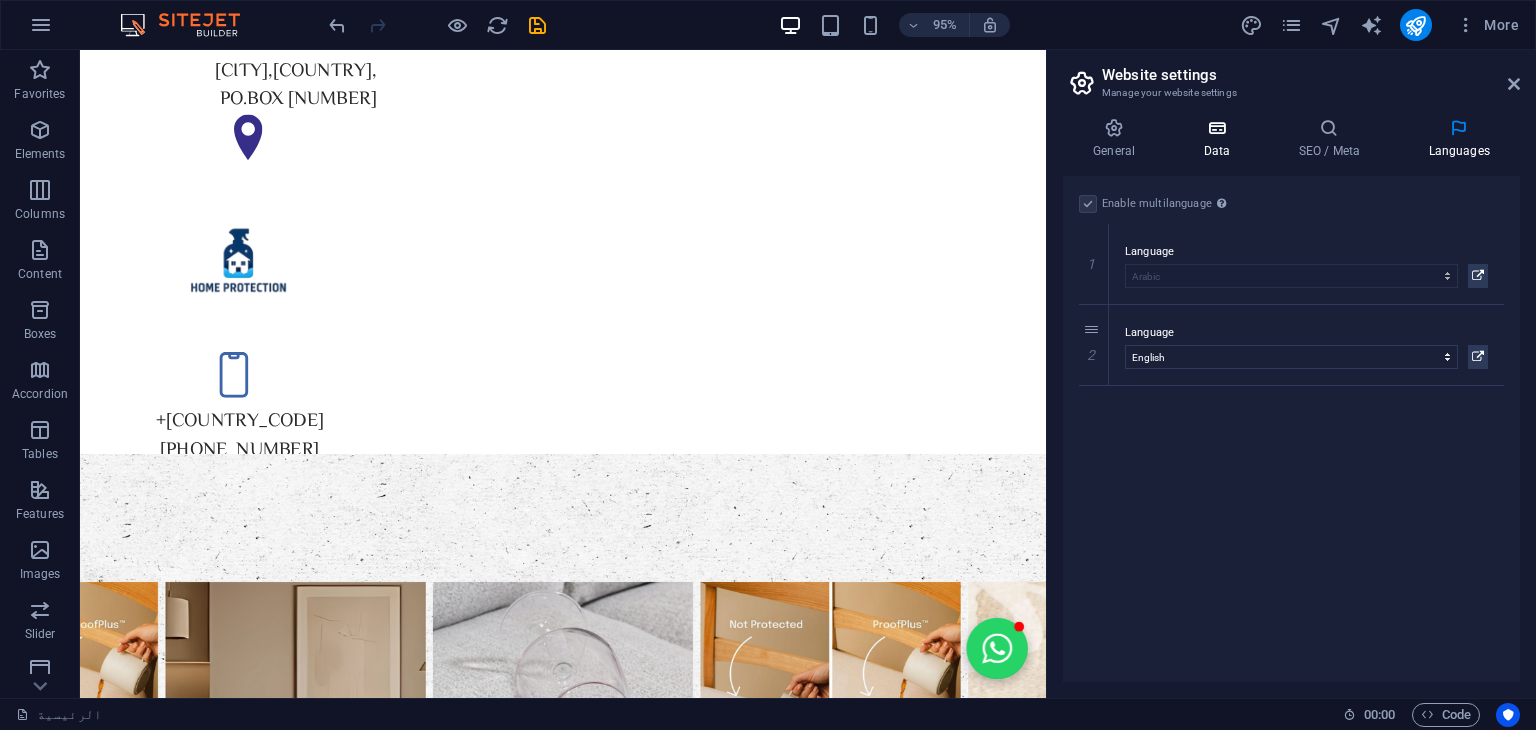click on "Data" at bounding box center (1220, 139) 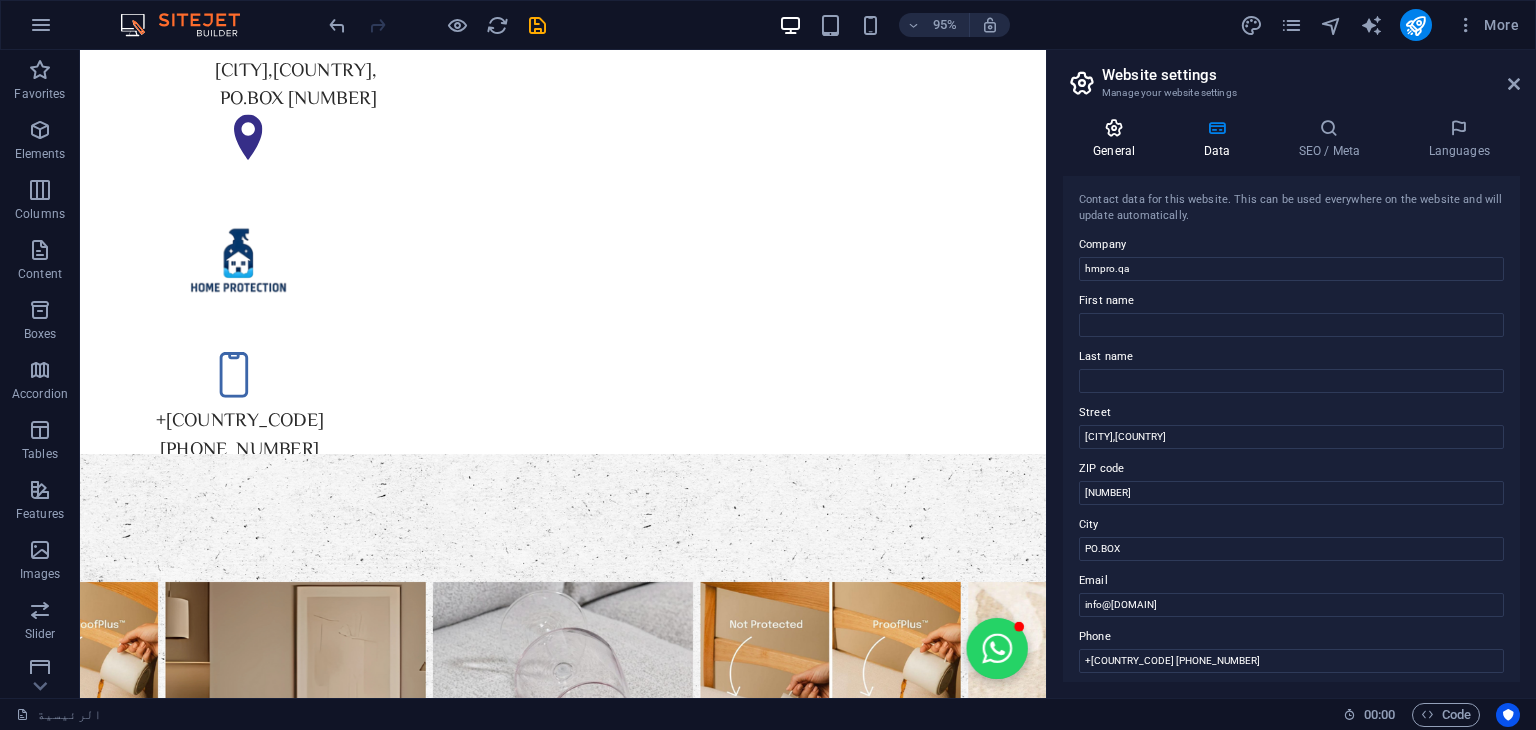 click at bounding box center (1114, 128) 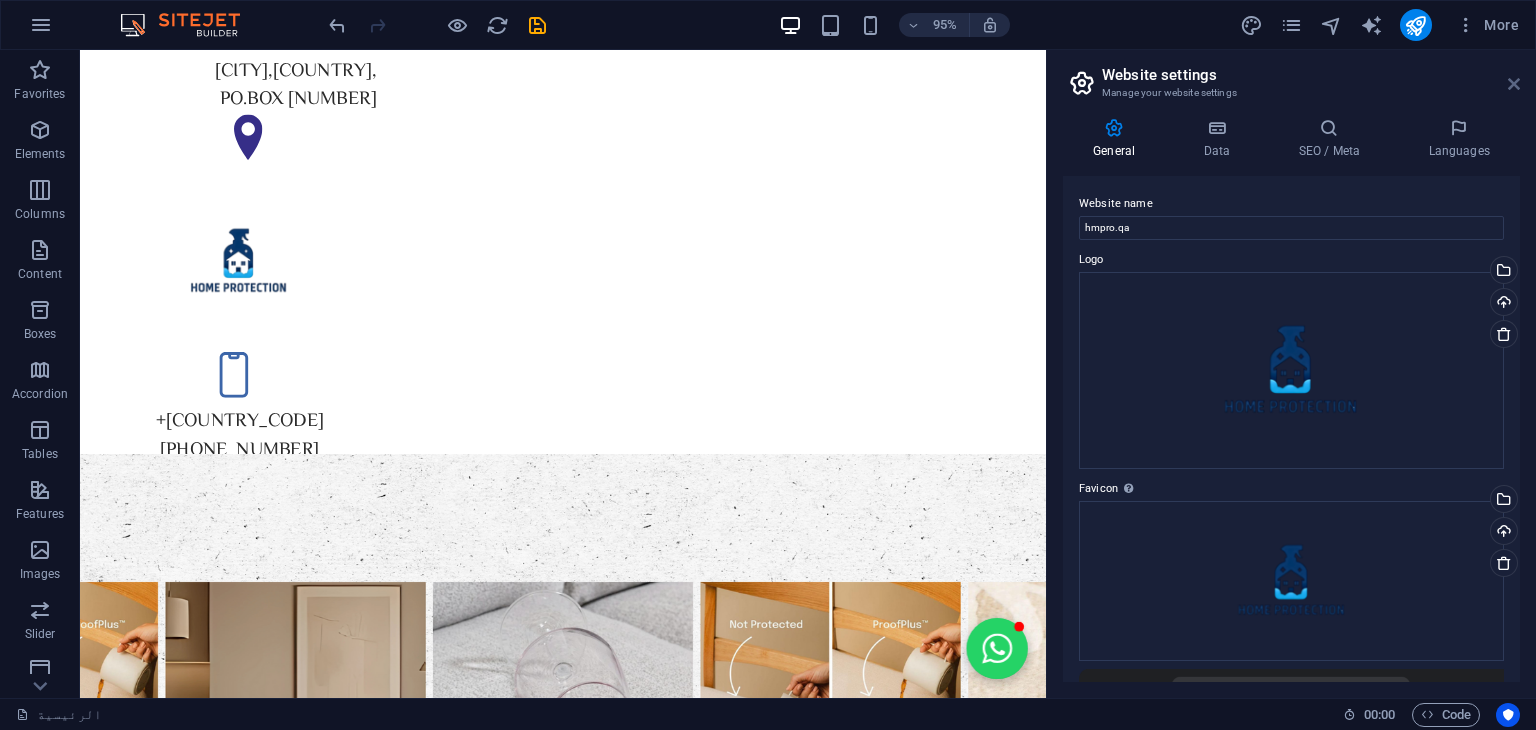 click at bounding box center [1514, 84] 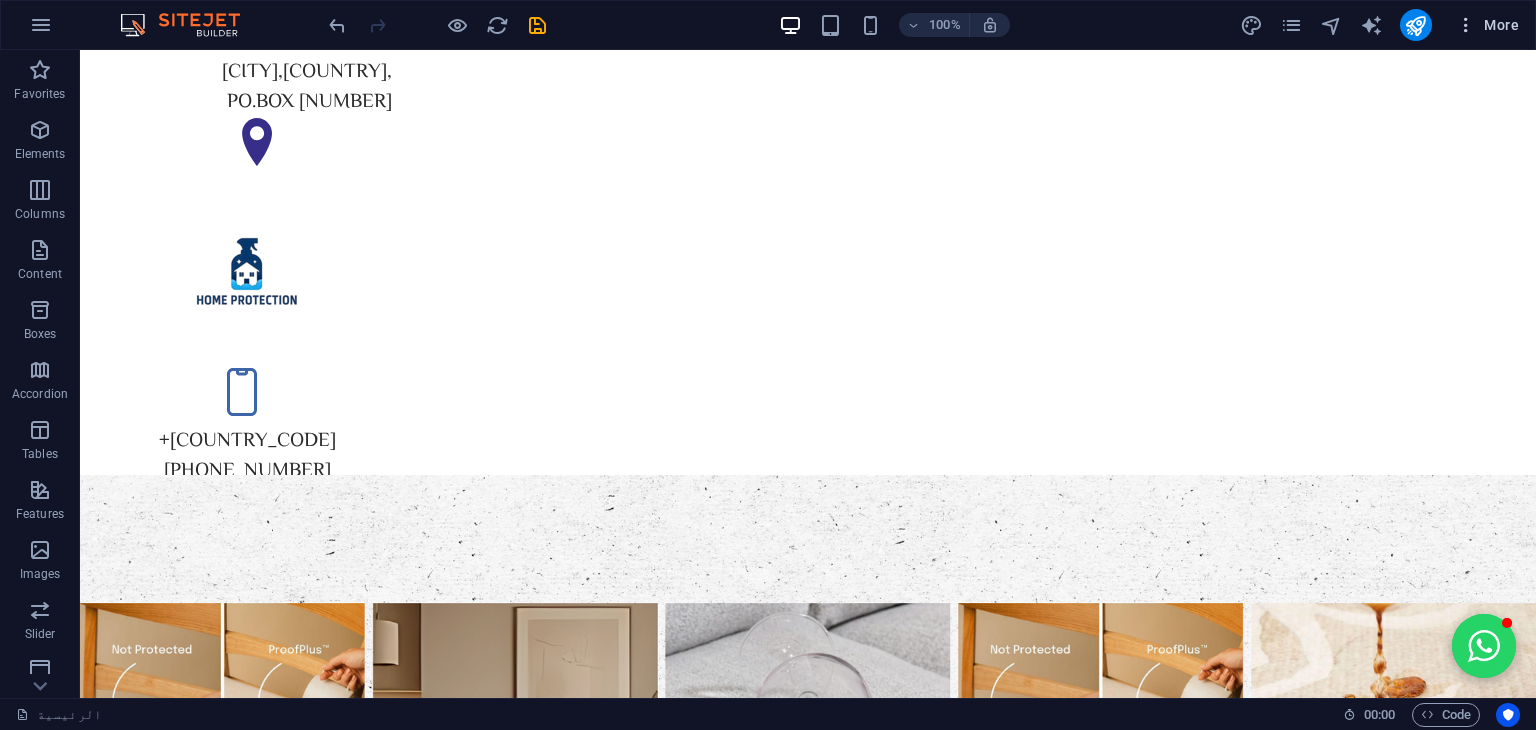click on "More" at bounding box center (1487, 25) 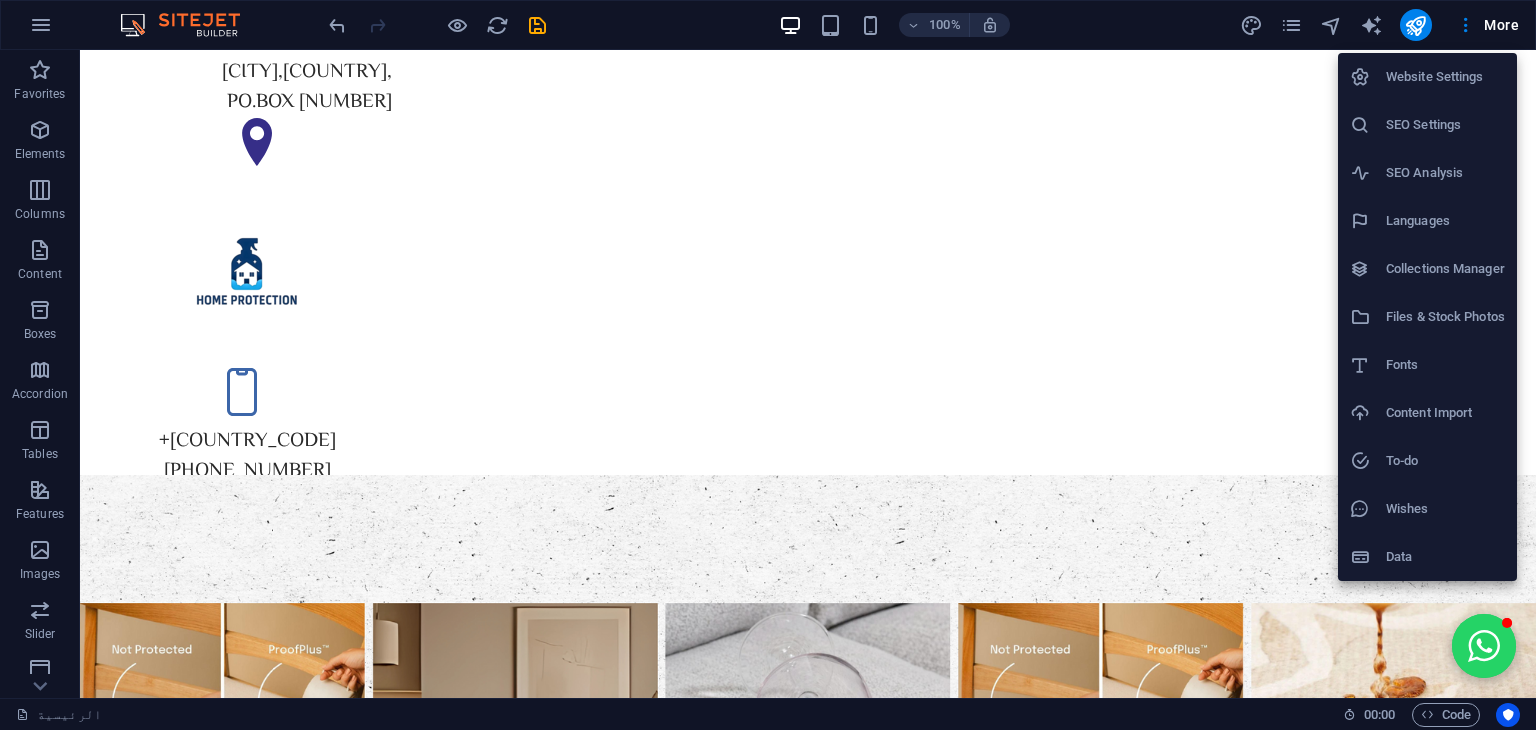 click on "Website Settings" at bounding box center [1427, 77] 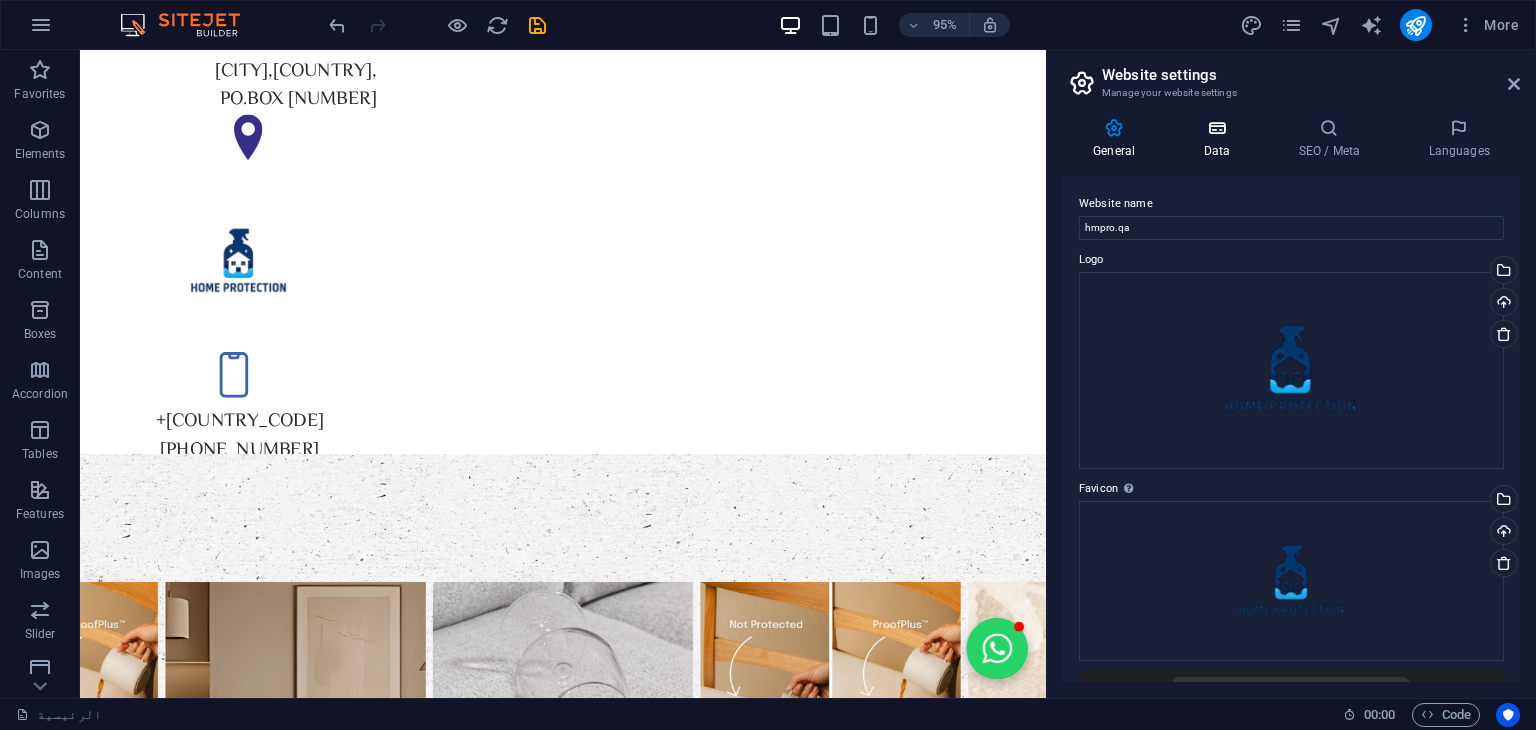 click on "Data" at bounding box center [1220, 139] 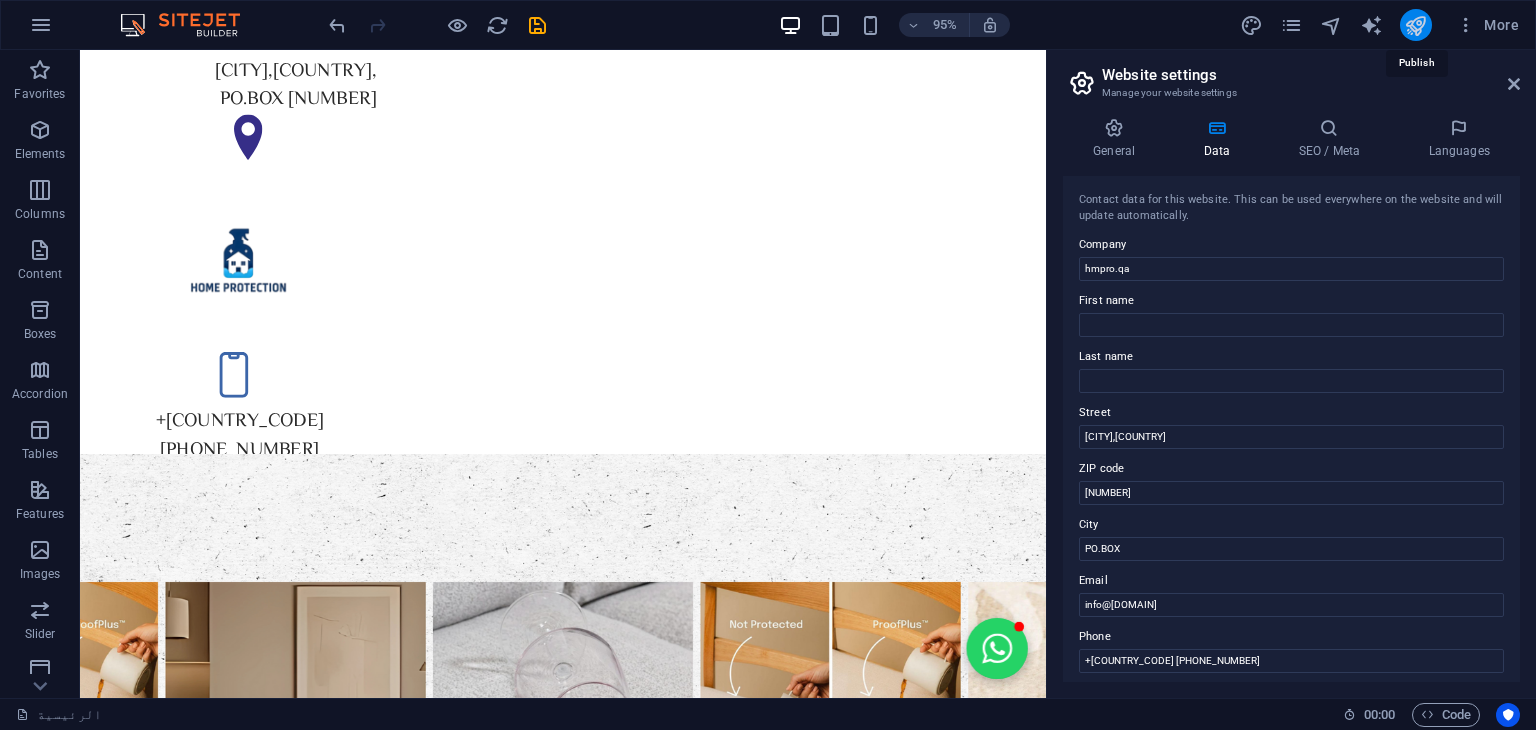click at bounding box center (1415, 25) 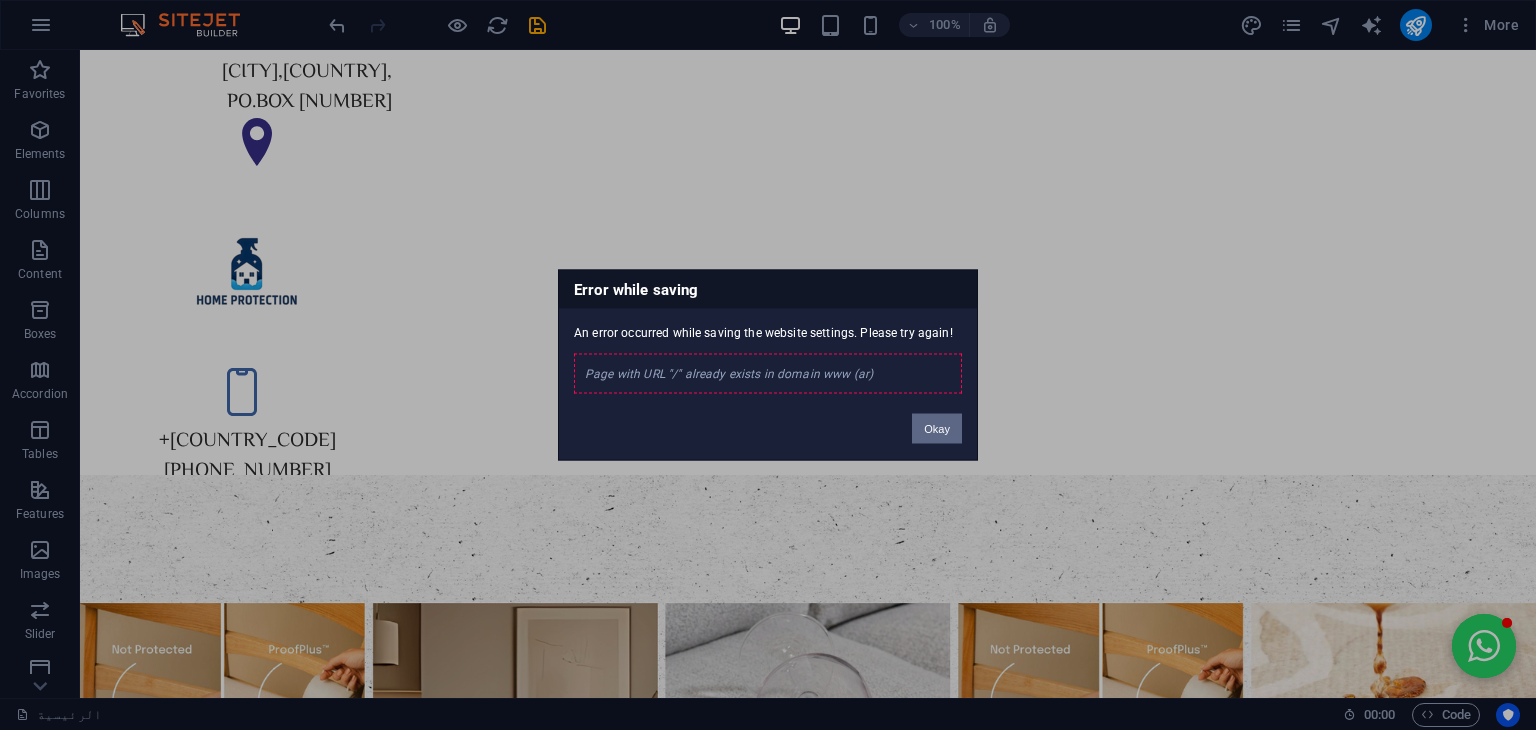 click on "Okay" at bounding box center (937, 429) 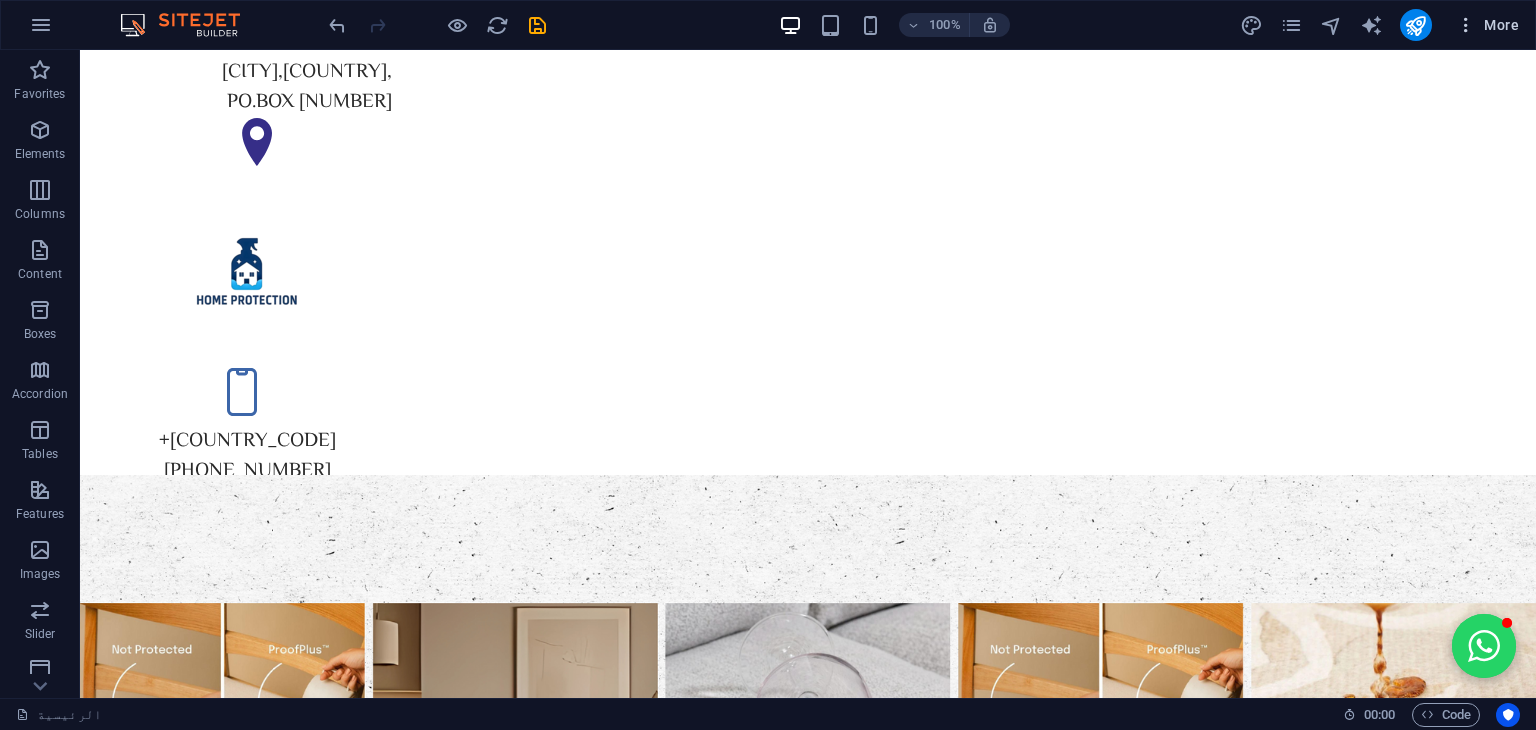 click on "More" at bounding box center (1487, 25) 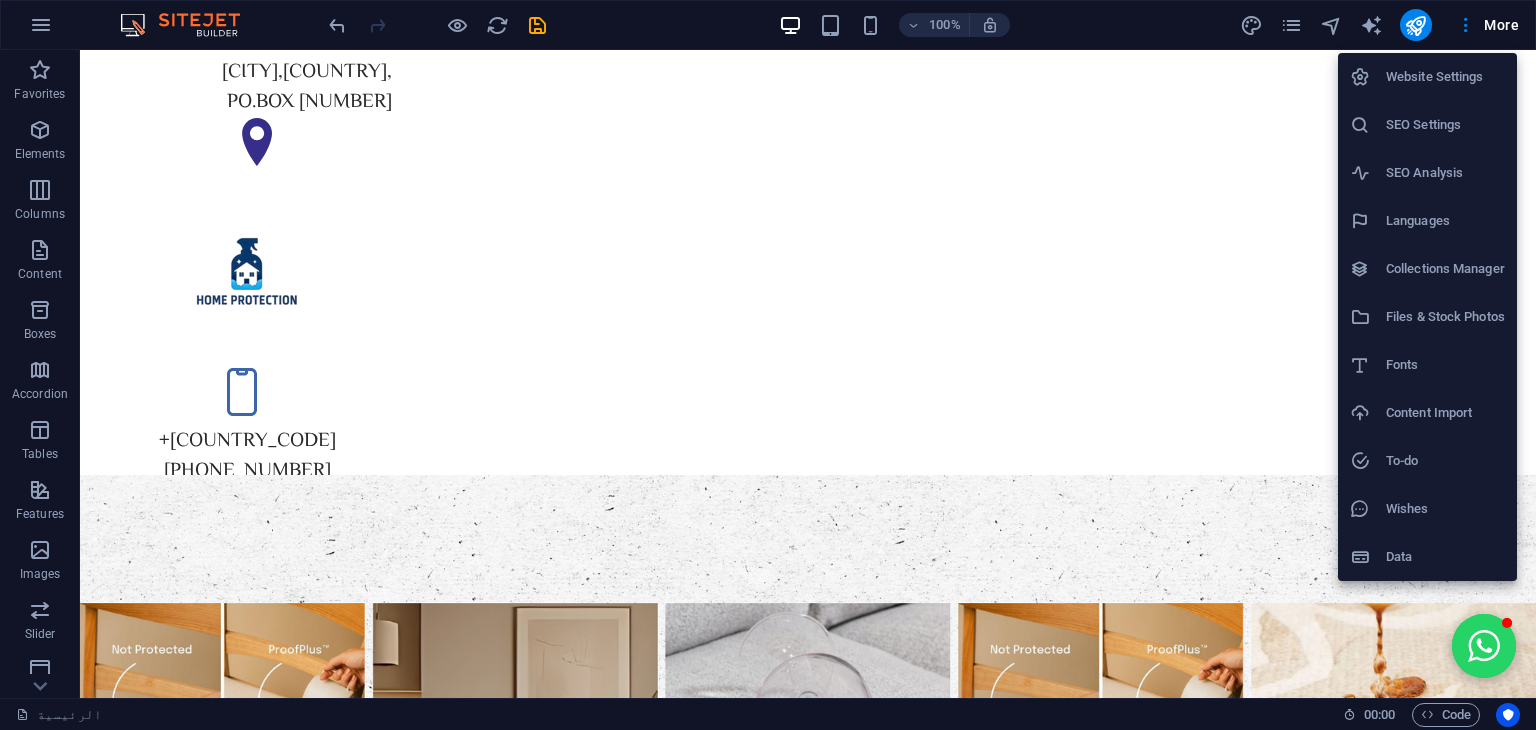 click at bounding box center [768, 365] 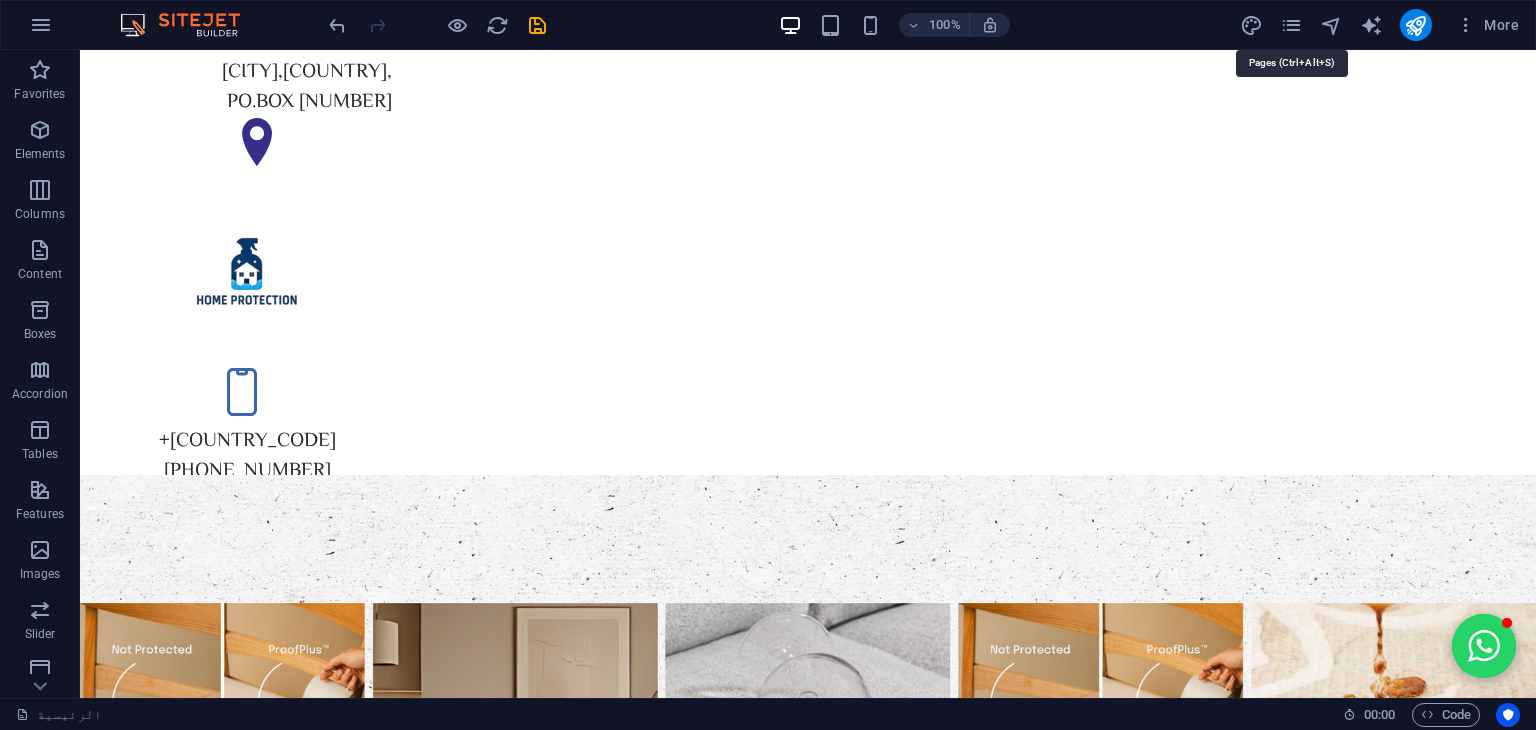 click at bounding box center (1291, 25) 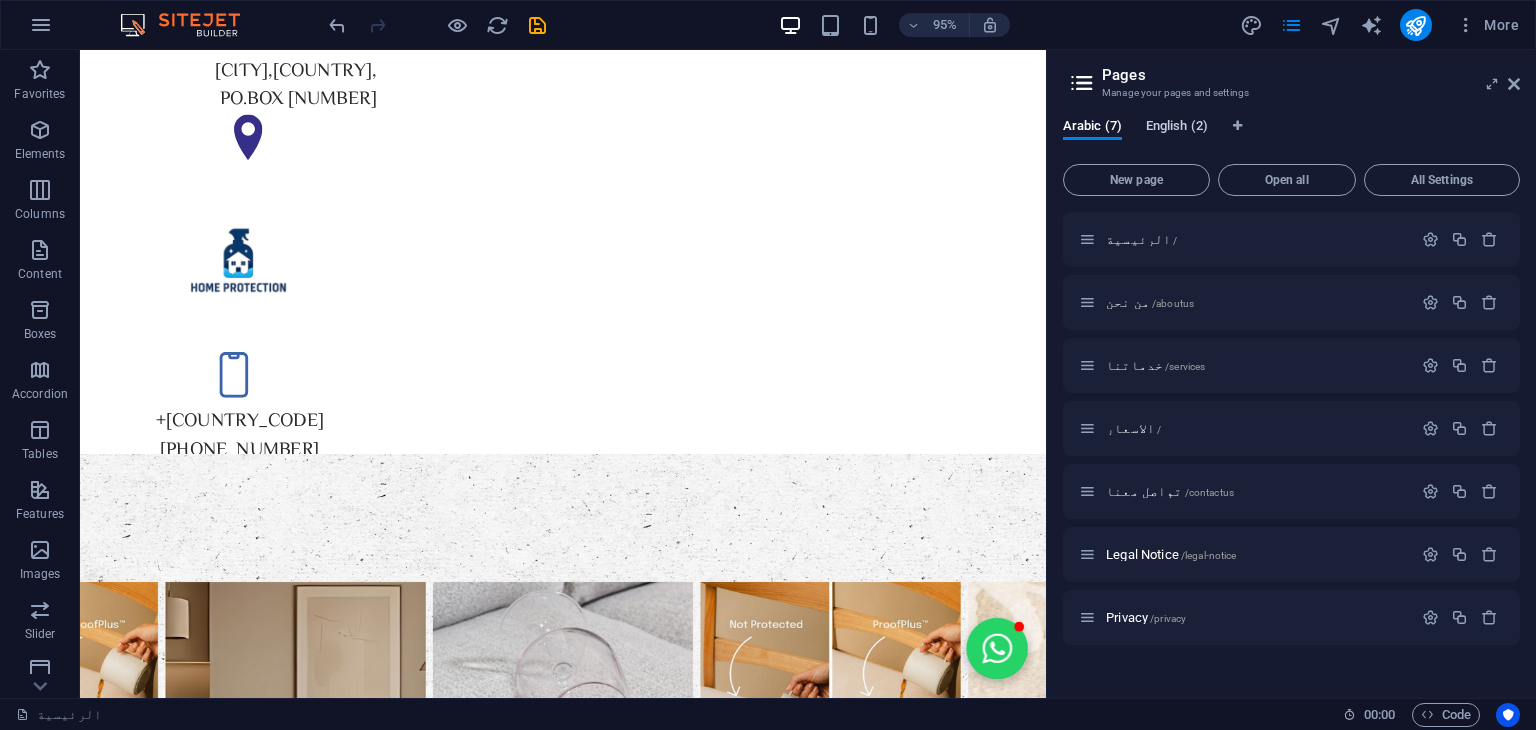 click on "English (2)" at bounding box center (1177, 128) 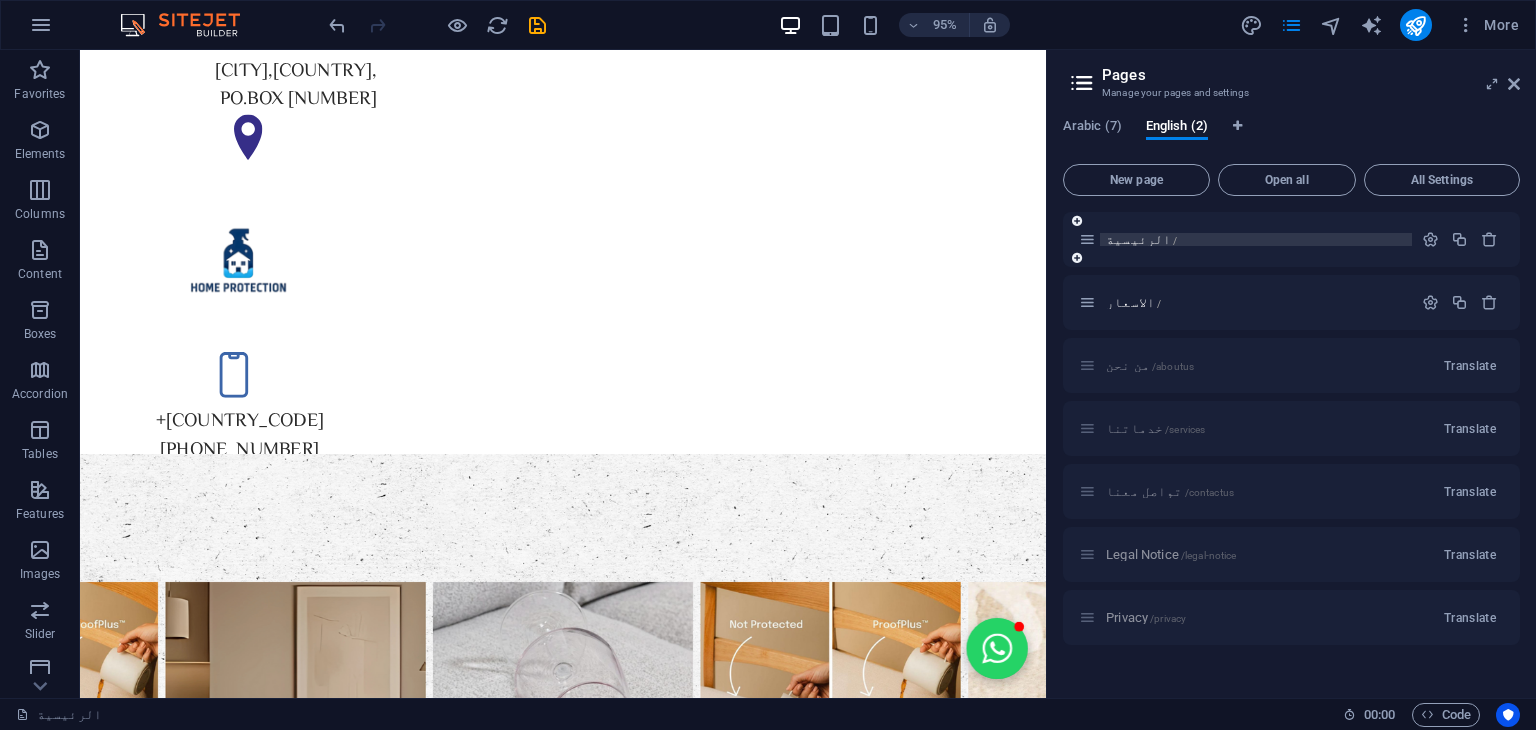 click on "/" at bounding box center [1175, 240] 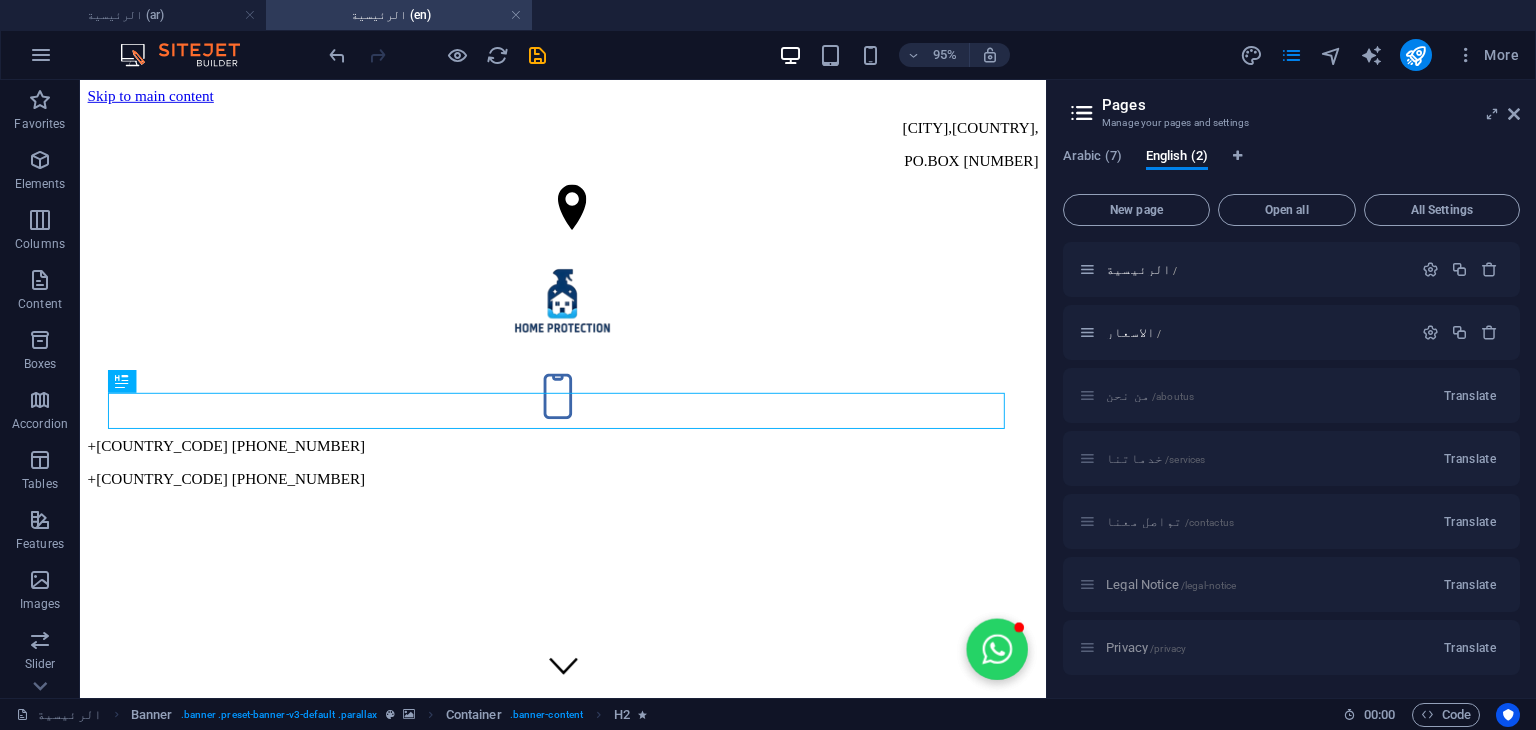 scroll, scrollTop: 0, scrollLeft: 0, axis: both 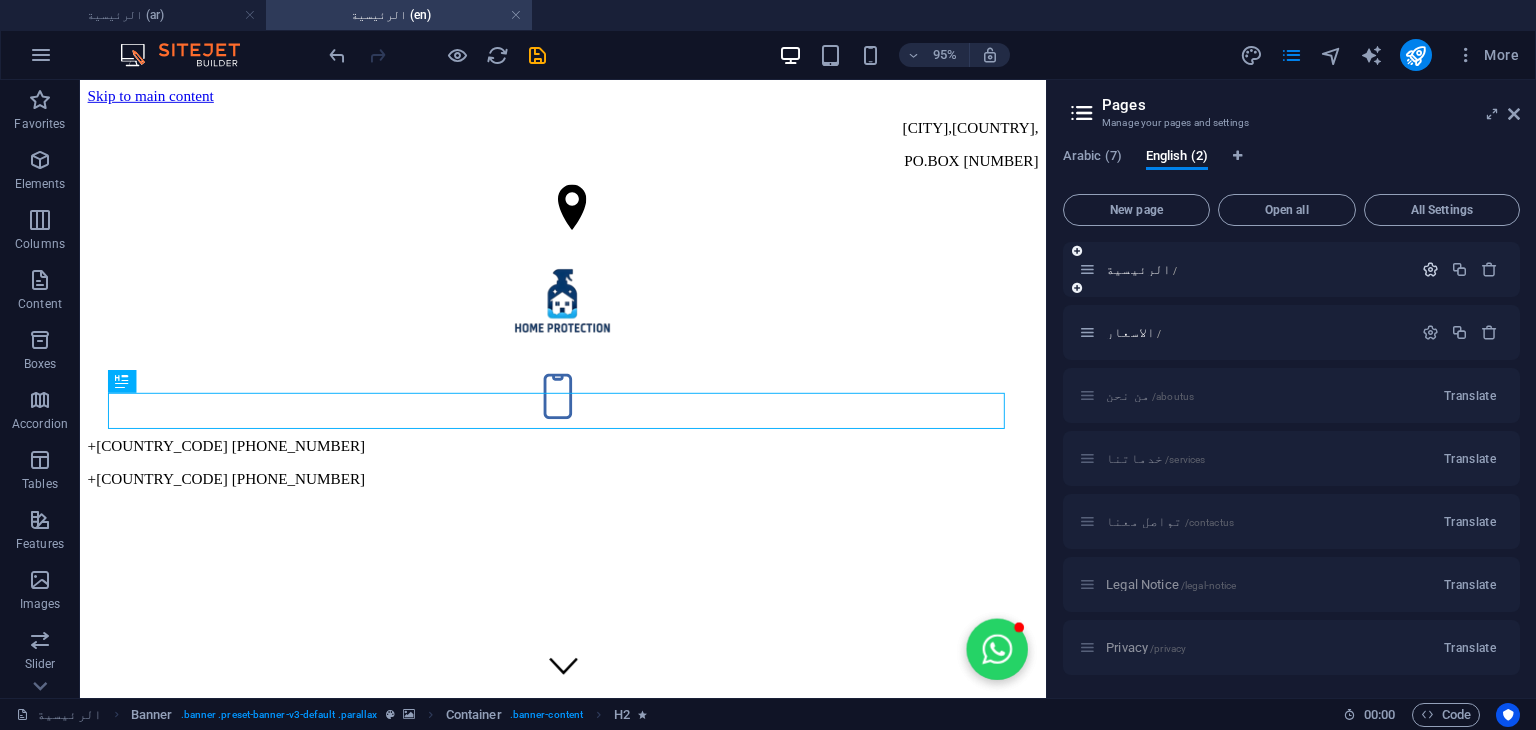 click at bounding box center (1430, 269) 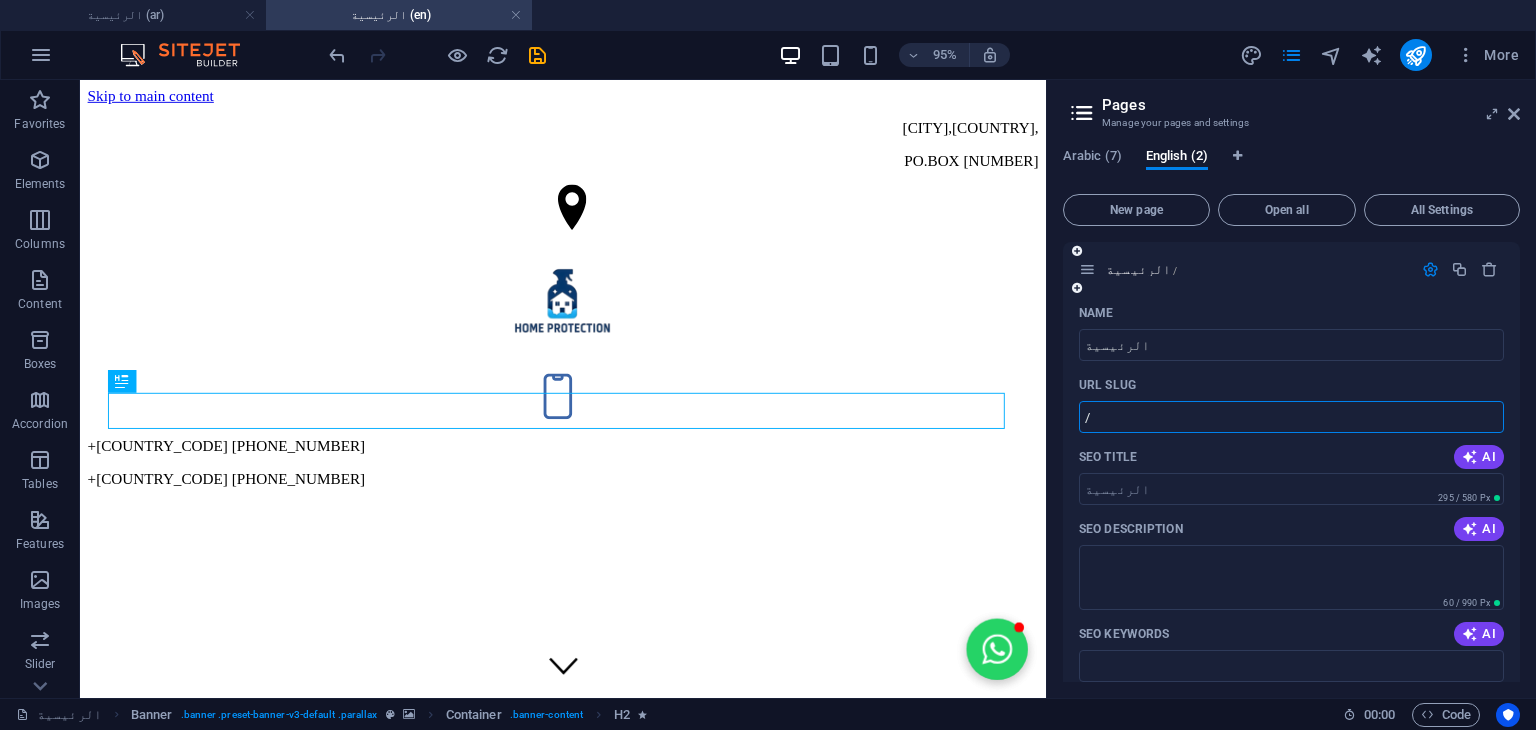 click on "/" at bounding box center (1291, 417) 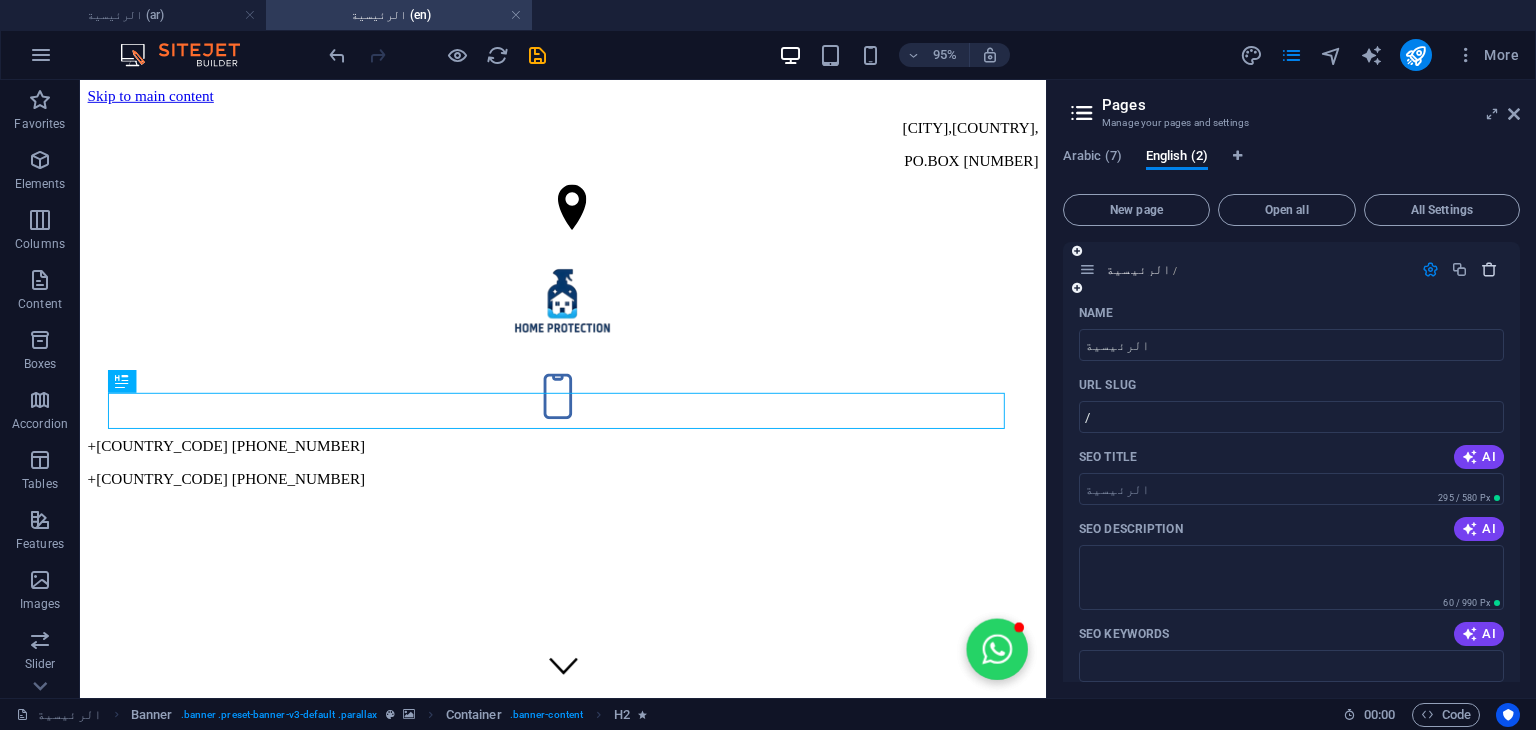 click at bounding box center (1489, 269) 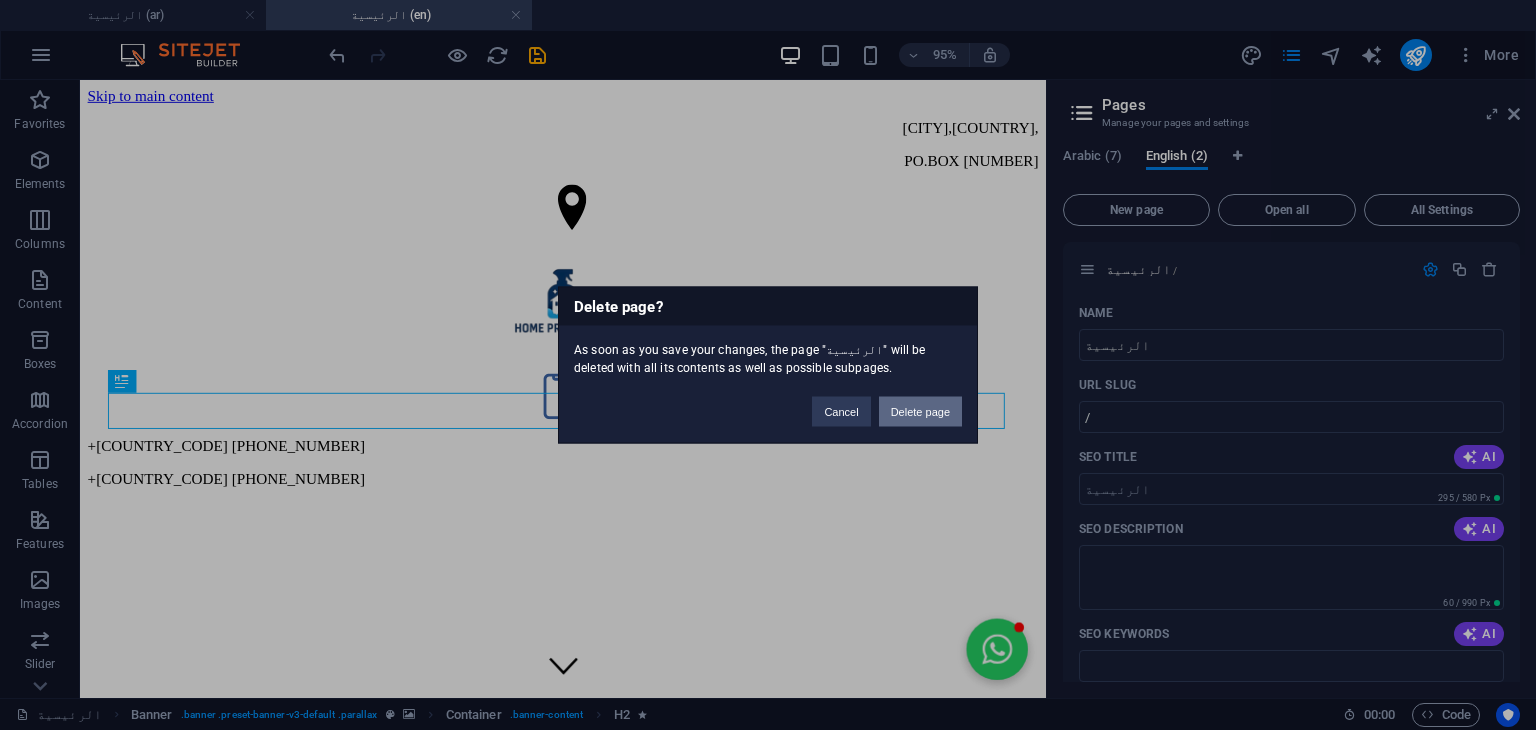 click on "Delete page" at bounding box center [920, 412] 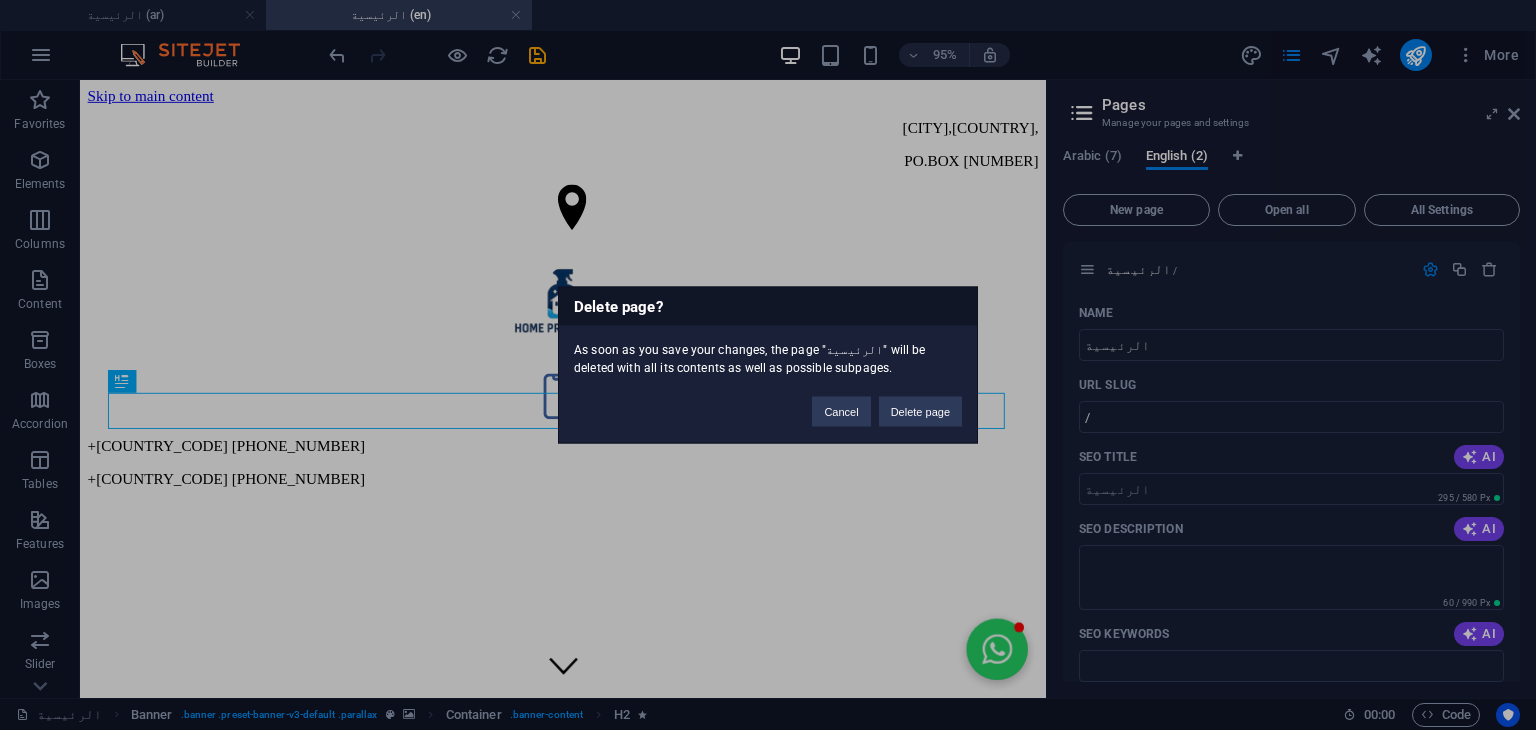 click on "Individual and competent advice in all matters concerning funeral methods and more" at bounding box center (0, 0) 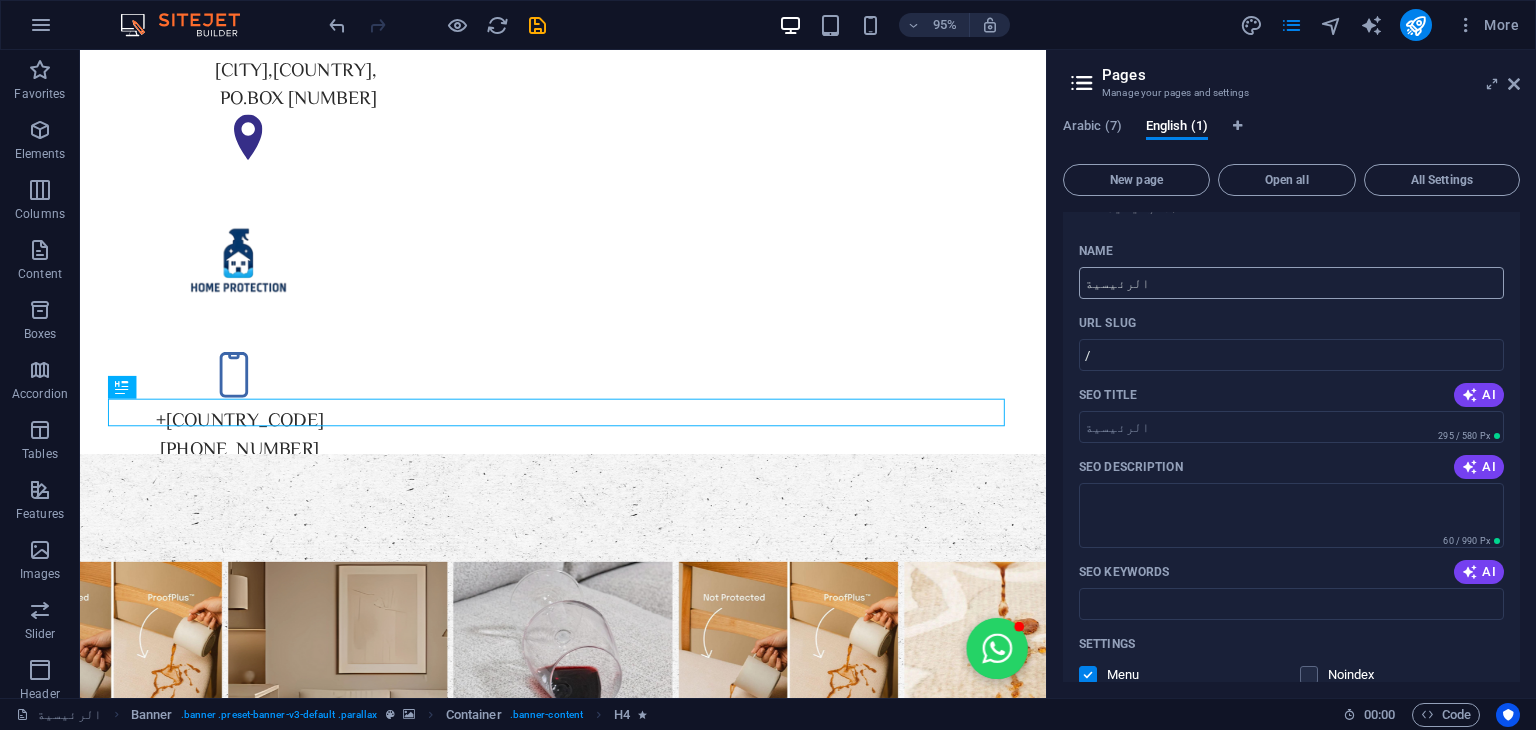 scroll, scrollTop: 100, scrollLeft: 0, axis: vertical 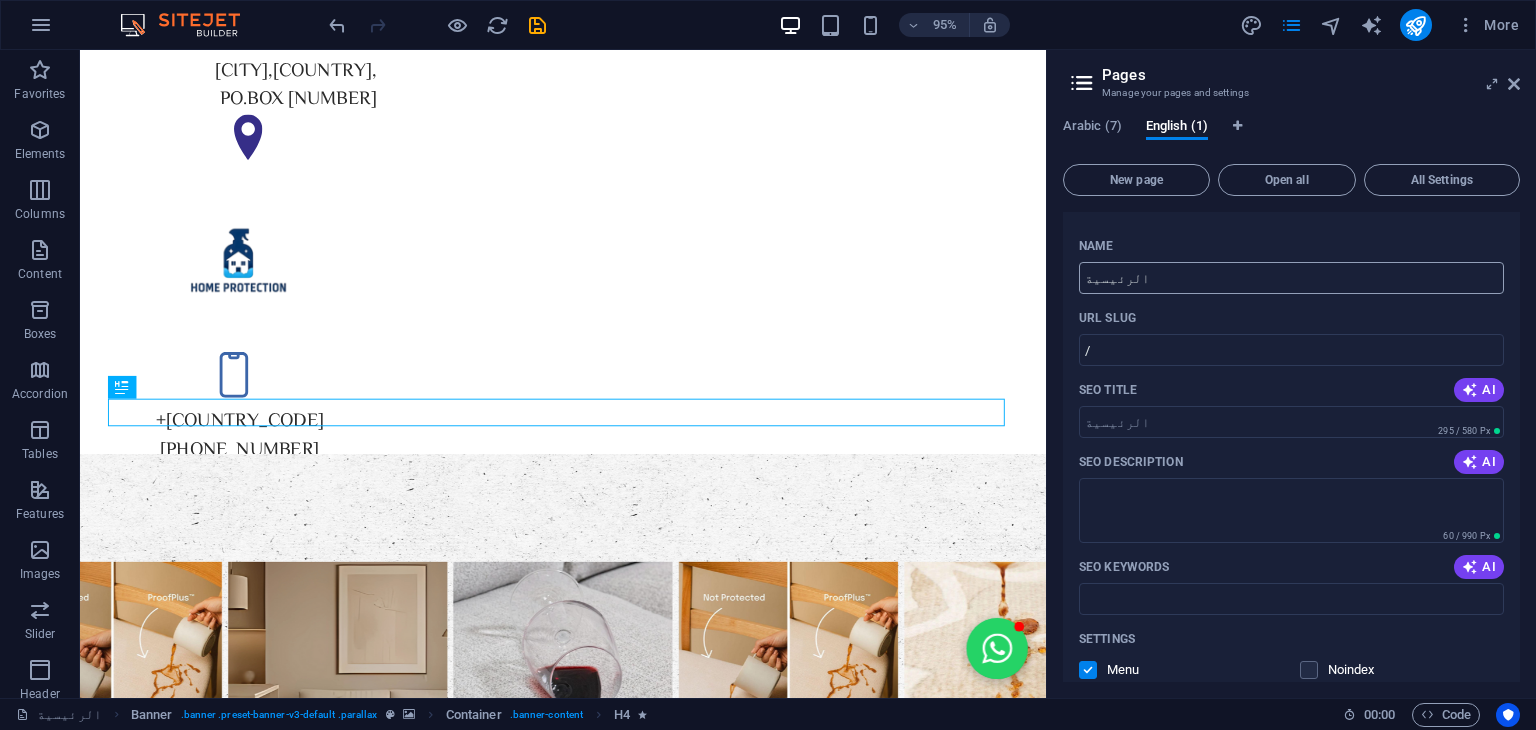 click on "الرئيسية" at bounding box center [1291, 278] 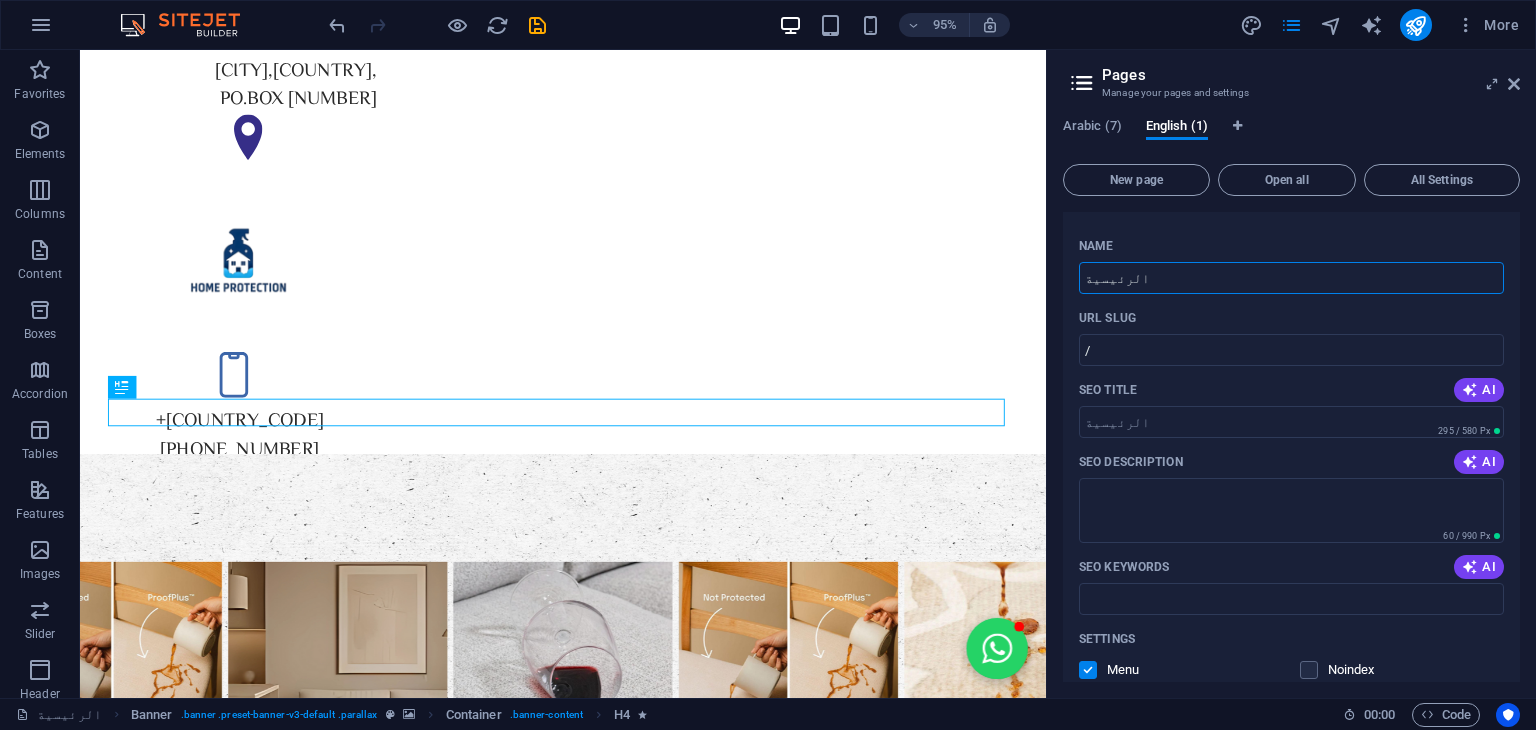 click on "الرئيسية" at bounding box center [1291, 278] 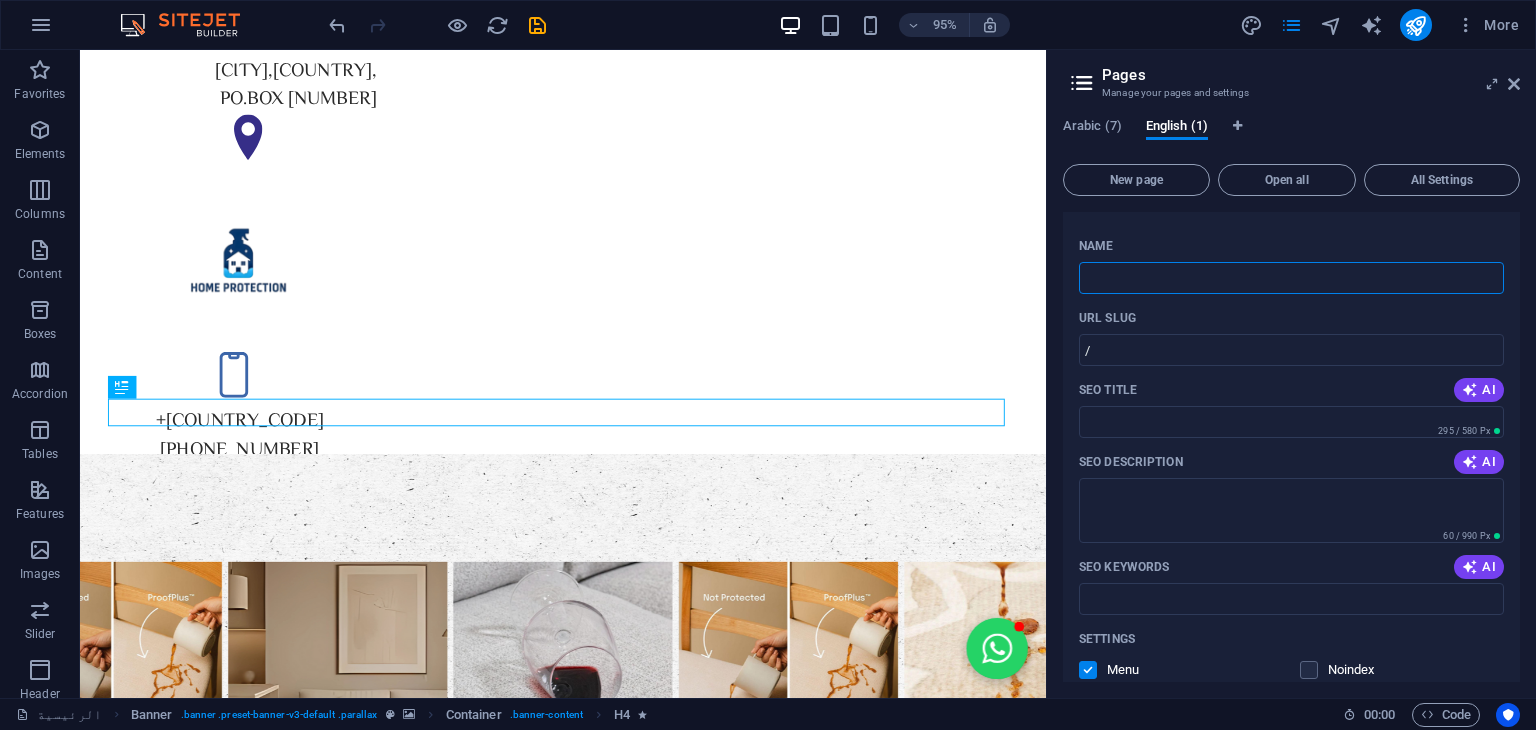 type on "الرئيسية" 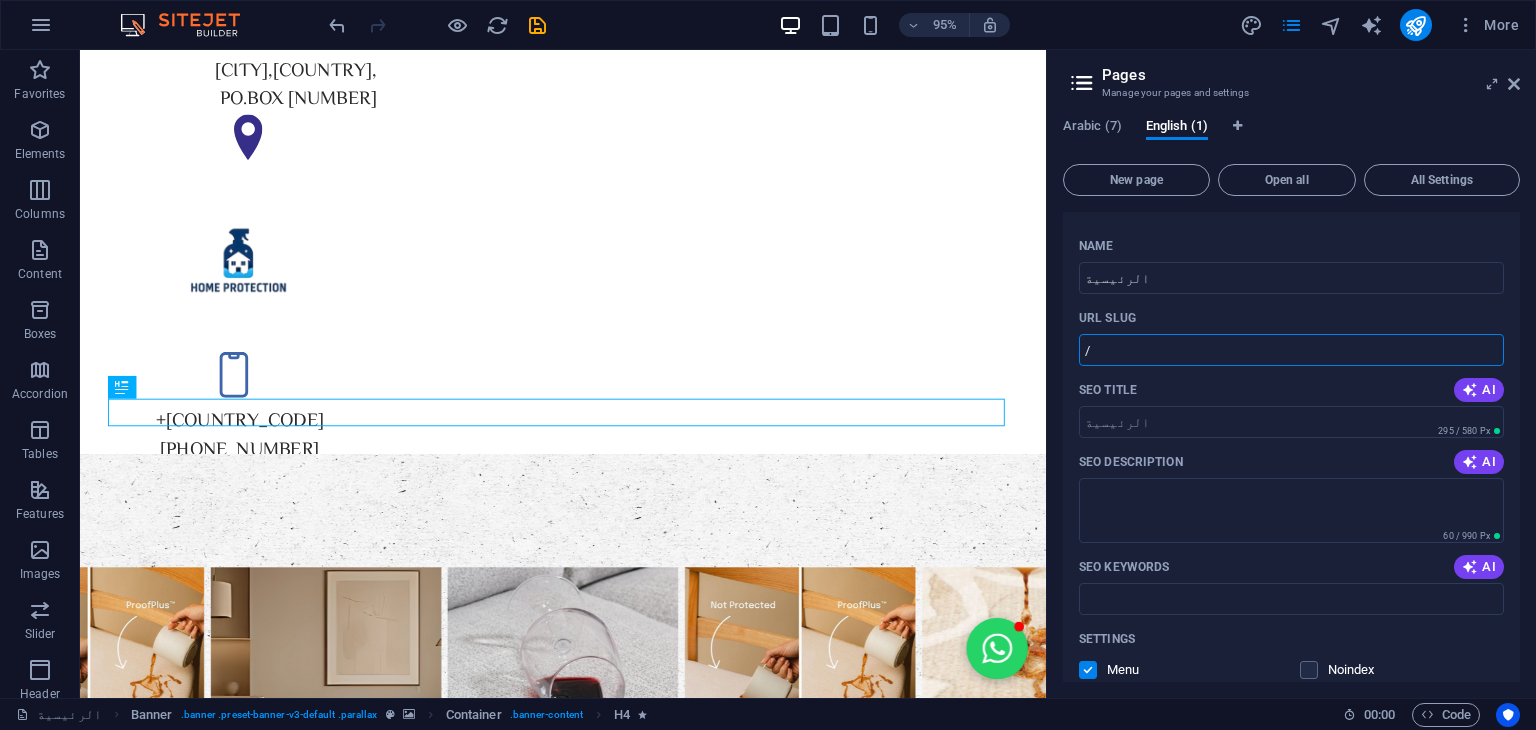 click on "/" at bounding box center [1291, 350] 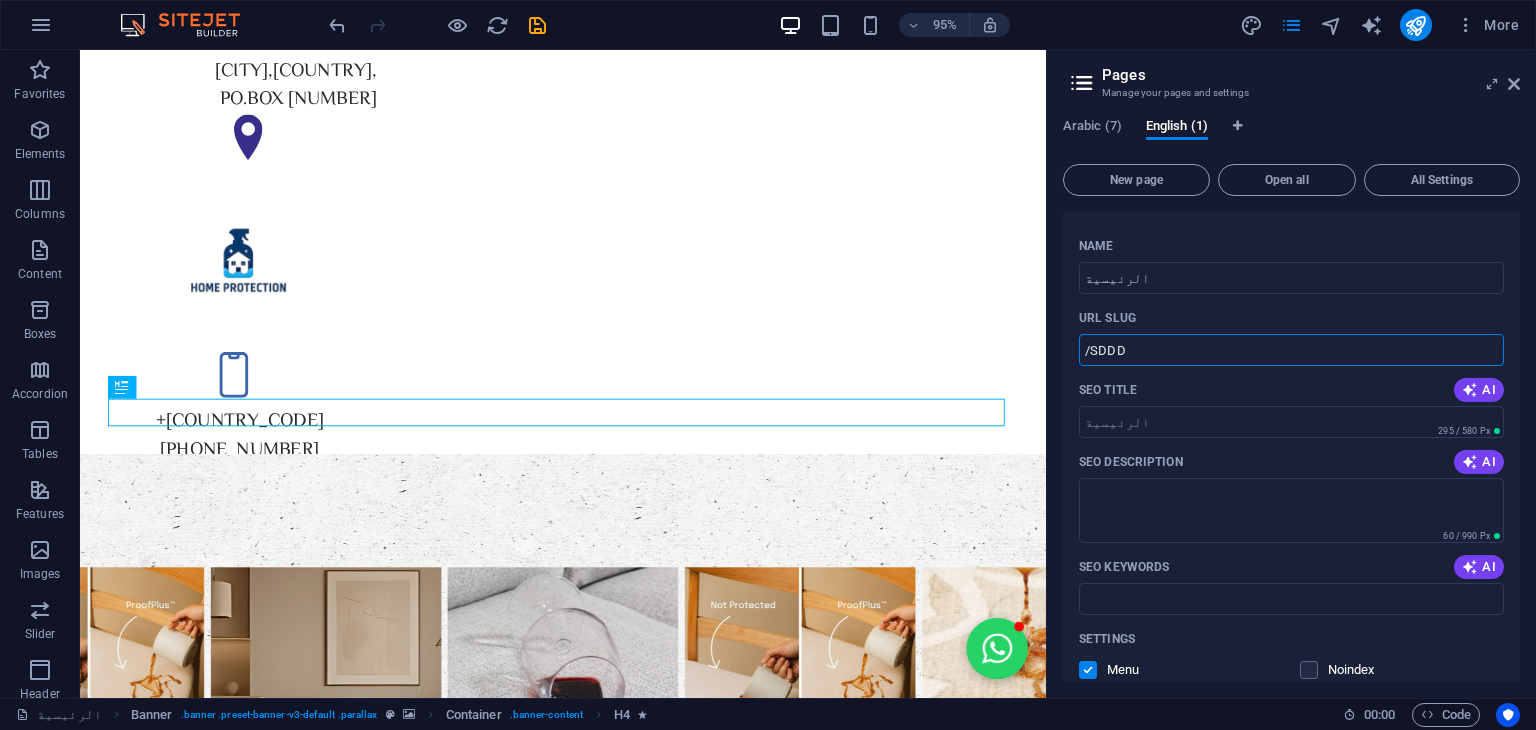 type on "/" 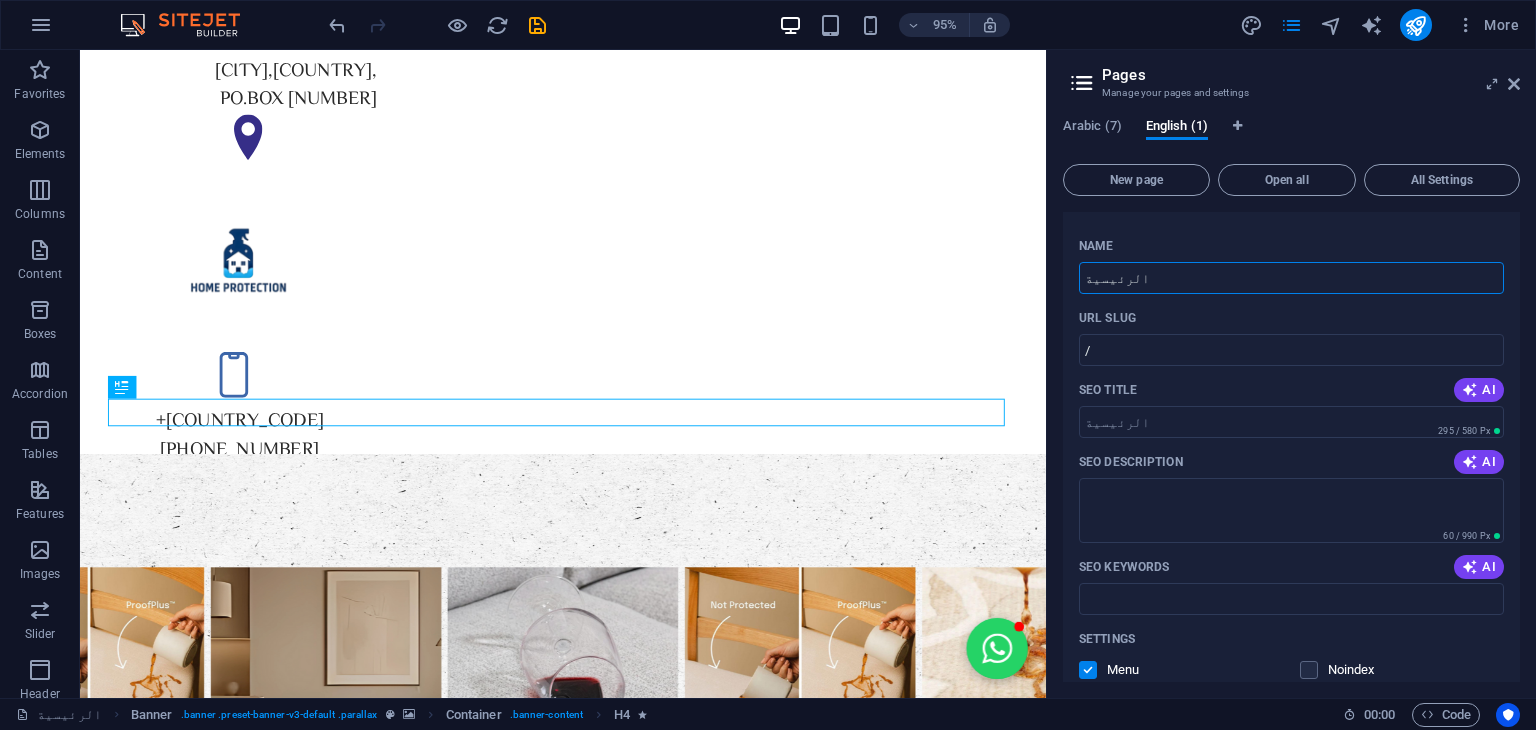 click on "الرئيسية" at bounding box center [1291, 278] 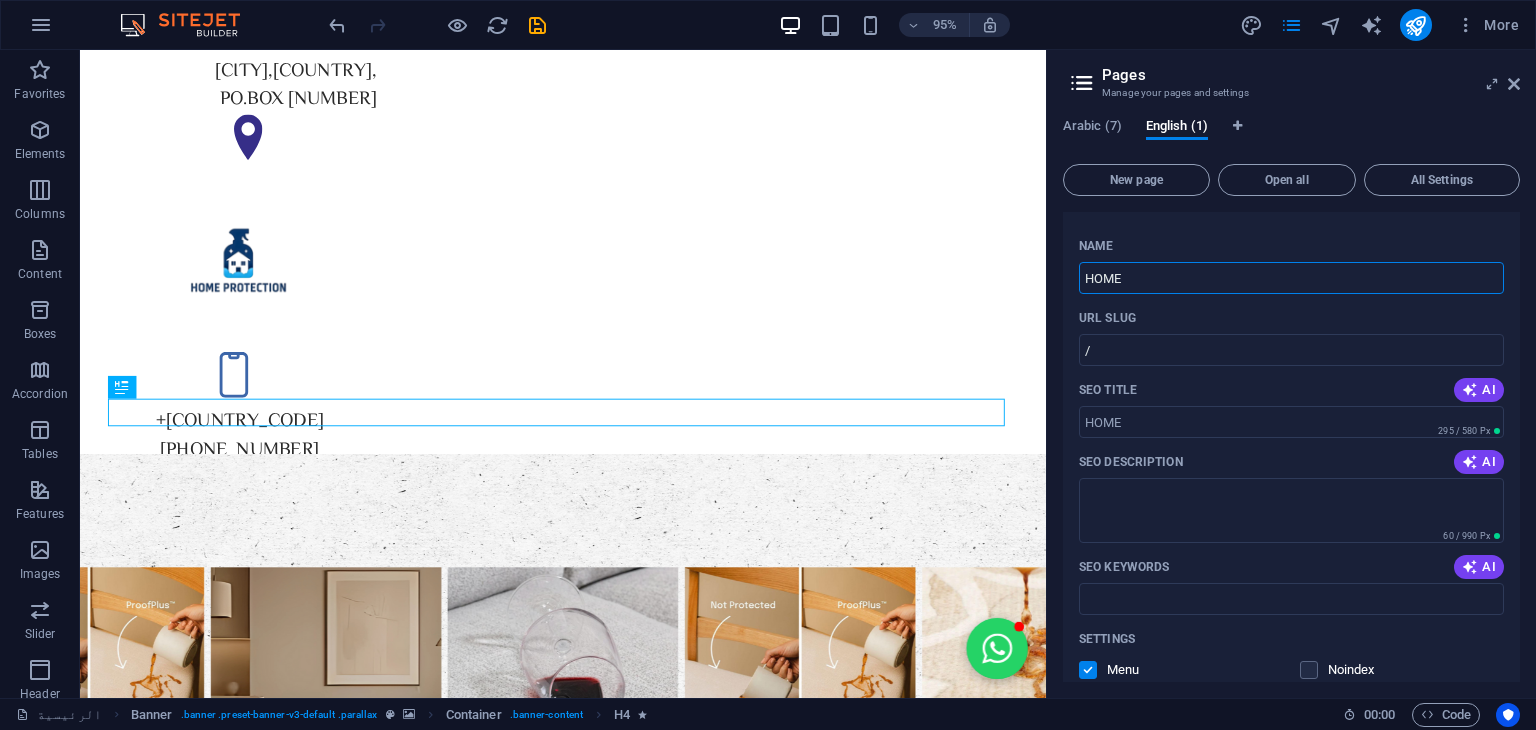 type on "الرئيسية" 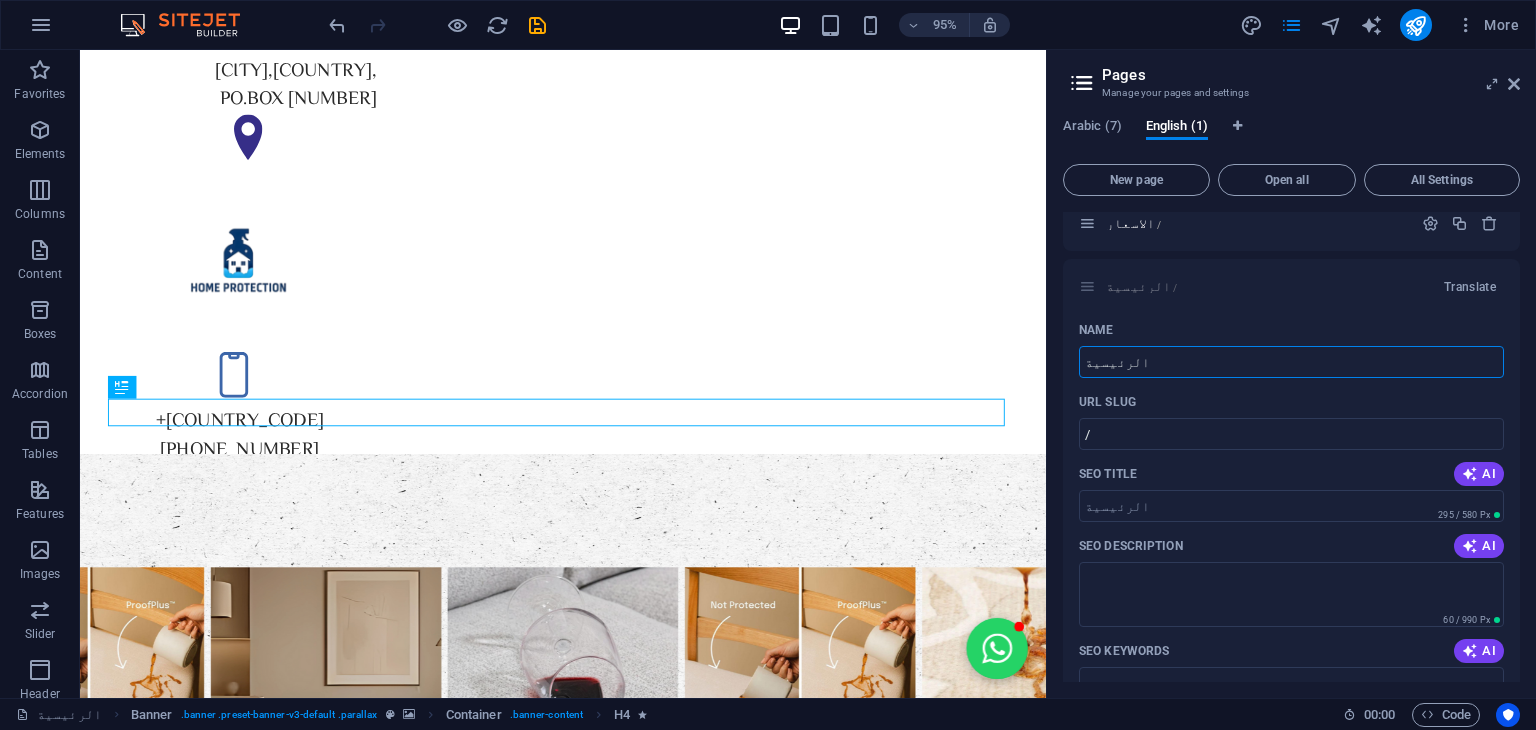 scroll, scrollTop: 0, scrollLeft: 0, axis: both 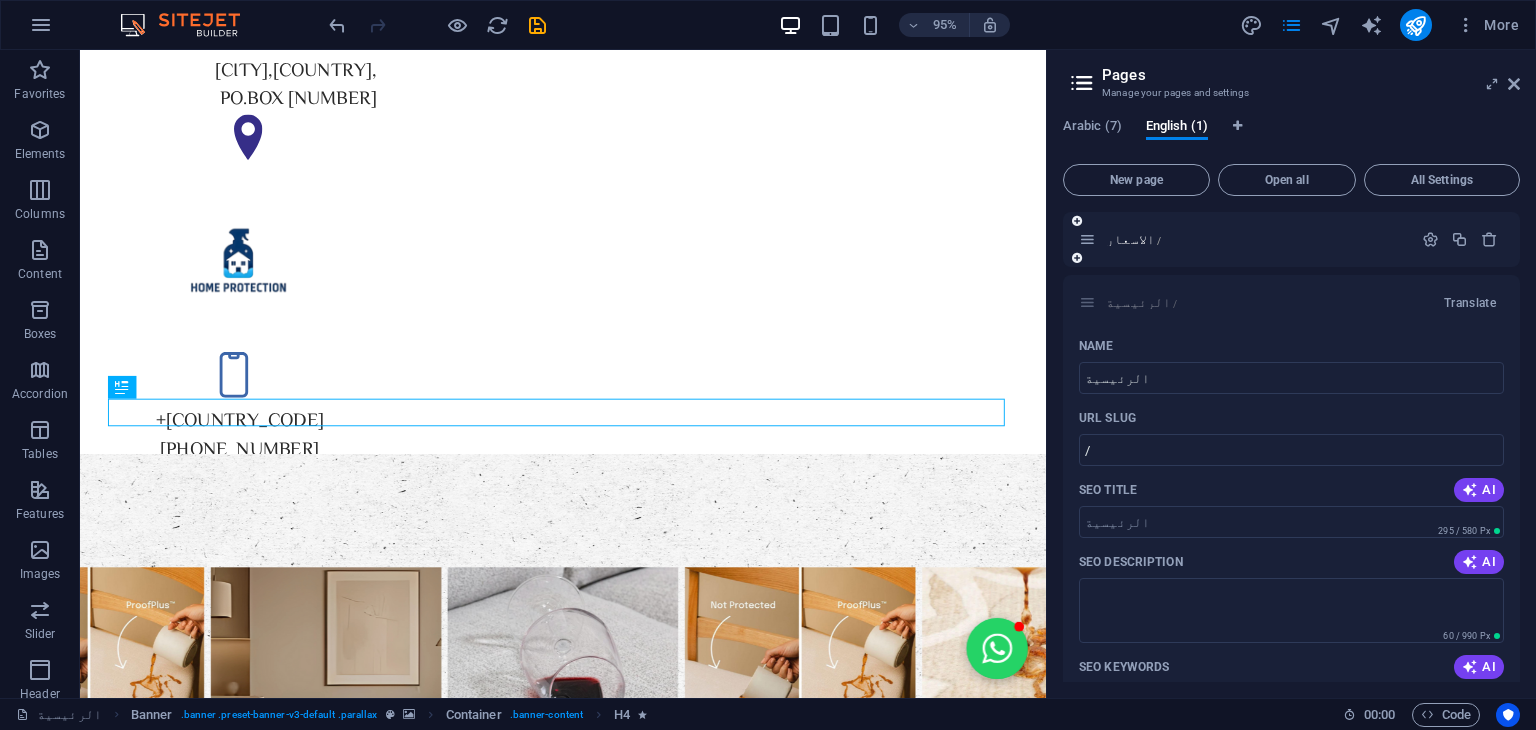 click on "الاسعار /" at bounding box center (1291, 239) 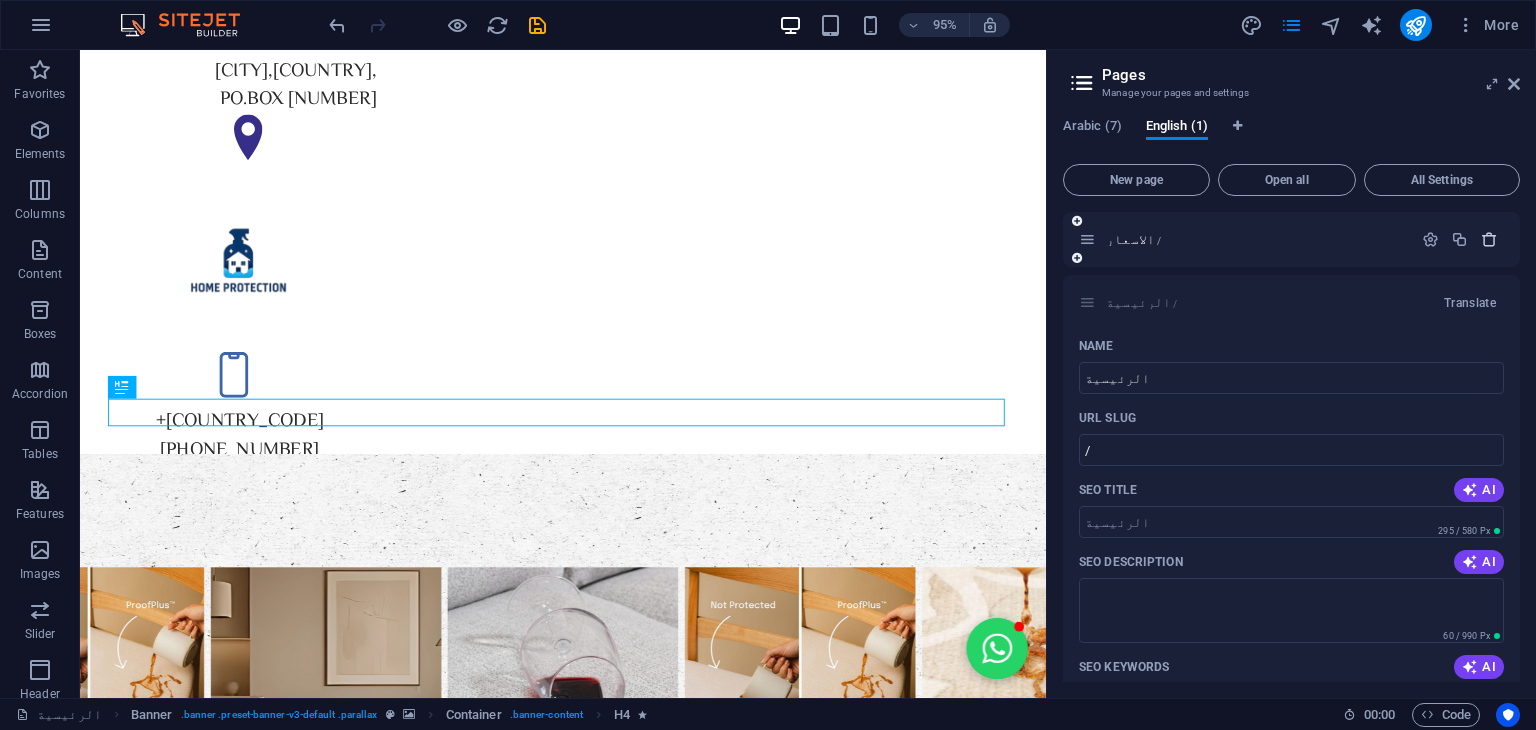 click at bounding box center [1489, 239] 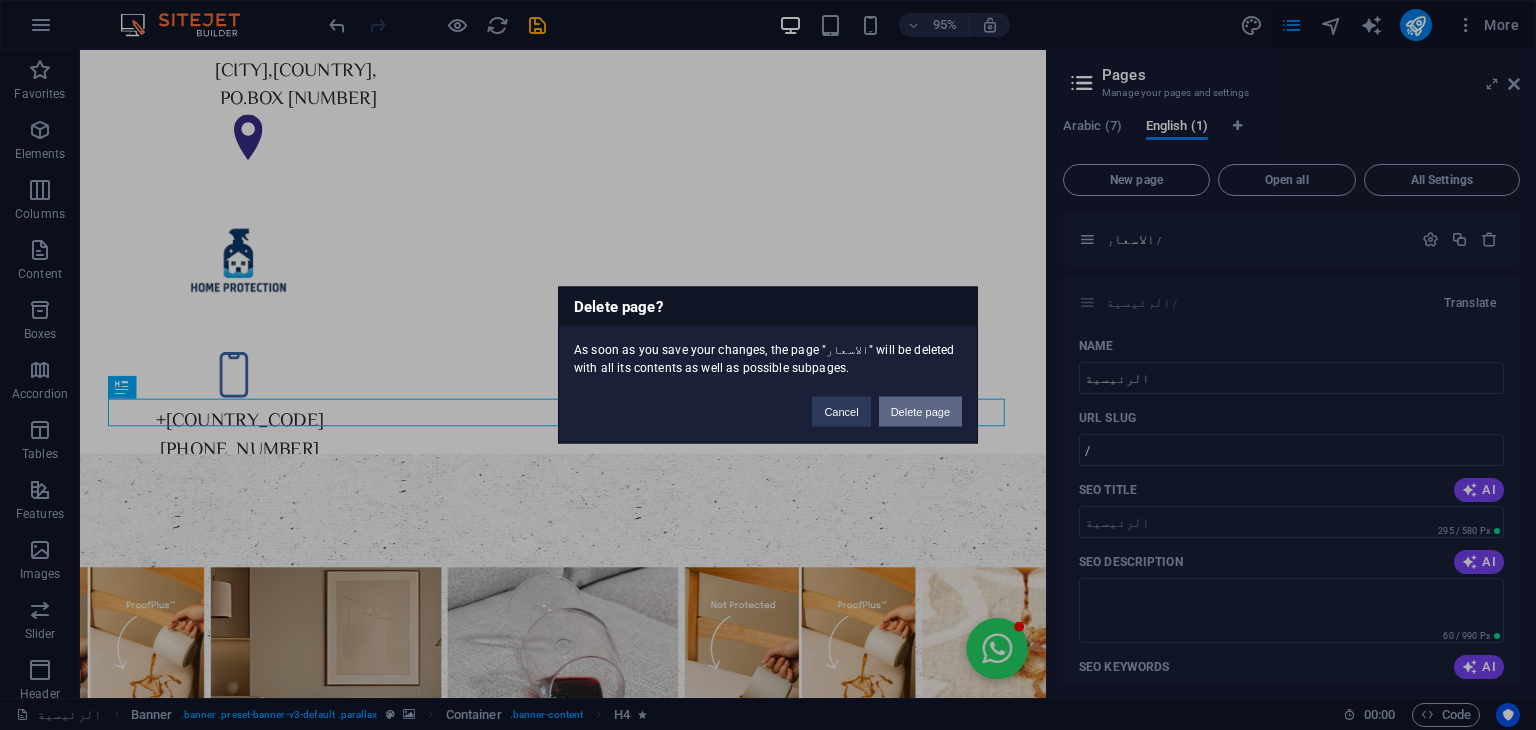 click on "Delete page" at bounding box center [920, 412] 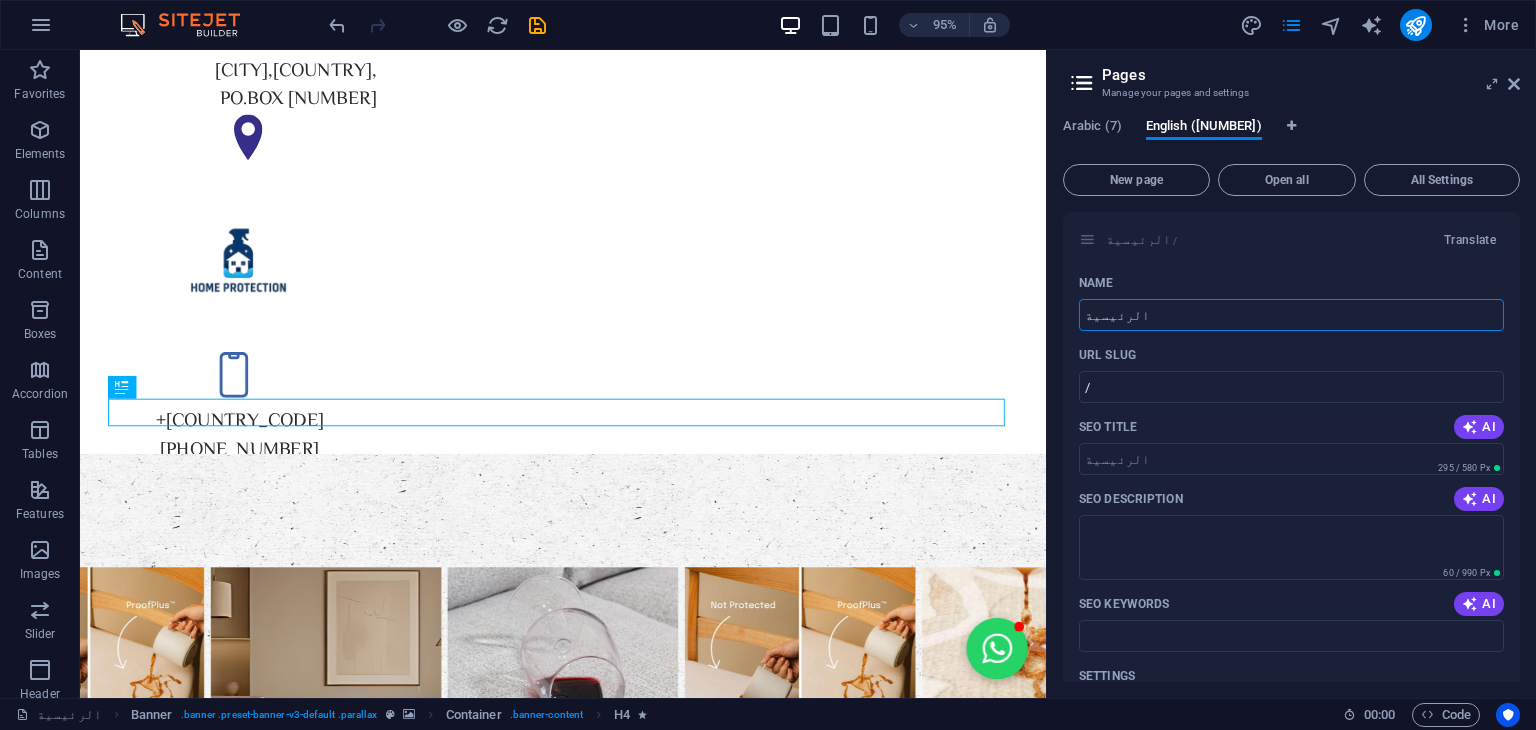 click on "الرئيسية" at bounding box center [1291, 315] 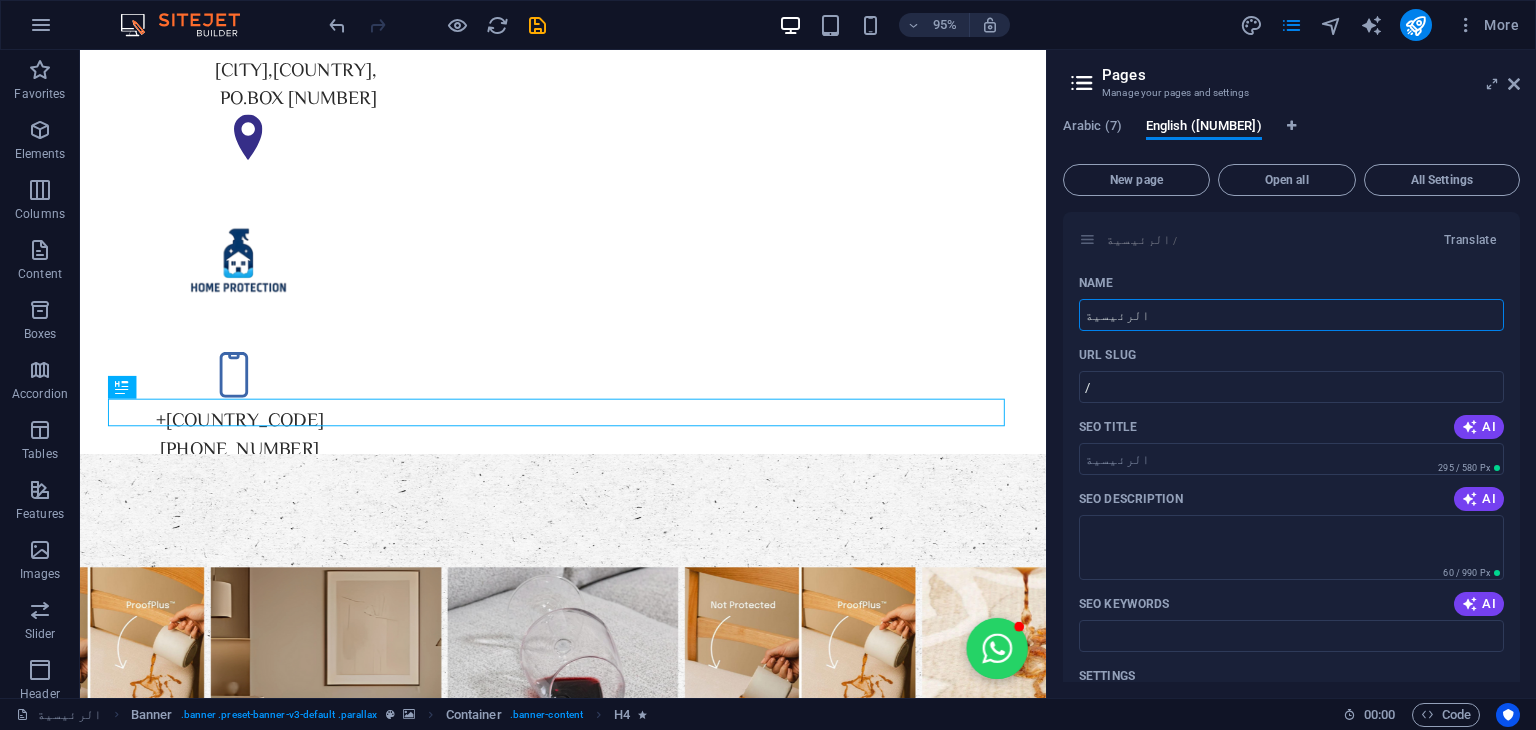 click on "الرئيسية" at bounding box center (1291, 315) 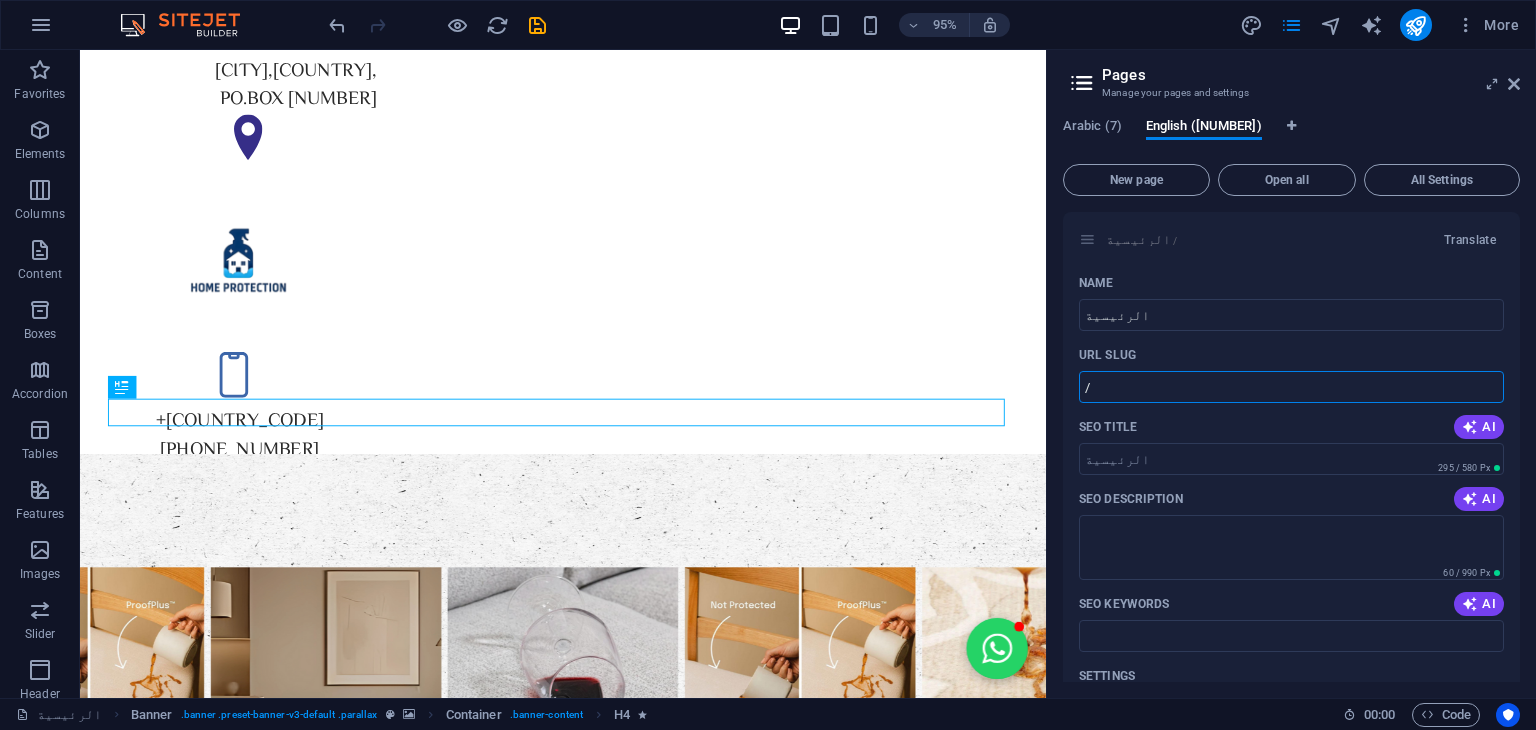 click on "/" at bounding box center (1291, 387) 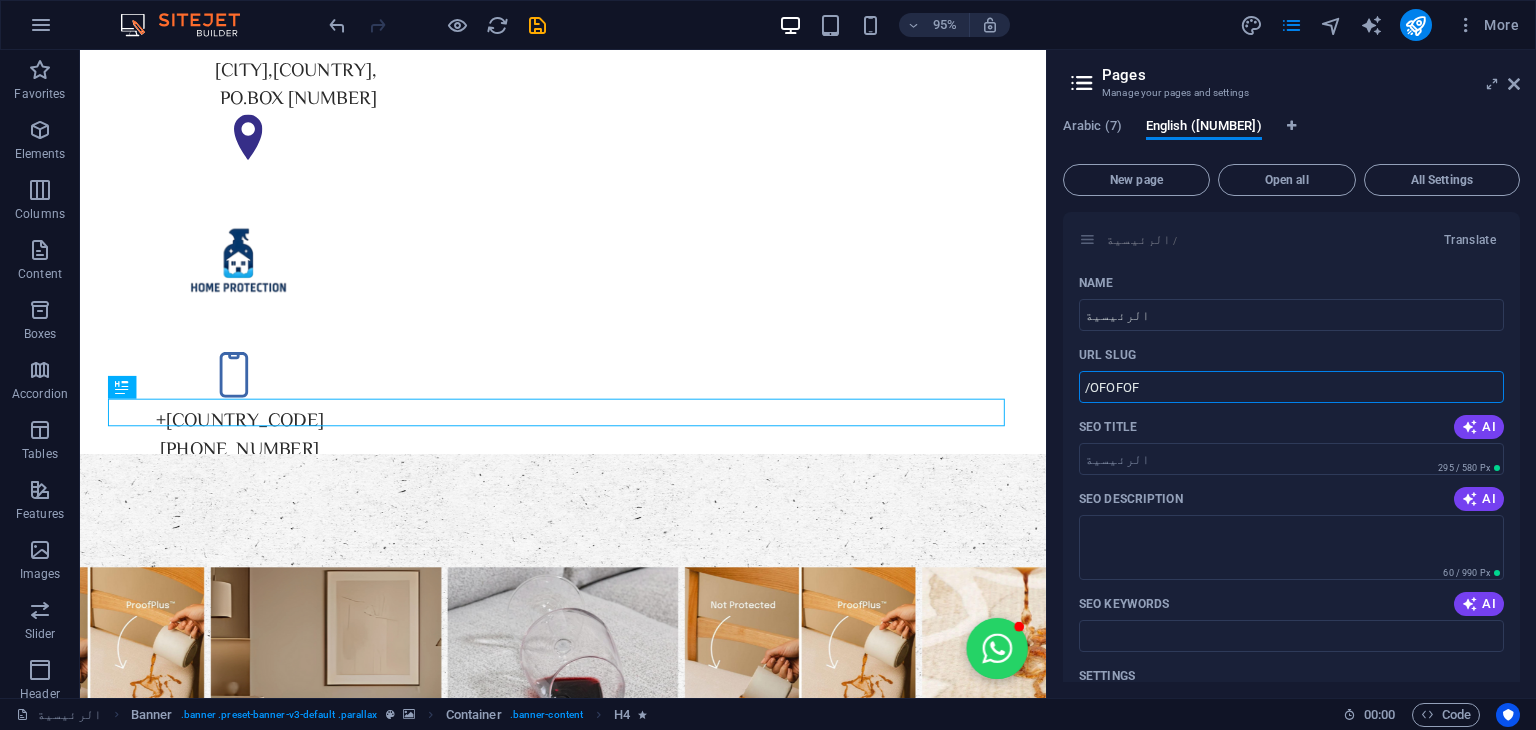 type on "/" 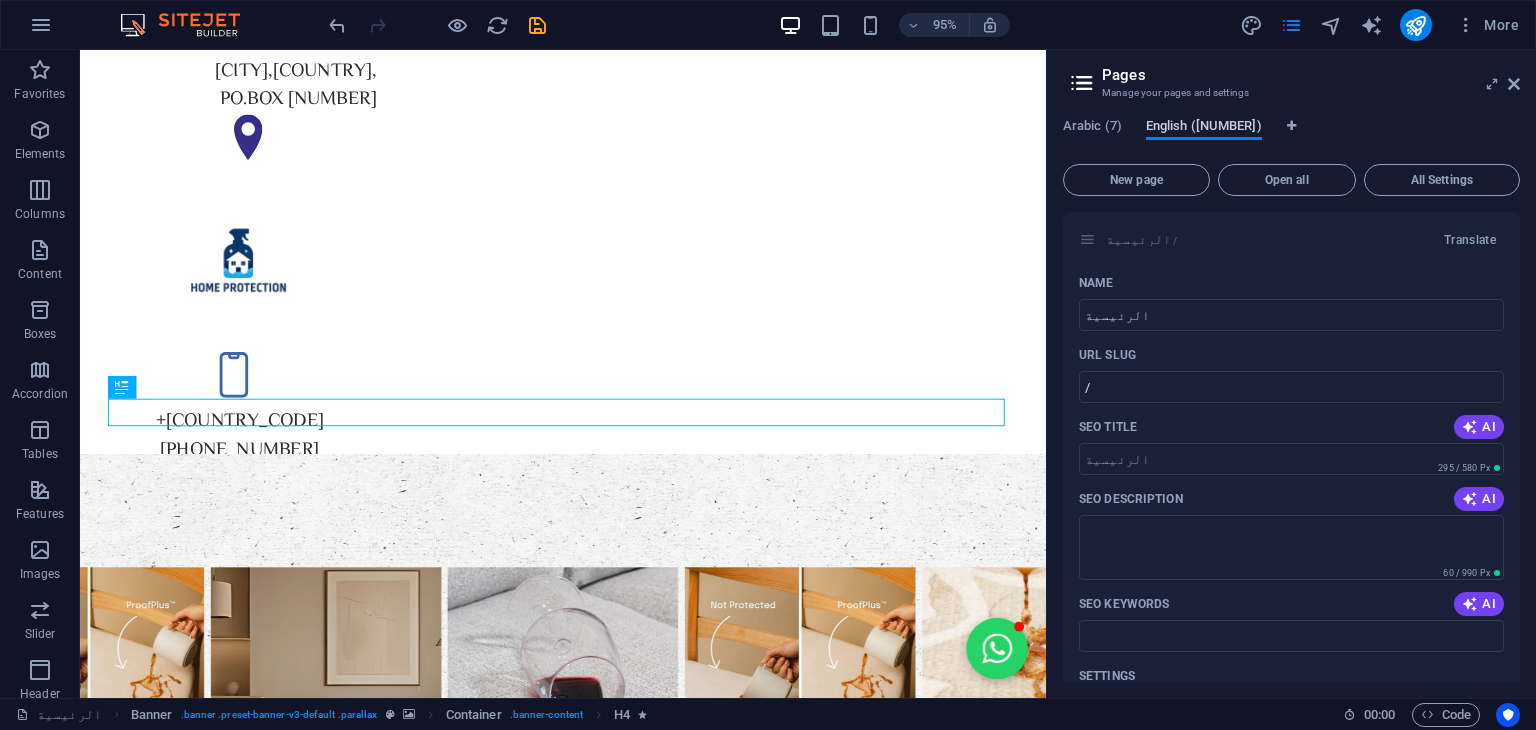 click on "English (0)" at bounding box center (1204, 128) 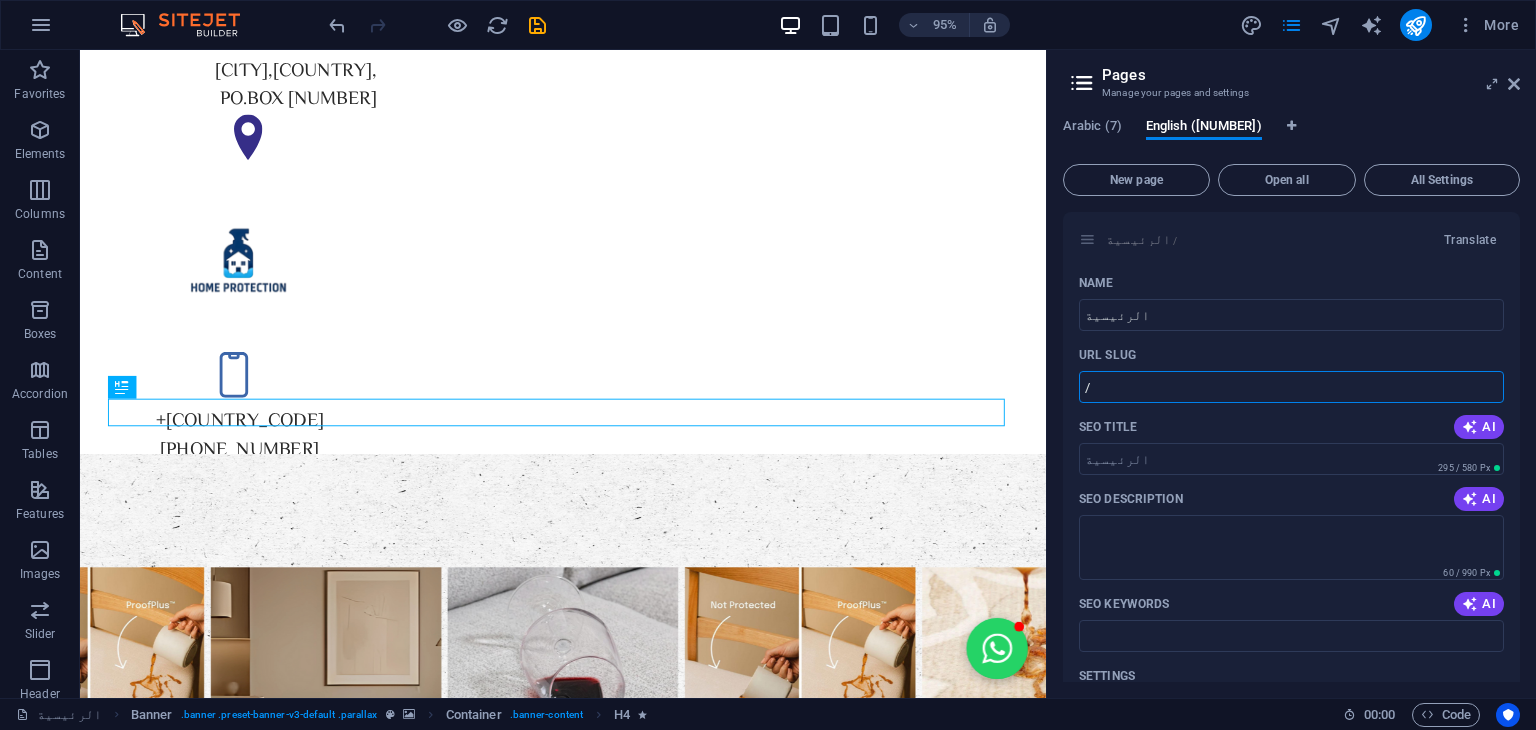 click on "/" at bounding box center [1291, 387] 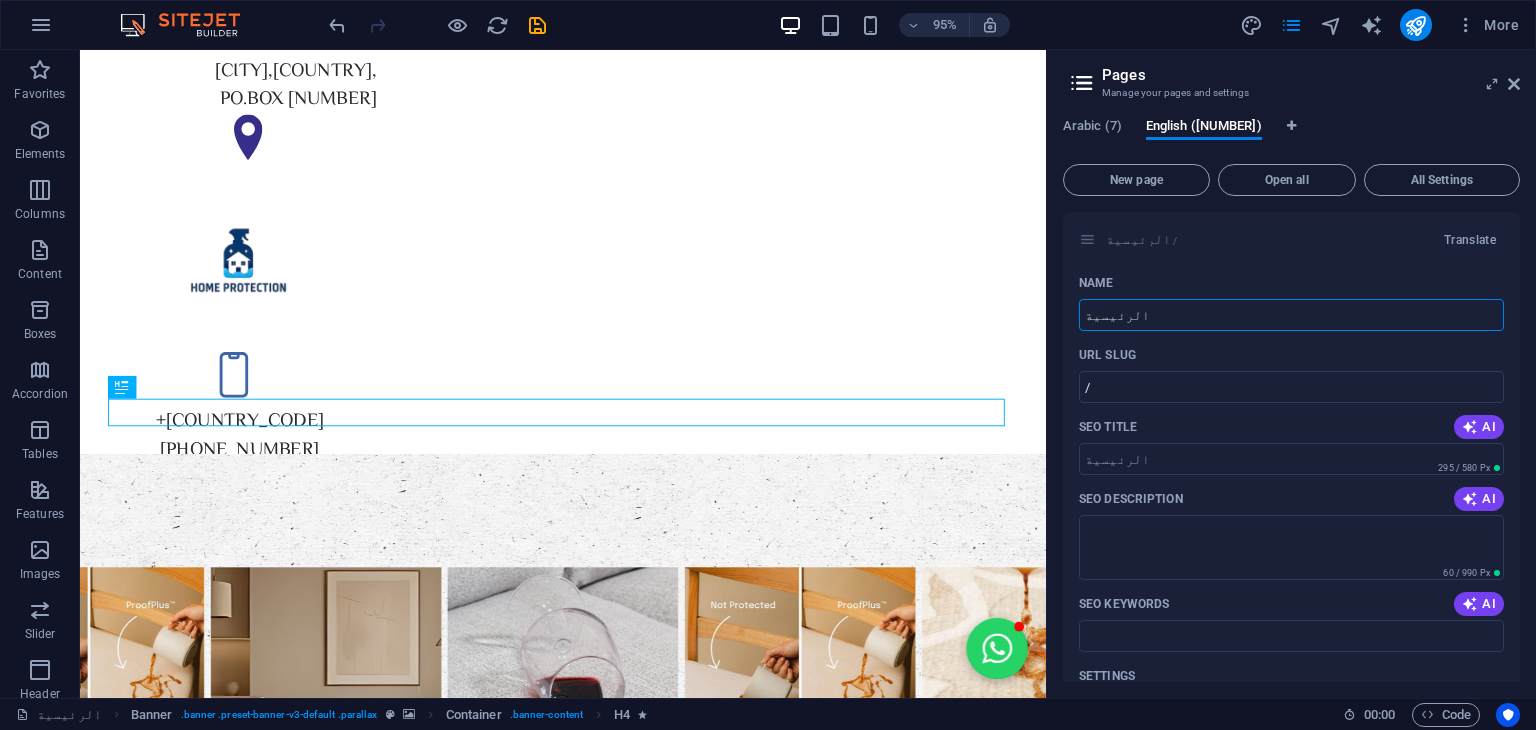 click on "الرئيسية" at bounding box center [1291, 315] 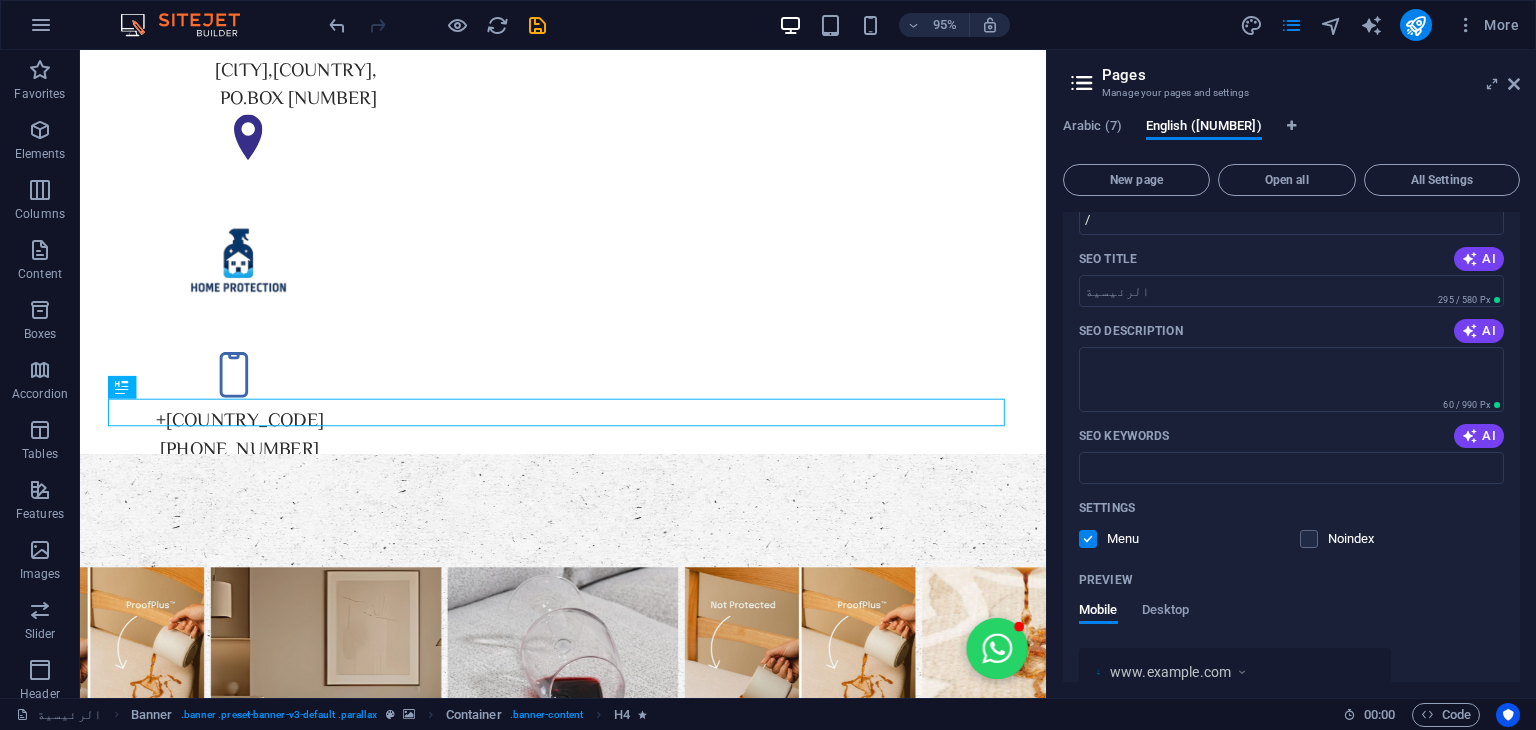scroll, scrollTop: 0, scrollLeft: 0, axis: both 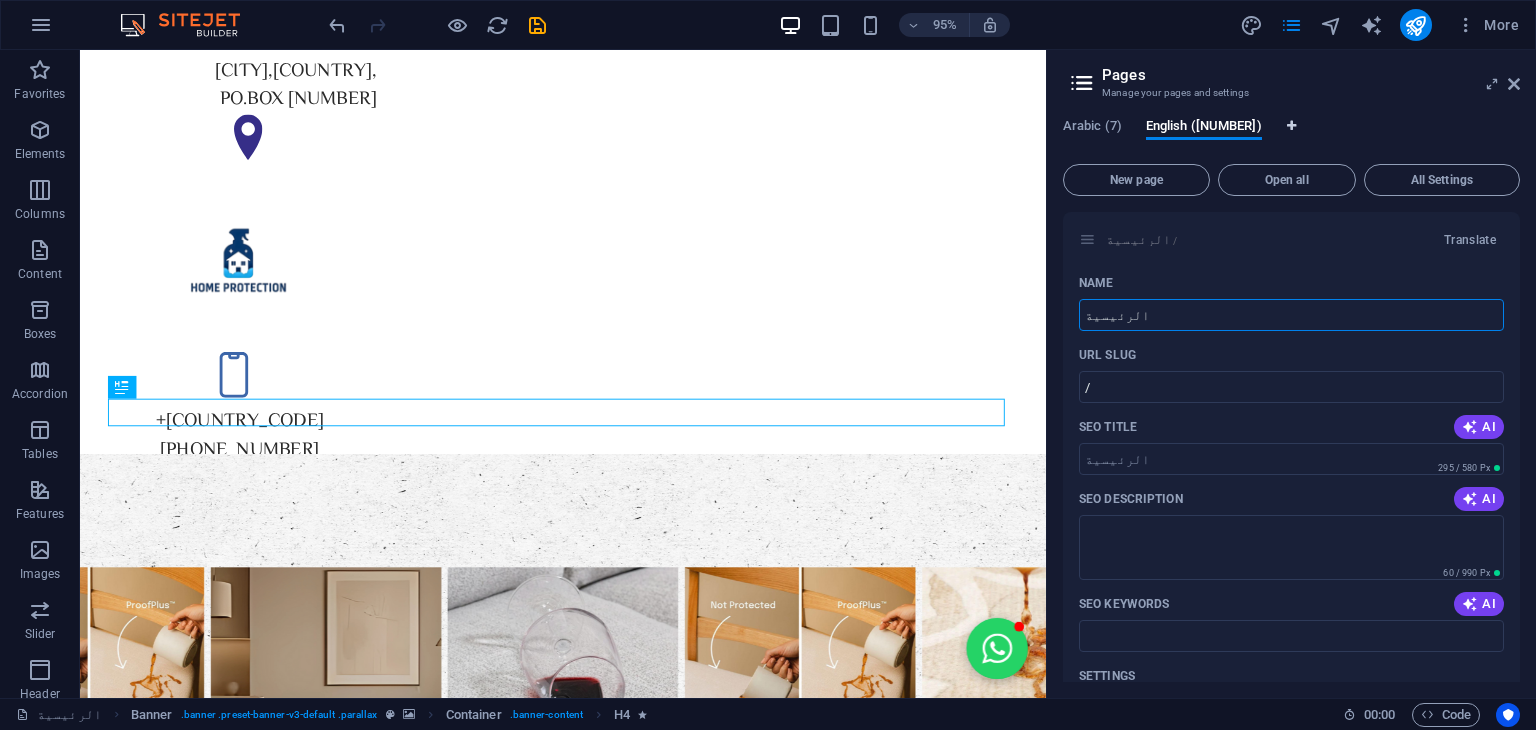 click at bounding box center [1291, 126] 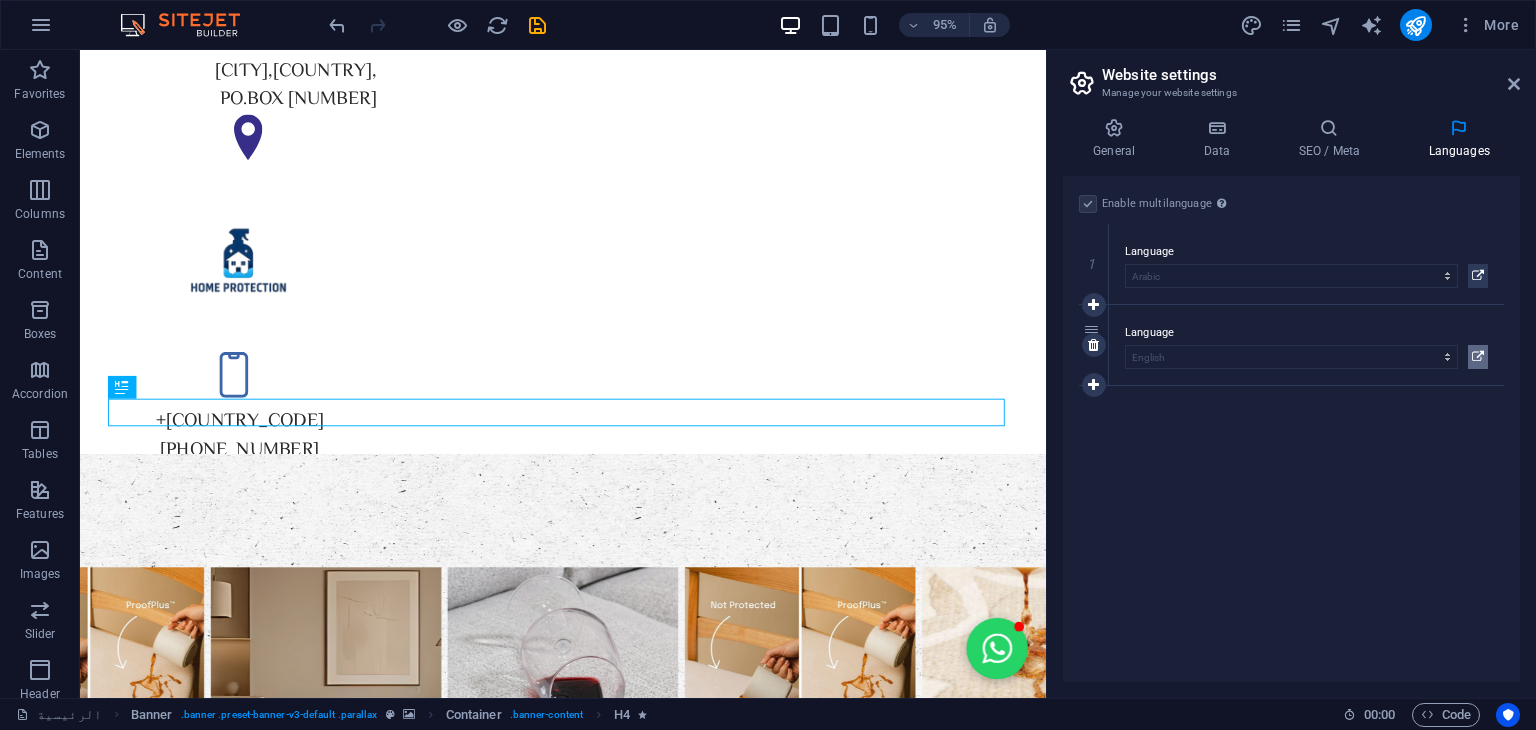 click at bounding box center [1478, 357] 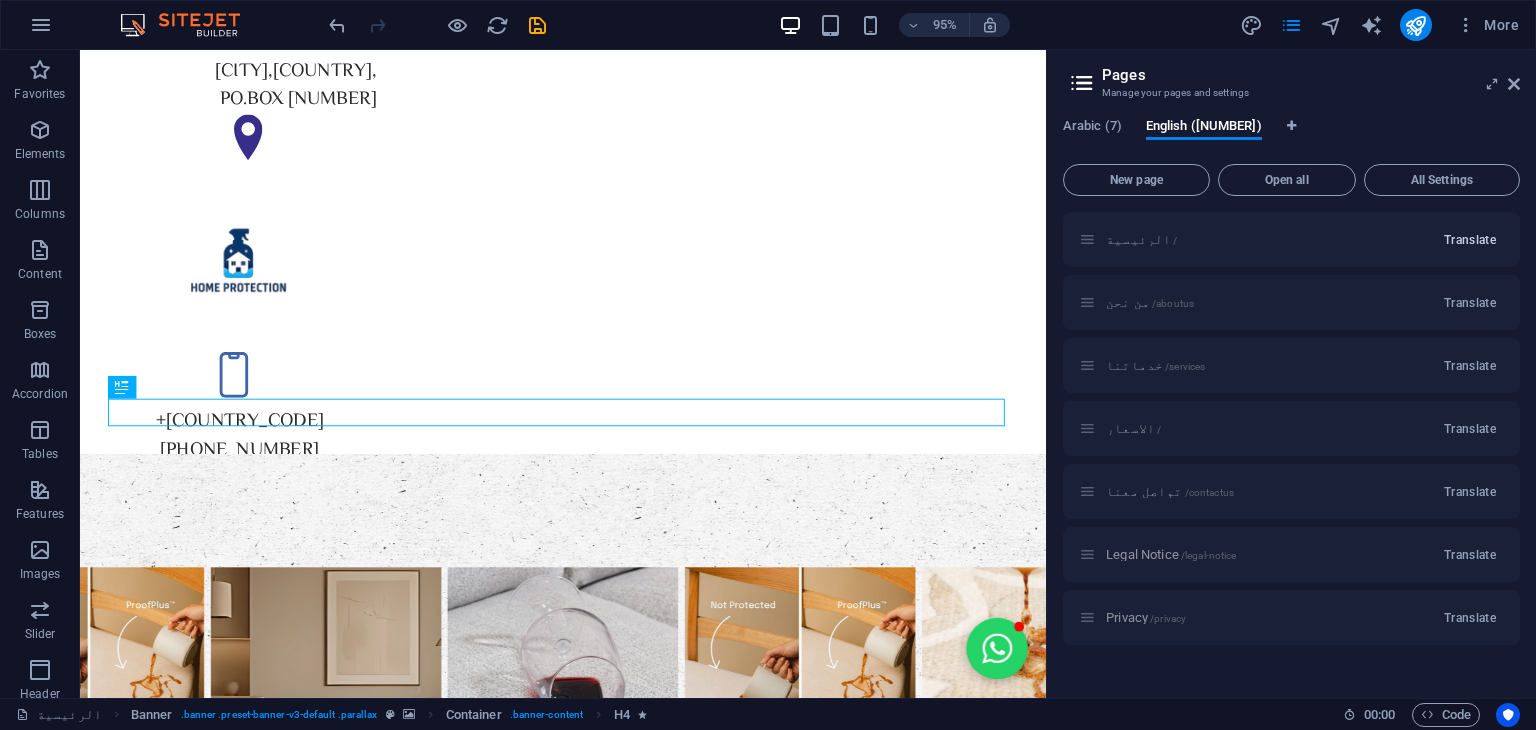 click on "Translate" at bounding box center (1470, 240) 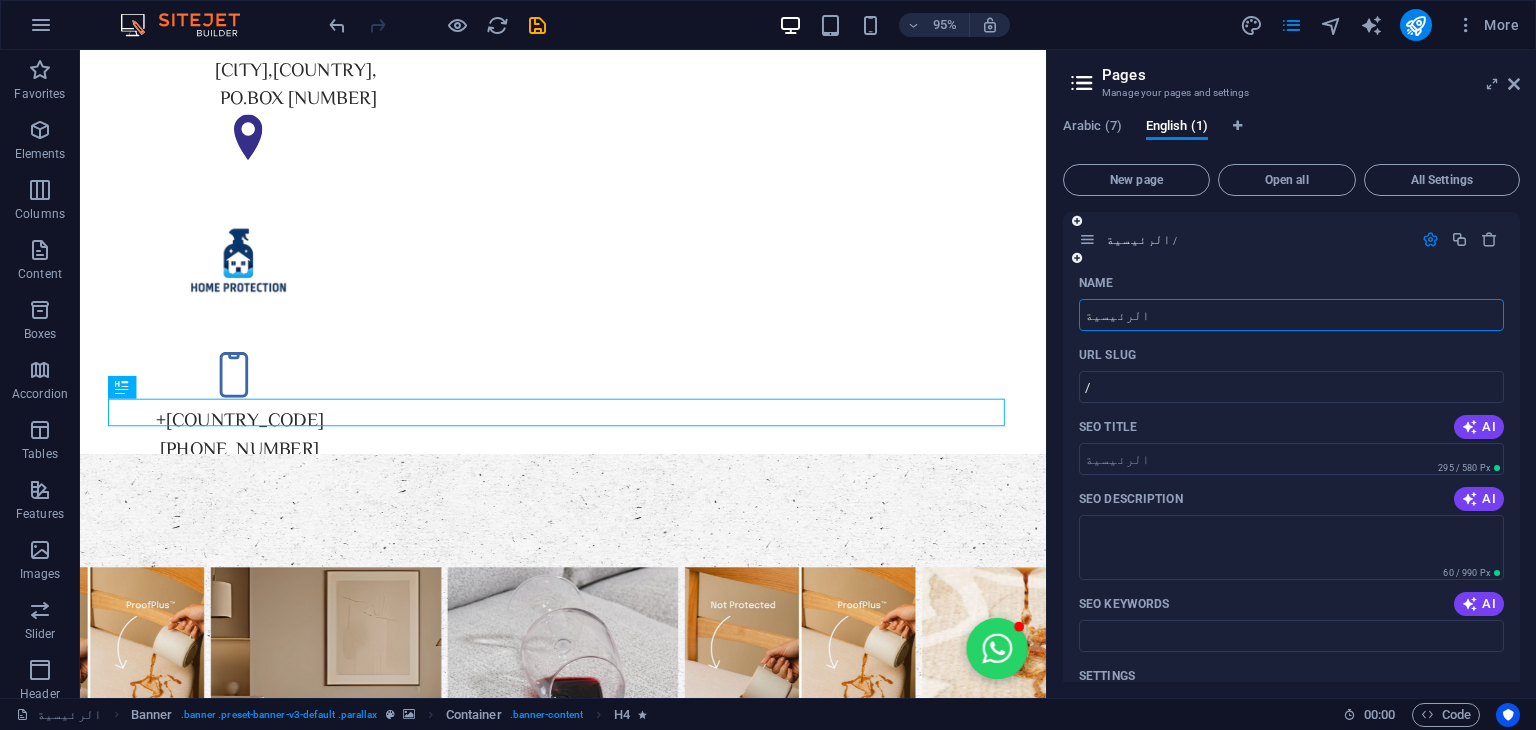 click on "الرئيسية" at bounding box center [1291, 315] 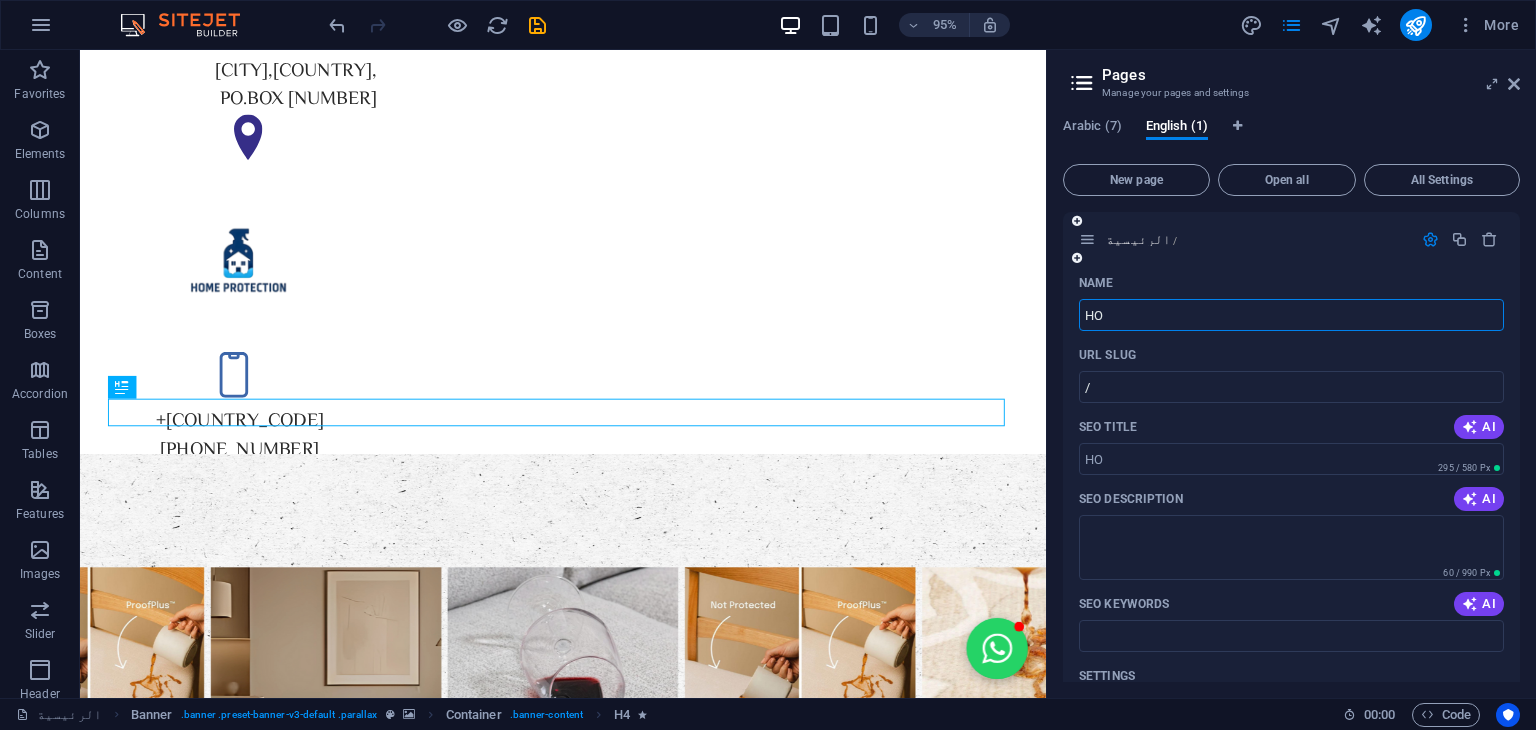 type on "HO" 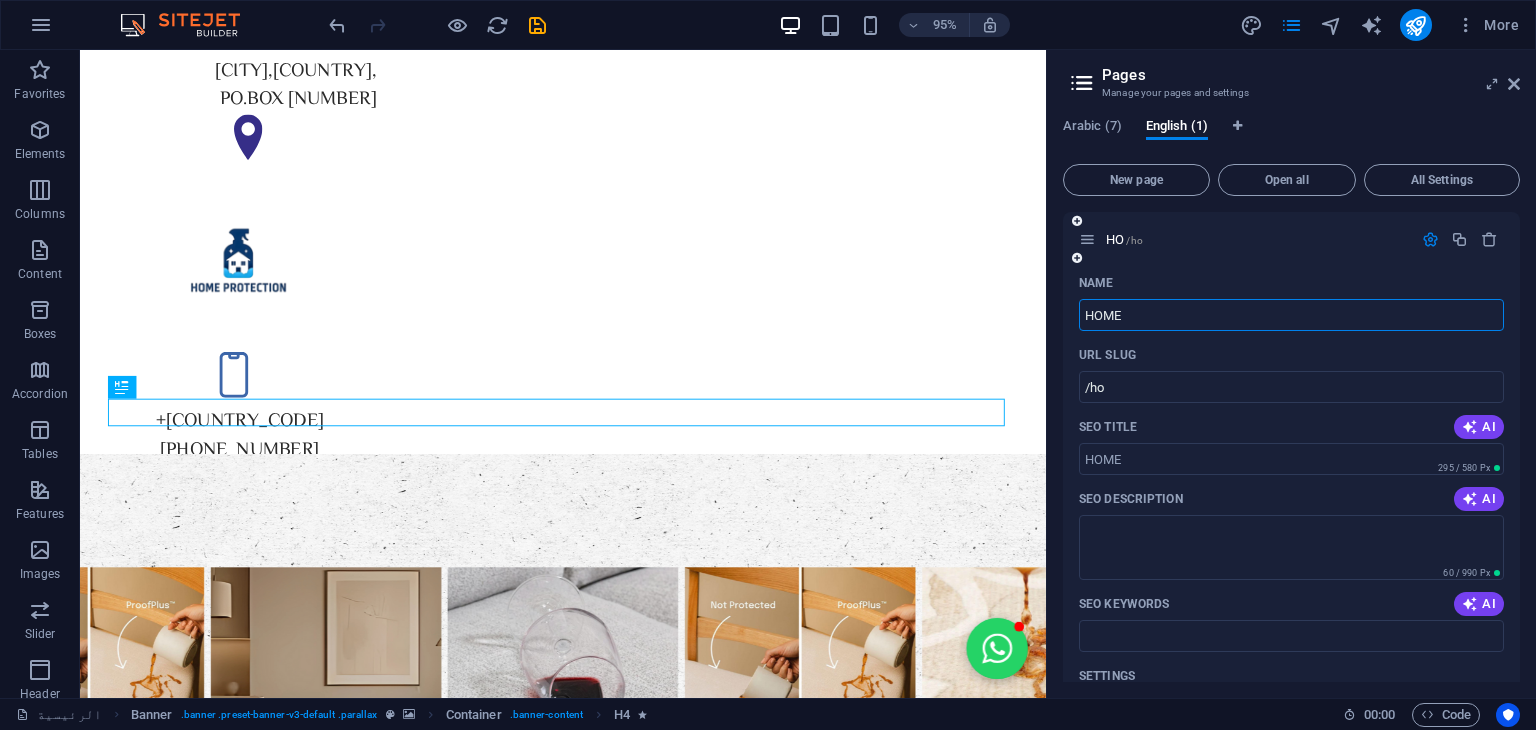 type on "HOME" 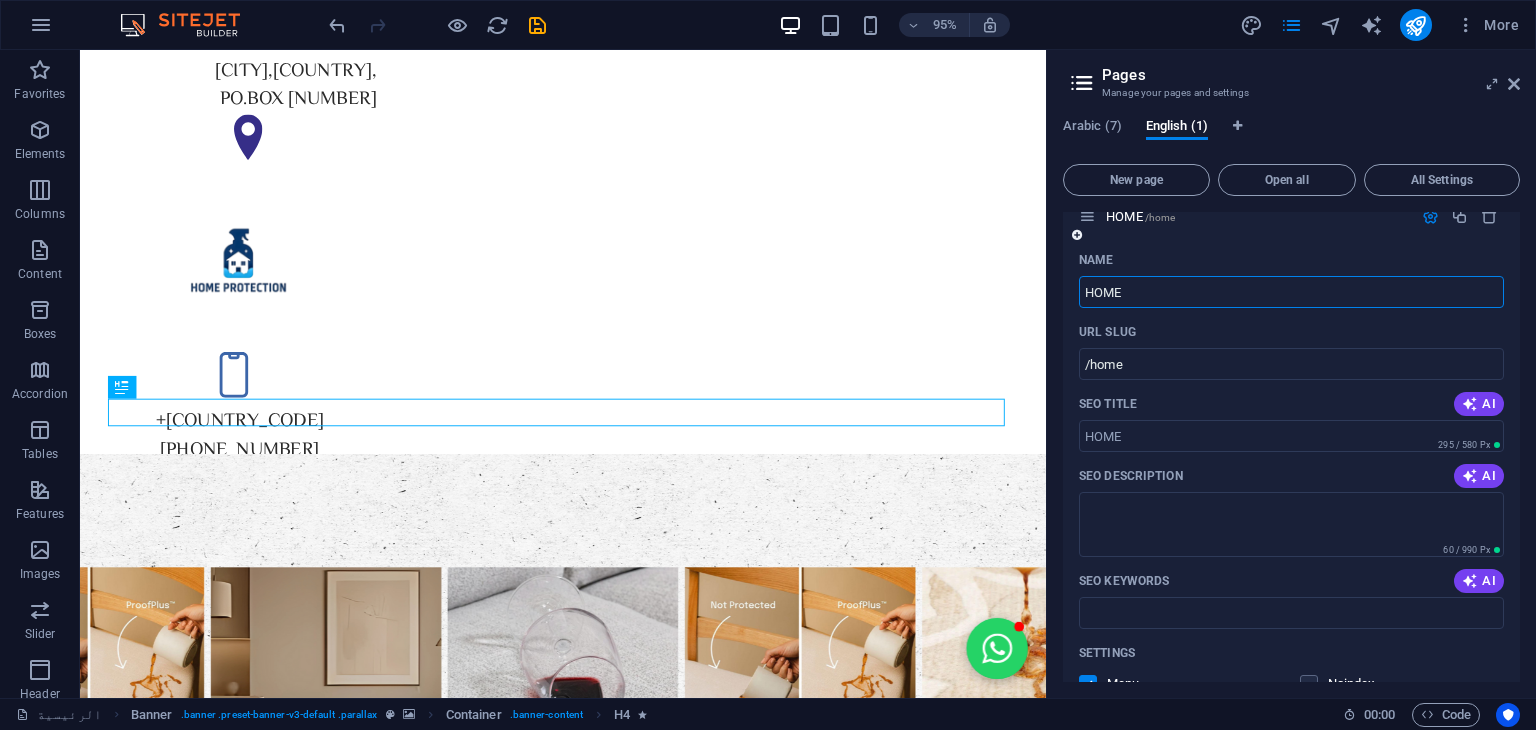 scroll, scrollTop: 0, scrollLeft: 0, axis: both 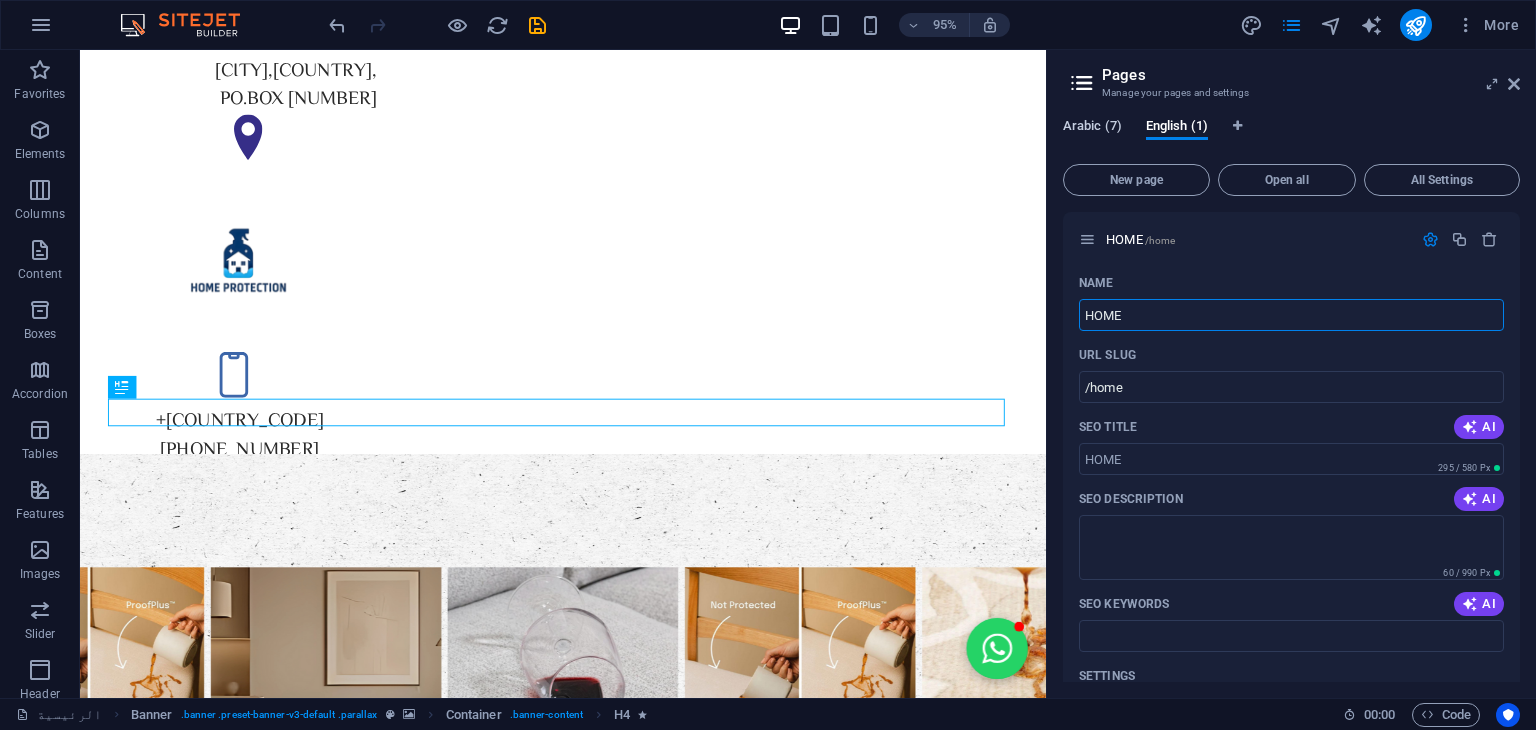 type on "HOME" 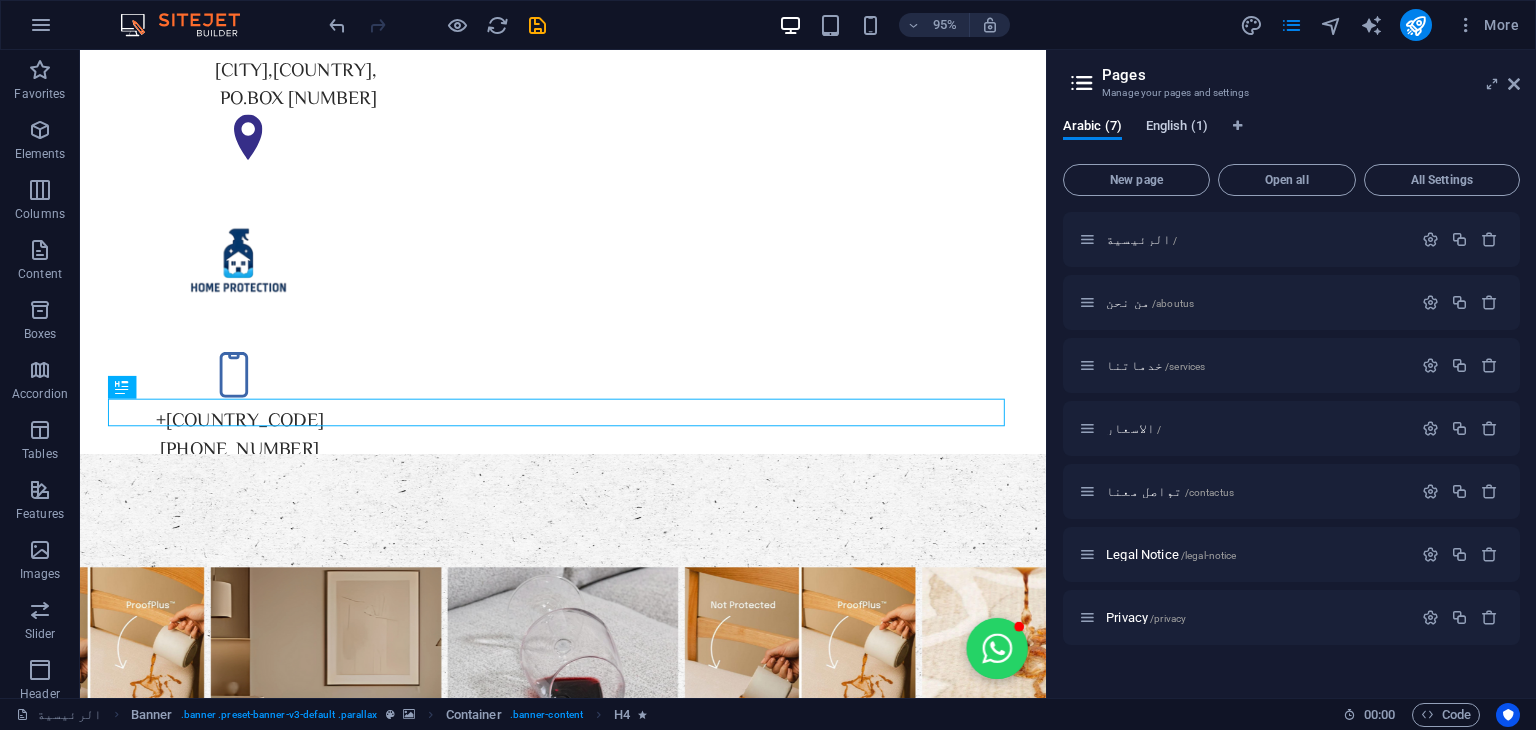click on "English (1)" at bounding box center (1177, 128) 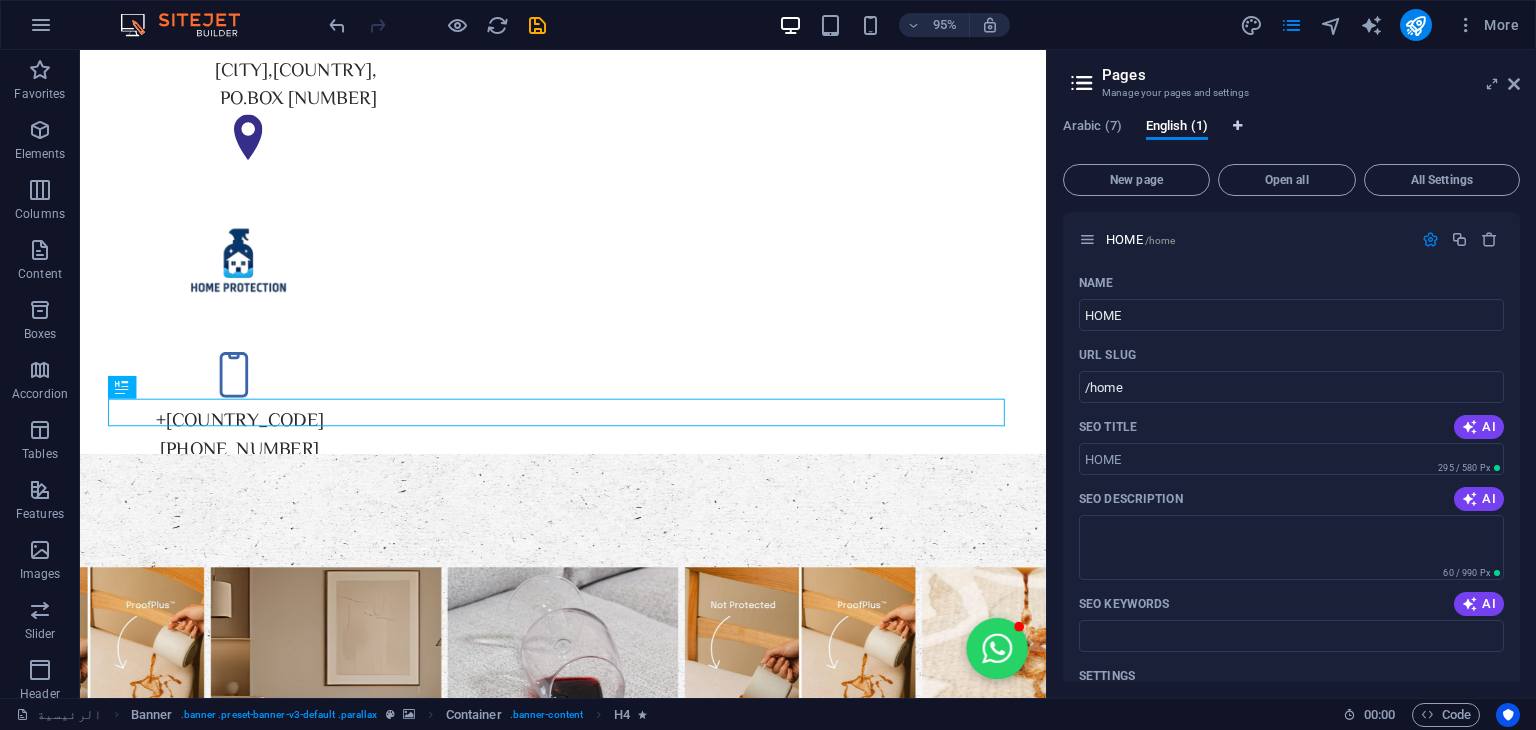 click at bounding box center (1237, 126) 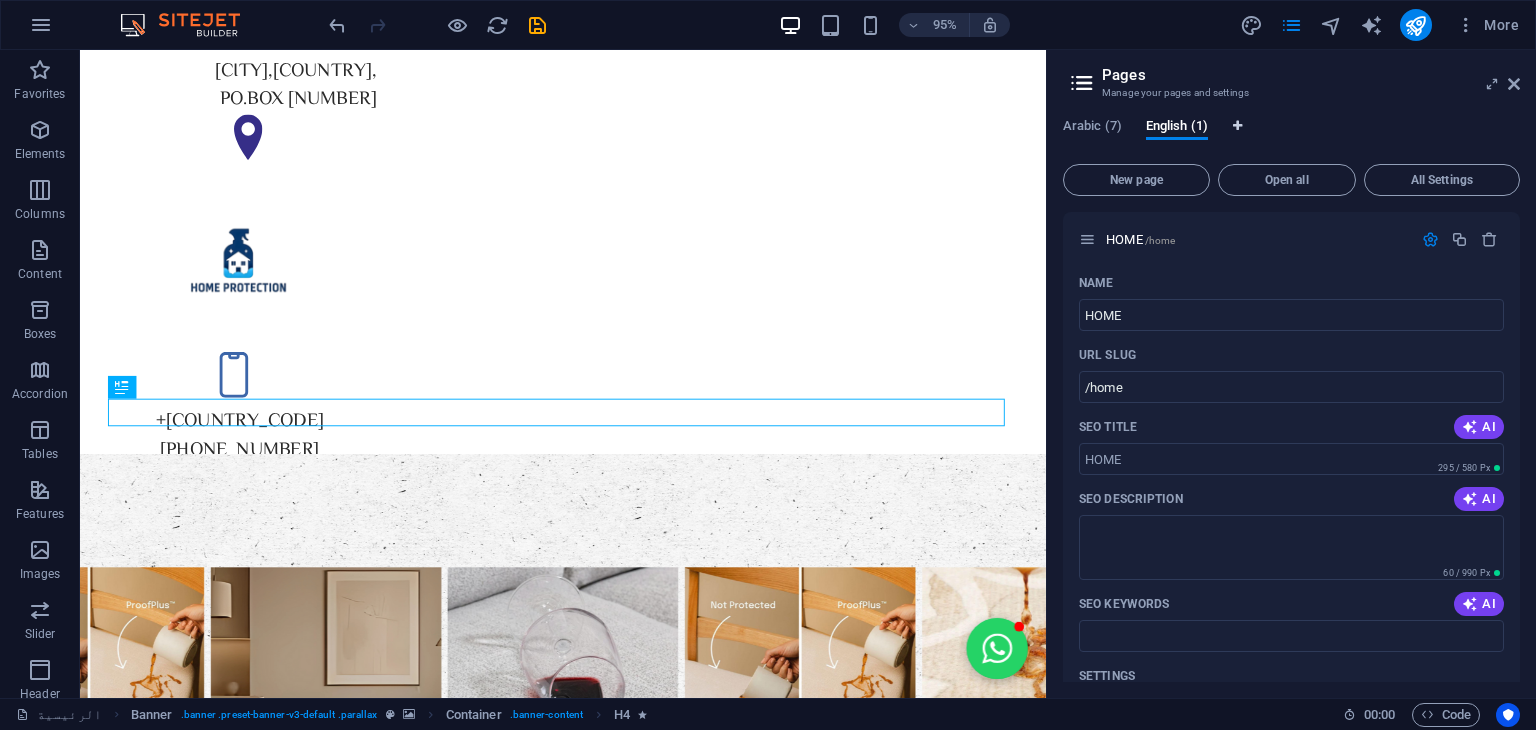 select on "6" 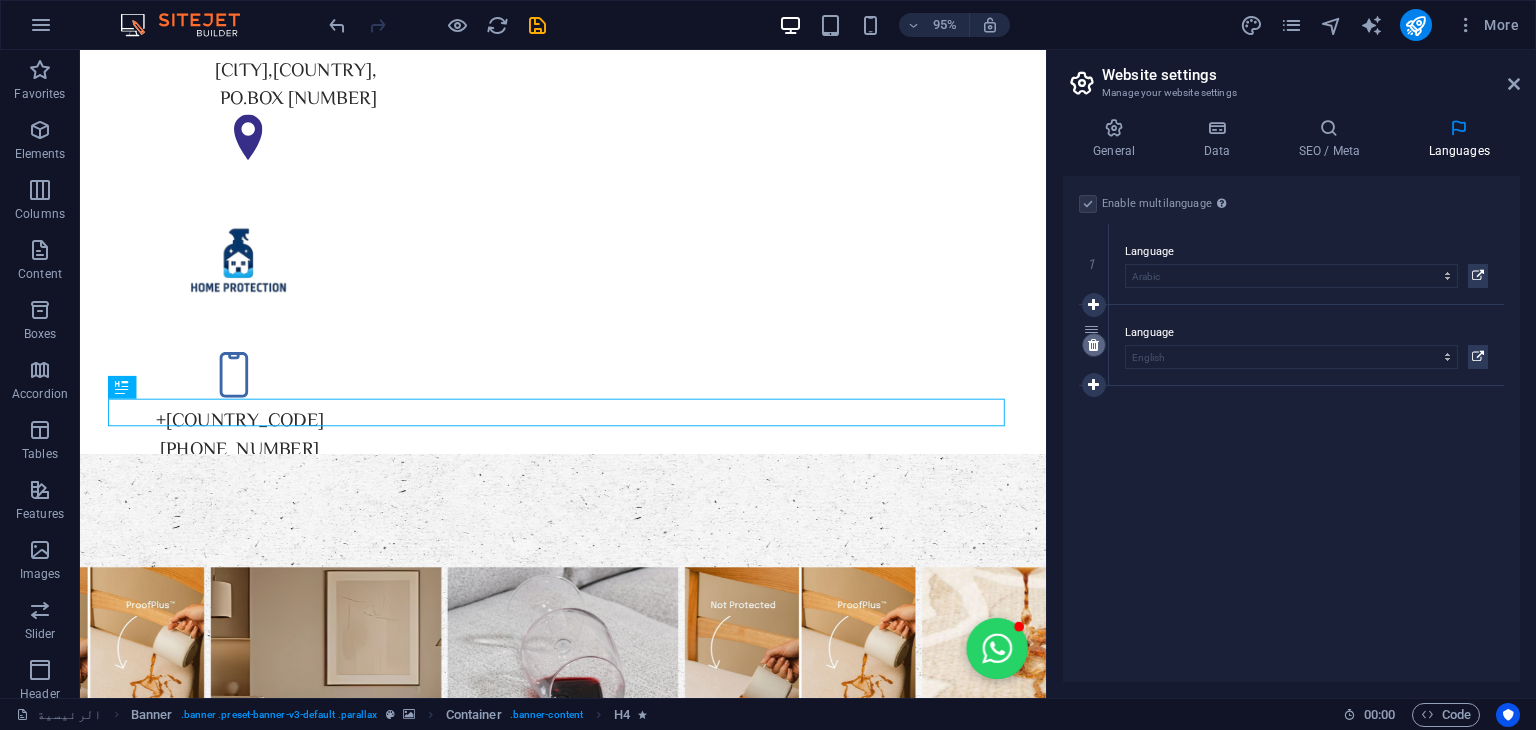 click at bounding box center [1094, 345] 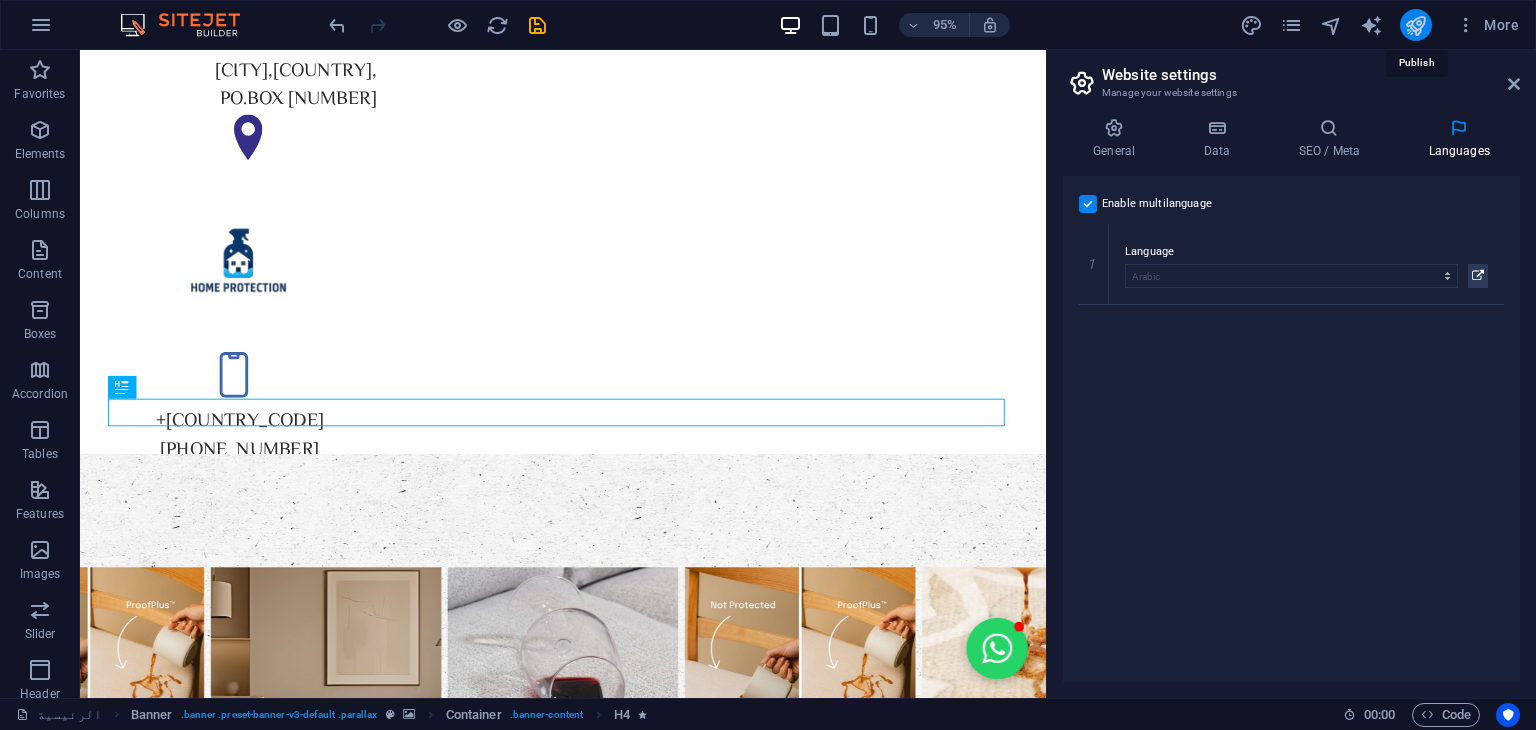 click at bounding box center [1415, 25] 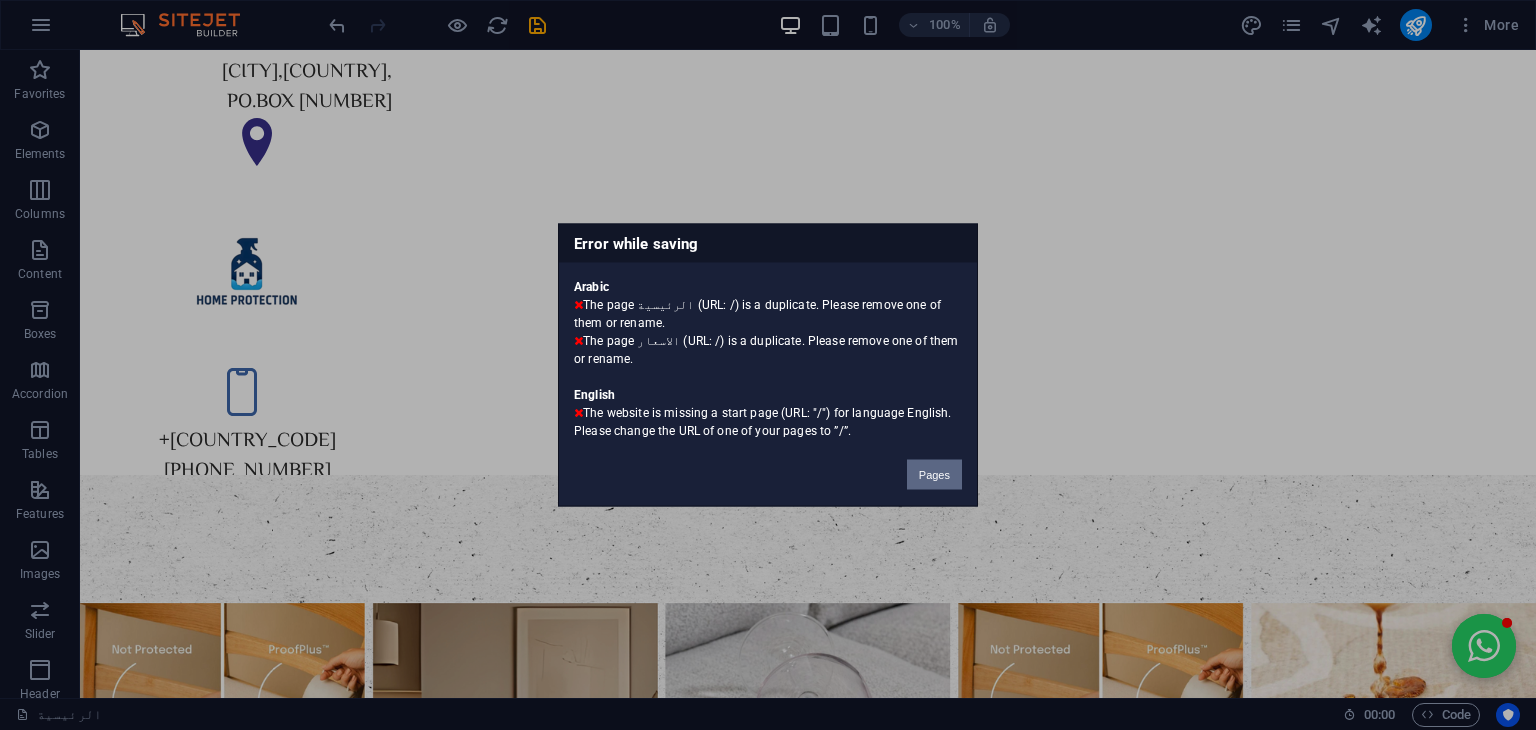 click on "Pages" at bounding box center (934, 475) 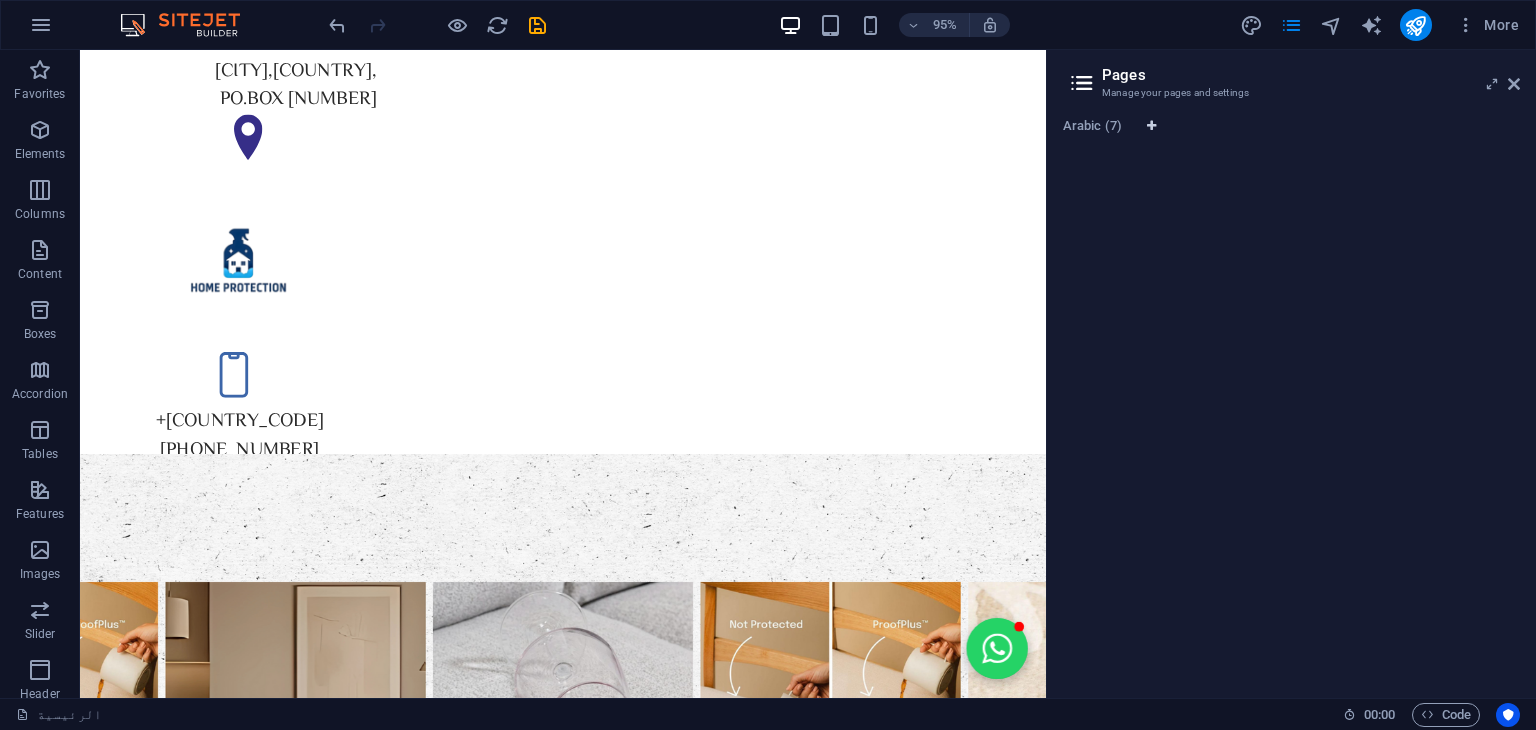 click at bounding box center [1151, 126] 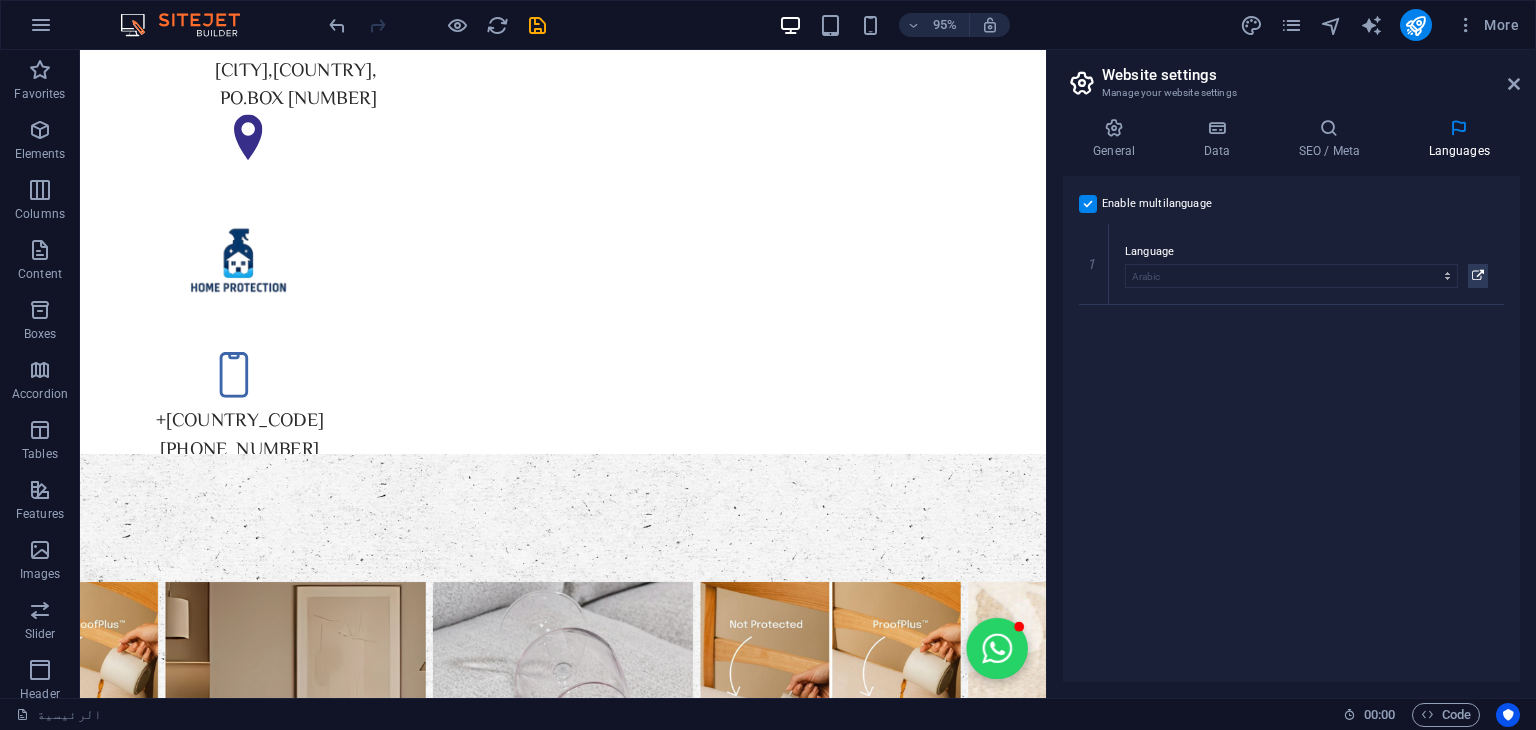 click at bounding box center [1088, 204] 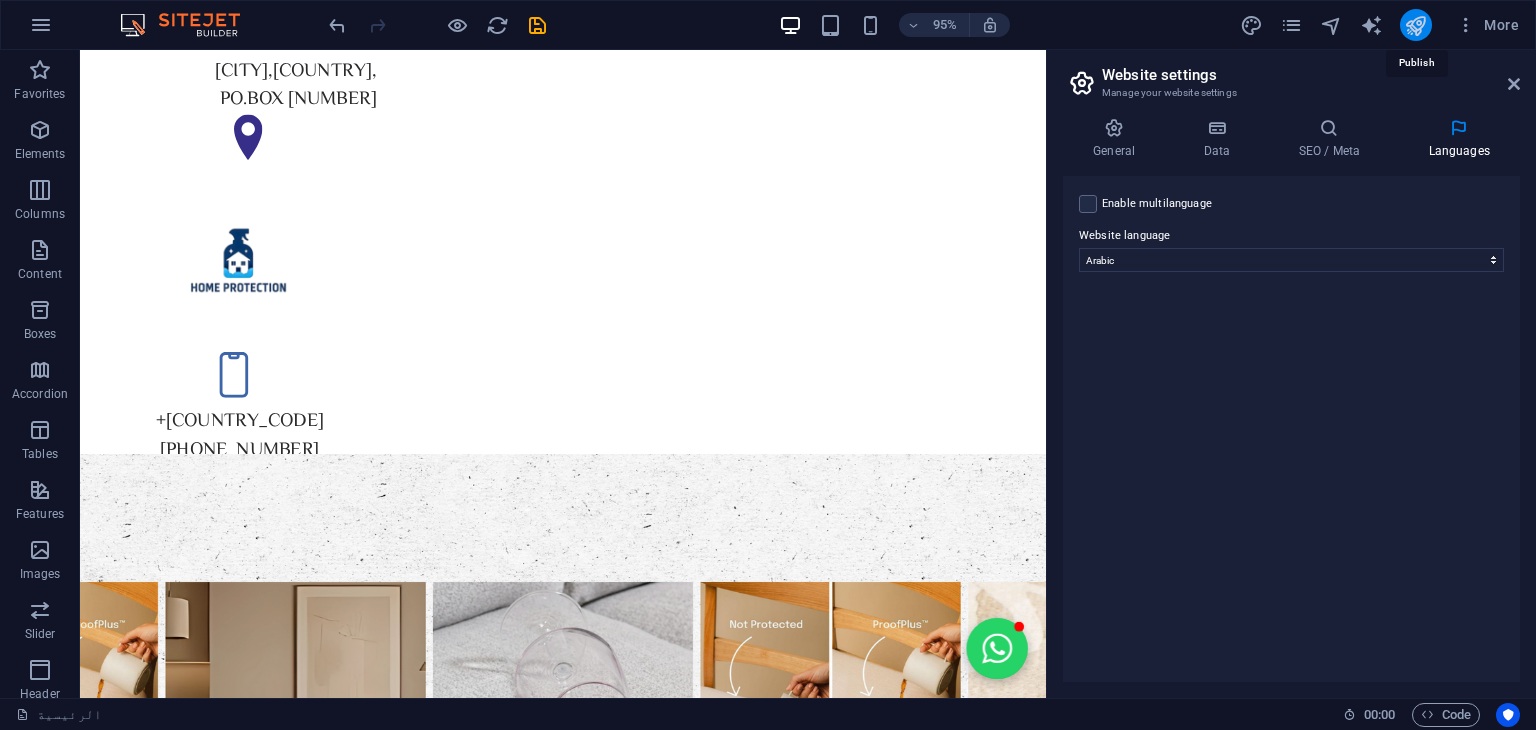 click at bounding box center (1415, 25) 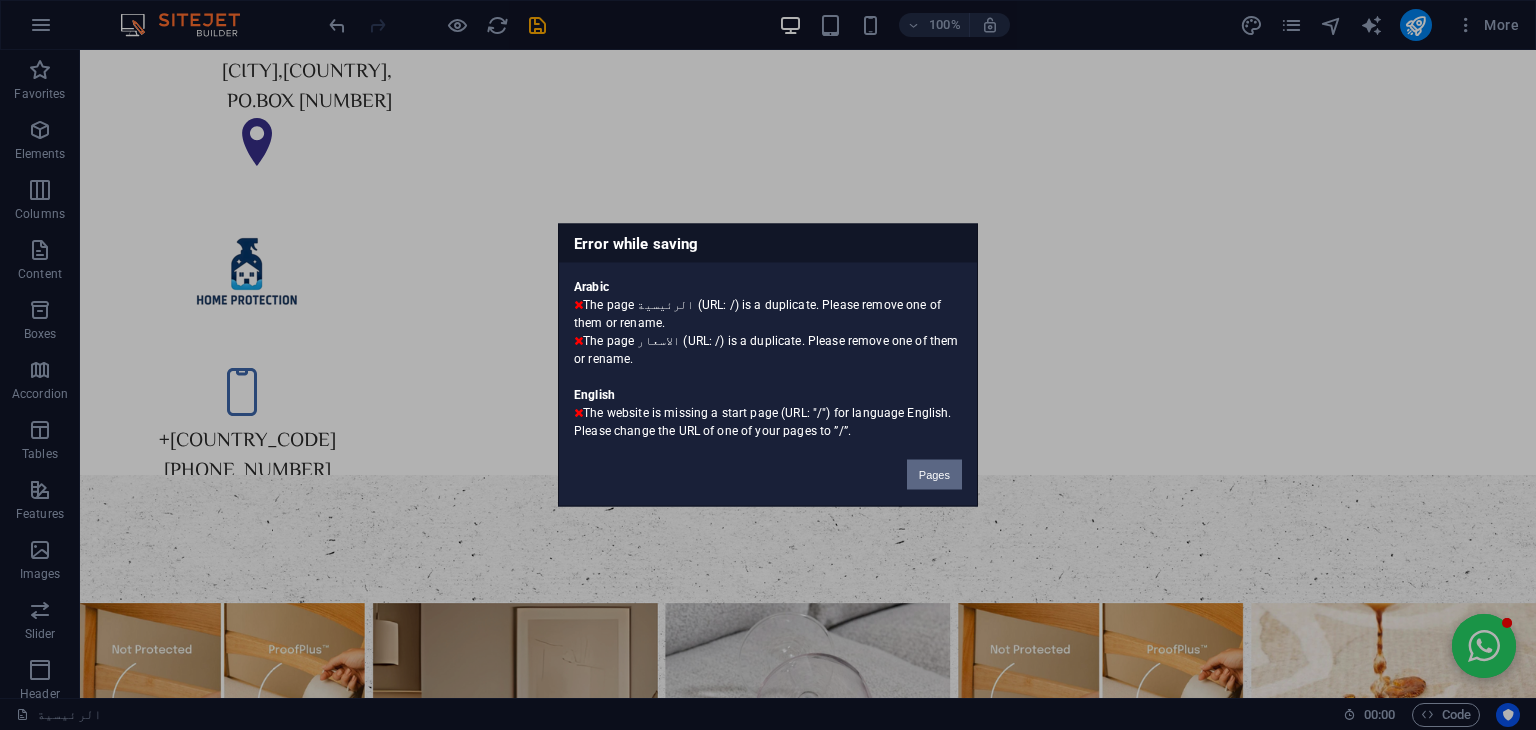 click on "Pages" at bounding box center [934, 475] 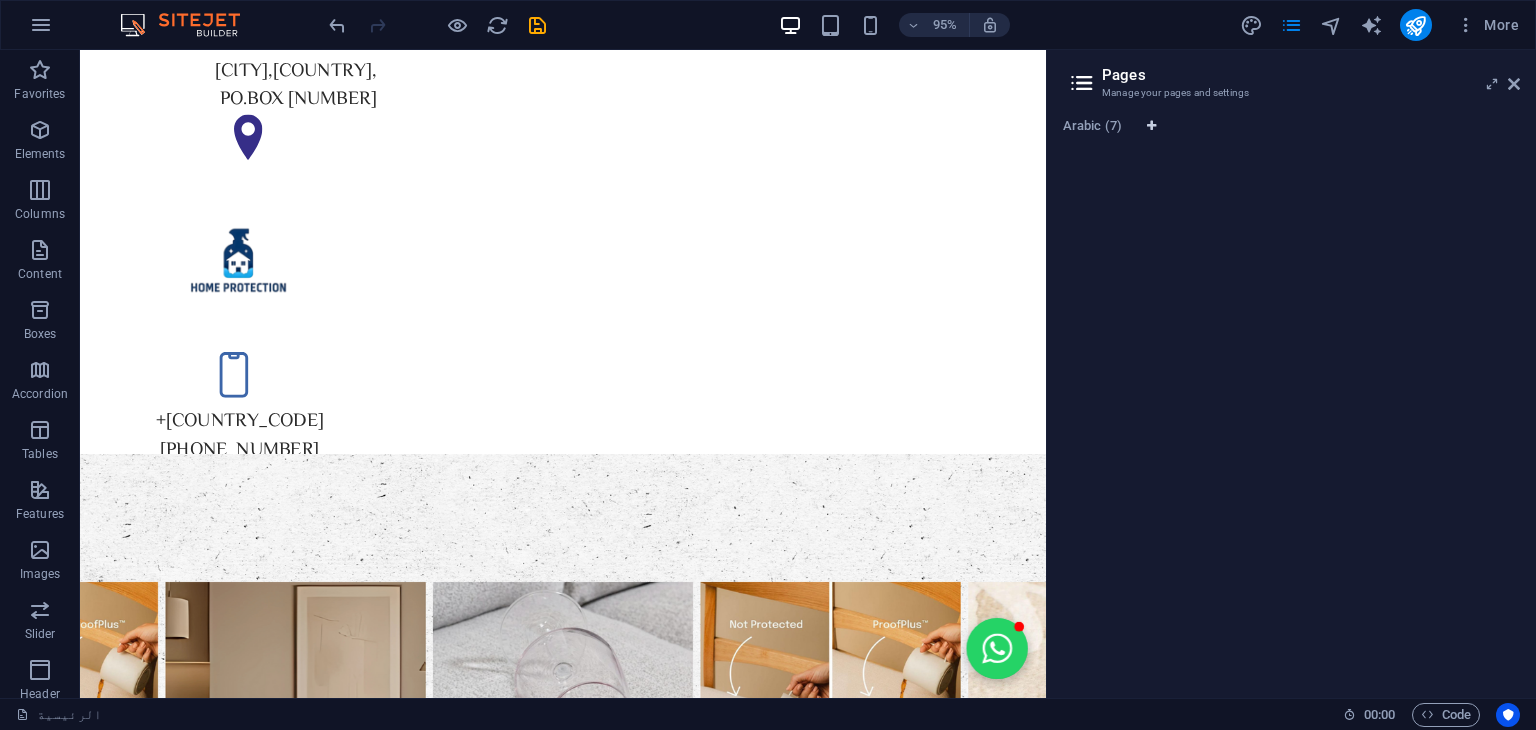 click at bounding box center (1151, 126) 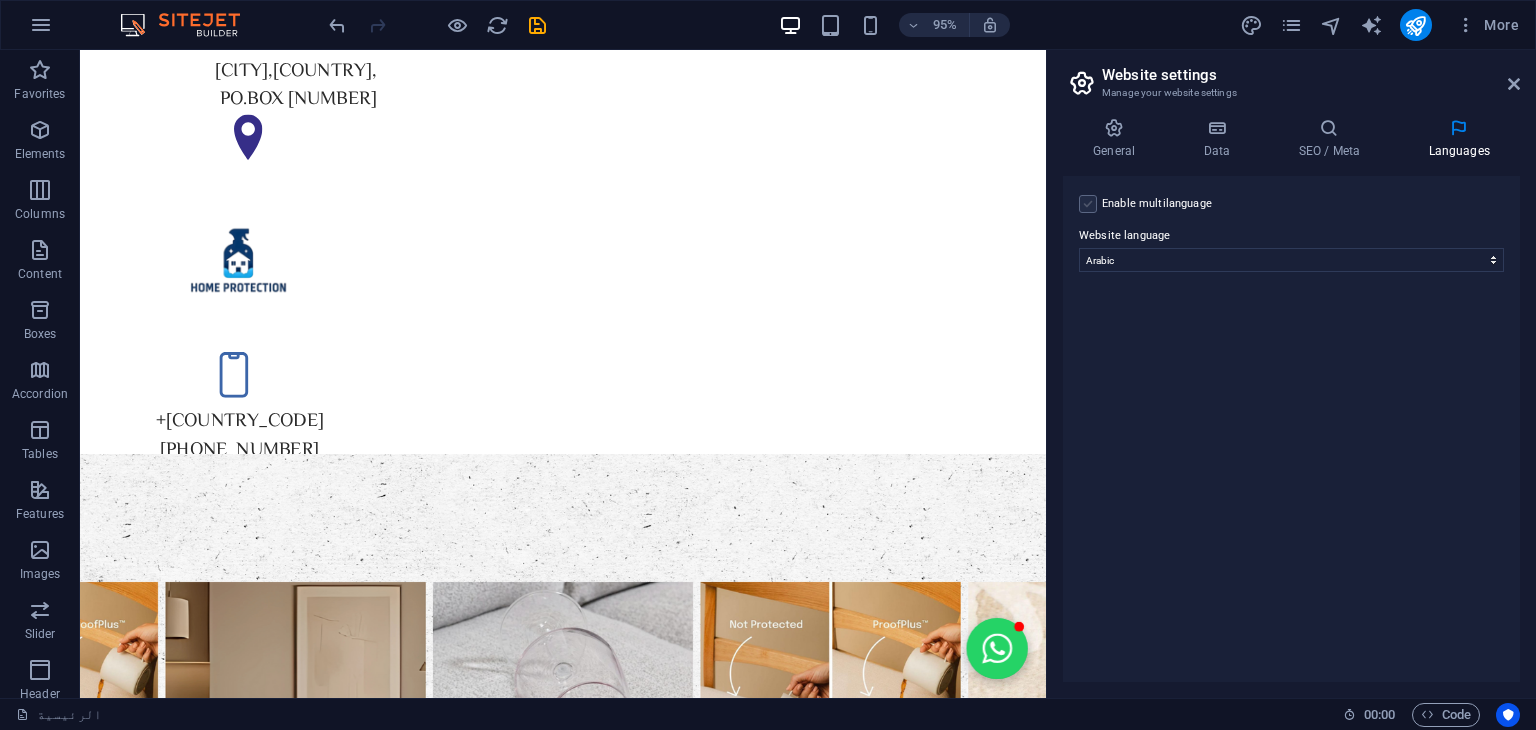 click at bounding box center (1088, 204) 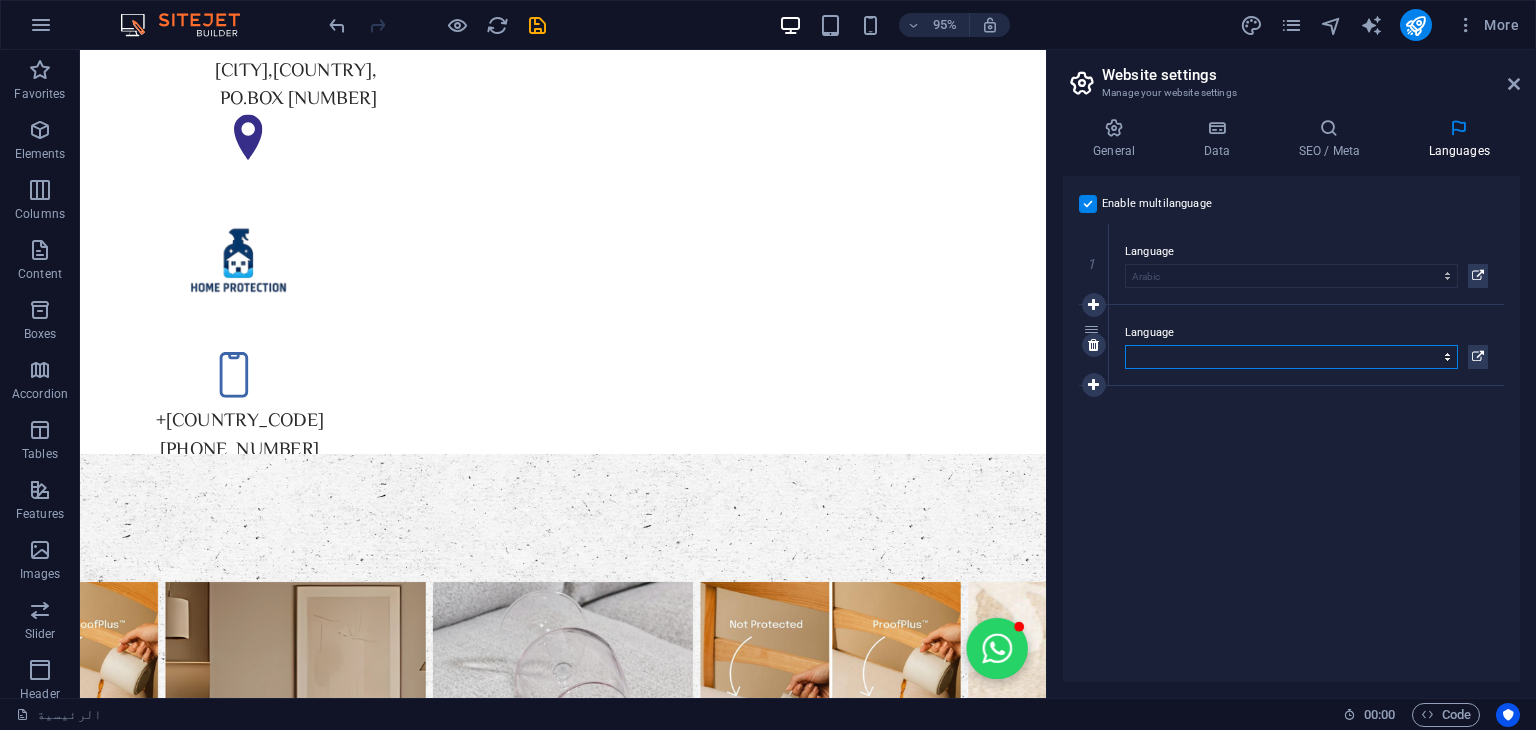 click on "Abkhazian Afar Afrikaans Akan Albanian Amharic Arabic Aragonese Armenian Assamese Avaric Avestan Aymara Azerbaijani Bambara Bashkir Basque Belarusian Bengali Bihari languages Bislama Bokmål Bosnian Breton Bulgarian Burmese Catalan Central Khmer Chamorro Chechen Chinese Church Slavic Chuvash Cornish Corsican Cree Croatian Czech Danish Dutch Dzongkha English Esperanto Estonian Ewe Faroese Farsi (Persian) Fijian Finnish French Fulah Gaelic Galician Ganda Georgian German Greek Greenlandic Guaraní Gujarati Haitian Creole Hausa Hebrew Herero Hindi Hiri Motu Hungarian Icelandic Ido Igbo Indonesian Interlingua Interlingue Inuktitut Inupiaq Irish Italian Japanese Javanese Kannada Kanuri Kashmiri Kazakh Kikuyu Kinyarwanda Komi Kongo Korean Kurdish Kwanyama Kyrgyz Lao Latin Latvian Limburgish Lingala Lithuanian Luba-Katanga Luxembourgish Macedonian Malagasy Malay Malayalam Maldivian Maltese Manx Maori Marathi Marshallese Mongolian Nauru Navajo Ndonga Nepali North Ndebele Northern Sami Norwegian Norwegian Nynorsk Nuosu" at bounding box center [1291, 357] 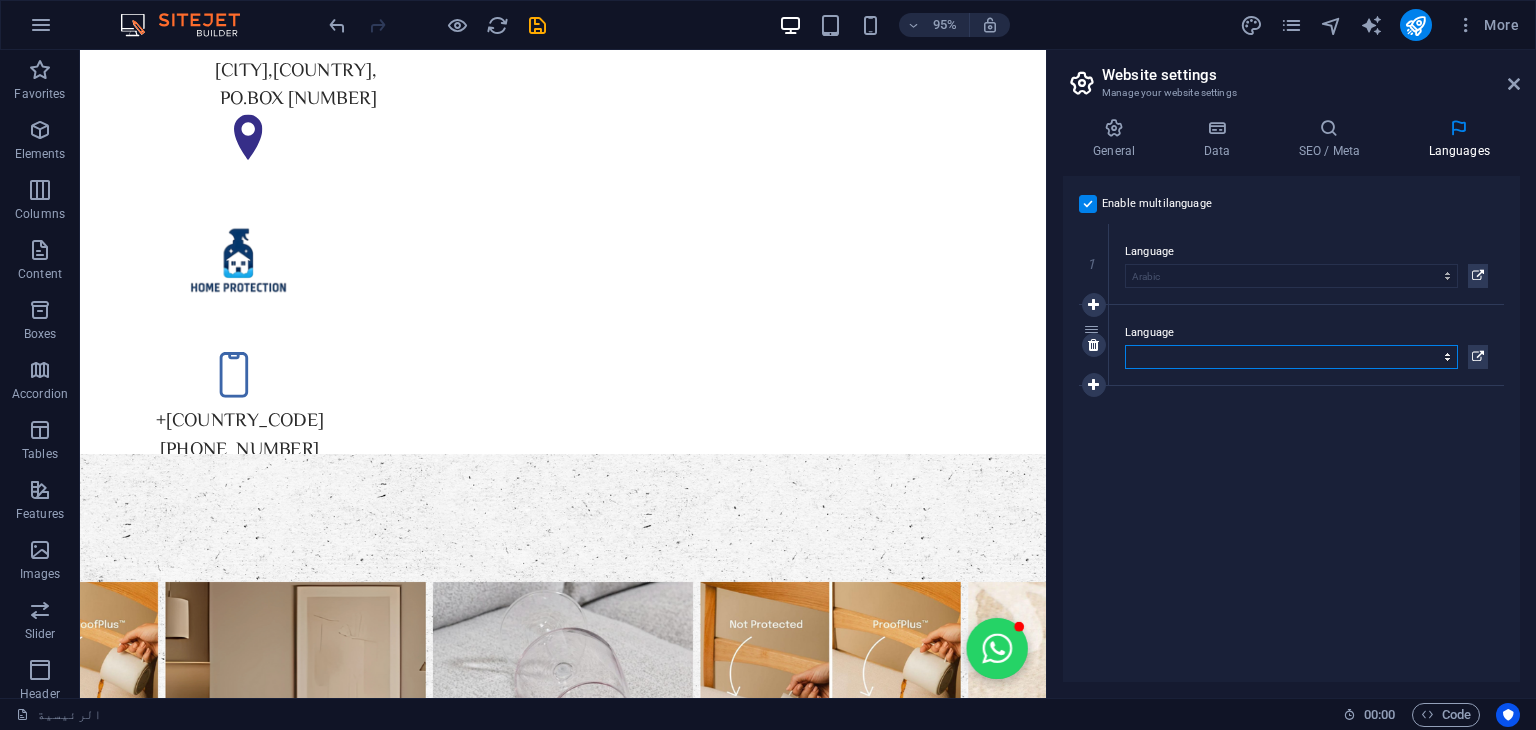 select on "41" 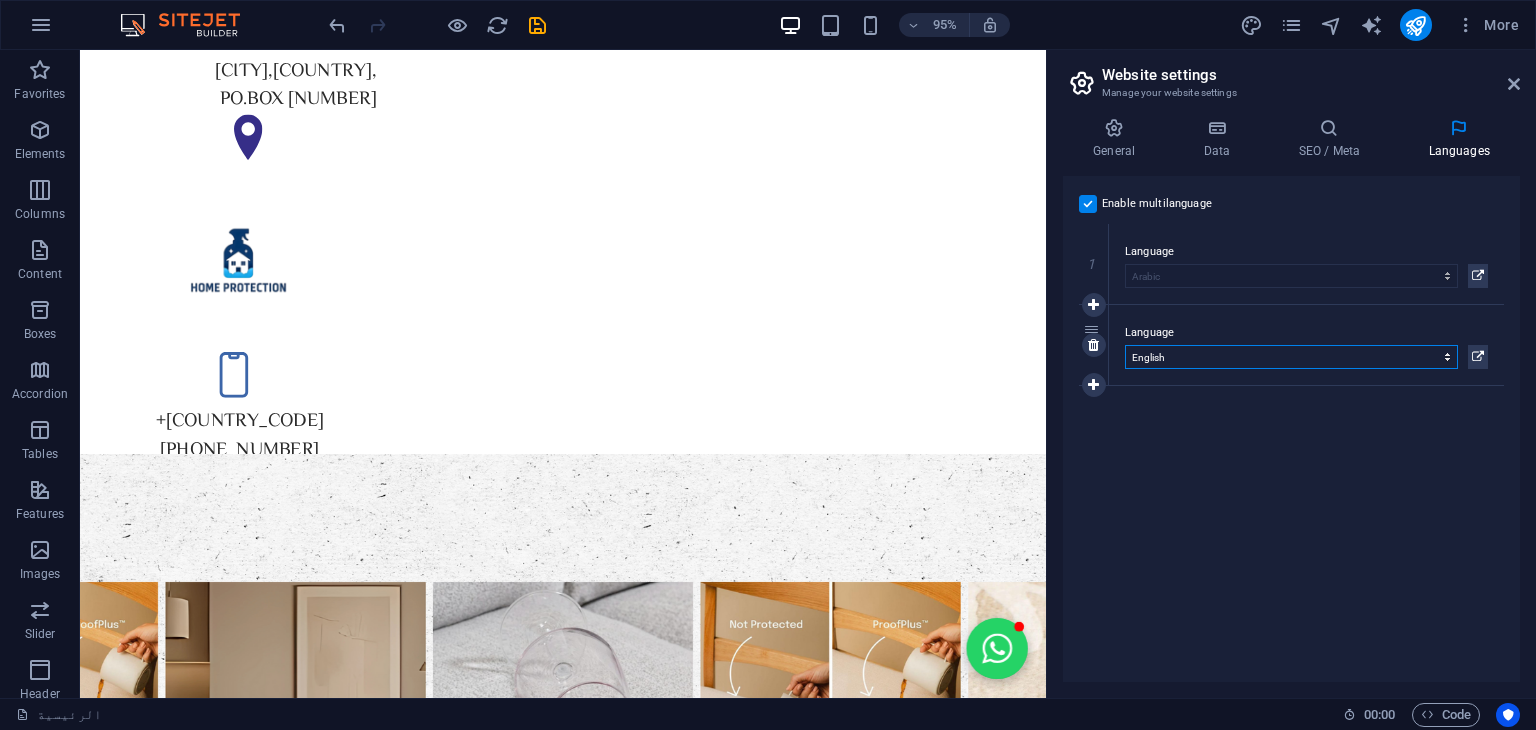 click on "Abkhazian Afar Afrikaans Akan Albanian Amharic Arabic Aragonese Armenian Assamese Avaric Avestan Aymara Azerbaijani Bambara Bashkir Basque Belarusian Bengali Bihari languages Bislama Bokmål Bosnian Breton Bulgarian Burmese Catalan Central Khmer Chamorro Chechen Chinese Church Slavic Chuvash Cornish Corsican Cree Croatian Czech Danish Dutch Dzongkha English Esperanto Estonian Ewe Faroese Farsi (Persian) Fijian Finnish French Fulah Gaelic Galician Ganda Georgian German Greek Greenlandic Guaraní Gujarati Haitian Creole Hausa Hebrew Herero Hindi Hiri Motu Hungarian Icelandic Ido Igbo Indonesian Interlingua Interlingue Inuktitut Inupiaq Irish Italian Japanese Javanese Kannada Kanuri Kashmiri Kazakh Kikuyu Kinyarwanda Komi Kongo Korean Kurdish Kwanyama Kyrgyz Lao Latin Latvian Limburgish Lingala Lithuanian Luba-Katanga Luxembourgish Macedonian Malagasy Malay Malayalam Maldivian Maltese Manx Maori Marathi Marshallese Mongolian Nauru Navajo Ndonga Nepali North Ndebele Northern Sami Norwegian Norwegian Nynorsk Nuosu" at bounding box center (1291, 357) 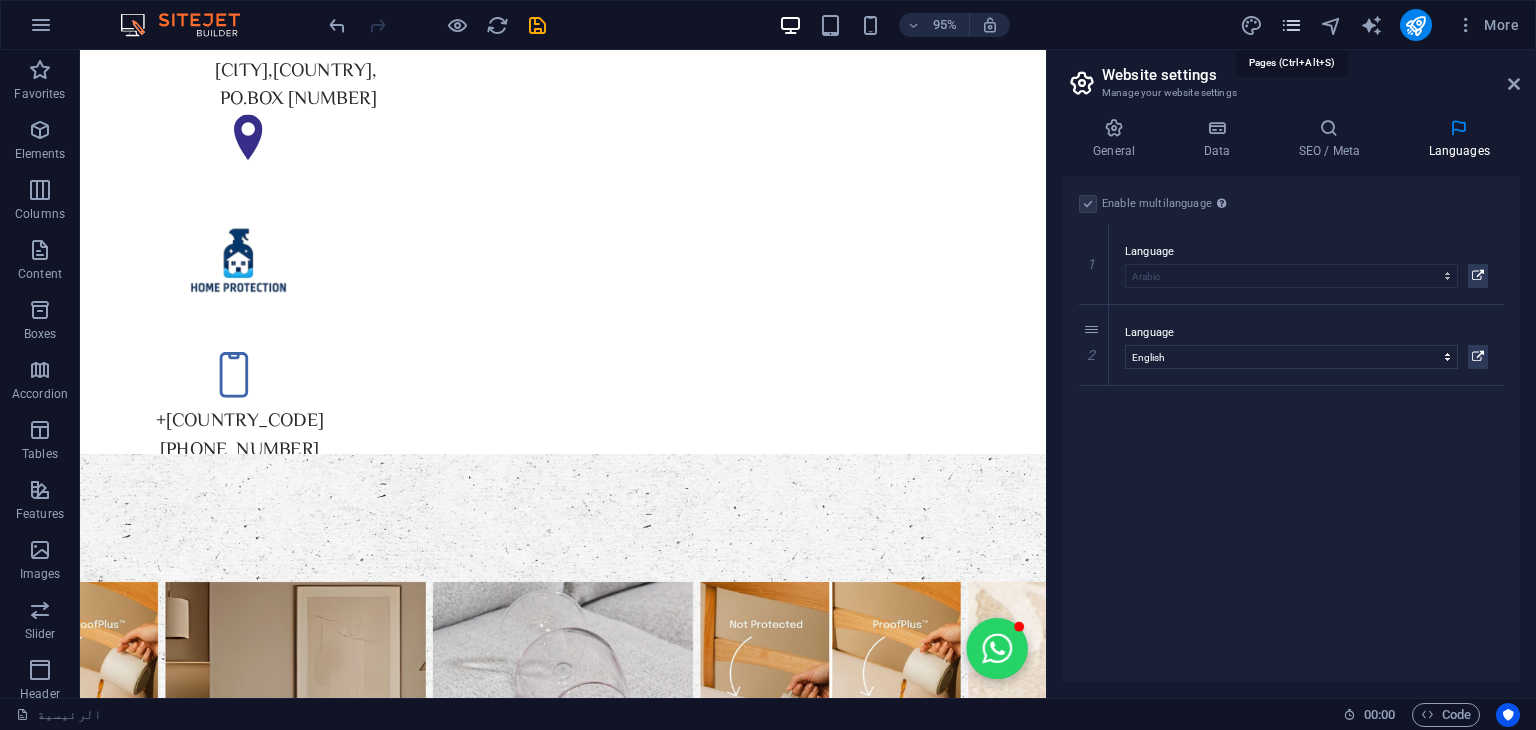 click at bounding box center [1291, 25] 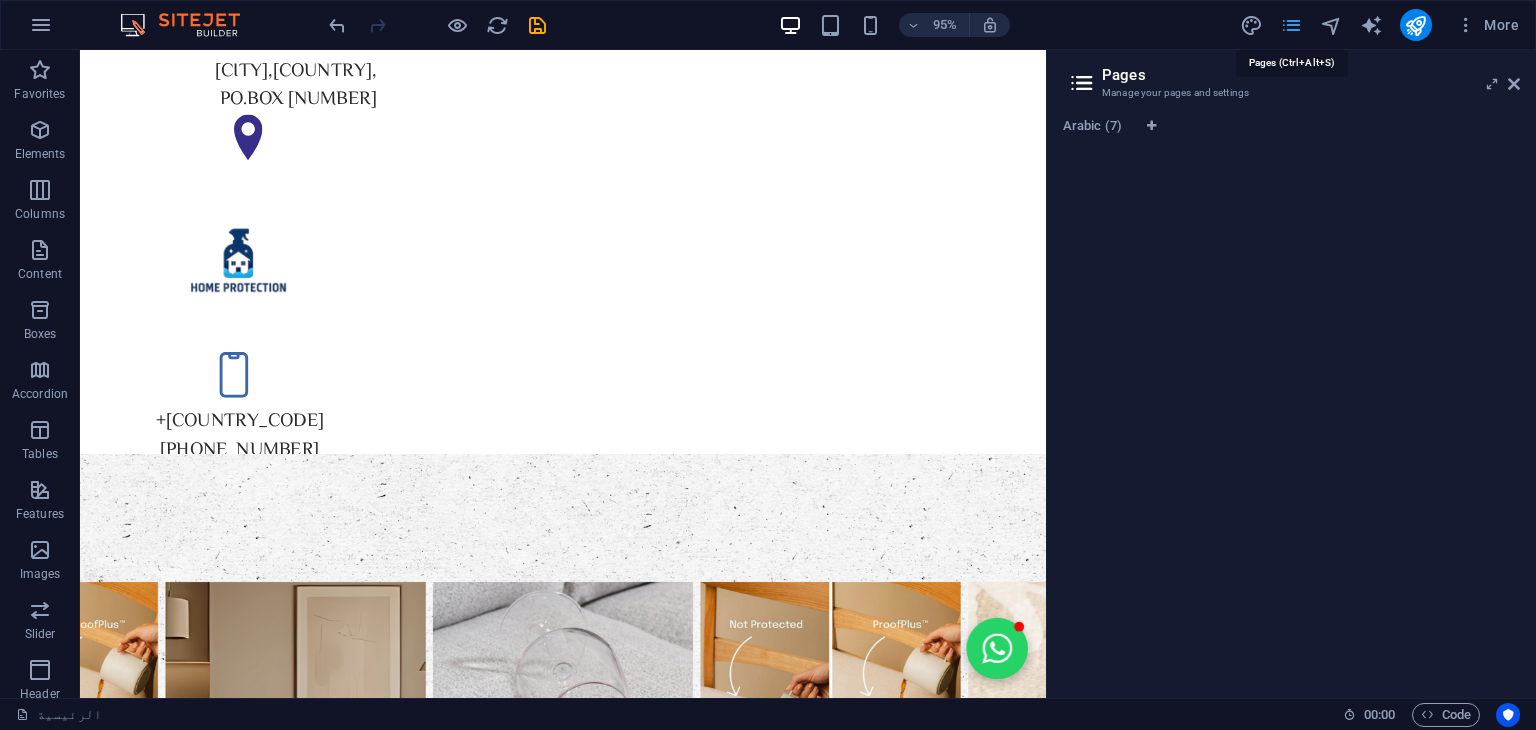click at bounding box center [1291, 25] 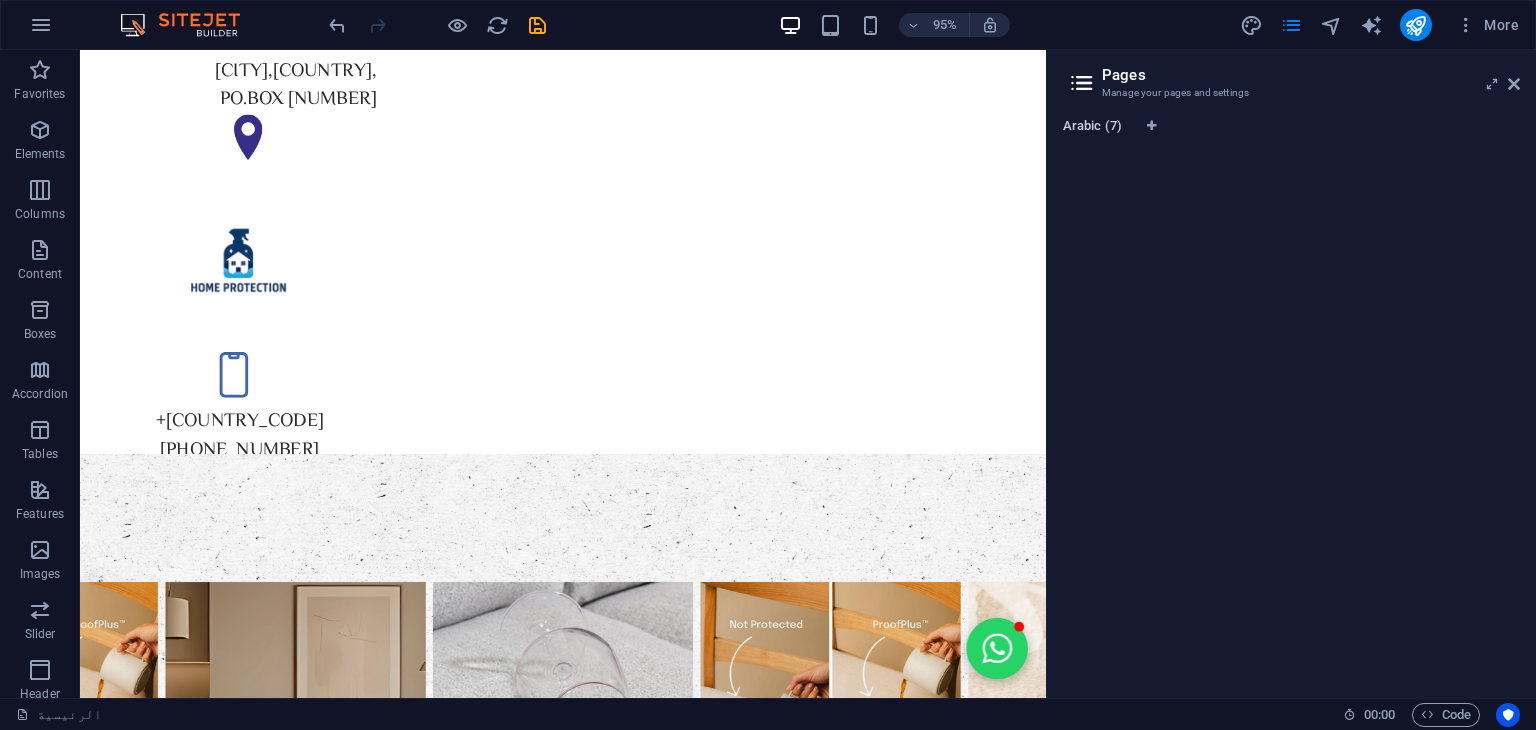 click on "Arabic (7)" at bounding box center [1092, 128] 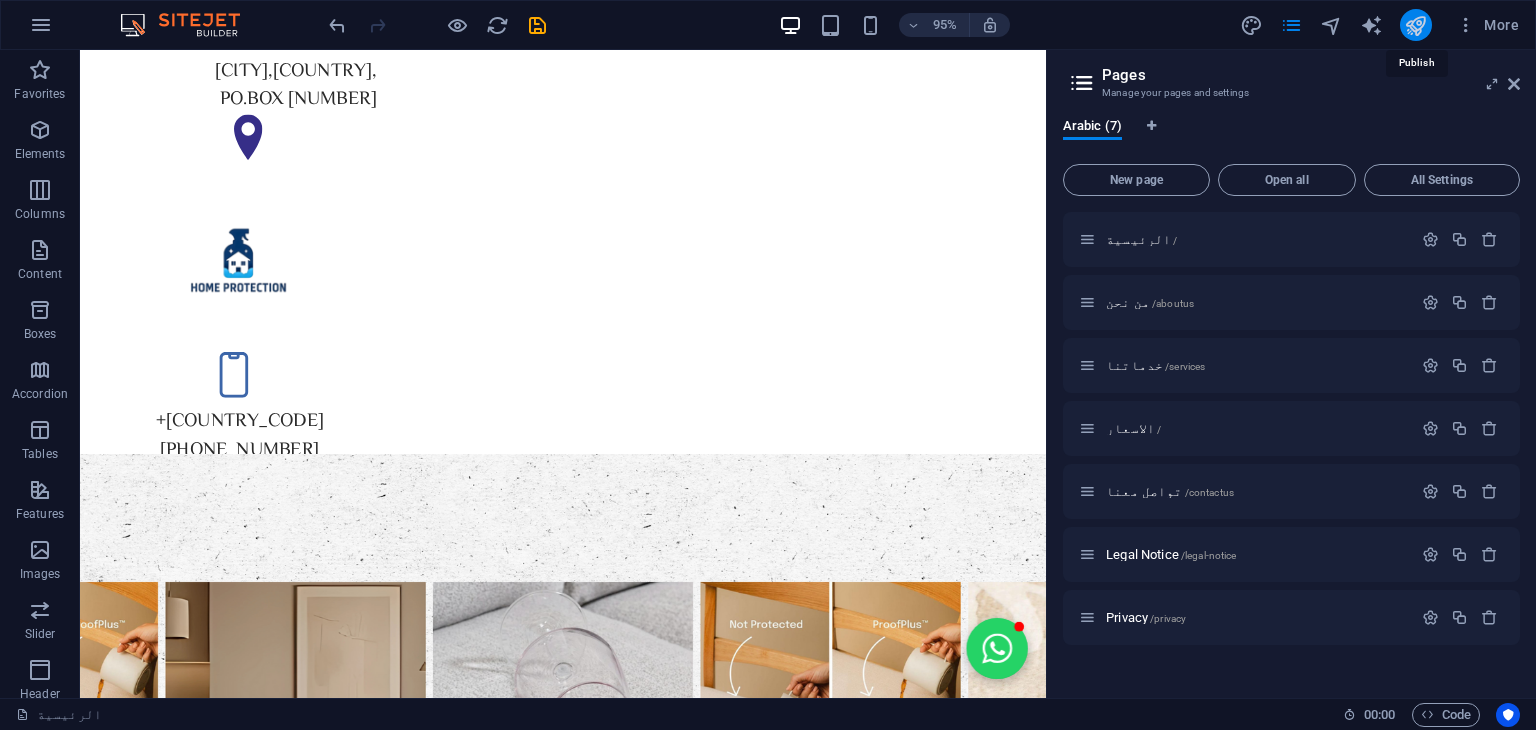 click at bounding box center [1415, 25] 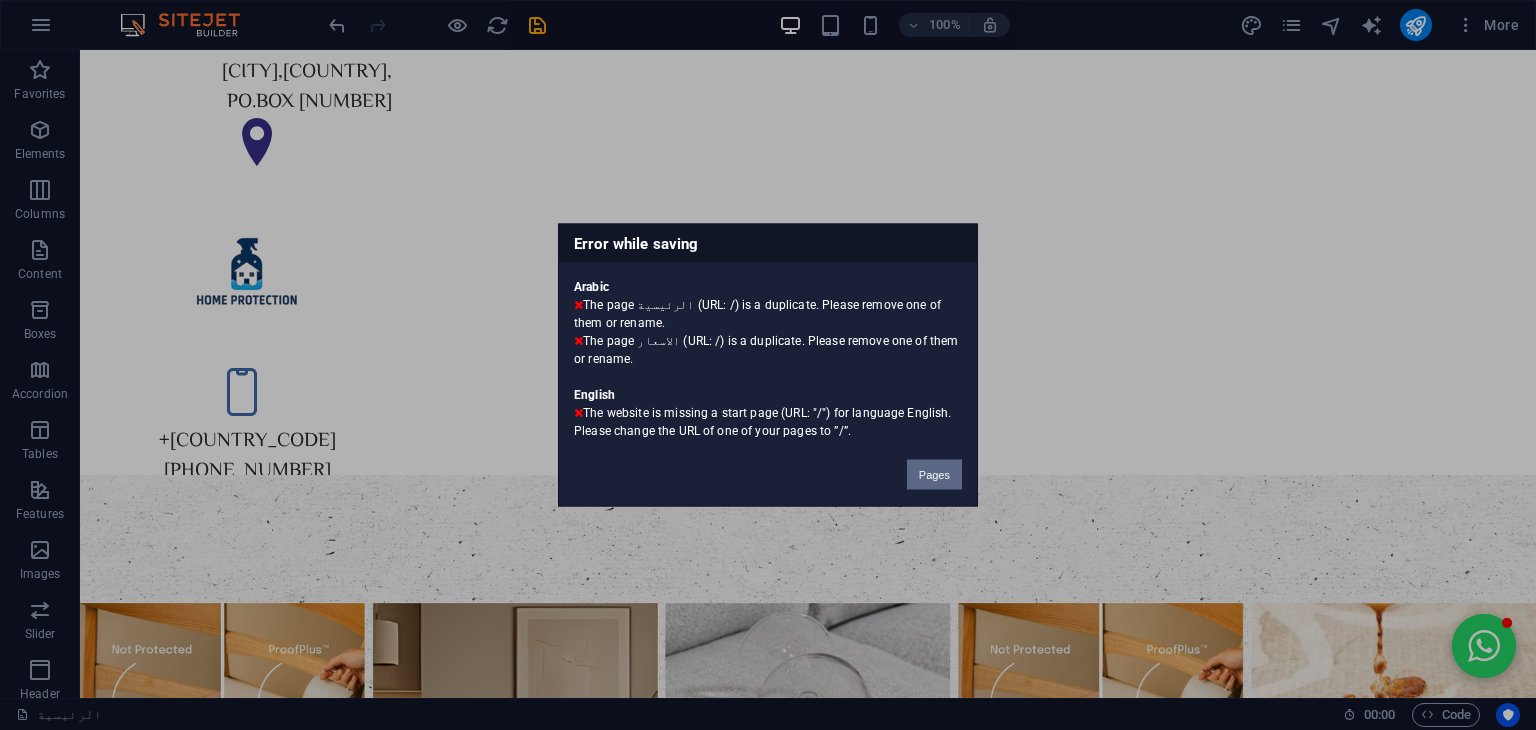 click on "Pages" at bounding box center (934, 475) 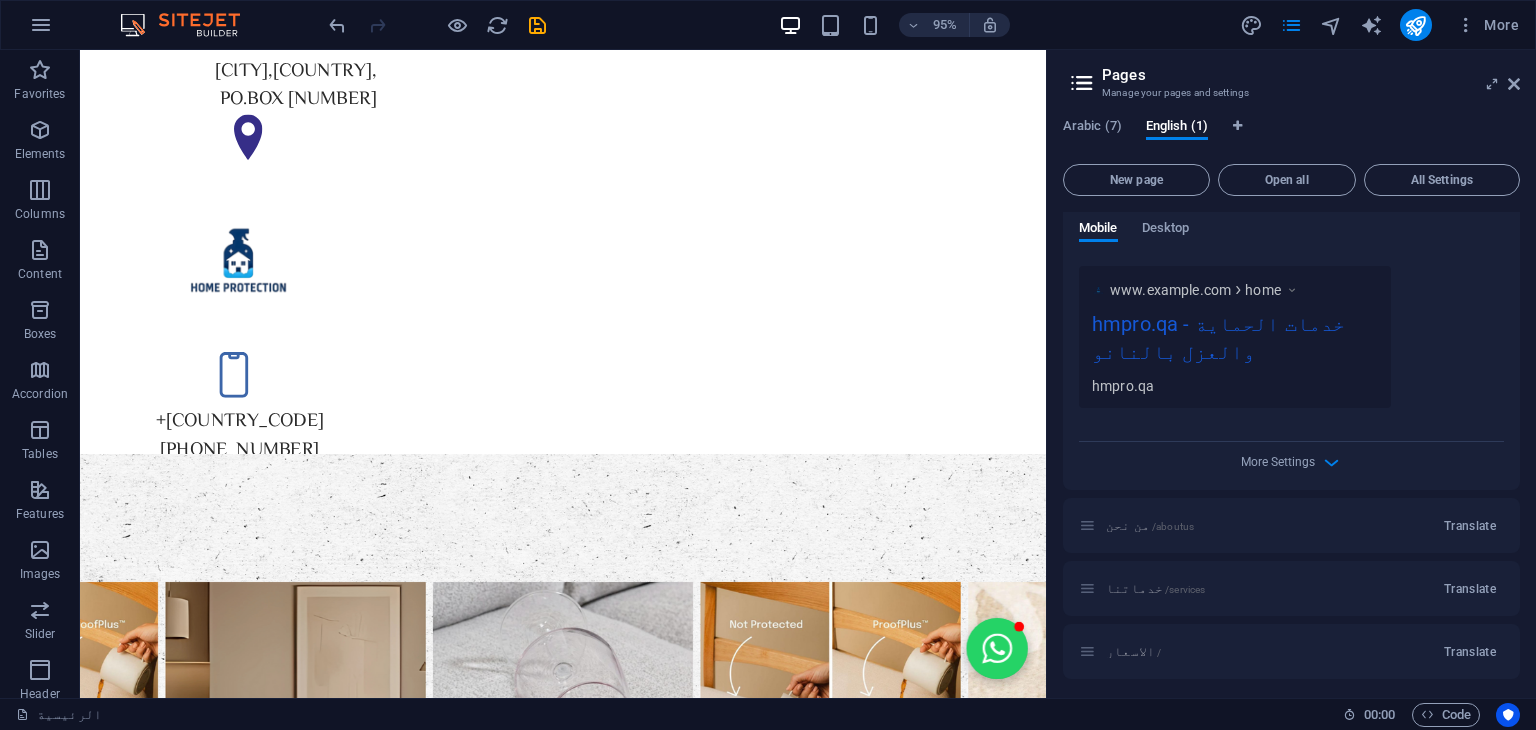 scroll, scrollTop: 716, scrollLeft: 0, axis: vertical 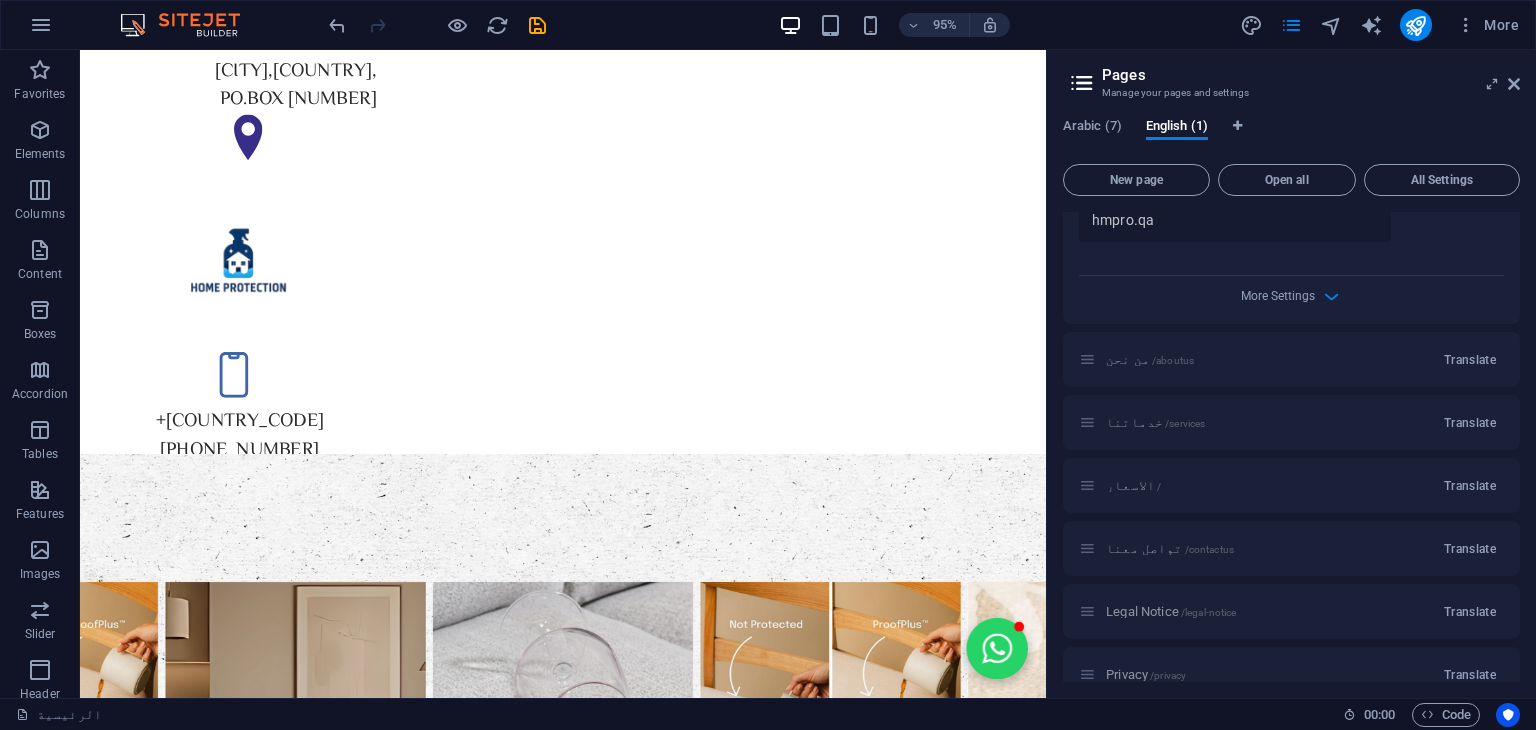 click on "الاسعار / Translate" at bounding box center (1291, 485) 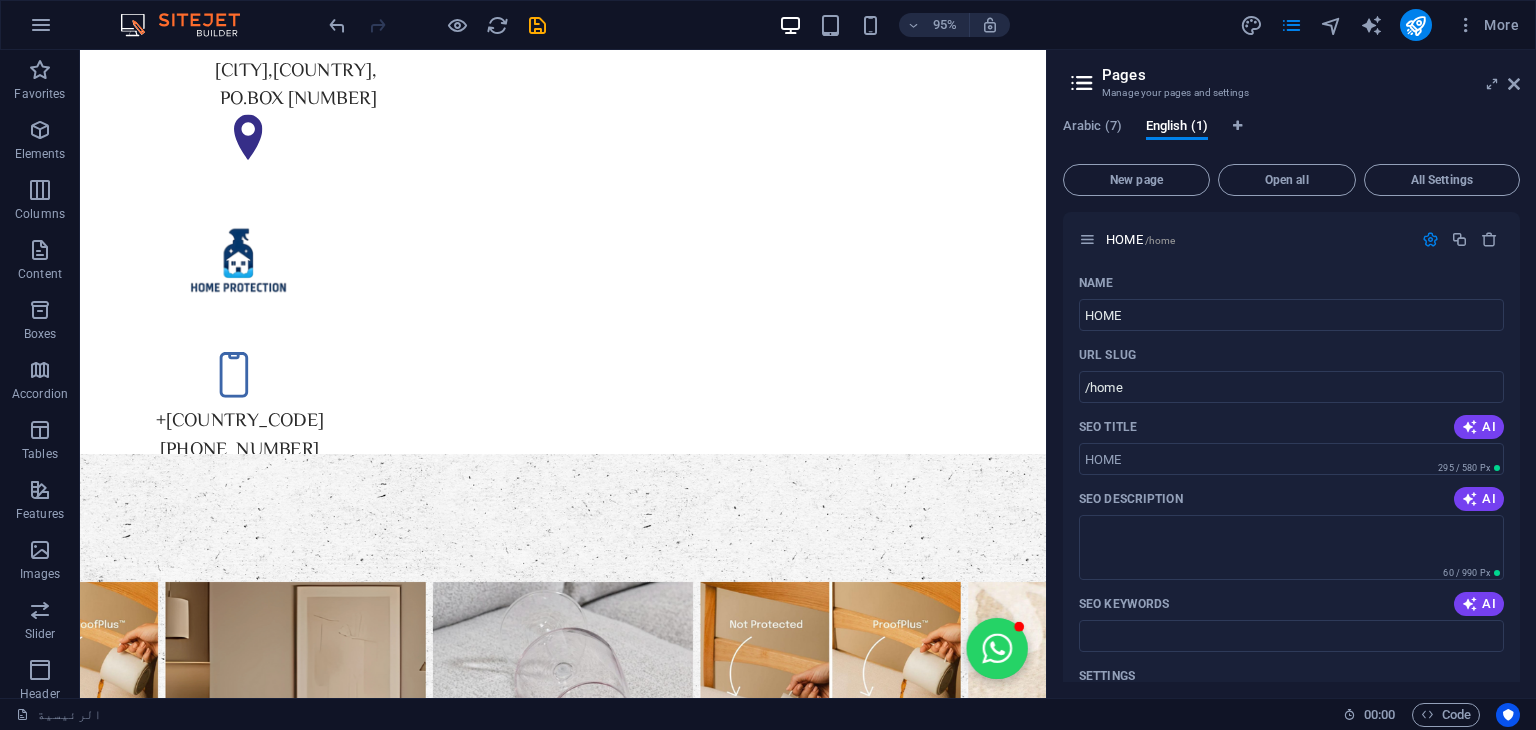 scroll, scrollTop: 0, scrollLeft: 0, axis: both 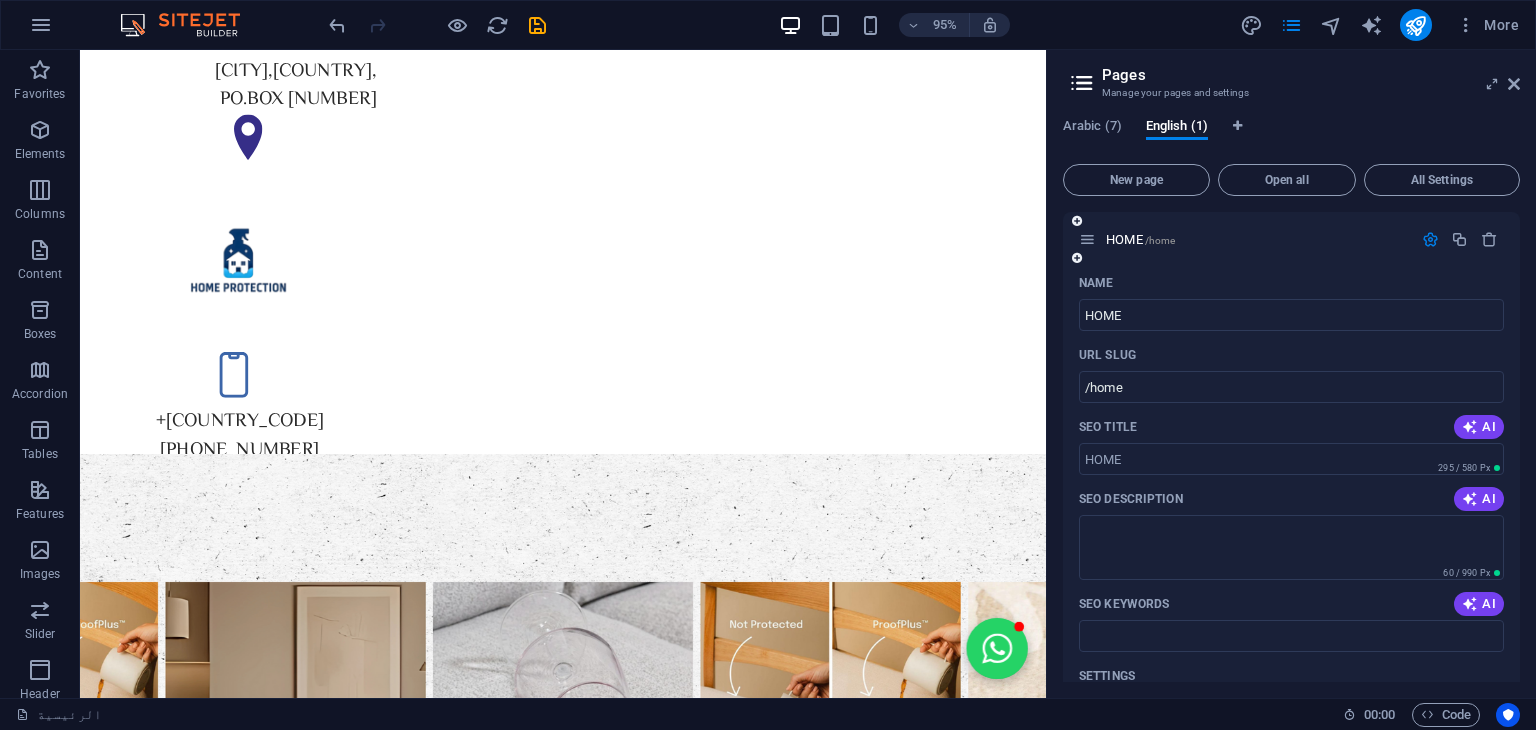 click at bounding box center [1430, 239] 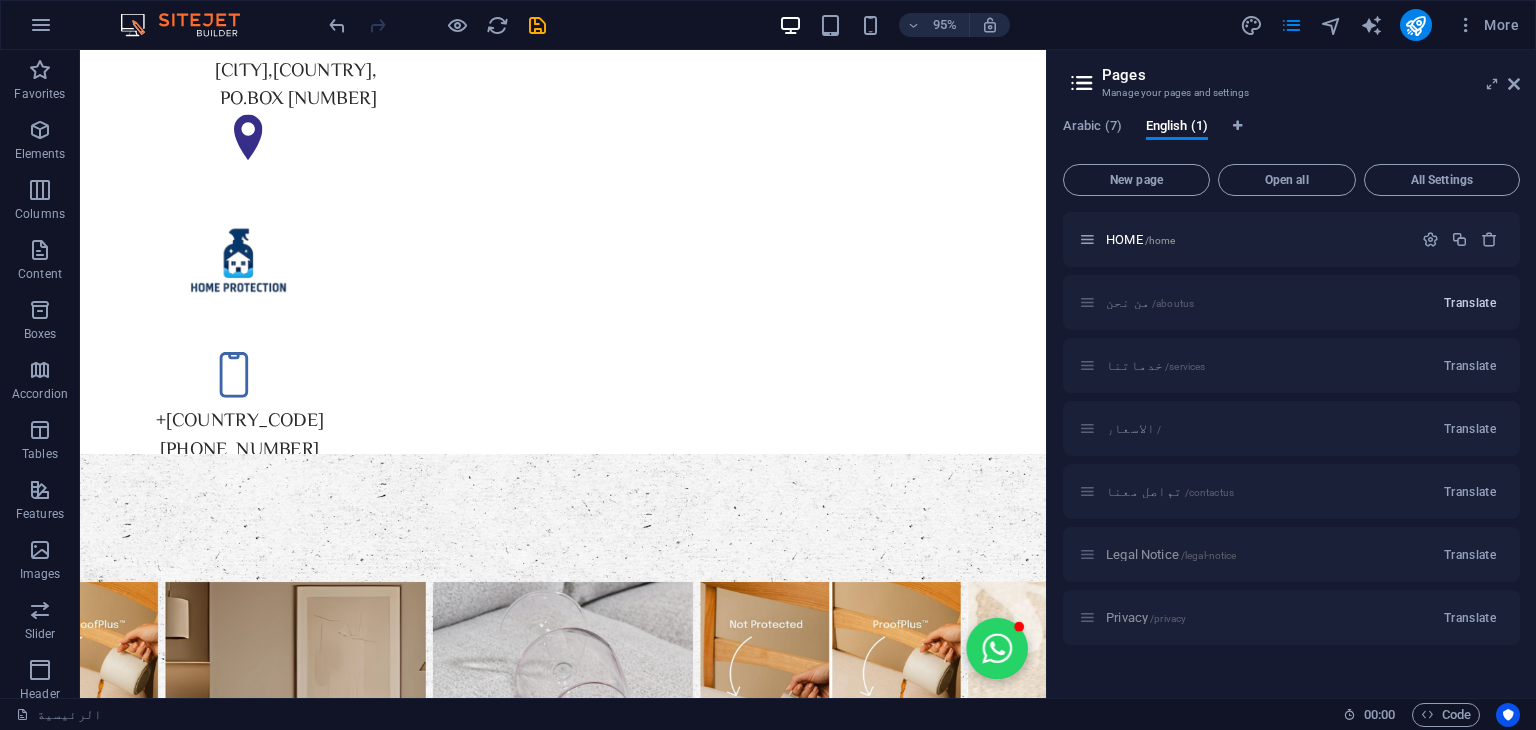click on "Translate" at bounding box center [1470, 303] 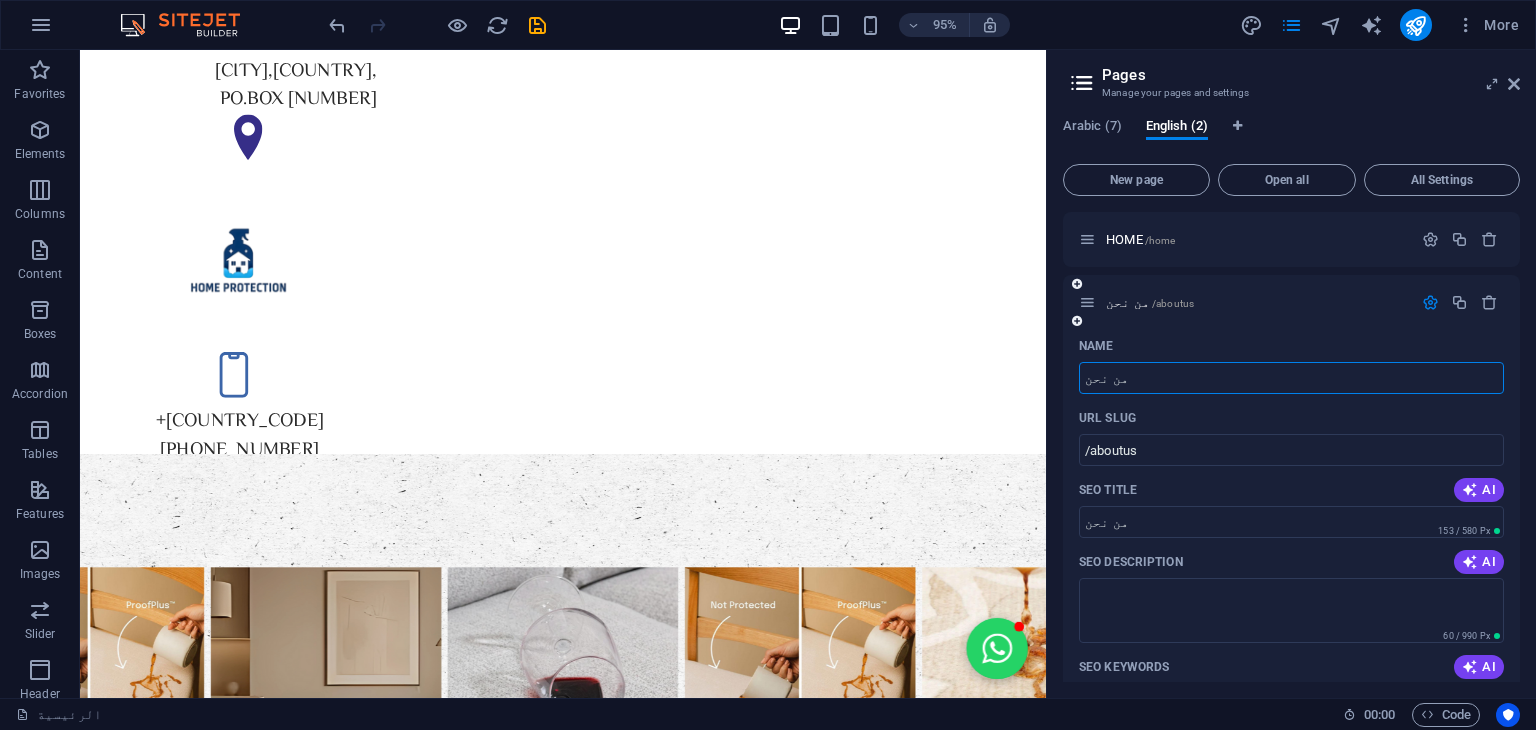click on "من نحن" at bounding box center [1291, 378] 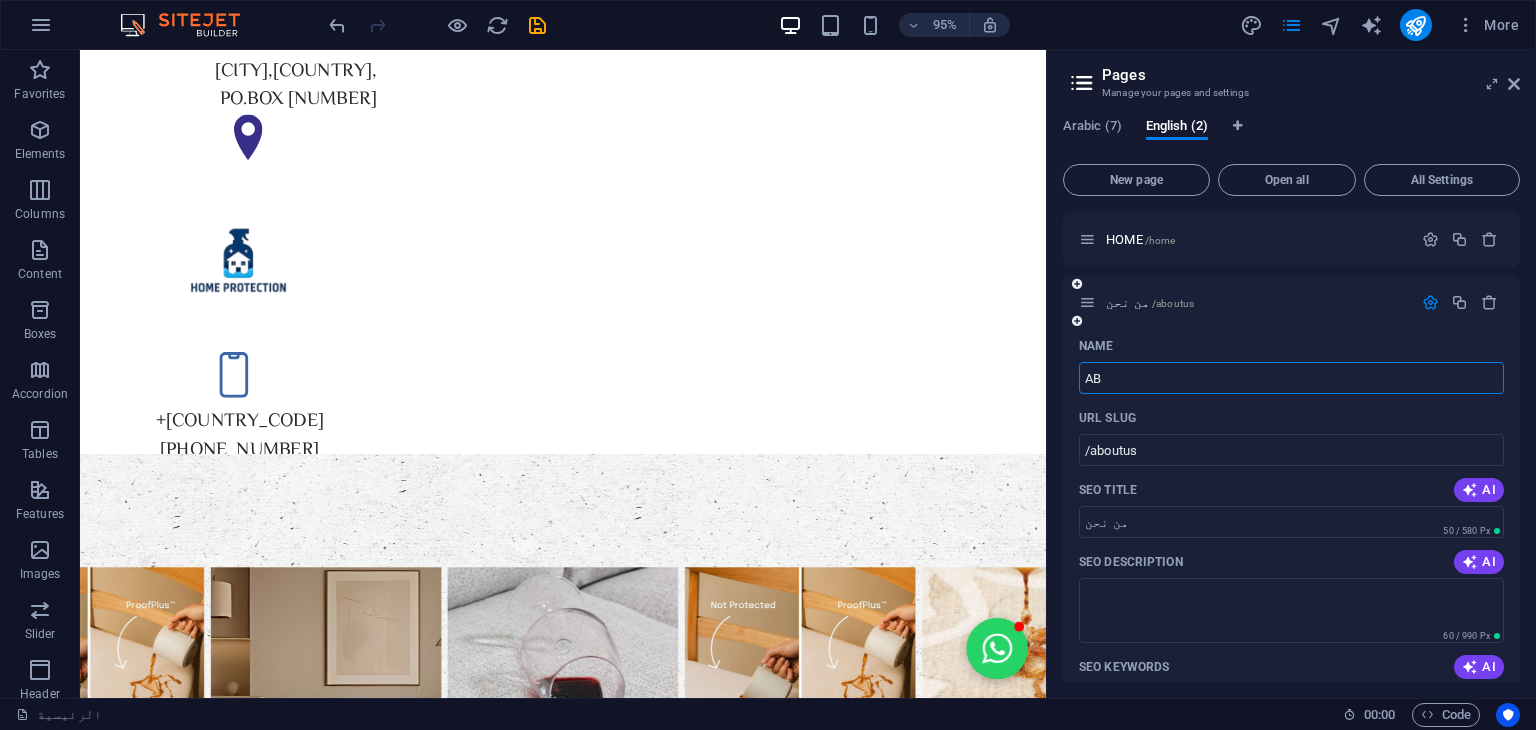 type on "AB" 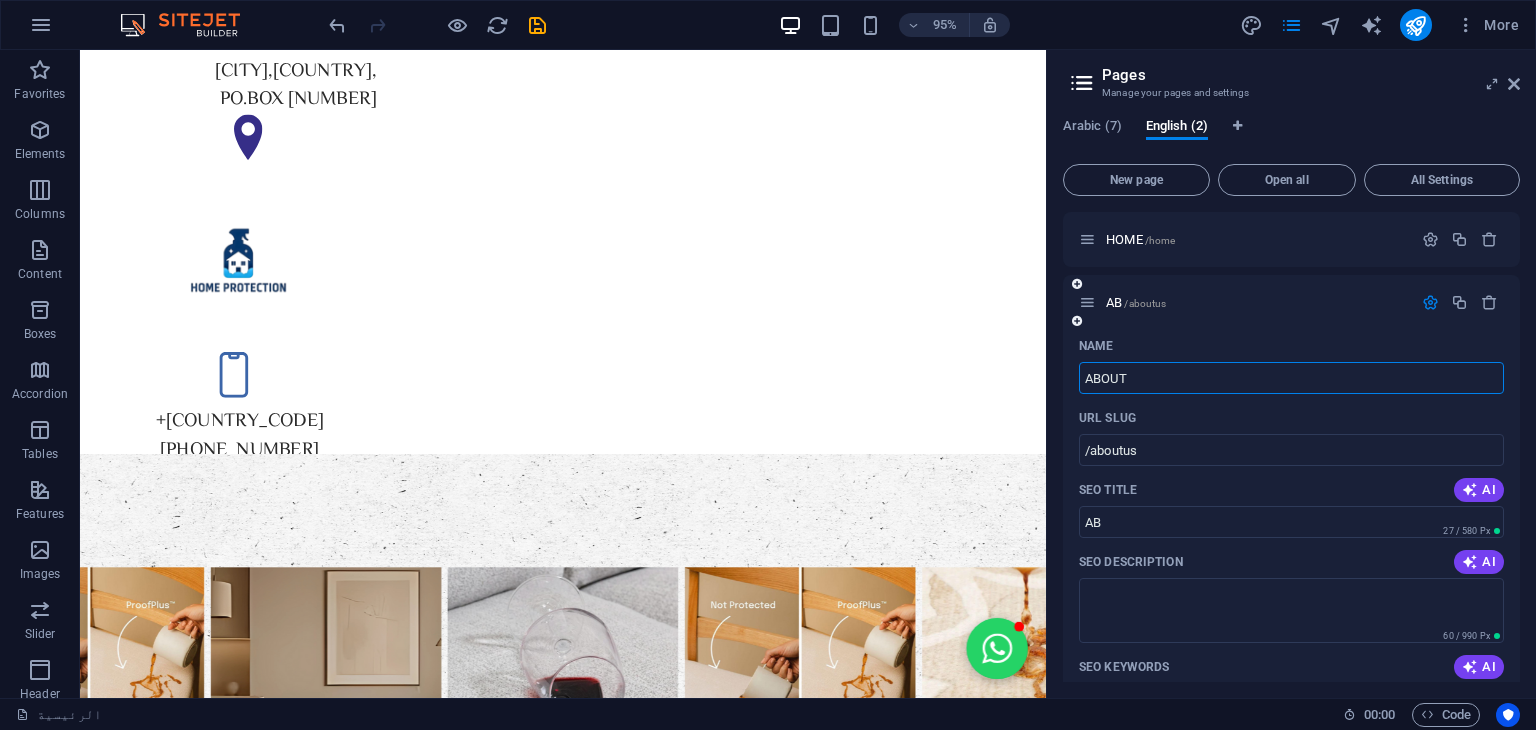 type on "ABOUT" 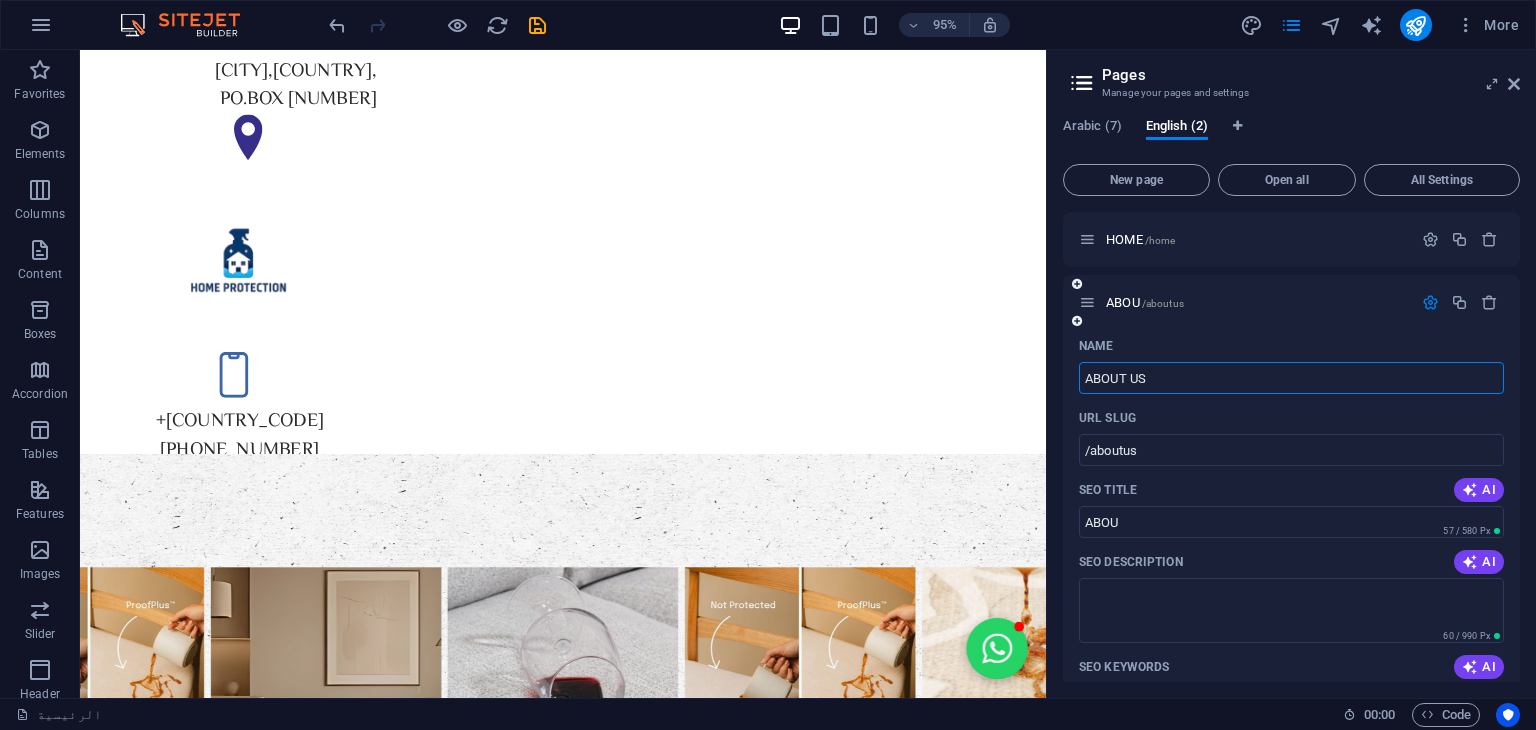 type on "ABOUT US" 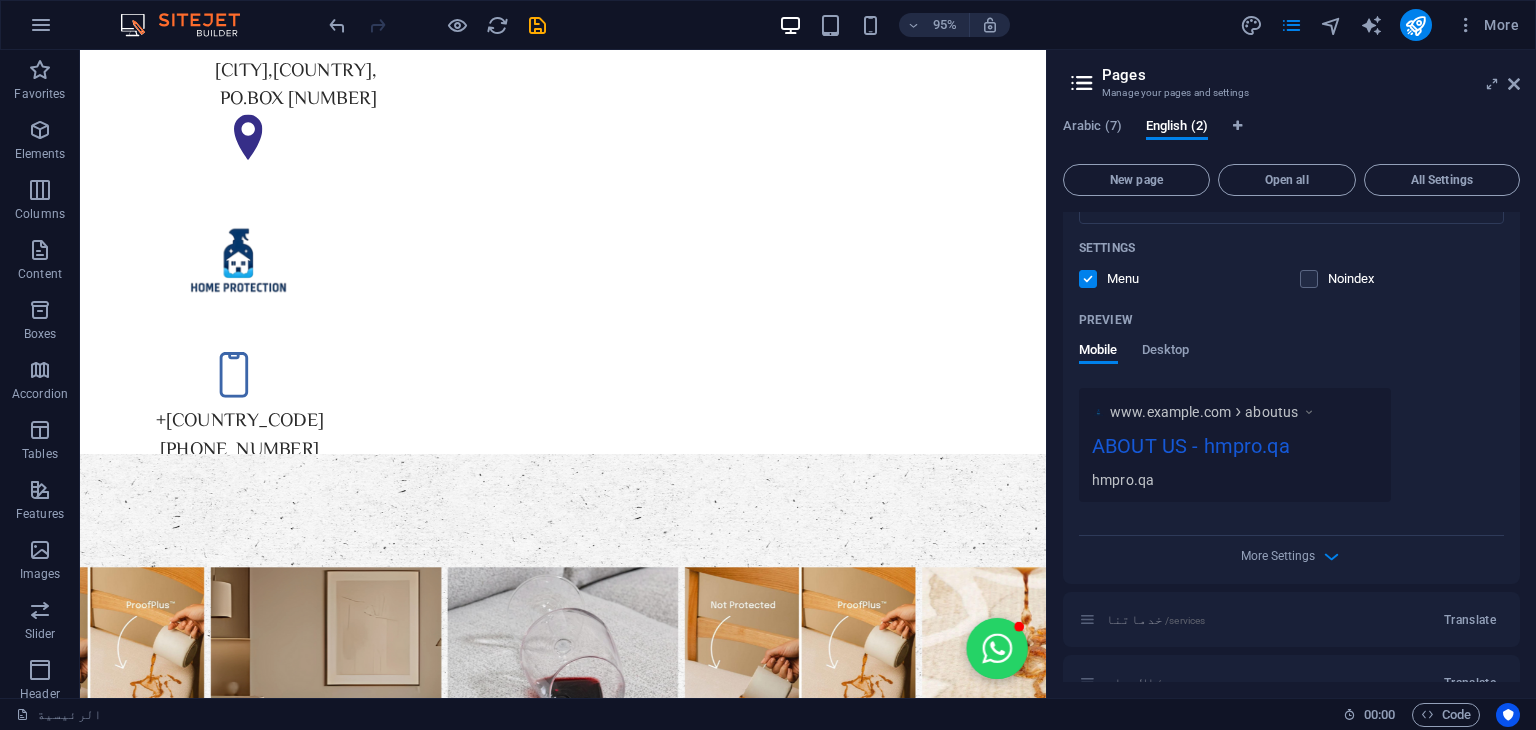 scroll, scrollTop: 716, scrollLeft: 0, axis: vertical 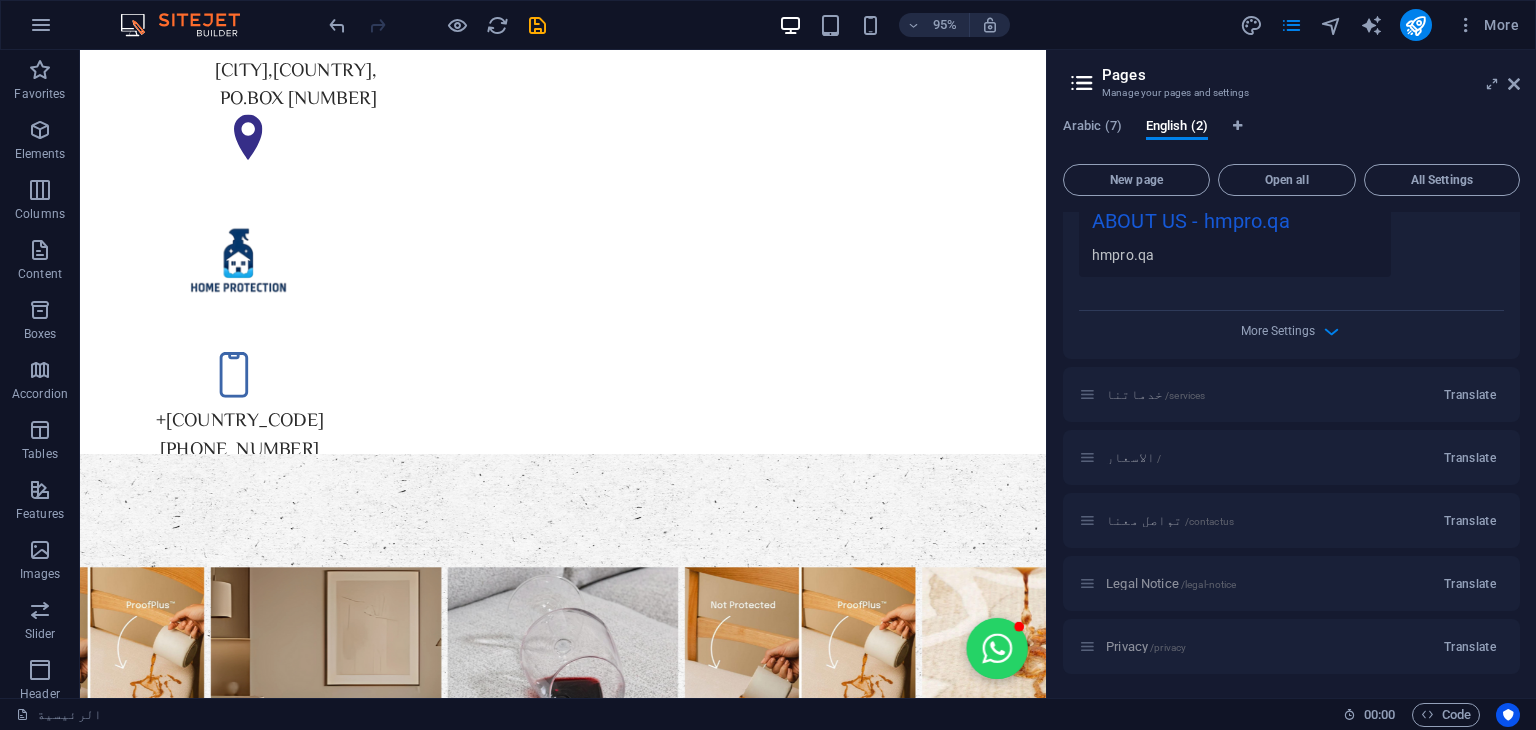 type on "ABOUT US" 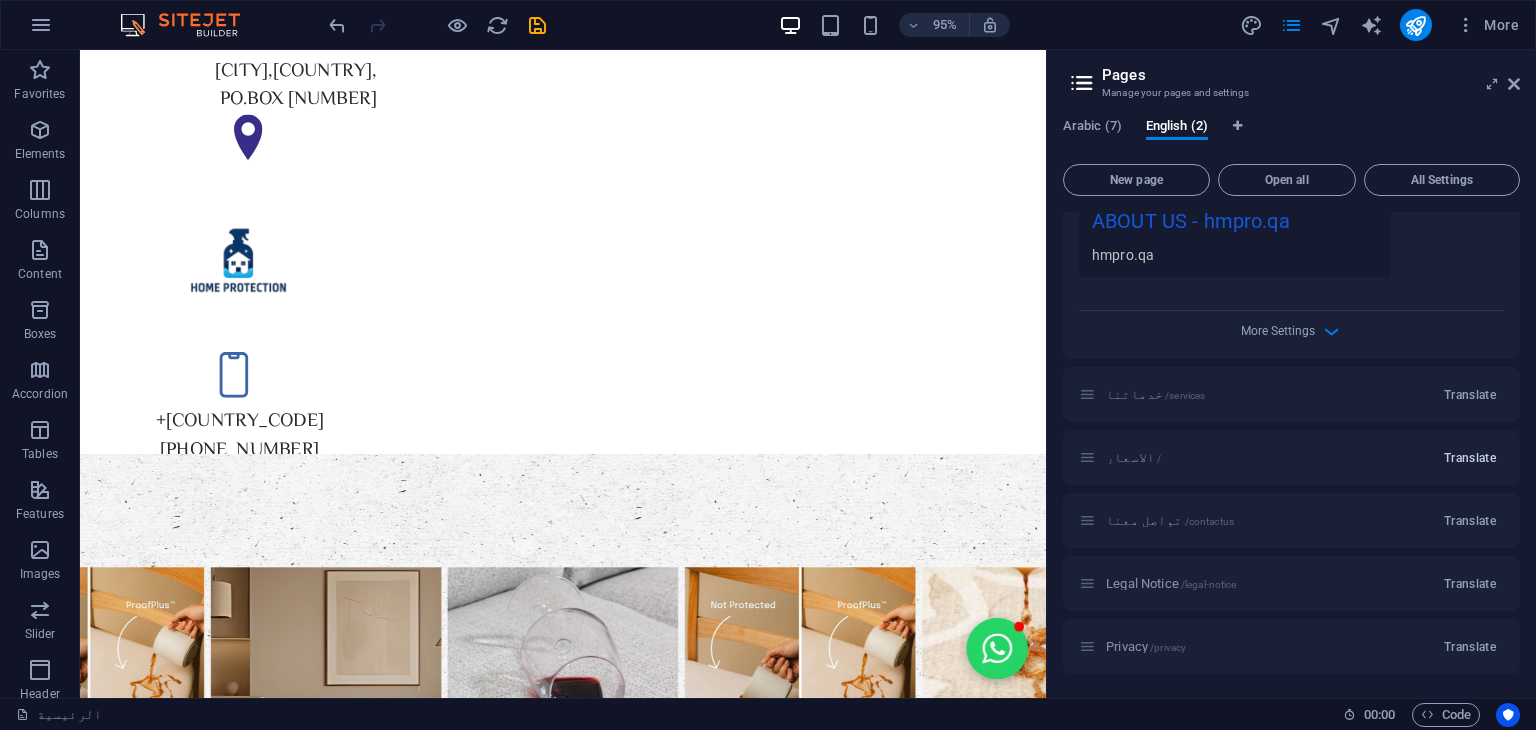 click on "Translate" at bounding box center [1470, 458] 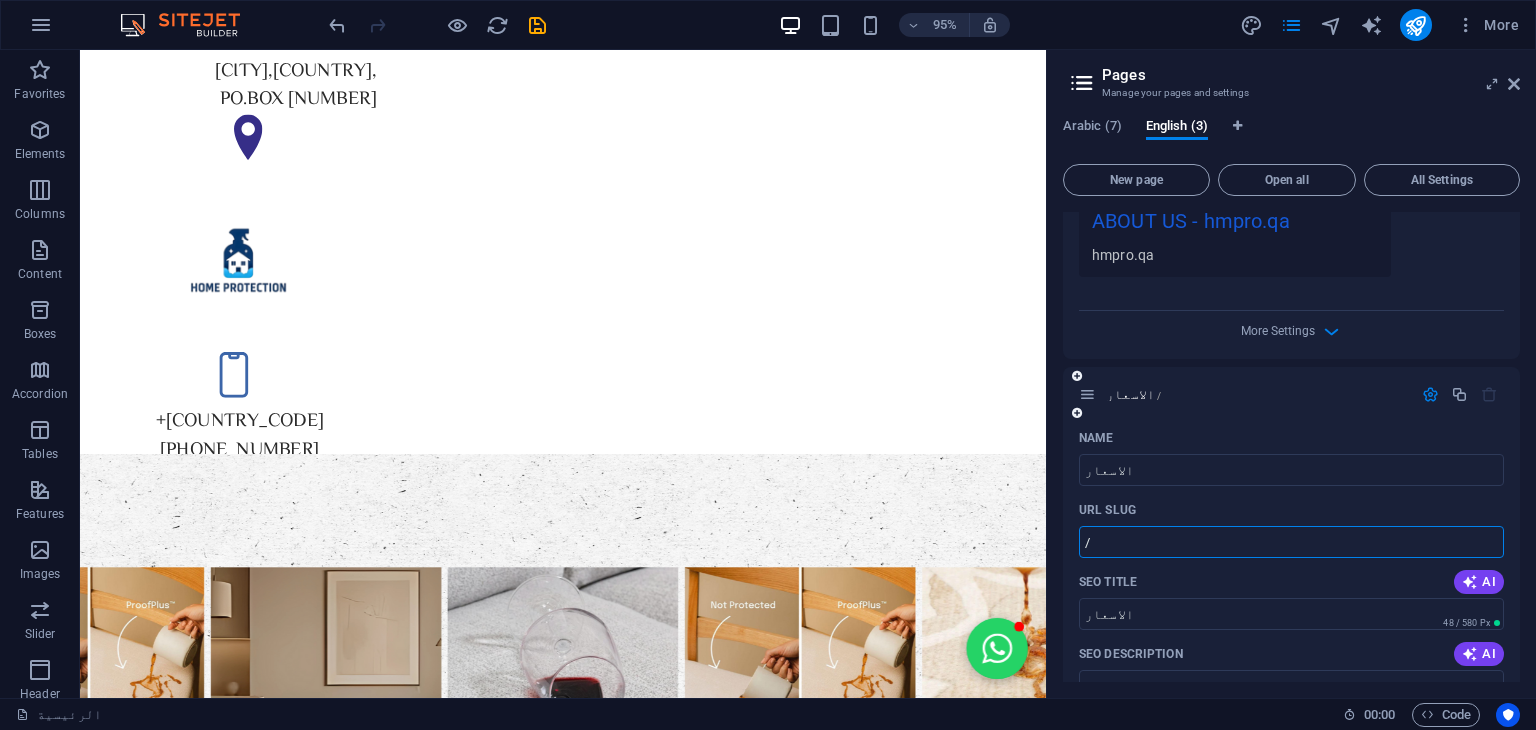 click on "/" at bounding box center (1291, 542) 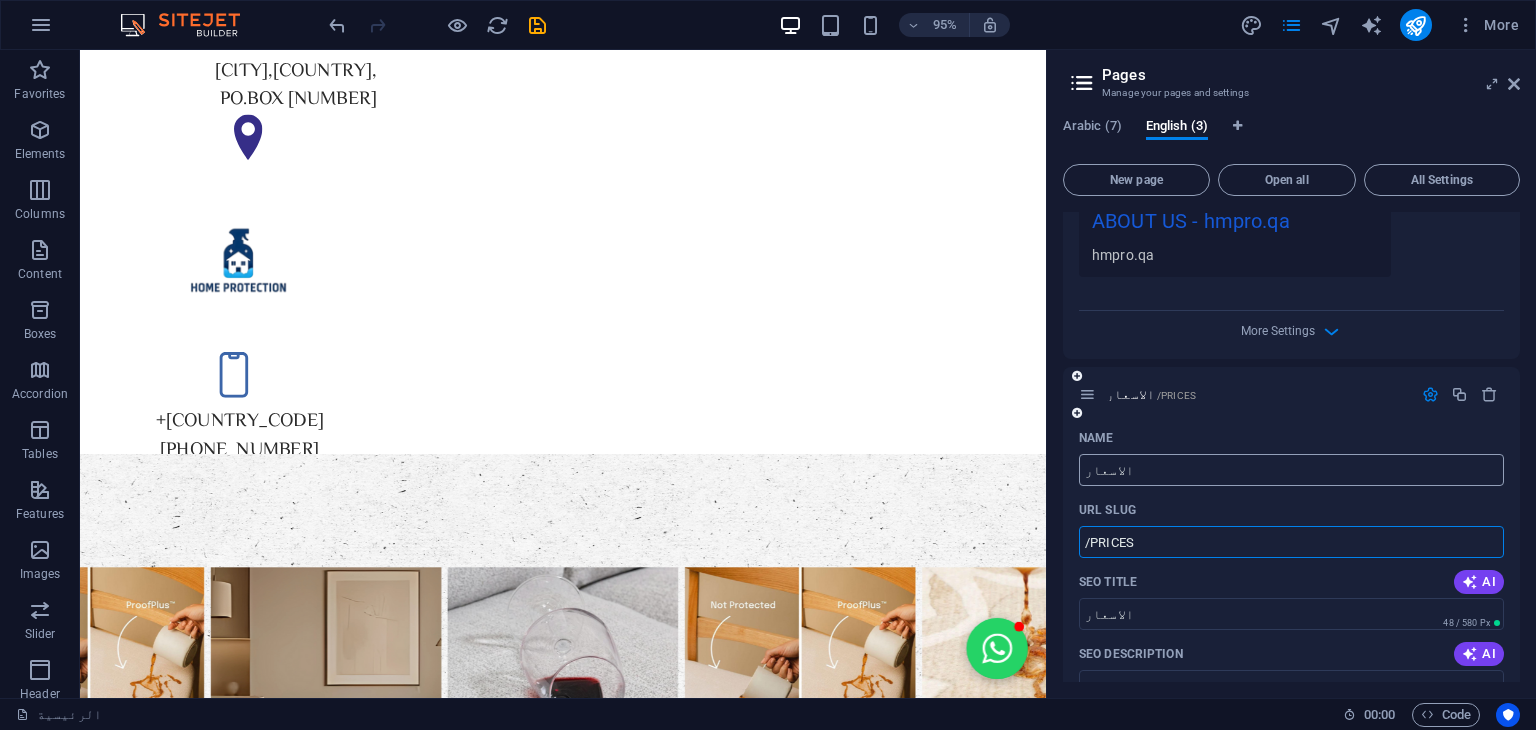 type on "/PRICES" 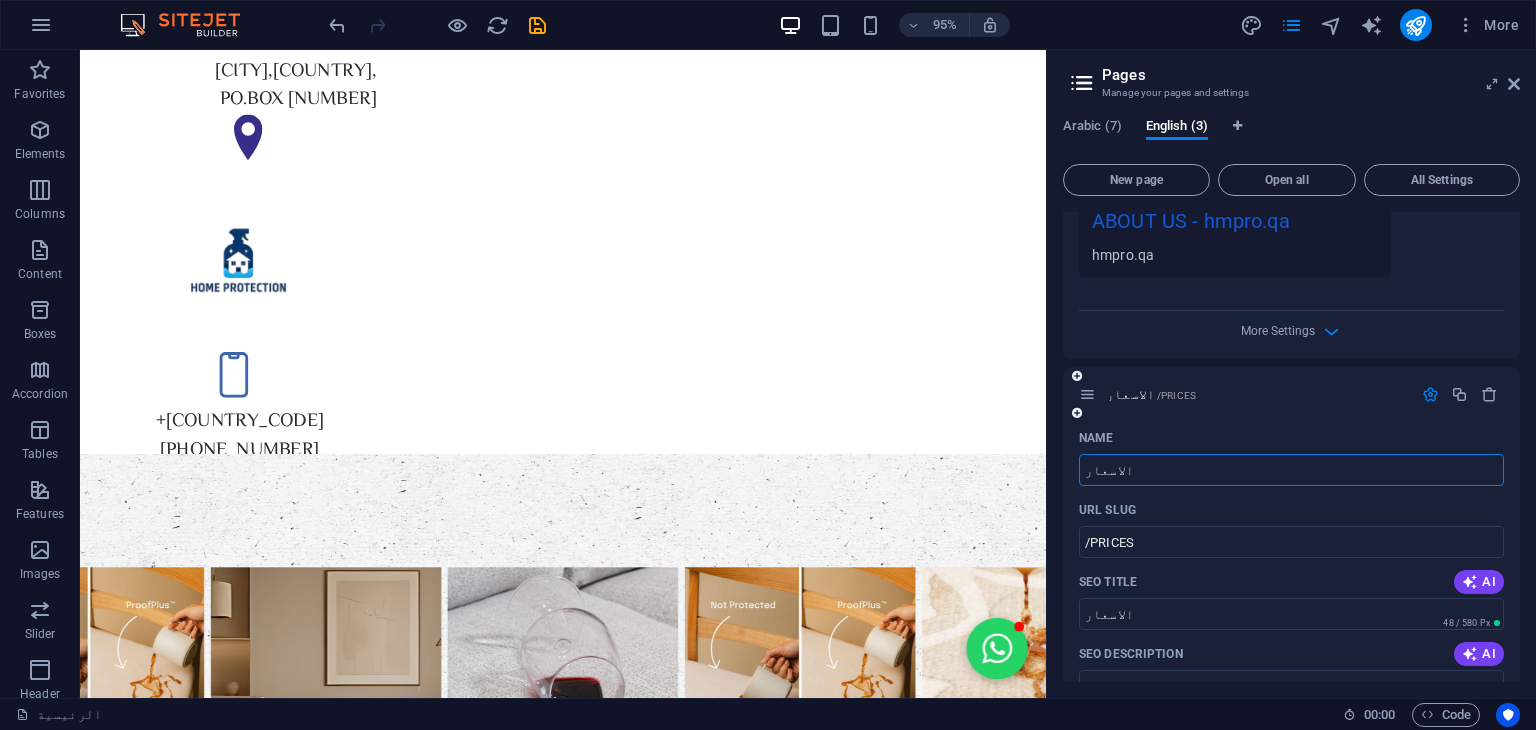 click on "الاسعار" at bounding box center [1291, 470] 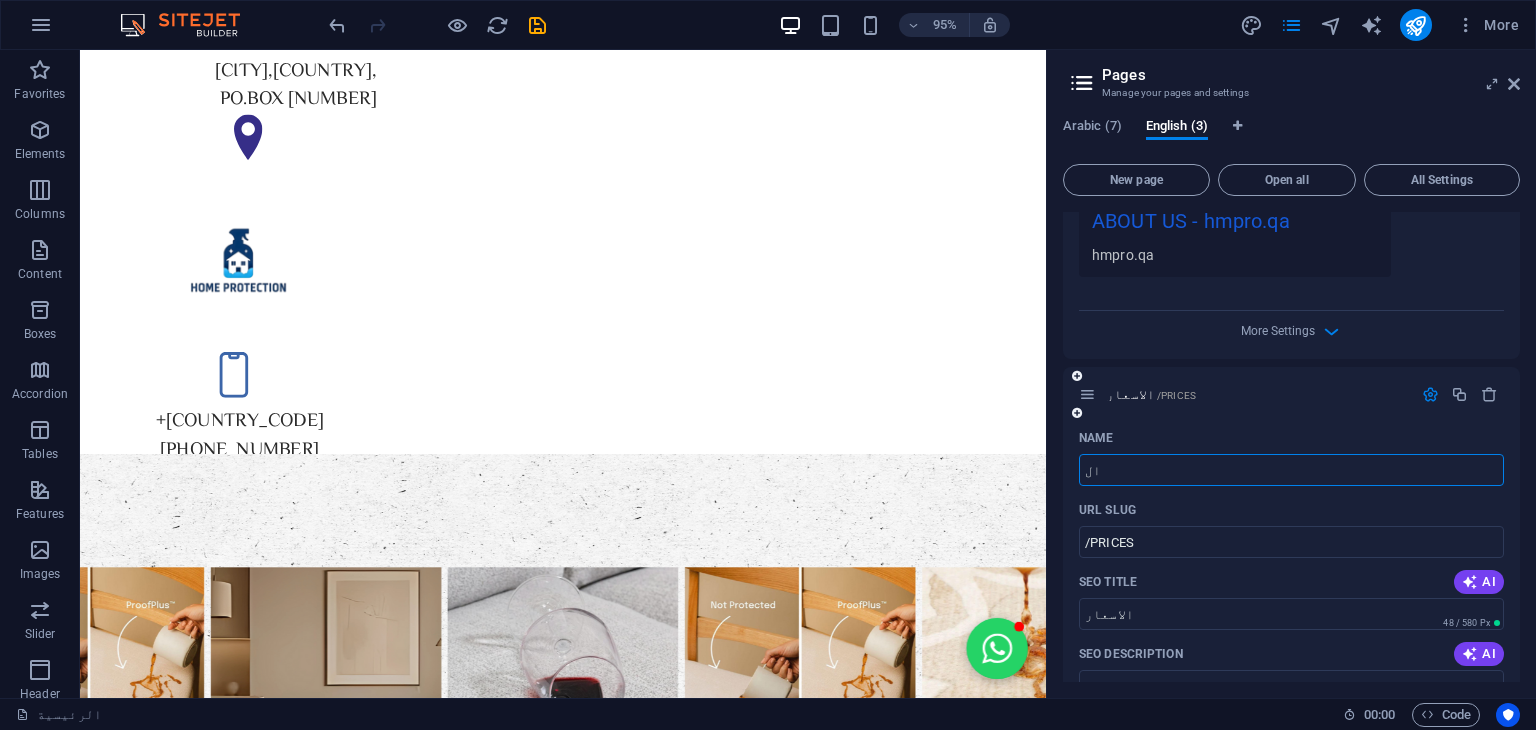 type on "ا" 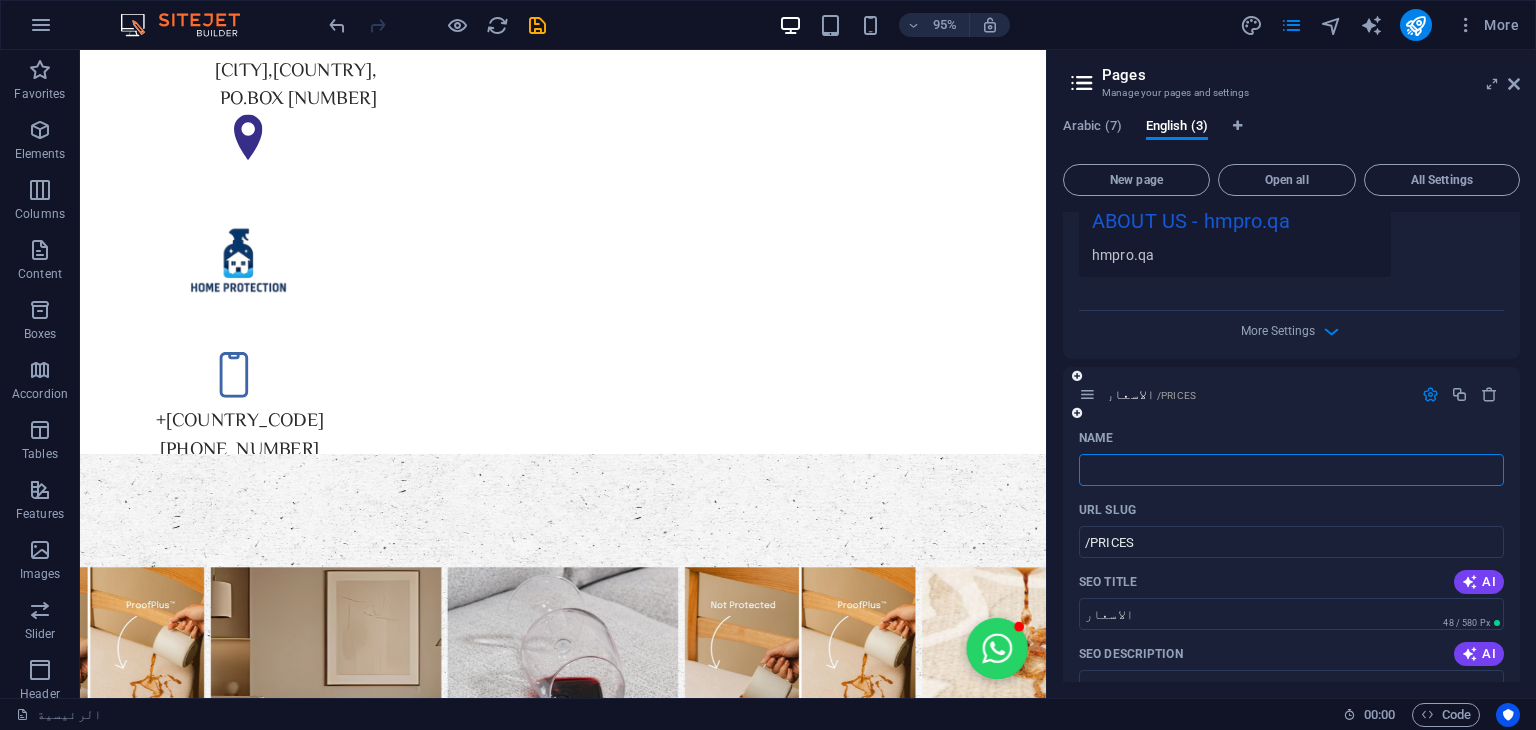 type on "P" 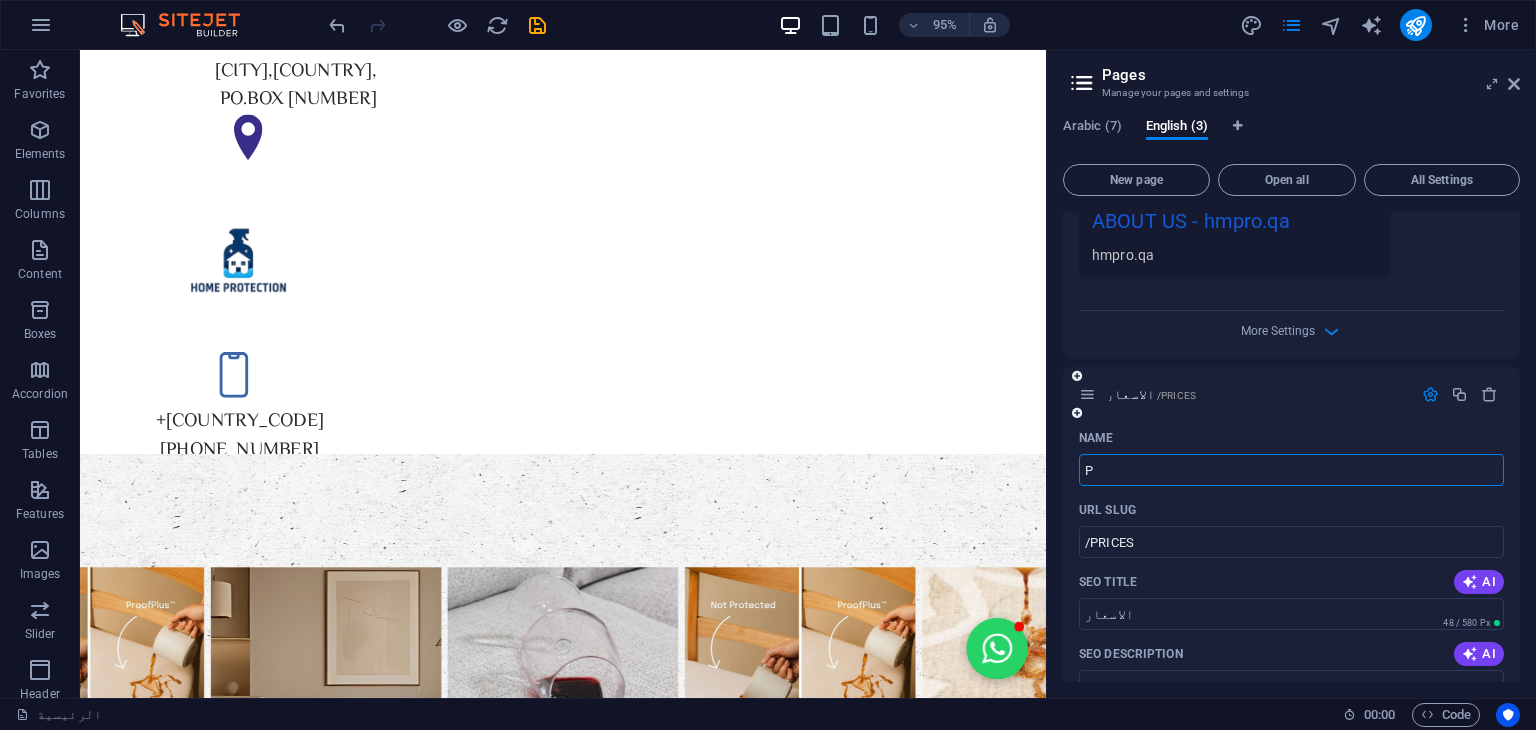 type 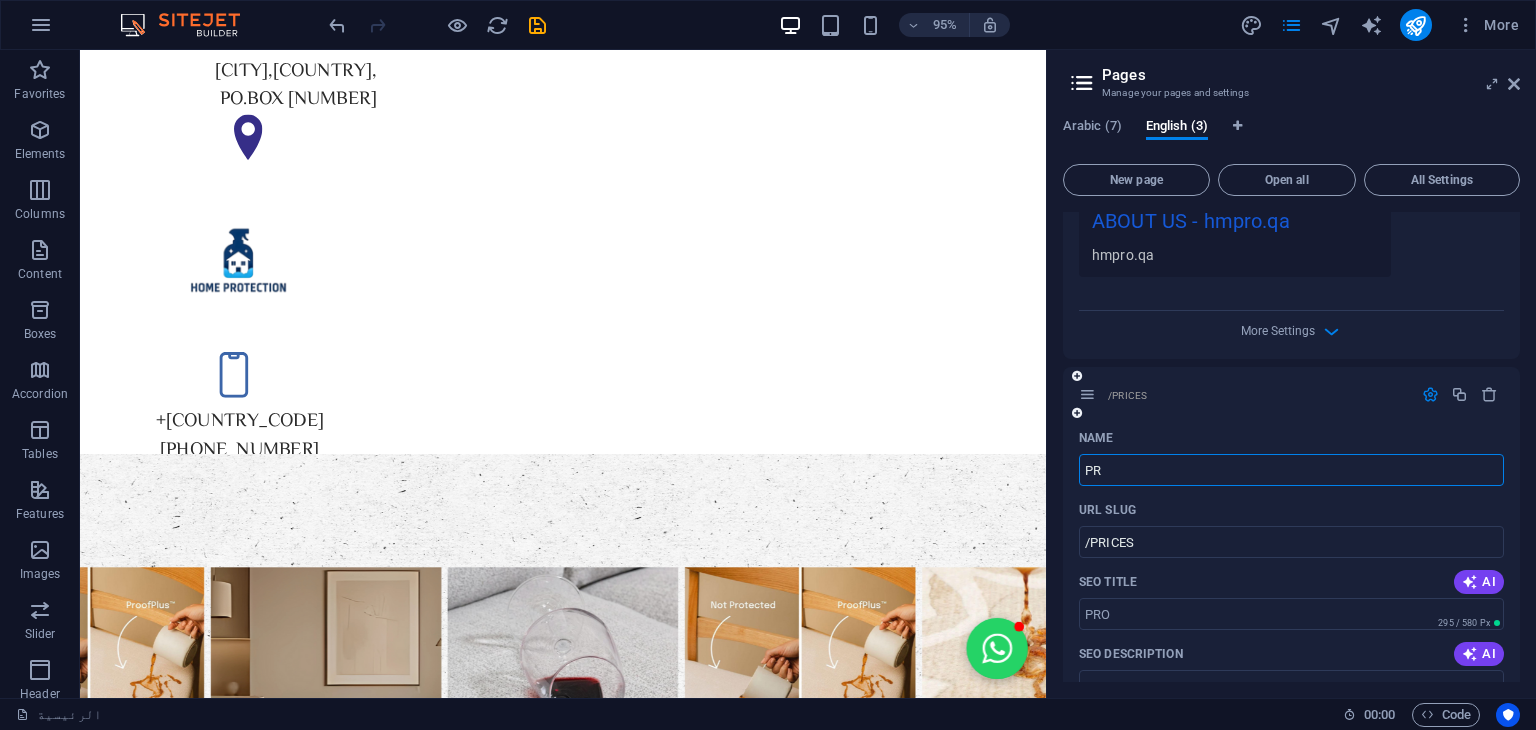type on "PRI" 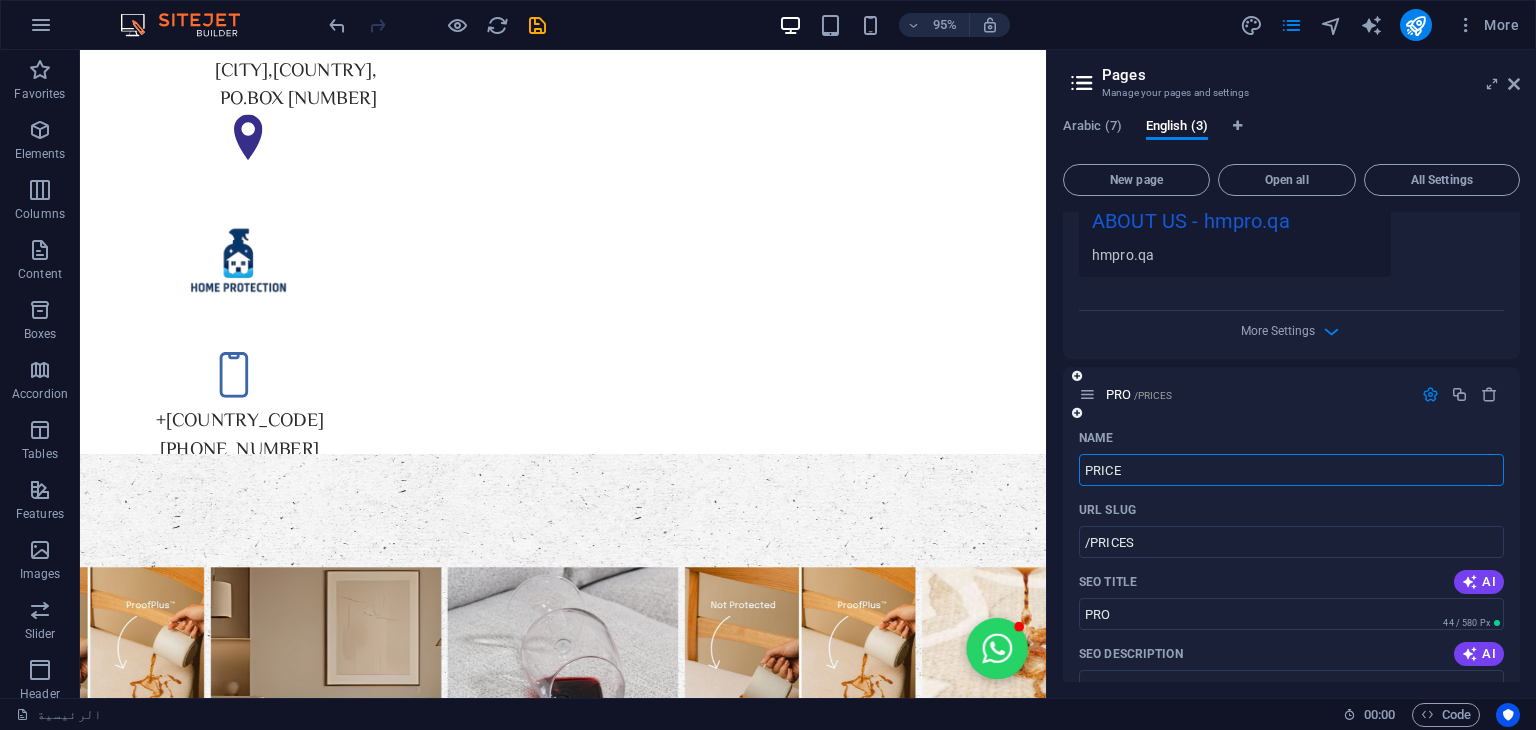 type on "PRICES" 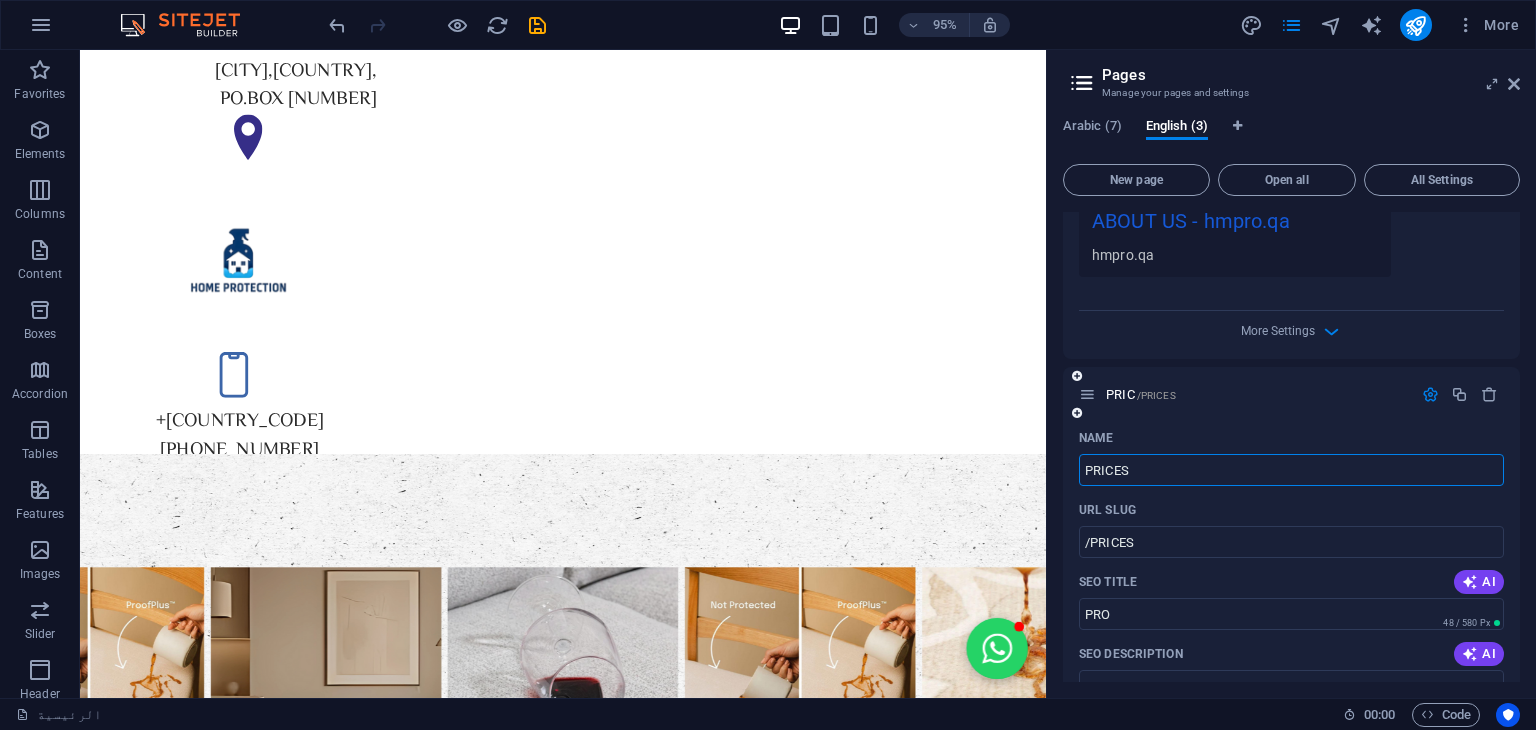 type on "PRIC" 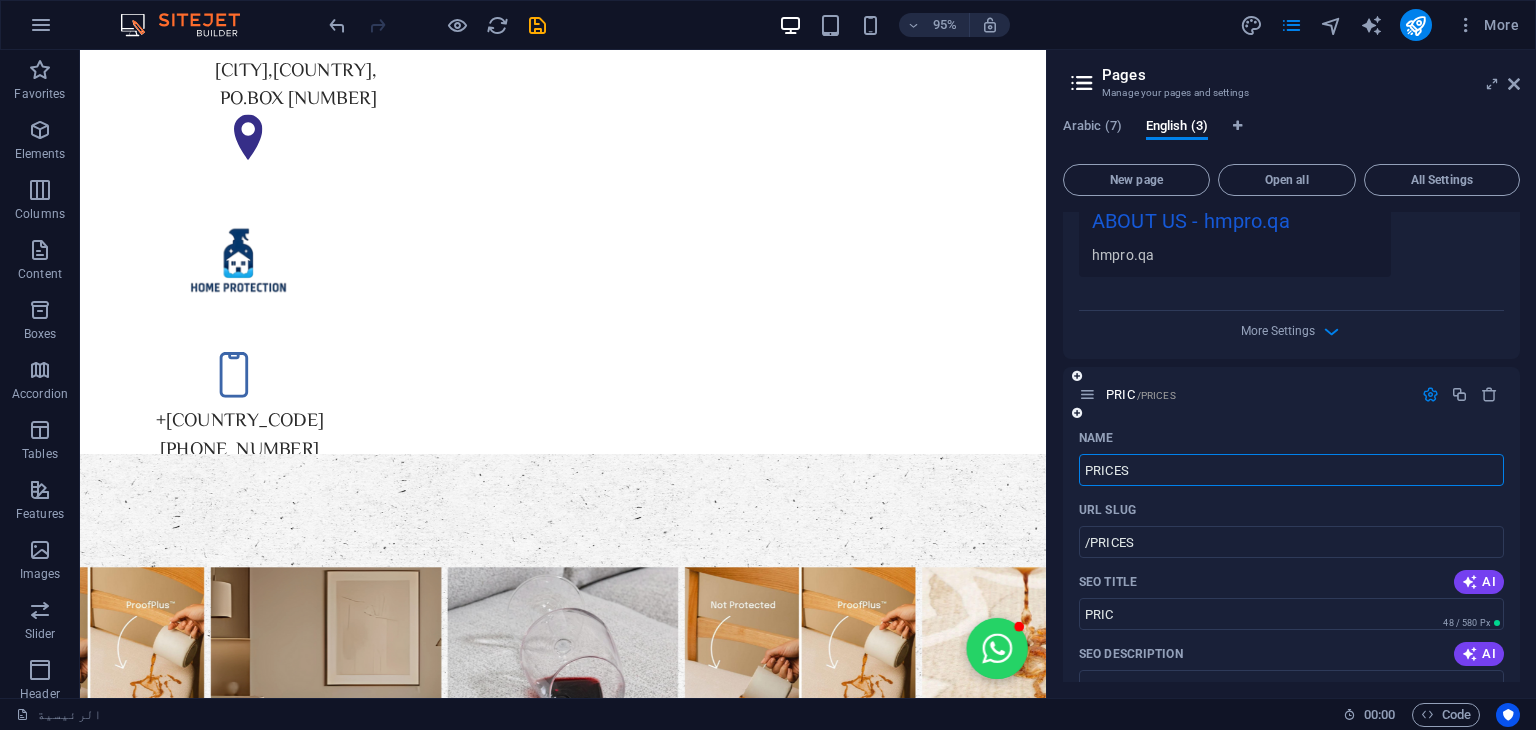 type on "PRICES" 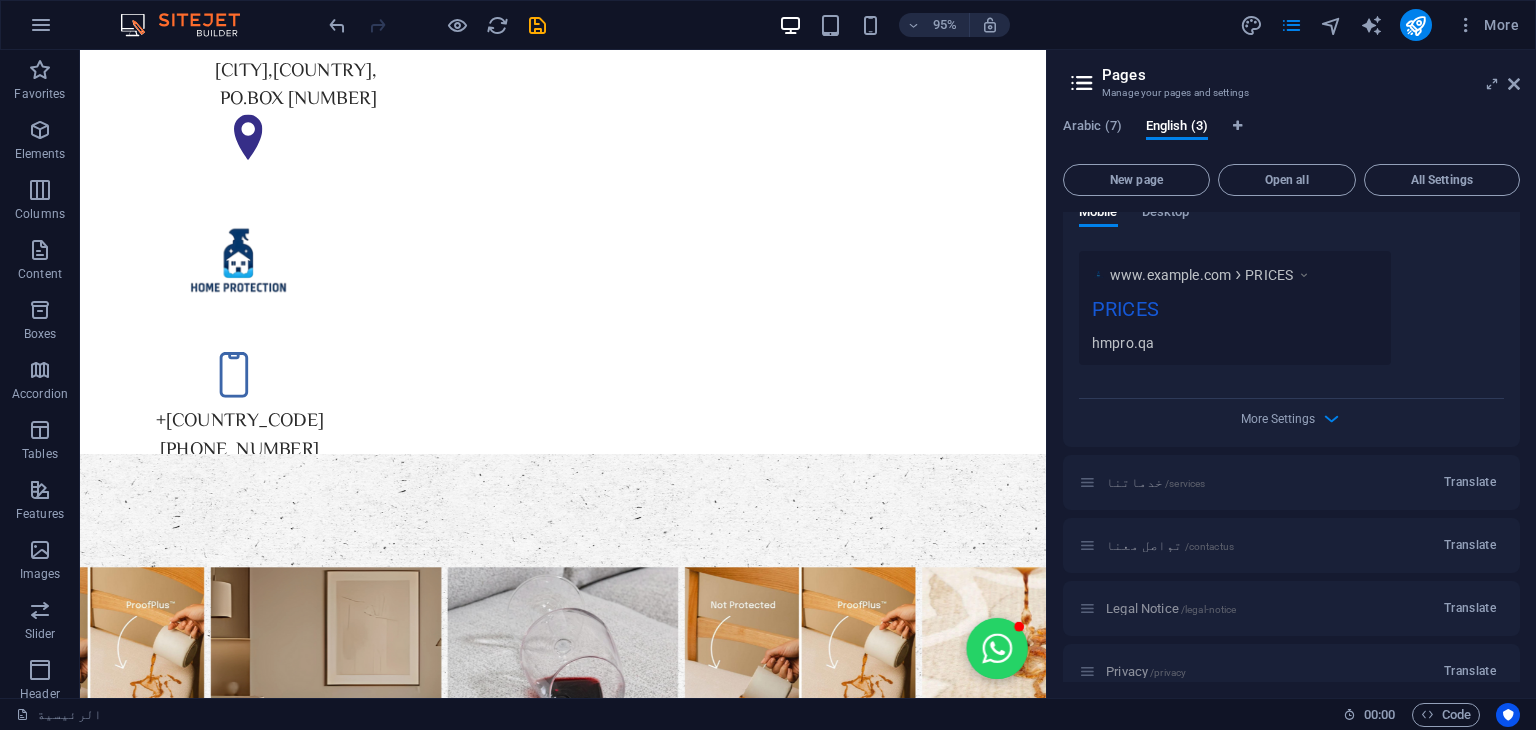 scroll, scrollTop: 1439, scrollLeft: 0, axis: vertical 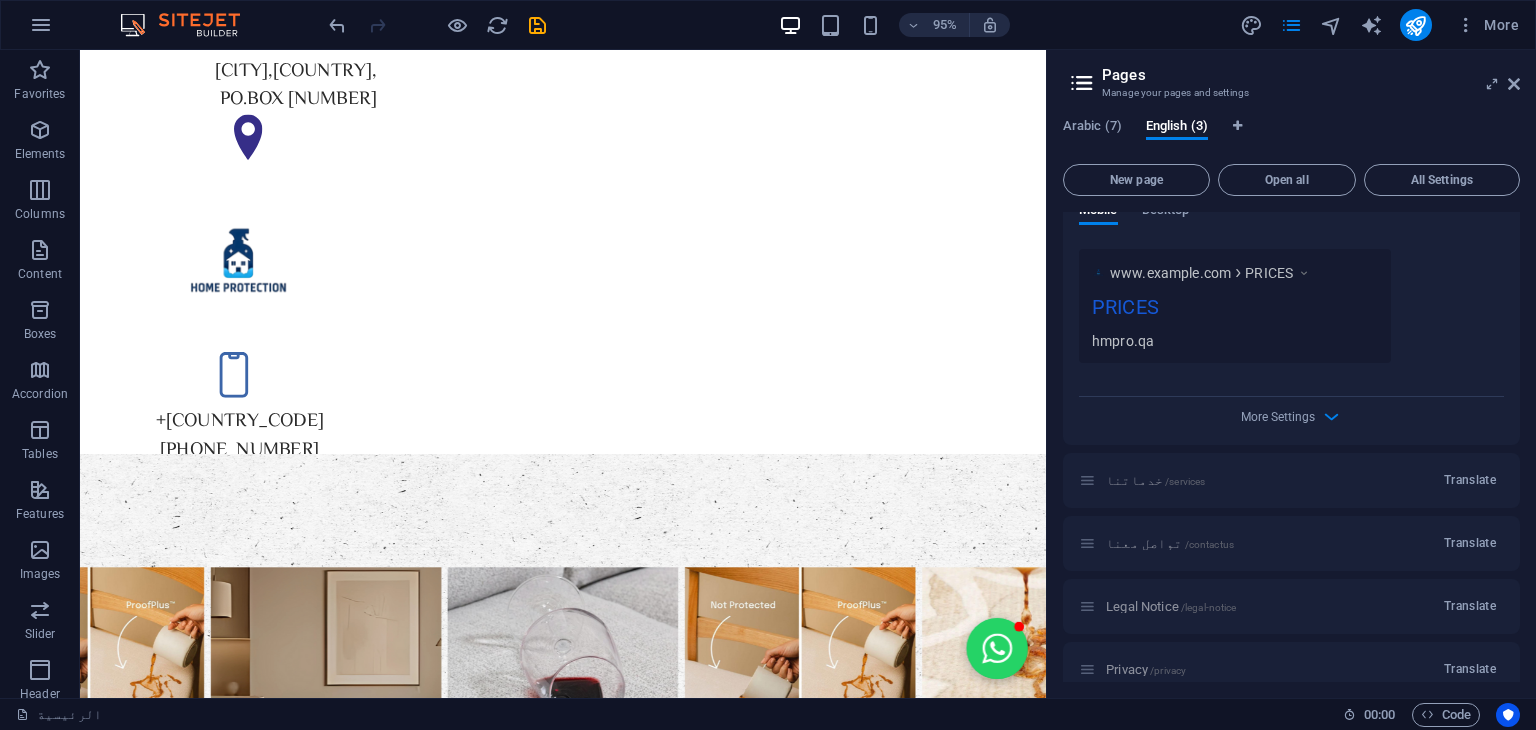 type on "PRICES" 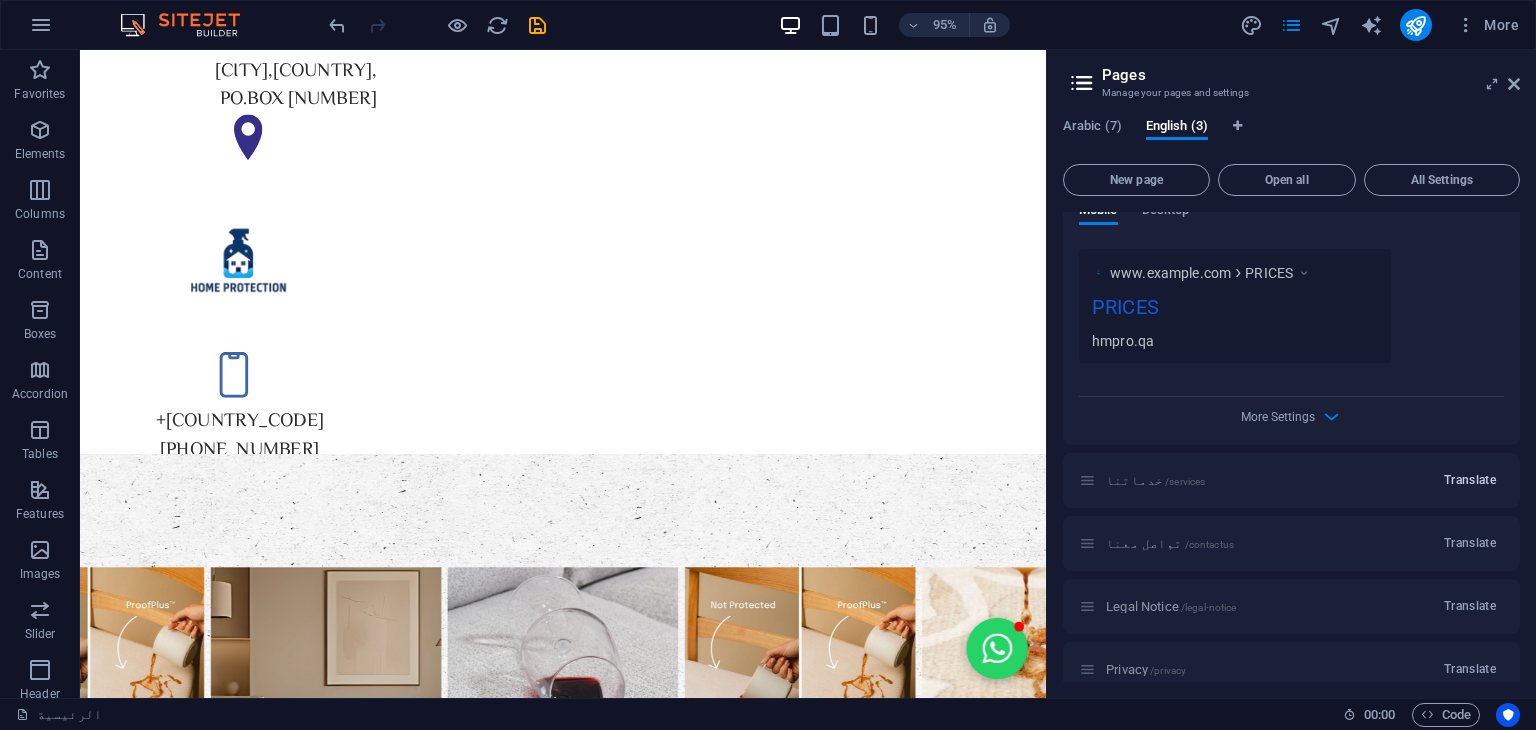 click on "Translate" at bounding box center (1470, 480) 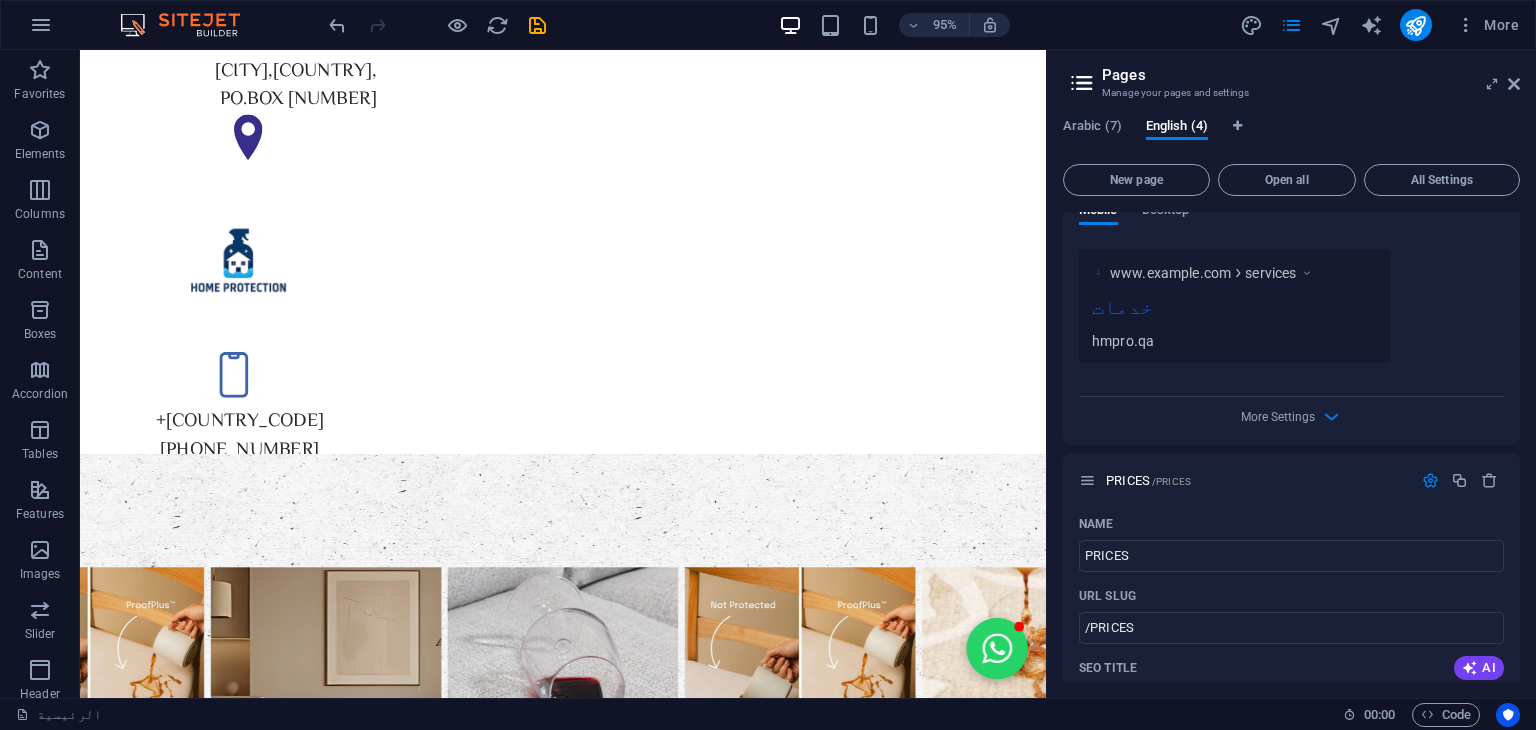 scroll, scrollTop: 739, scrollLeft: 0, axis: vertical 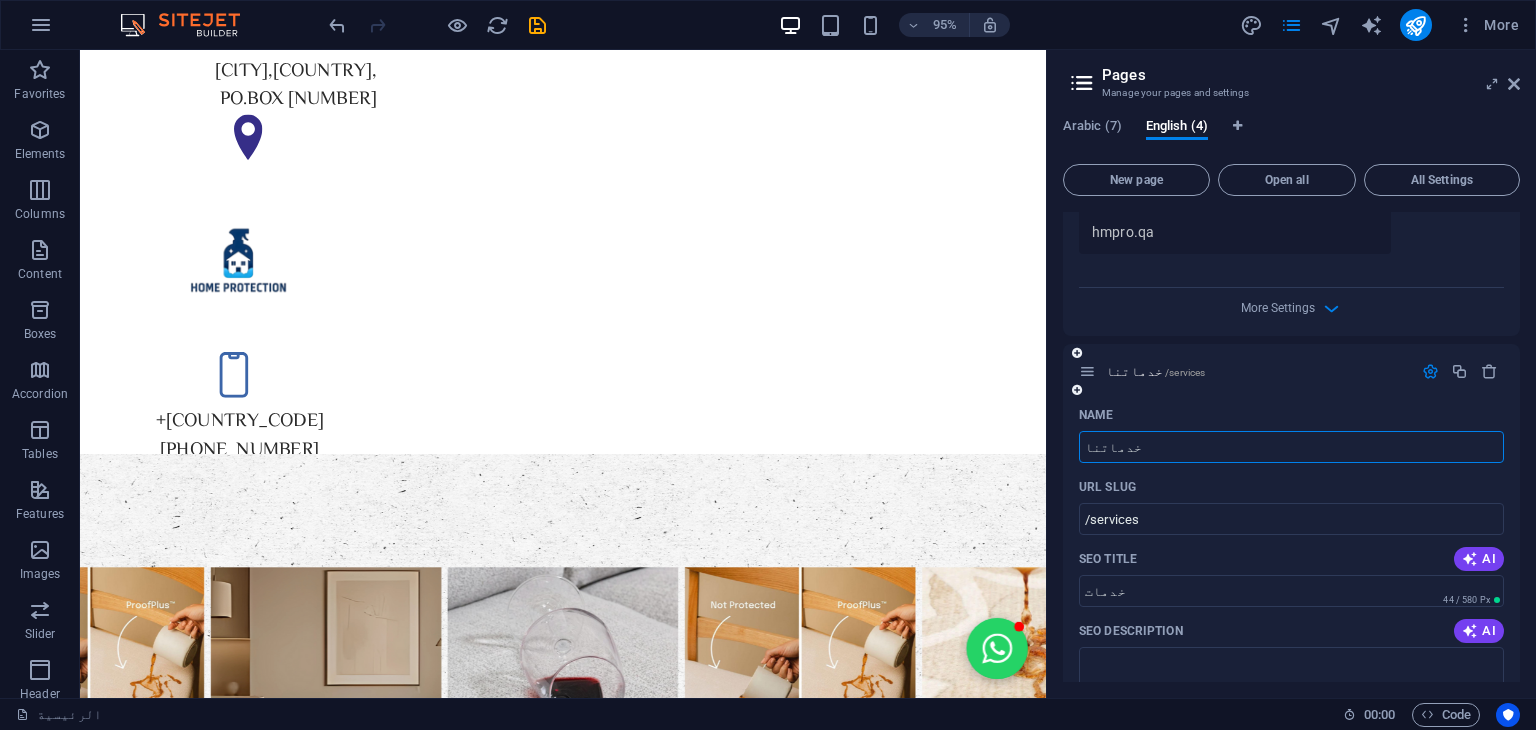 click on "خدماتنا" at bounding box center (1291, 447) 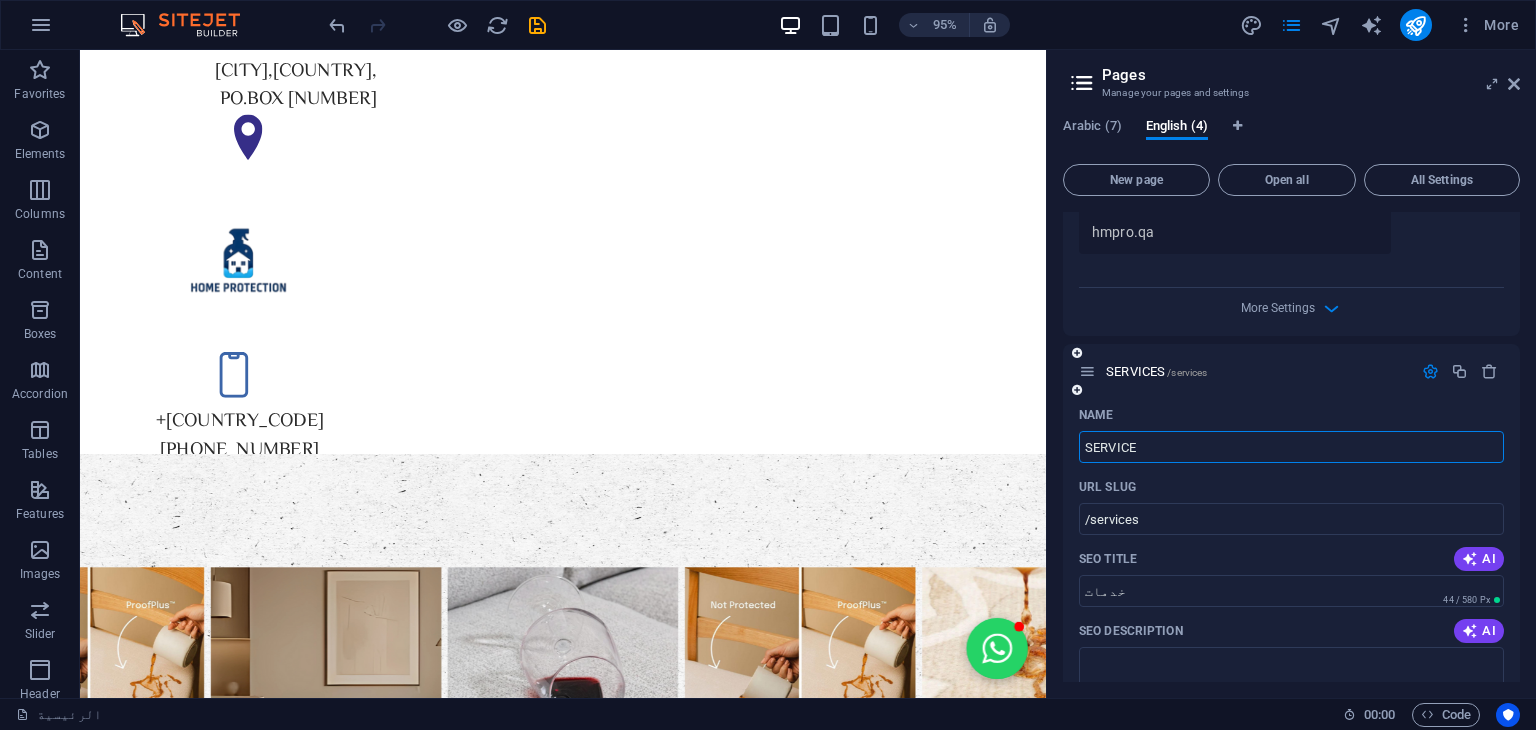 type on "SERVICE" 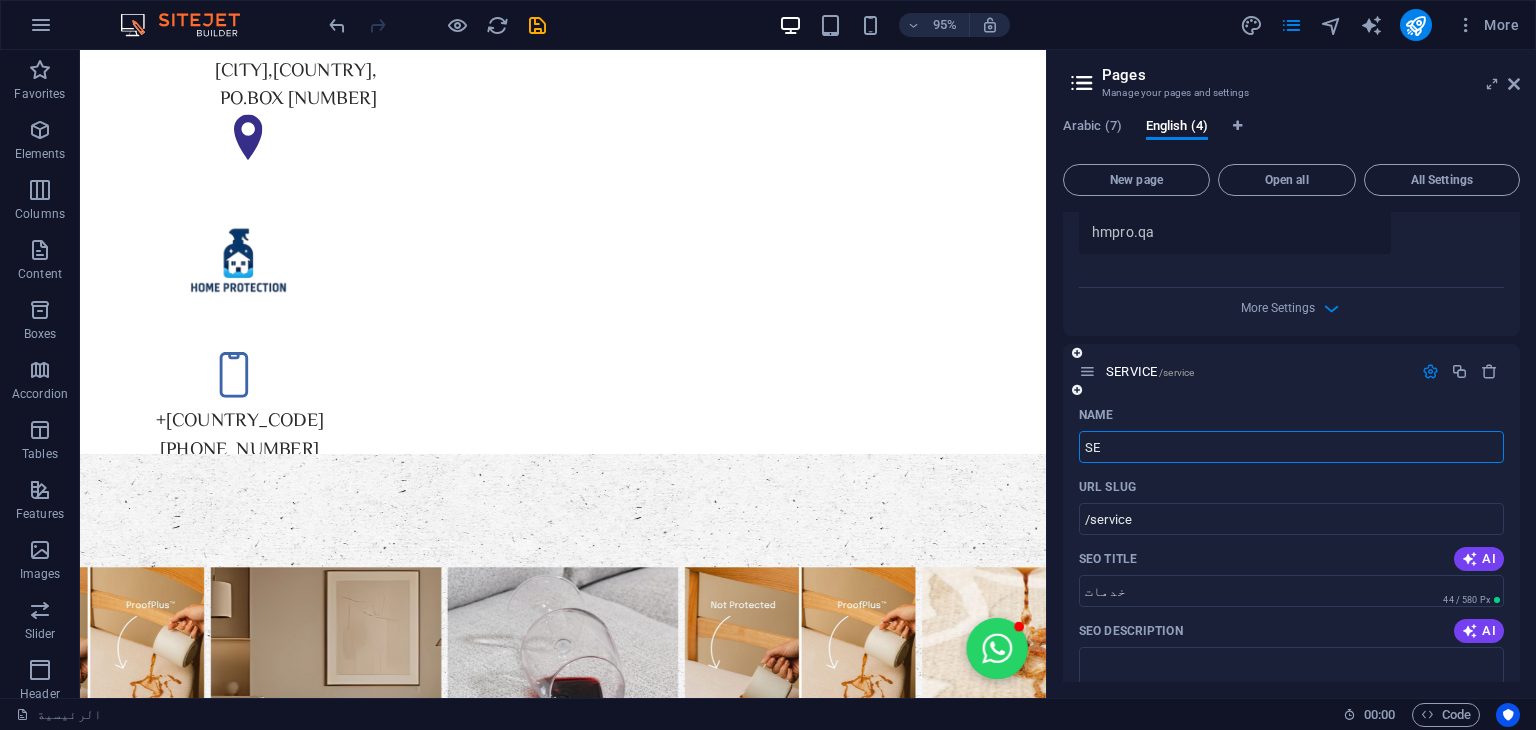 type on "SE" 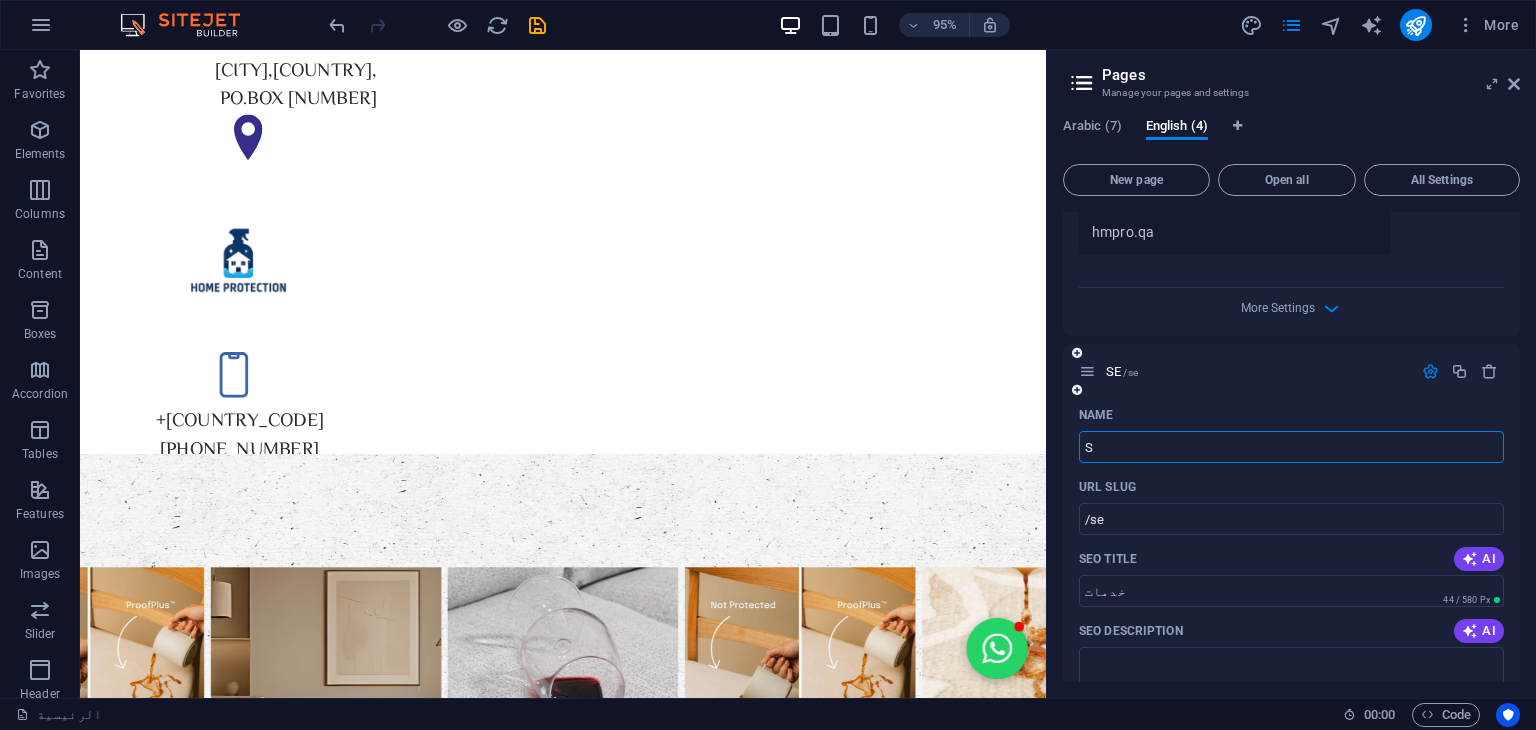type on "S" 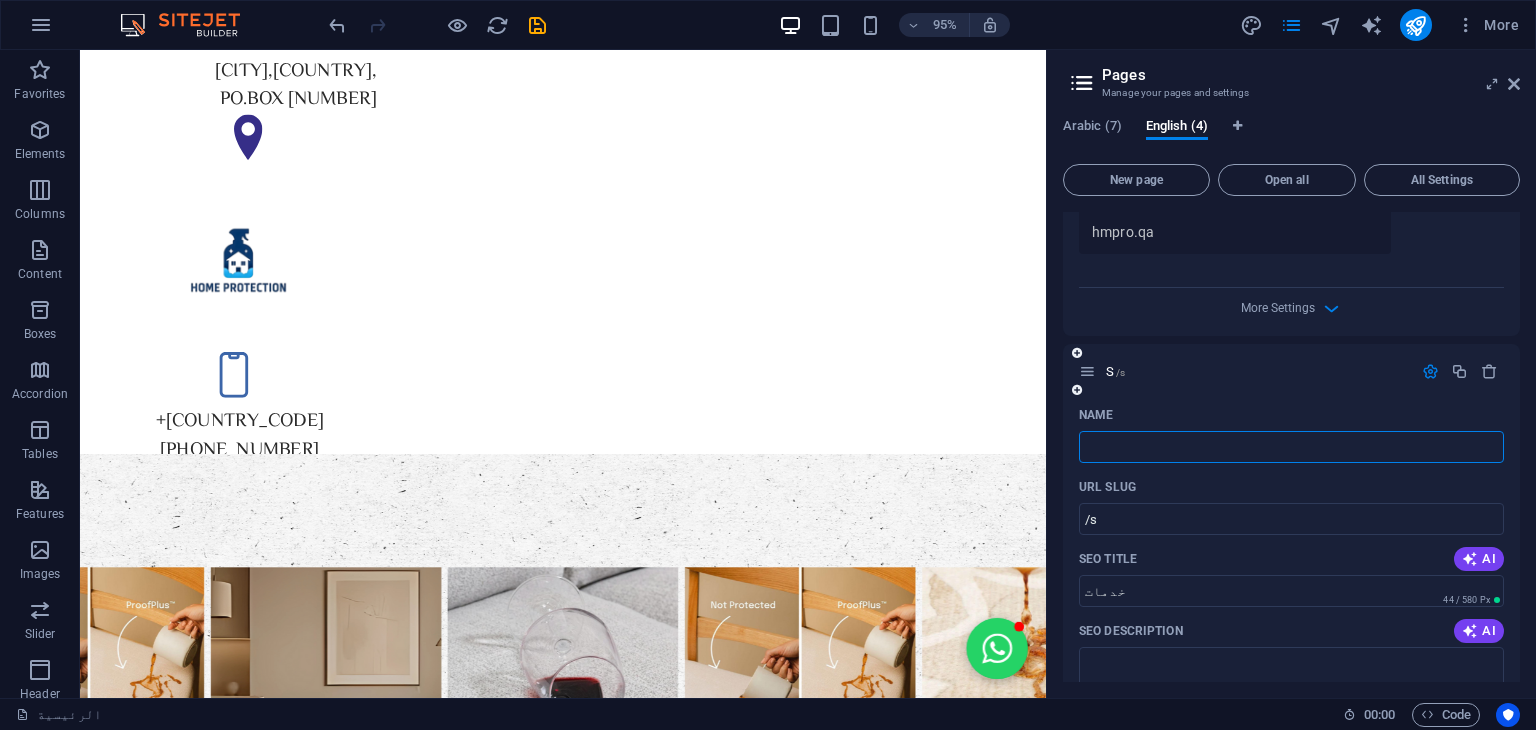 type 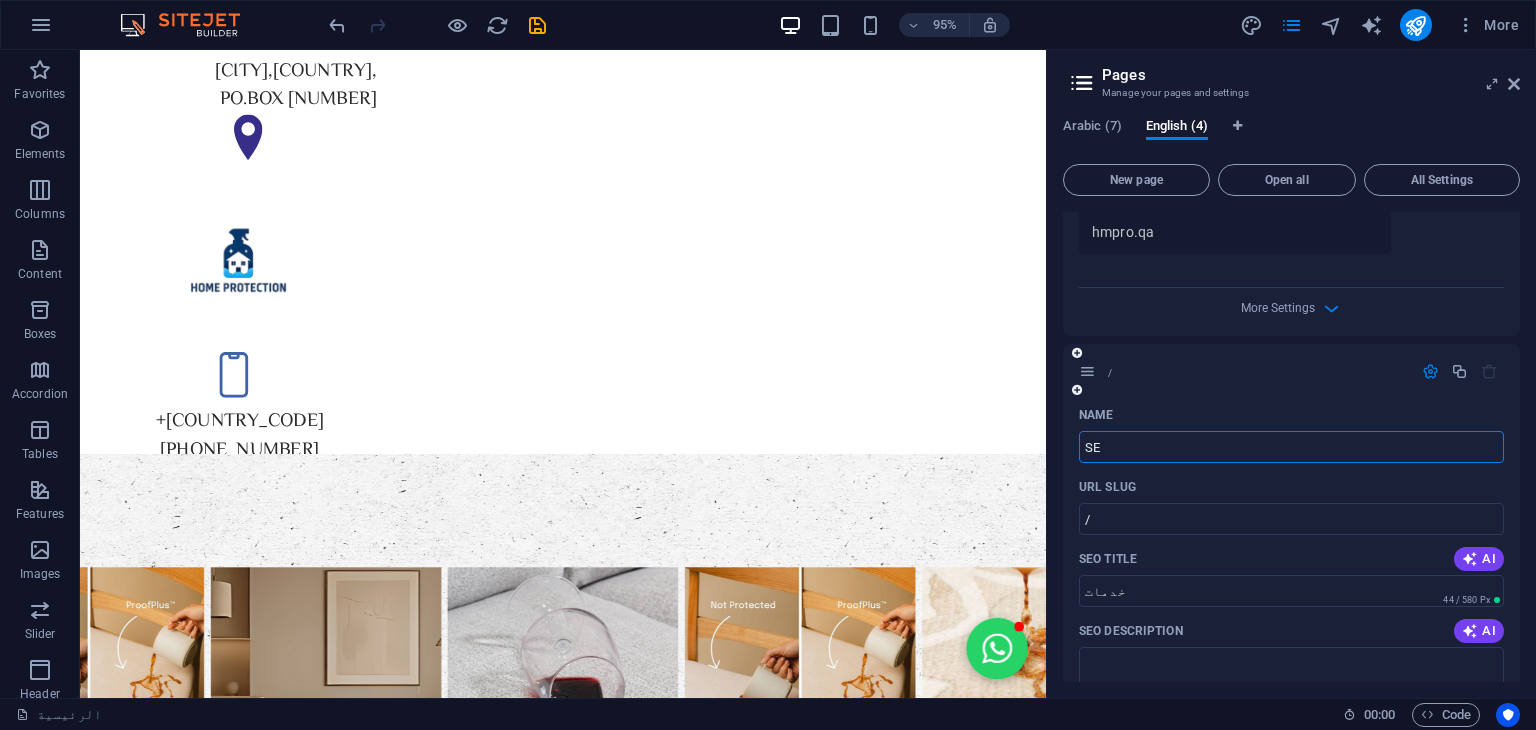 type on "SER" 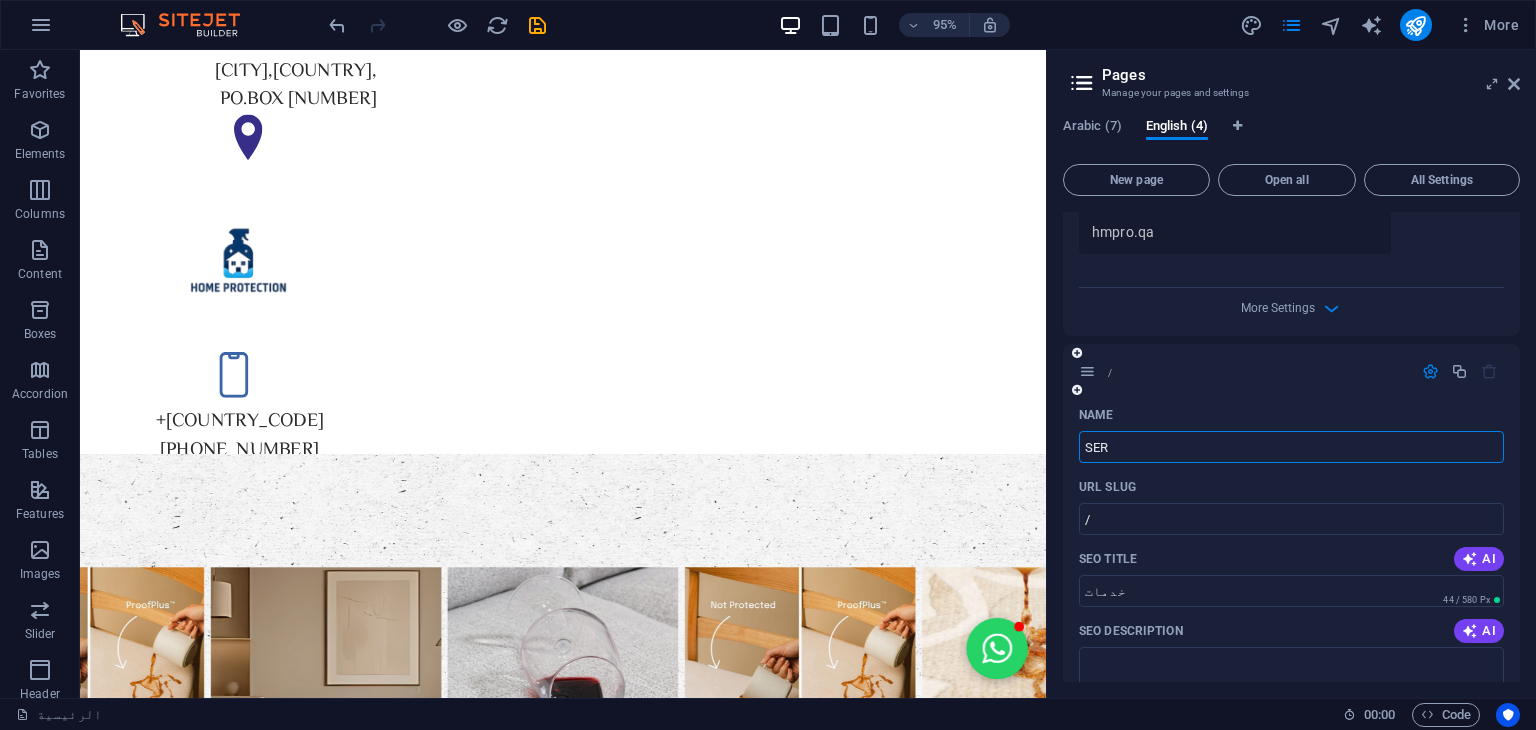 type on "/s" 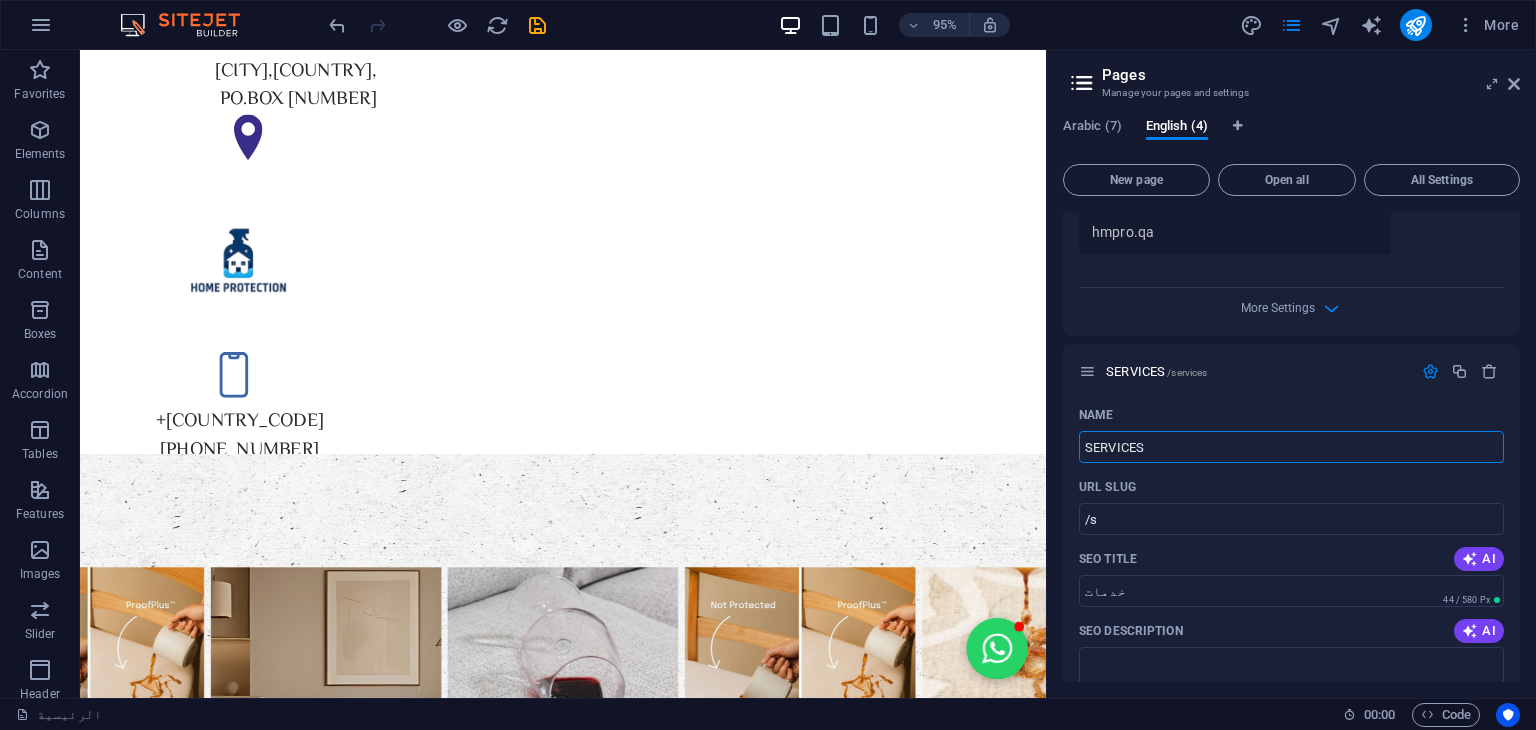 type on "SERVICES" 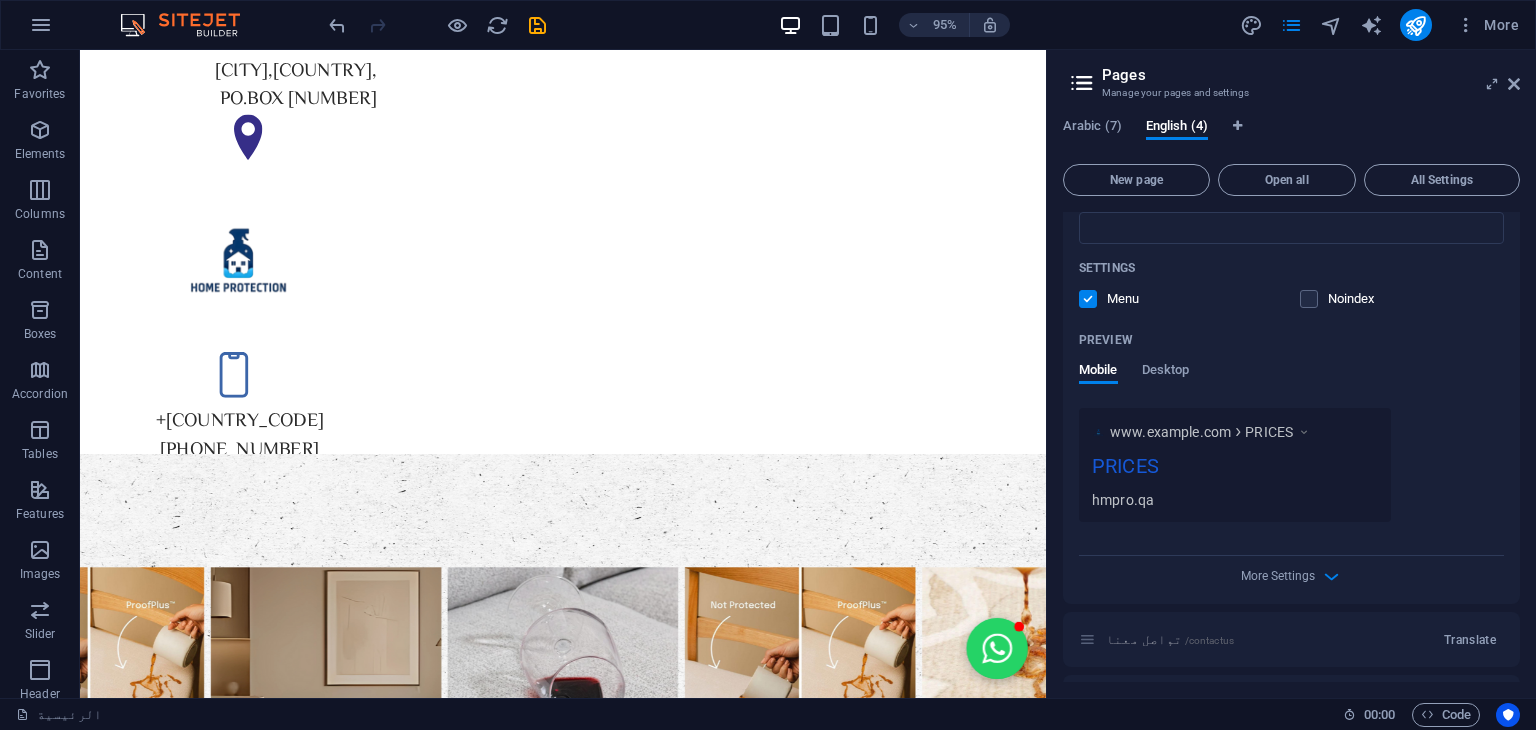 scroll, scrollTop: 2206, scrollLeft: 0, axis: vertical 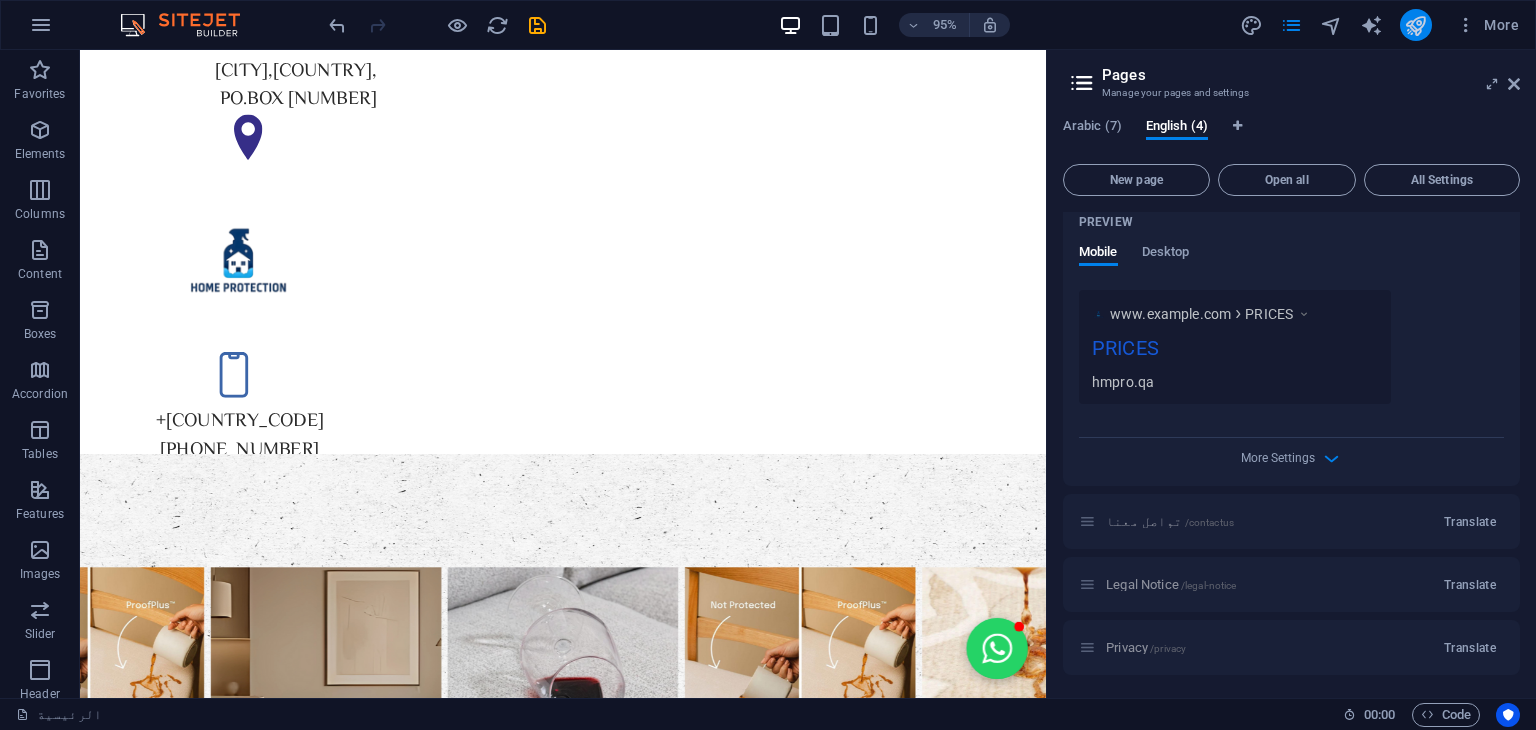 type on "SERVICES" 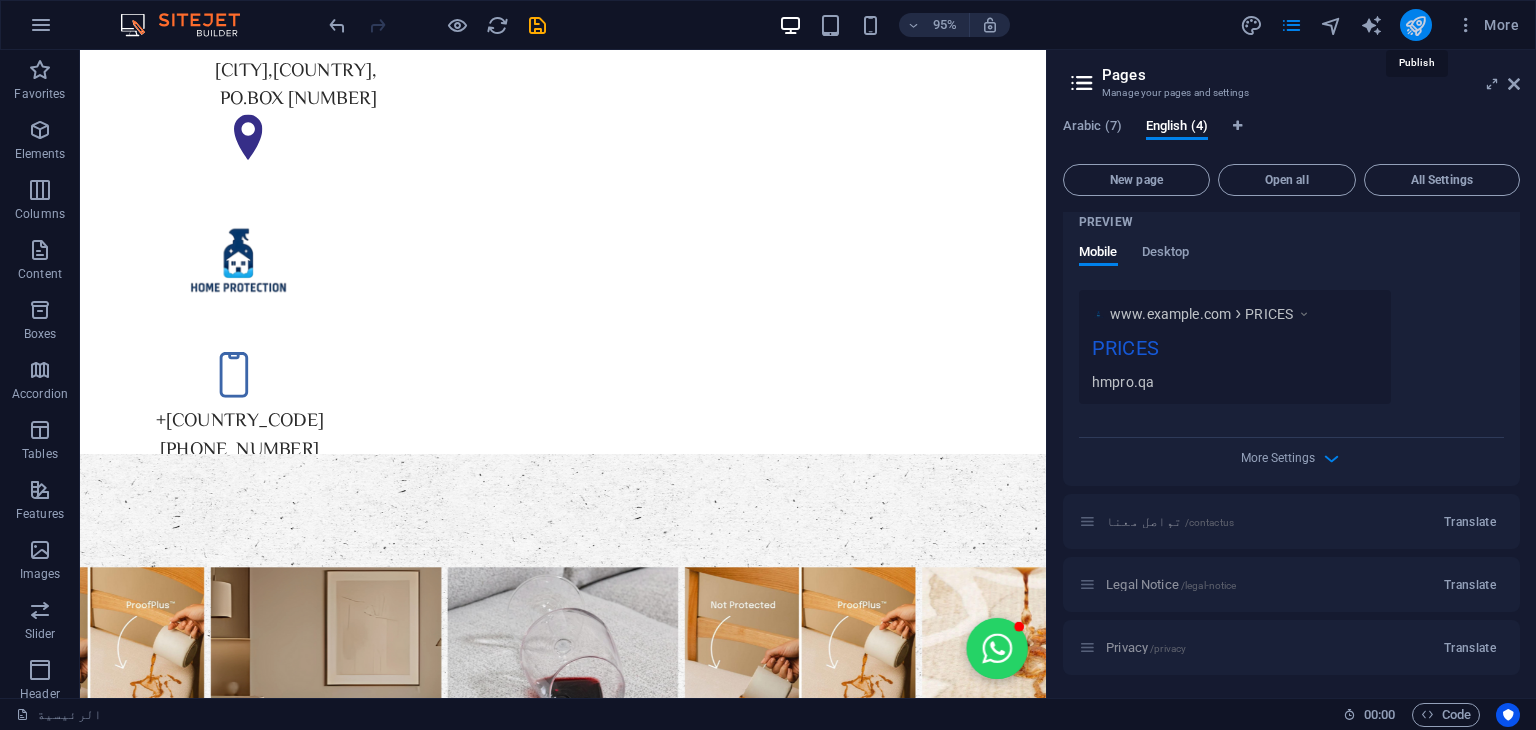 click at bounding box center [1415, 25] 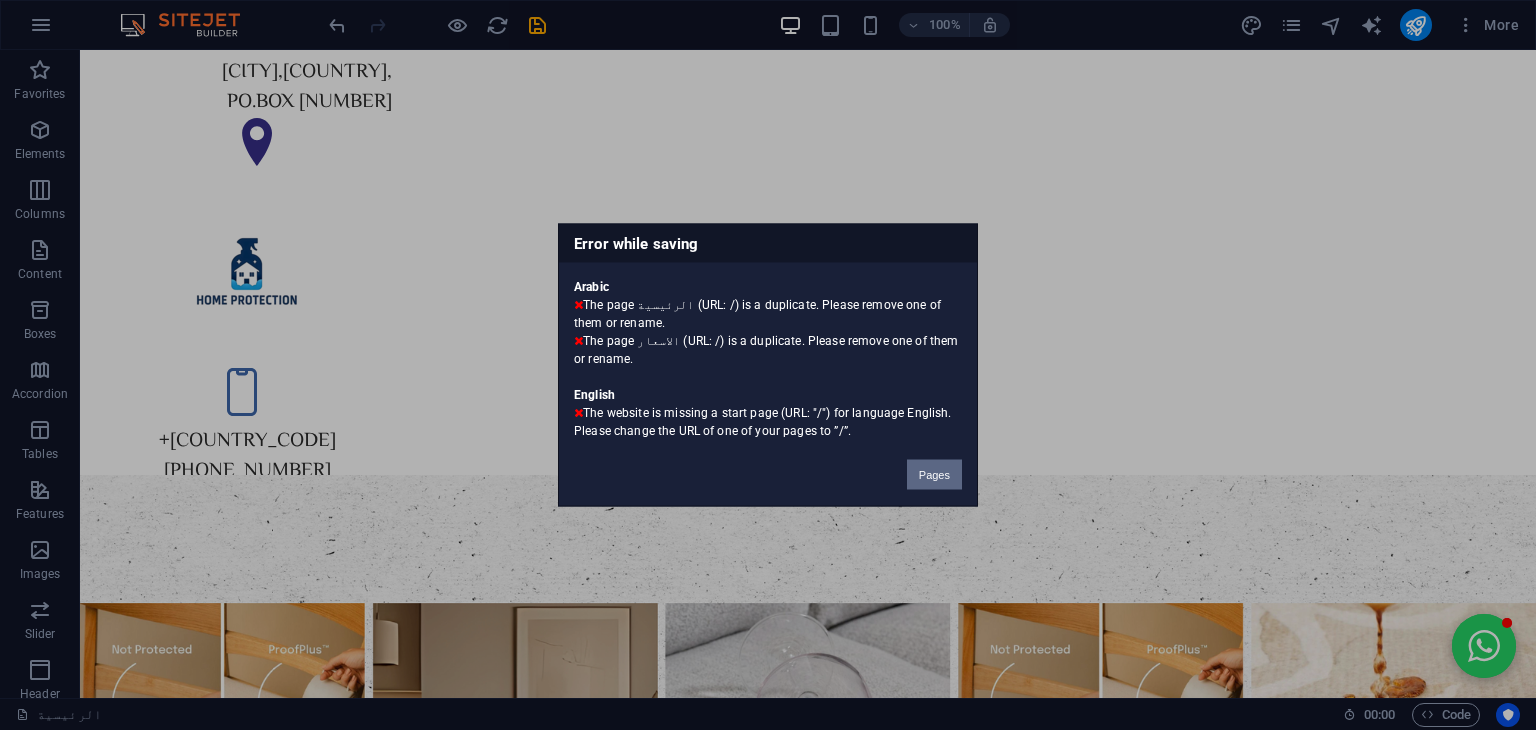 click on "Pages" at bounding box center [934, 475] 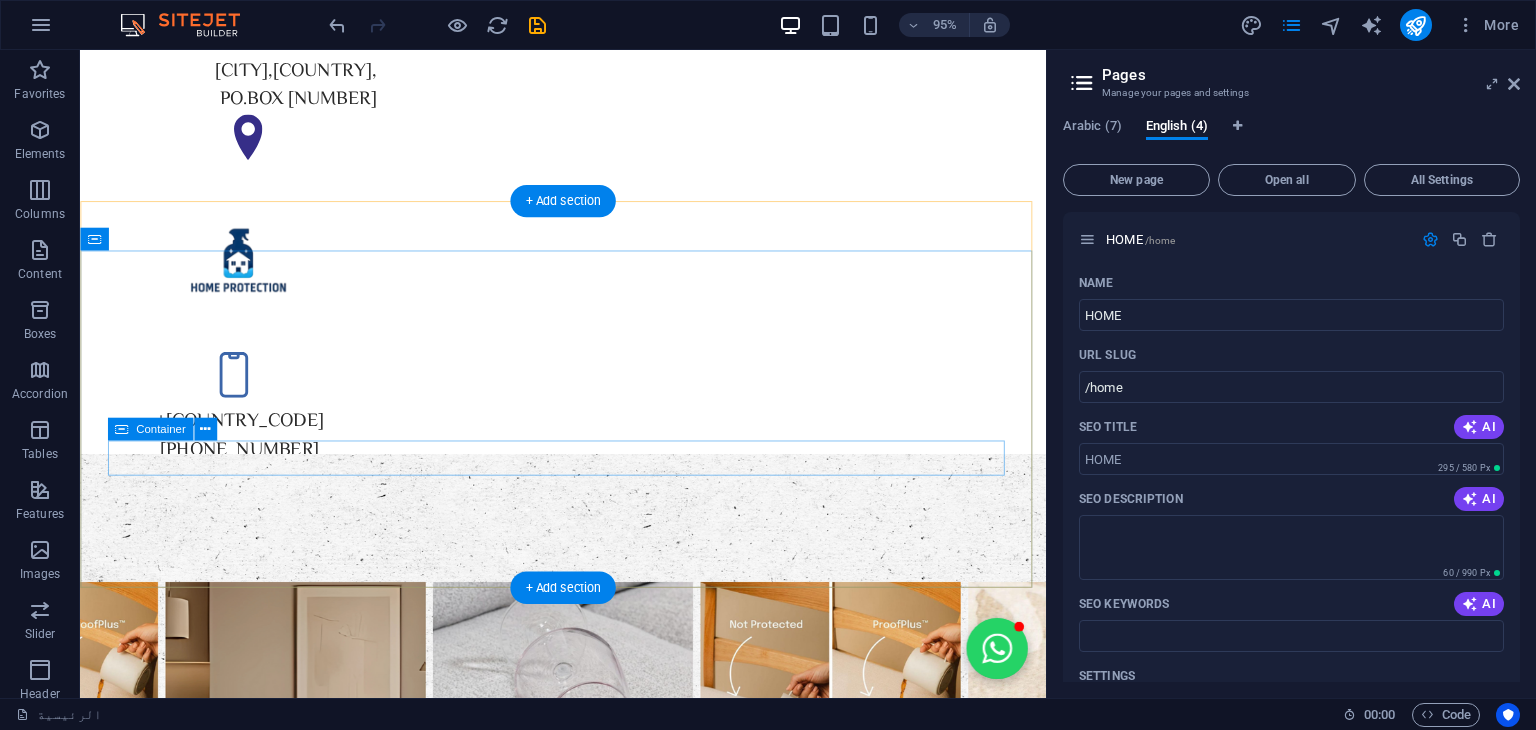 scroll, scrollTop: 2292, scrollLeft: 0, axis: vertical 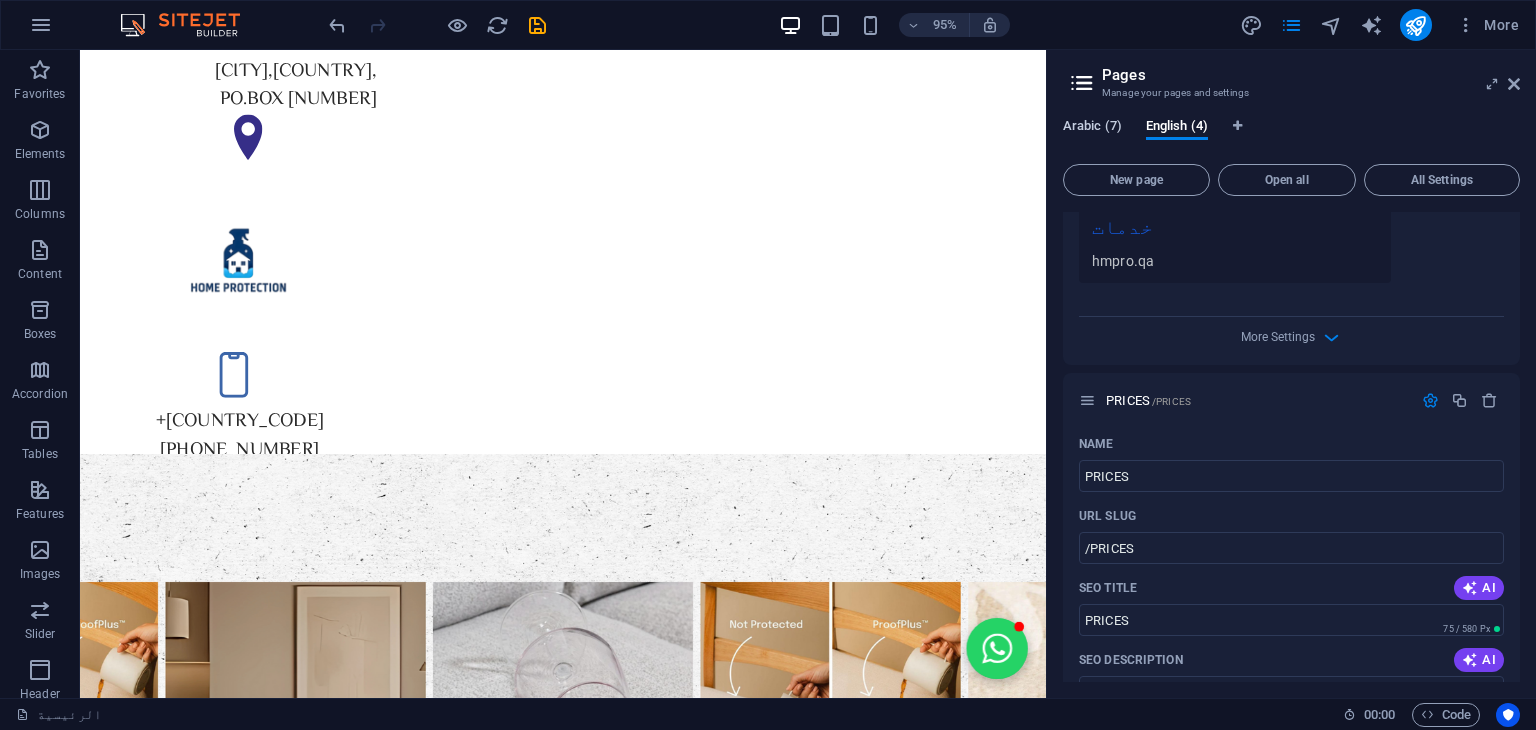click on "Arabic (7)" at bounding box center (1092, 128) 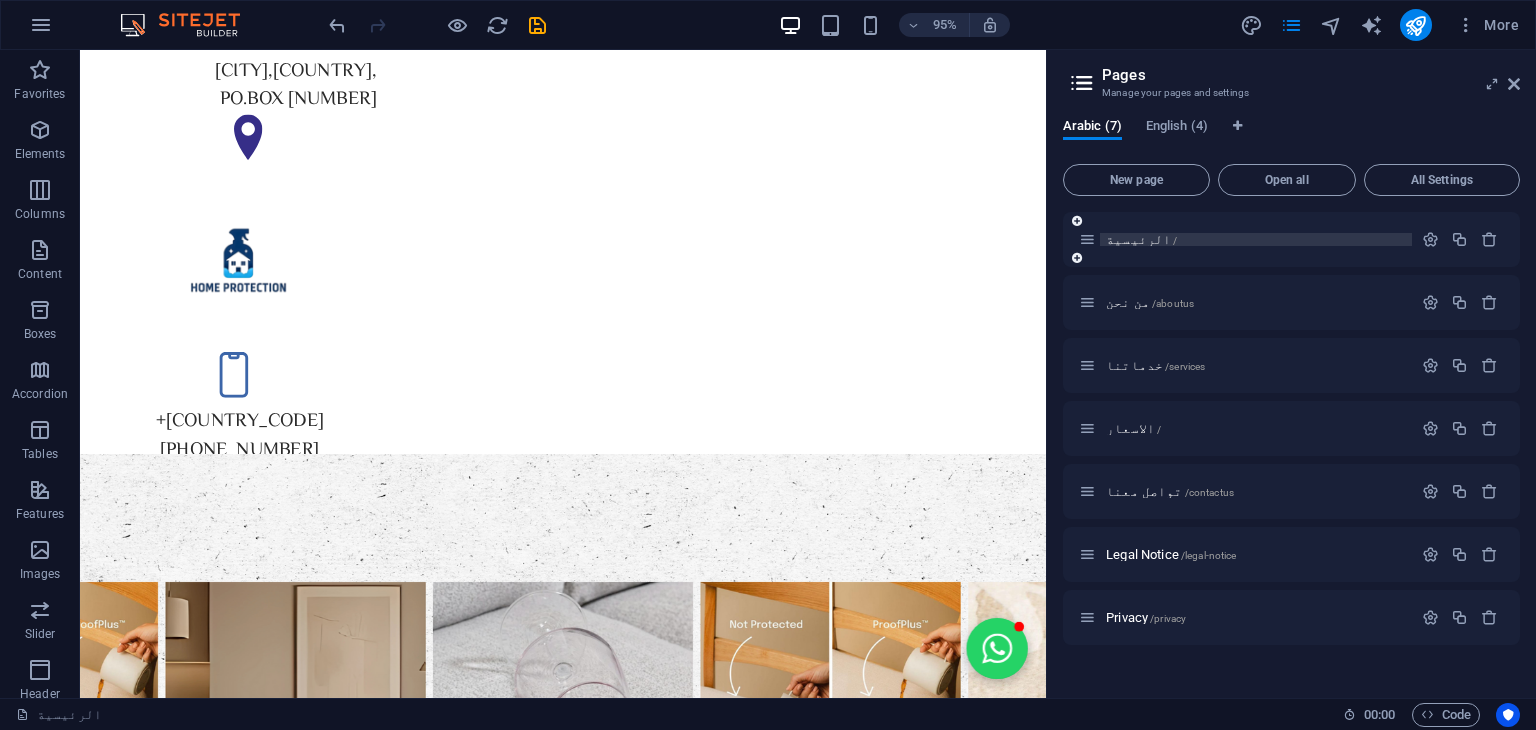 click on "الرئيسية /" at bounding box center [1256, 239] 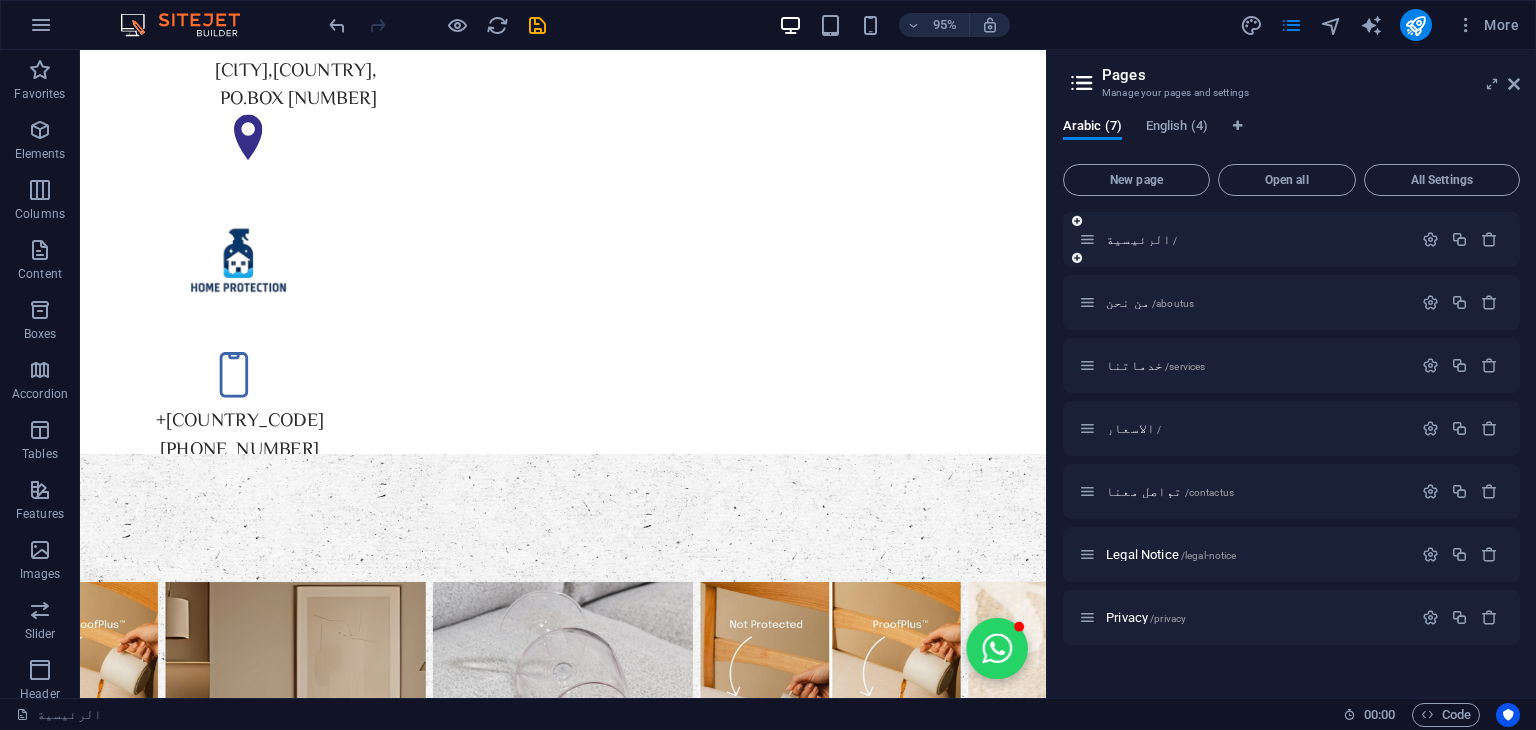 click at bounding box center [1460, 240] 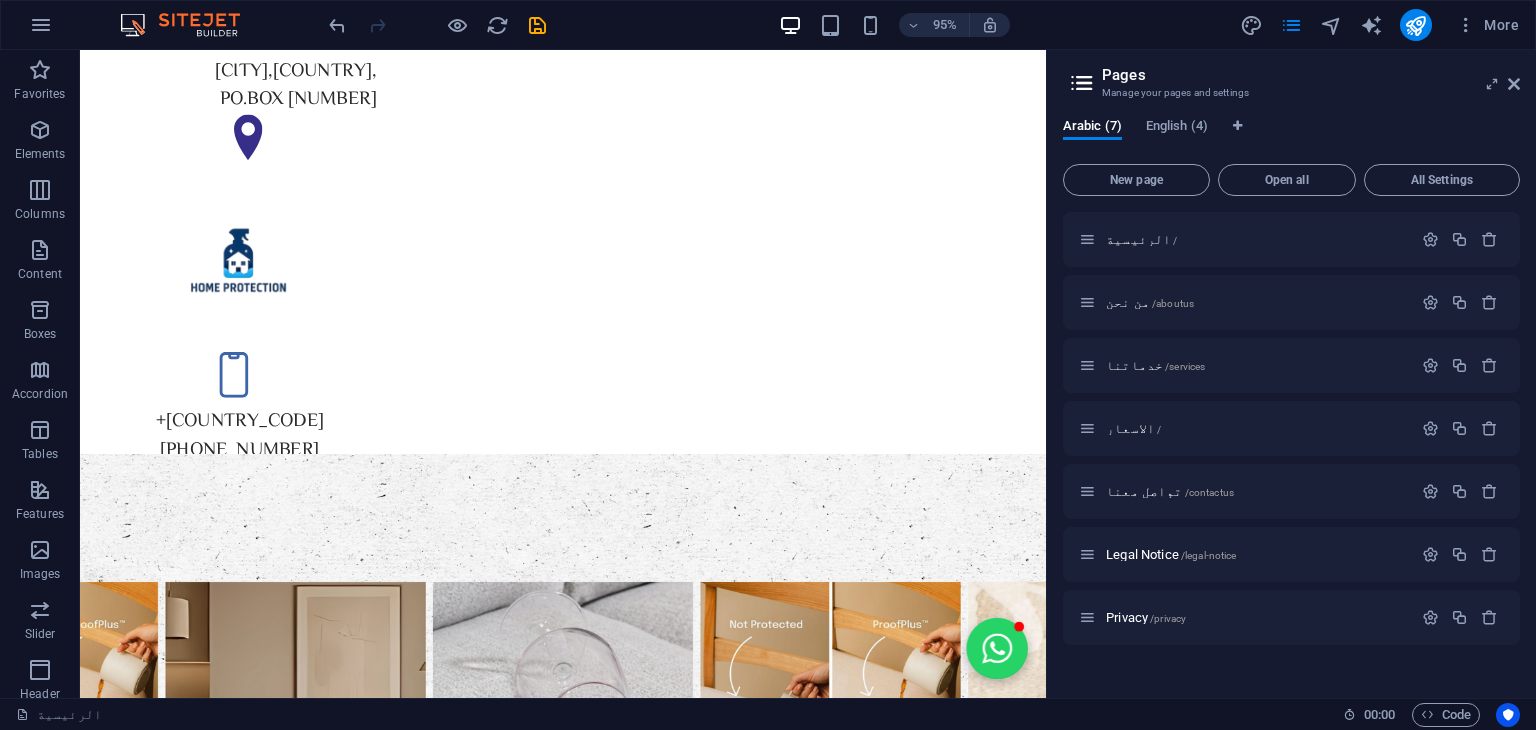 click at bounding box center (1082, 83) 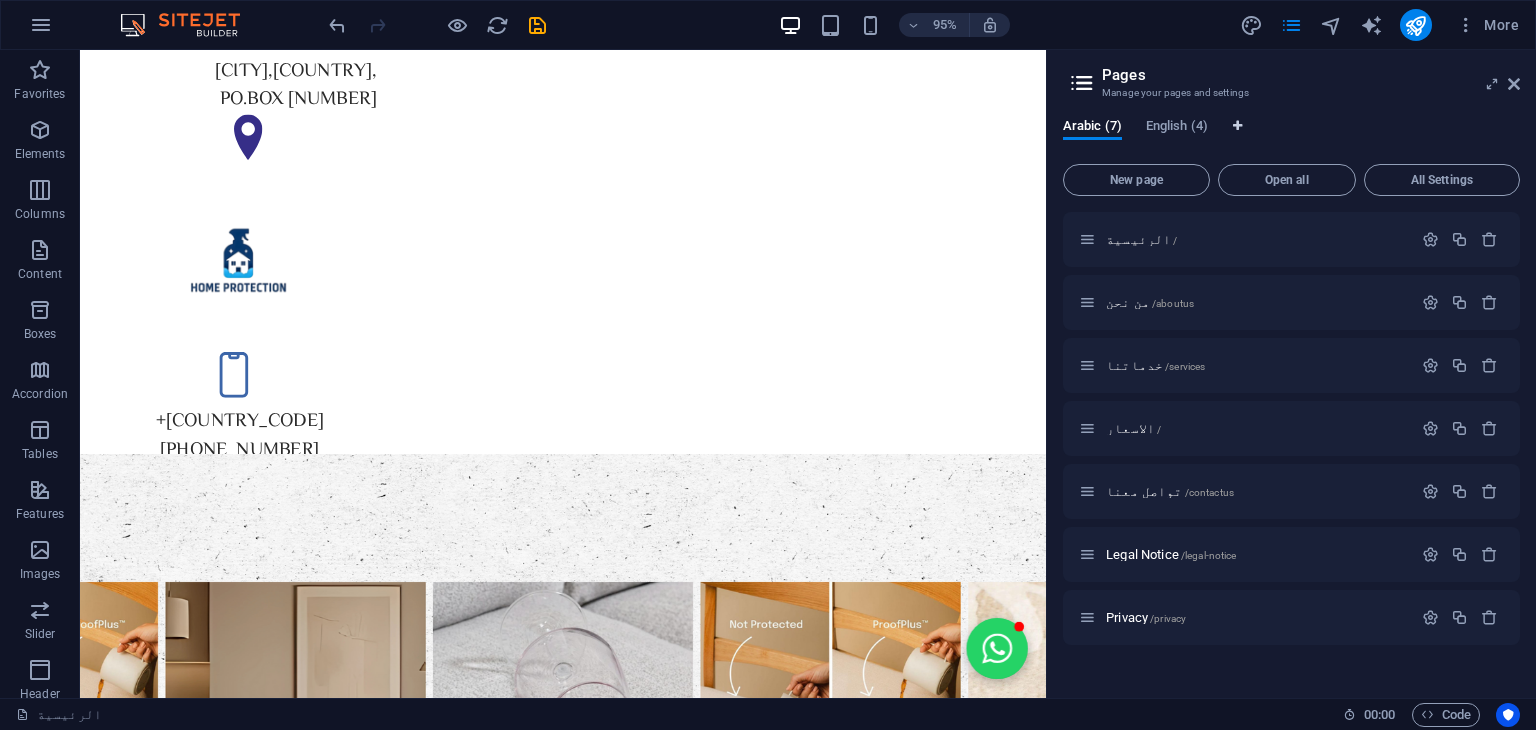 click at bounding box center [1238, 129] 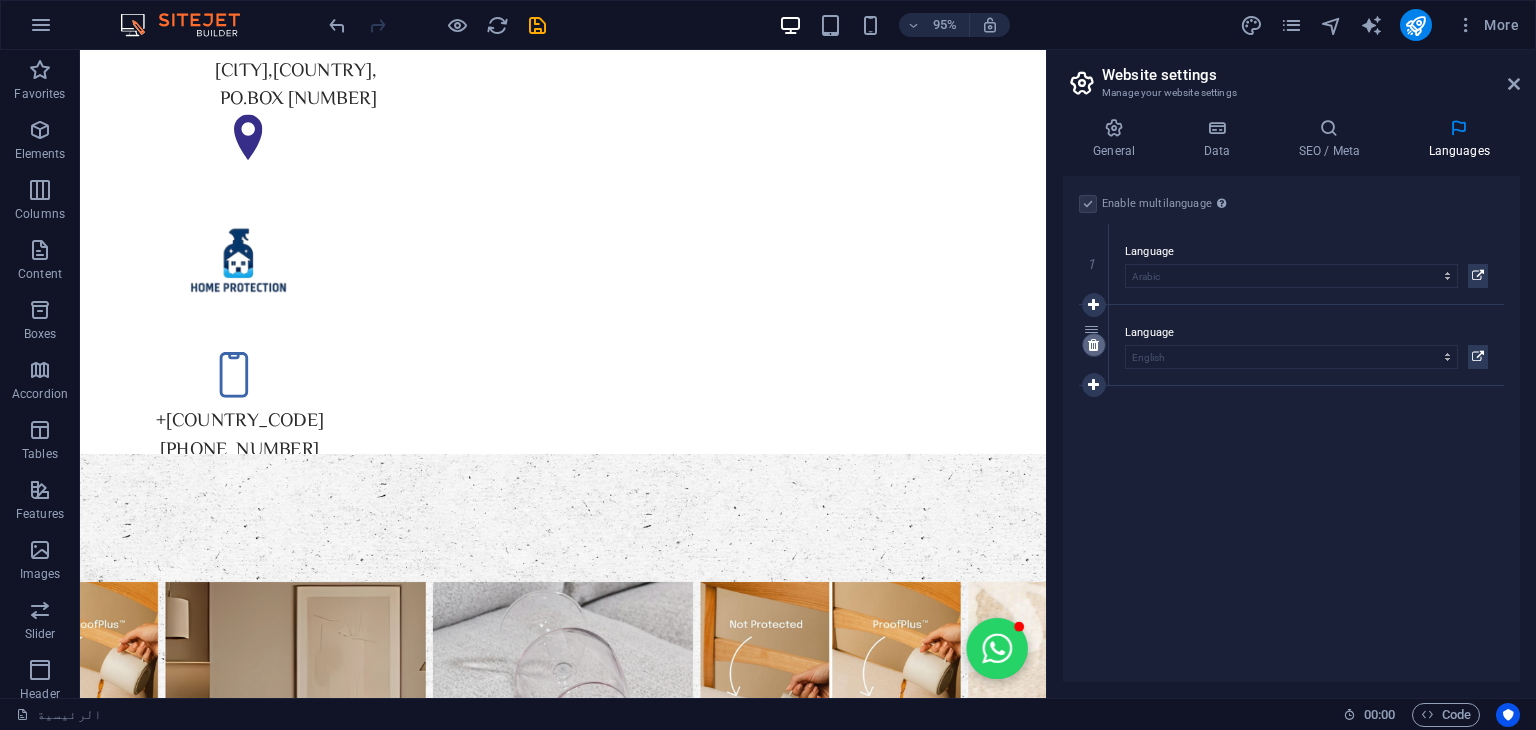 click at bounding box center [1093, 345] 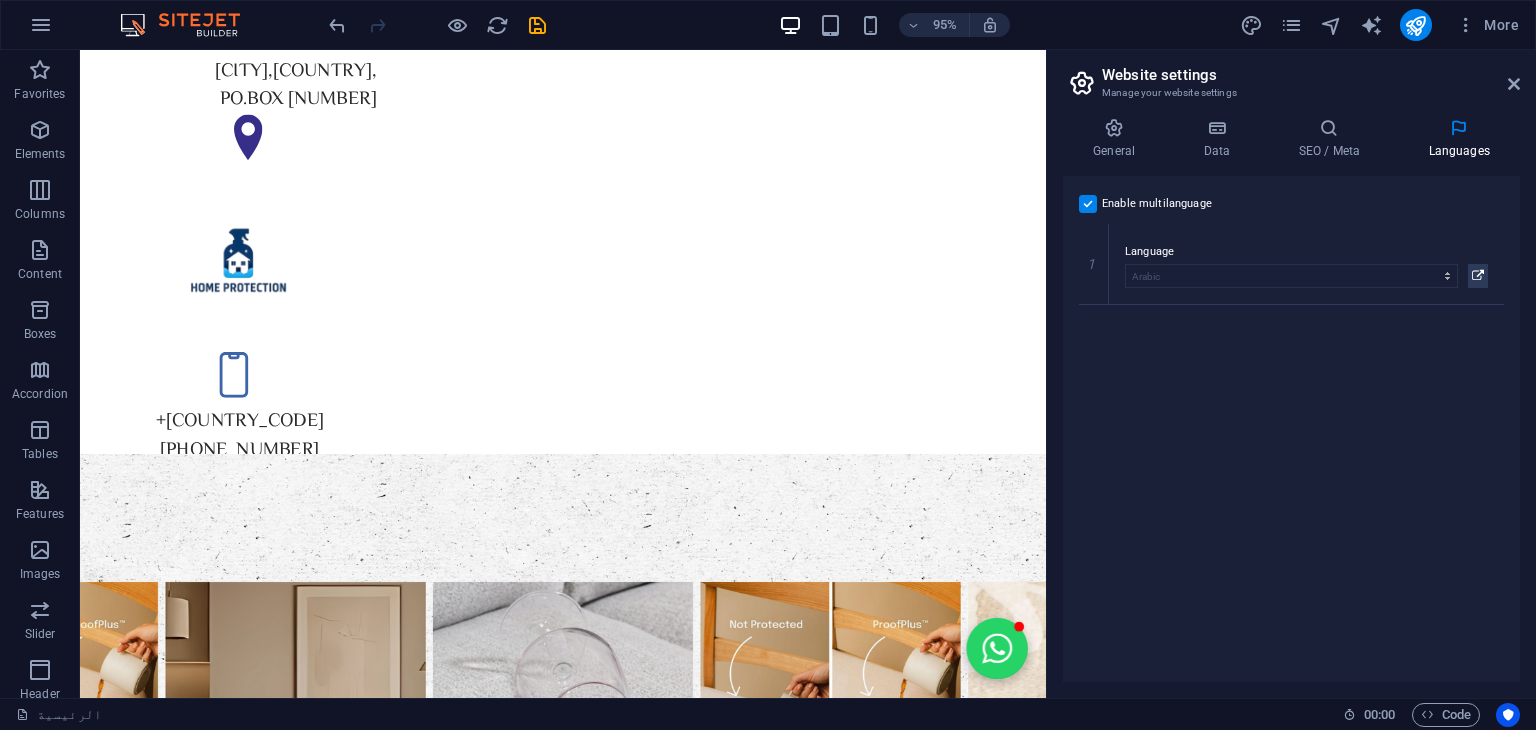 click at bounding box center (1088, 204) 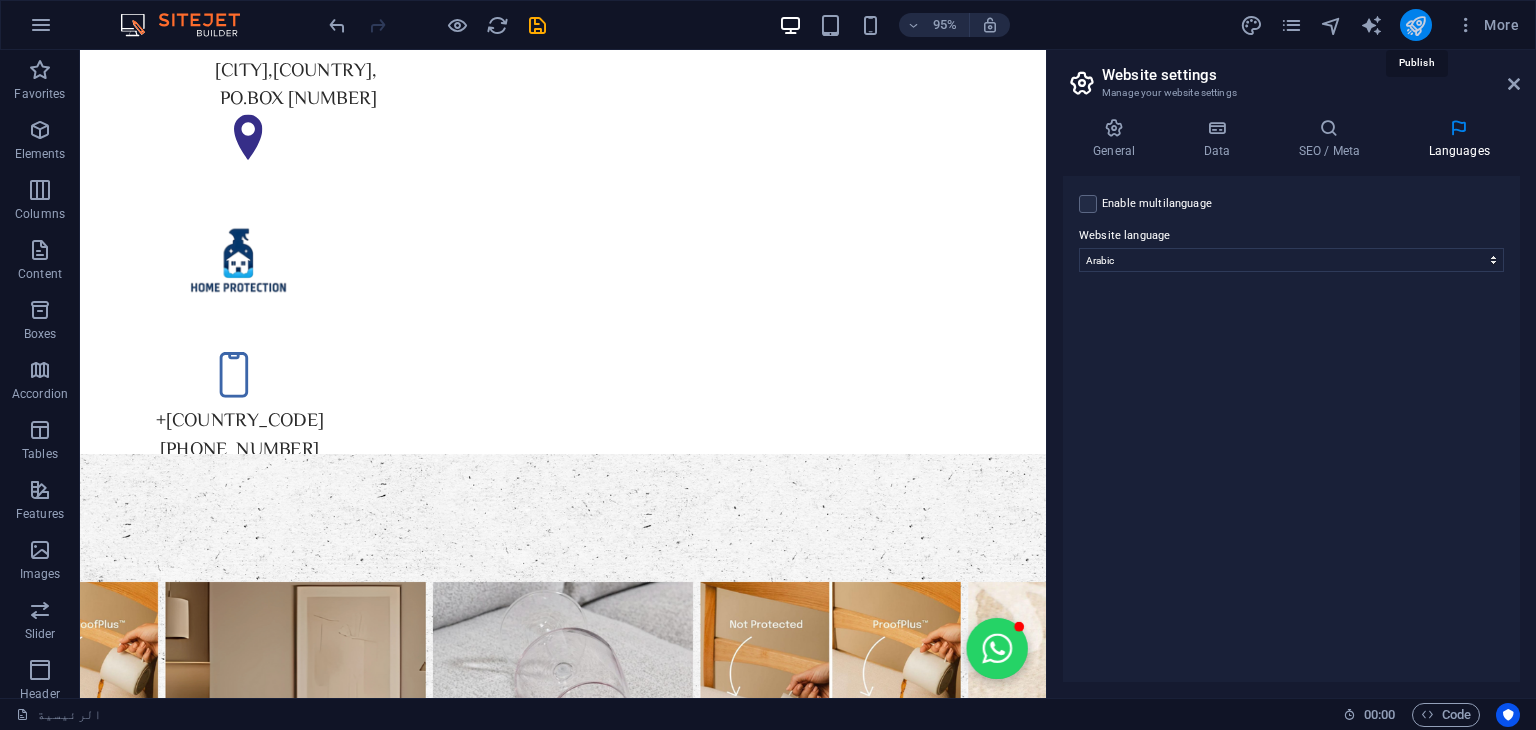 click at bounding box center [1415, 25] 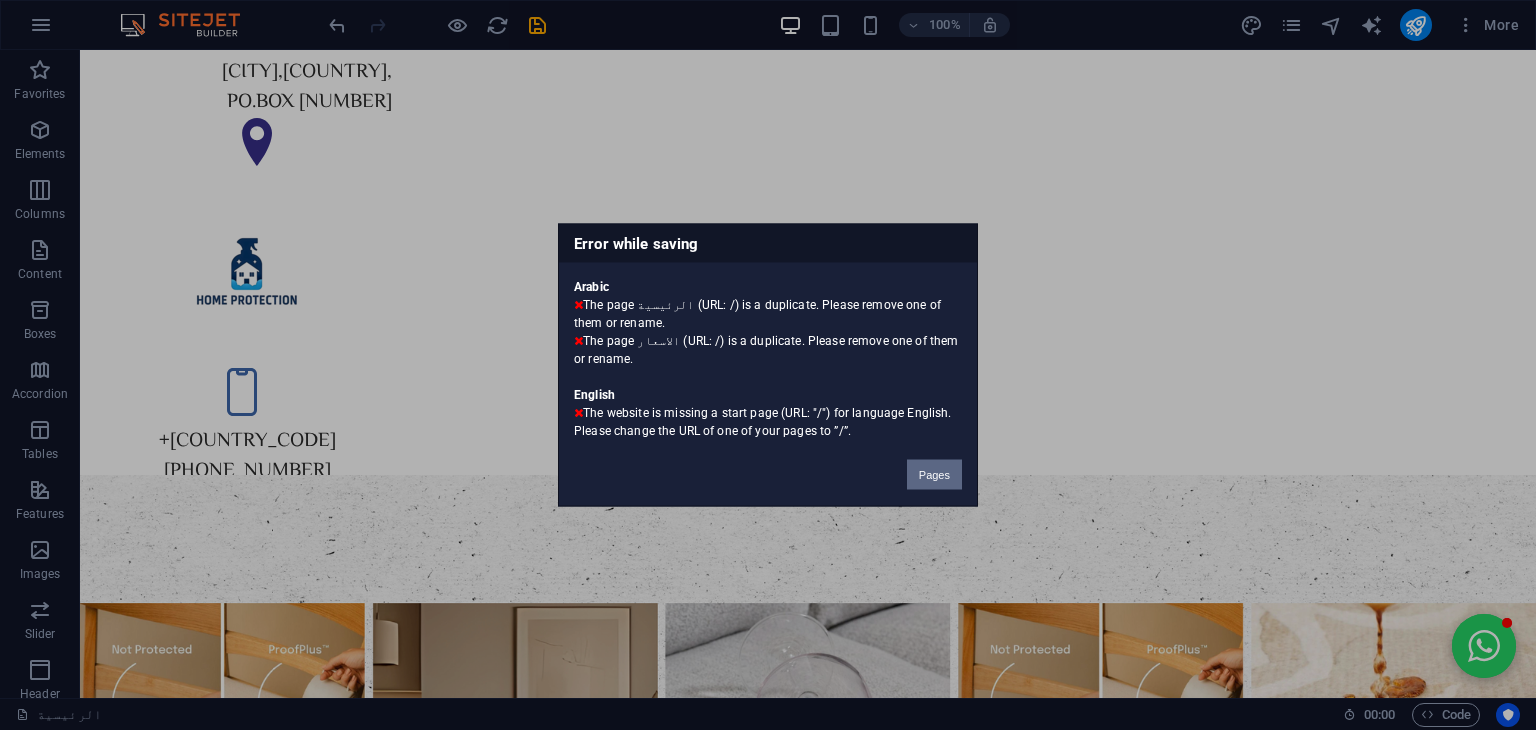 click on "Pages" at bounding box center (934, 475) 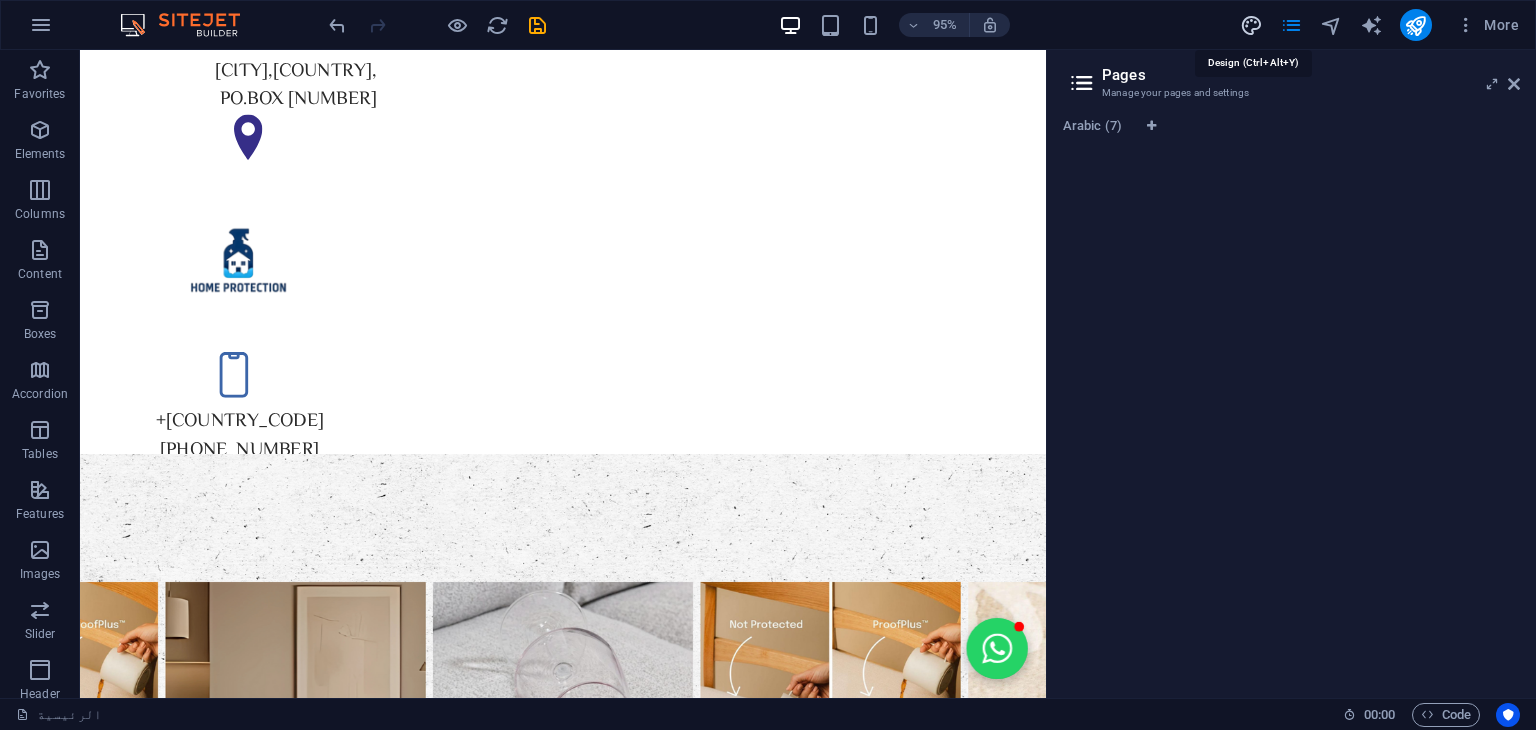 click at bounding box center (1251, 25) 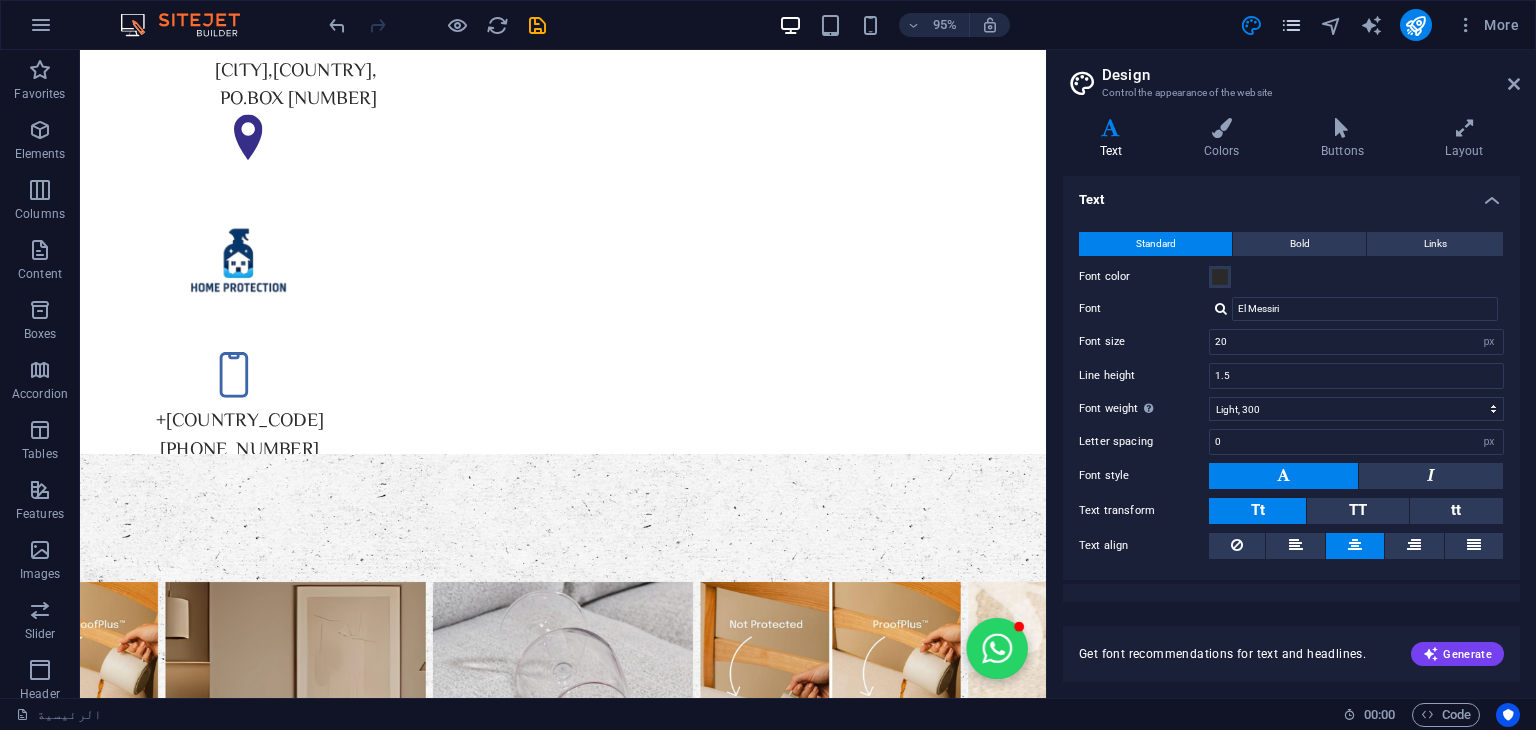 click at bounding box center [1291, 25] 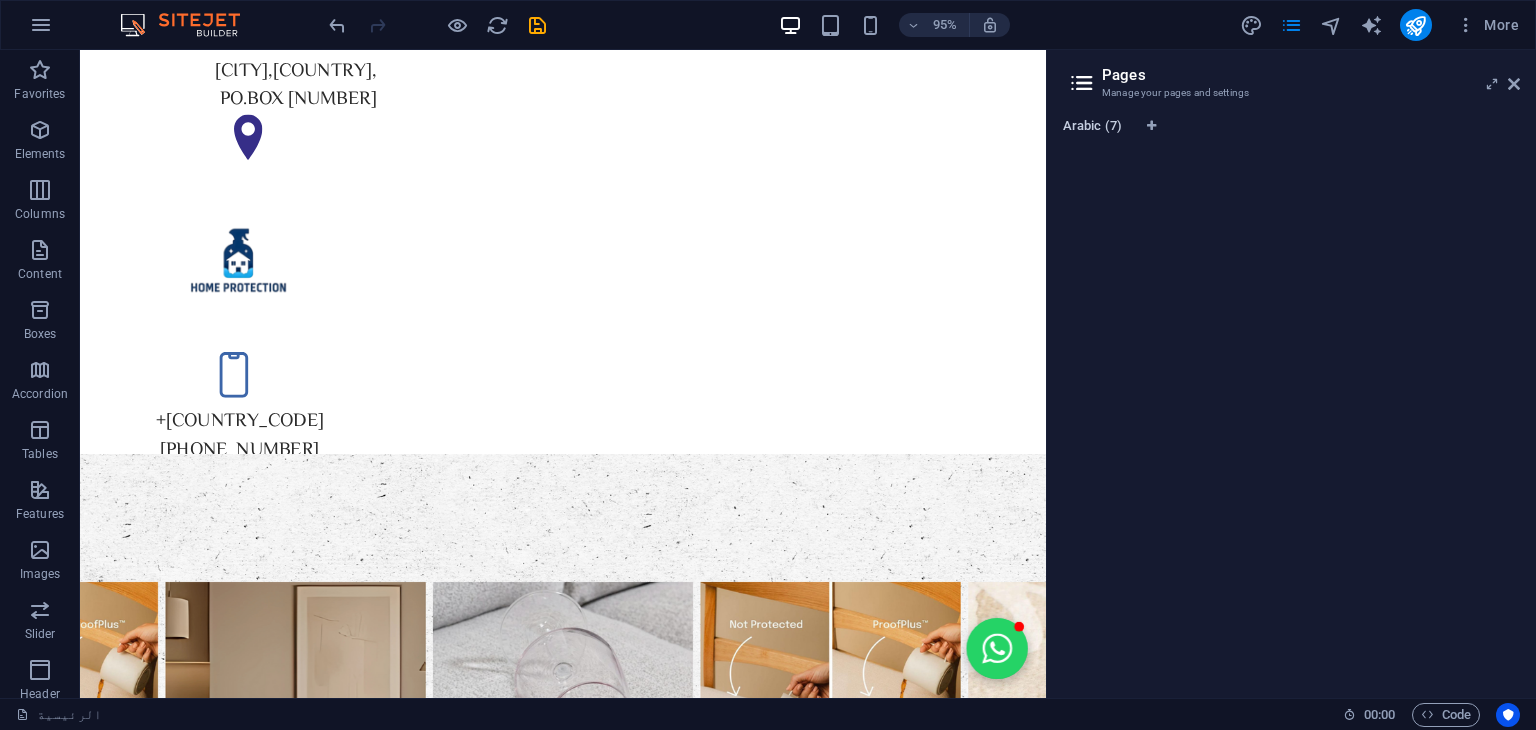 click on "Arabic (7)" at bounding box center [1092, 128] 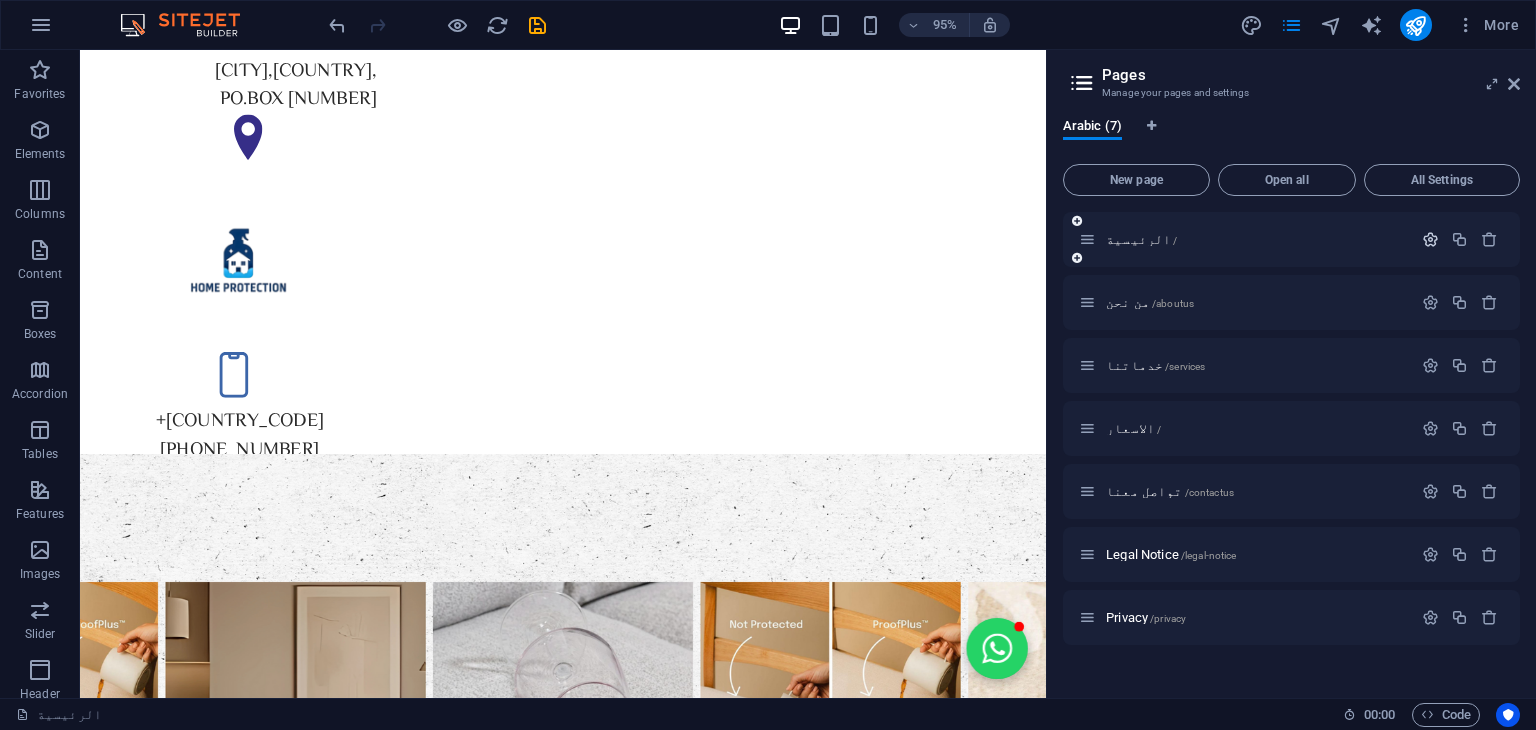 click at bounding box center [1430, 239] 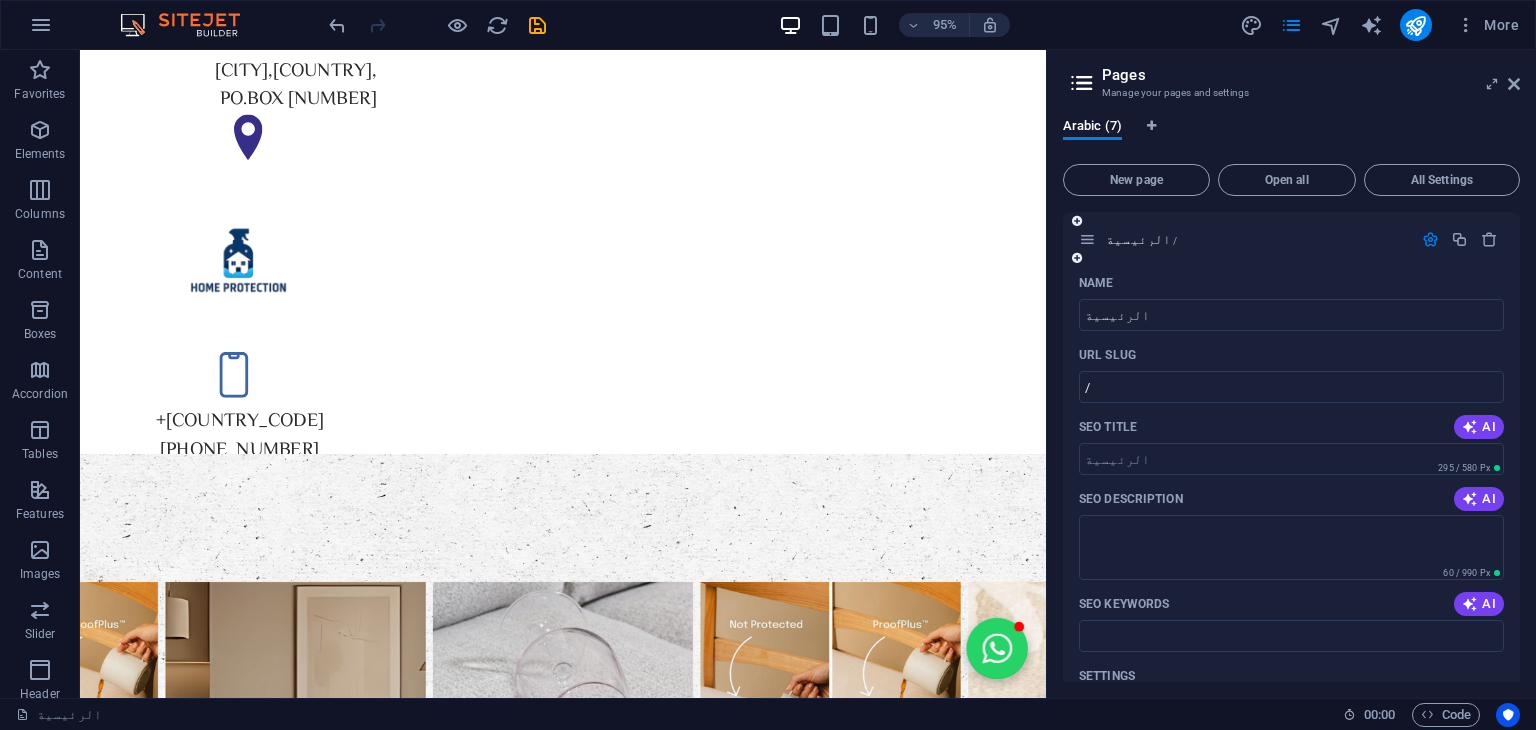 click at bounding box center [1430, 239] 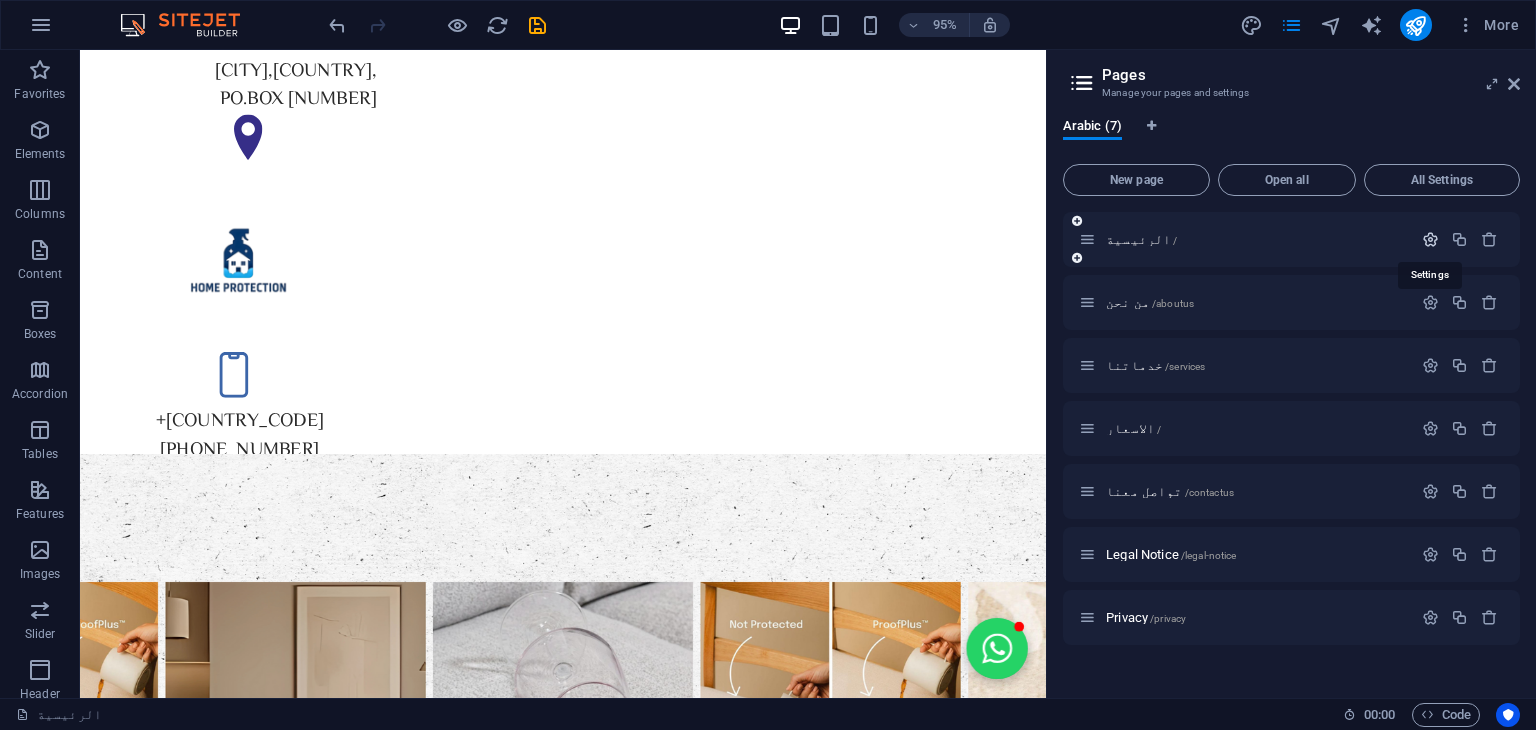 click at bounding box center [1430, 239] 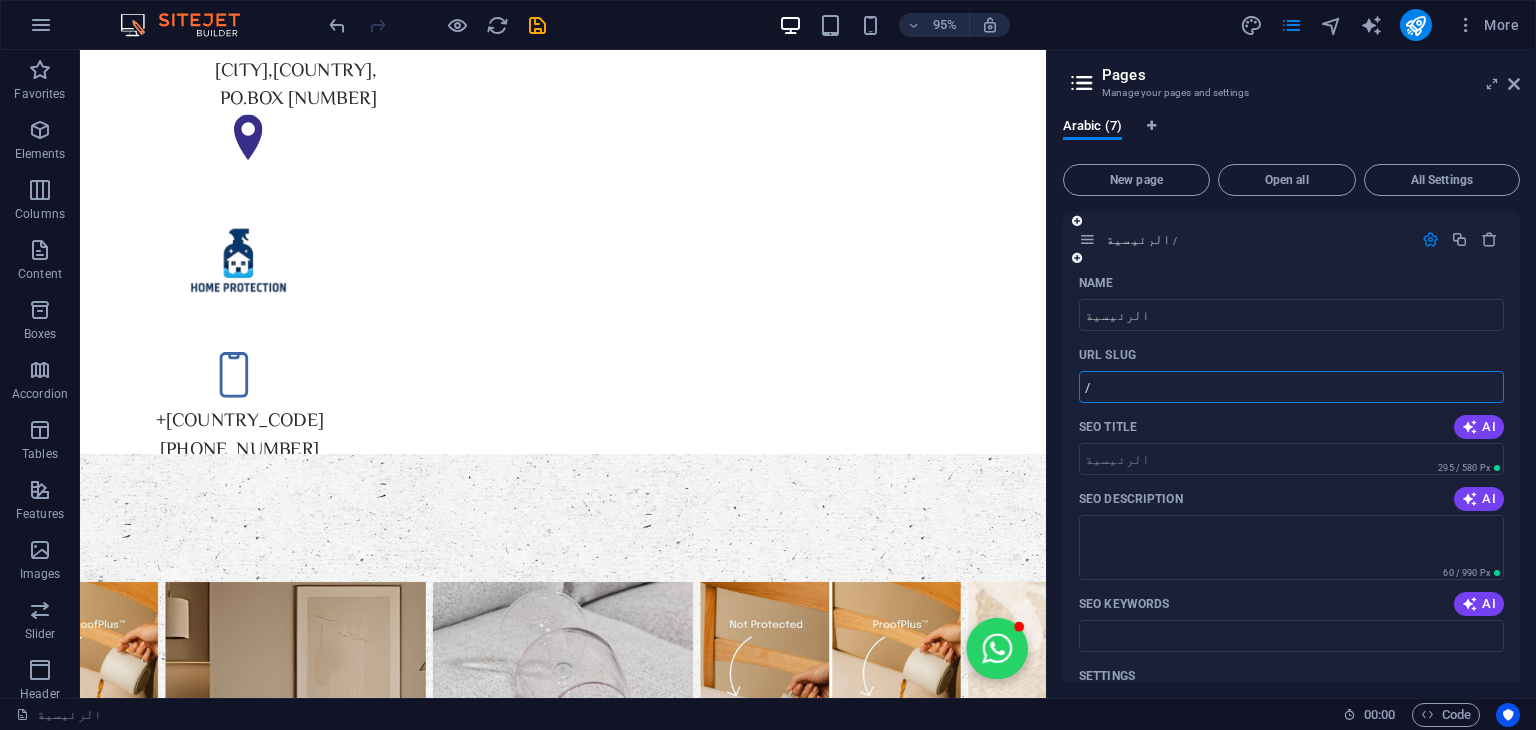 click on "/" at bounding box center [1291, 387] 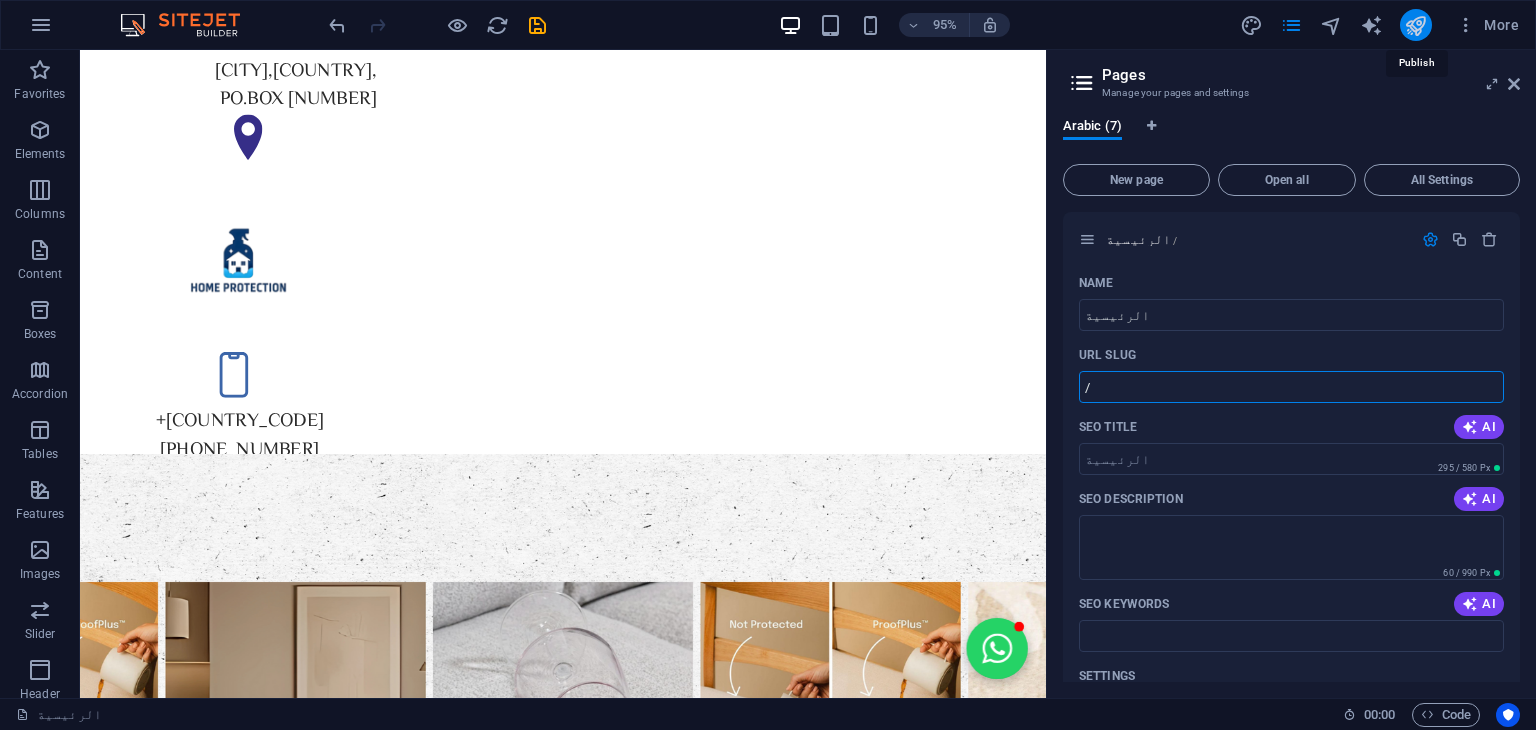click at bounding box center [1415, 25] 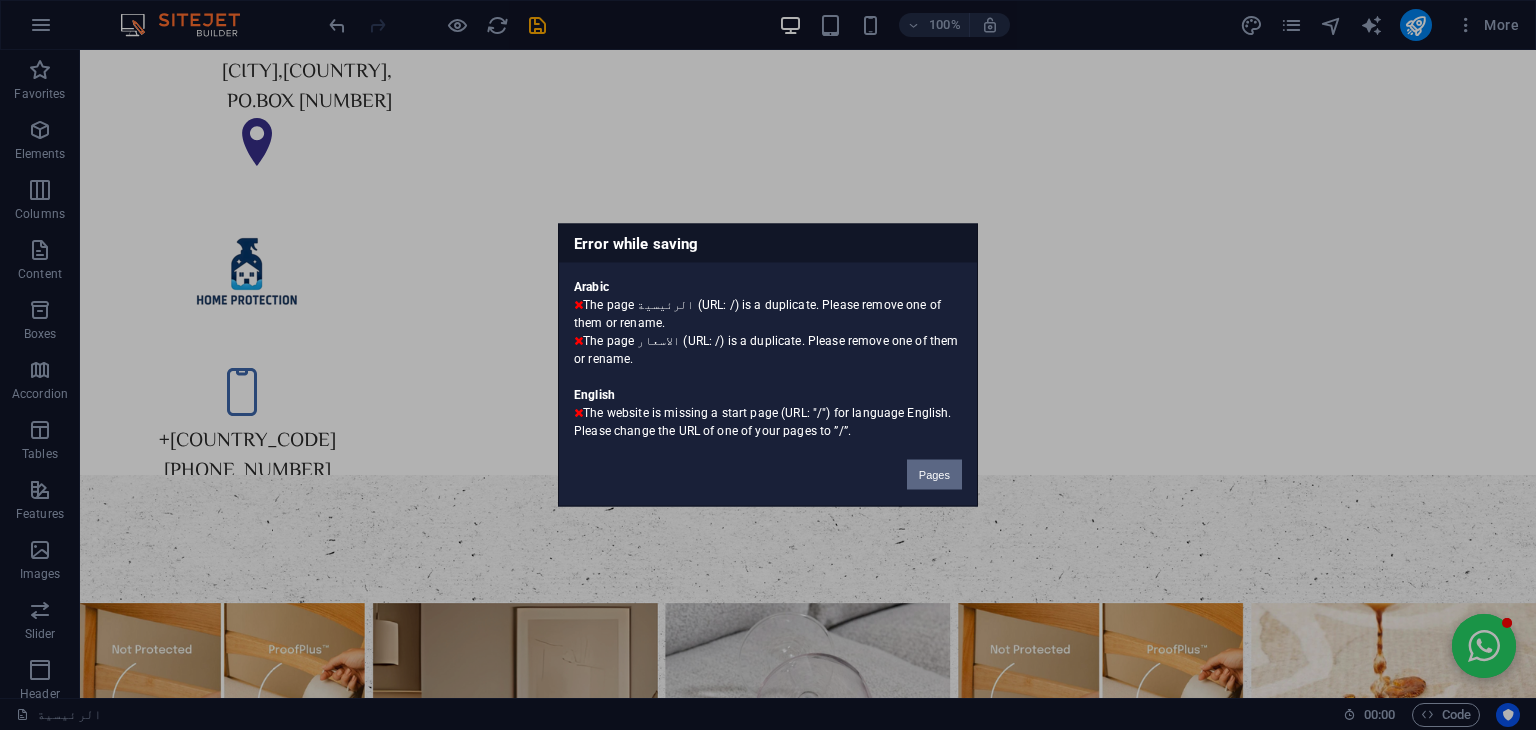 click on "Pages" at bounding box center [934, 475] 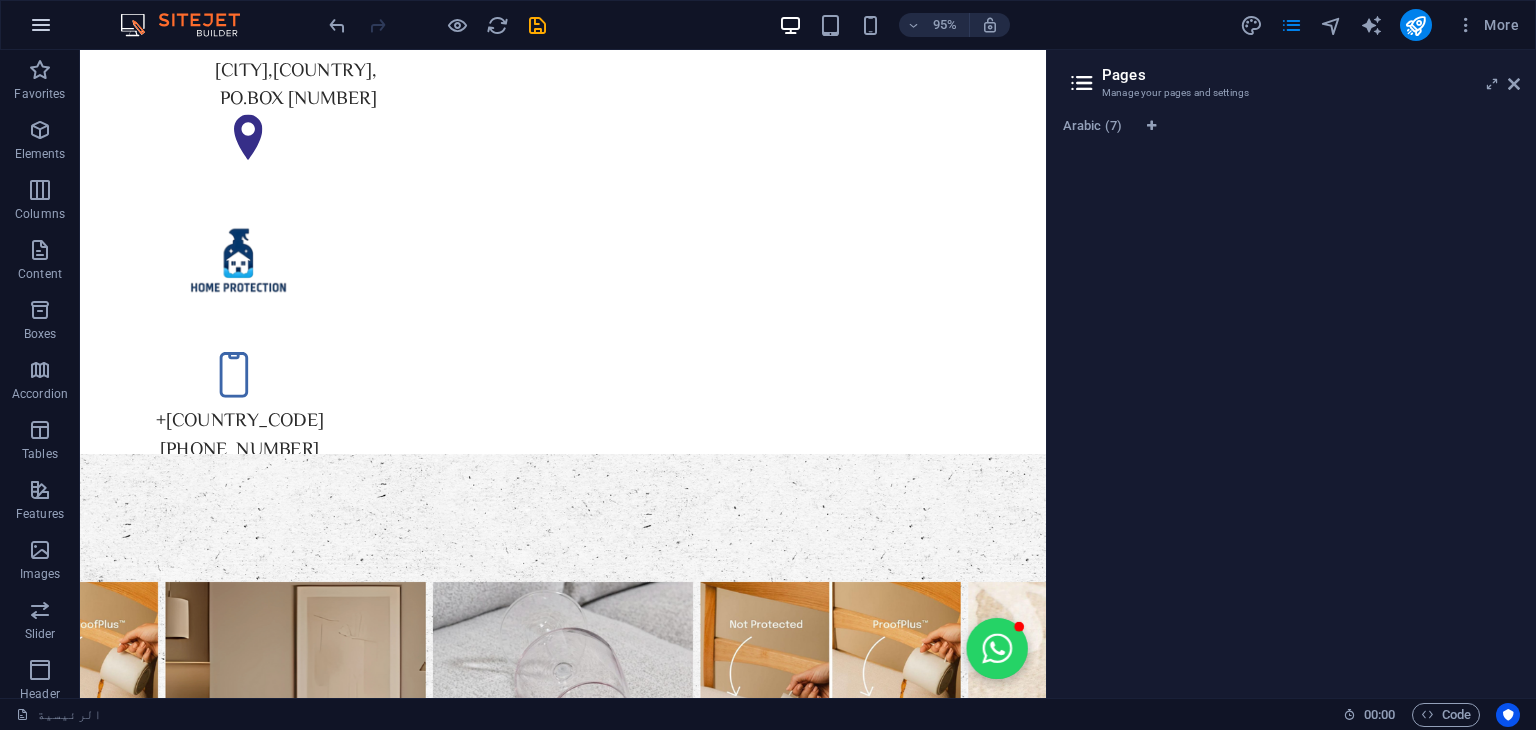 click at bounding box center [41, 25] 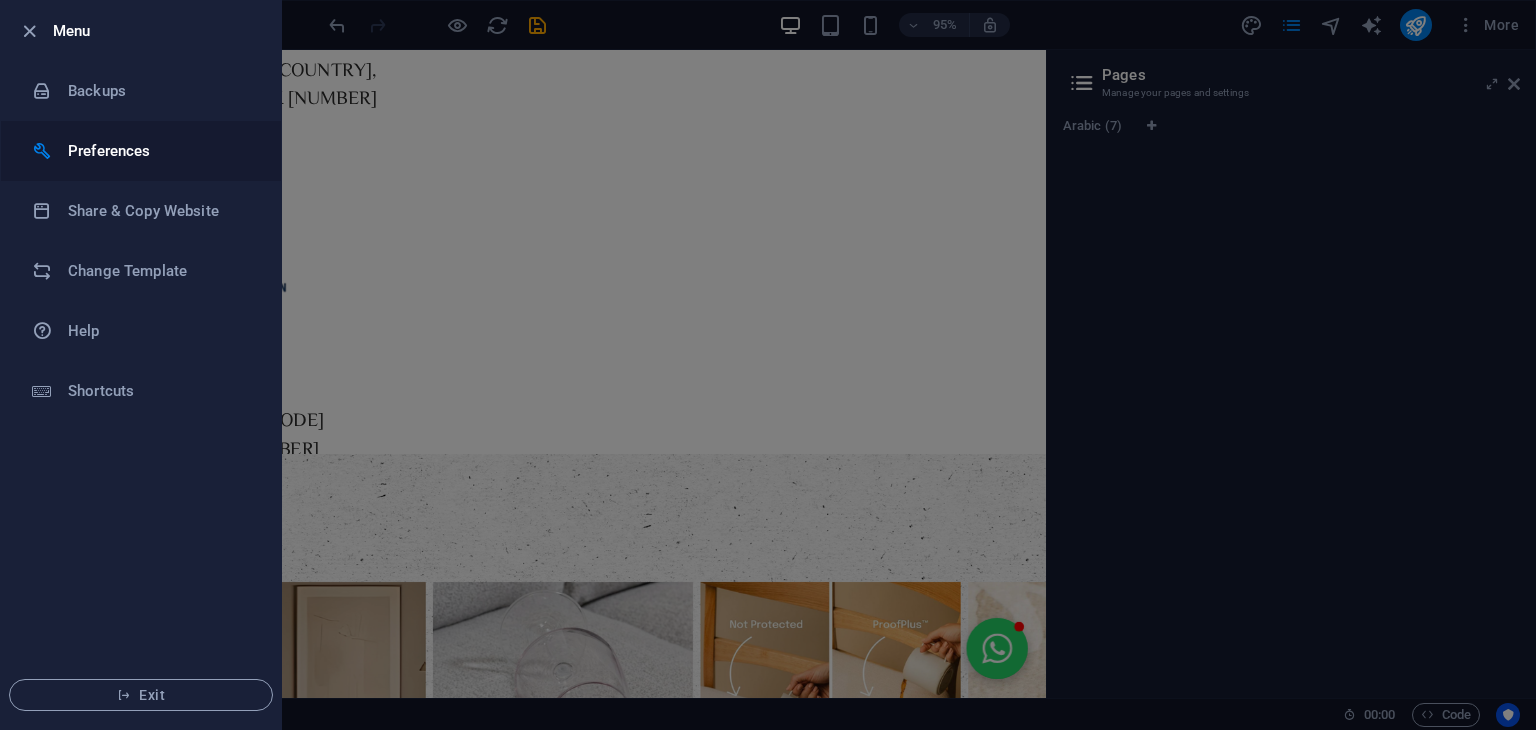 click on "Preferences" at bounding box center [160, 151] 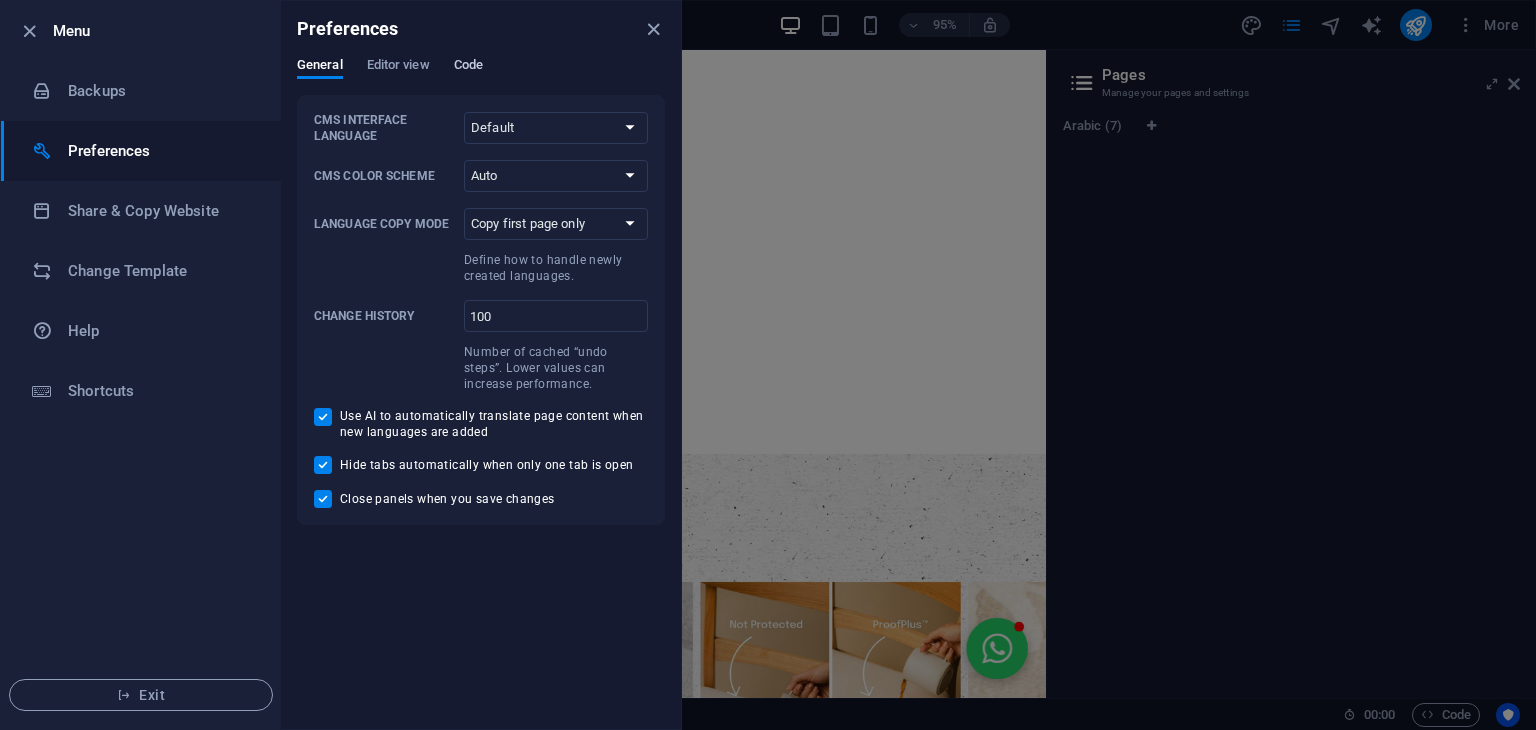 click on "Code" at bounding box center (468, 67) 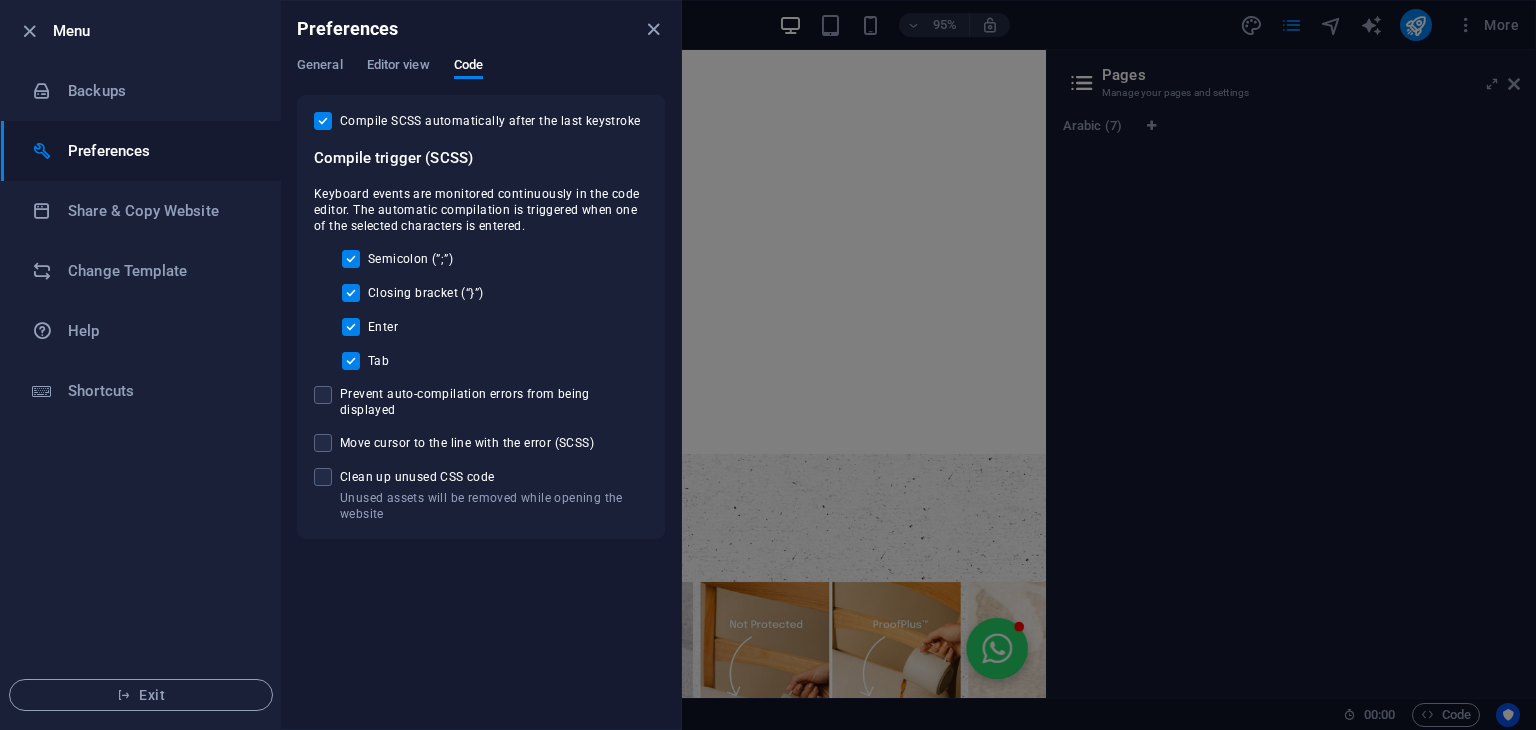 click on "Clean up unused CSS code" at bounding box center [494, 477] 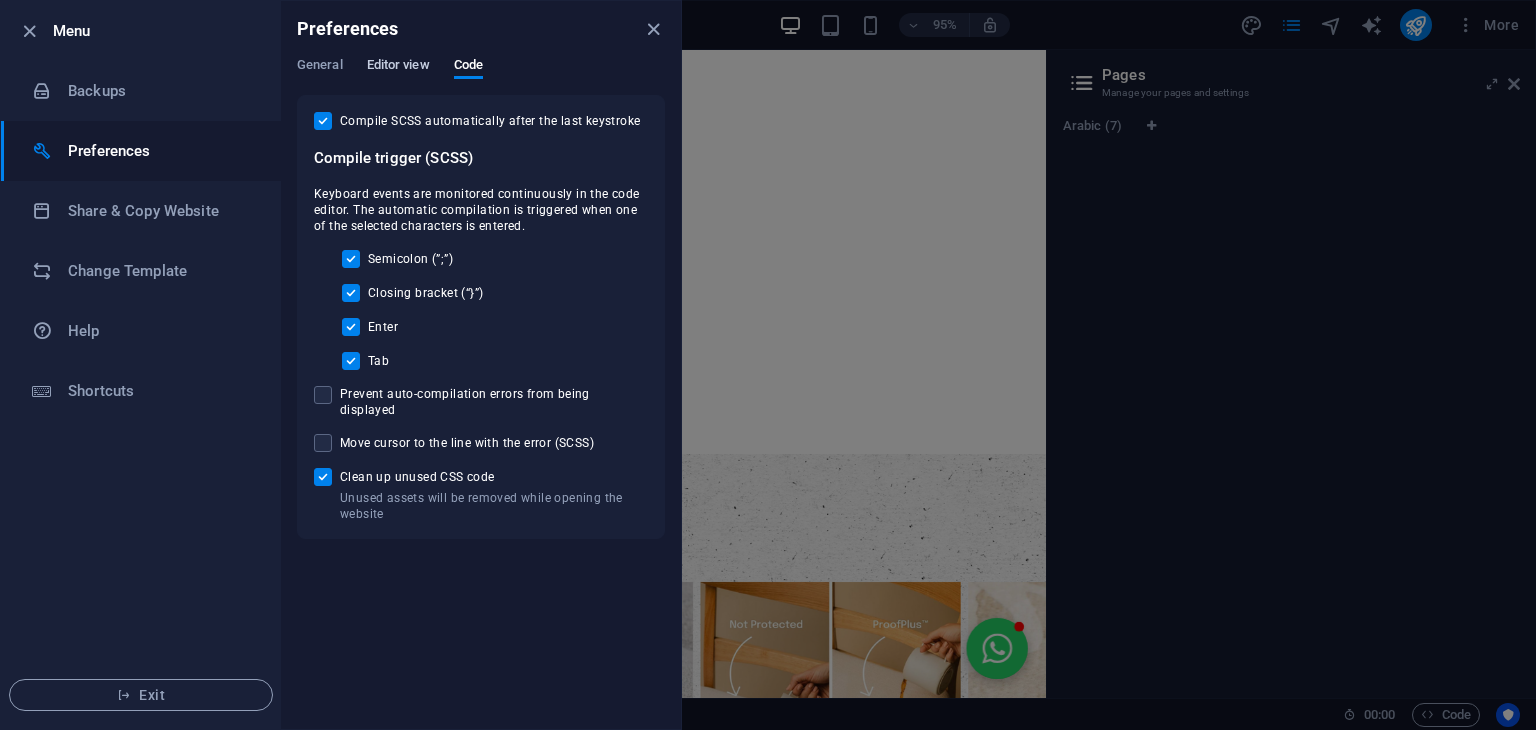 click on "Editor view" at bounding box center (398, 67) 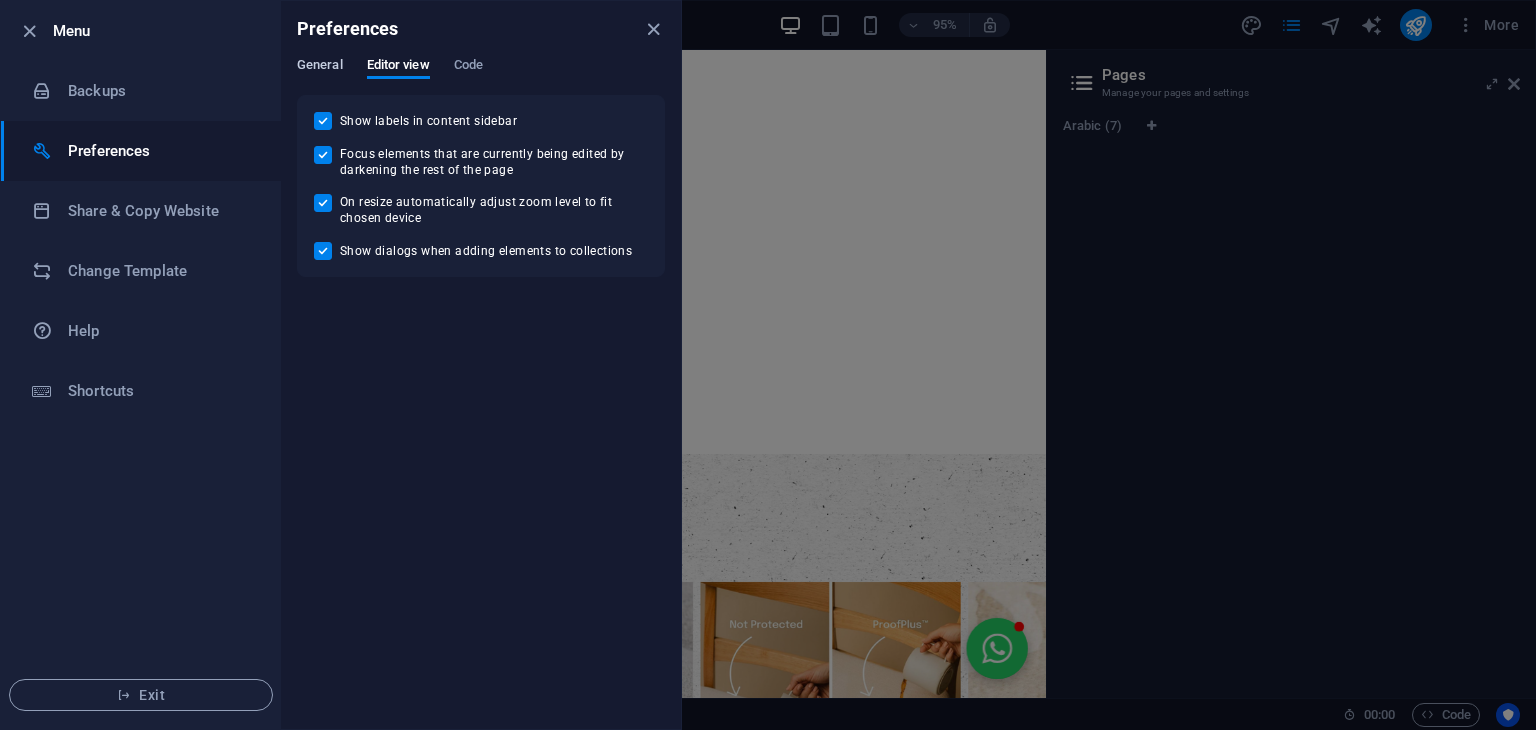 click on "General" at bounding box center (320, 67) 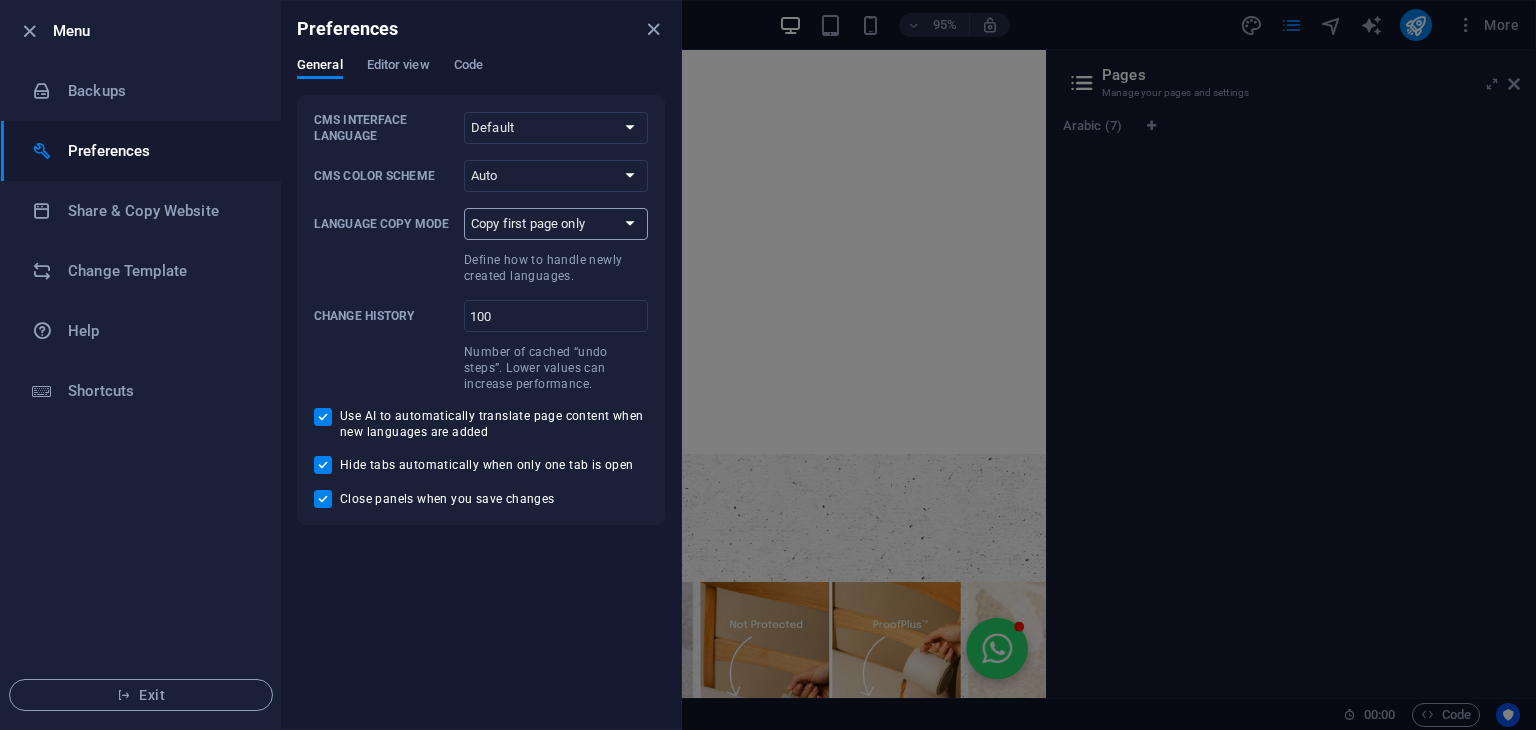 click on "Copy first page only Copy all pages" at bounding box center [556, 224] 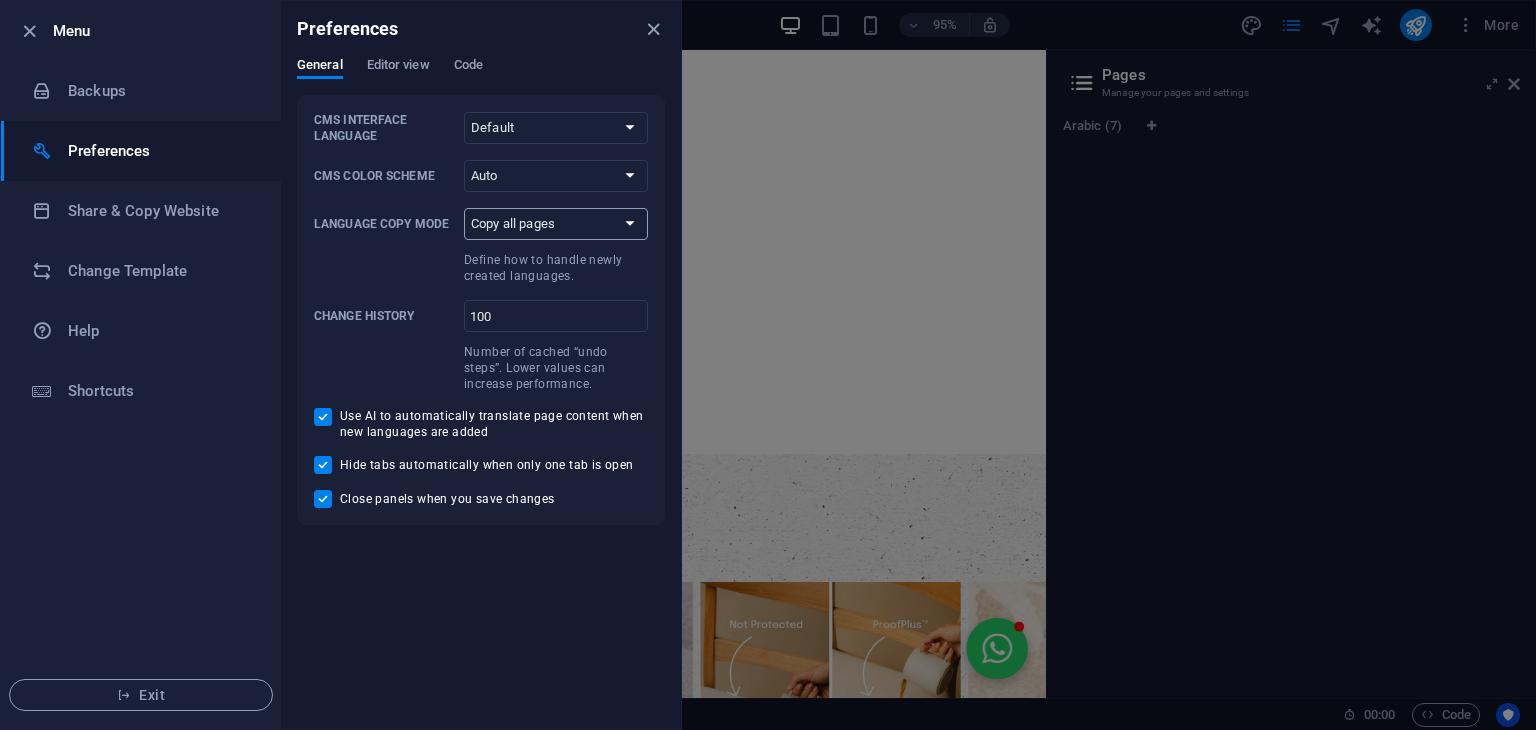 click on "Copy first page only Copy all pages" at bounding box center [556, 224] 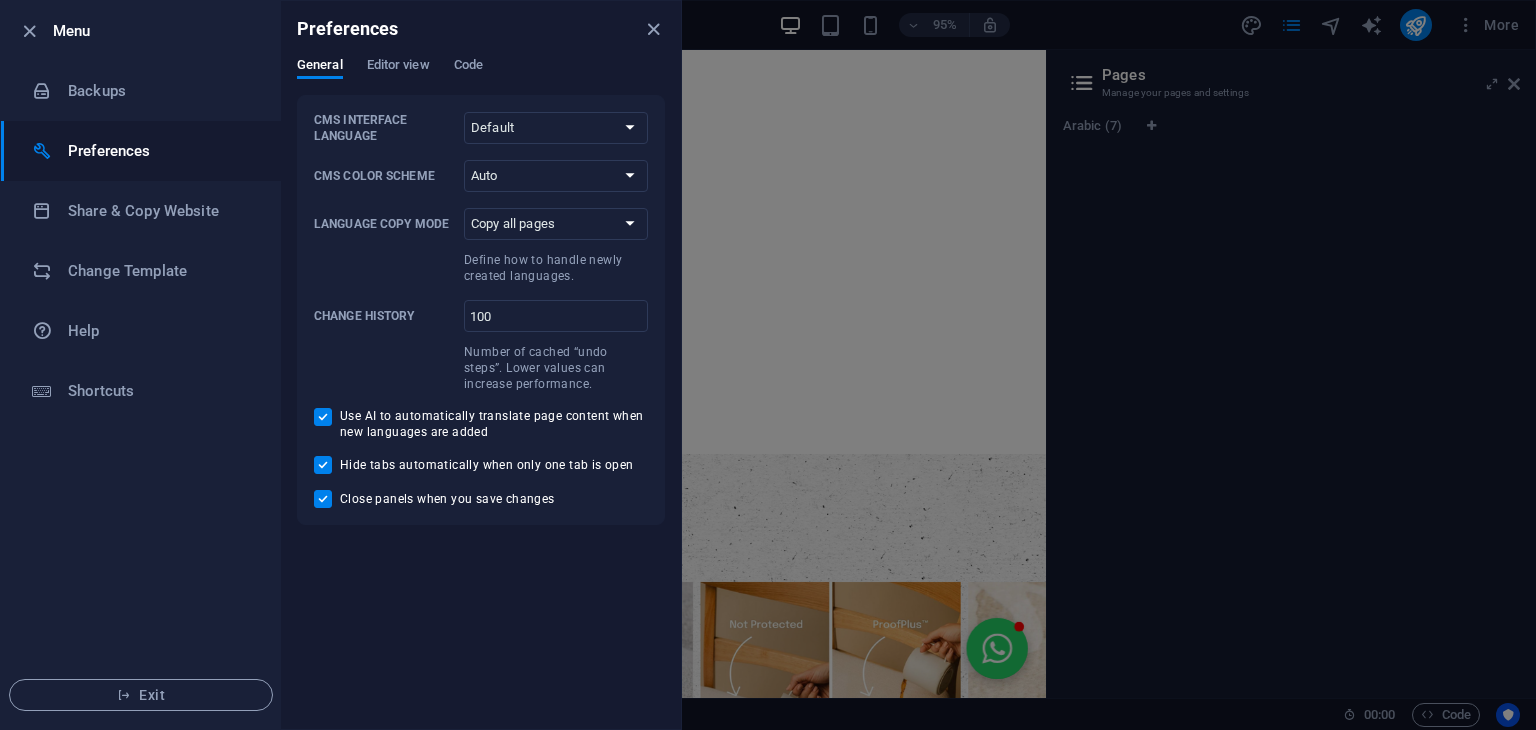 click at bounding box center (768, 365) 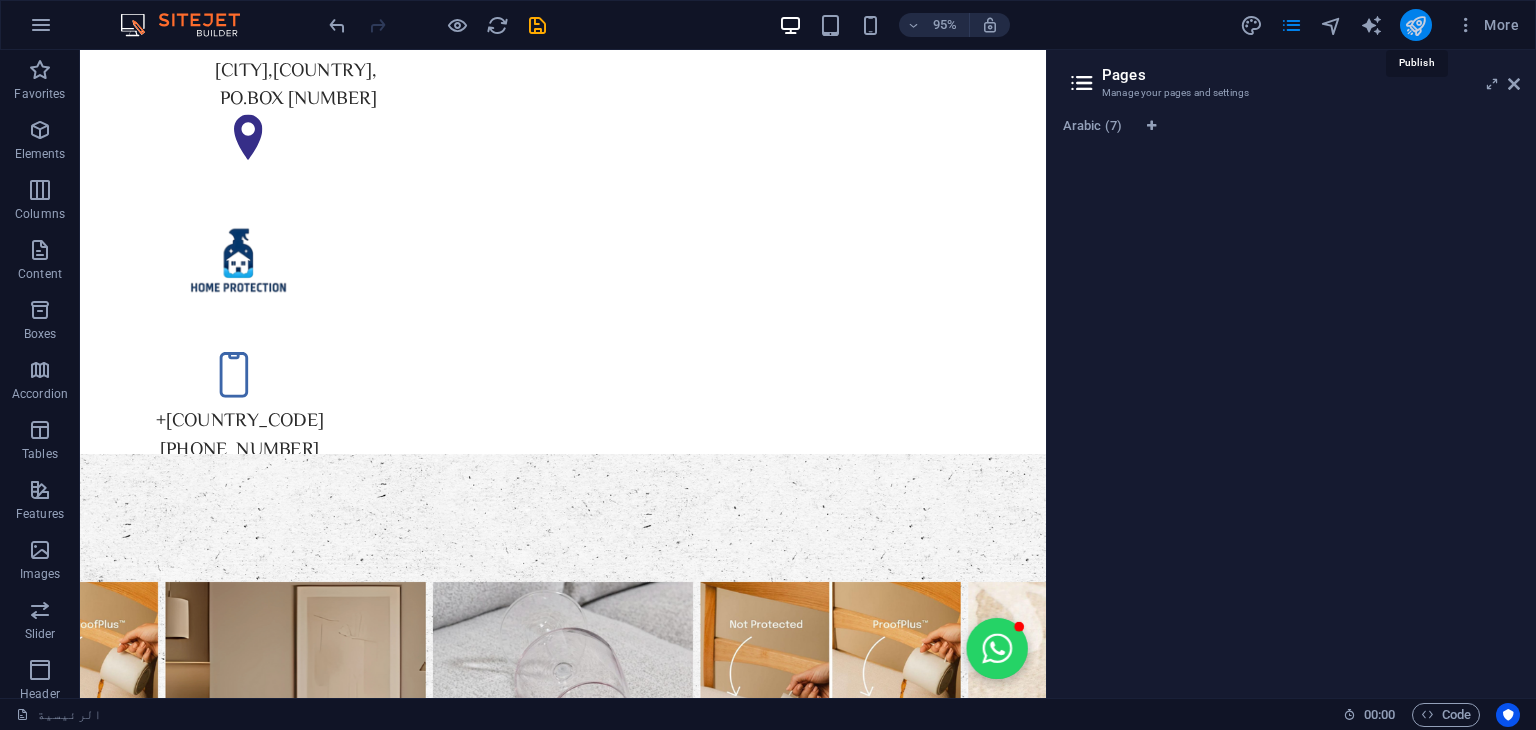 click at bounding box center (1415, 25) 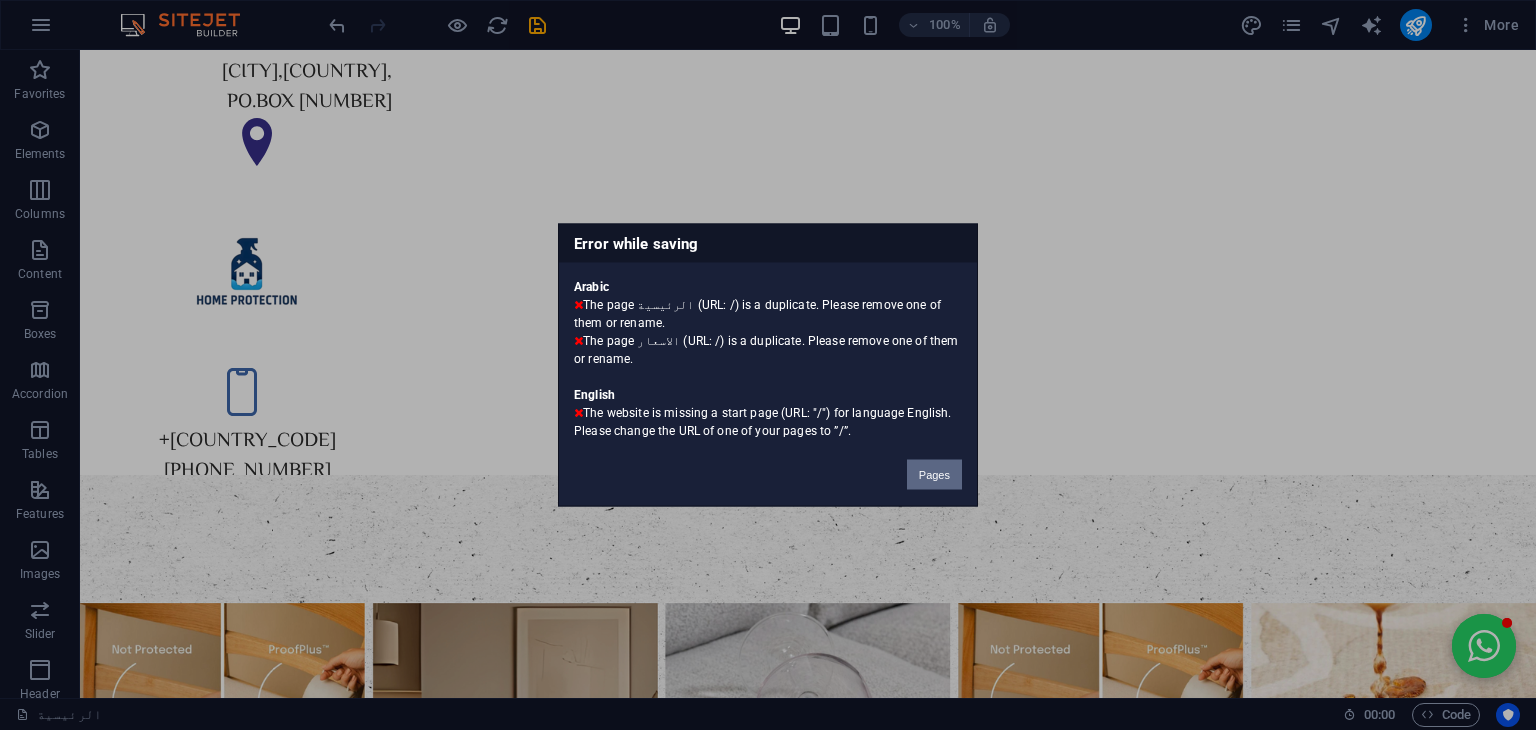 click on "Pages" at bounding box center (934, 475) 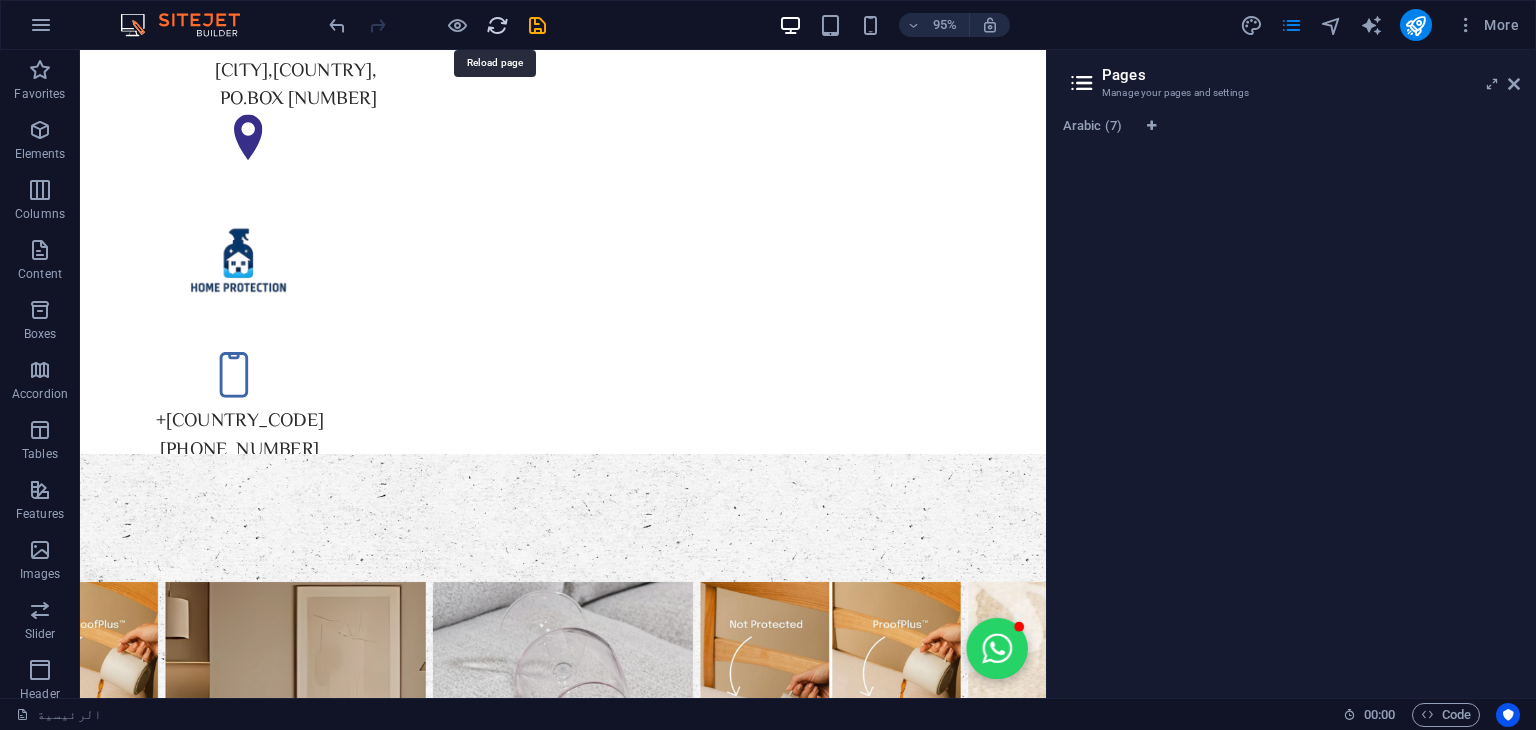 click at bounding box center [497, 25] 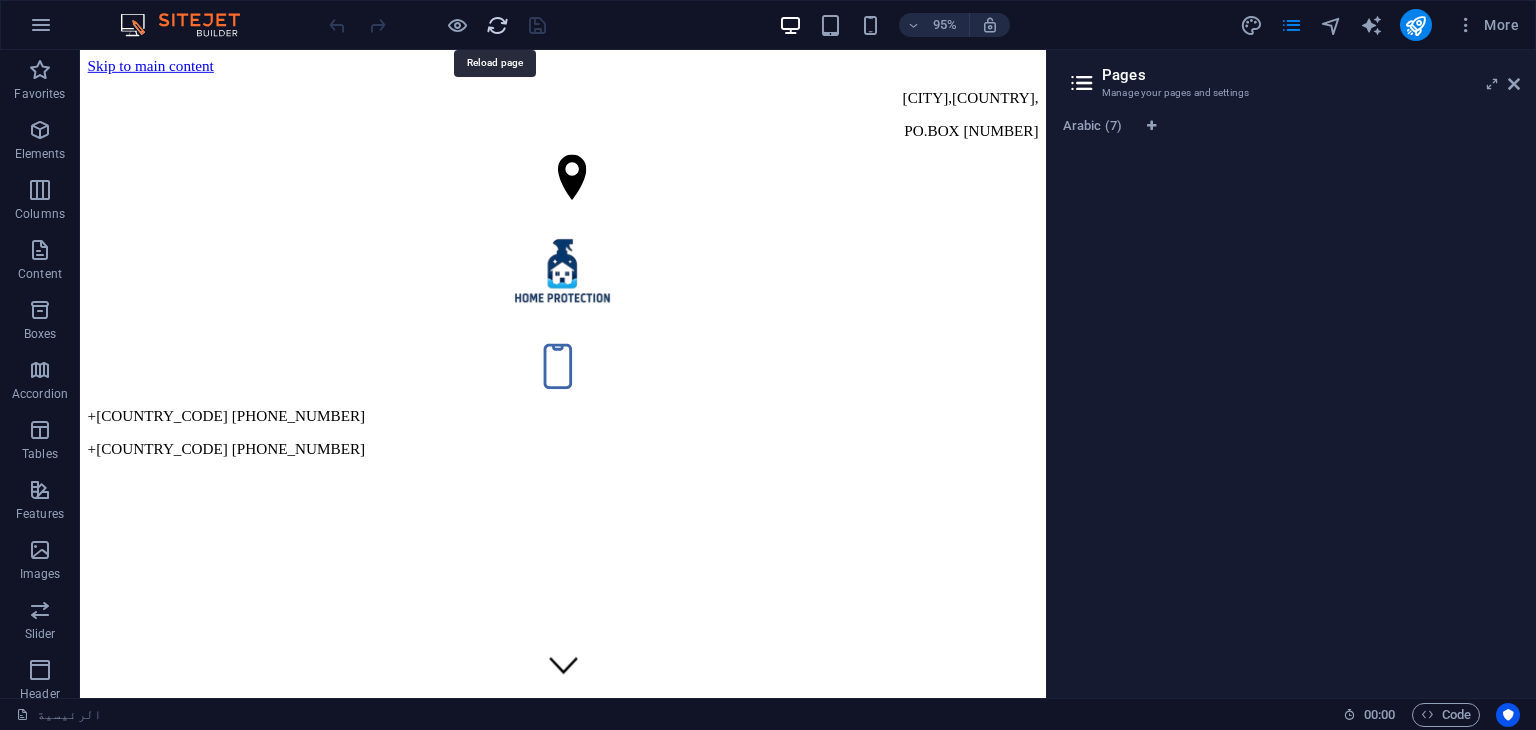 scroll, scrollTop: 0, scrollLeft: 0, axis: both 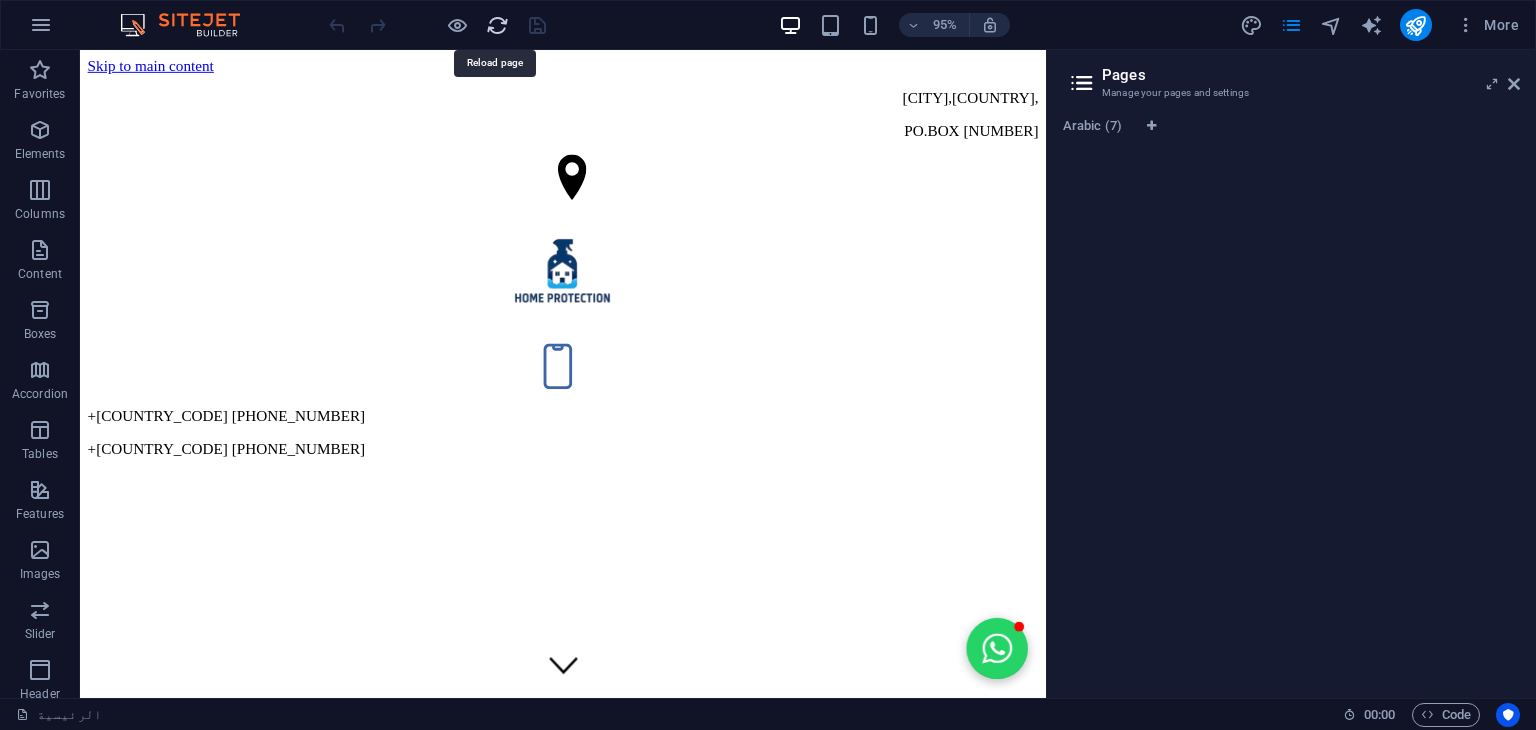 click at bounding box center [497, 25] 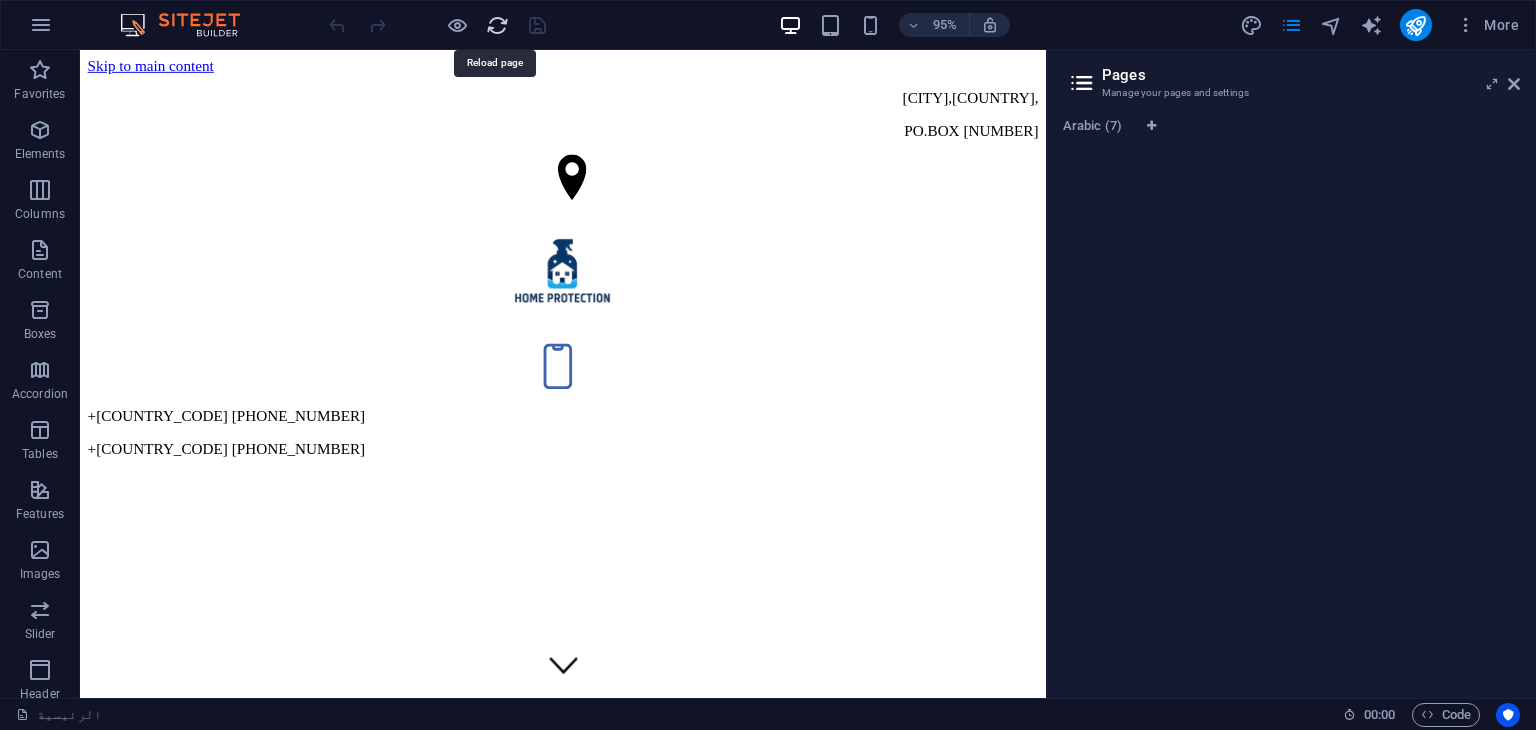 scroll, scrollTop: 0, scrollLeft: 0, axis: both 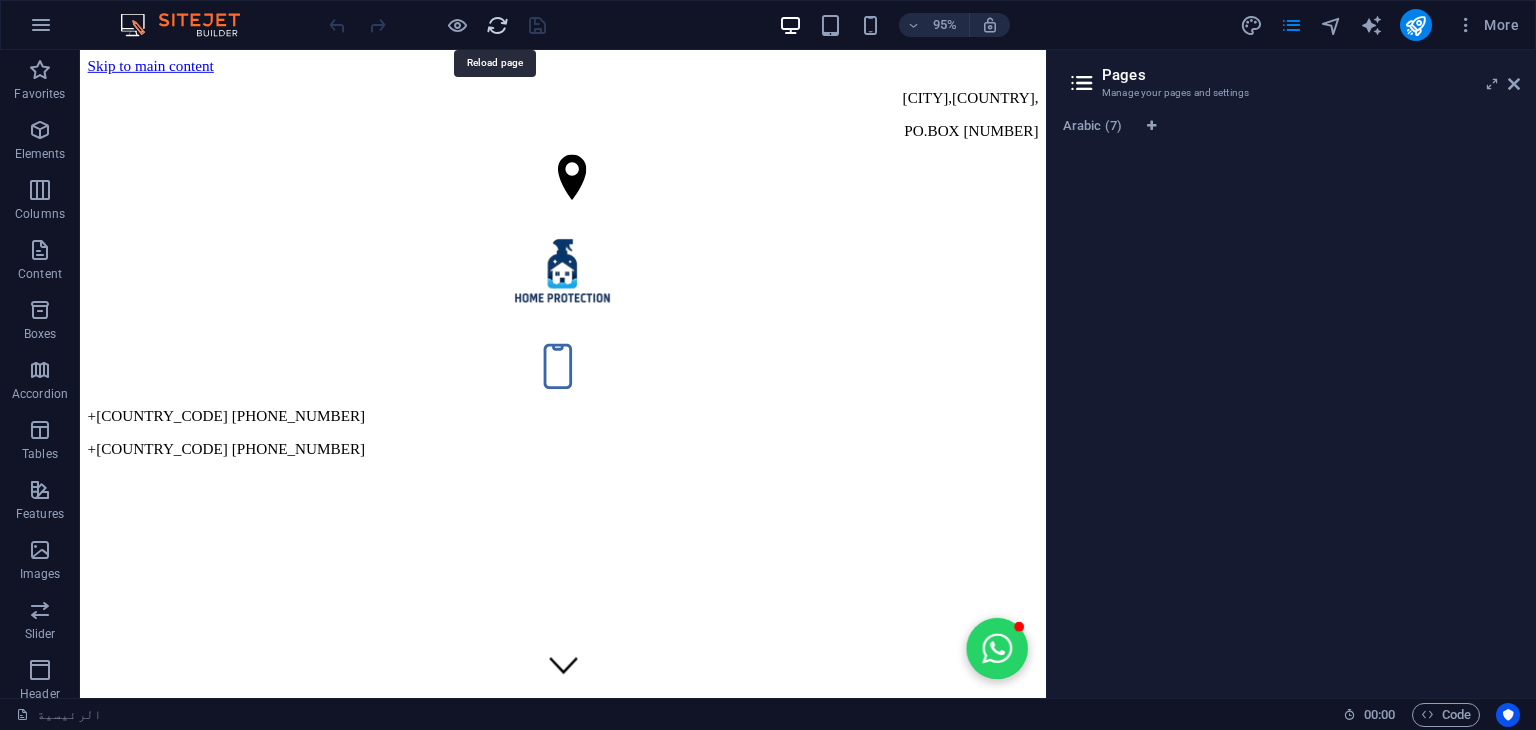 click at bounding box center [497, 25] 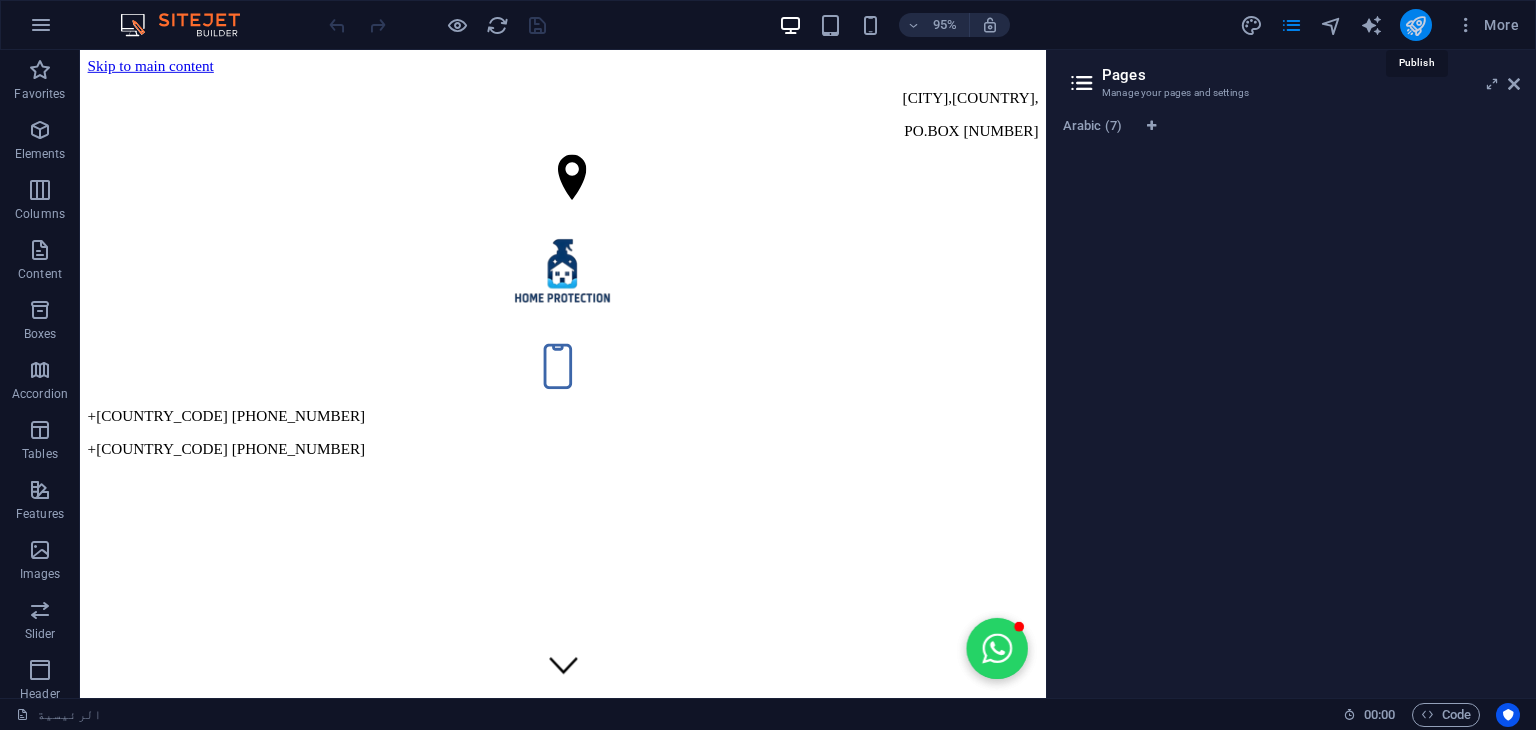 click at bounding box center [1415, 25] 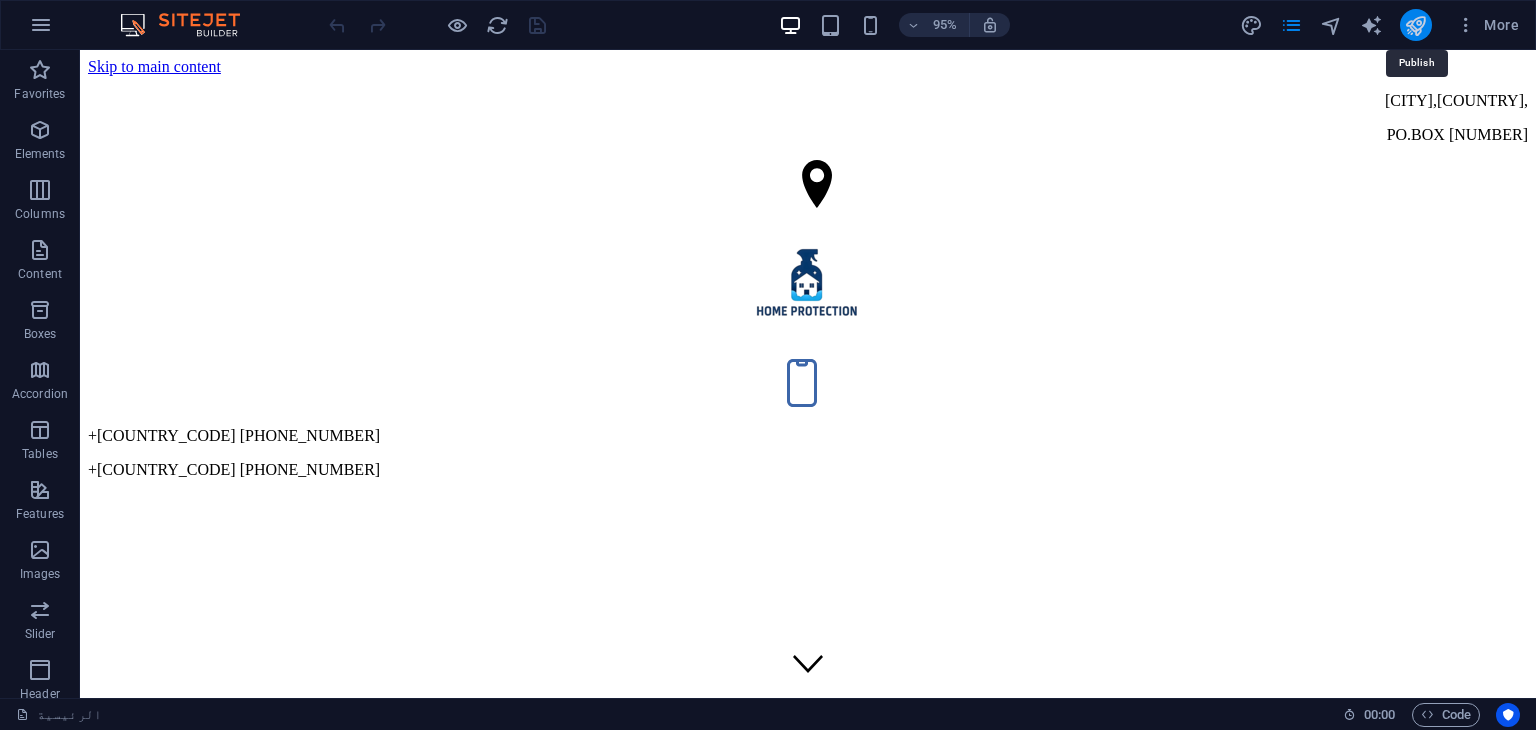scroll, scrollTop: 0, scrollLeft: 0, axis: both 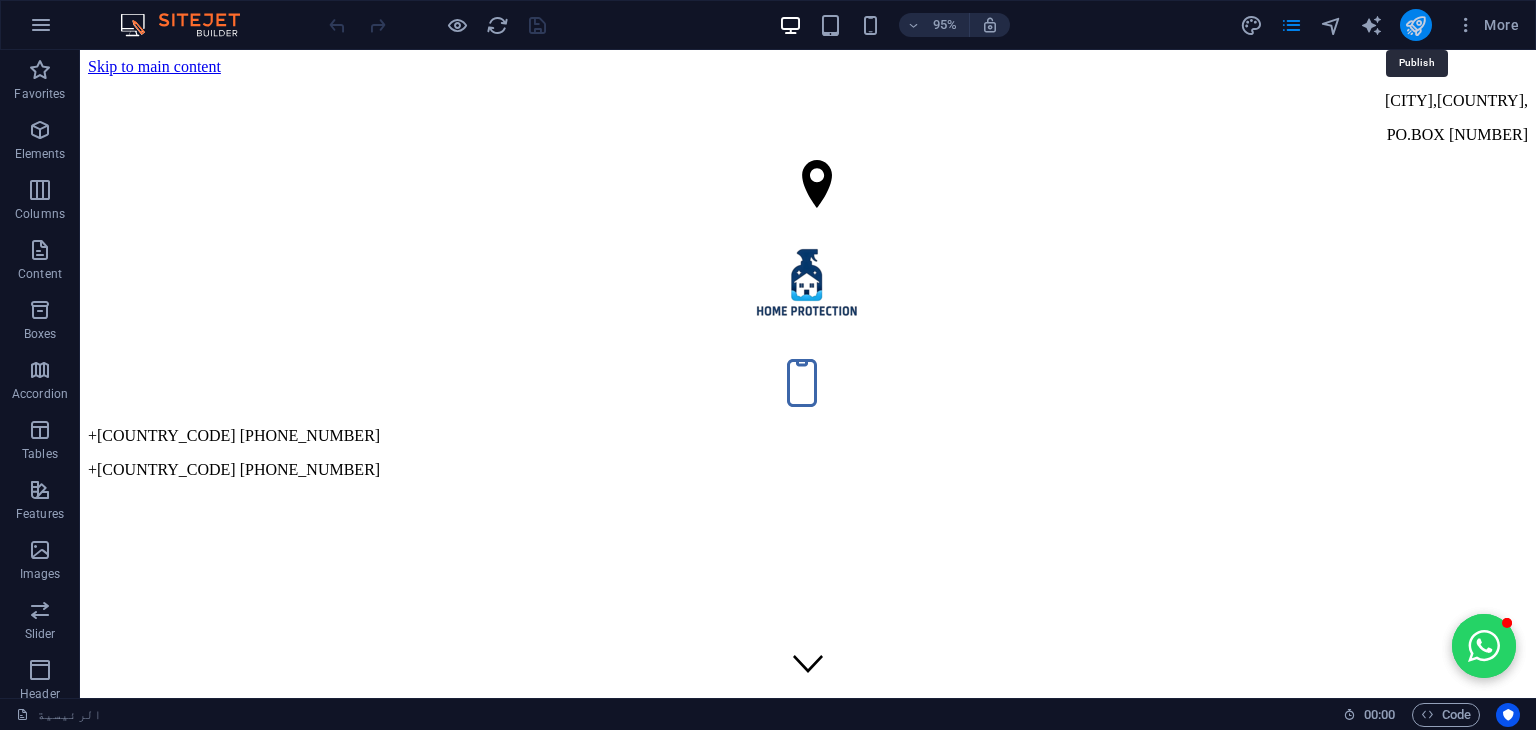 click at bounding box center [1415, 25] 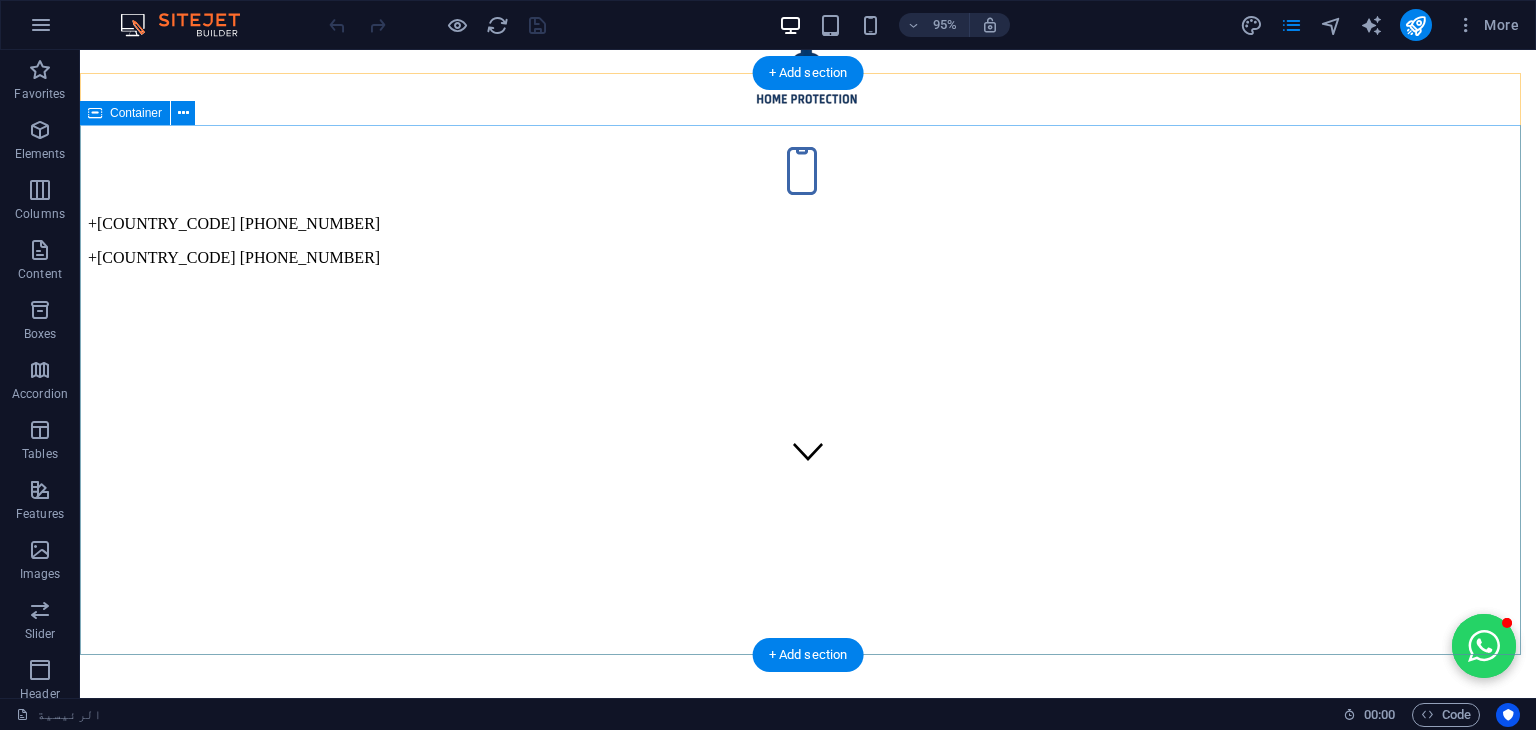 scroll, scrollTop: 100, scrollLeft: 0, axis: vertical 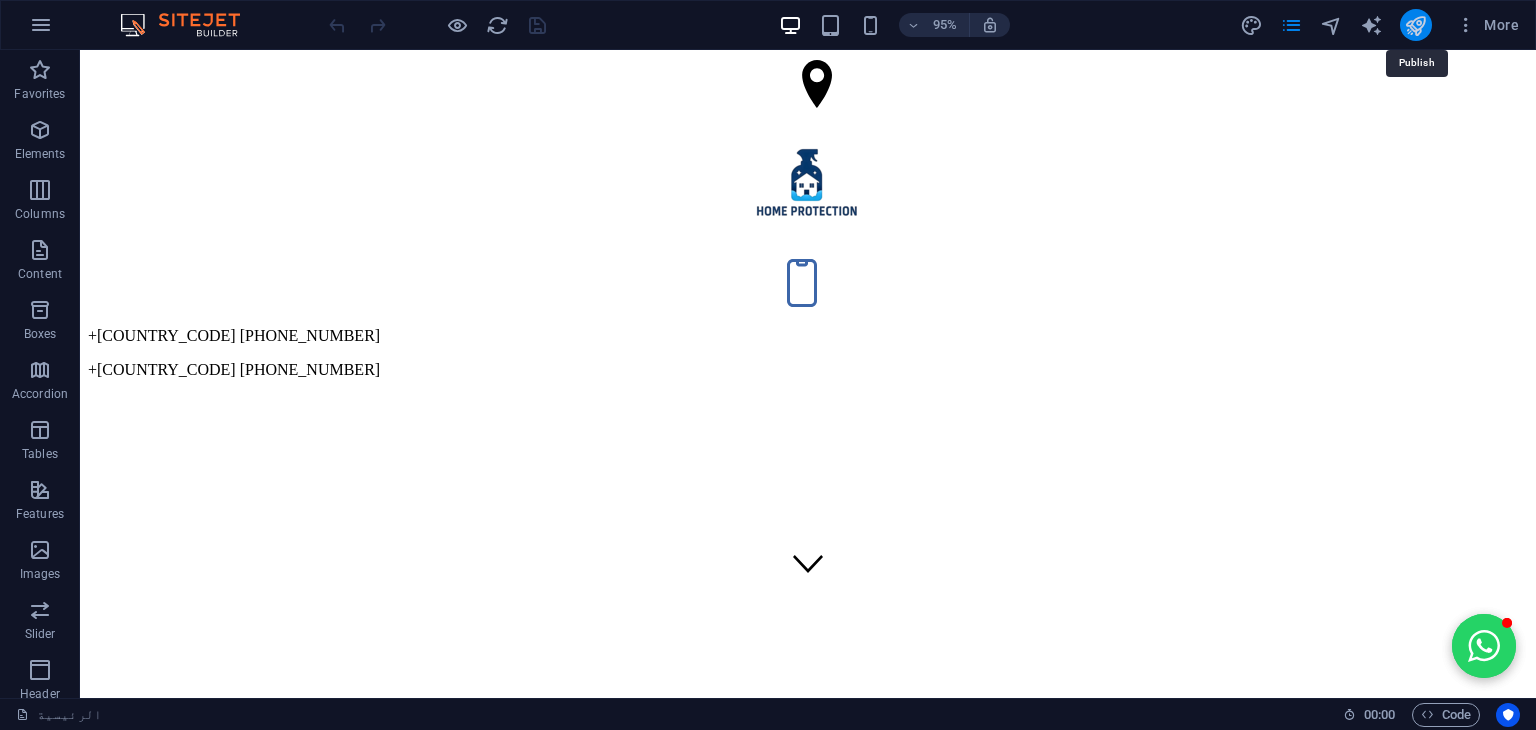 click at bounding box center (1415, 25) 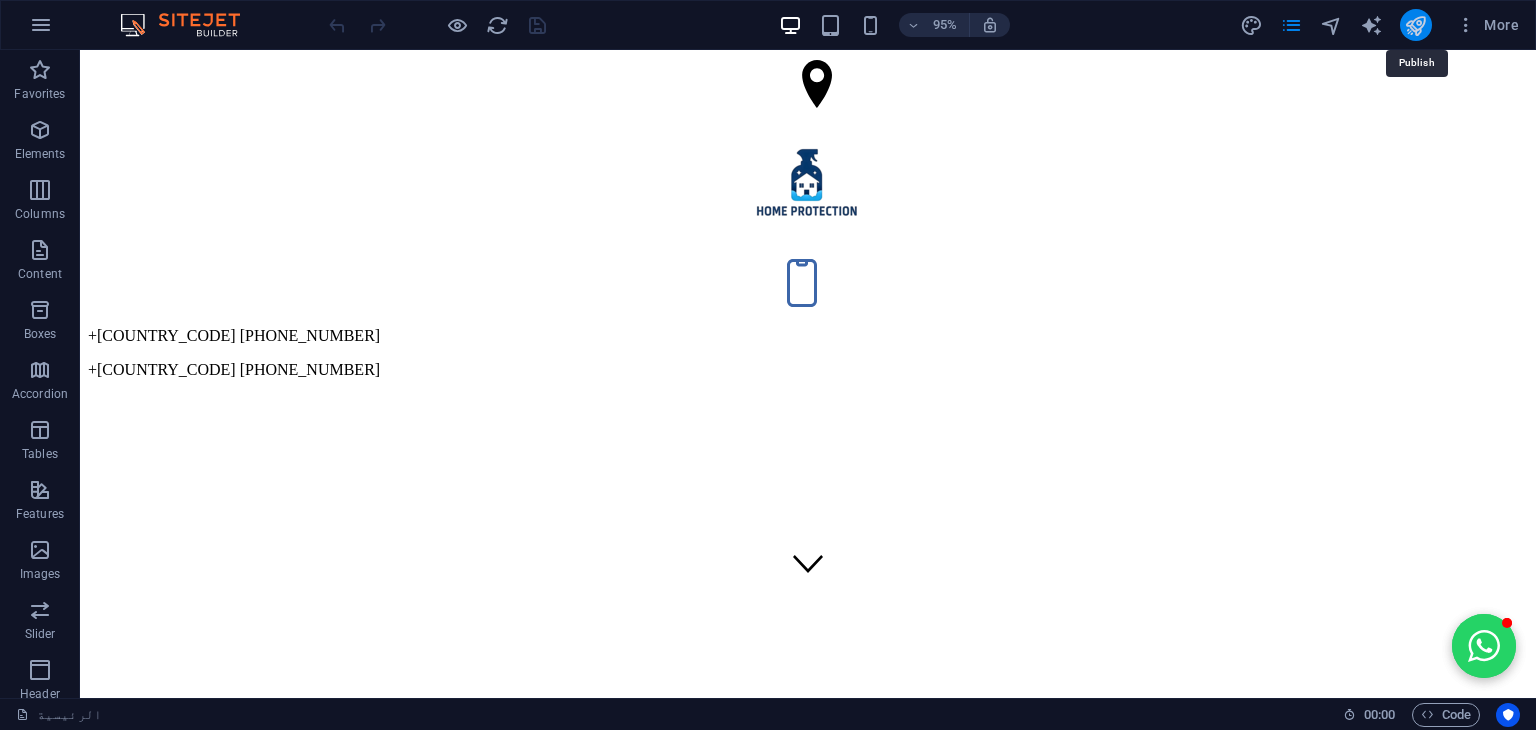 click at bounding box center [1415, 25] 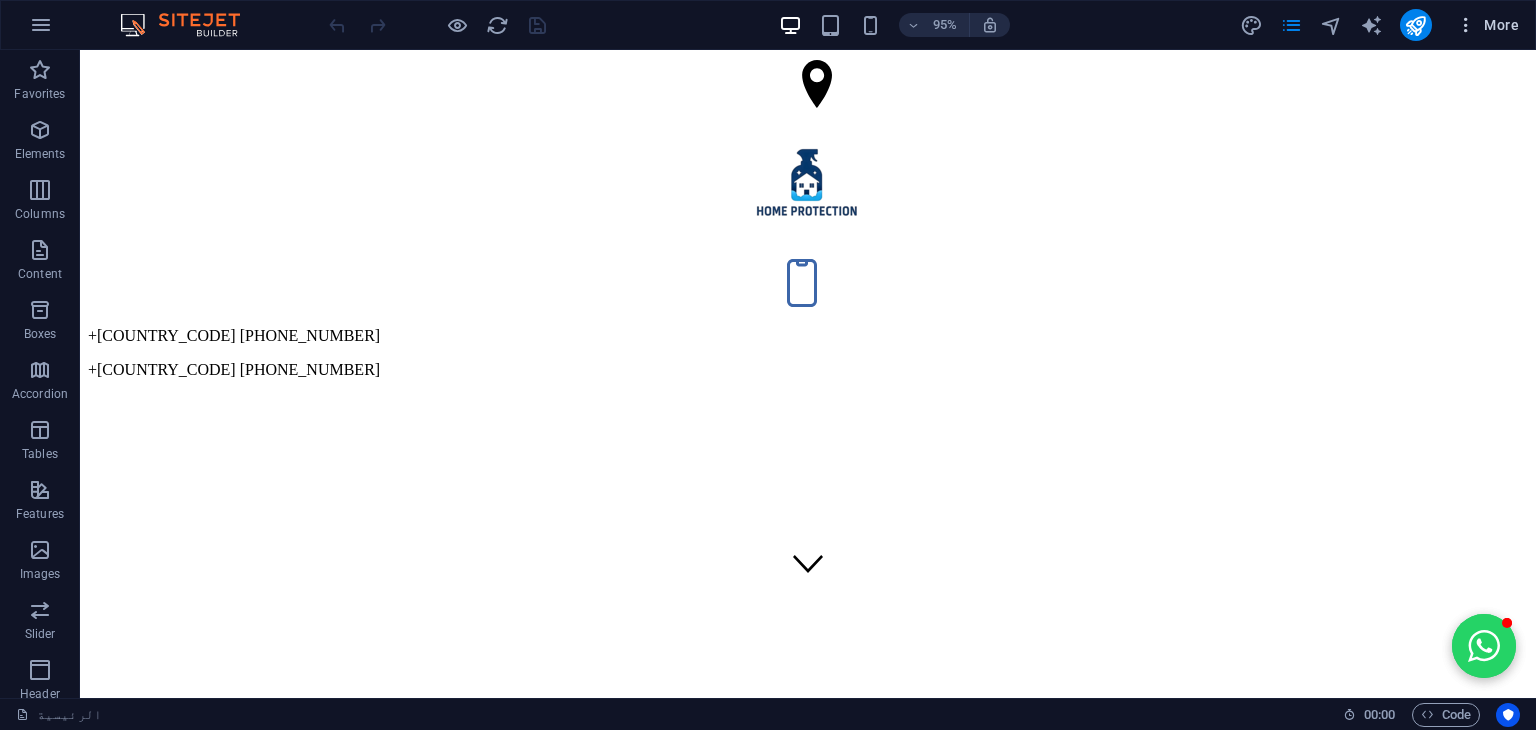 click at bounding box center [1466, 25] 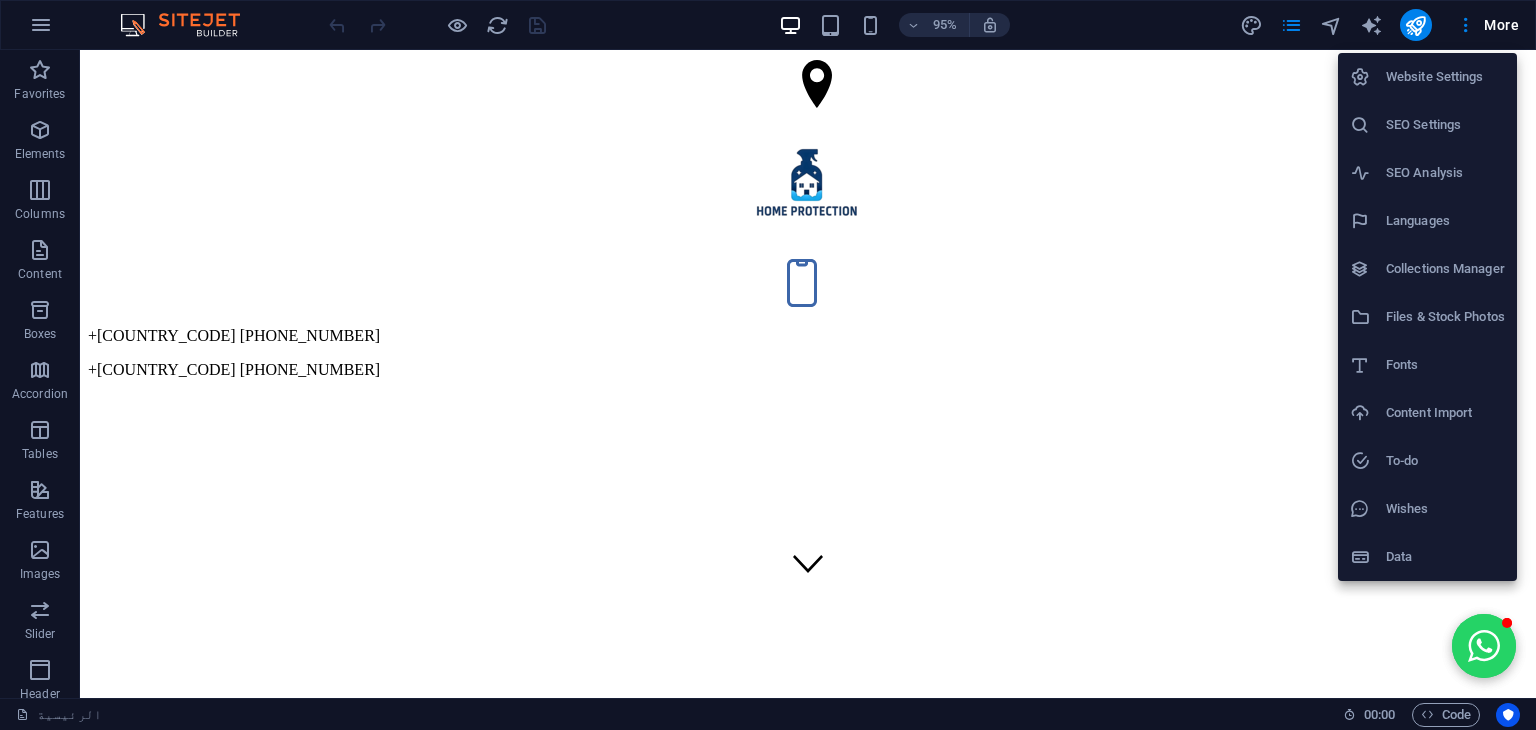 click on "Website Settings" at bounding box center [1445, 77] 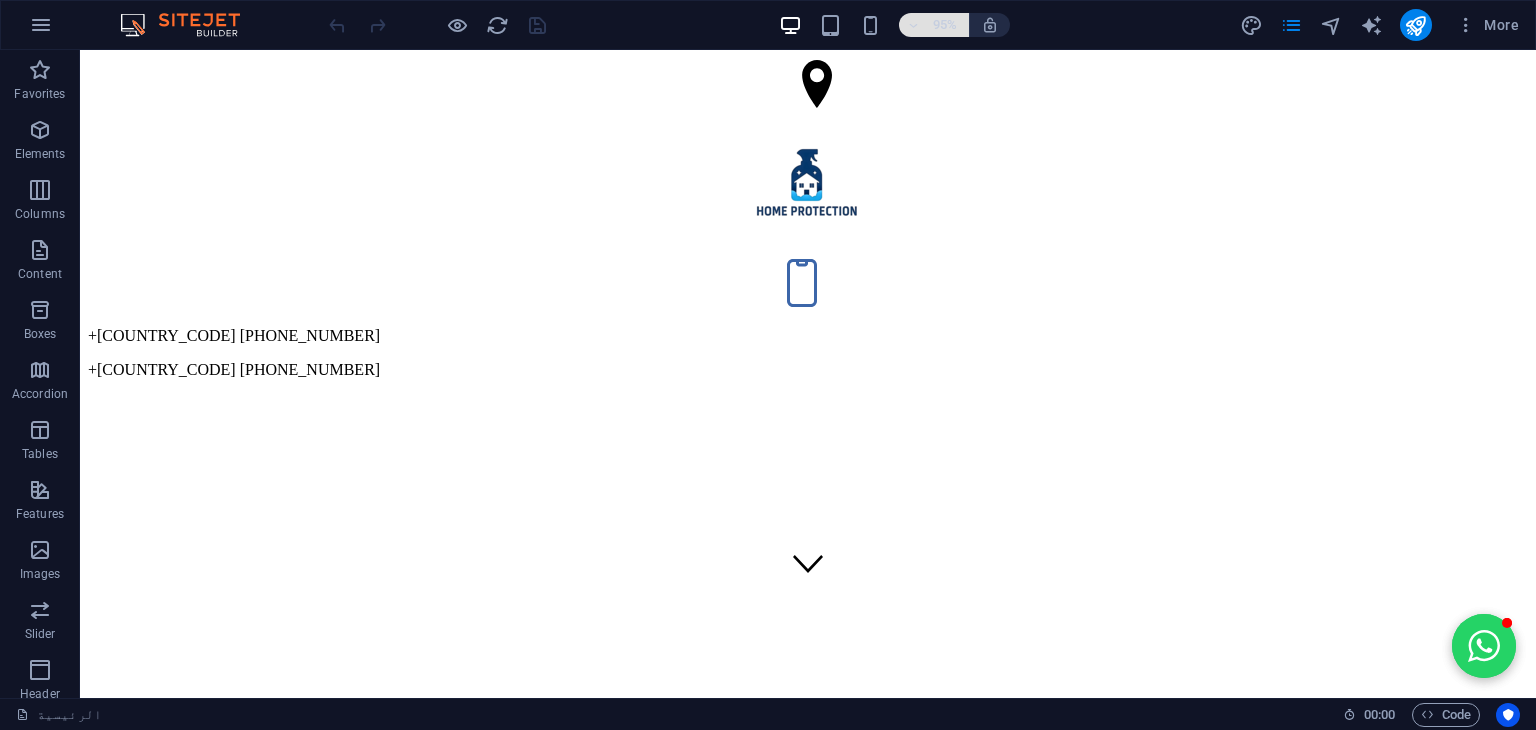click on "95%" at bounding box center (934, 25) 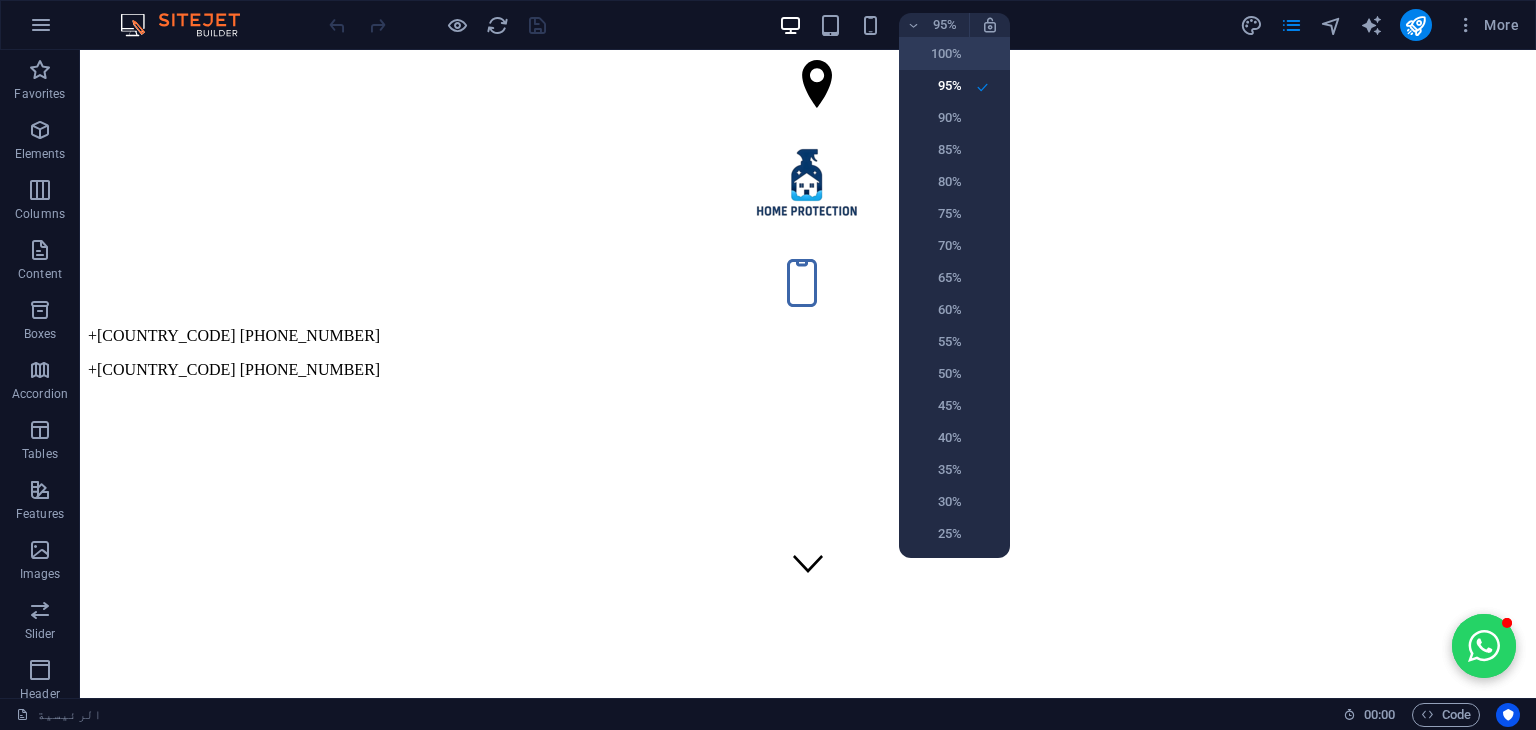click on "100%" at bounding box center (936, 54) 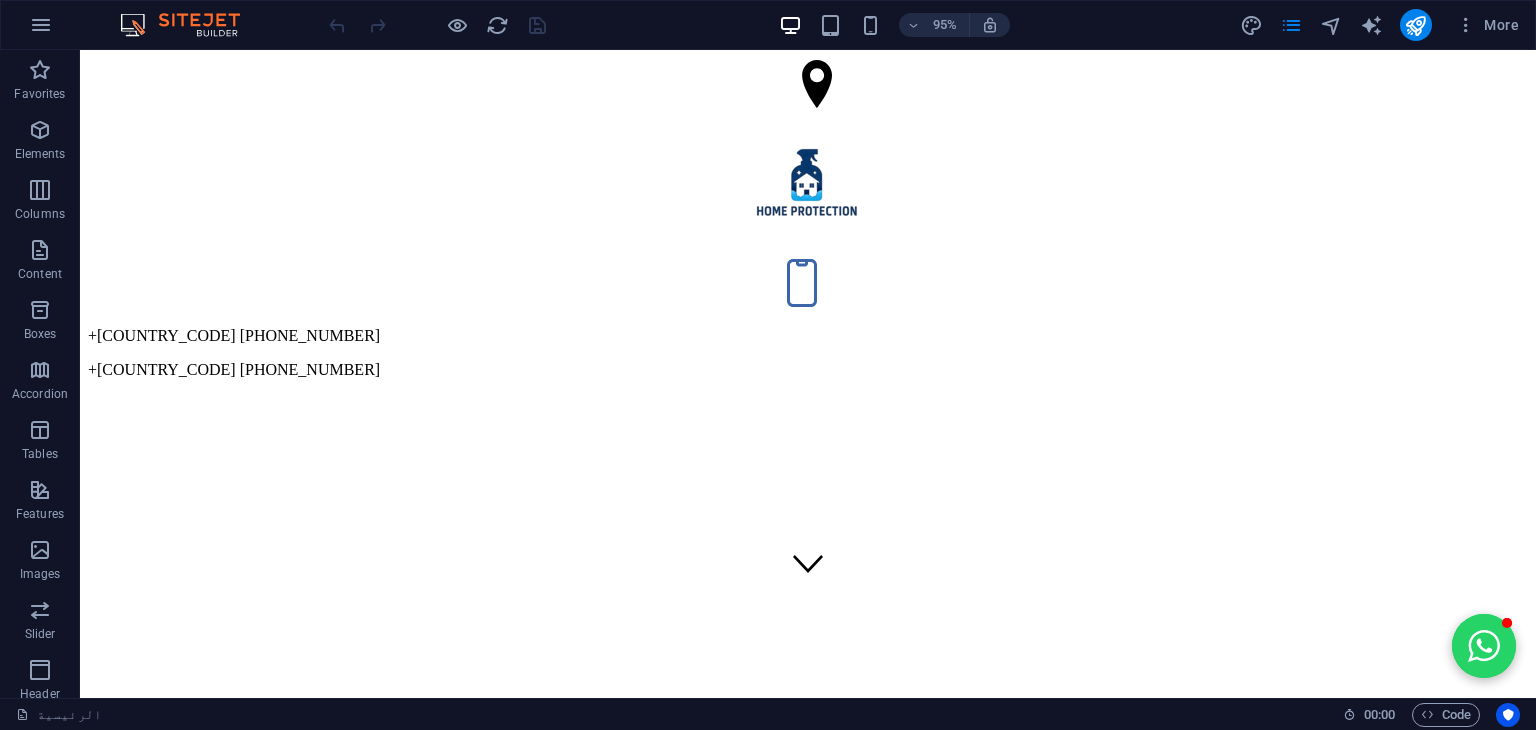click at bounding box center (437, 25) 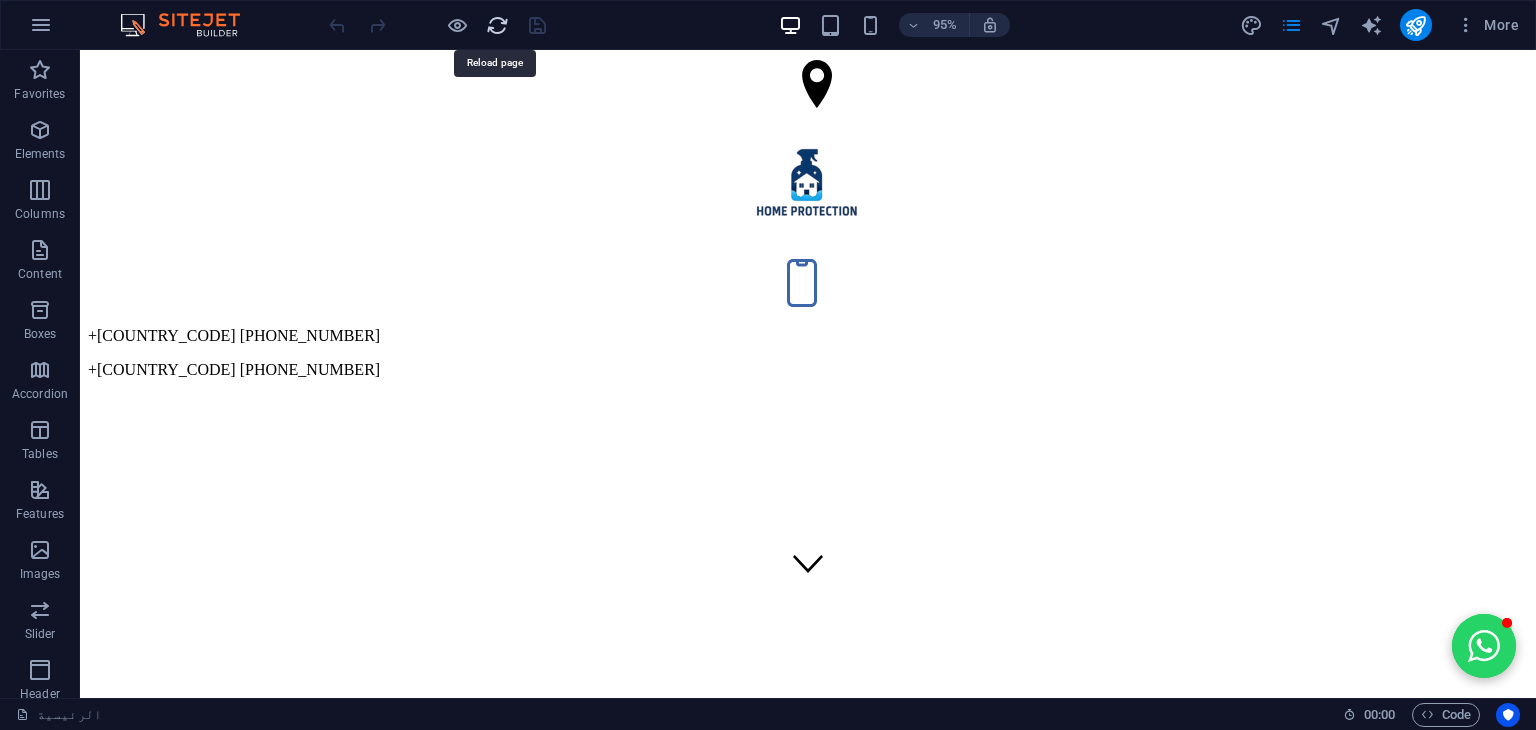 click at bounding box center [497, 25] 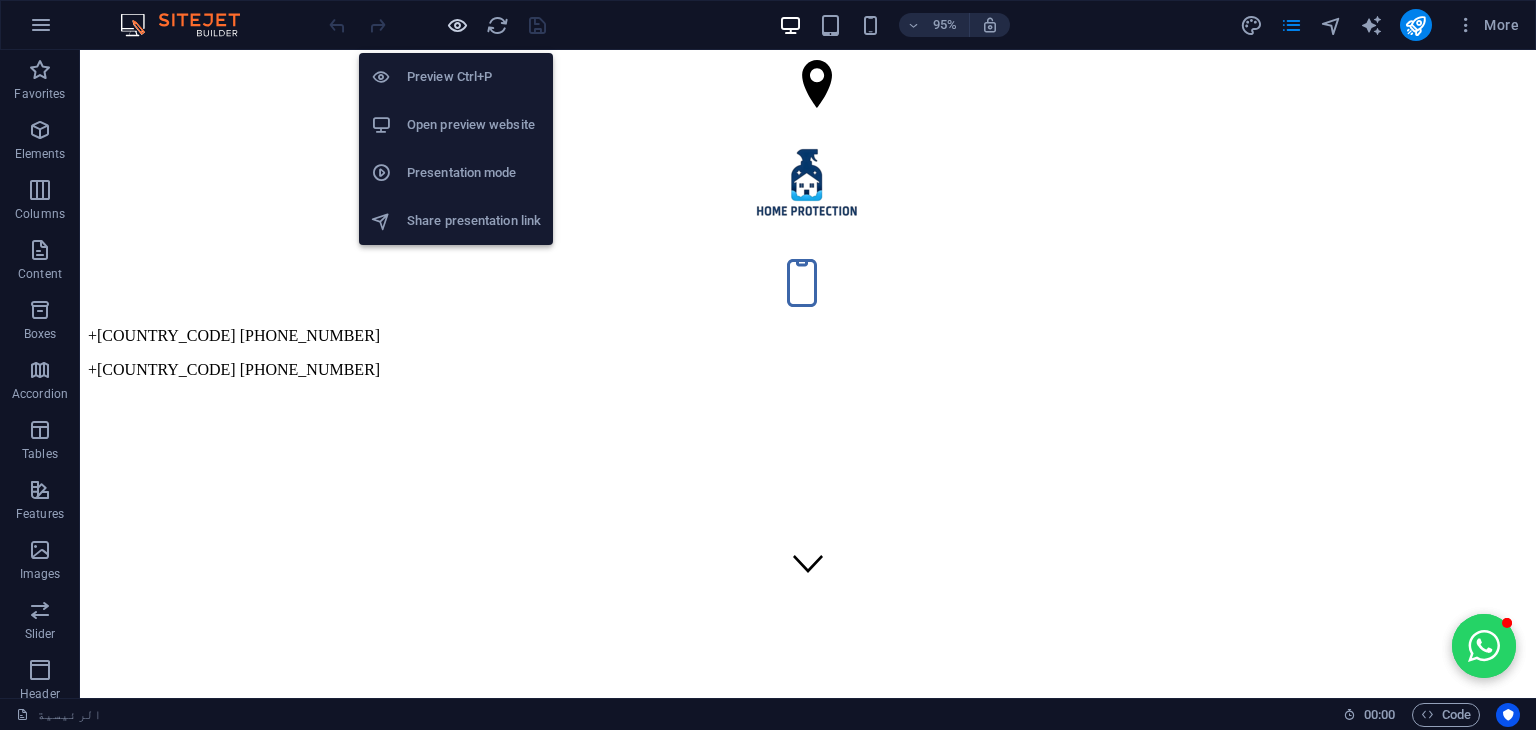 click at bounding box center [457, 25] 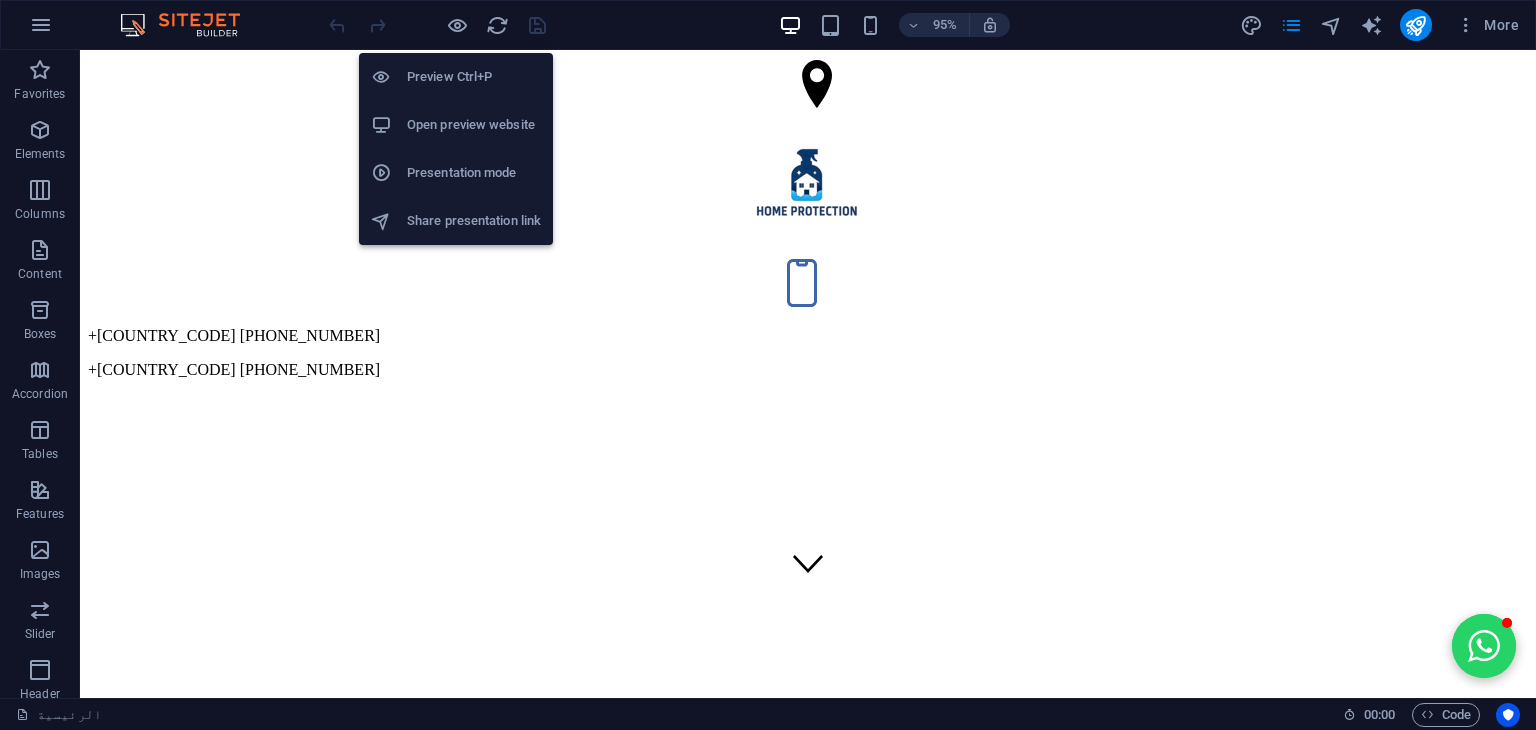 click on "Preview Ctrl+P" at bounding box center (474, 77) 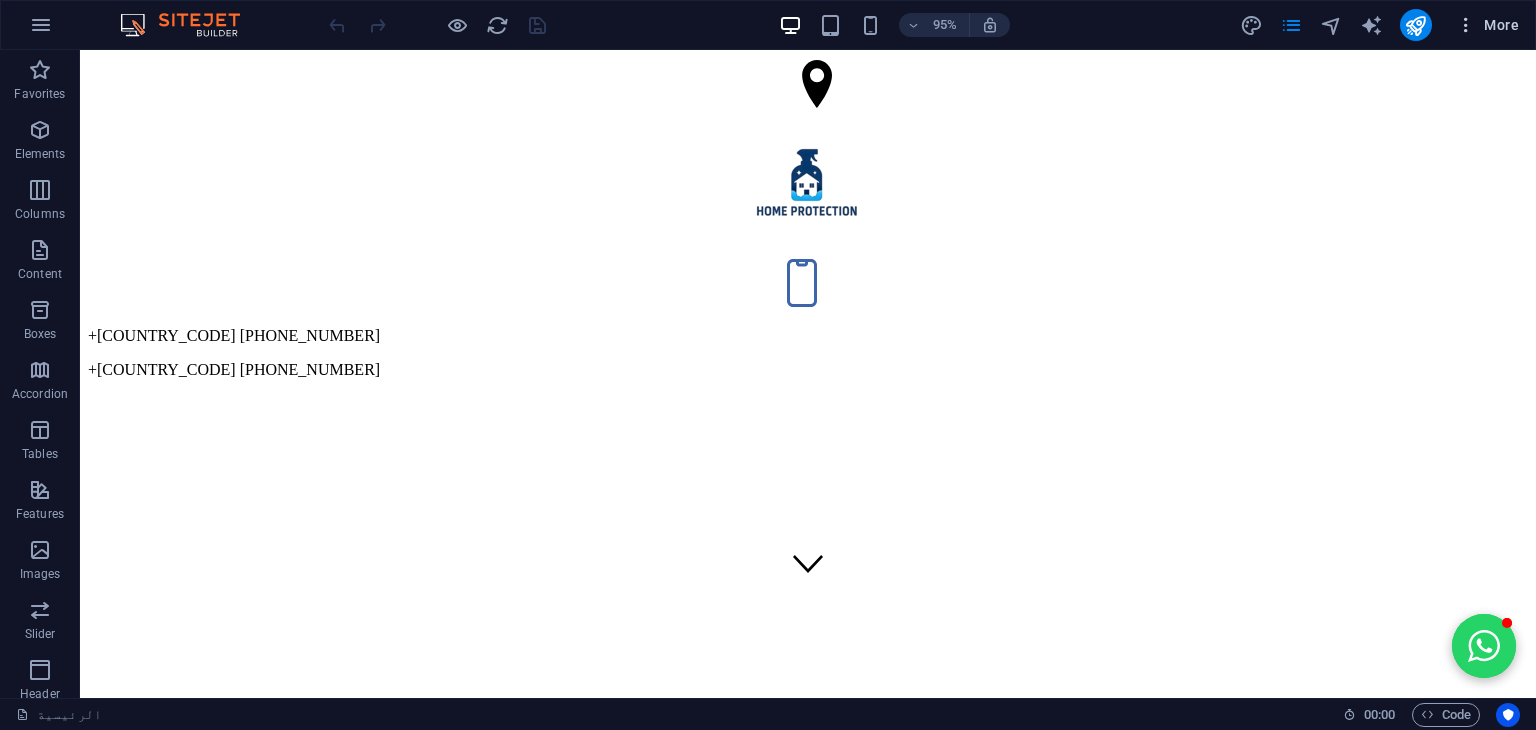 click at bounding box center [1466, 25] 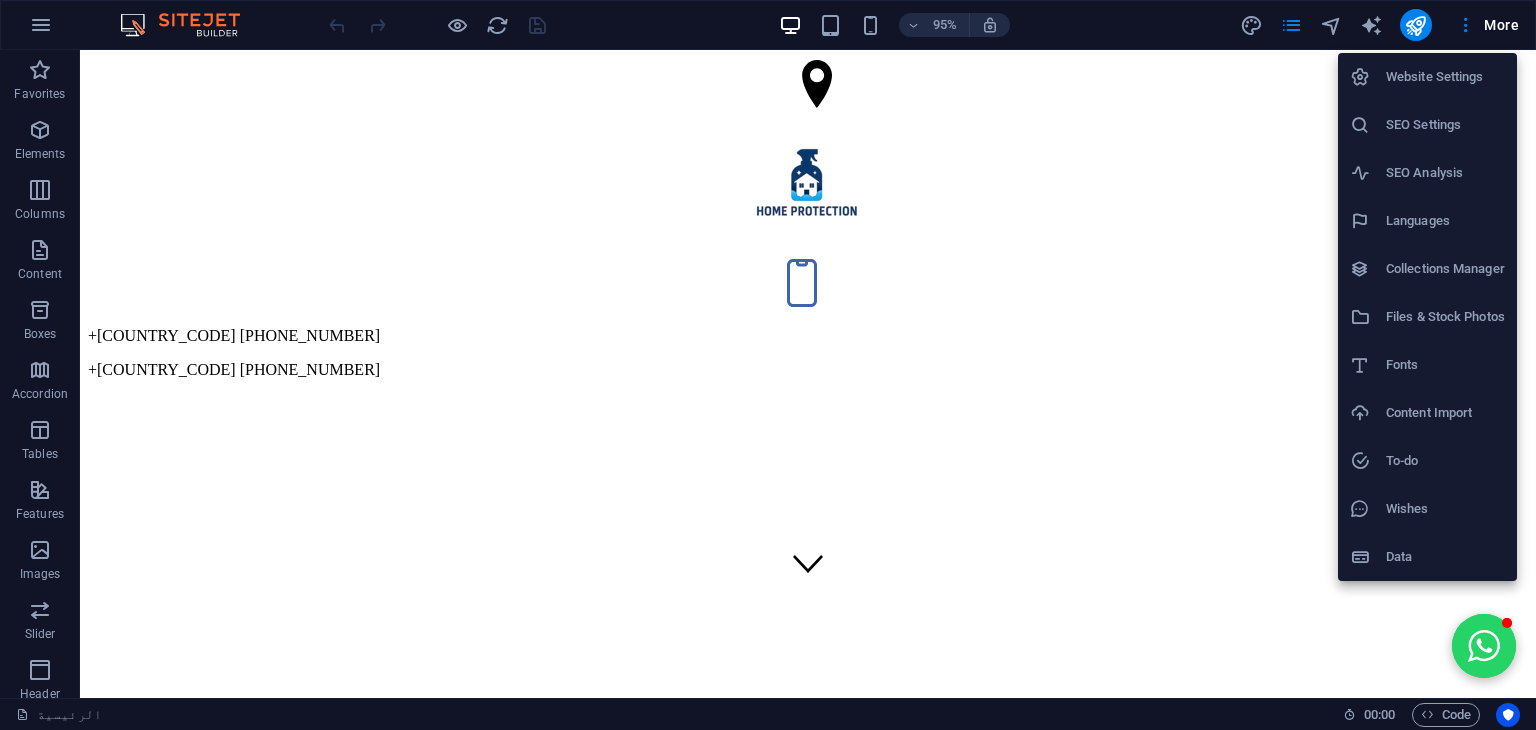 click on "Website Settings" at bounding box center (1445, 77) 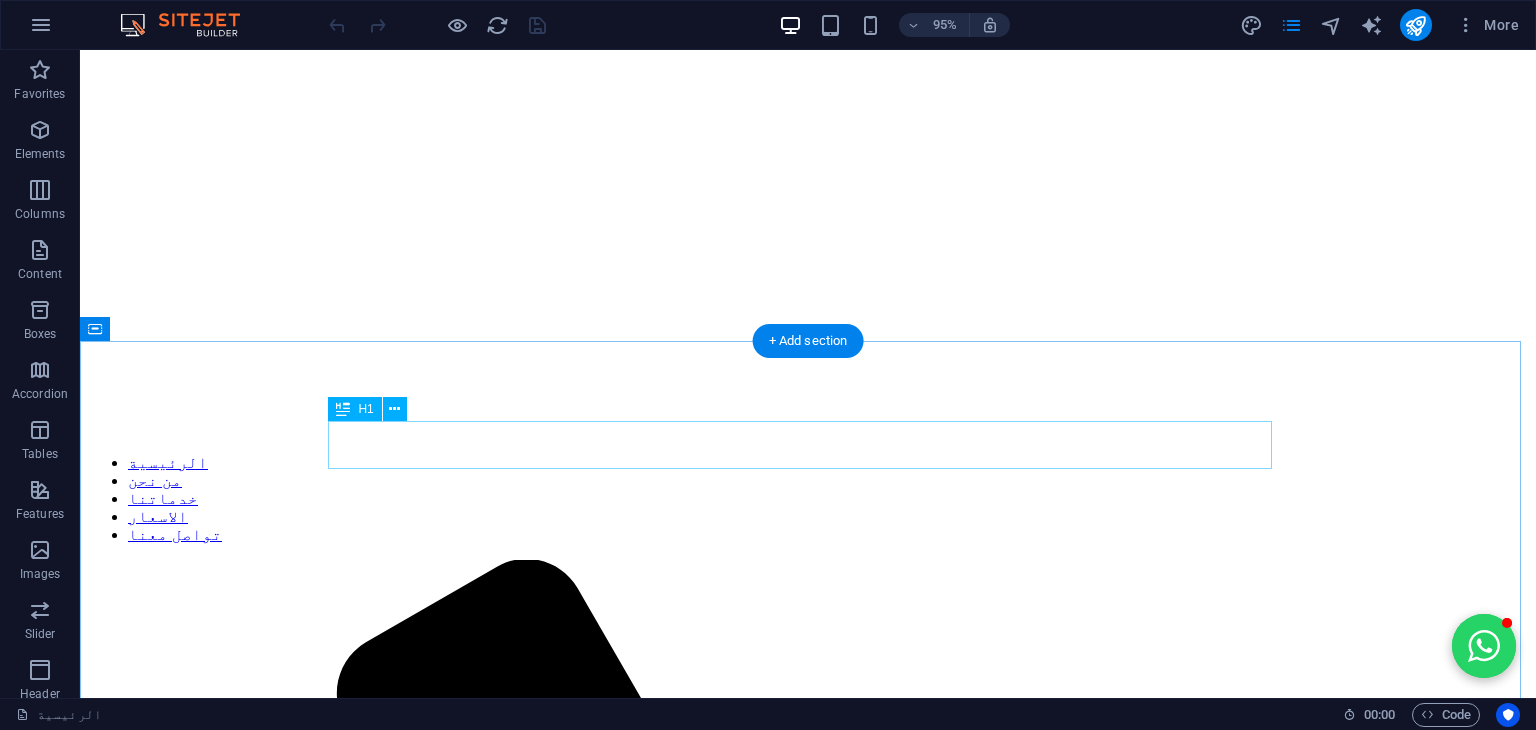 scroll, scrollTop: 450, scrollLeft: 0, axis: vertical 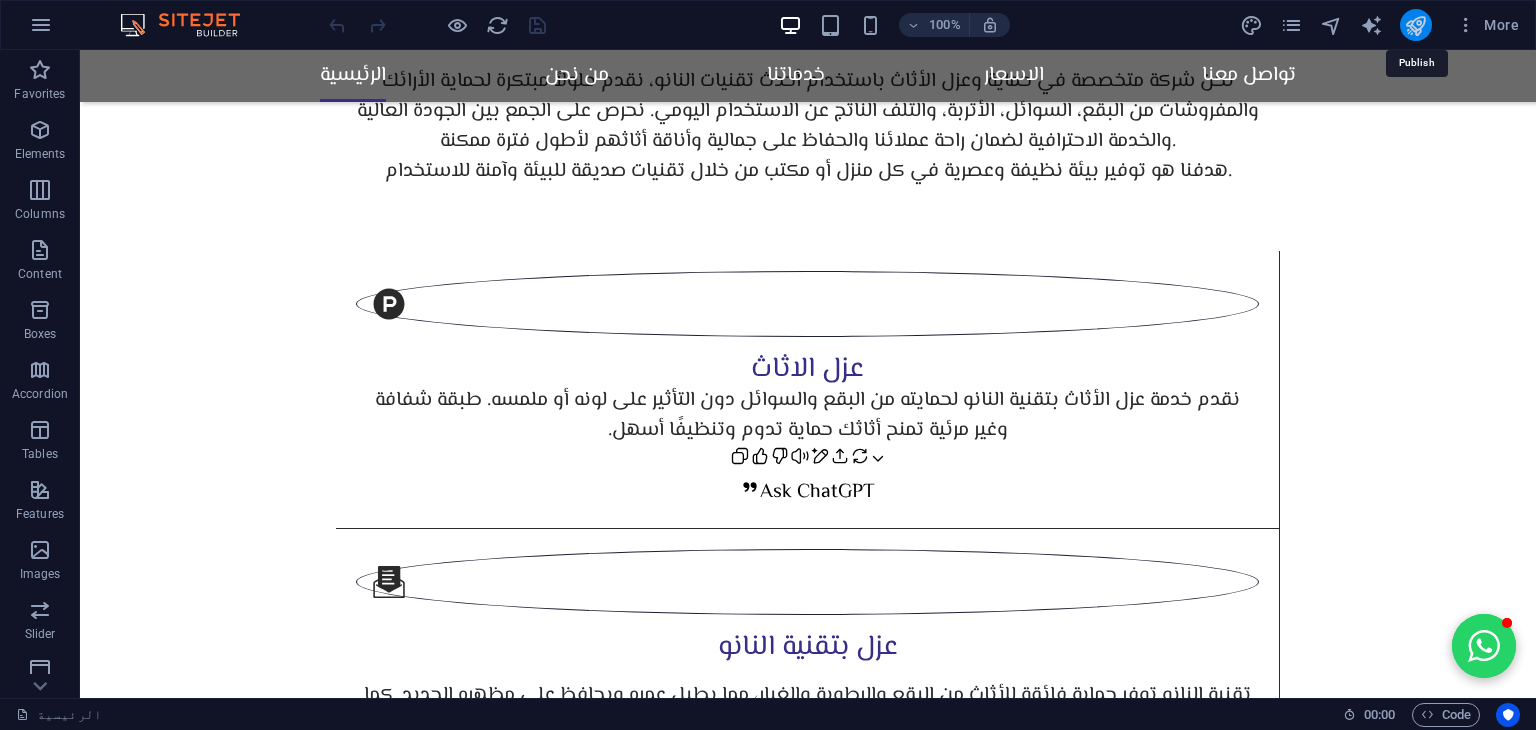 click at bounding box center [1415, 25] 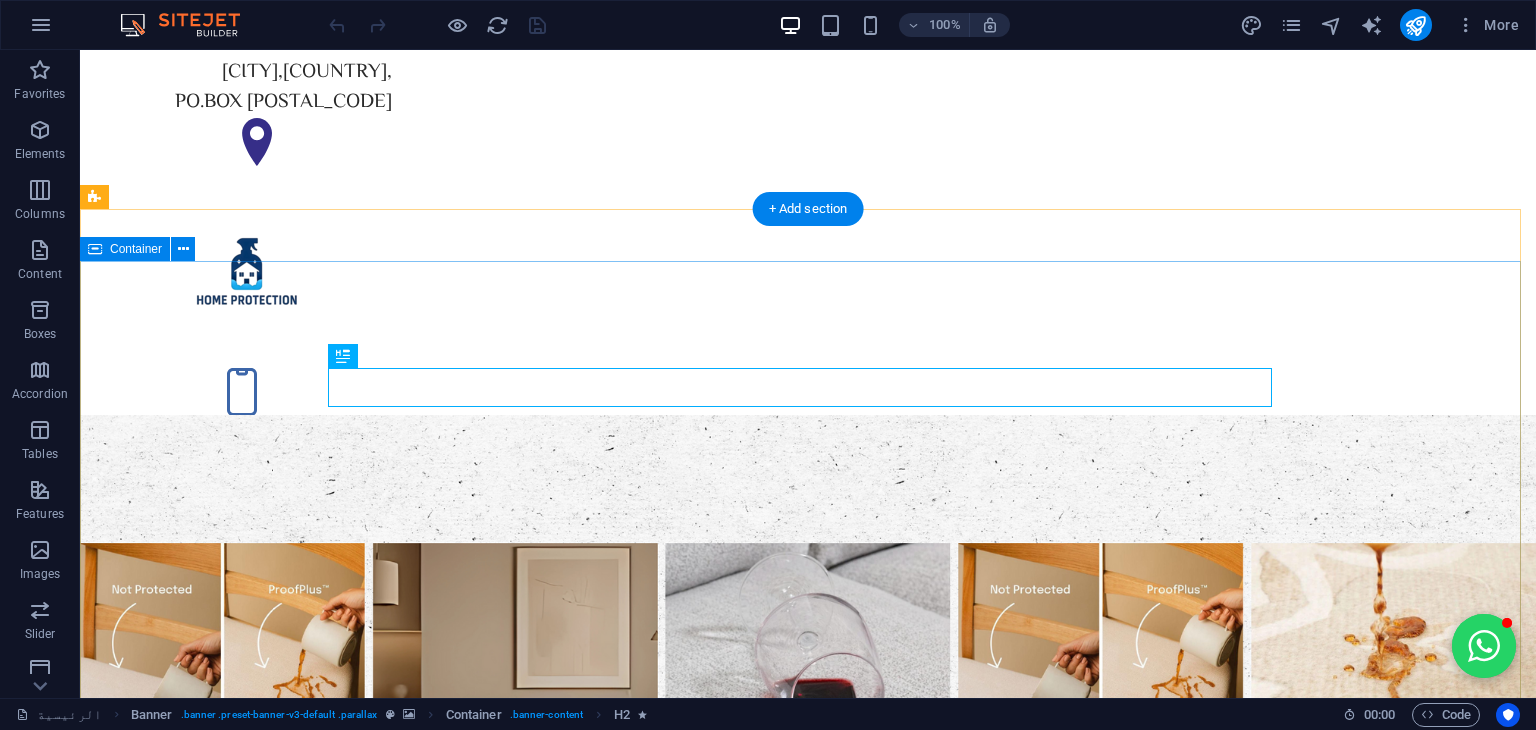 scroll, scrollTop: 0, scrollLeft: 0, axis: both 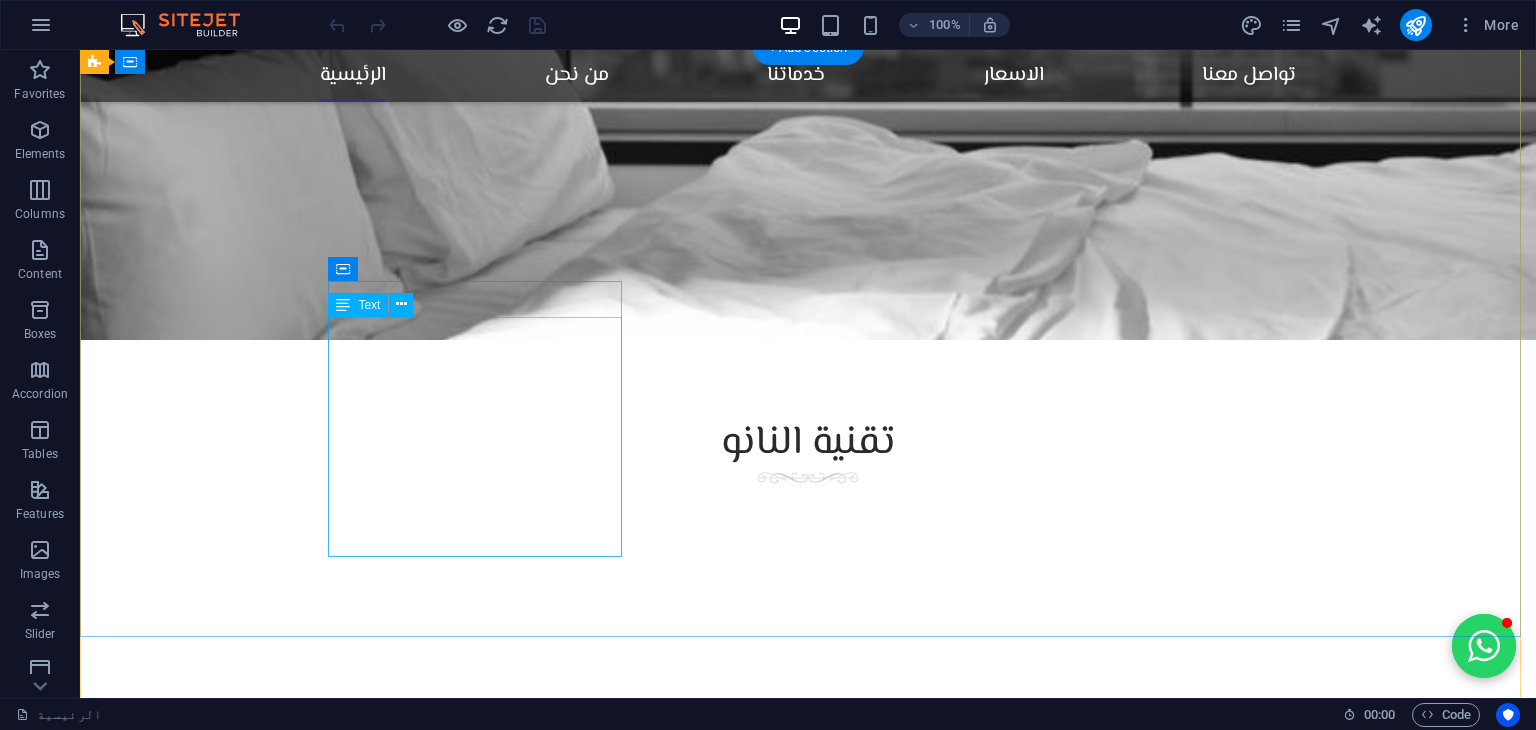 click on "نحن شركة قطرية رائدة في مجال حماية وعزل الأثاث باستخدام تقنيات النانو المتطورة. نقدم حلولًا ذكية وعالية الجودة للحفاظ على نظافة وجمال الأرائك والمفروشات، مع التركيز على تقنيات صديقة للبيئة وآمنة للاستخدام في المنازل والمكاتب." at bounding box center [568, 4692] 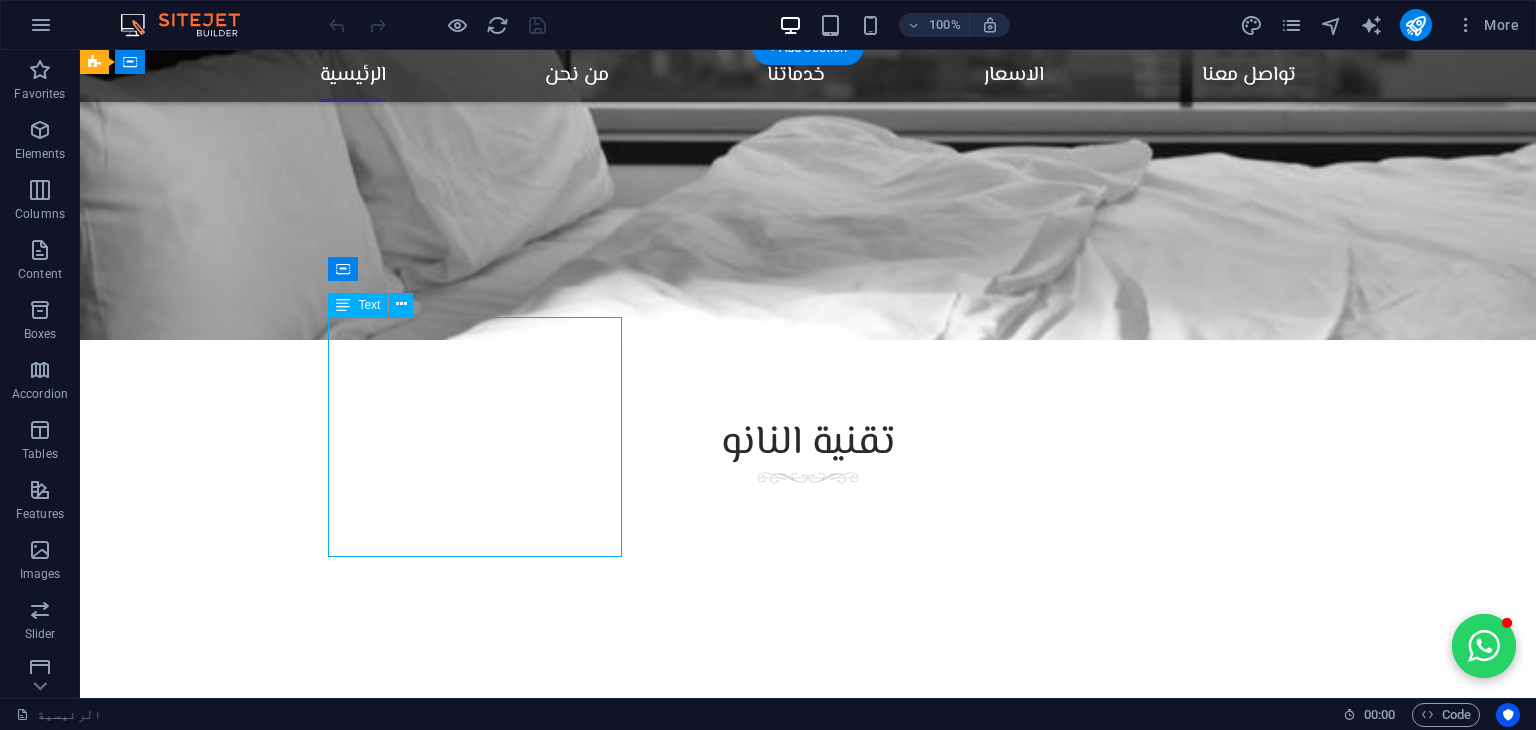 click on "نحن شركة قطرية رائدة في مجال حماية وعزل الأثاث باستخدام تقنيات النانو المتطورة. نقدم حلولًا ذكية وعالية الجودة للحفاظ على نظافة وجمال الأرائك والمفروشات، مع التركيز على تقنيات صديقة للبيئة وآمنة للاستخدام في المنازل والمكاتب." at bounding box center [568, 4692] 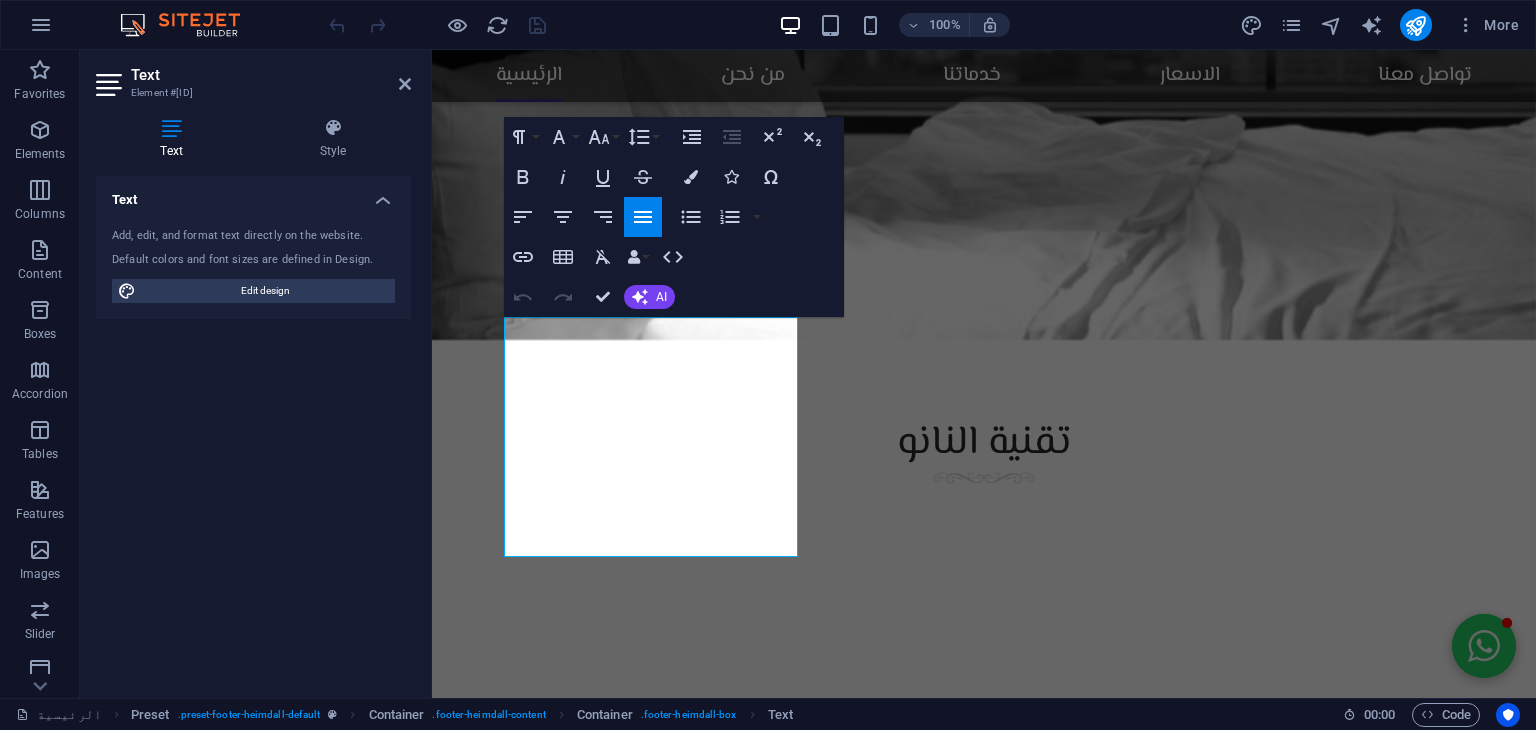 scroll, scrollTop: 4036, scrollLeft: 0, axis: vertical 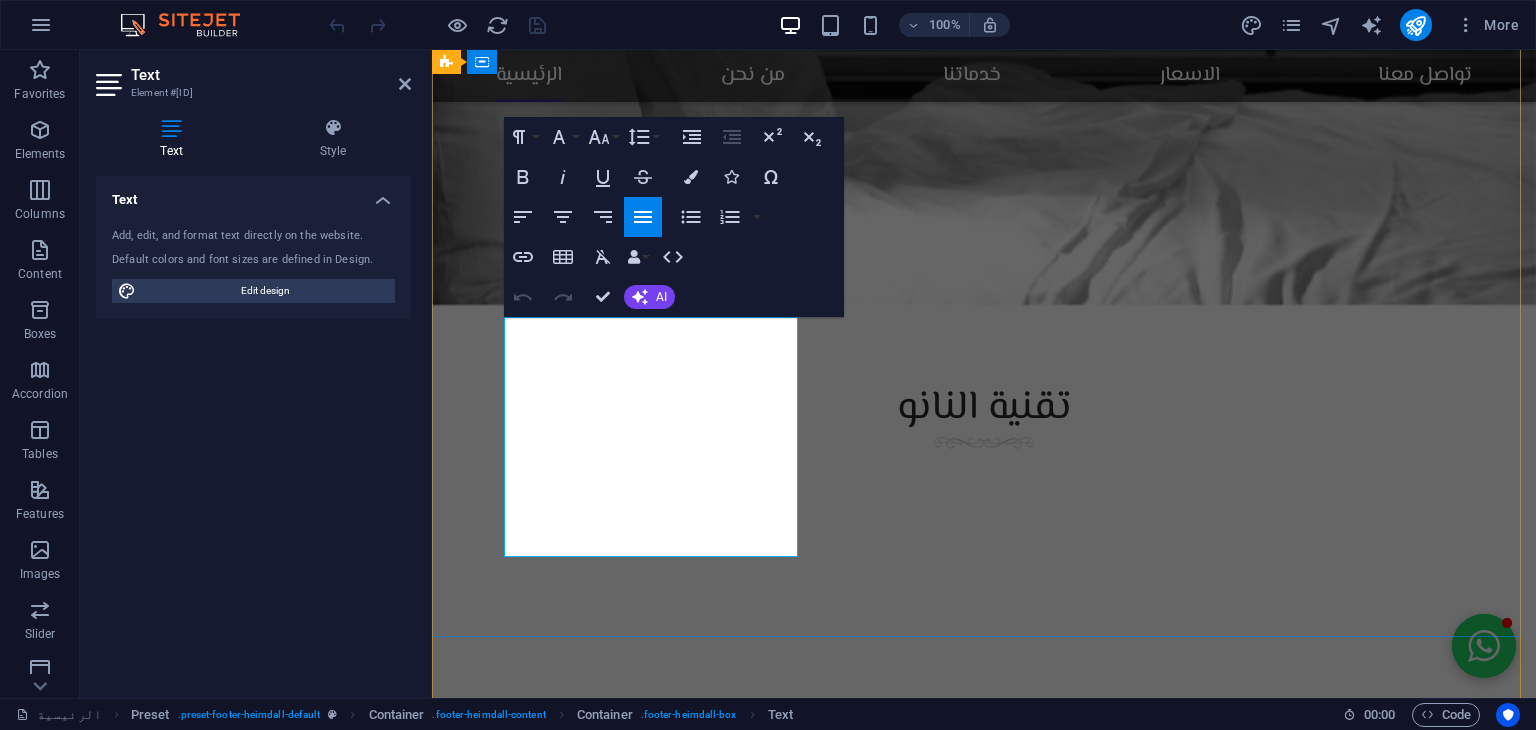 click on "نحن شركة قطرية رائدة في مجال حماية وعزل الأثاث باستخدام تقنيات النانو المتطورة. نقدم حلولًا ذكية وعالية الجودة للحفاظ على نظافة وجمال الأرائك والمفروشات، مع التركيز على تقنيات صديقة للبيئة وآمنة للاستخدام في المنازل والمكاتب." at bounding box center [920, 4687] 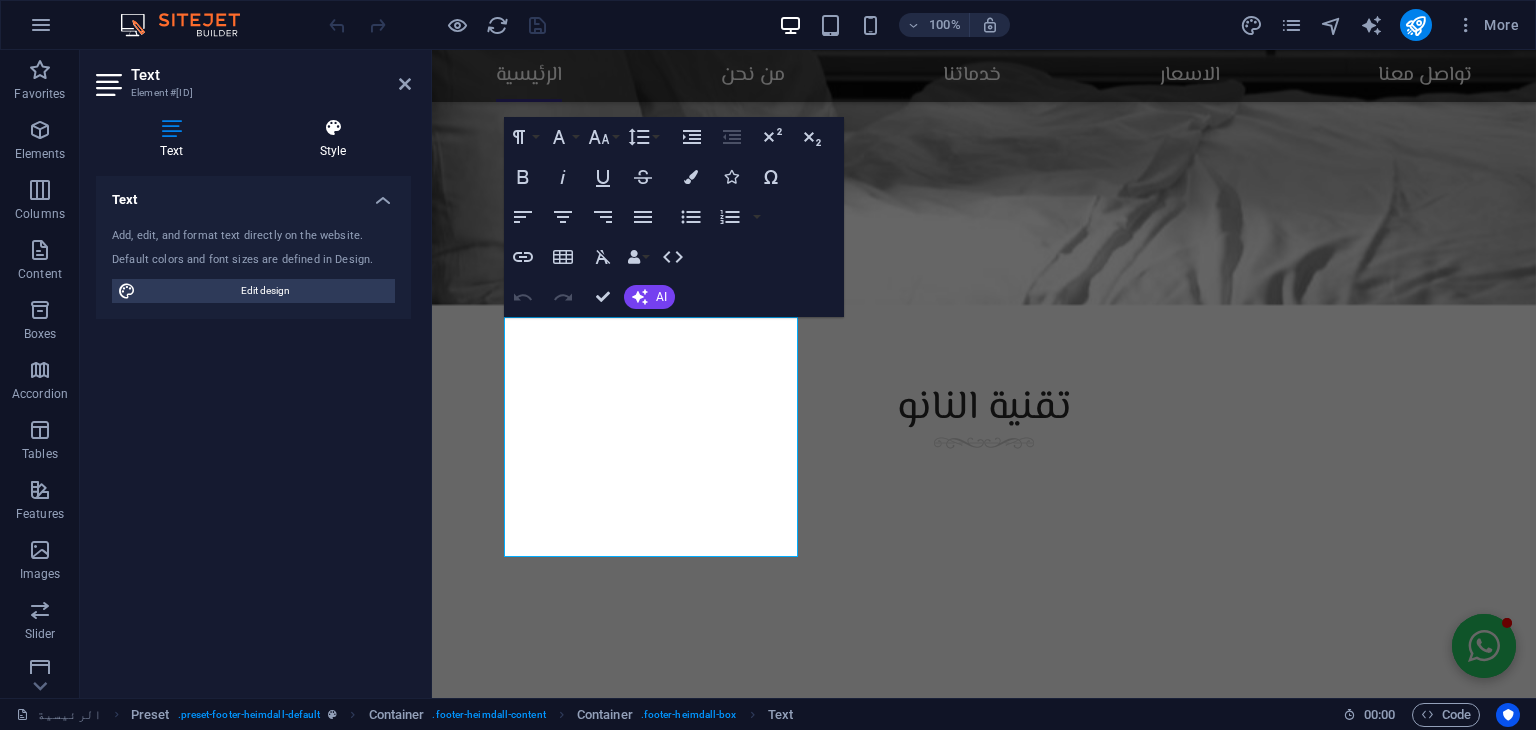 click at bounding box center [333, 128] 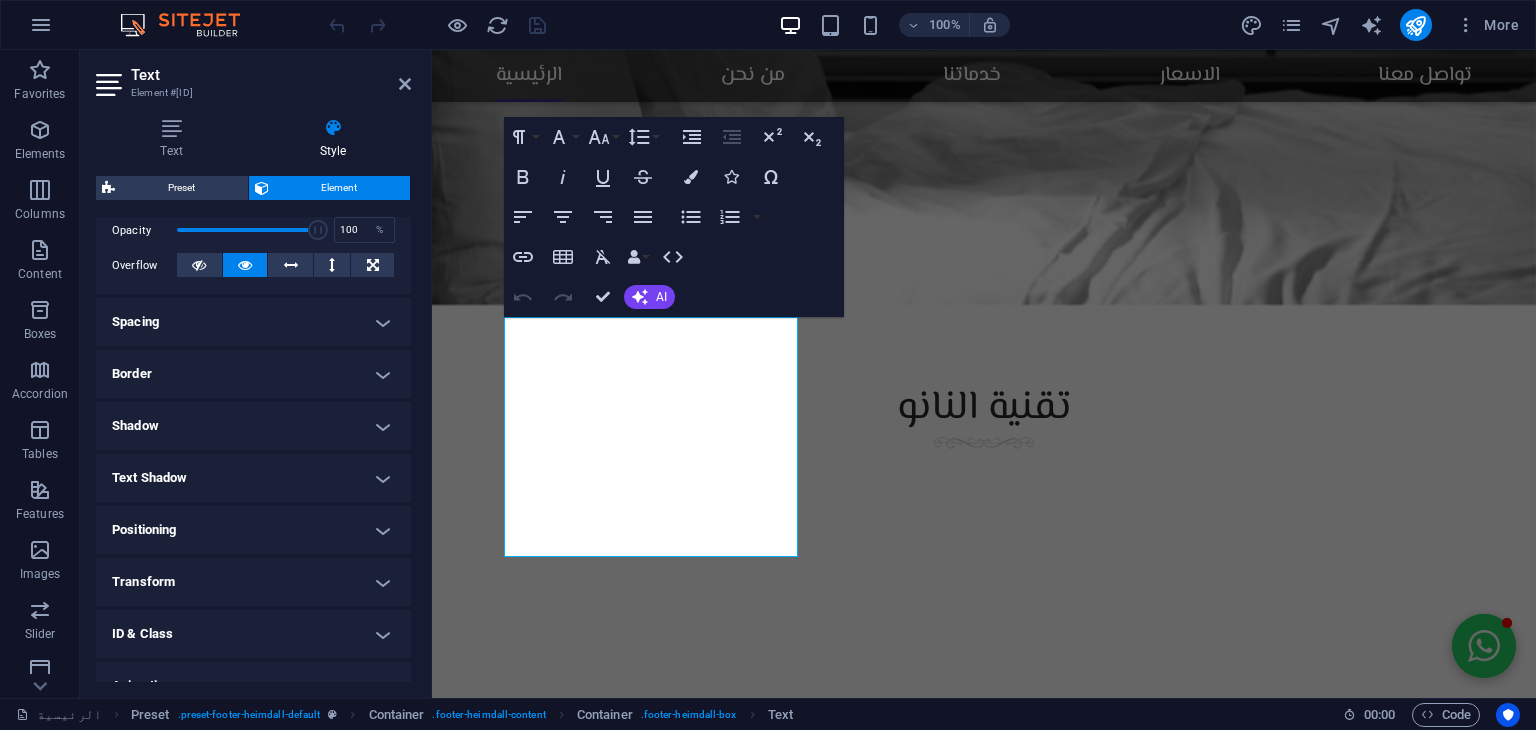 scroll, scrollTop: 0, scrollLeft: 0, axis: both 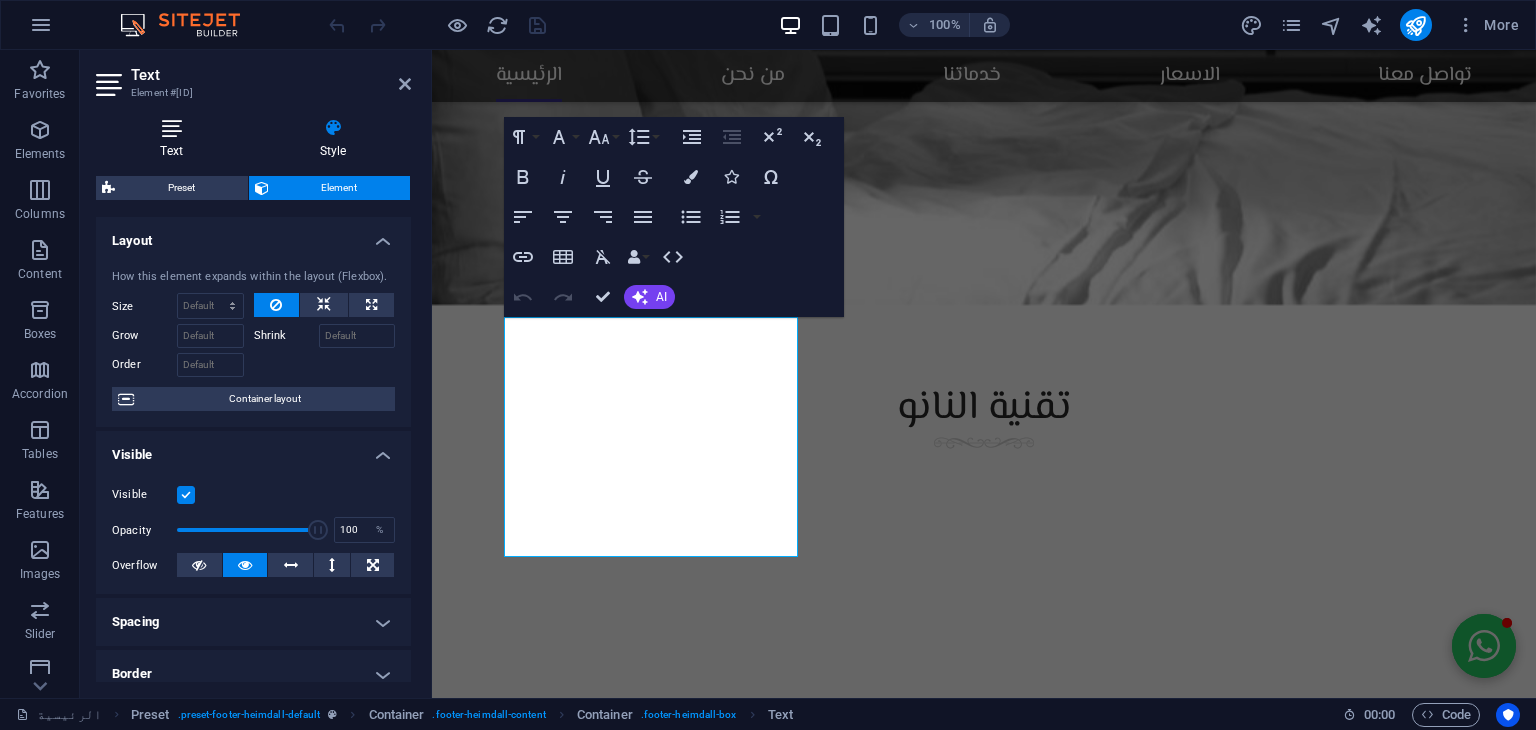 click at bounding box center [171, 128] 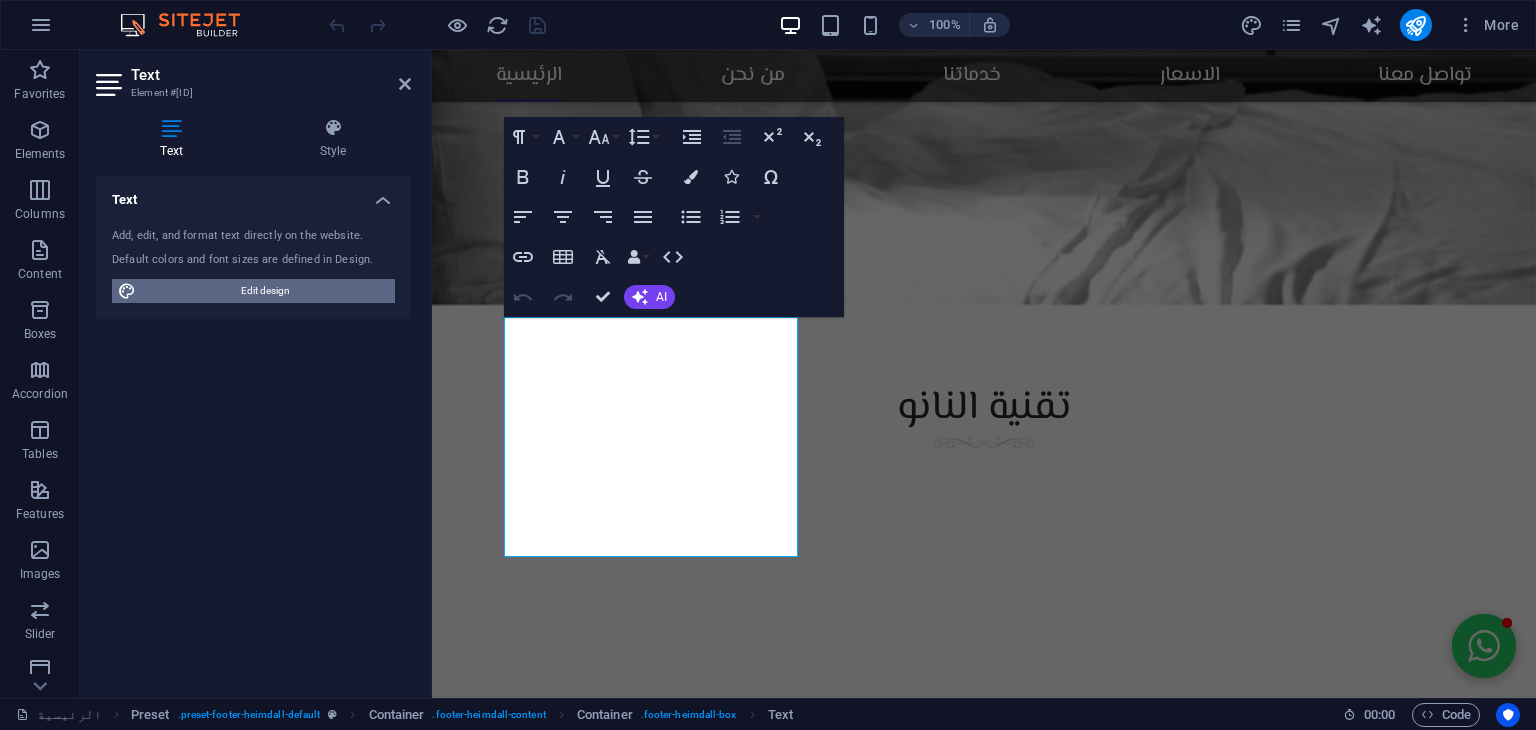 click on "Edit design" at bounding box center [265, 291] 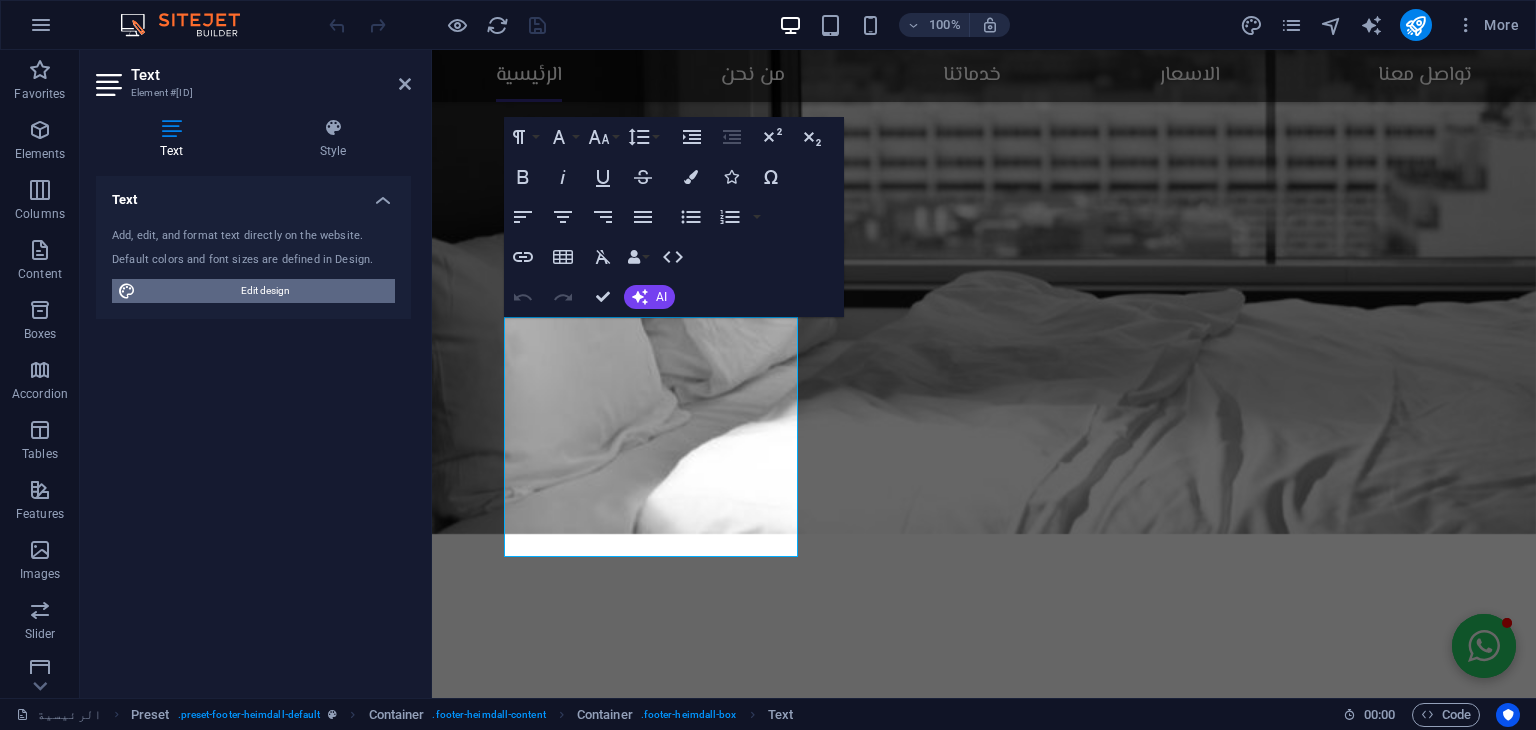 select on "px" 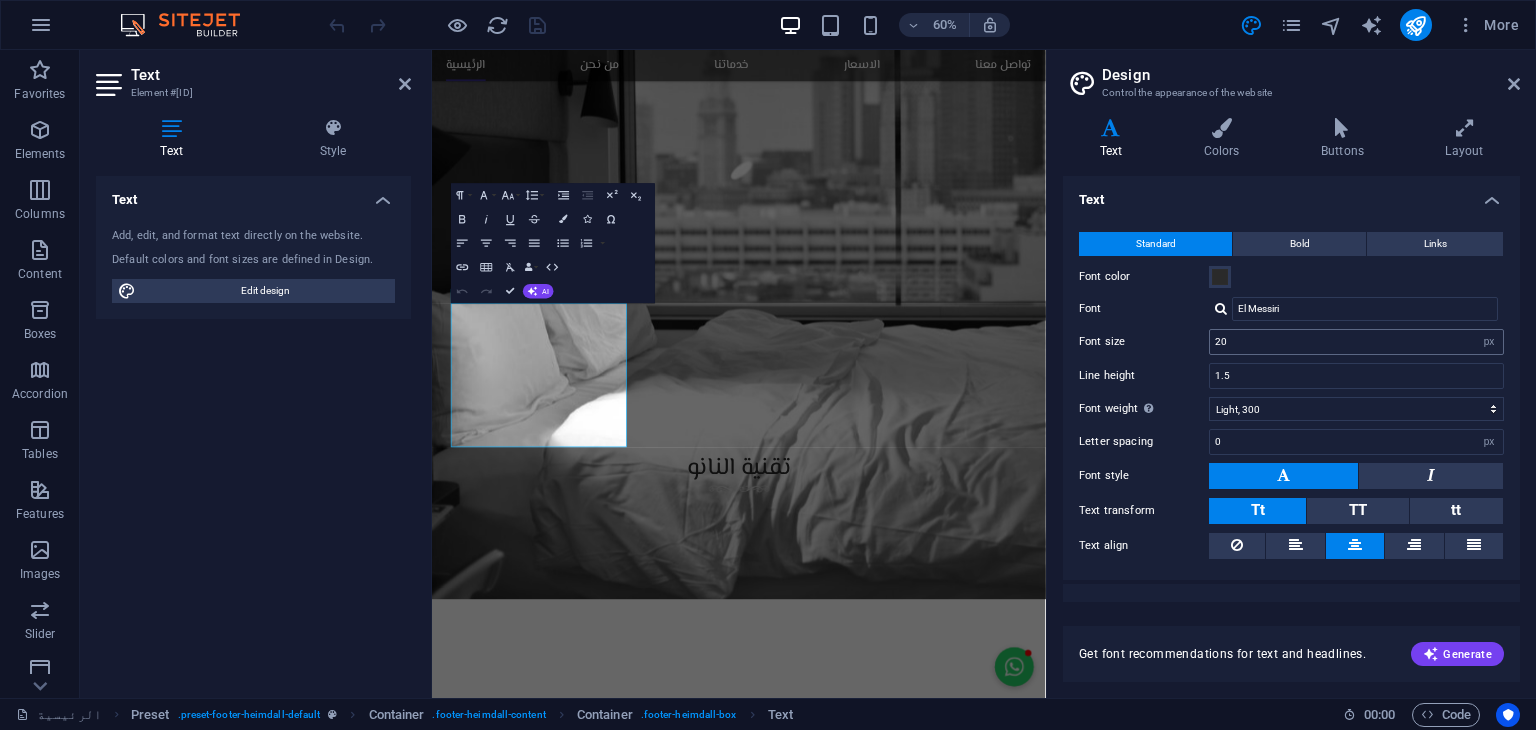 scroll, scrollTop: 3941, scrollLeft: 0, axis: vertical 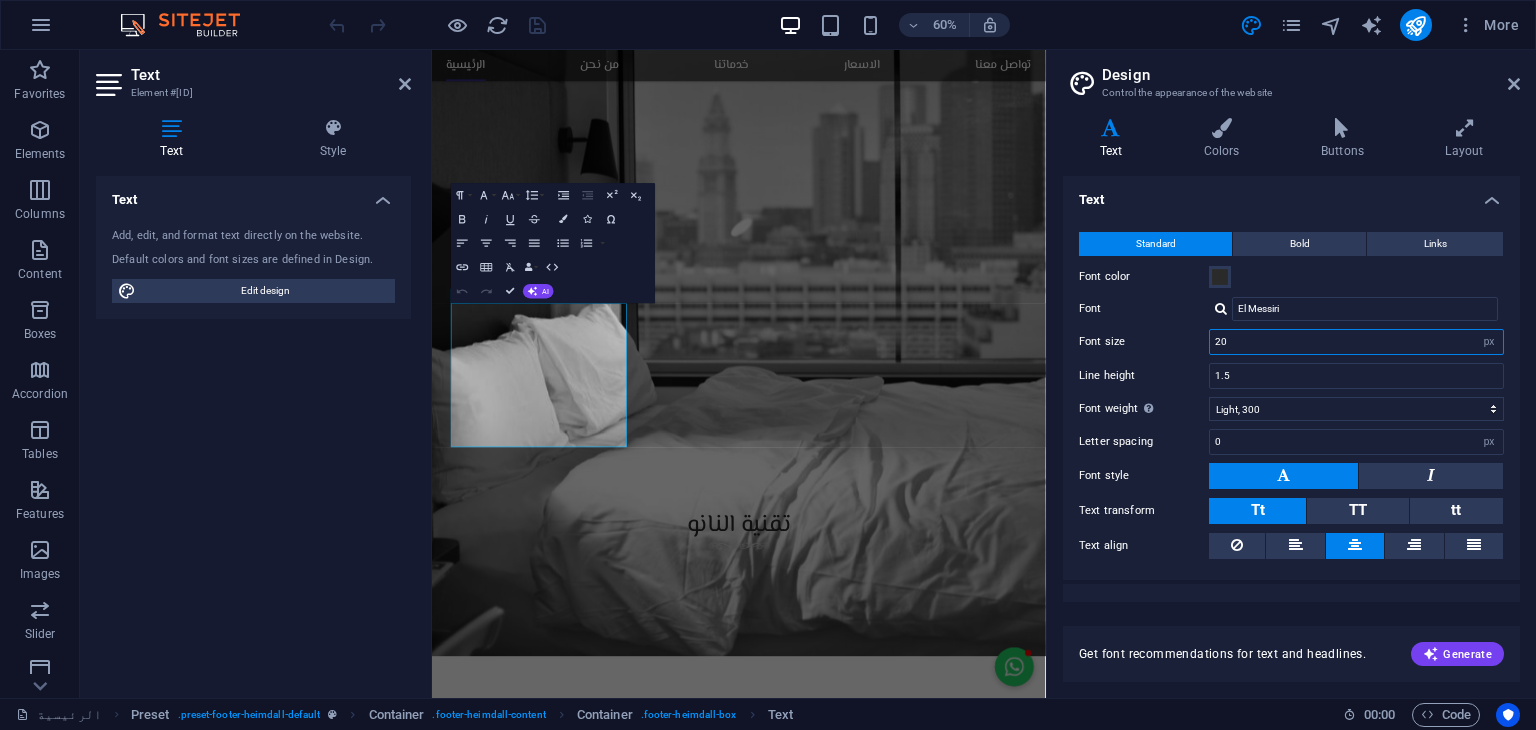 click on "20" at bounding box center [1356, 342] 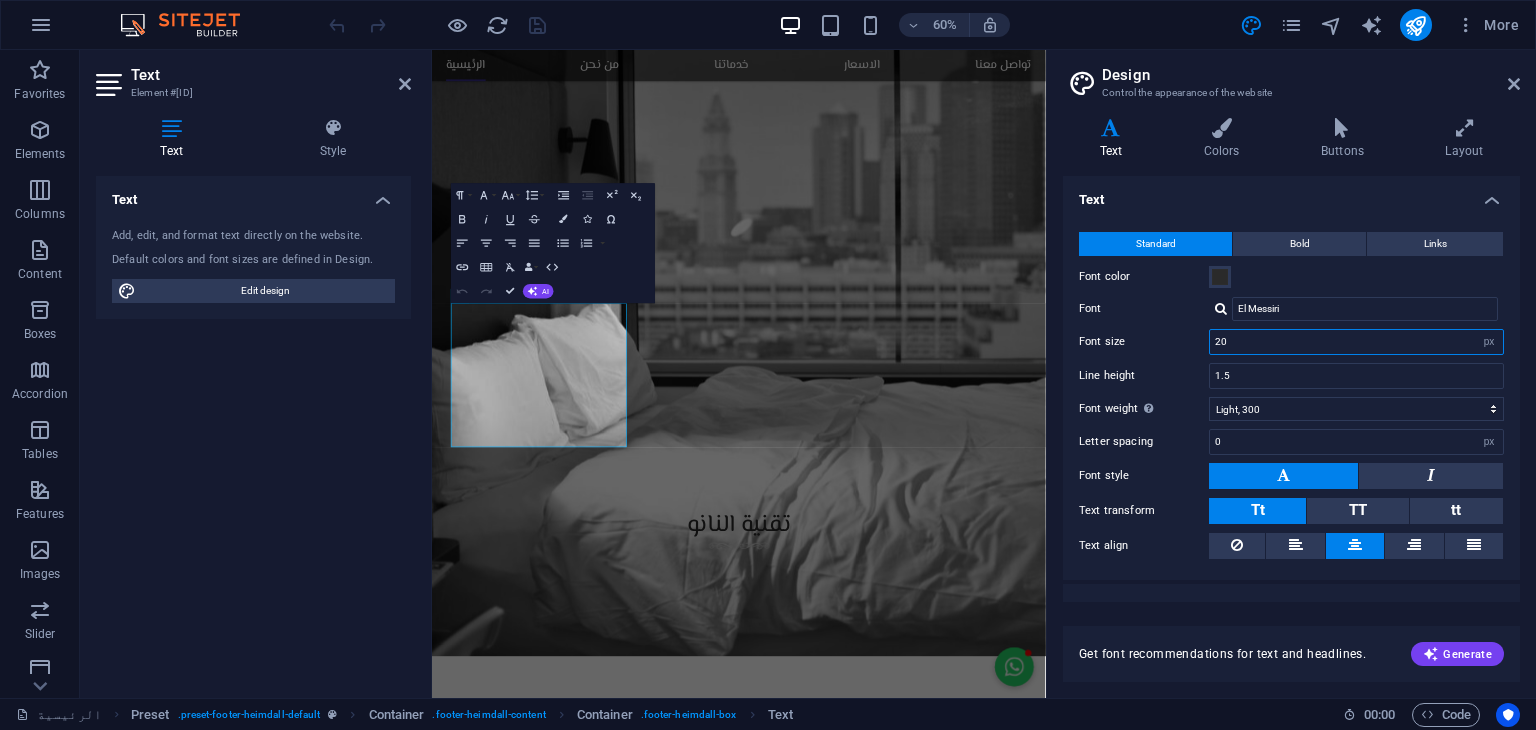 click on "20" at bounding box center (1356, 342) 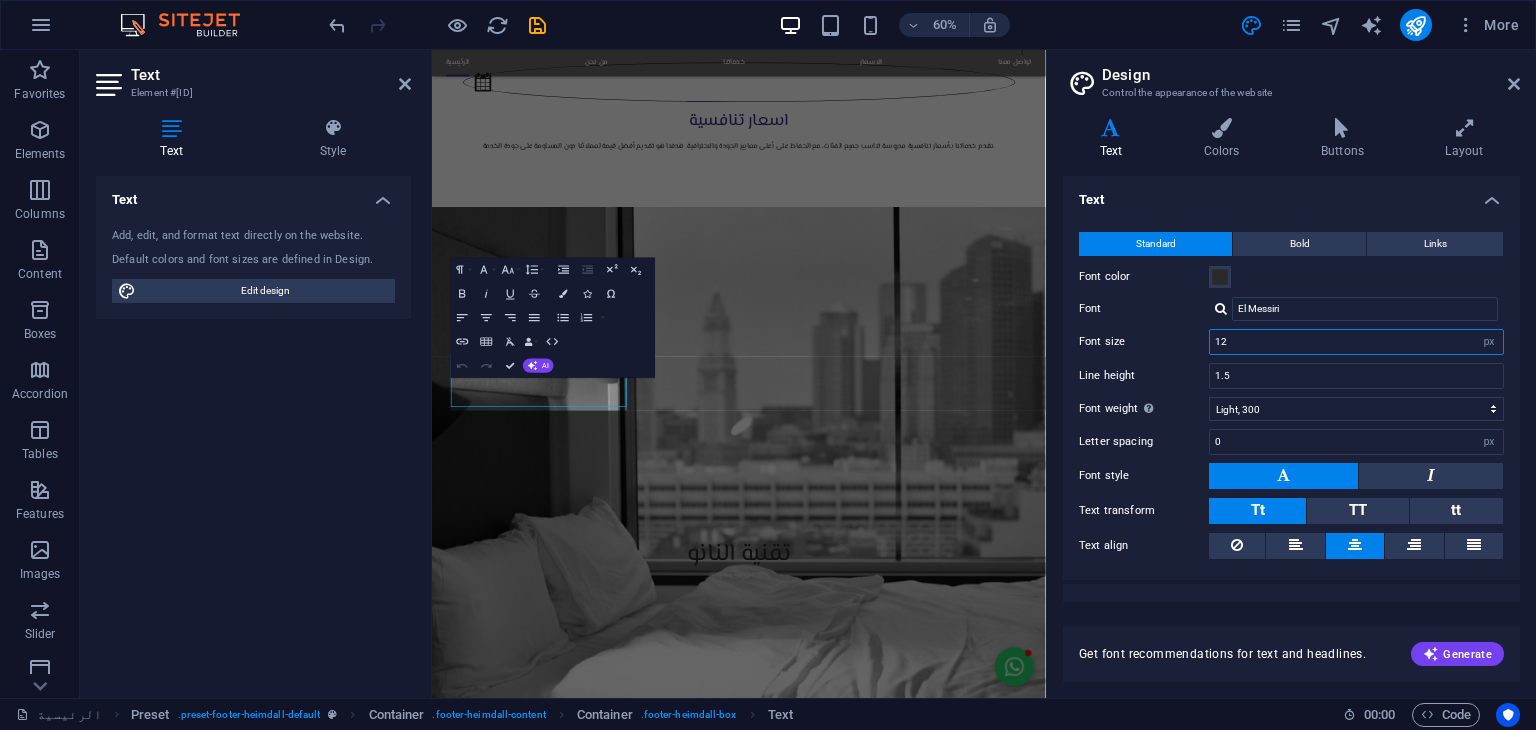 scroll, scrollTop: 3036, scrollLeft: 0, axis: vertical 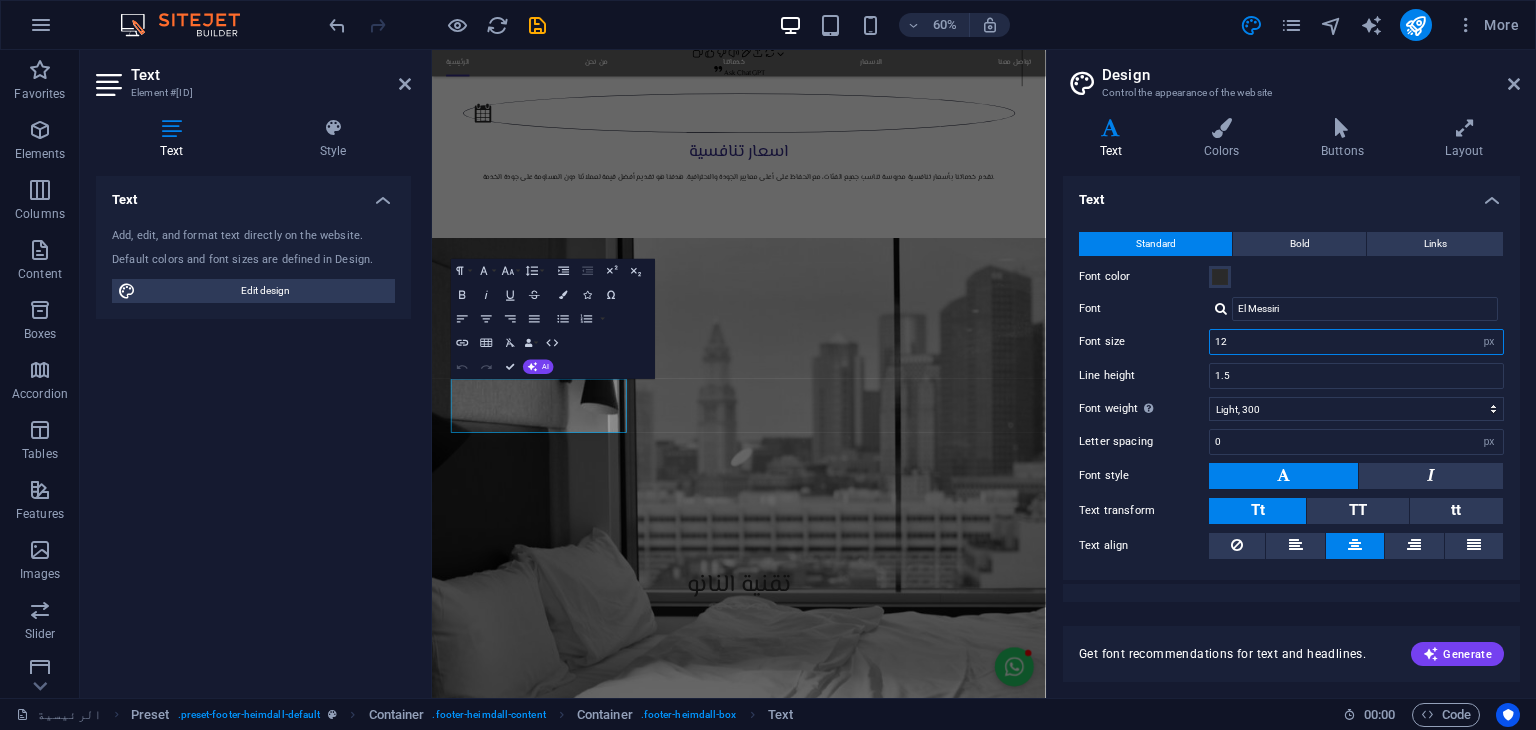 type on "12" 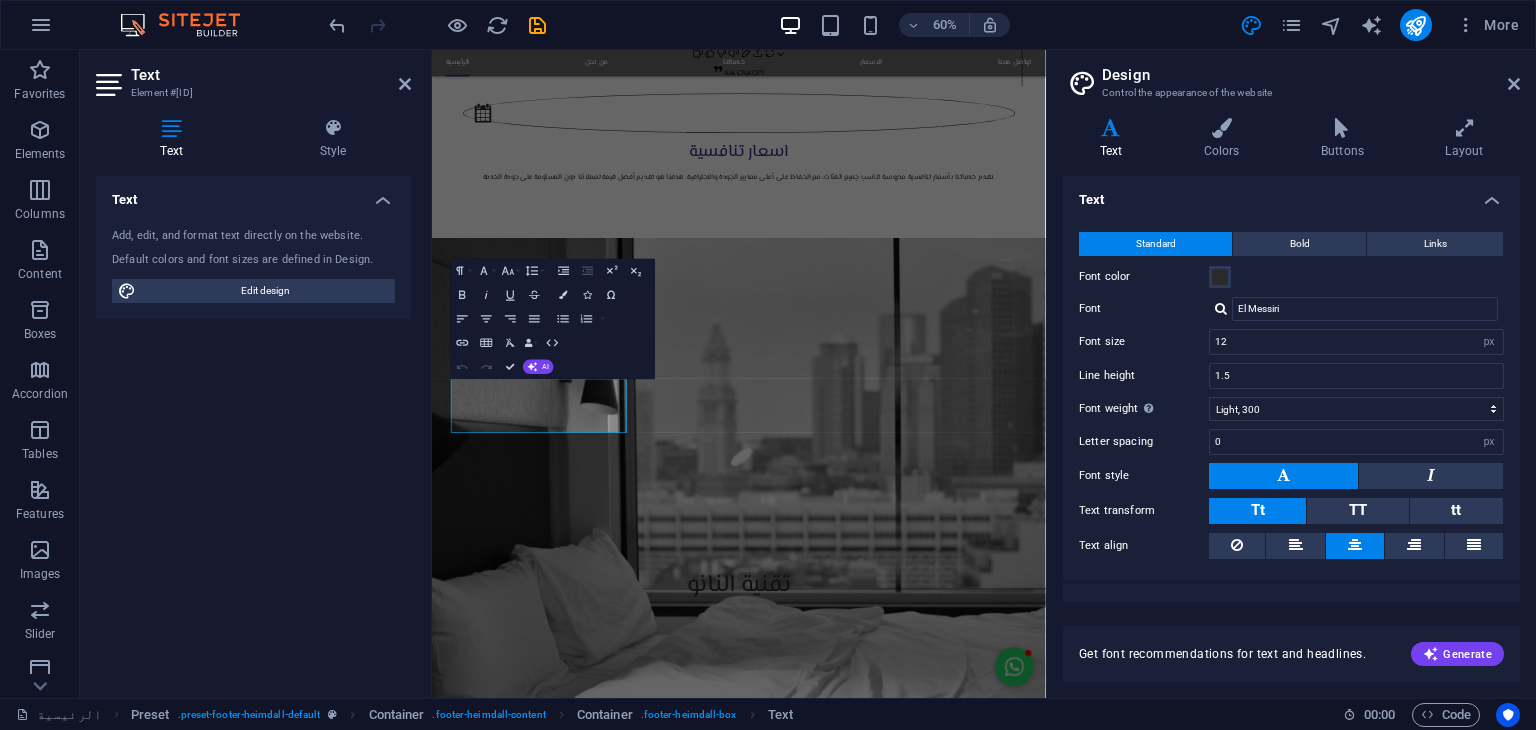click on "Font size" at bounding box center [1144, 341] 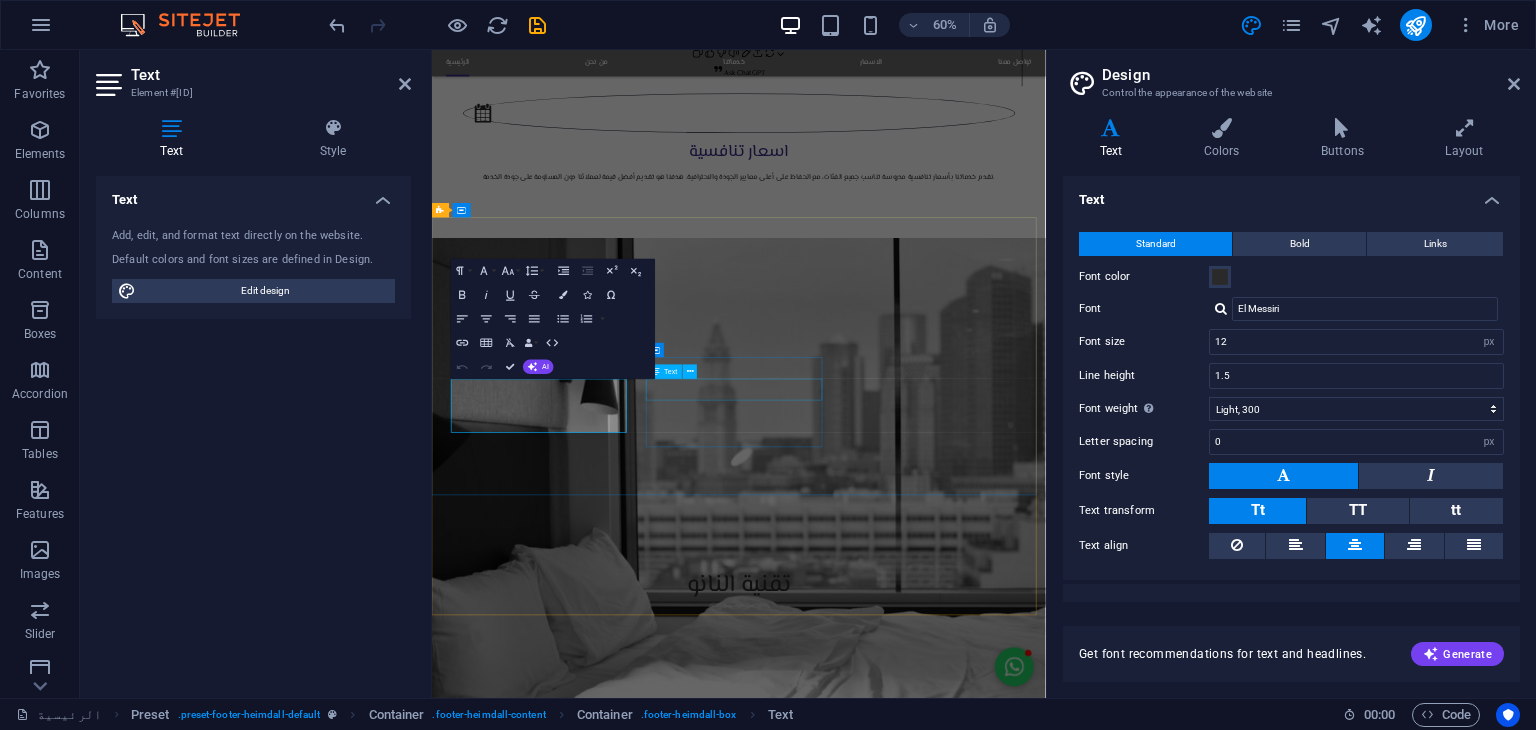 click on "[CITY], [STATE] PO.BOX   [POSTAL CODE]" at bounding box center (920, 5063) 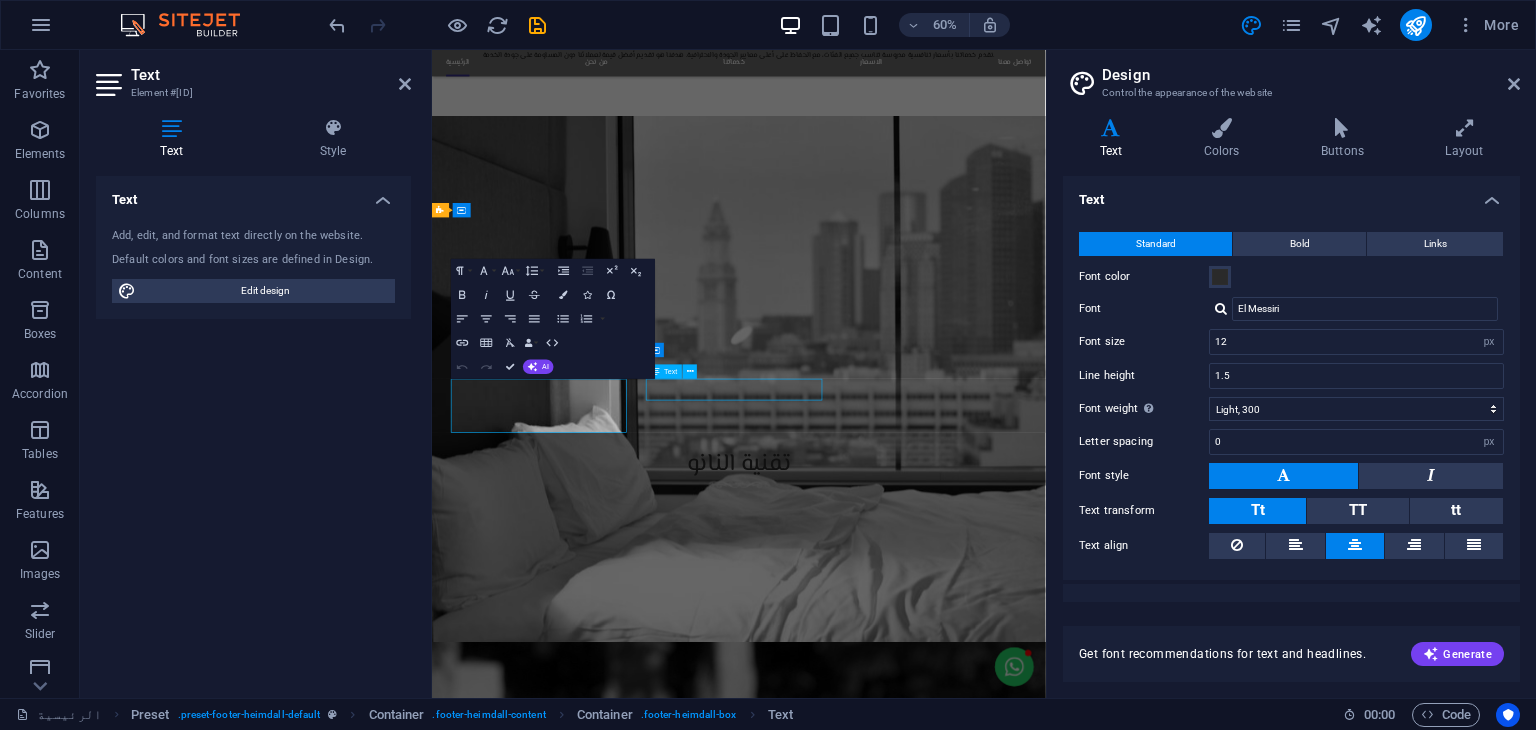 scroll, scrollTop: 3316, scrollLeft: 0, axis: vertical 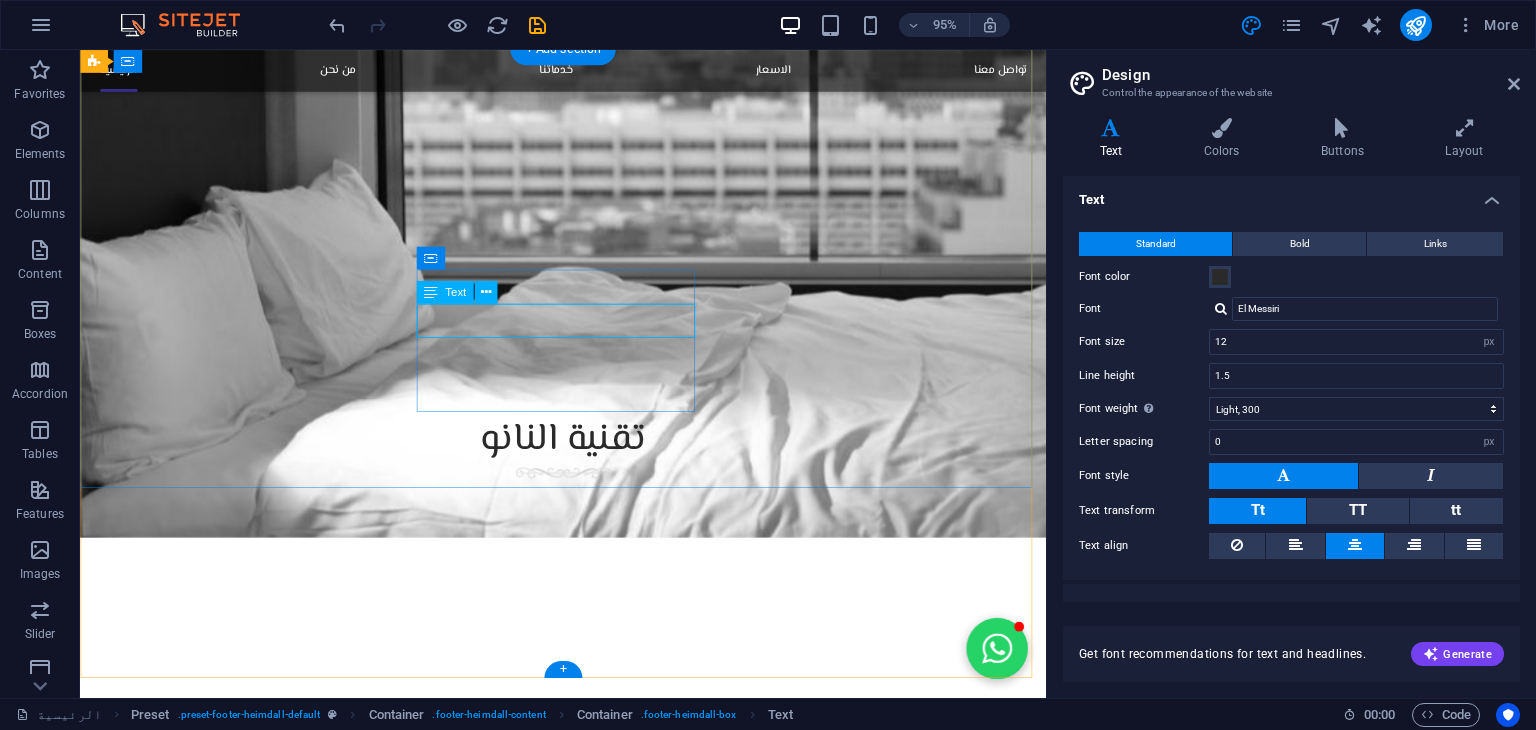 click on "[CITY], [STATE] PO.BOX   [POSTAL CODE]" at bounding box center [568, 4421] 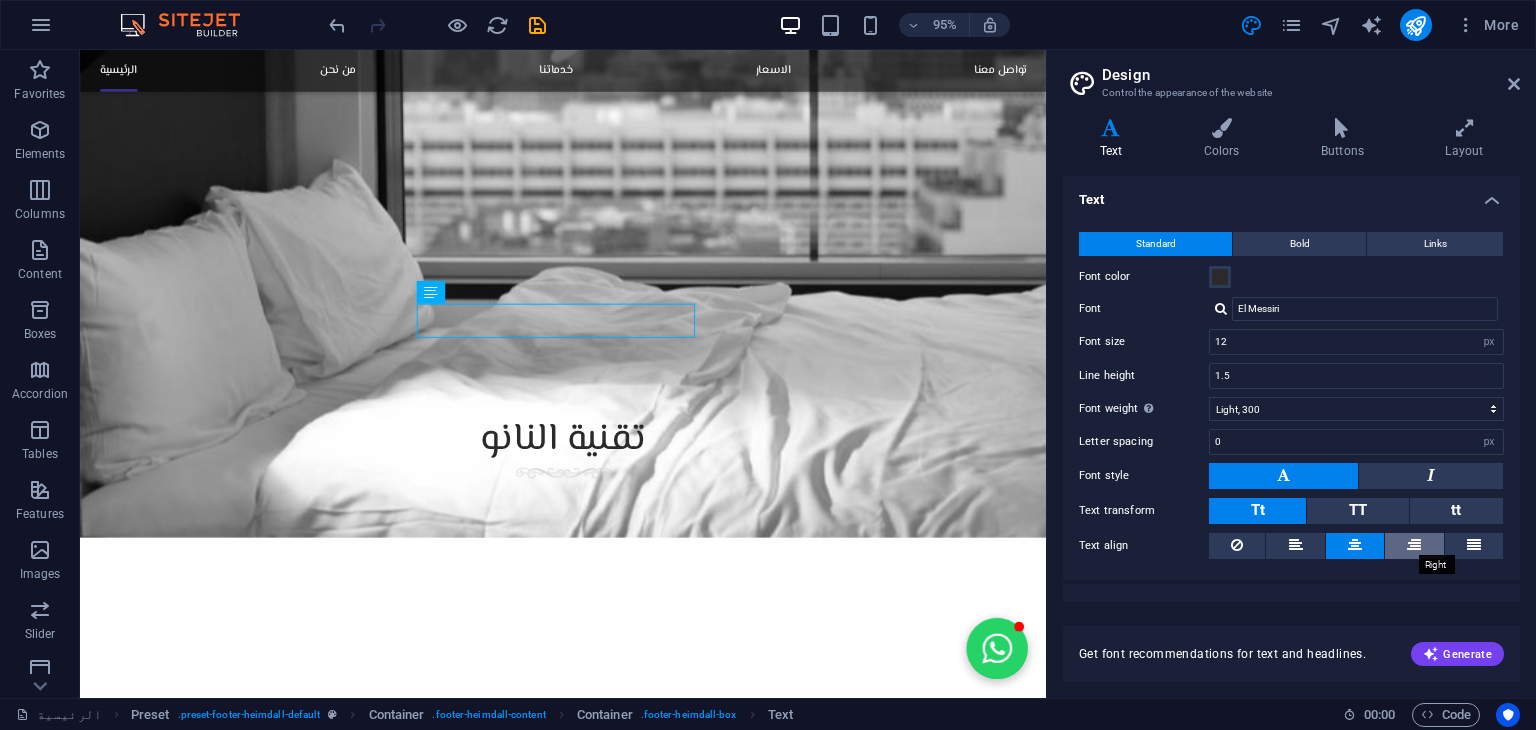 click at bounding box center (1414, 545) 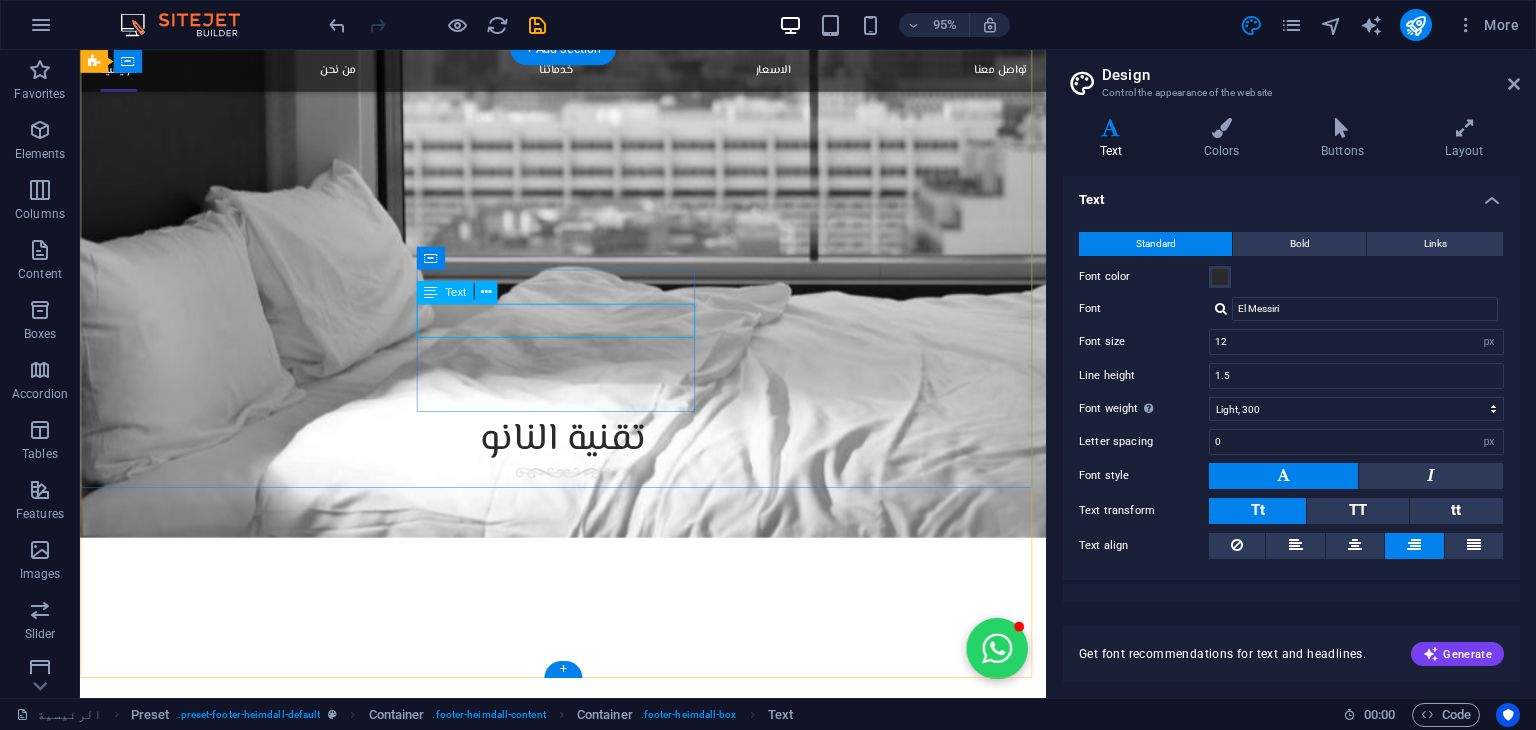 click on "[CITY], [STATE] PO.BOX   [POSTAL CODE]" at bounding box center (568, 4421) 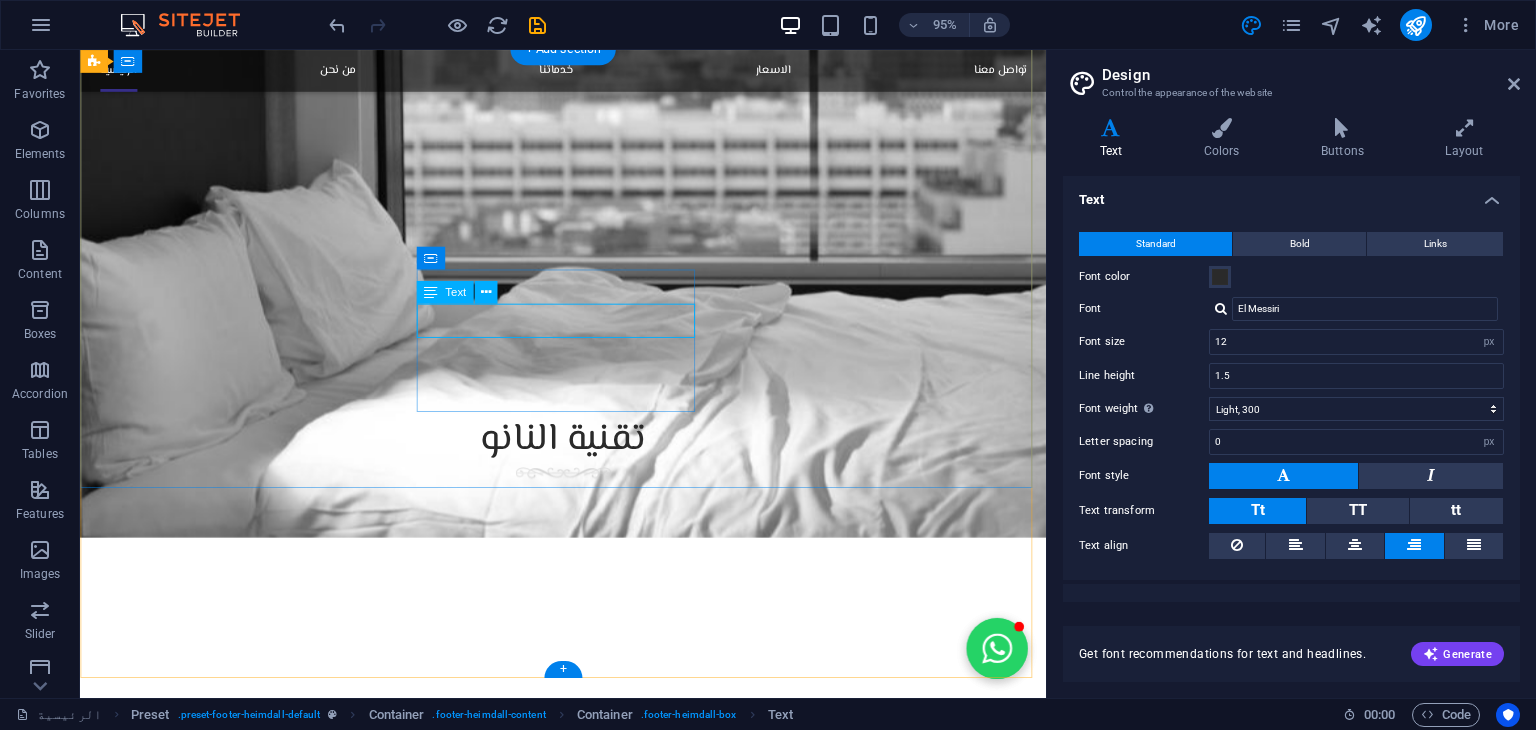 drag, startPoint x: 461, startPoint y: 337, endPoint x: 97, endPoint y: 505, distance: 400.899 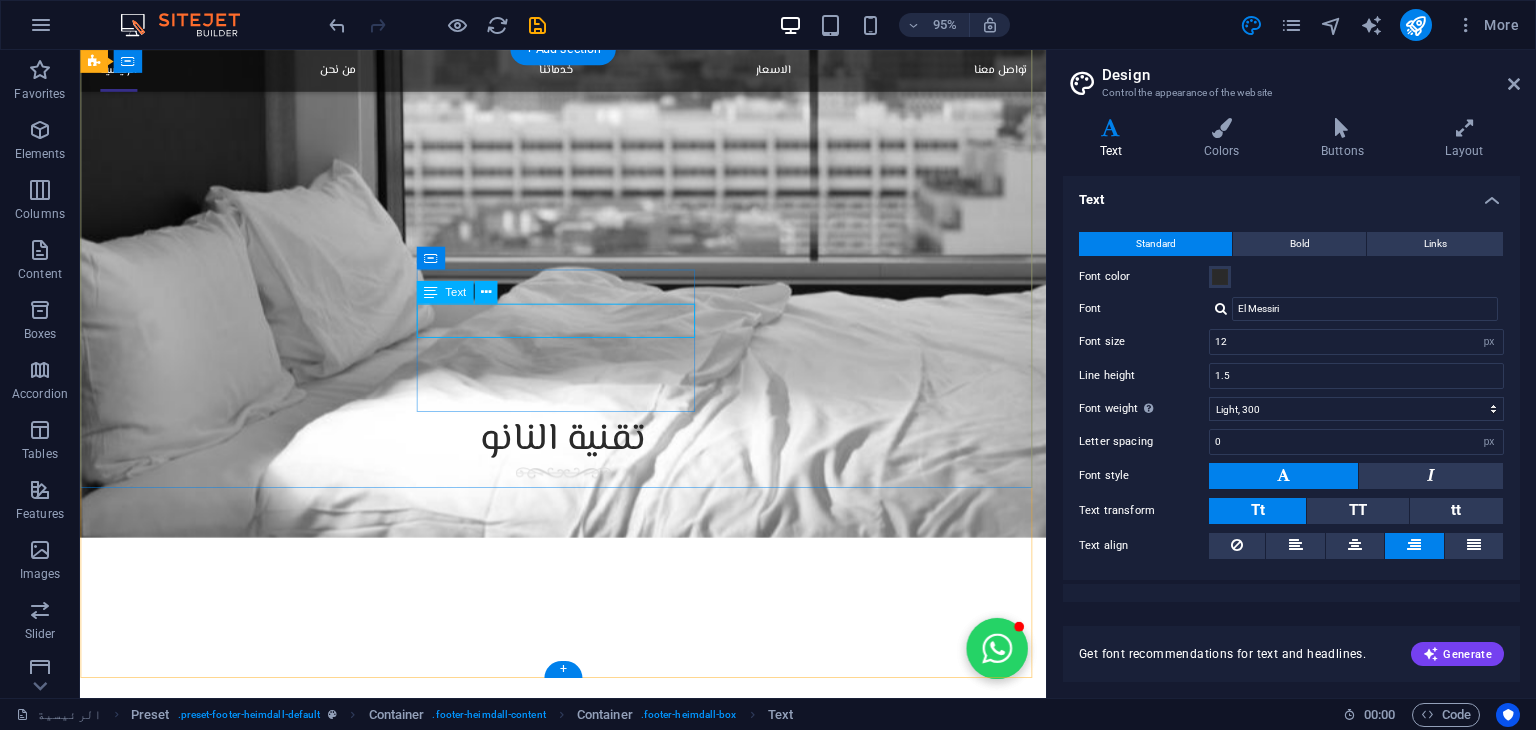 click at bounding box center [568, 4187] 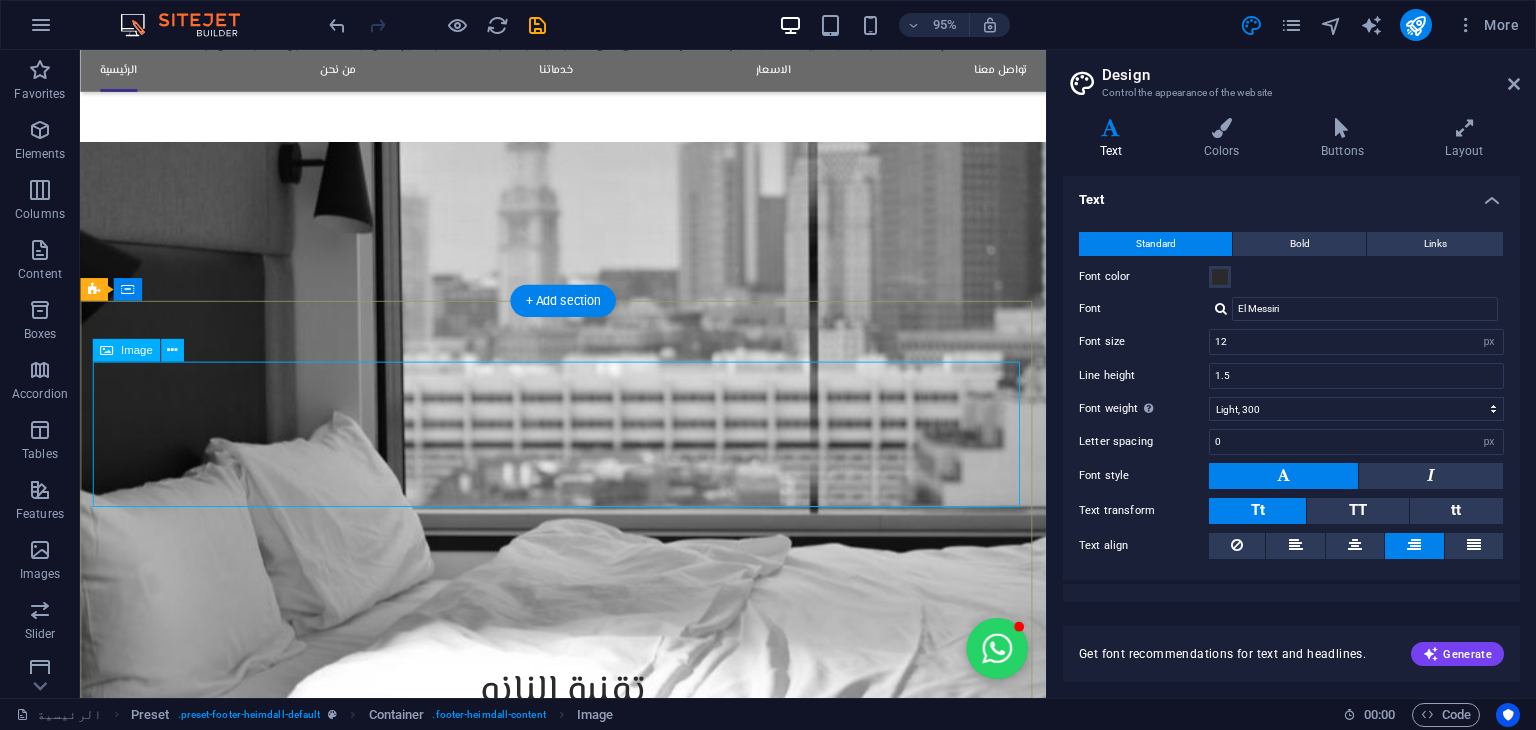 scroll, scrollTop: 3204, scrollLeft: 0, axis: vertical 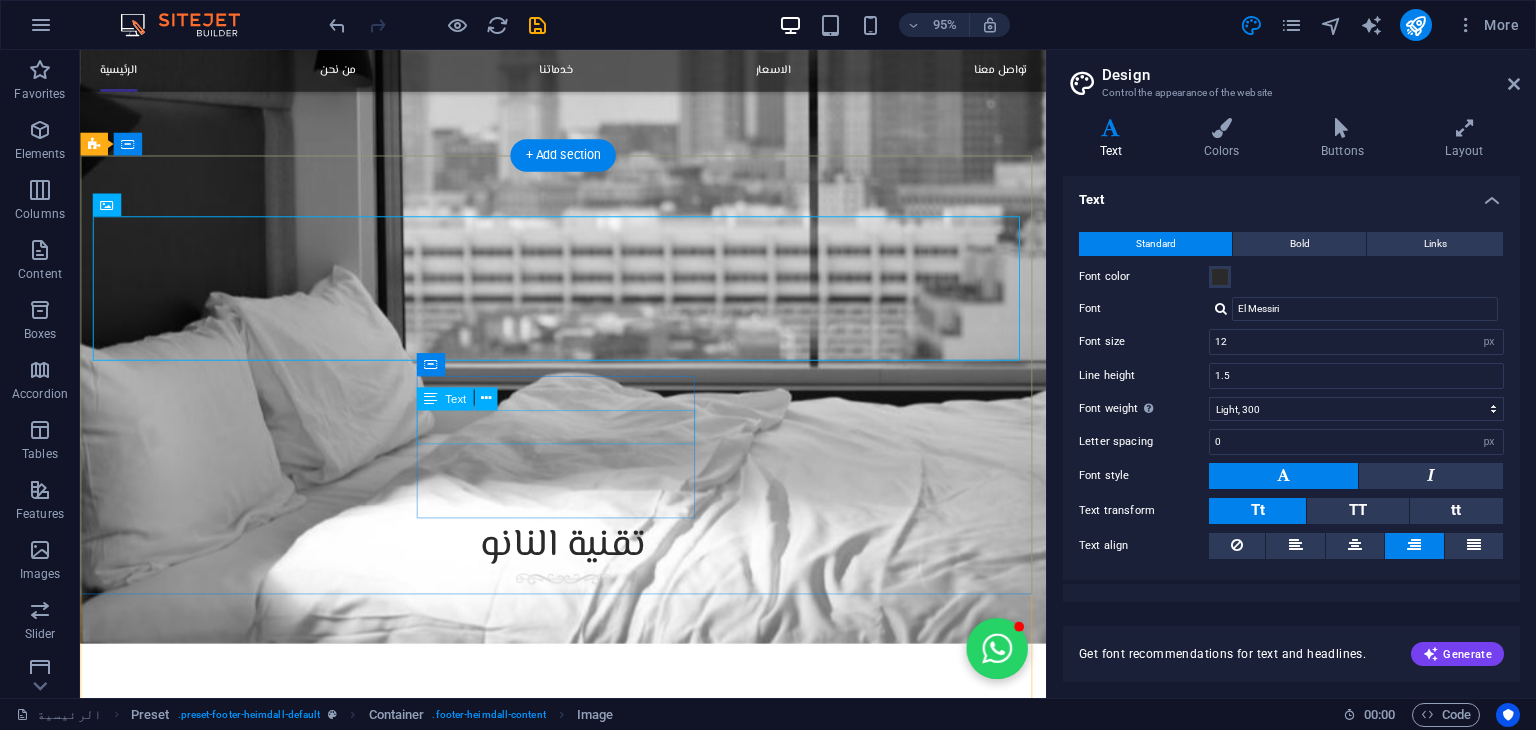 click on "[CITY], [STATE] PO.BOX   [POSTAL CODE]" at bounding box center [568, 4533] 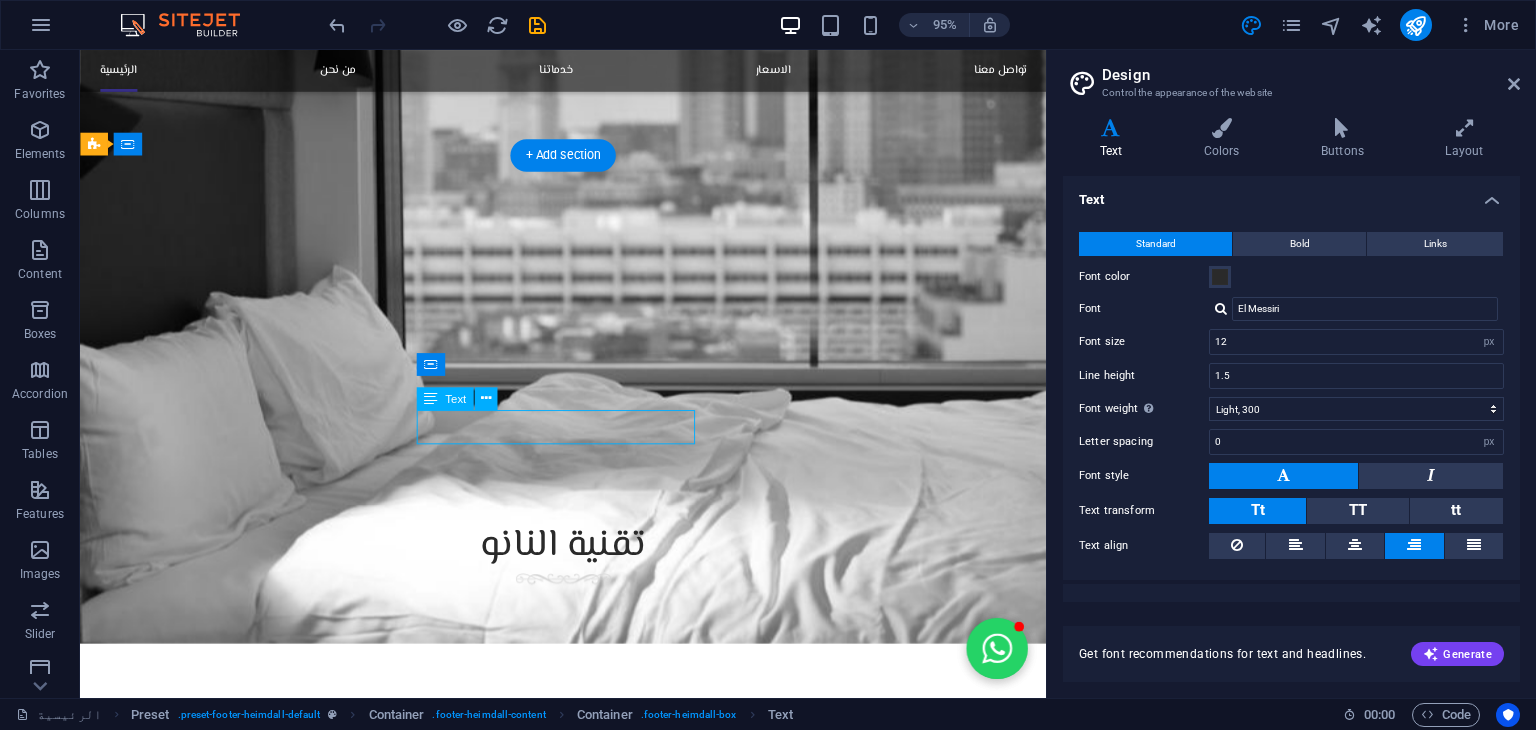 click on "[CITY], [STATE] PO.BOX   [POSTAL CODE]" at bounding box center (568, 4533) 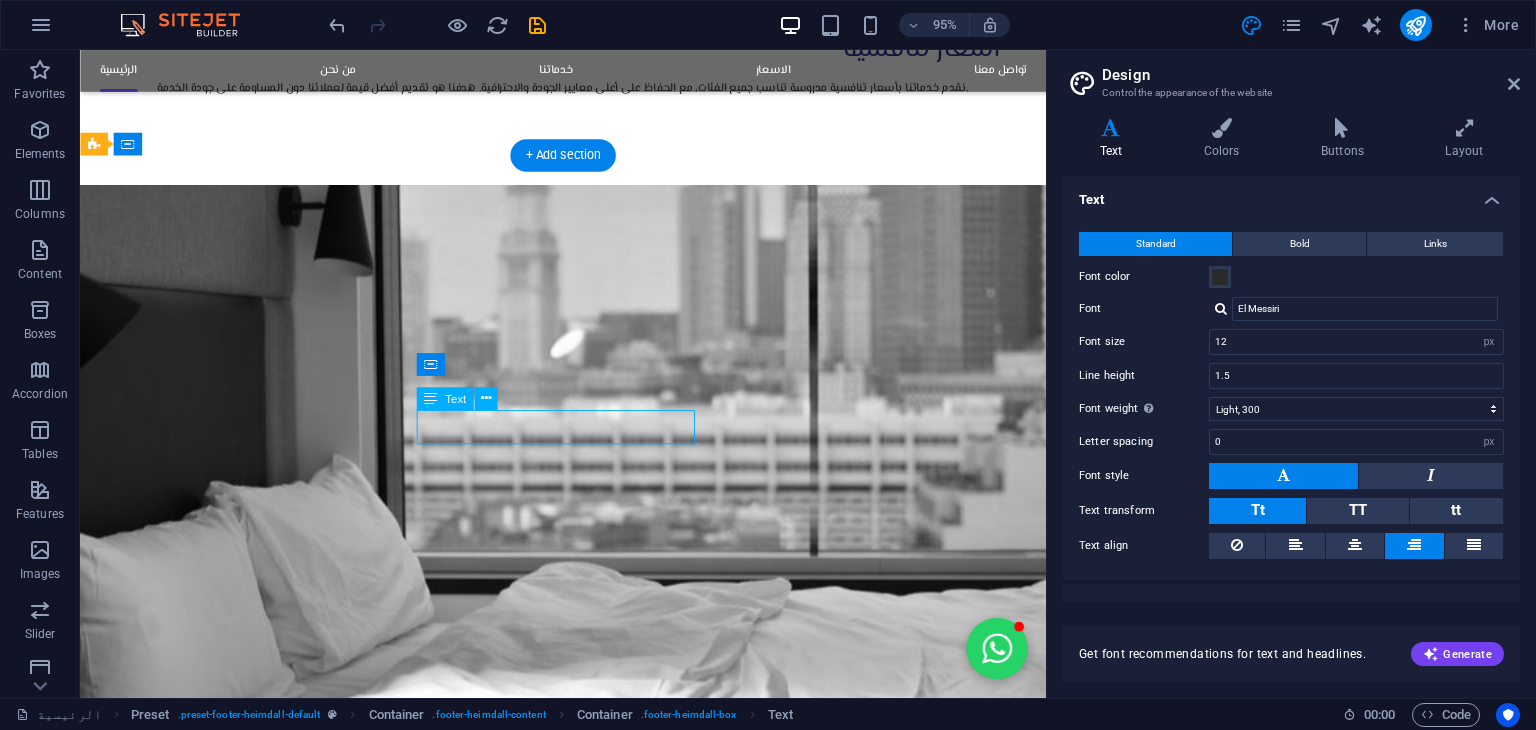 scroll, scrollTop: 3051, scrollLeft: 0, axis: vertical 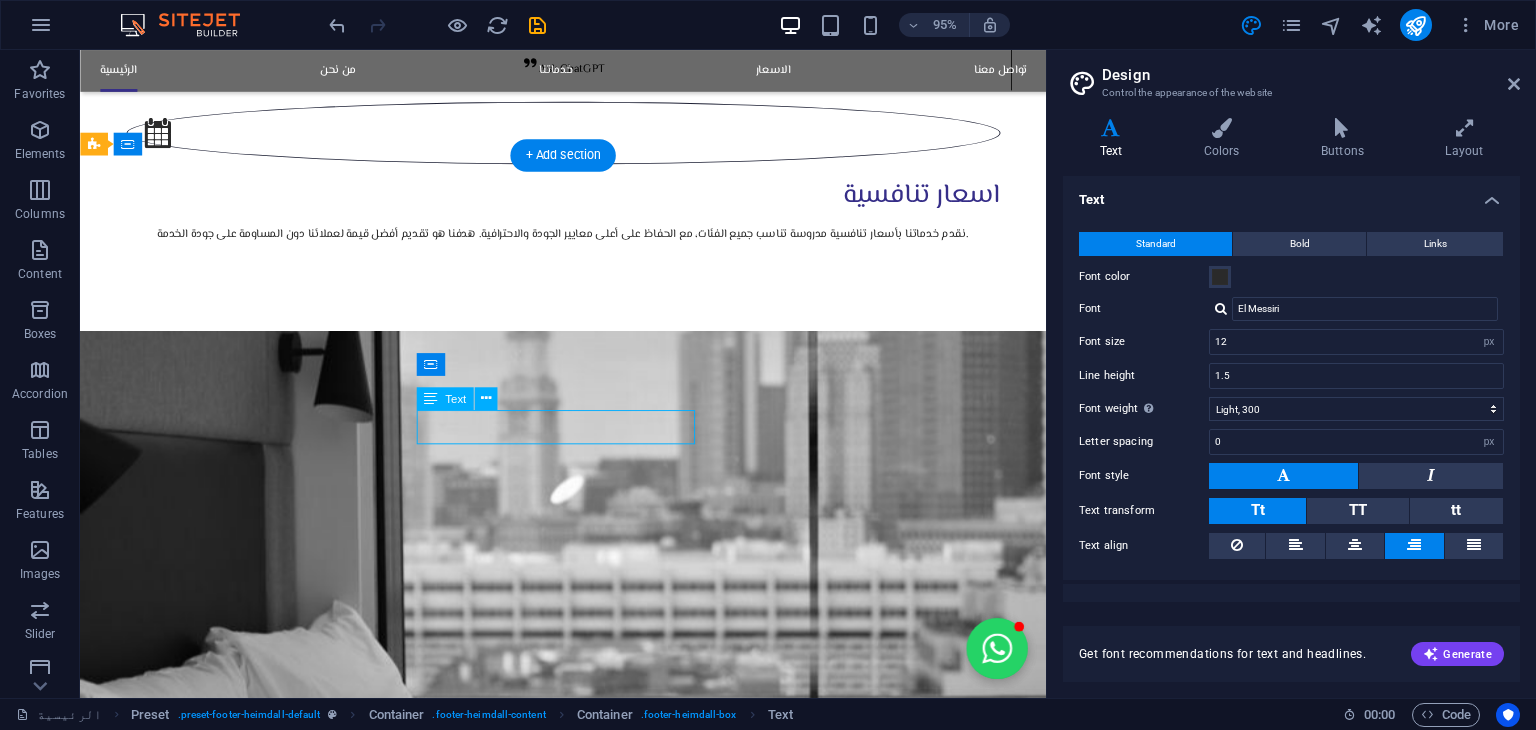 drag, startPoint x: 507, startPoint y: 441, endPoint x: 170, endPoint y: 669, distance: 406.88205 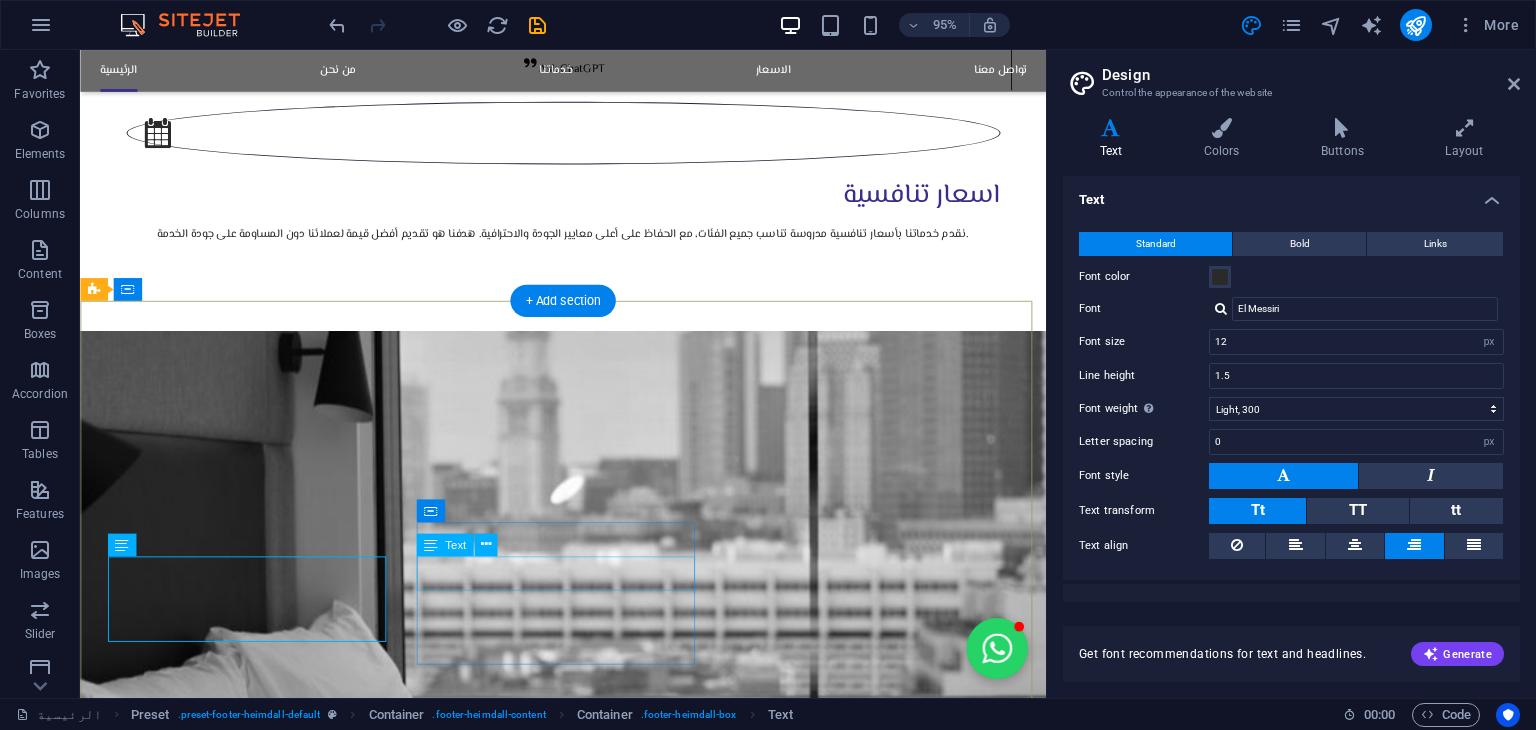 click on "[CITY], [STATE] PO.BOX   [POSTAL CODE]" at bounding box center [568, 5044] 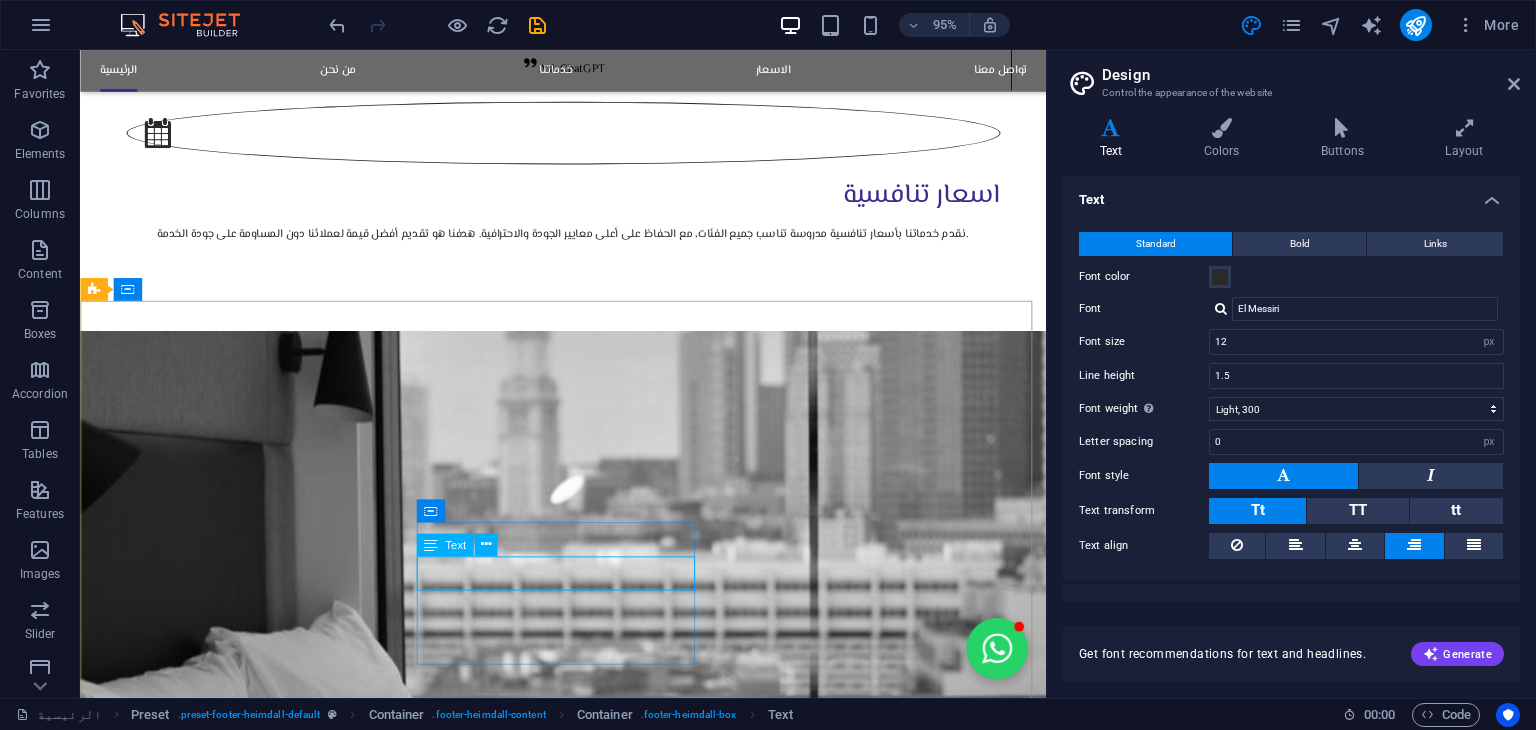 click on "Text" at bounding box center [455, 544] 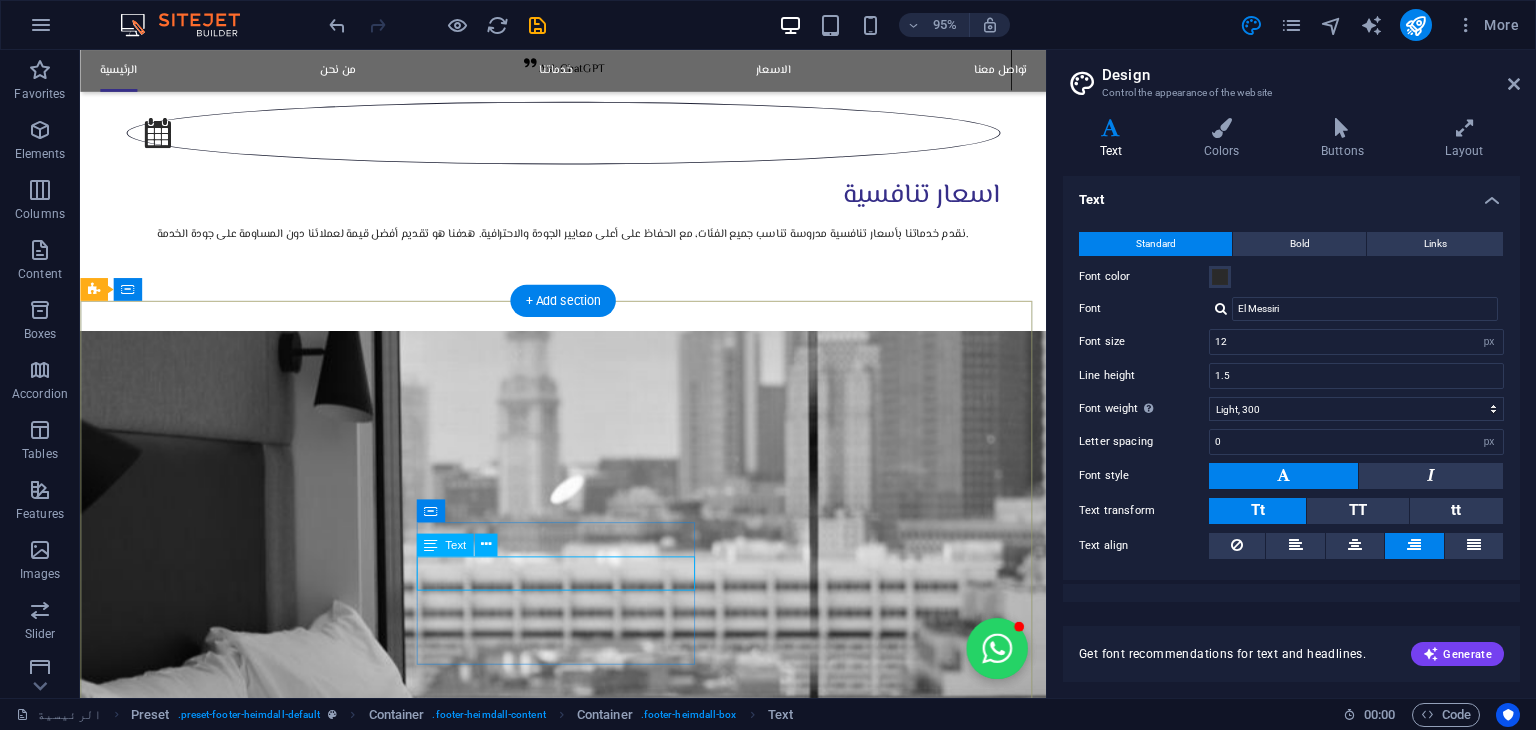 click on "[CITY], [STATE] PO.BOX   [POSTAL CODE]" at bounding box center [568, 5044] 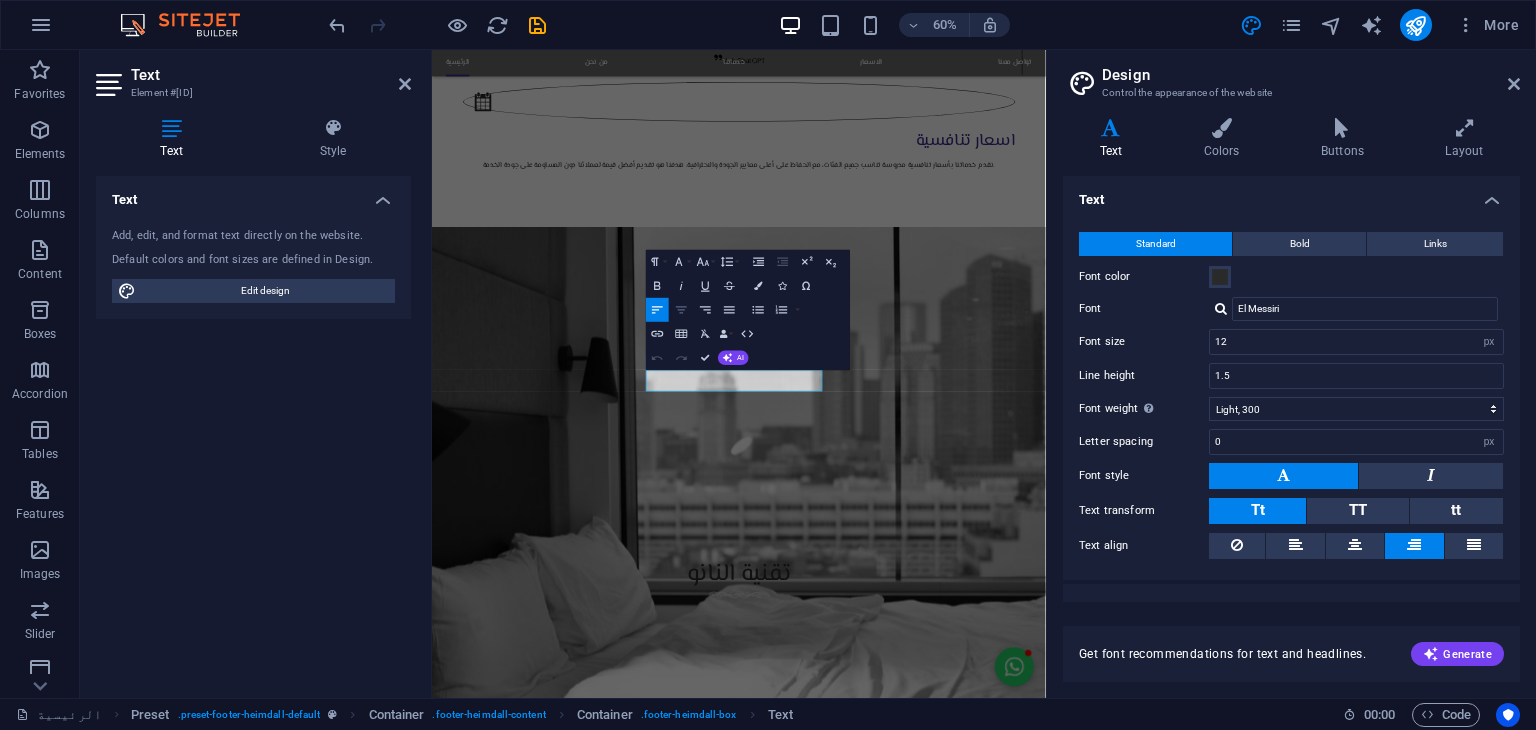 click 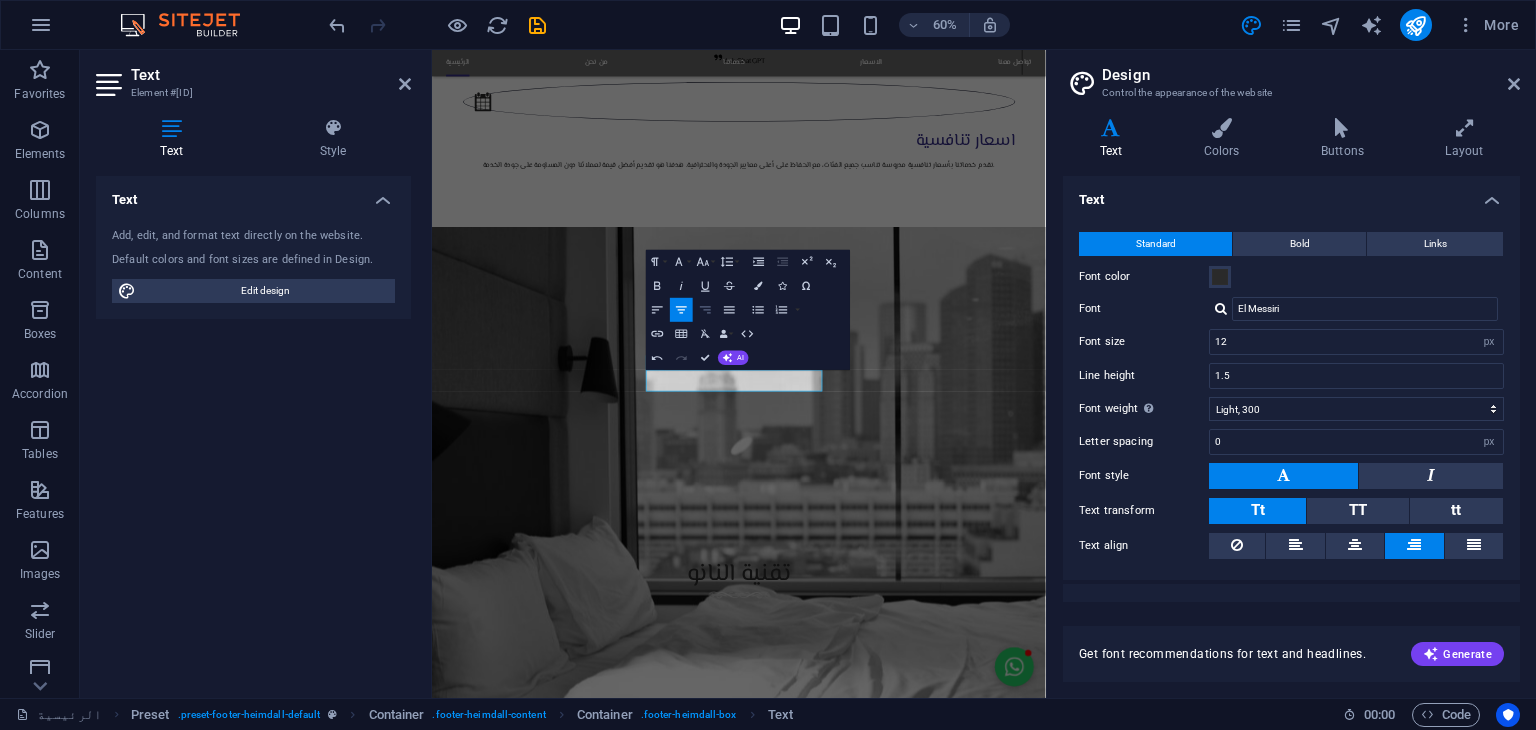 click 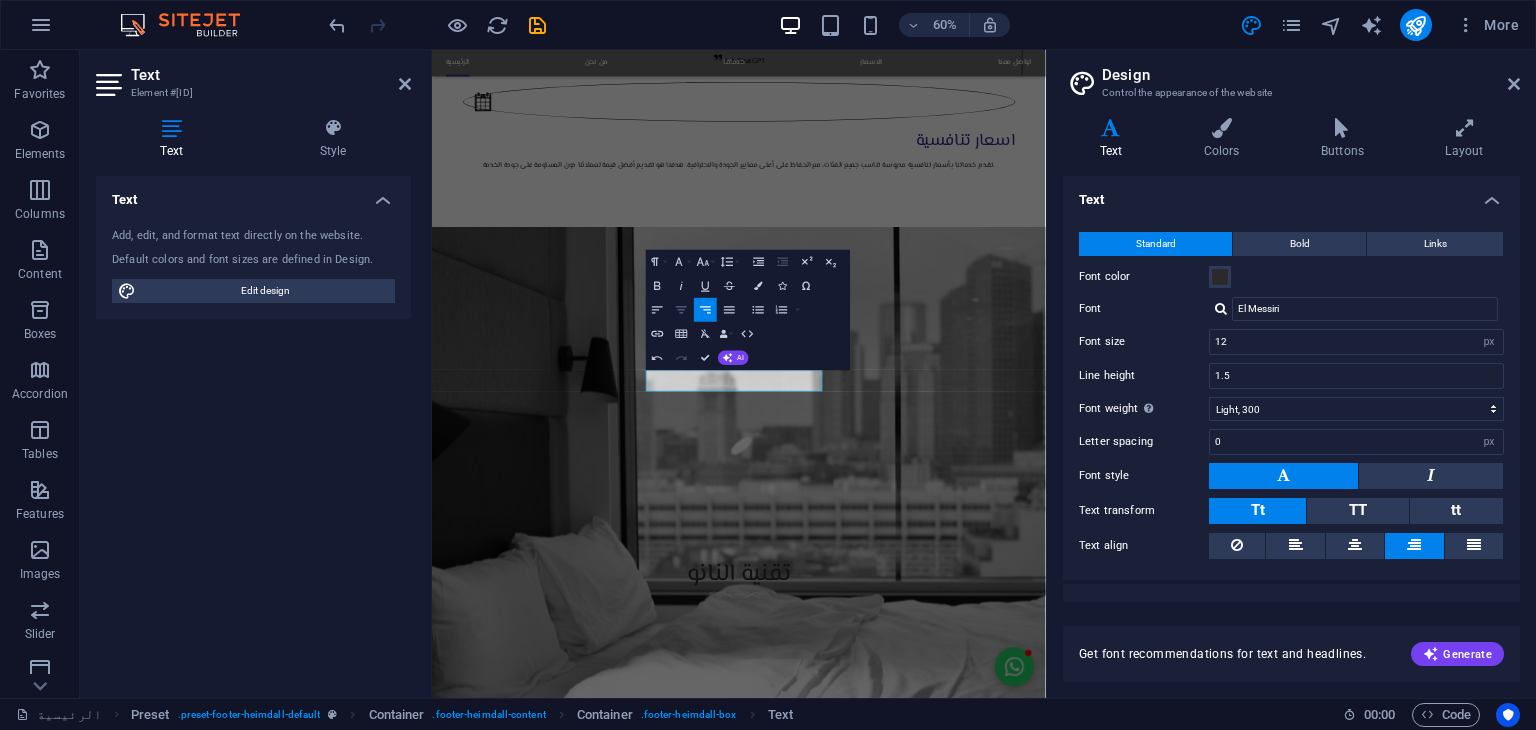 click on "Align Center" at bounding box center (681, 310) 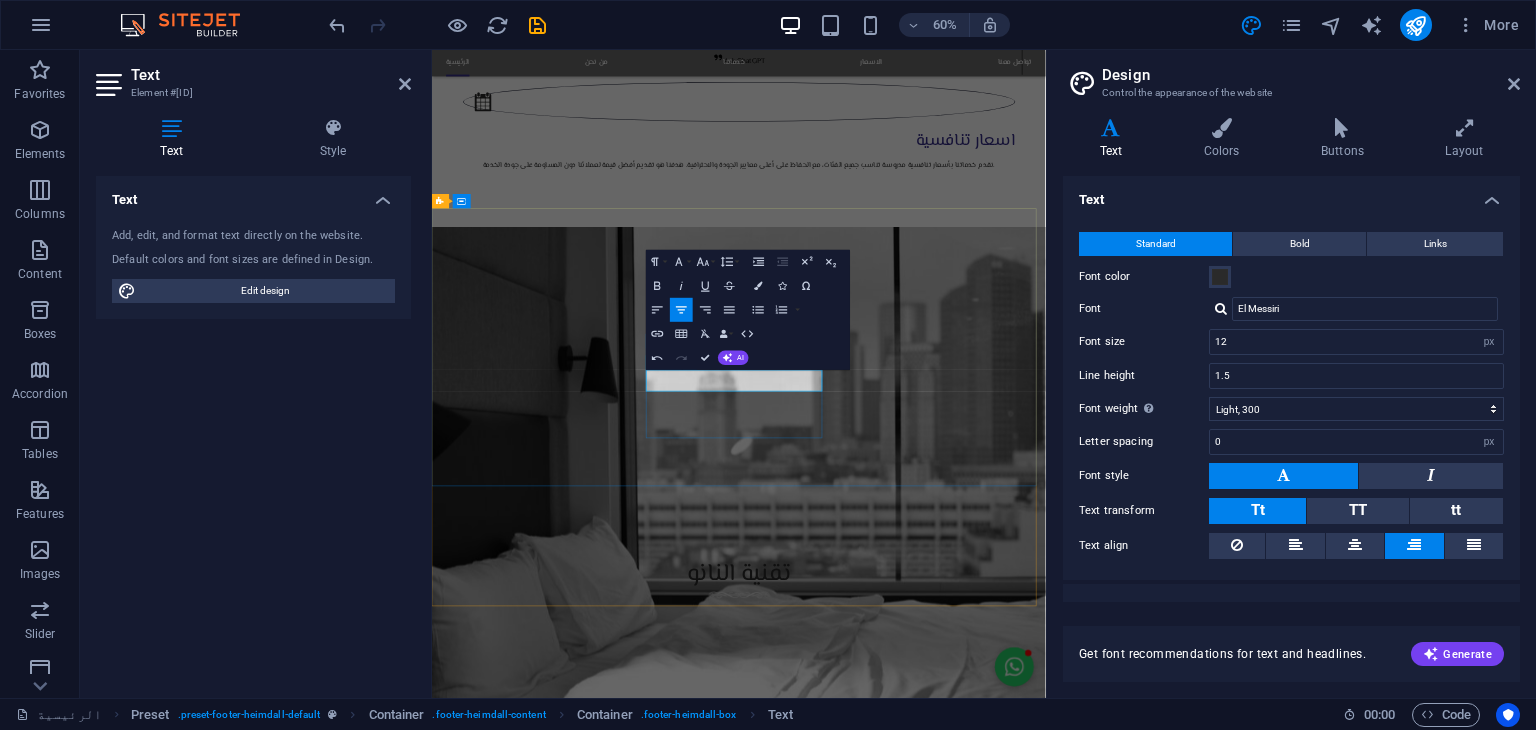 click on "93014" at bounding box center [538, 5052] 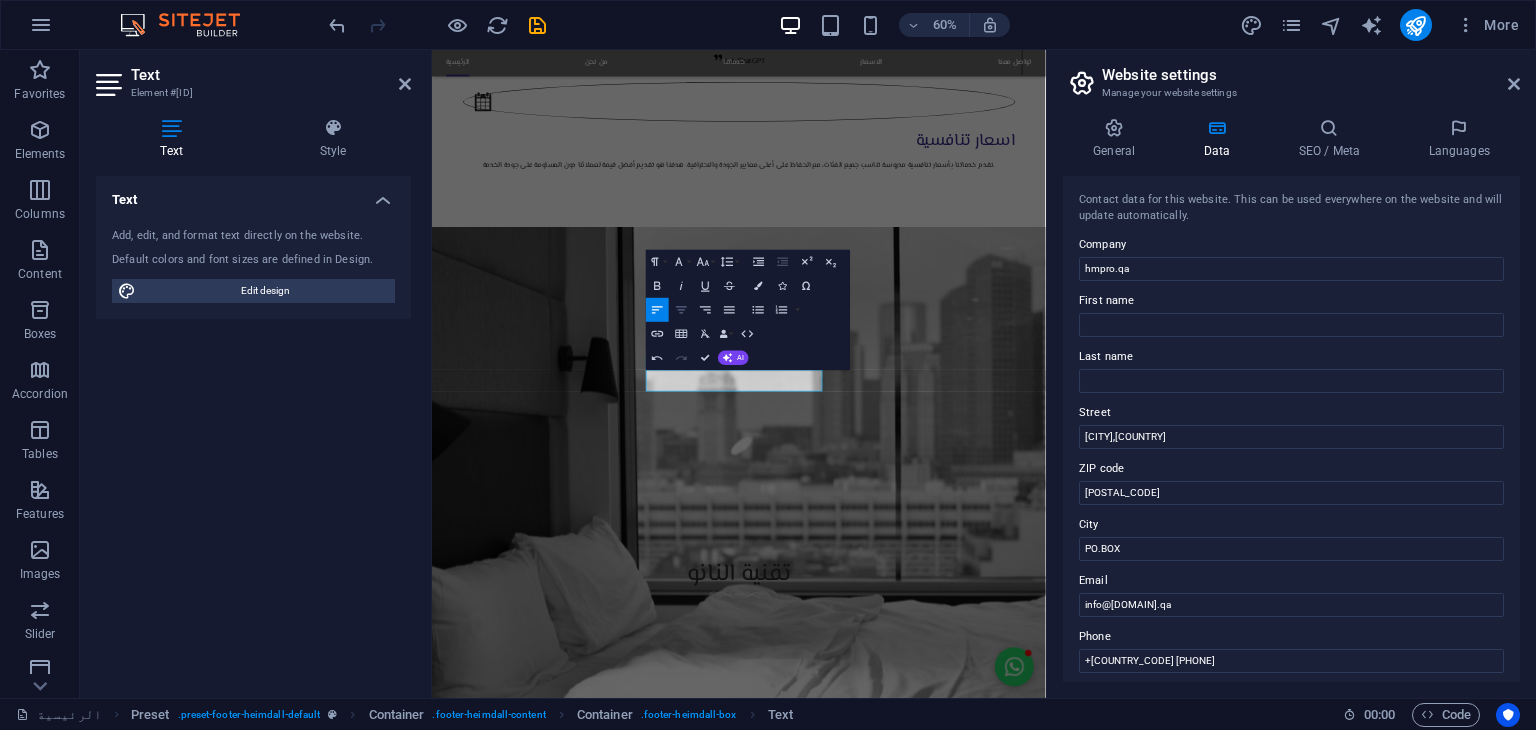 click 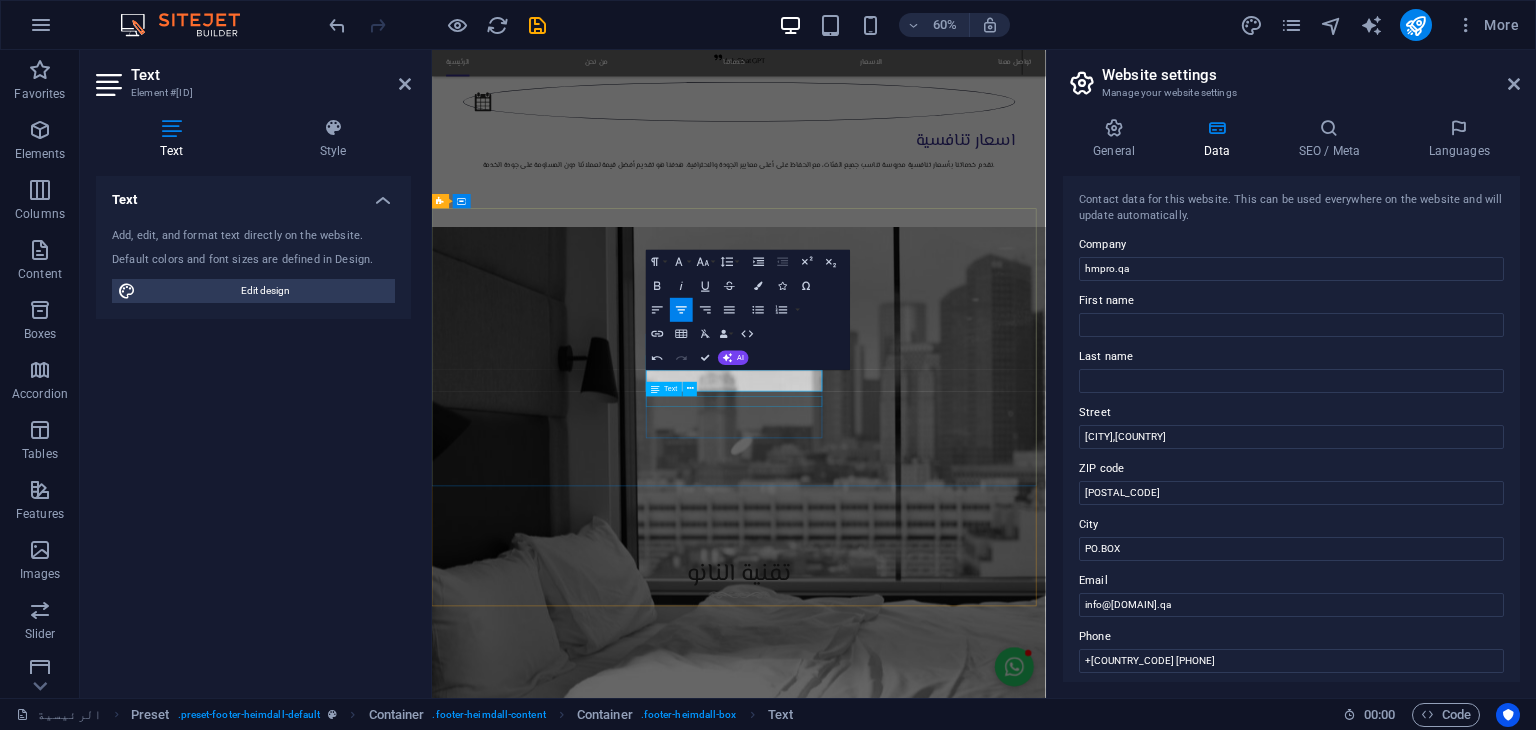 click on "+[COUNTRY] [PHONE]" at bounding box center (920, 5079) 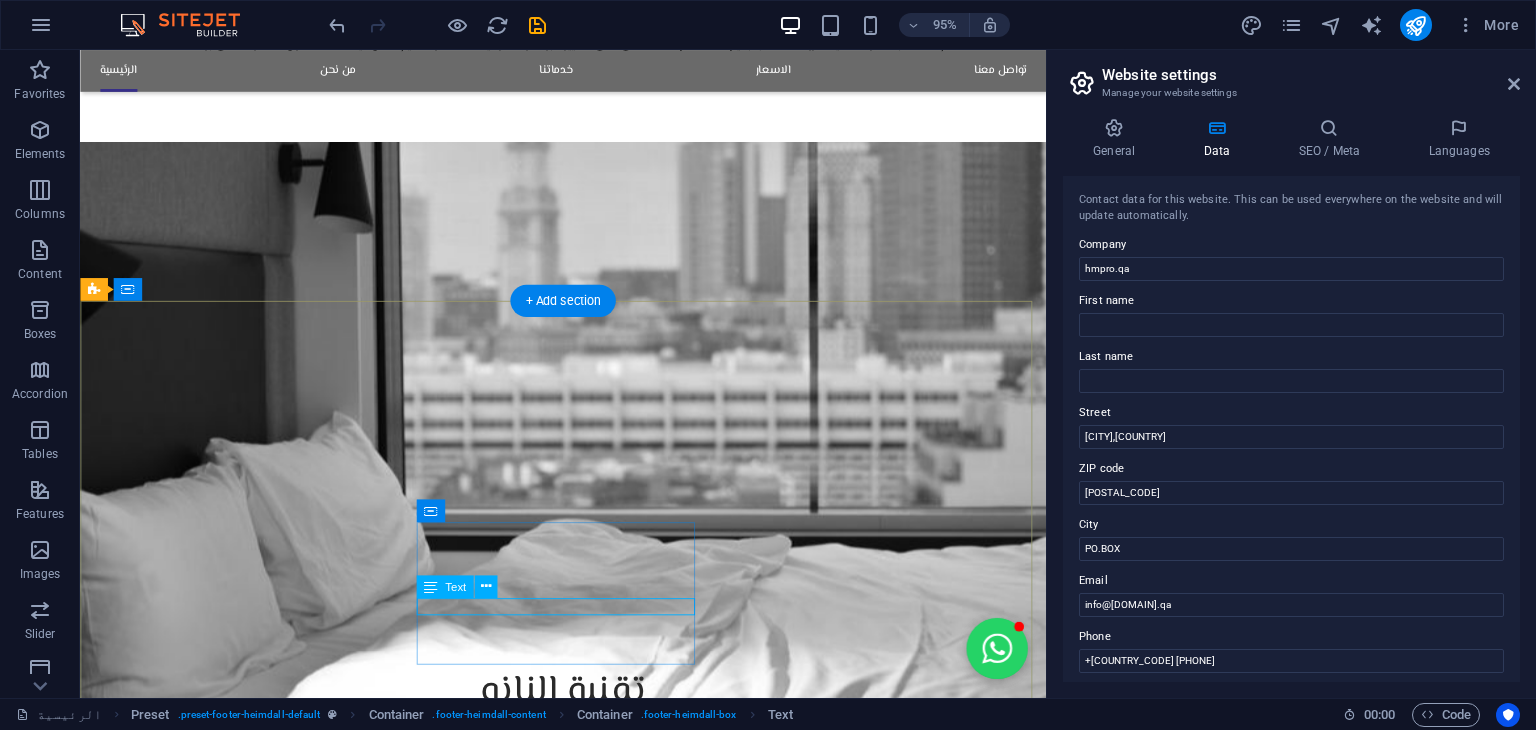 click on "+[COUNTRY] [PHONE]" at bounding box center [568, 4721] 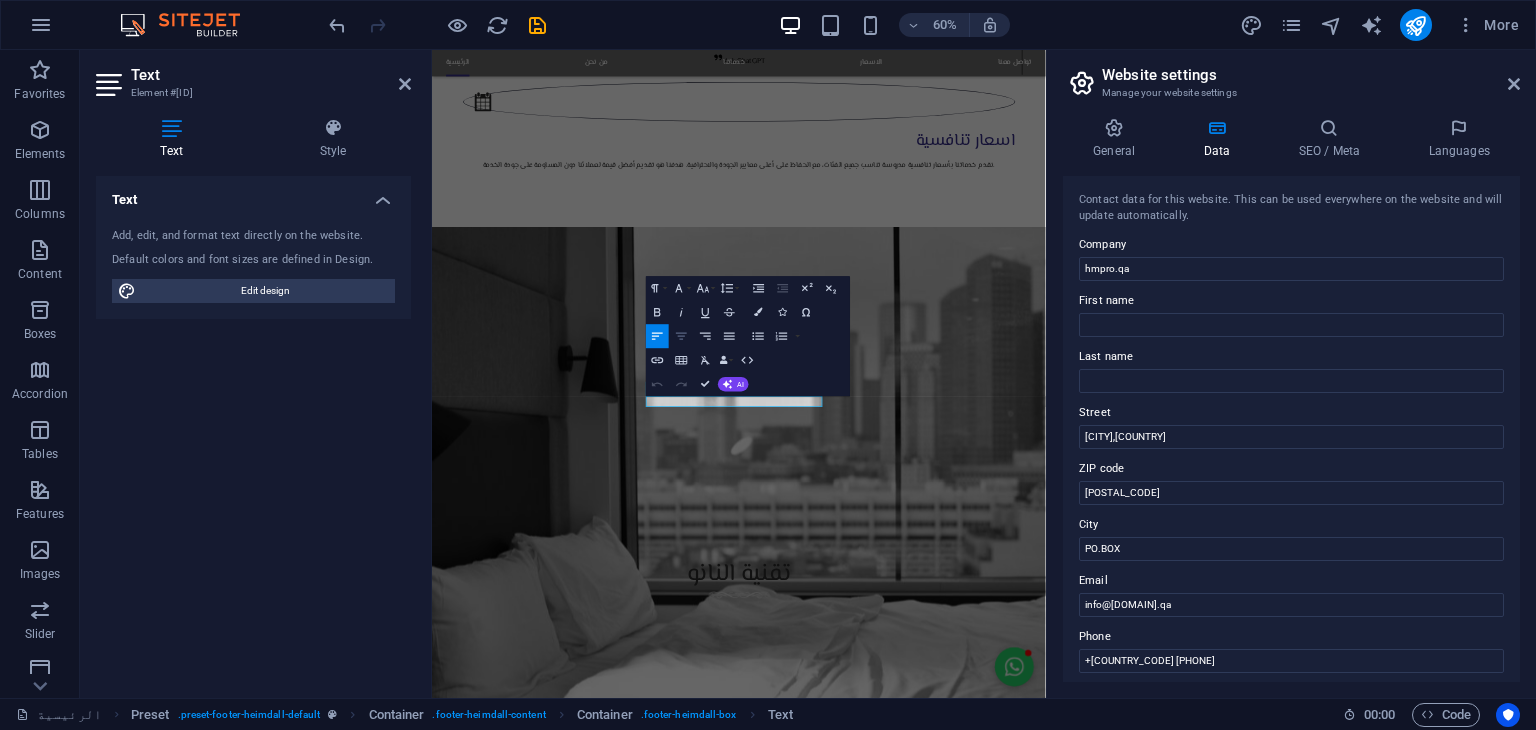 click 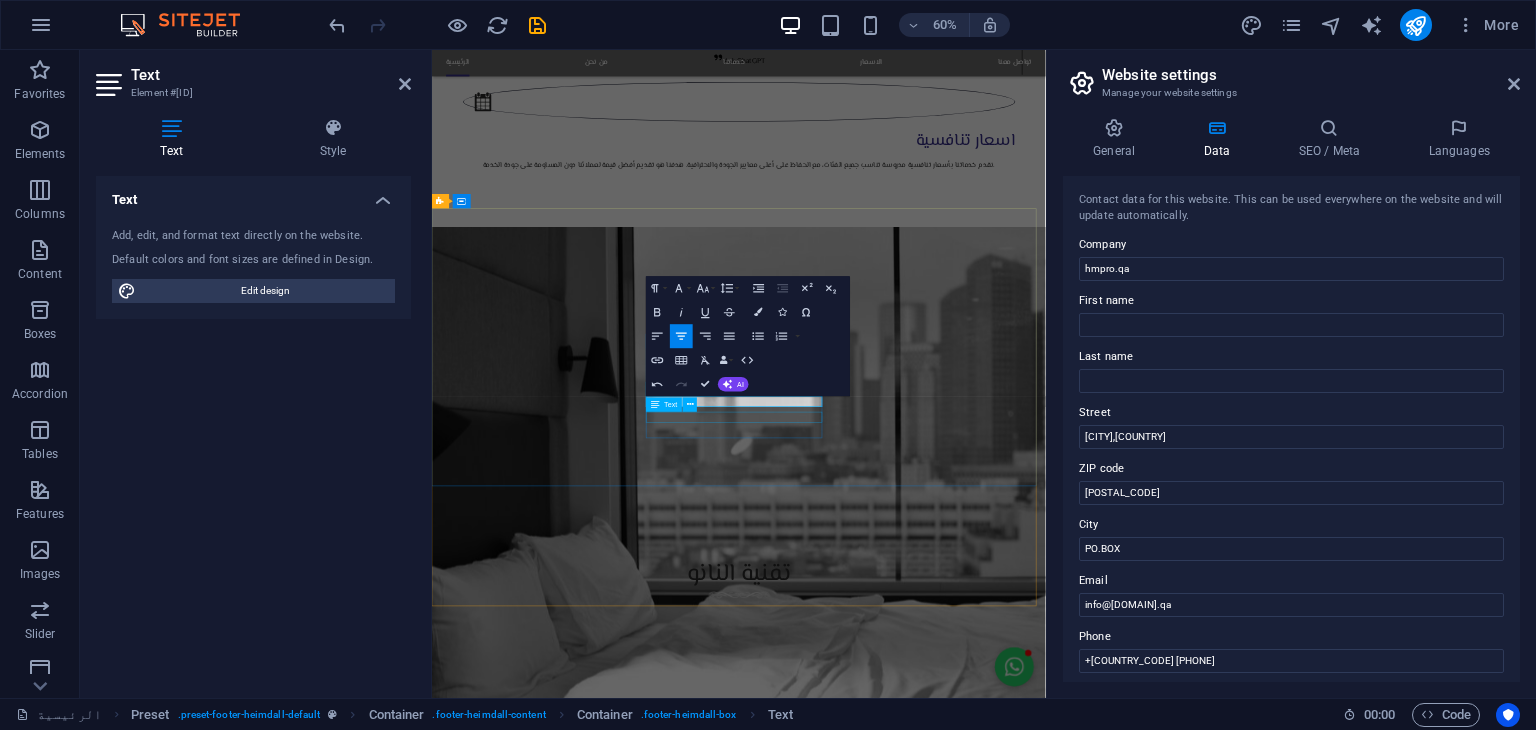 click on "[EMAIL]" at bounding box center [920, 5105] 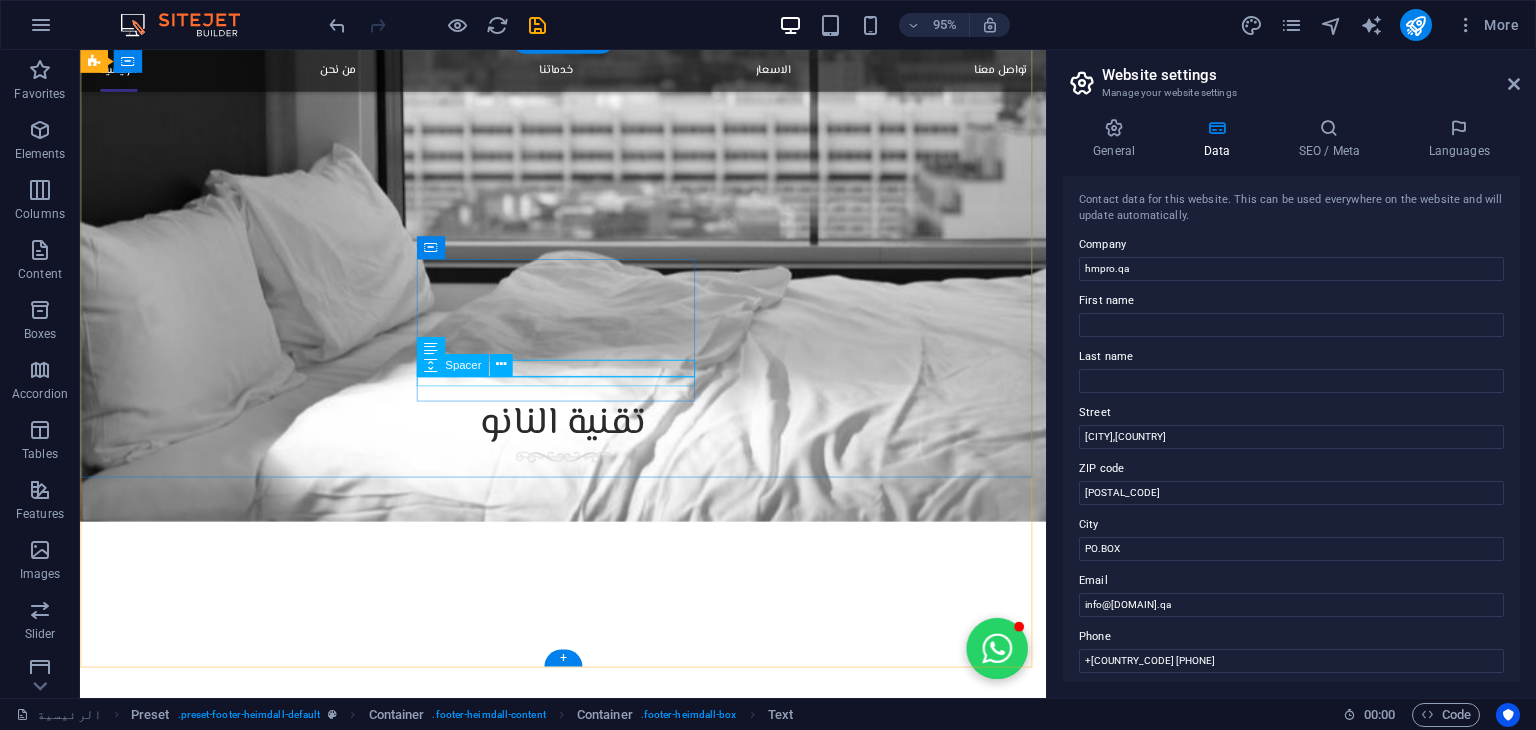 scroll, scrollTop: 3336, scrollLeft: 0, axis: vertical 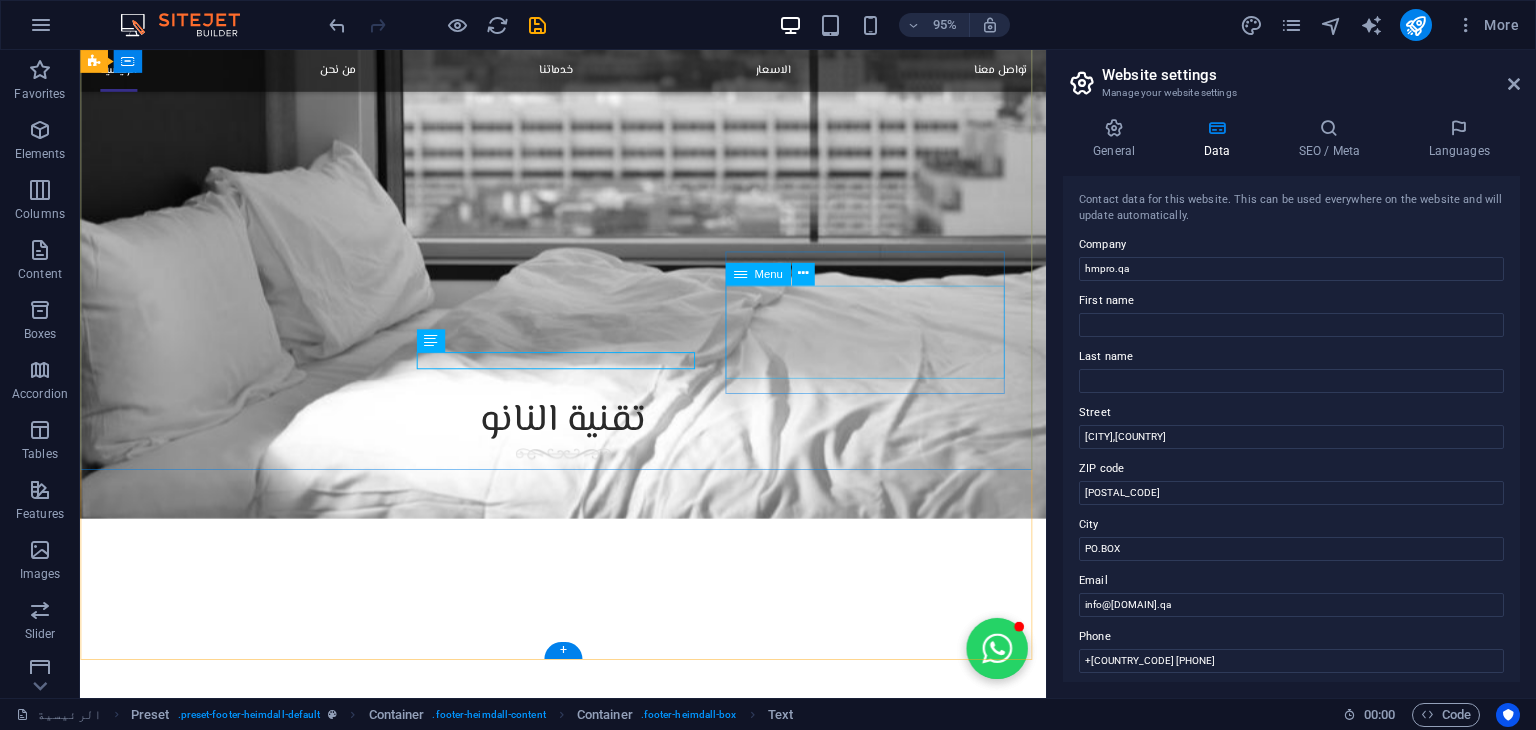 click on "الرئيسية من نحن خدماتنا الاسعار تواصل معنا" at bounding box center (568, 4663) 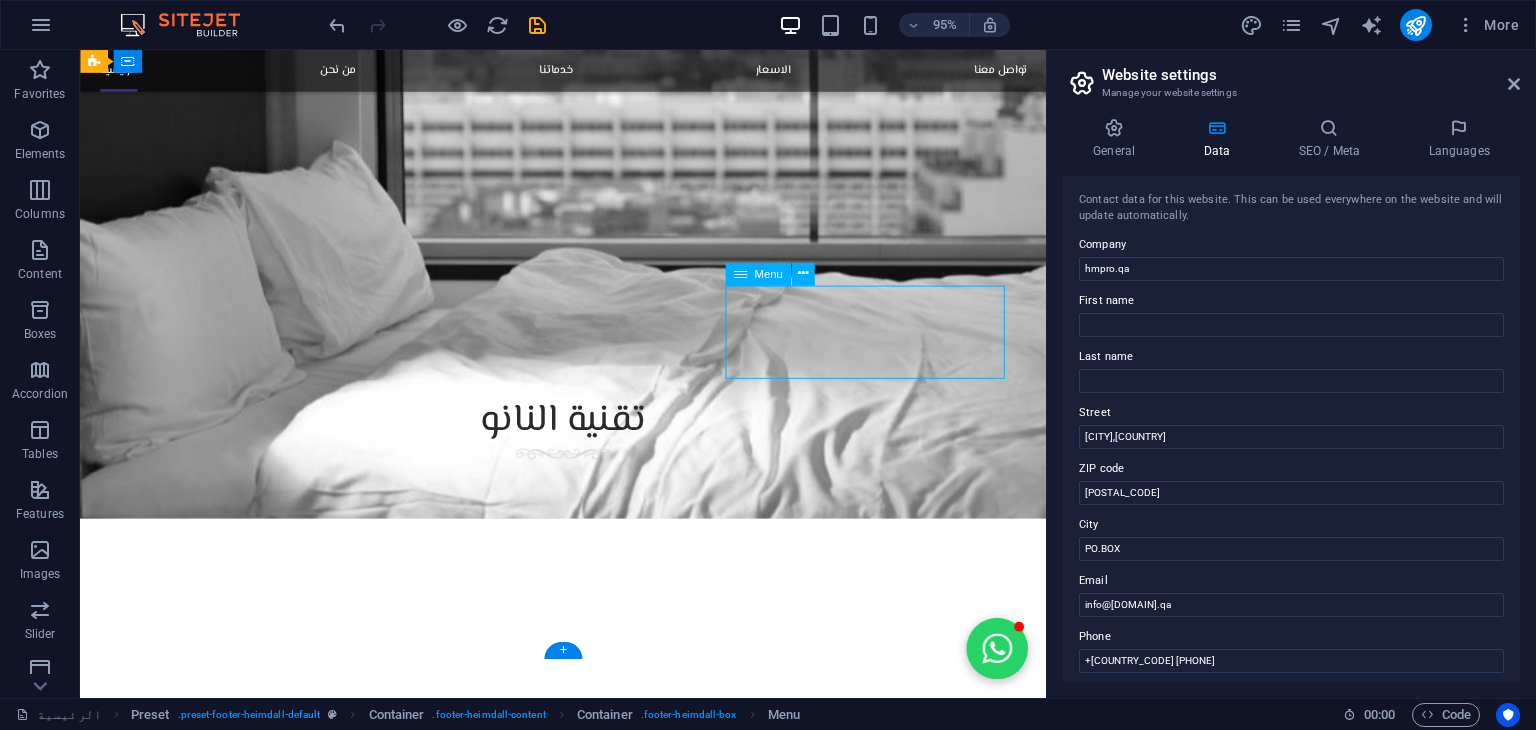 click on "الرئيسية من نحن خدماتنا الاسعار تواصل معنا" at bounding box center (568, 4663) 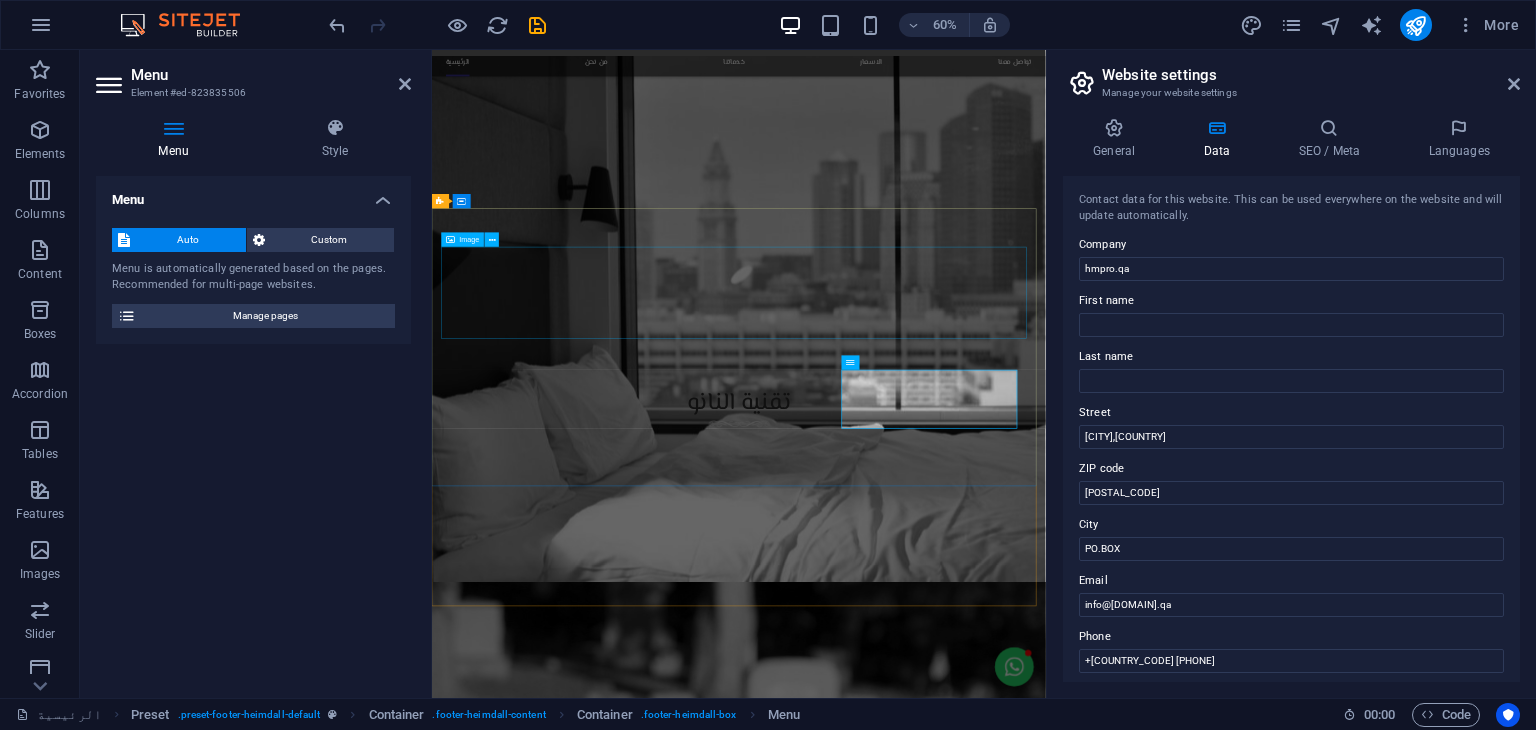scroll, scrollTop: 3051, scrollLeft: 0, axis: vertical 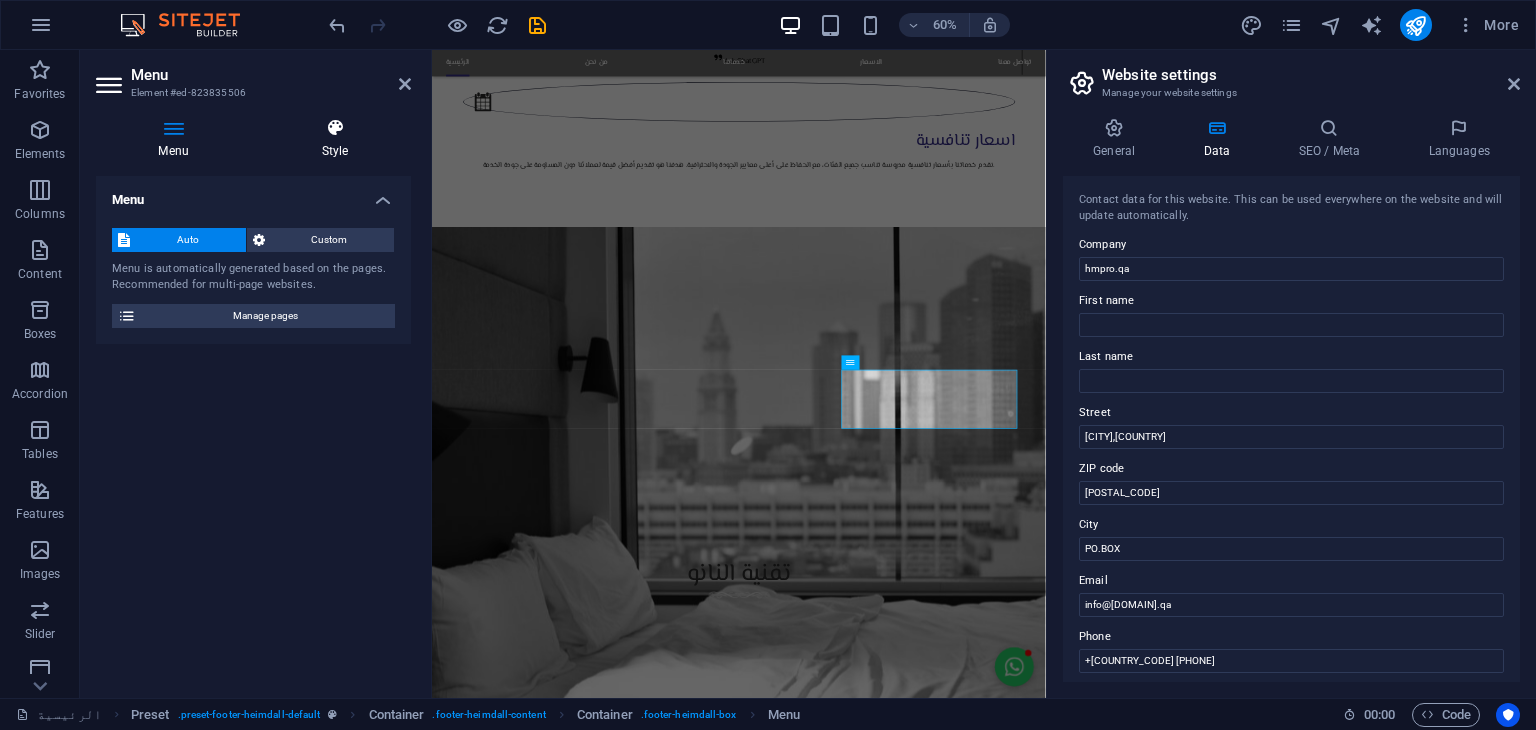 click on "Style" at bounding box center [335, 139] 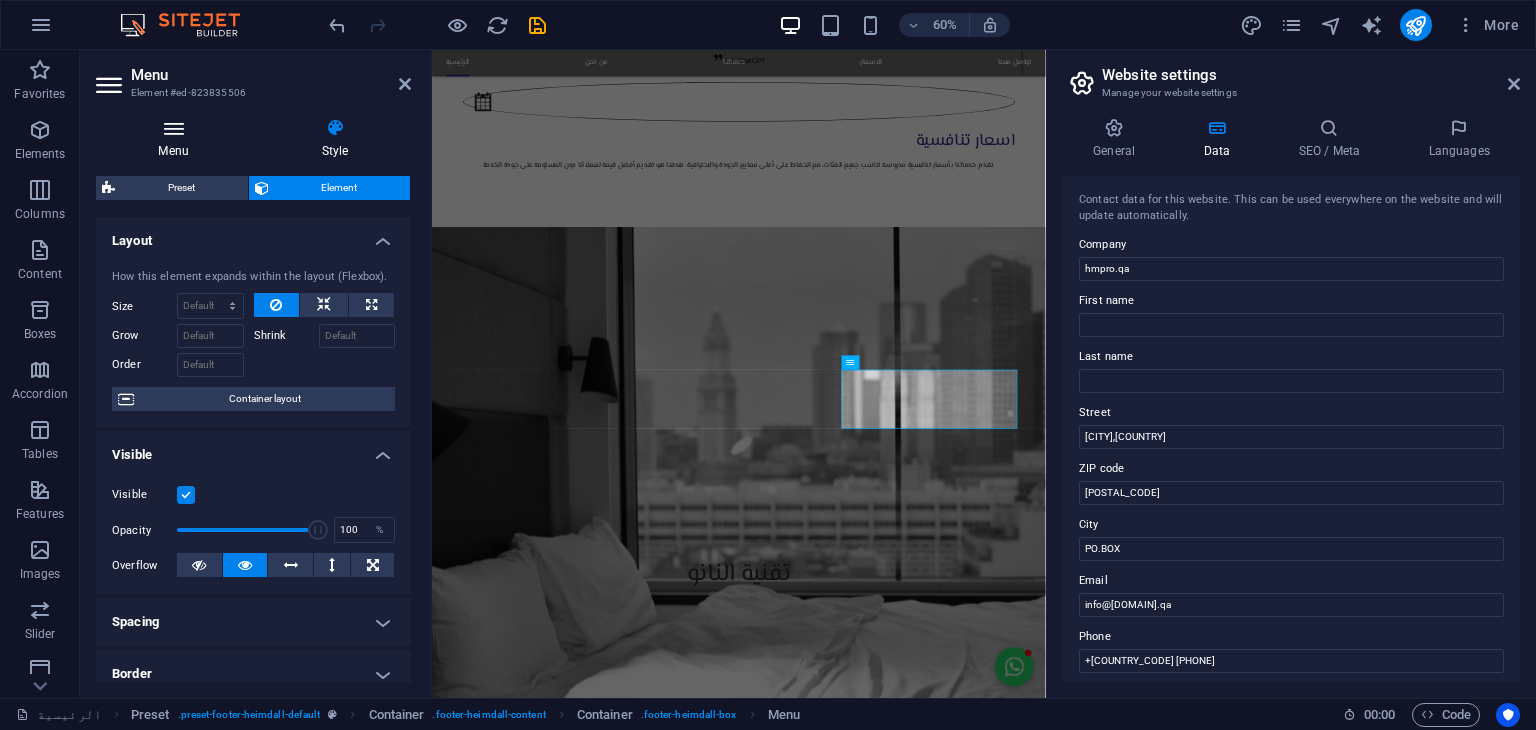 click on "Menu" at bounding box center [177, 139] 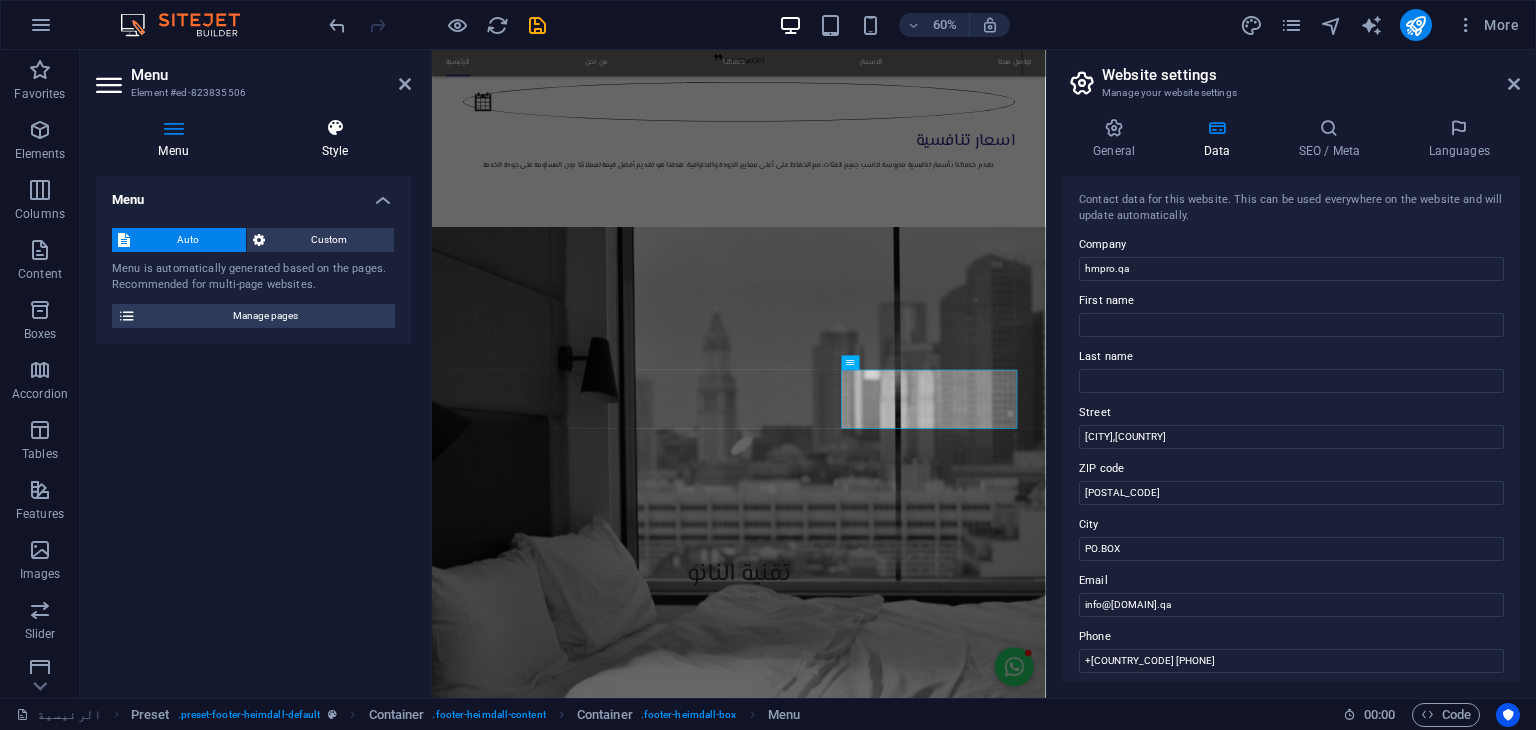 click on "Style" at bounding box center [335, 139] 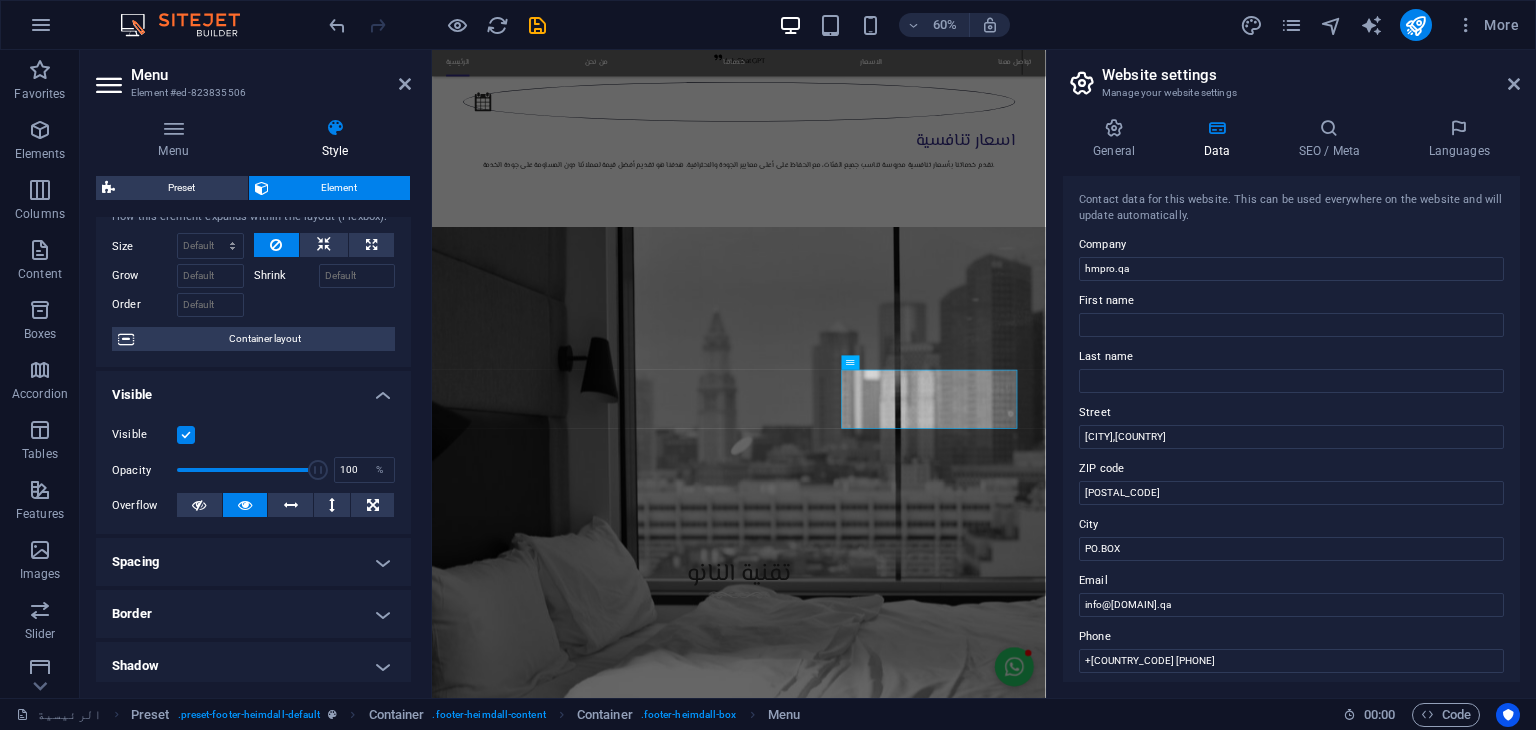 scroll, scrollTop: 0, scrollLeft: 0, axis: both 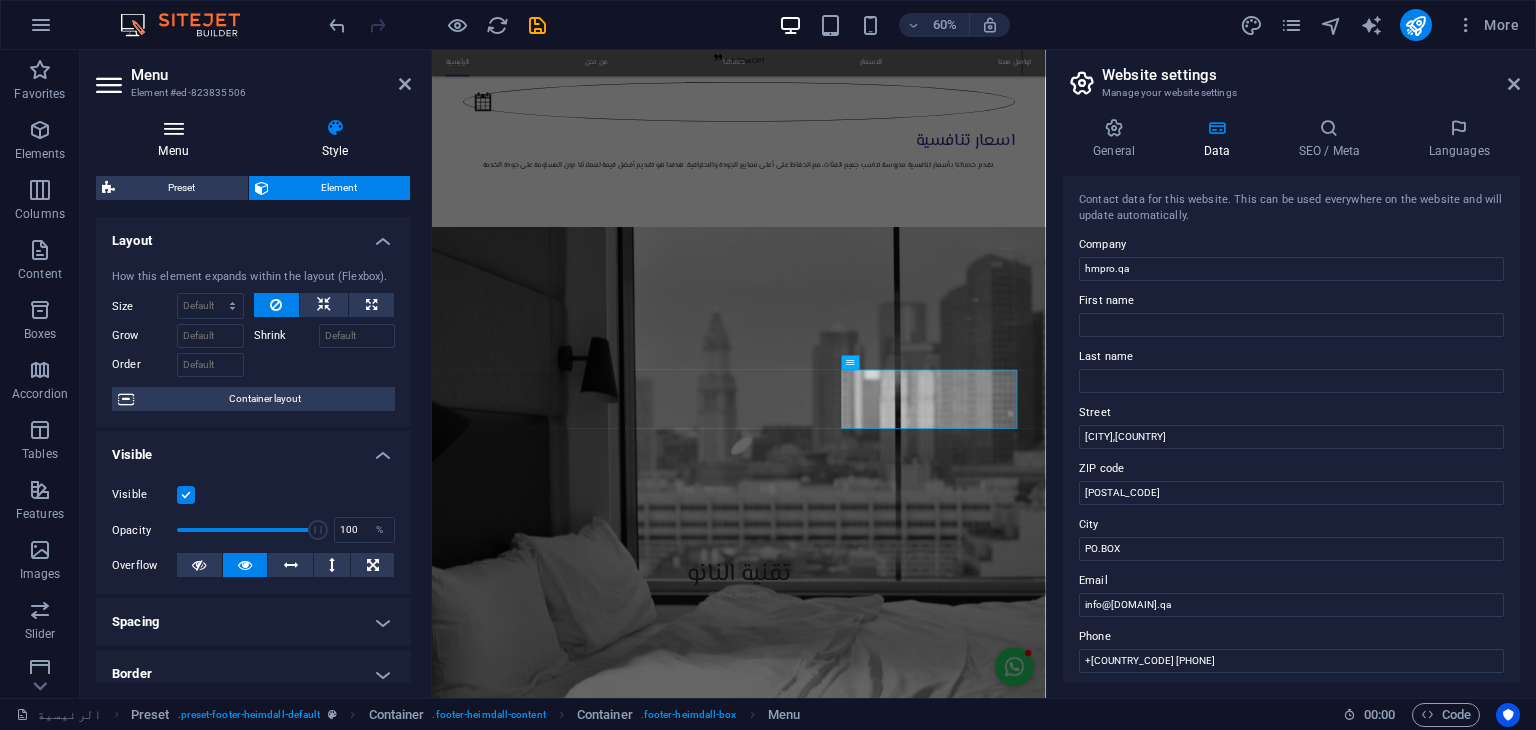 click on "Menu" at bounding box center [177, 139] 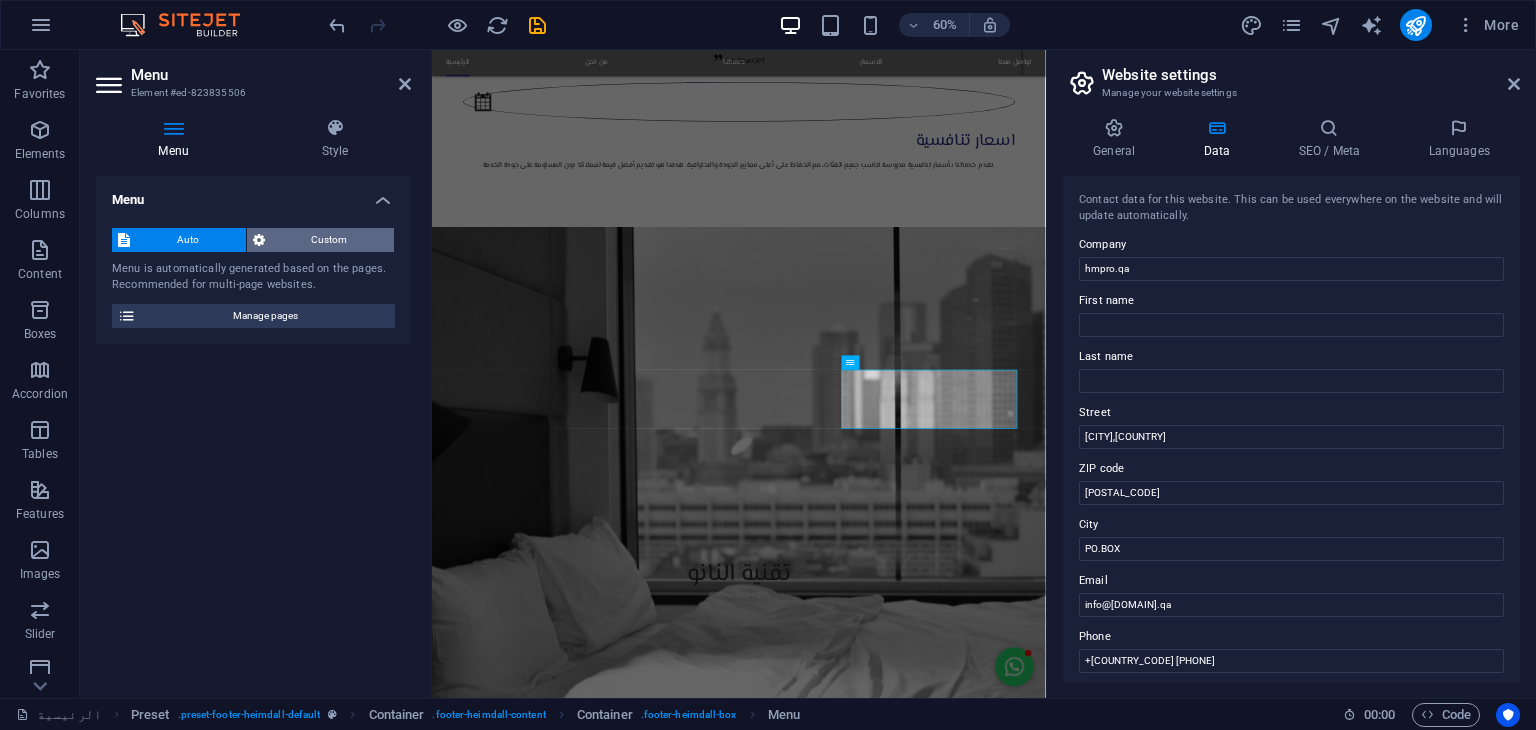 click on "Custom" at bounding box center [330, 240] 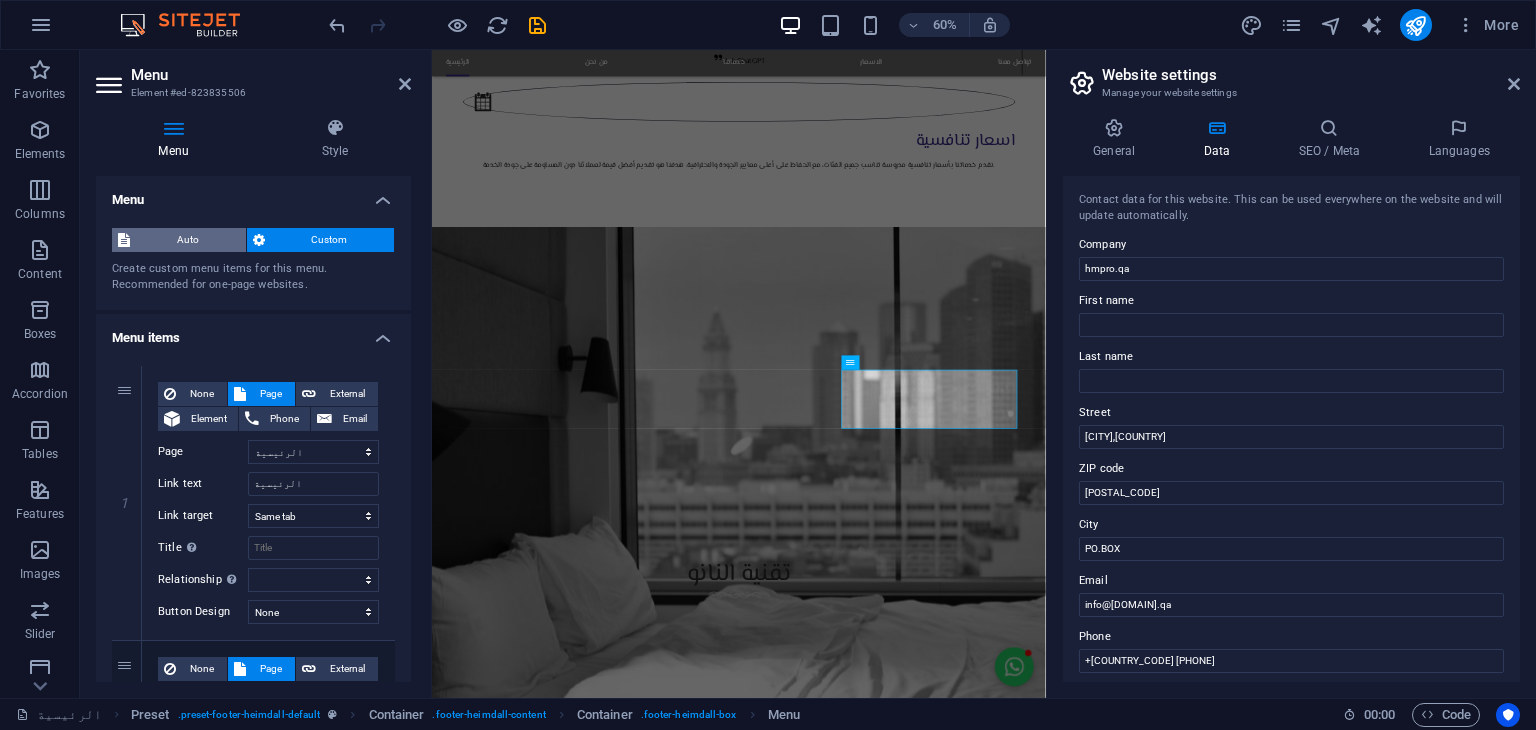 click on "Auto" at bounding box center [188, 240] 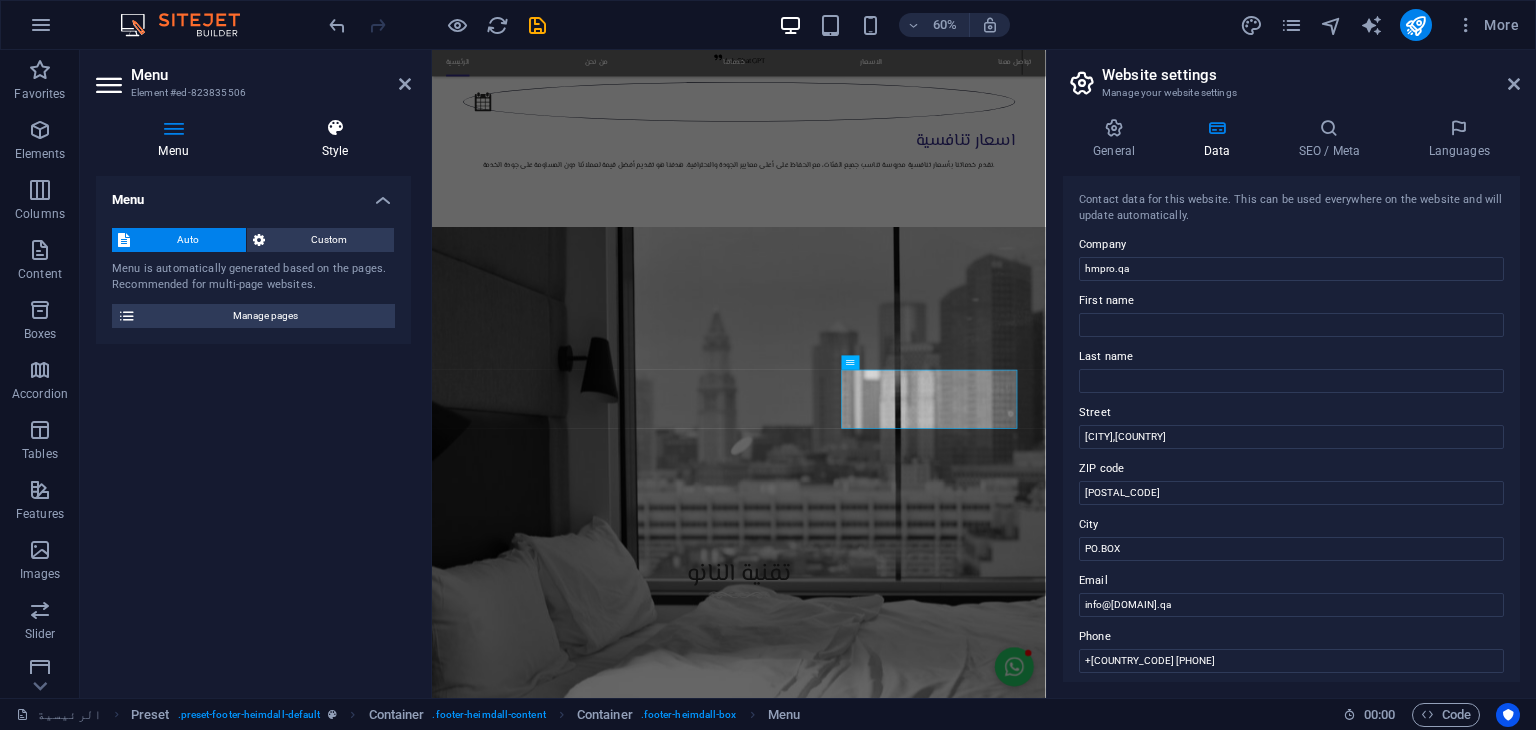 click on "Style" at bounding box center [335, 139] 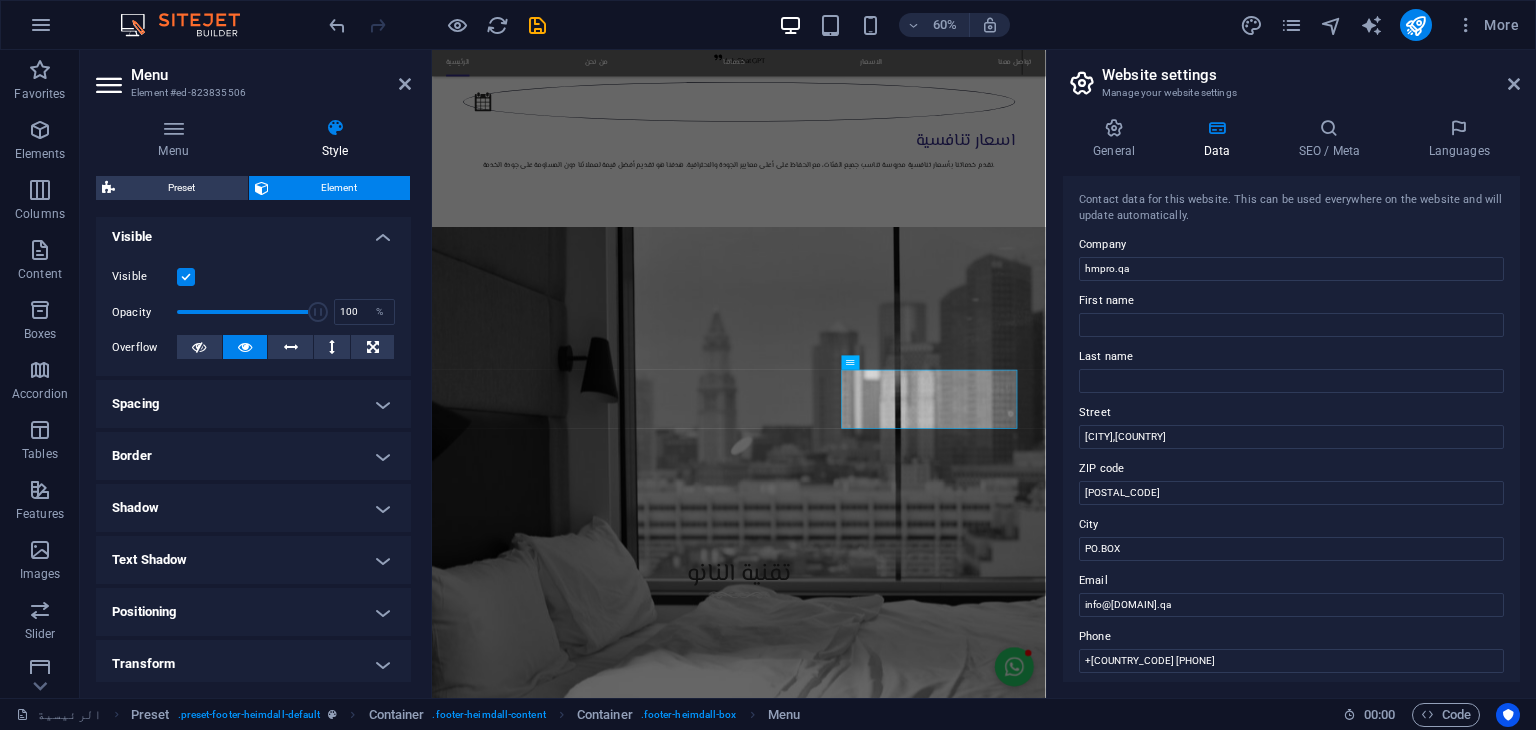 scroll, scrollTop: 0, scrollLeft: 0, axis: both 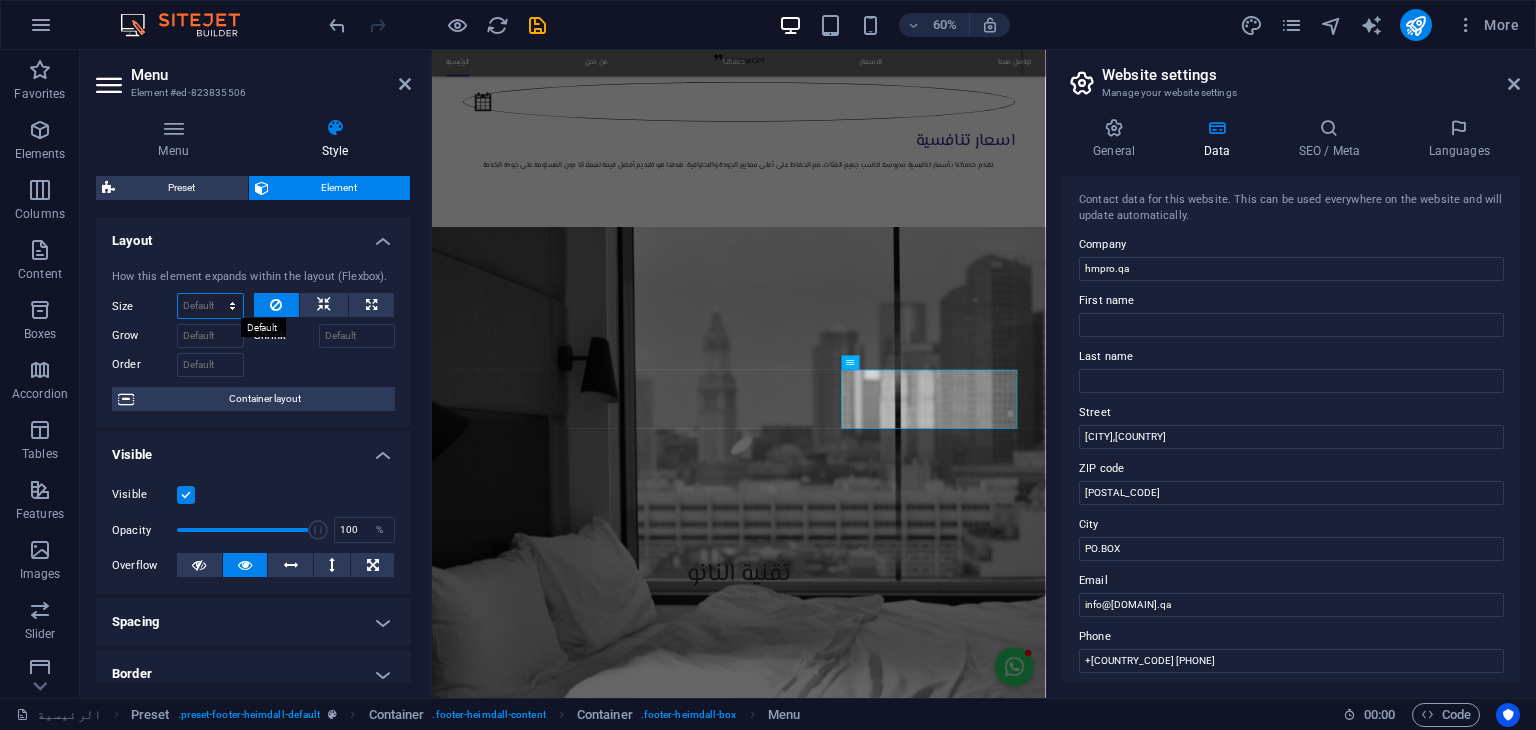 click on "Default auto px % 1/1 1/2 1/3 1/4 1/5 1/6 1/7 1/8 1/9 1/10" at bounding box center (210, 306) 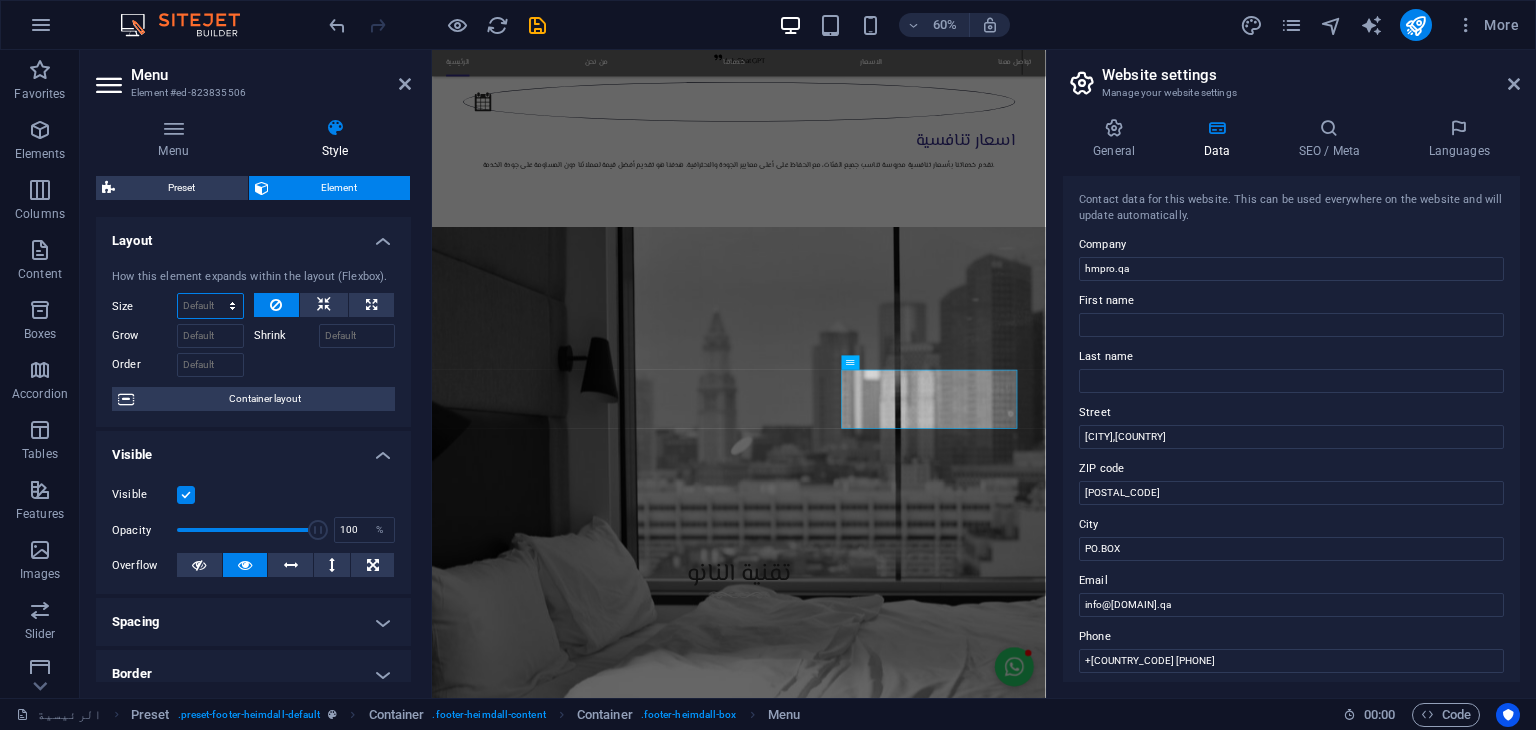 select on "1/2" 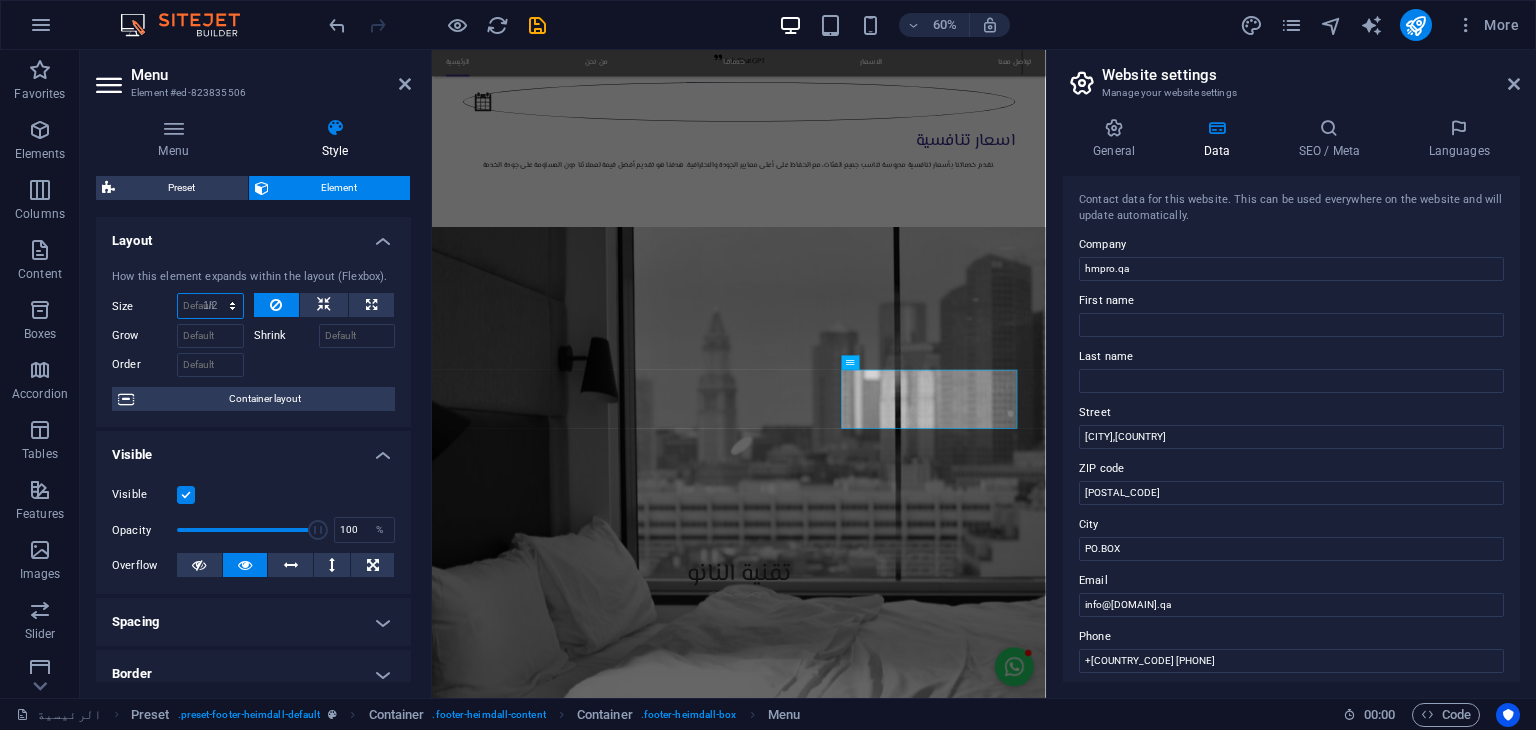 click on "Default auto px % 1/1 1/2 1/3 1/4 1/5 1/6 1/7 1/8 1/9 1/10" at bounding box center [210, 306] 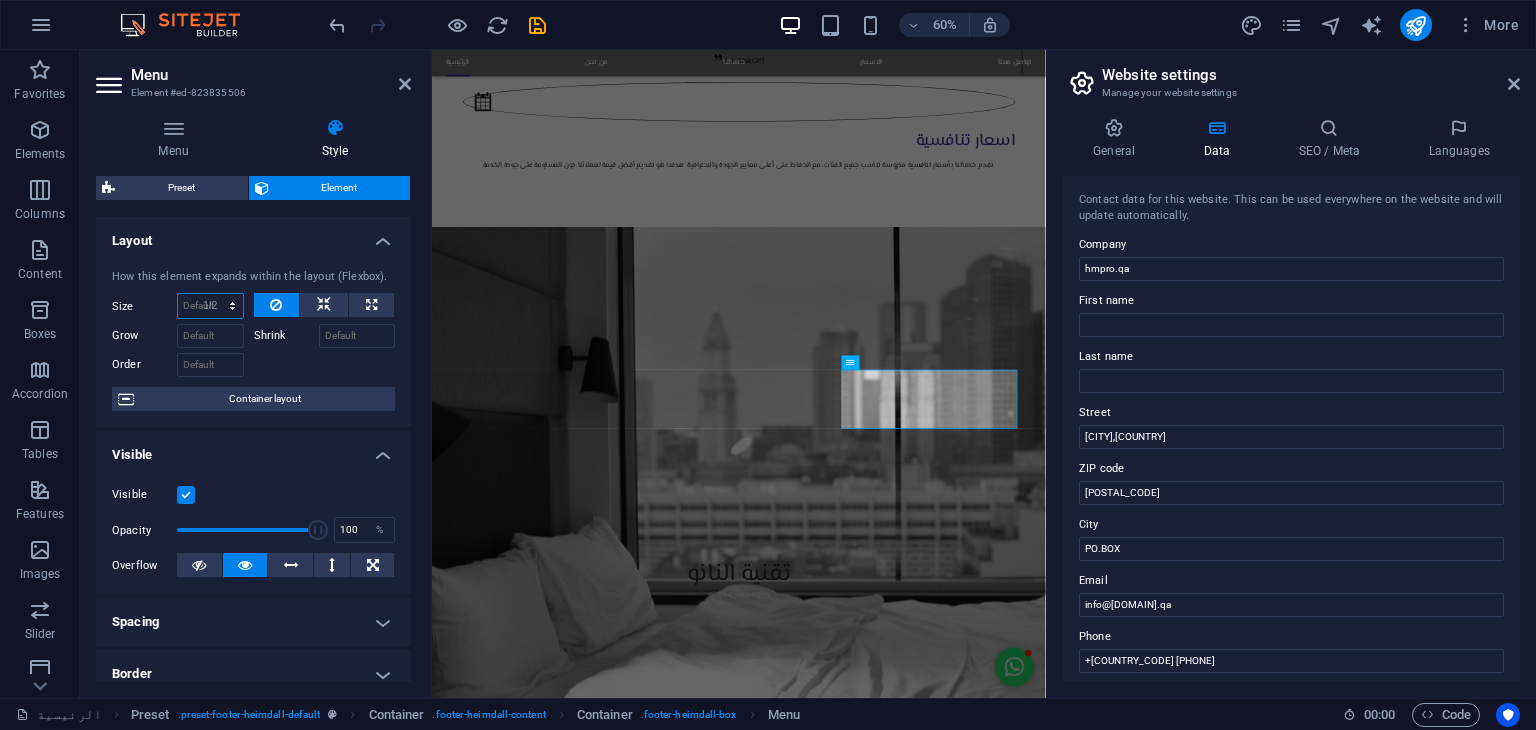 type on "50" 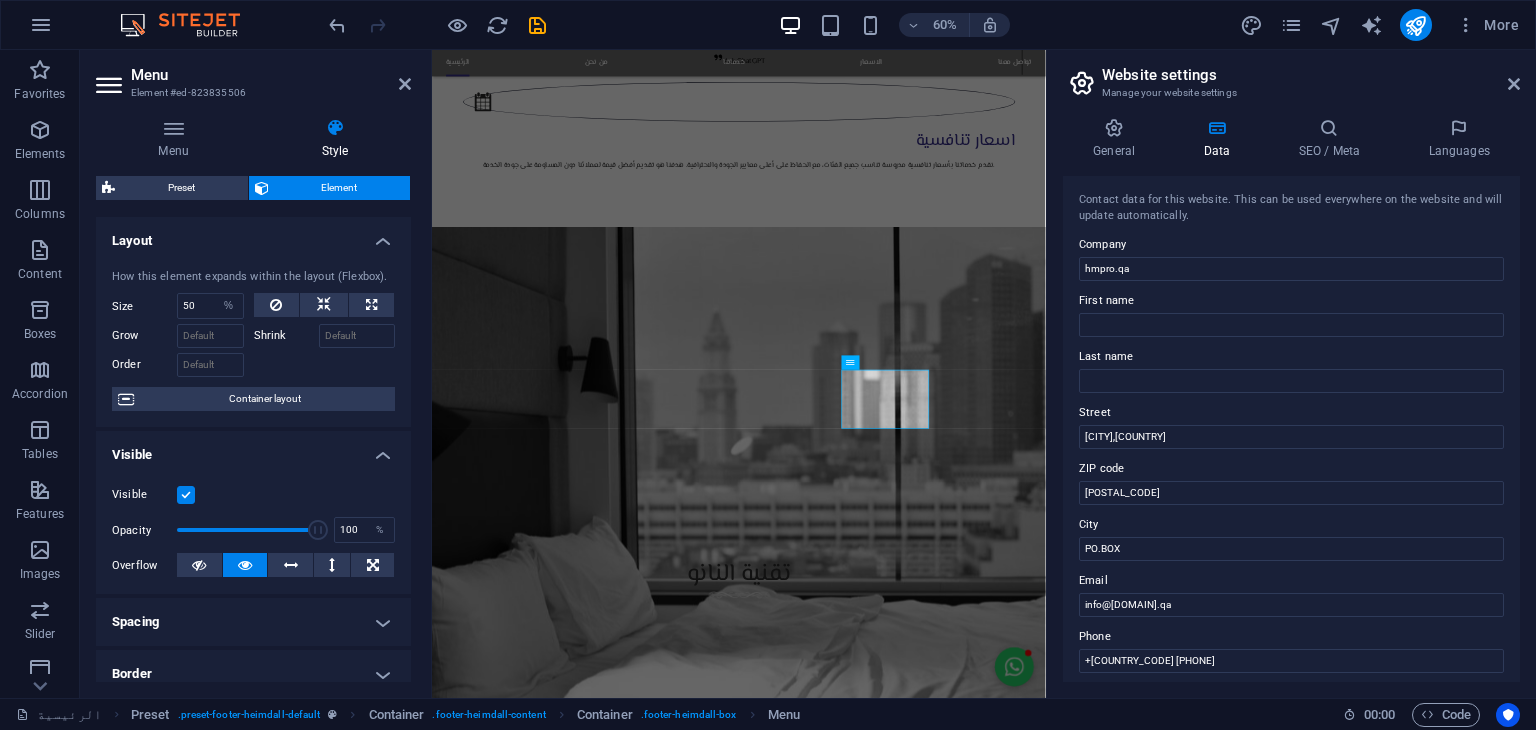 click on "Visible" at bounding box center [253, 449] 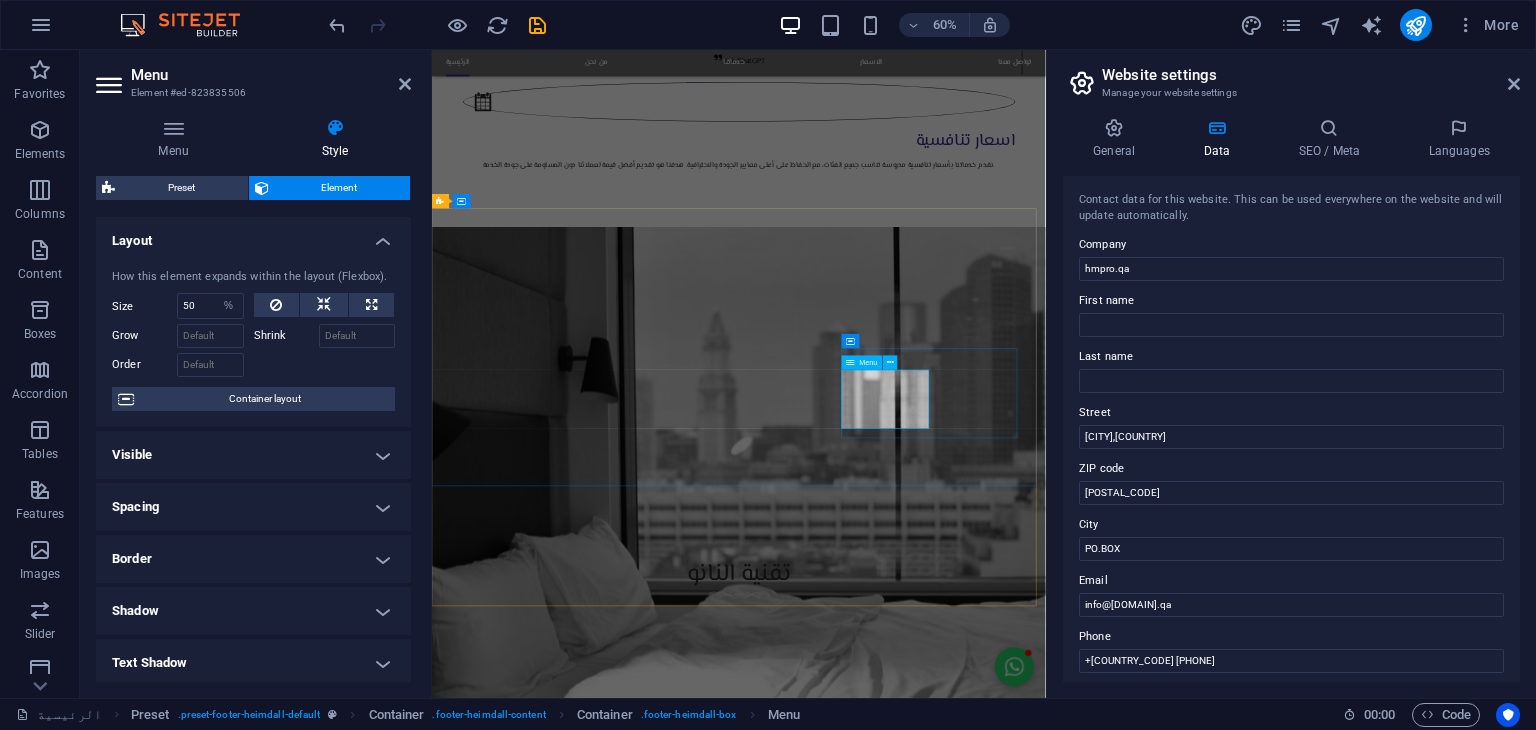 click on "الرئيسية من نحن خدماتنا الاسعار تواصل معنا" at bounding box center [920, 5306] 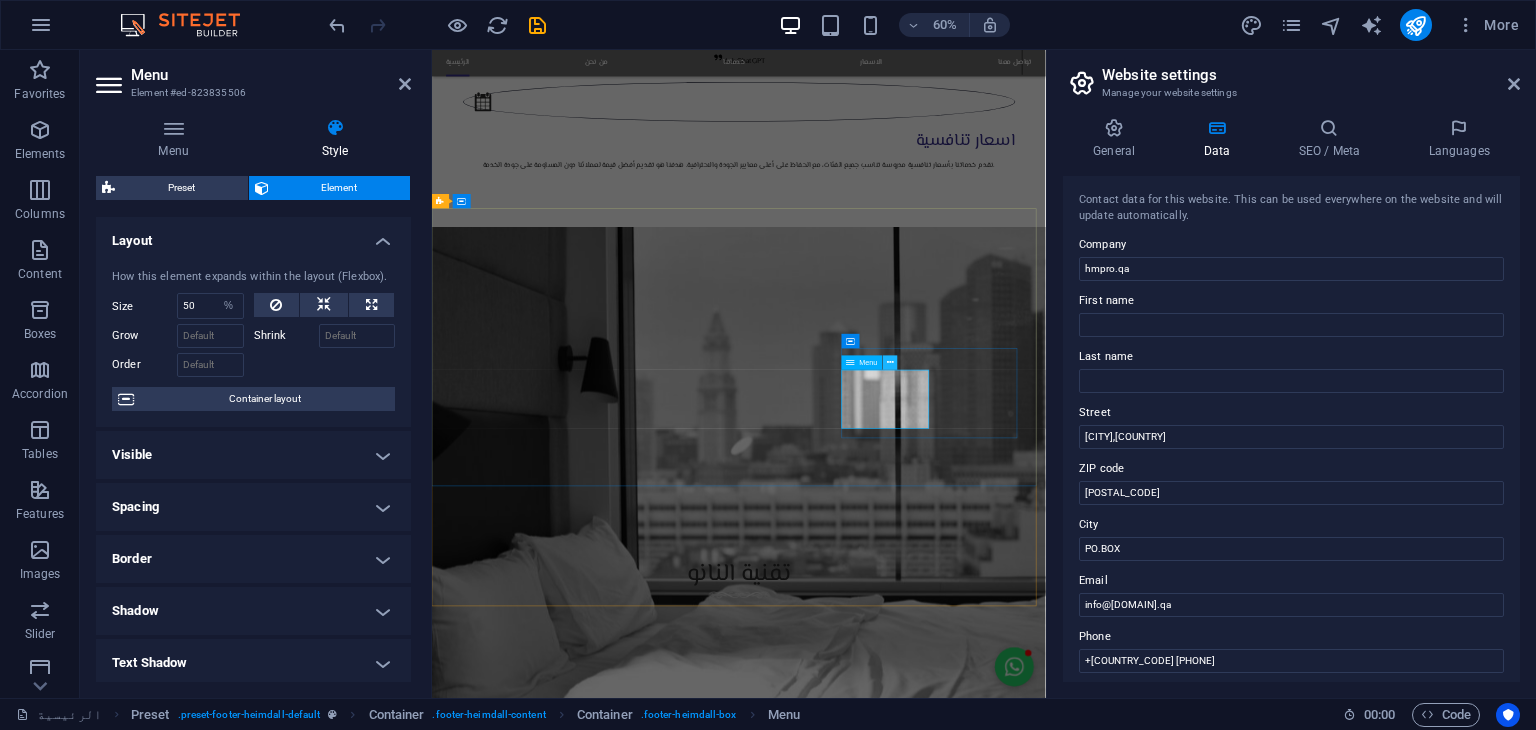 click at bounding box center [890, 362] 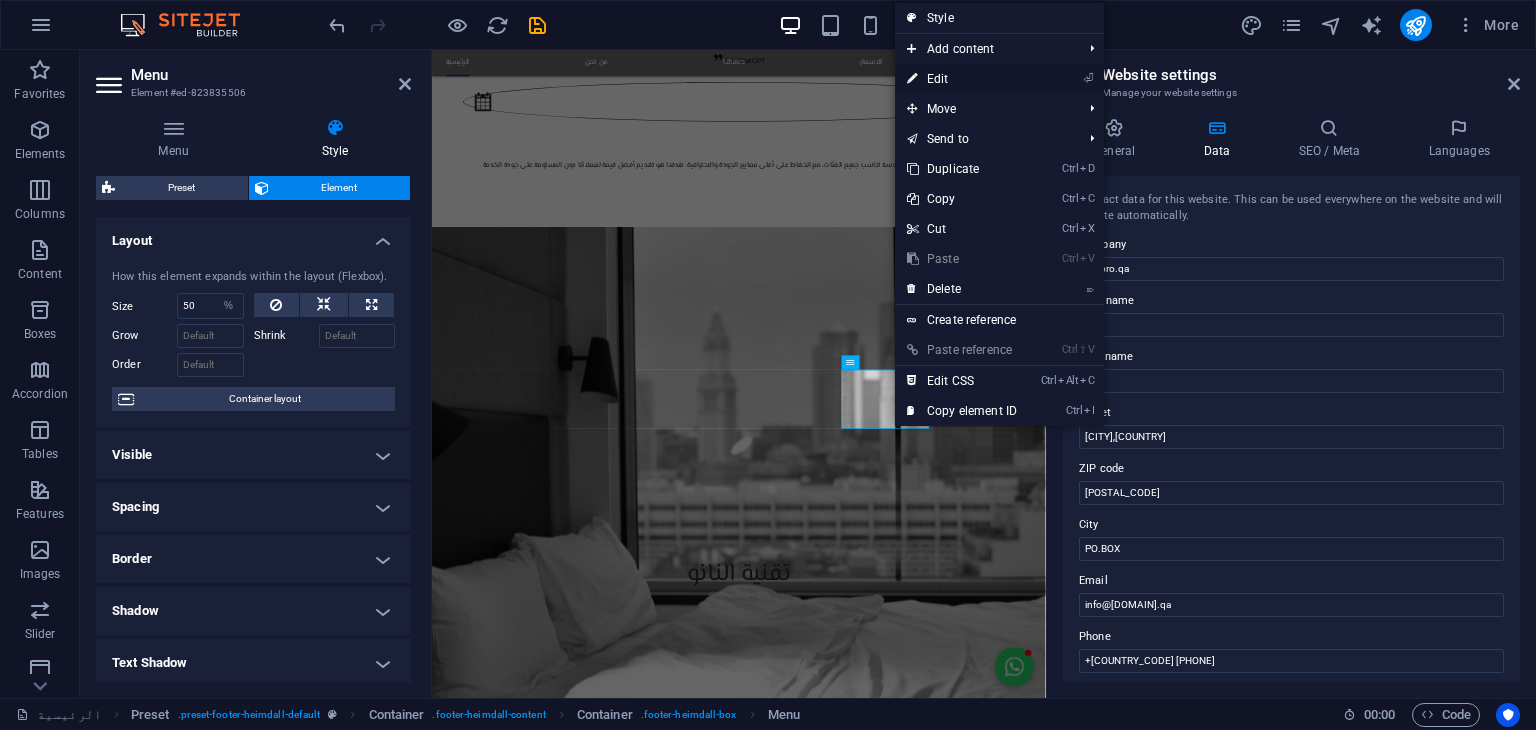 click on "⏎  Edit" at bounding box center [962, 79] 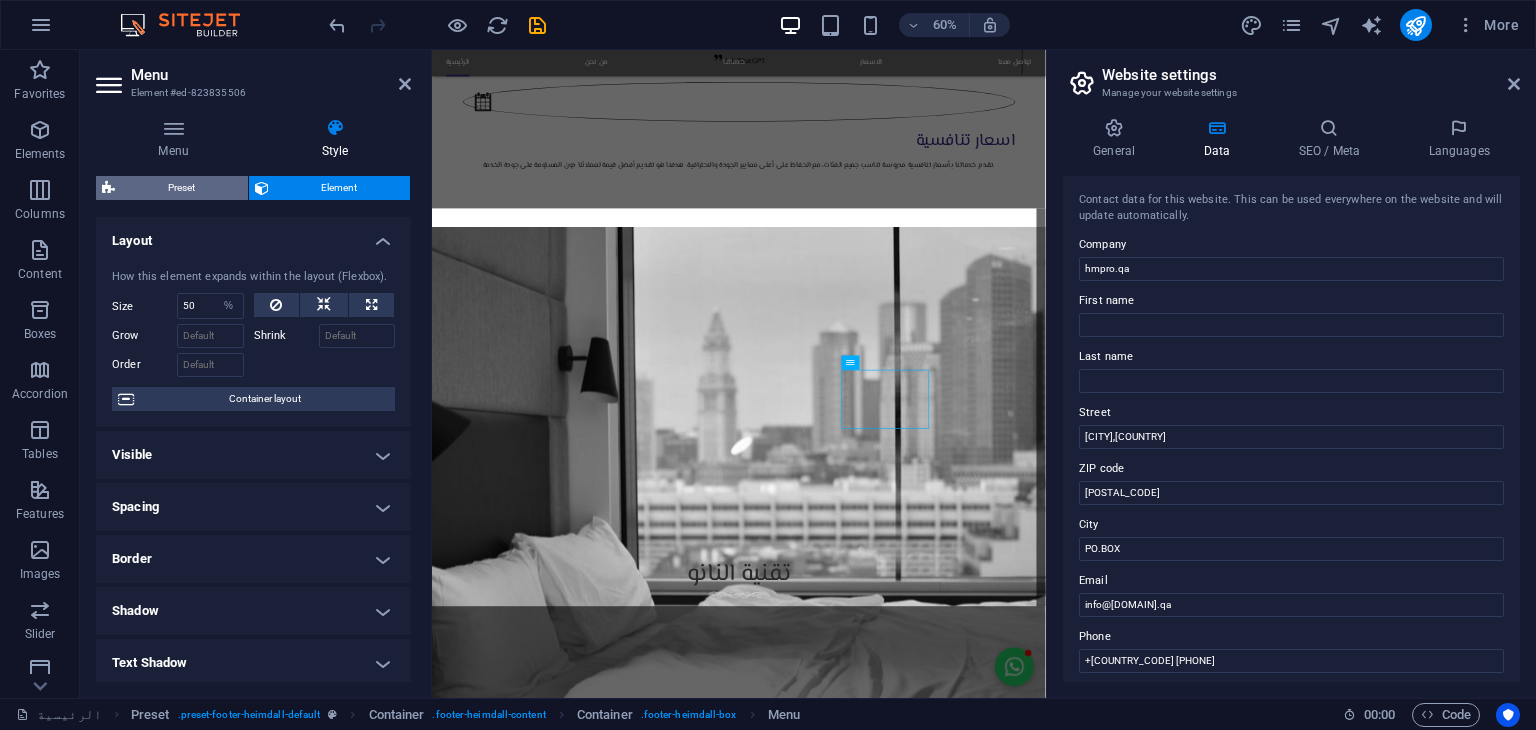 click on "Preset" at bounding box center [181, 188] 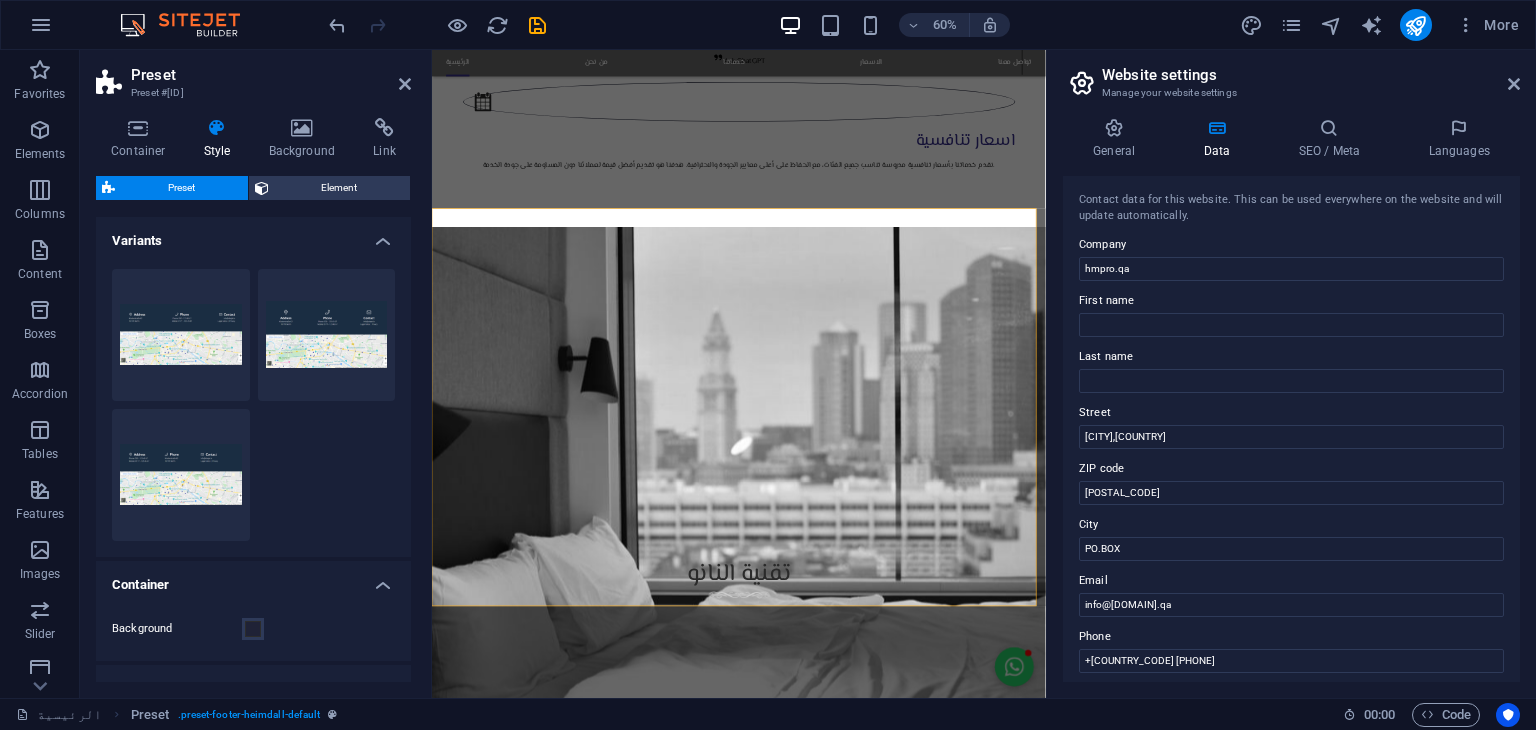 scroll, scrollTop: 215, scrollLeft: 0, axis: vertical 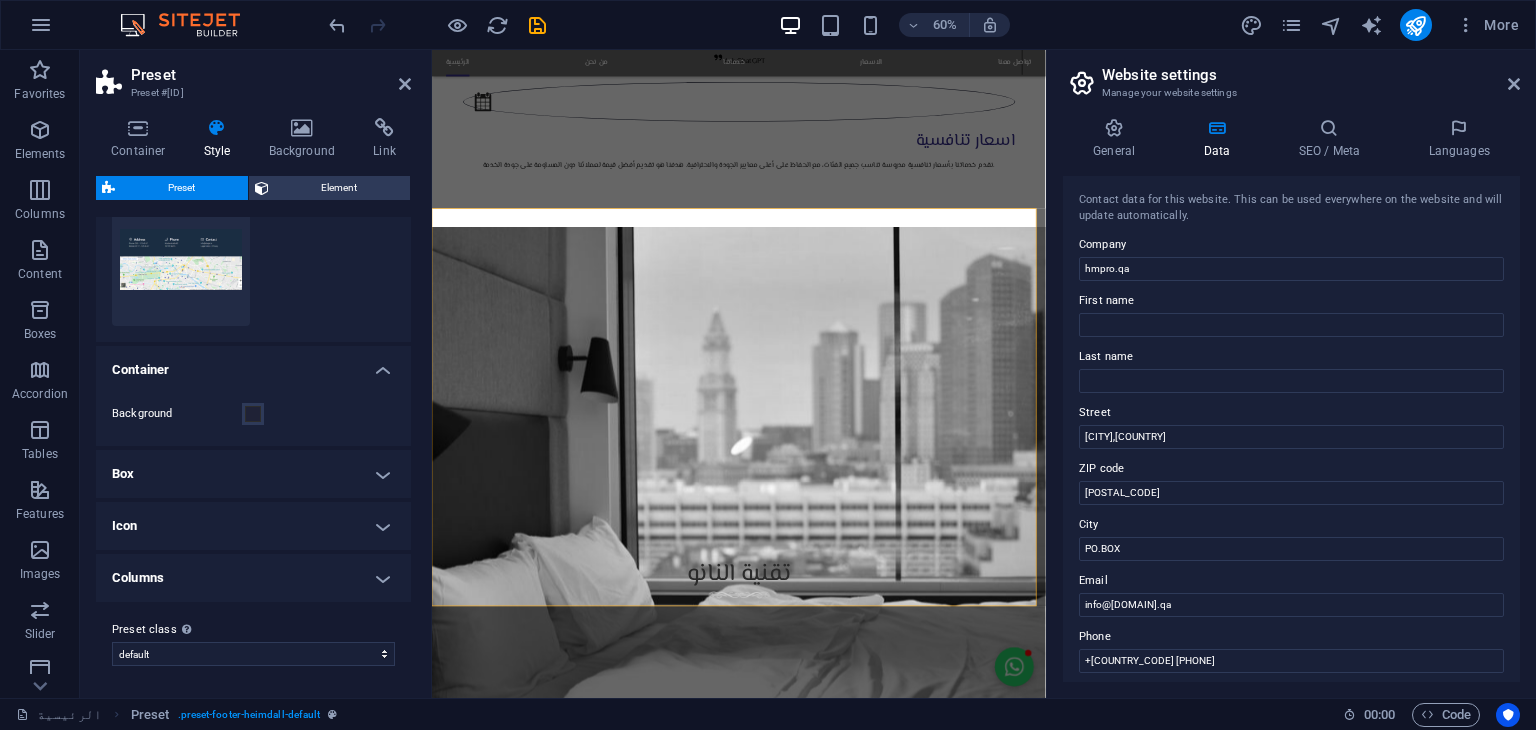 click on "Box" at bounding box center [253, 474] 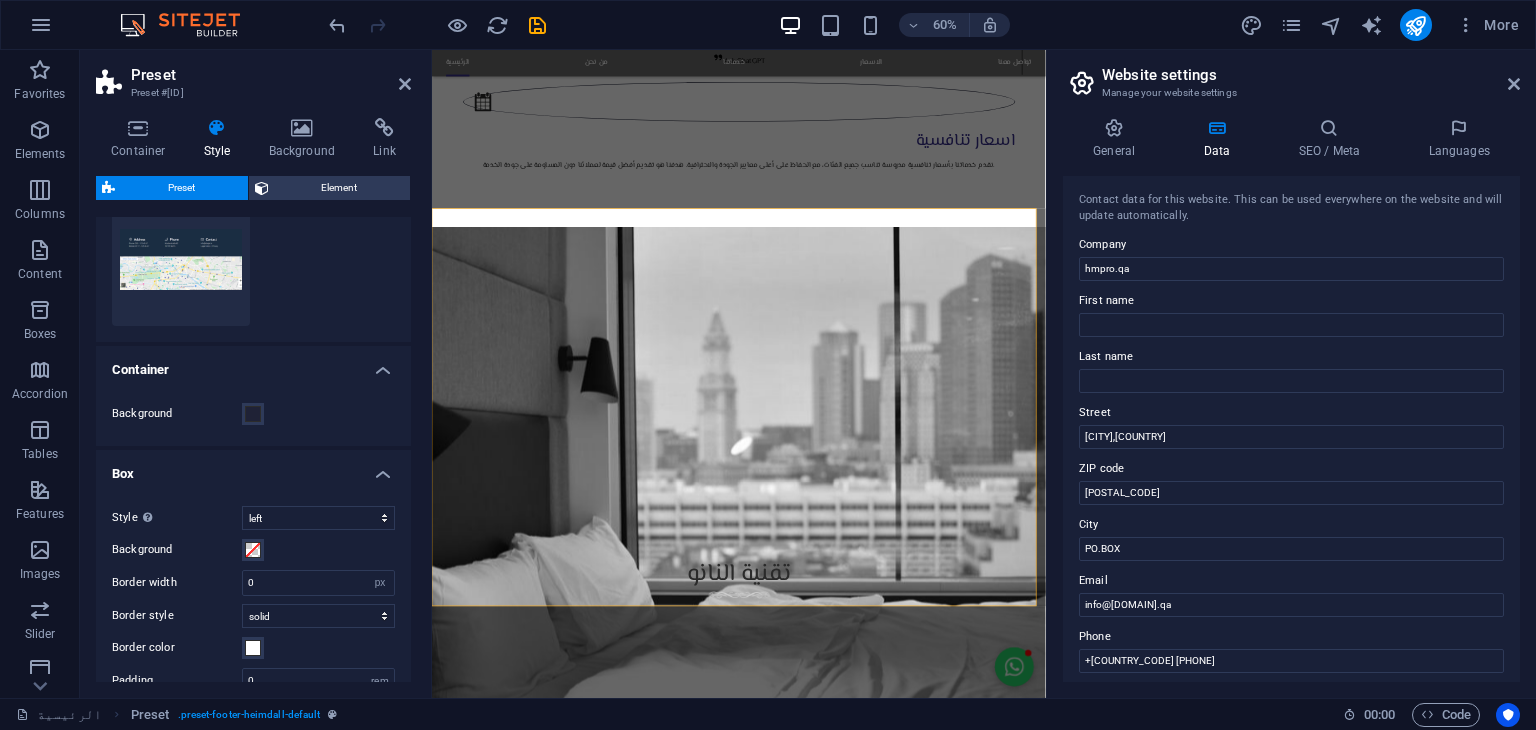 click on "Box" at bounding box center [253, 468] 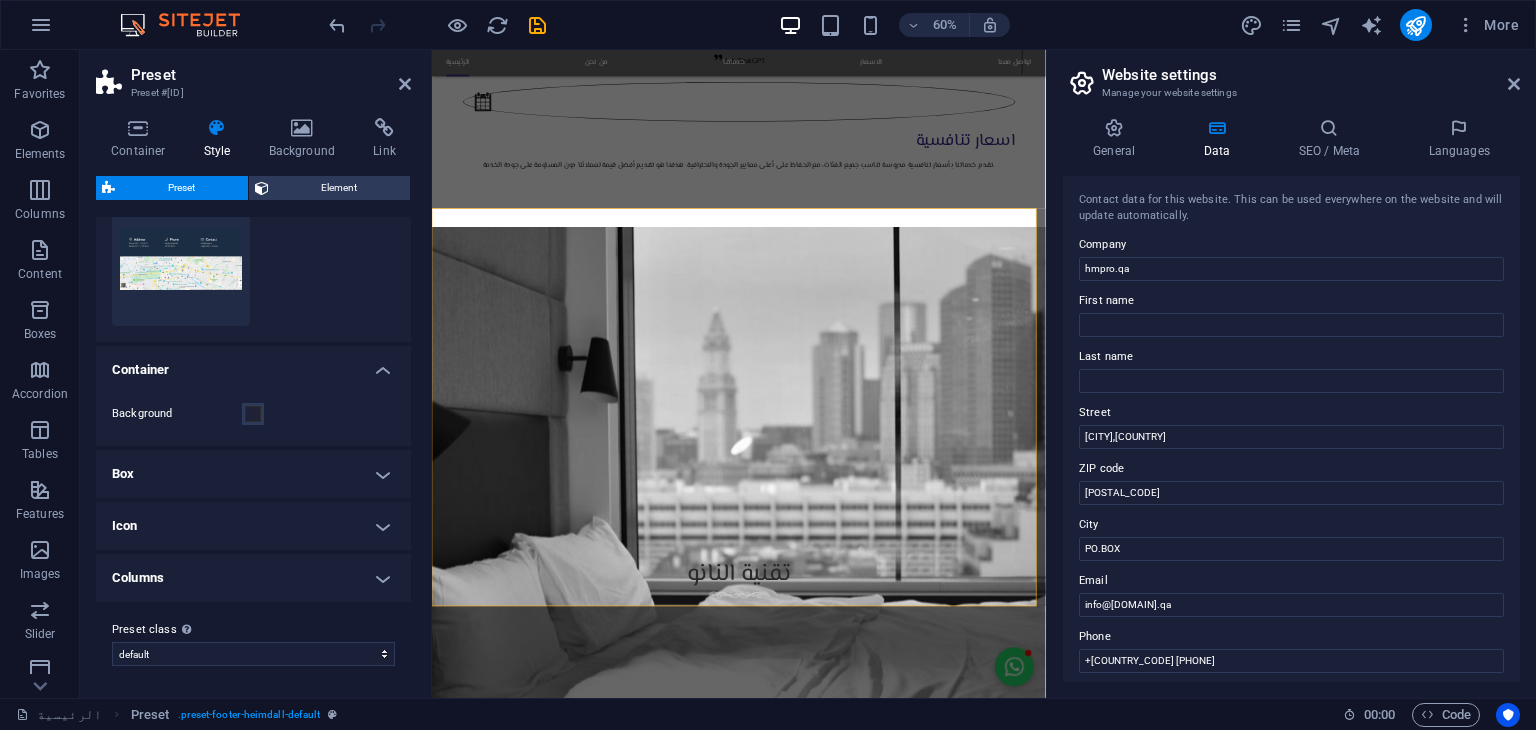 click on "Box" at bounding box center (253, 474) 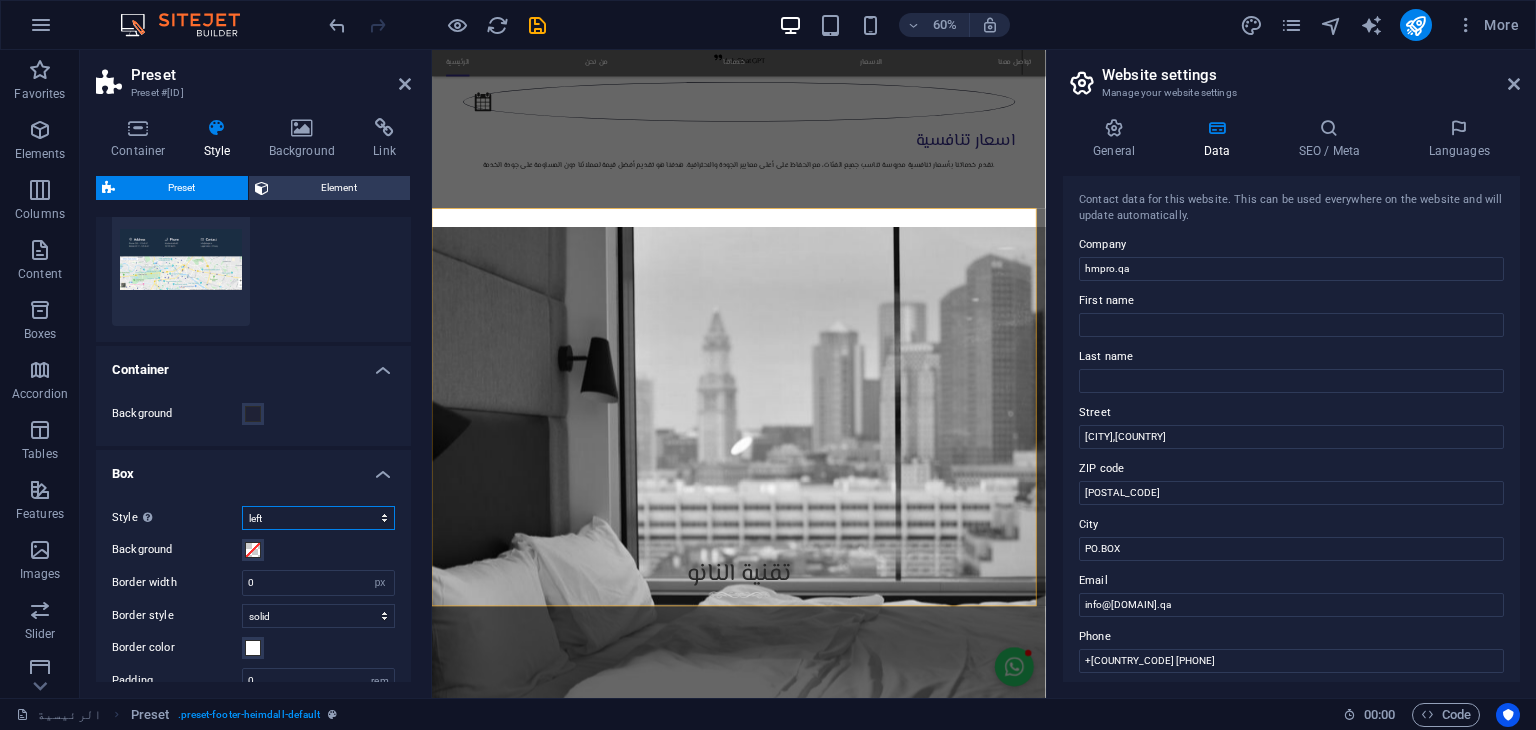 click on "normal left alignments" at bounding box center (318, 518) 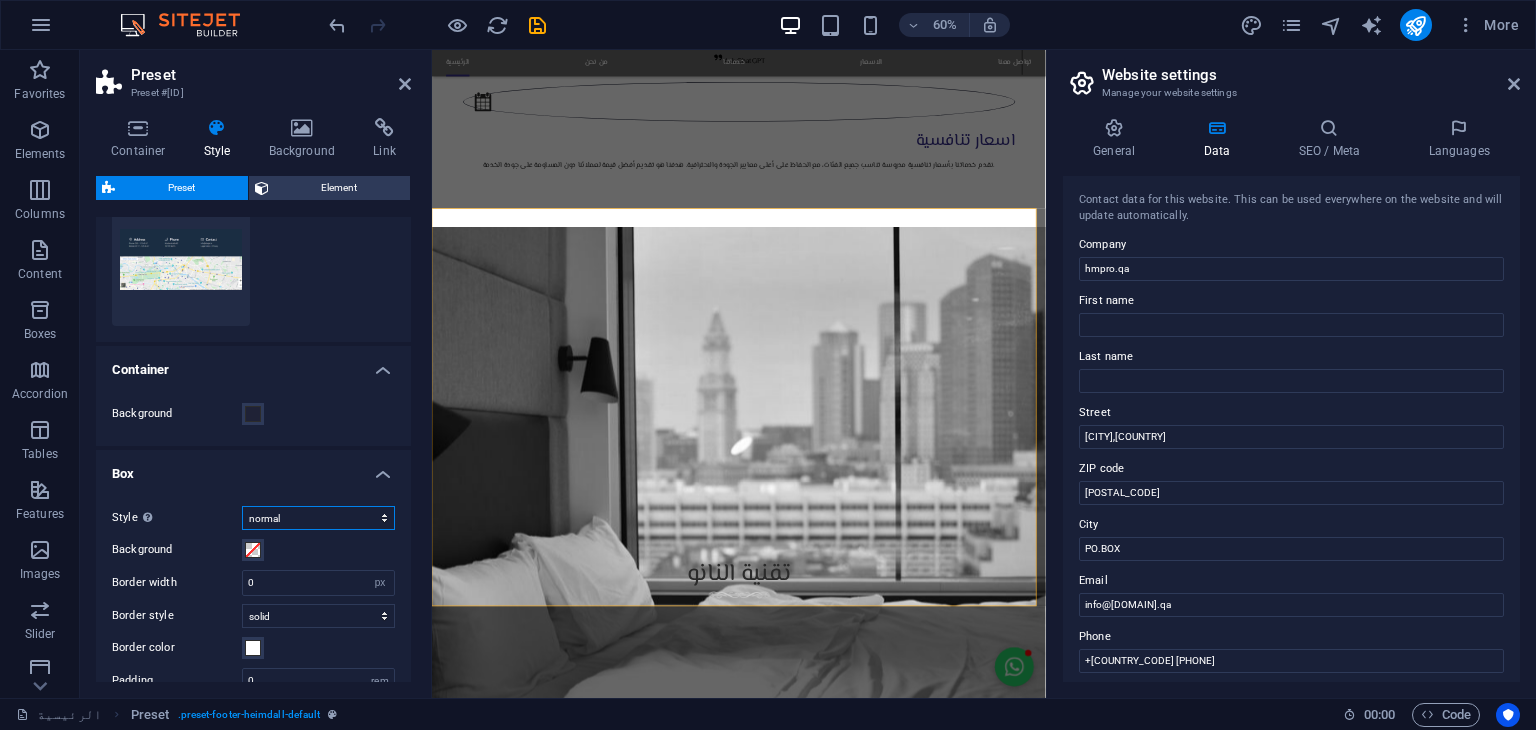 click on "normal left alignments" at bounding box center [318, 518] 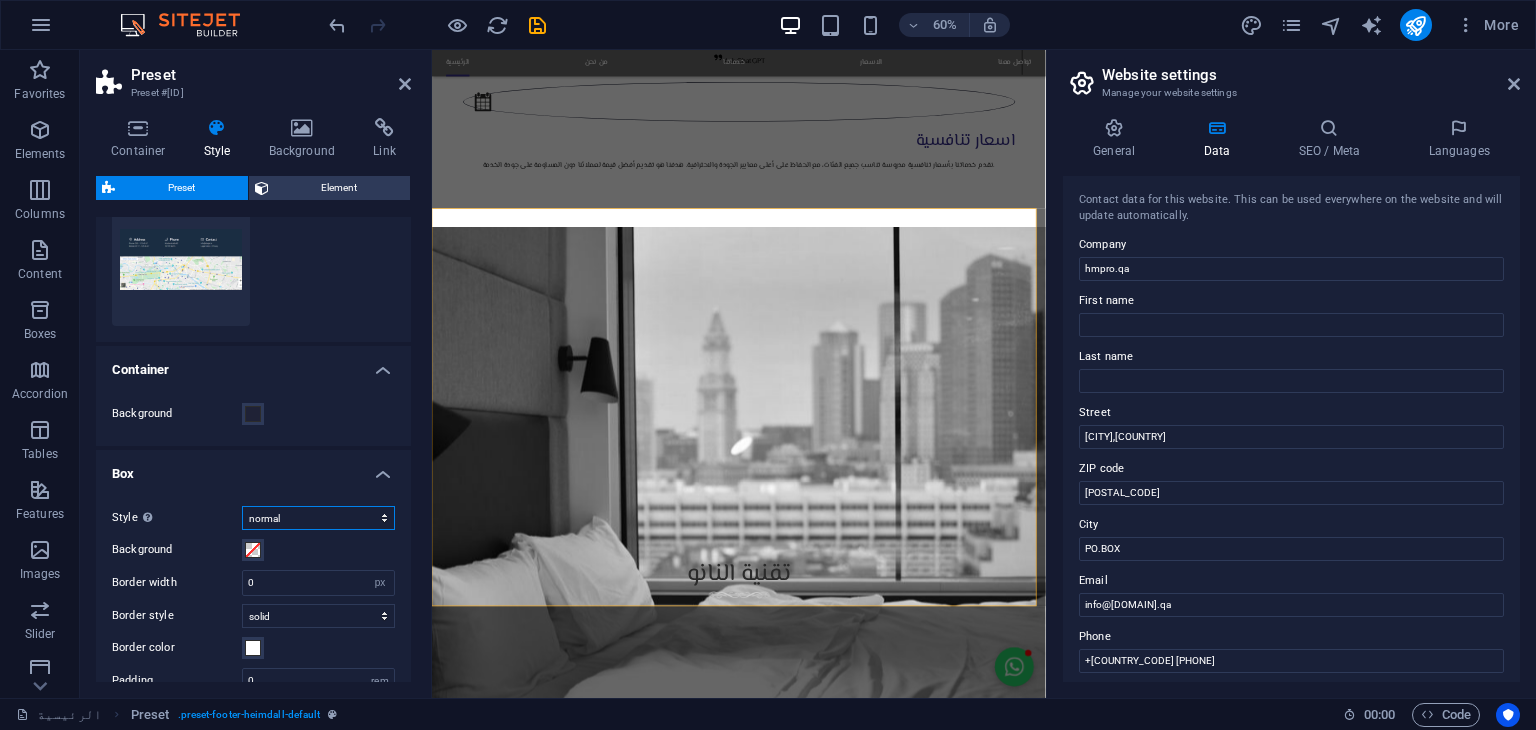 scroll, scrollTop: 3040, scrollLeft: 0, axis: vertical 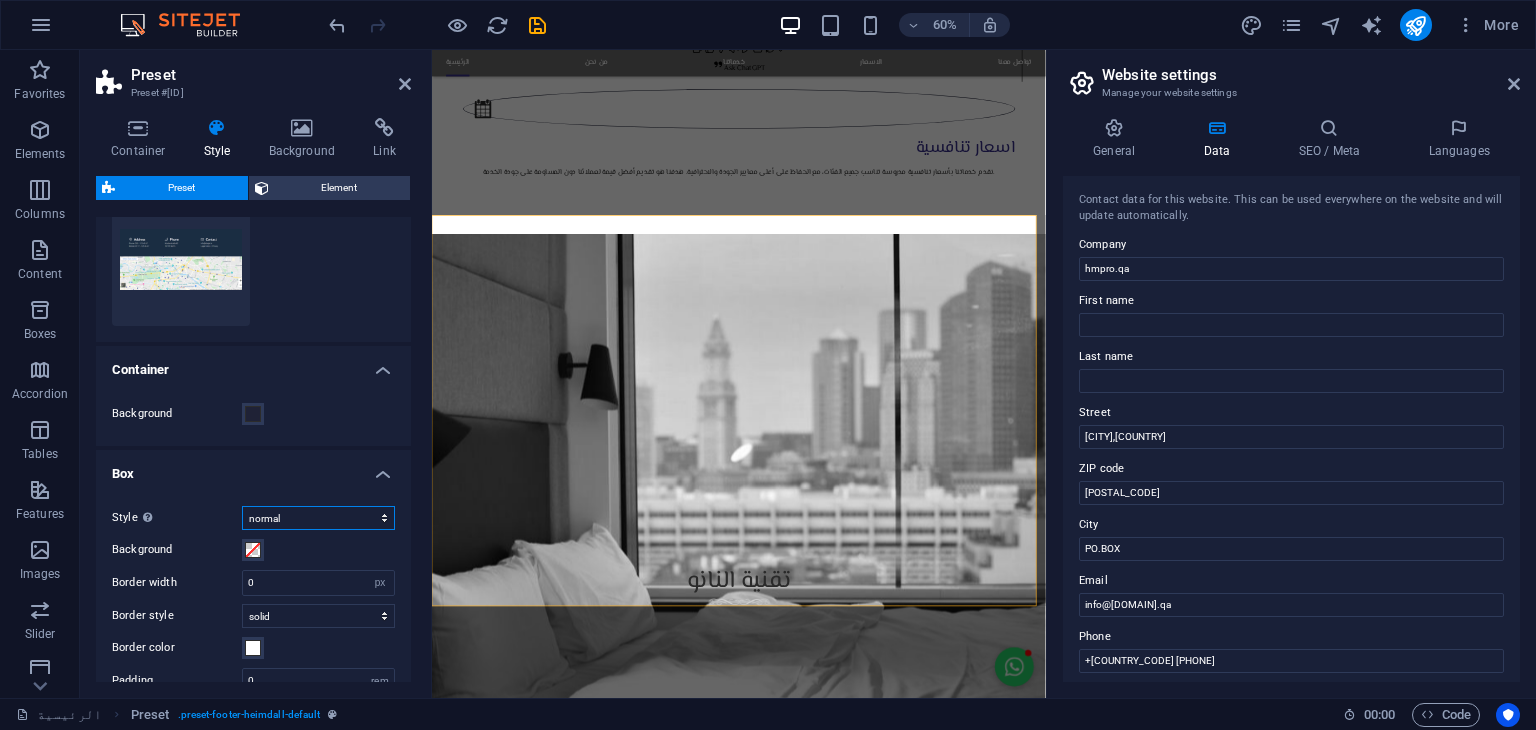 click on "normal left alignments" at bounding box center (318, 518) 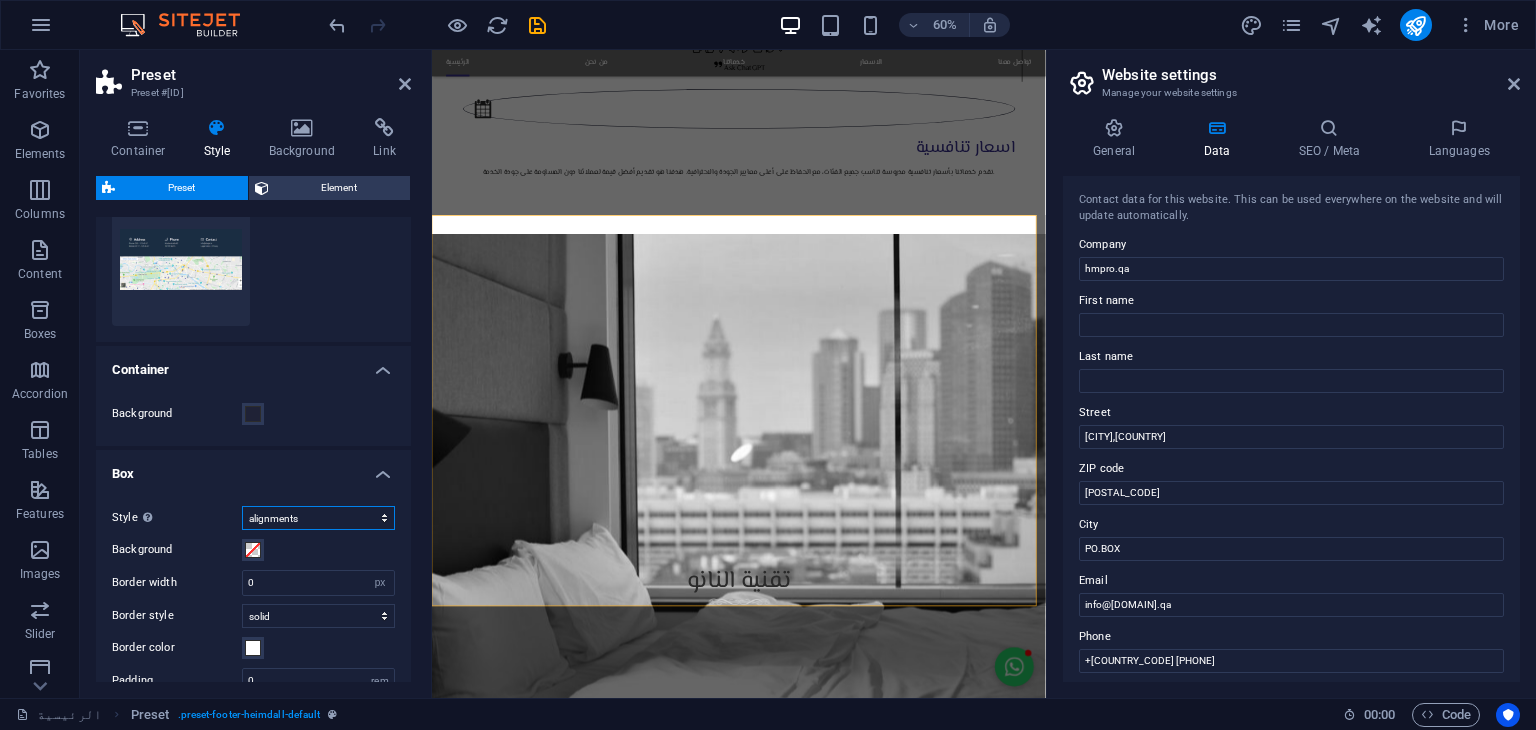 click on "normal left alignments" at bounding box center (318, 518) 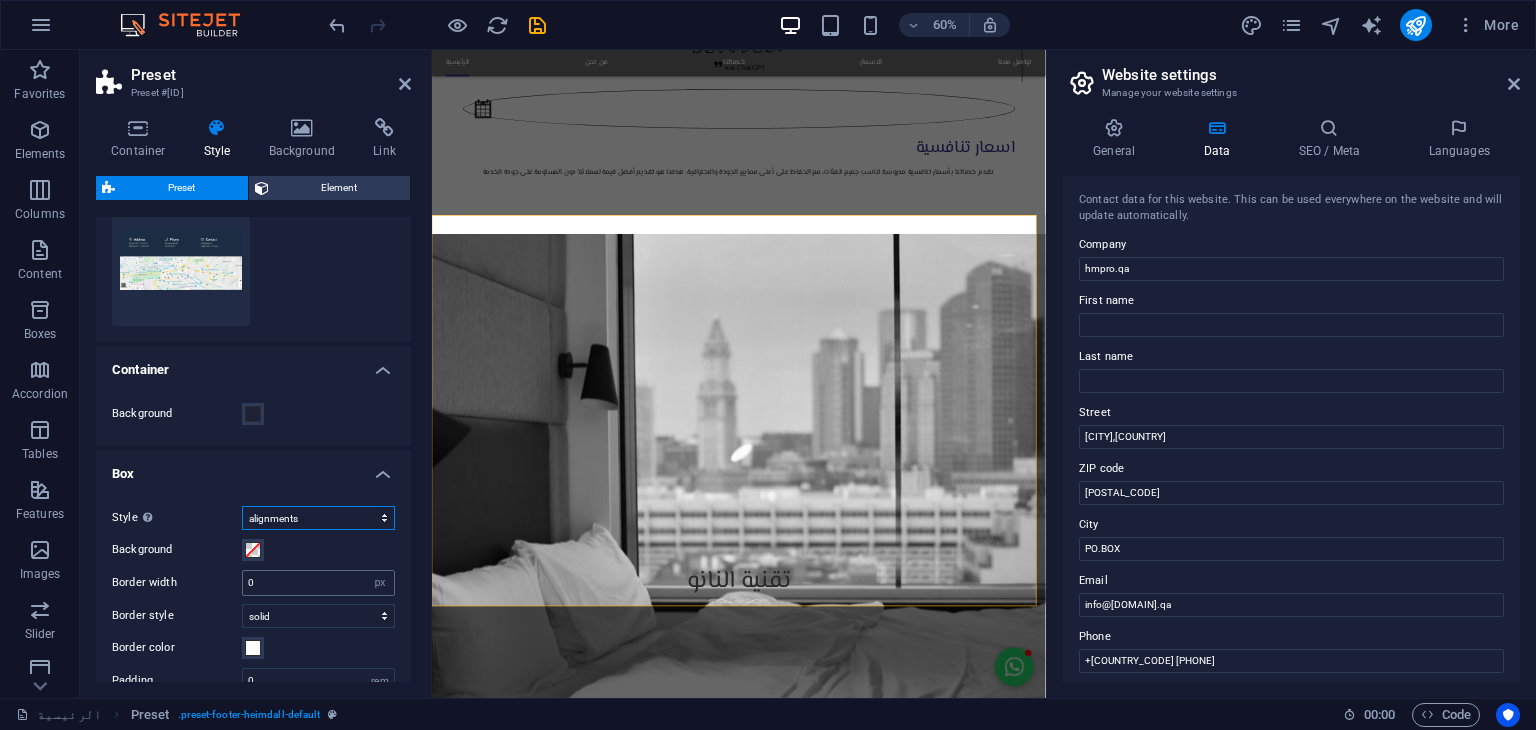 scroll, scrollTop: 3051, scrollLeft: 0, axis: vertical 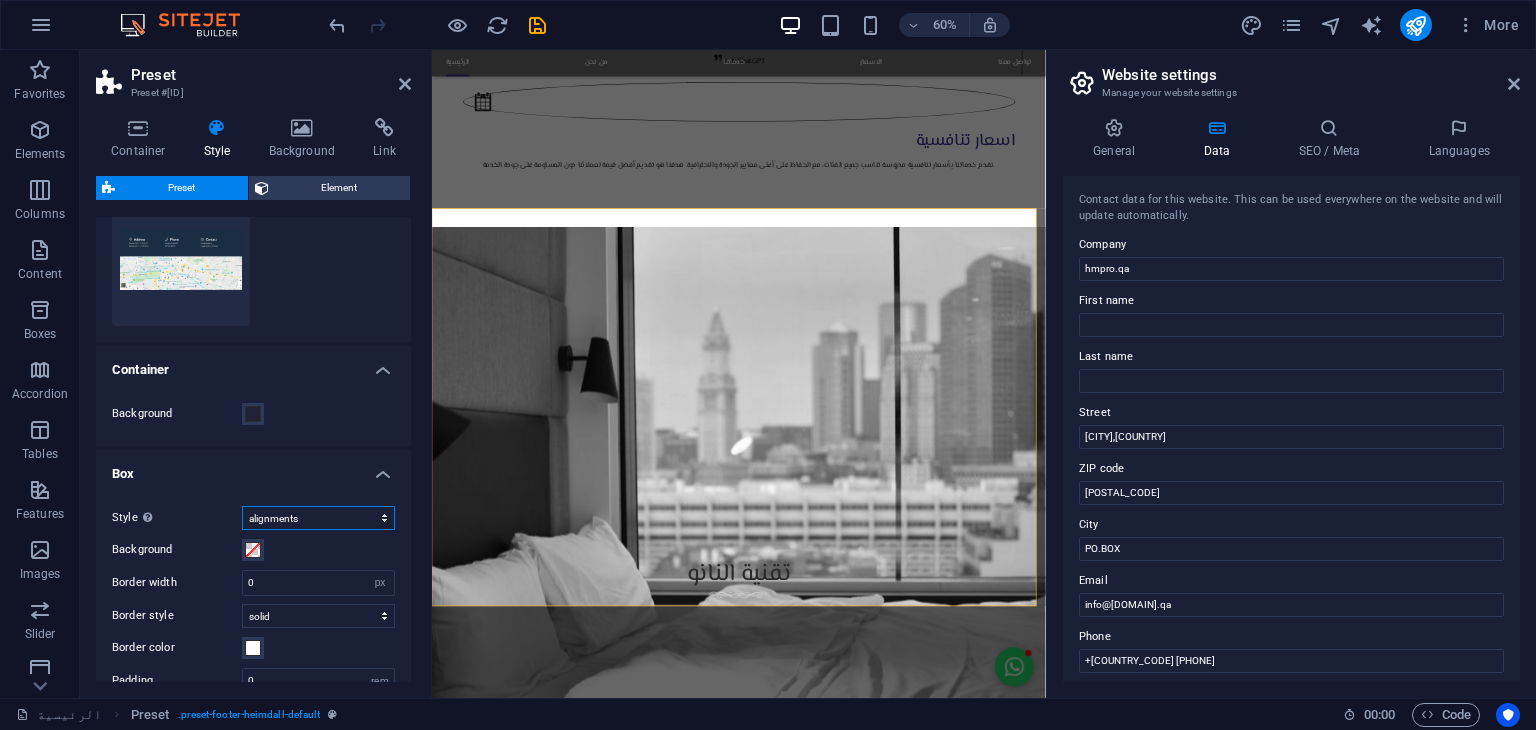 click on "normal left alignments" at bounding box center (318, 518) 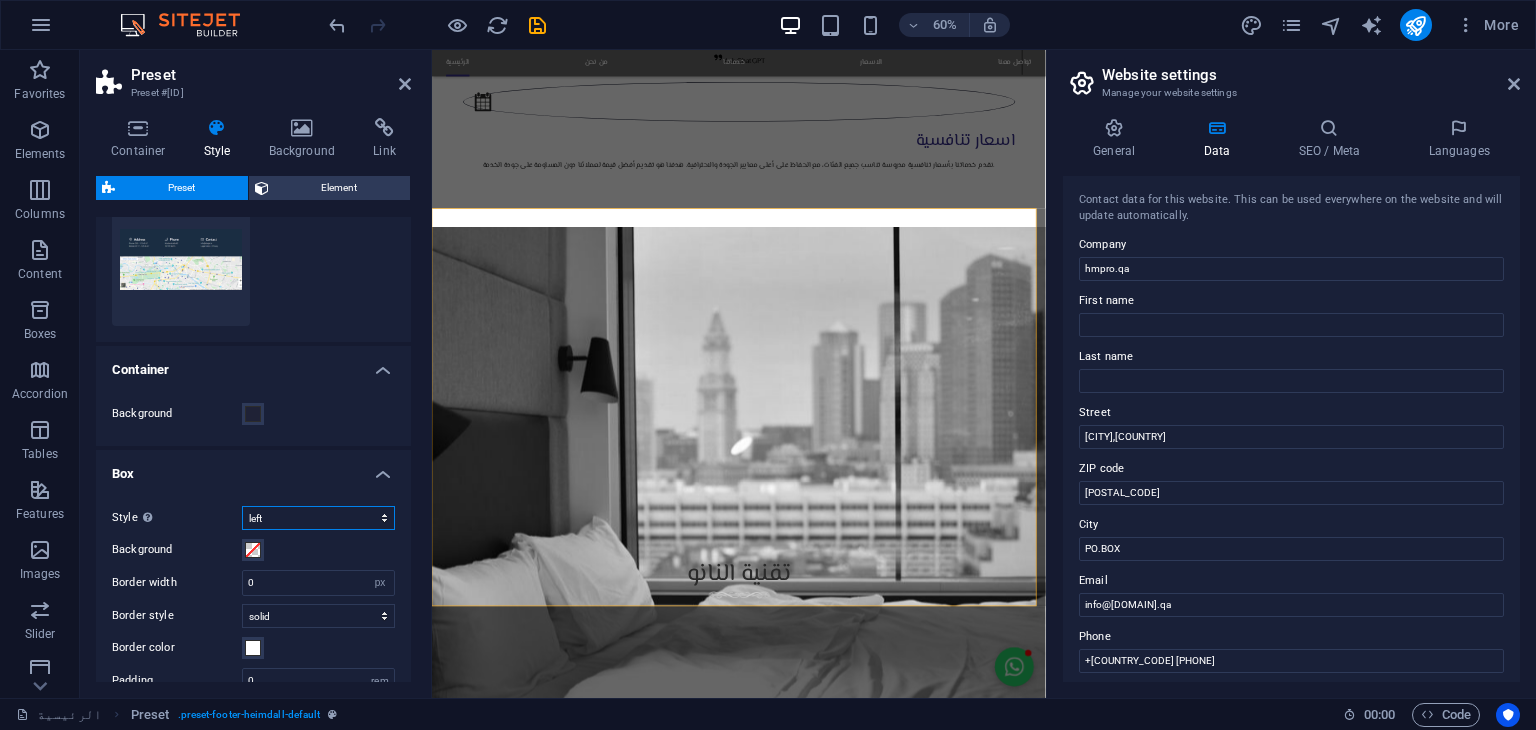 click on "normal left alignments" at bounding box center (318, 518) 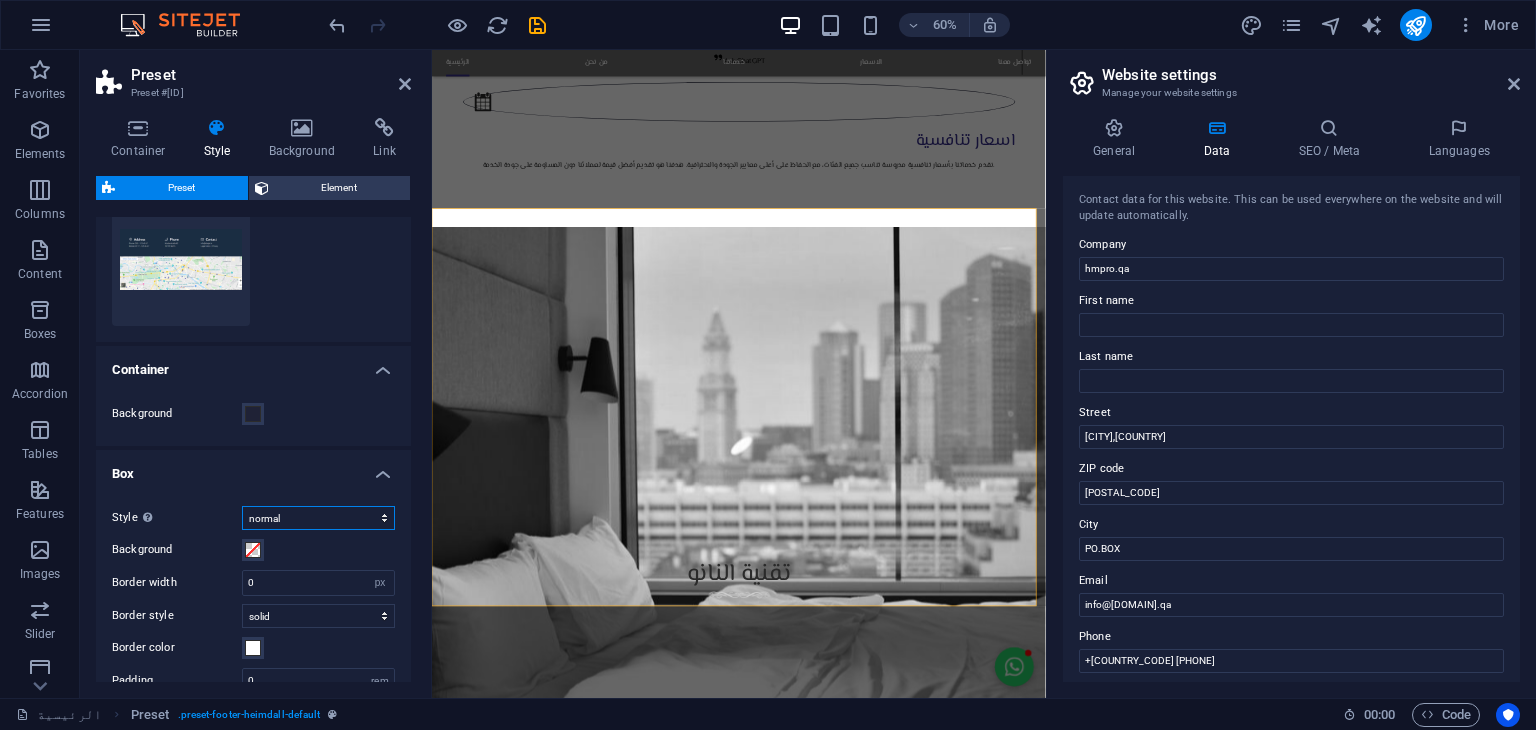 click on "normal left alignments" at bounding box center (318, 518) 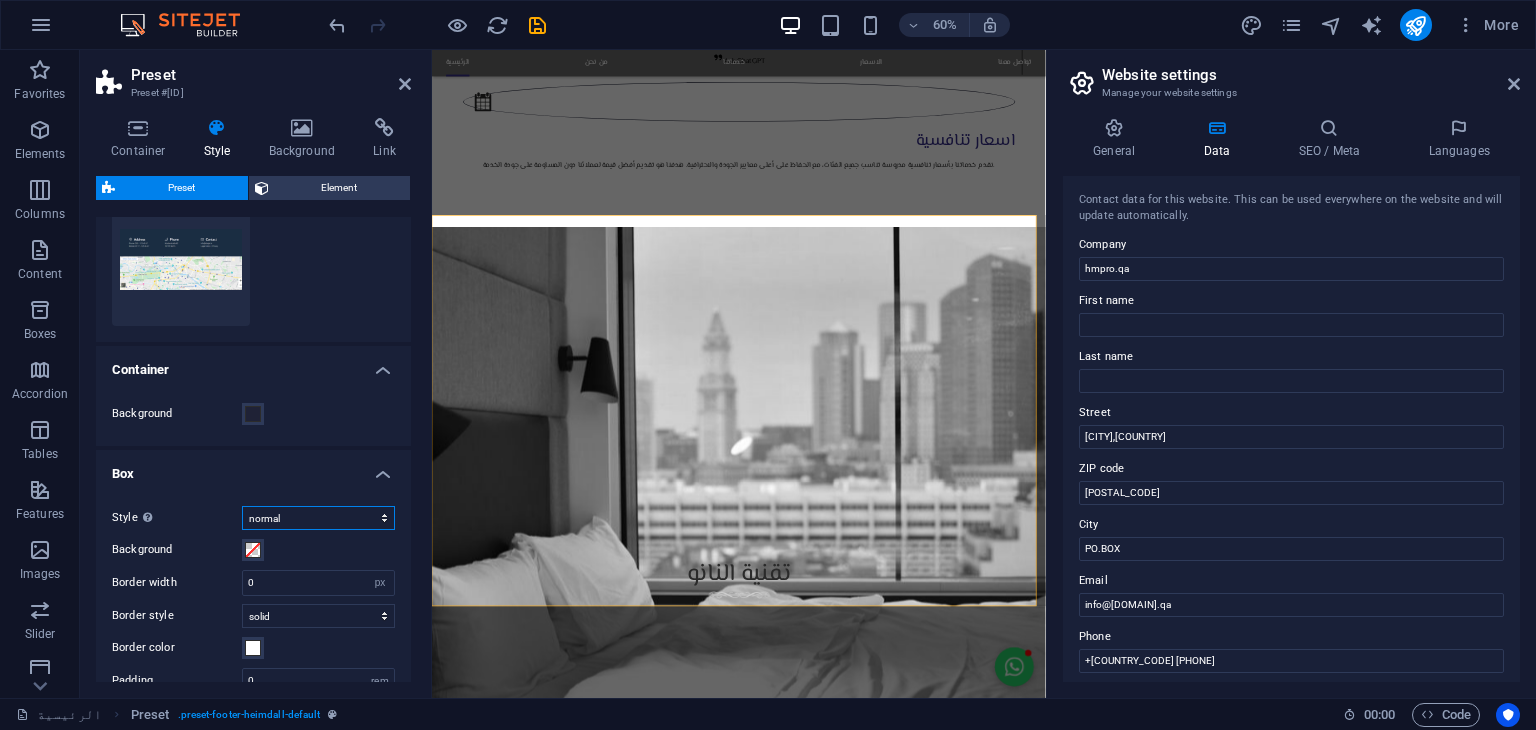 scroll, scrollTop: 3040, scrollLeft: 0, axis: vertical 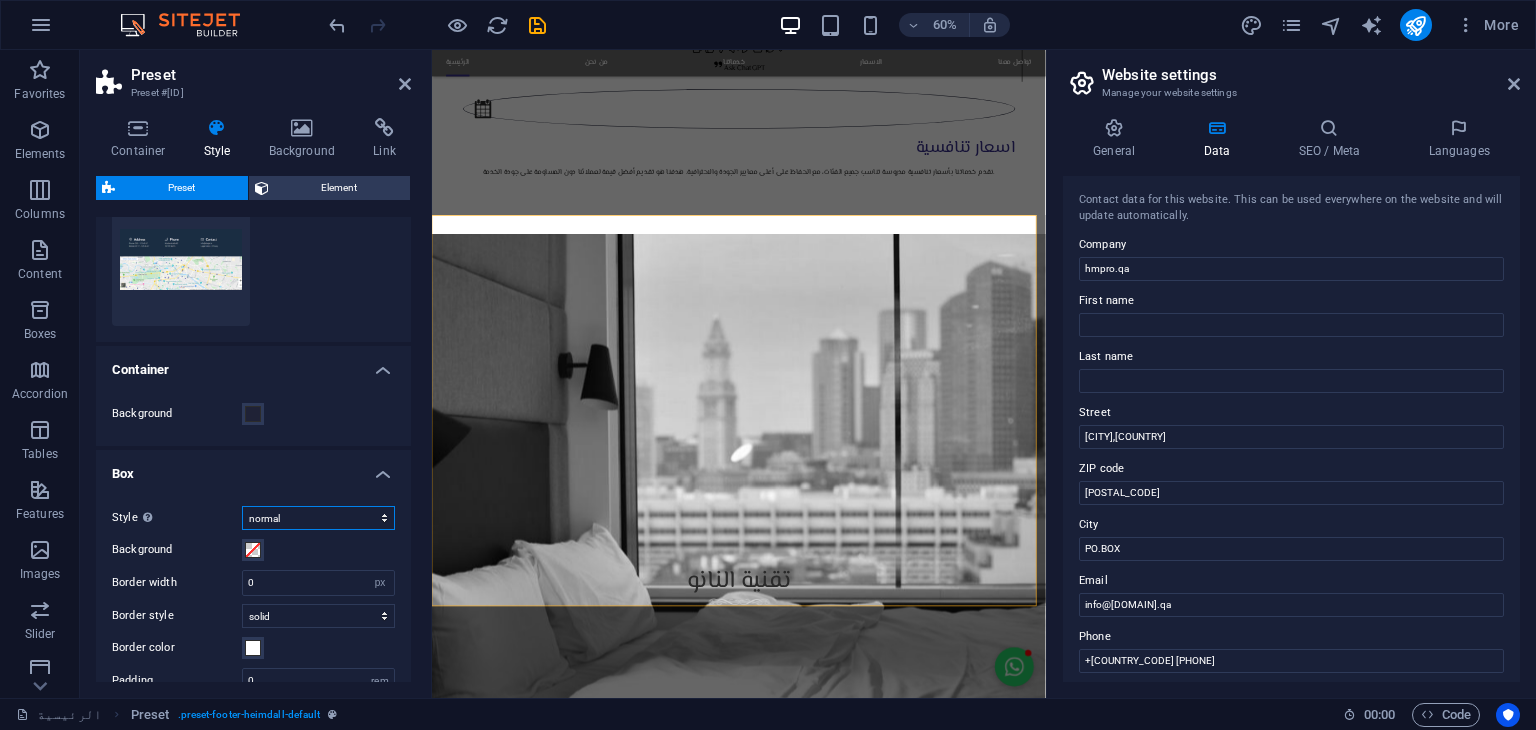 click on "normal left alignments" at bounding box center (318, 518) 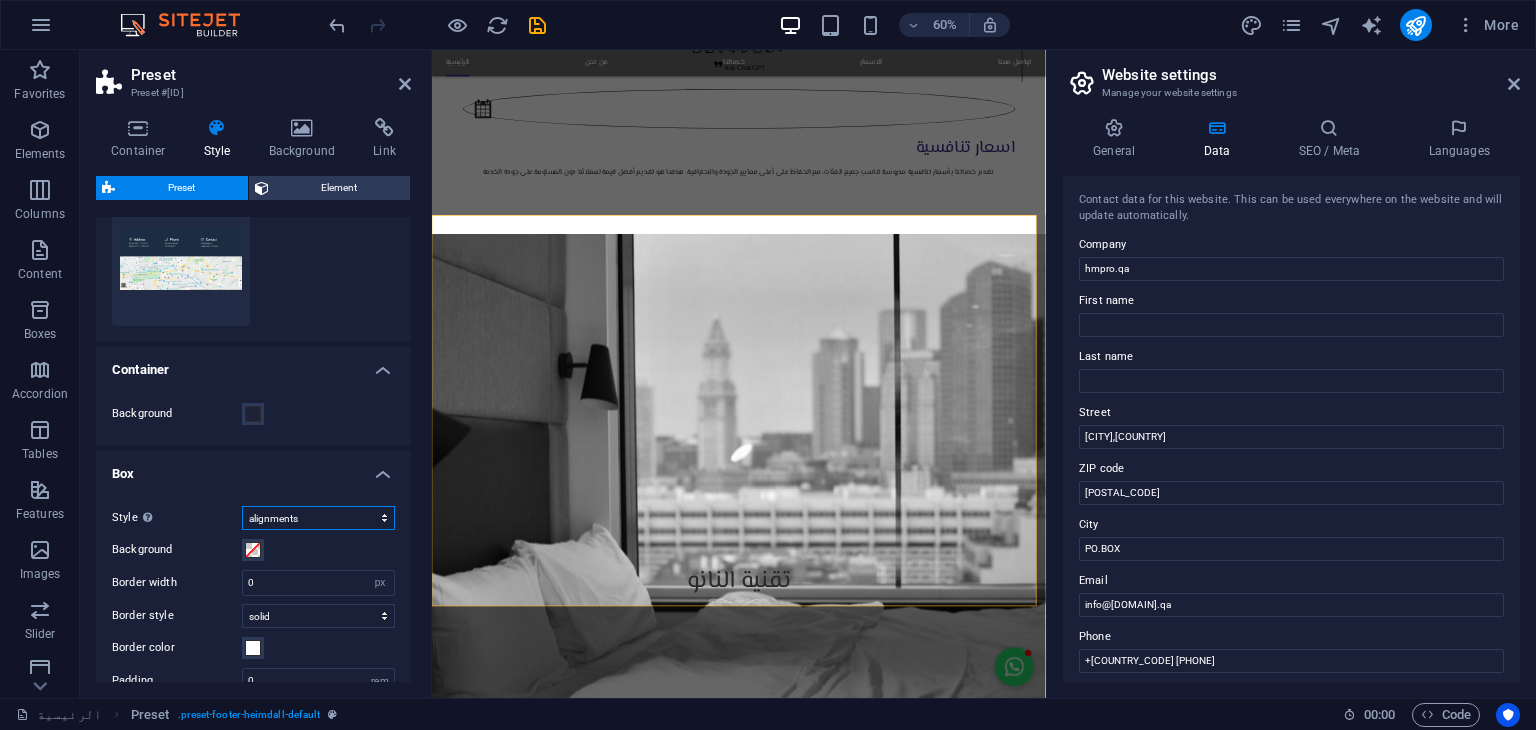 click on "normal left alignments" at bounding box center [318, 518] 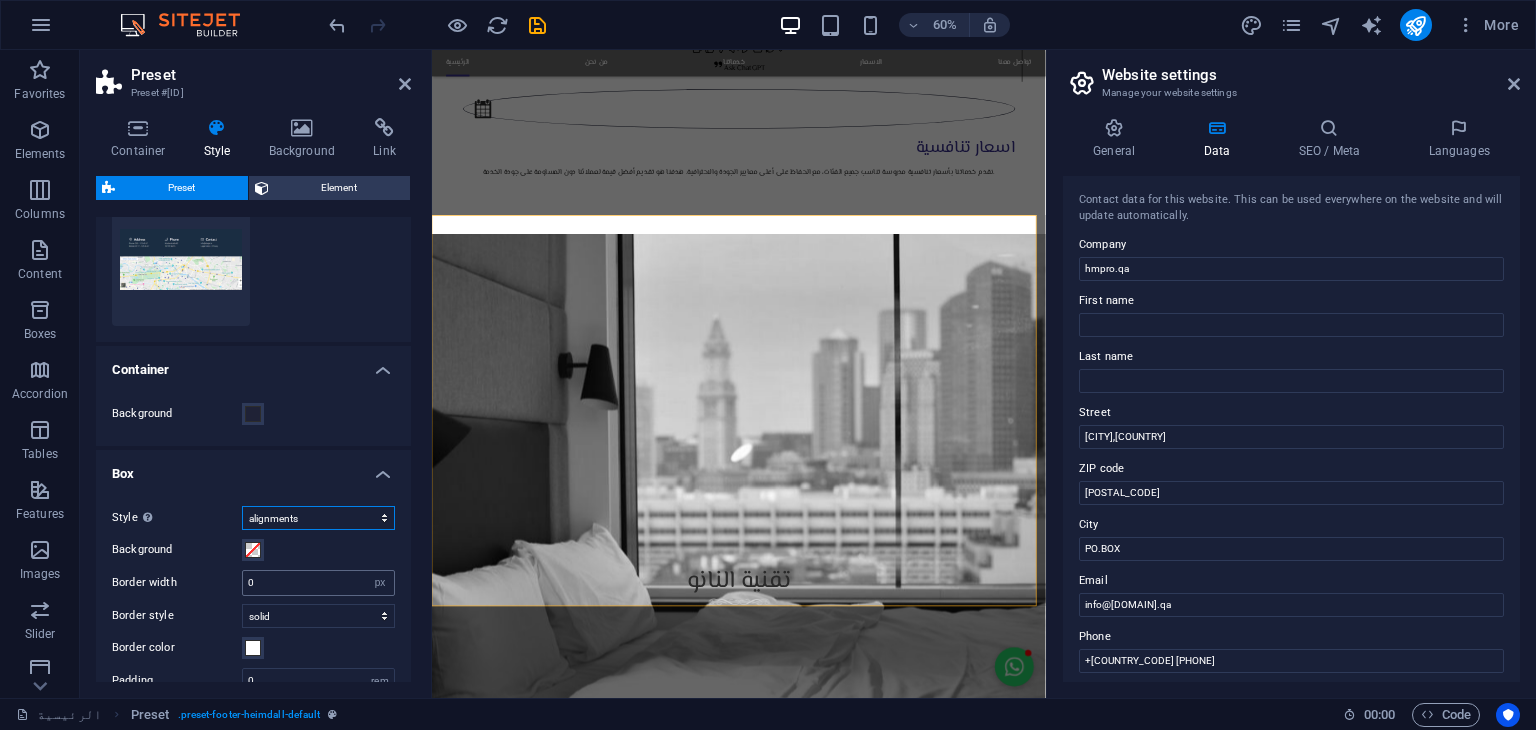 scroll, scrollTop: 3051, scrollLeft: 0, axis: vertical 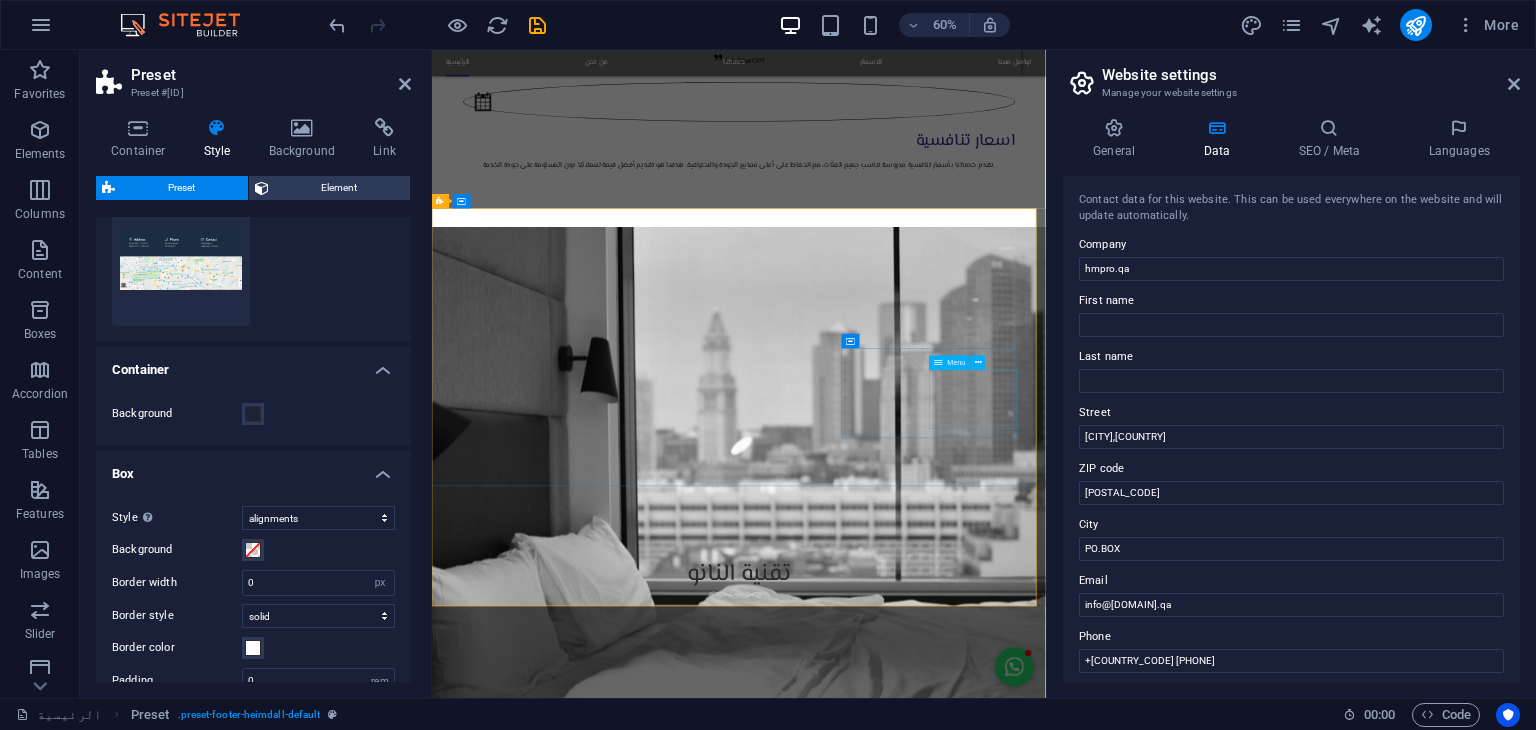 click on "الرئيسية من نحن خدماتنا الاسعار تواصل معنا" at bounding box center [920, 5306] 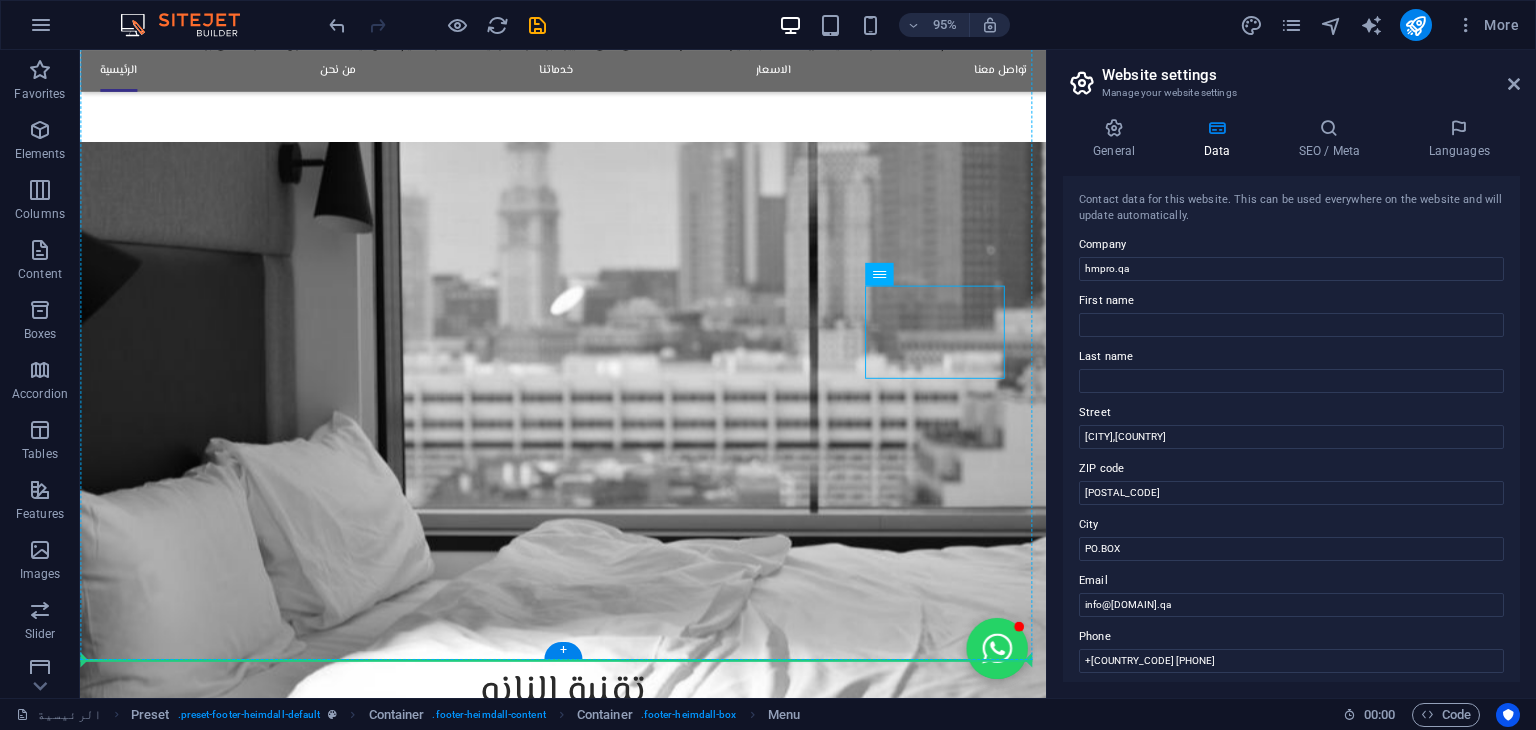 scroll, scrollTop: 3336, scrollLeft: 0, axis: vertical 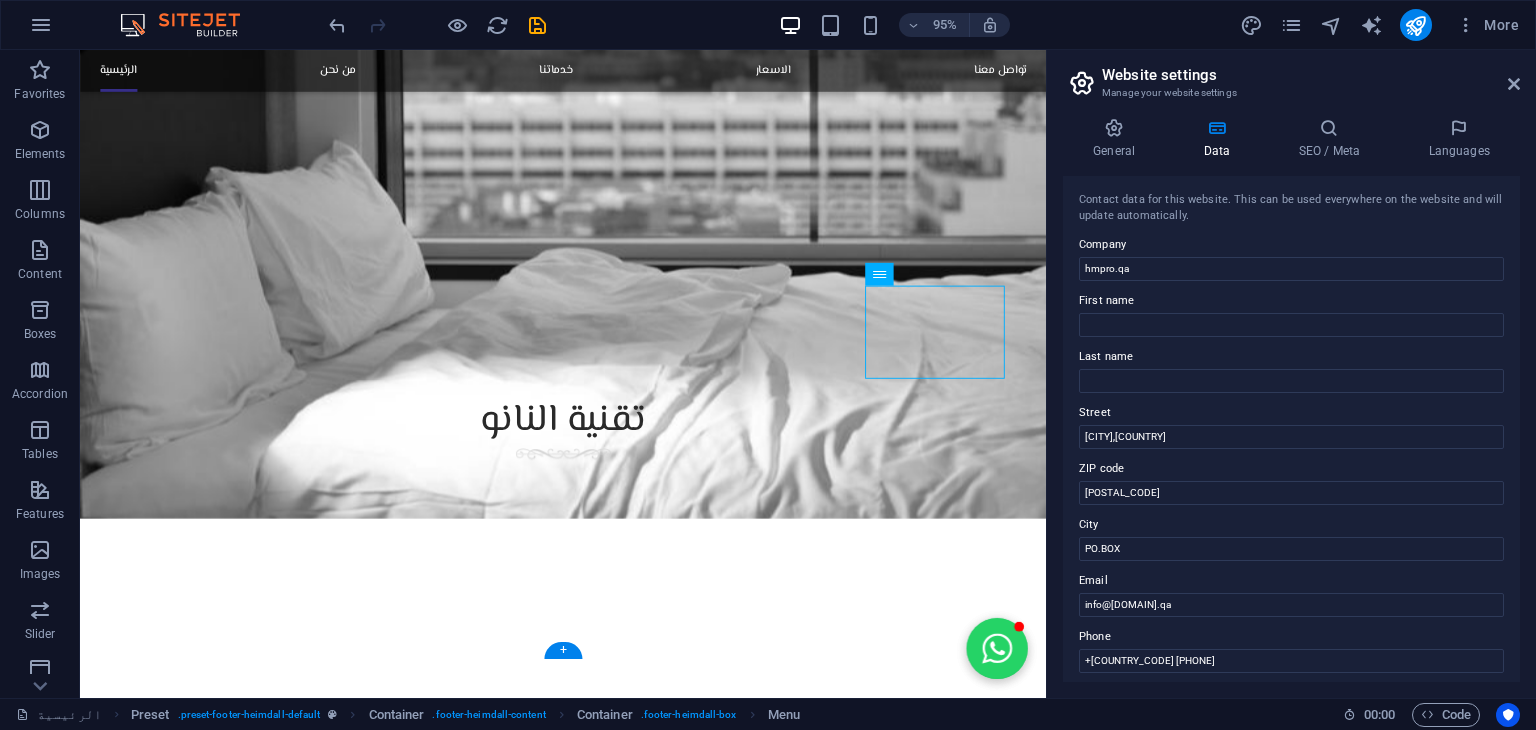 drag, startPoint x: 1007, startPoint y: 620, endPoint x: 1033, endPoint y: 325, distance: 296.14355 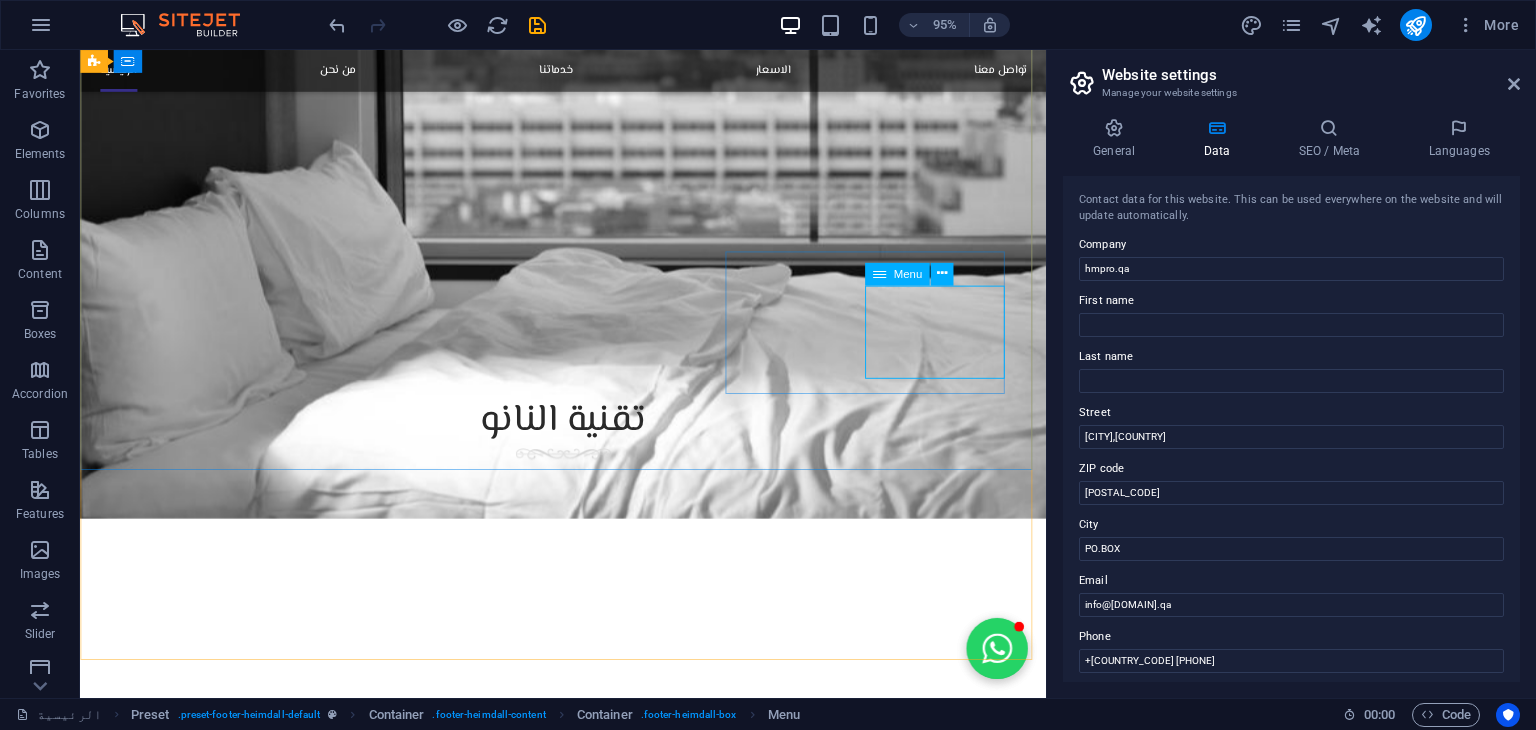 click at bounding box center [878, 274] 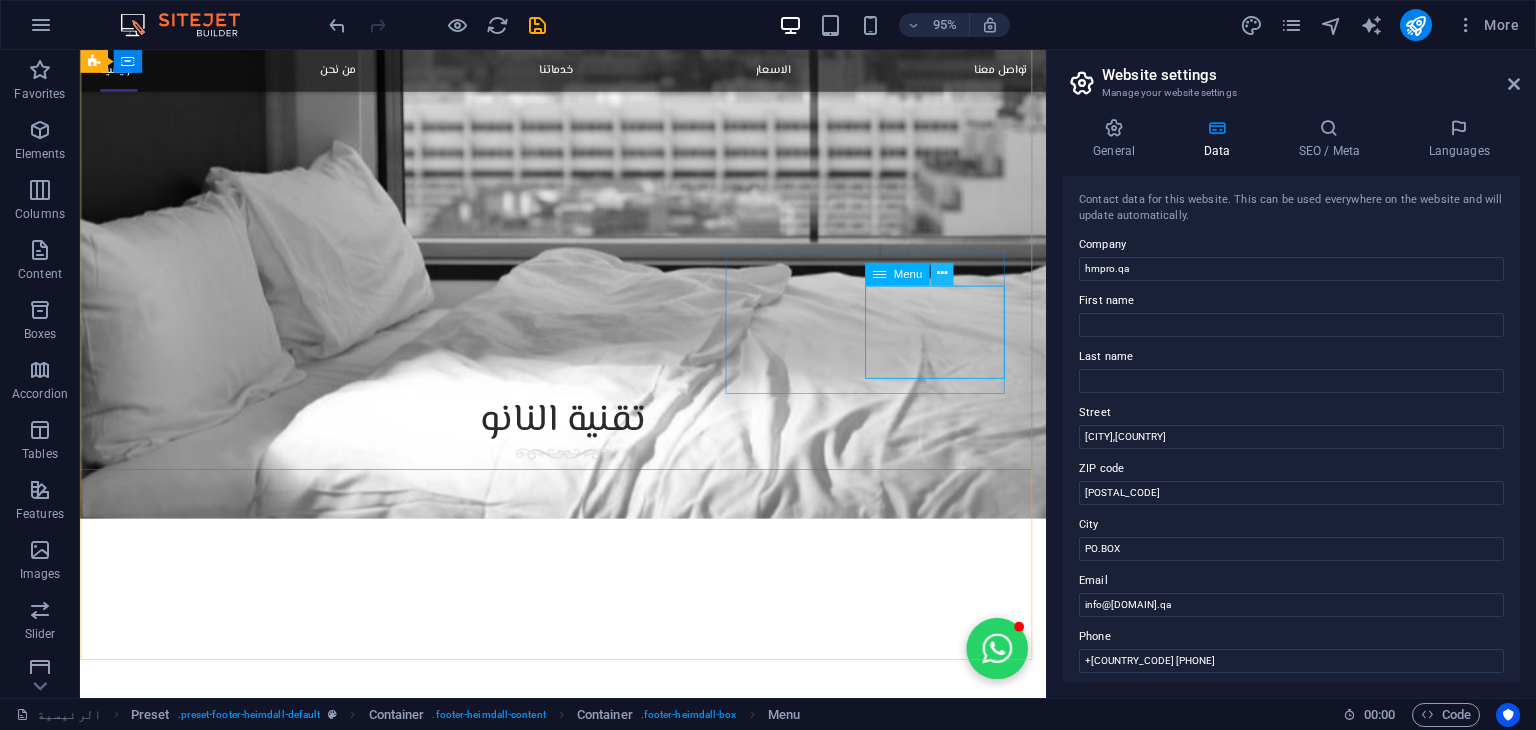 click at bounding box center [942, 274] 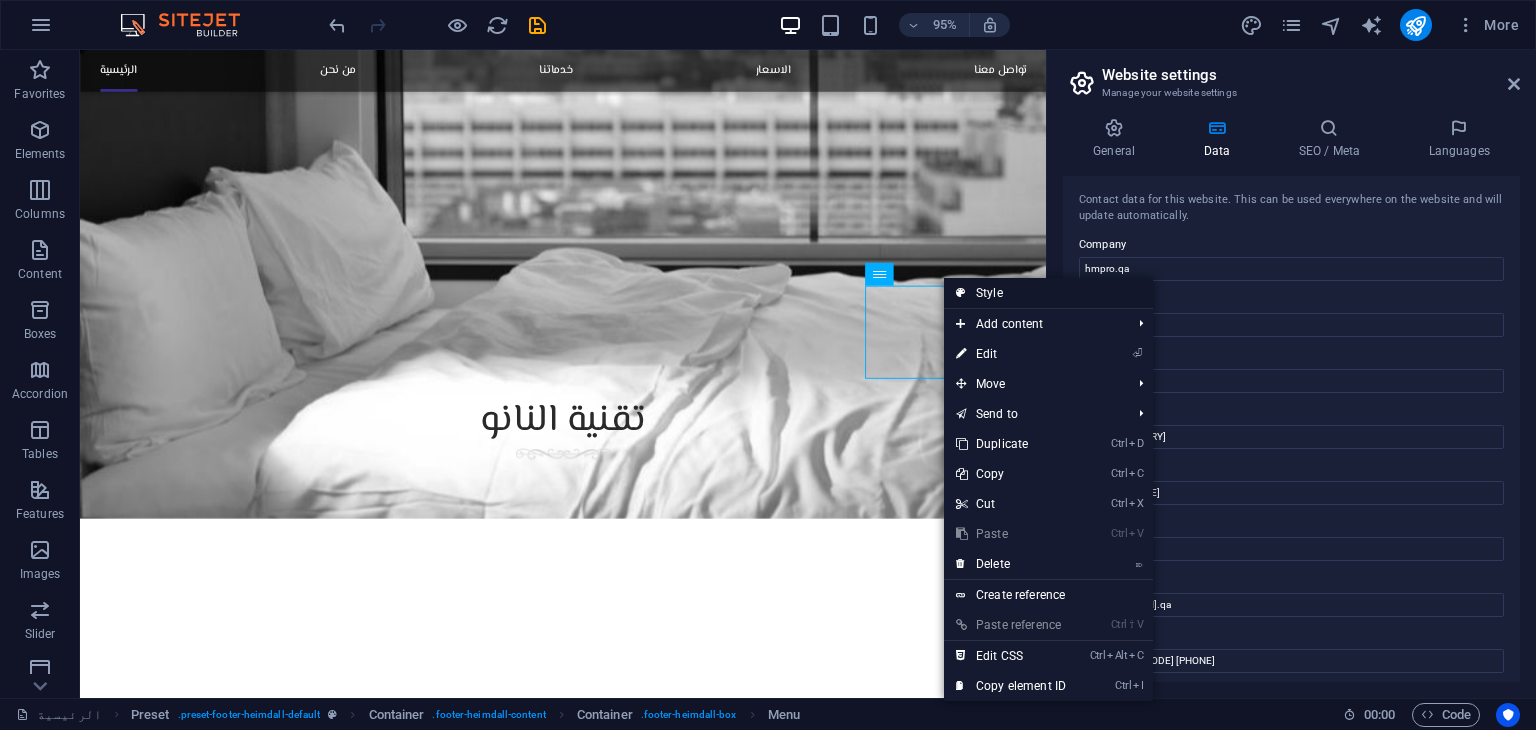 click on "Style" at bounding box center (1048, 293) 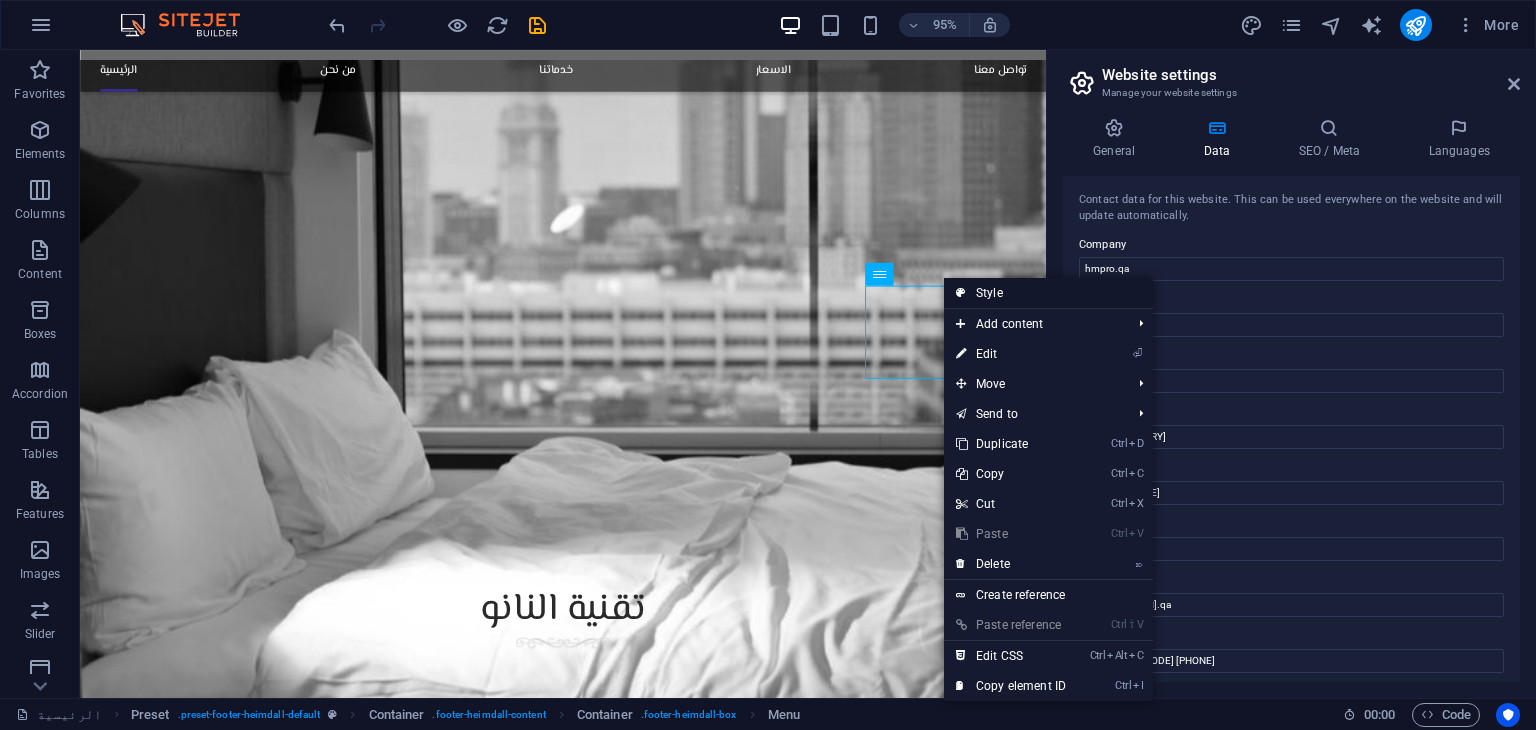 scroll, scrollTop: 3051, scrollLeft: 0, axis: vertical 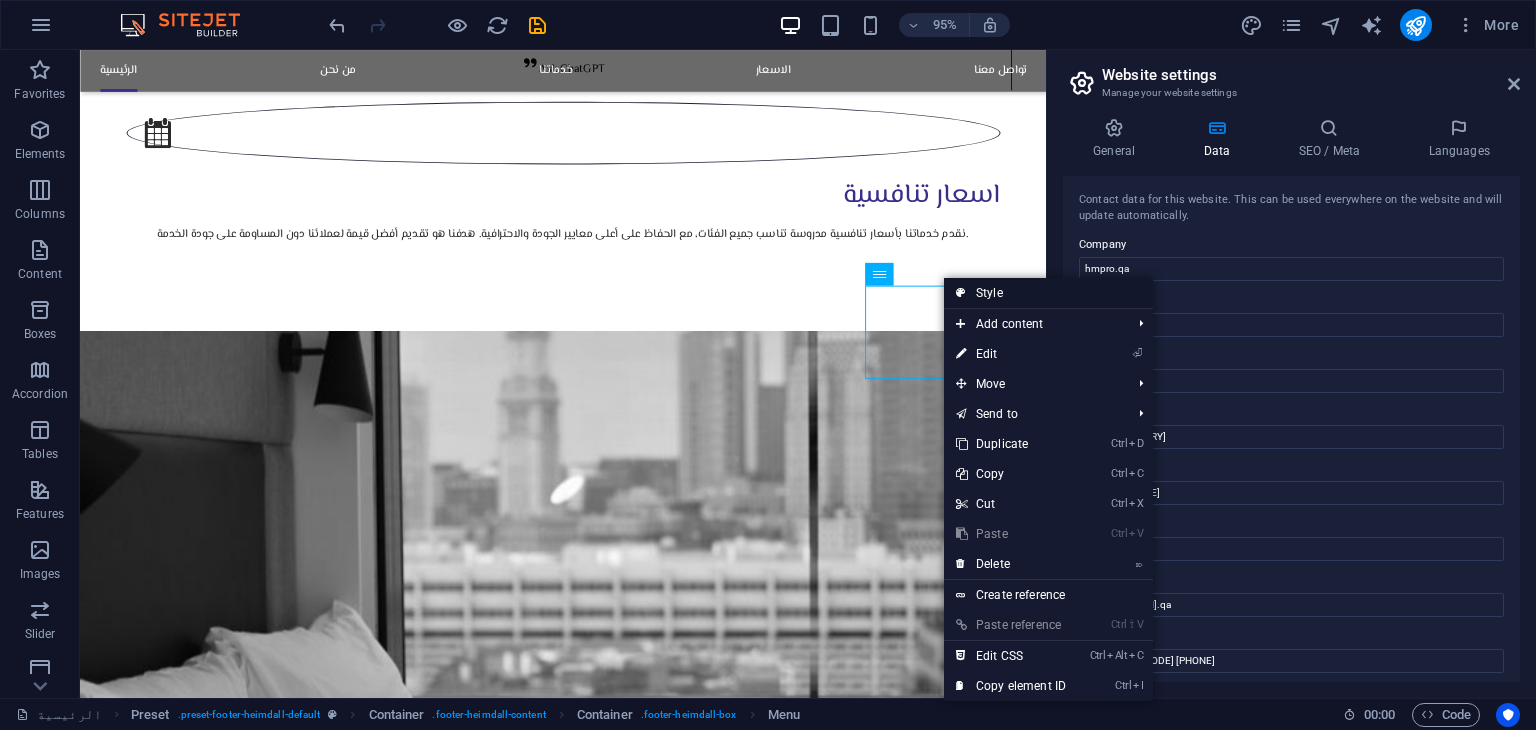 select on "alignments" 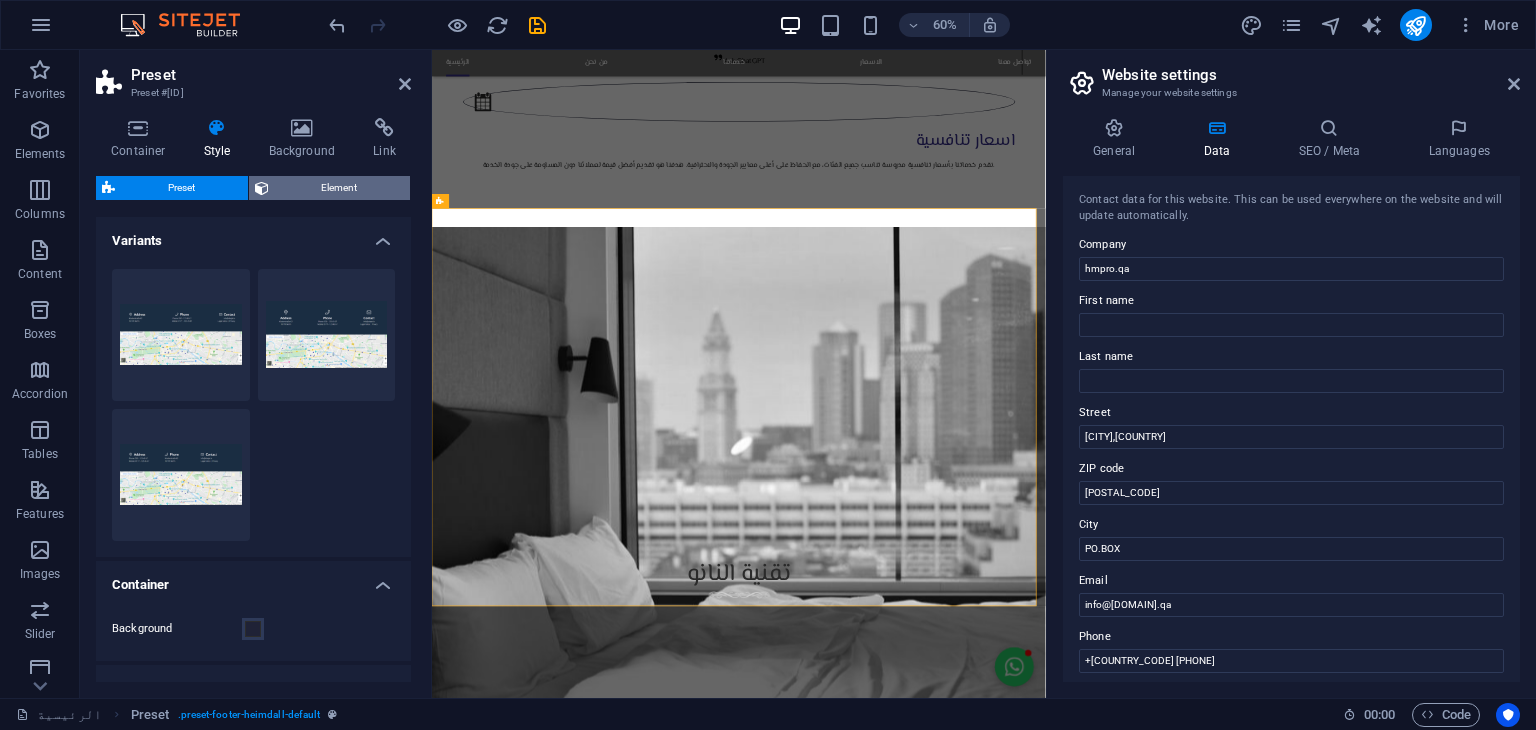 click on "Element" at bounding box center (340, 188) 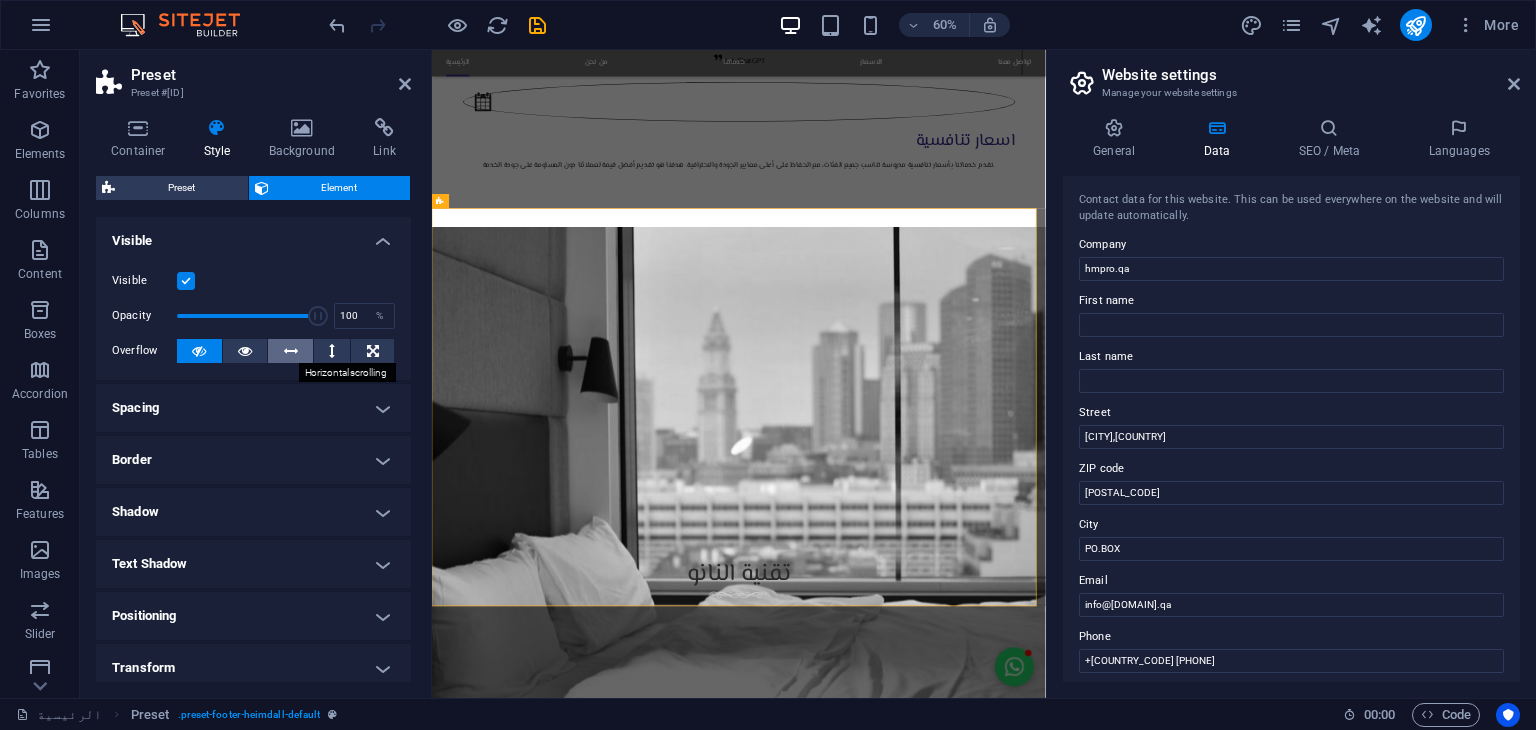 click at bounding box center (291, 351) 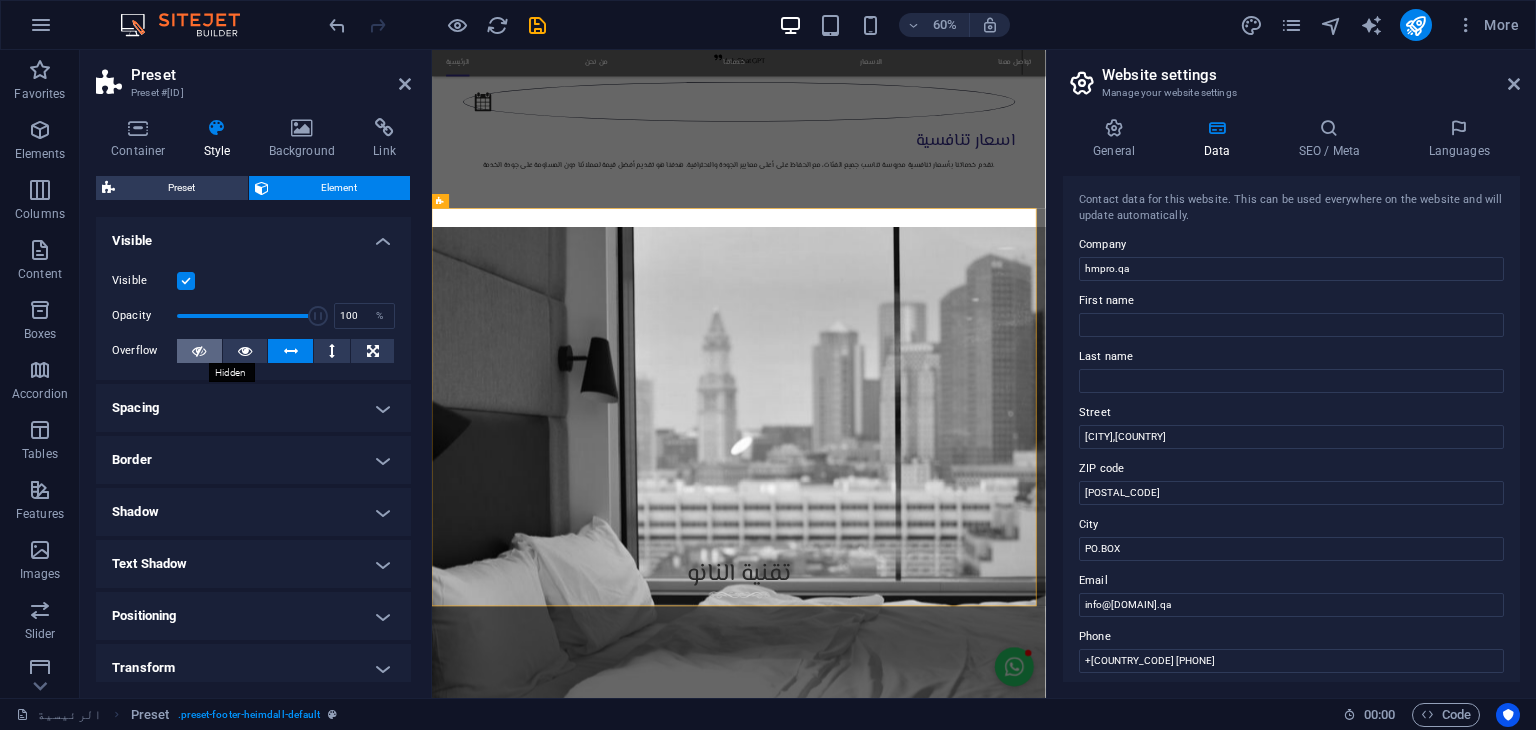 click at bounding box center (199, 351) 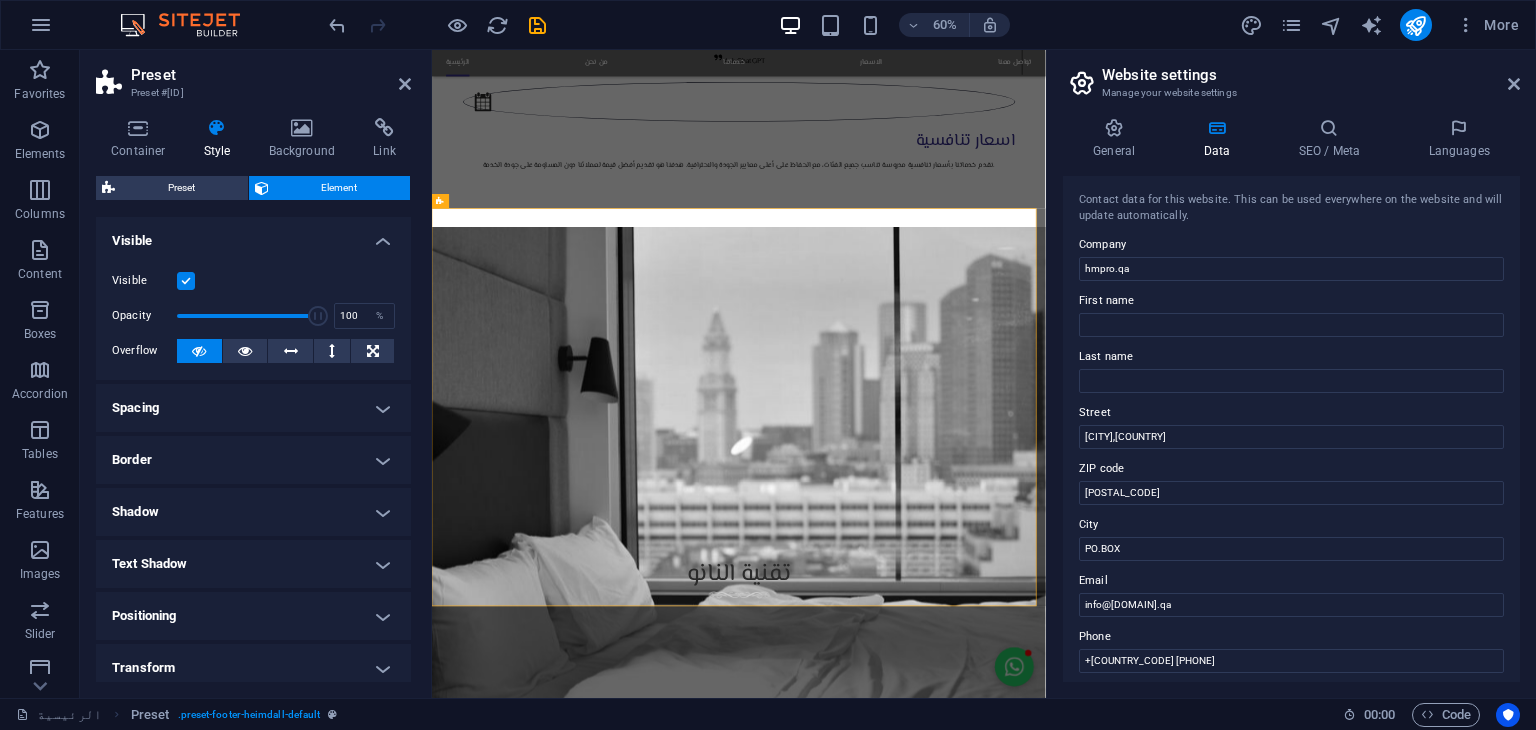 scroll, scrollTop: 0, scrollLeft: 0, axis: both 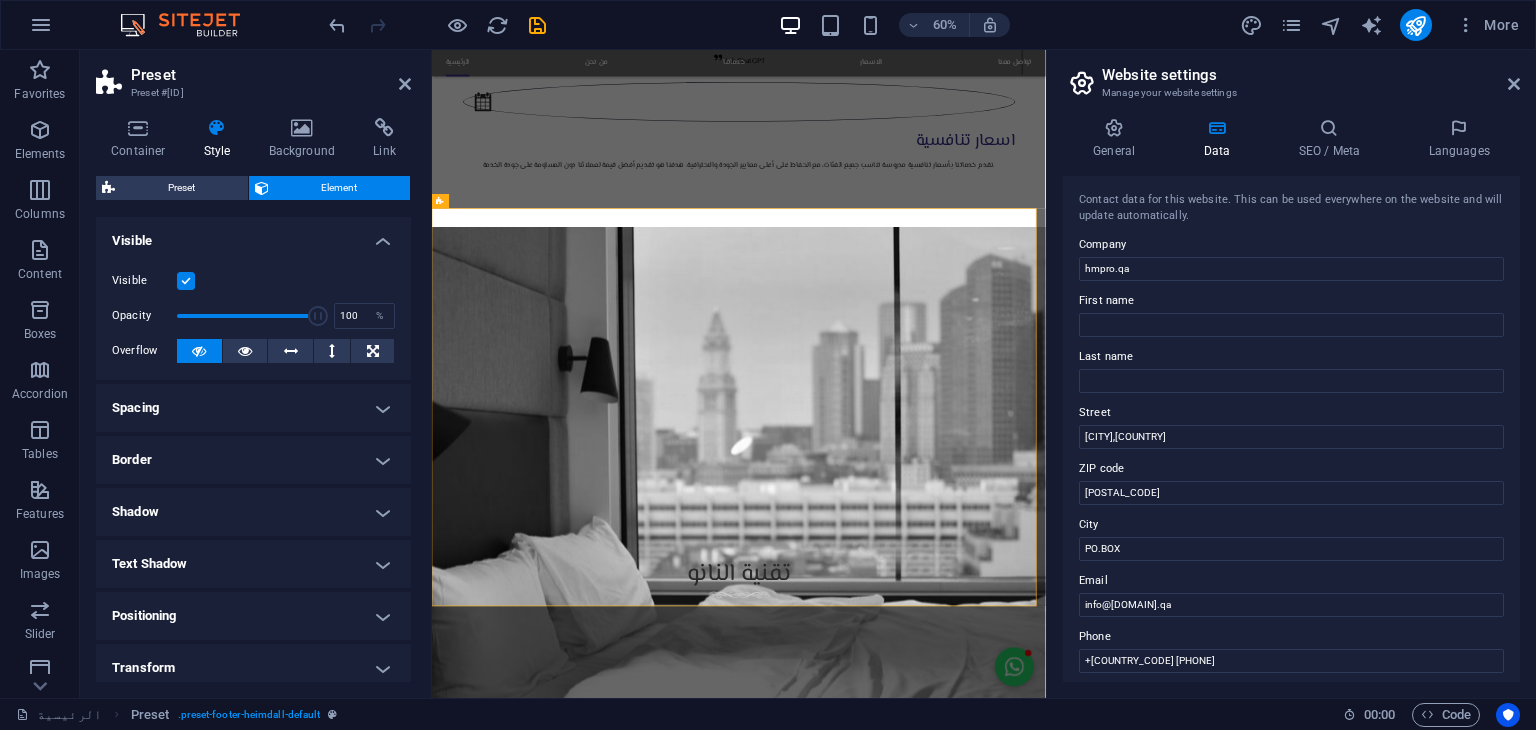 click on "Spacing" at bounding box center (253, 408) 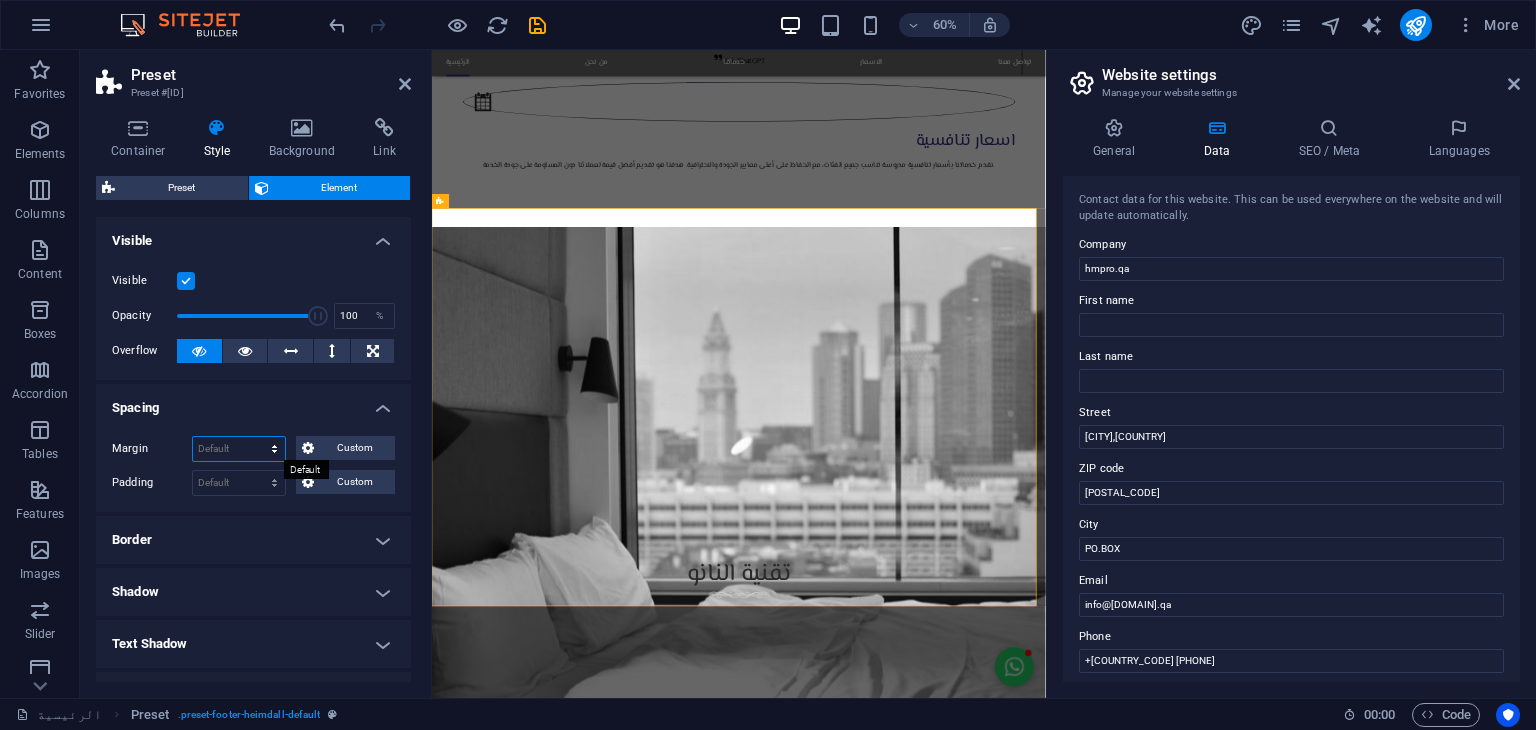 click on "Default auto px % rem vw vh Custom" at bounding box center [239, 449] 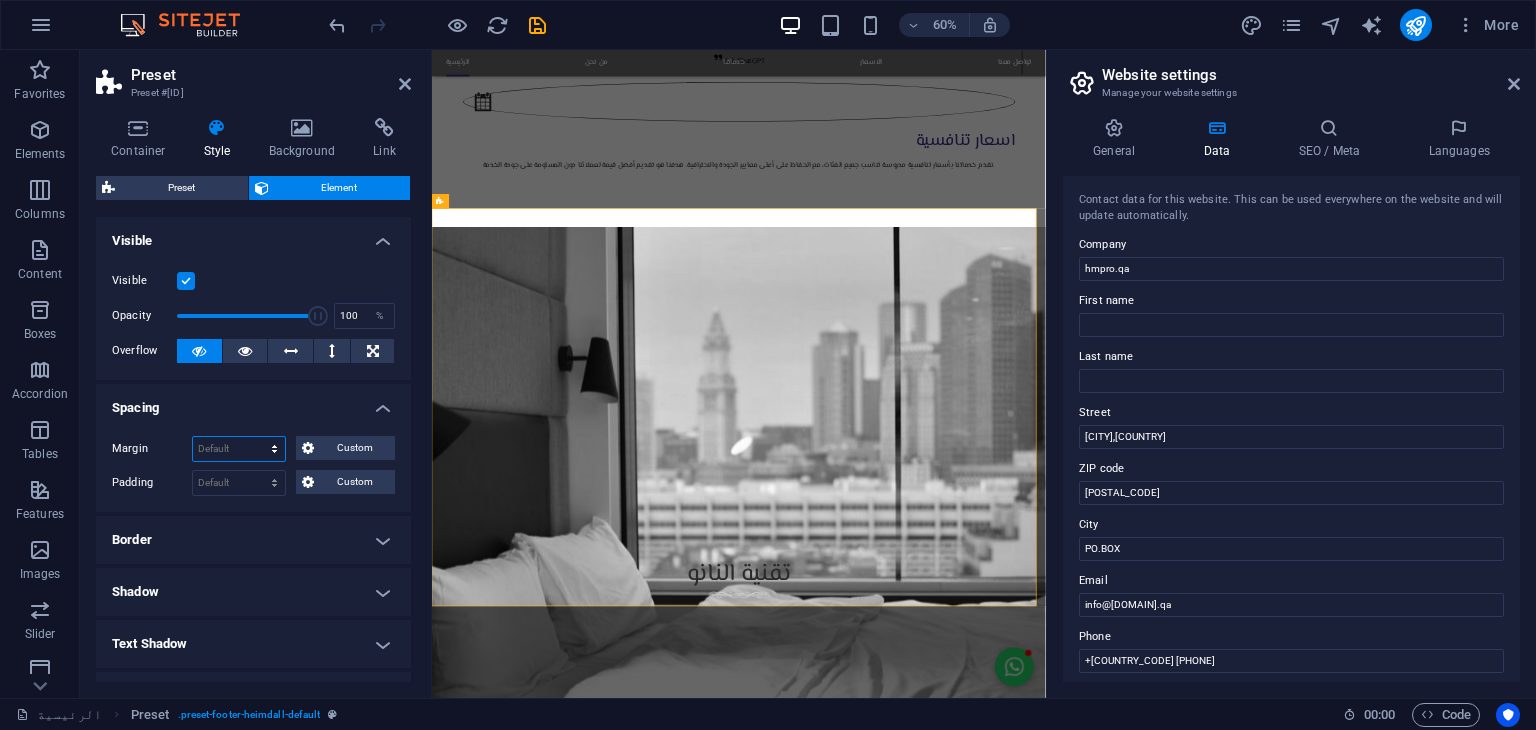 click on "Default auto px % rem vw vh Custom" at bounding box center (239, 449) 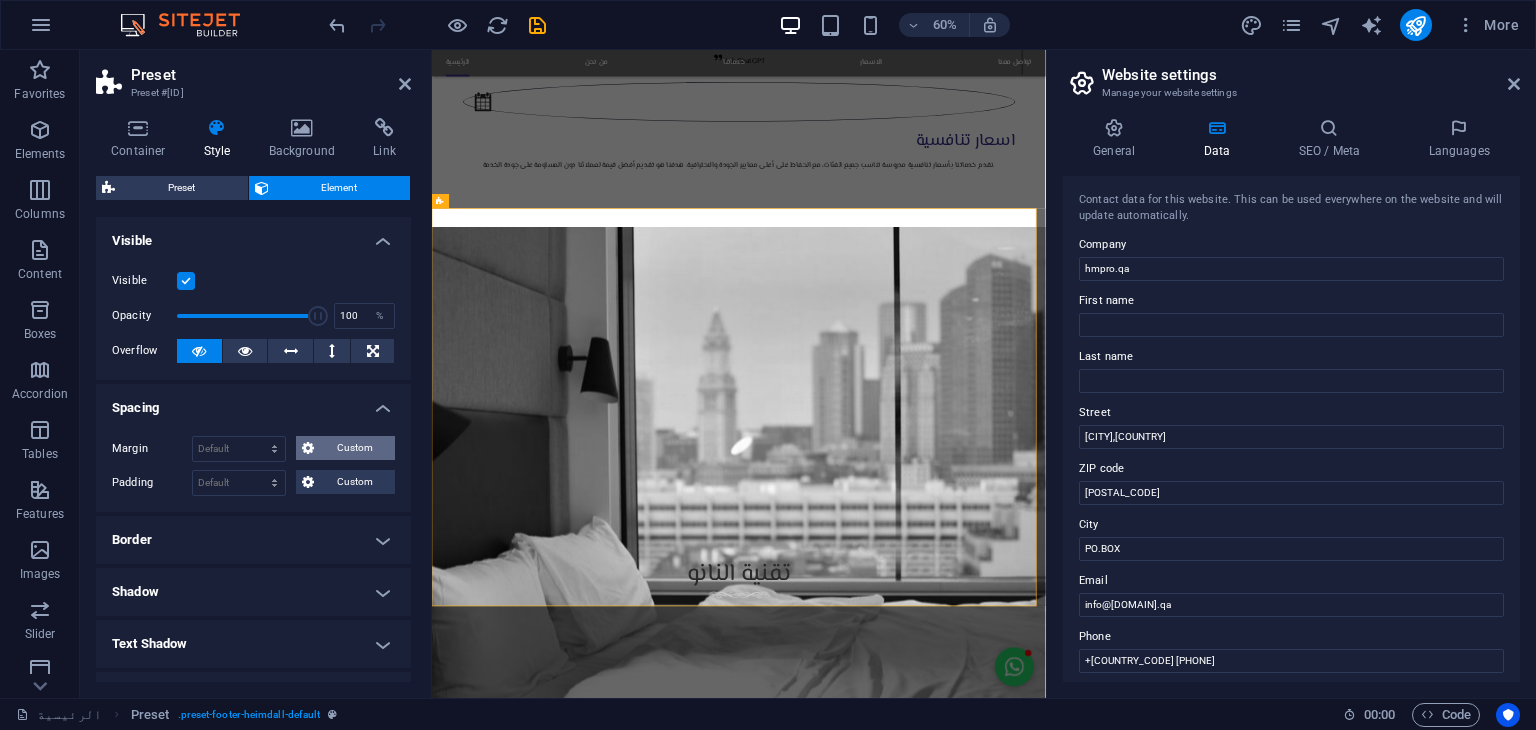 click on "Custom" at bounding box center [345, 448] 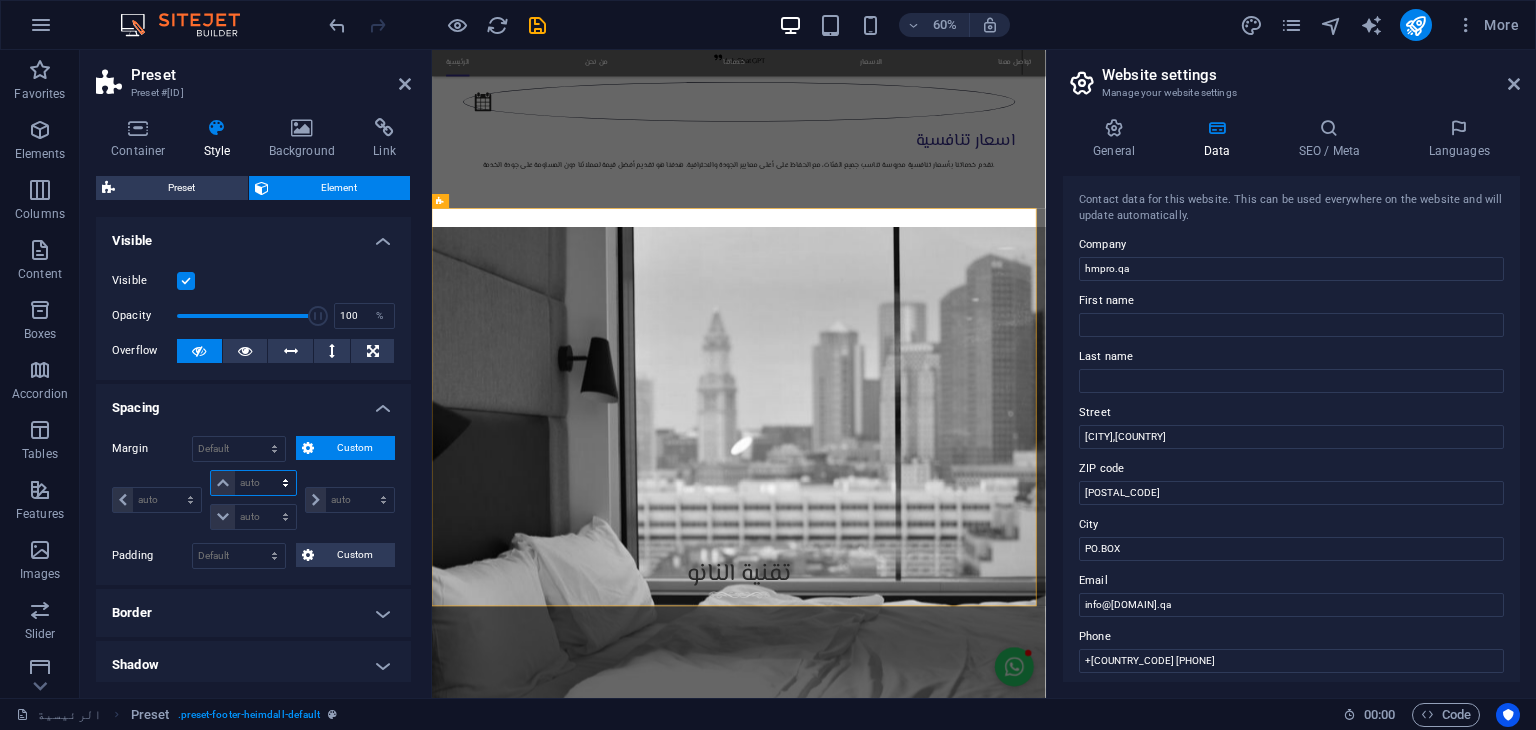 click on "auto px % rem vw vh" at bounding box center [253, 483] 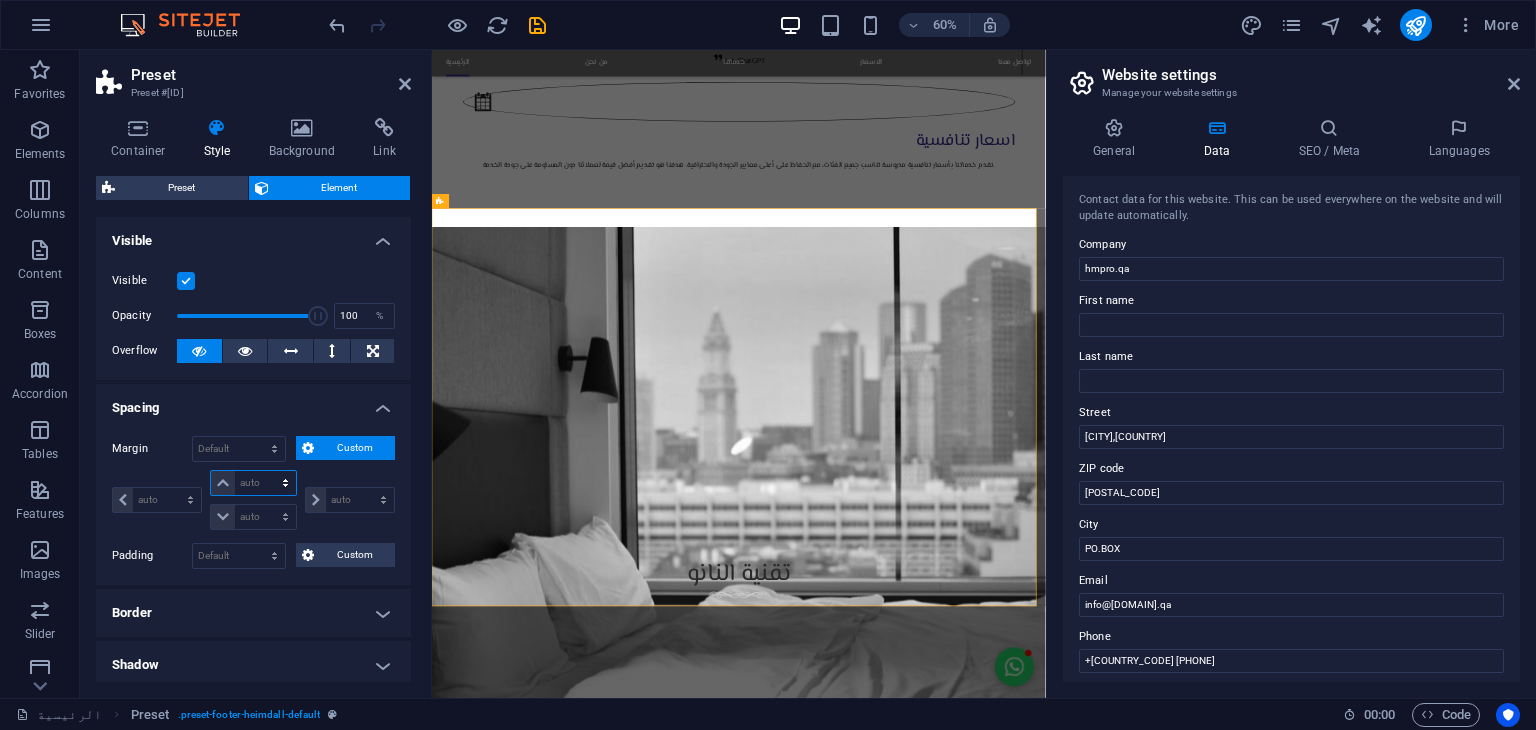 click on "auto px % rem vw vh" at bounding box center [253, 483] 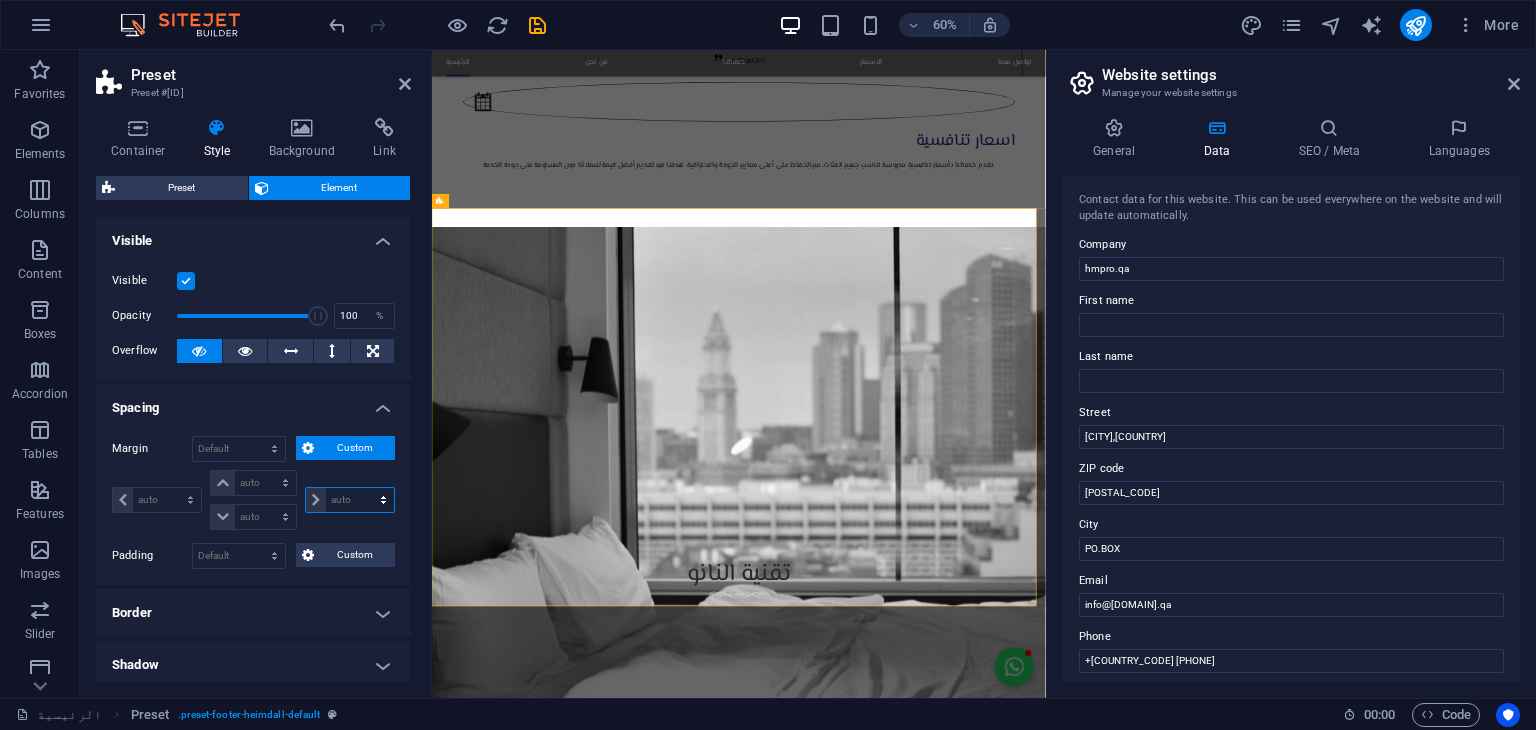 click on "auto px % rem vw vh" at bounding box center (350, 500) 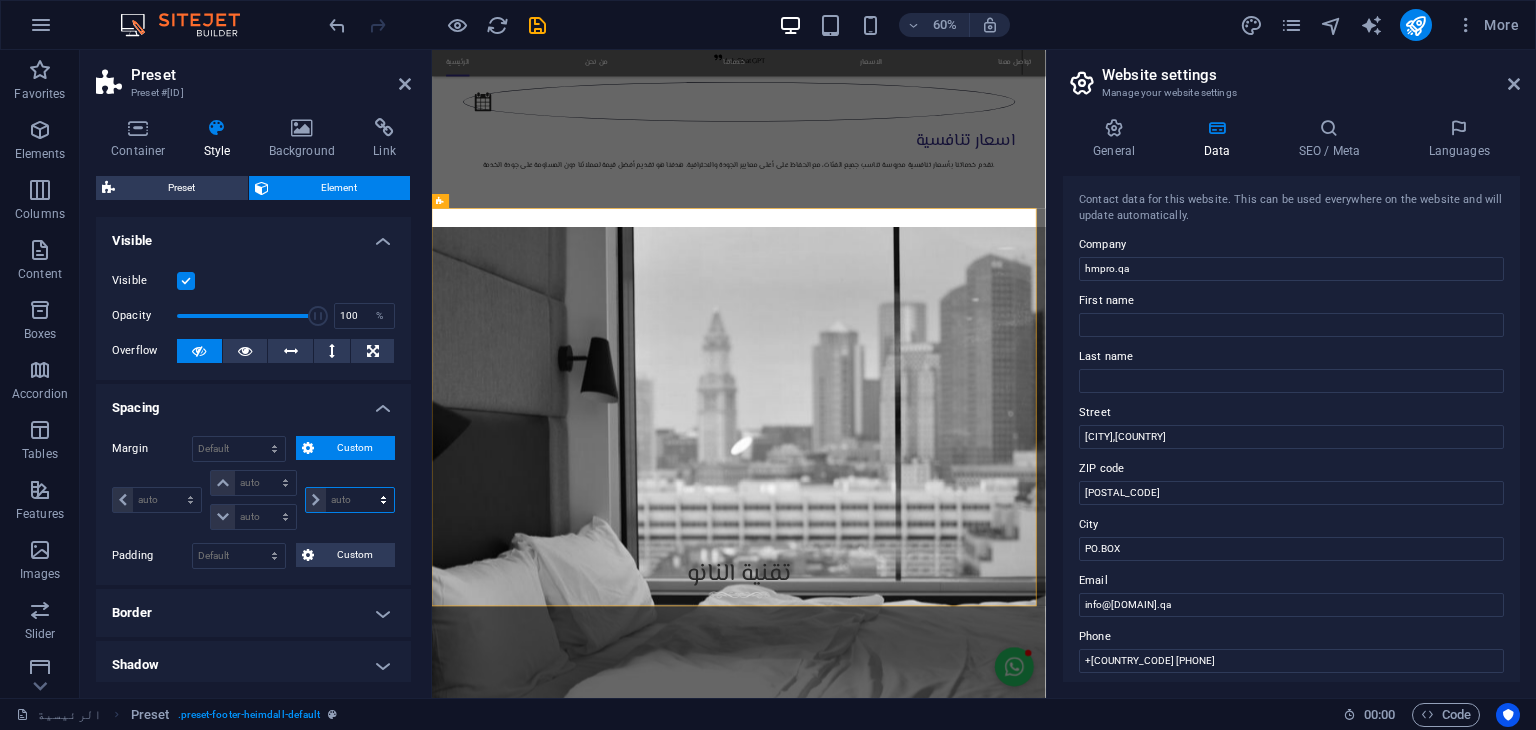 select on "px" 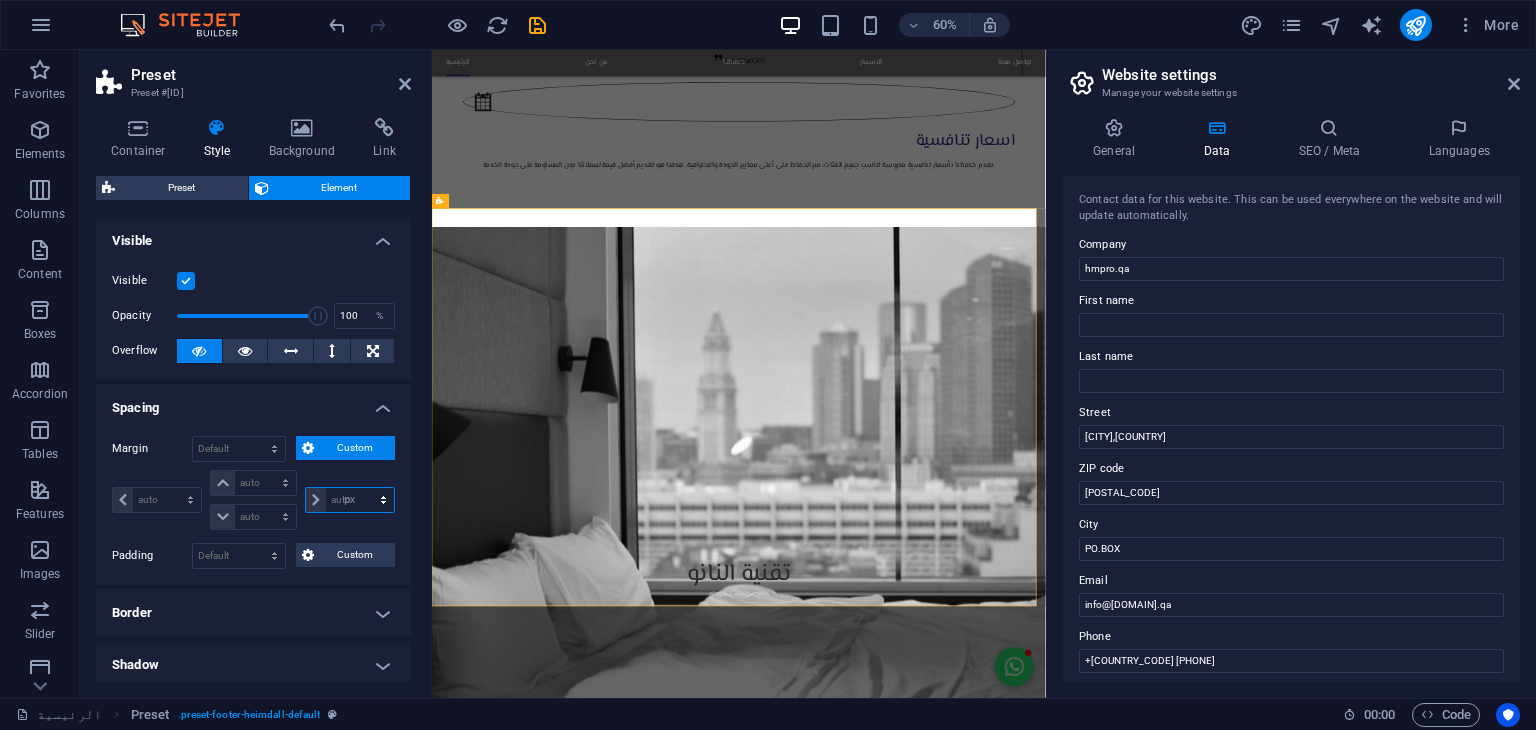 click on "auto px % rem vw vh" at bounding box center [350, 500] 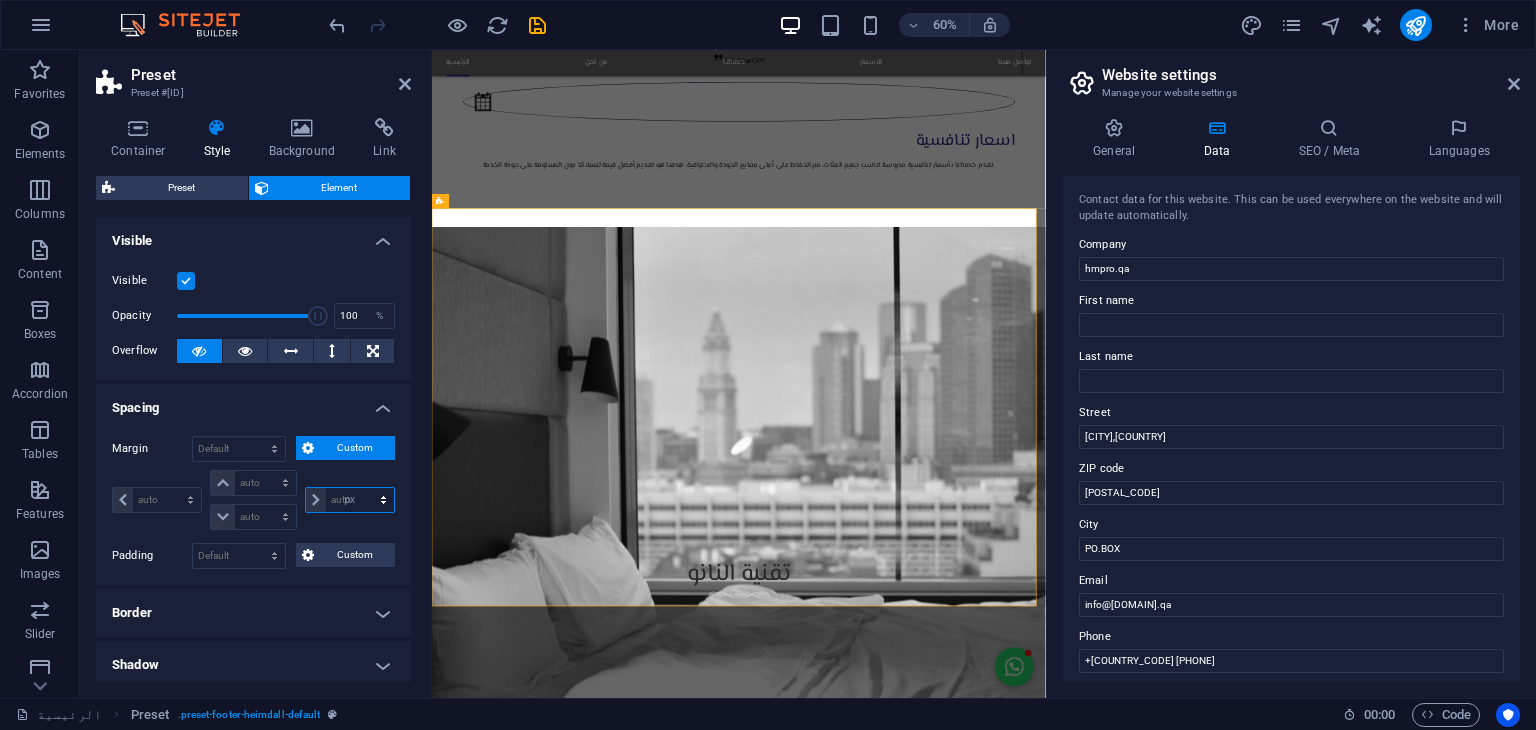 type on "0" 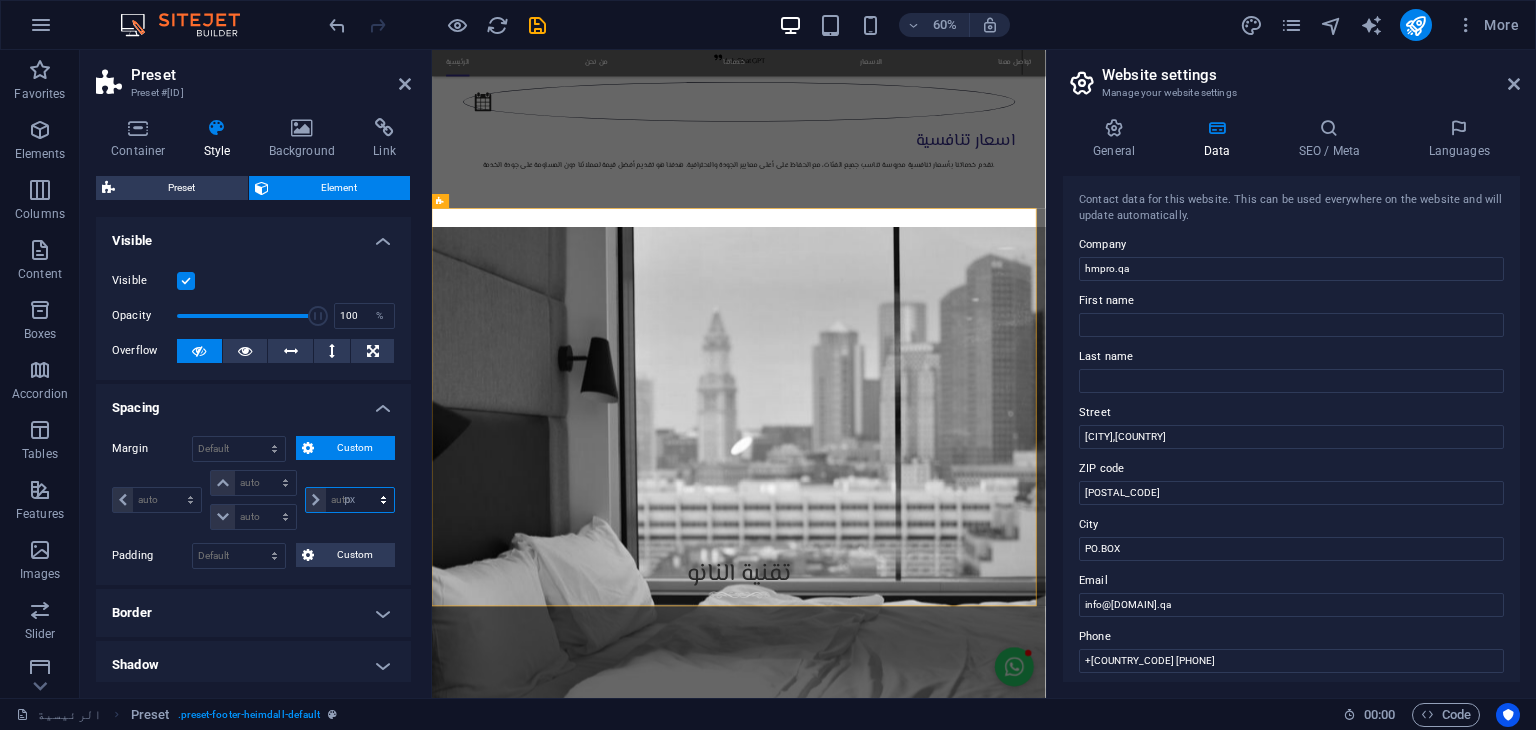 select on "px" 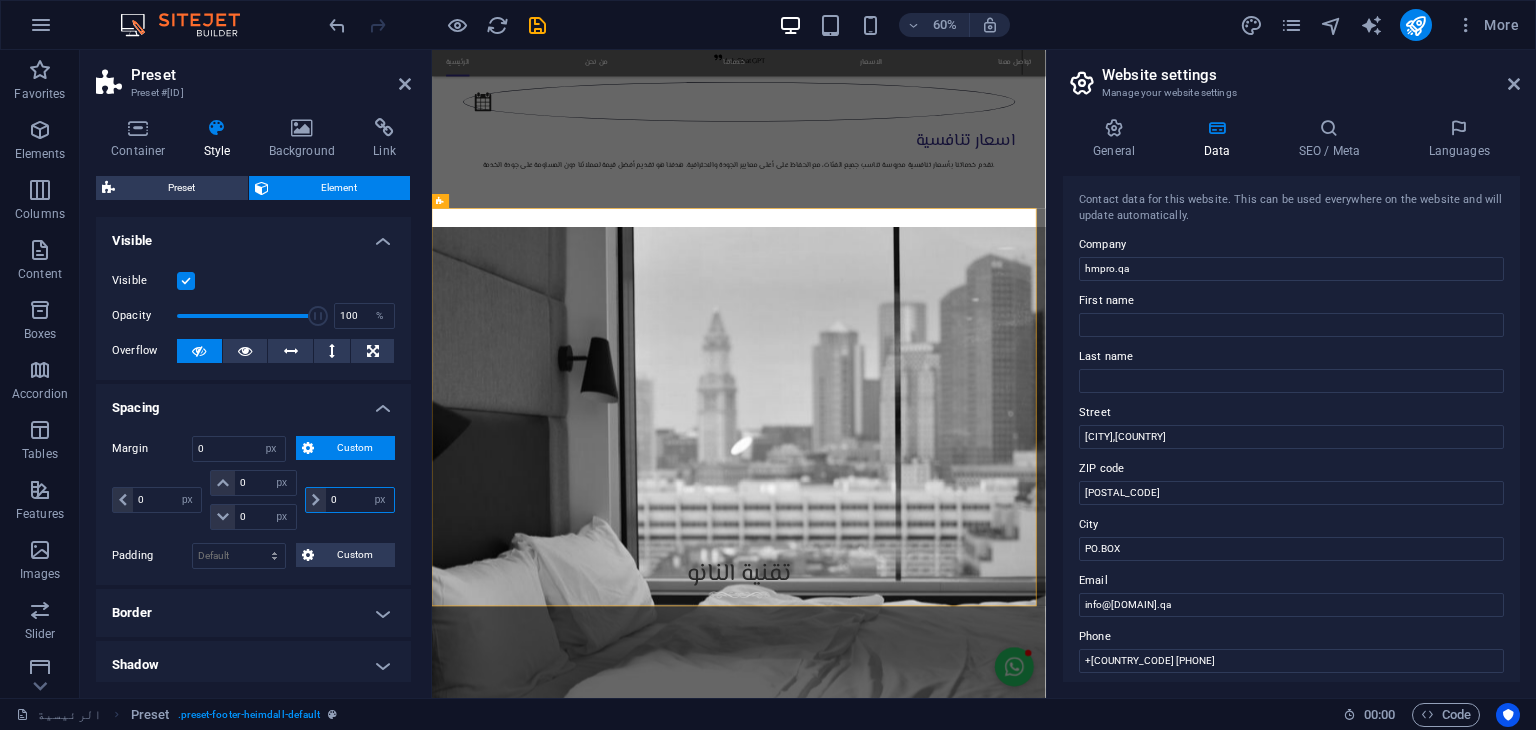 click on "0" at bounding box center (360, 500) 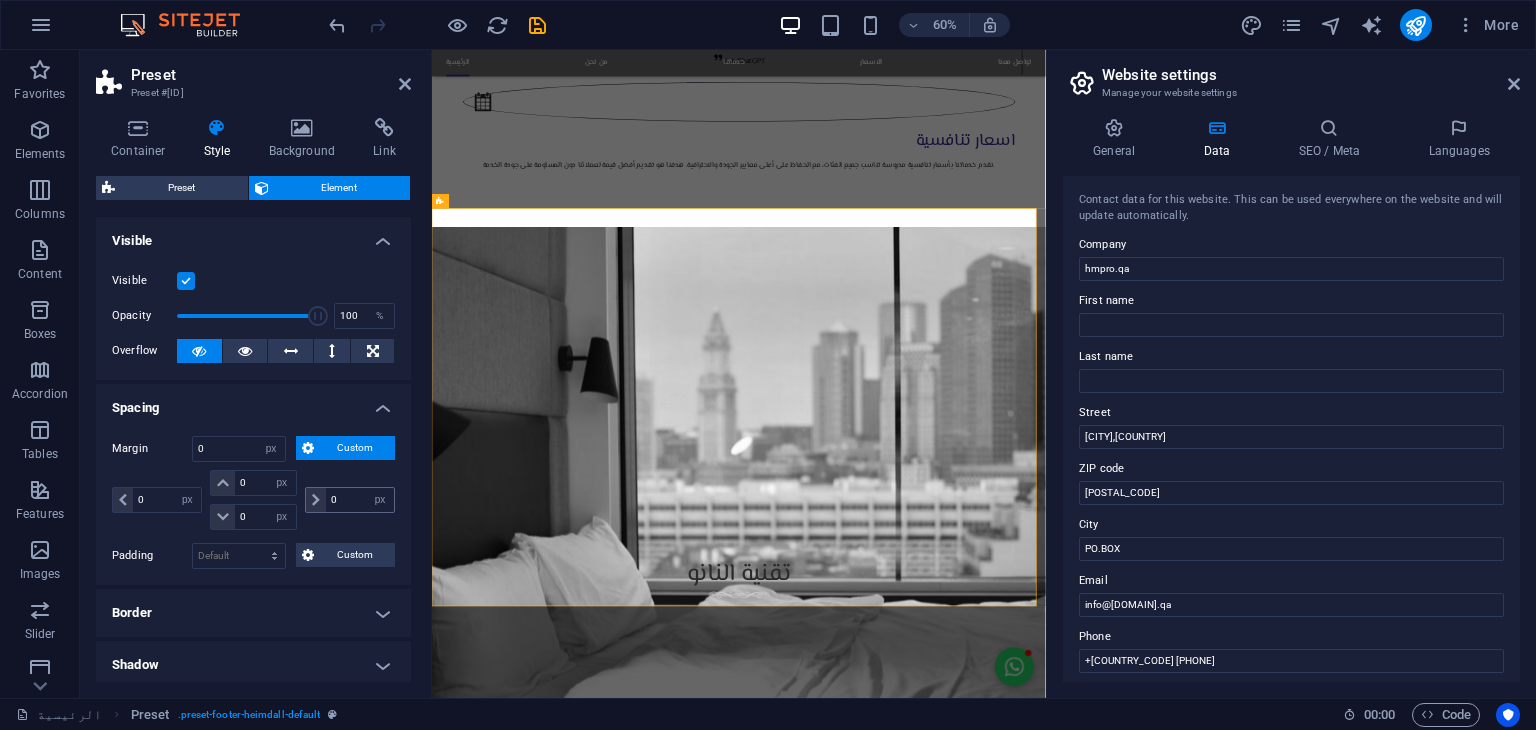 click at bounding box center [316, 500] 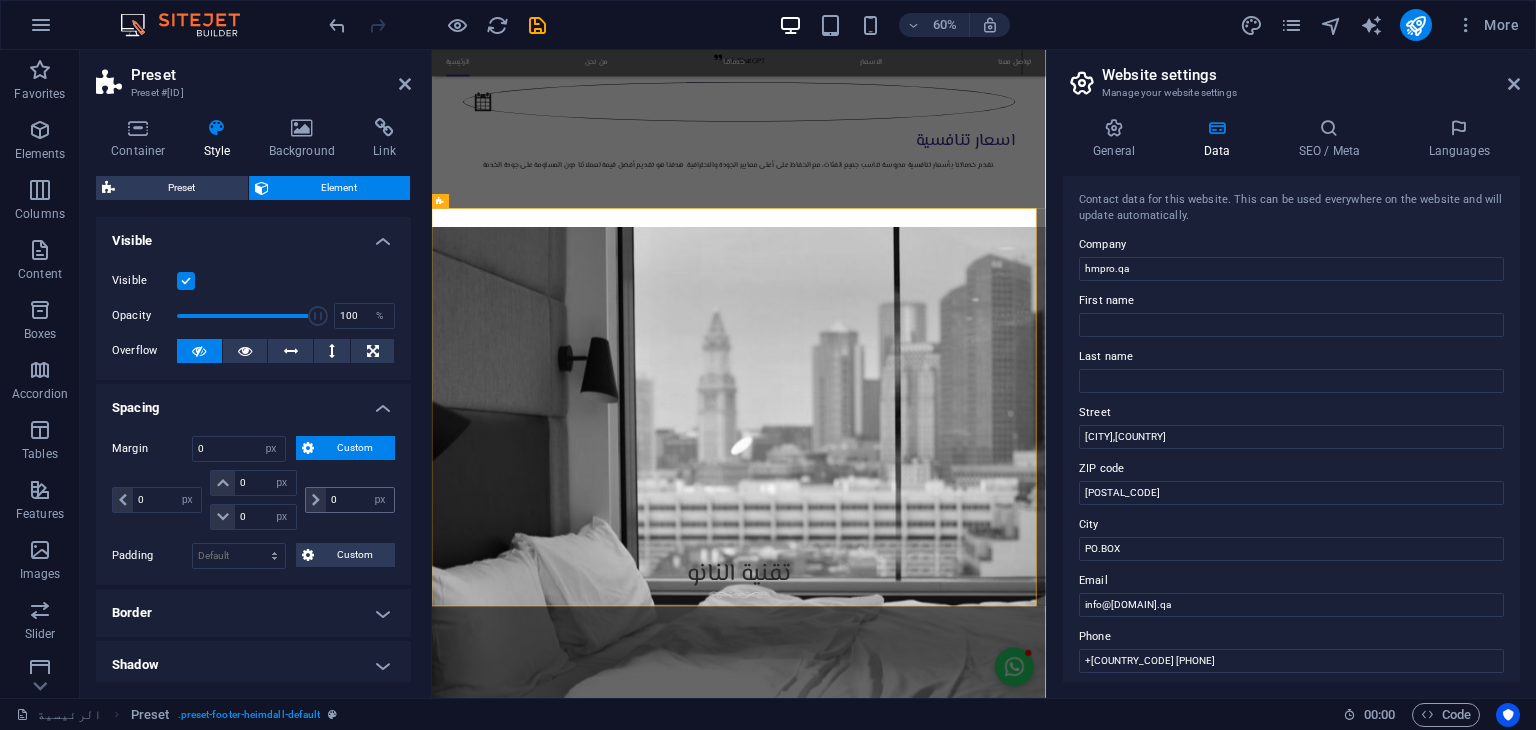 click at bounding box center [316, 500] 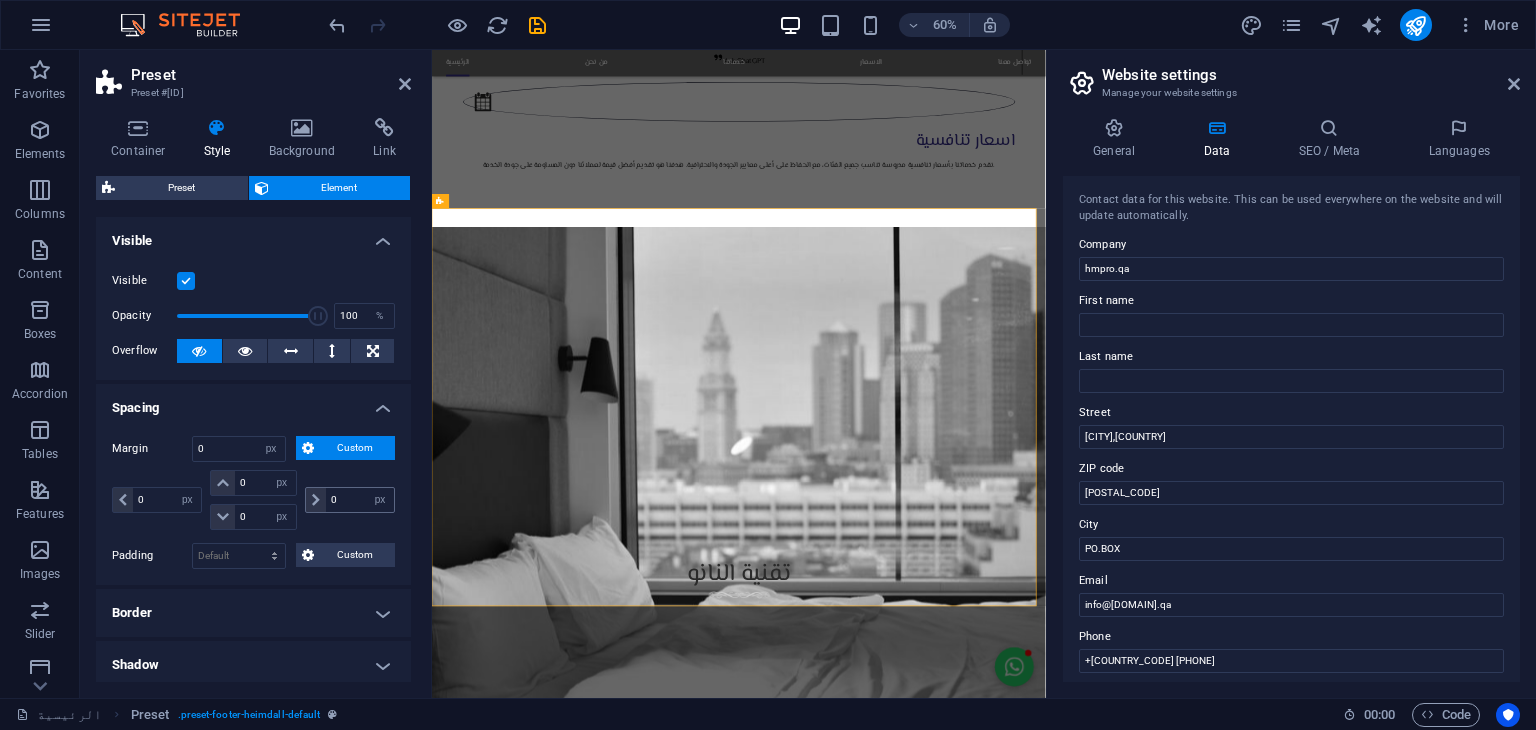 click at bounding box center (316, 500) 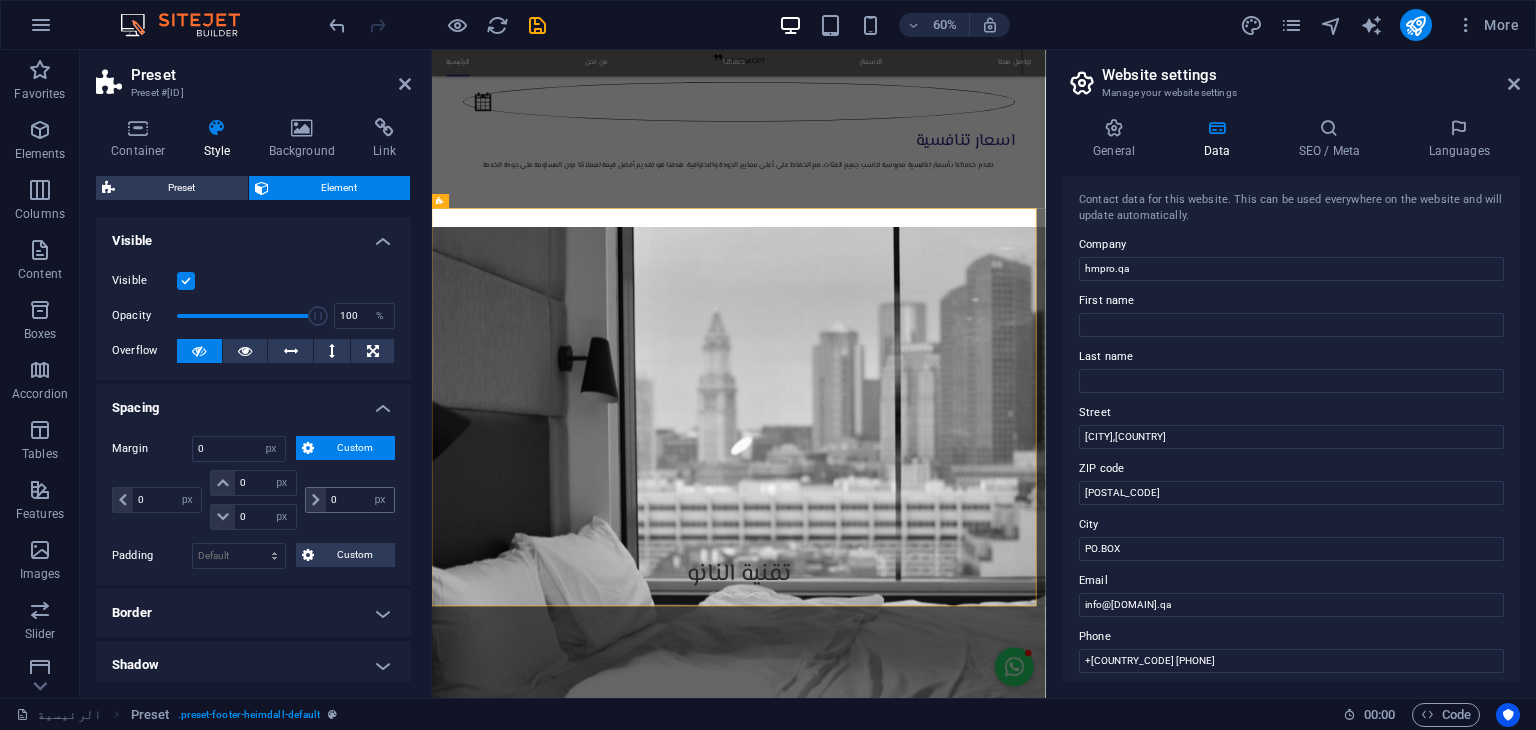 click at bounding box center [316, 500] 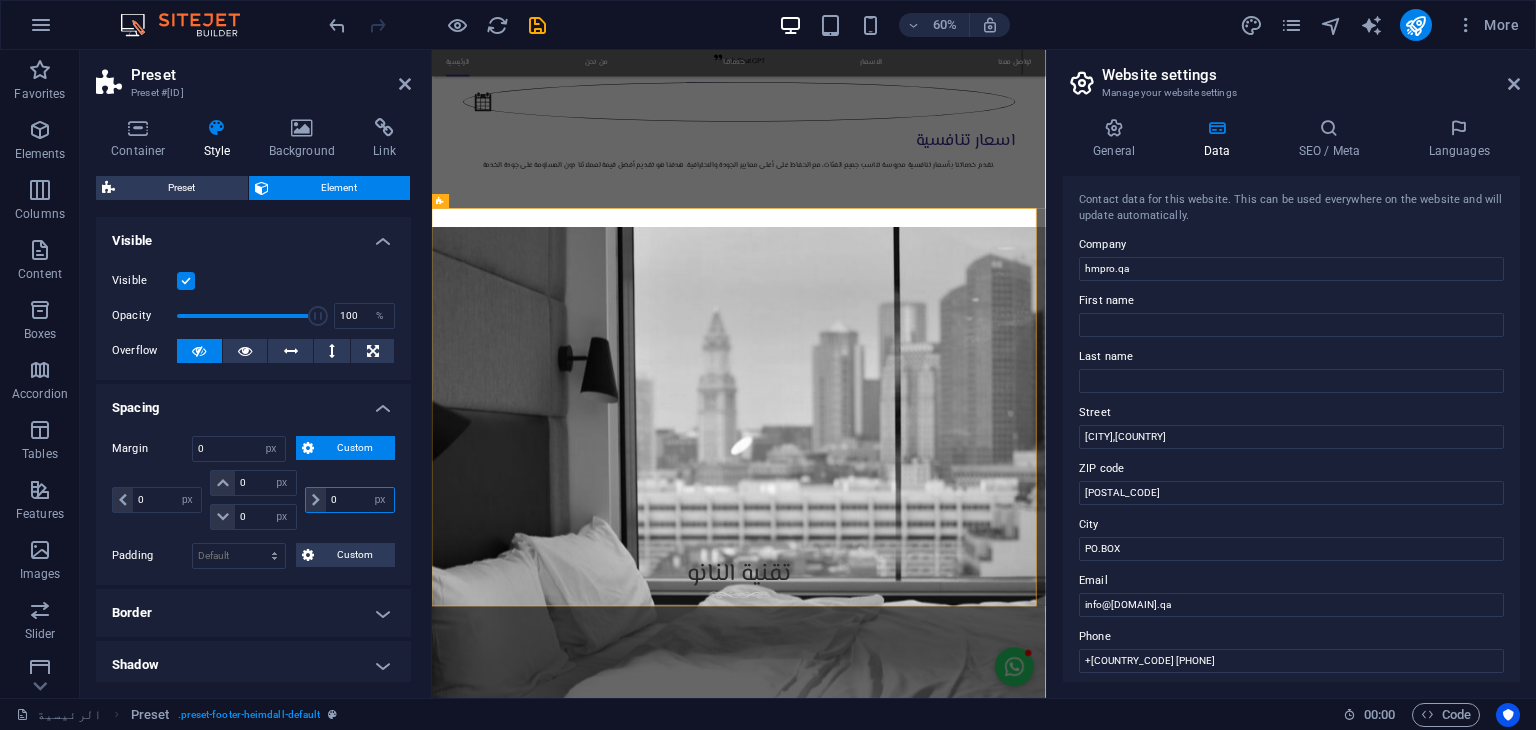 click on "0" at bounding box center (360, 500) 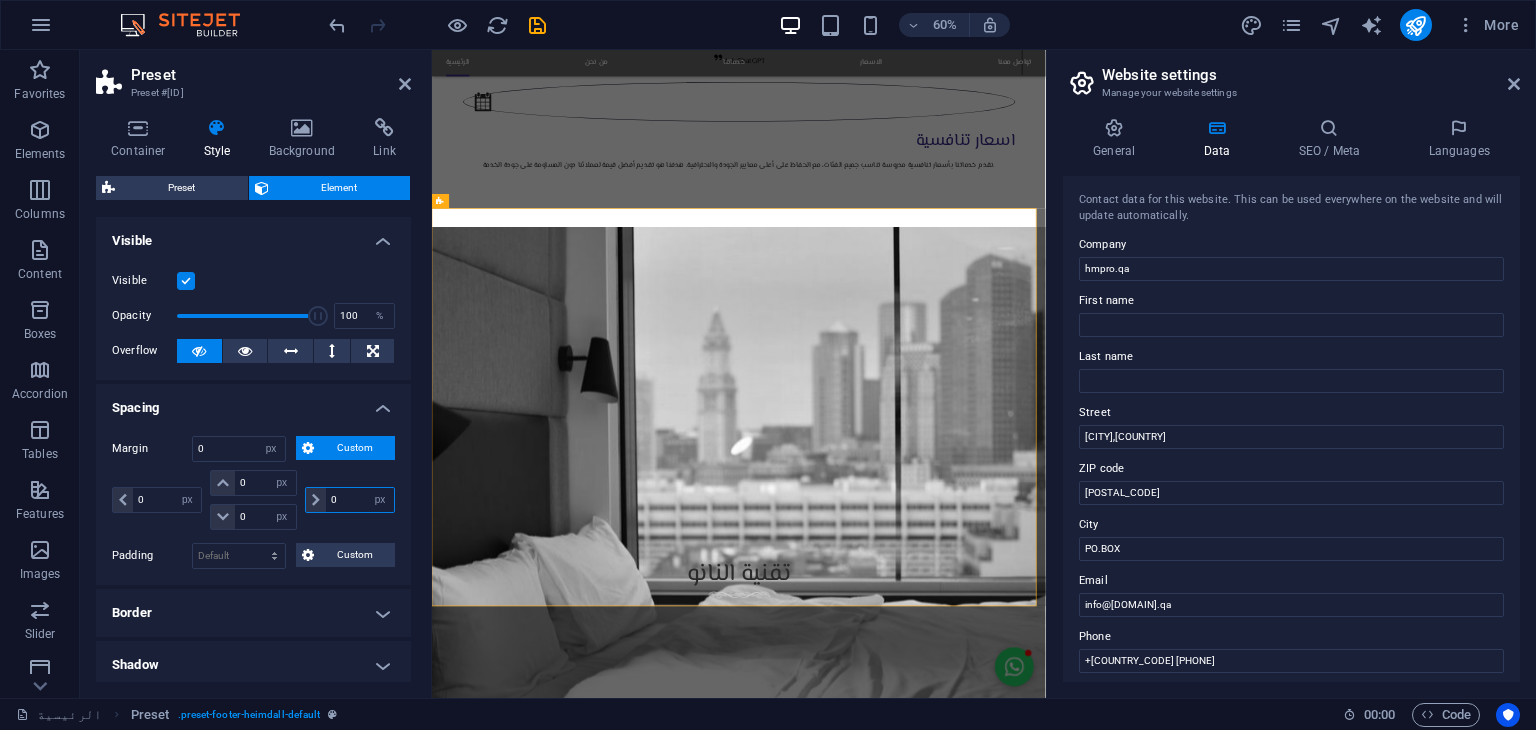 type on "4" 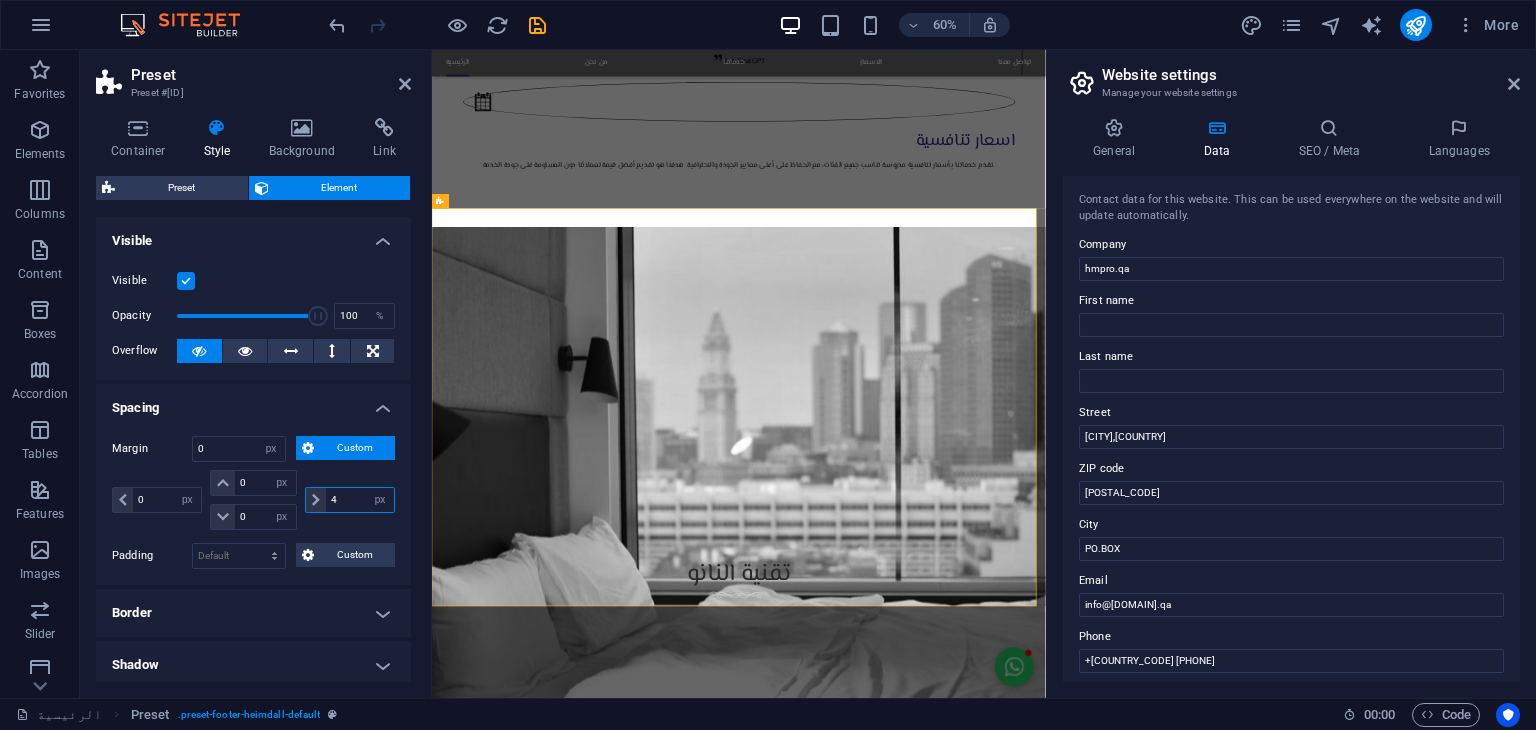 type 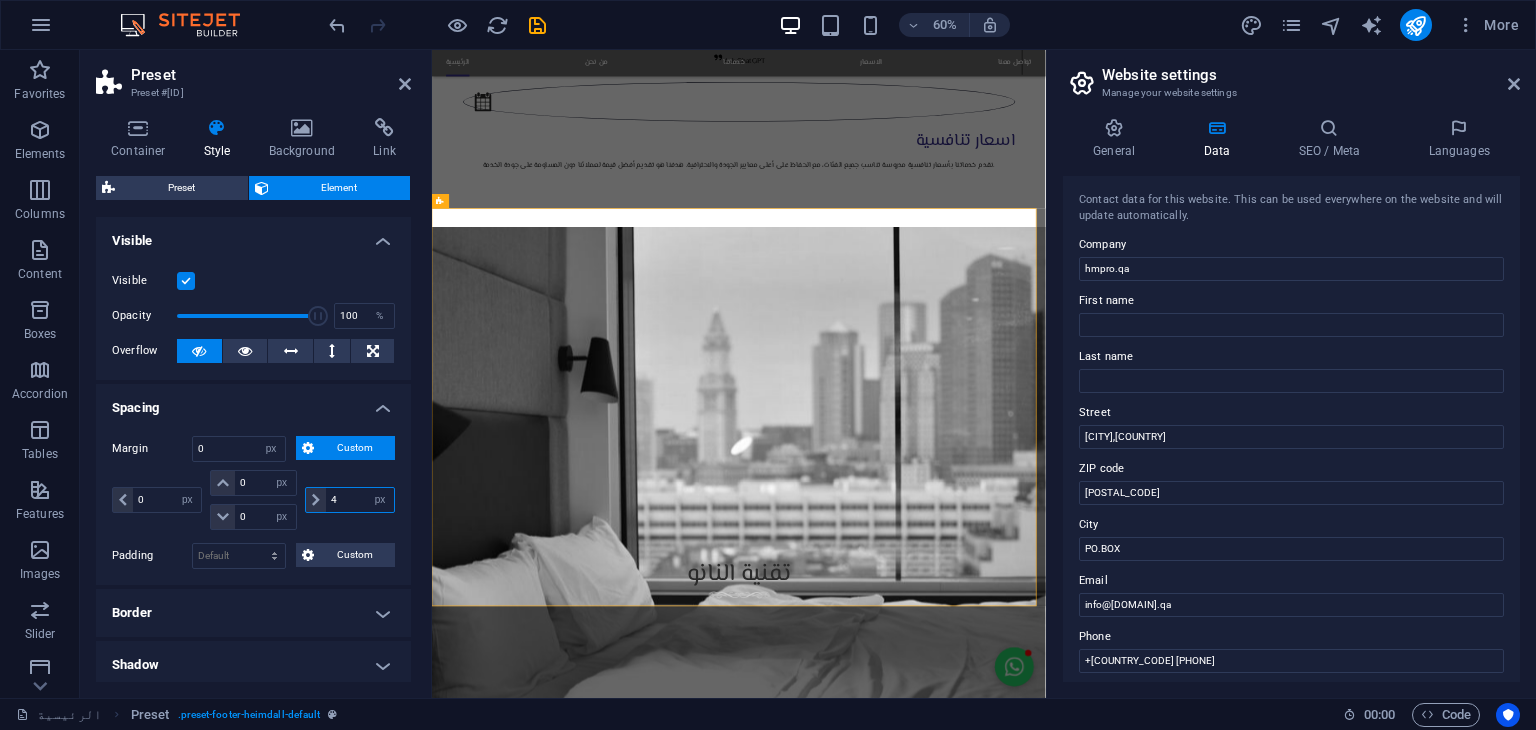 select on "DISABLED_OPTION_VALUE" 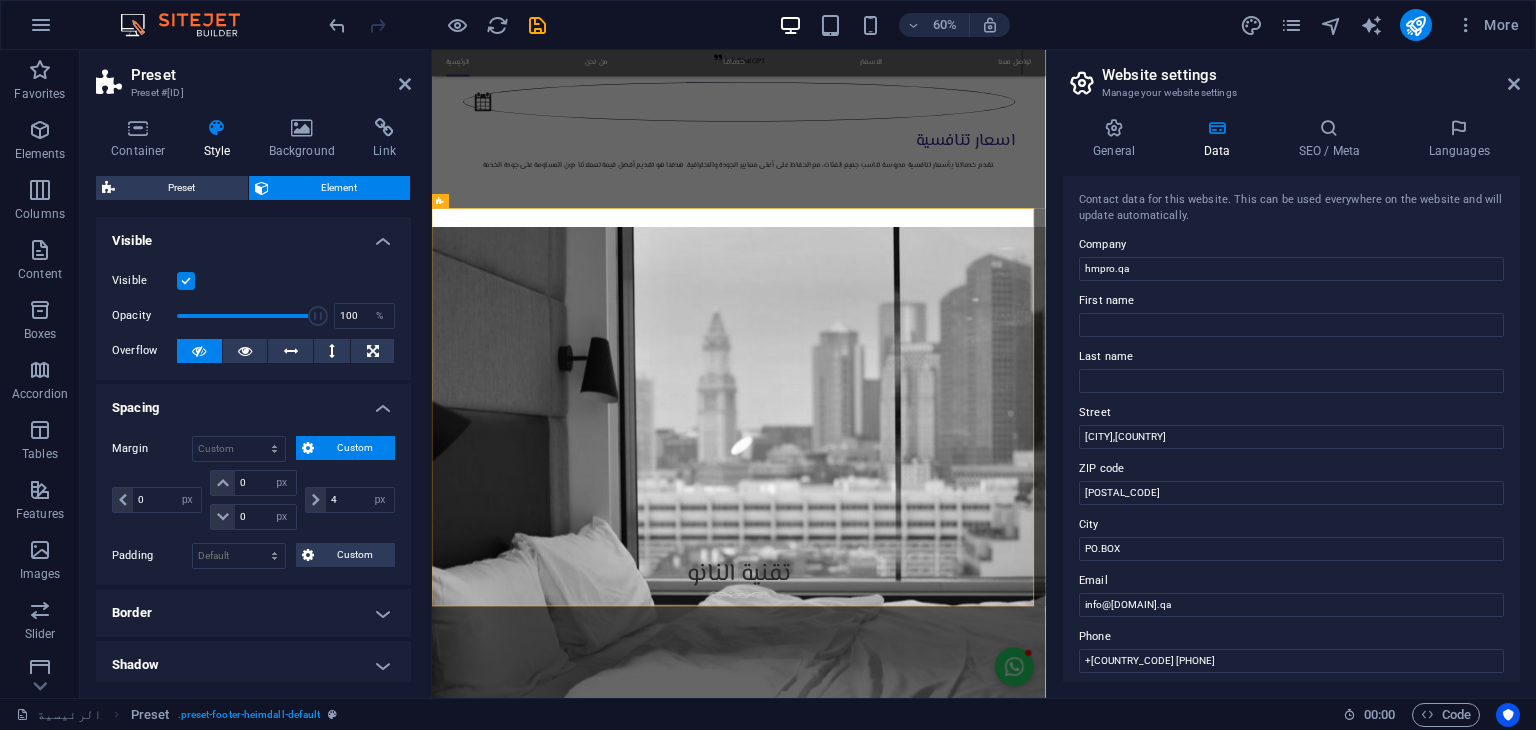 click on "4 auto px % rem vw vh" at bounding box center [348, 500] 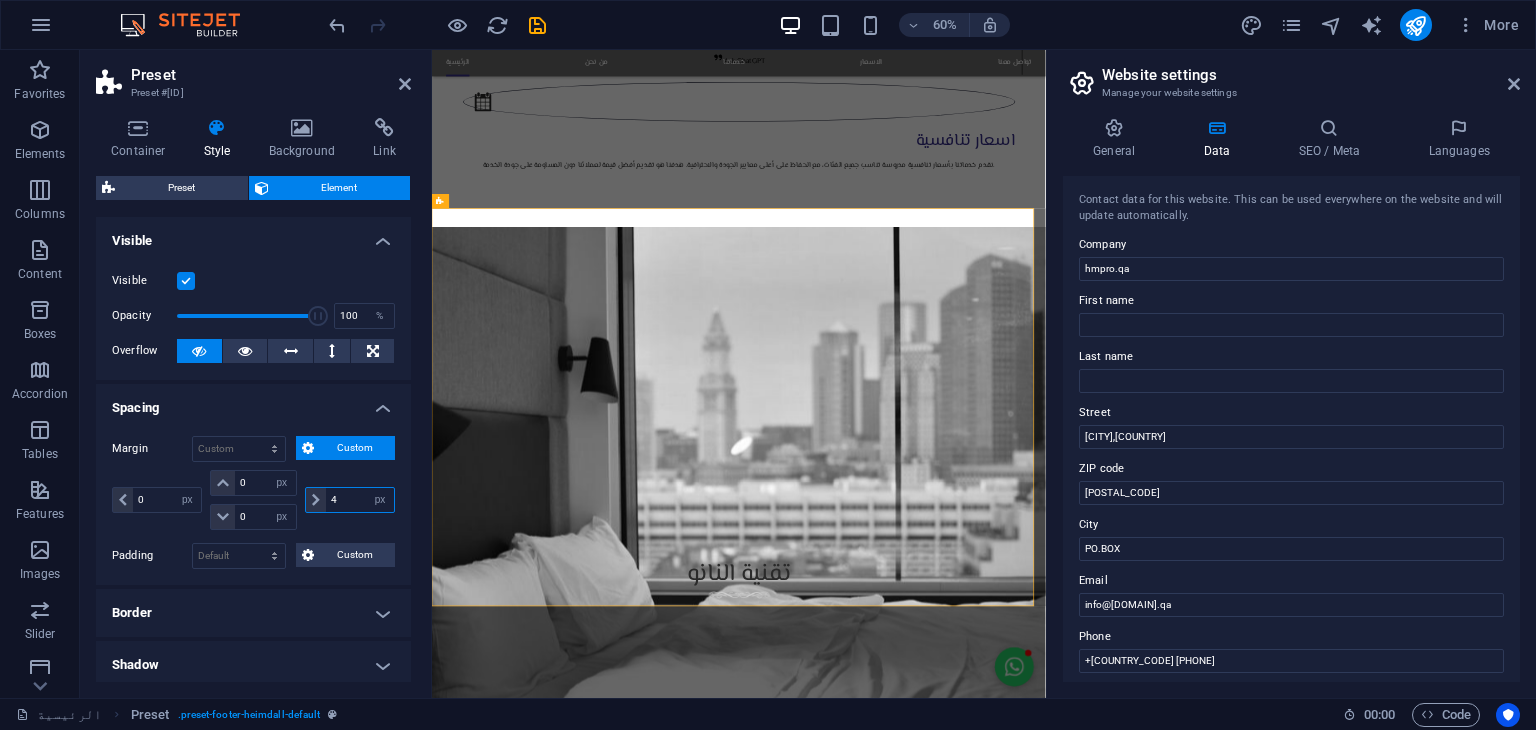 click on "4" at bounding box center (360, 500) 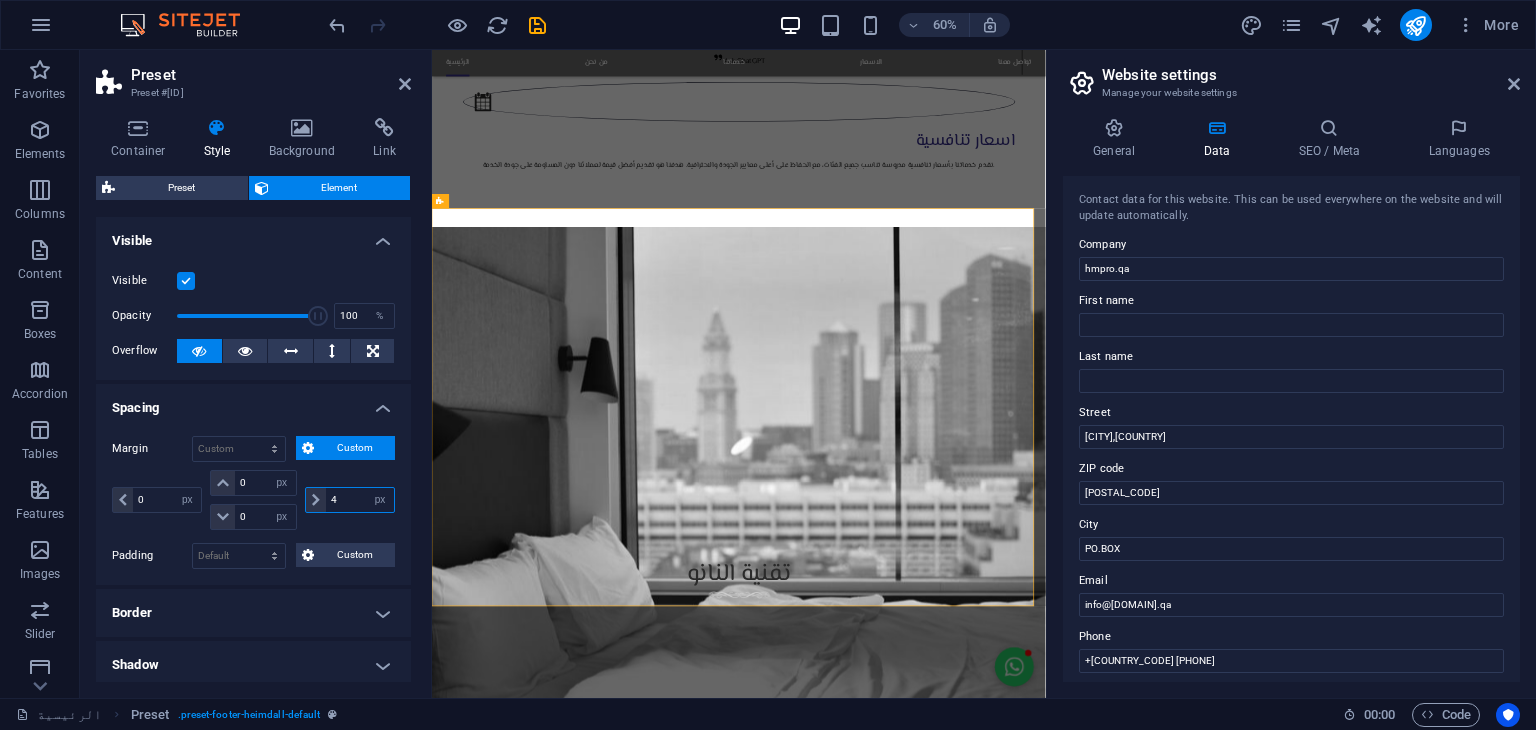 click on "4" at bounding box center [360, 500] 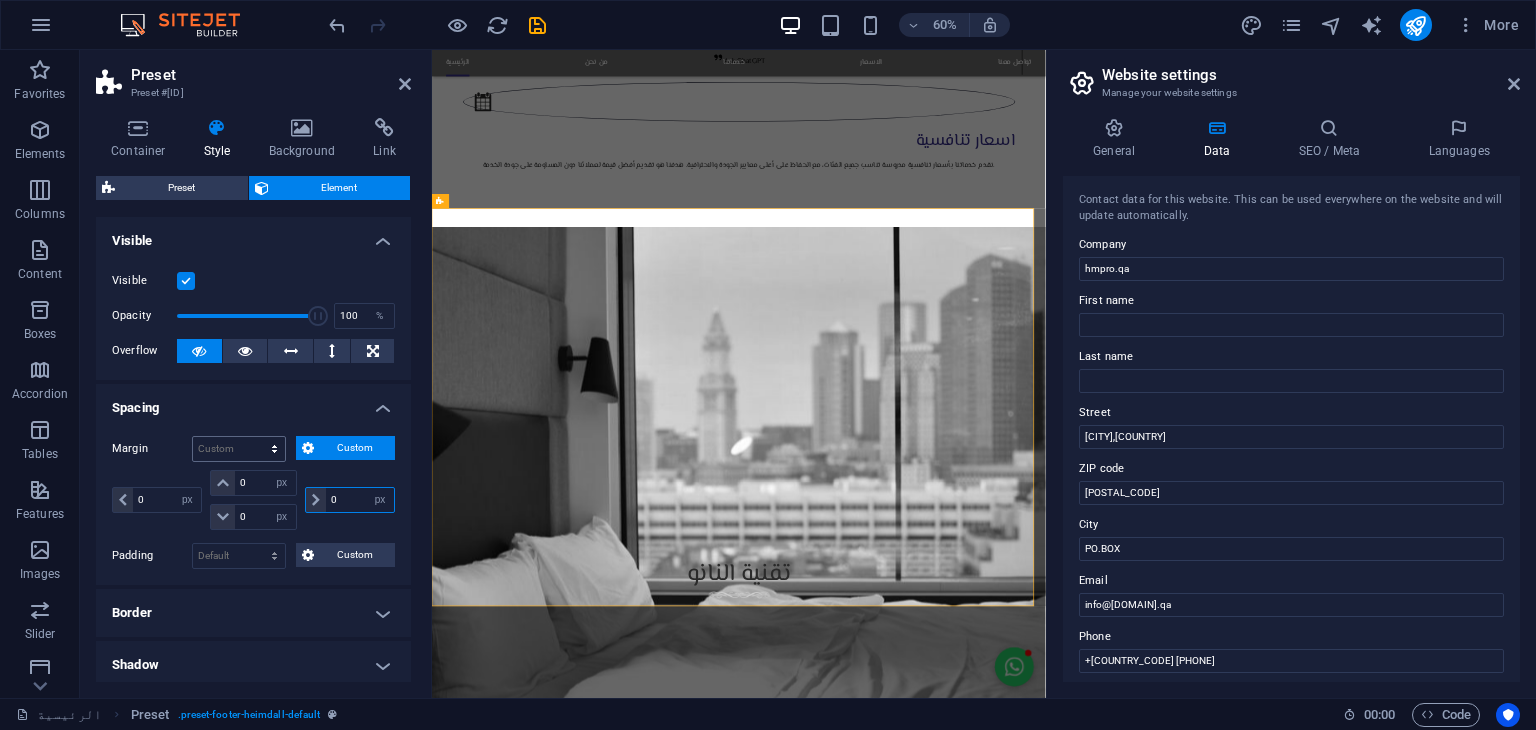type on "0" 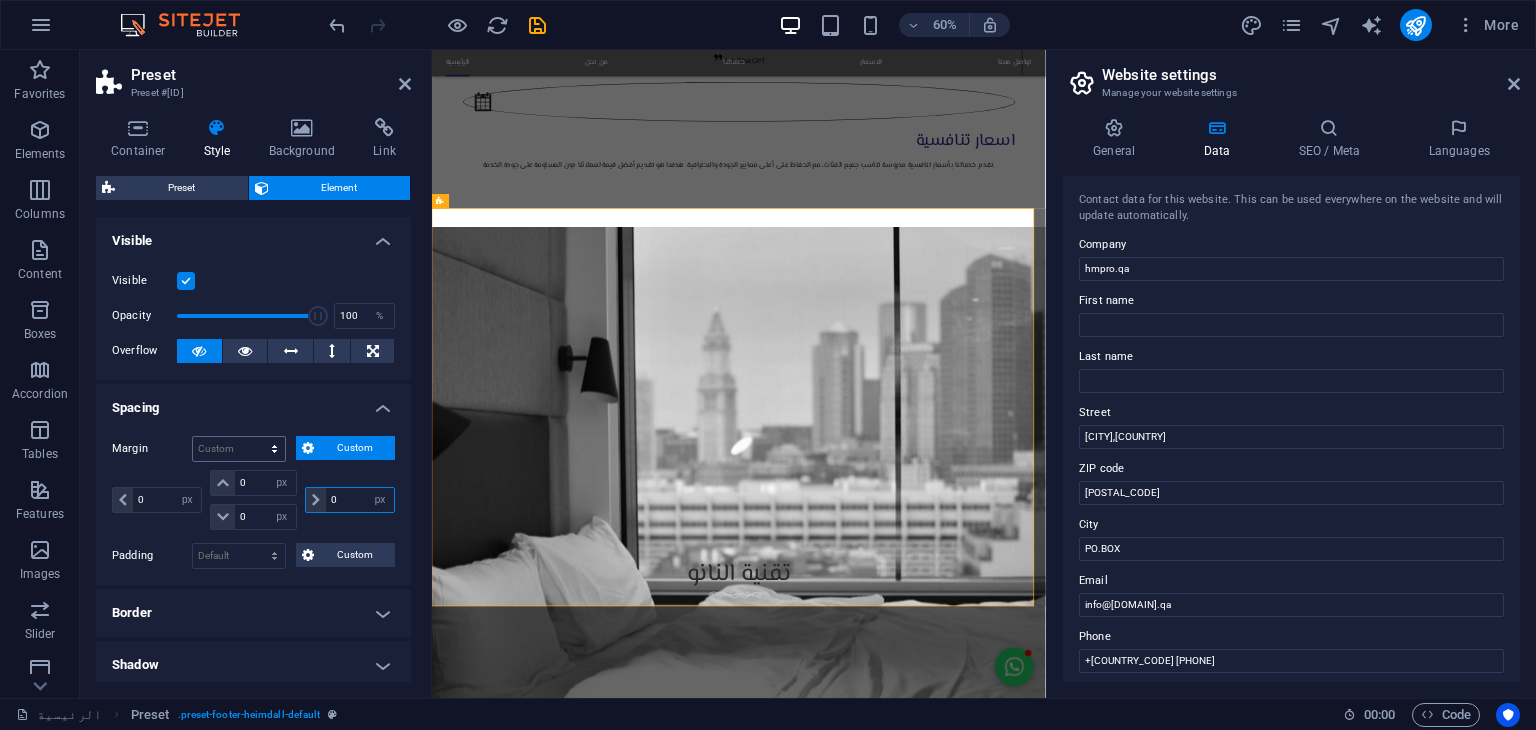 select on "px" 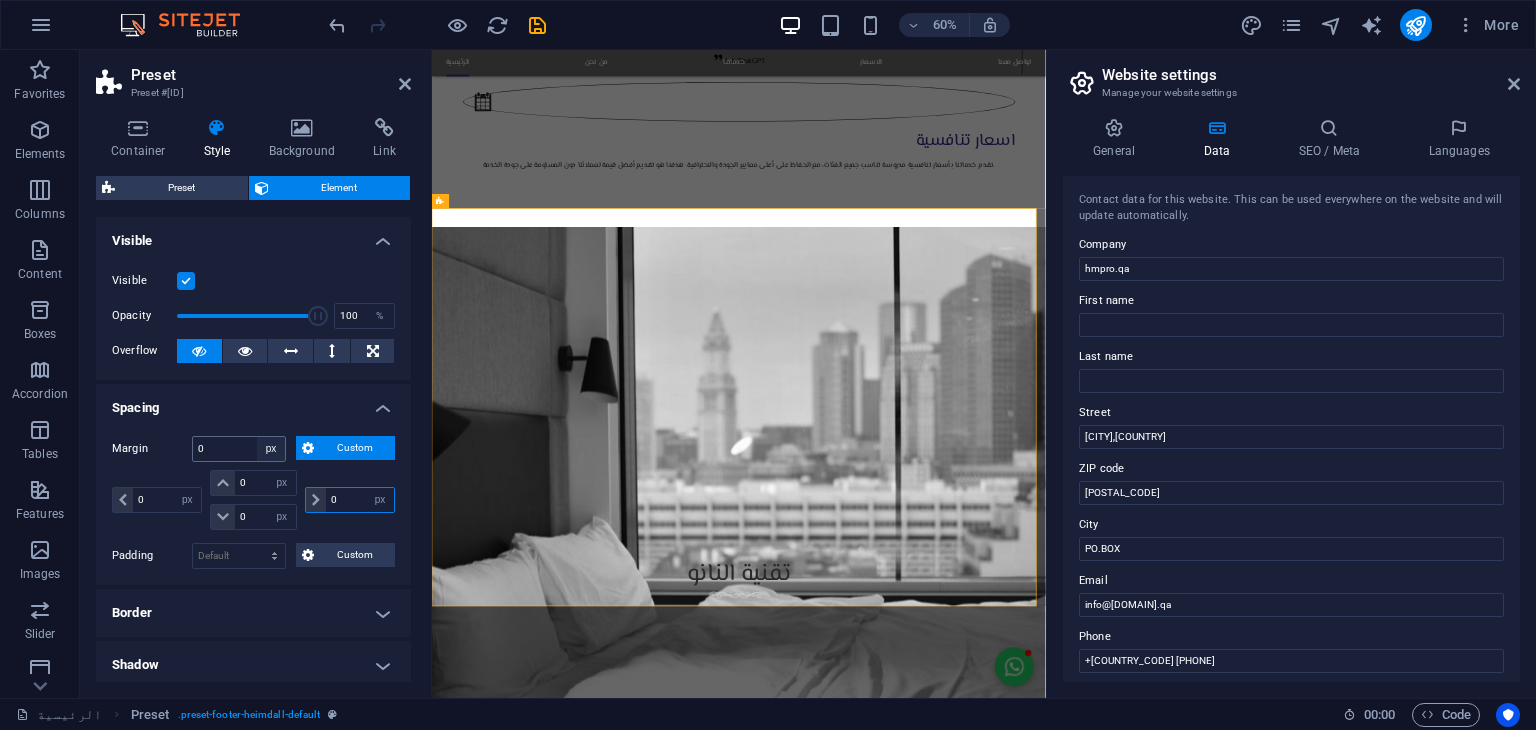 type on "0" 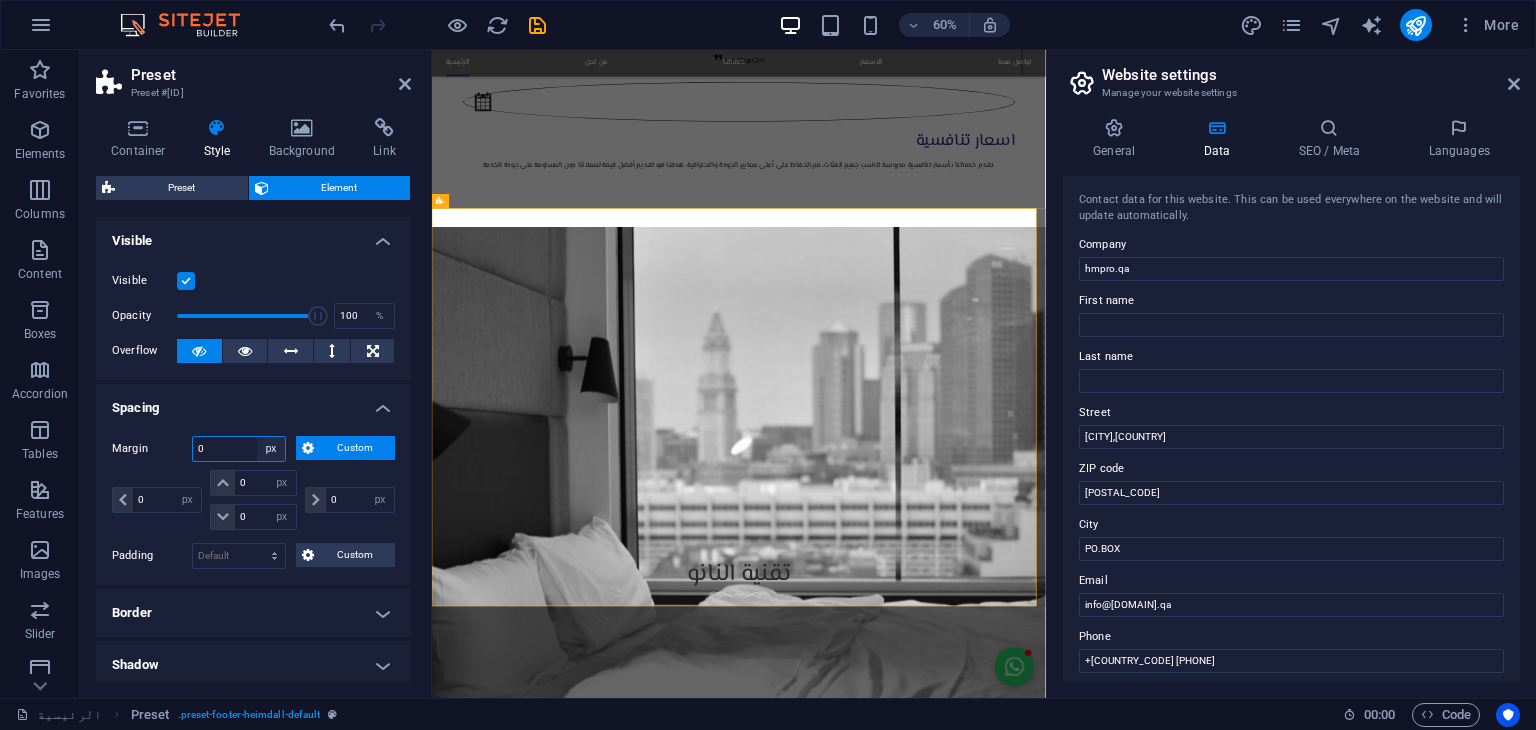 click on "Default auto px % rem vw vh Custom" at bounding box center (271, 449) 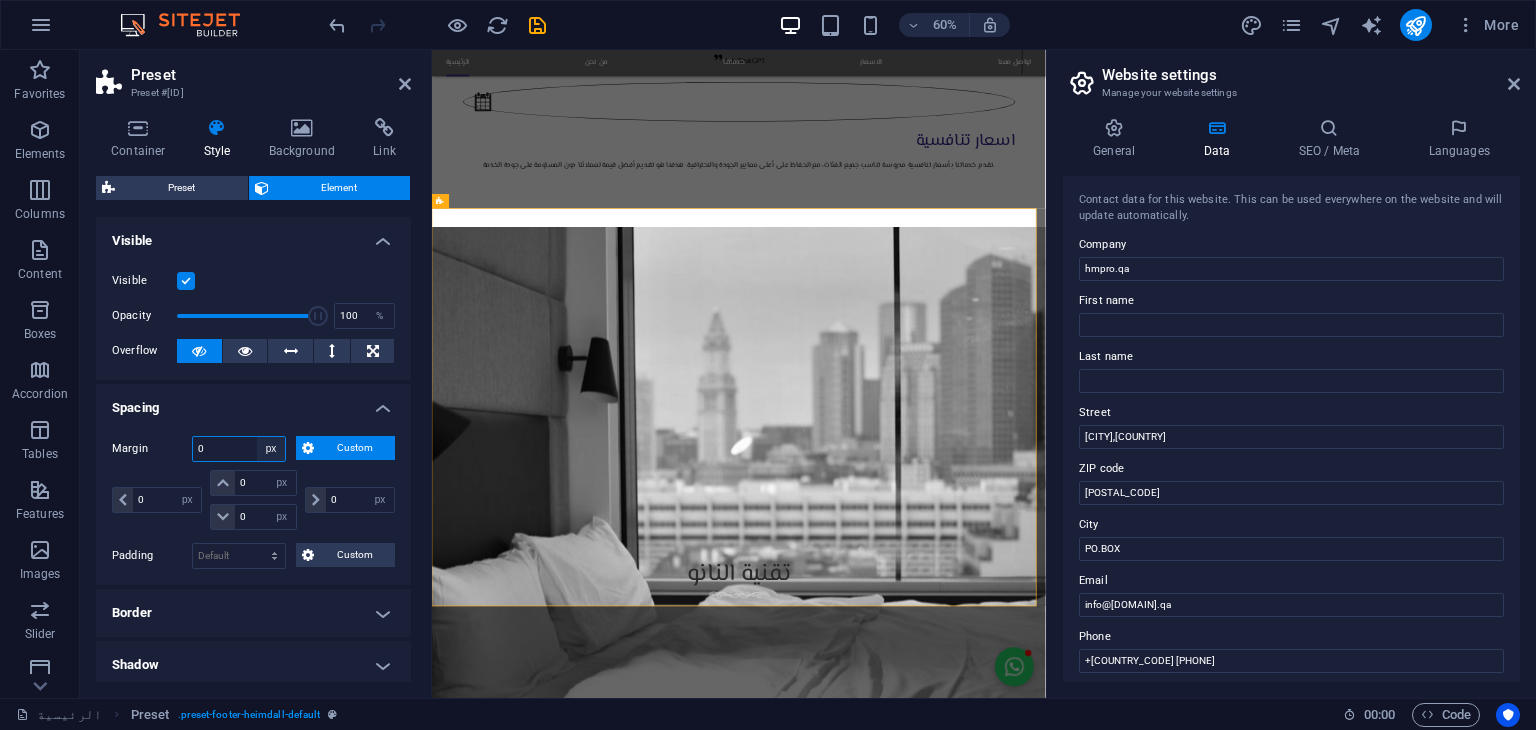 select on "default" 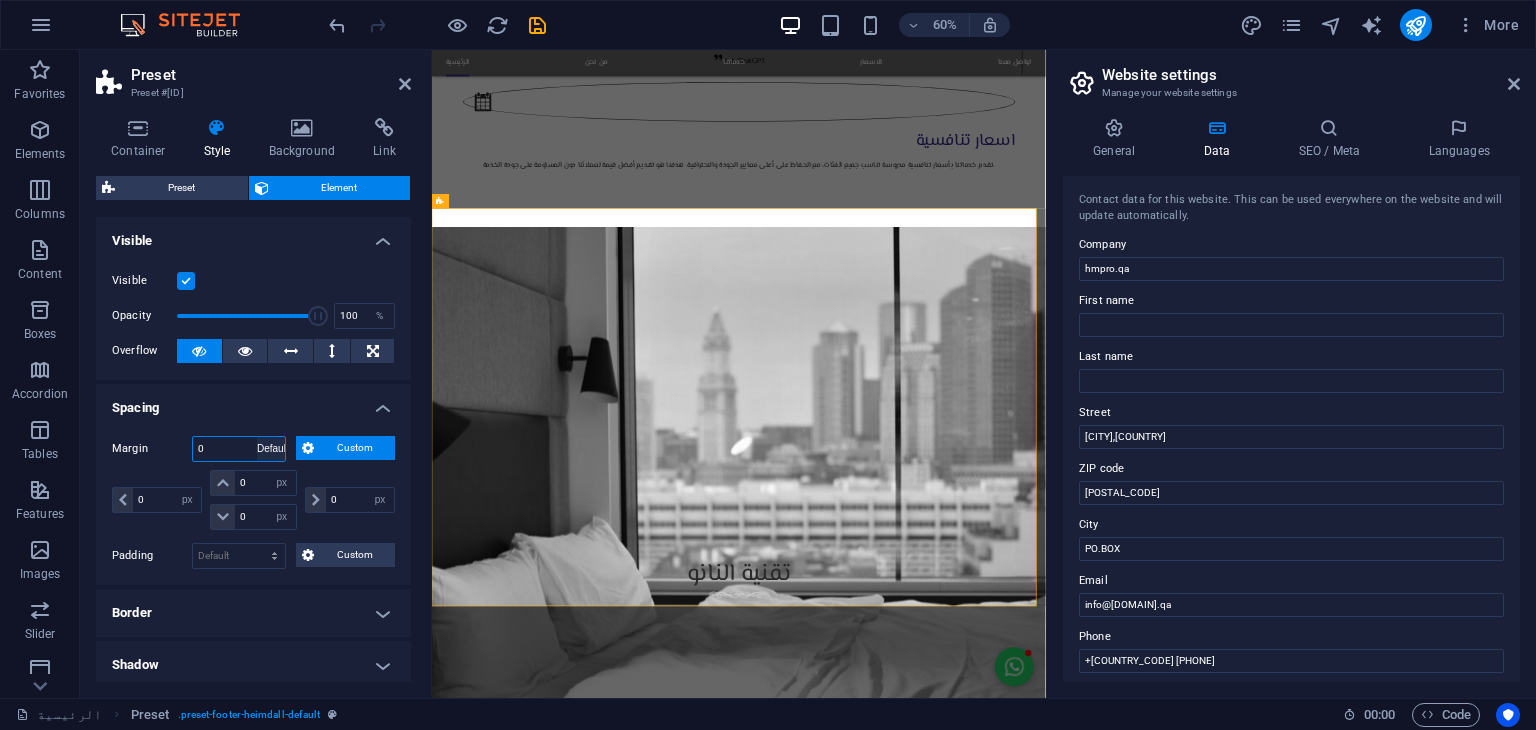 click on "Default auto px % rem vw vh Custom" at bounding box center [271, 449] 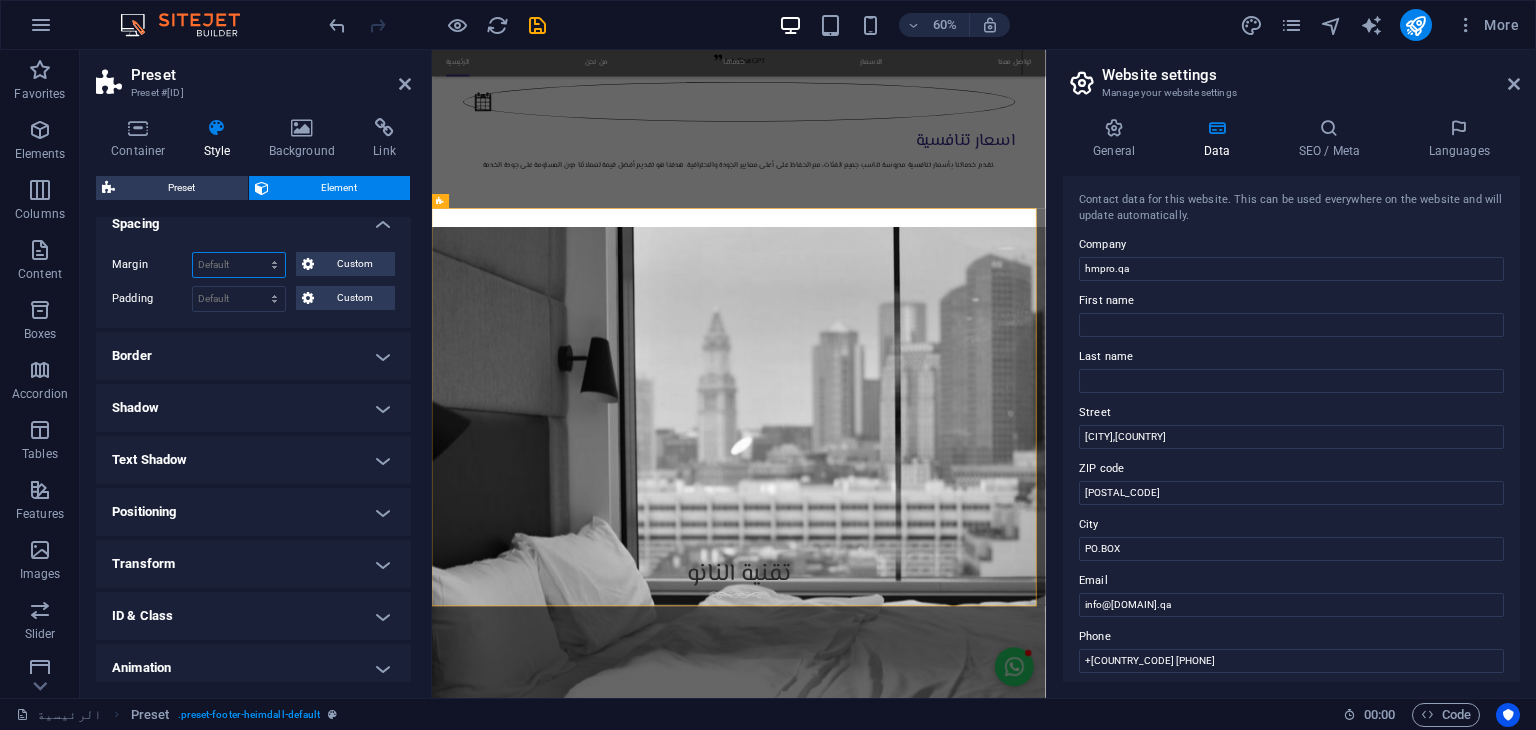 scroll, scrollTop: 0, scrollLeft: 0, axis: both 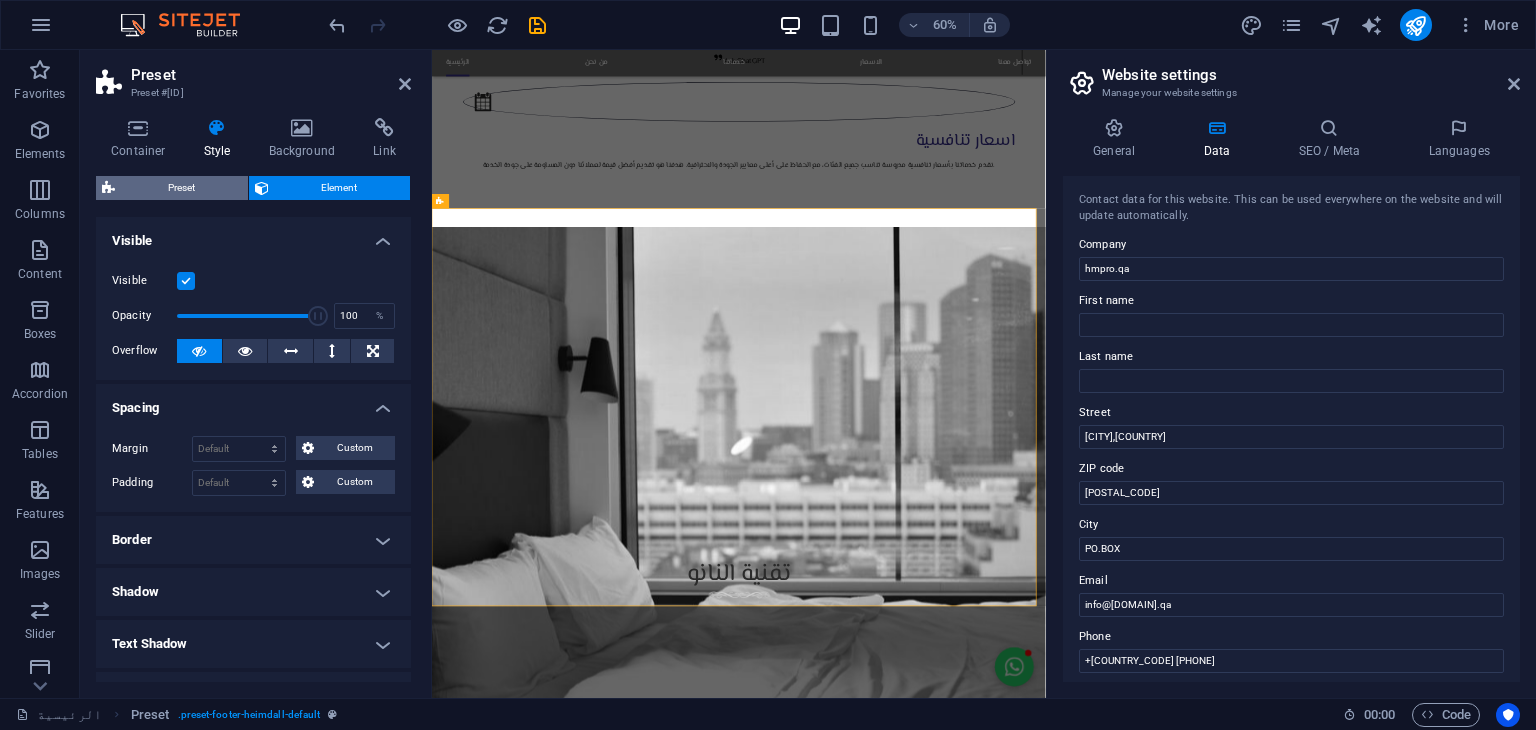 click on "Preset" at bounding box center [181, 188] 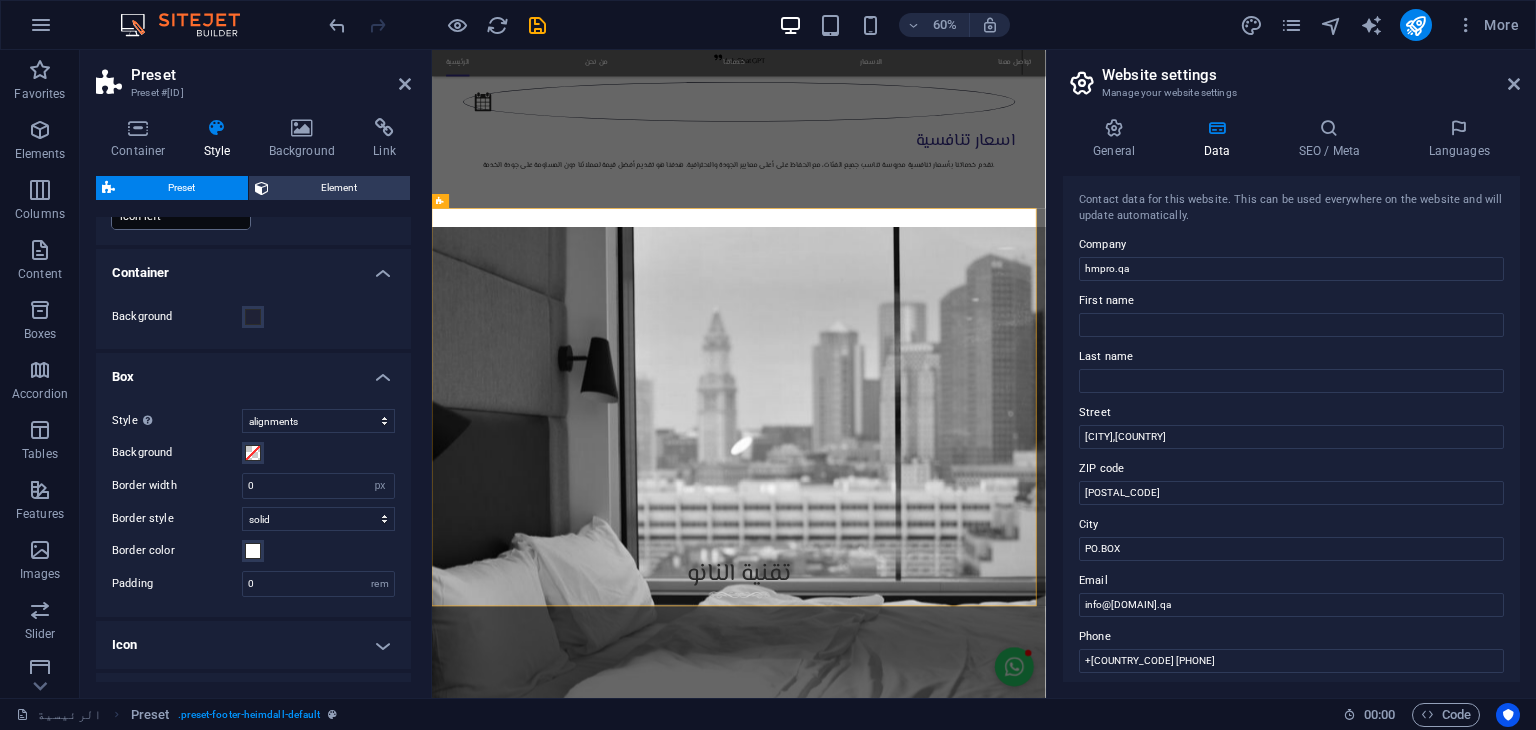 scroll, scrollTop: 430, scrollLeft: 0, axis: vertical 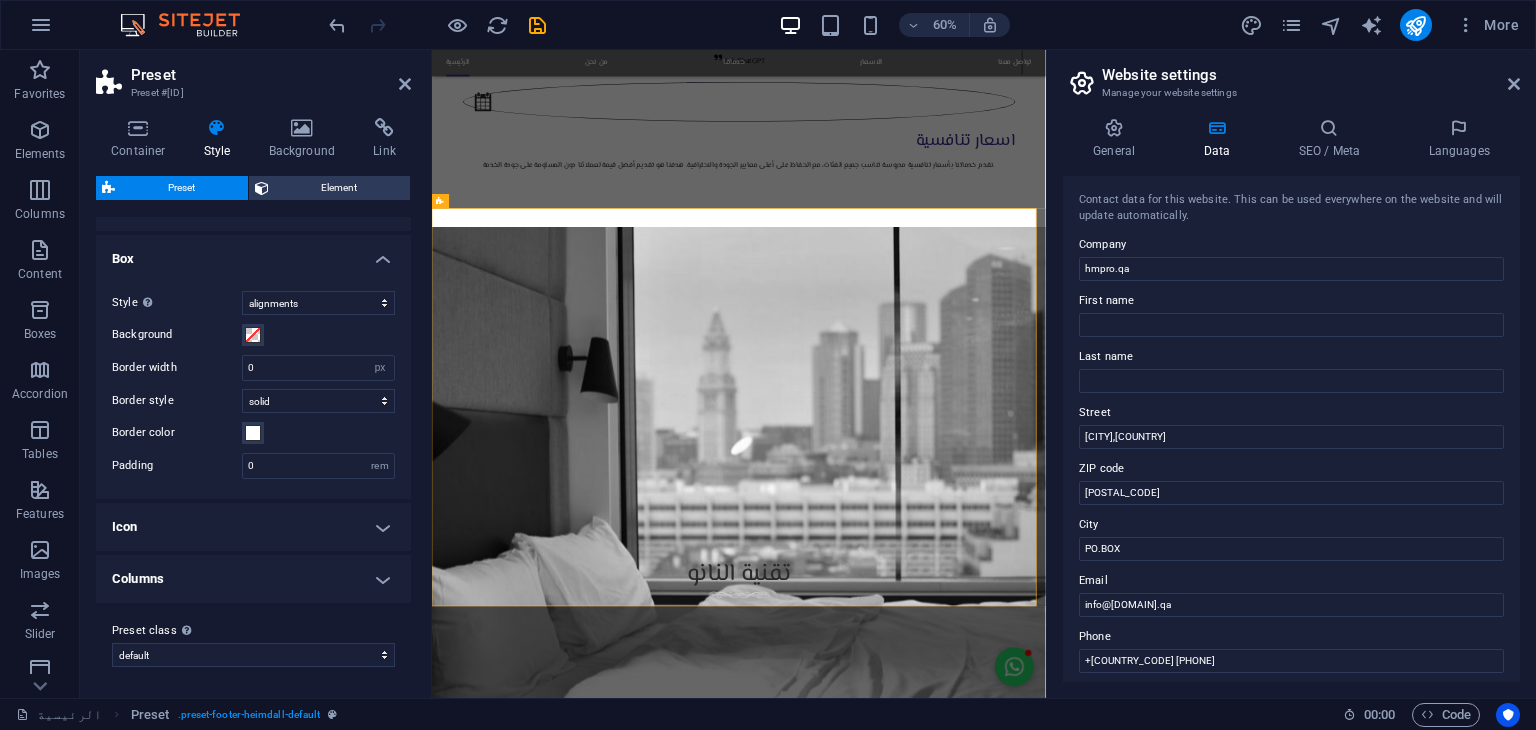 click on "Columns" at bounding box center (253, 579) 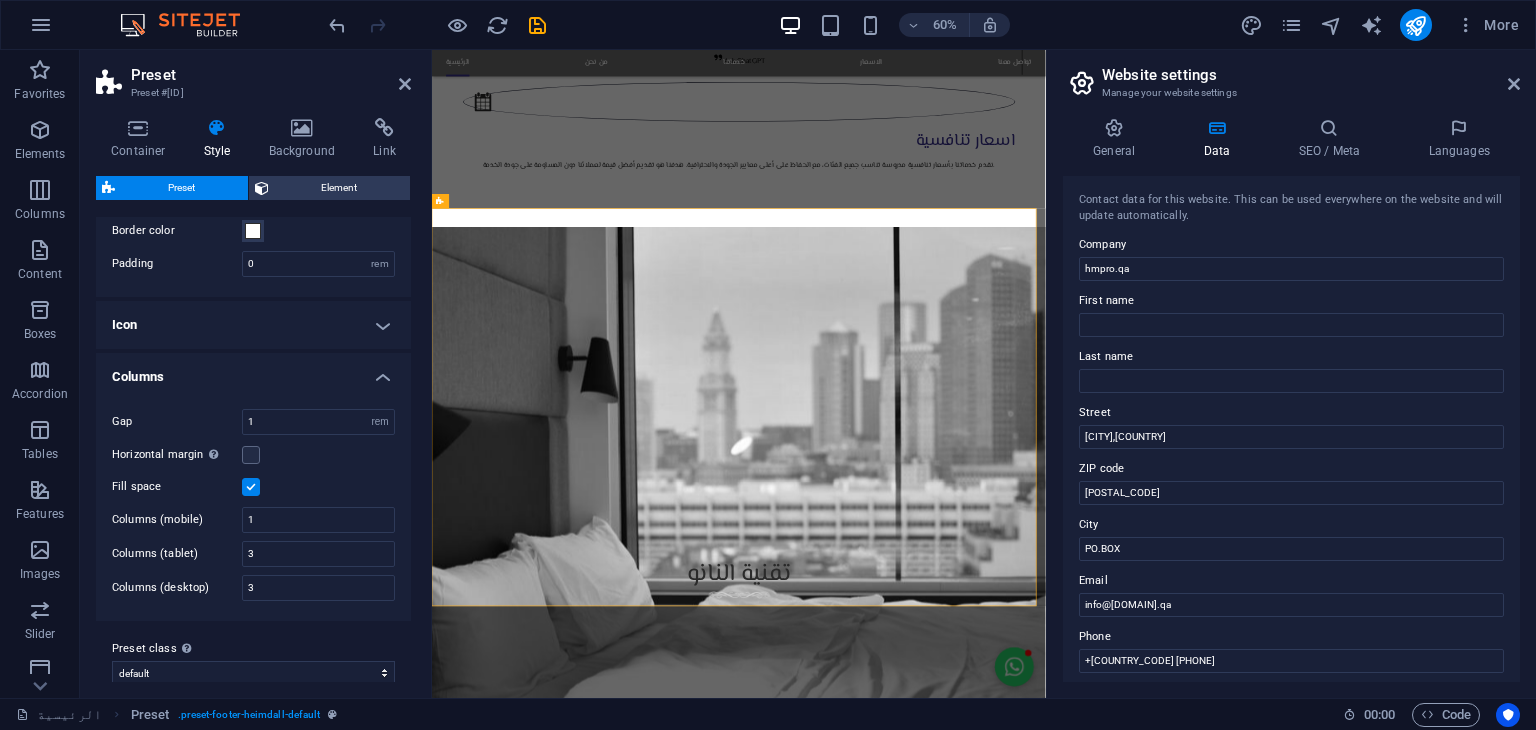 scroll, scrollTop: 633, scrollLeft: 0, axis: vertical 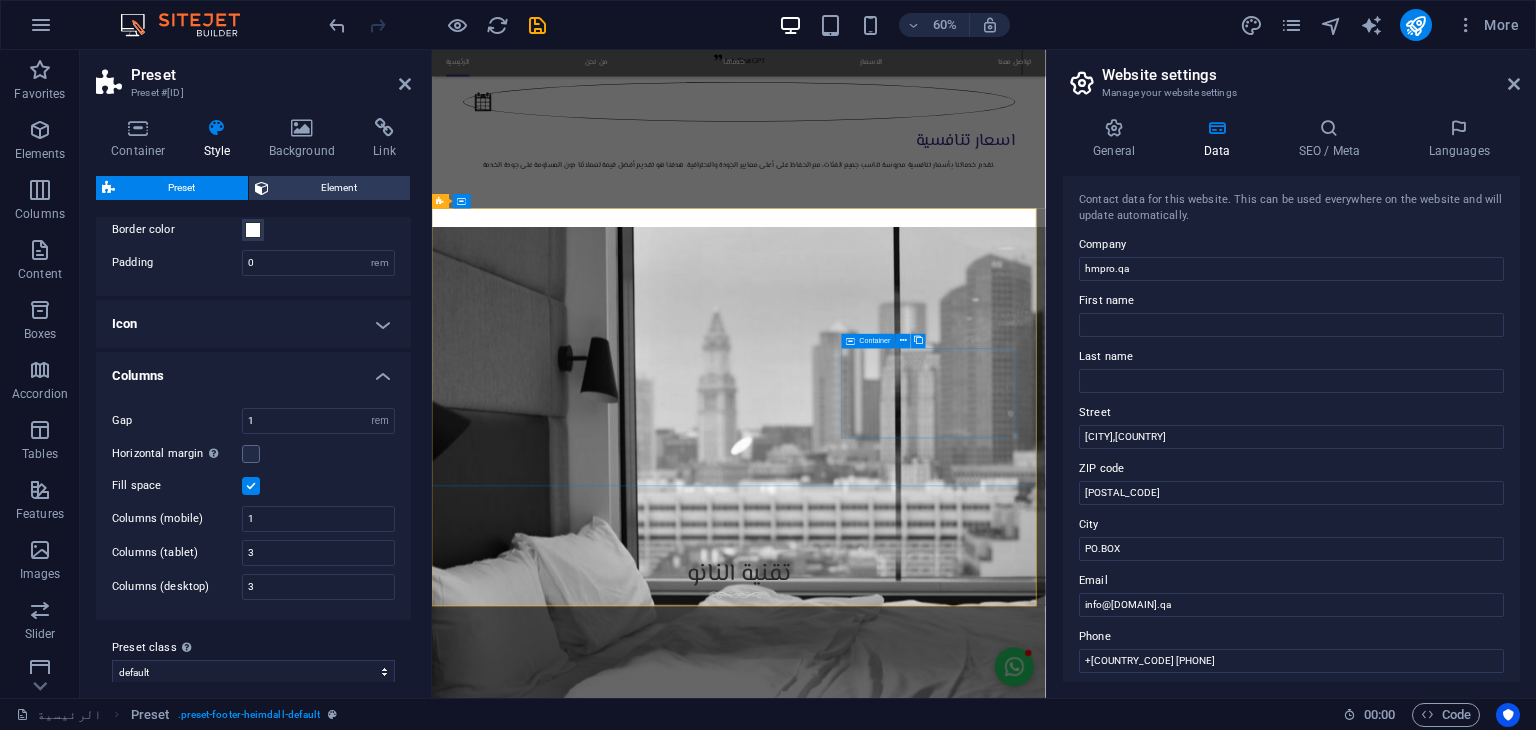 click on "روابط هامة الرئيسية من نحن خدماتنا الاسعار تواصل معنا" at bounding box center (920, 5288) 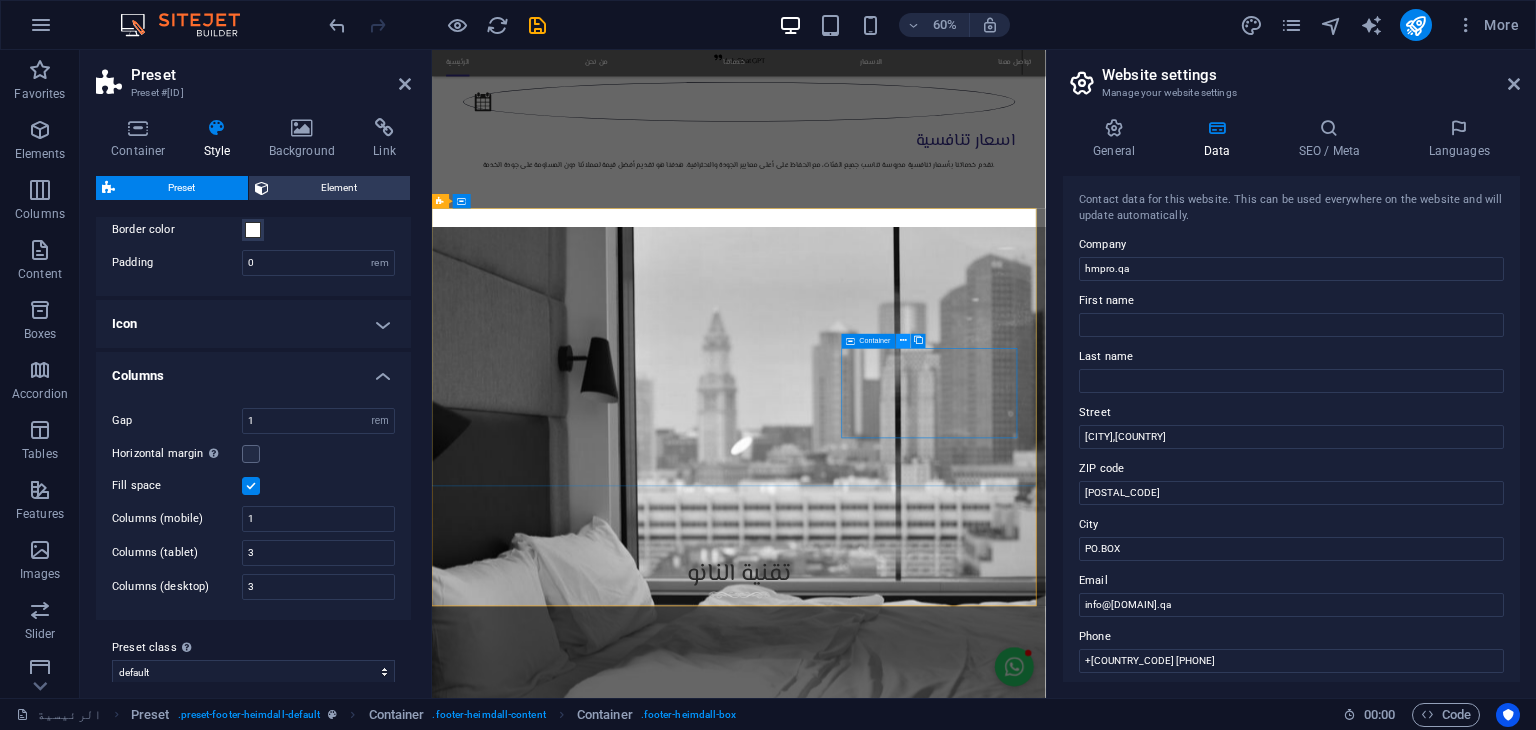 click at bounding box center [903, 341] 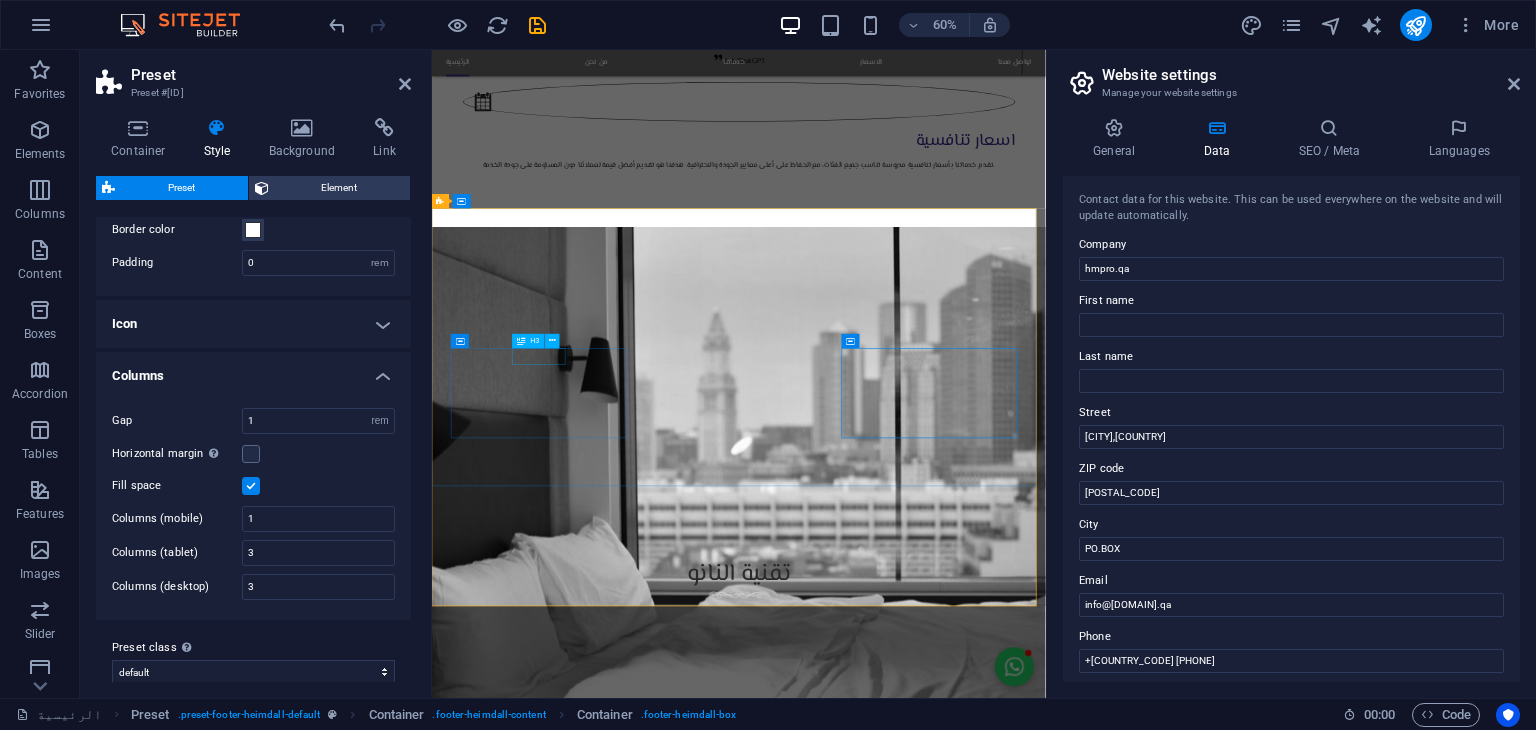 click on "من نحن" at bounding box center (920, 4916) 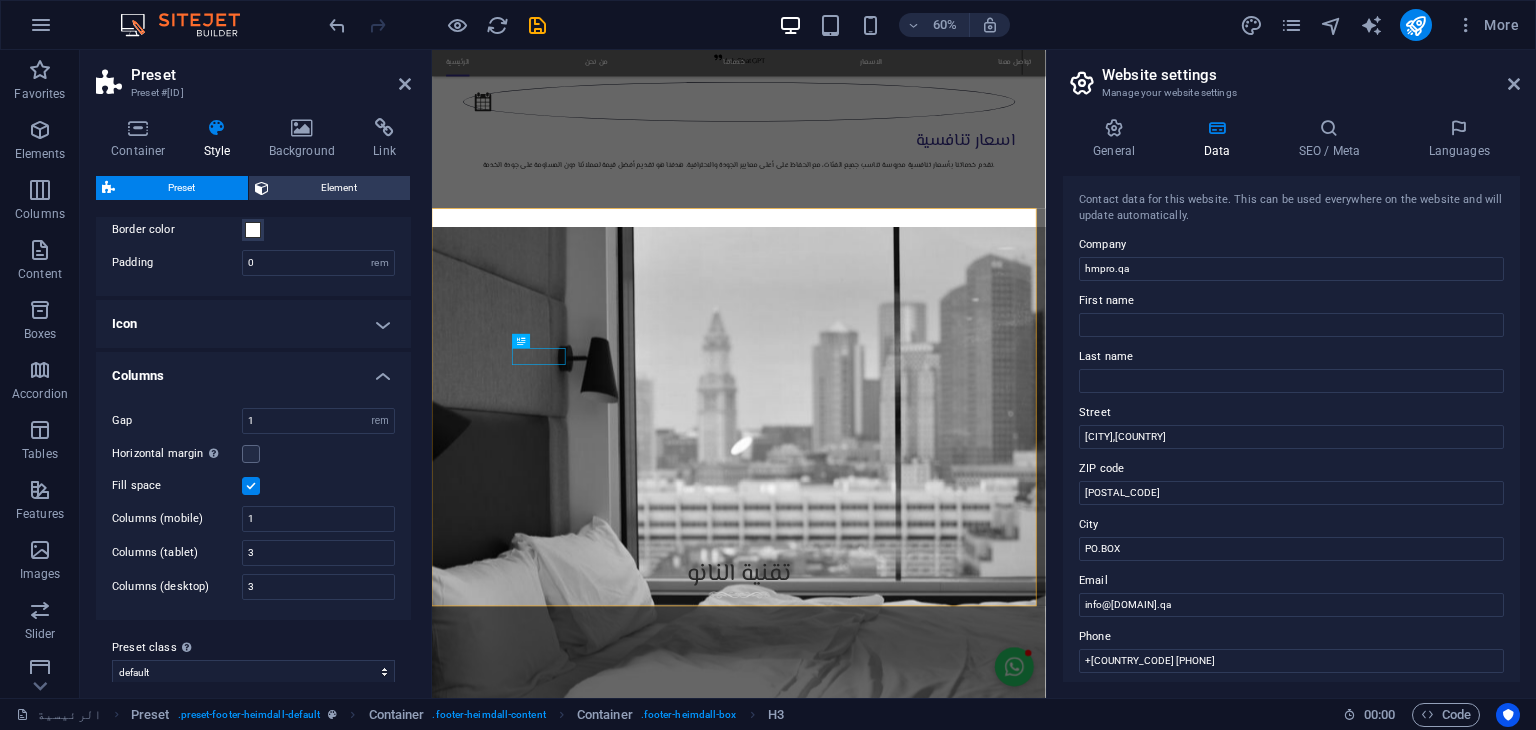 click on "Preset Preset #ed-823835446" at bounding box center [253, 76] 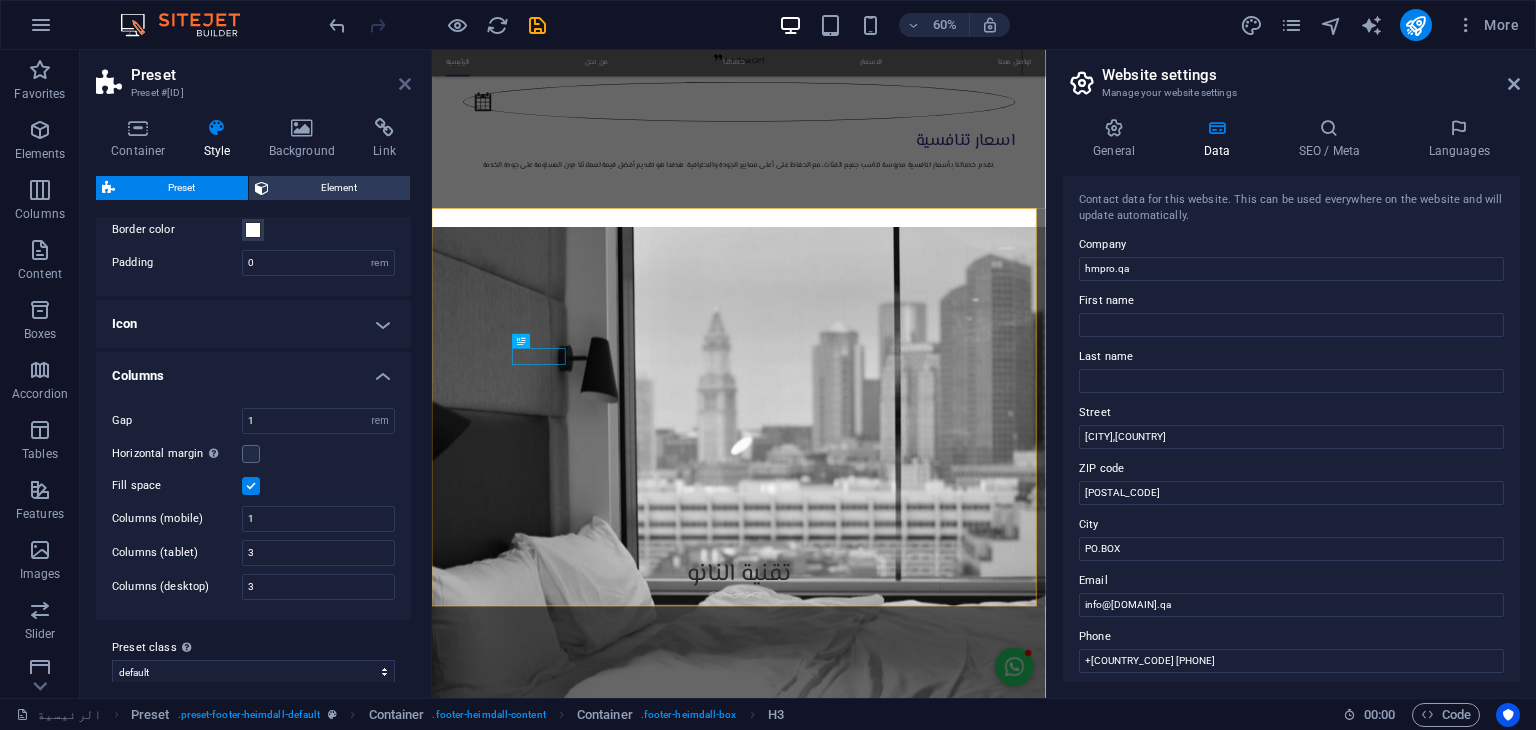 click at bounding box center (405, 84) 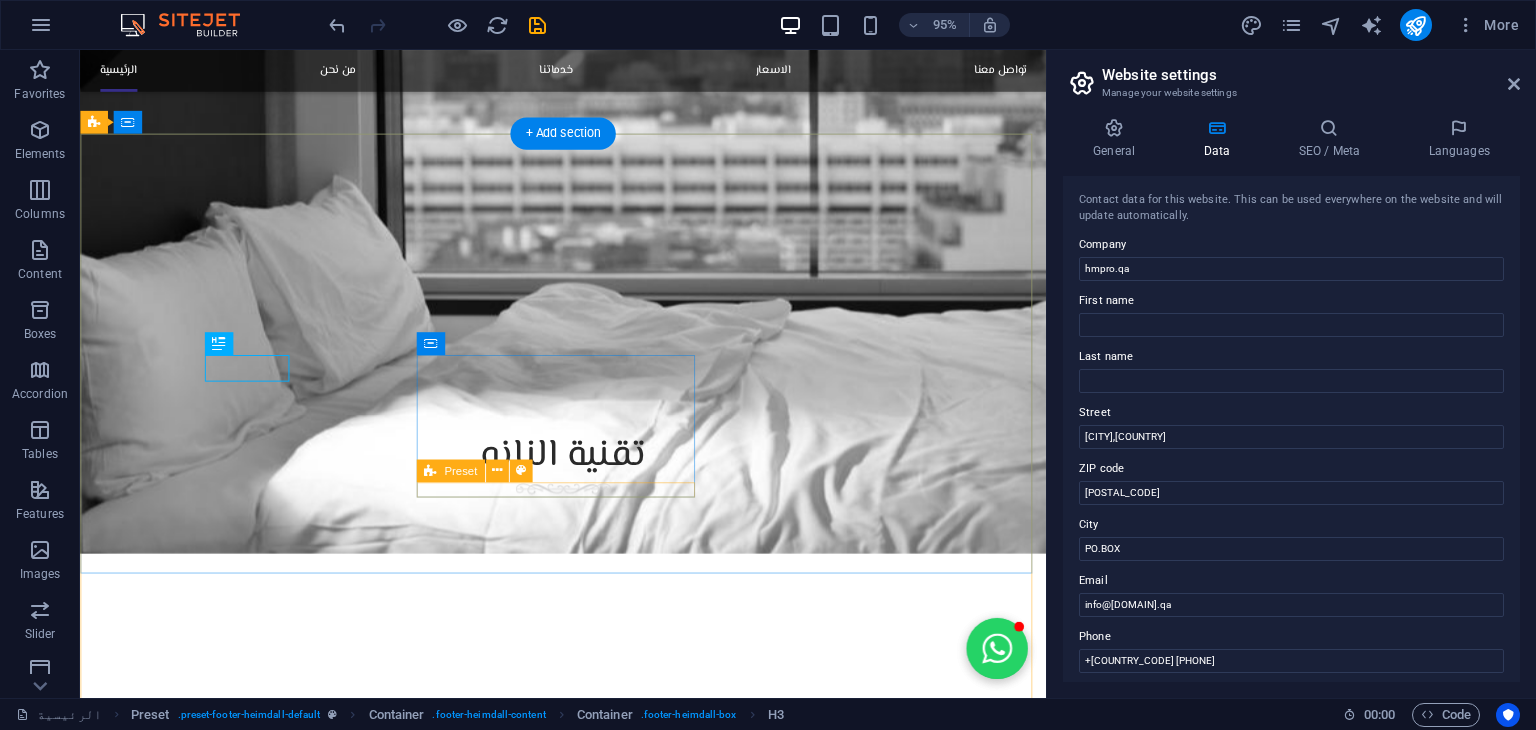 scroll, scrollTop: 3216, scrollLeft: 0, axis: vertical 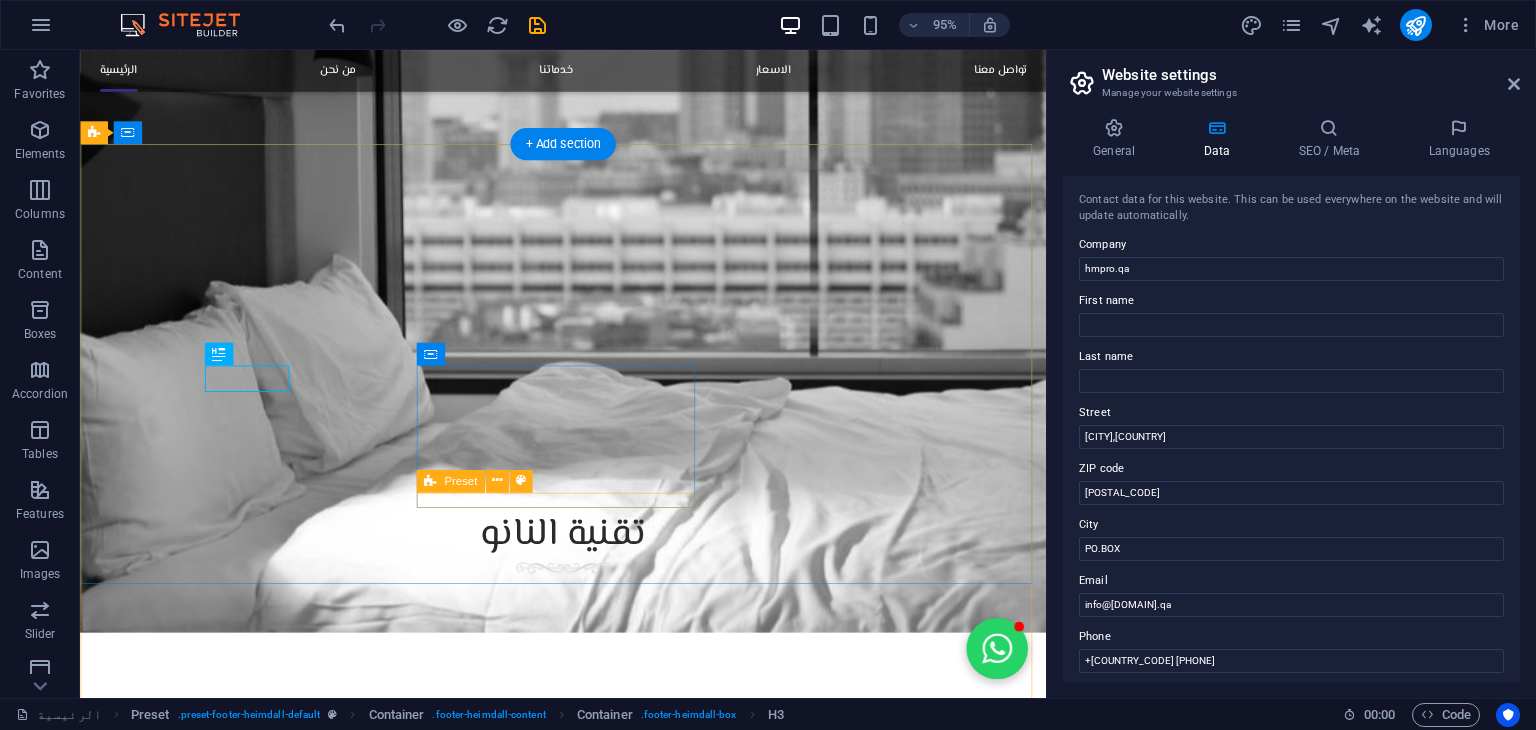 click at bounding box center (568, 4641) 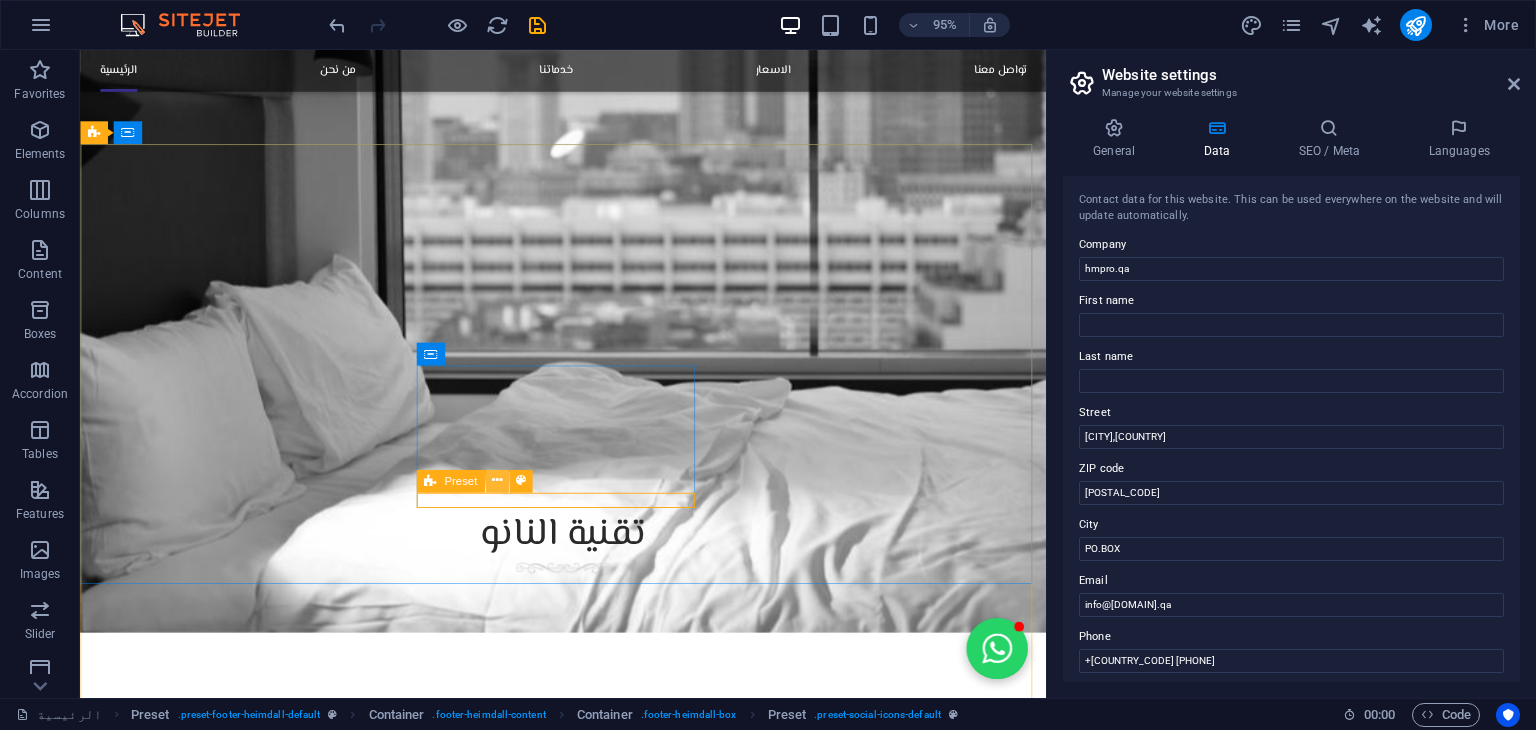 click at bounding box center (497, 481) 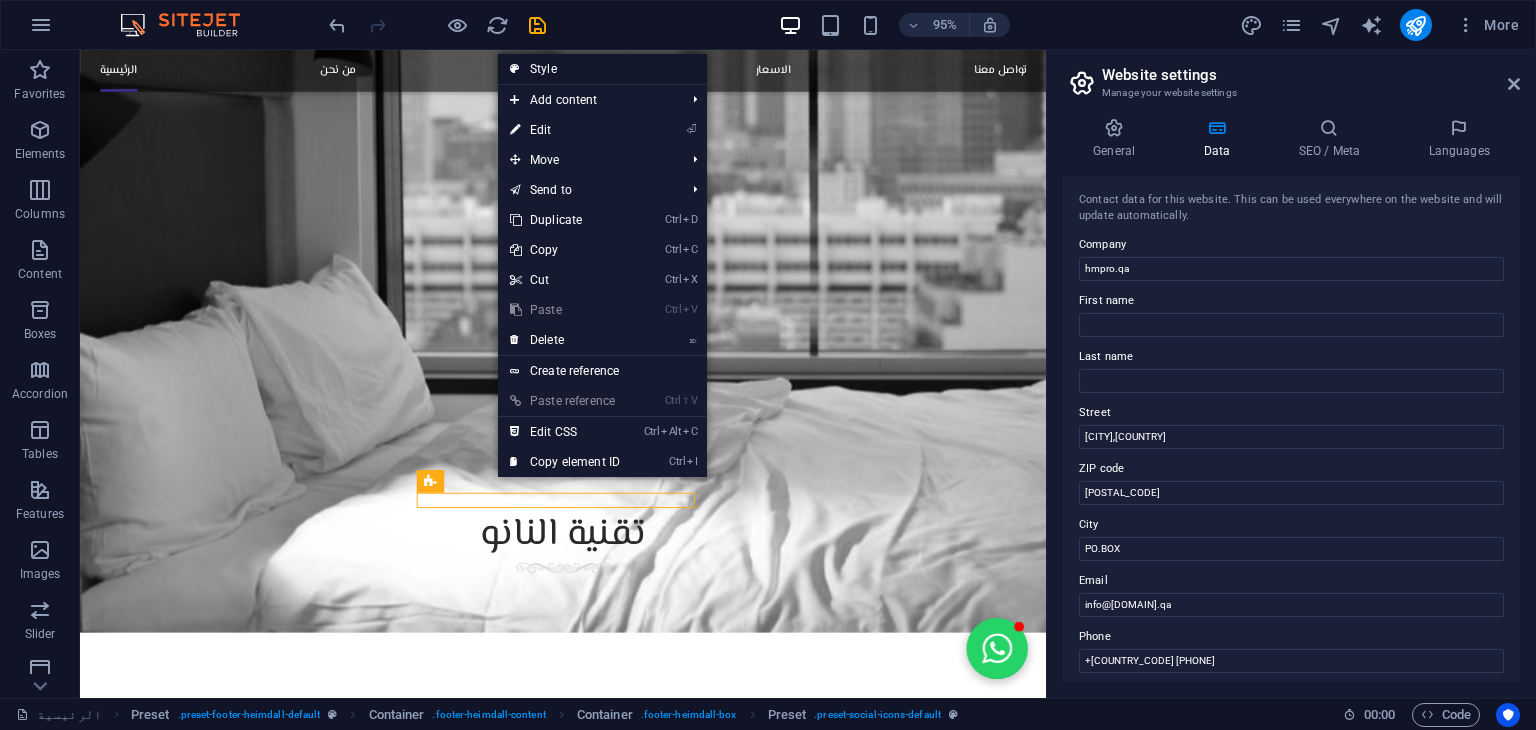 click on "Style" at bounding box center (602, 69) 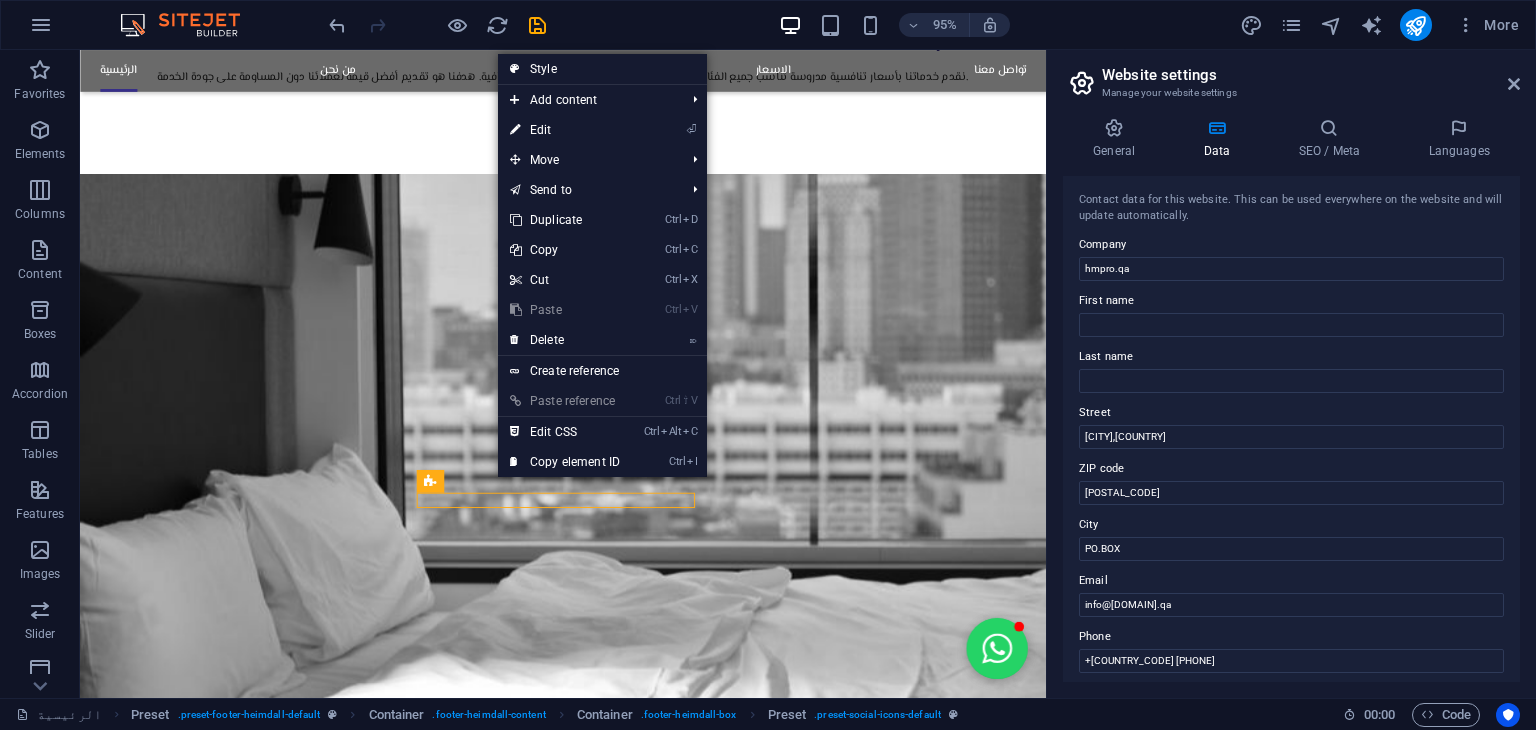 select on "px" 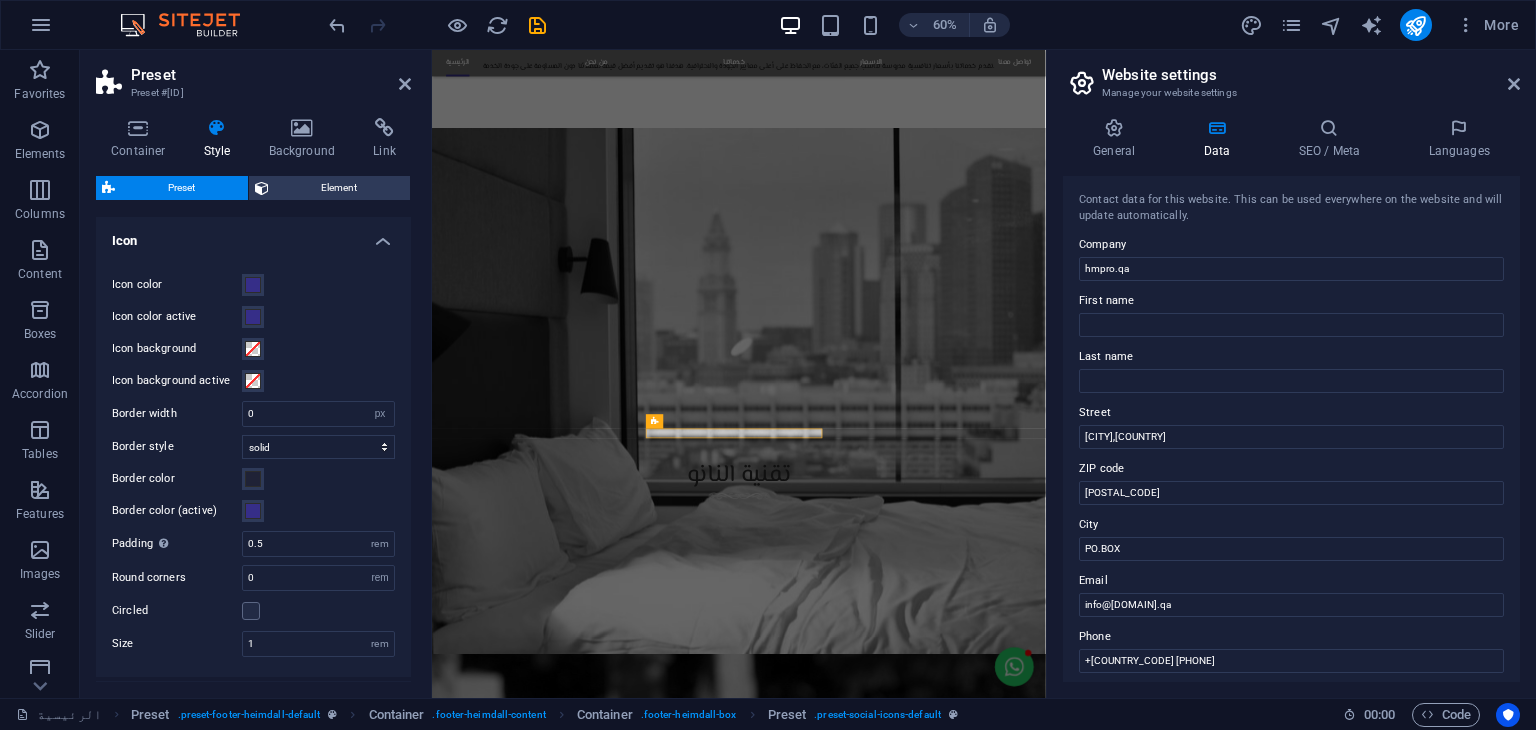scroll, scrollTop: 3051, scrollLeft: 0, axis: vertical 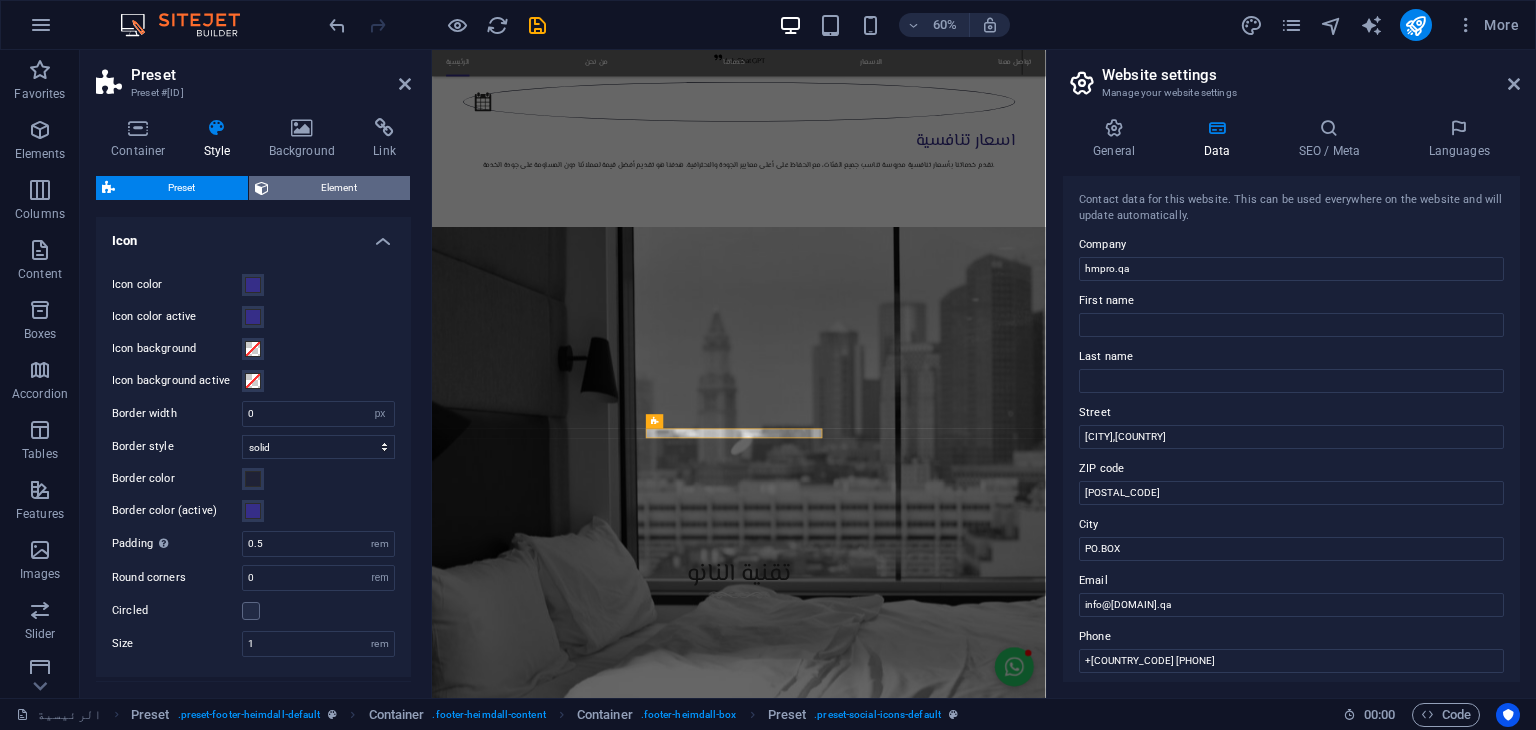 click on "Element" at bounding box center [340, 188] 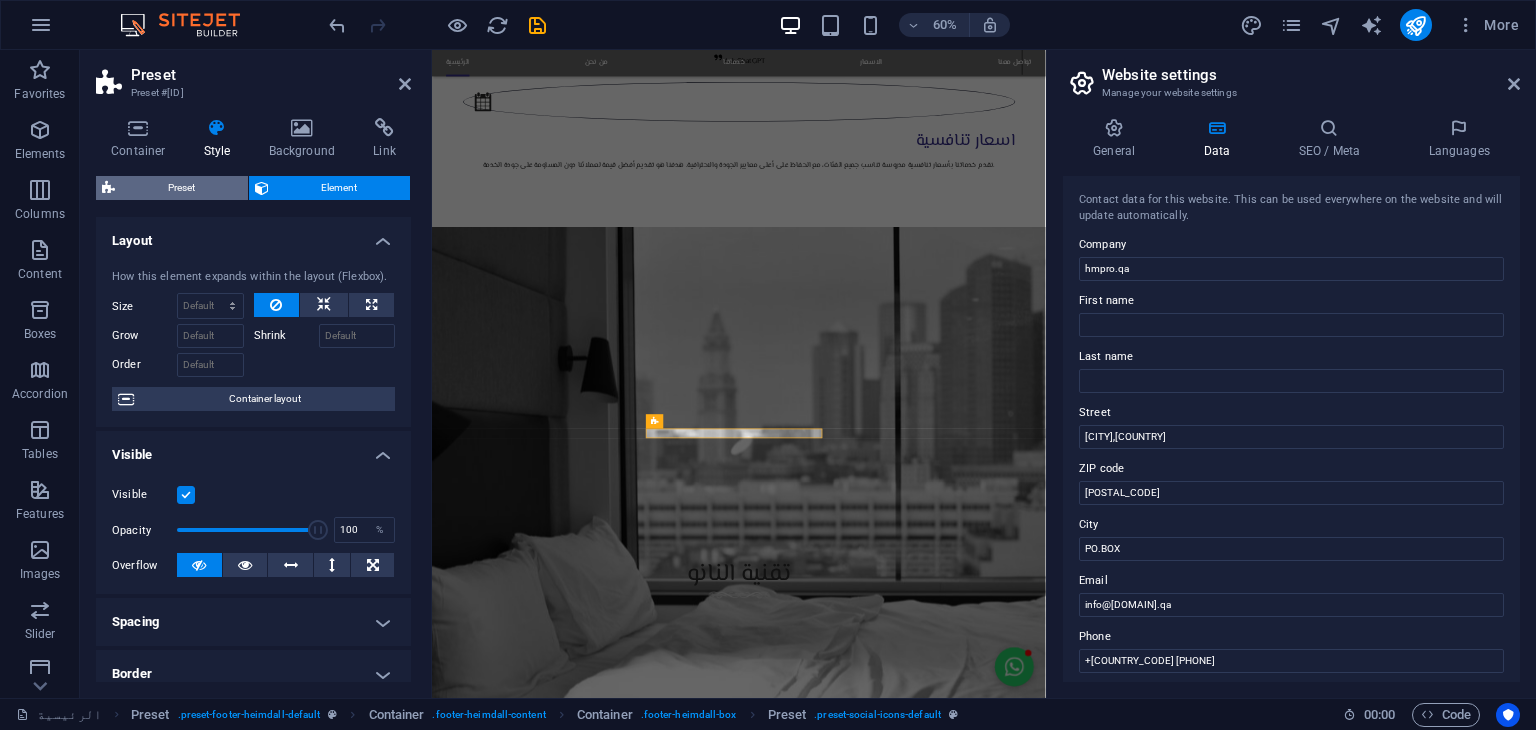 click on "Preset" at bounding box center [181, 188] 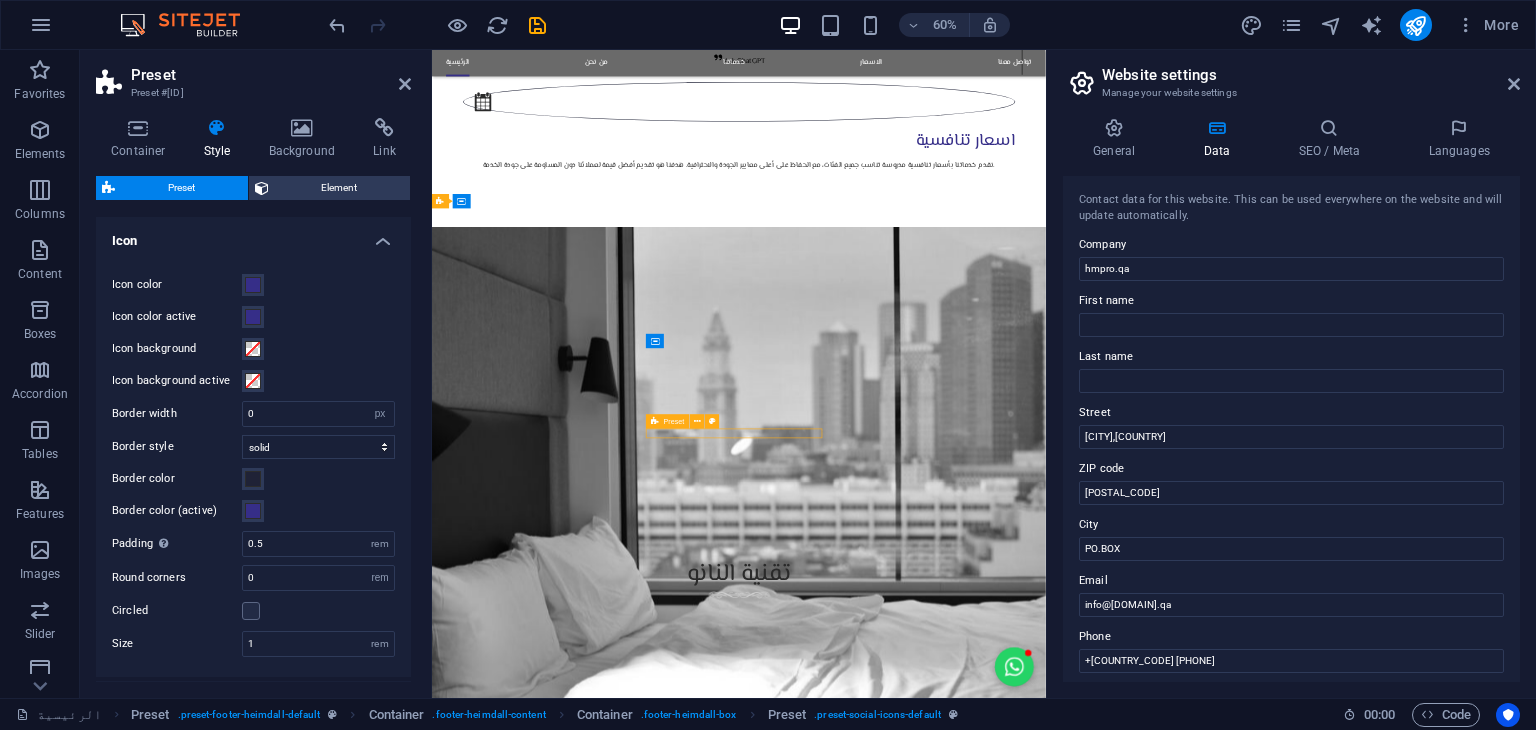 drag, startPoint x: 833, startPoint y: 688, endPoint x: 985, endPoint y: 689, distance: 152.0033 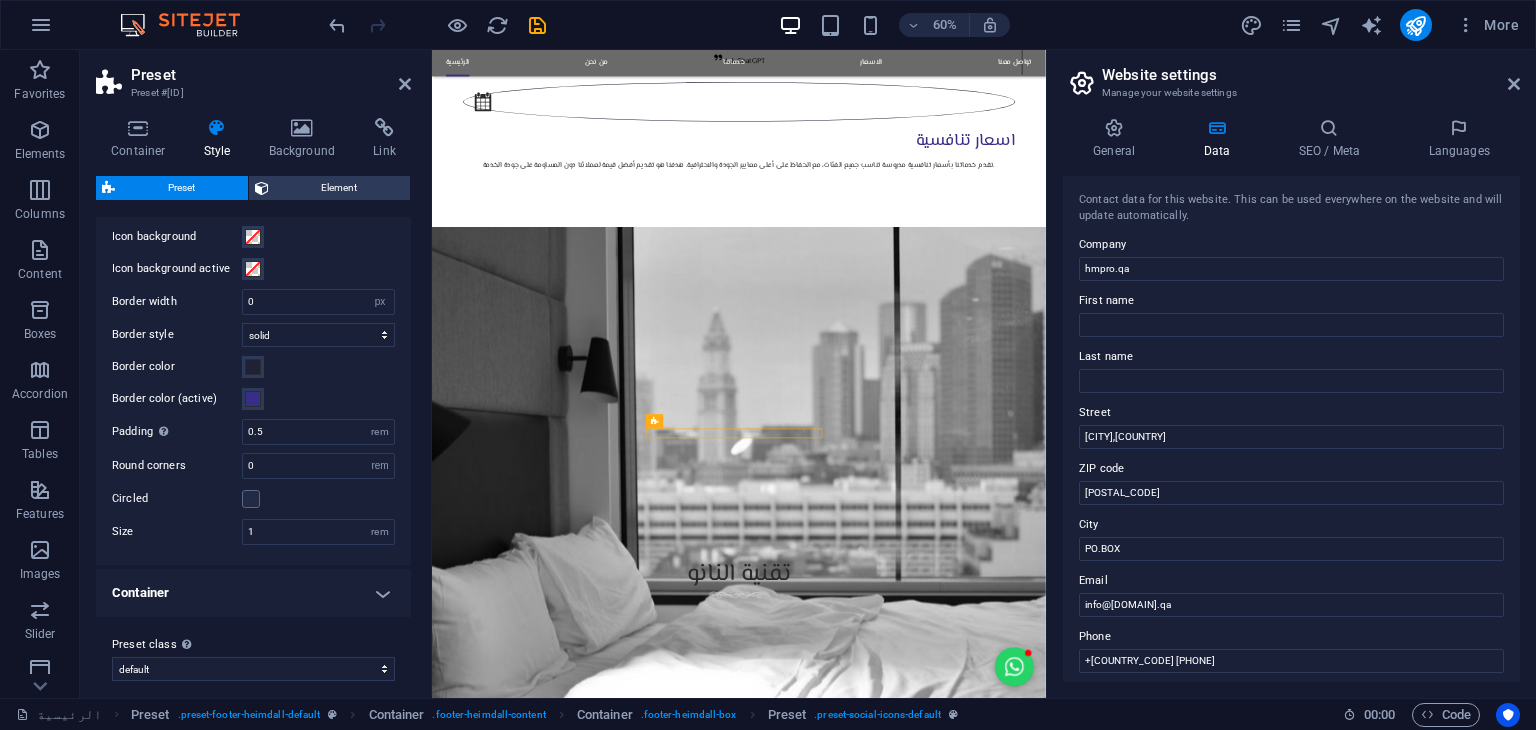 scroll, scrollTop: 125, scrollLeft: 0, axis: vertical 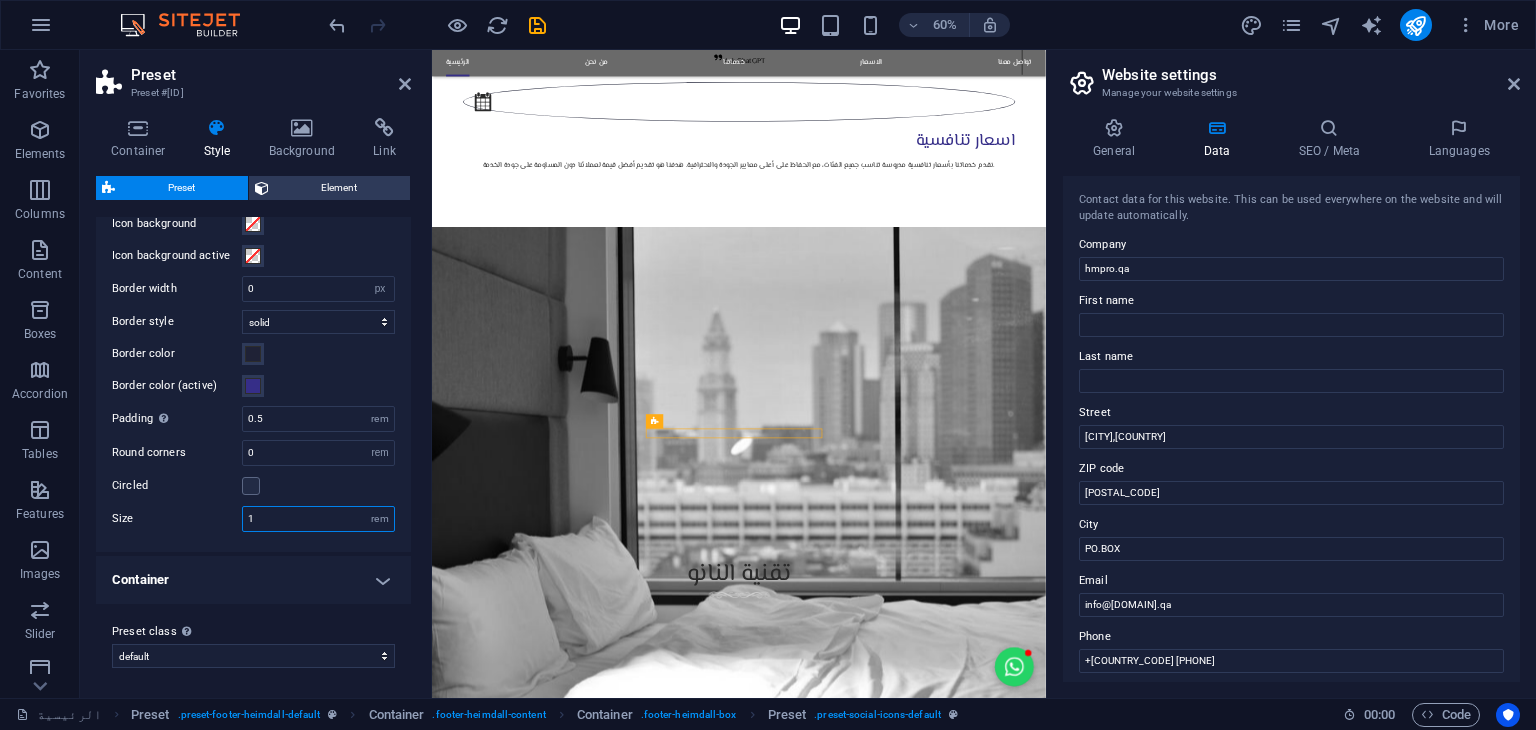 click on "1" at bounding box center [318, 519] 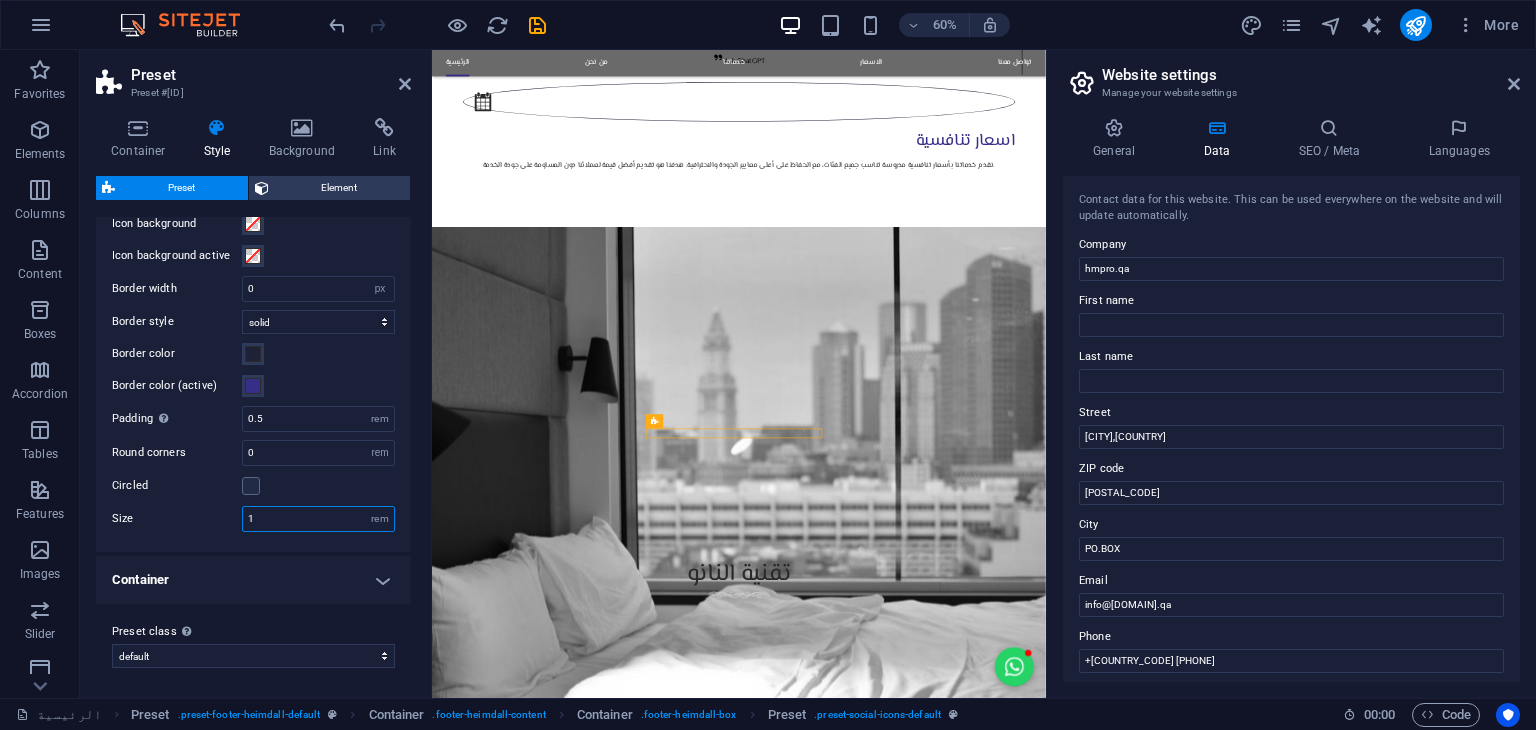 click on "1" at bounding box center [318, 519] 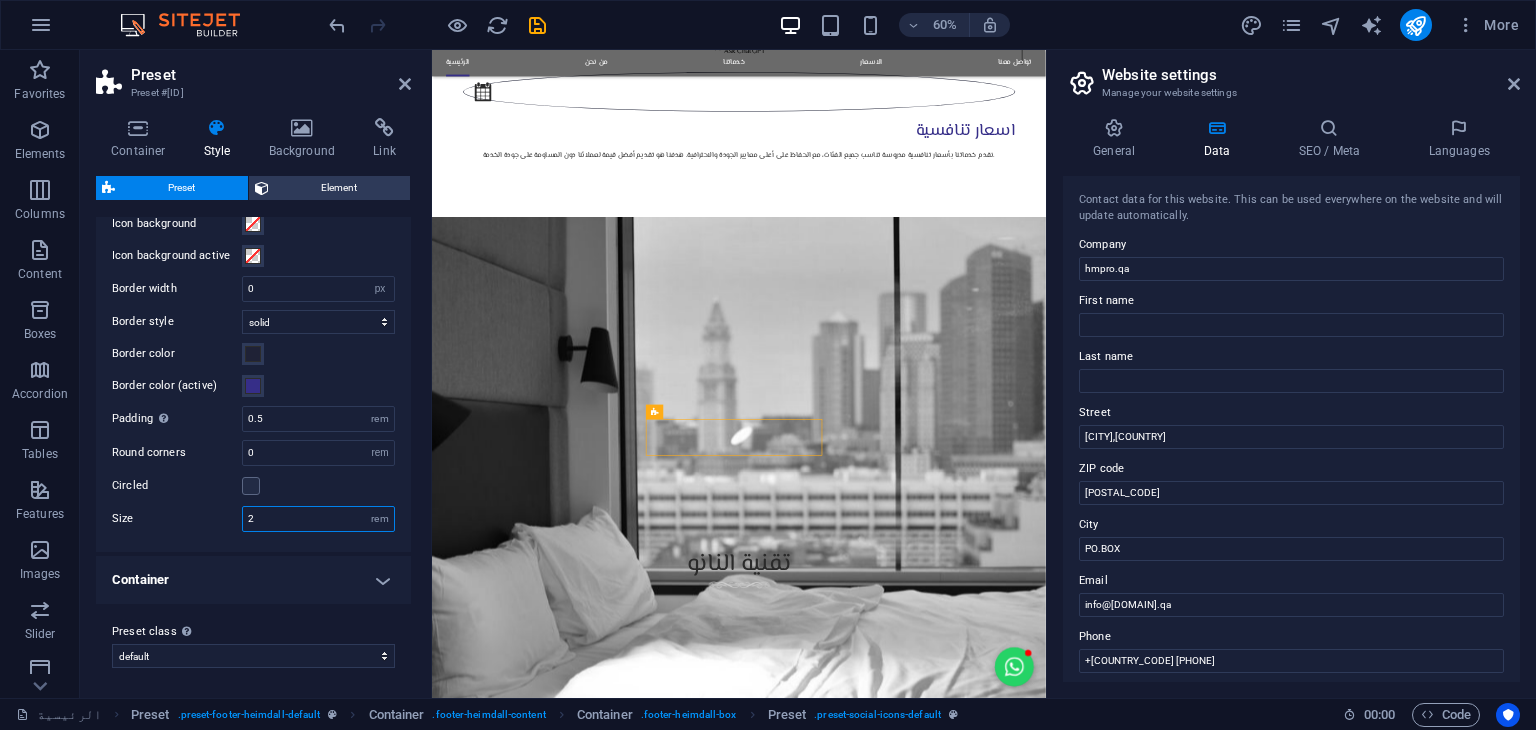 scroll, scrollTop: 3067, scrollLeft: 0, axis: vertical 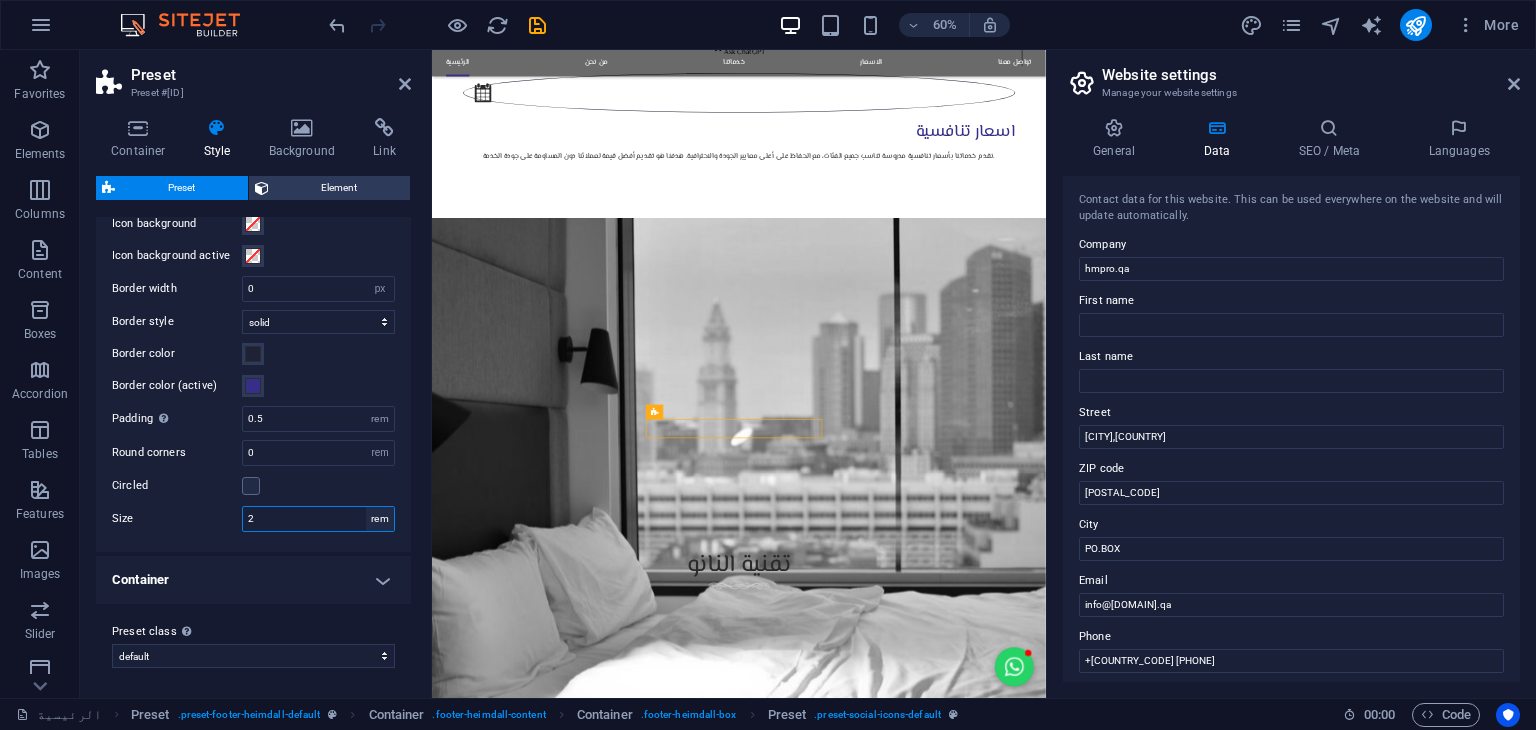 type on "2" 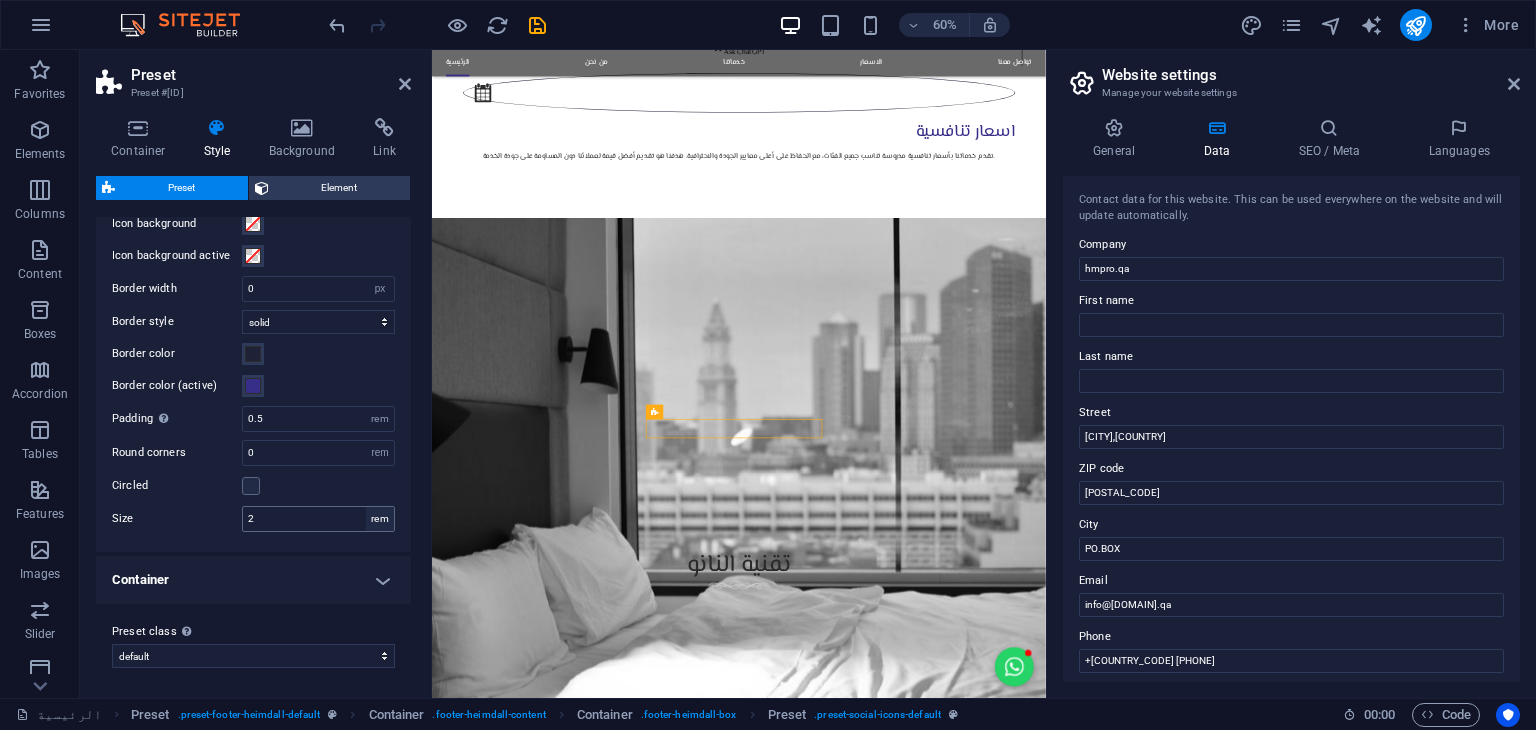 click on "rem" at bounding box center [380, 519] 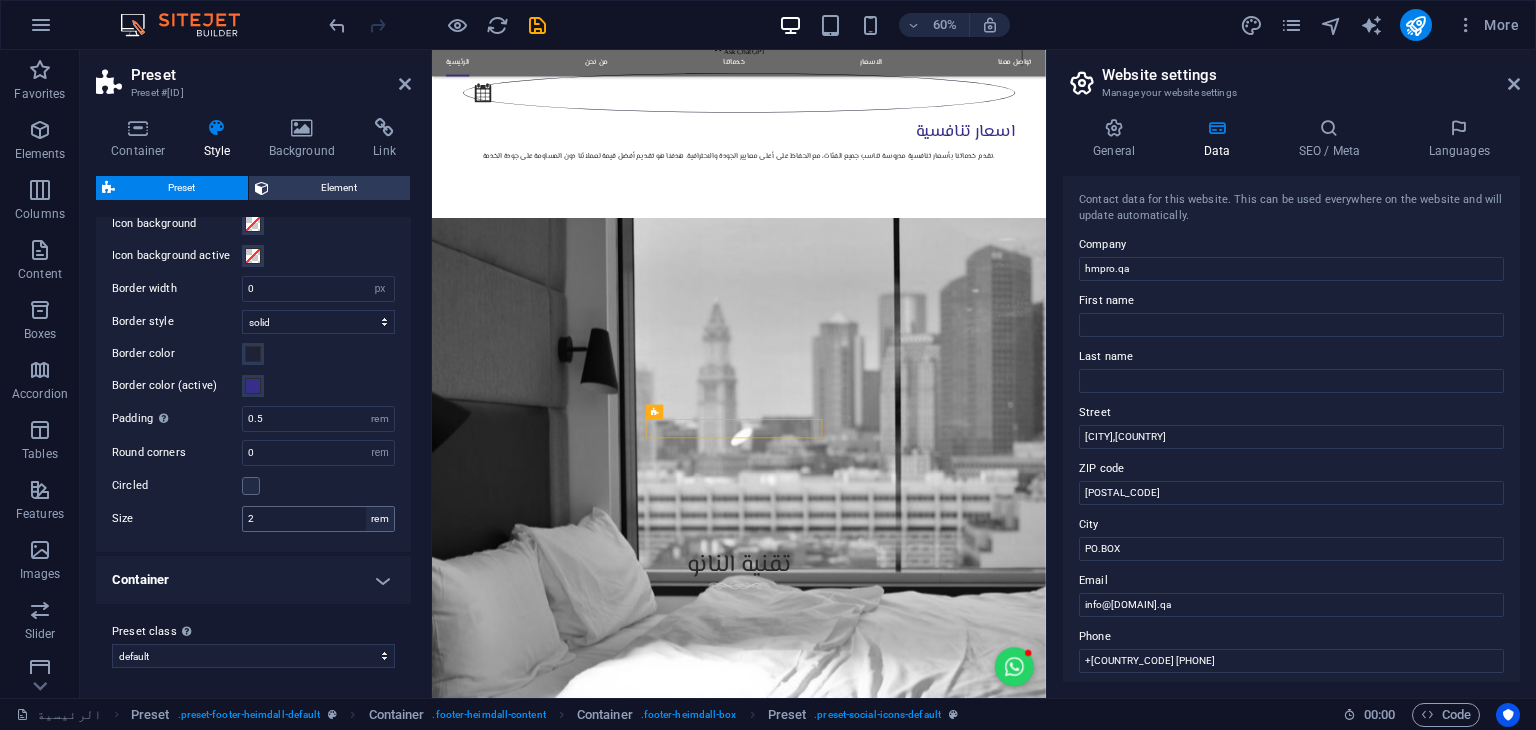 click on "rem" at bounding box center (380, 519) 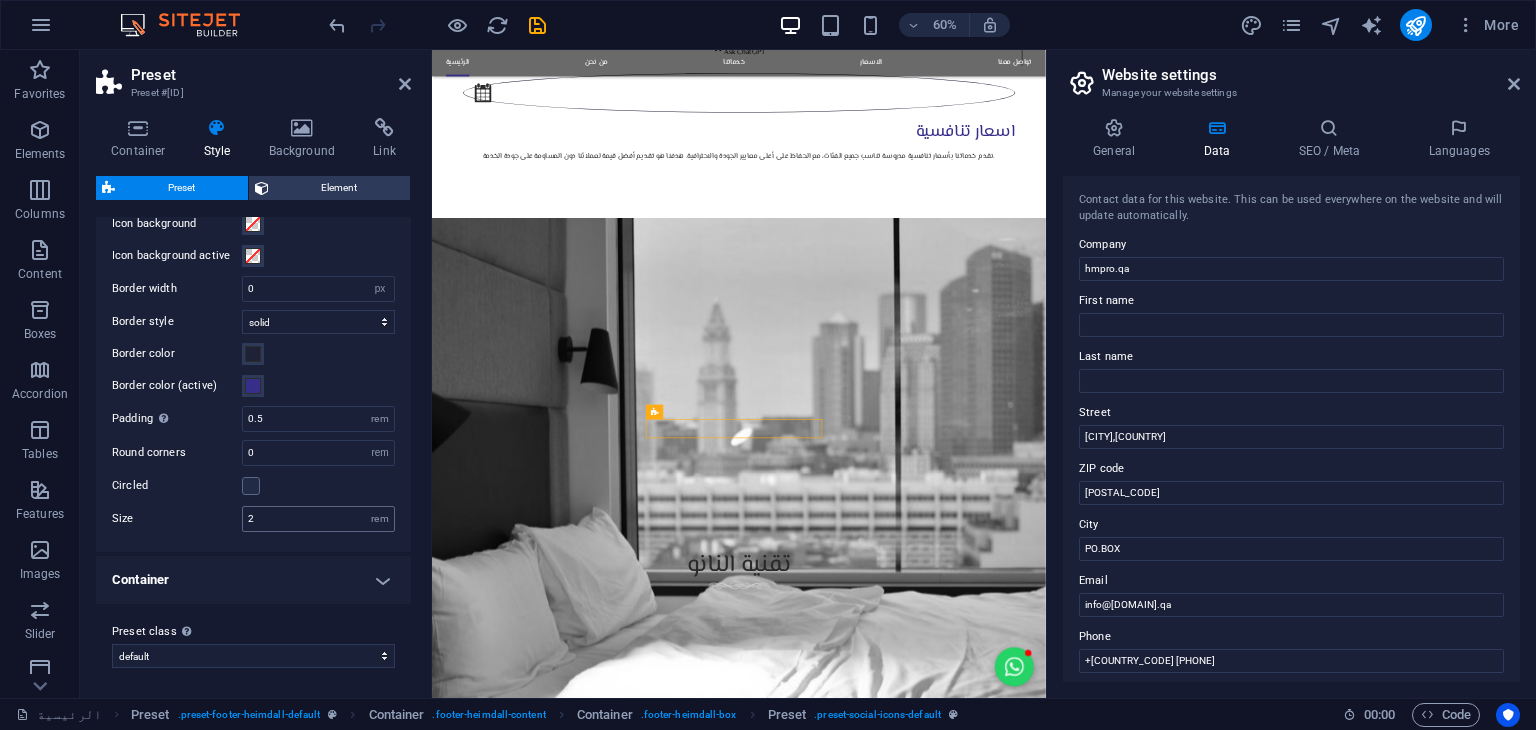 drag, startPoint x: 379, startPoint y: 510, endPoint x: 320, endPoint y: 515, distance: 59.211487 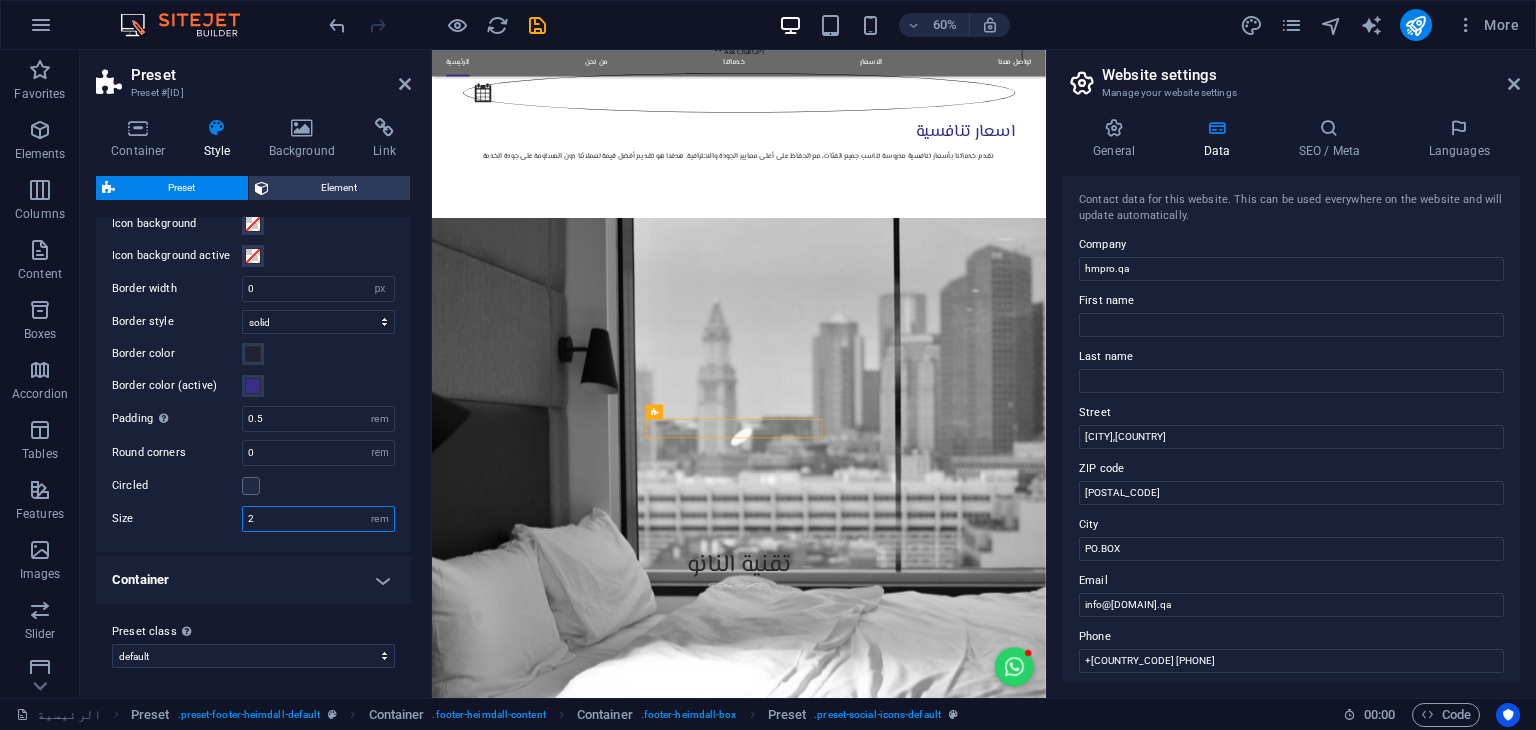 click on "2" at bounding box center [318, 519] 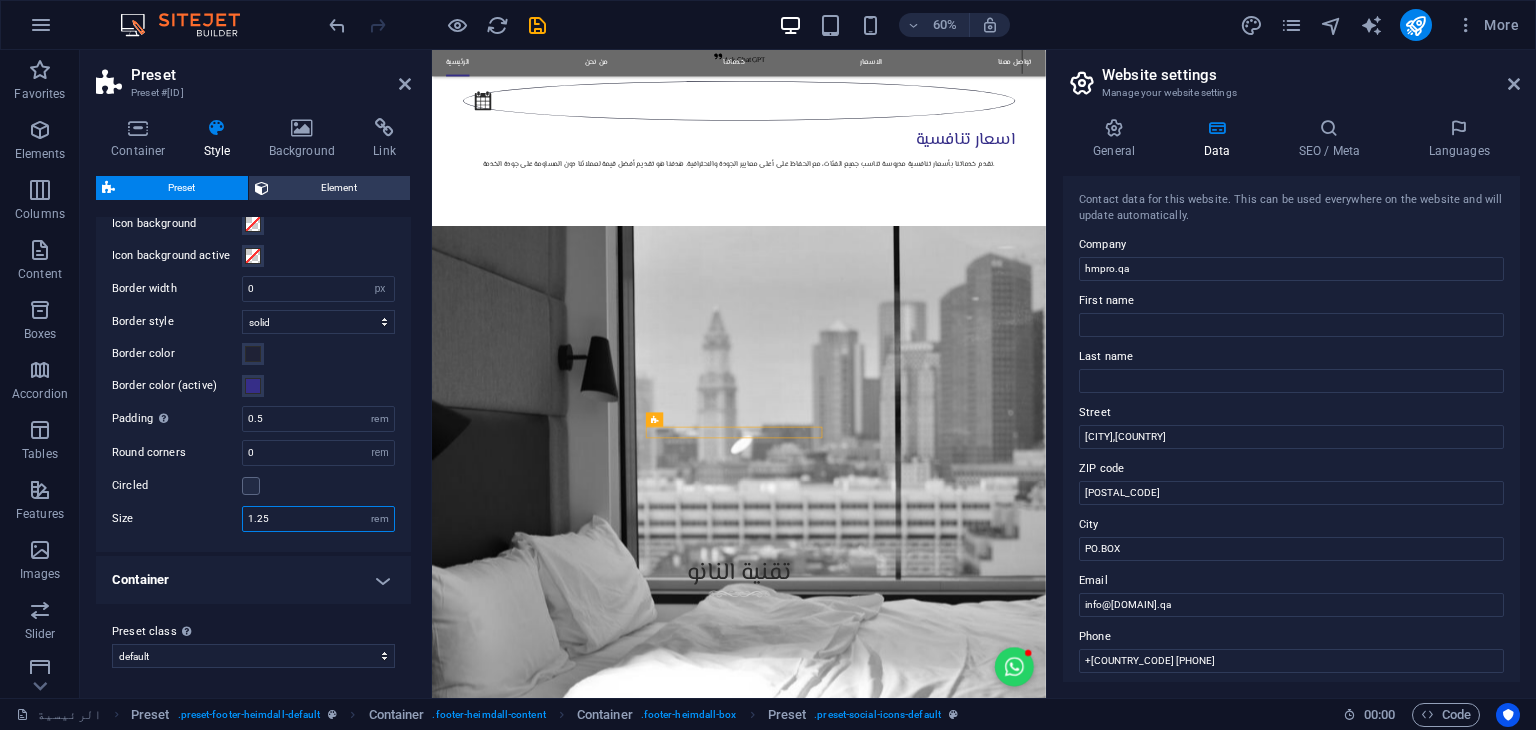 scroll, scrollTop: 3055, scrollLeft: 0, axis: vertical 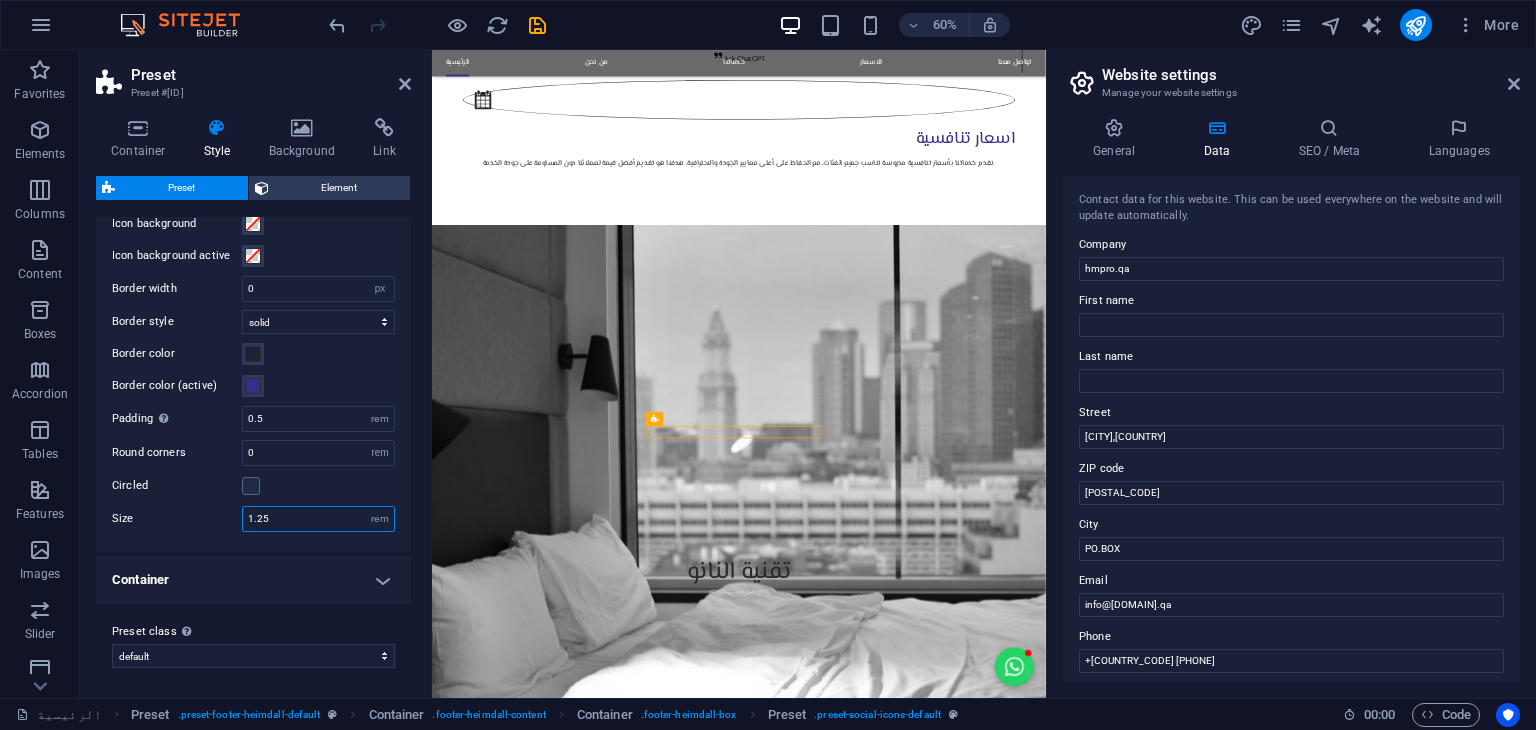 type on "1.255" 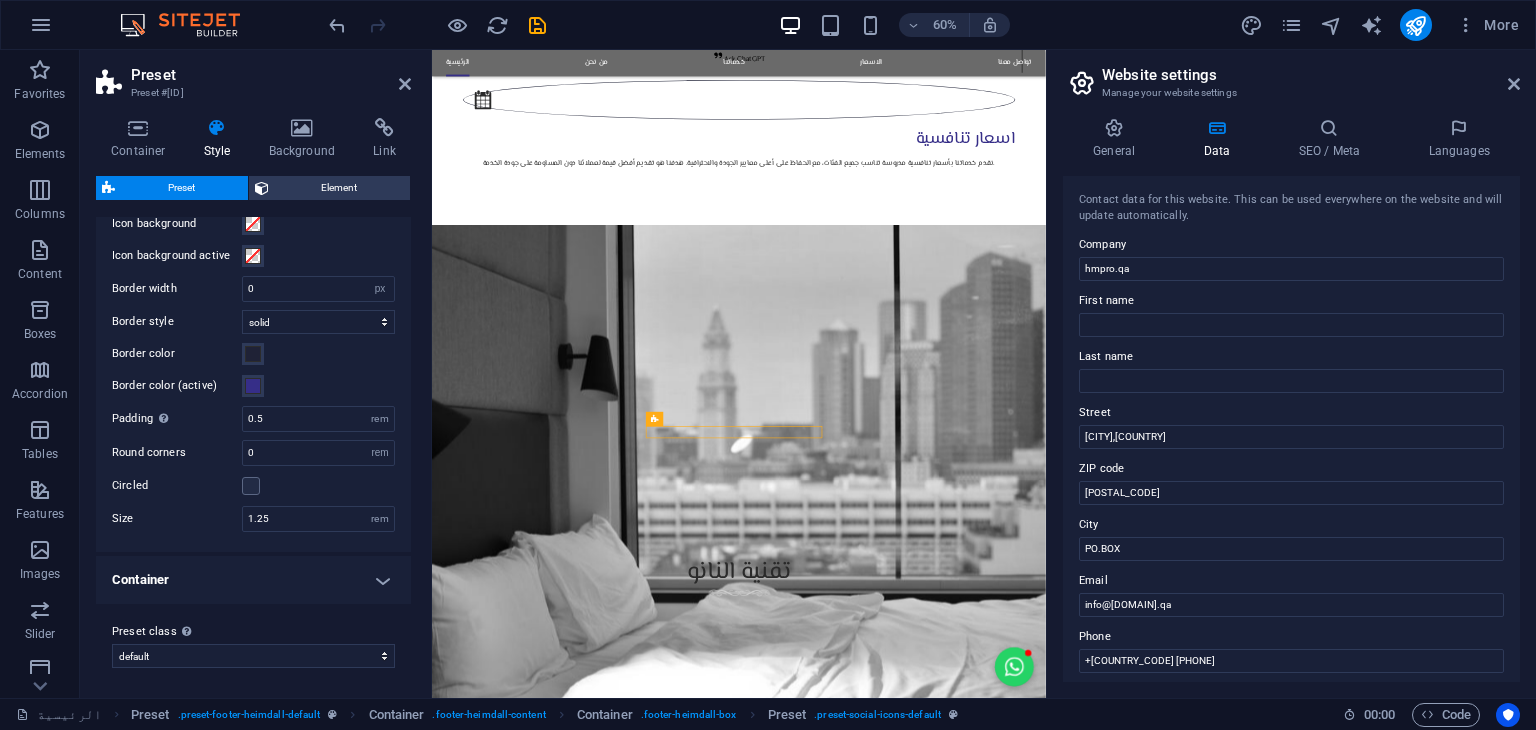 click on "Circled" at bounding box center (253, 486) 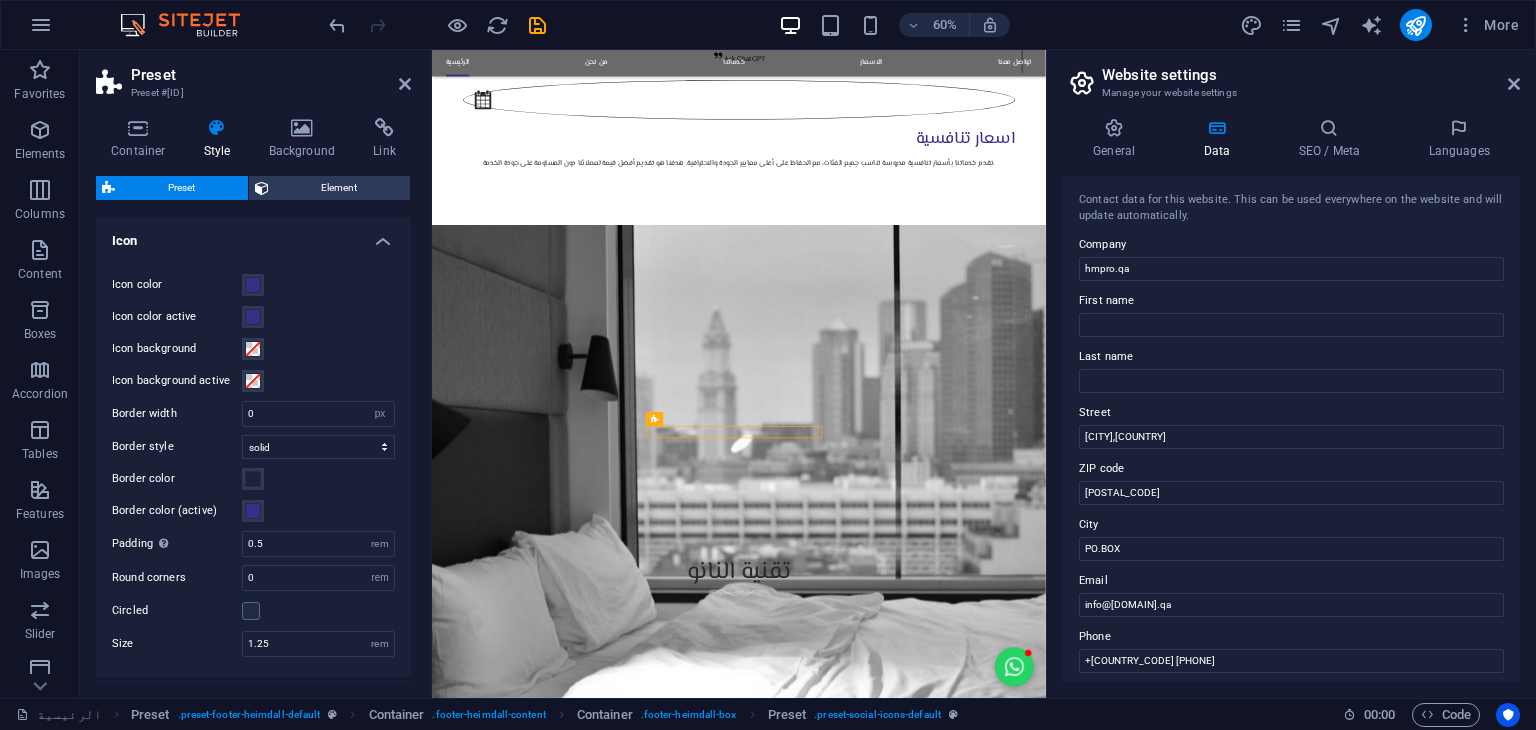 scroll, scrollTop: 0, scrollLeft: 0, axis: both 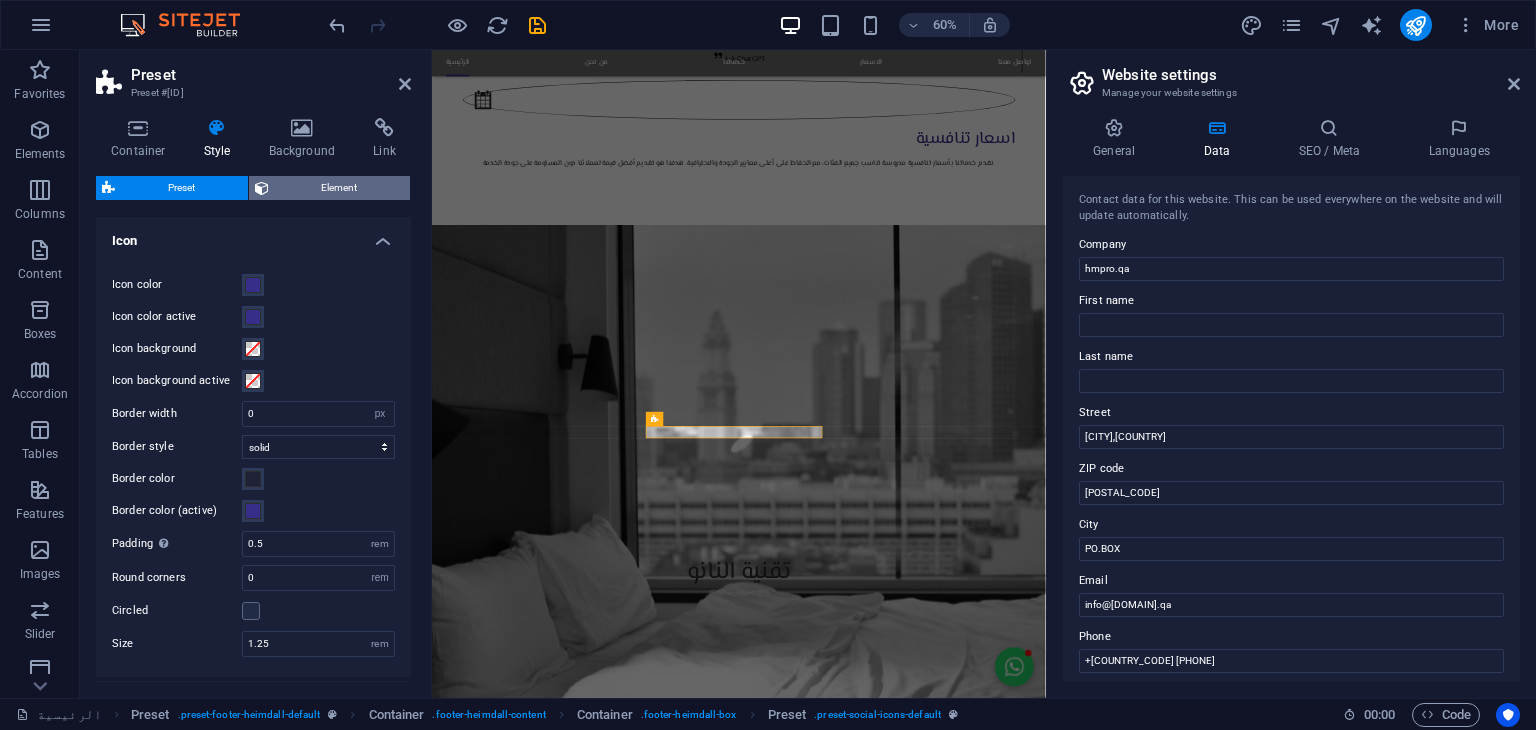 click on "Element" at bounding box center (340, 188) 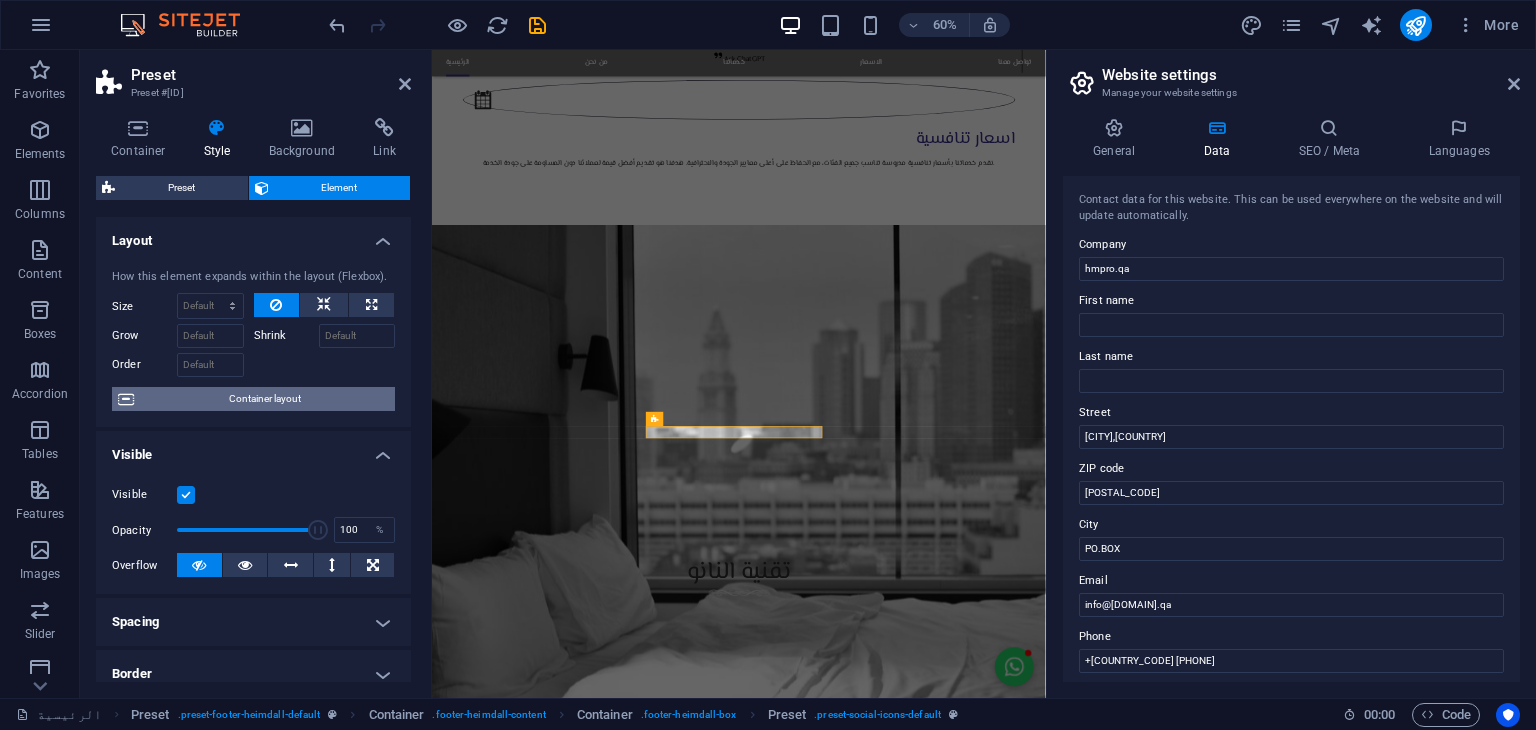 click on "Container layout" at bounding box center [264, 399] 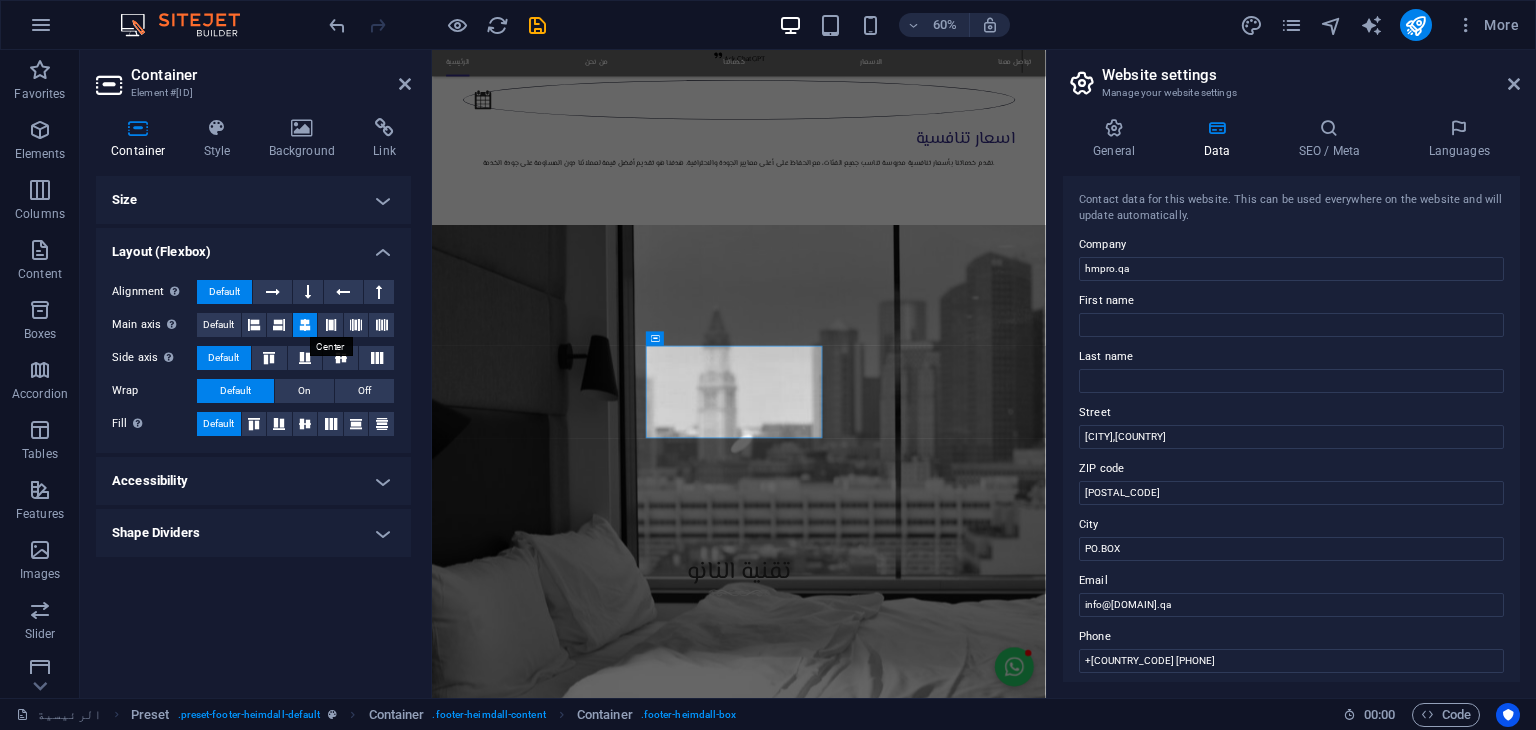 click at bounding box center (305, 325) 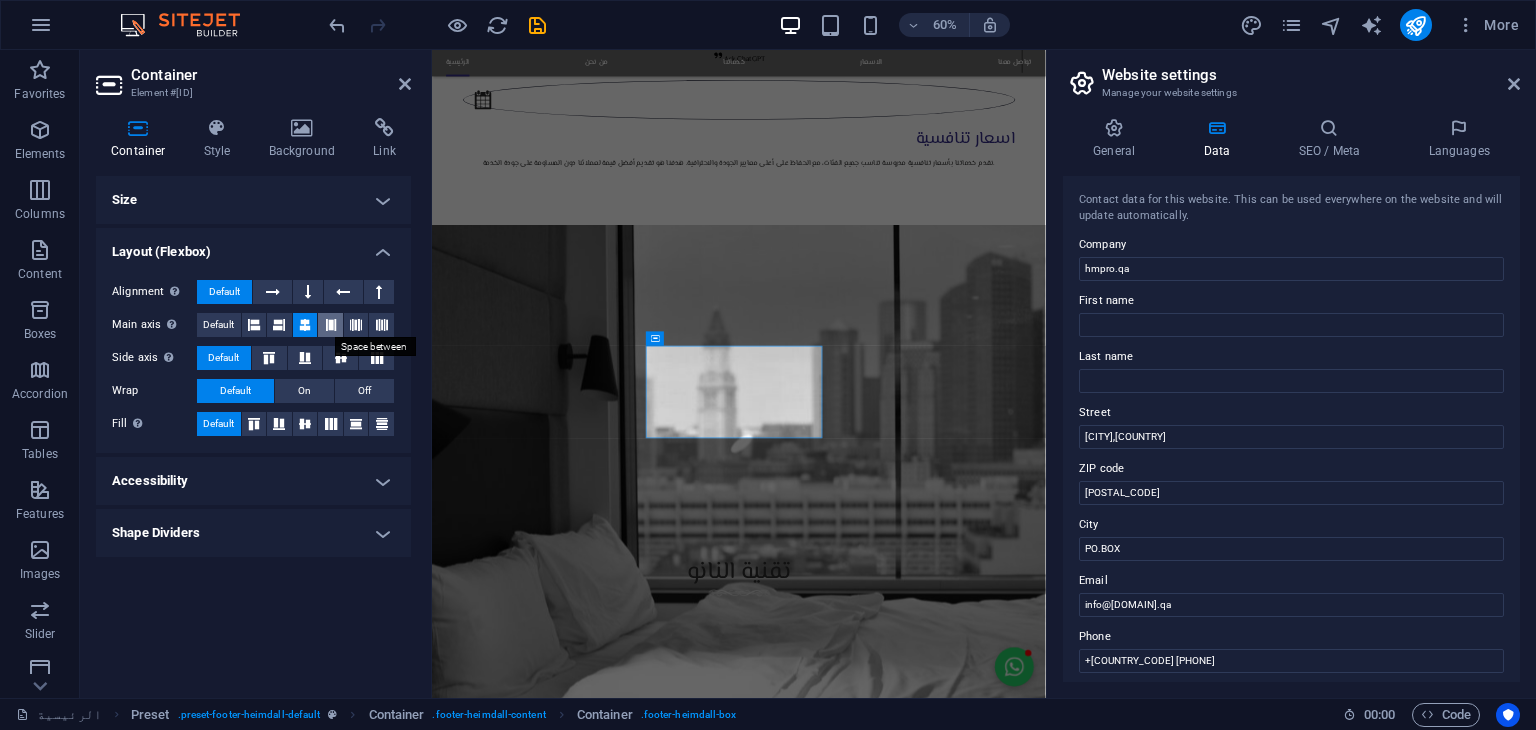 click at bounding box center [331, 325] 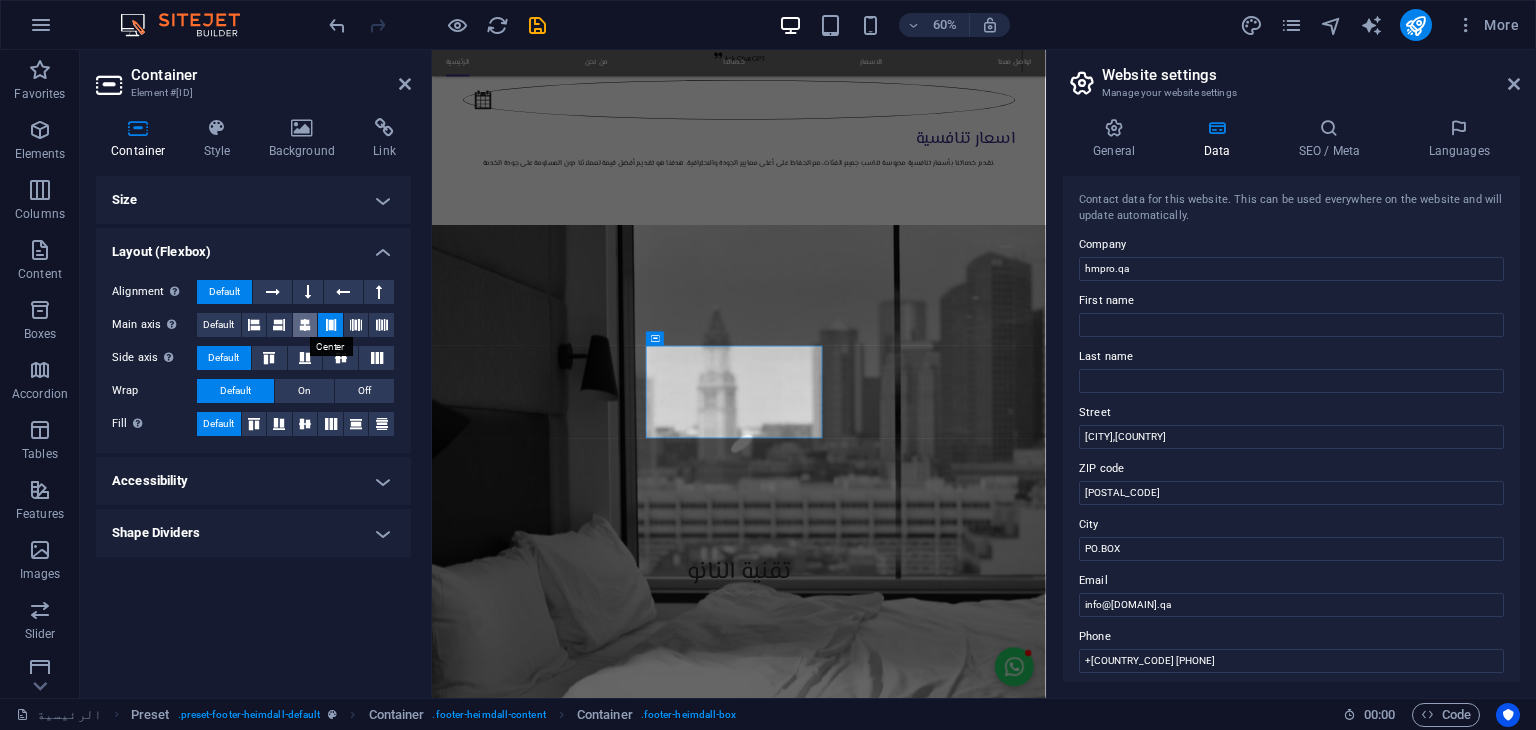click at bounding box center (305, 325) 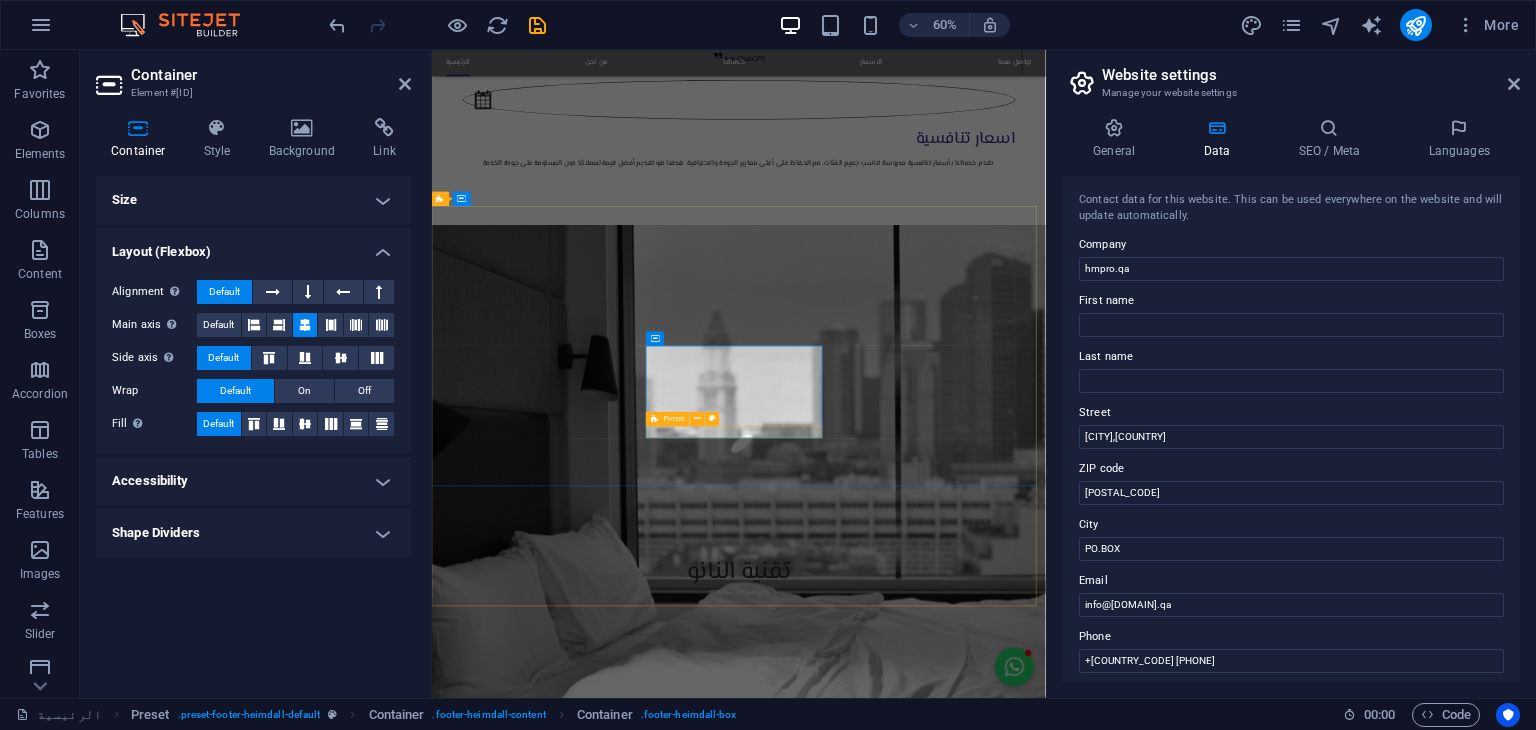 click at bounding box center [920, 5166] 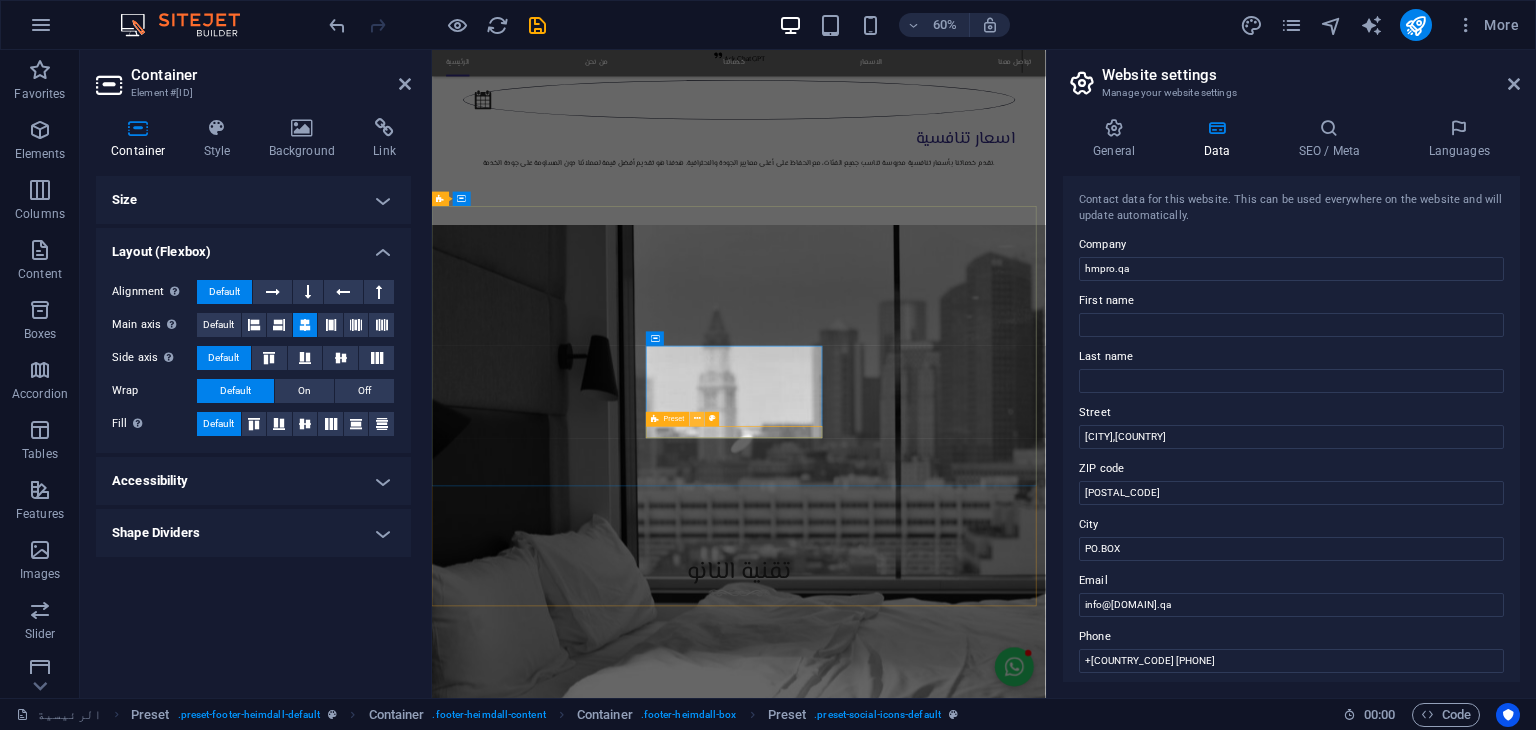 click at bounding box center (697, 419) 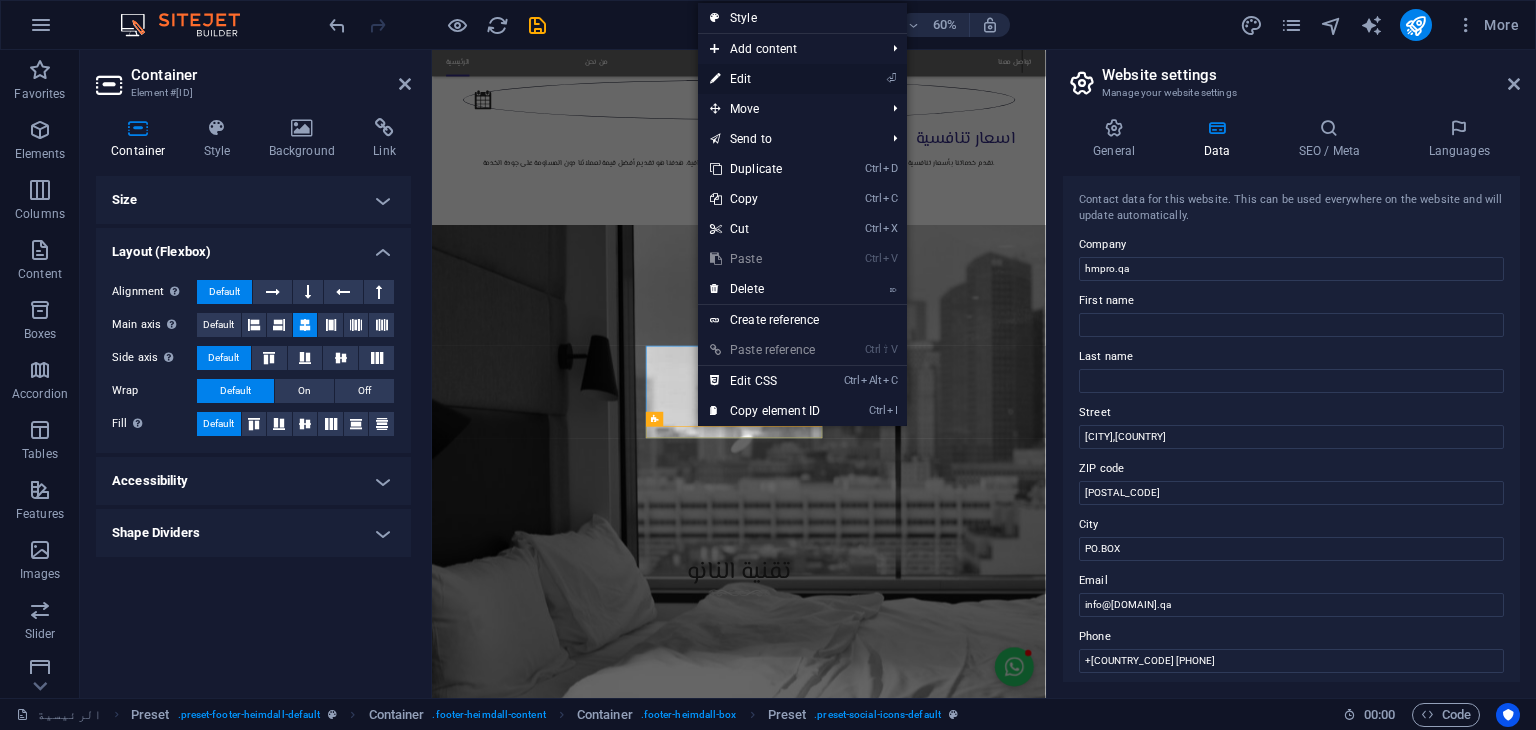 click on "⏎  Edit" at bounding box center (802, 79) 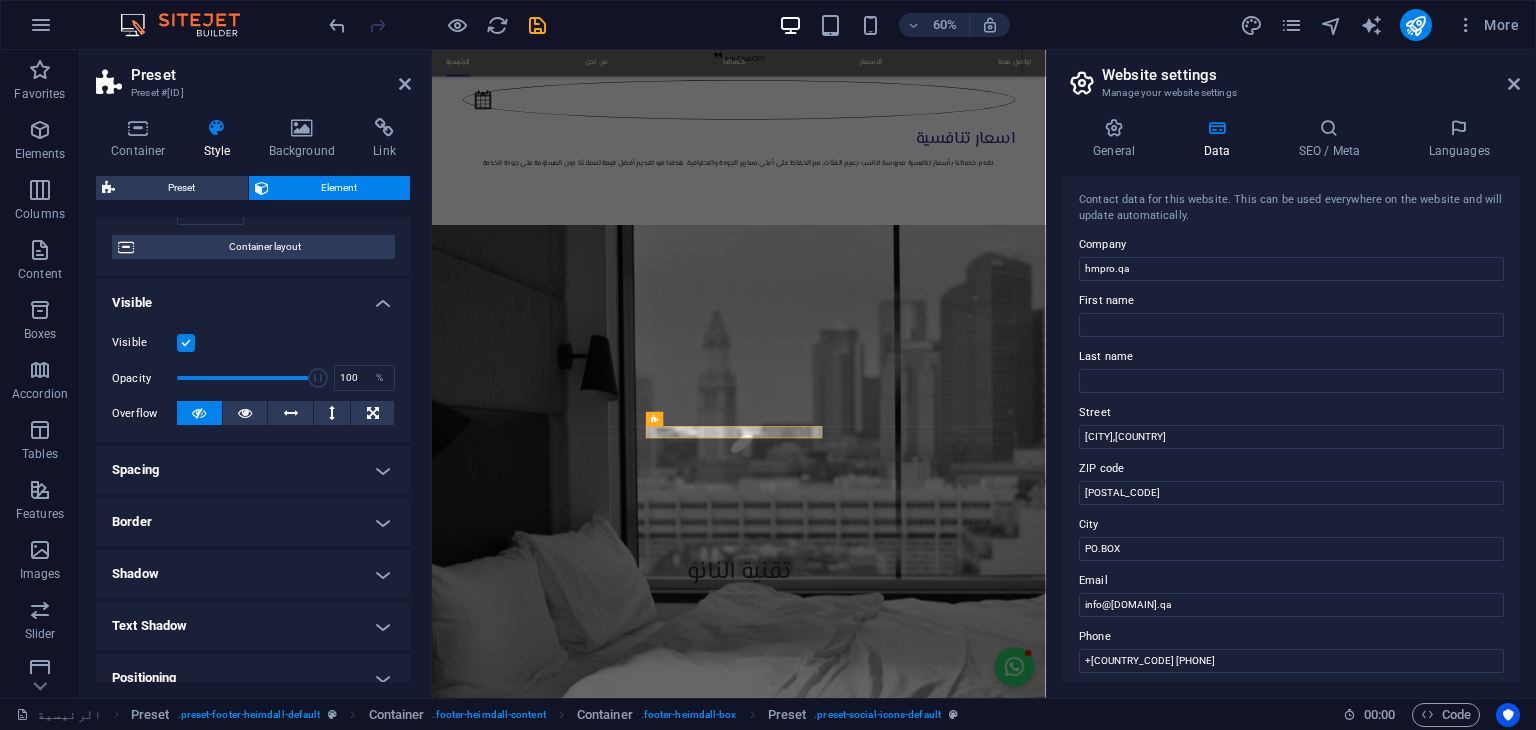 scroll, scrollTop: 0, scrollLeft: 0, axis: both 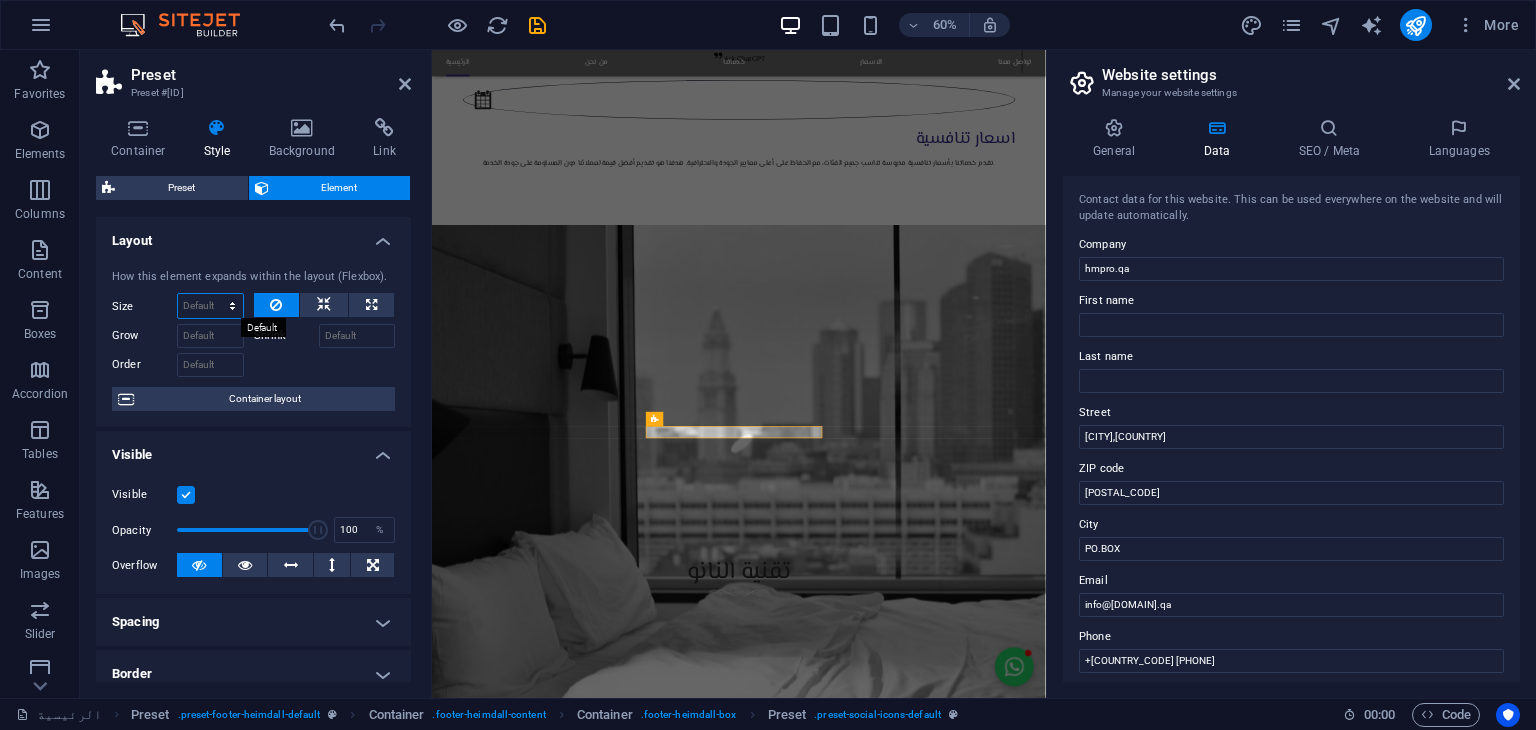 click on "Default auto px % 1/1 1/2 1/3 1/4 1/5 1/6 1/7 1/8 1/9 1/10" at bounding box center (210, 306) 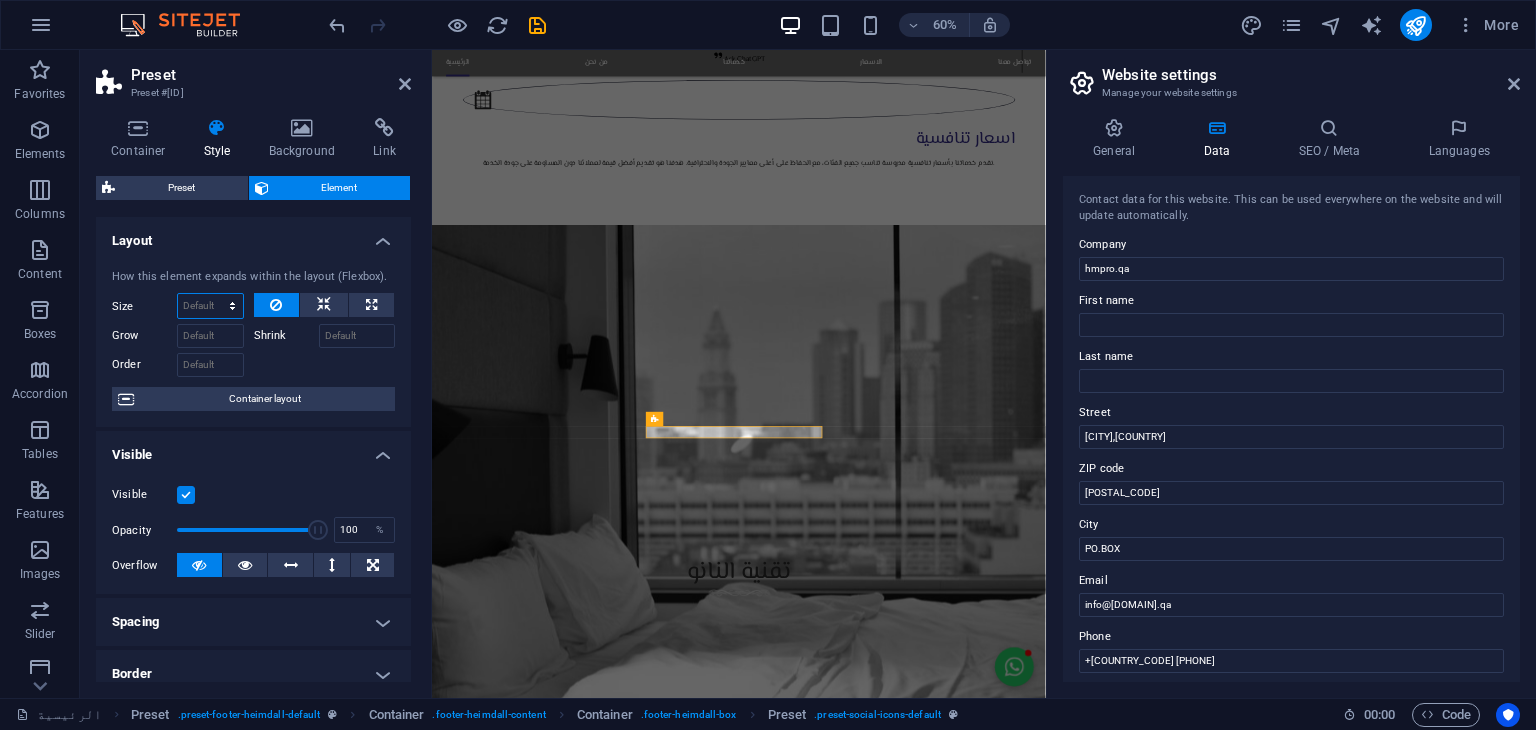 click on "Default auto px % 1/1 1/2 1/3 1/4 1/5 1/6 1/7 1/8 1/9 1/10" at bounding box center (210, 306) 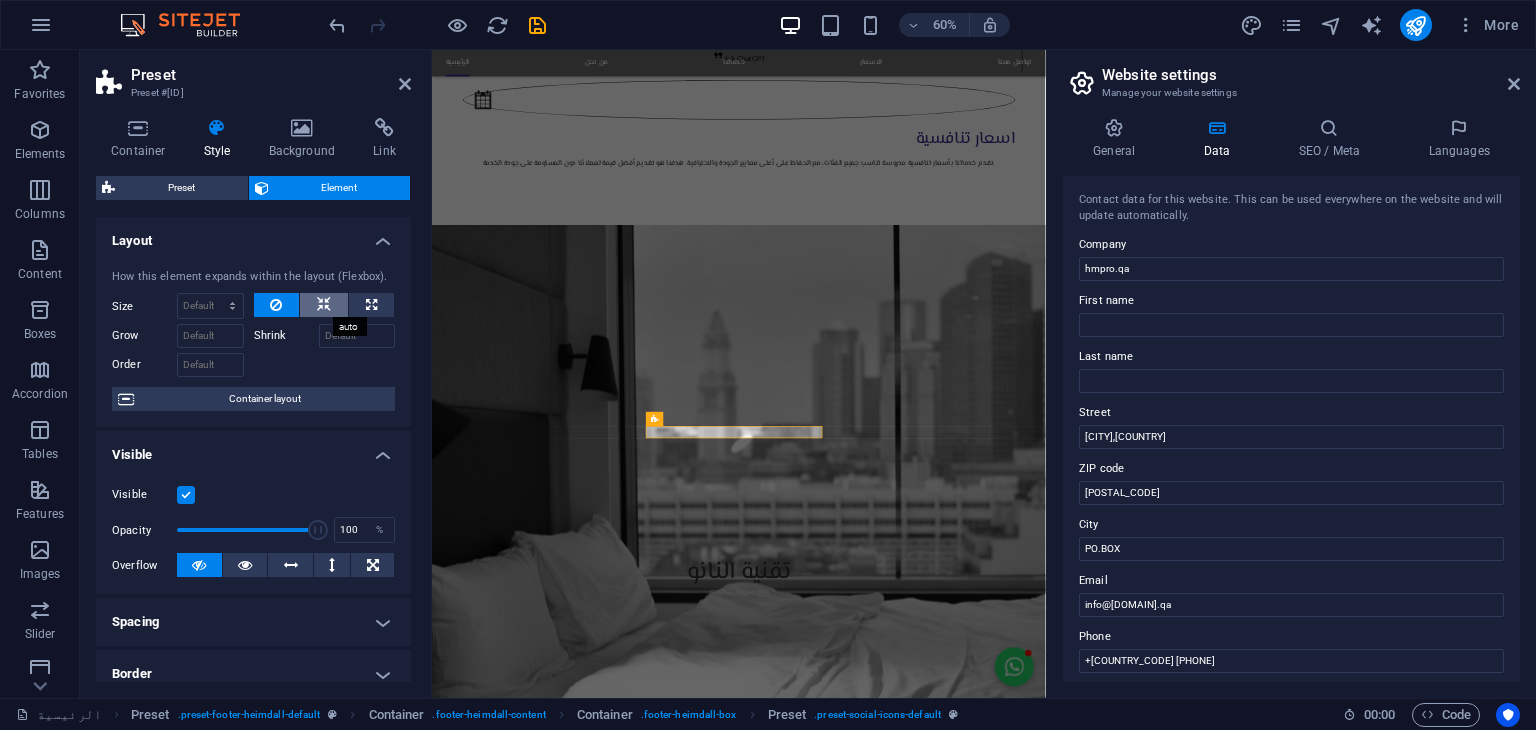 click at bounding box center (324, 305) 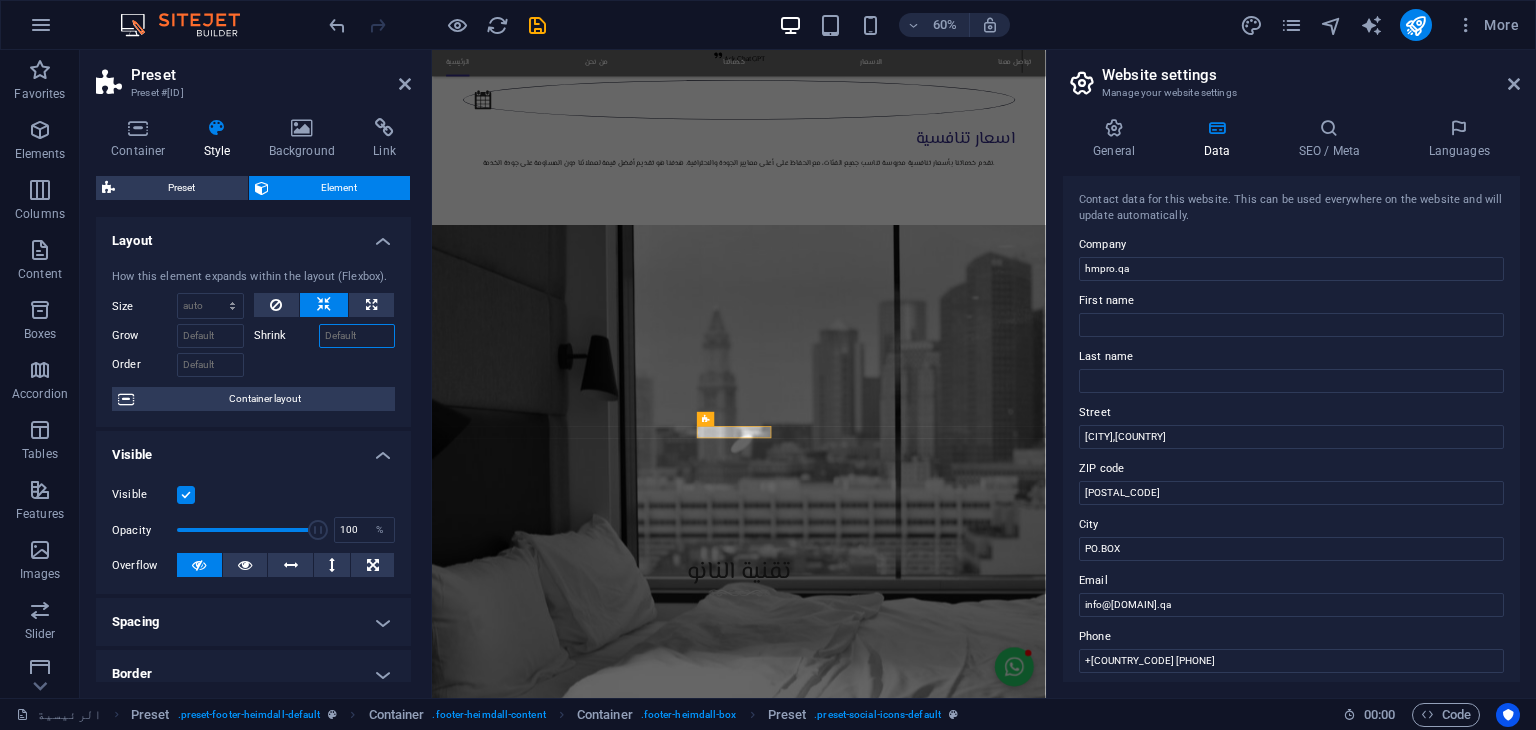 click on "Shrink" at bounding box center (357, 336) 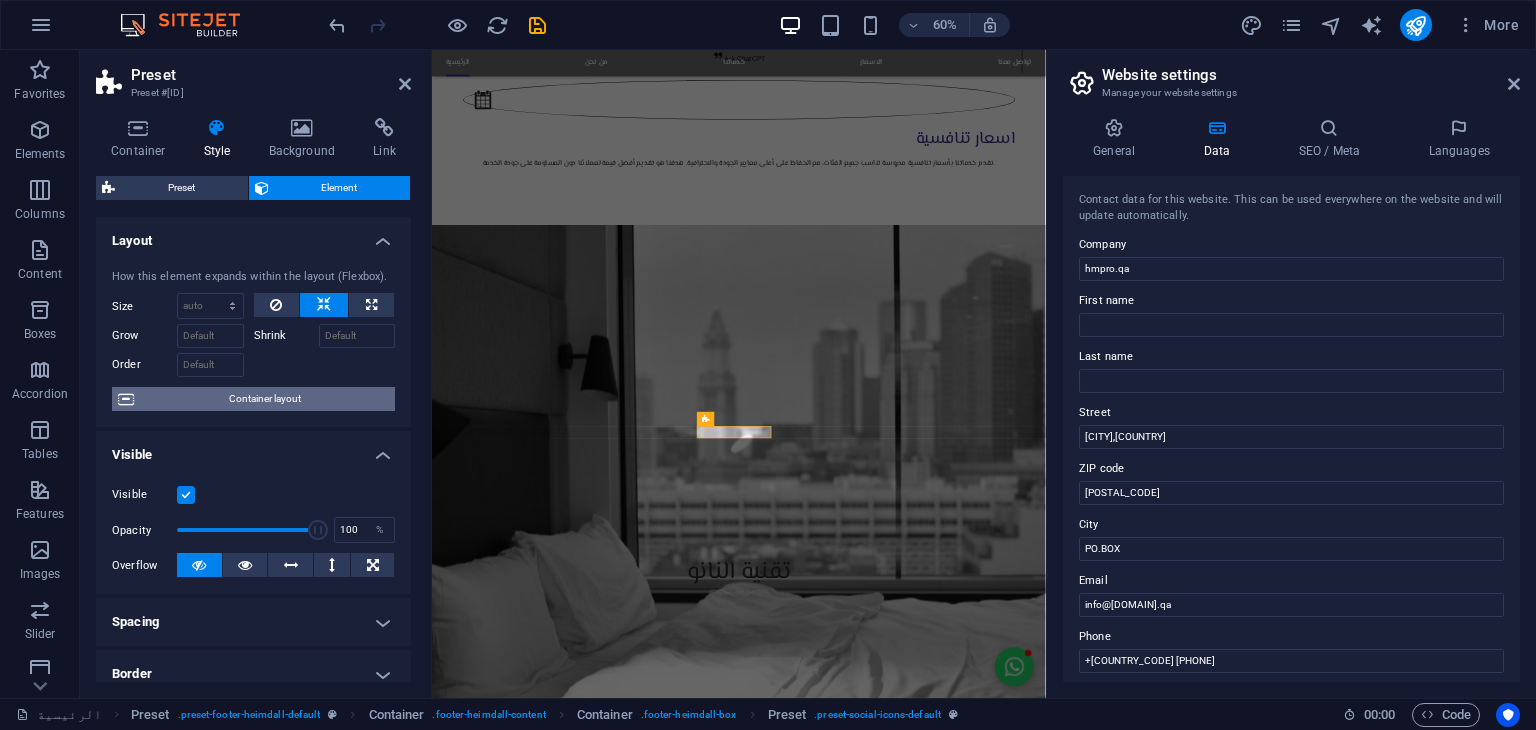 click on "Container layout" at bounding box center [264, 399] 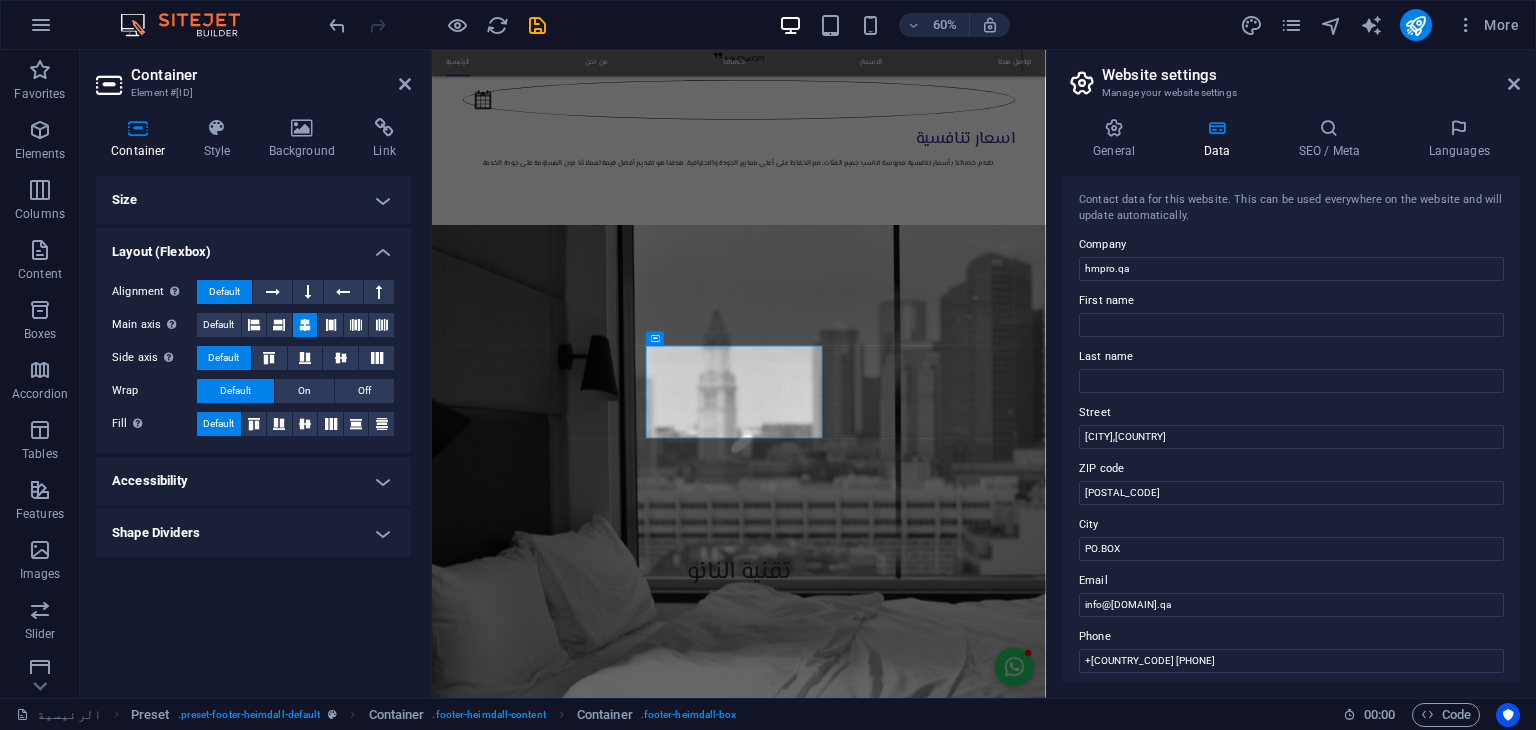 click on "Accessibility" at bounding box center (253, 481) 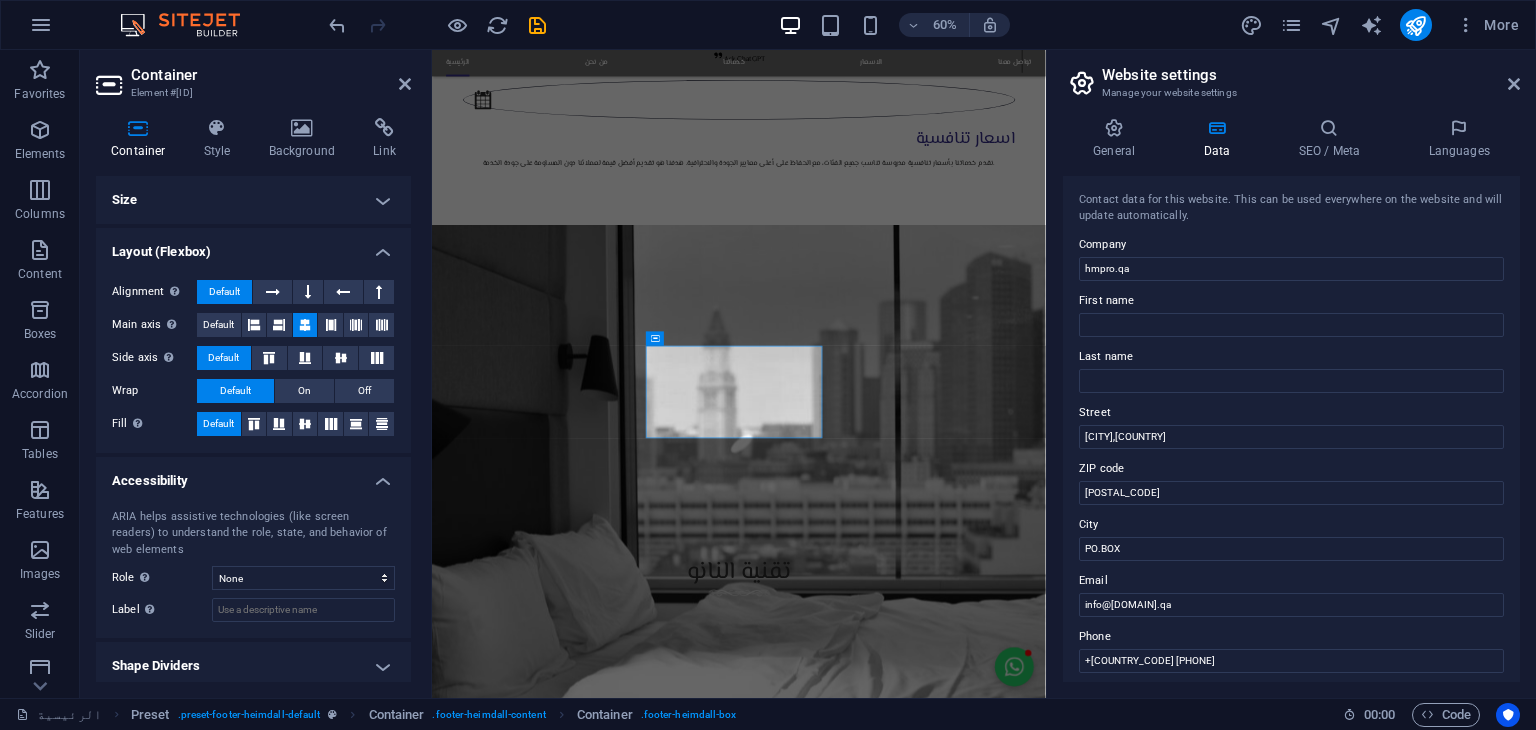 click on "Accessibility" at bounding box center (253, 475) 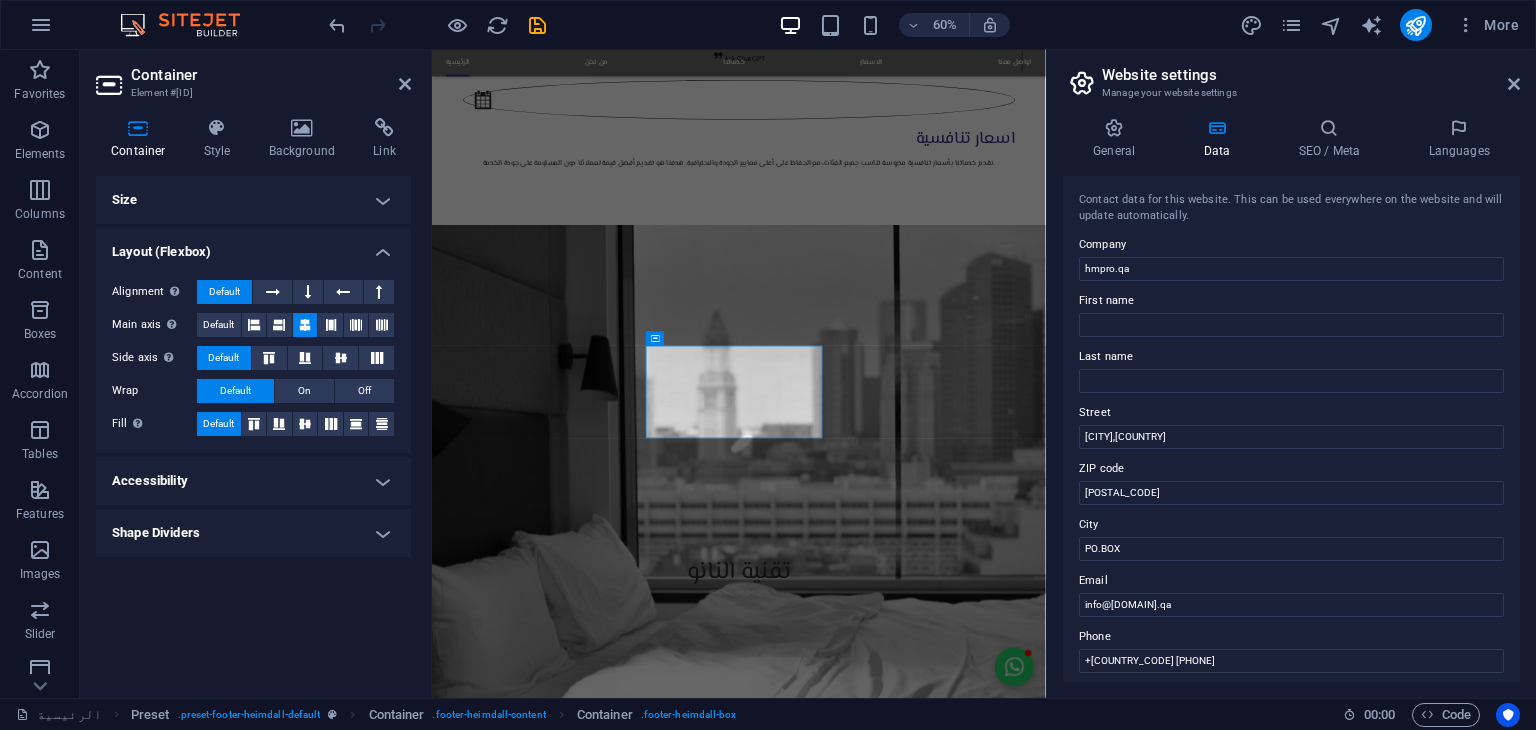 click on "Shape Dividers" at bounding box center (253, 533) 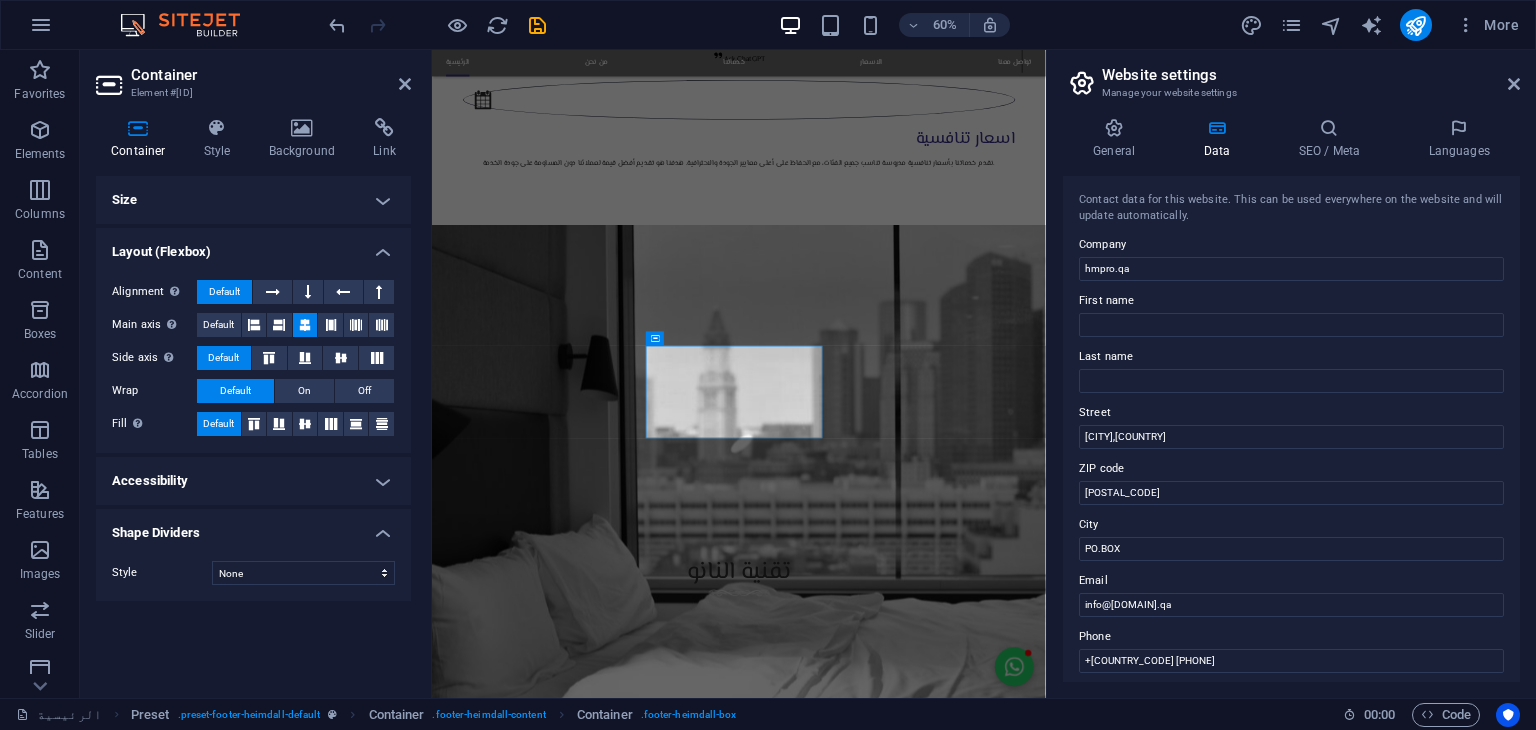 click on "Shape Dividers" at bounding box center [253, 527] 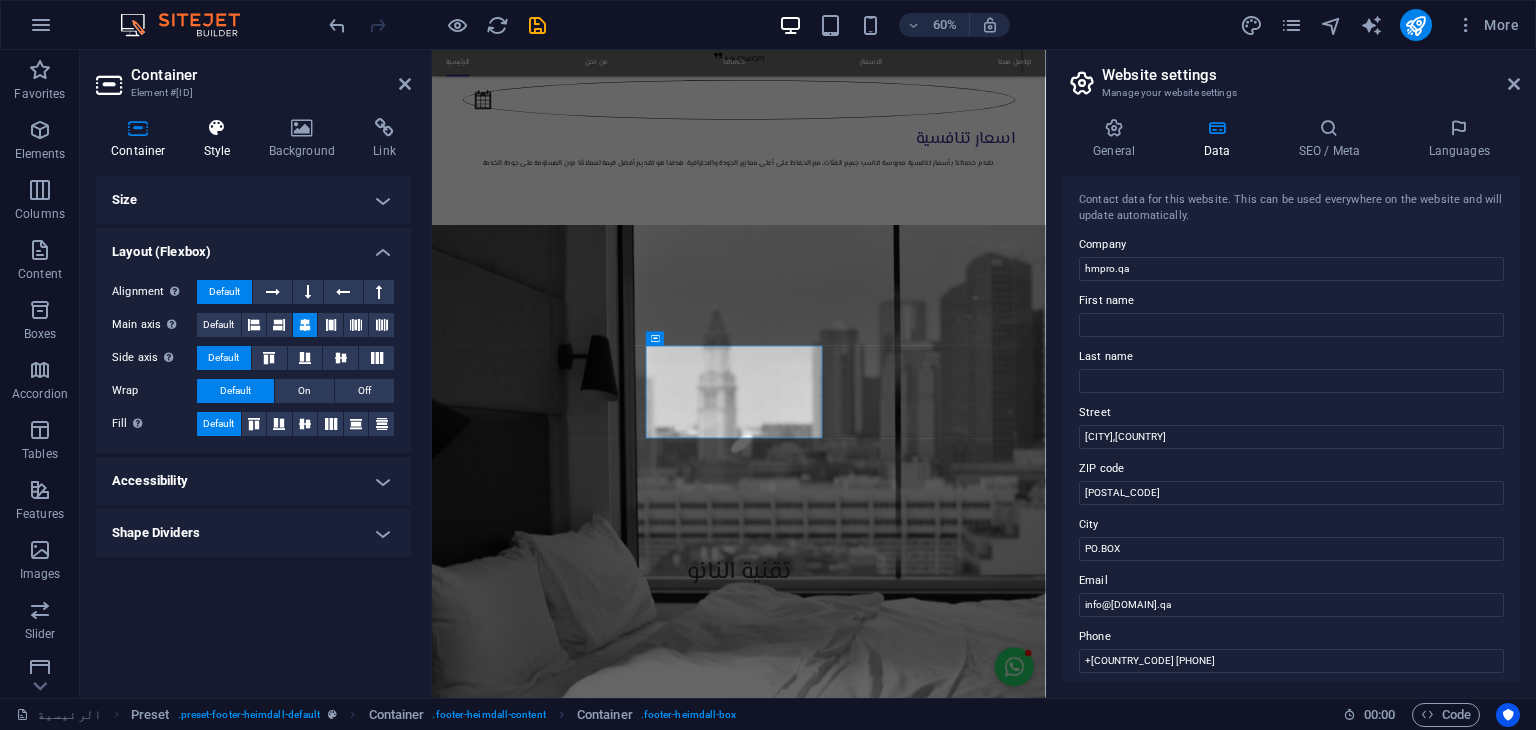 click at bounding box center [217, 128] 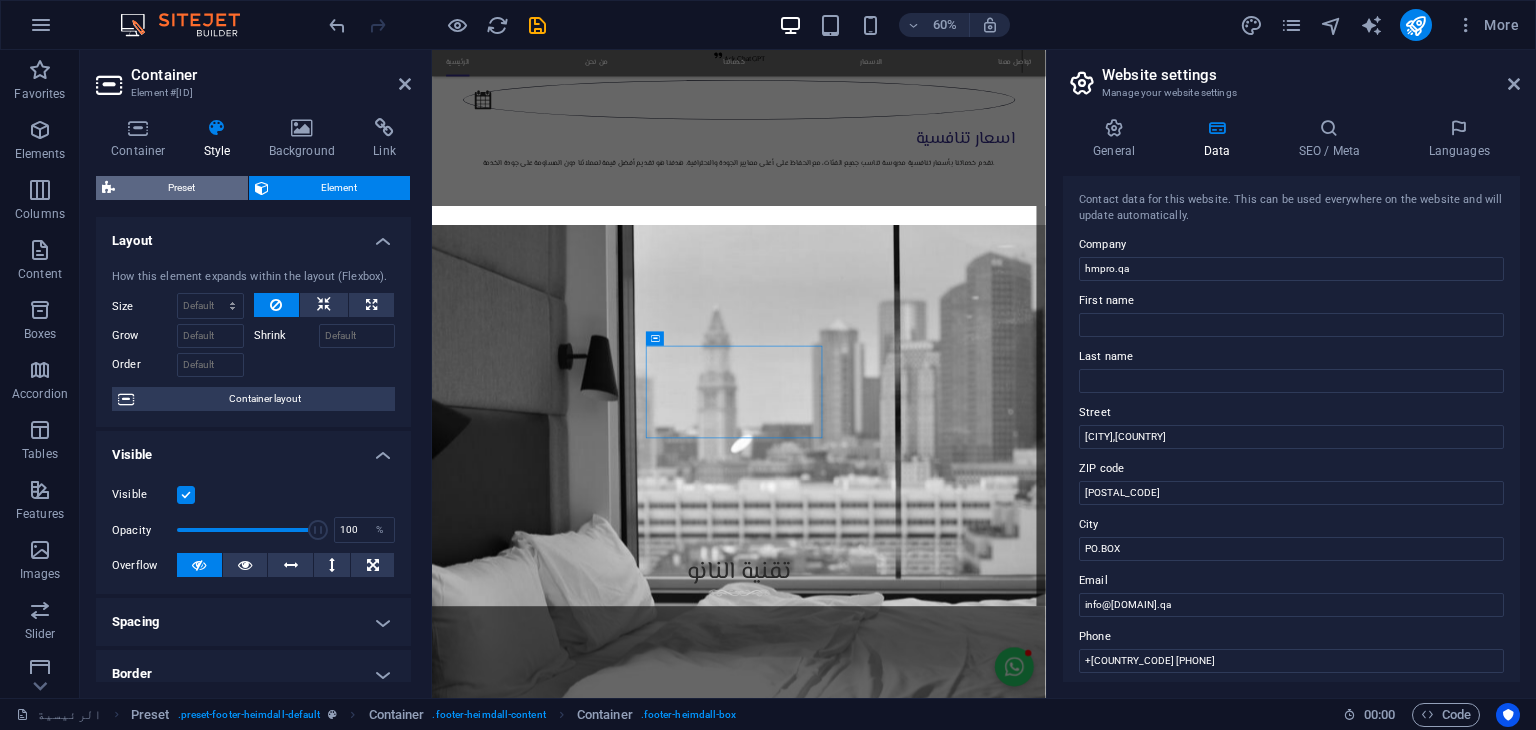 click on "Preset" at bounding box center [181, 188] 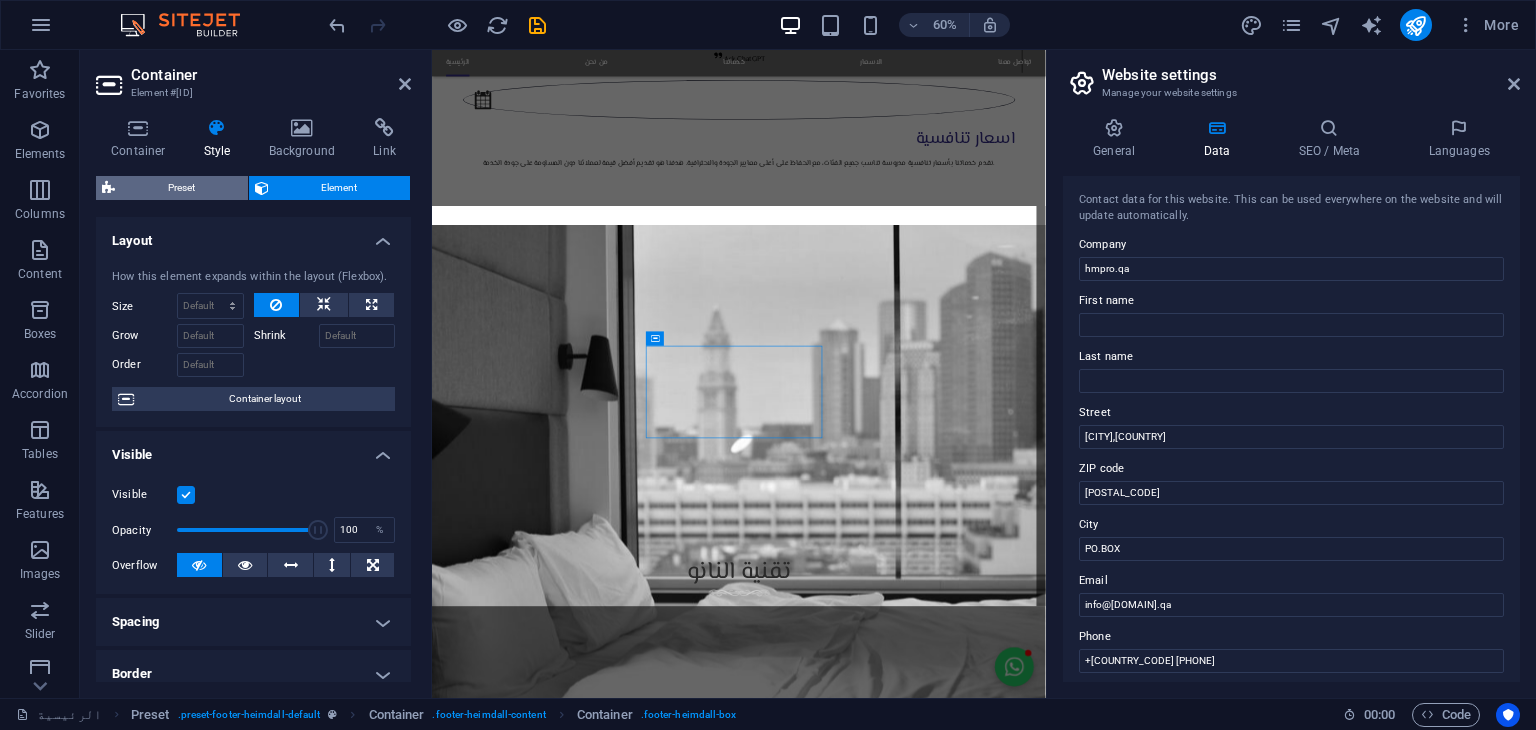 select on "rem" 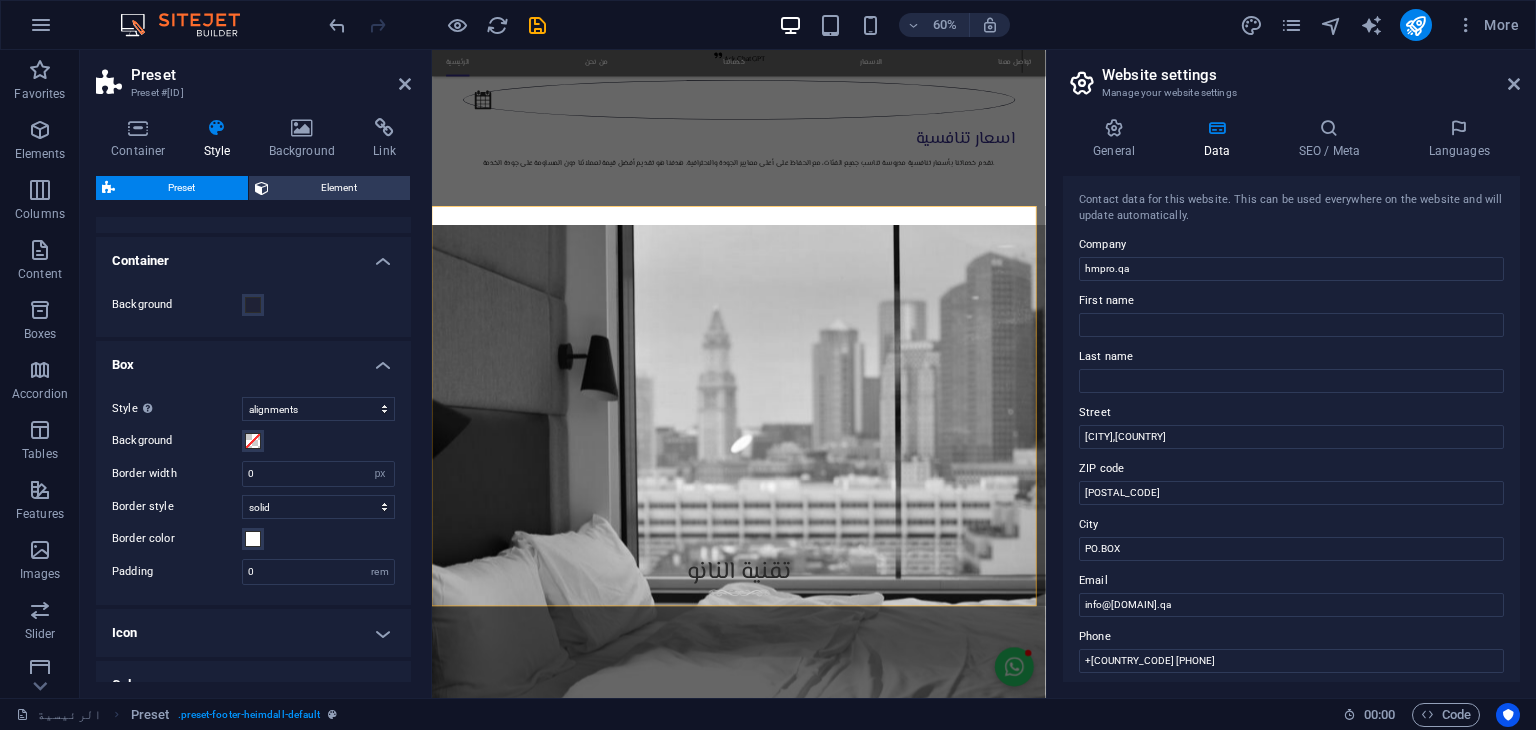 scroll, scrollTop: 648, scrollLeft: 0, axis: vertical 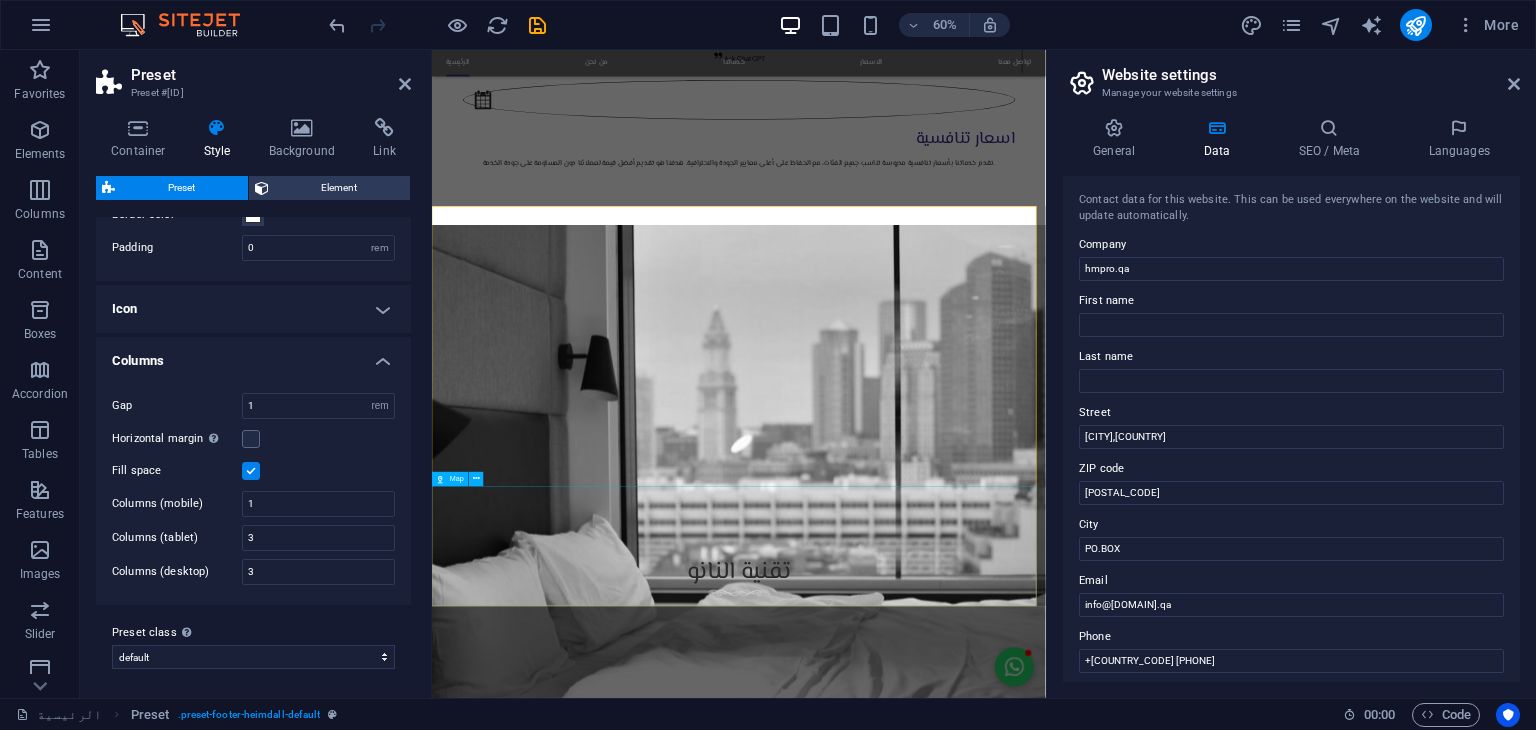 click at bounding box center (943, 5545) 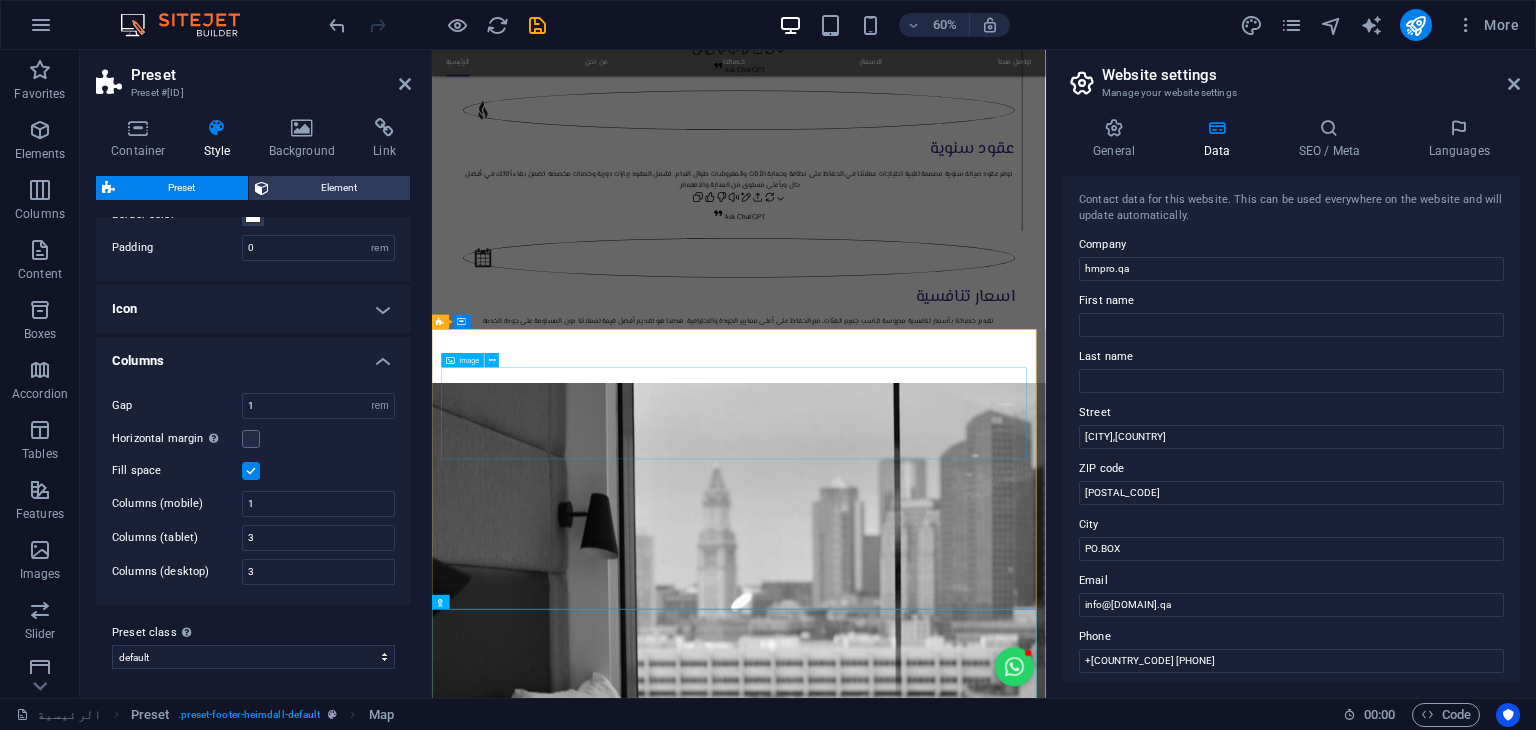 scroll, scrollTop: 2782, scrollLeft: 0, axis: vertical 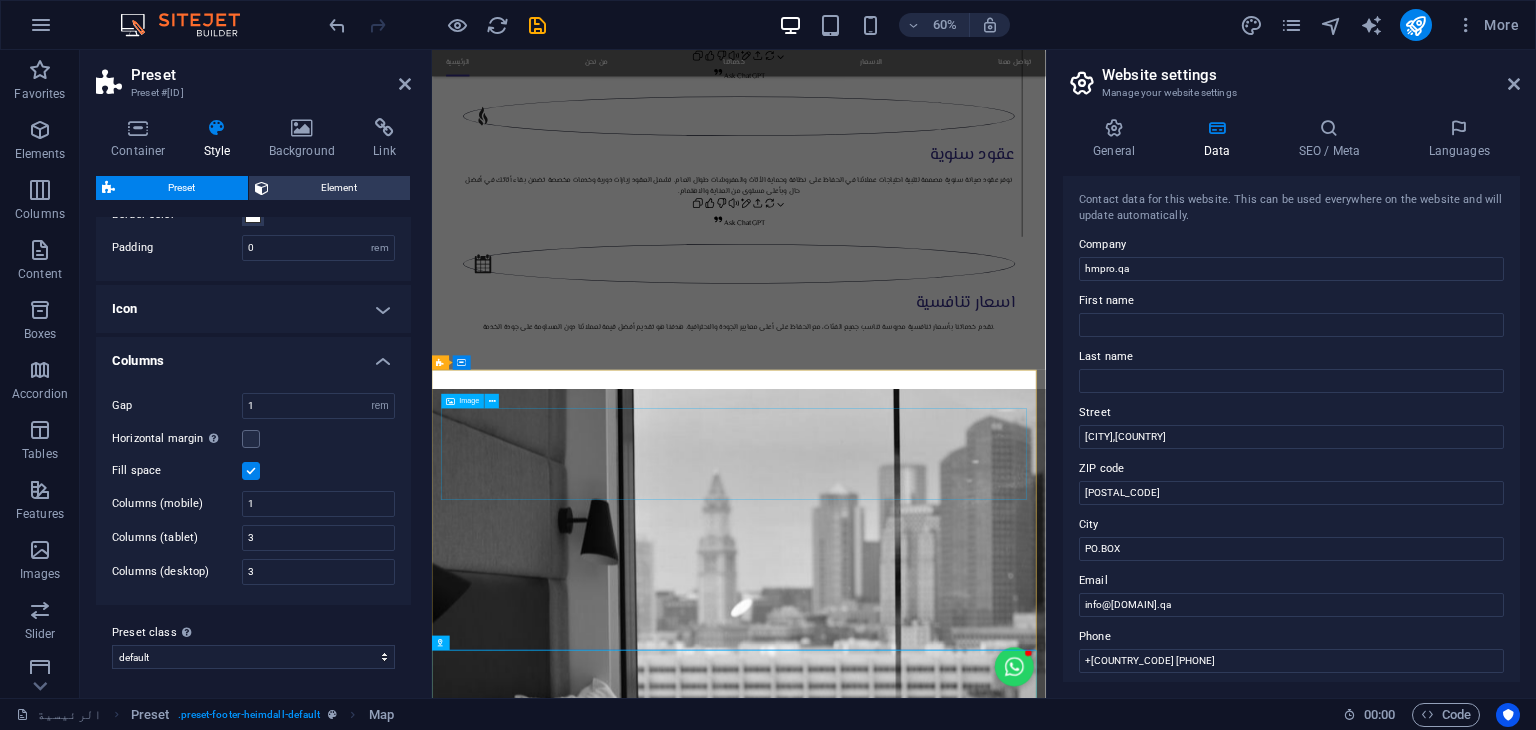 click at bounding box center (920, 5079) 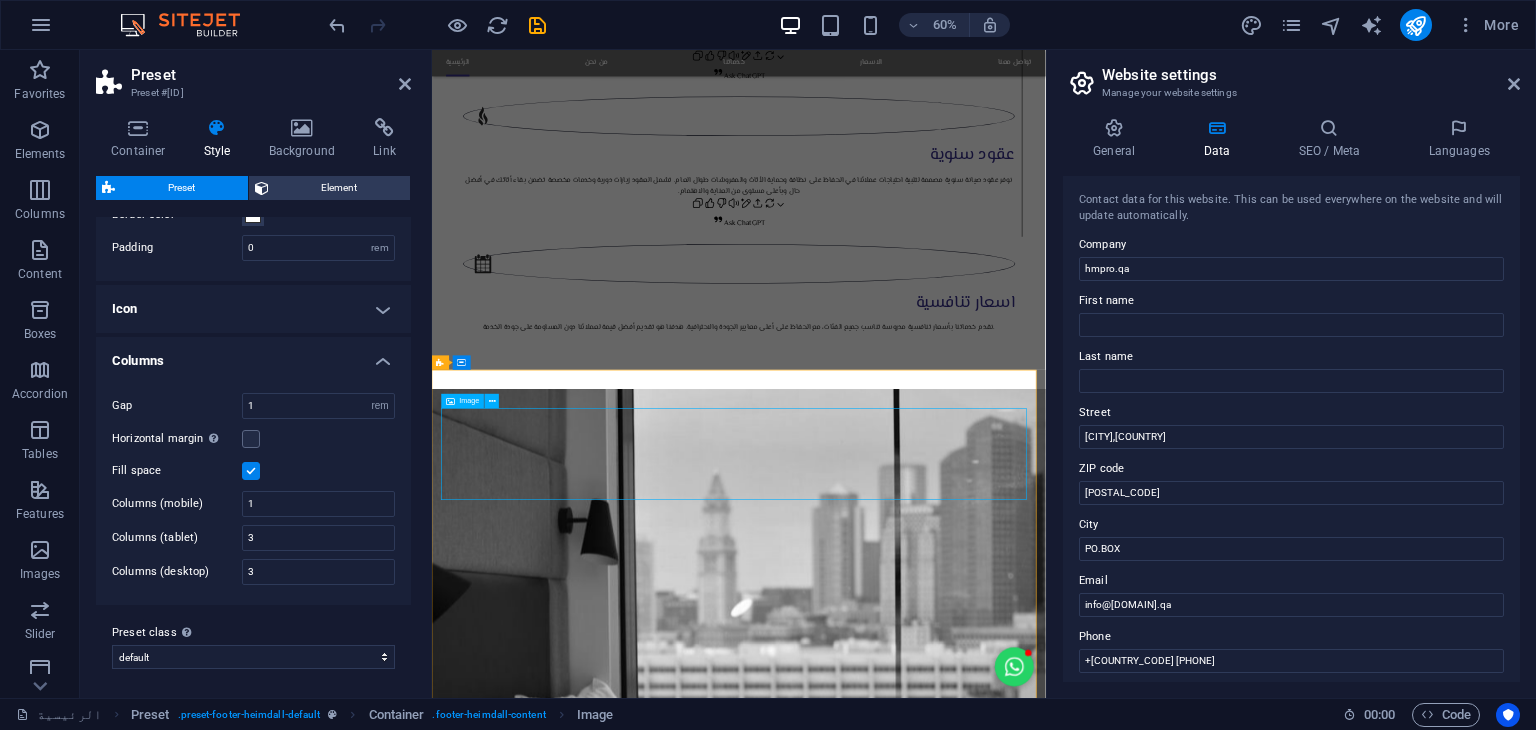 click at bounding box center (920, 5079) 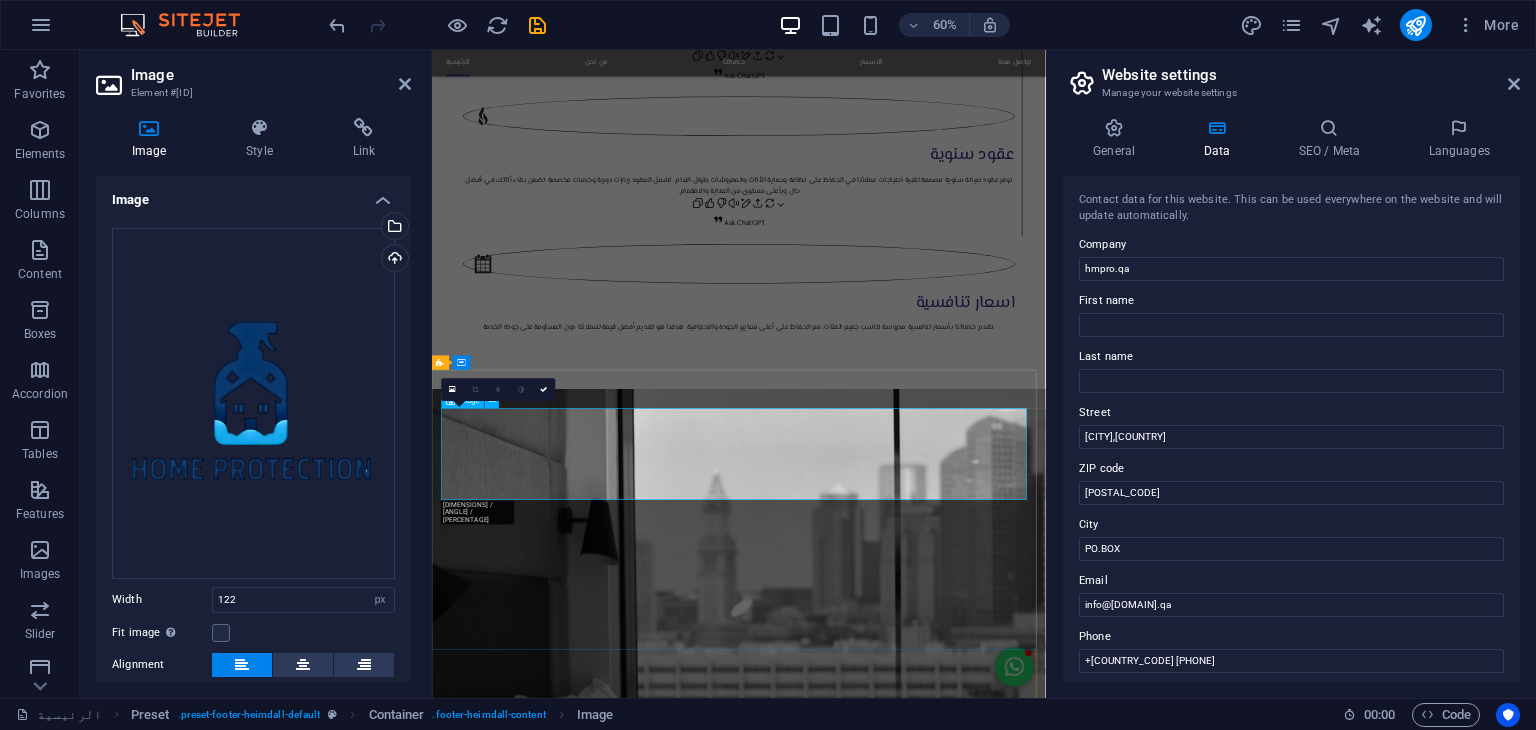 click at bounding box center (920, 5079) 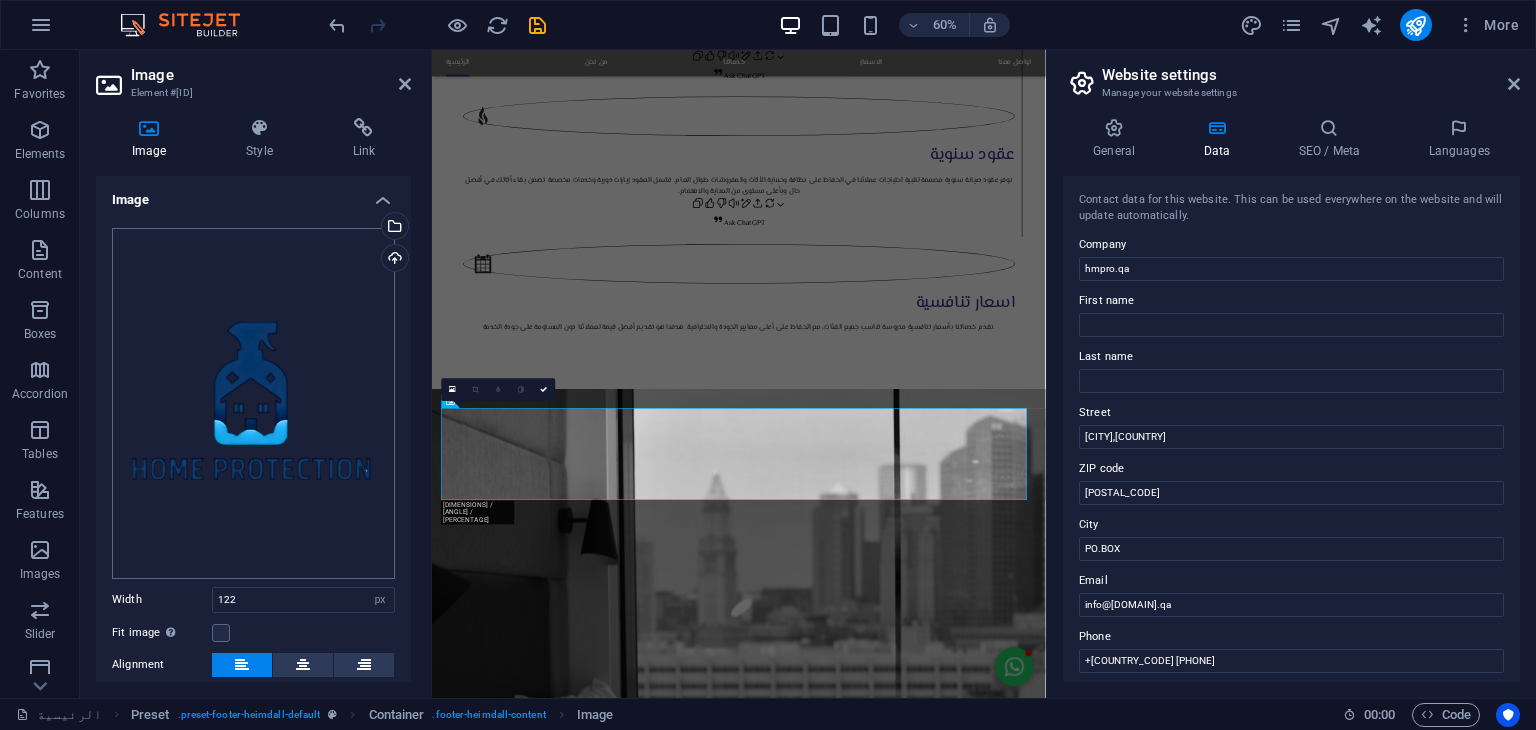 scroll, scrollTop: 150, scrollLeft: 0, axis: vertical 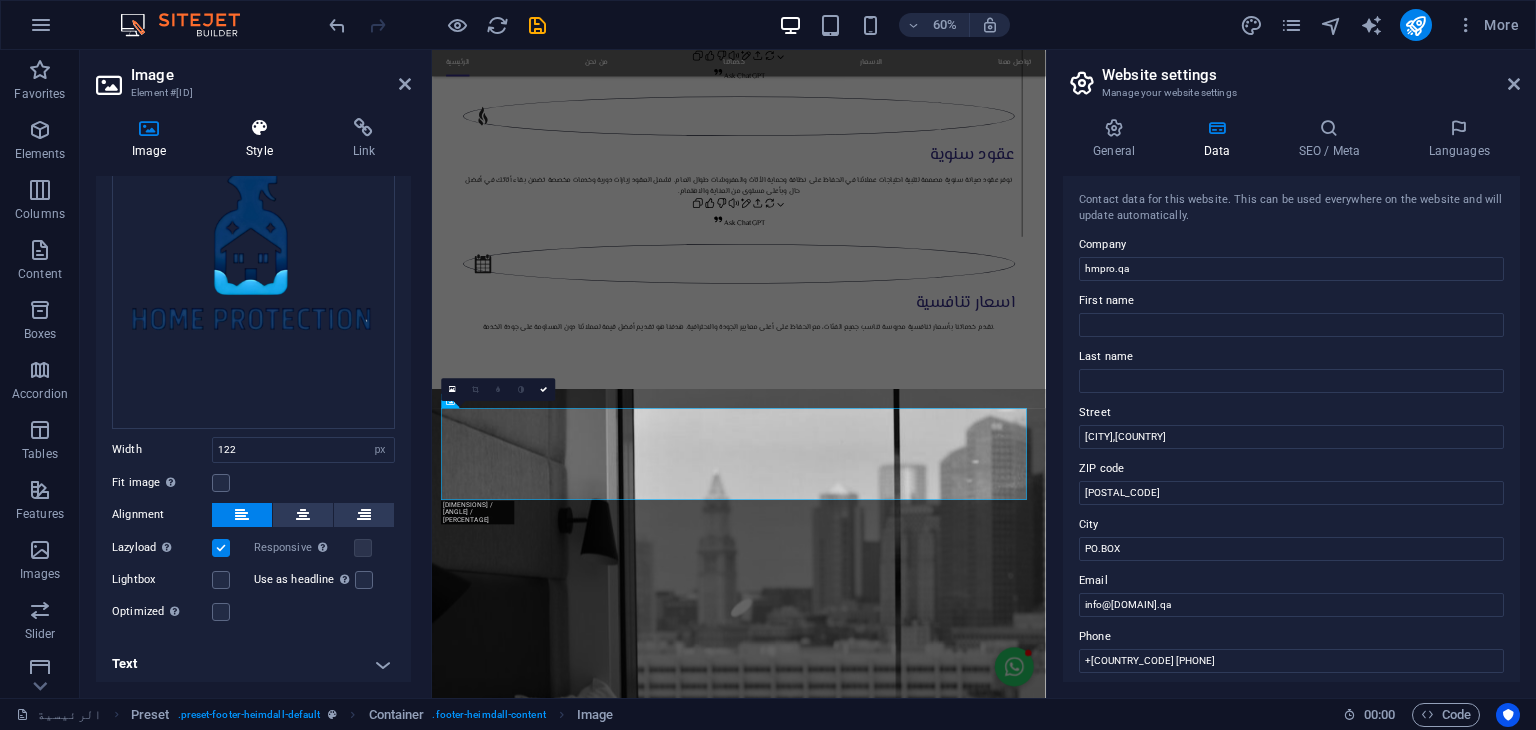 click at bounding box center [259, 128] 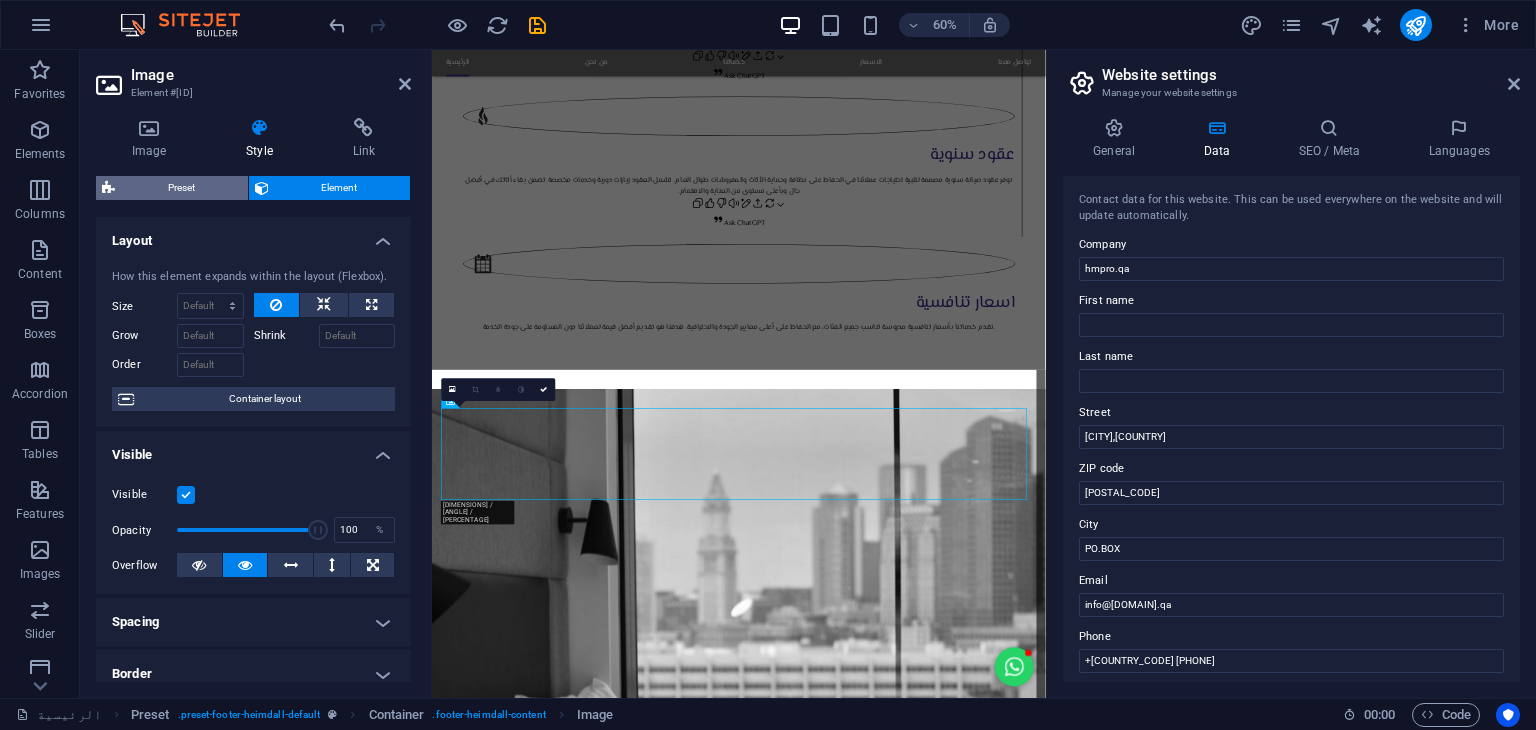 click on "Preset" at bounding box center [181, 188] 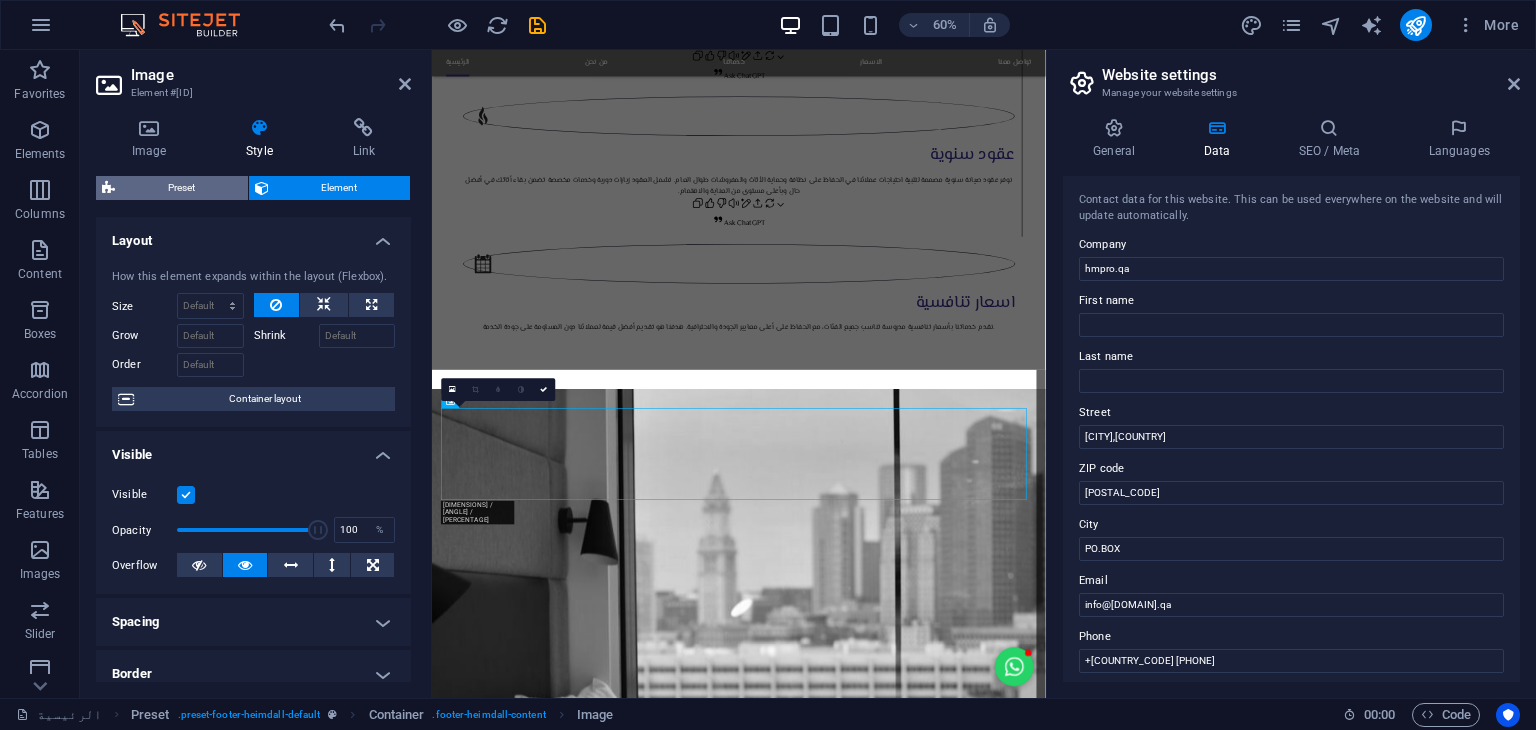 select on "alignments" 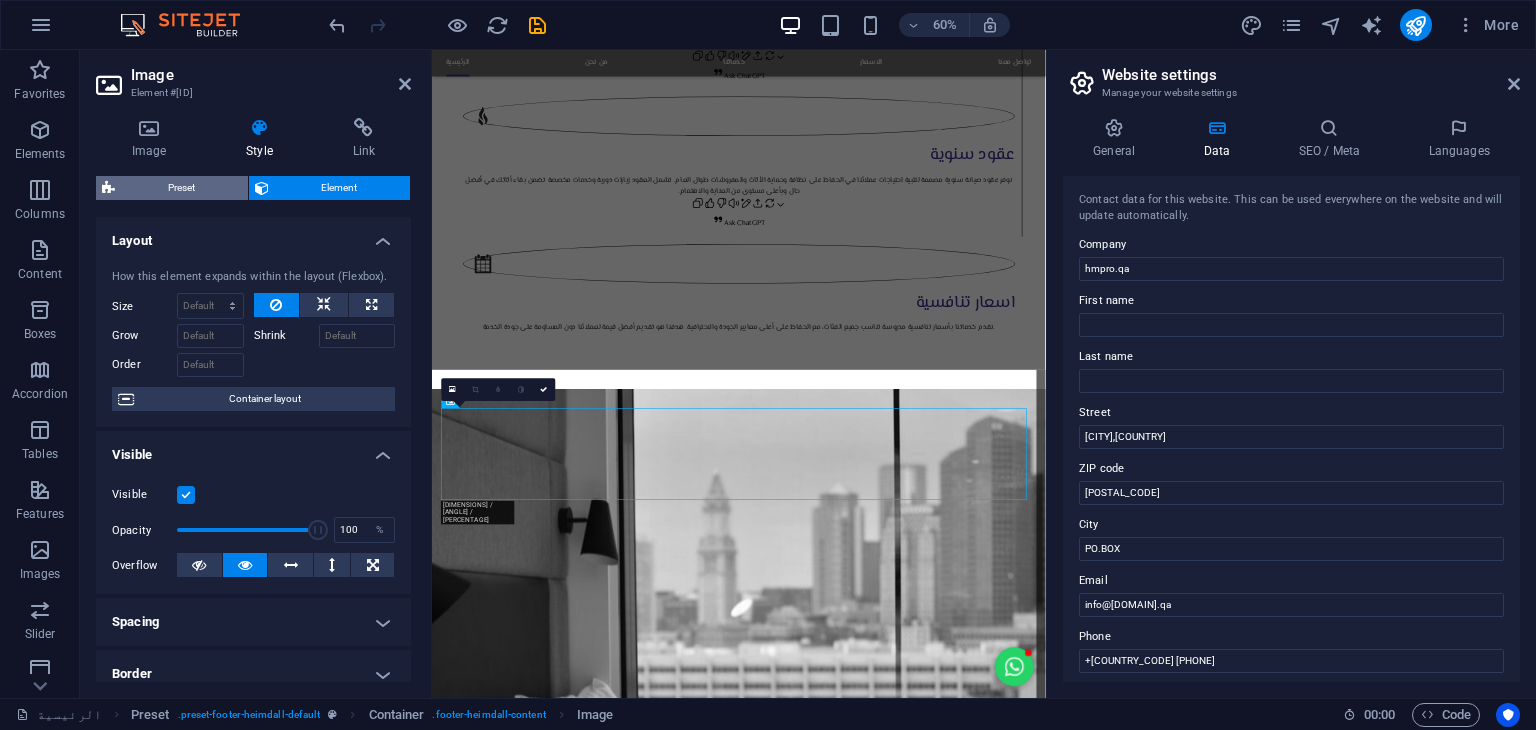 select on "px" 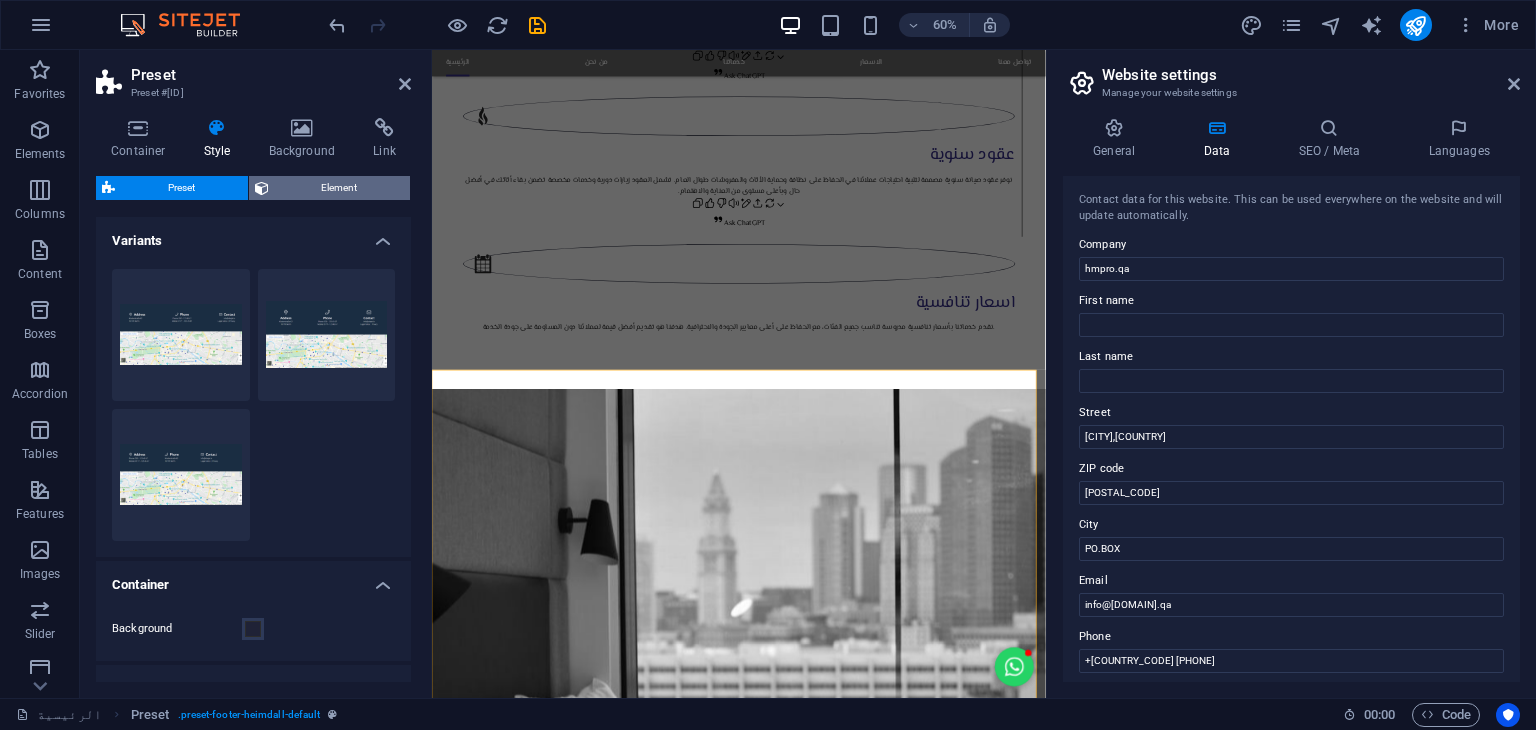 click at bounding box center [262, 188] 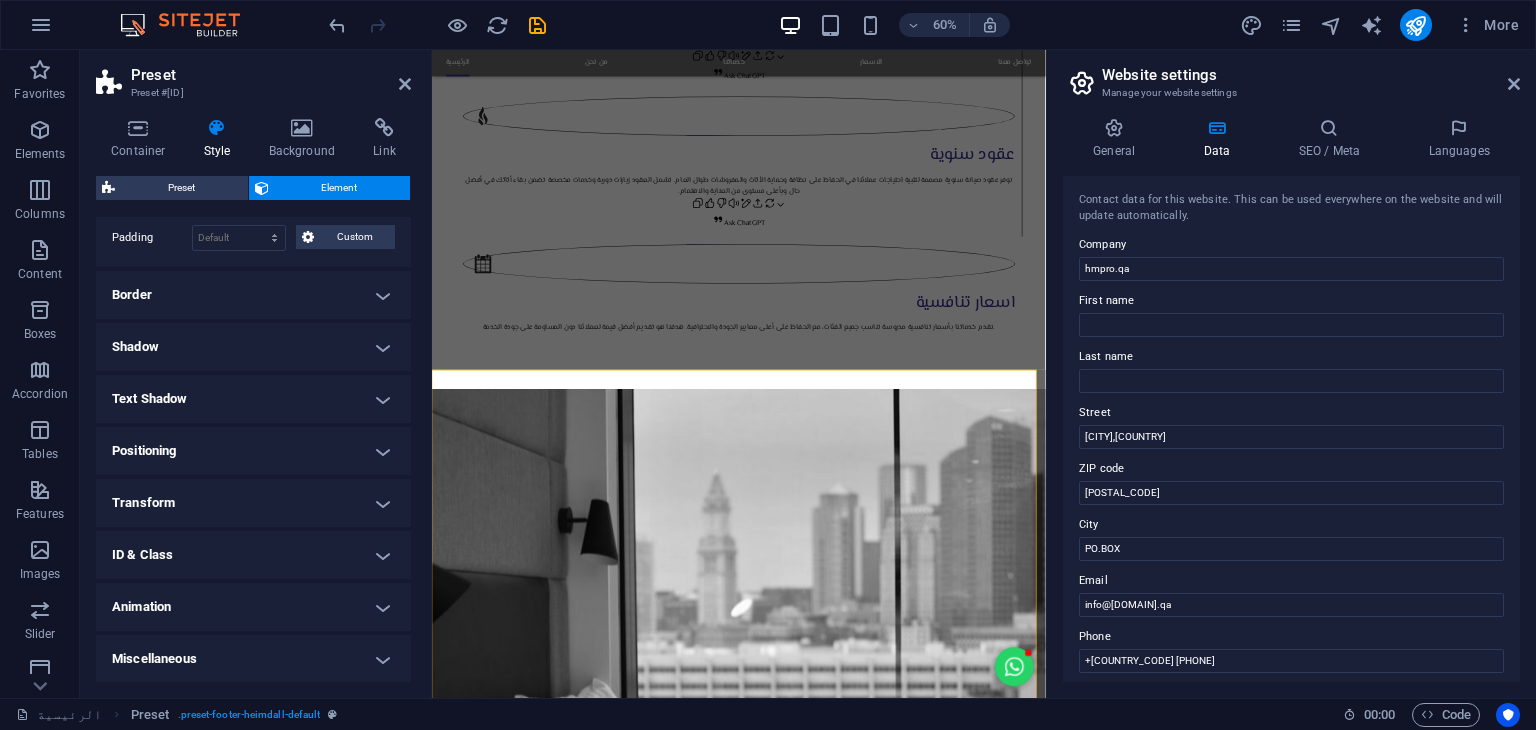 scroll, scrollTop: 0, scrollLeft: 0, axis: both 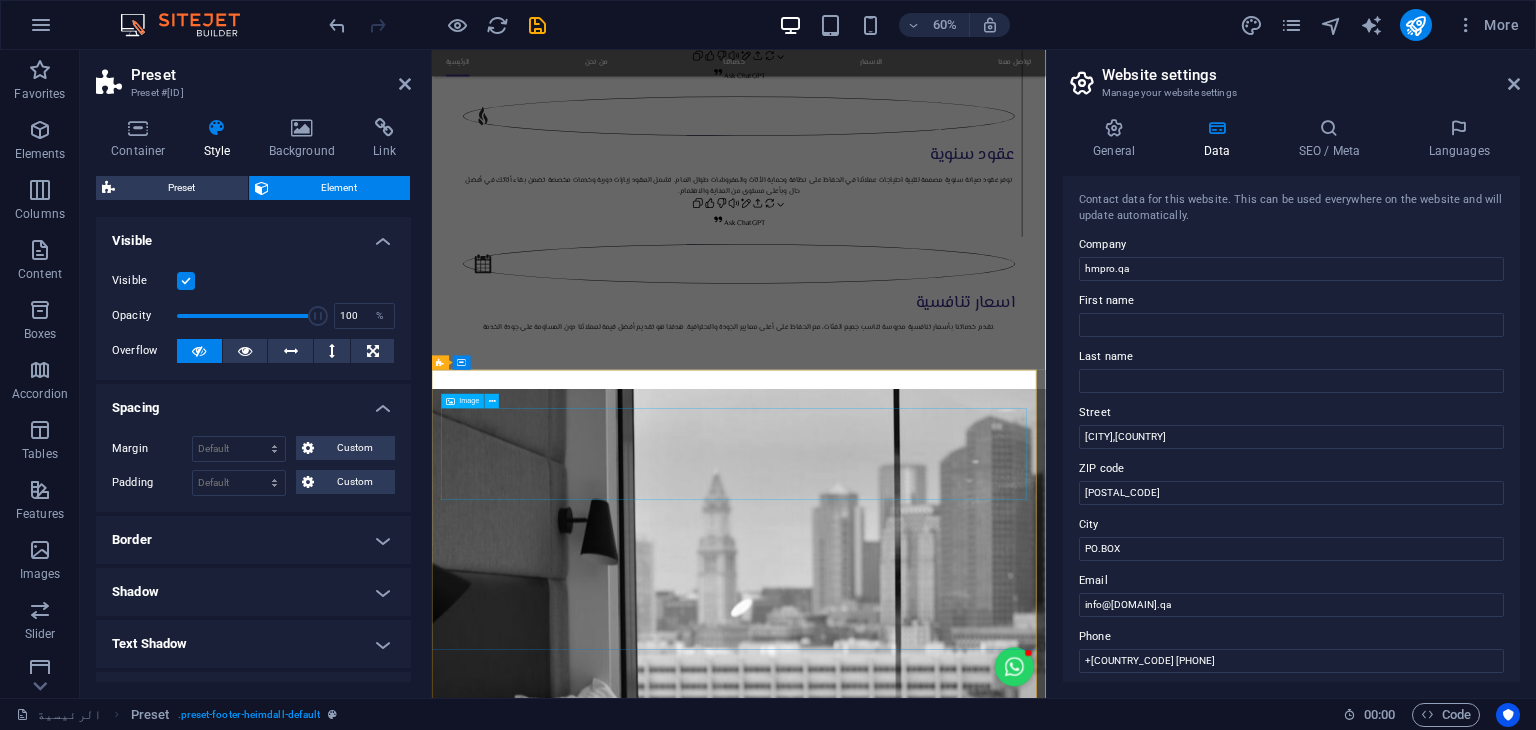 click at bounding box center [920, 5079] 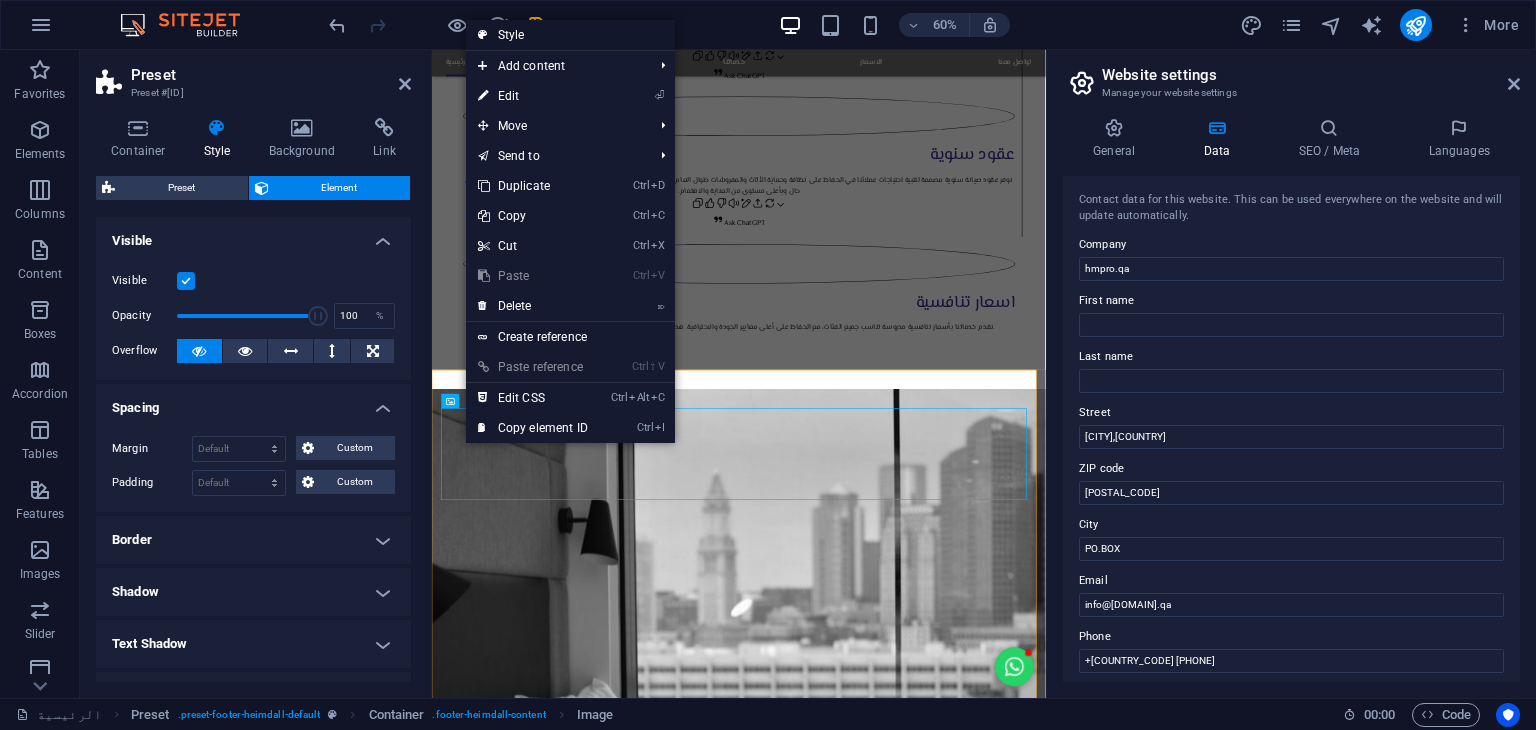 click on "Style" at bounding box center [570, 35] 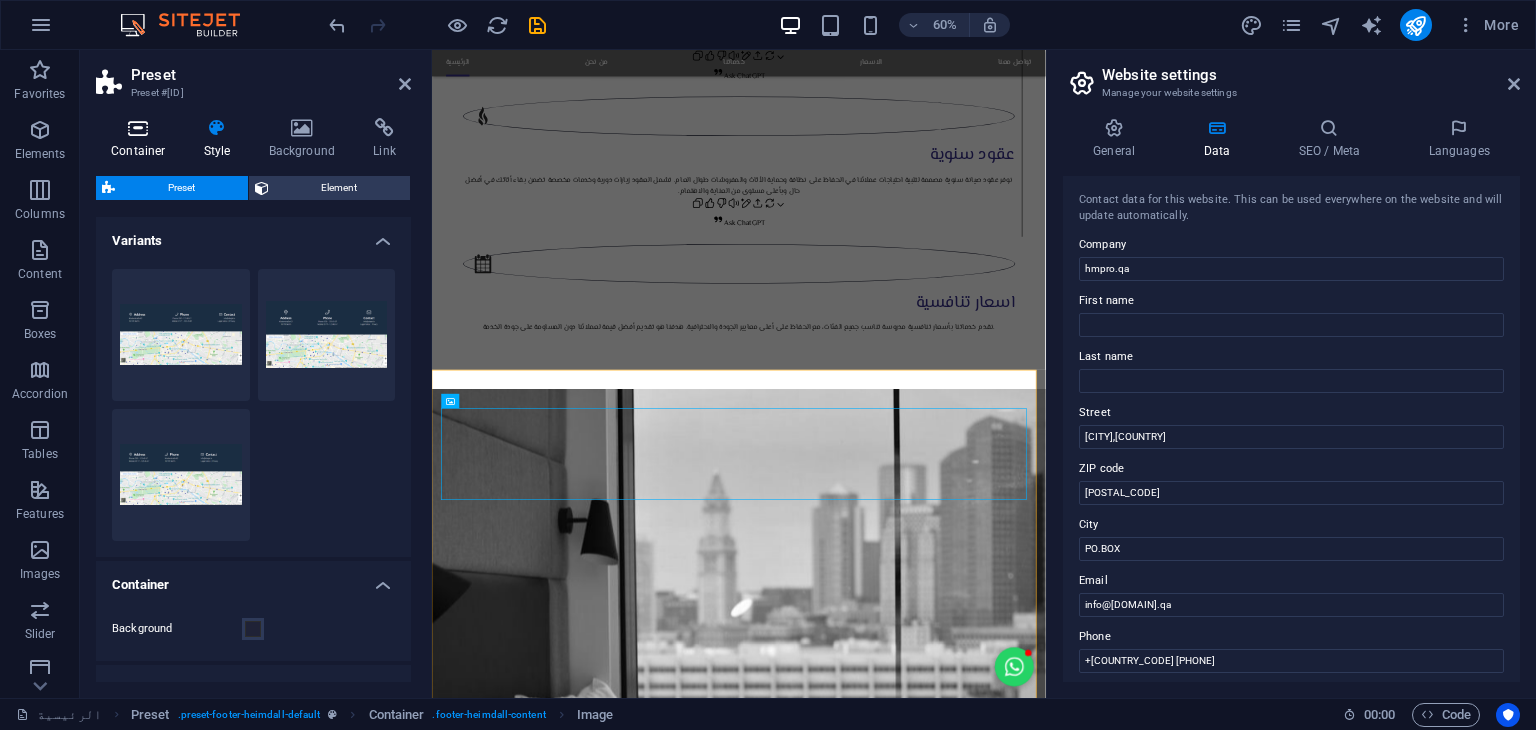 click on "Container" at bounding box center [142, 139] 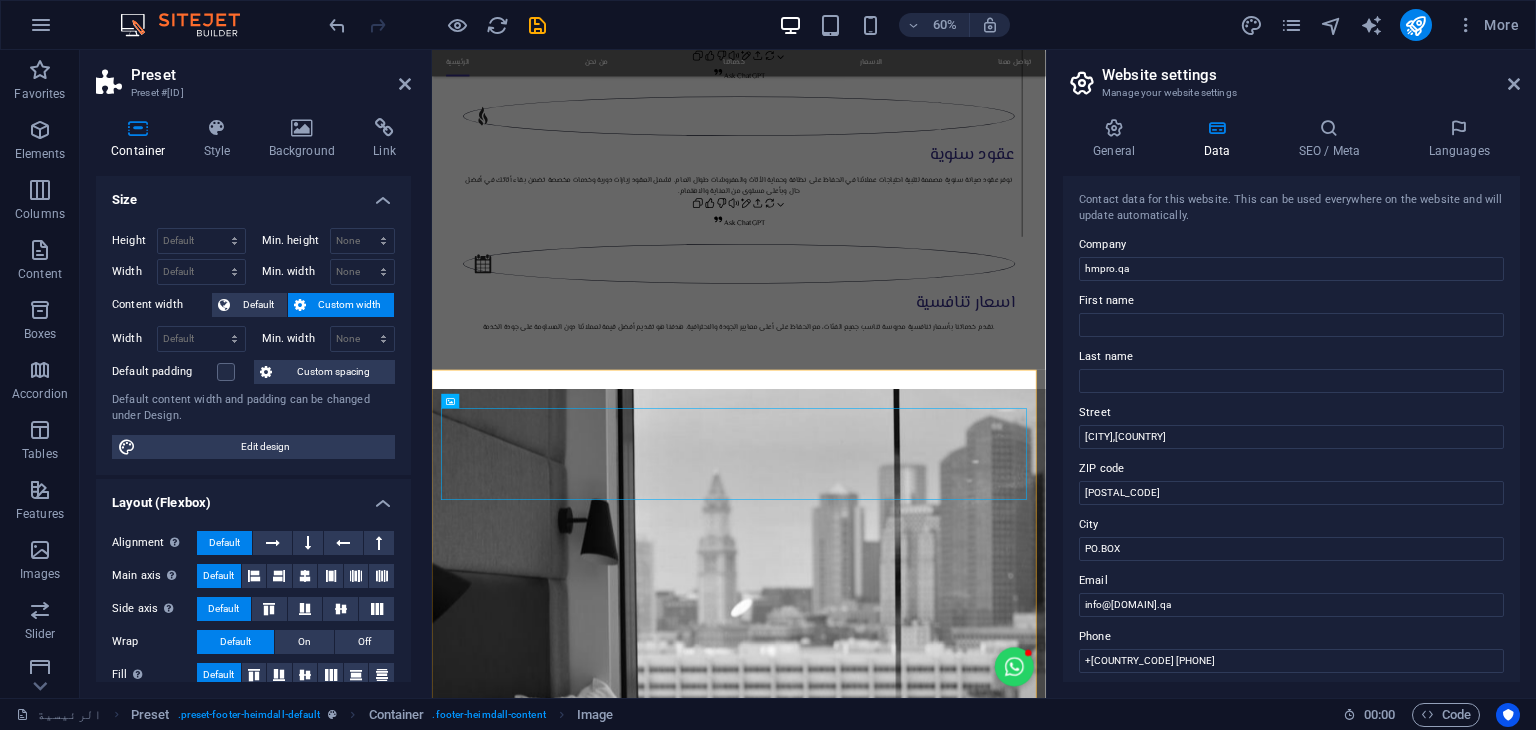scroll, scrollTop: 301, scrollLeft: 0, axis: vertical 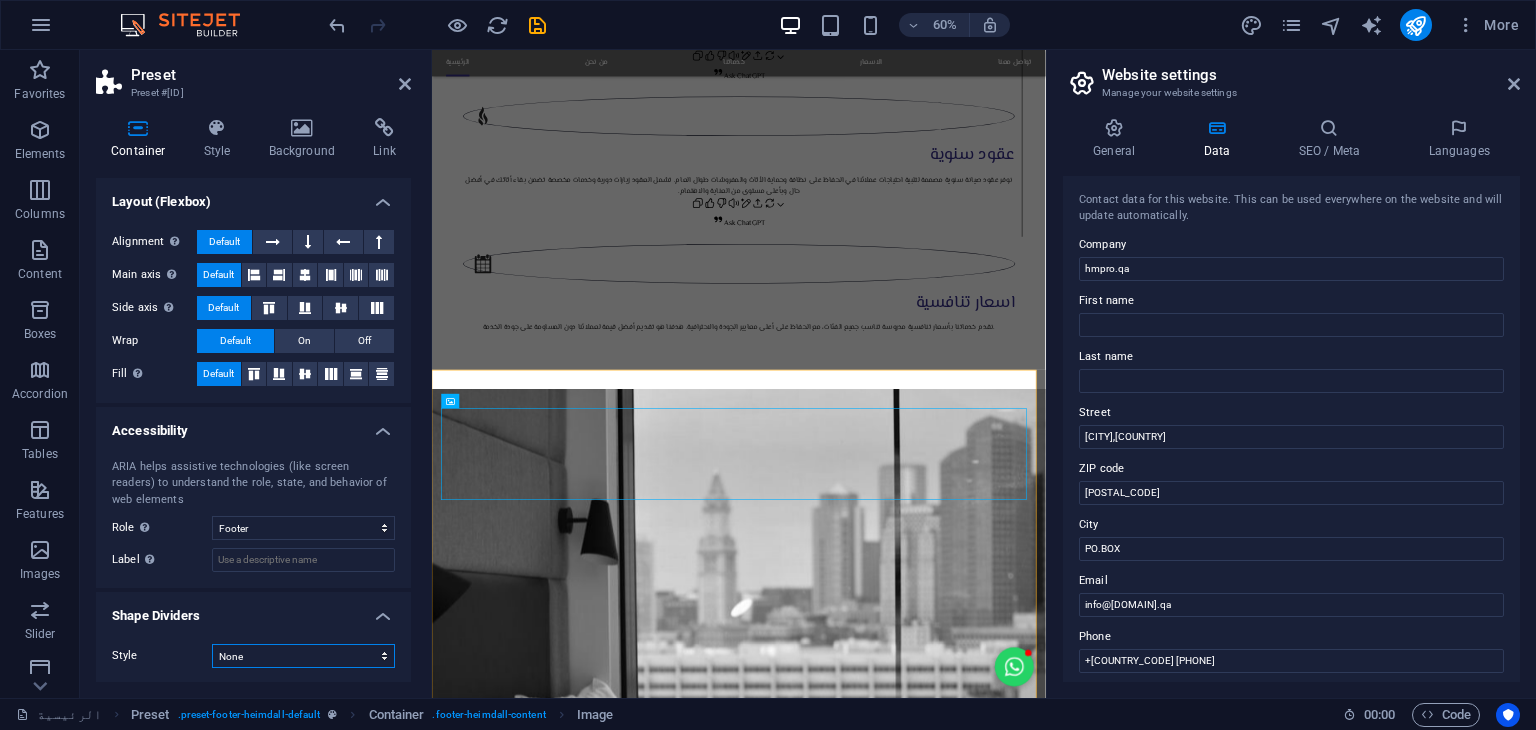 click on "None Triangle Square Diagonal Polygon 1 Polygon 2 Zigzag Multiple Zigzags Waves Multiple Waves Half Circle Circle Circle Shadow Blocks Hexagons Clouds Multiple Clouds Fan Pyramids Book Paint Drip Fire Shredded Paper Arrow" at bounding box center [303, 656] 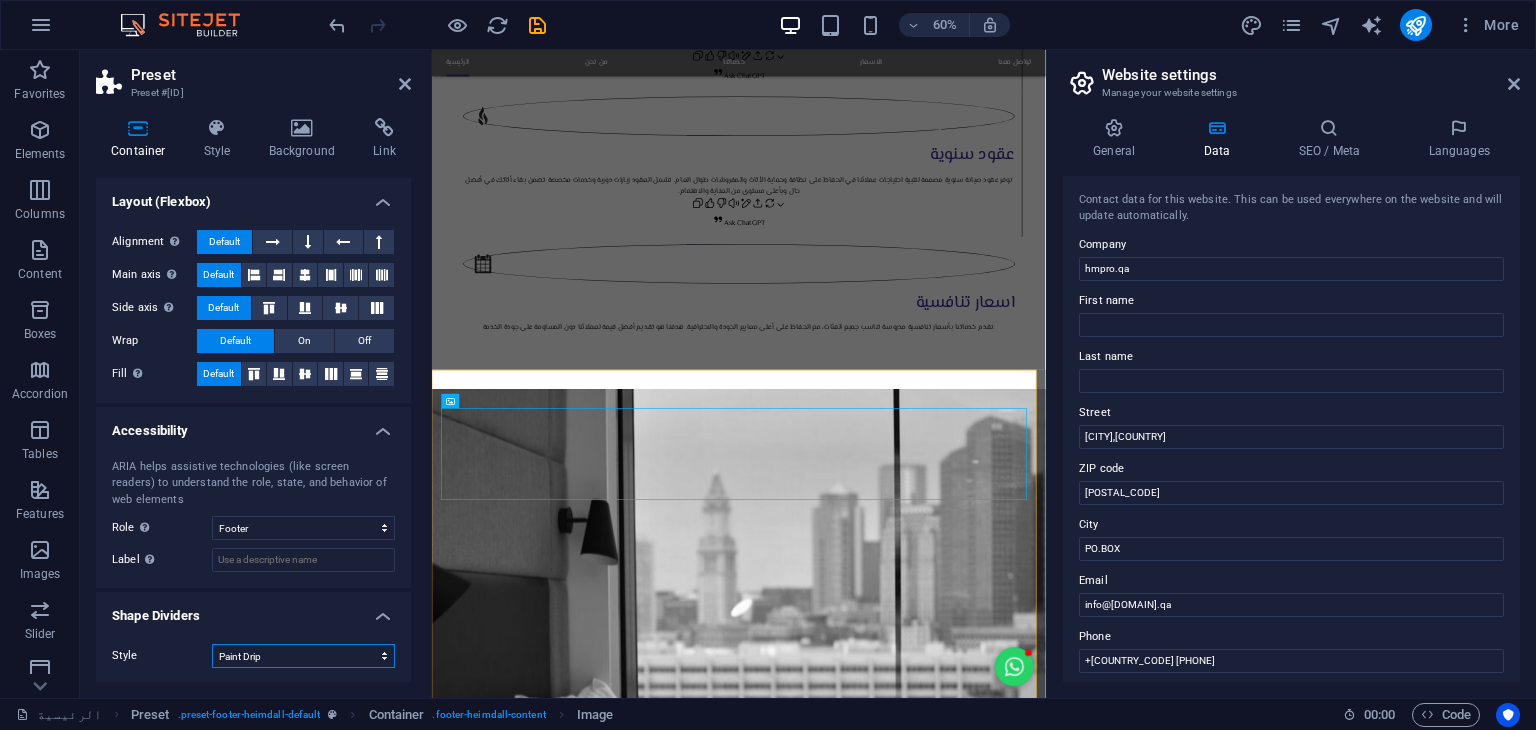 click on "None Triangle Square Diagonal Polygon 1 Polygon 2 Zigzag Multiple Zigzags Waves Multiple Waves Half Circle Circle Circle Shadow Blocks Hexagons Clouds Multiple Clouds Fan Pyramids Book Paint Drip Fire Shredded Paper Arrow" at bounding box center (303, 656) 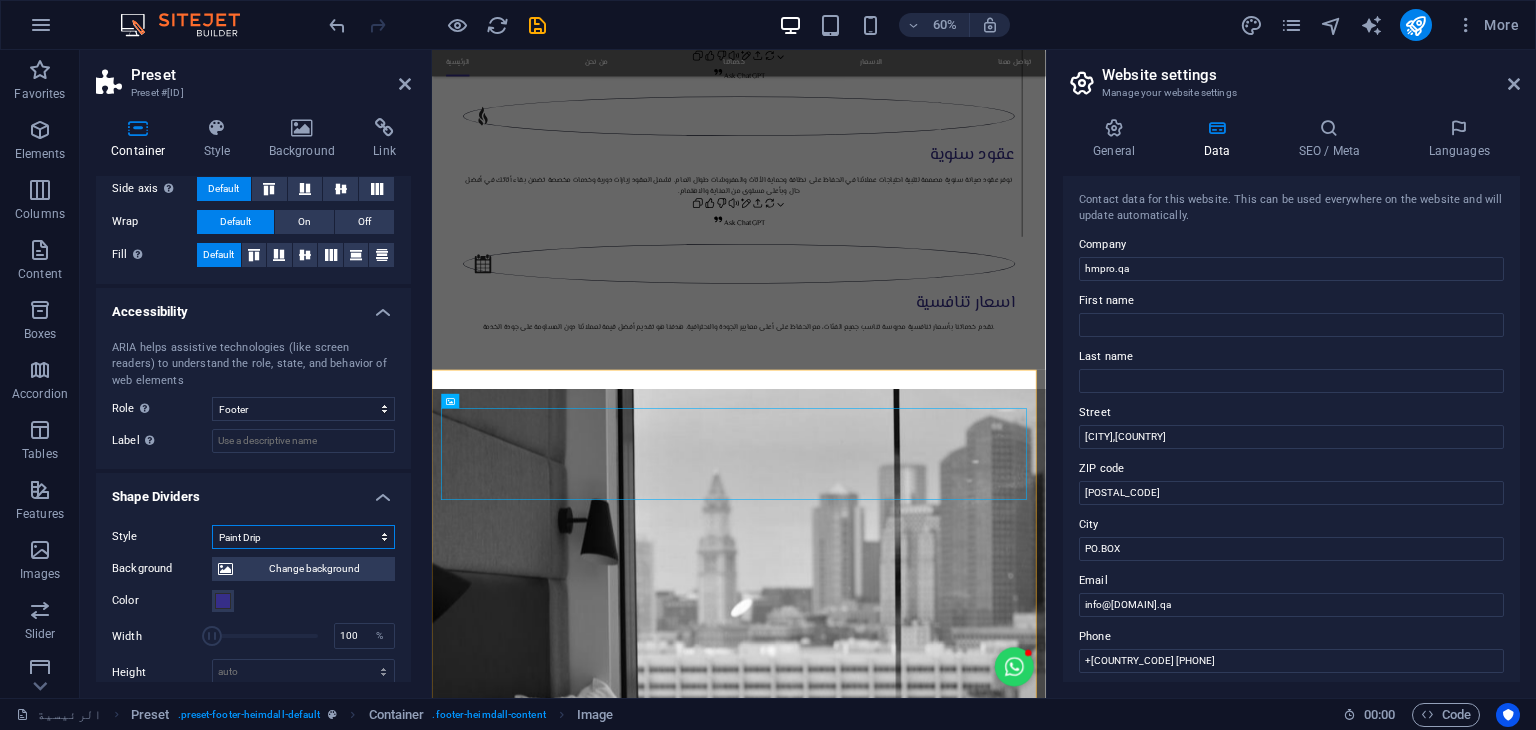 scroll, scrollTop: 421, scrollLeft: 0, axis: vertical 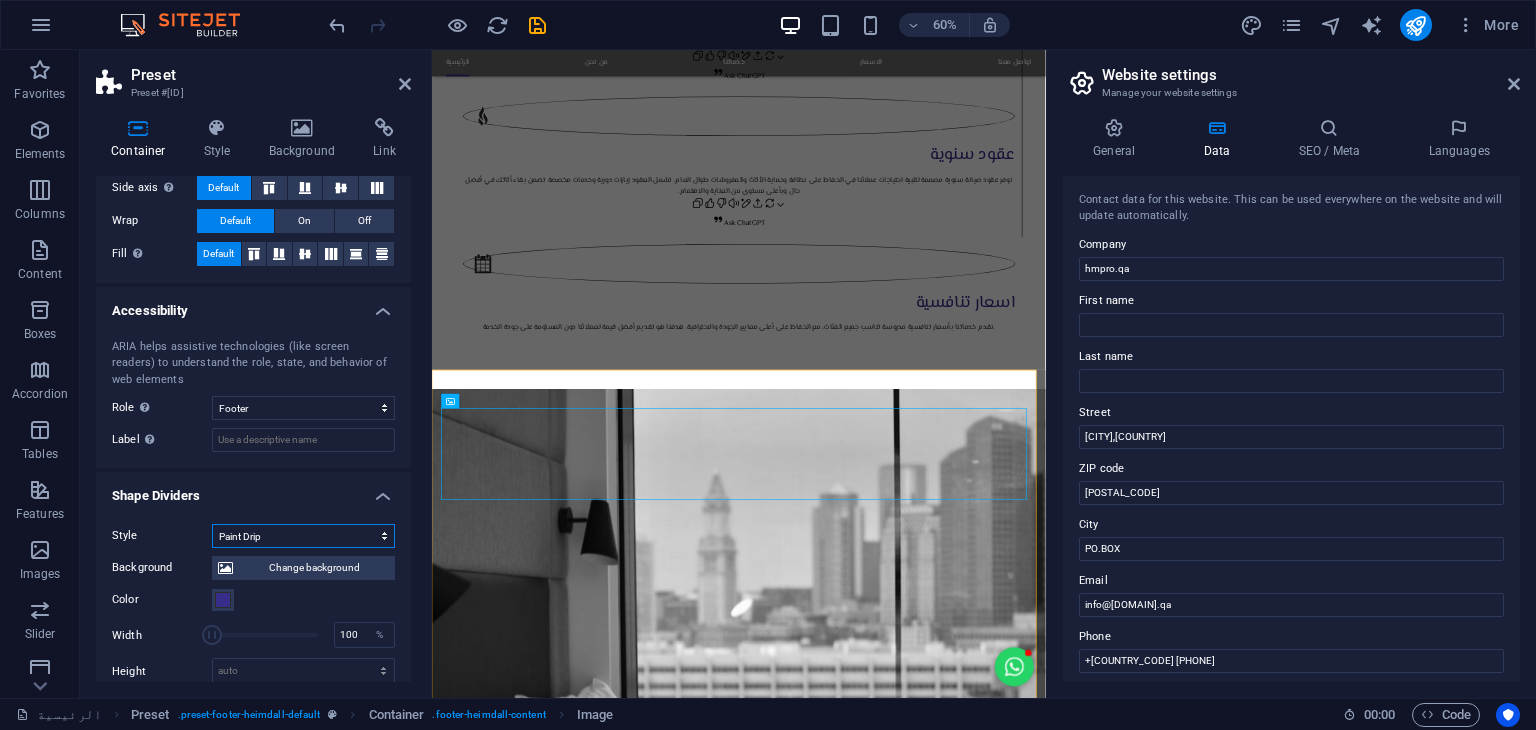 click on "None Triangle Square Diagonal Polygon 1 Polygon 2 Zigzag Multiple Zigzags Waves Multiple Waves Half Circle Circle Circle Shadow Blocks Hexagons Clouds Multiple Clouds Fan Pyramids Book Paint Drip Fire Shredded Paper Arrow" at bounding box center (303, 536) 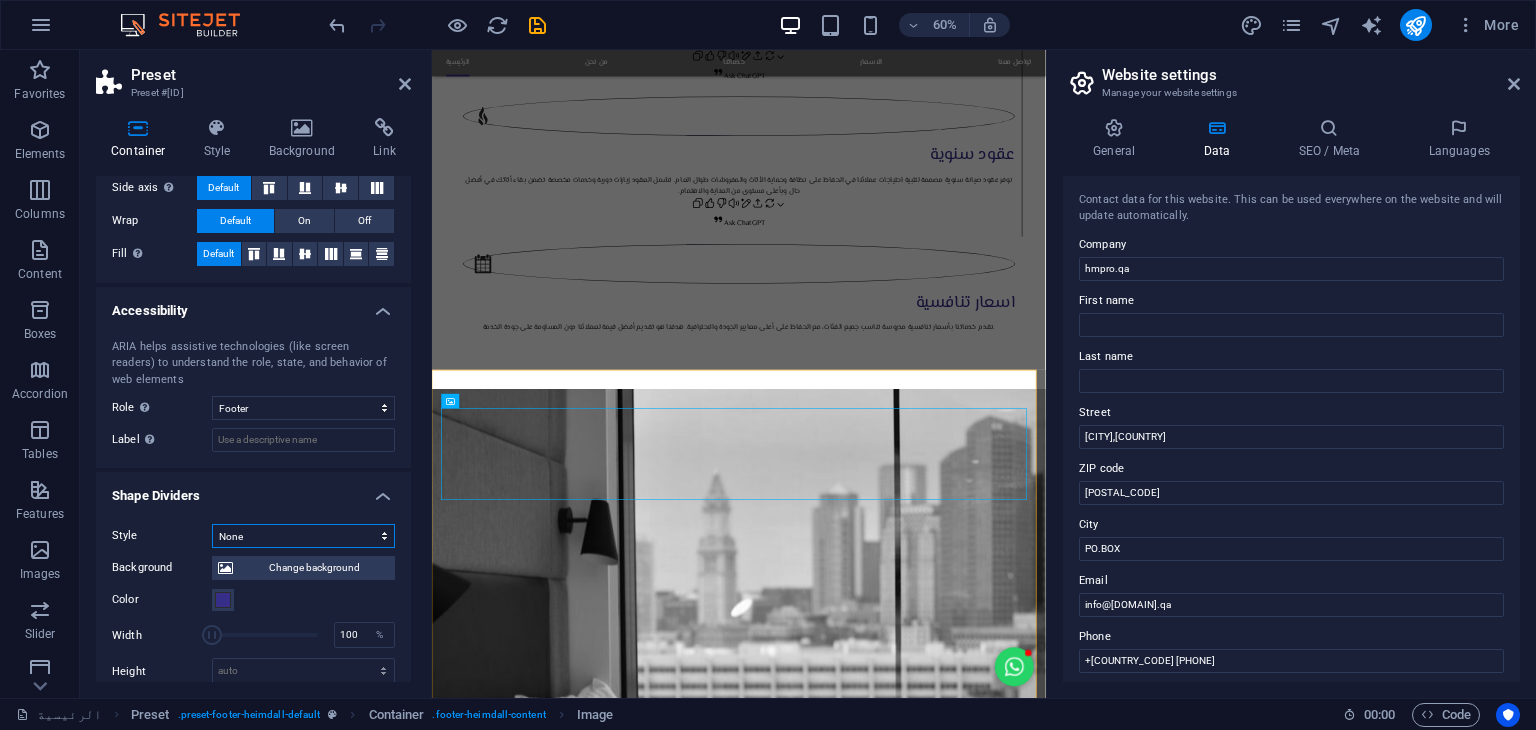 click on "None Triangle Square Diagonal Polygon 1 Polygon 2 Zigzag Multiple Zigzags Waves Multiple Waves Half Circle Circle Circle Shadow Blocks Hexagons Clouds Multiple Clouds Fan Pyramids Book Paint Drip Fire Shredded Paper Arrow" at bounding box center (303, 536) 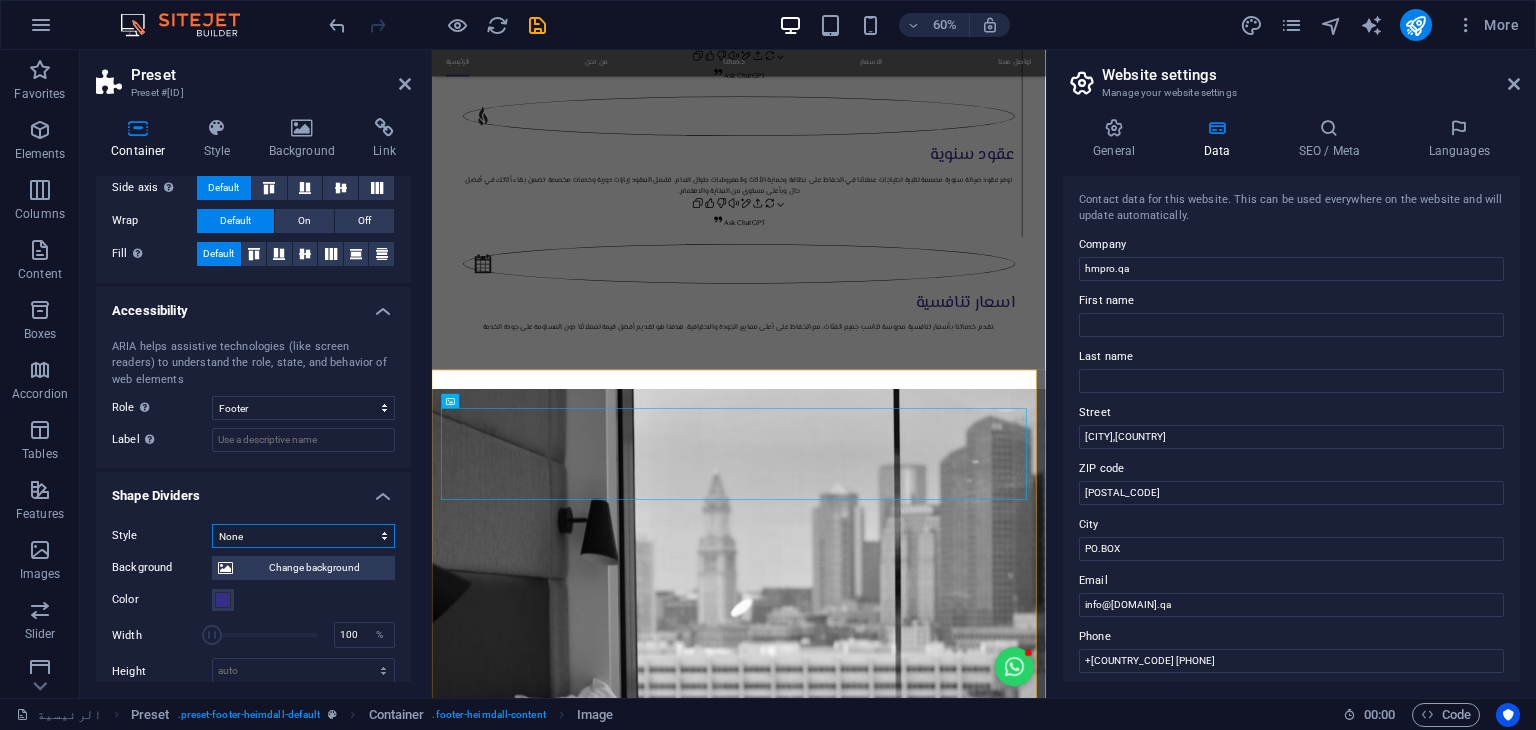 scroll, scrollTop: 301, scrollLeft: 0, axis: vertical 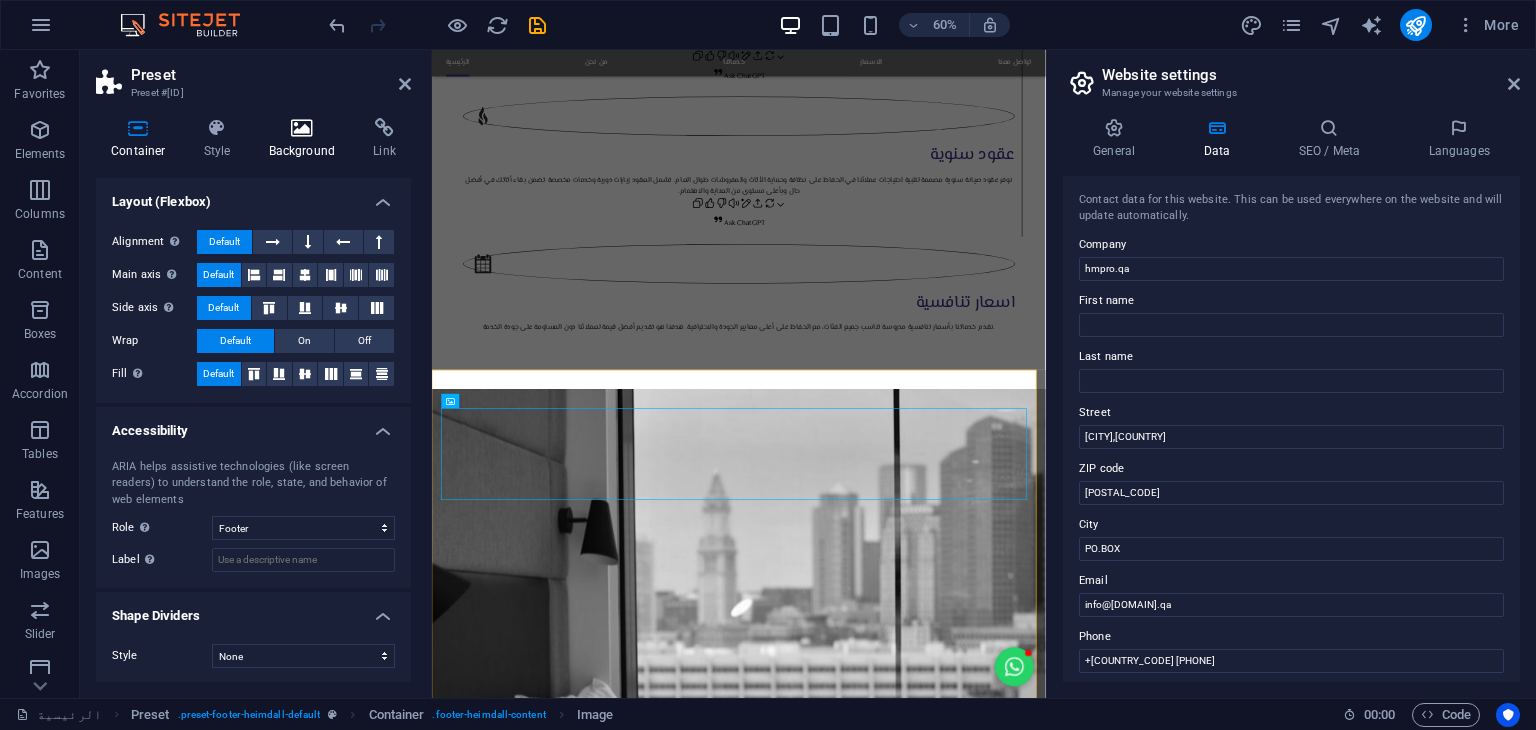 click on "Background" at bounding box center (306, 139) 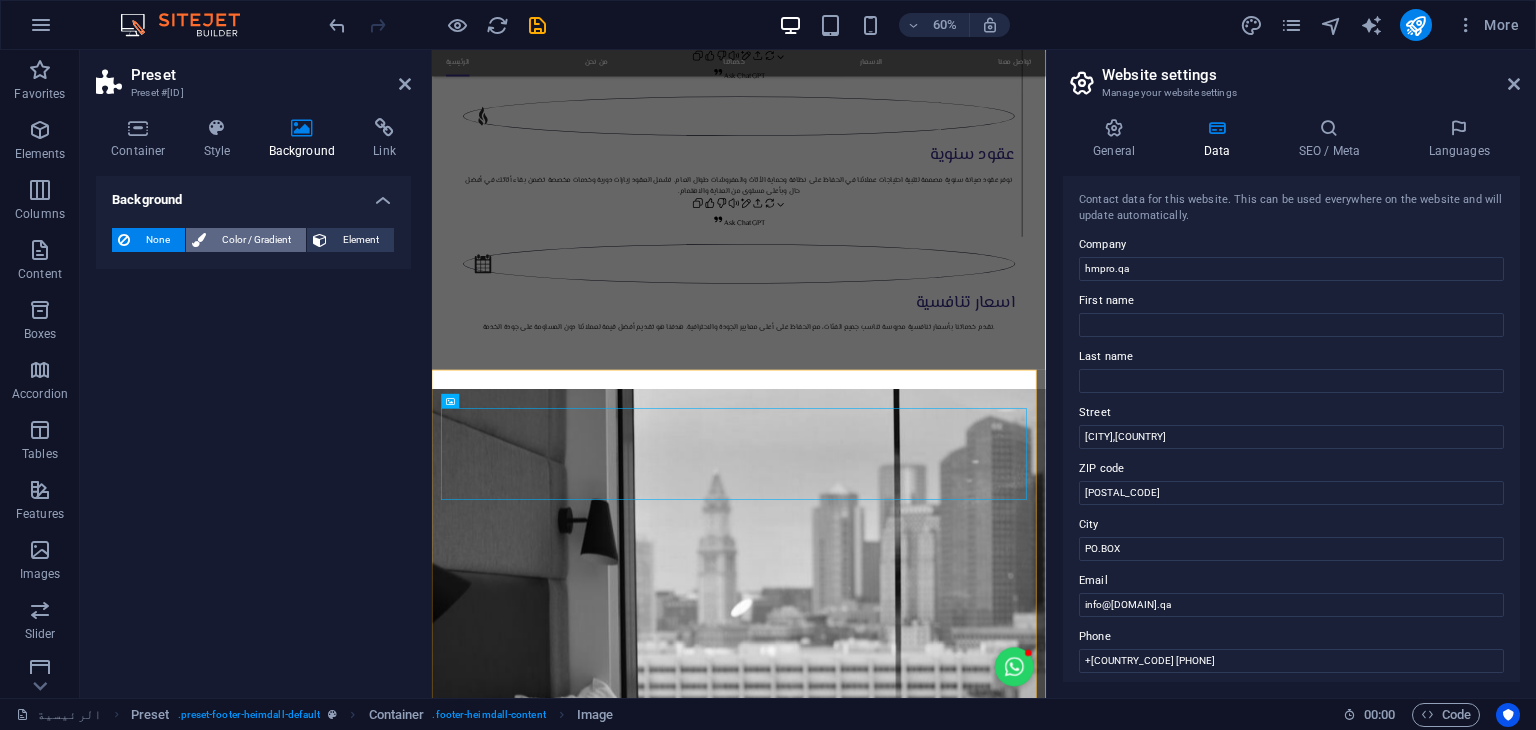 click on "Color / Gradient" at bounding box center (256, 240) 